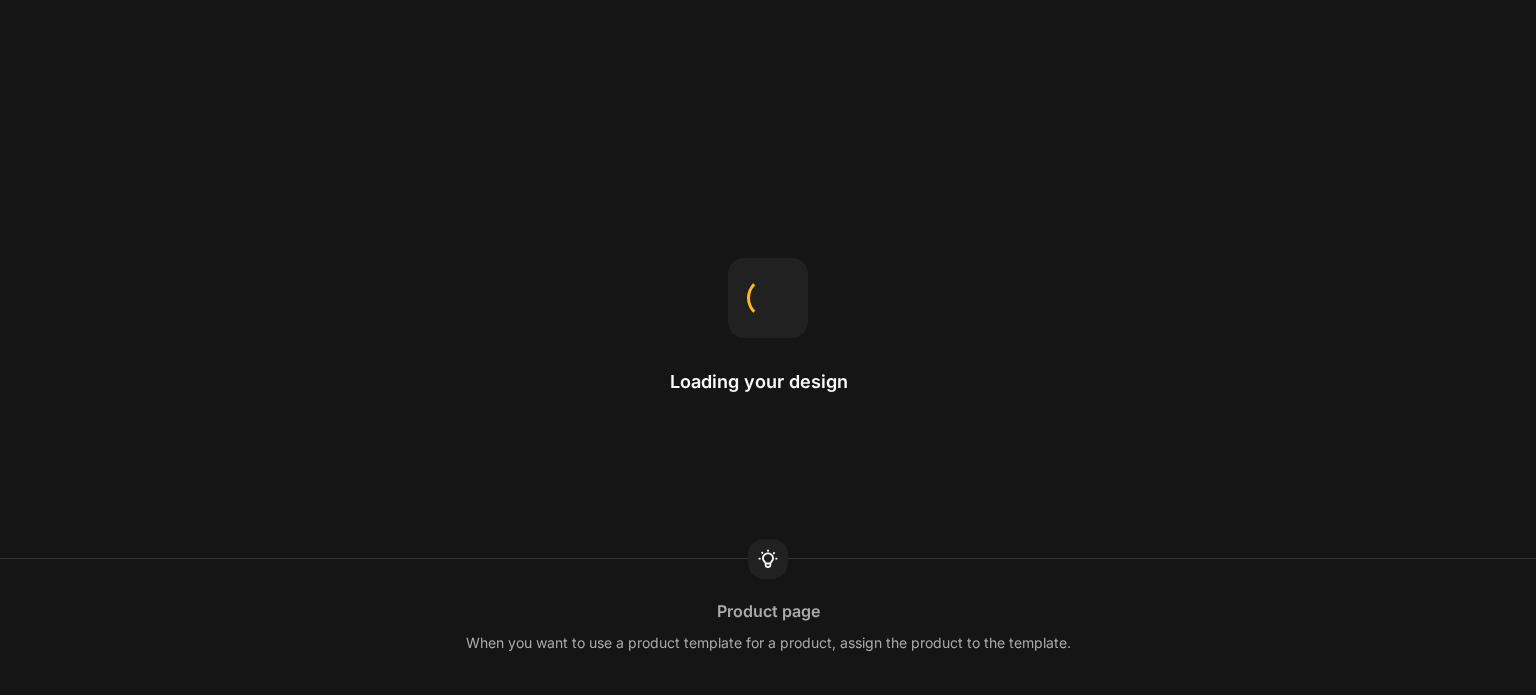 scroll, scrollTop: 0, scrollLeft: 0, axis: both 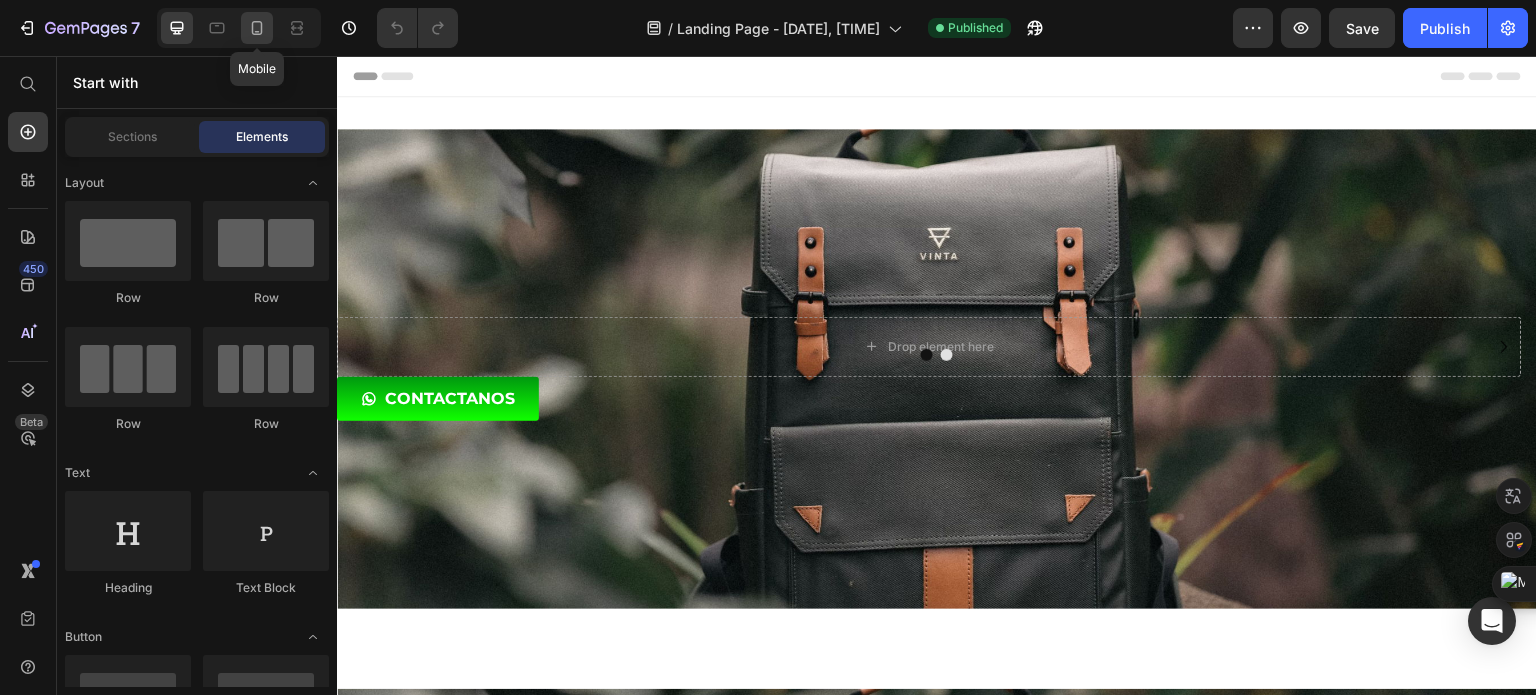 click 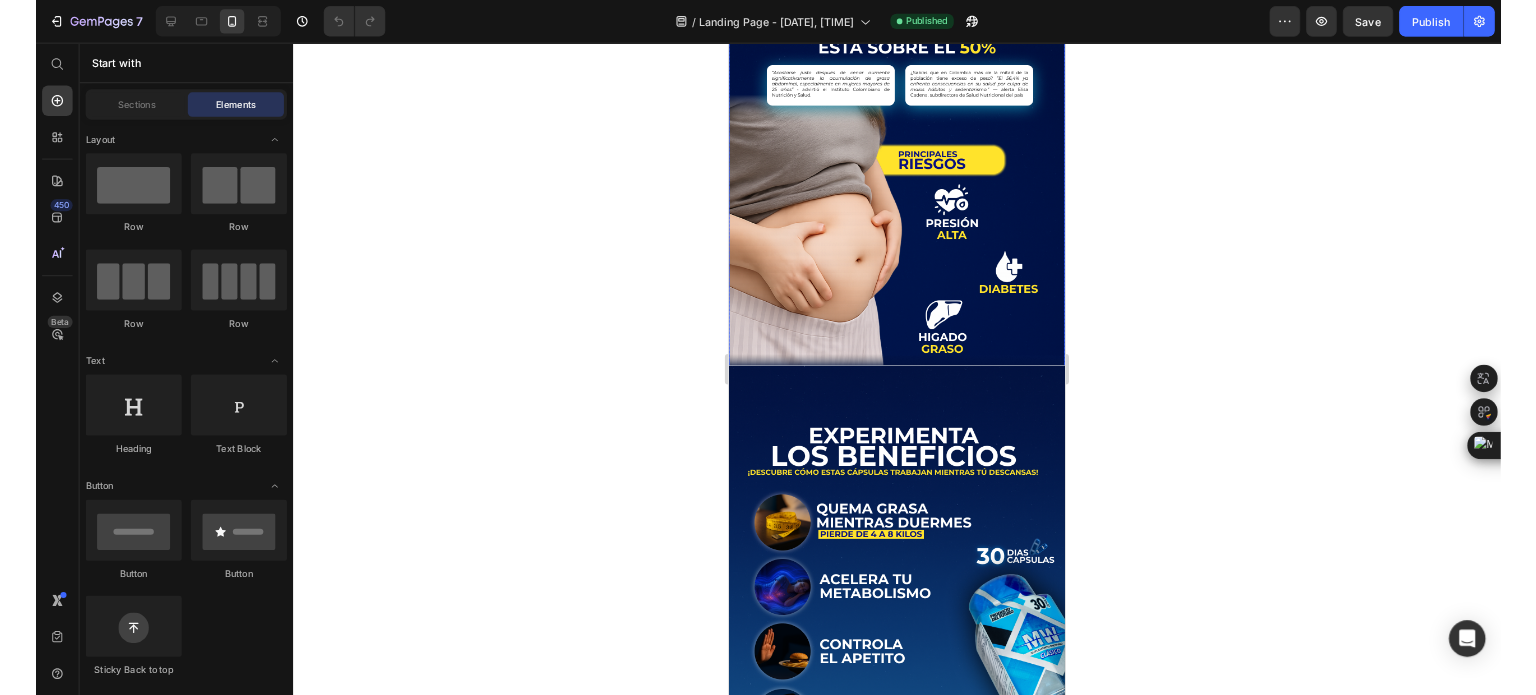 scroll, scrollTop: 372, scrollLeft: 0, axis: vertical 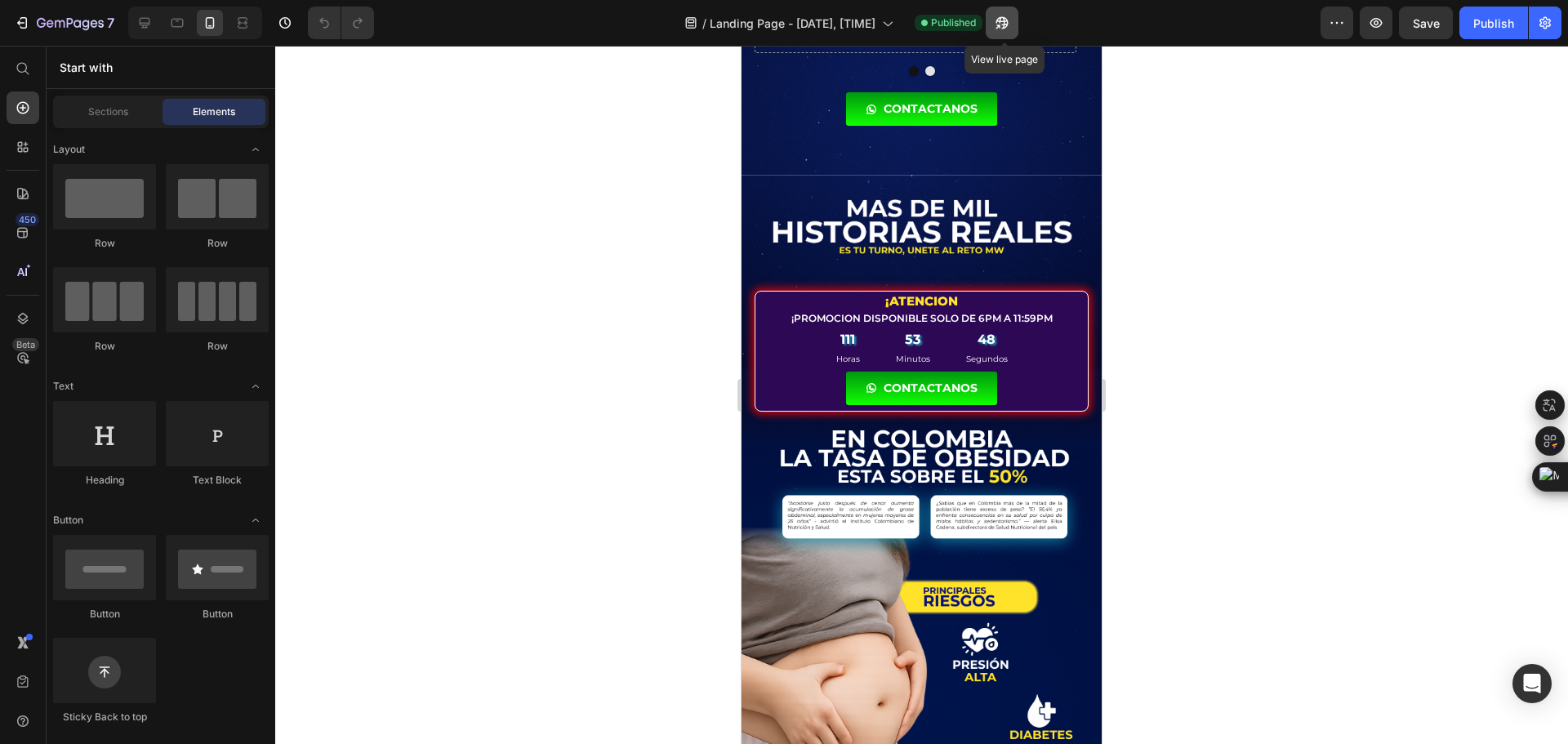 click 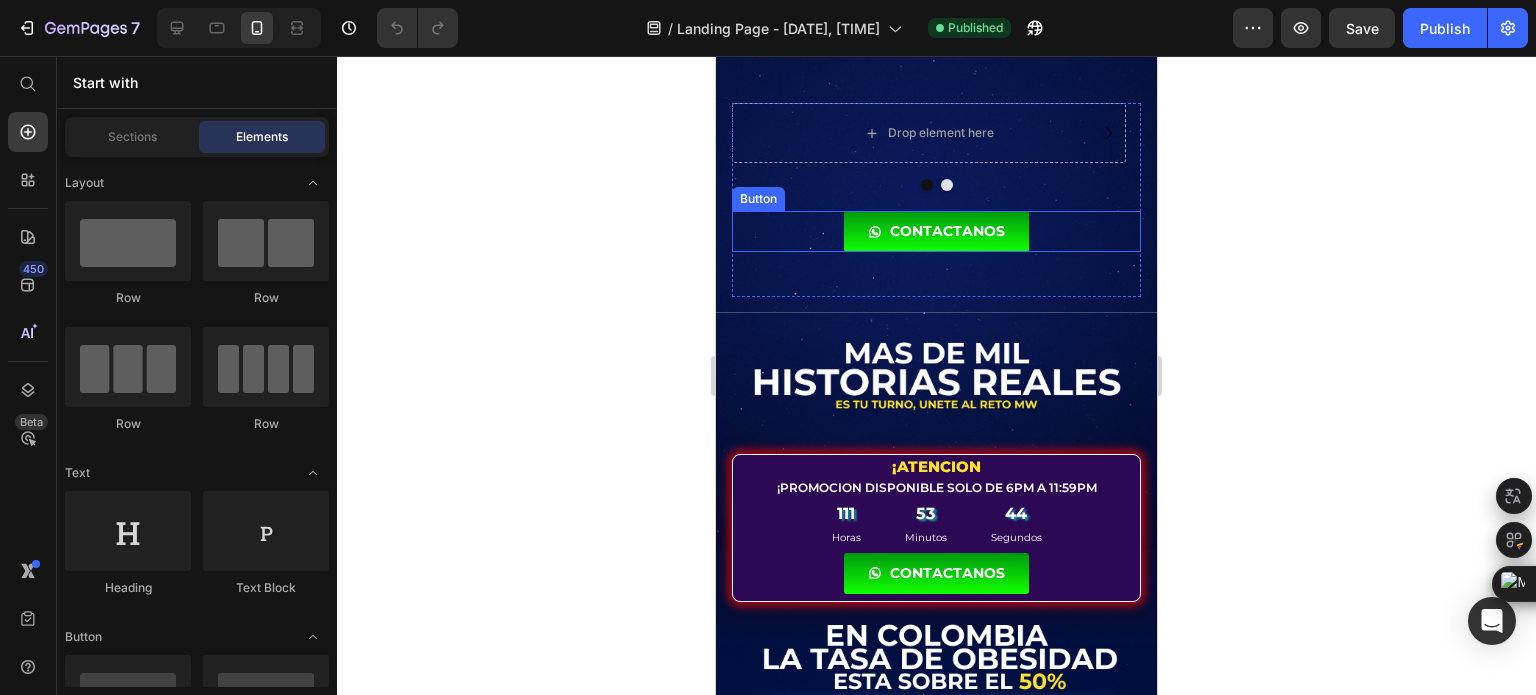 scroll, scrollTop: 172, scrollLeft: 0, axis: vertical 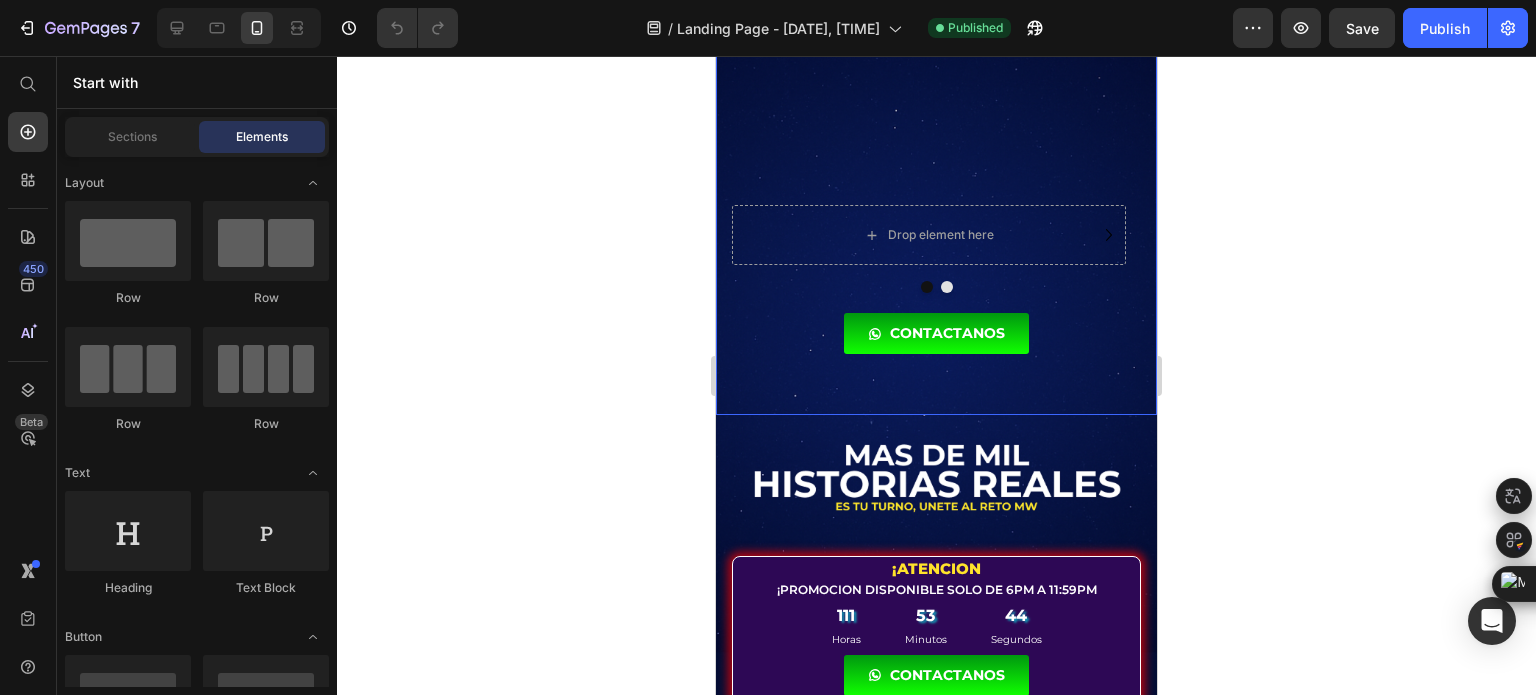 click 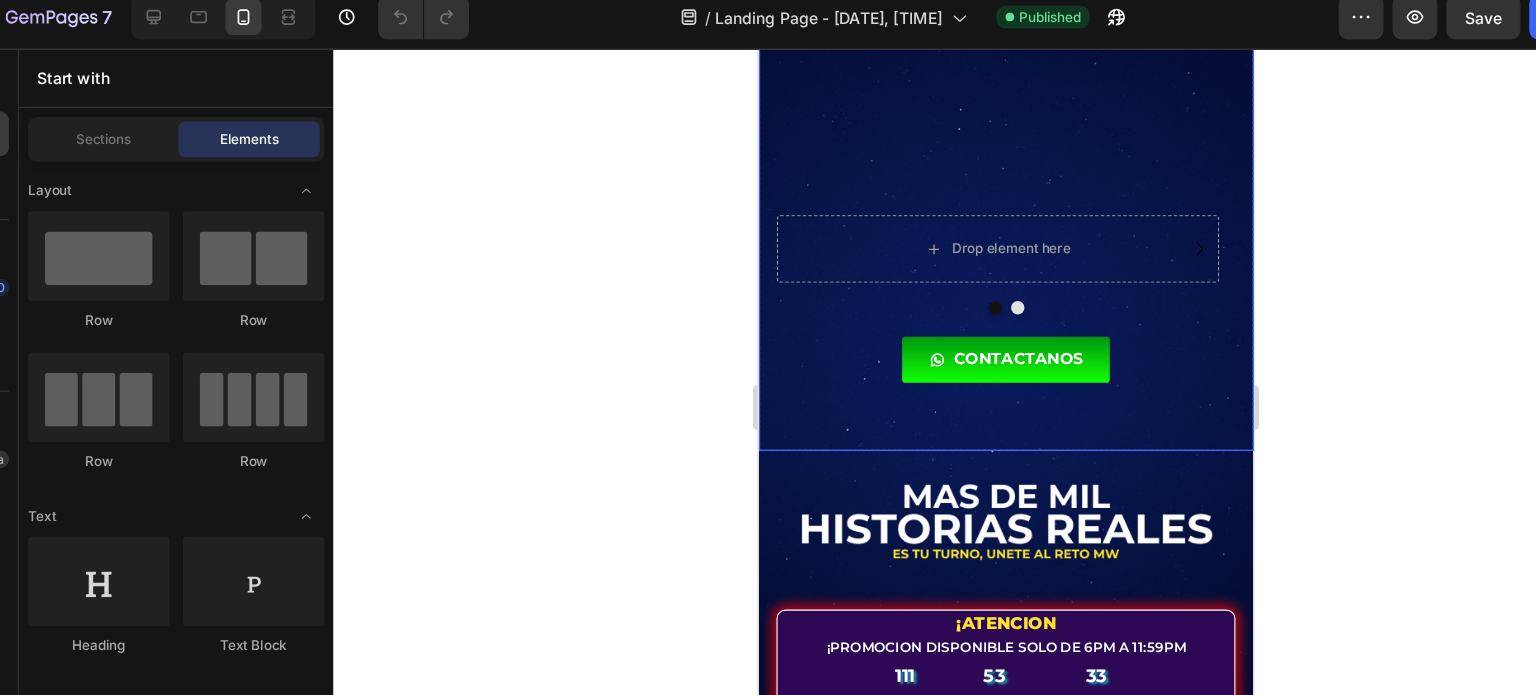 click on "Drop element here
Drop element here
Carousel
CONTACTANOS Button Row" at bounding box center (978, 294) 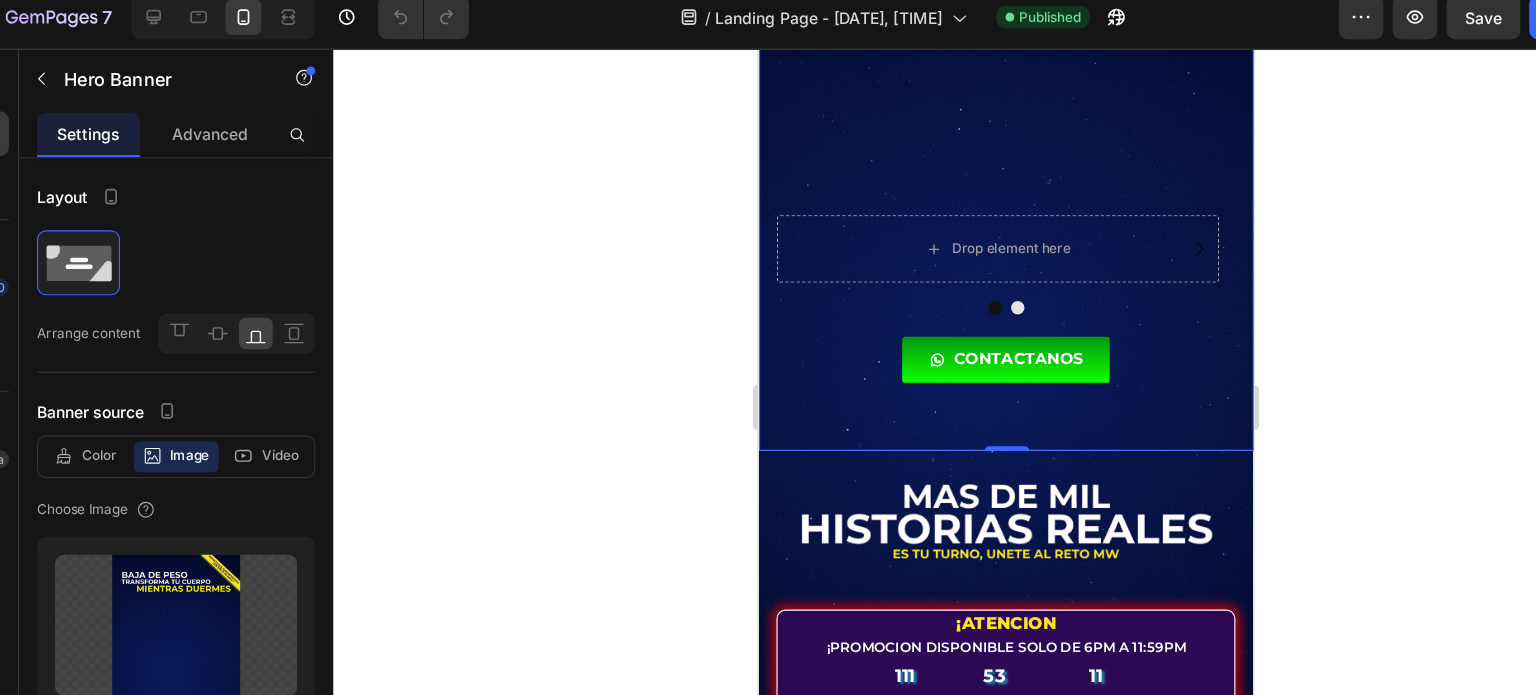click 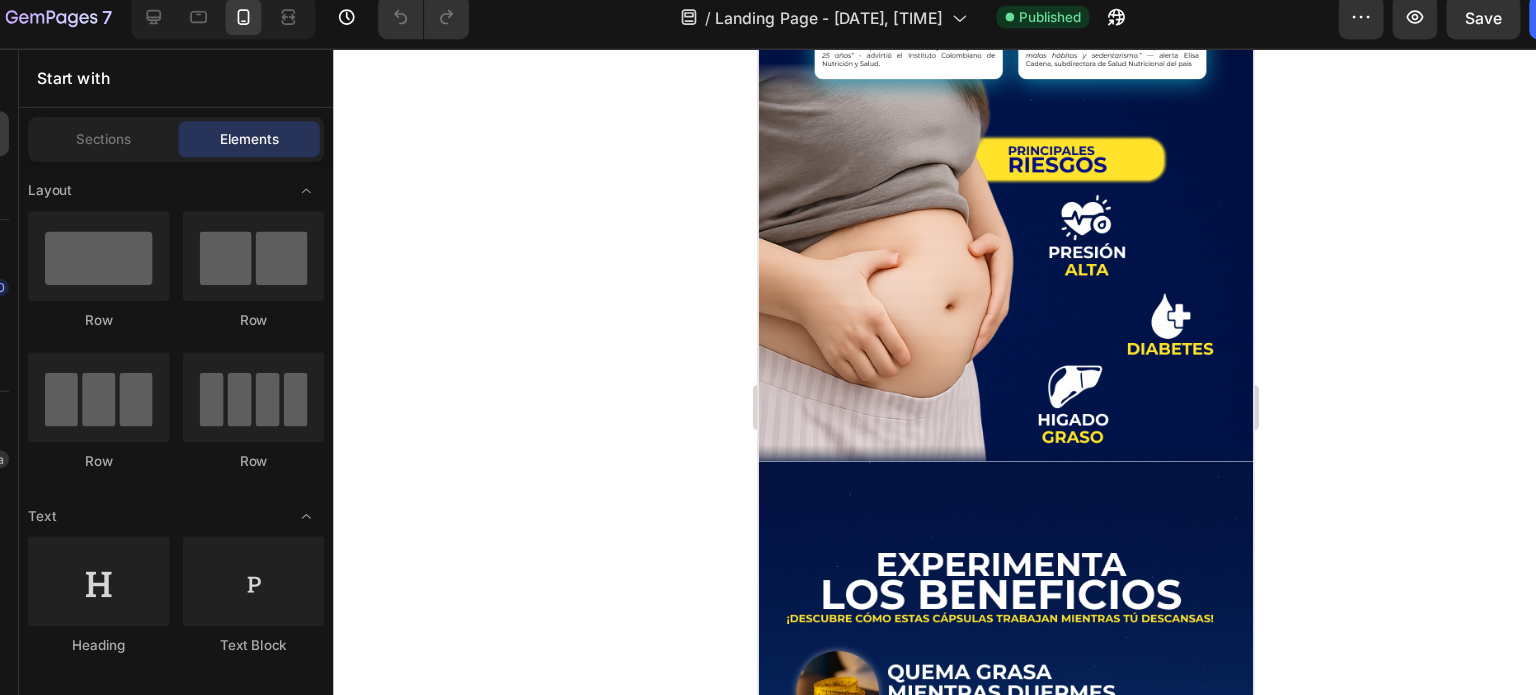 scroll, scrollTop: 974, scrollLeft: 0, axis: vertical 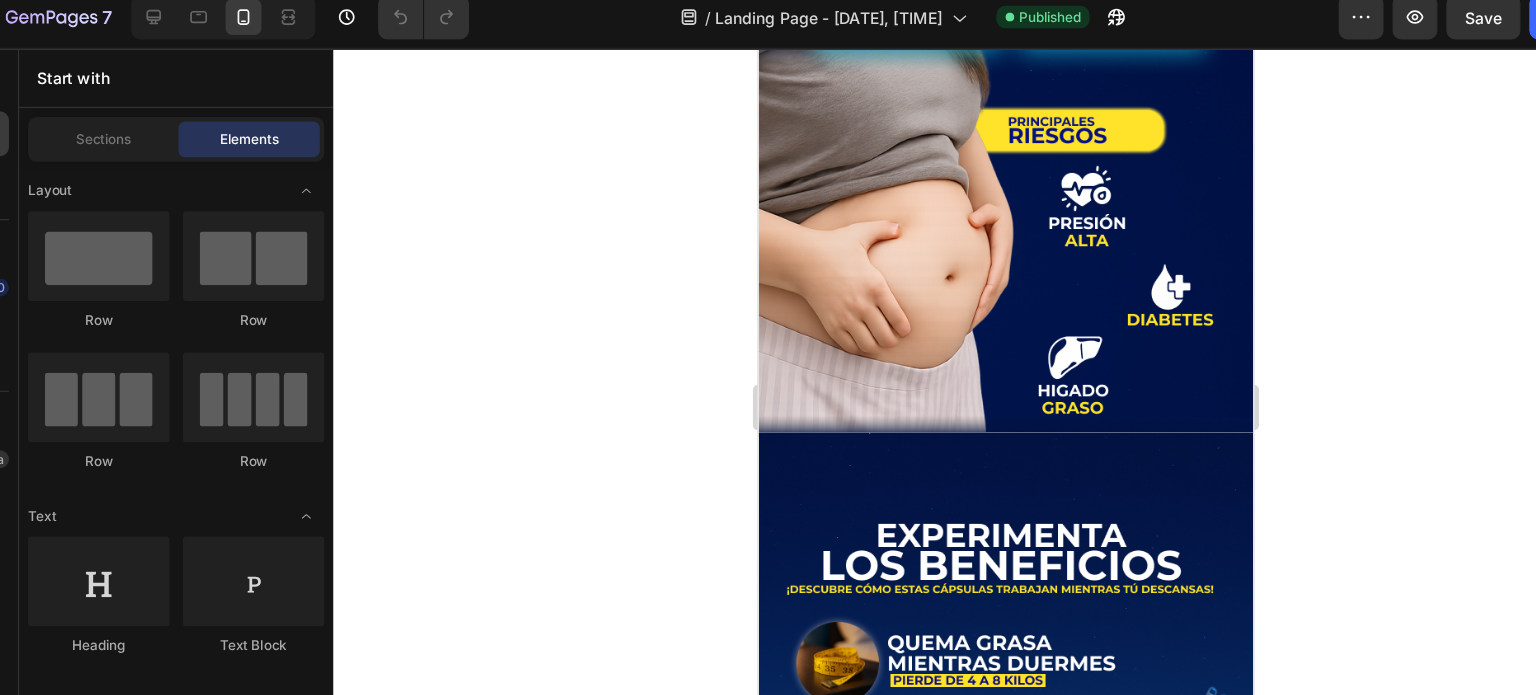 click 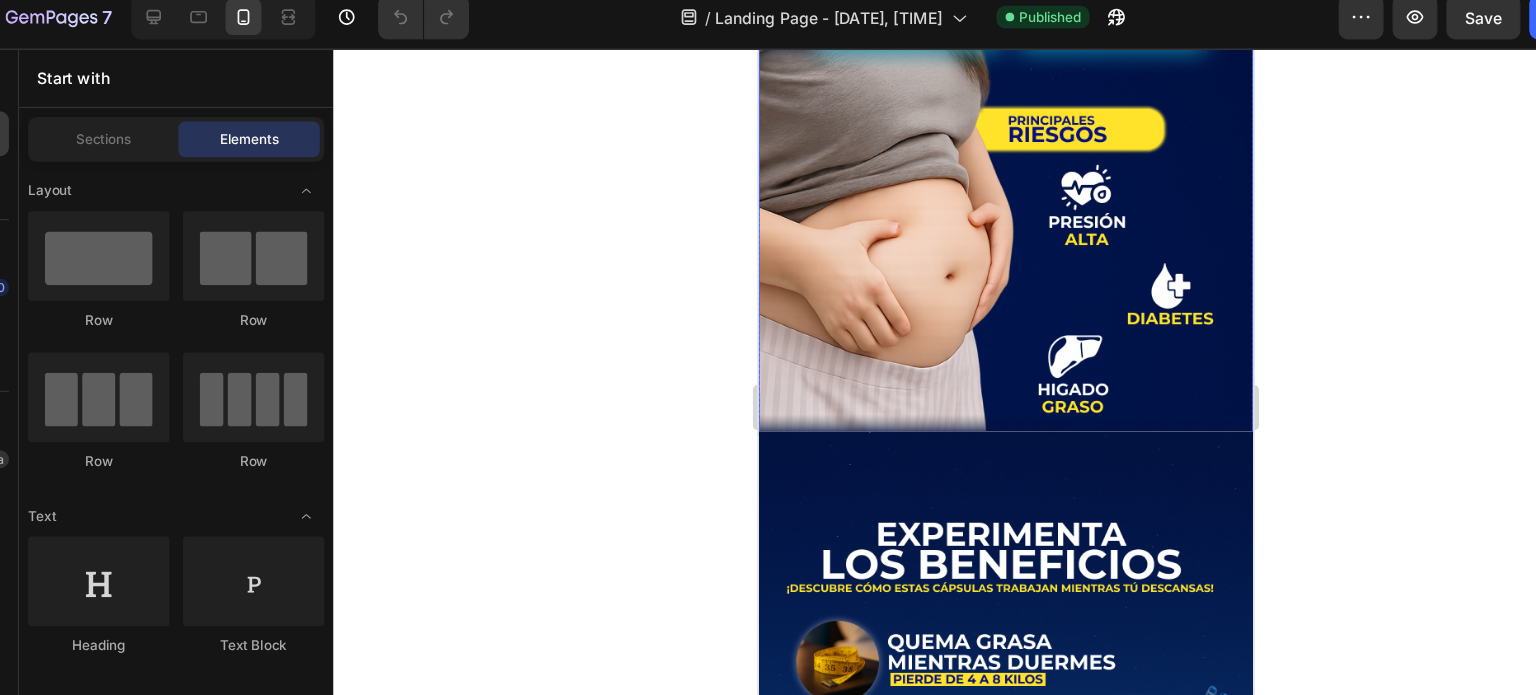 scroll, scrollTop: 974, scrollLeft: 0, axis: vertical 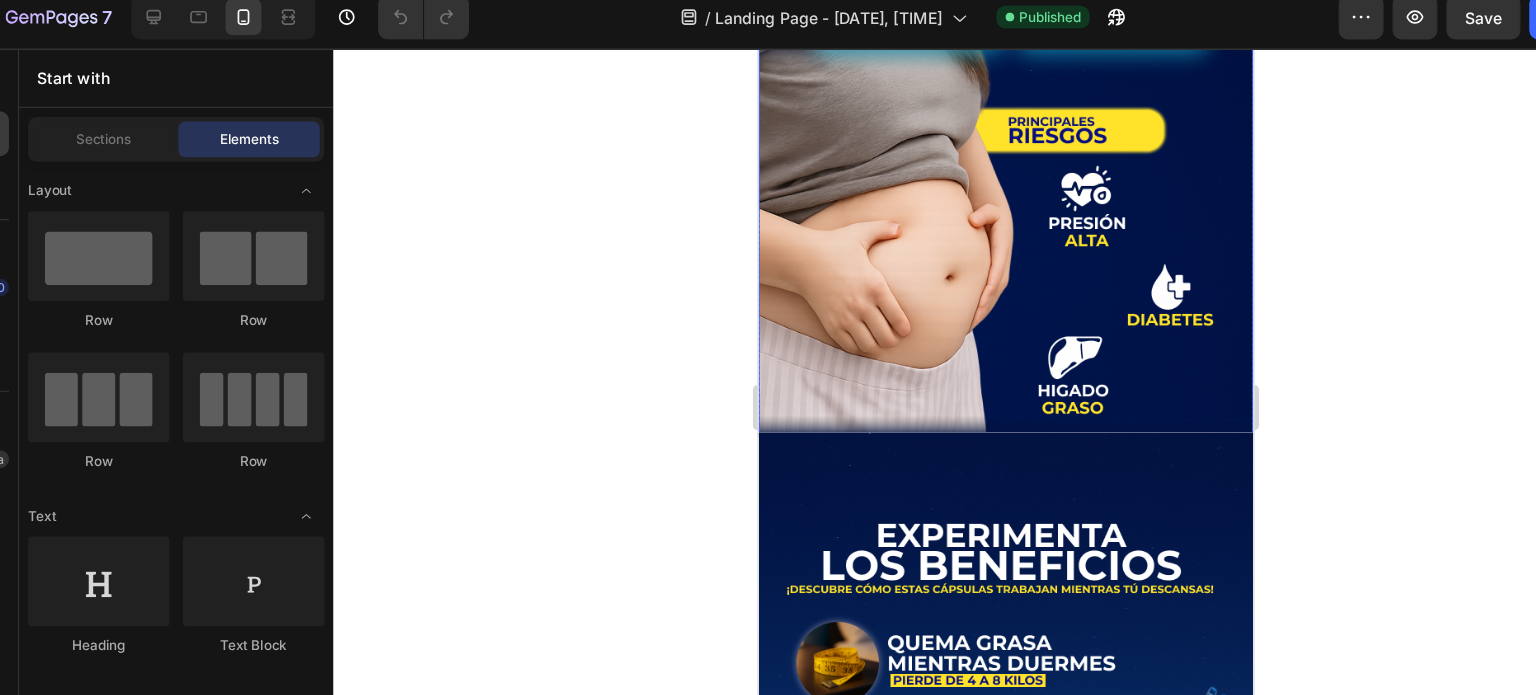 click 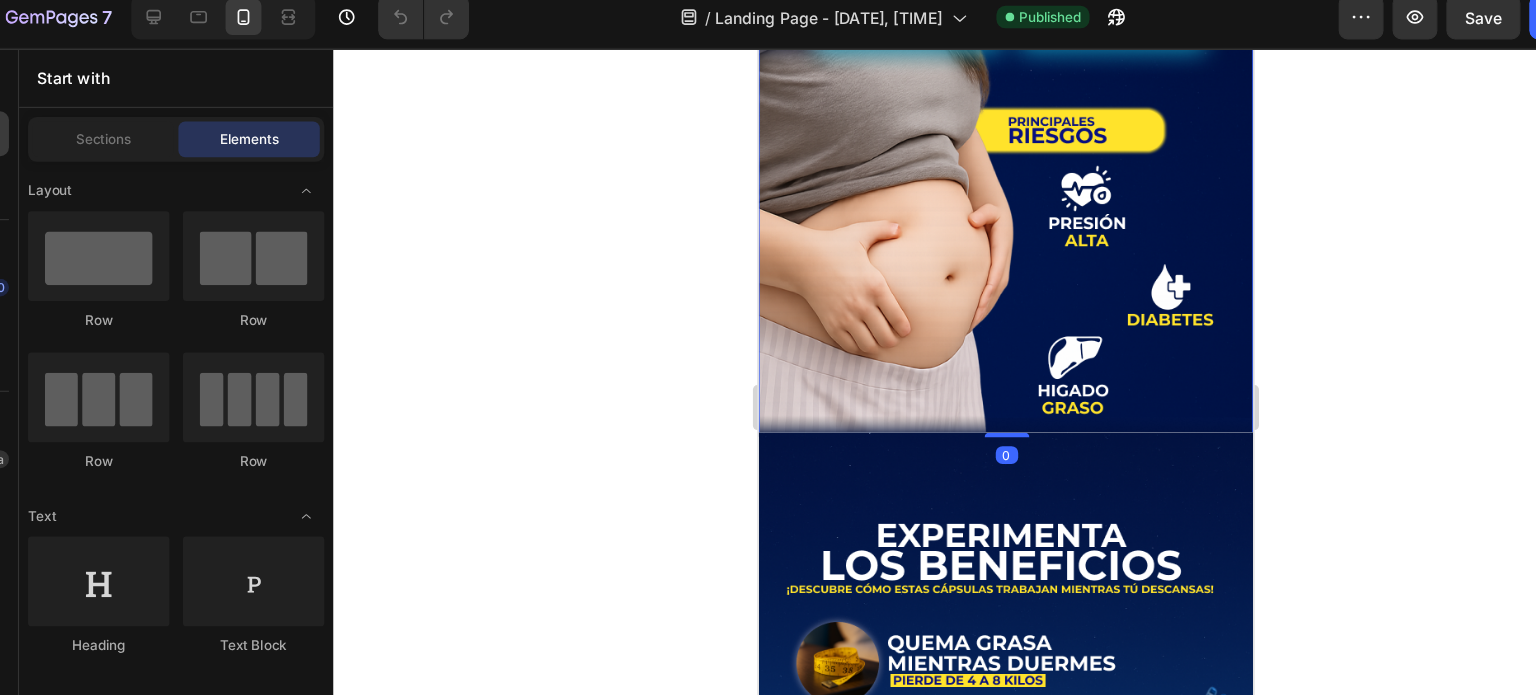 click at bounding box center (978, 151) 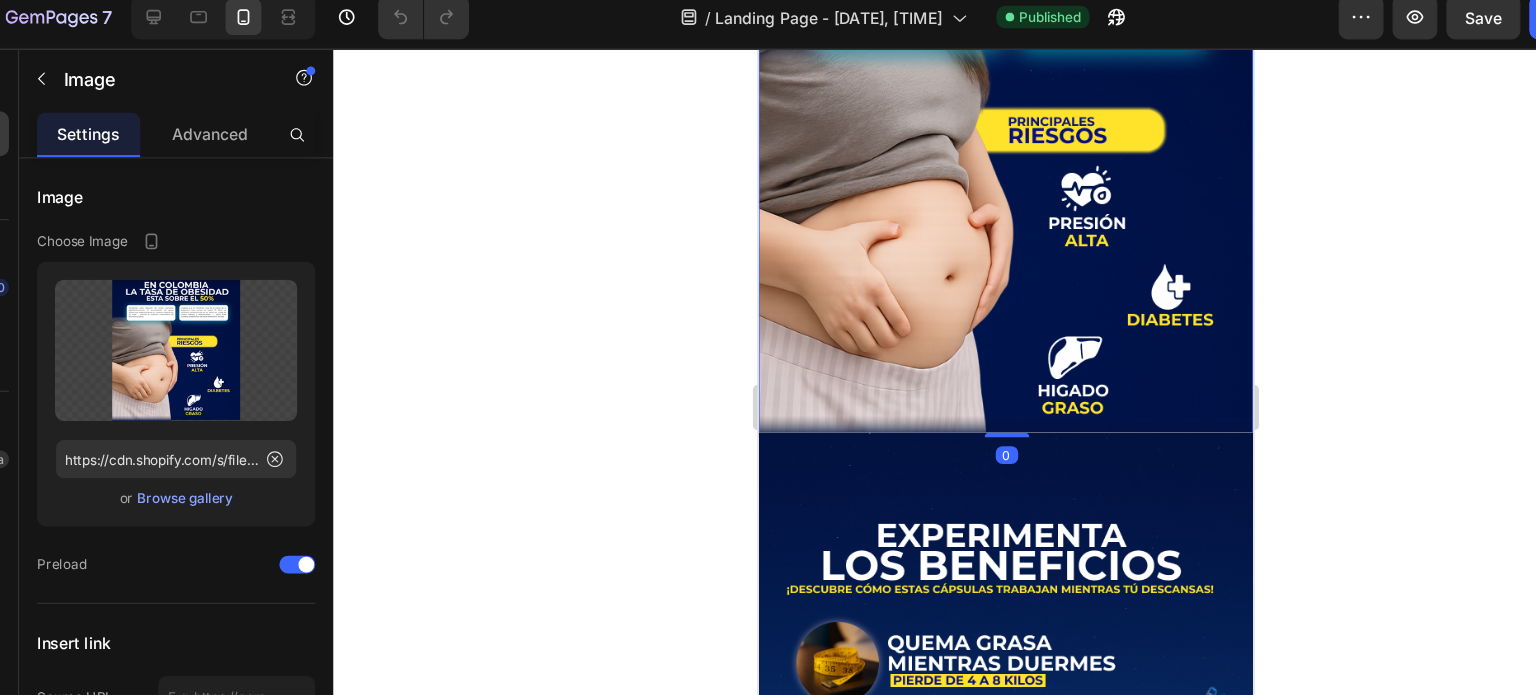 click at bounding box center (978, 151) 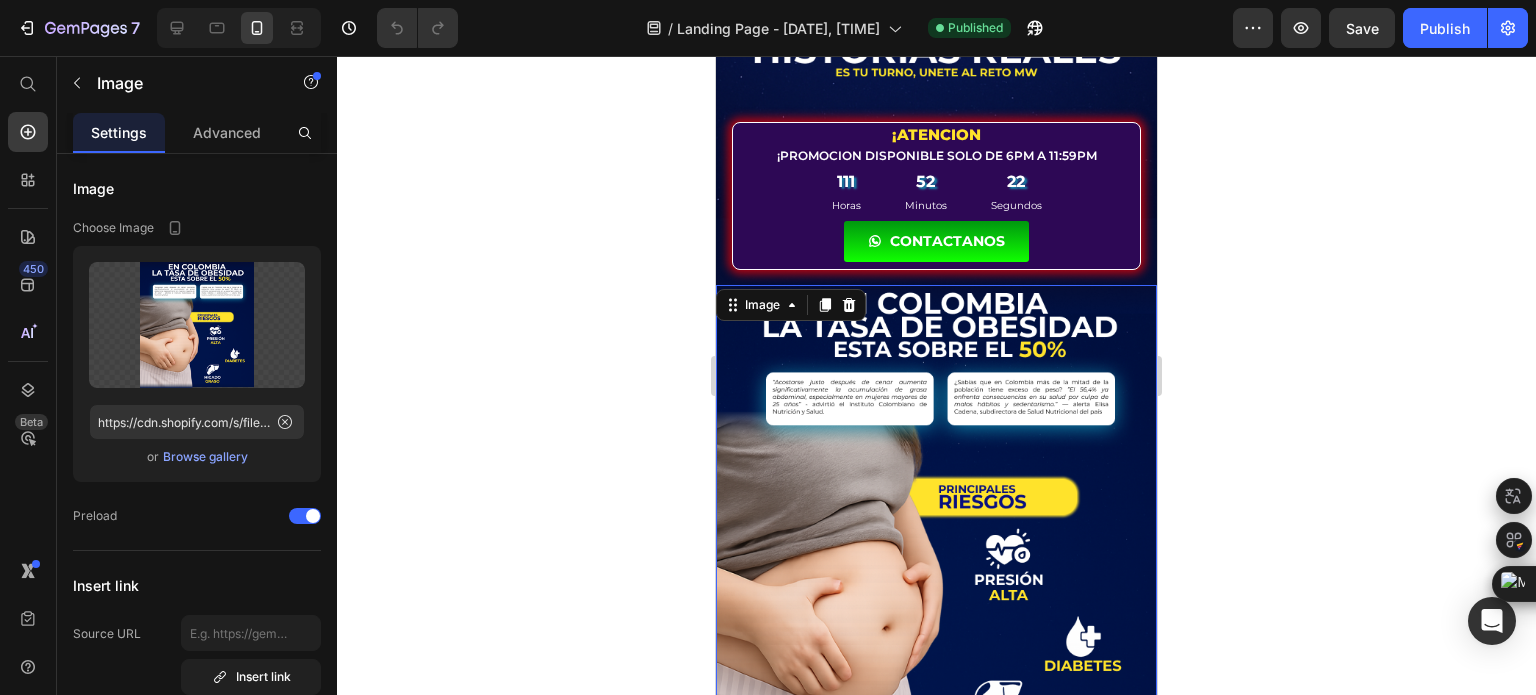 scroll, scrollTop: 574, scrollLeft: 0, axis: vertical 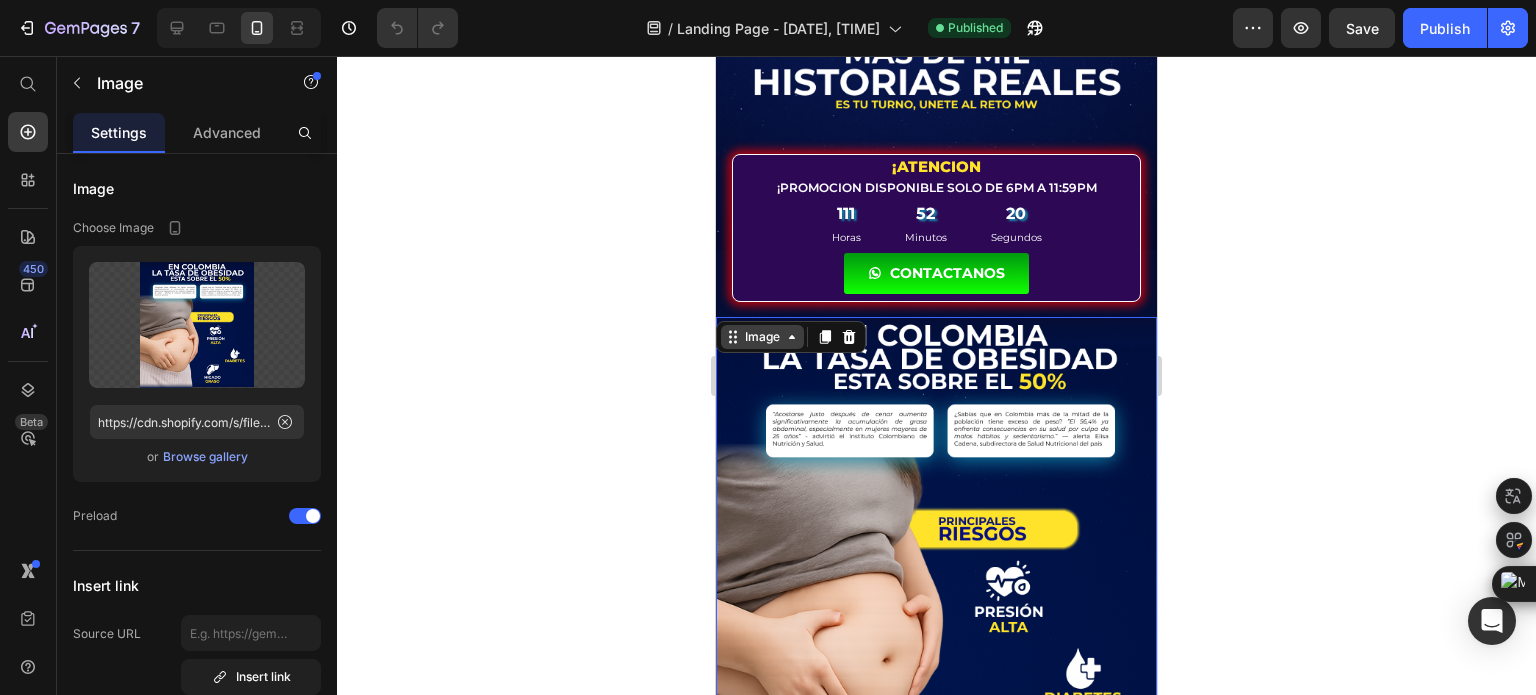 click on "Image" at bounding box center [762, 337] 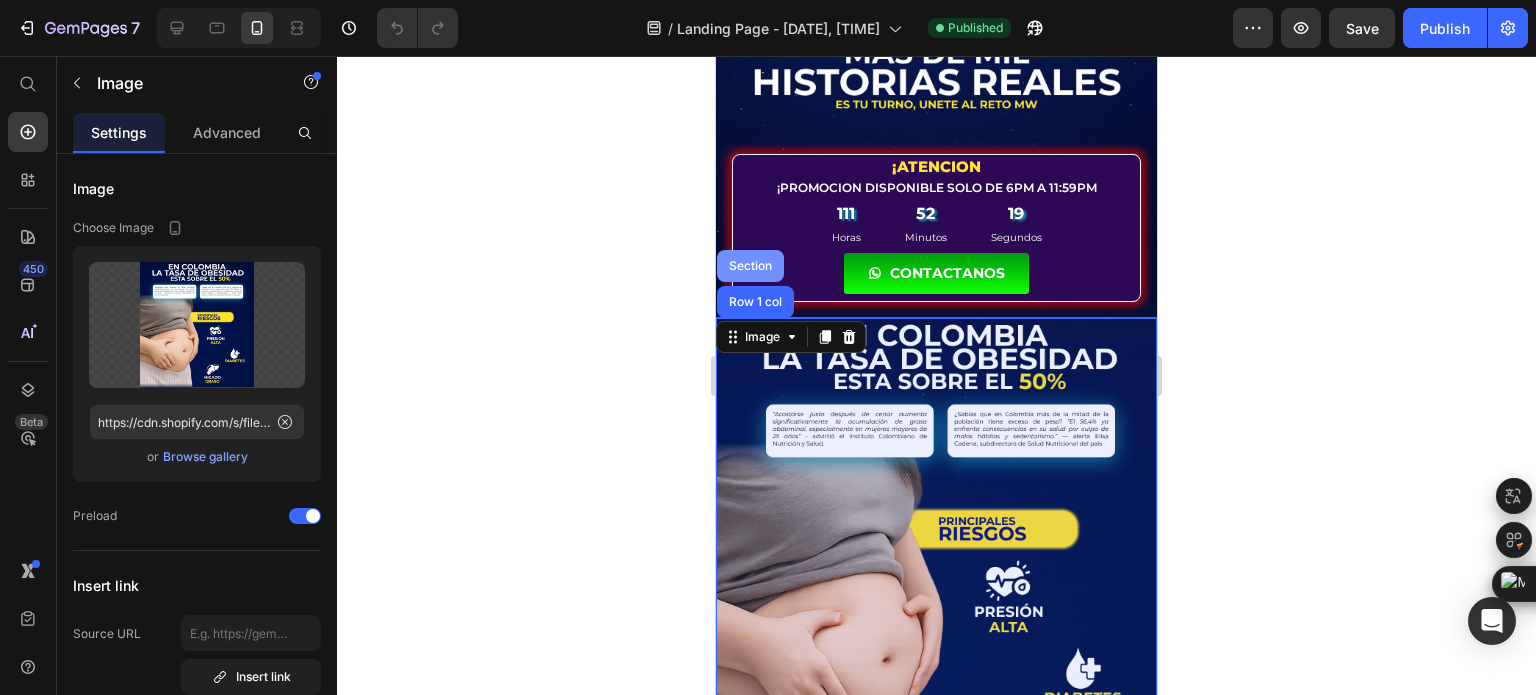 click on "Section" at bounding box center [750, 266] 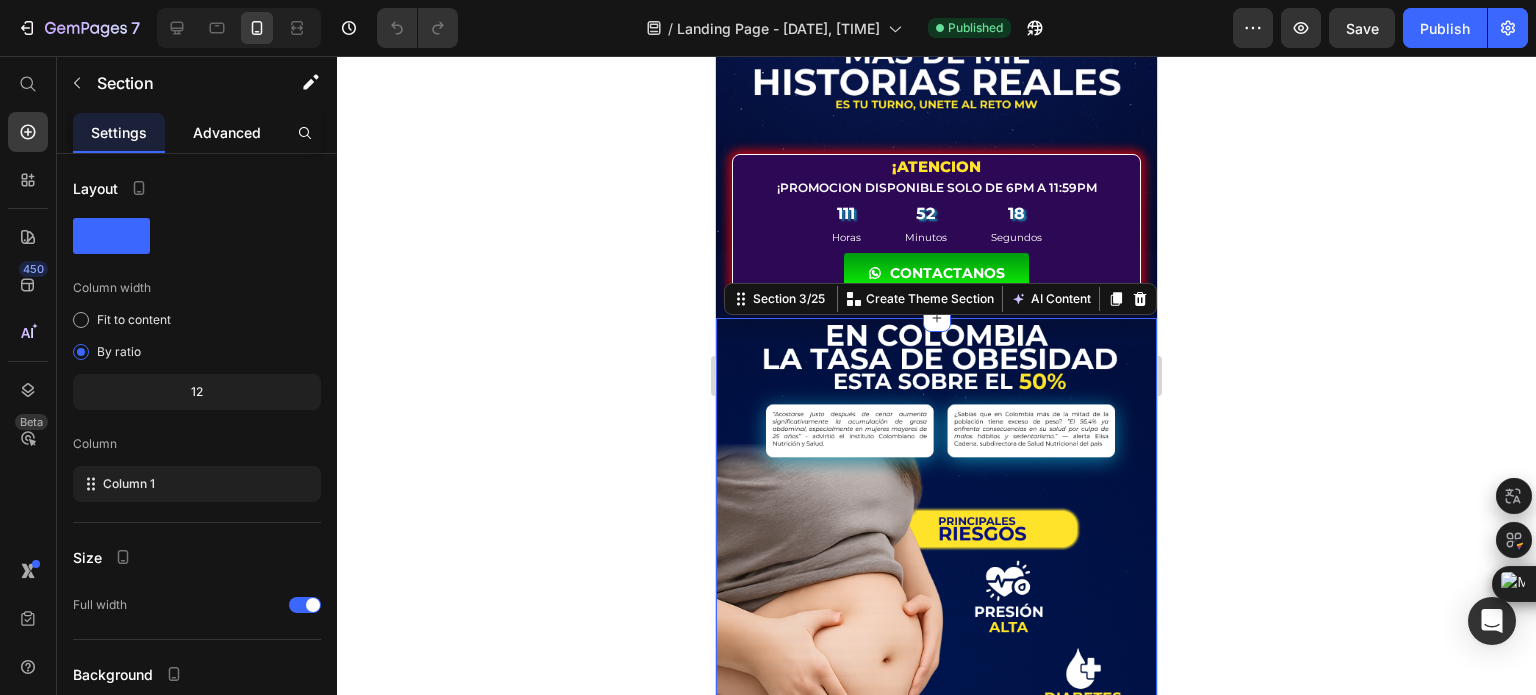 click on "Advanced" 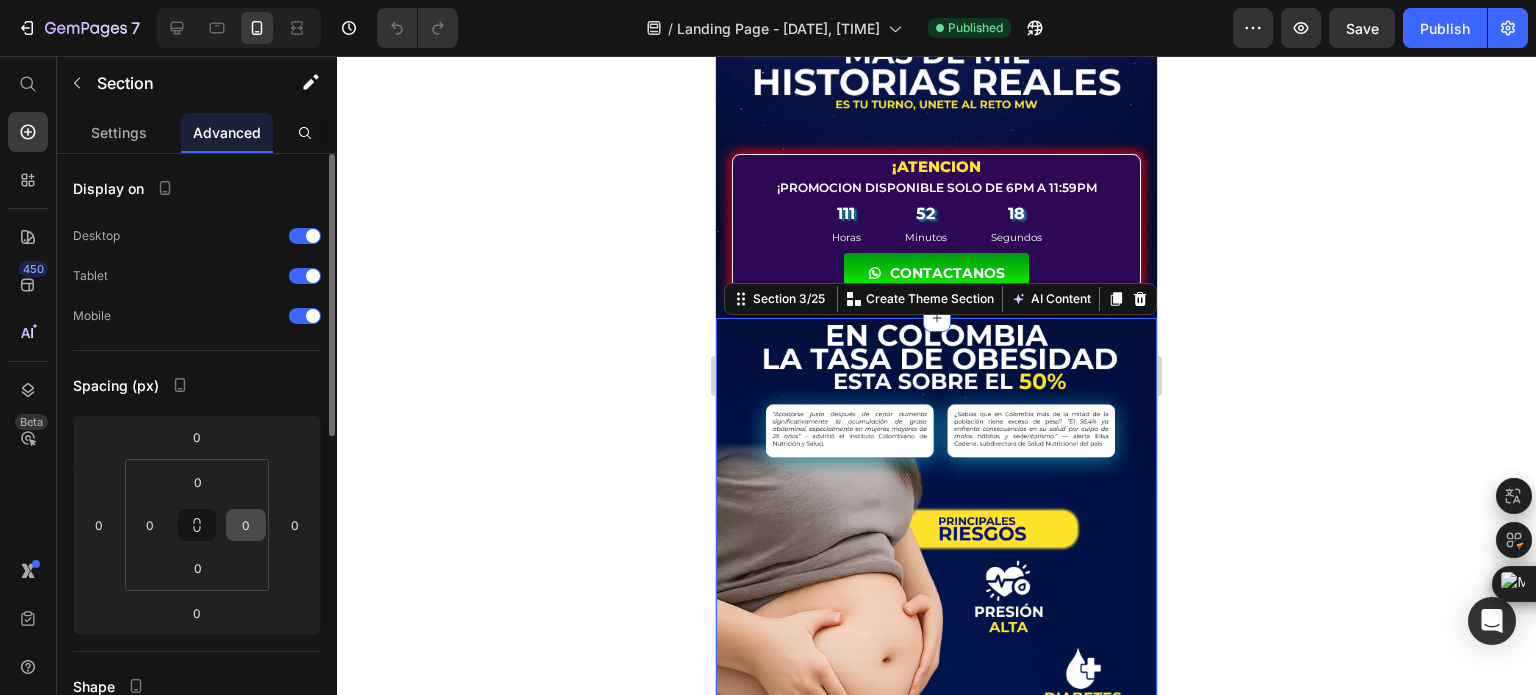 scroll, scrollTop: 300, scrollLeft: 0, axis: vertical 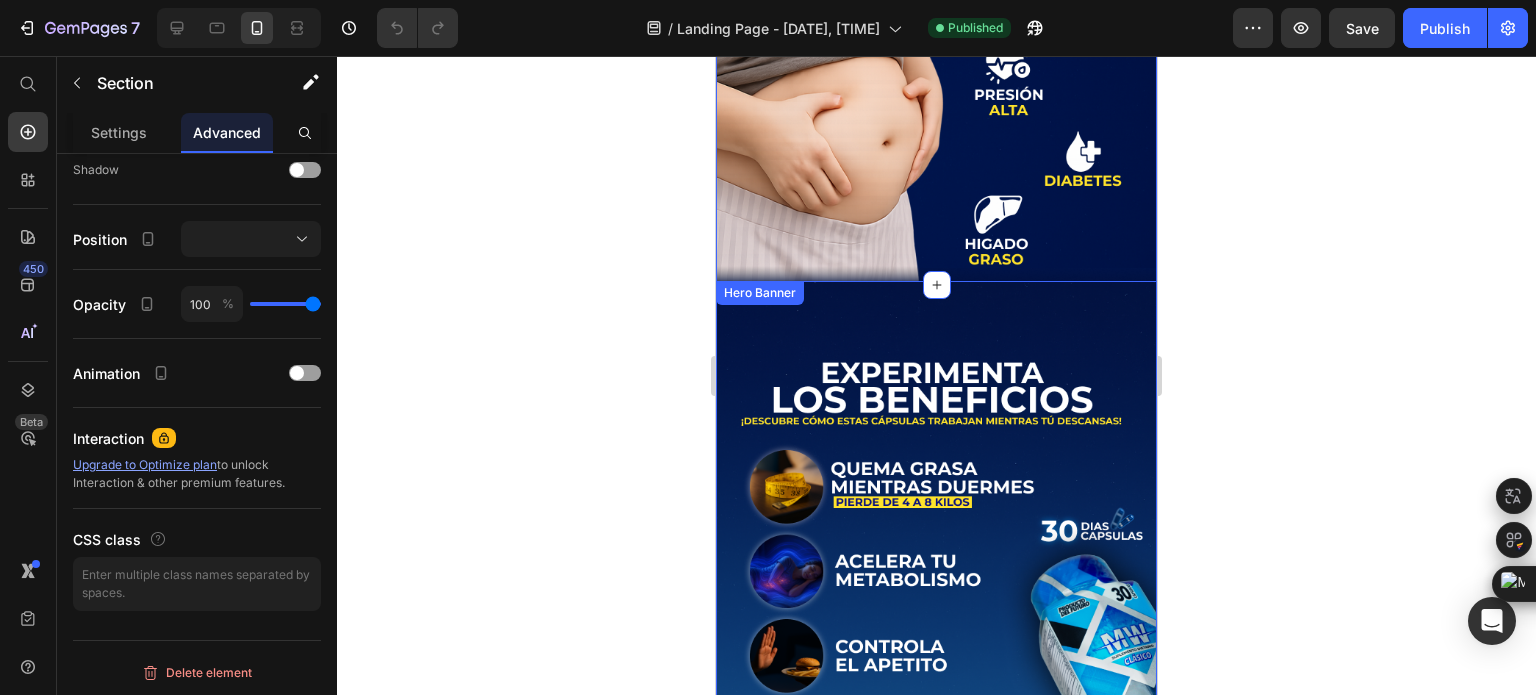 click at bounding box center (936, 630) 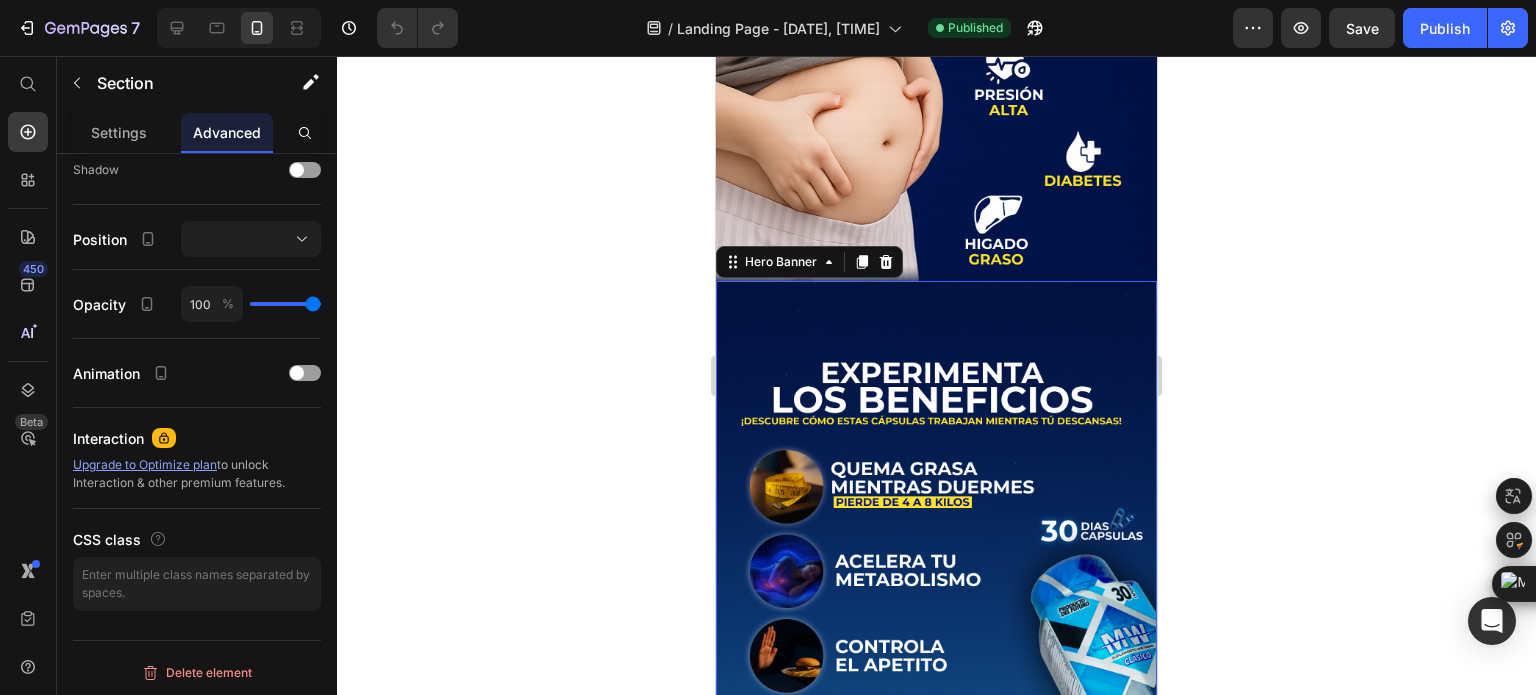 scroll, scrollTop: 0, scrollLeft: 0, axis: both 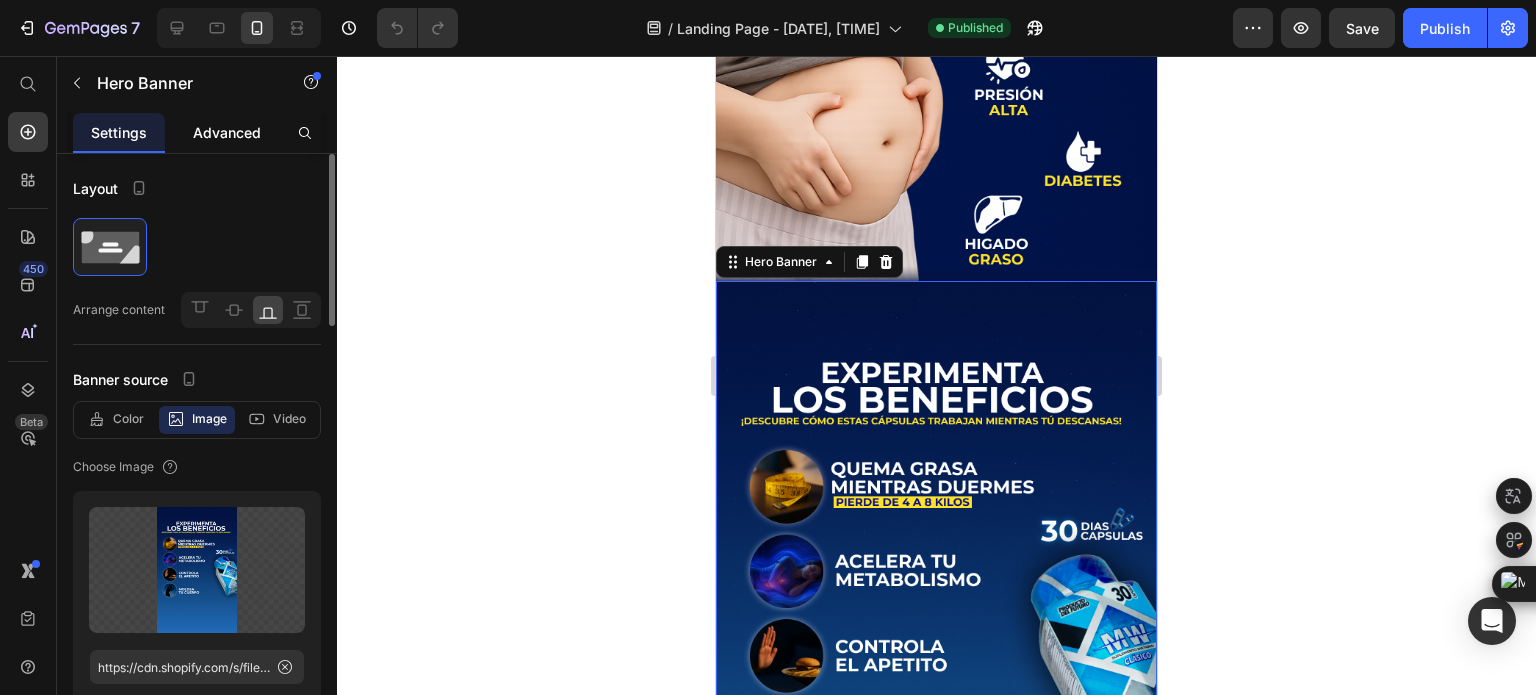 click on "Advanced" at bounding box center [227, 132] 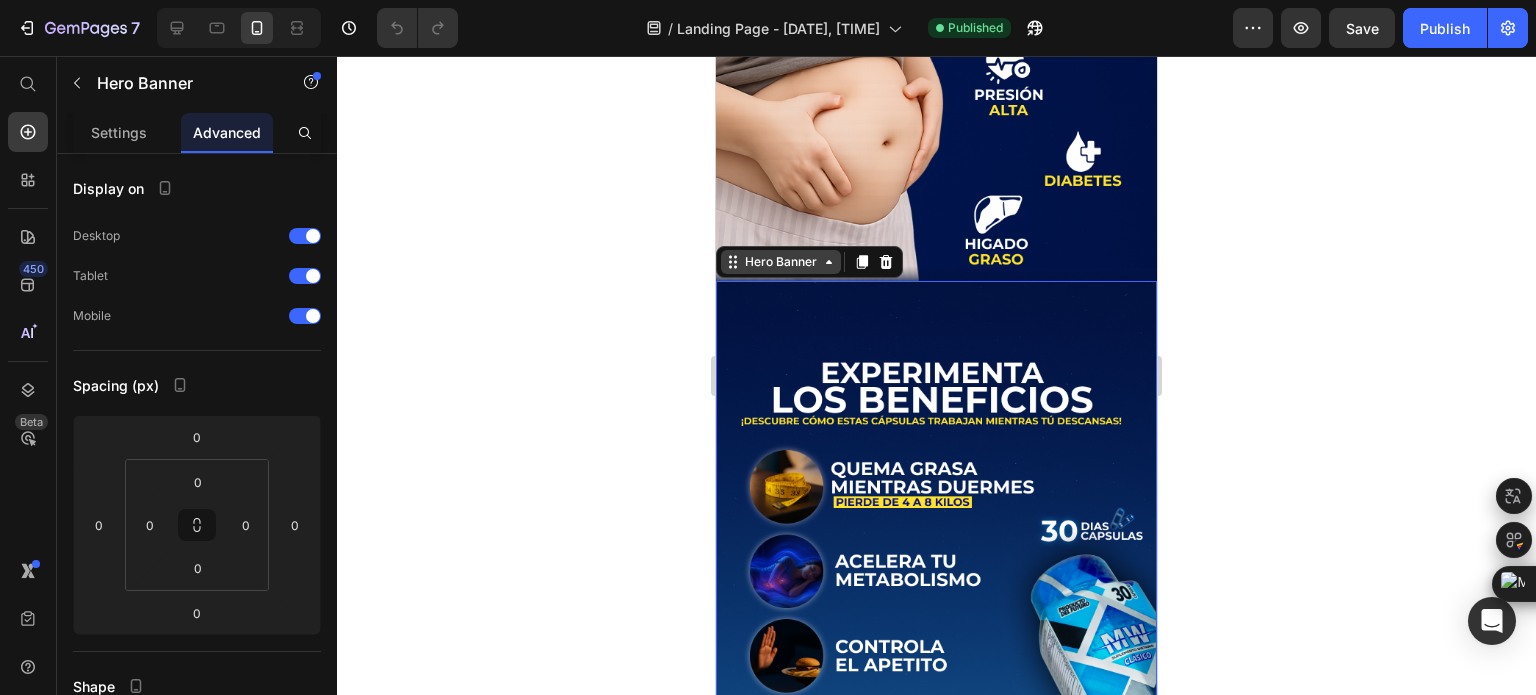 click on "Hero Banner" at bounding box center [781, 262] 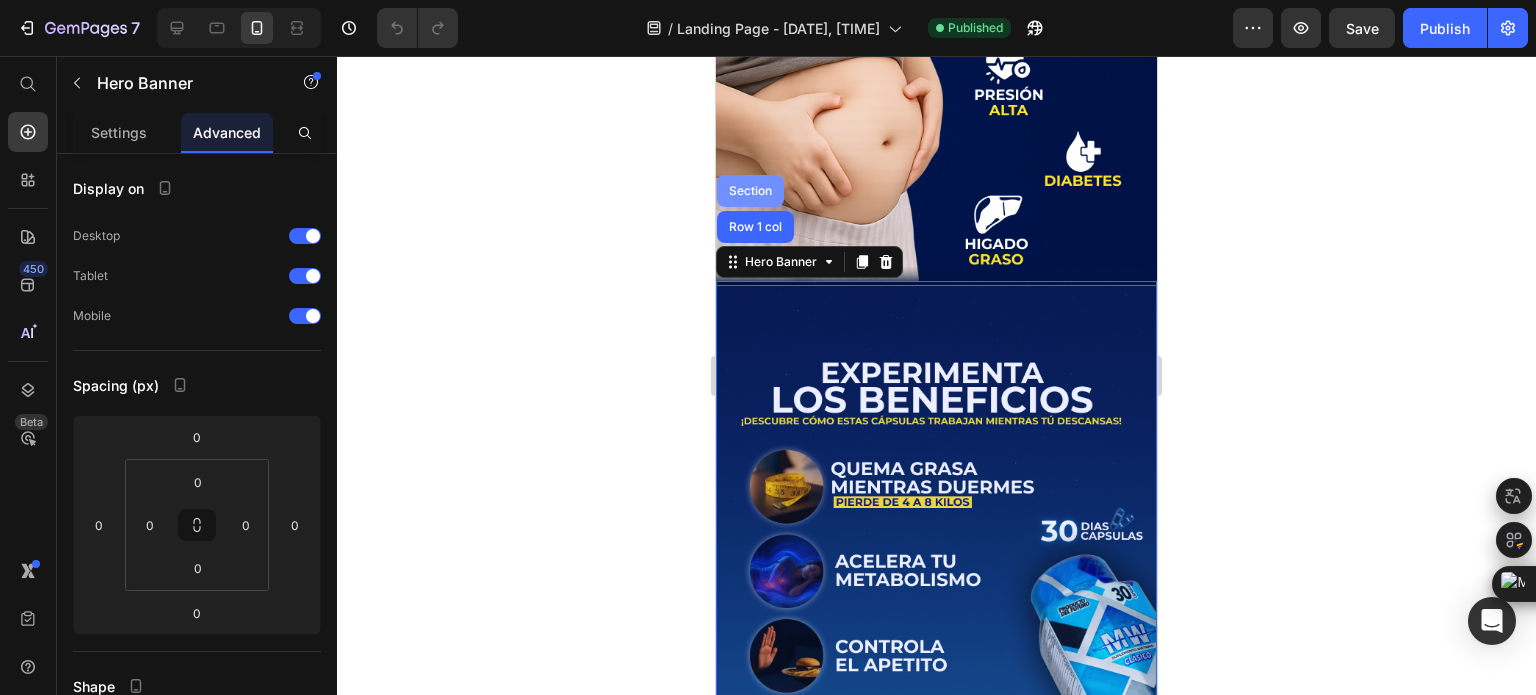 click on "Section" at bounding box center (750, 191) 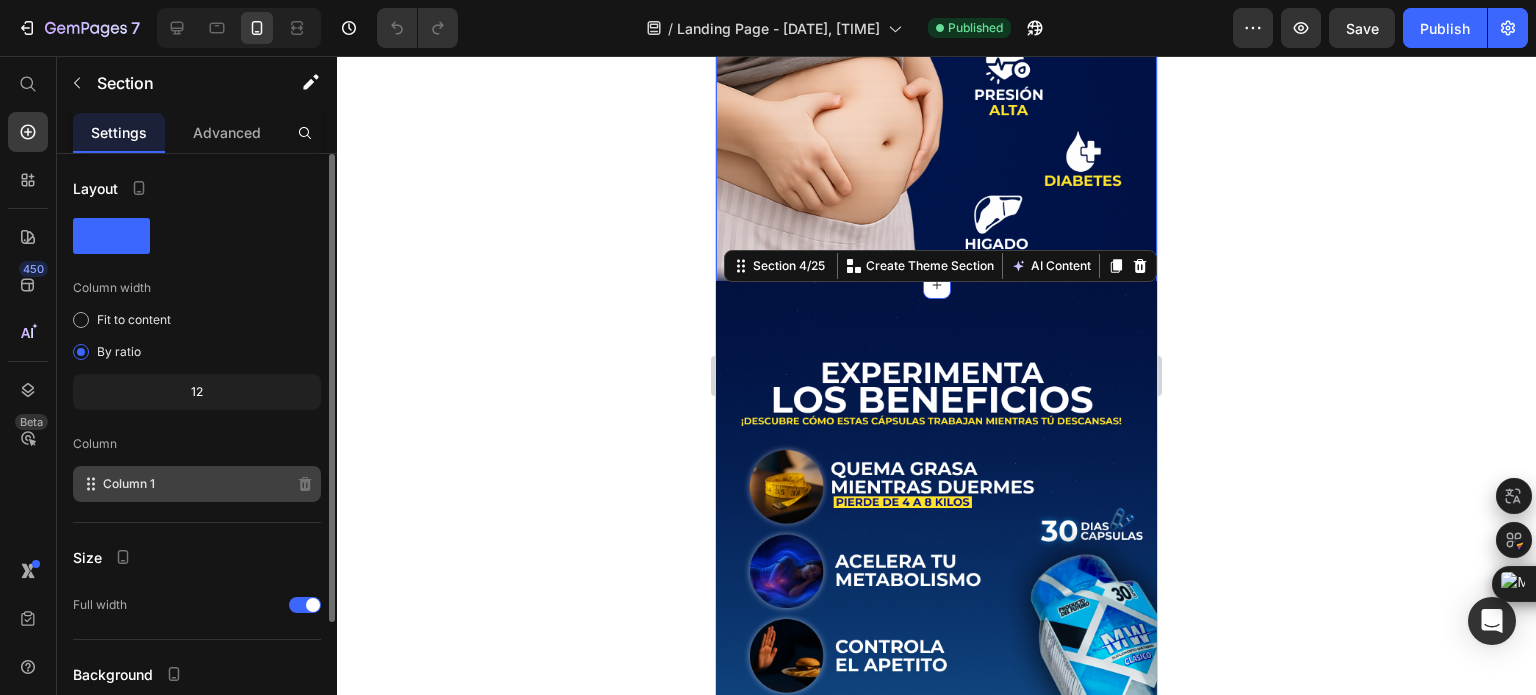 scroll, scrollTop: 100, scrollLeft: 0, axis: vertical 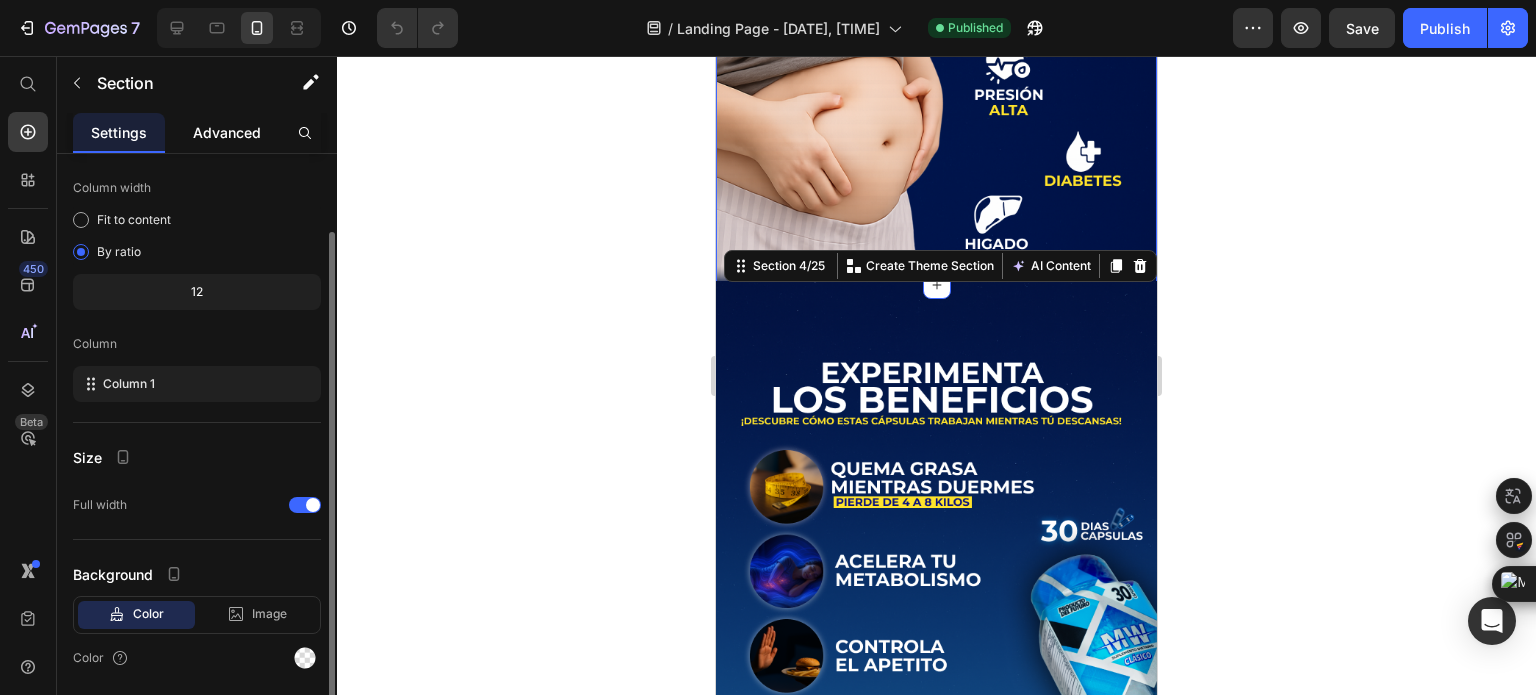 click on "Advanced" at bounding box center (227, 132) 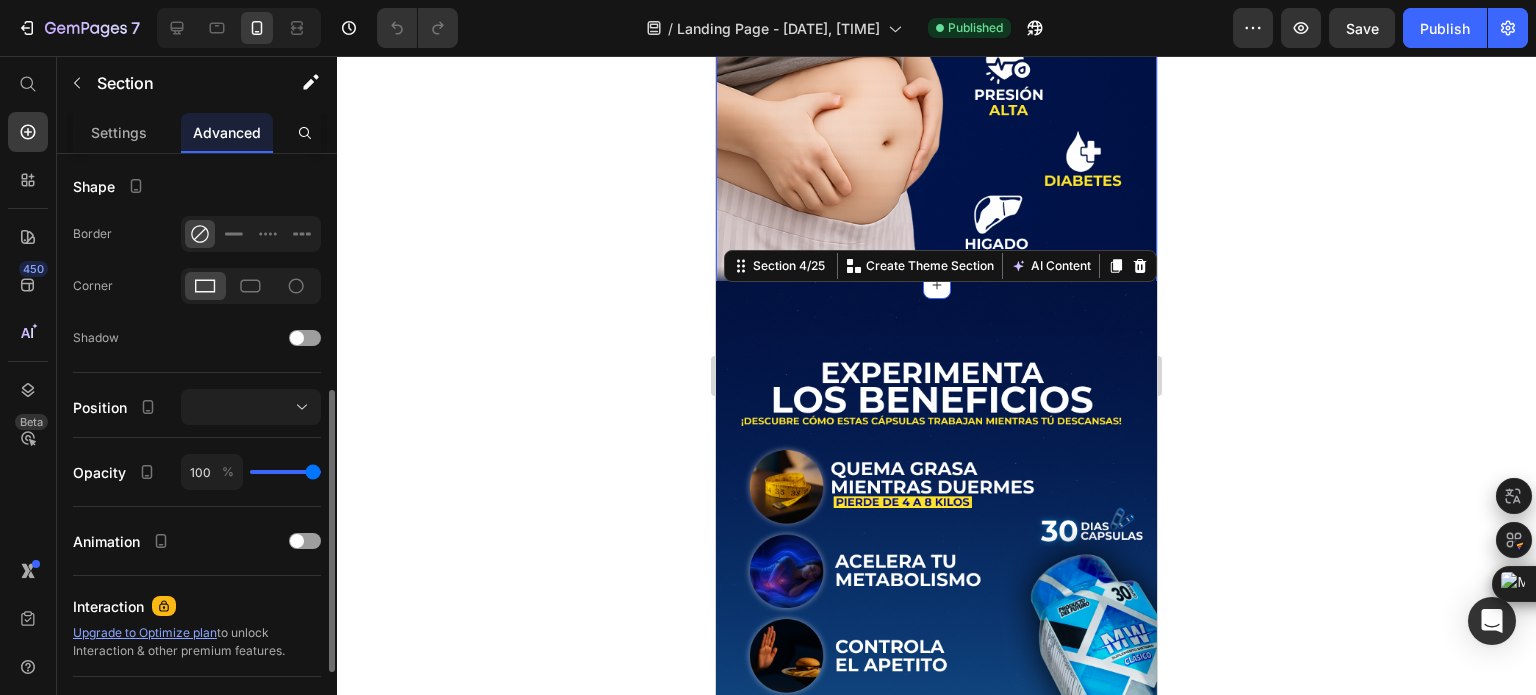 scroll, scrollTop: 600, scrollLeft: 0, axis: vertical 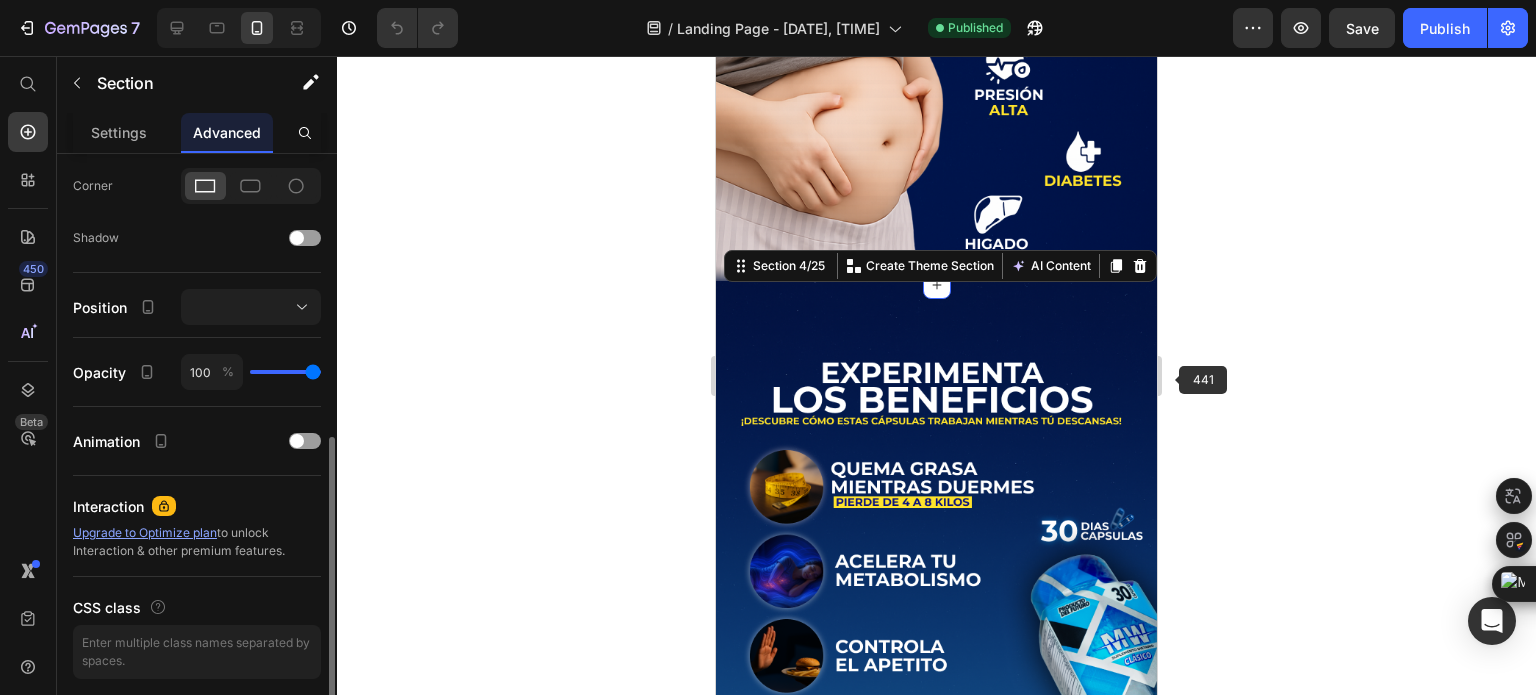 click 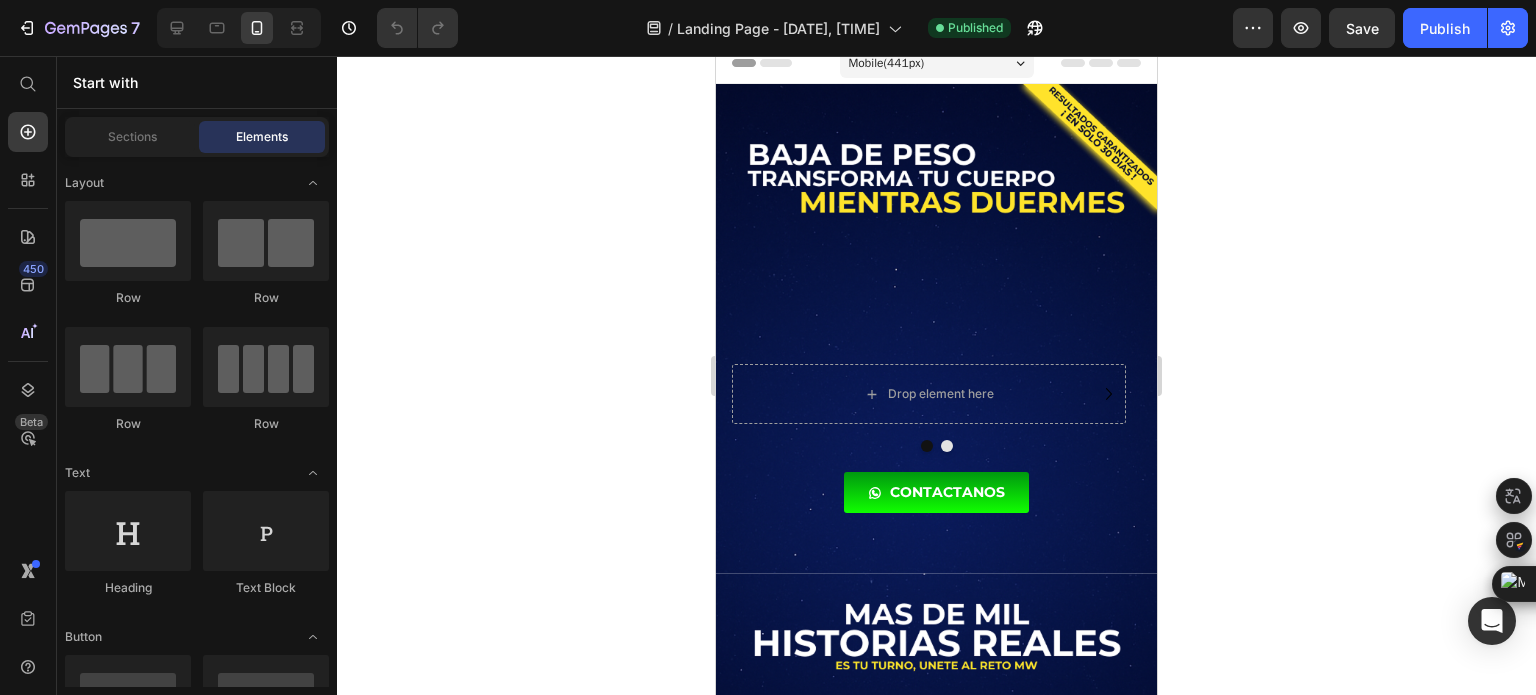 scroll, scrollTop: 0, scrollLeft: 0, axis: both 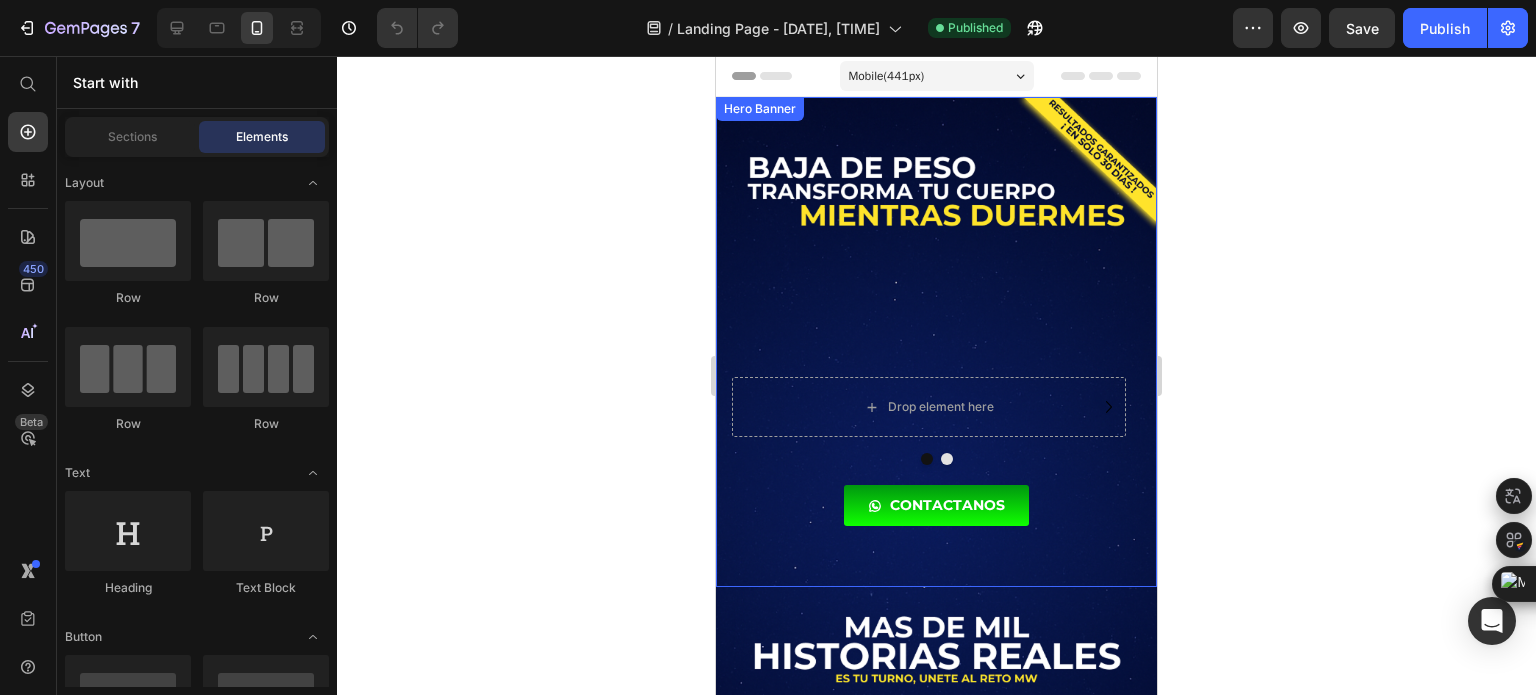 click at bounding box center [936, 342] 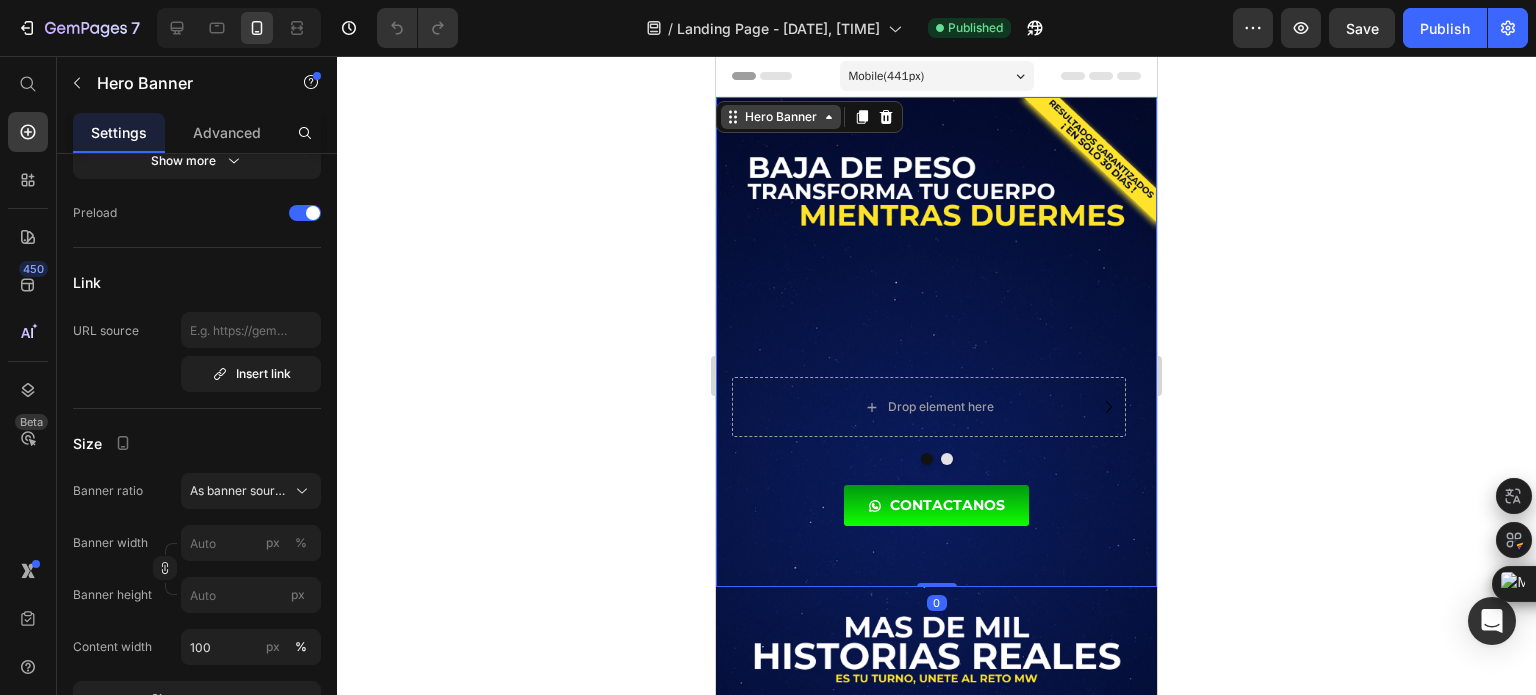 scroll, scrollTop: 0, scrollLeft: 0, axis: both 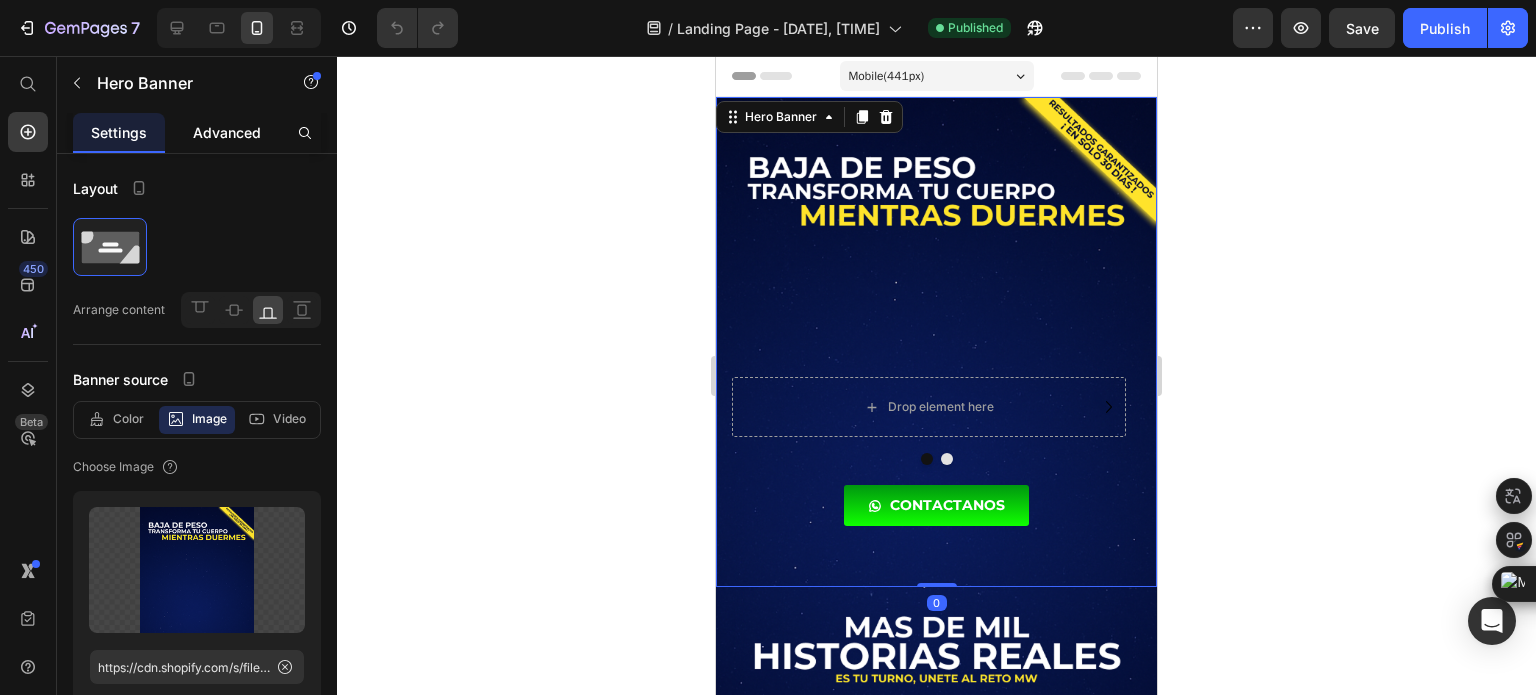 click on "Advanced" 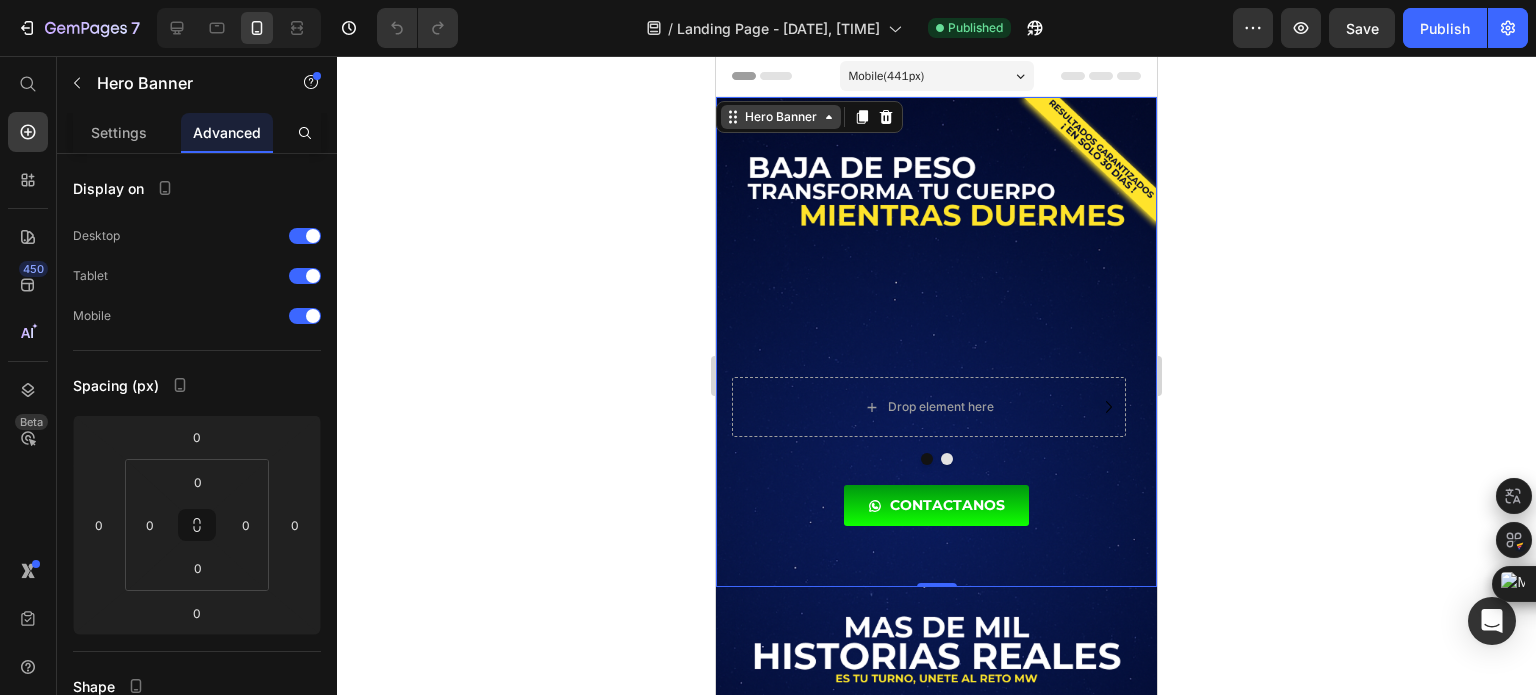 click on "Hero Banner" at bounding box center (781, 117) 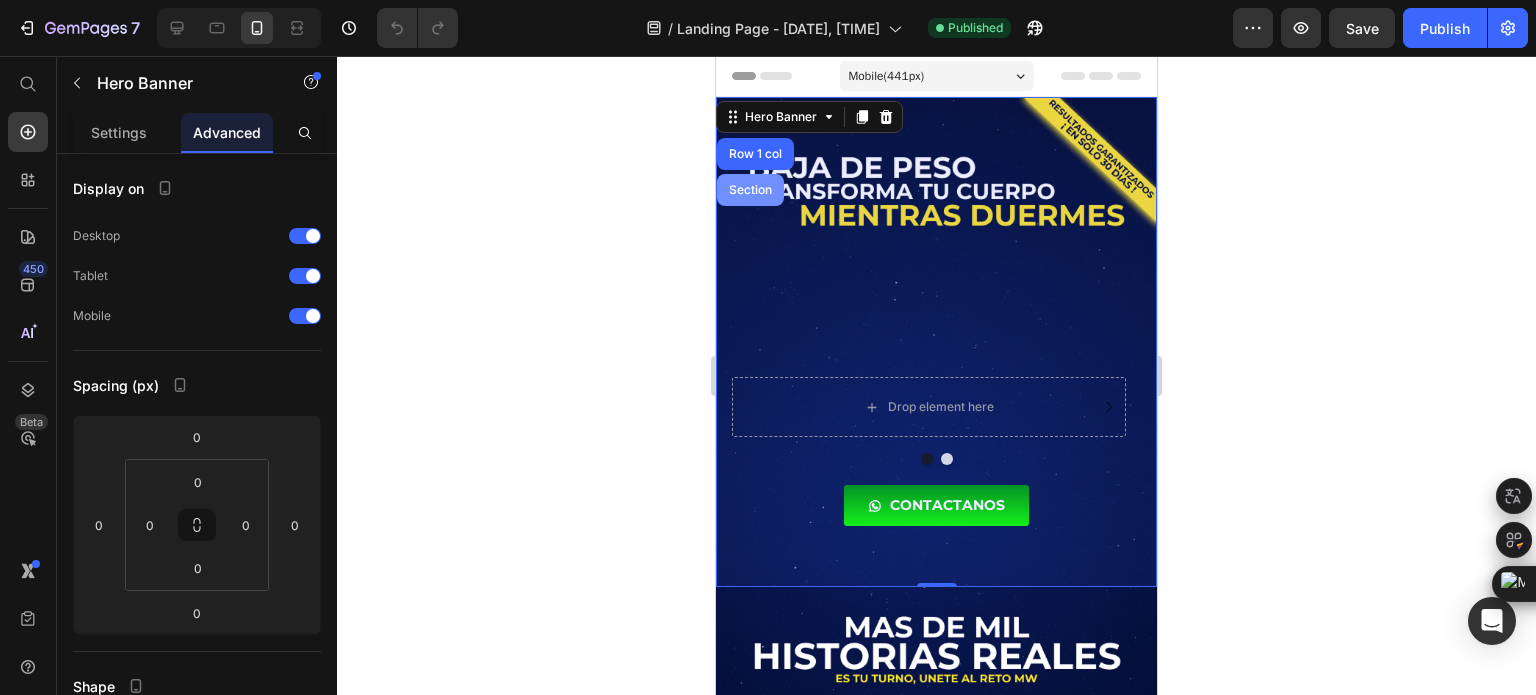 click on "Section" at bounding box center (750, 190) 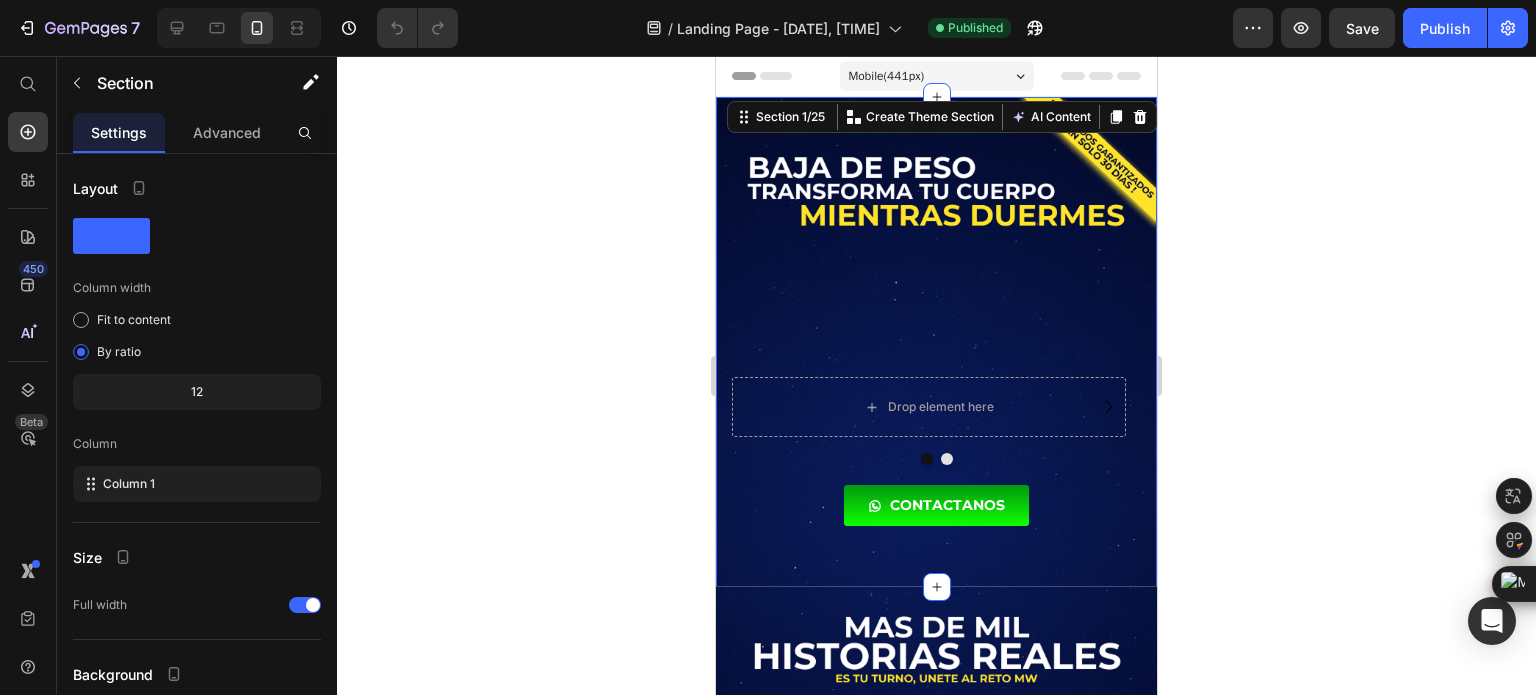 click on "Section" 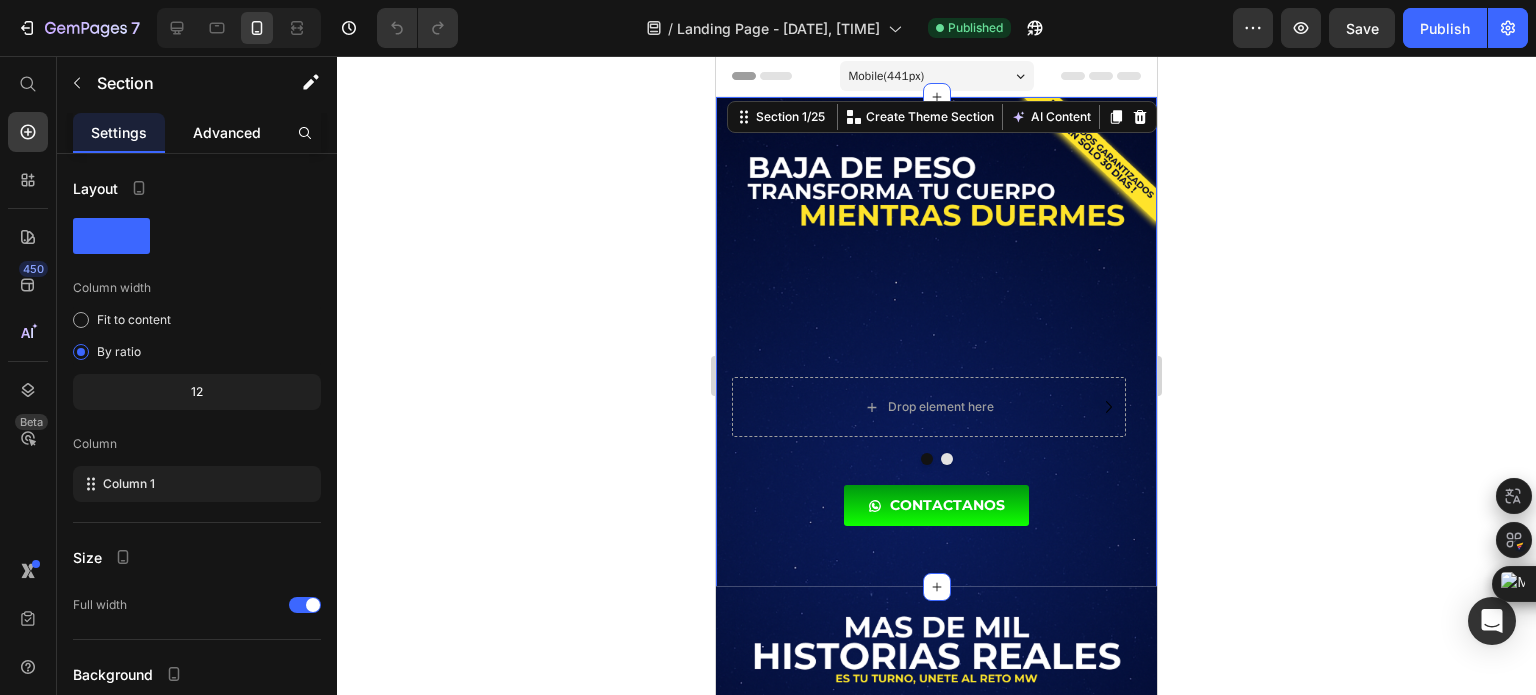 click on "Advanced" at bounding box center (227, 132) 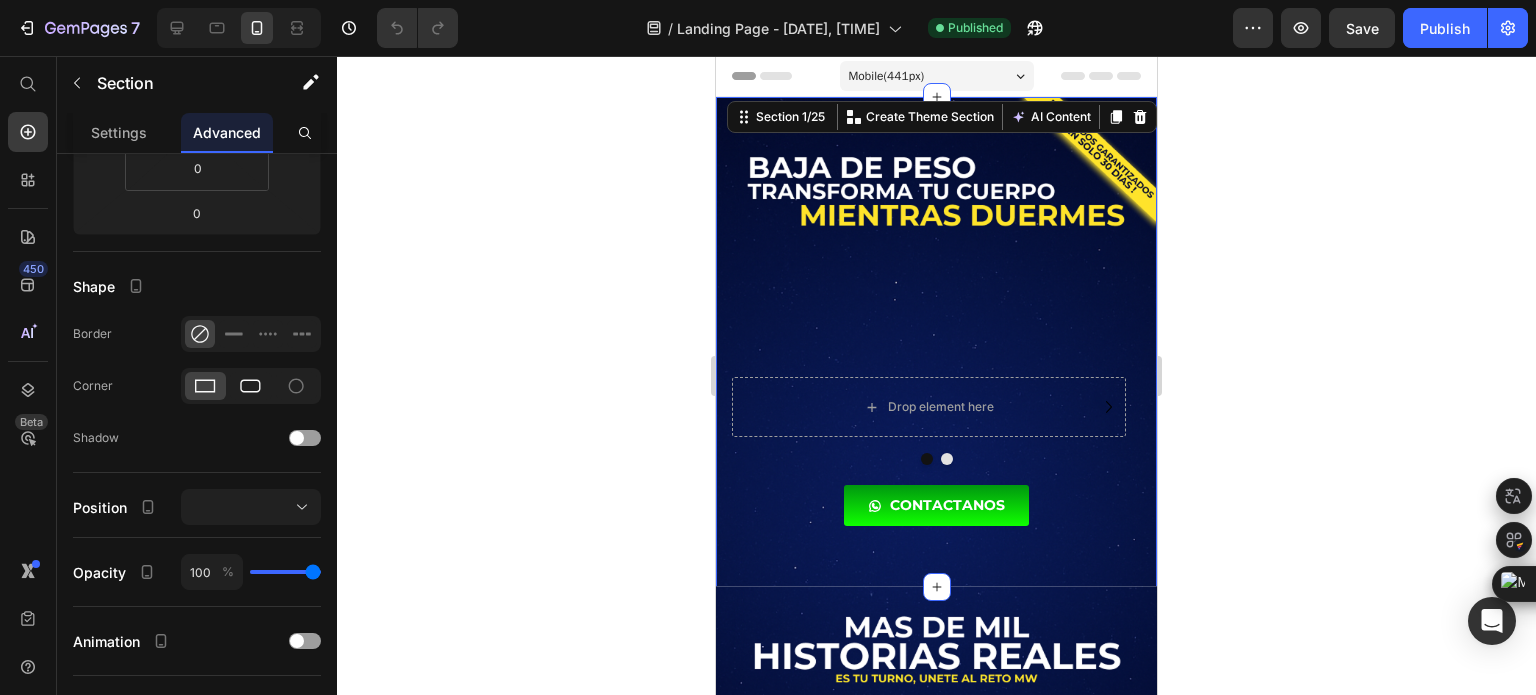 scroll, scrollTop: 600, scrollLeft: 0, axis: vertical 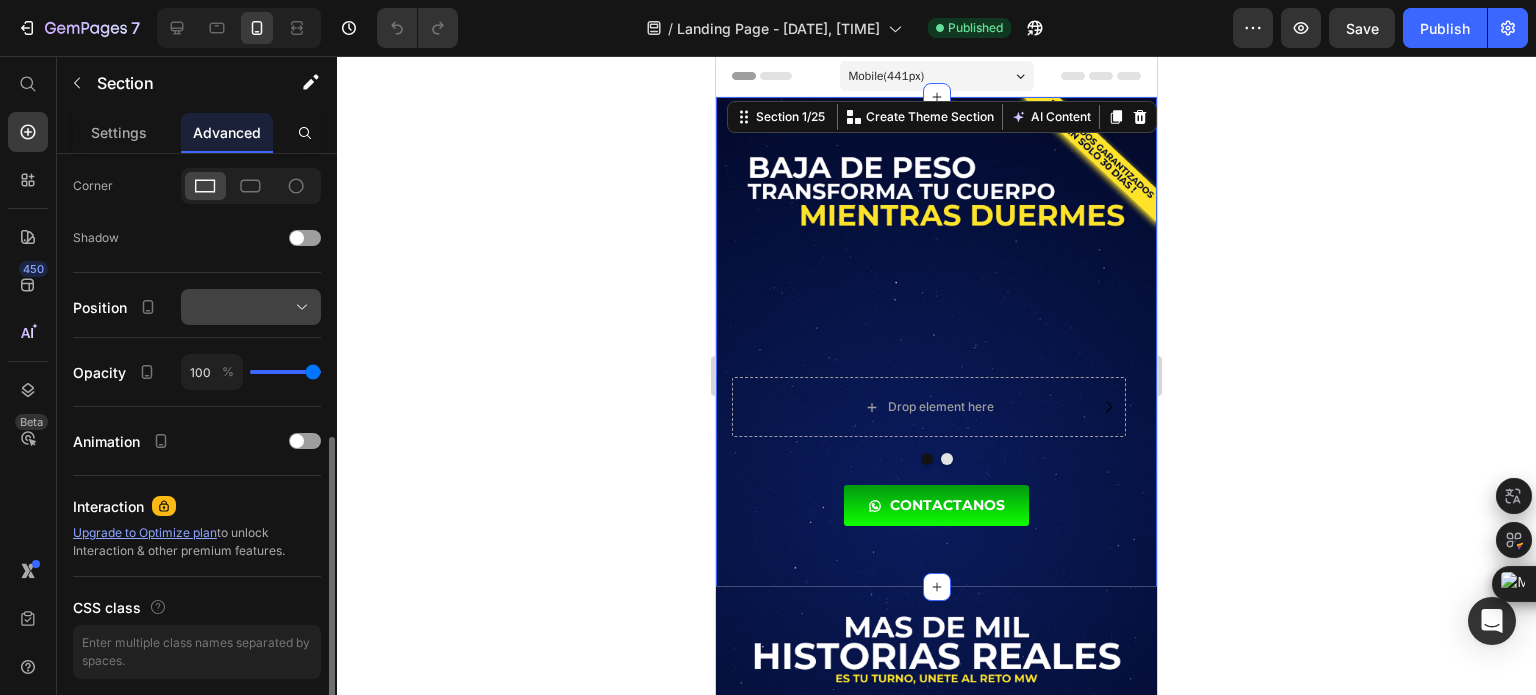 click at bounding box center [251, 307] 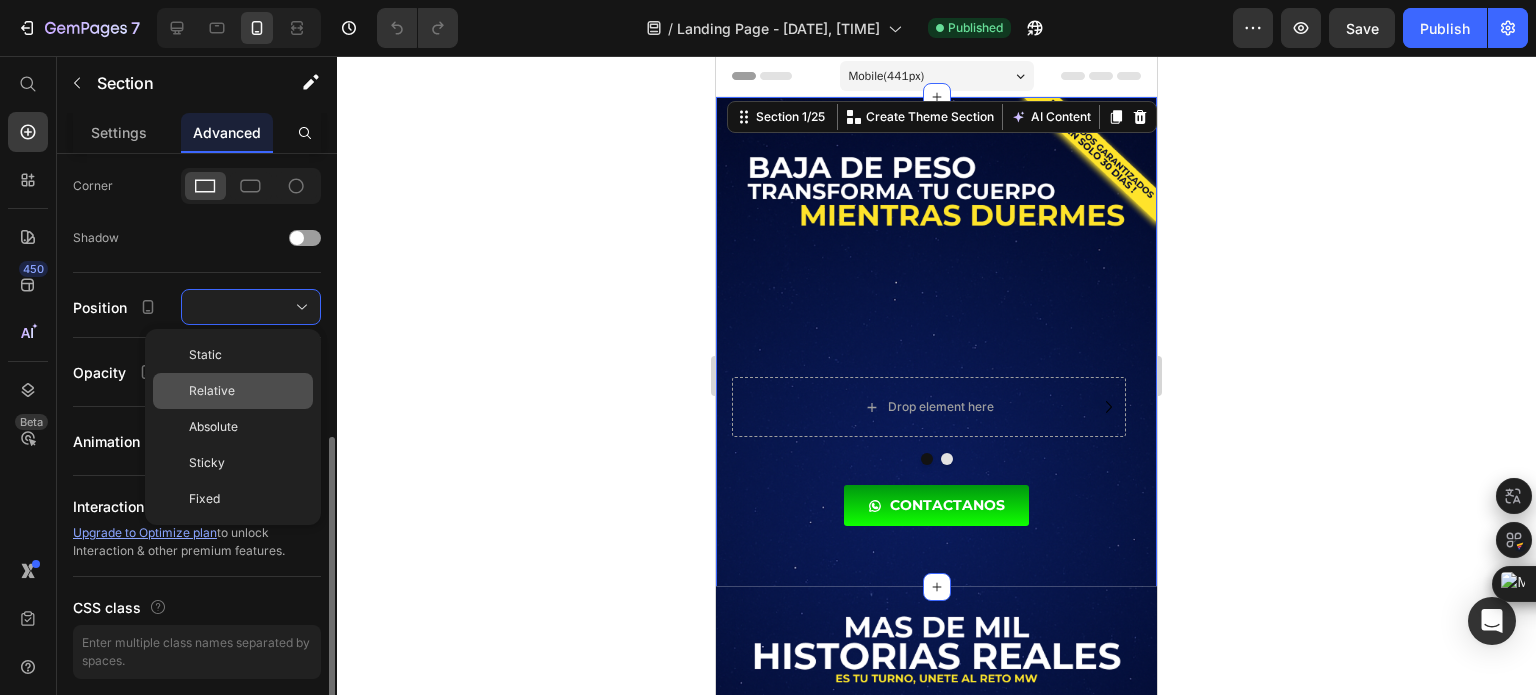 click on "Relative" at bounding box center [212, 391] 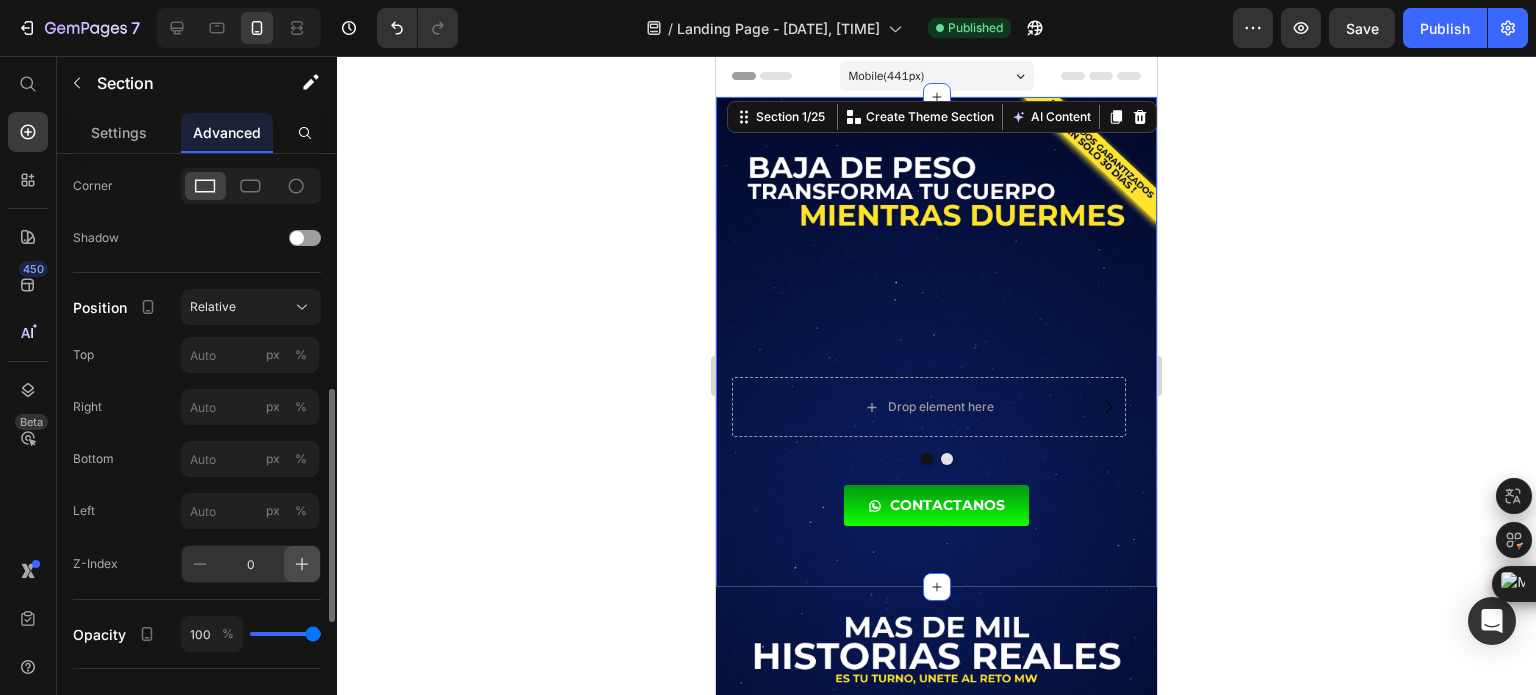 click 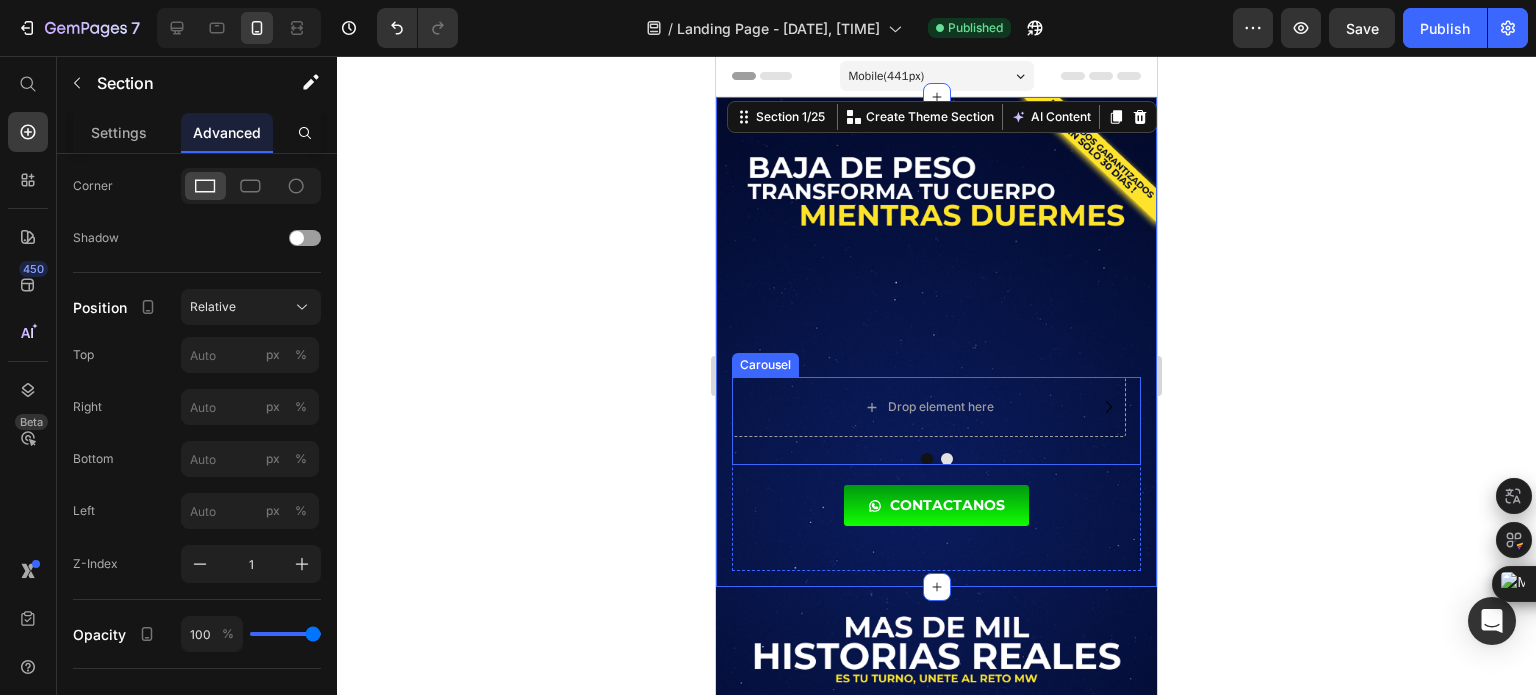 scroll, scrollTop: 200, scrollLeft: 0, axis: vertical 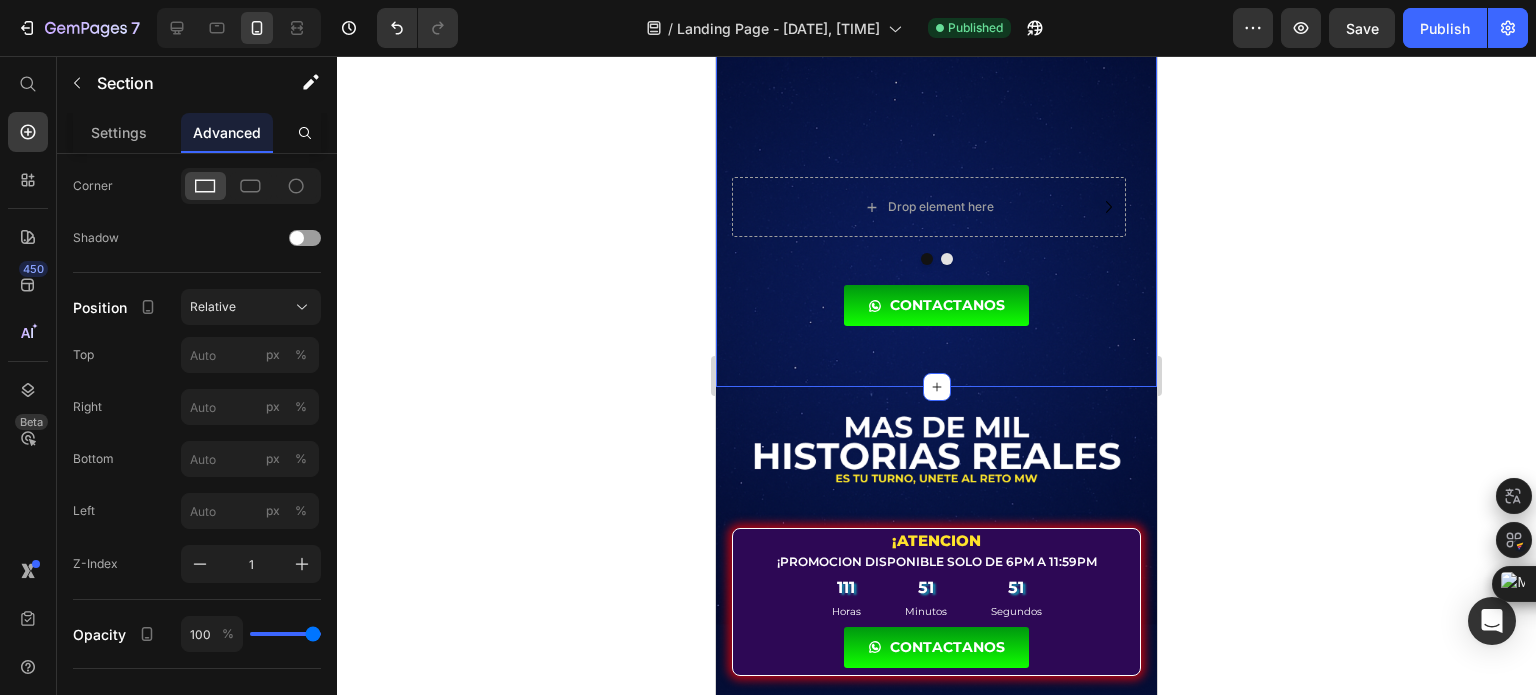 click 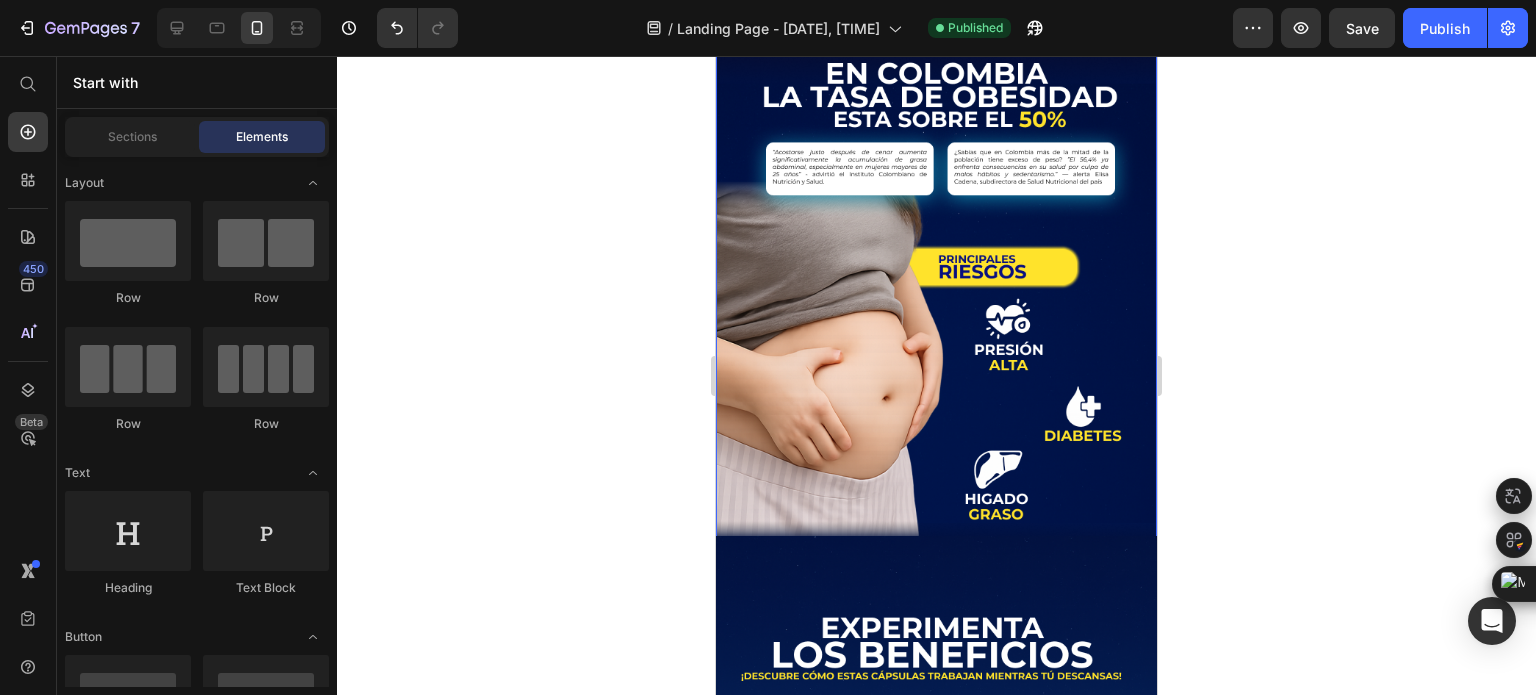 scroll, scrollTop: 900, scrollLeft: 0, axis: vertical 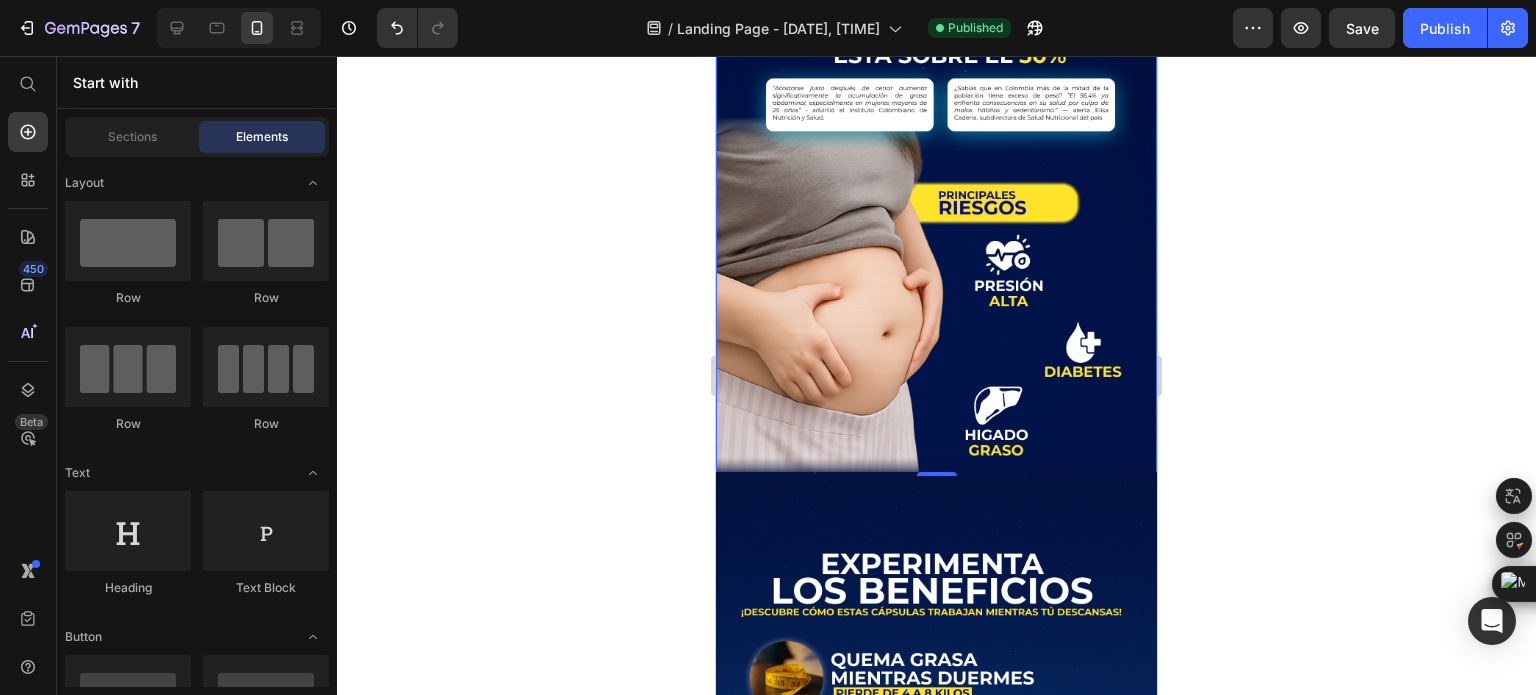 click at bounding box center [936, 233] 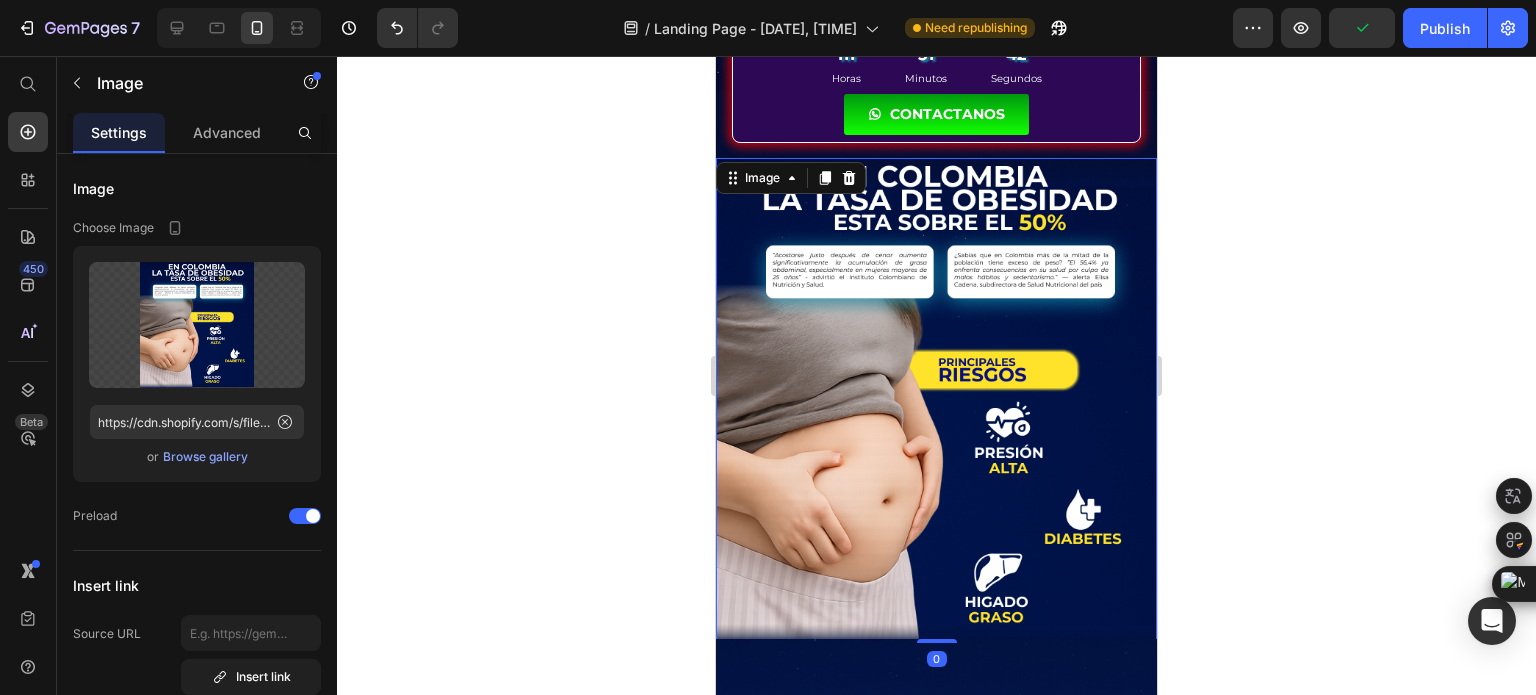 scroll, scrollTop: 700, scrollLeft: 0, axis: vertical 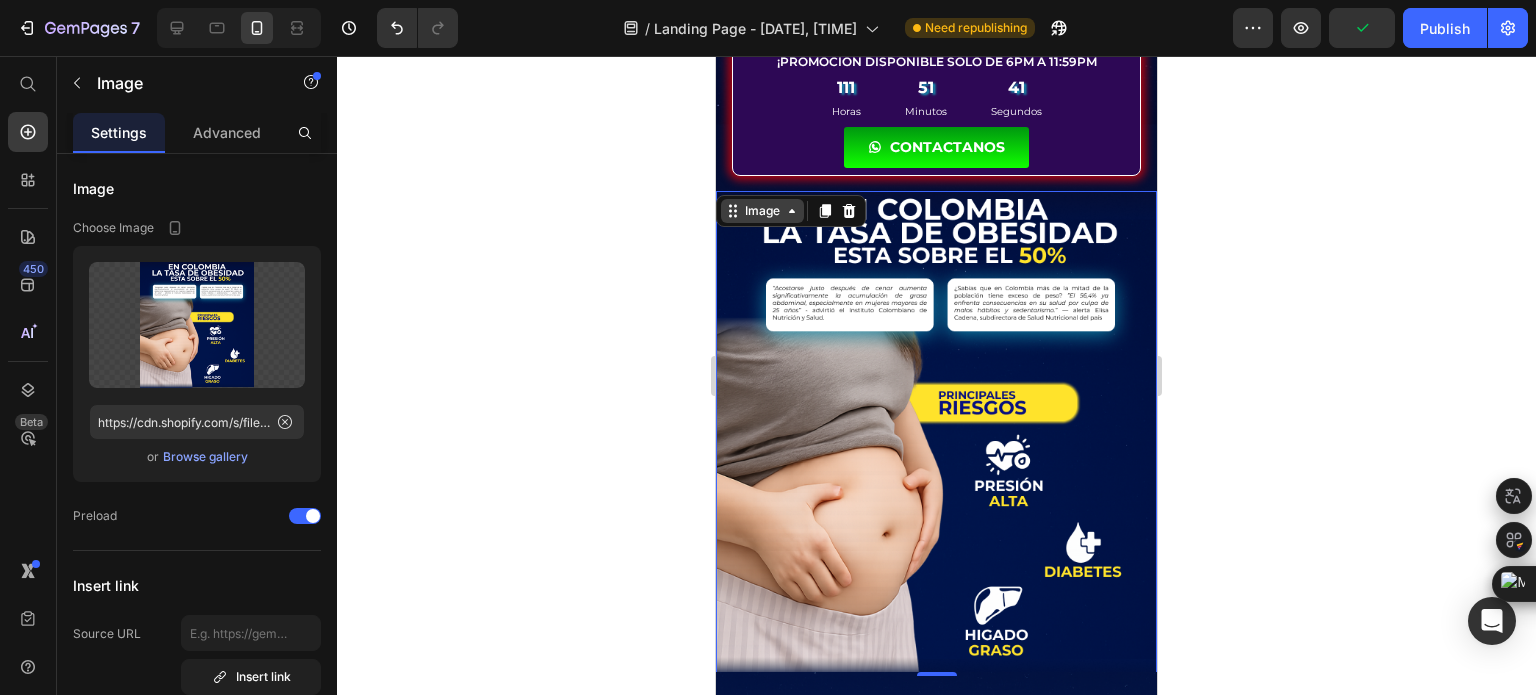 click on "Image" at bounding box center (762, 211) 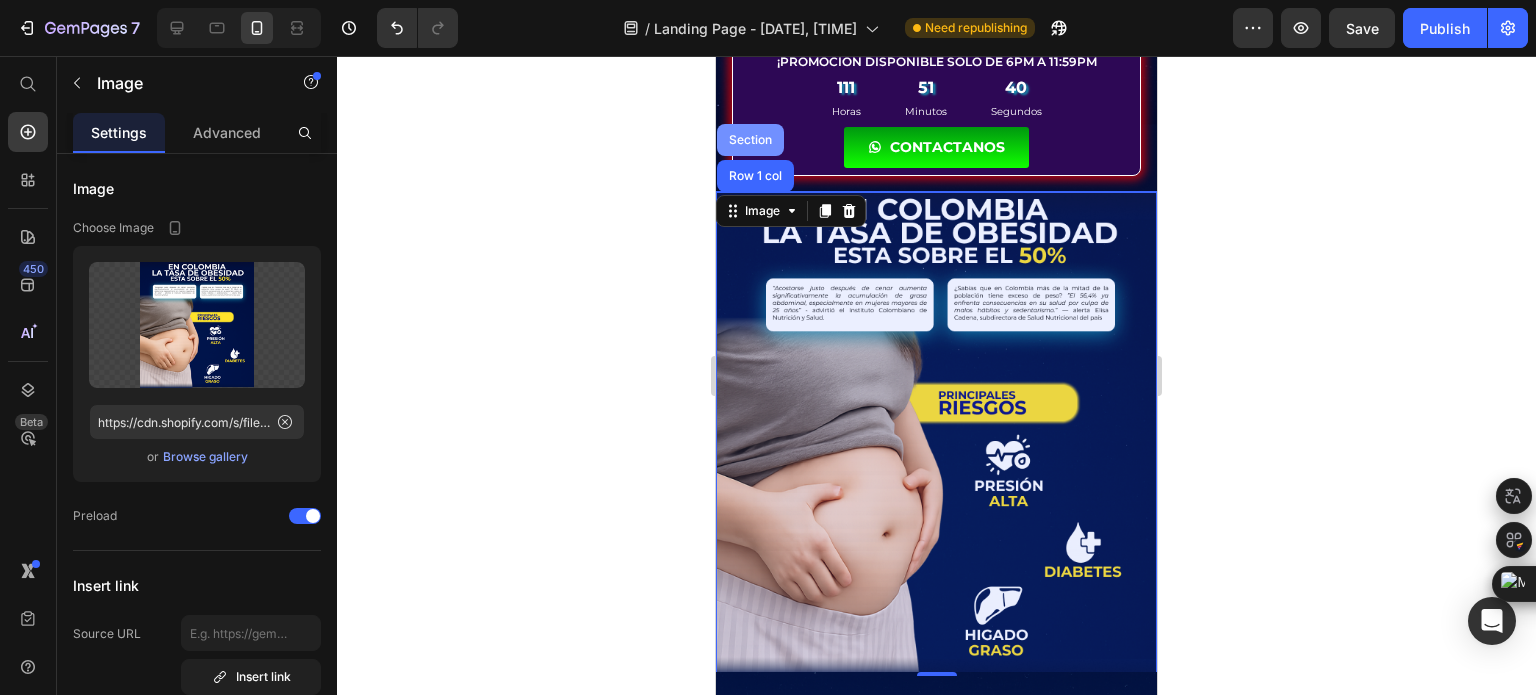 click on "Section" at bounding box center [750, 140] 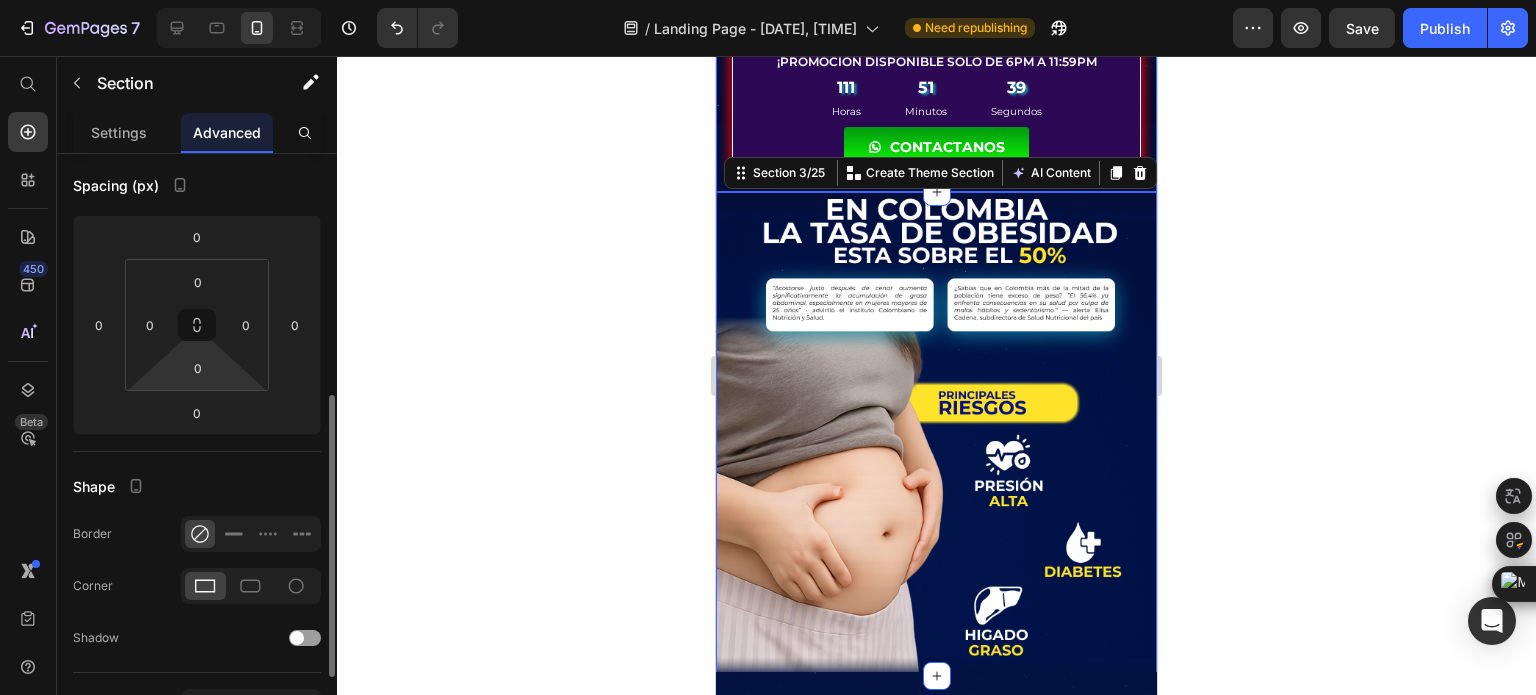 scroll, scrollTop: 500, scrollLeft: 0, axis: vertical 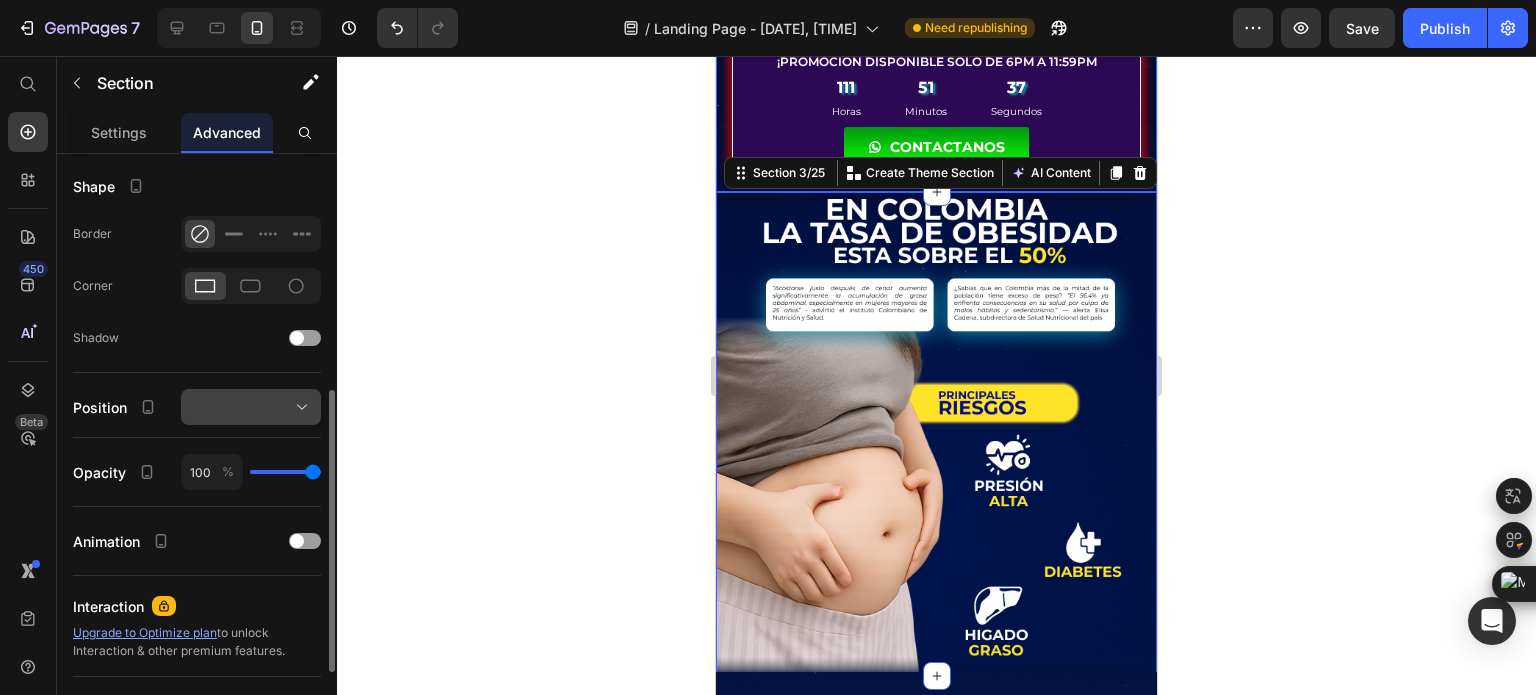 click at bounding box center (251, 407) 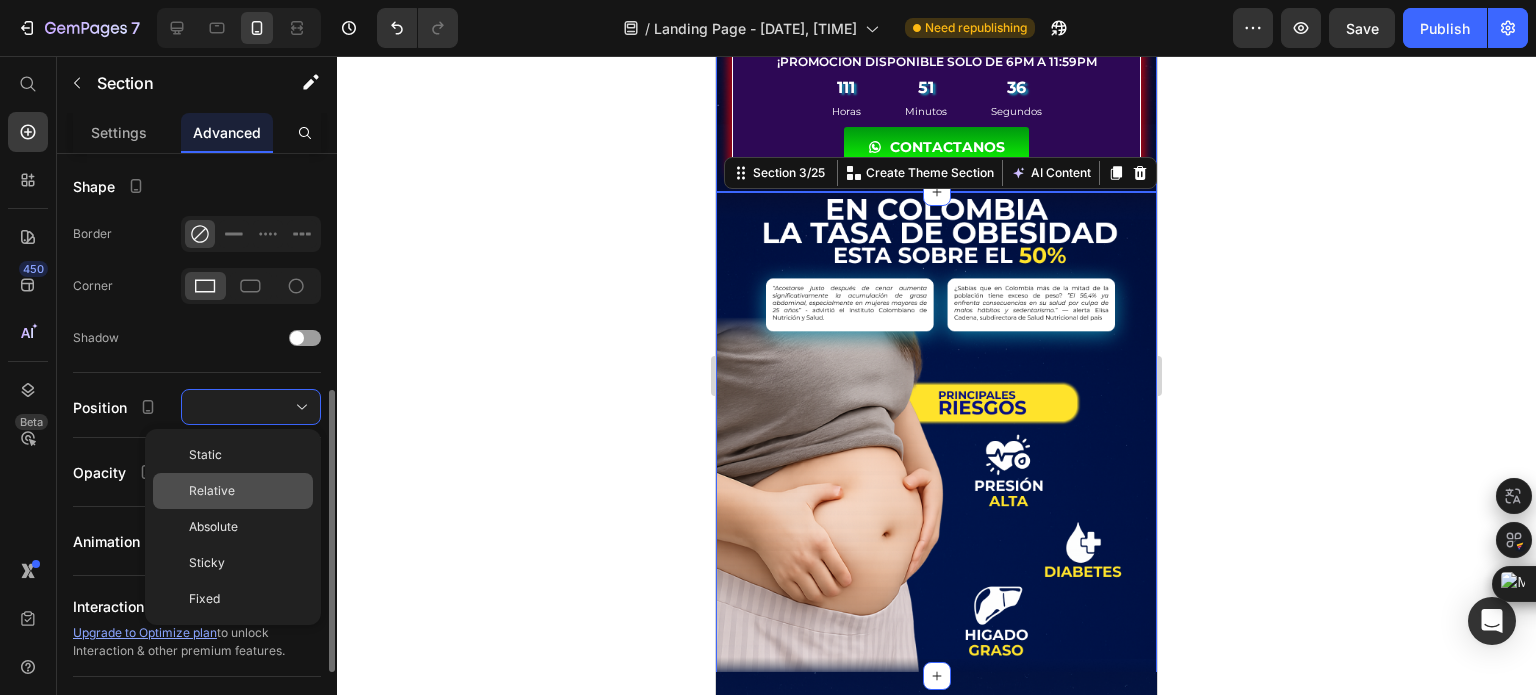click on "Relative" 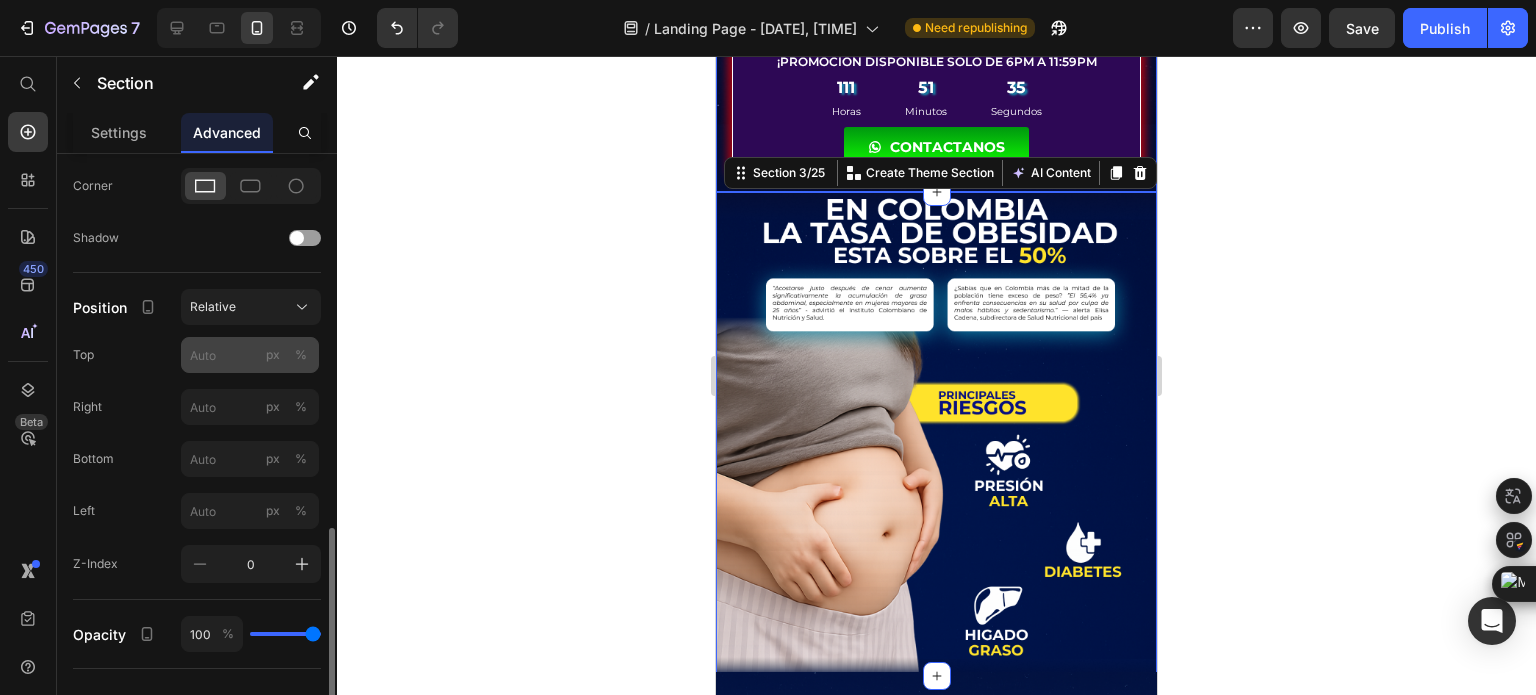 scroll, scrollTop: 700, scrollLeft: 0, axis: vertical 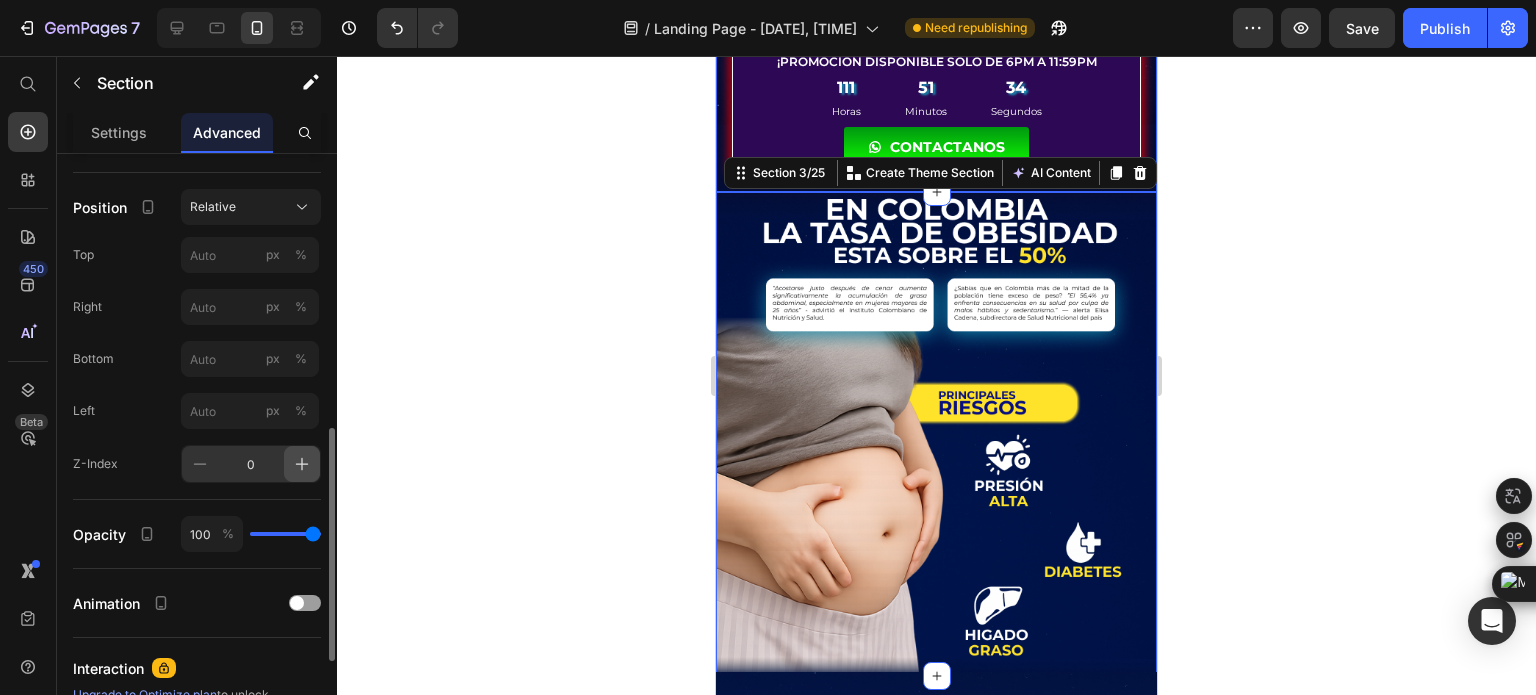 click 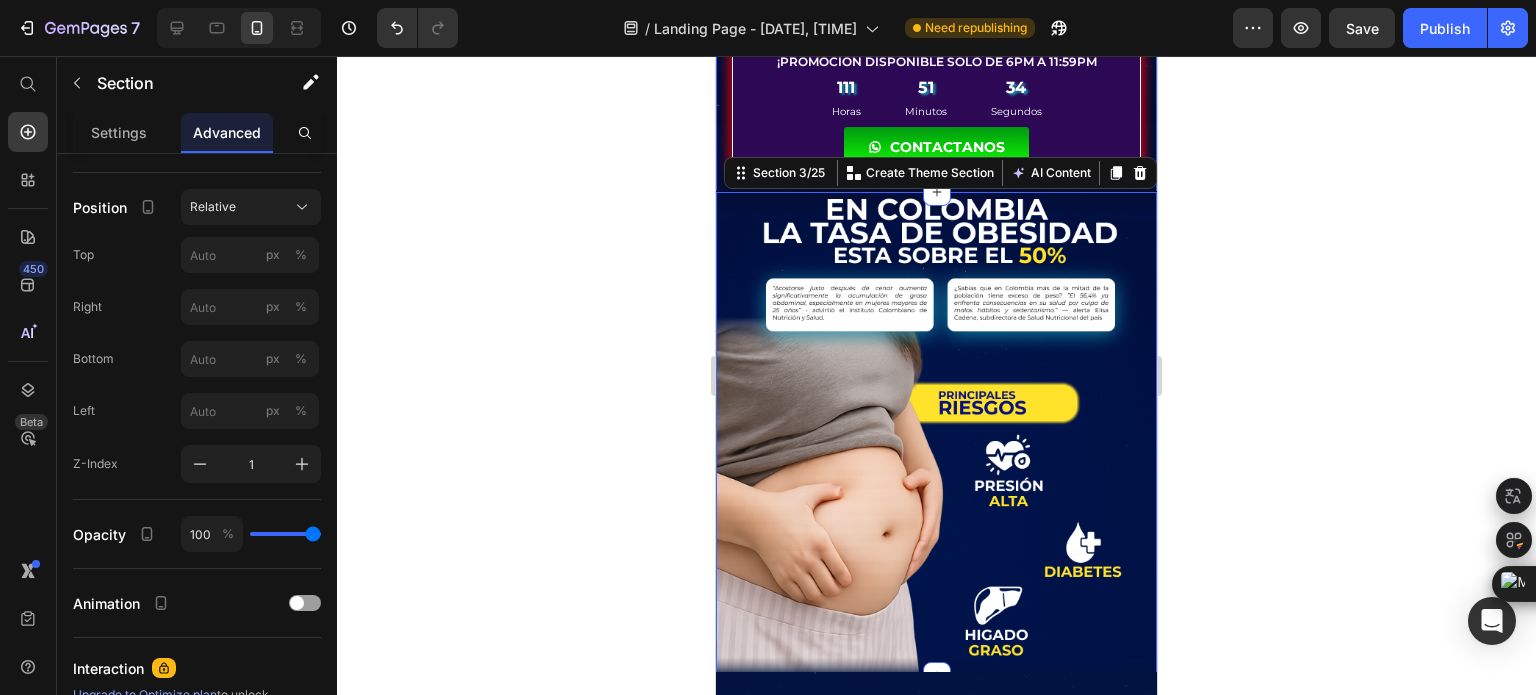 click 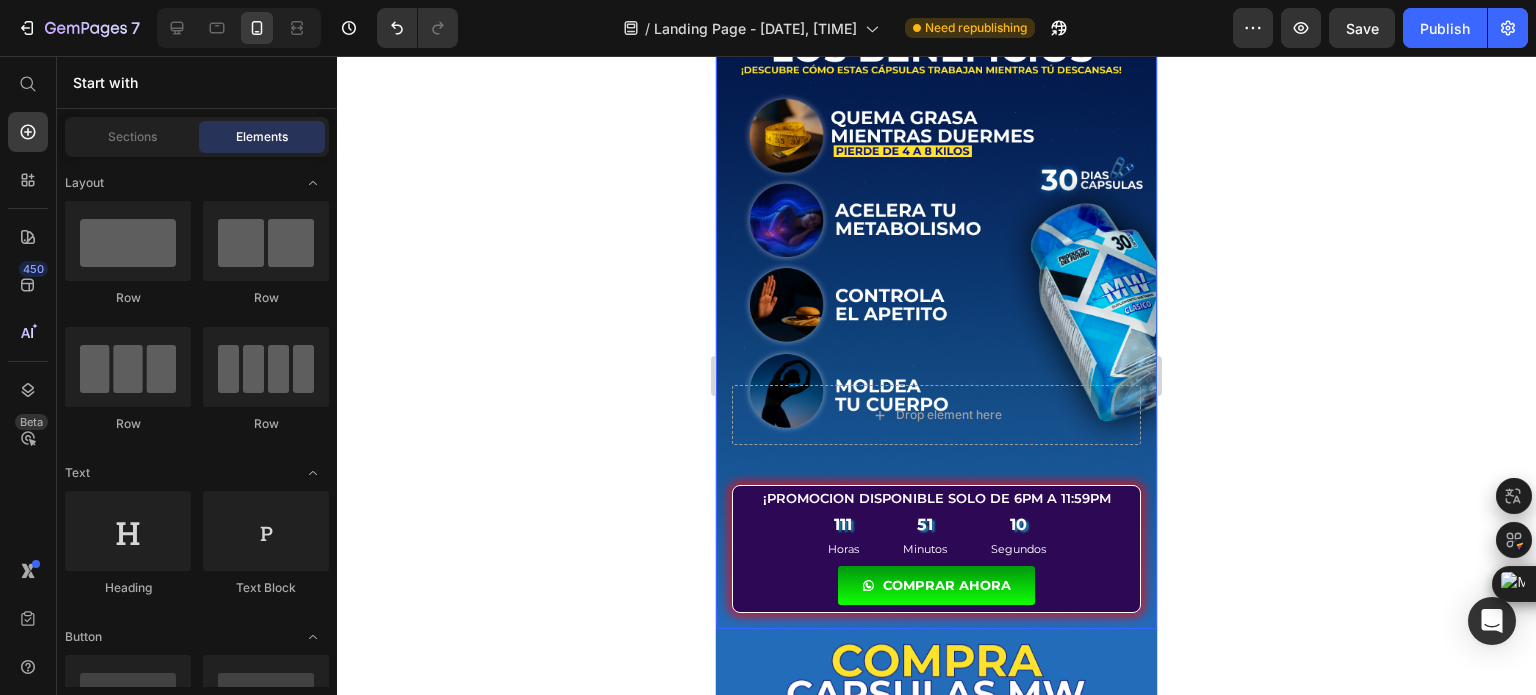 scroll, scrollTop: 1400, scrollLeft: 0, axis: vertical 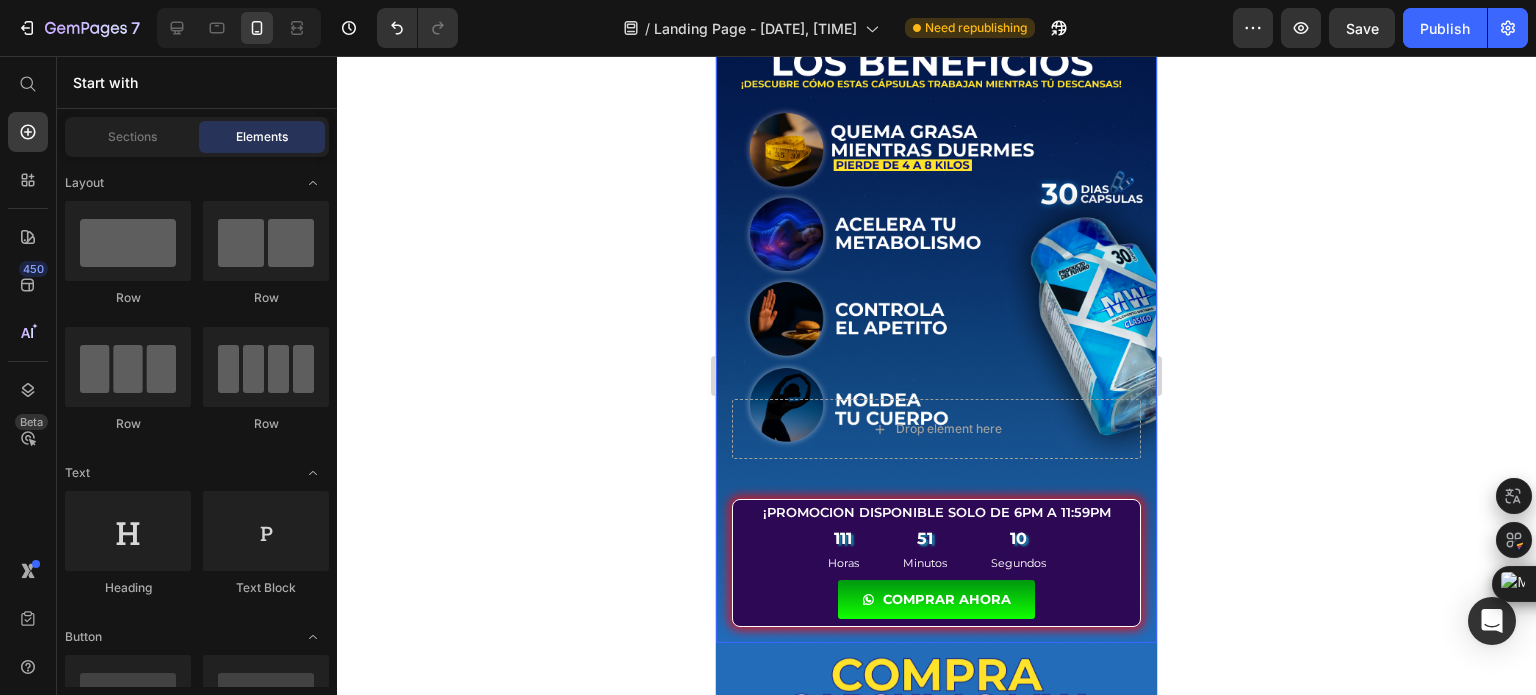 click at bounding box center (936, 293) 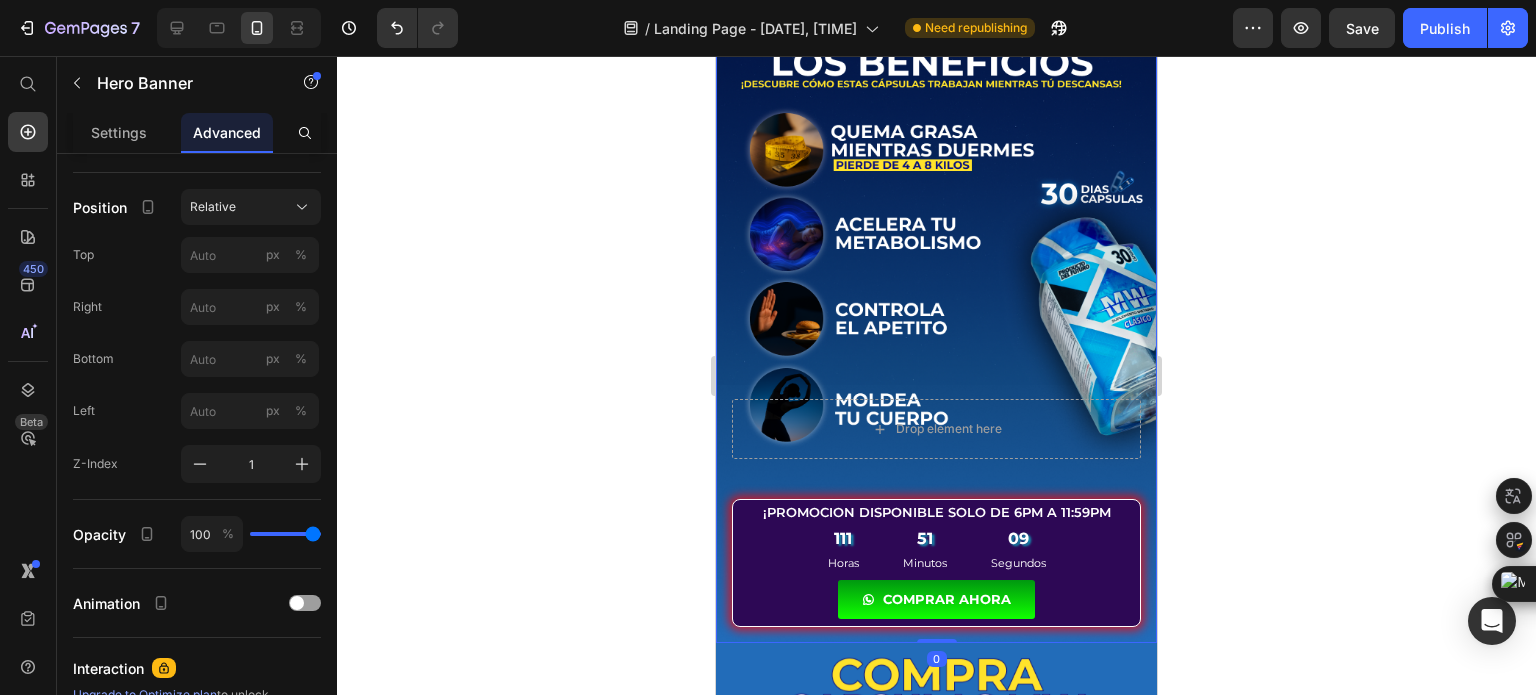 scroll, scrollTop: 0, scrollLeft: 0, axis: both 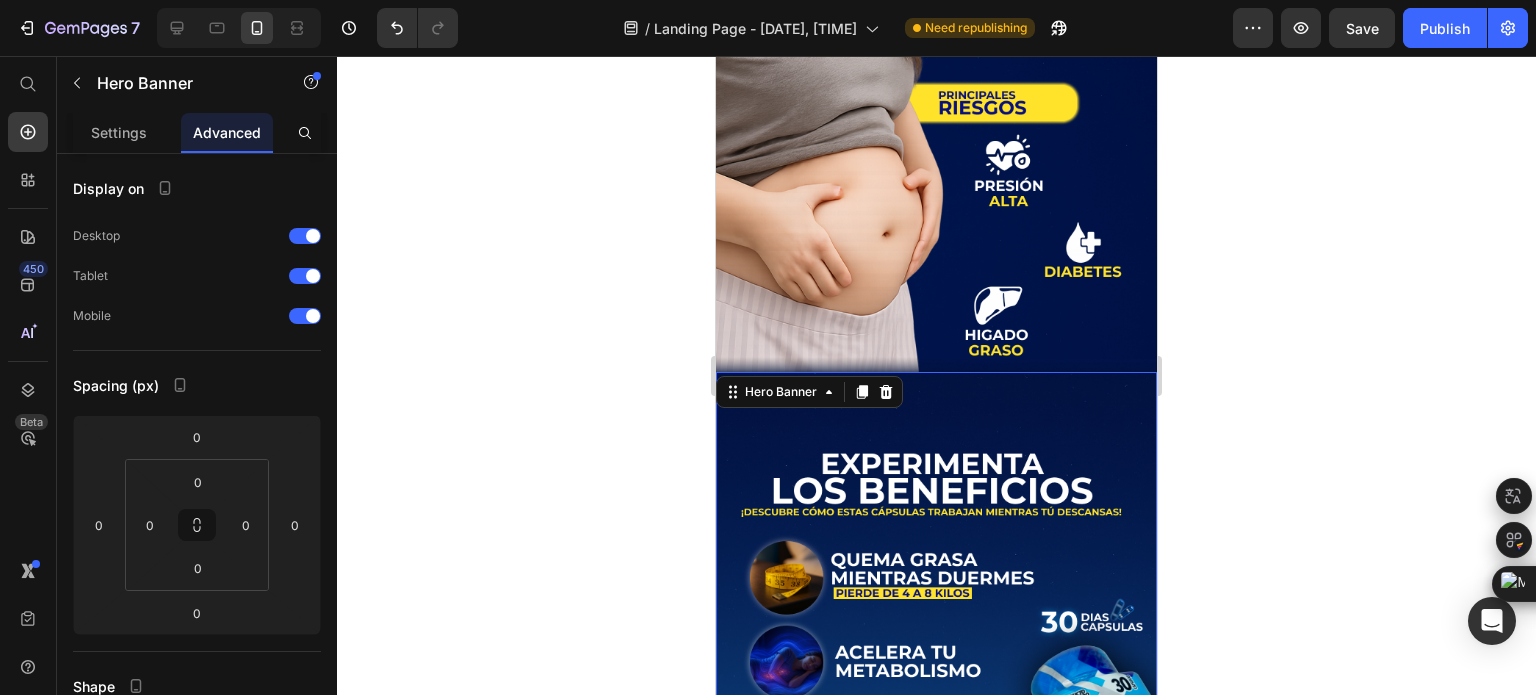 click on "Hero Banner" at bounding box center (809, 392) 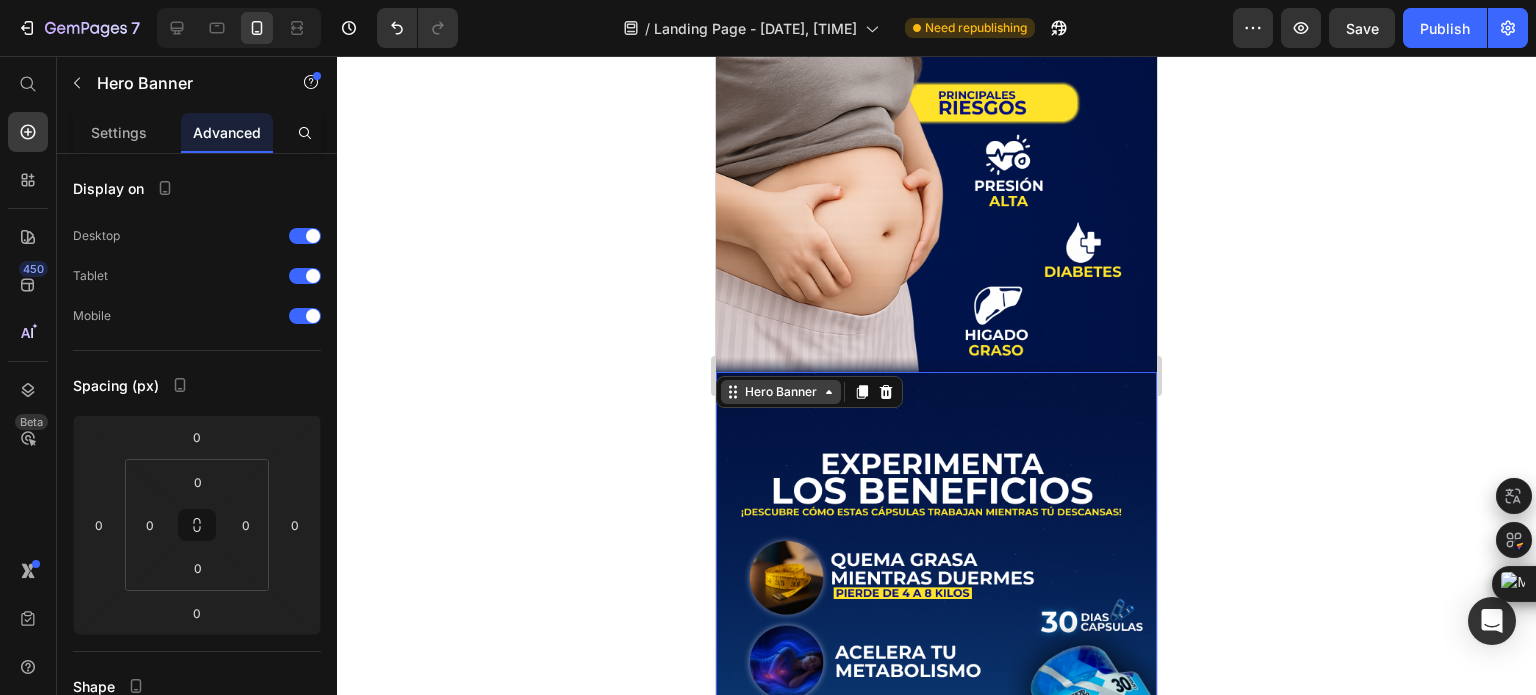 click on "Hero Banner" at bounding box center [781, 392] 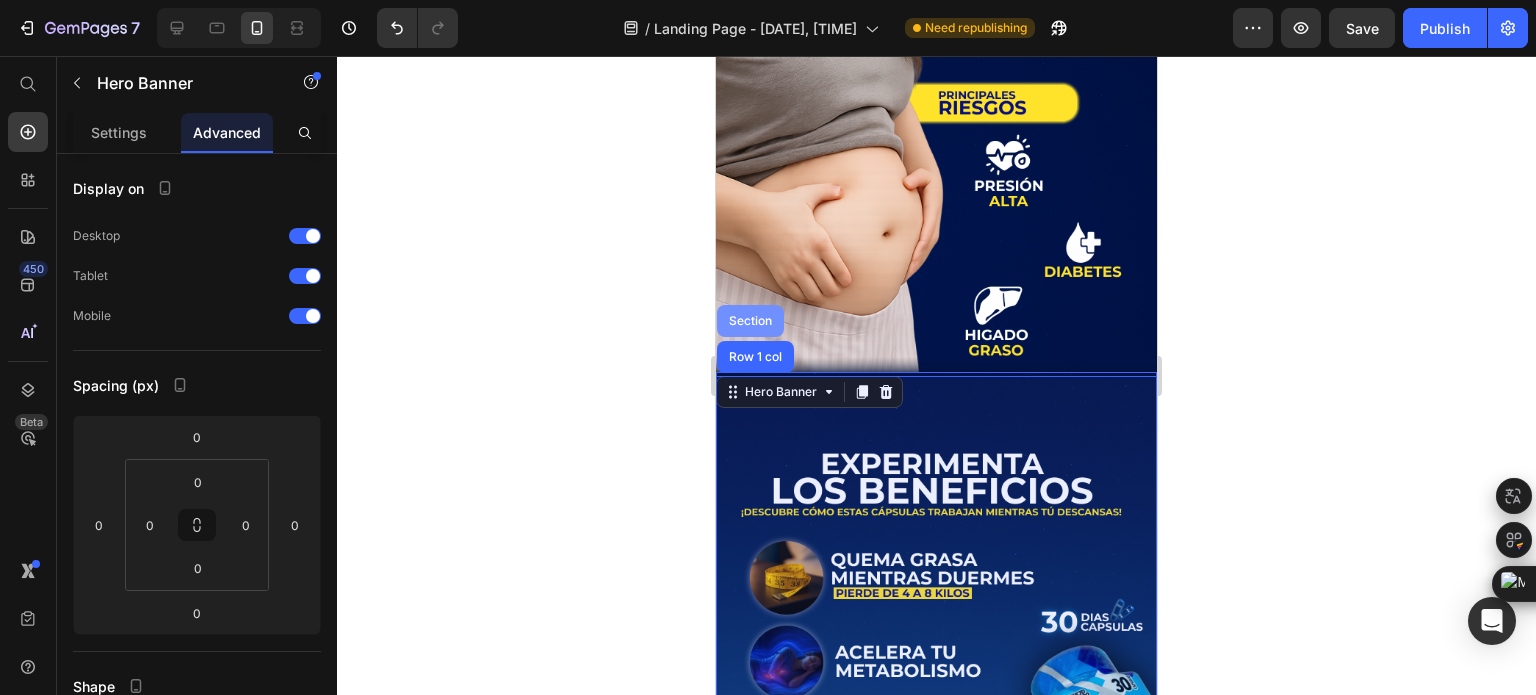 click on "Section" at bounding box center (750, 321) 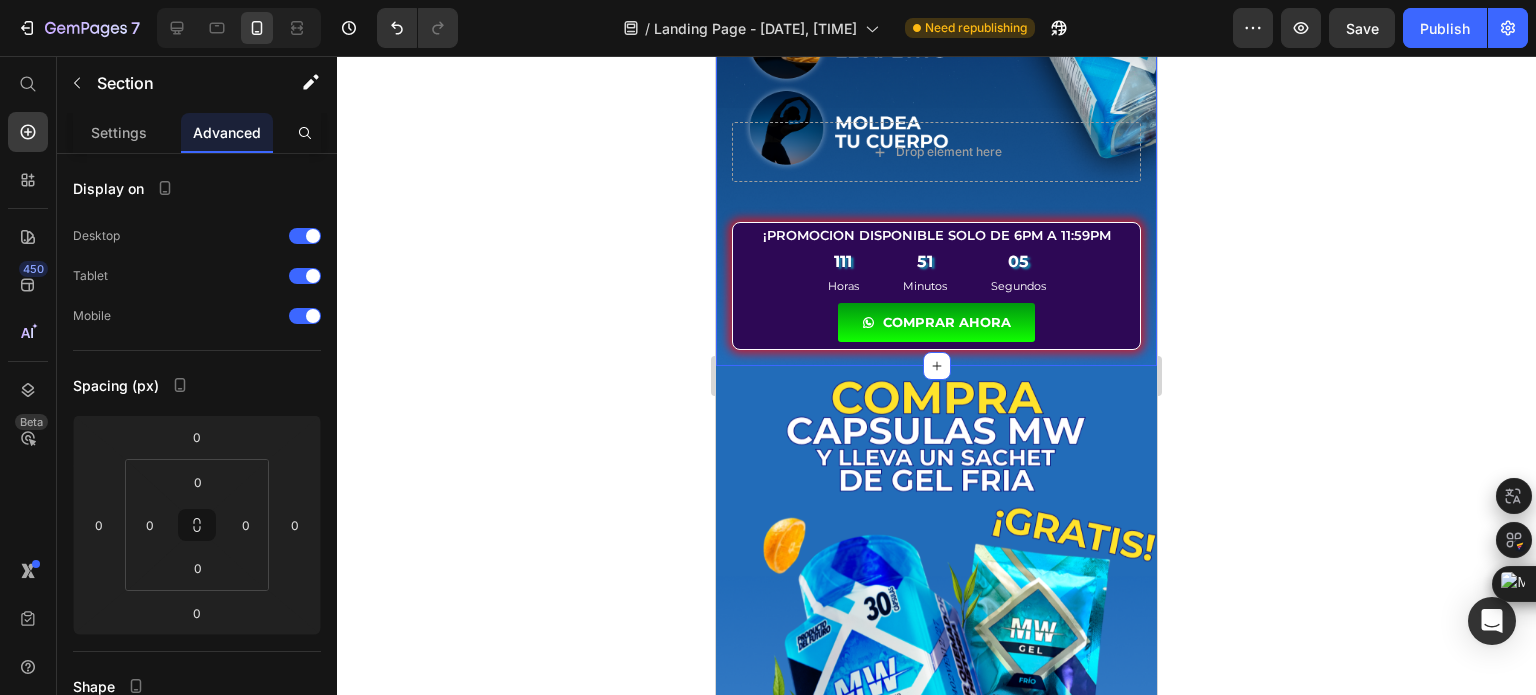 scroll, scrollTop: 1700, scrollLeft: 0, axis: vertical 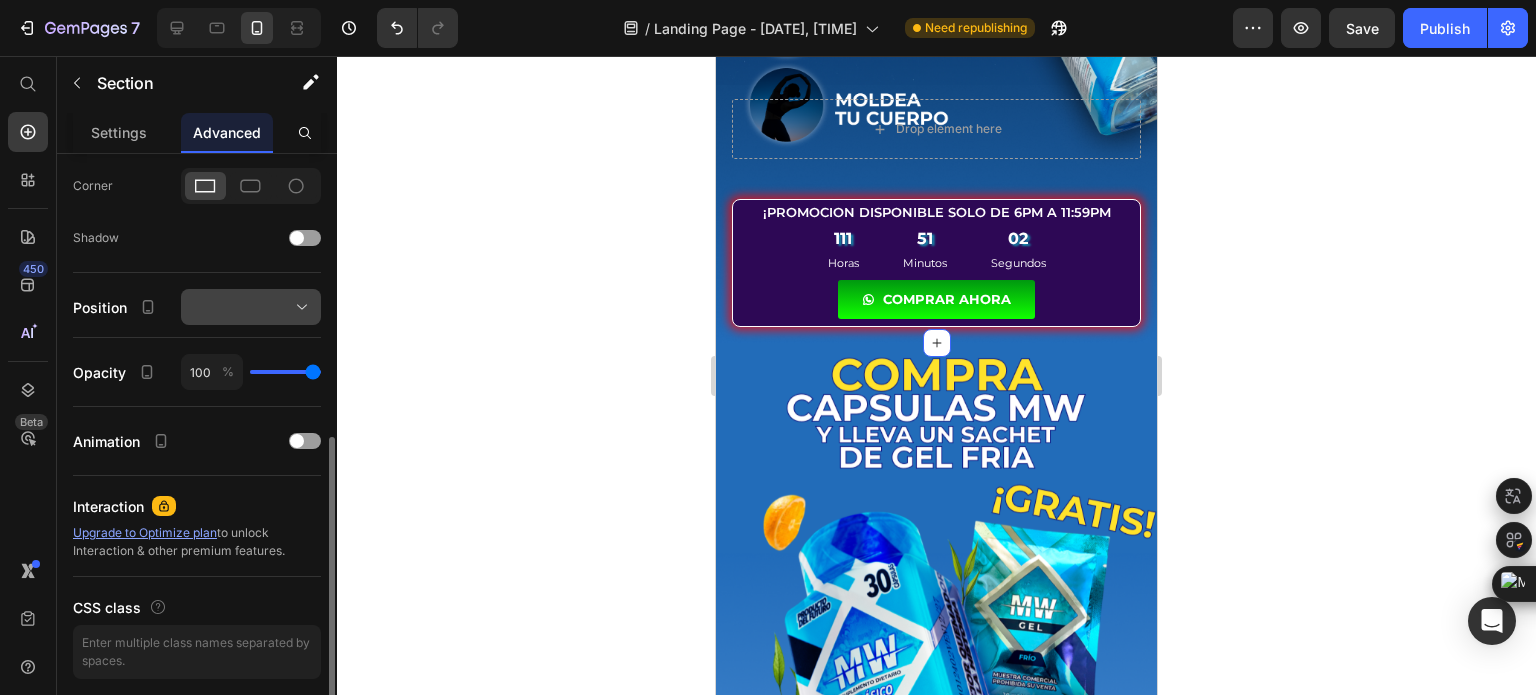 click at bounding box center [251, 307] 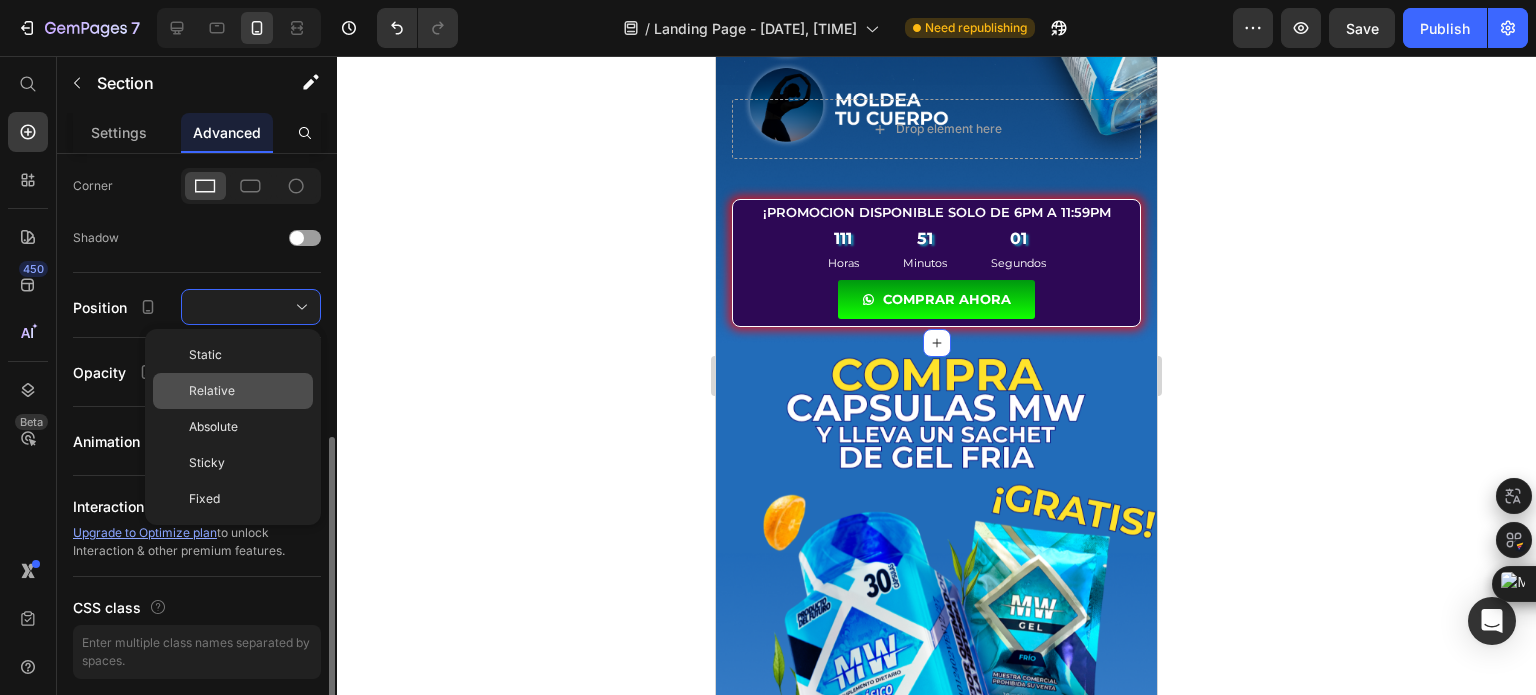 click on "Relative" at bounding box center [212, 391] 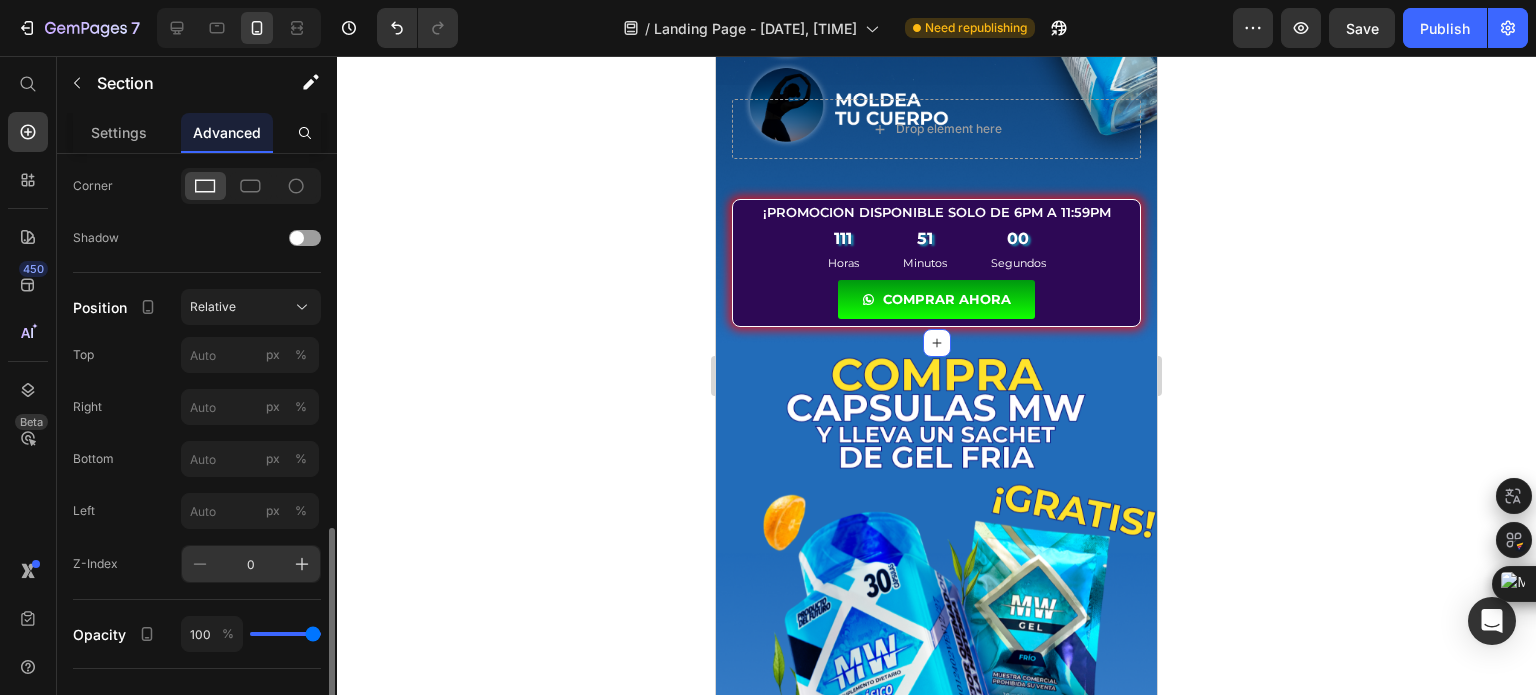 scroll, scrollTop: 700, scrollLeft: 0, axis: vertical 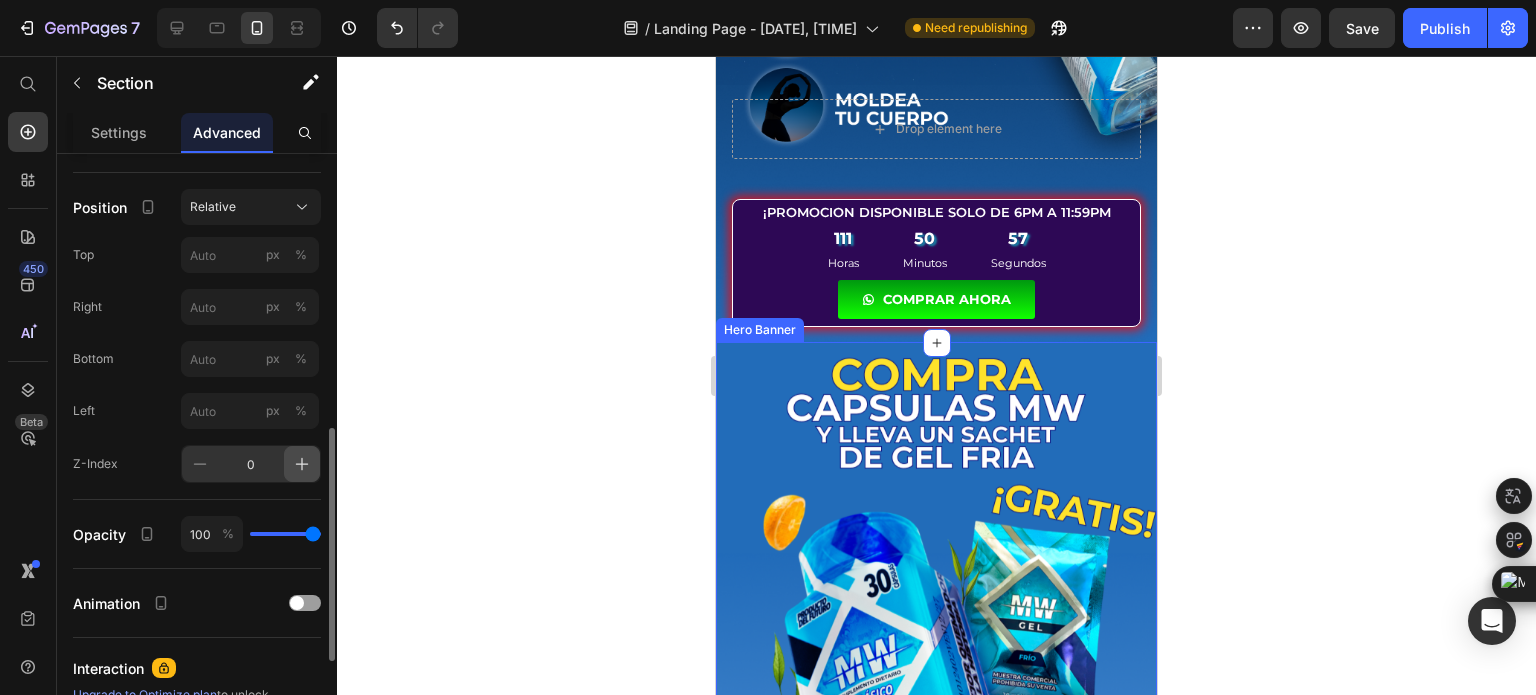 click 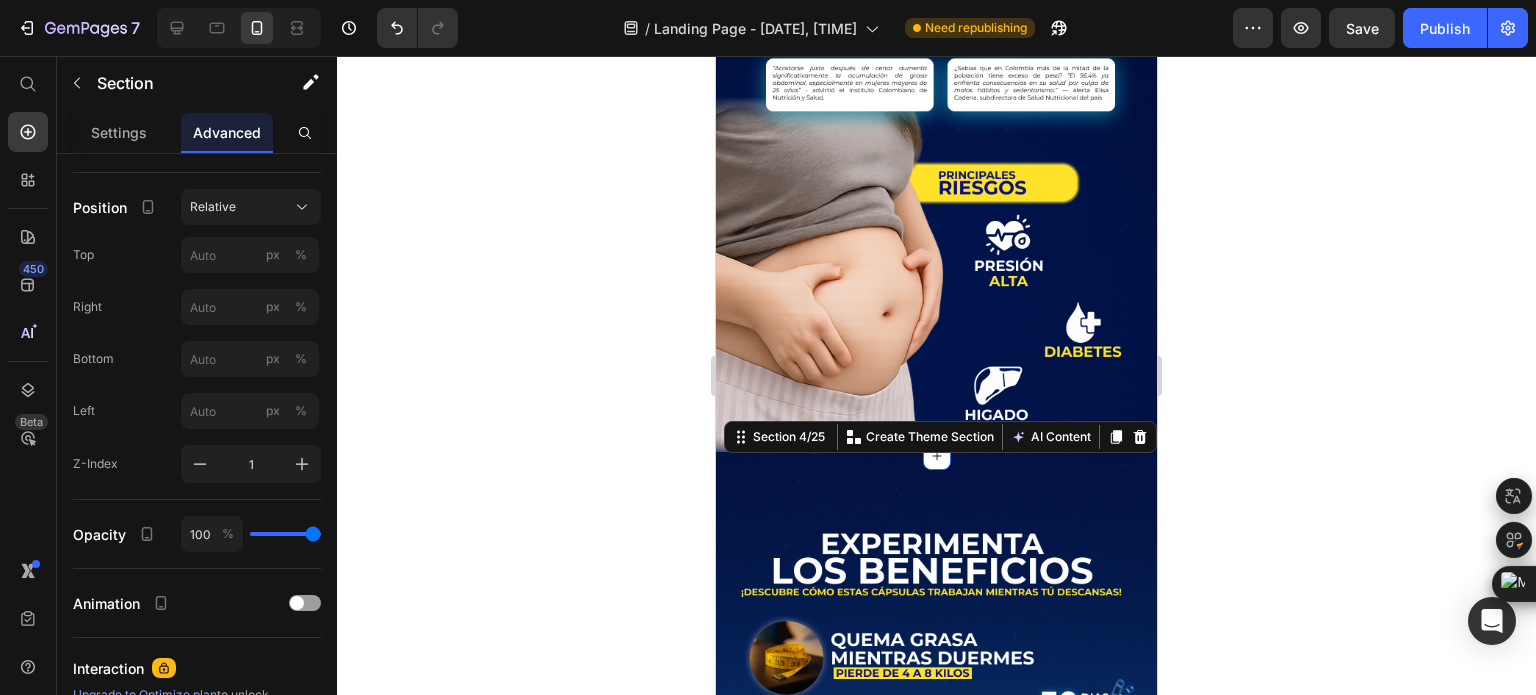 scroll, scrollTop: 900, scrollLeft: 0, axis: vertical 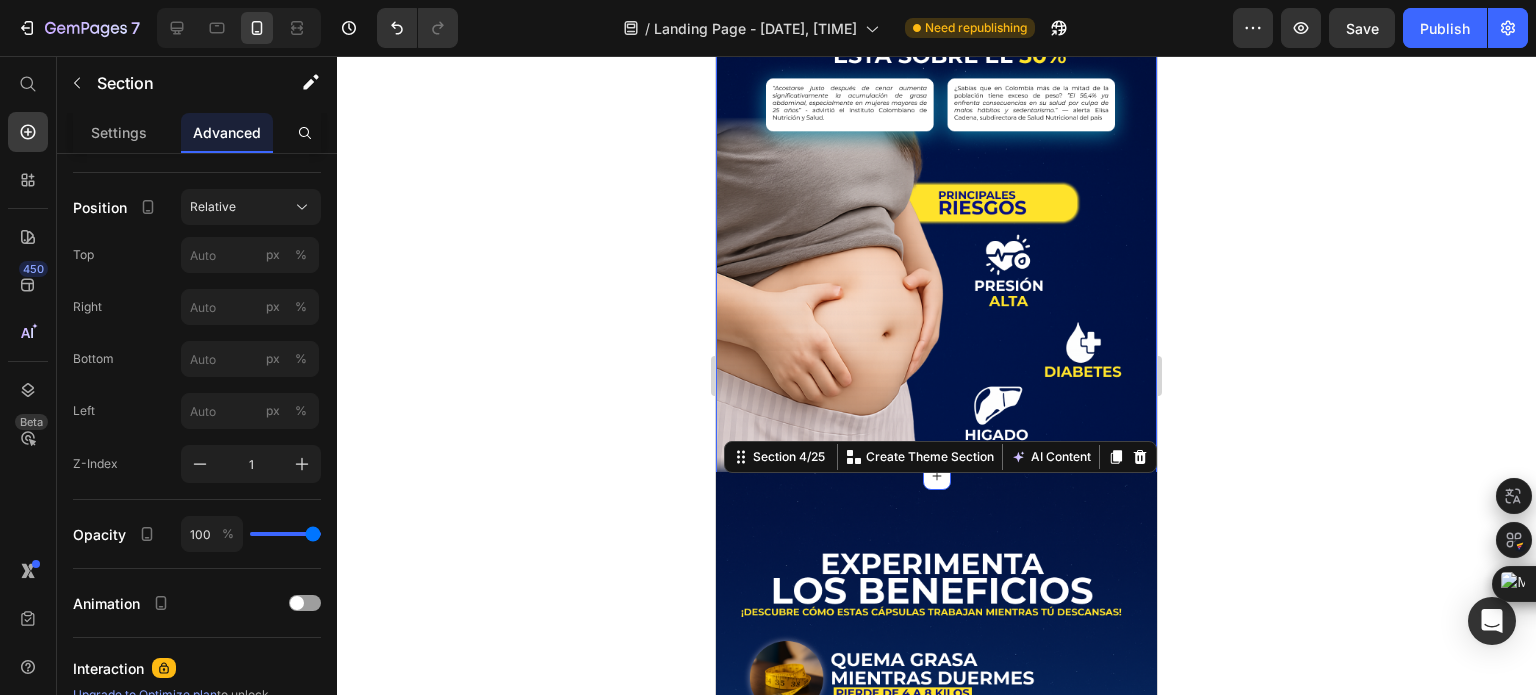 click at bounding box center (936, 233) 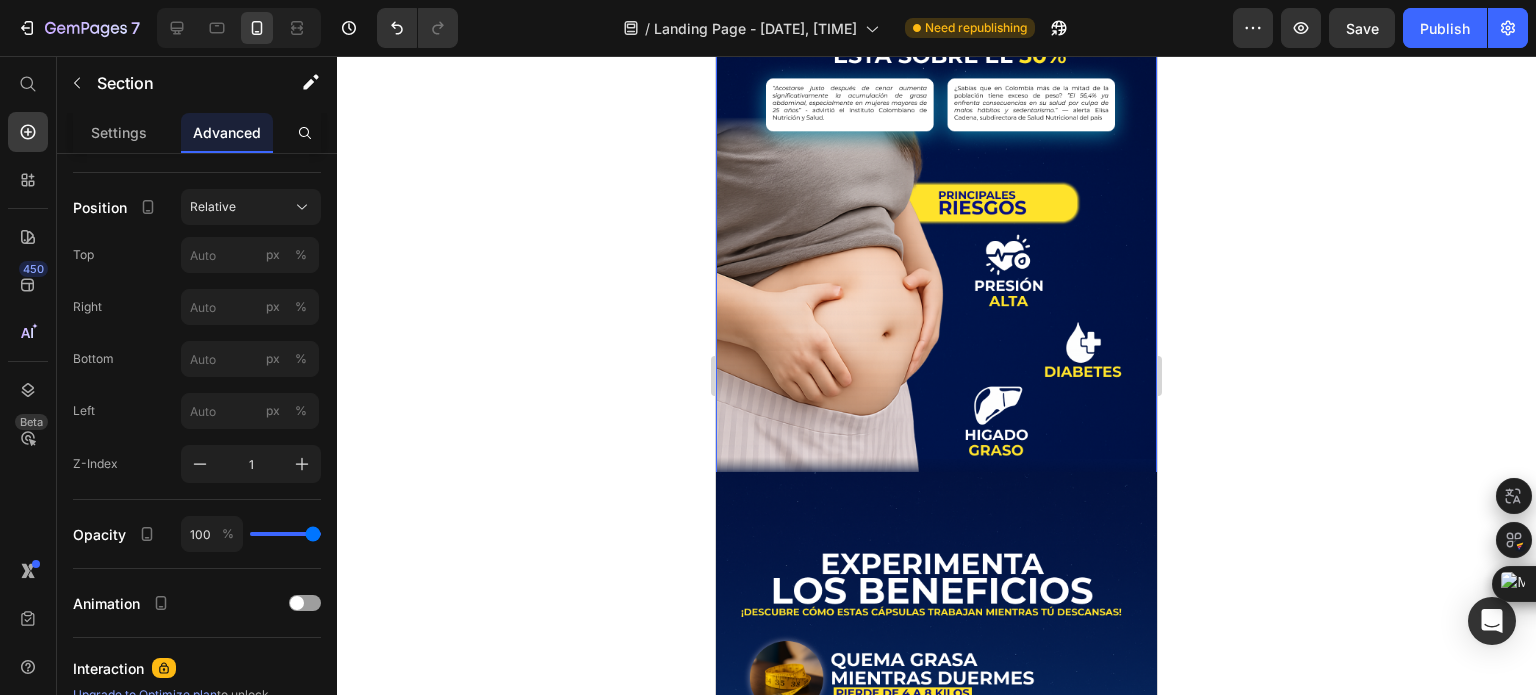 scroll, scrollTop: 0, scrollLeft: 0, axis: both 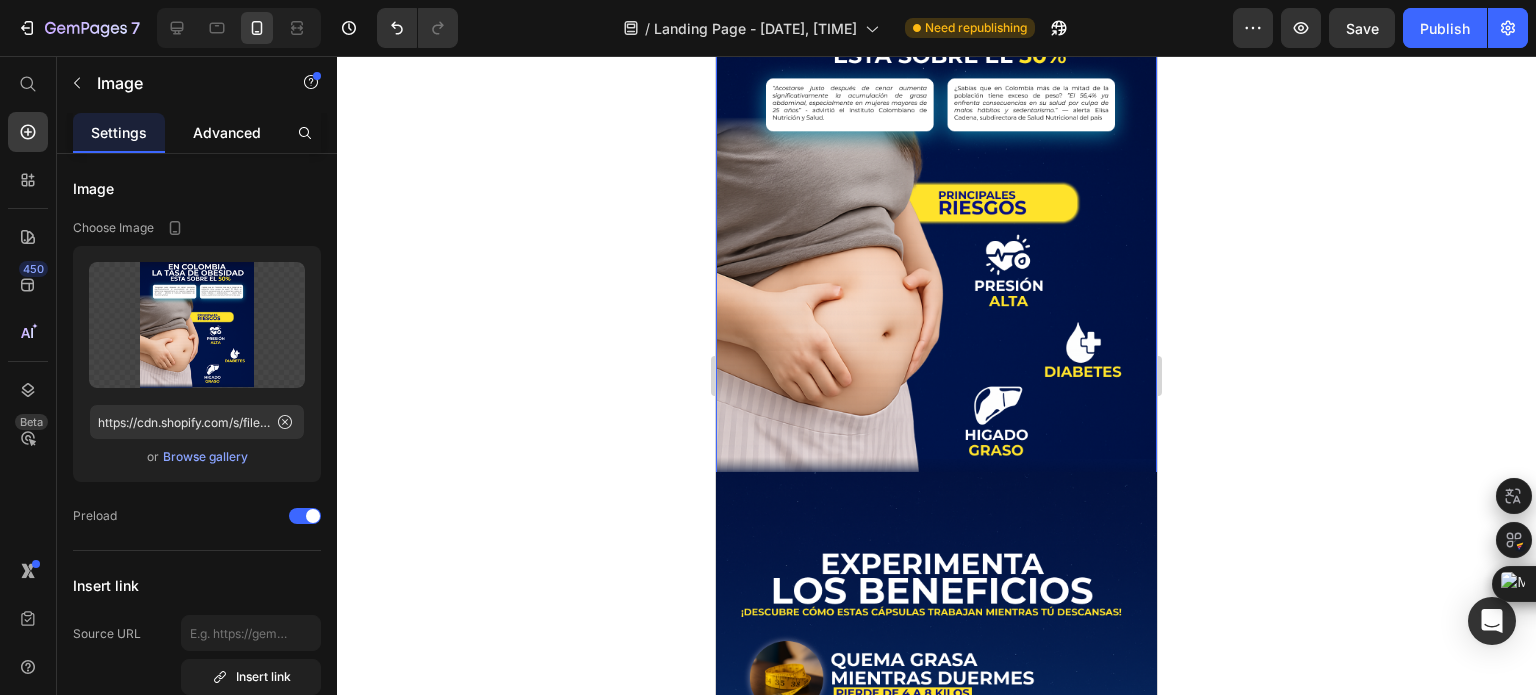 click on "Advanced" at bounding box center [227, 132] 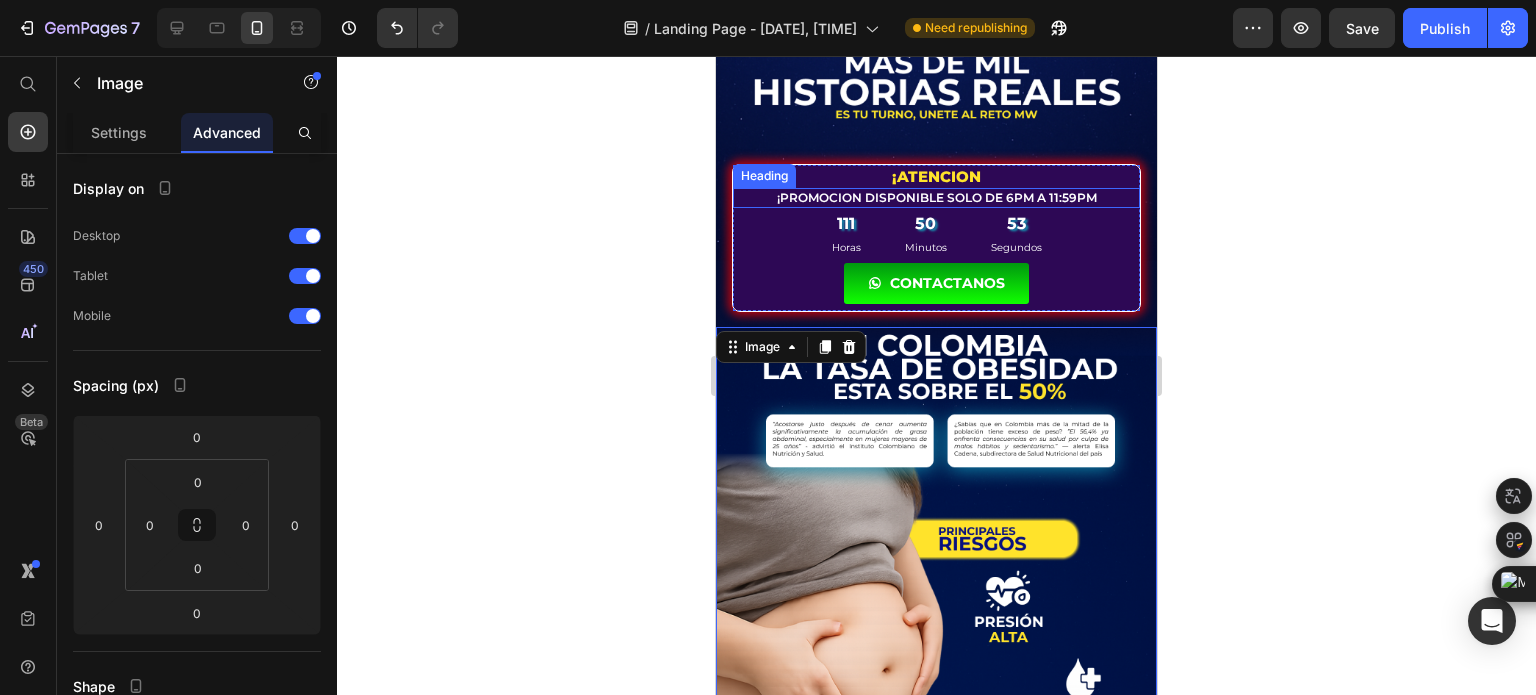 scroll, scrollTop: 500, scrollLeft: 0, axis: vertical 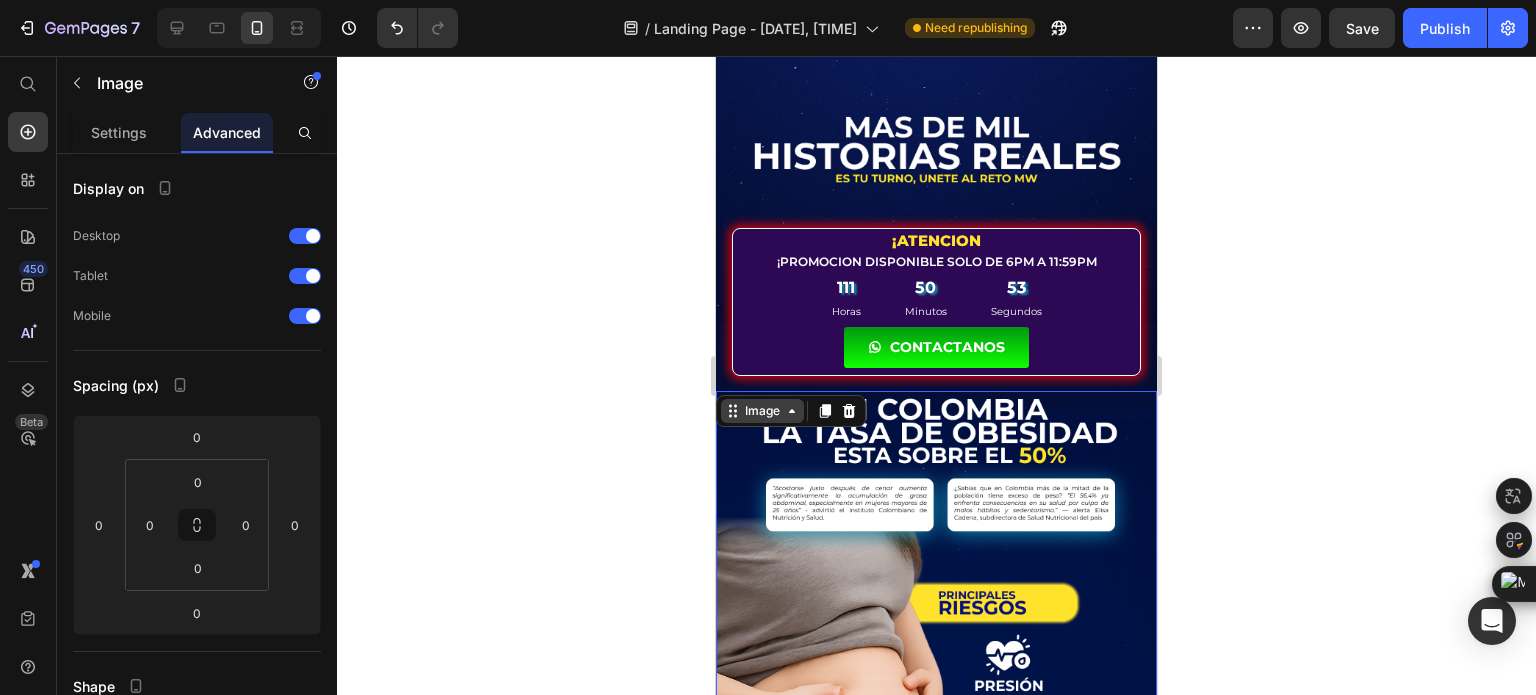 click on "Image" at bounding box center [762, 411] 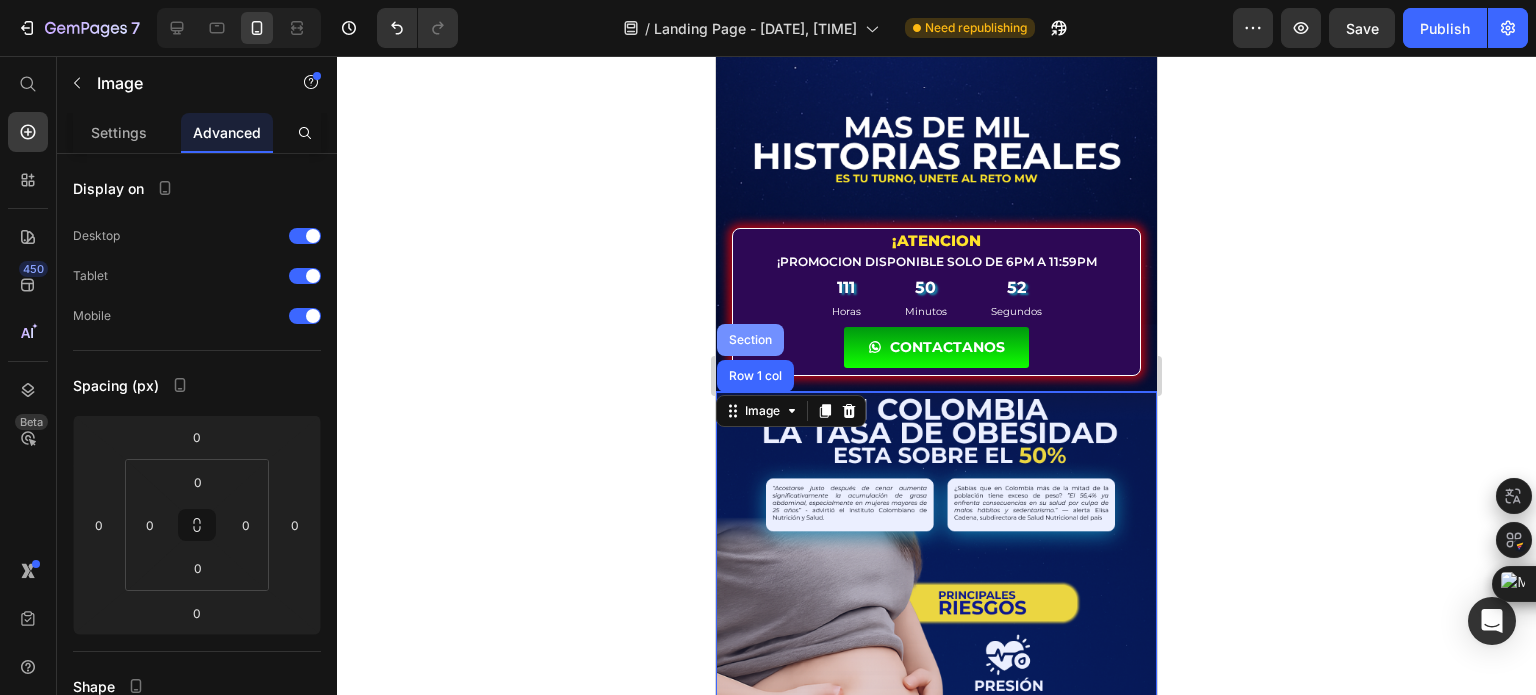 drag, startPoint x: 749, startPoint y: 306, endPoint x: 1378, endPoint y: 382, distance: 633.57477 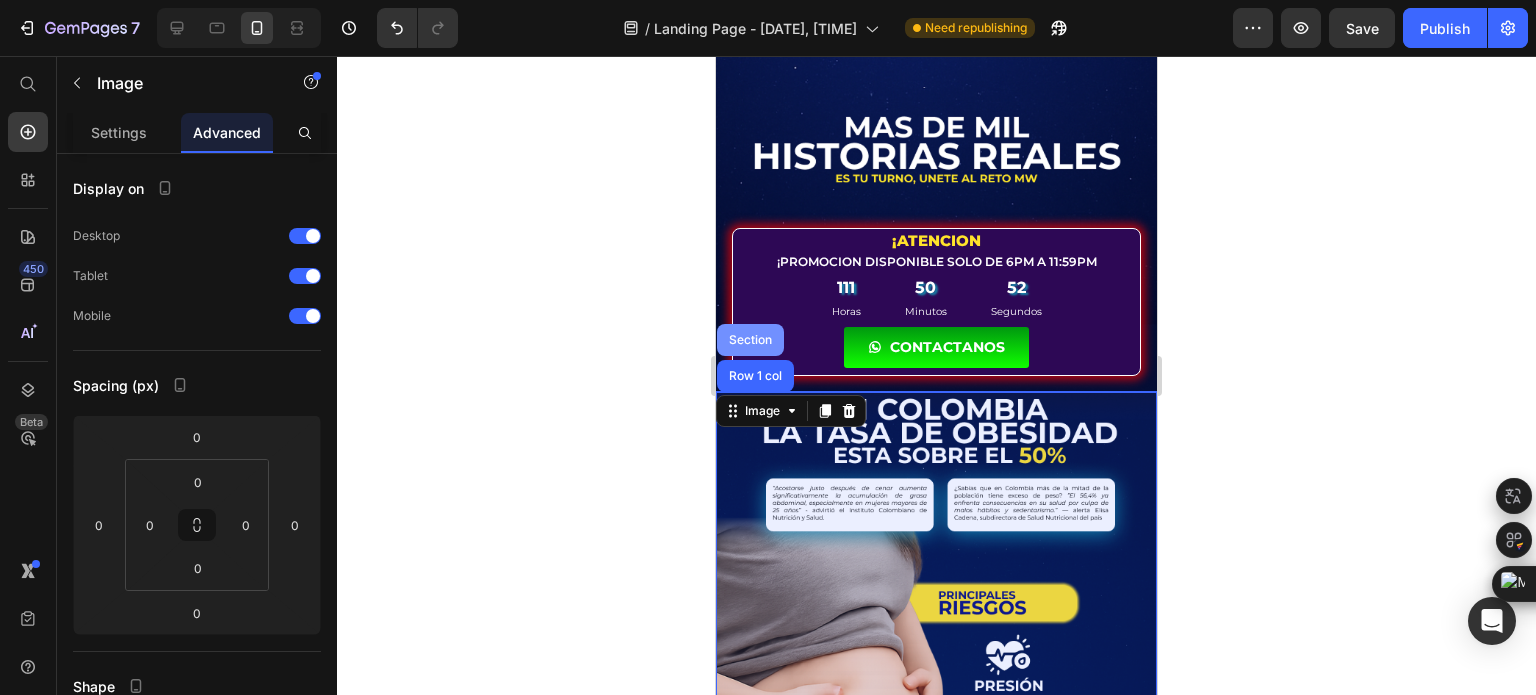 click on "Section" at bounding box center [750, 340] 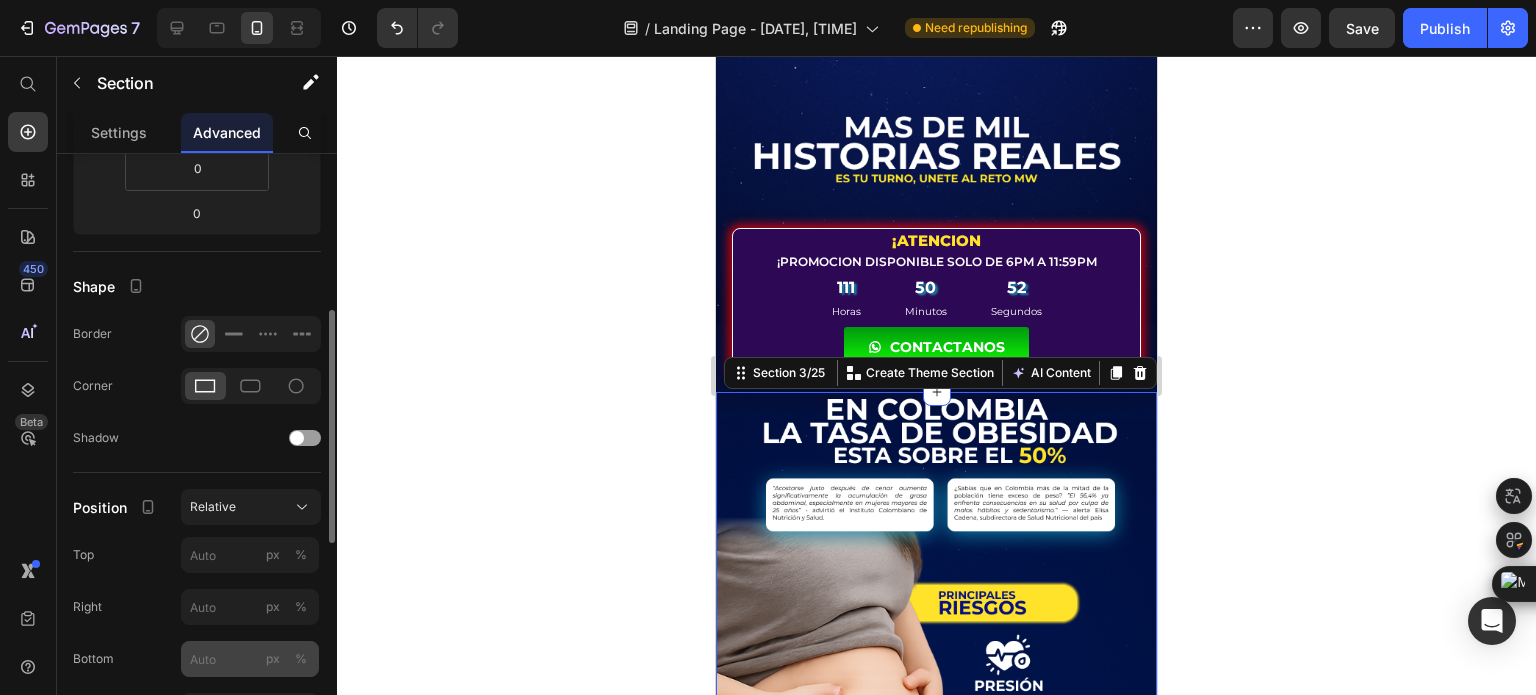 scroll, scrollTop: 600, scrollLeft: 0, axis: vertical 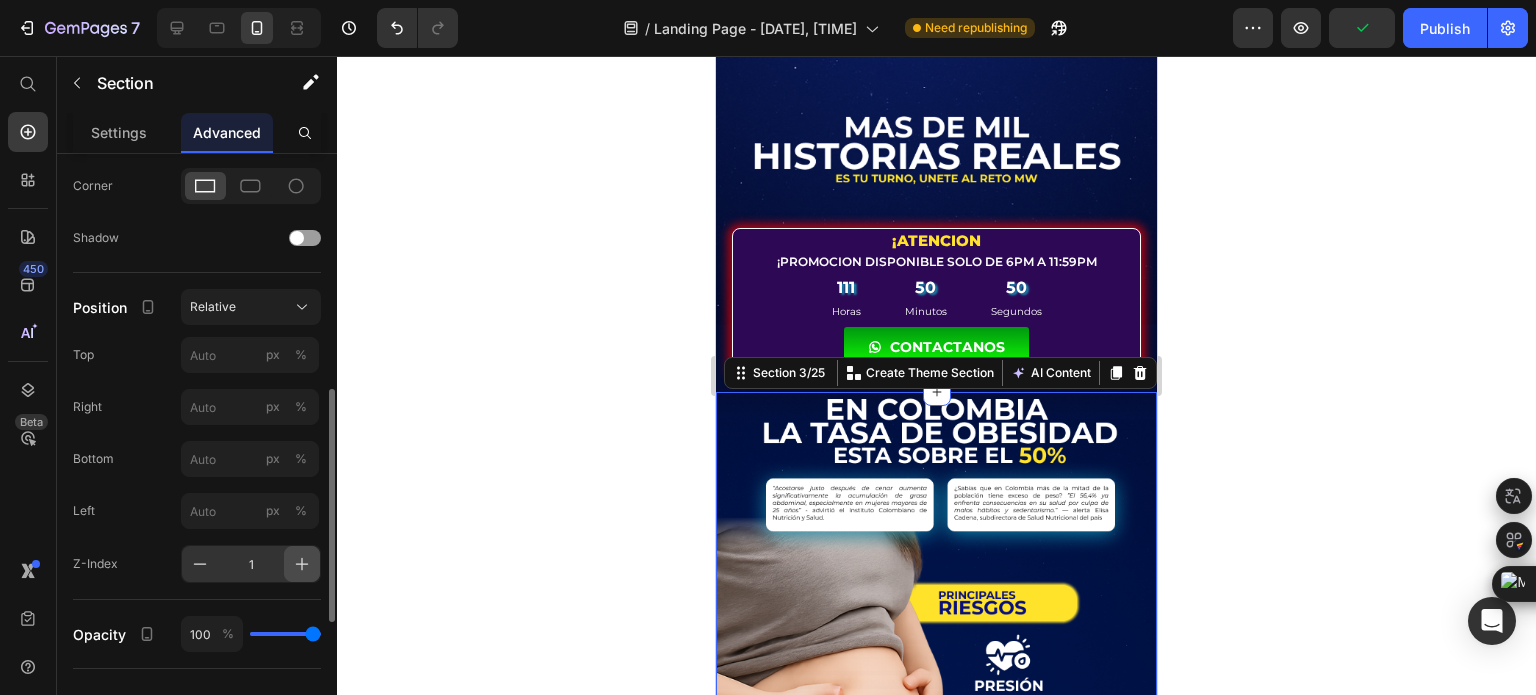 click 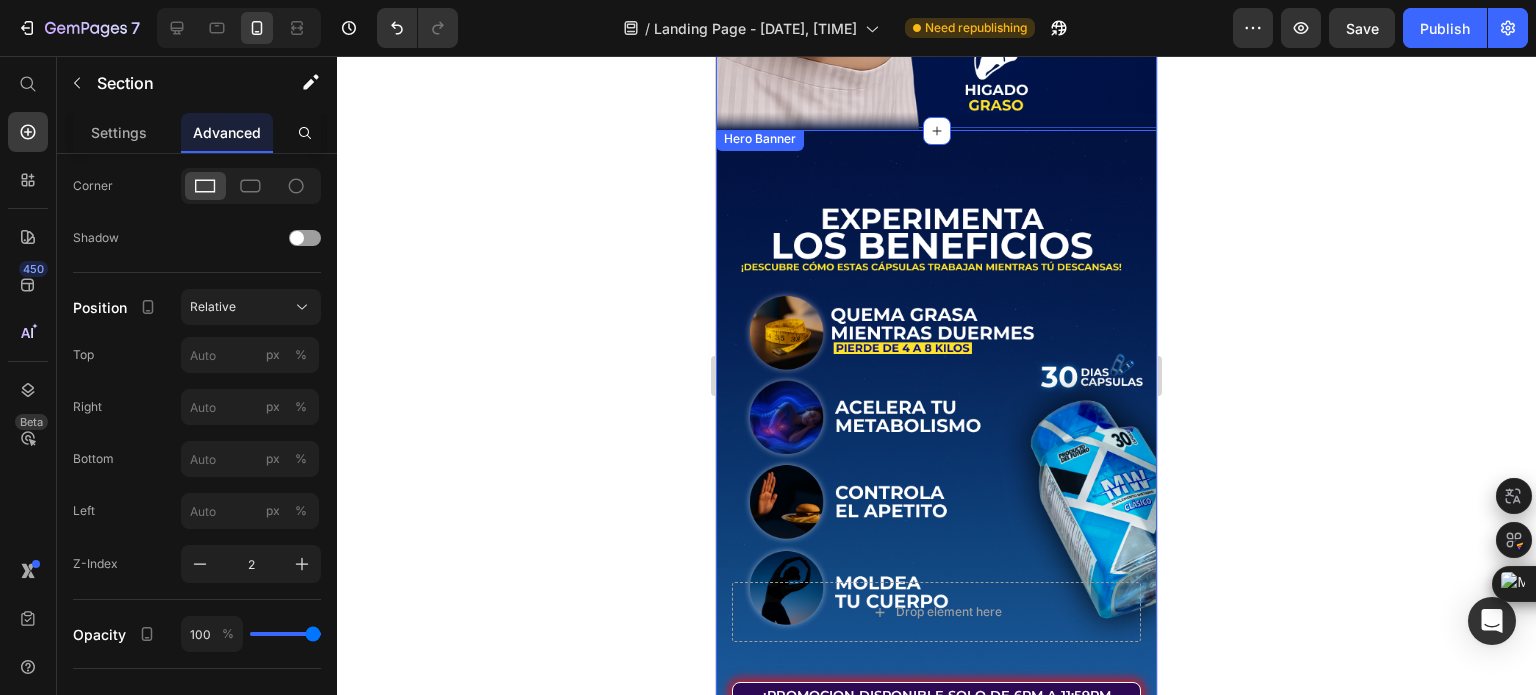 scroll, scrollTop: 1100, scrollLeft: 0, axis: vertical 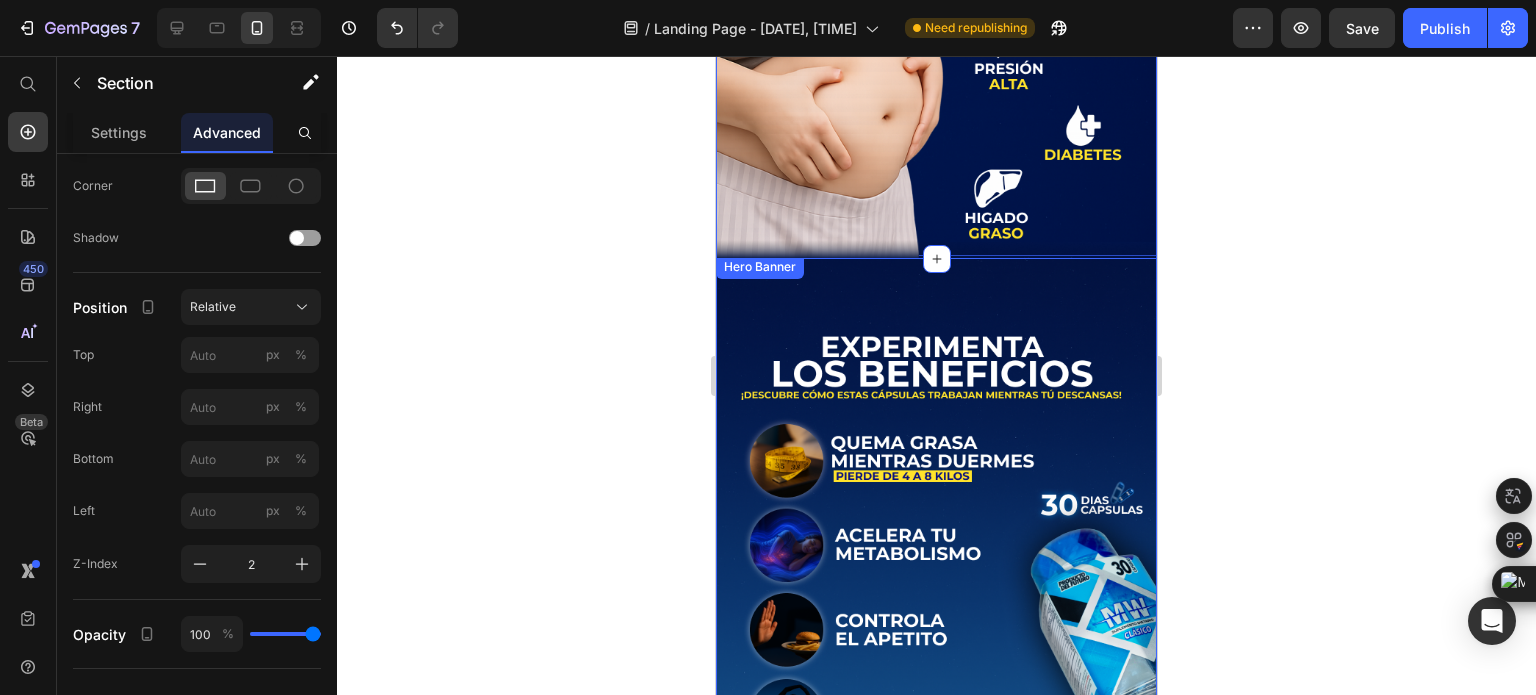 click at bounding box center (936, 604) 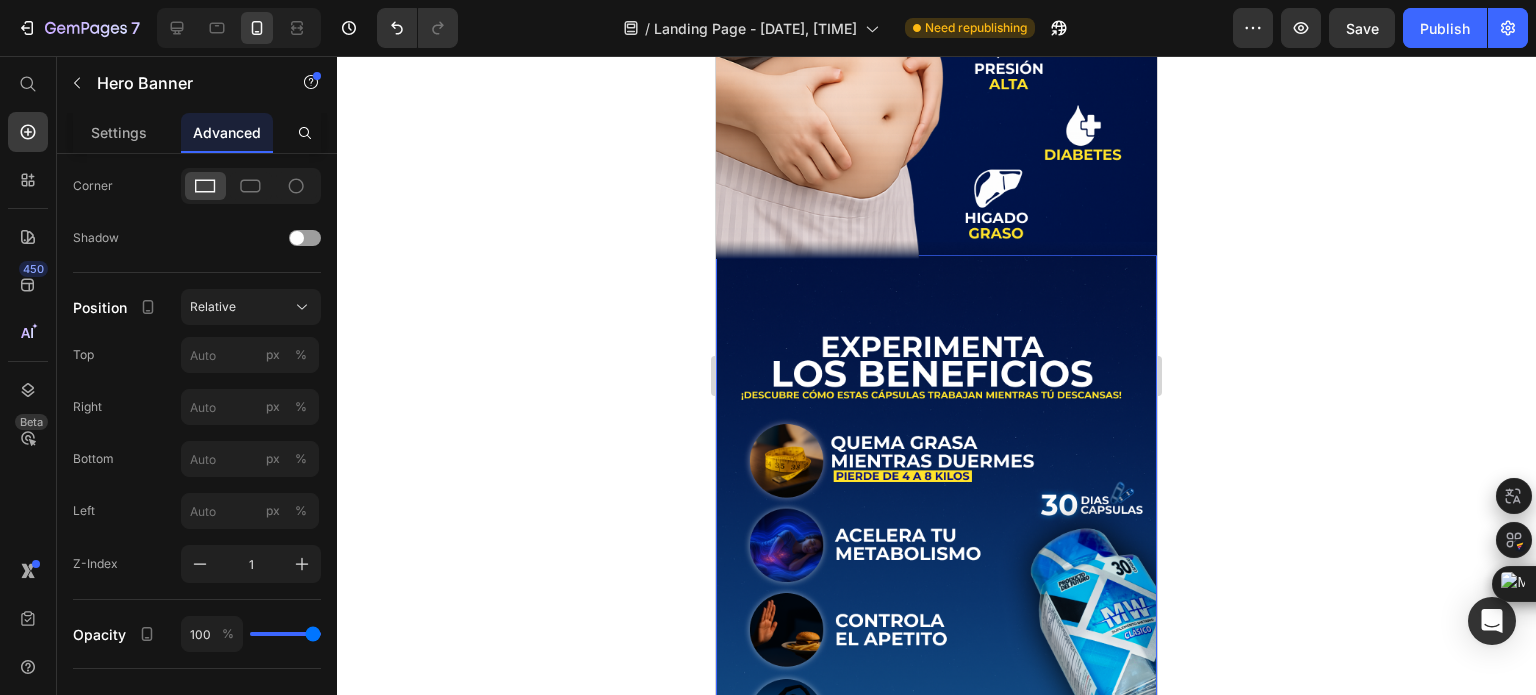 scroll, scrollTop: 0, scrollLeft: 0, axis: both 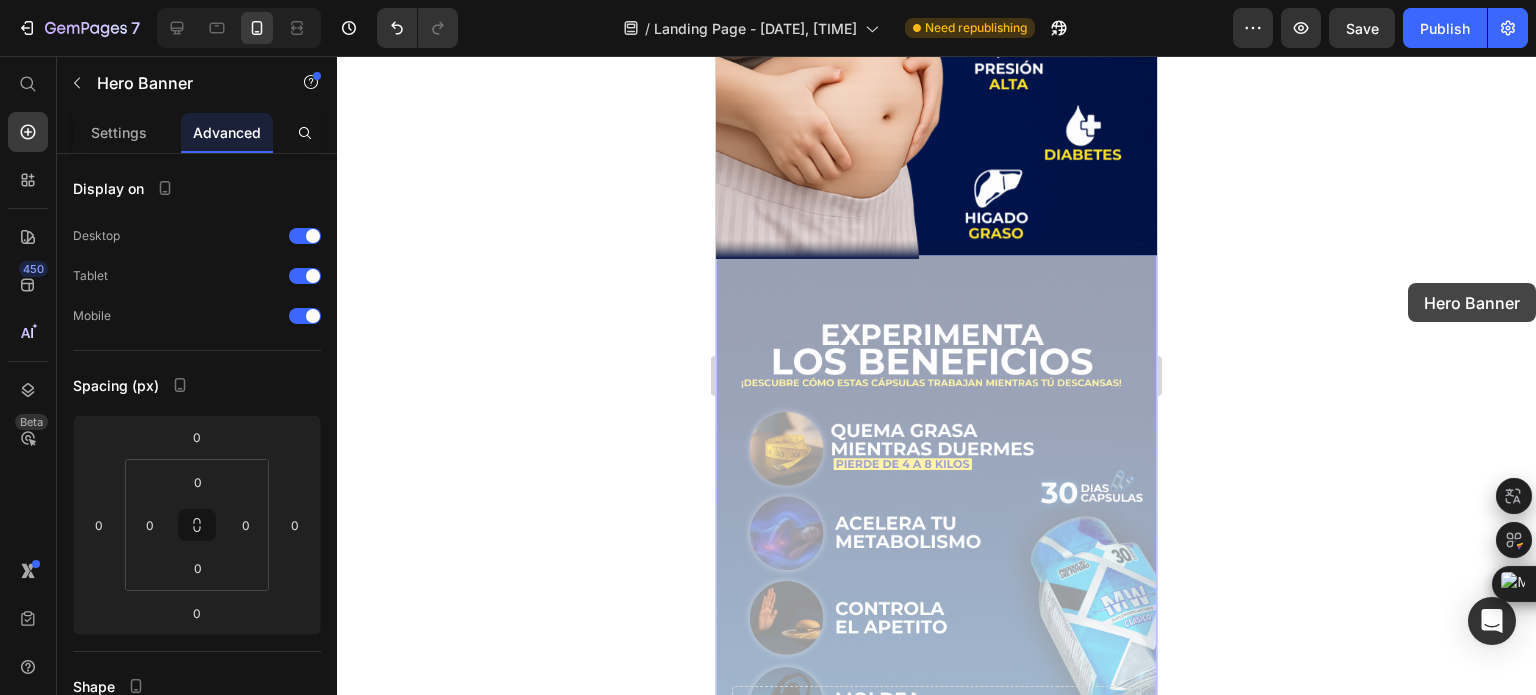 click 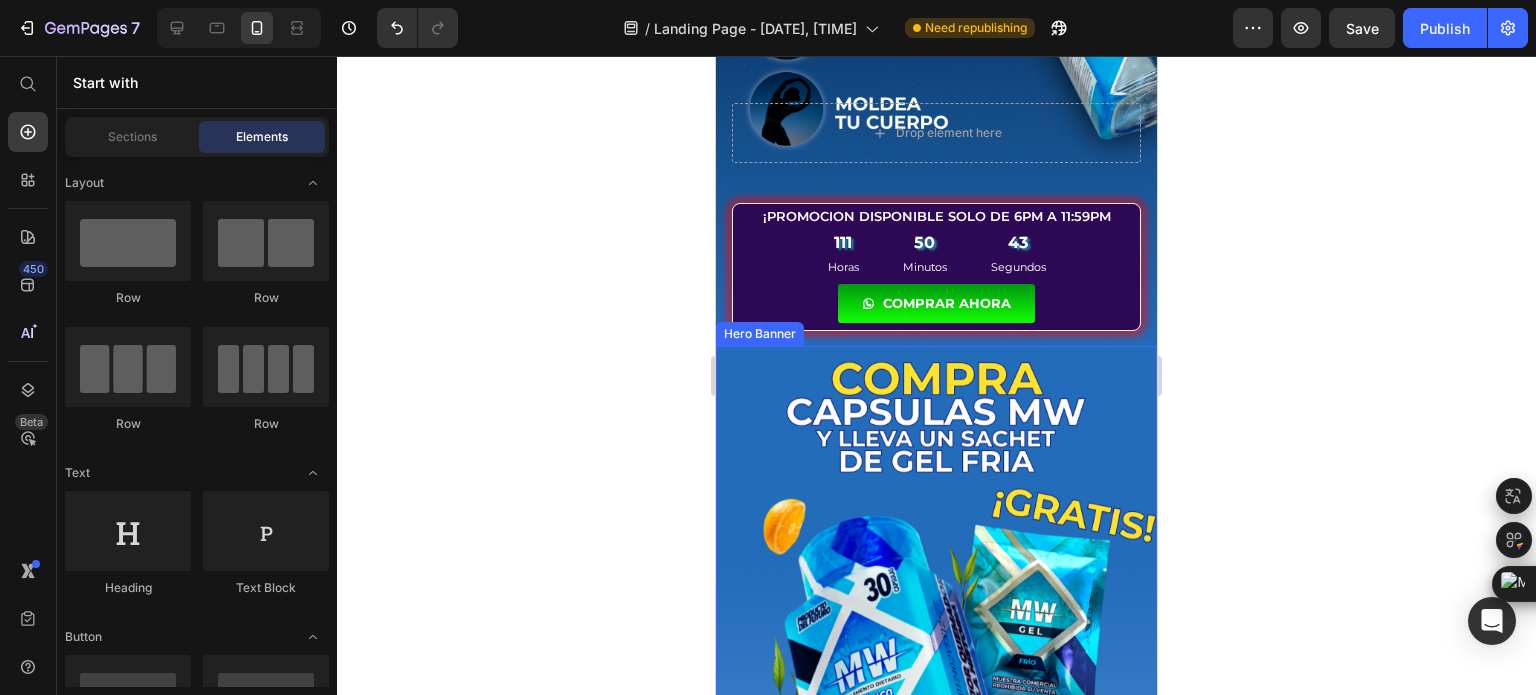 scroll, scrollTop: 1700, scrollLeft: 0, axis: vertical 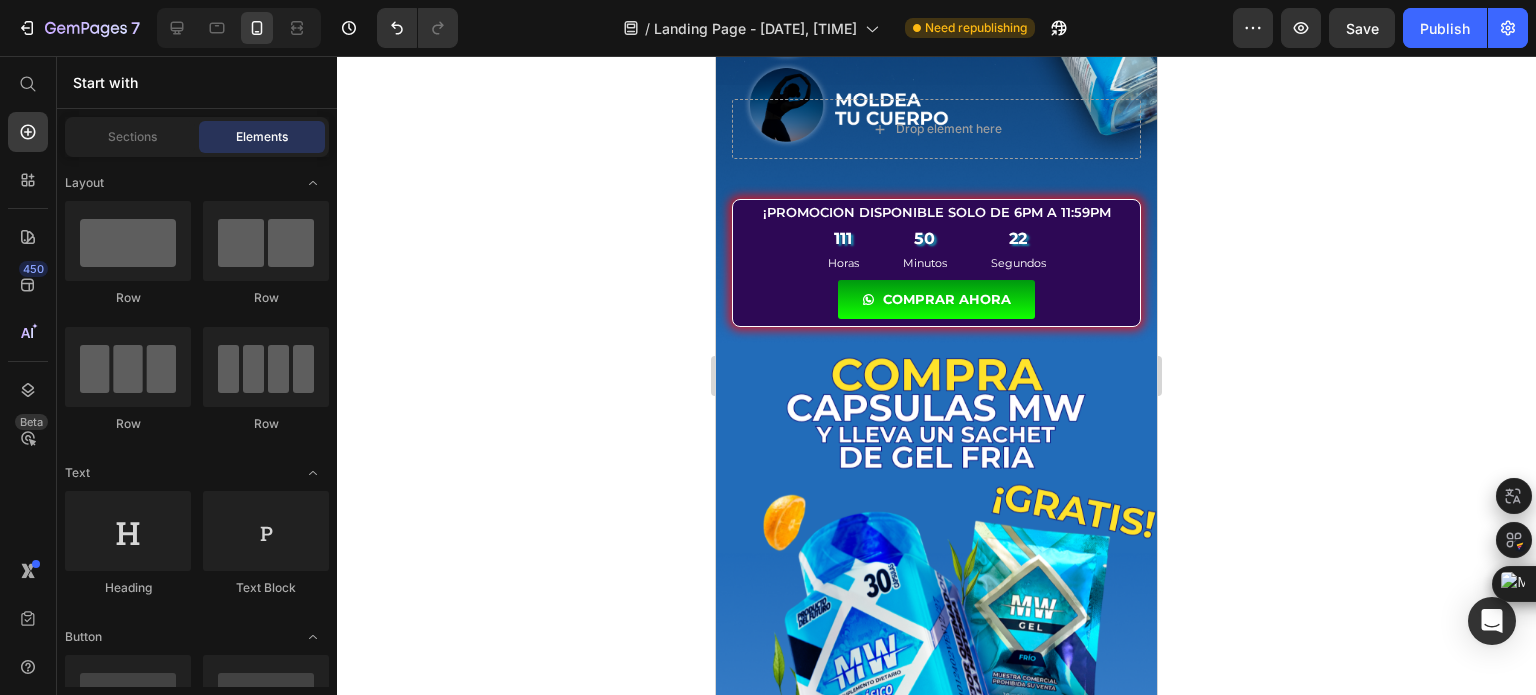 click 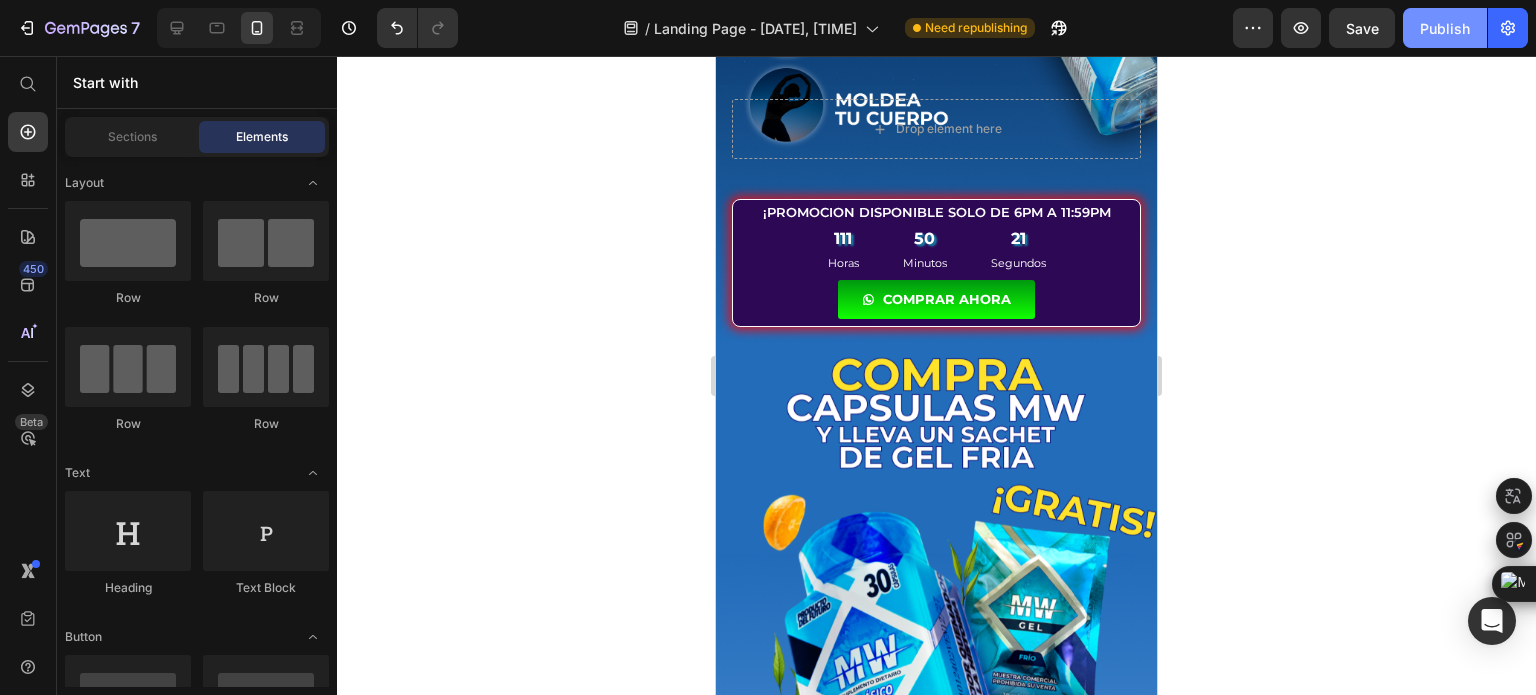 click on "Publish" 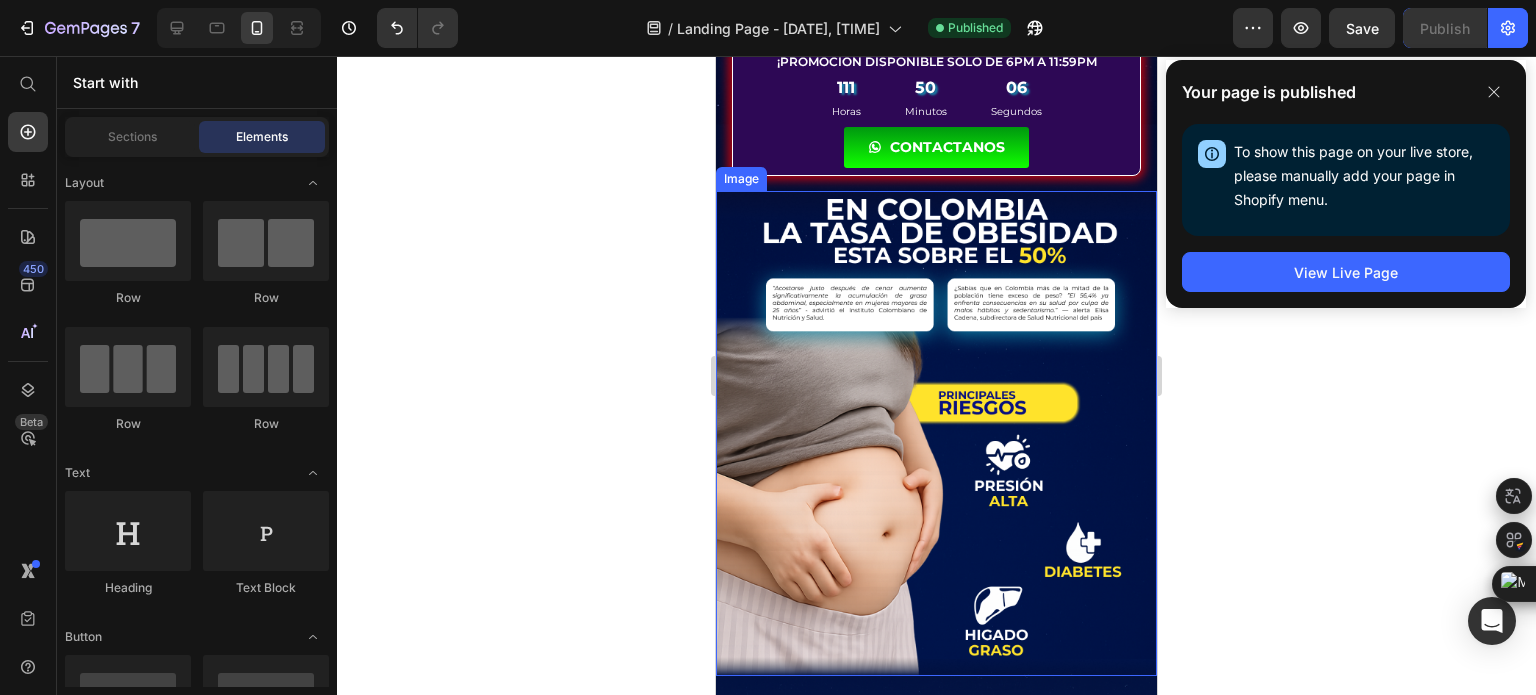 scroll, scrollTop: 1000, scrollLeft: 0, axis: vertical 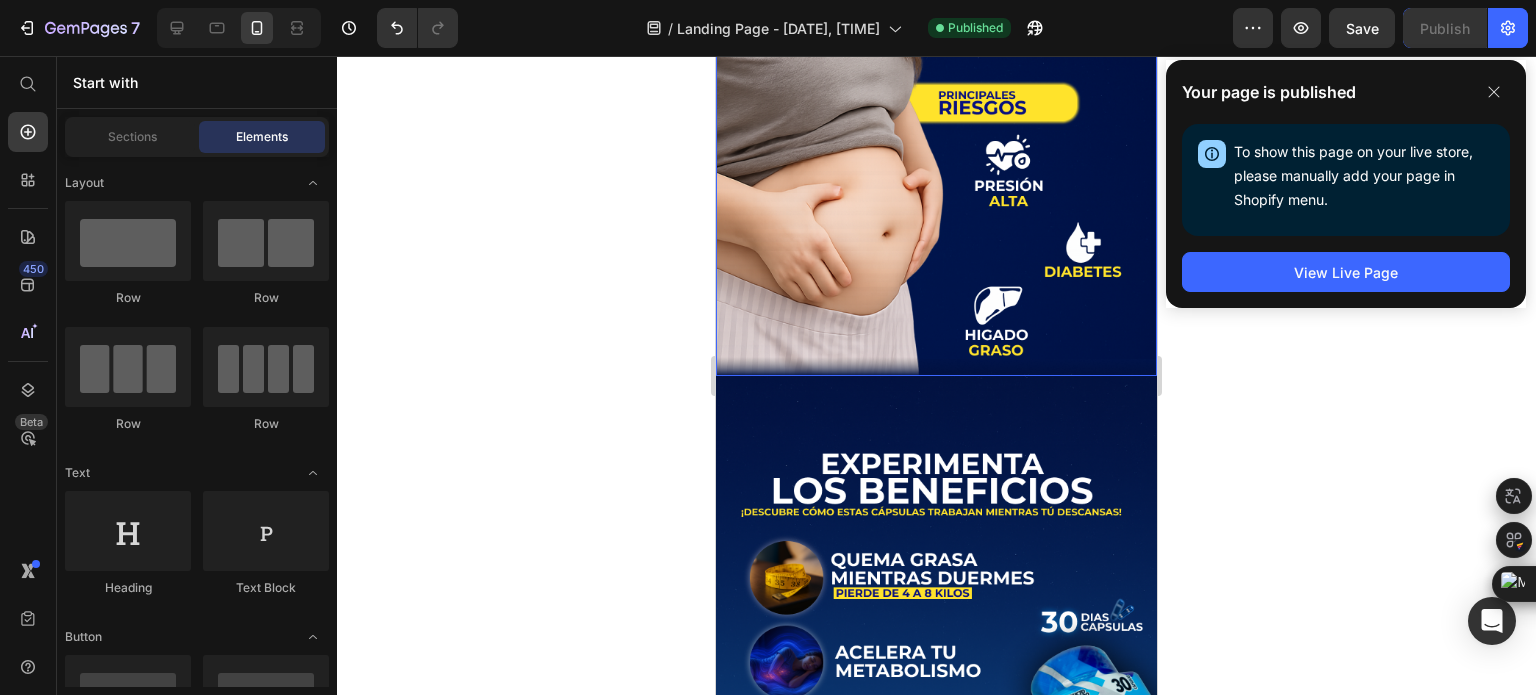 click at bounding box center (936, 133) 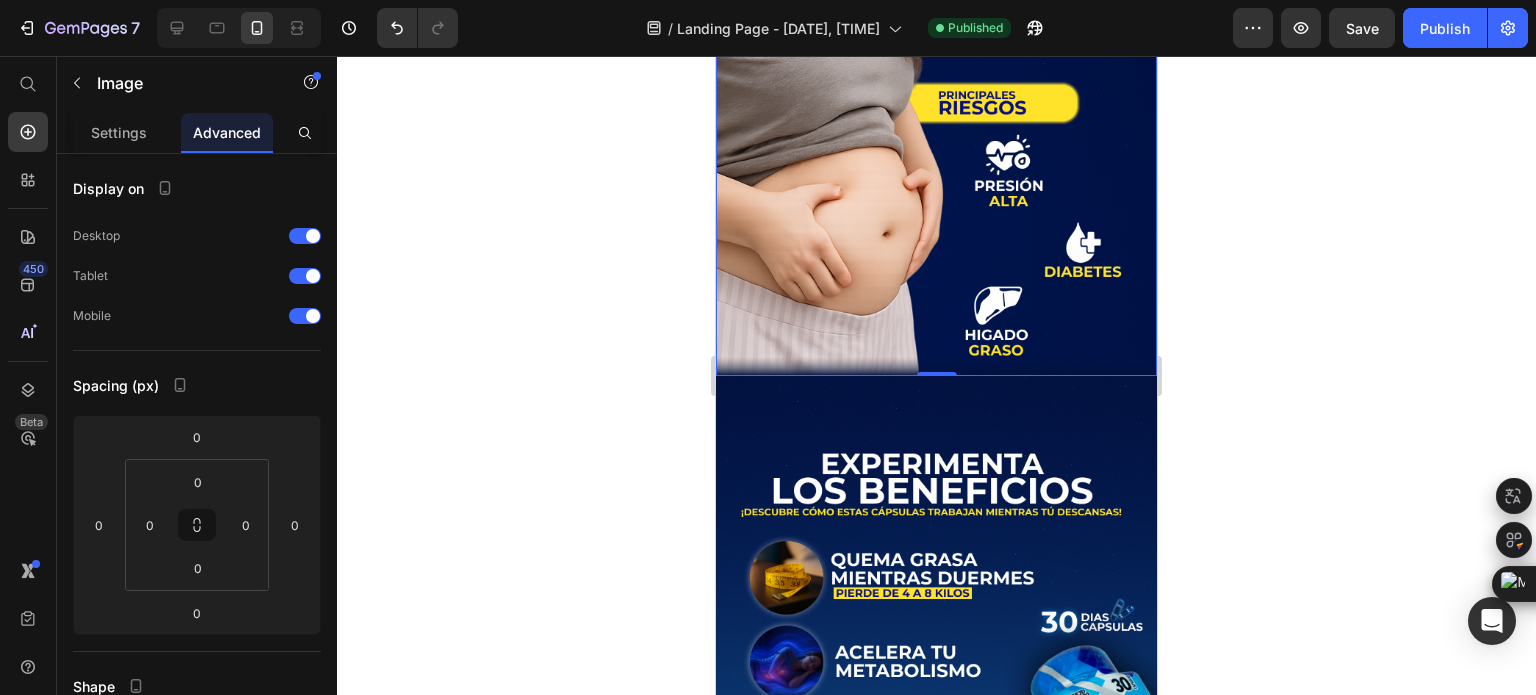 click 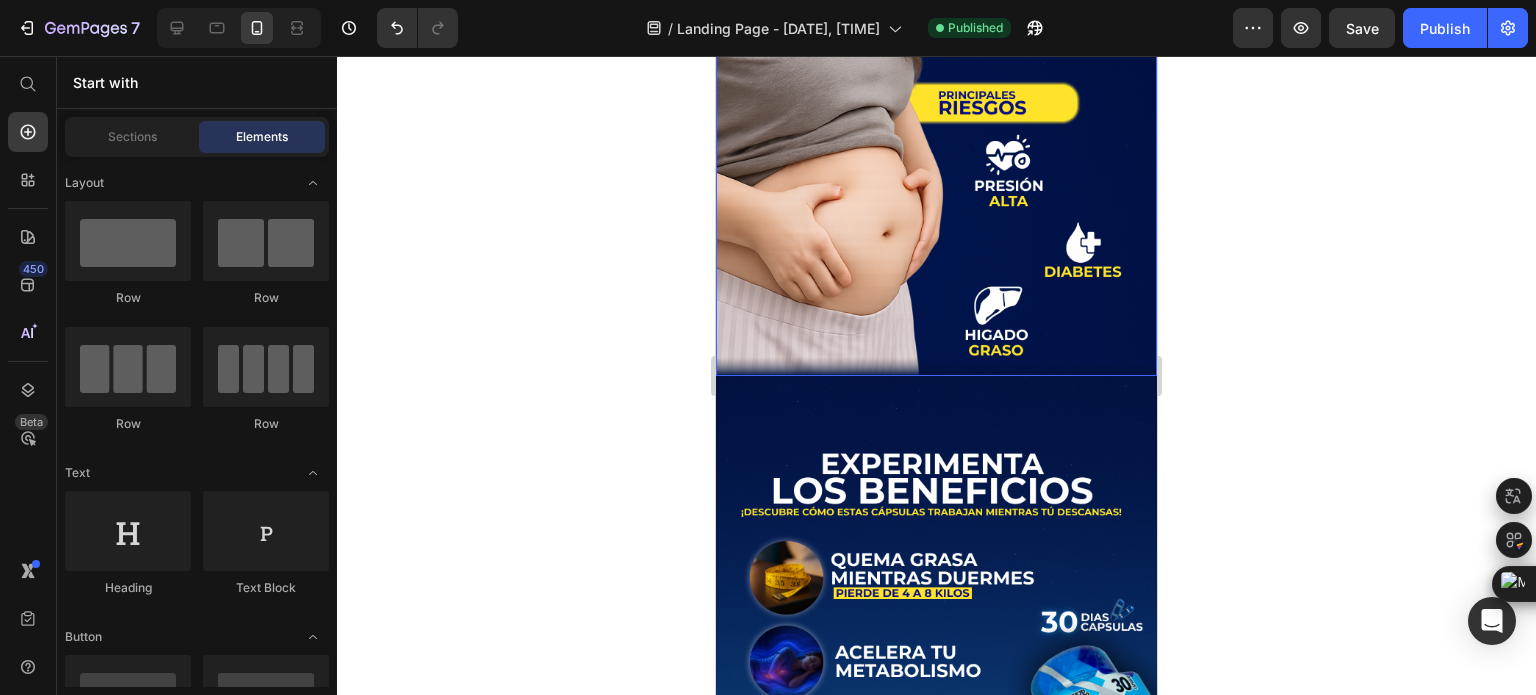 click at bounding box center (936, 133) 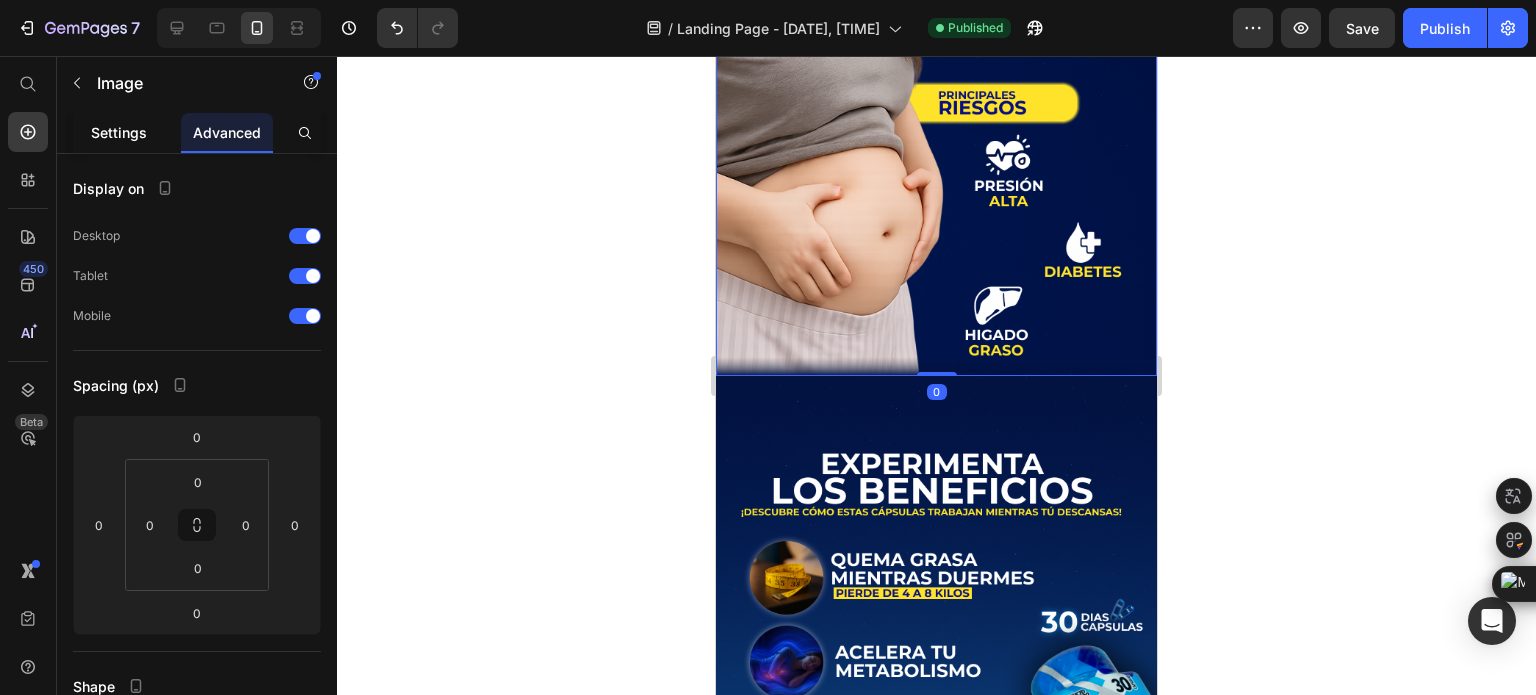 click on "Settings" at bounding box center [119, 132] 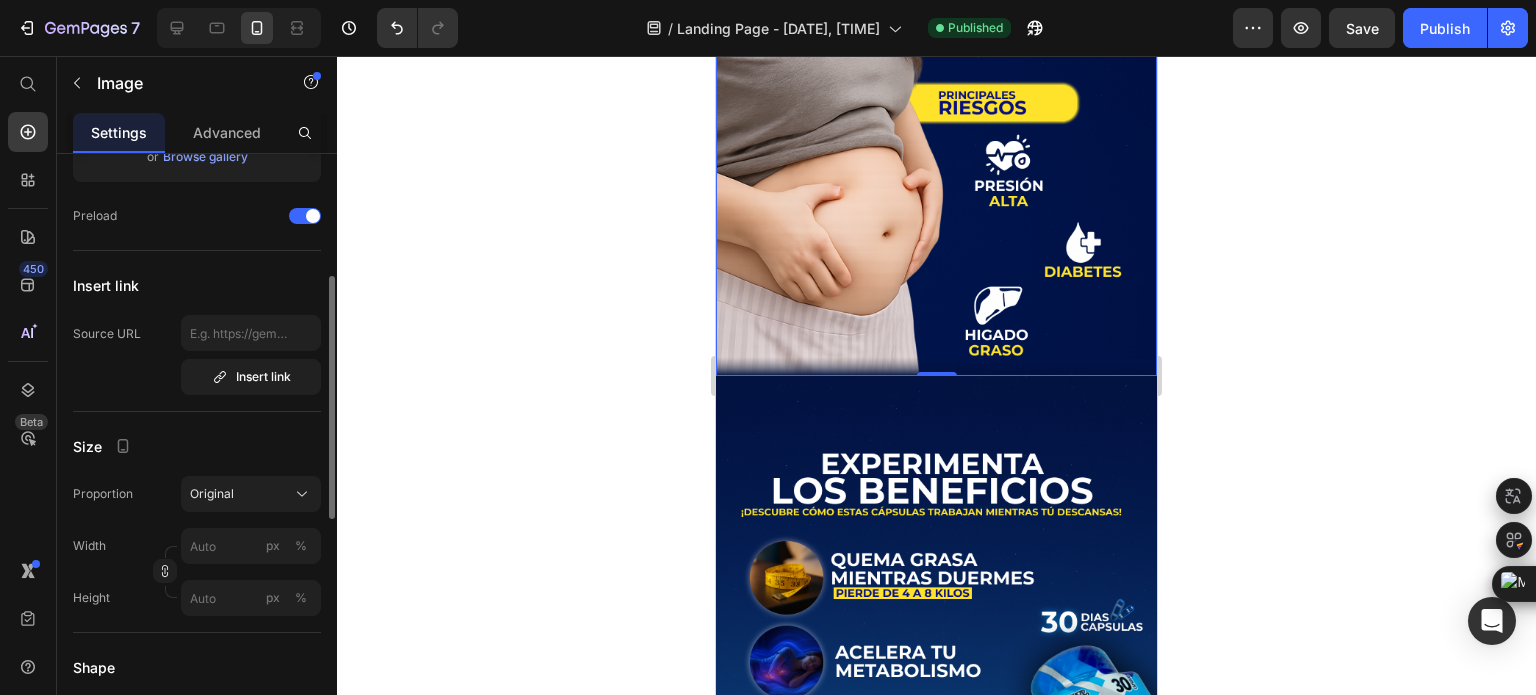 scroll, scrollTop: 400, scrollLeft: 0, axis: vertical 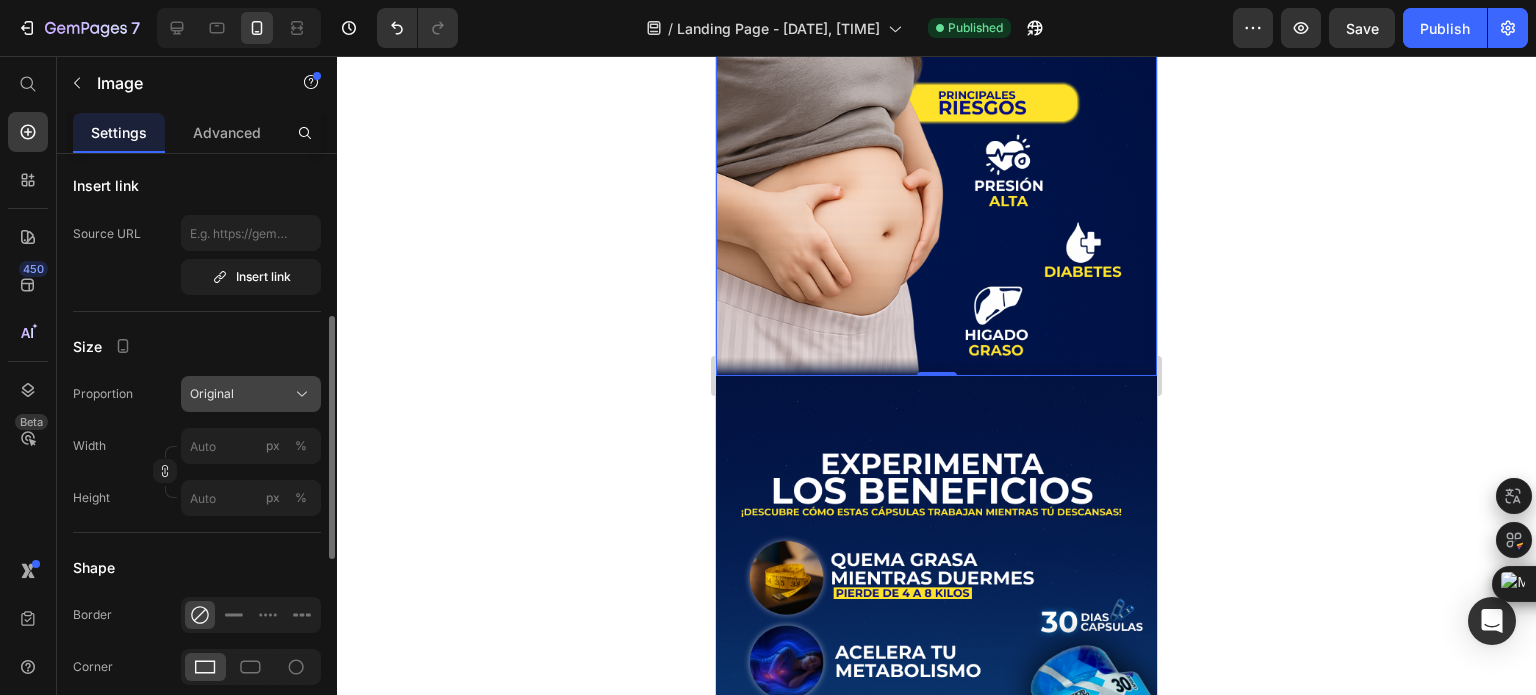click on "Original" at bounding box center [251, 394] 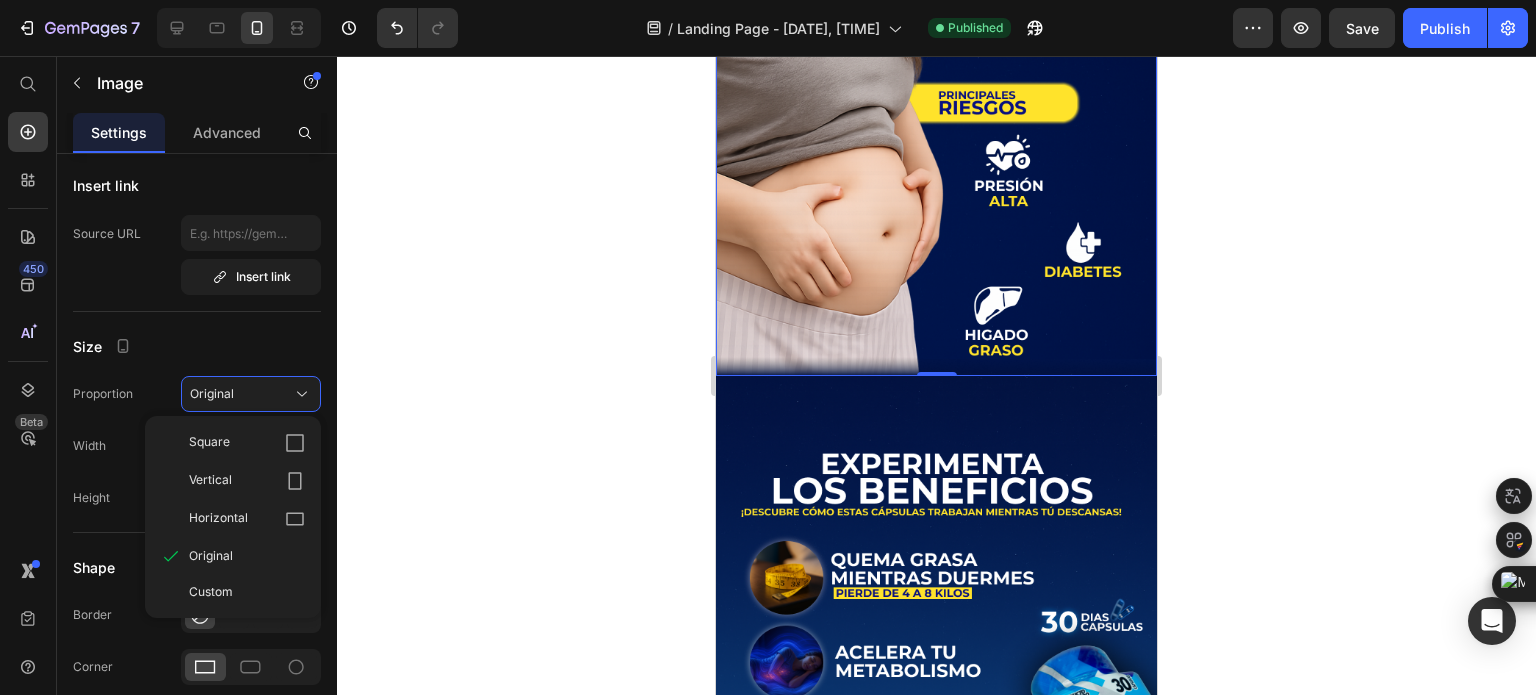 click 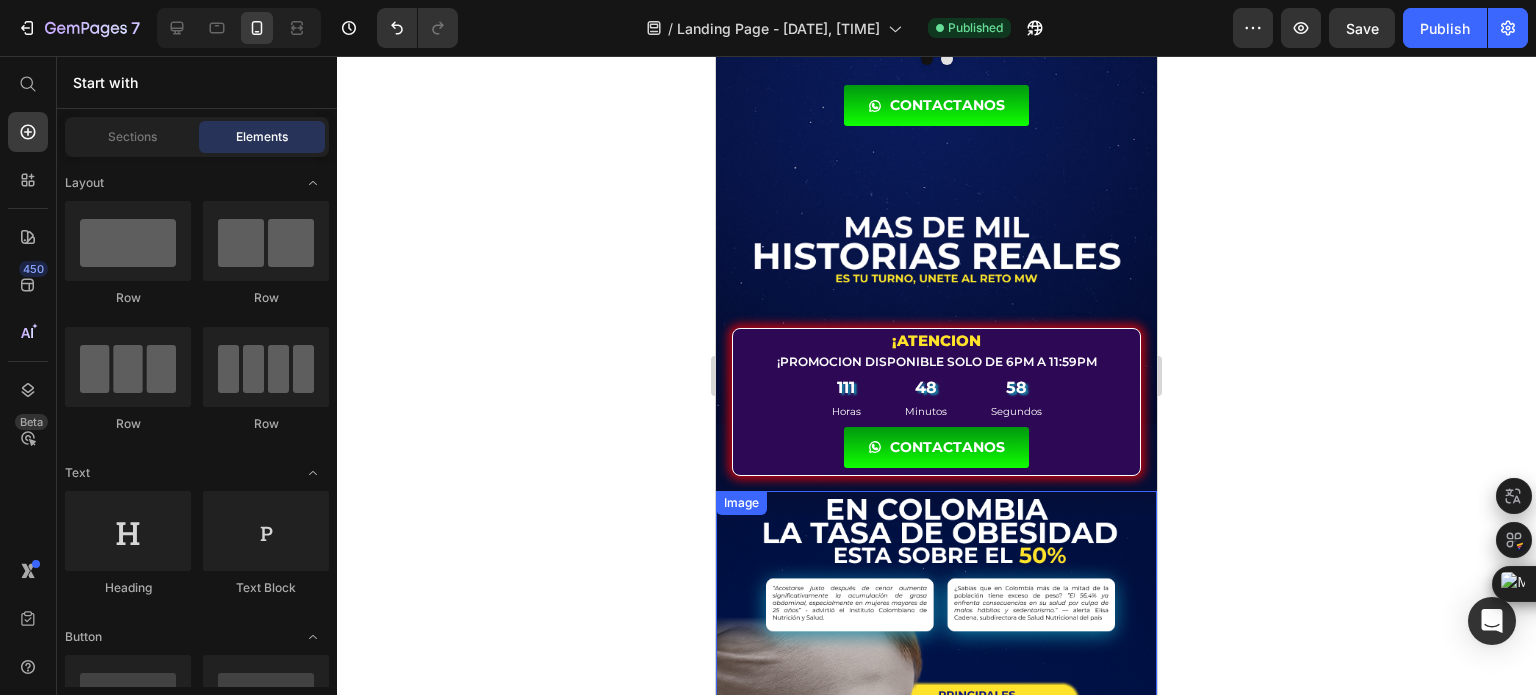 scroll, scrollTop: 0, scrollLeft: 0, axis: both 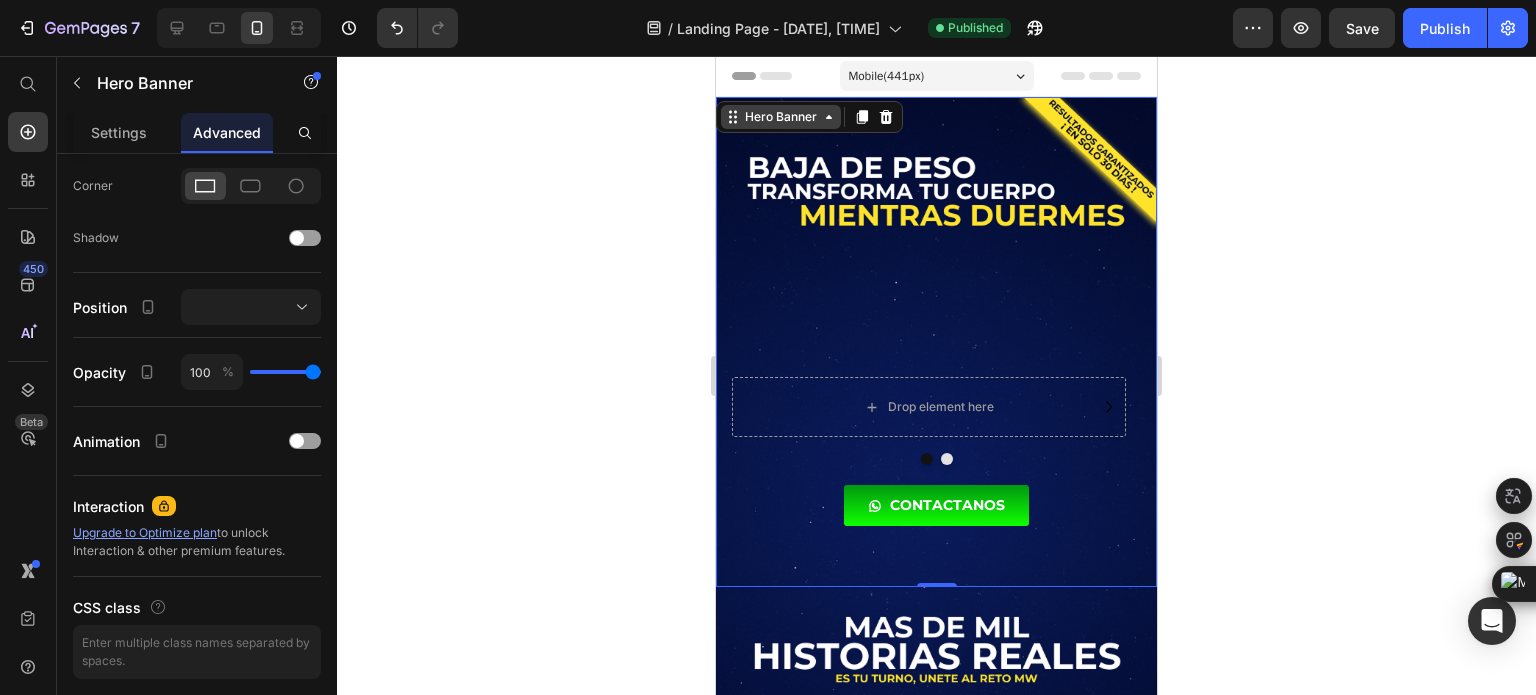 click on "Hero Banner" at bounding box center [781, 117] 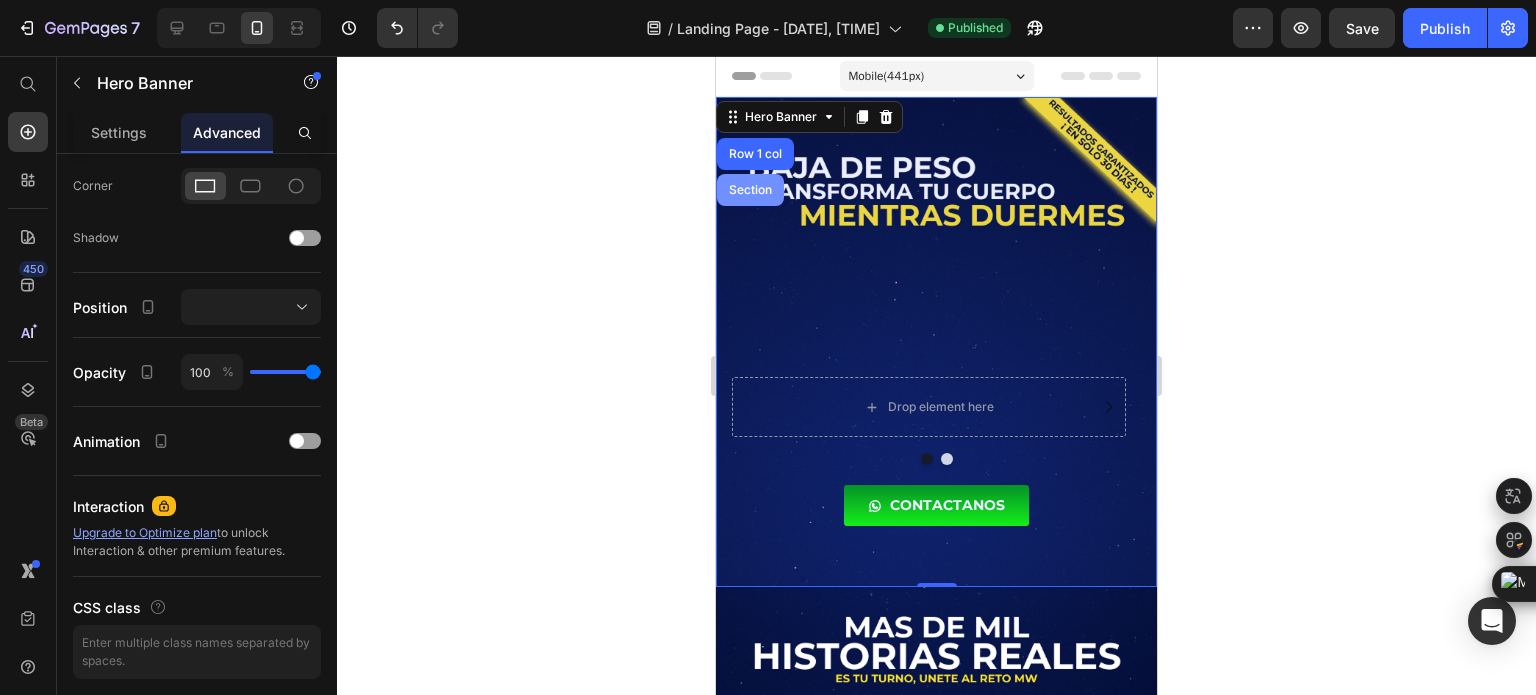 drag, startPoint x: 743, startPoint y: 187, endPoint x: 1350, endPoint y: 278, distance: 613.7833 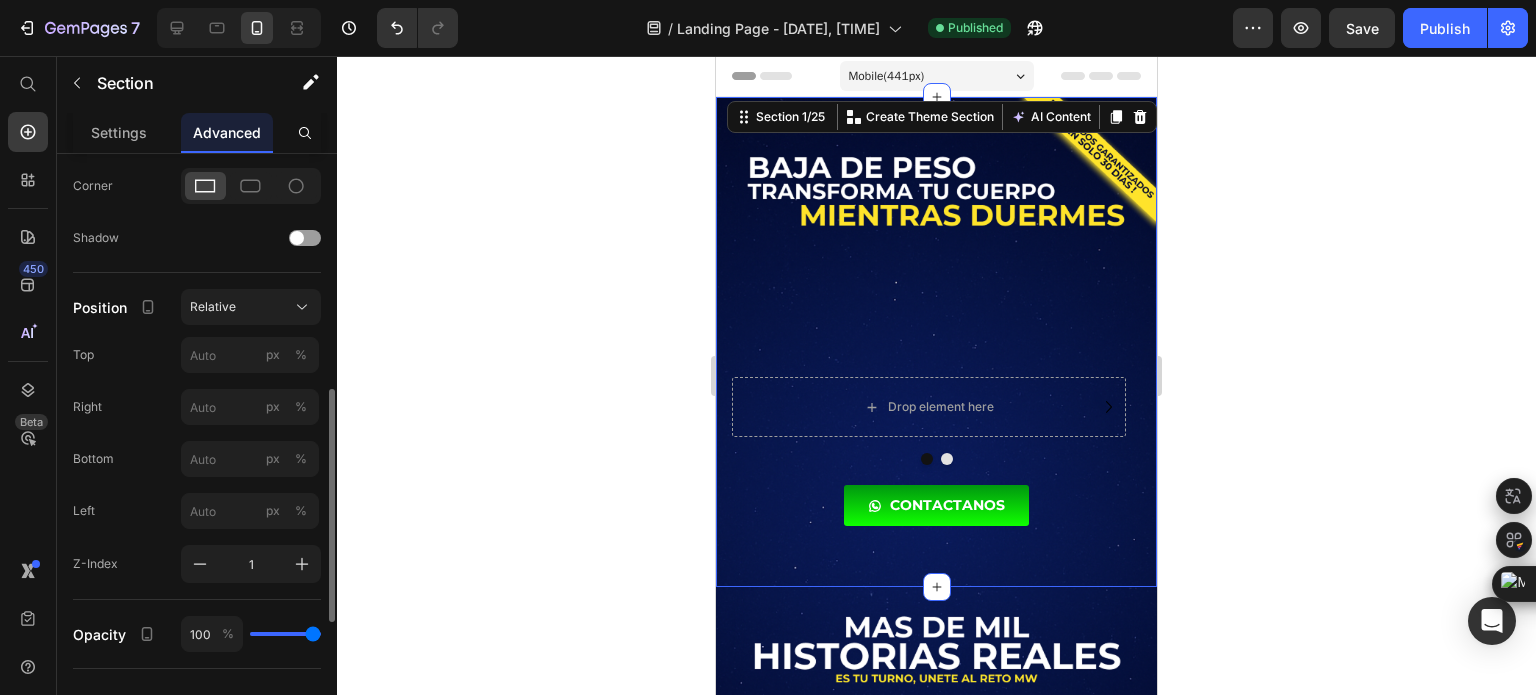 scroll, scrollTop: 800, scrollLeft: 0, axis: vertical 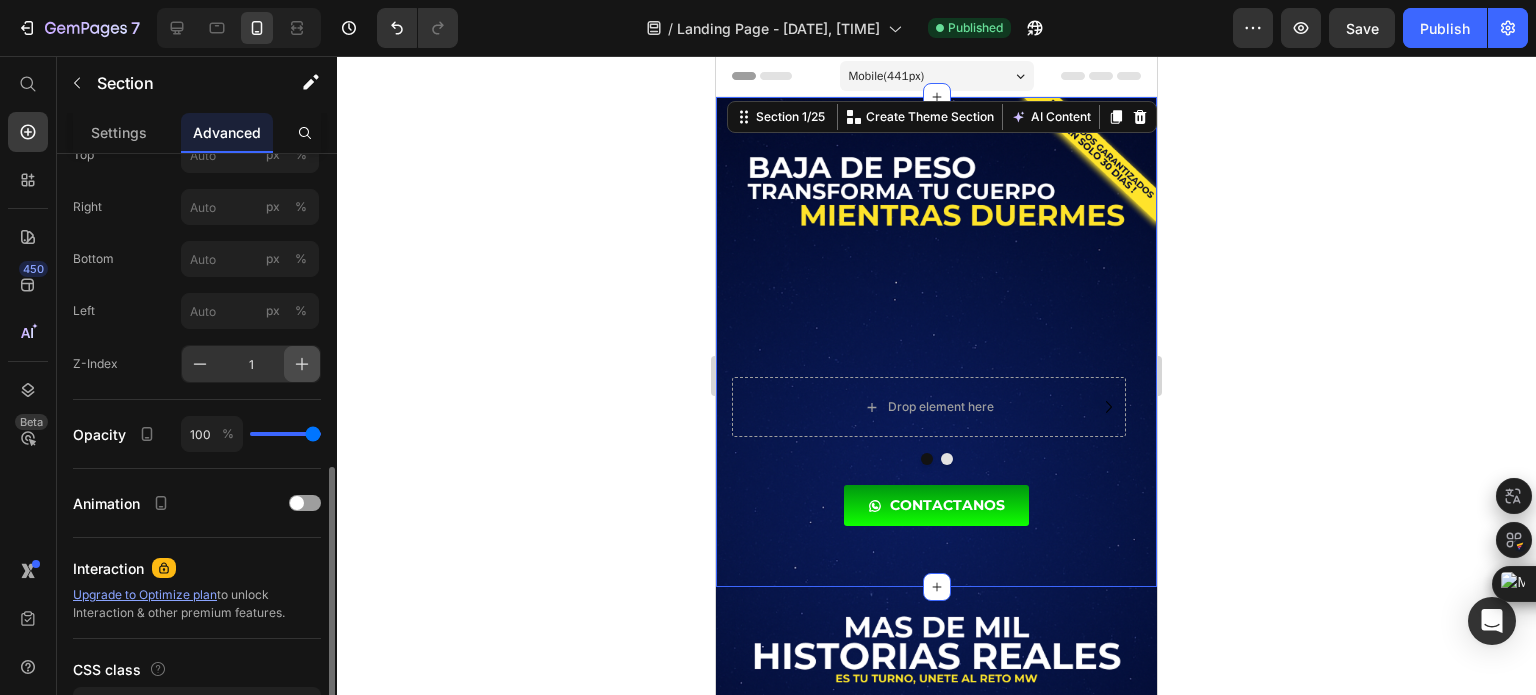 click 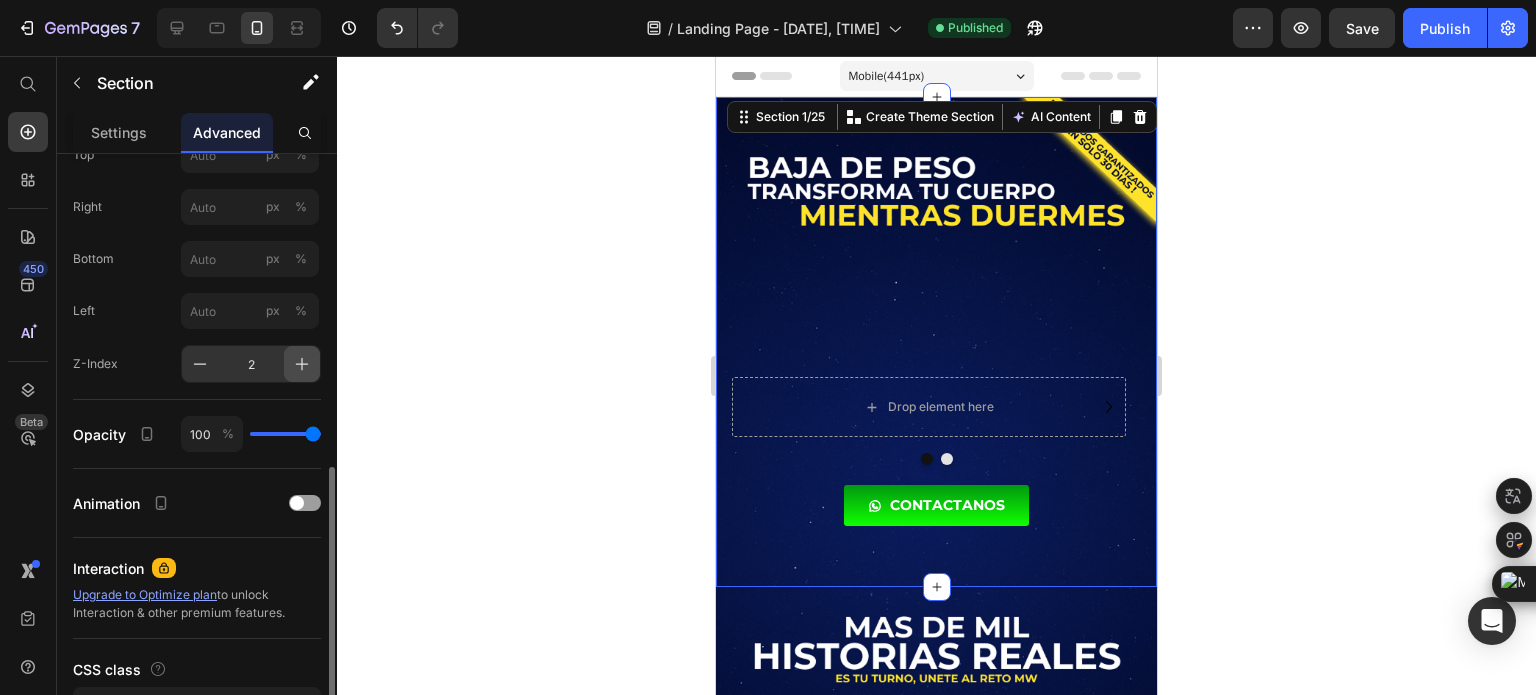 click 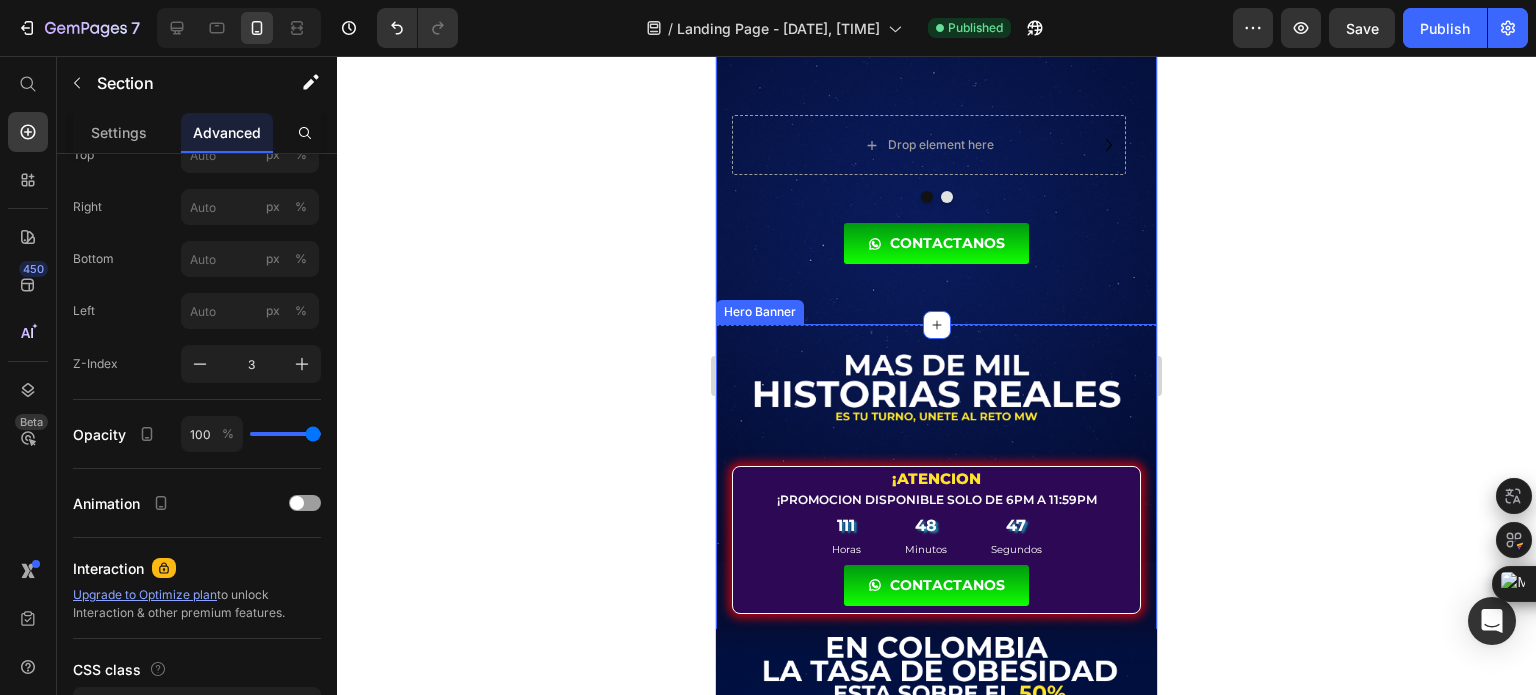 scroll, scrollTop: 300, scrollLeft: 0, axis: vertical 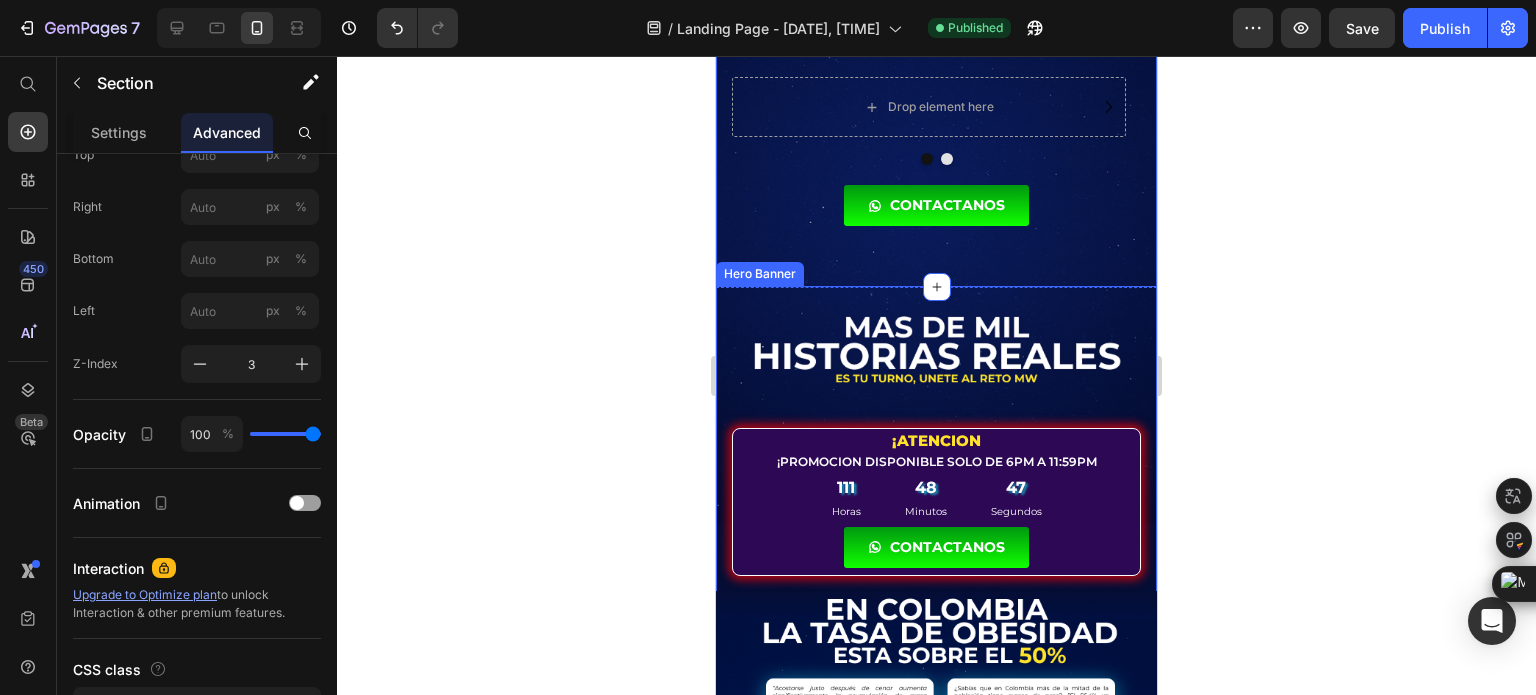 click at bounding box center [936, 439] 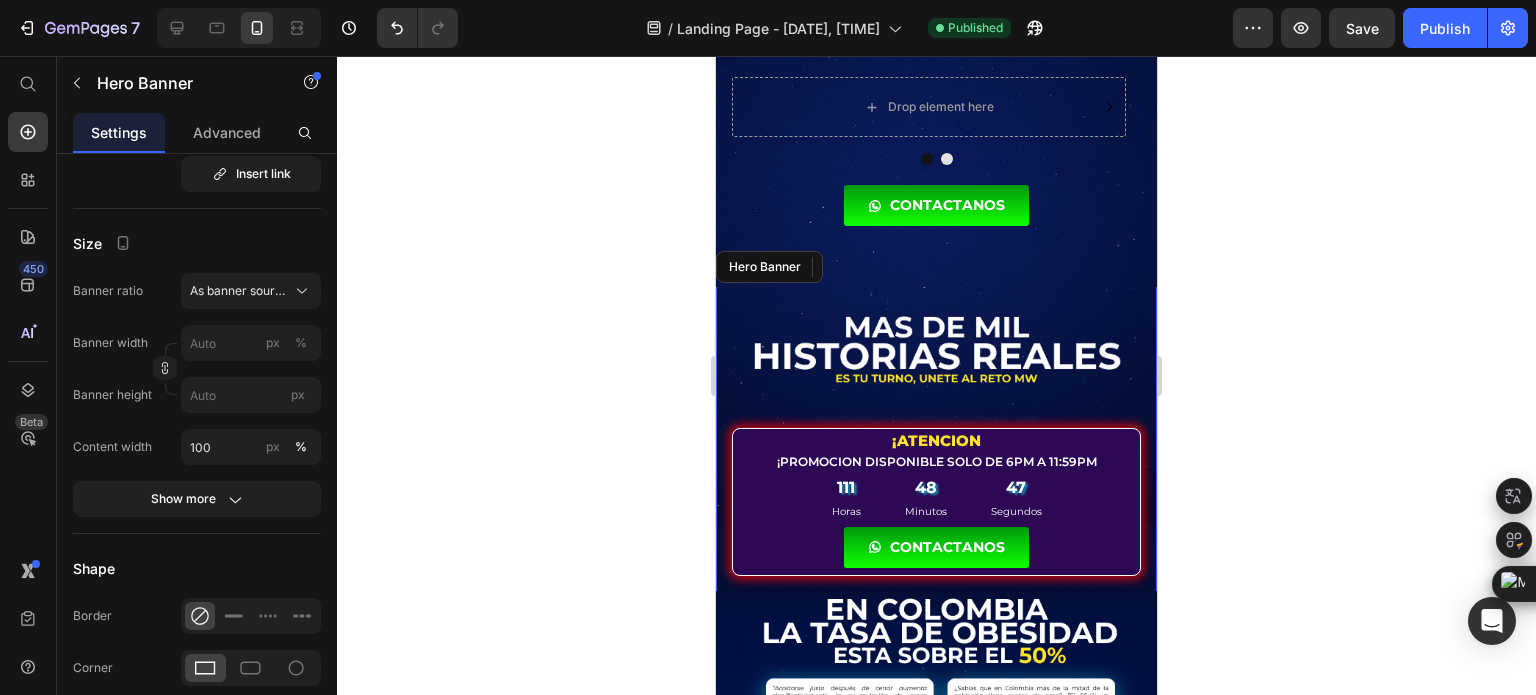 scroll, scrollTop: 0, scrollLeft: 0, axis: both 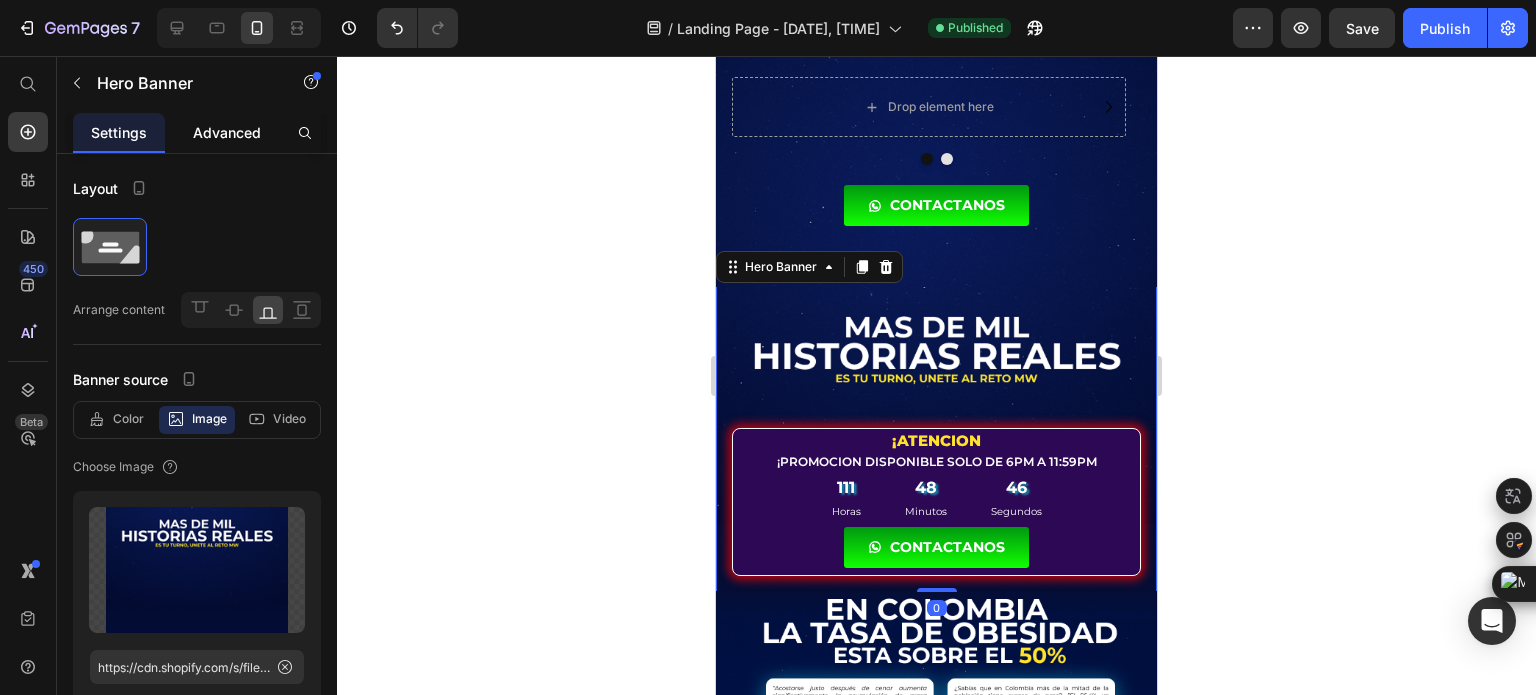drag, startPoint x: 236, startPoint y: 119, endPoint x: 251, endPoint y: 121, distance: 15.132746 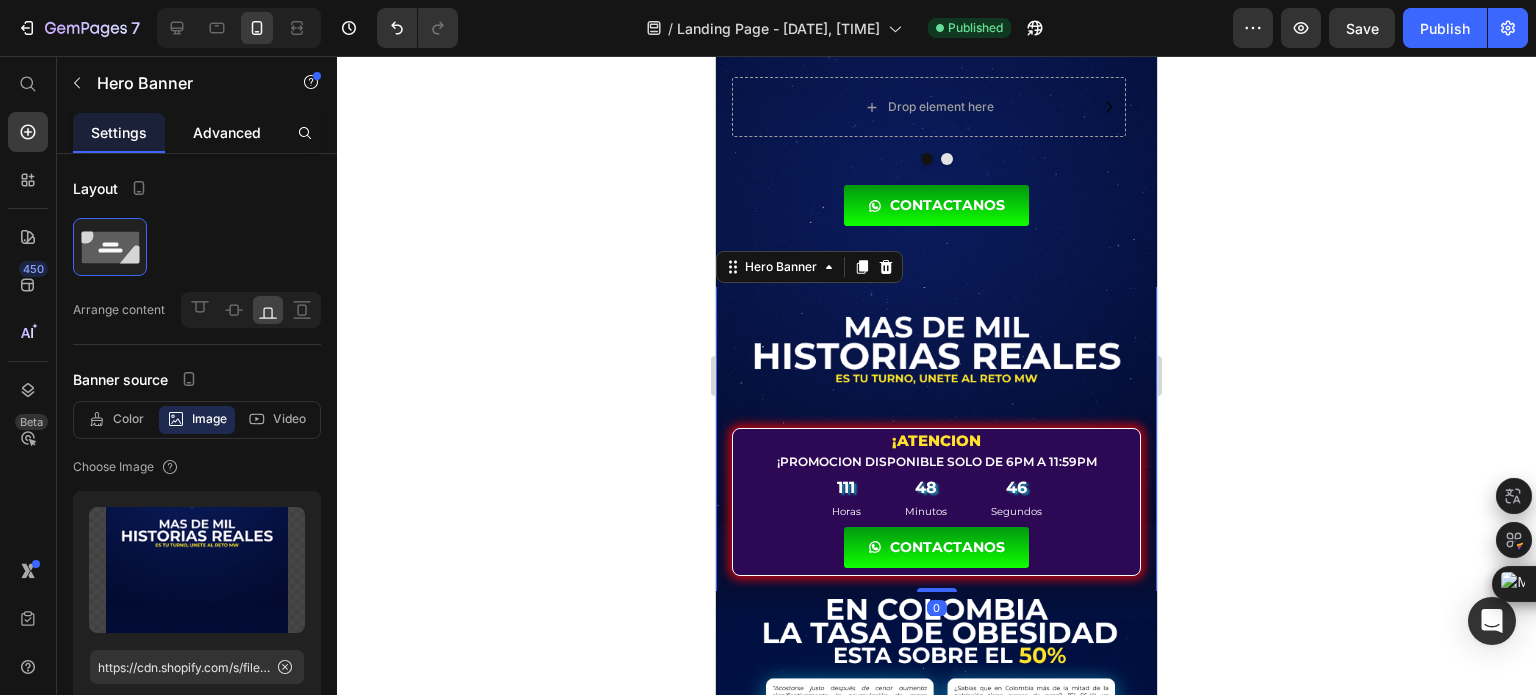 click on "Advanced" 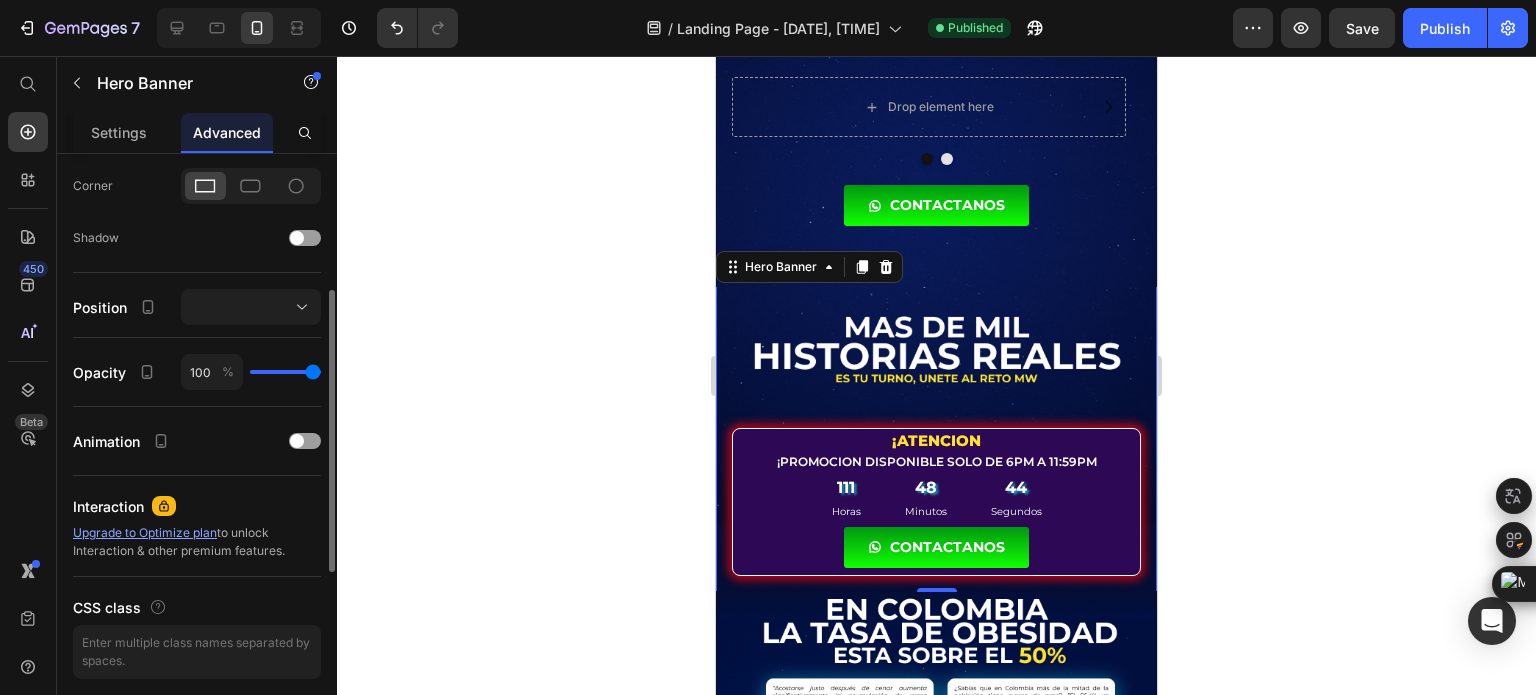 scroll, scrollTop: 400, scrollLeft: 0, axis: vertical 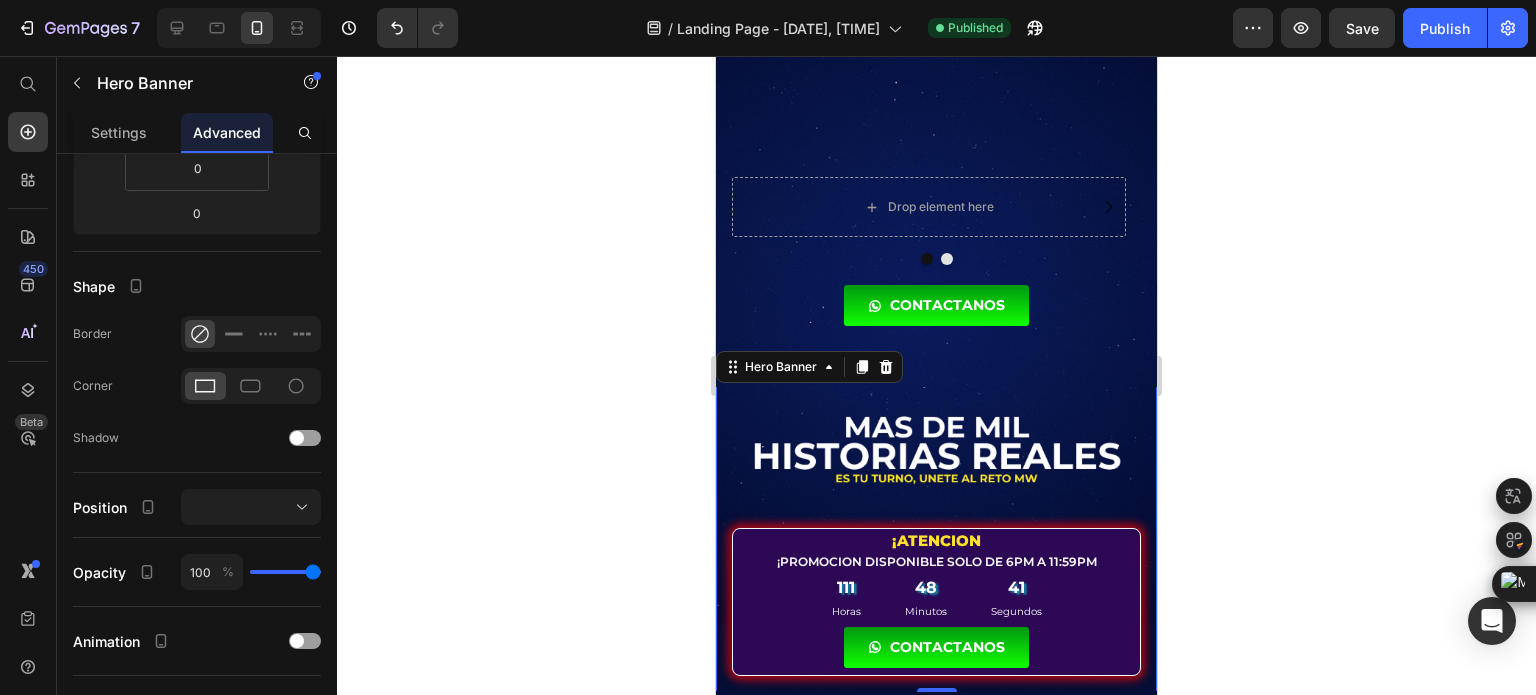 click 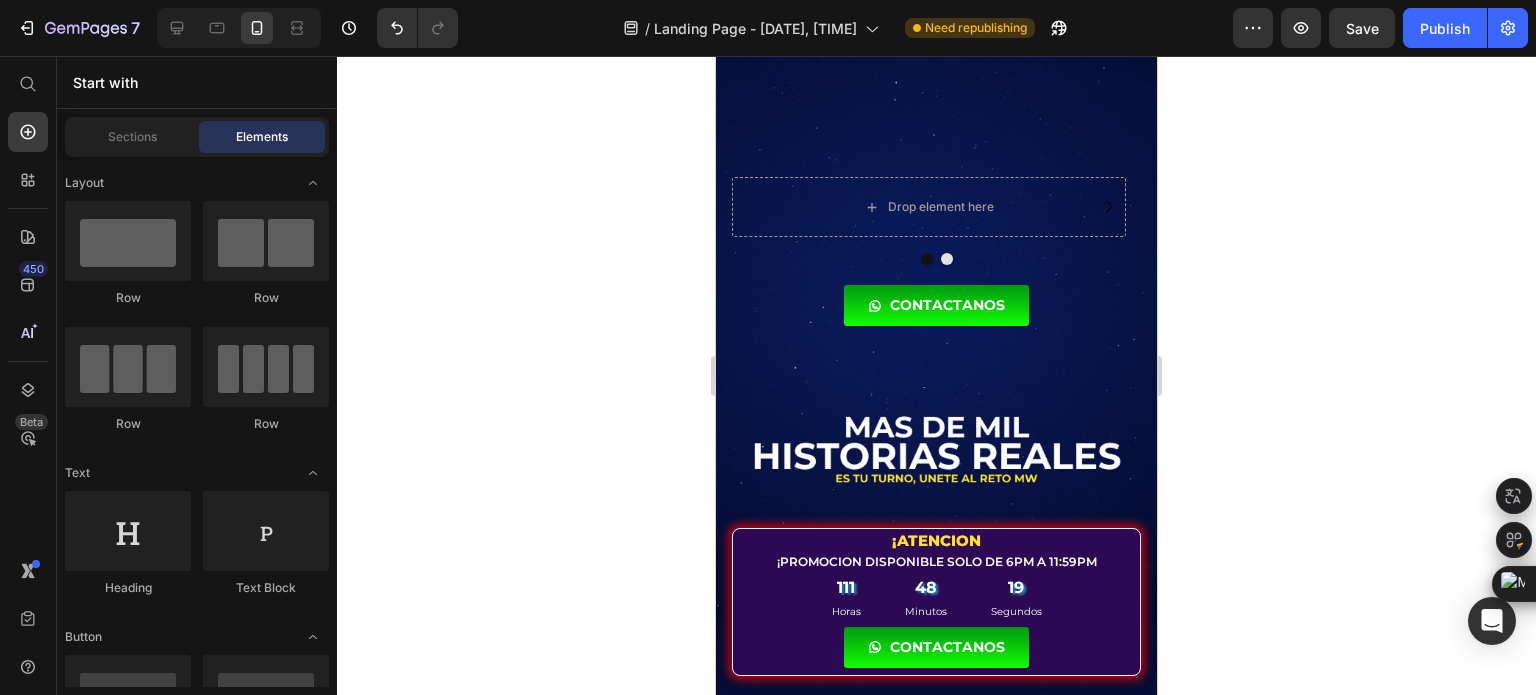 click 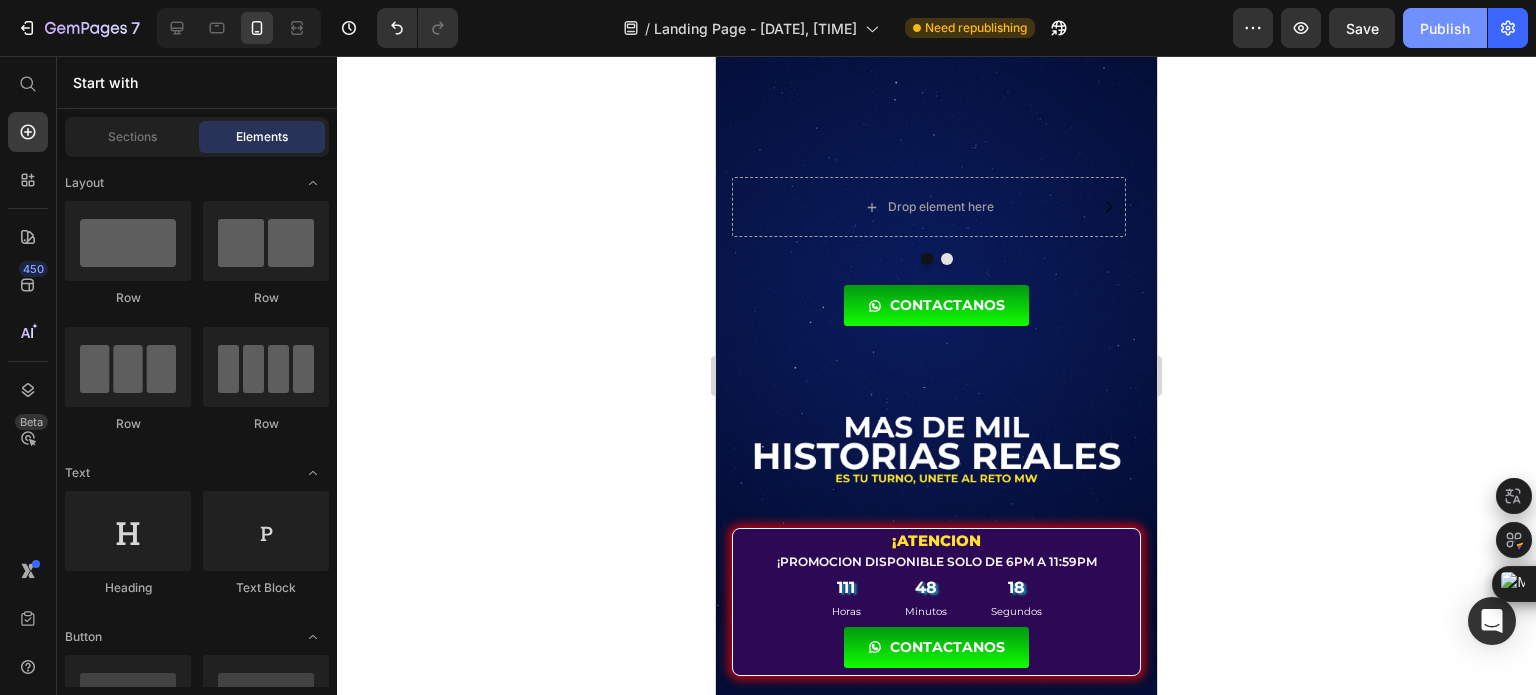 click on "Publish" at bounding box center [1445, 28] 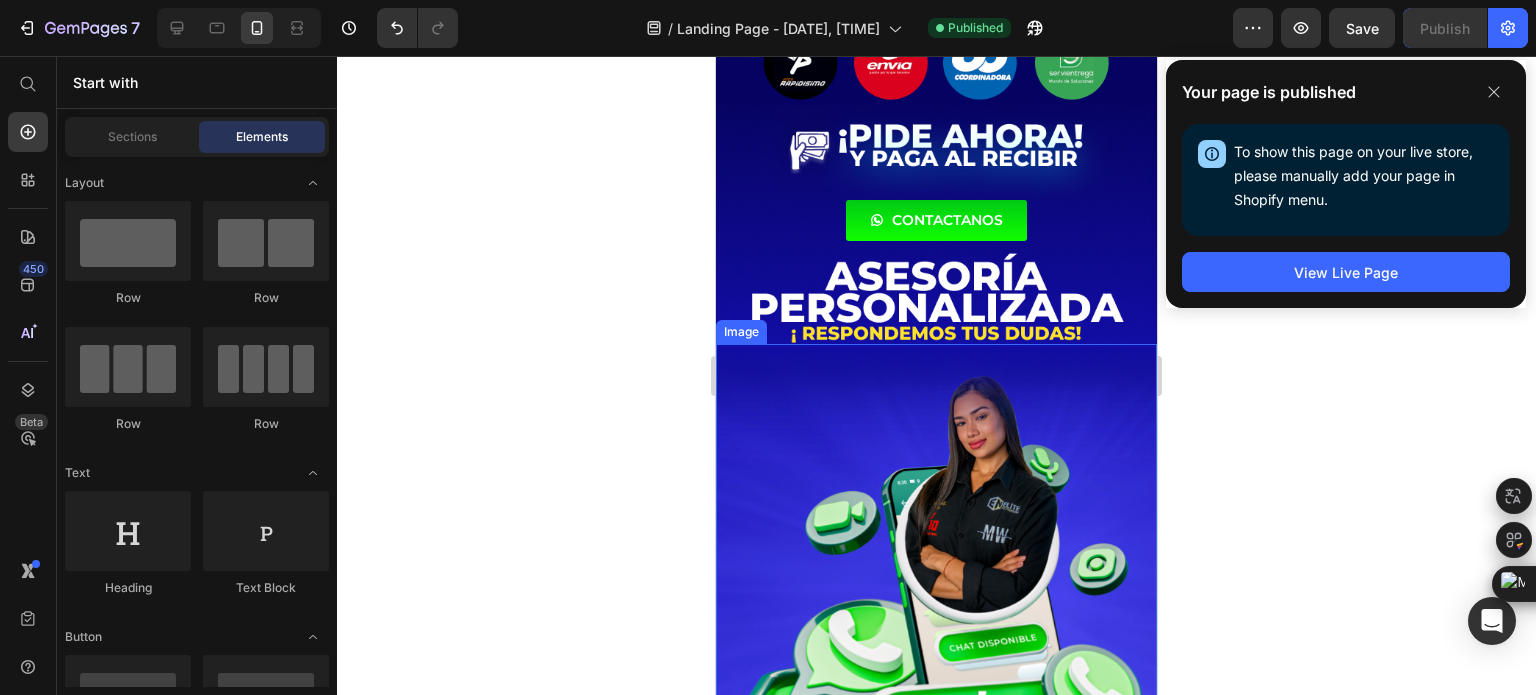 scroll, scrollTop: 8100, scrollLeft: 0, axis: vertical 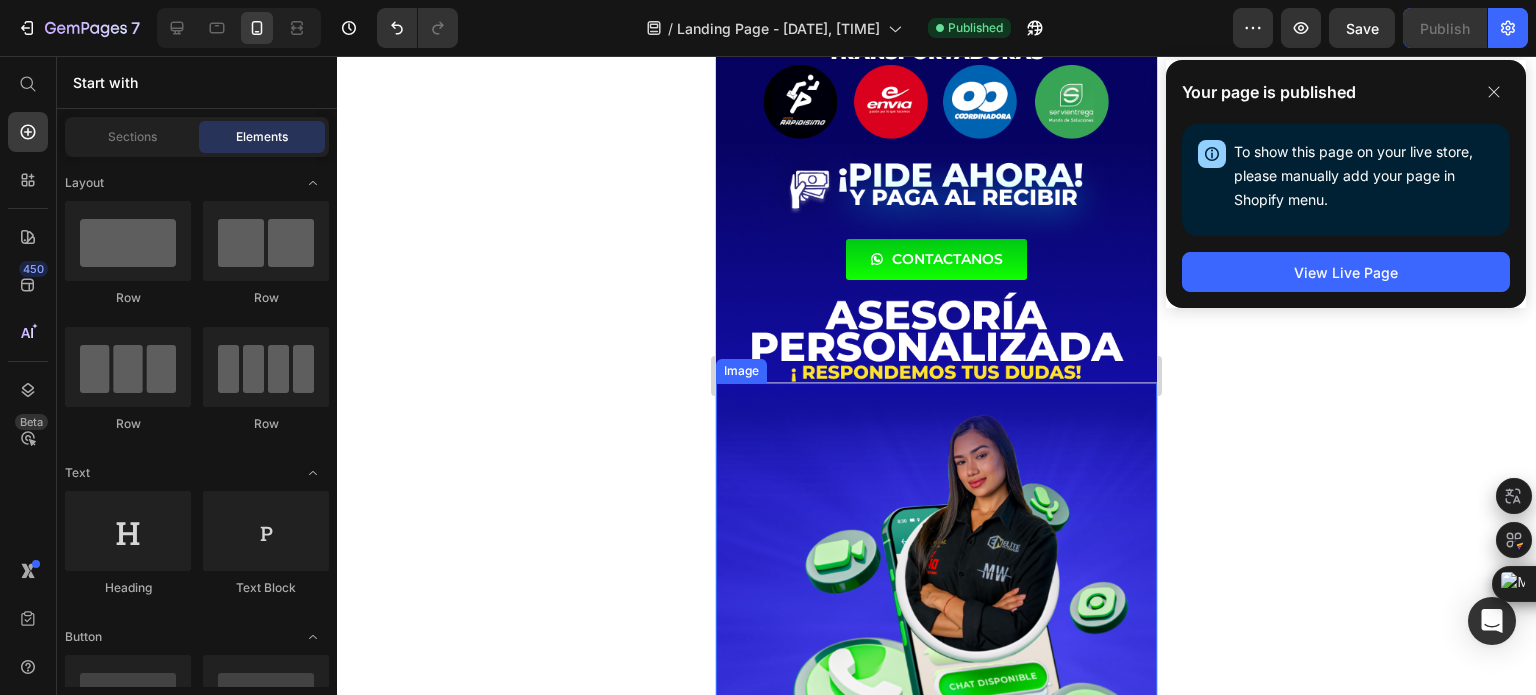 click at bounding box center [936, 629] 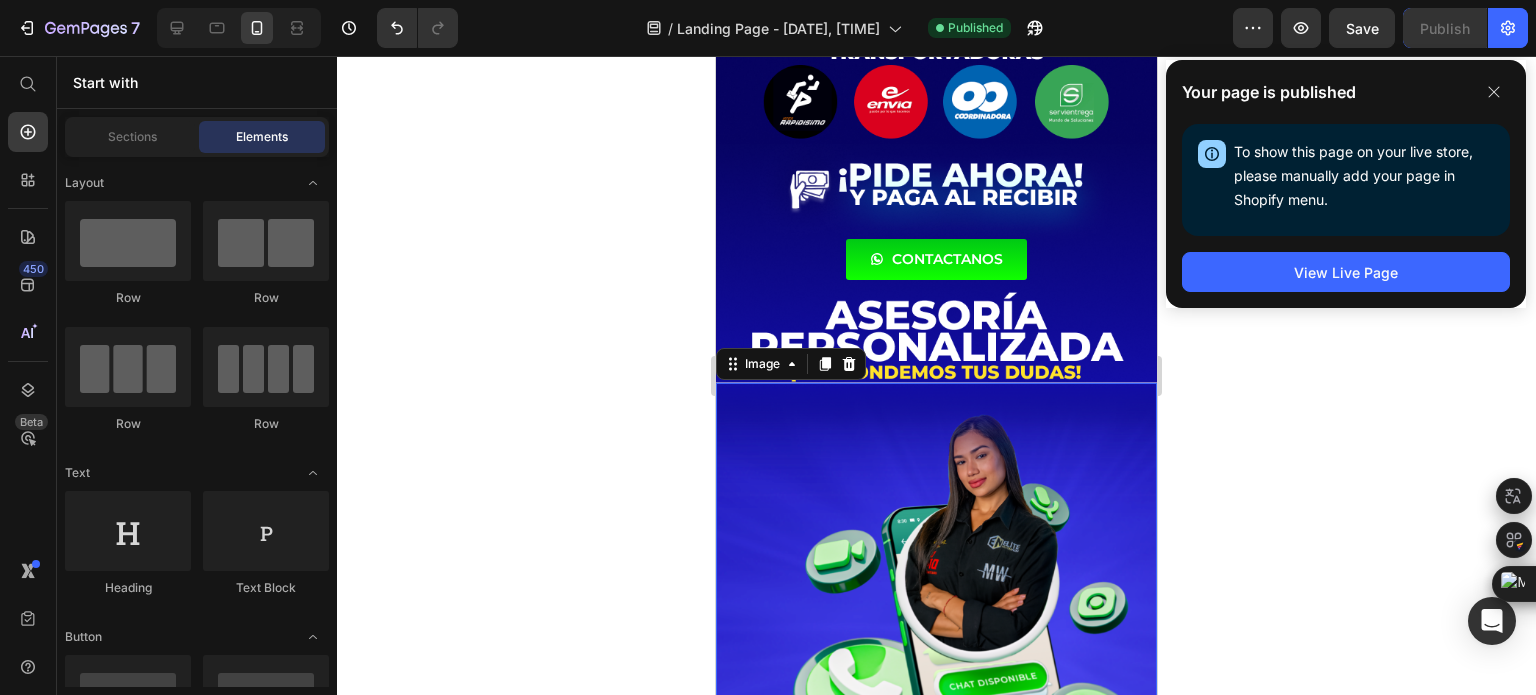 scroll, scrollTop: 0, scrollLeft: 0, axis: both 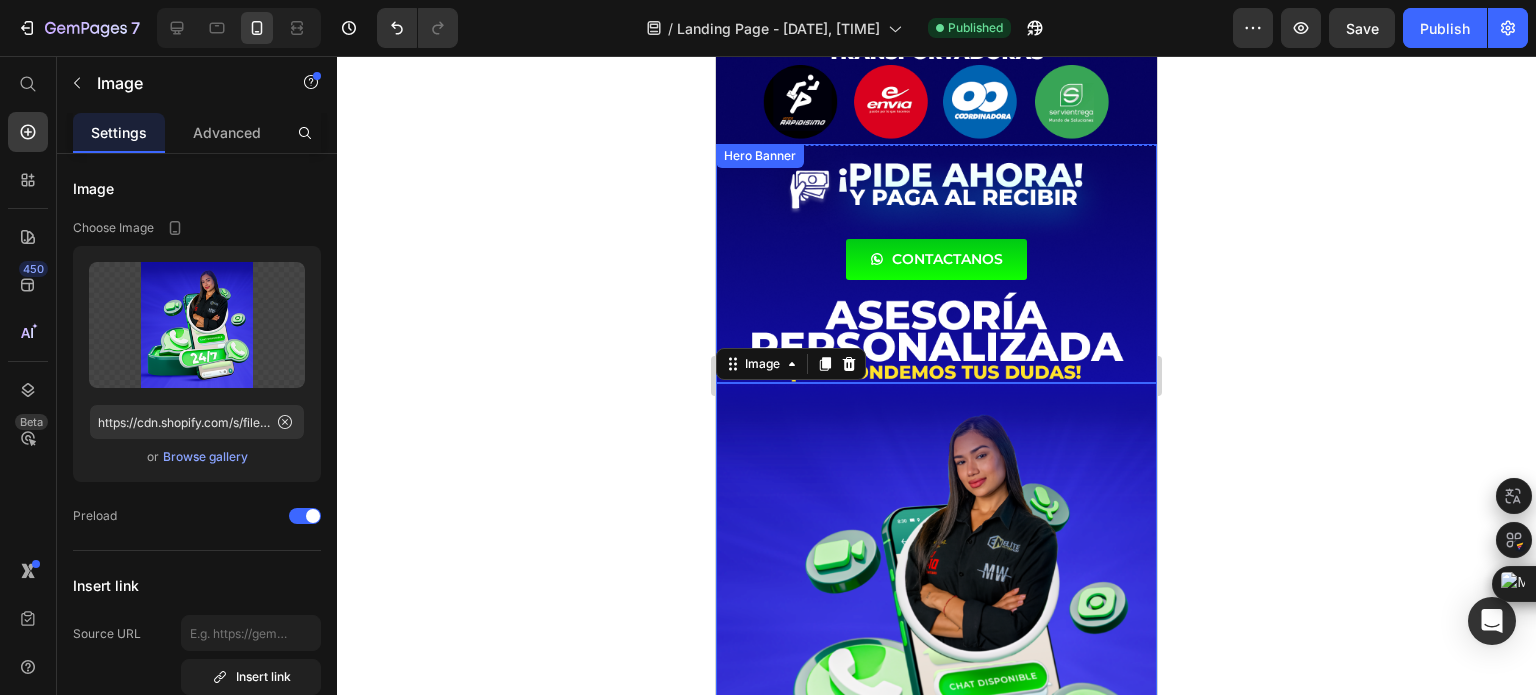 click at bounding box center [936, 263] 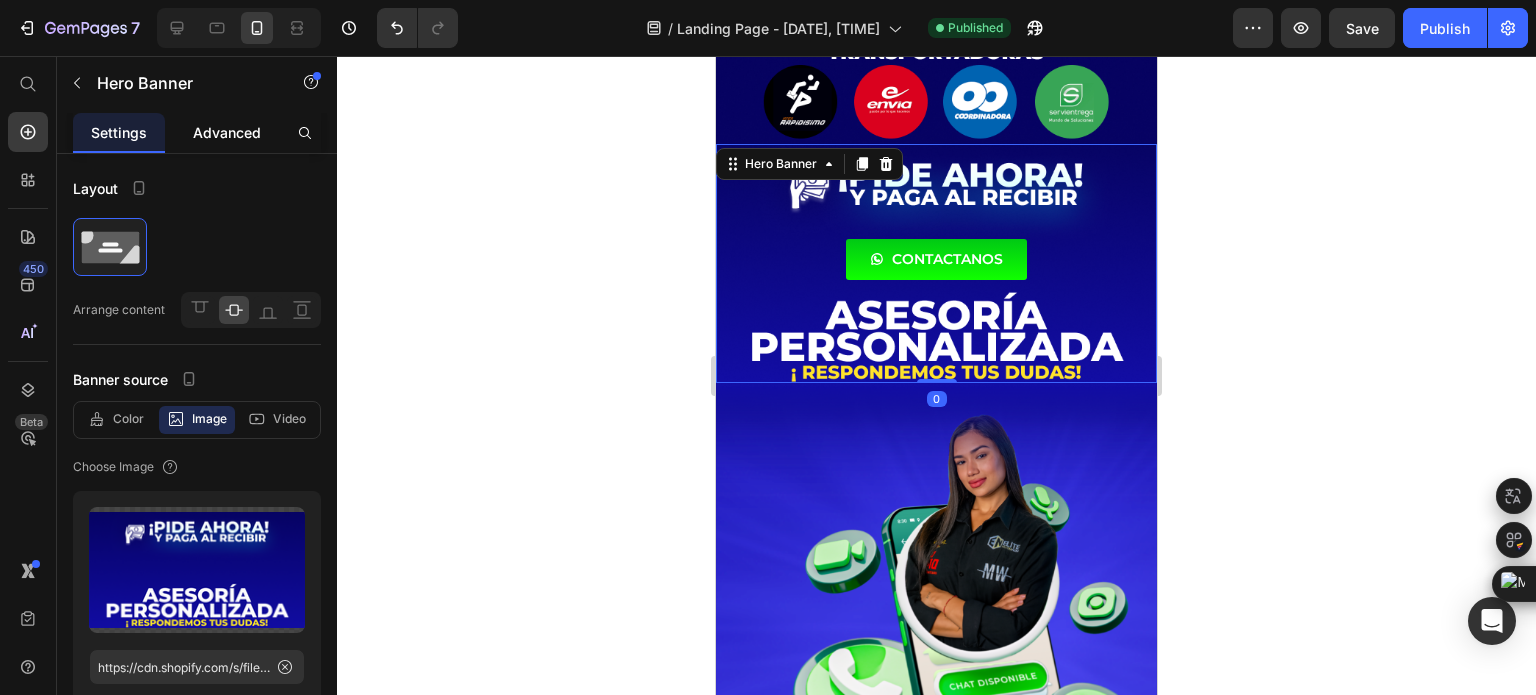 click on "Advanced" 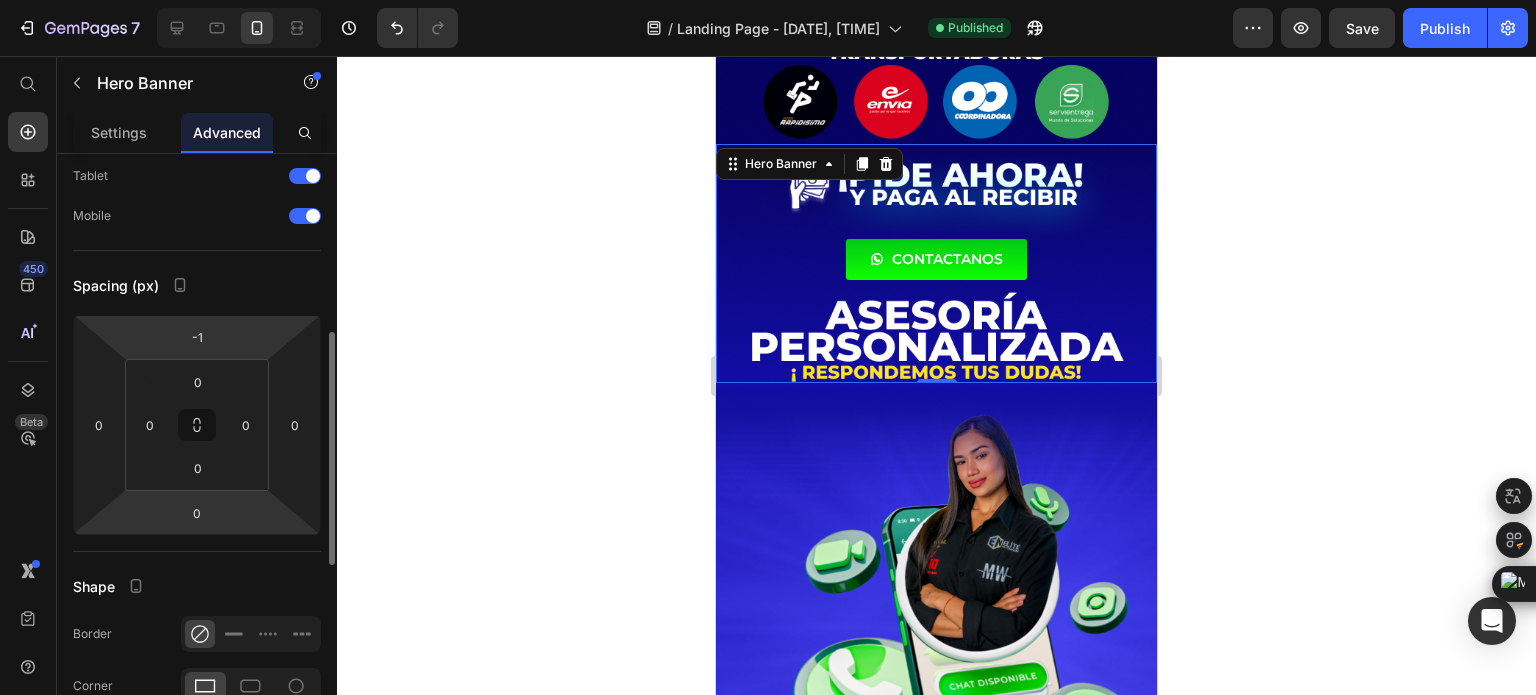 scroll, scrollTop: 600, scrollLeft: 0, axis: vertical 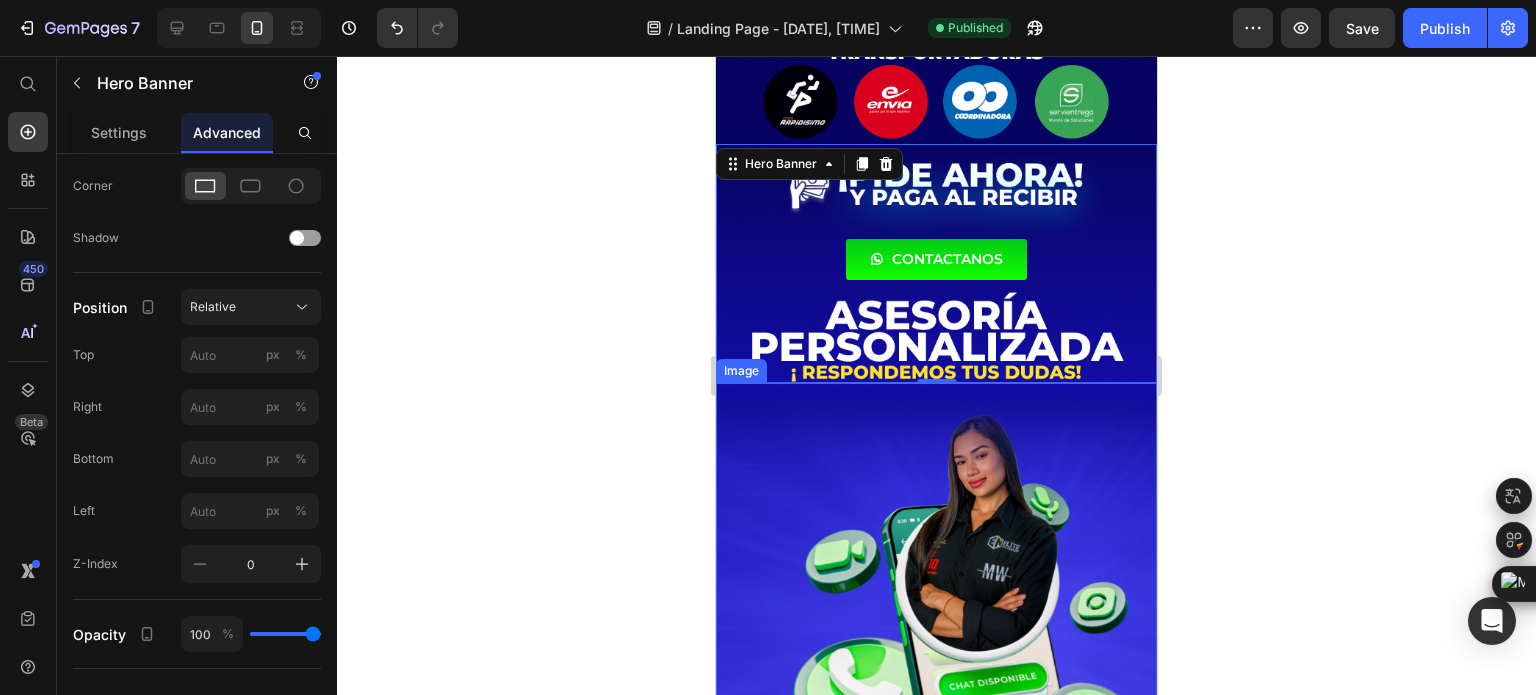 click at bounding box center (936, 629) 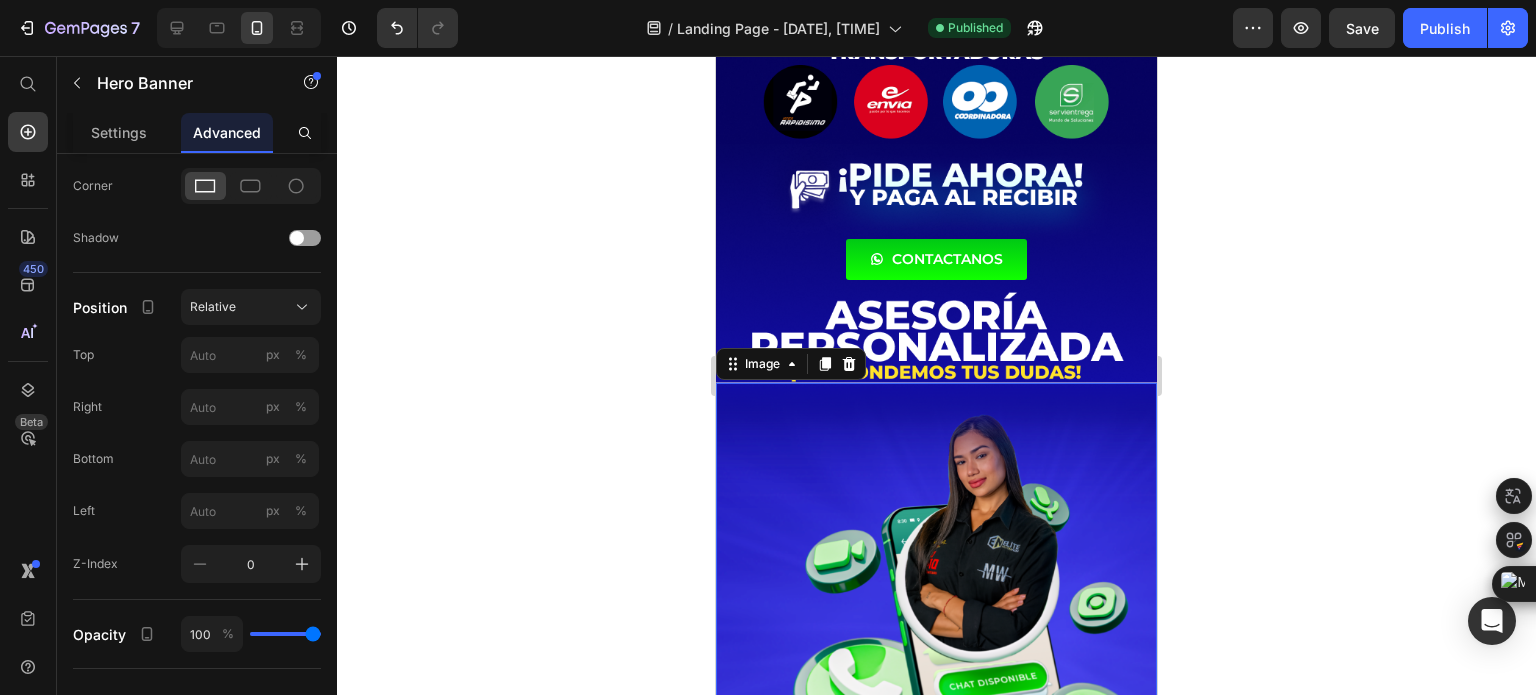 scroll, scrollTop: 0, scrollLeft: 0, axis: both 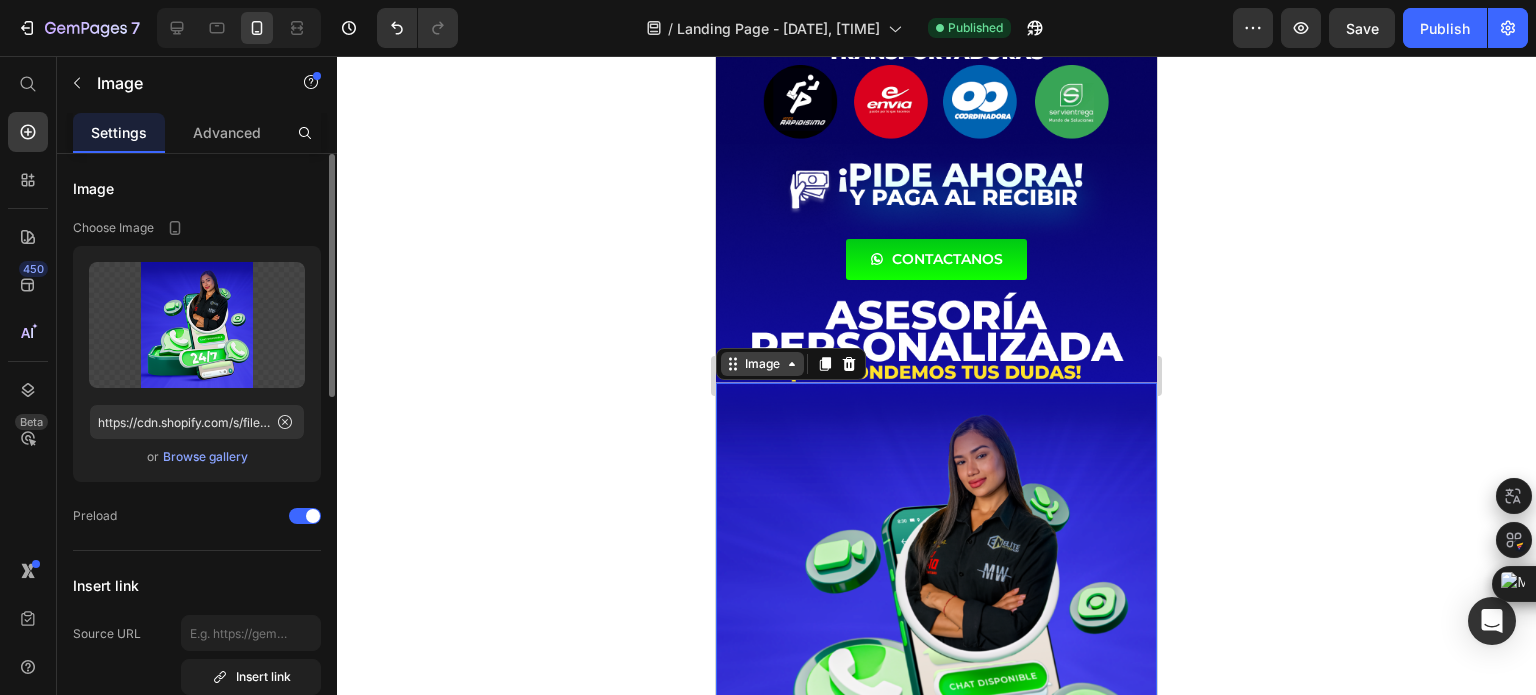 click on "Image" at bounding box center (762, 364) 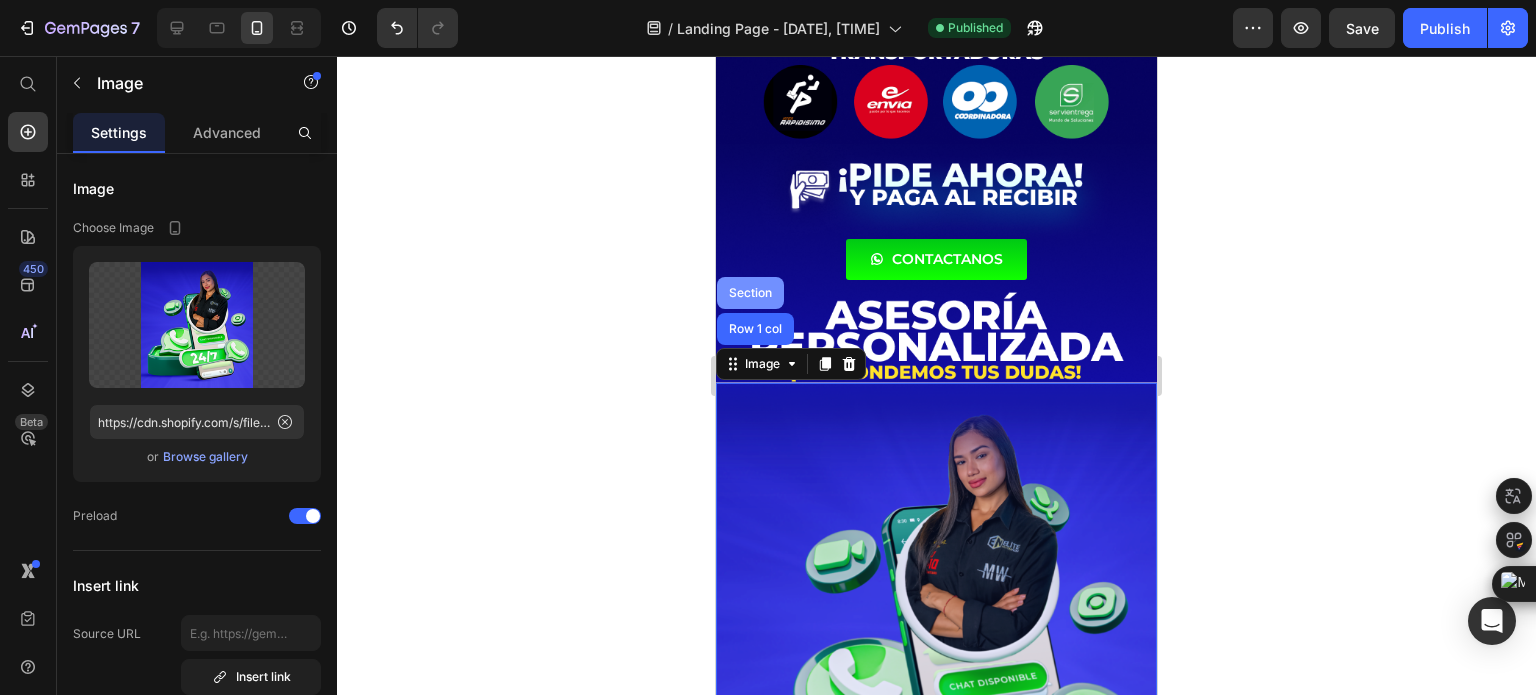 click on "Section" at bounding box center [750, 293] 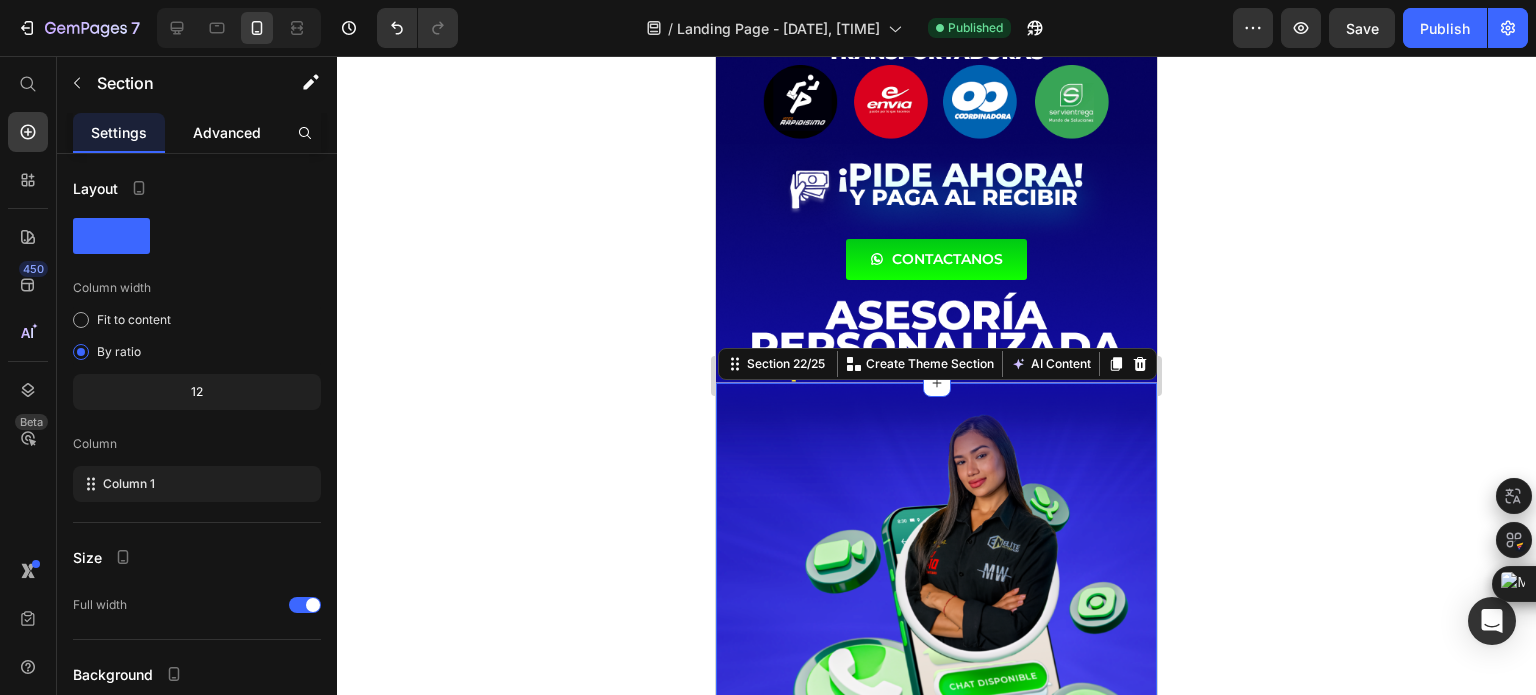 click on "Advanced" at bounding box center [227, 132] 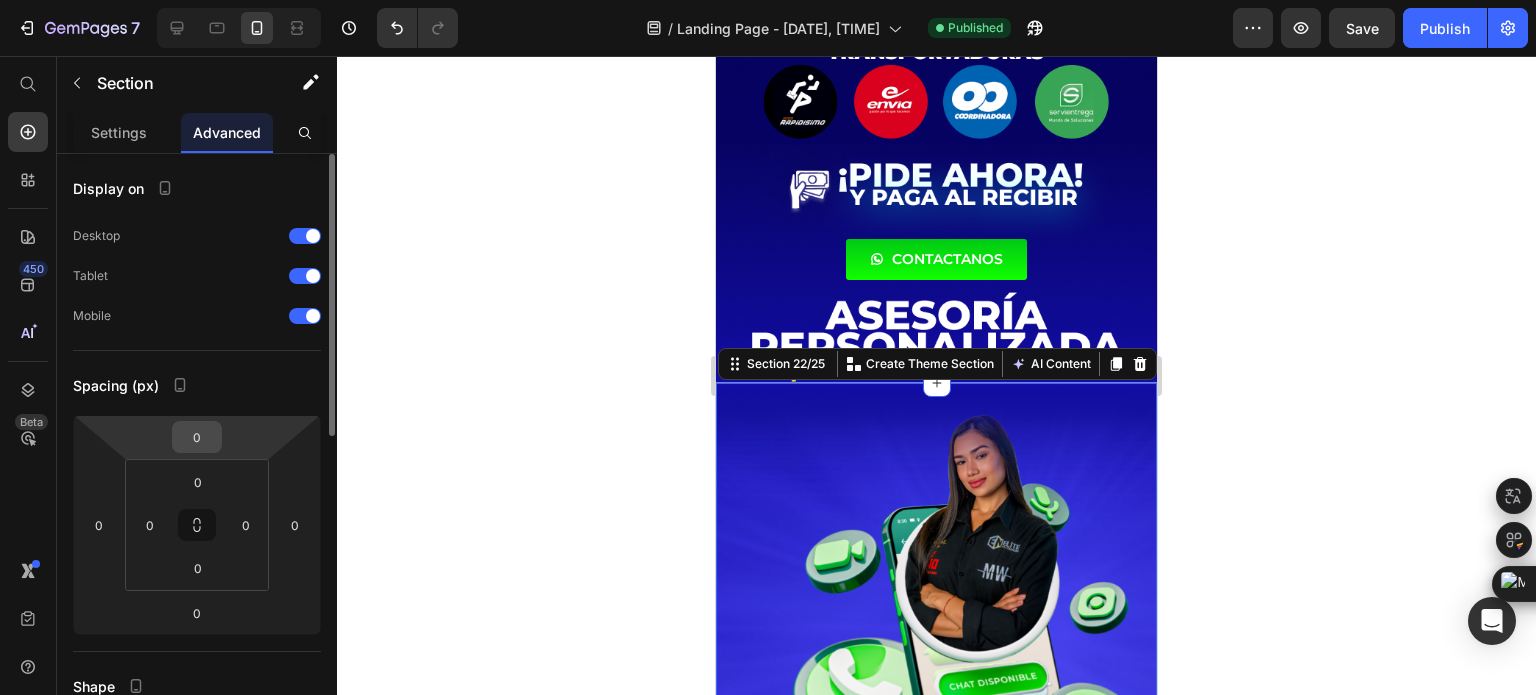 click on "0" at bounding box center [197, 437] 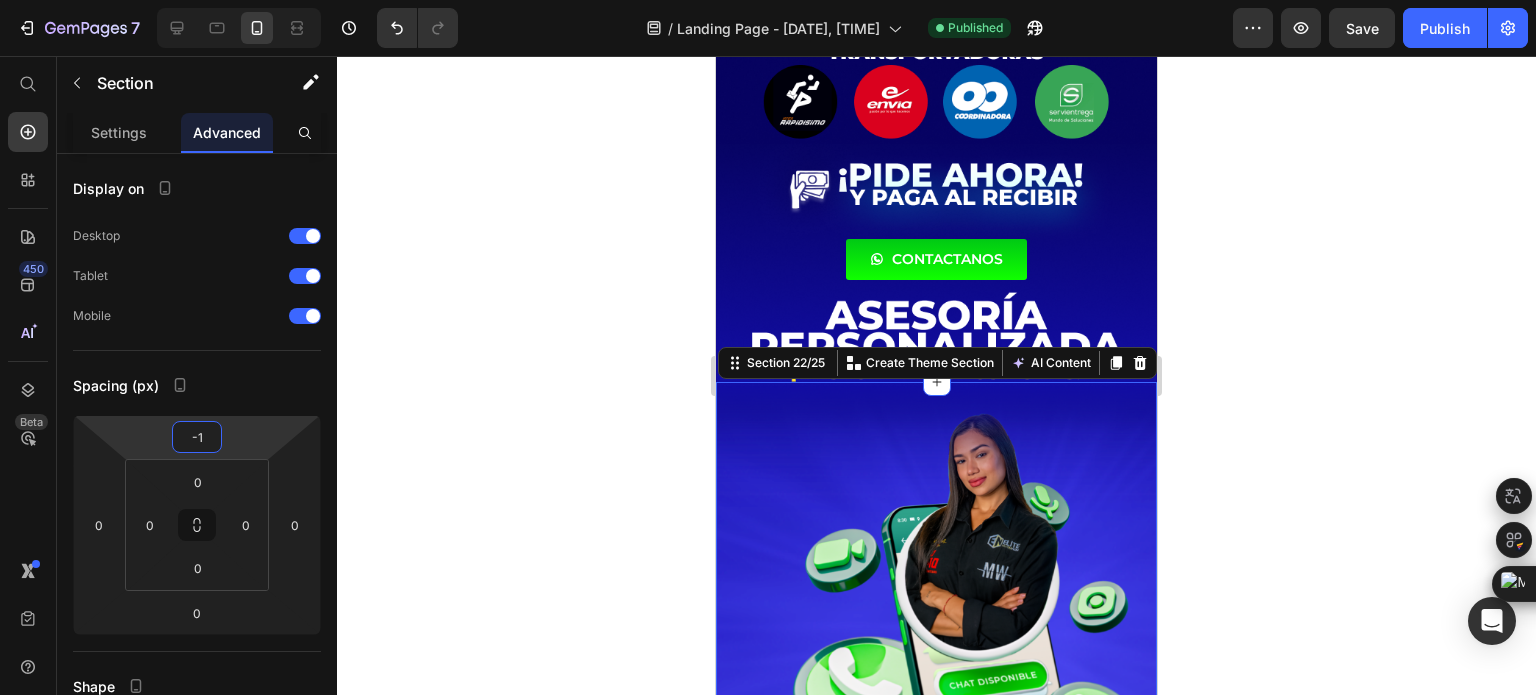 type on "-1" 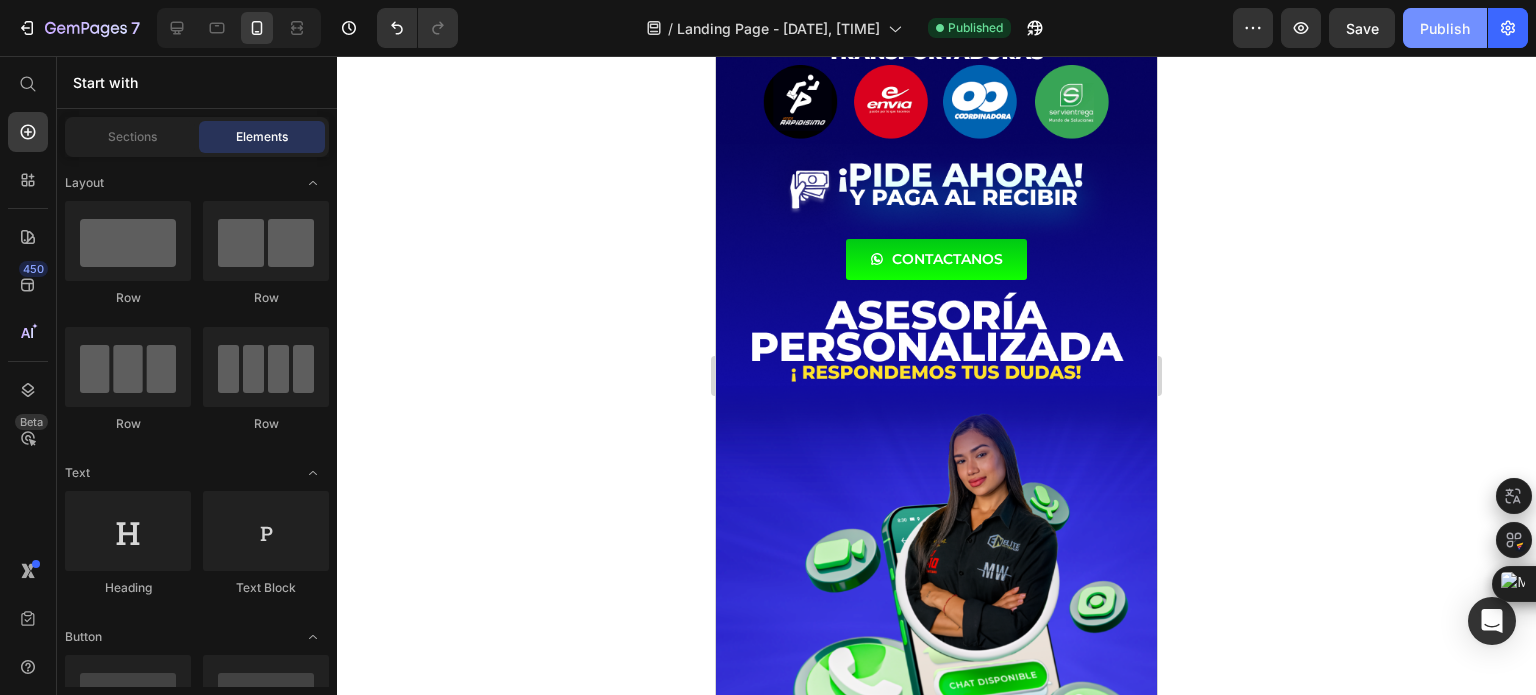 click on "Publish" at bounding box center (1445, 28) 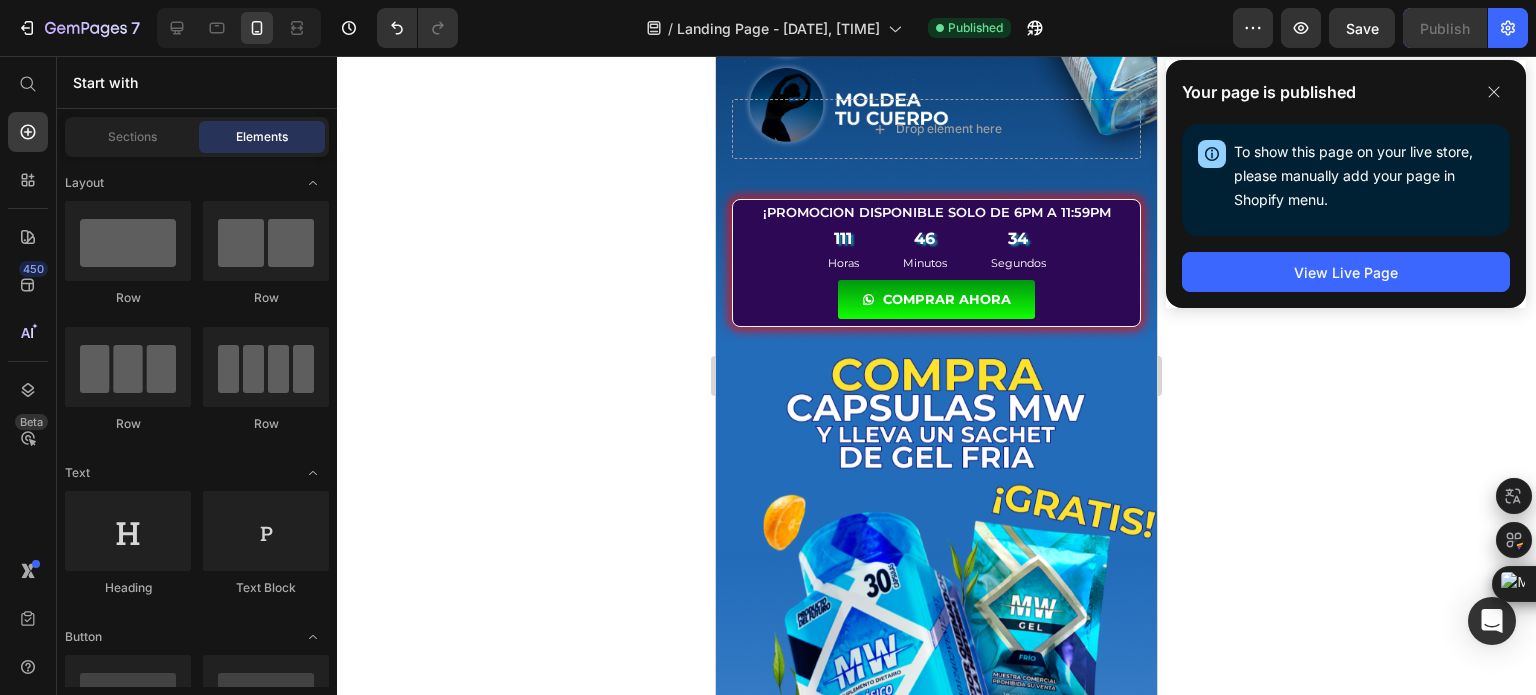 scroll, scrollTop: 1700, scrollLeft: 0, axis: vertical 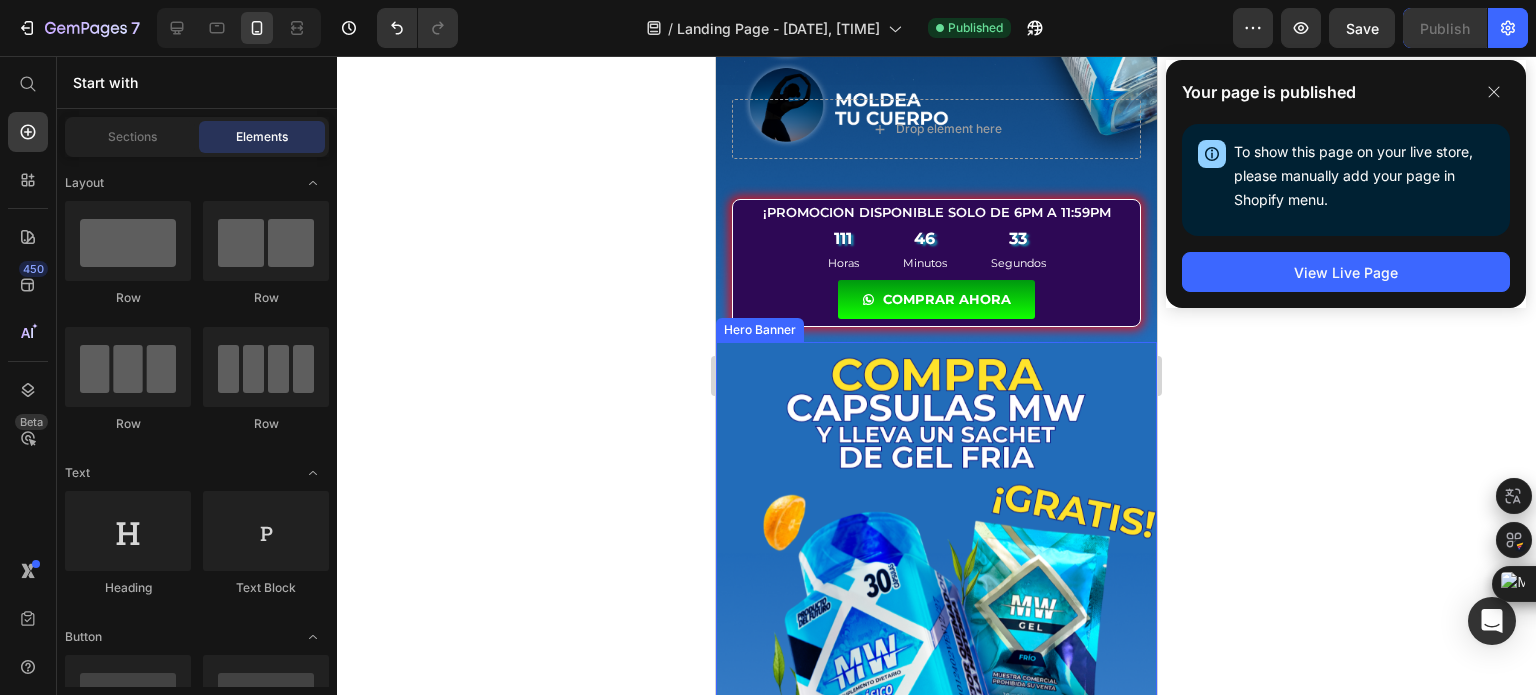 click at bounding box center [936, 706] 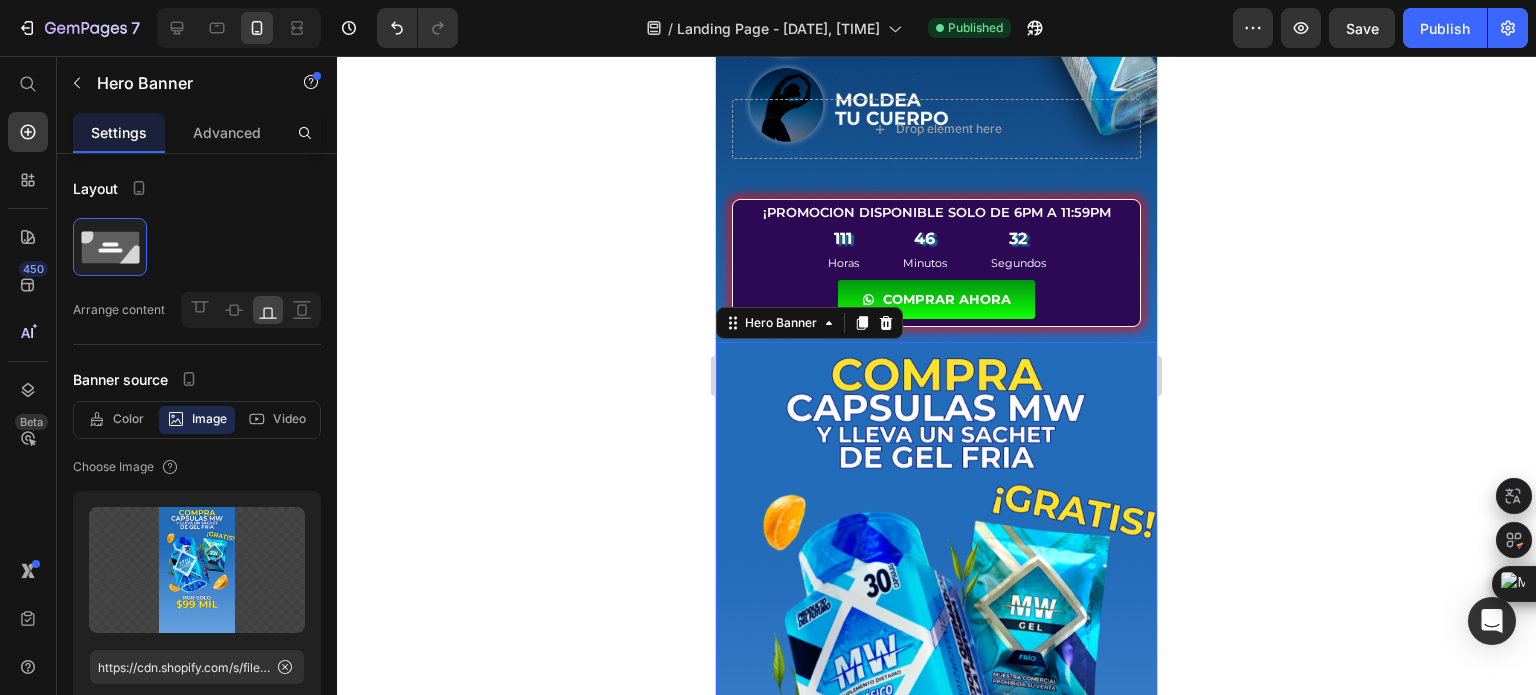 click 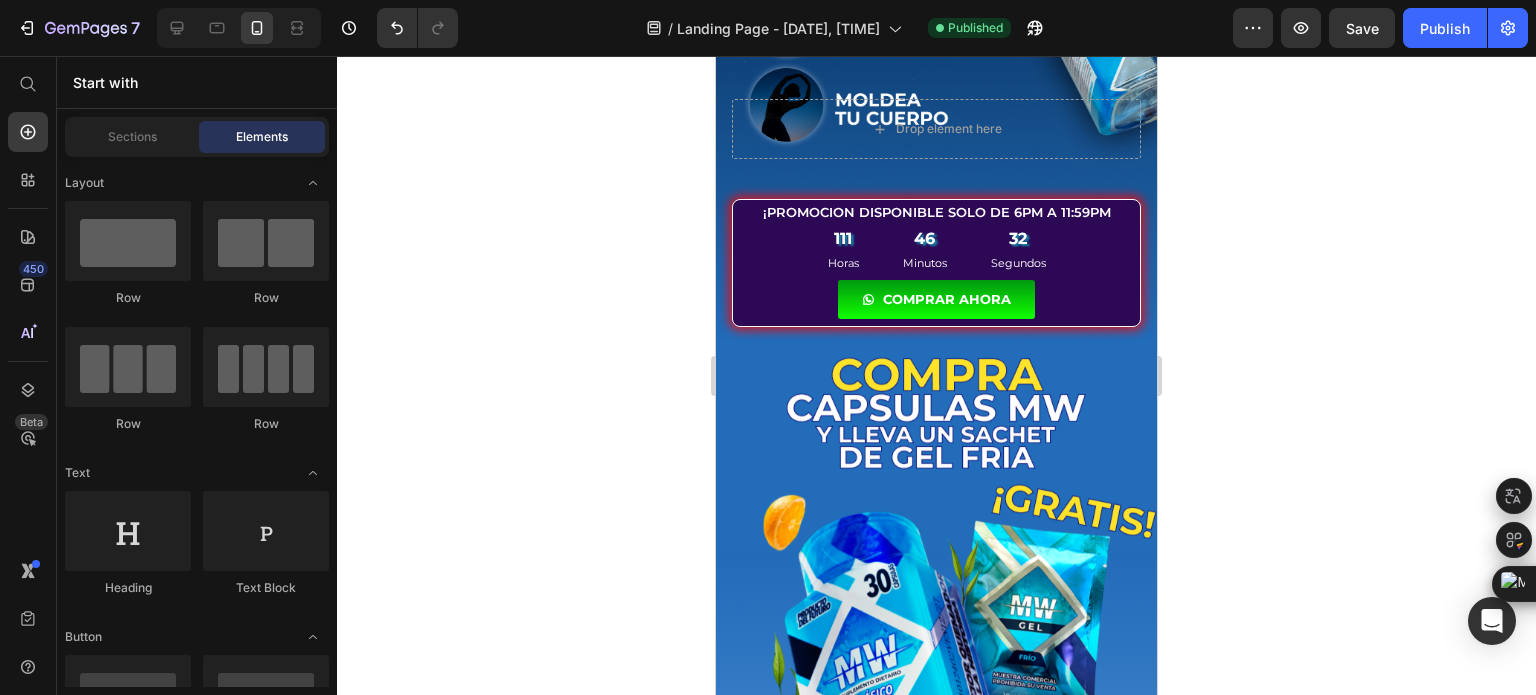 click at bounding box center (936, 706) 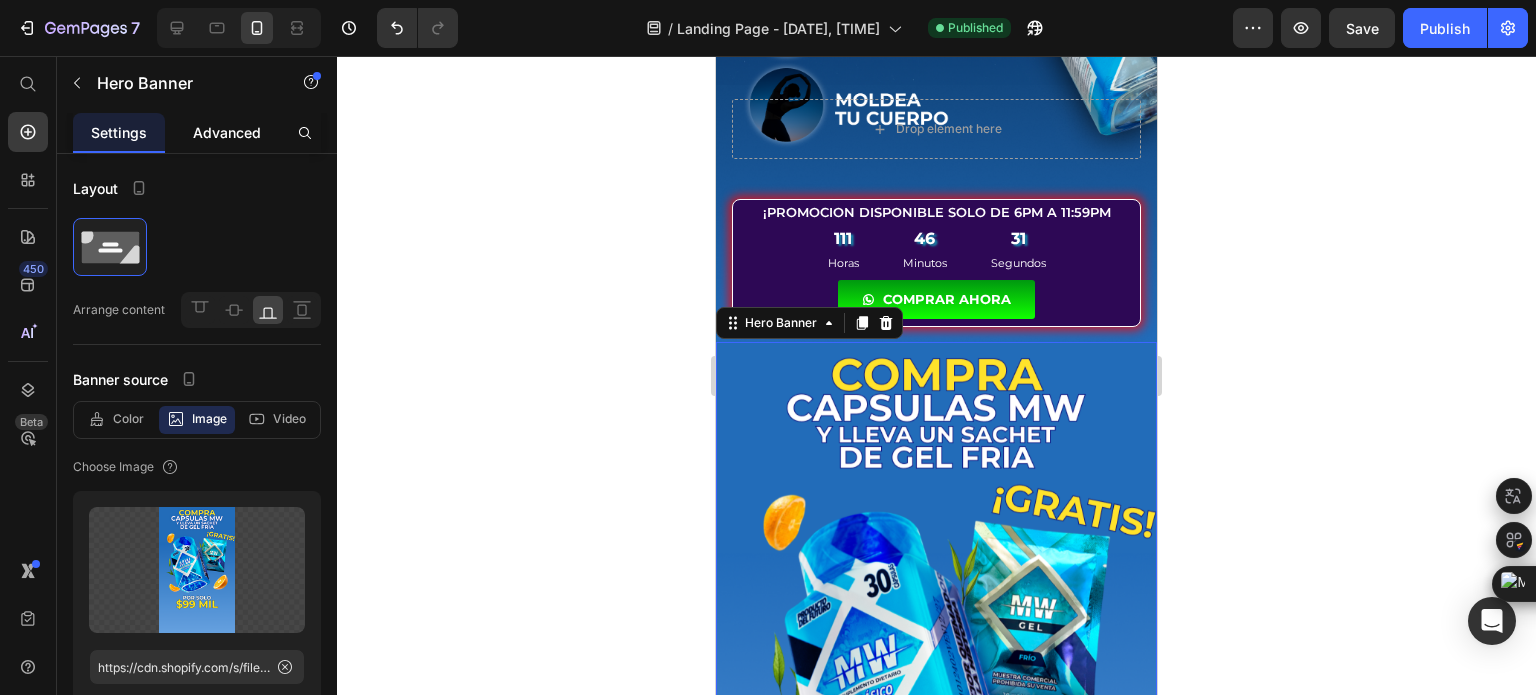 click on "Advanced" at bounding box center [227, 132] 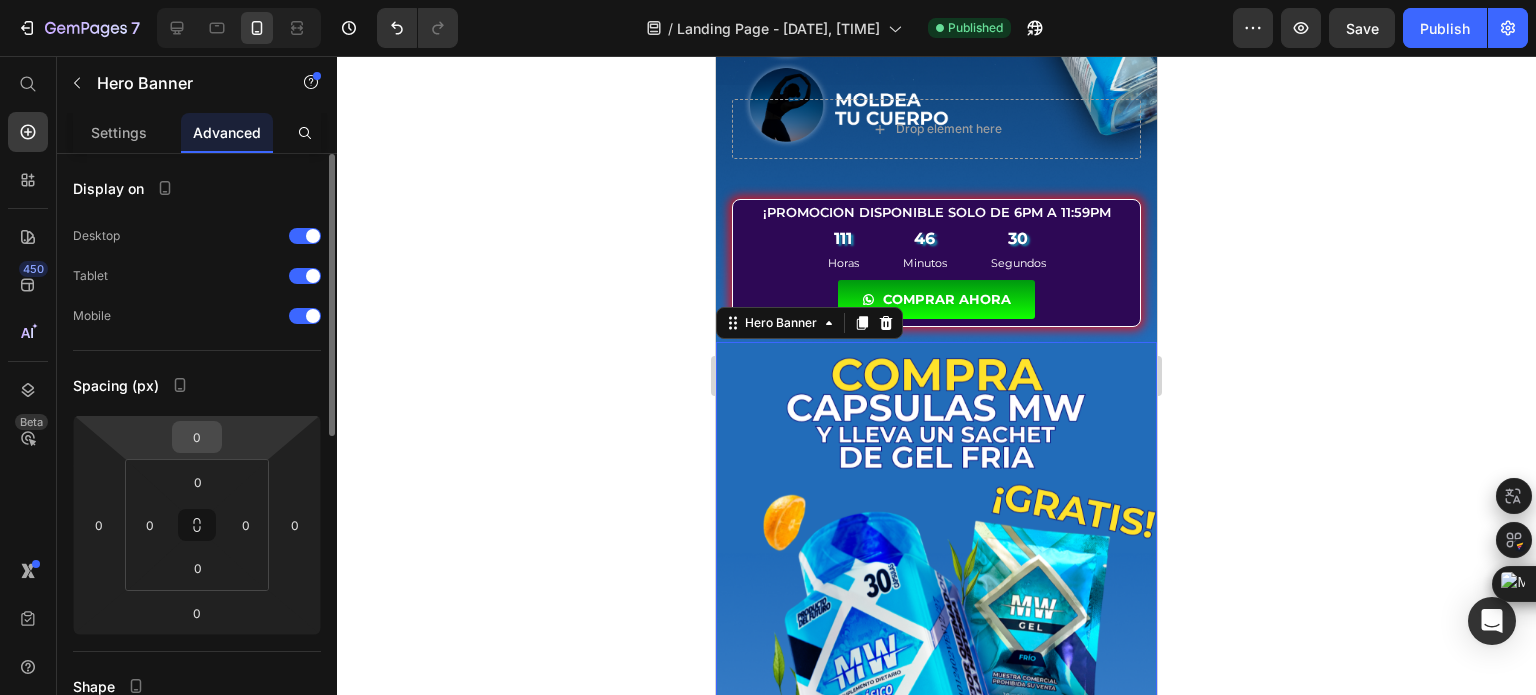 click on "0" at bounding box center [197, 437] 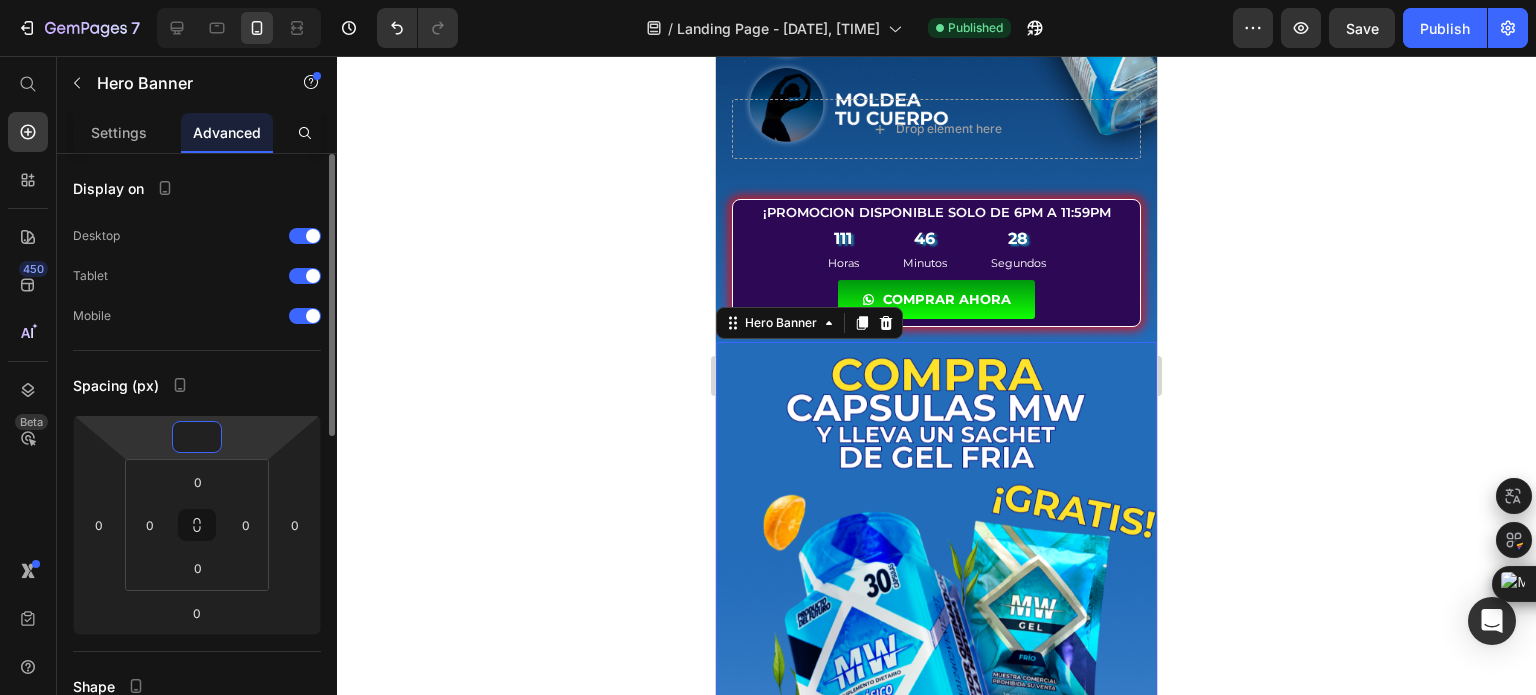 type on "-1" 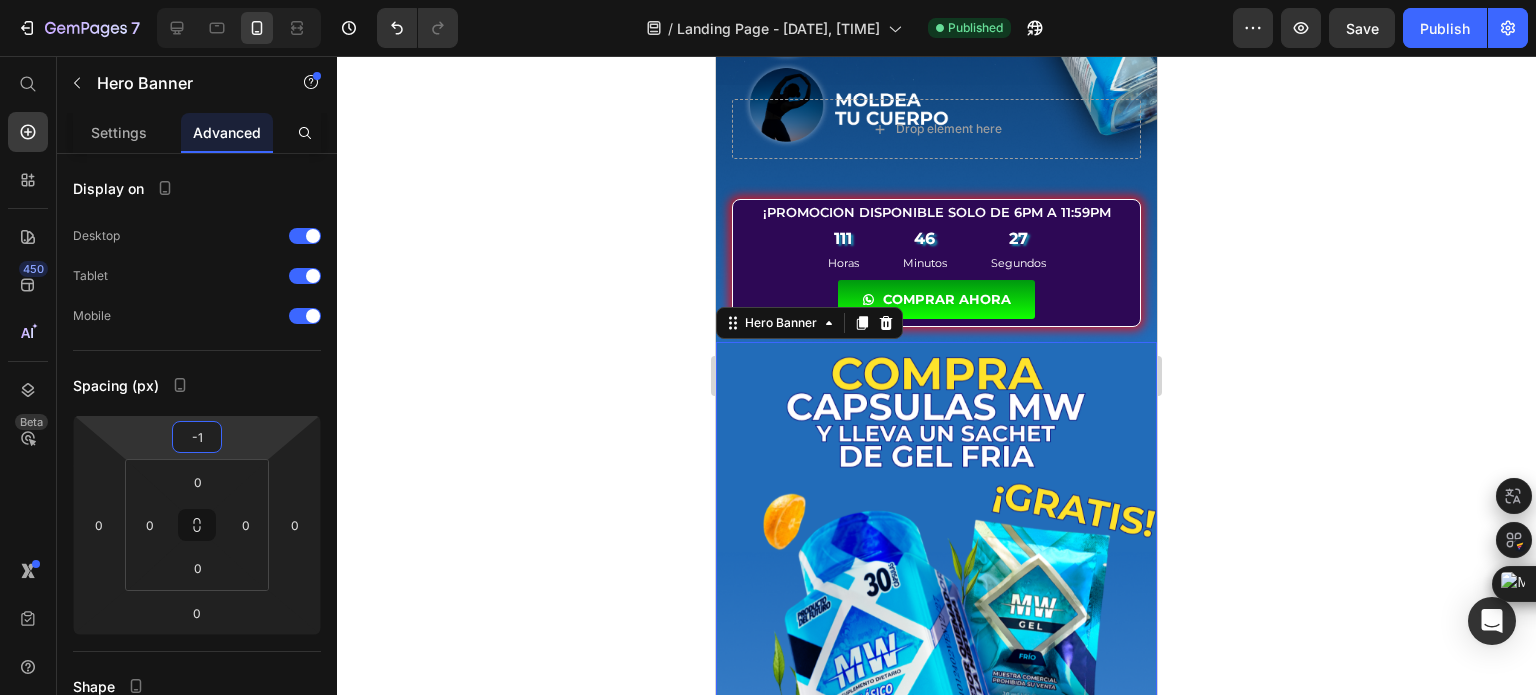 click 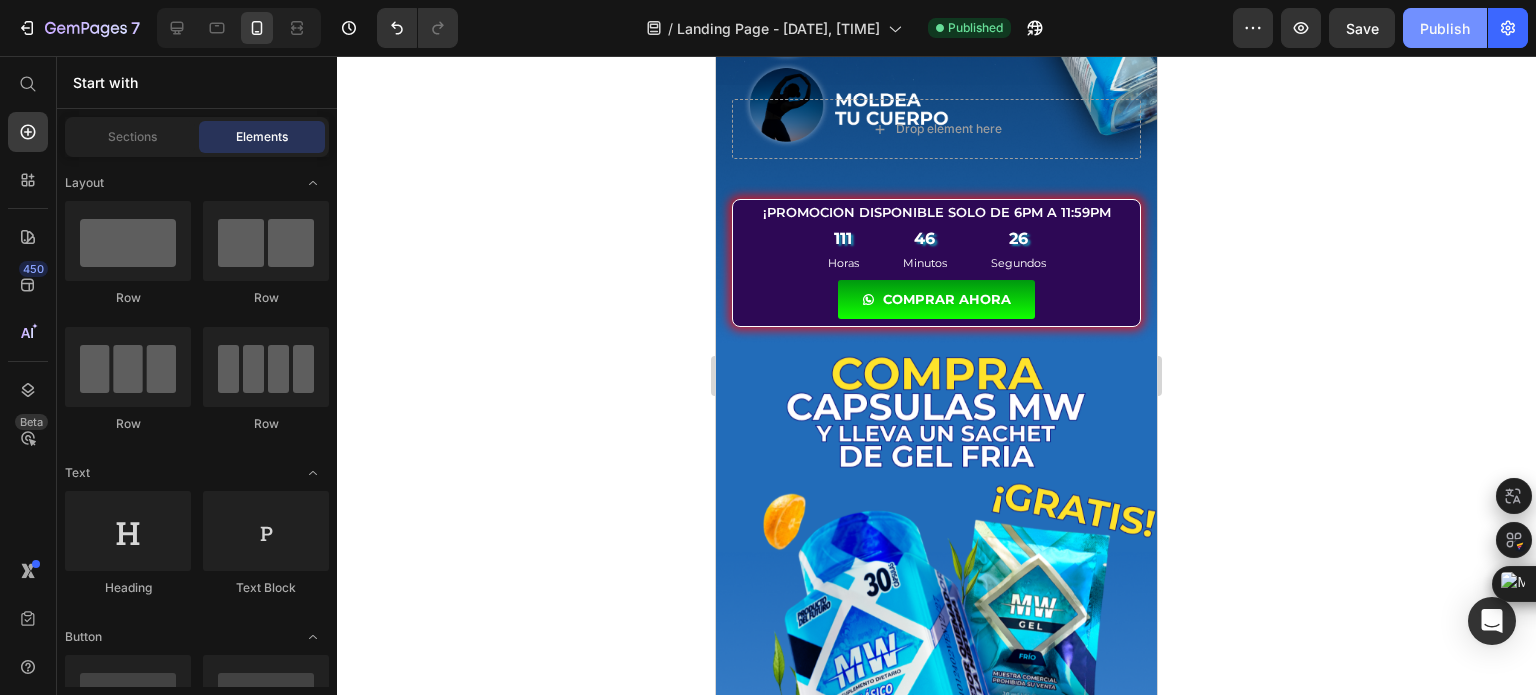 click on "Publish" at bounding box center (1445, 28) 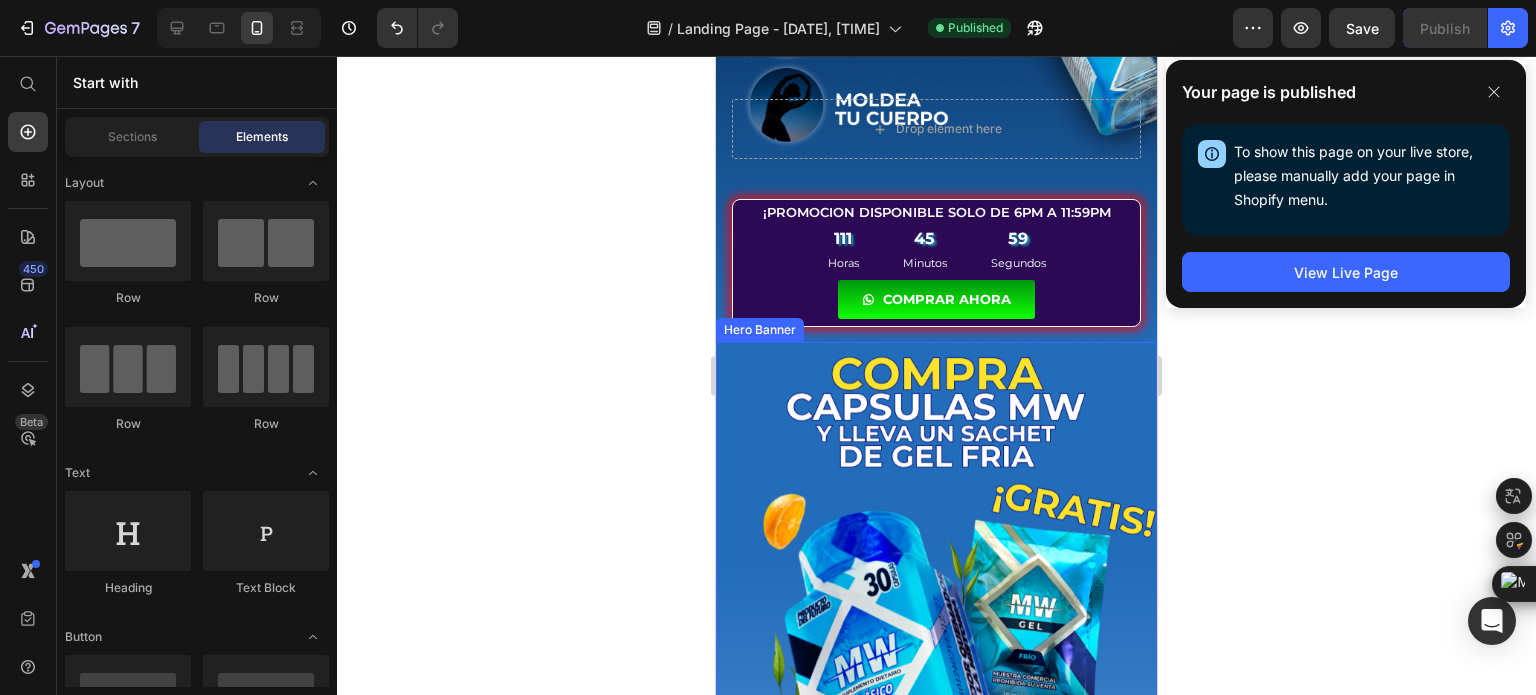 click at bounding box center [936, 705] 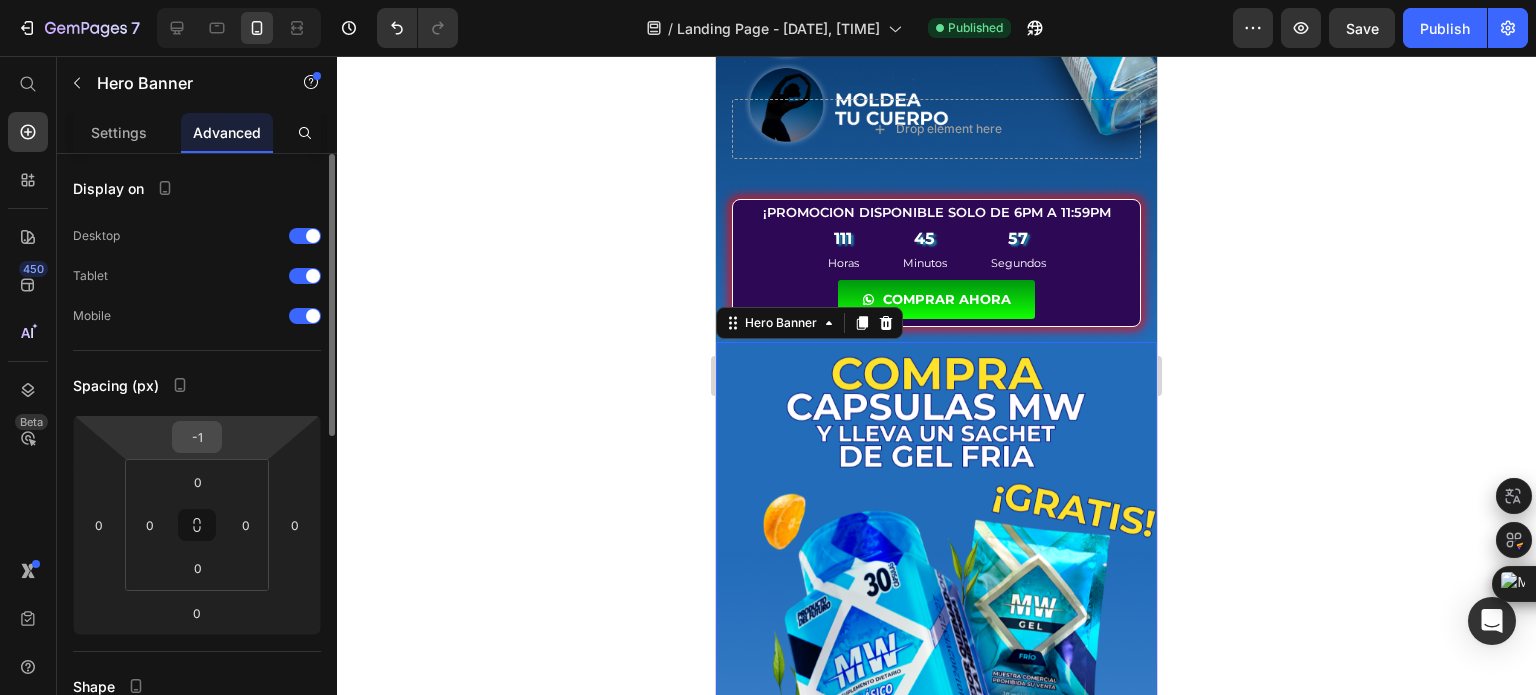 click on "-1" at bounding box center (197, 437) 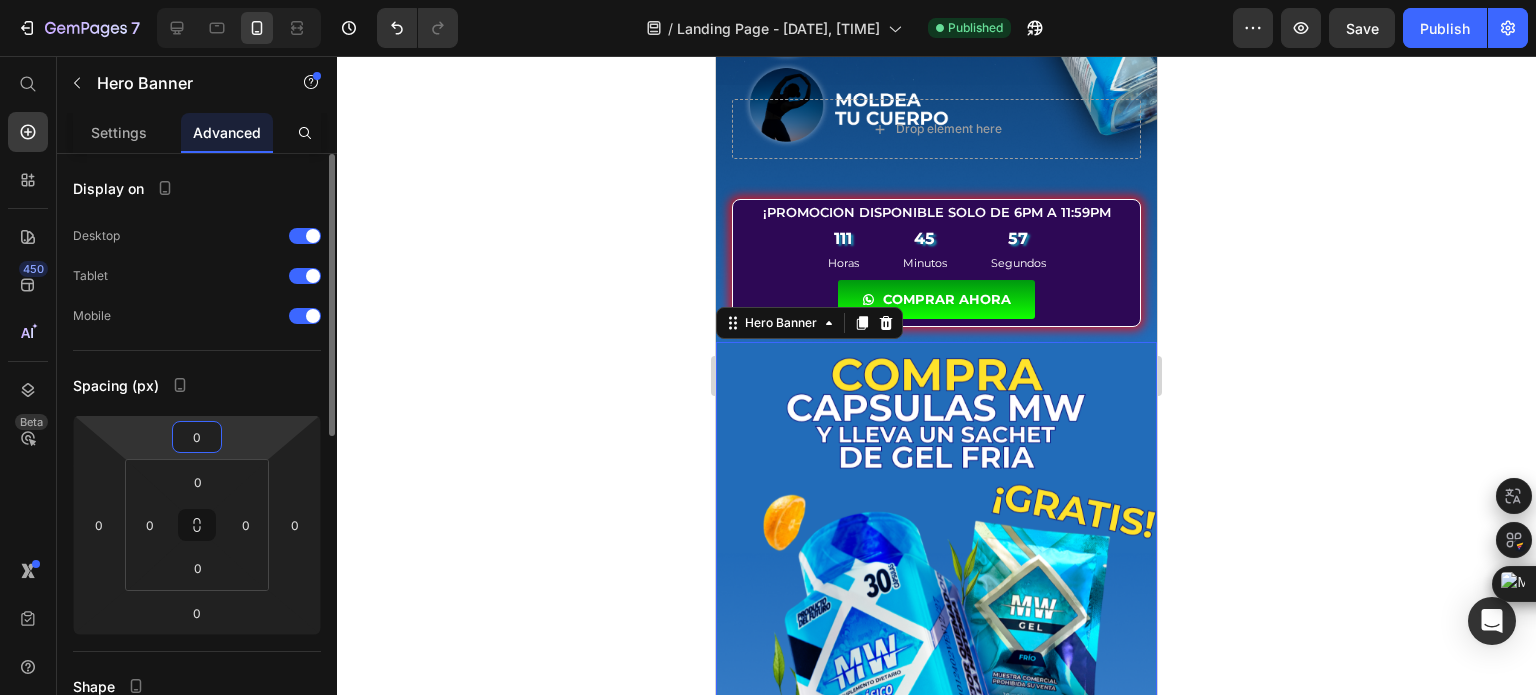 type on "0" 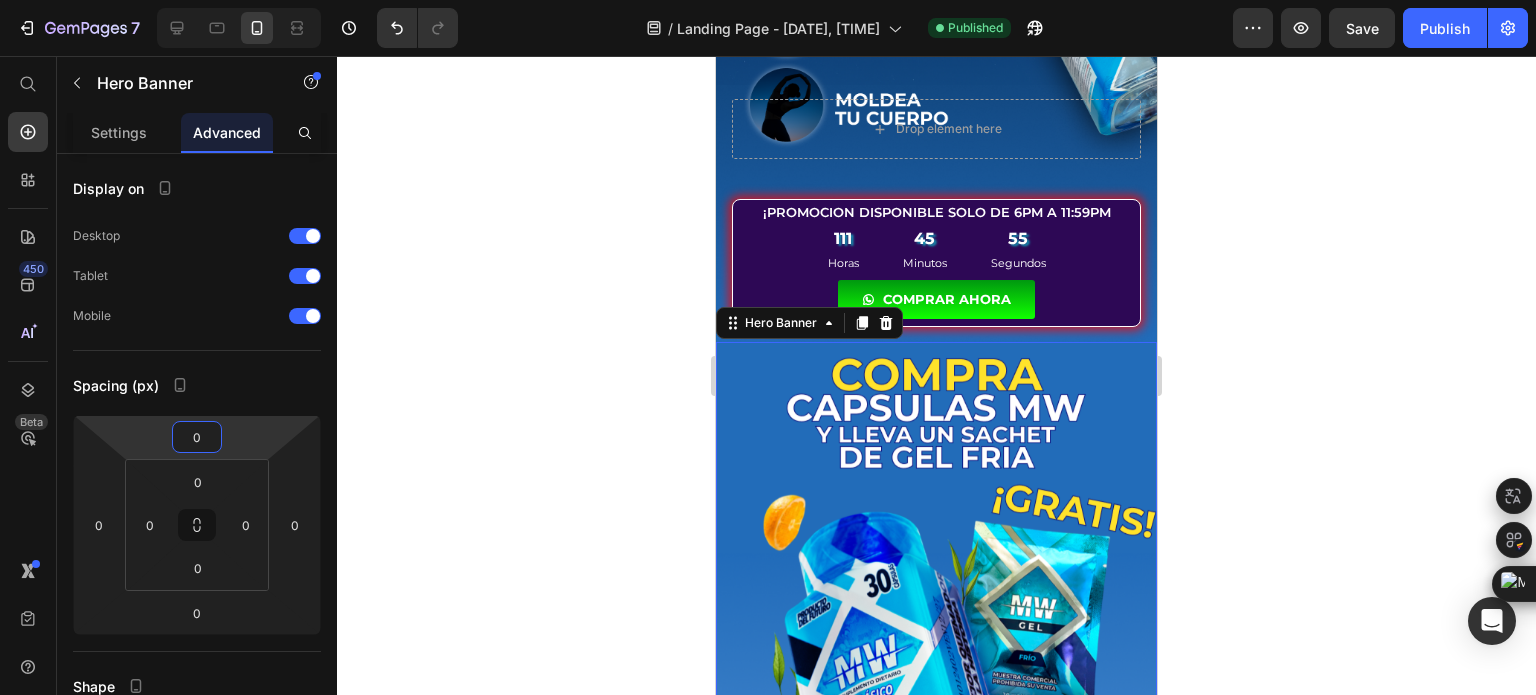 click 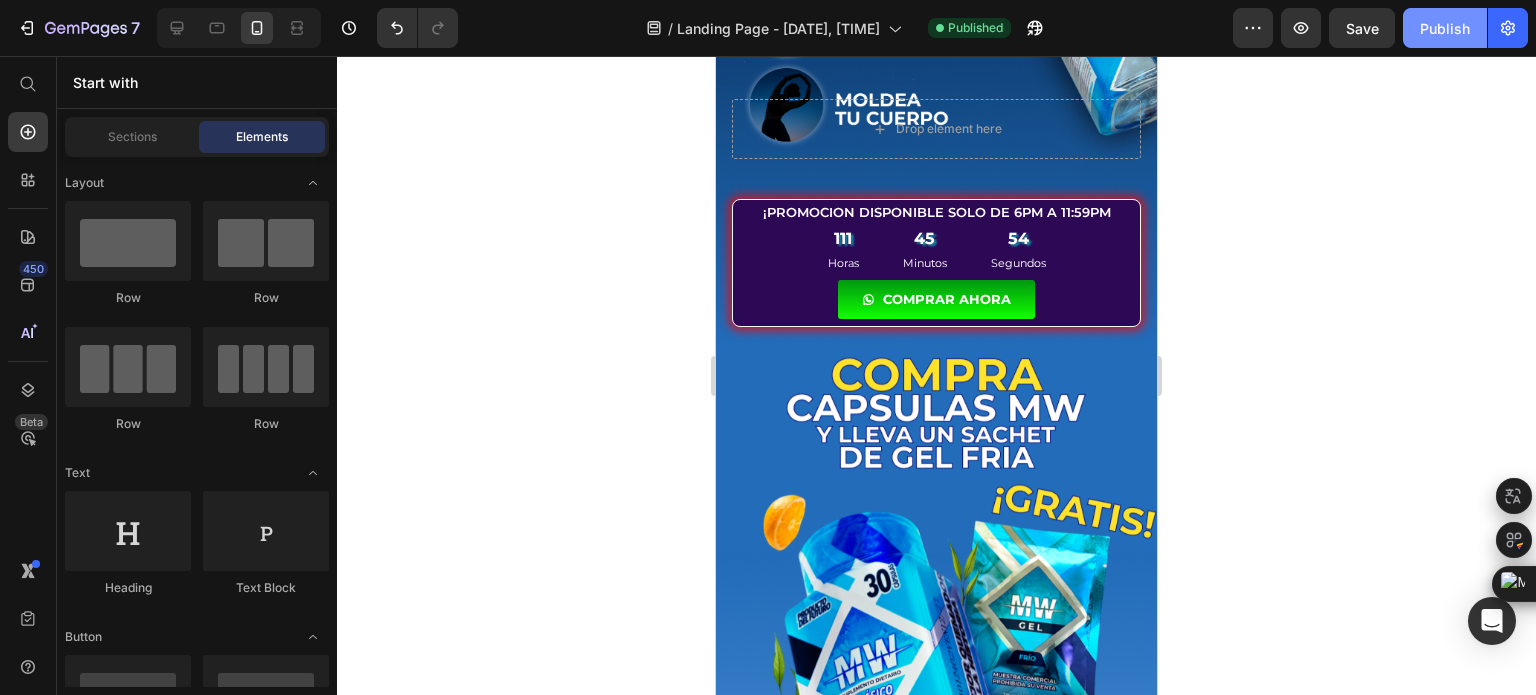click on "Publish" at bounding box center (1445, 28) 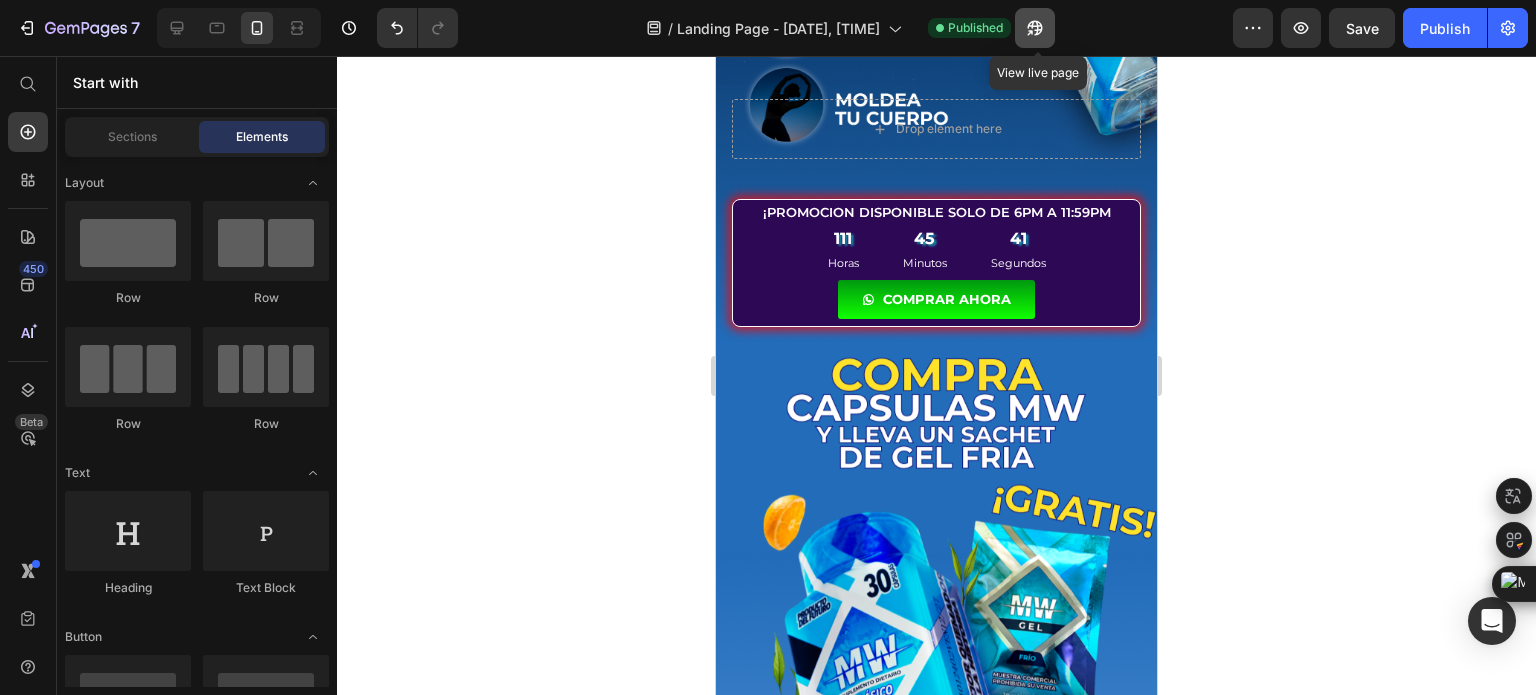 click 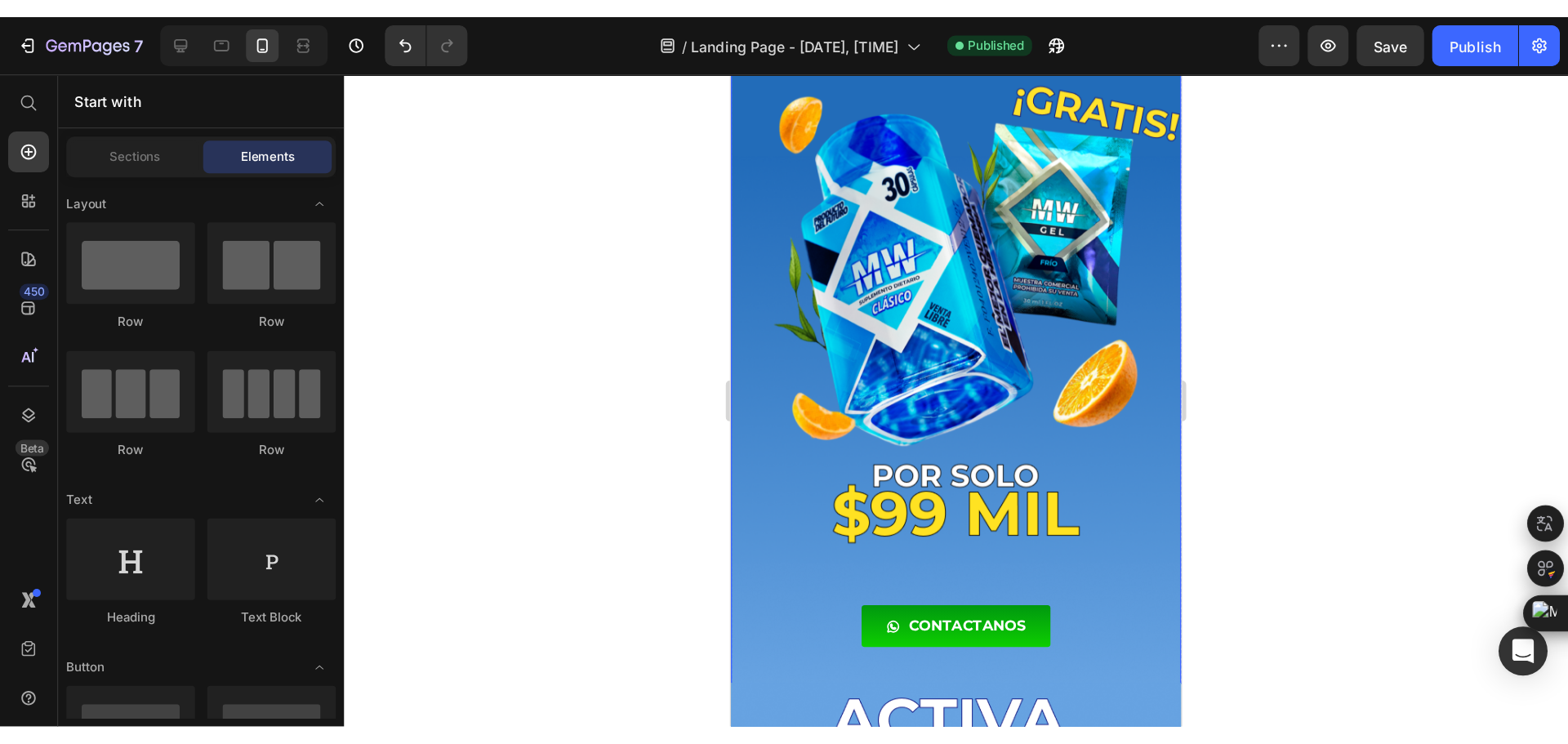 scroll, scrollTop: 1388, scrollLeft: 0, axis: vertical 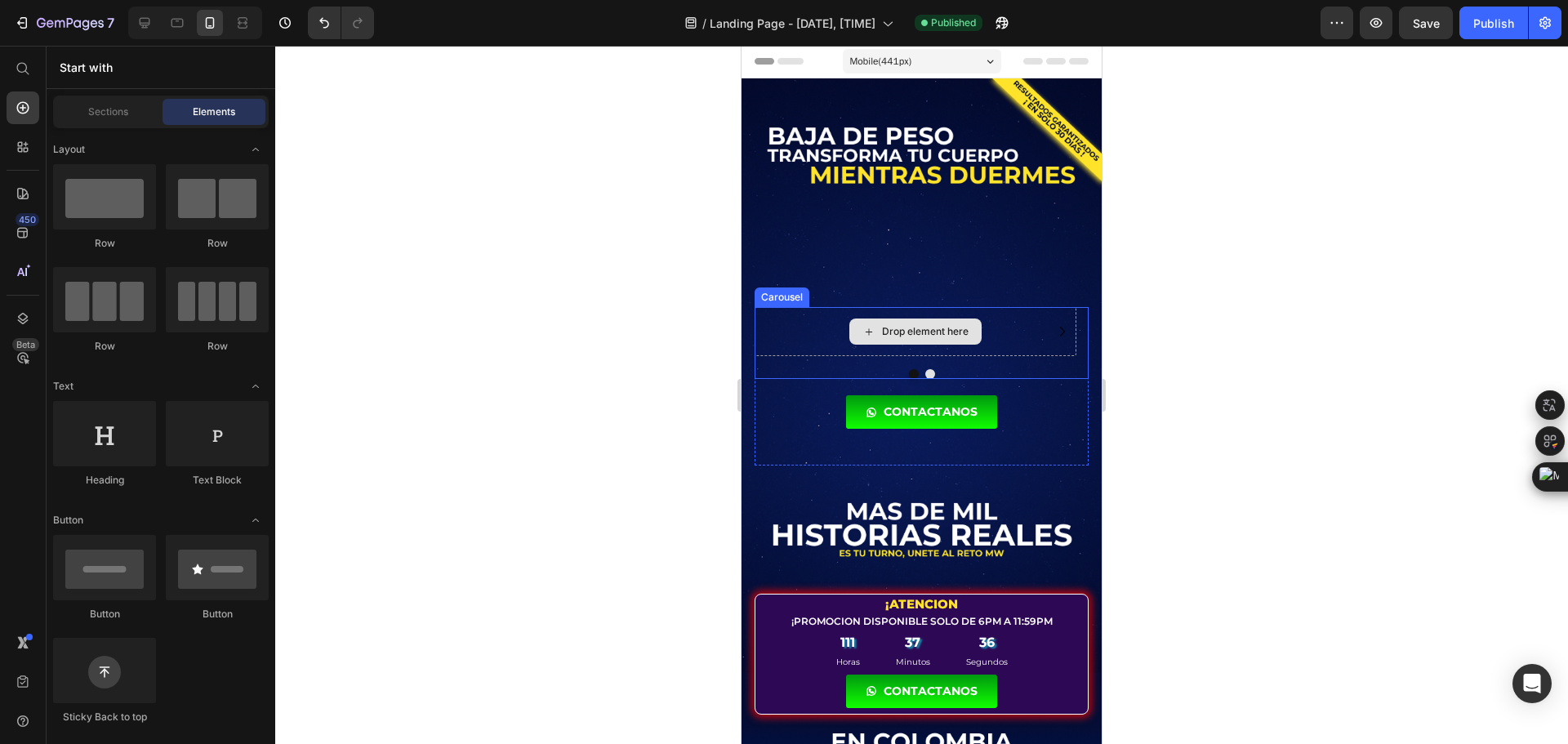 click on "Drop element here" at bounding box center (915, 332) 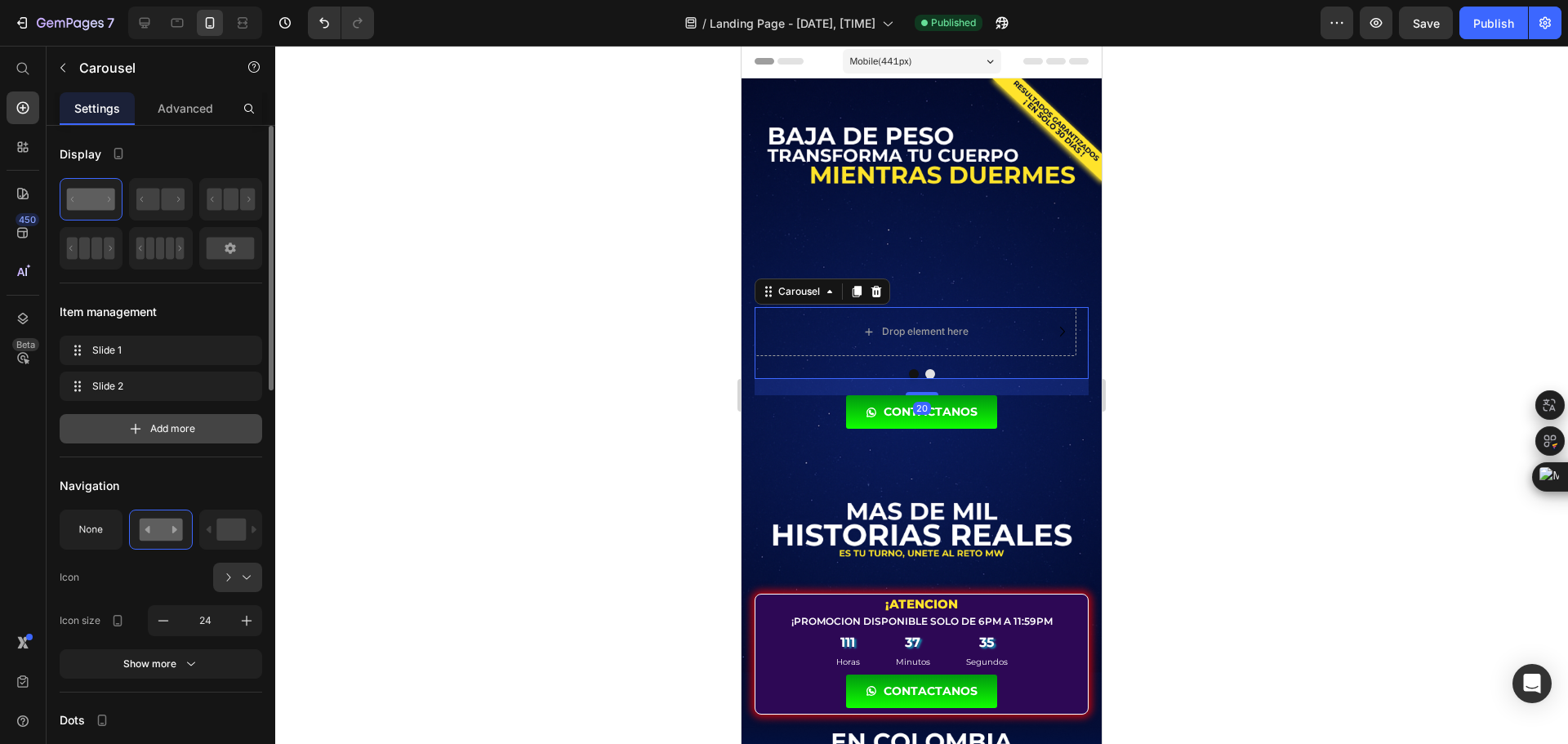 click on "Add more" at bounding box center (161, 429) 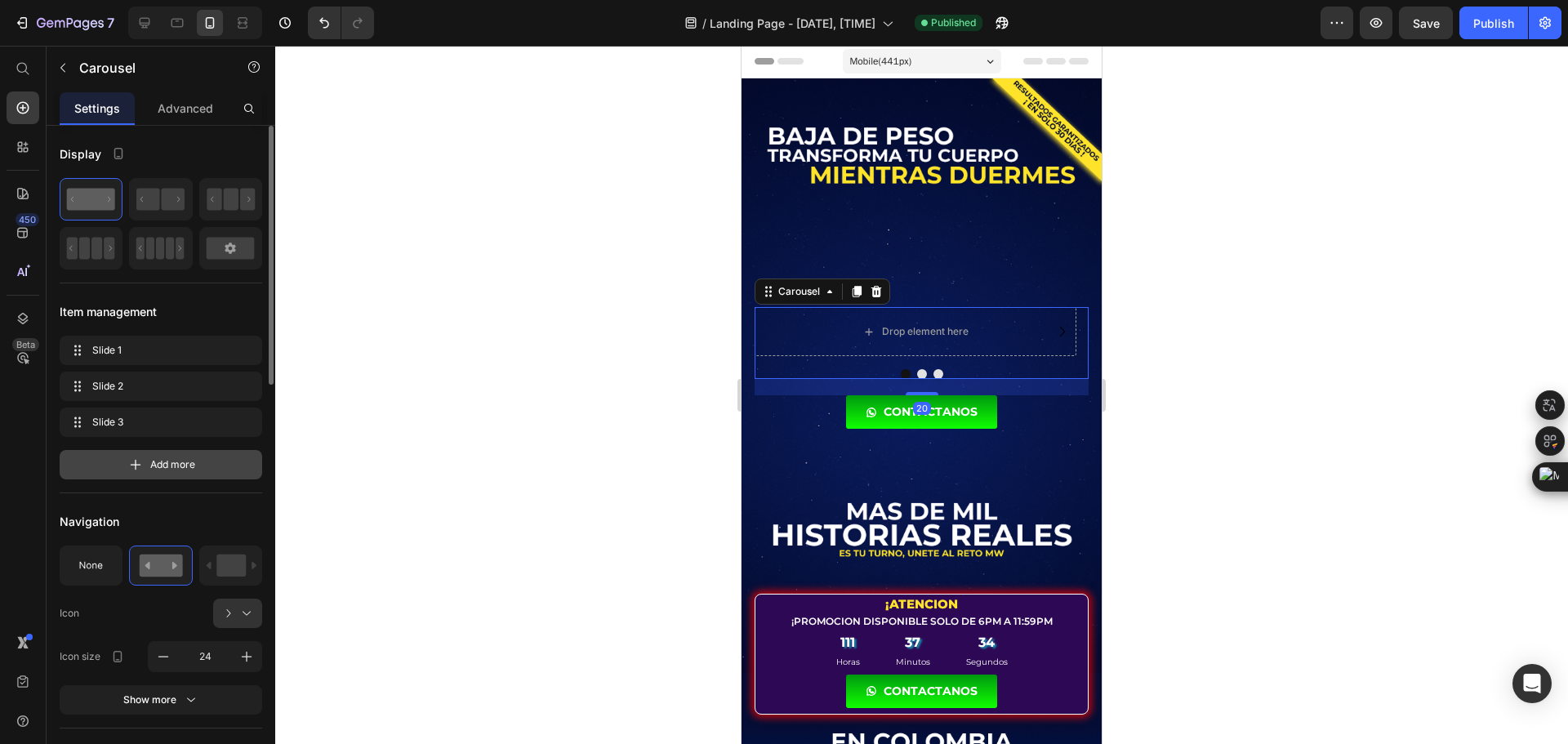click on "Add more" at bounding box center (161, 465) 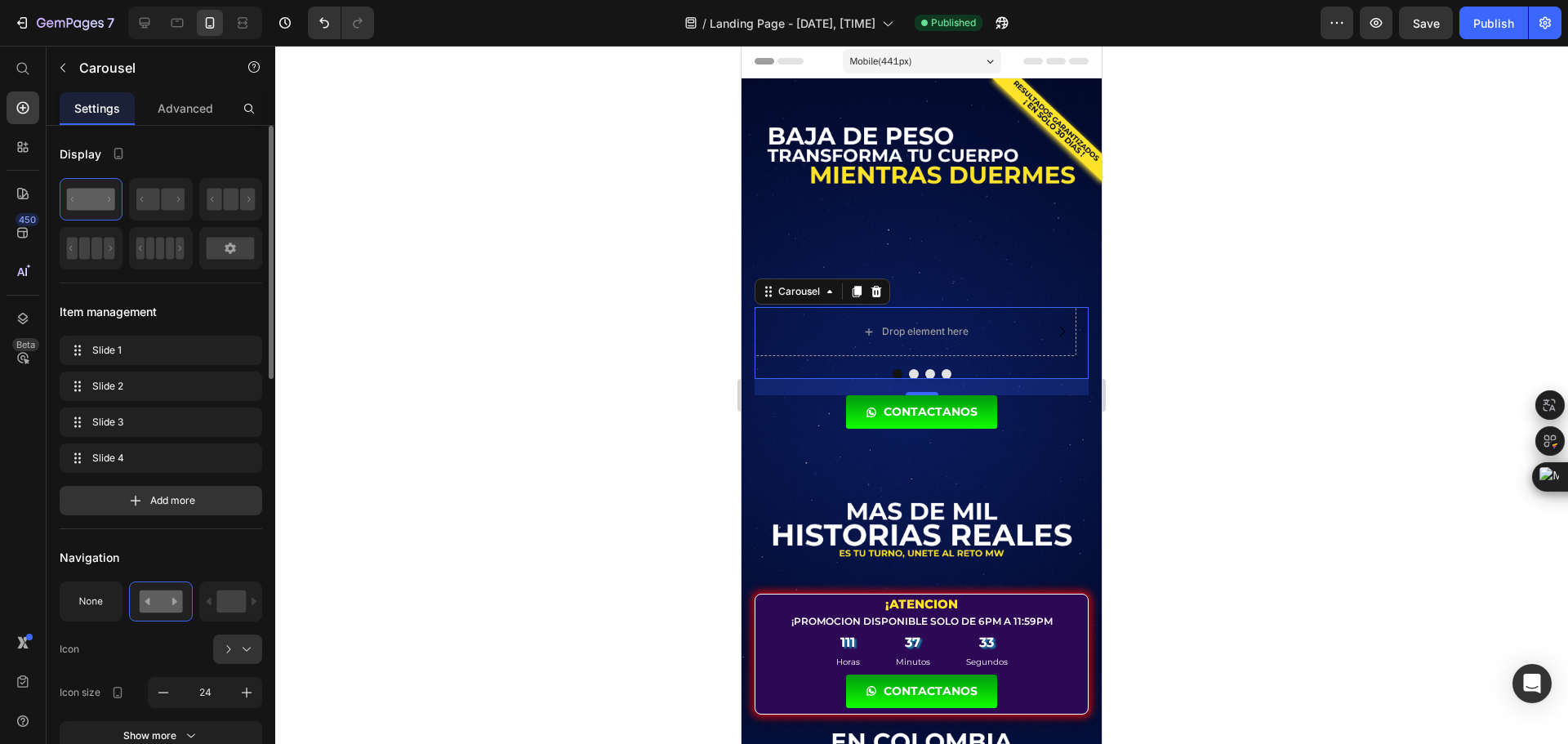 click on "Add more" at bounding box center (172, 501) 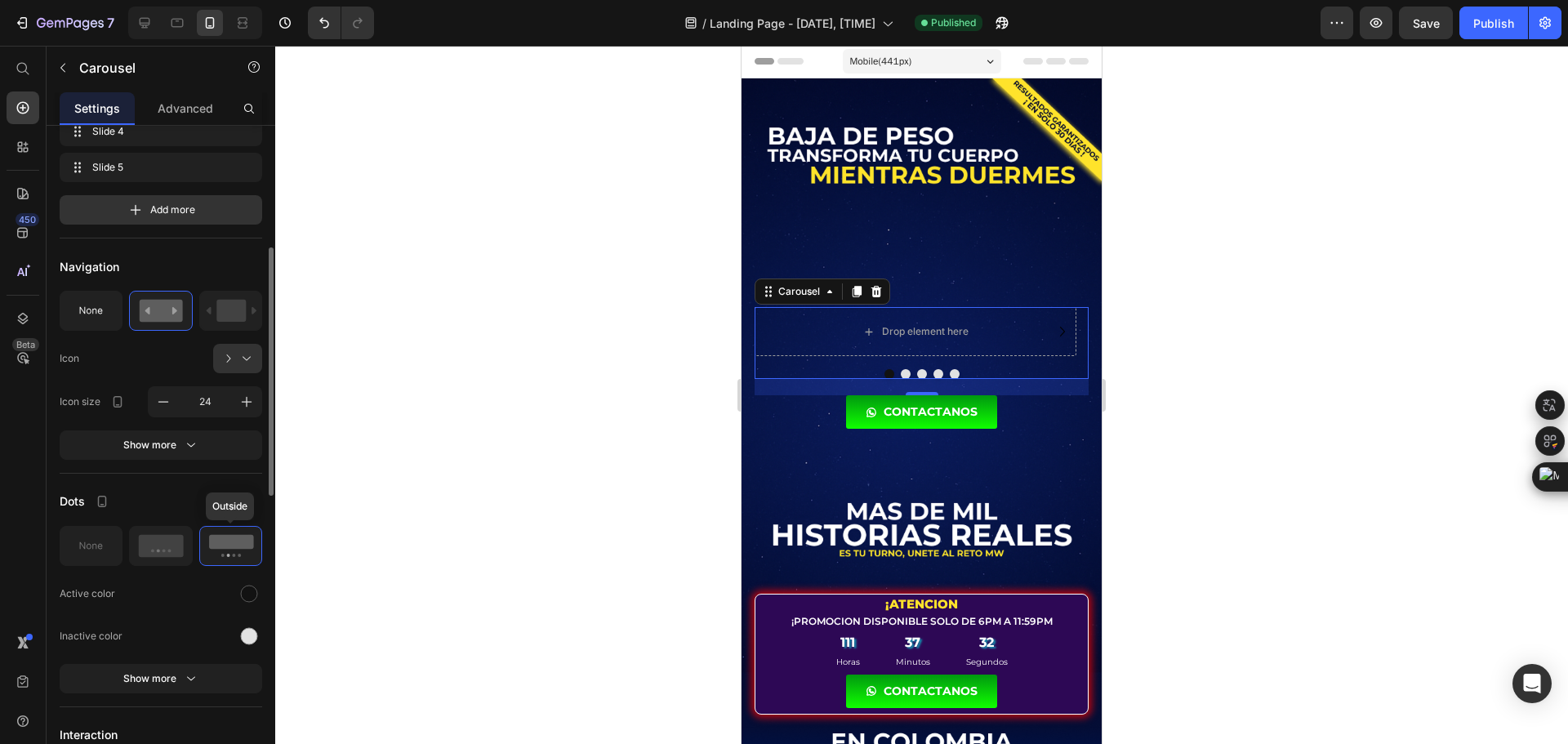 scroll, scrollTop: 490, scrollLeft: 0, axis: vertical 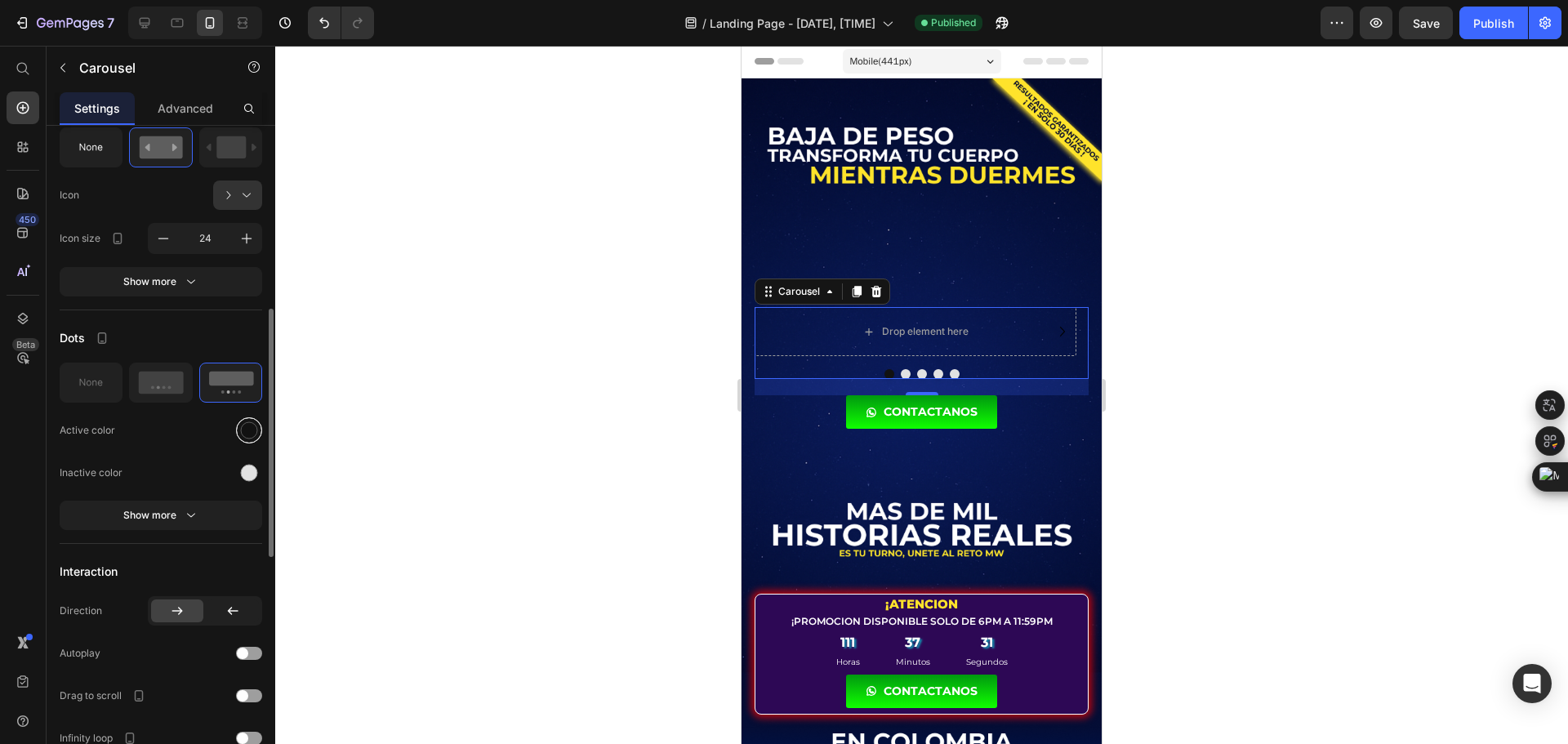 click at bounding box center (249, 430) 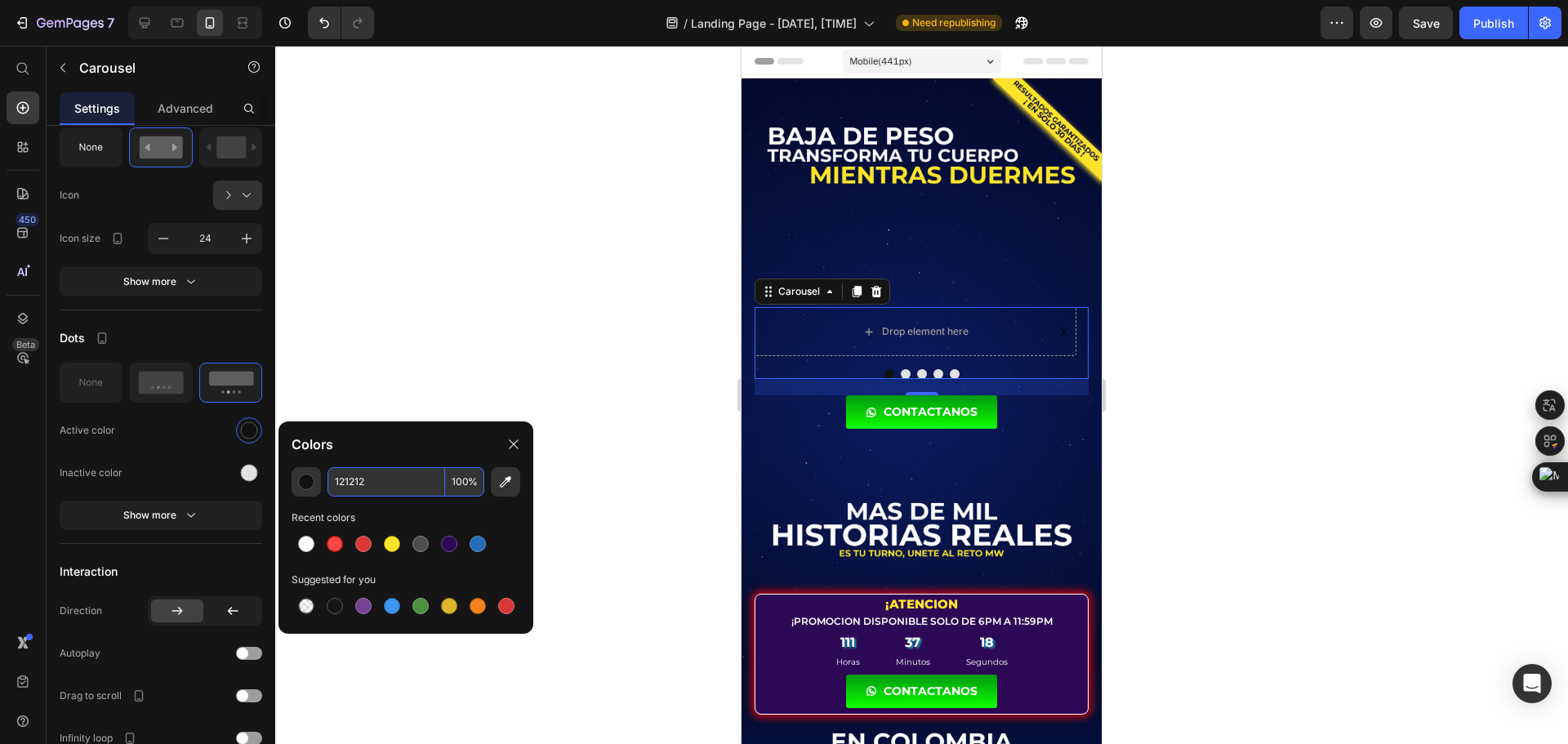 paste on "FFE32B" 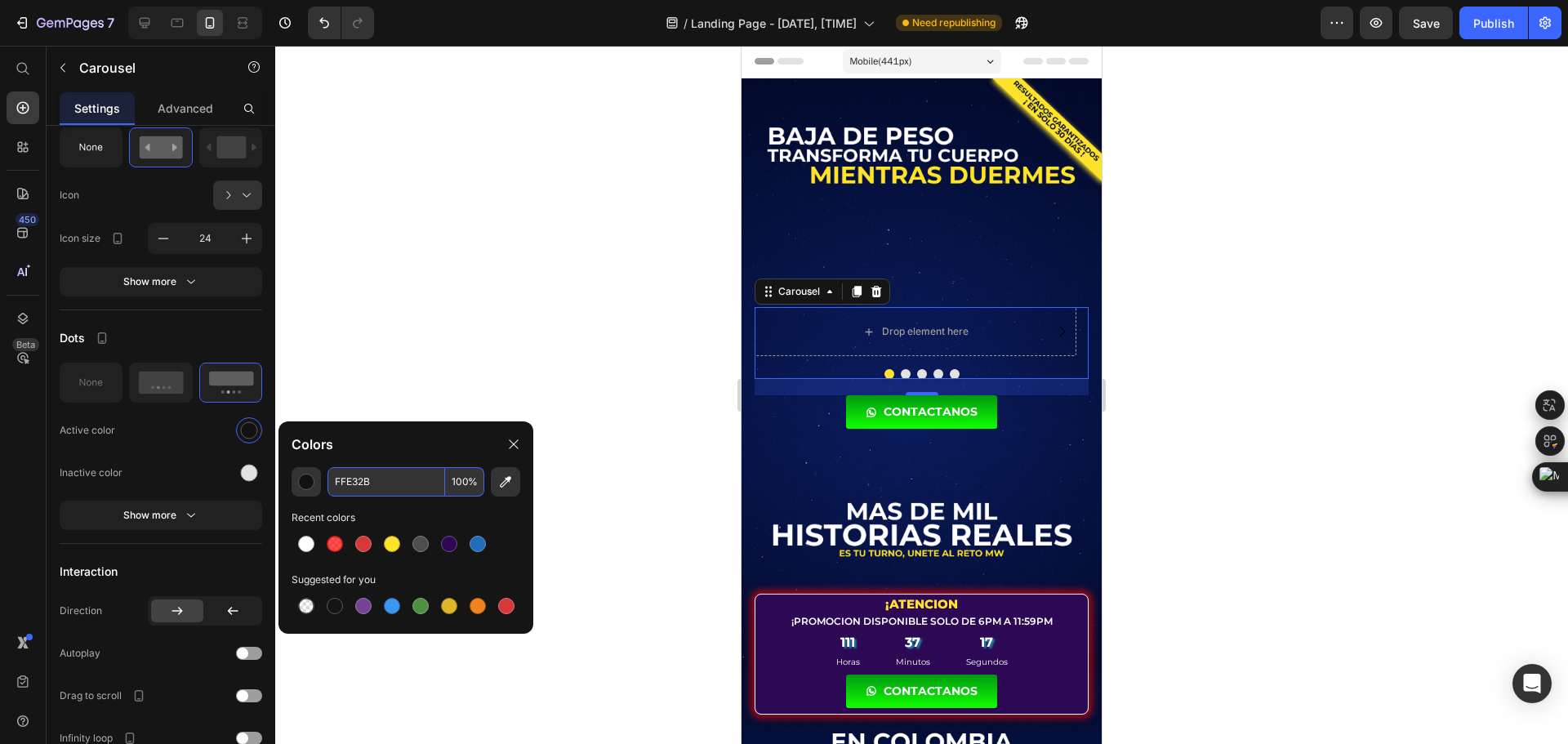 type on "FFE32B" 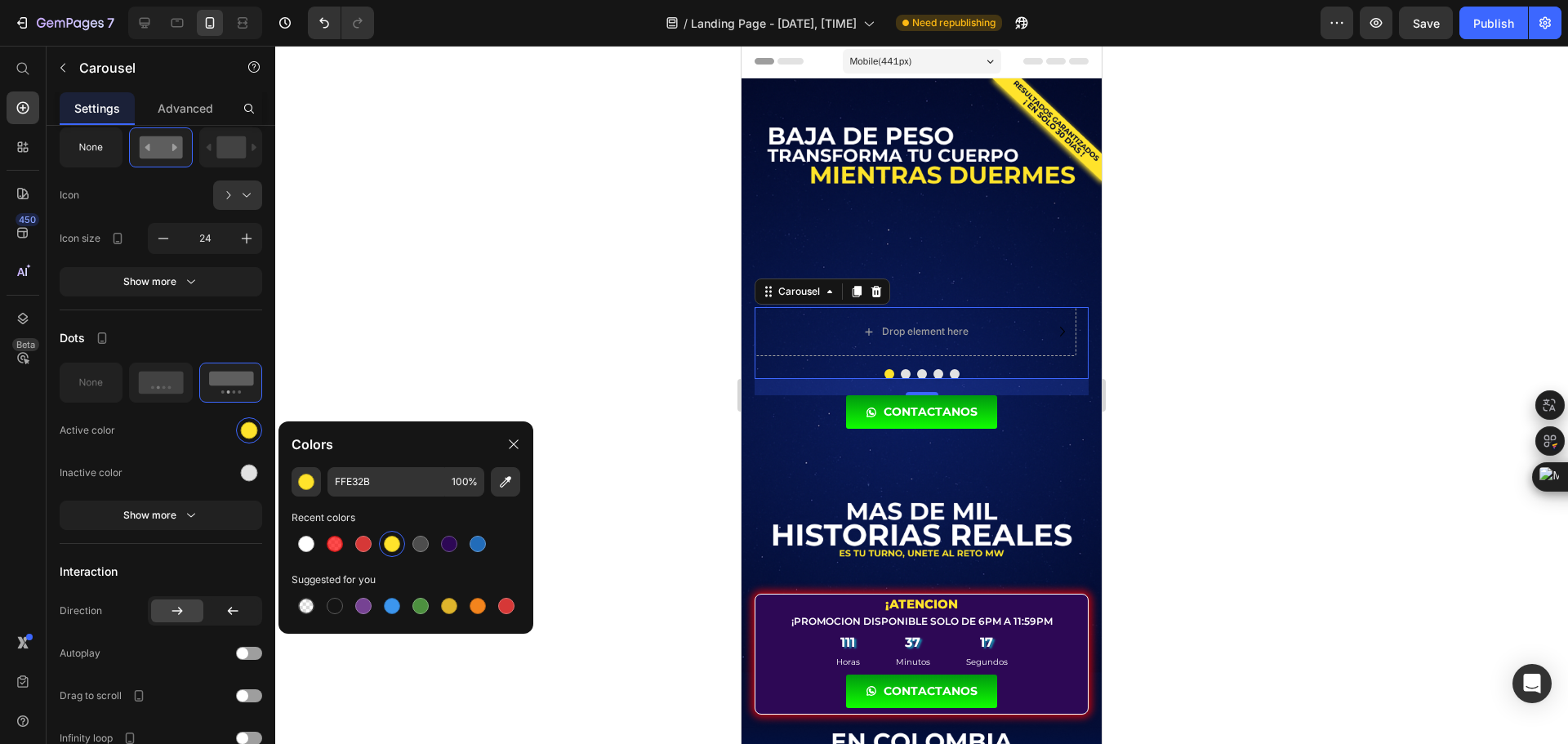 click 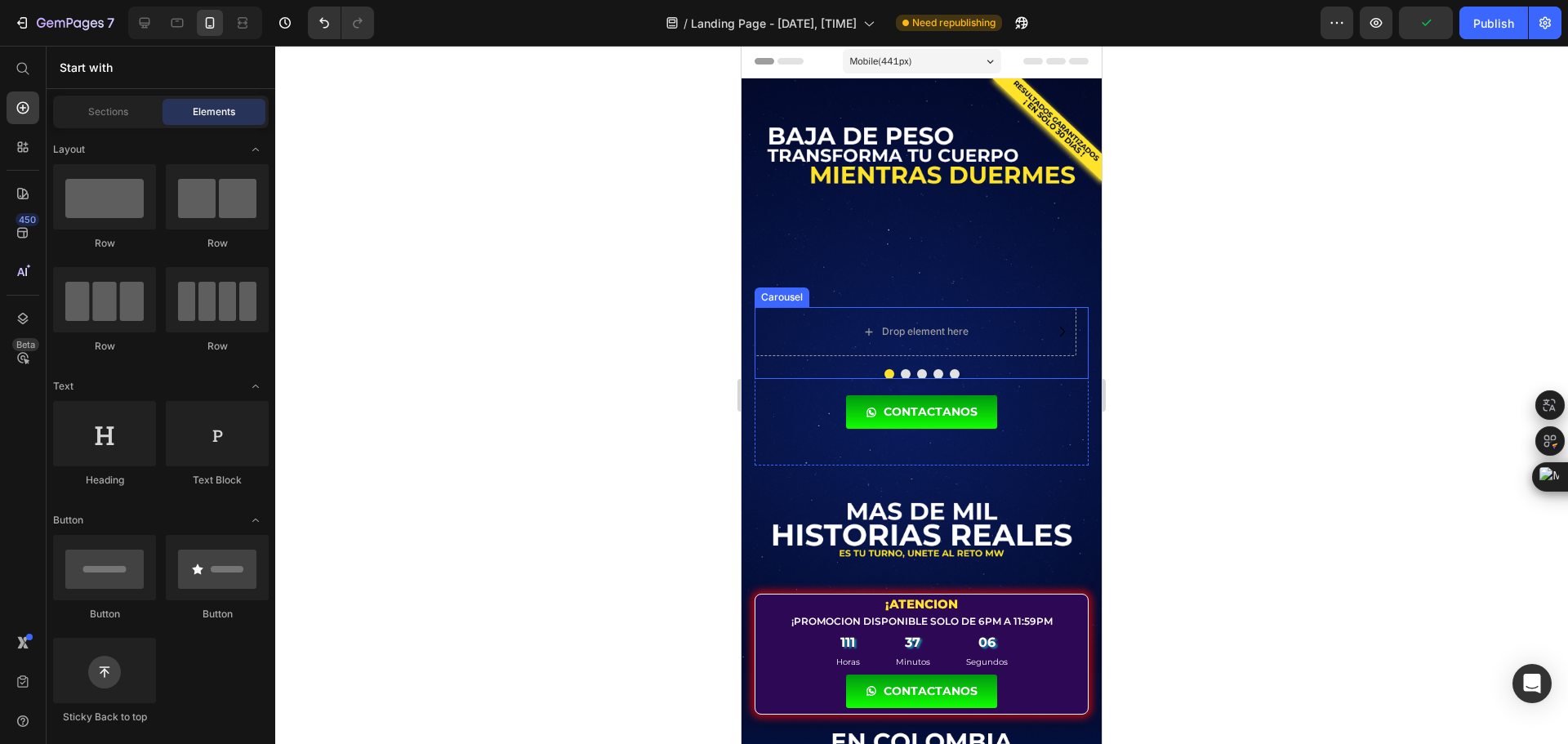 click at bounding box center [921, 374] 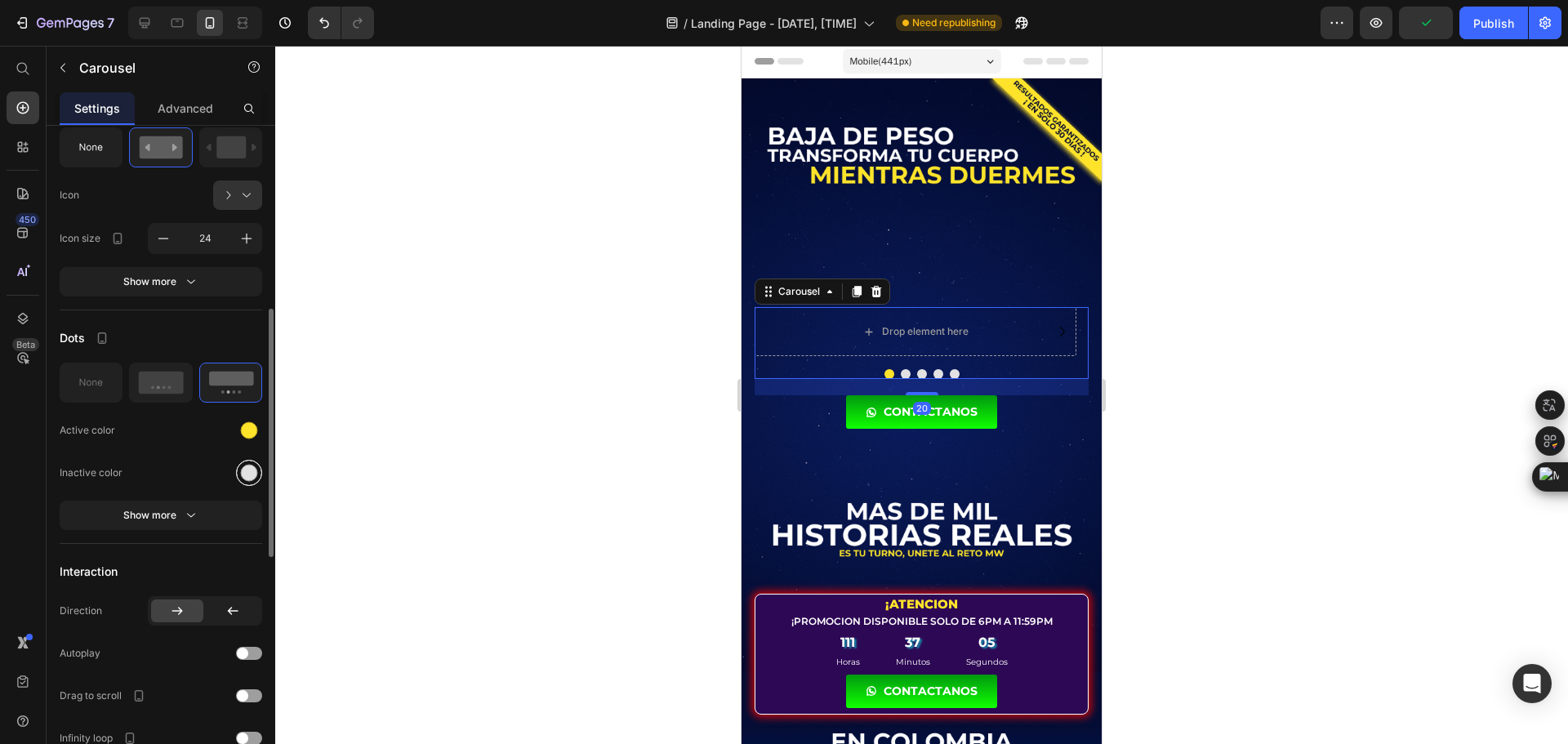 click at bounding box center [249, 473] 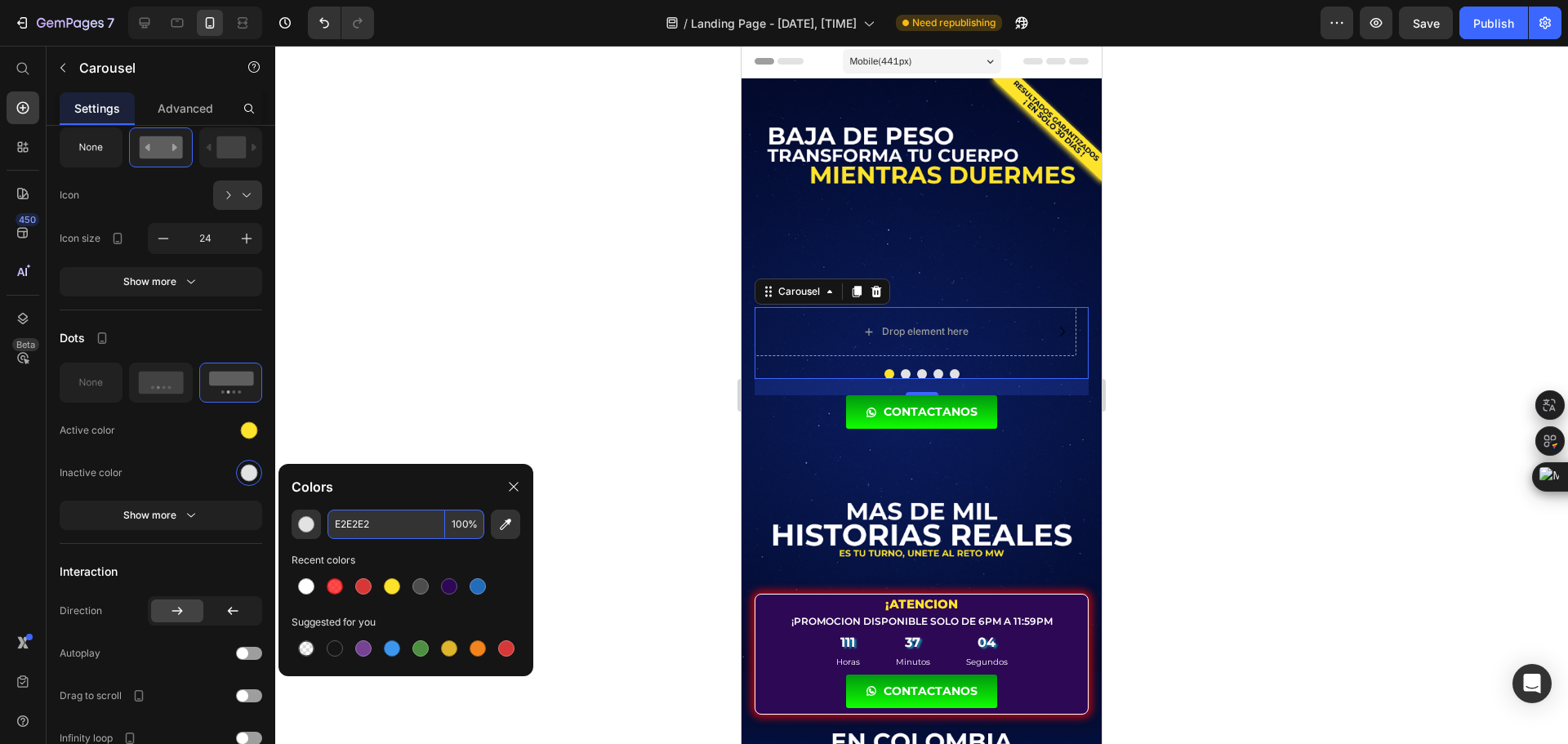 click on "E2E2E2" at bounding box center (386, 524) 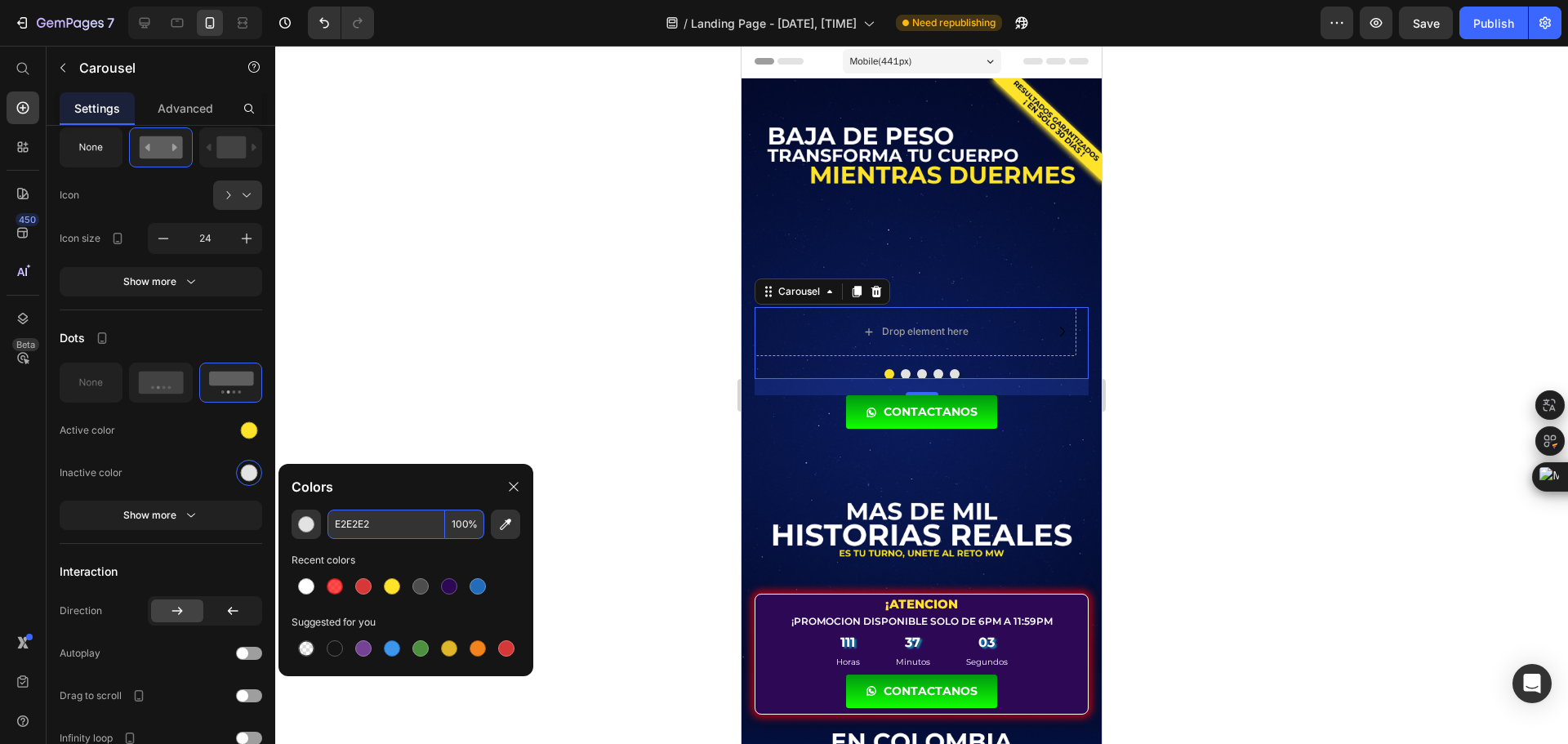 paste on "FFE32B" 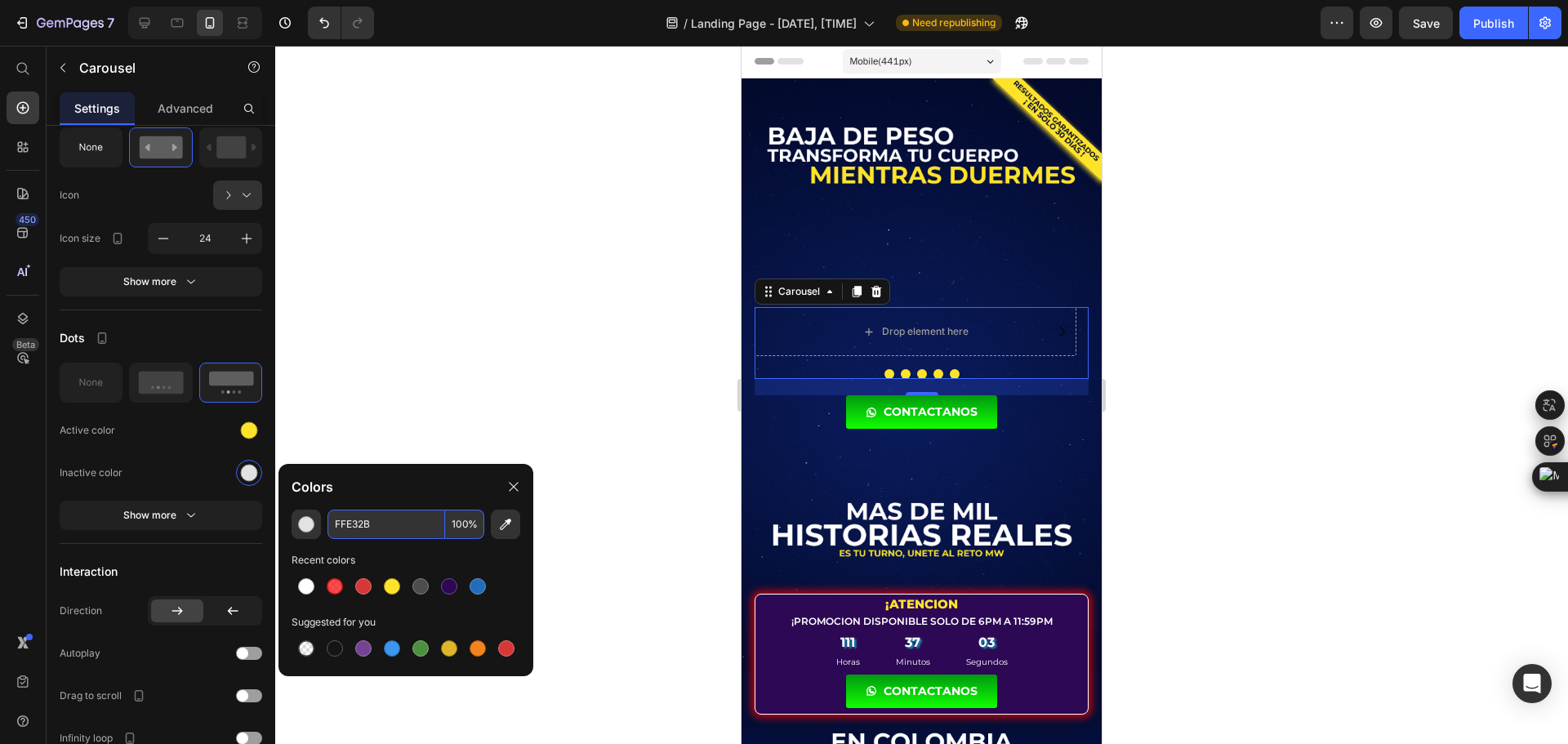 type on "FFE32B" 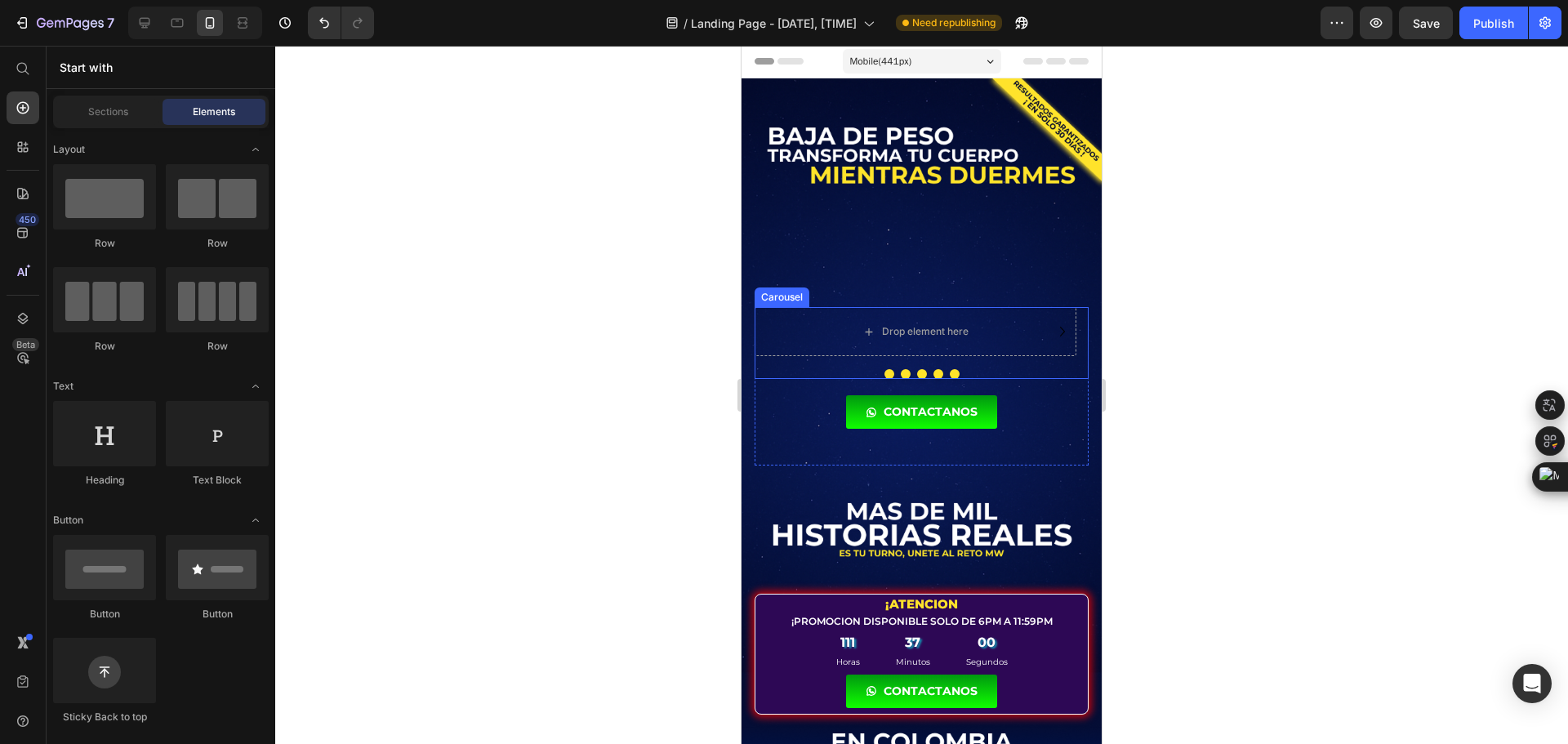 drag, startPoint x: 912, startPoint y: 354, endPoint x: 921, endPoint y: 352, distance: 9.219544 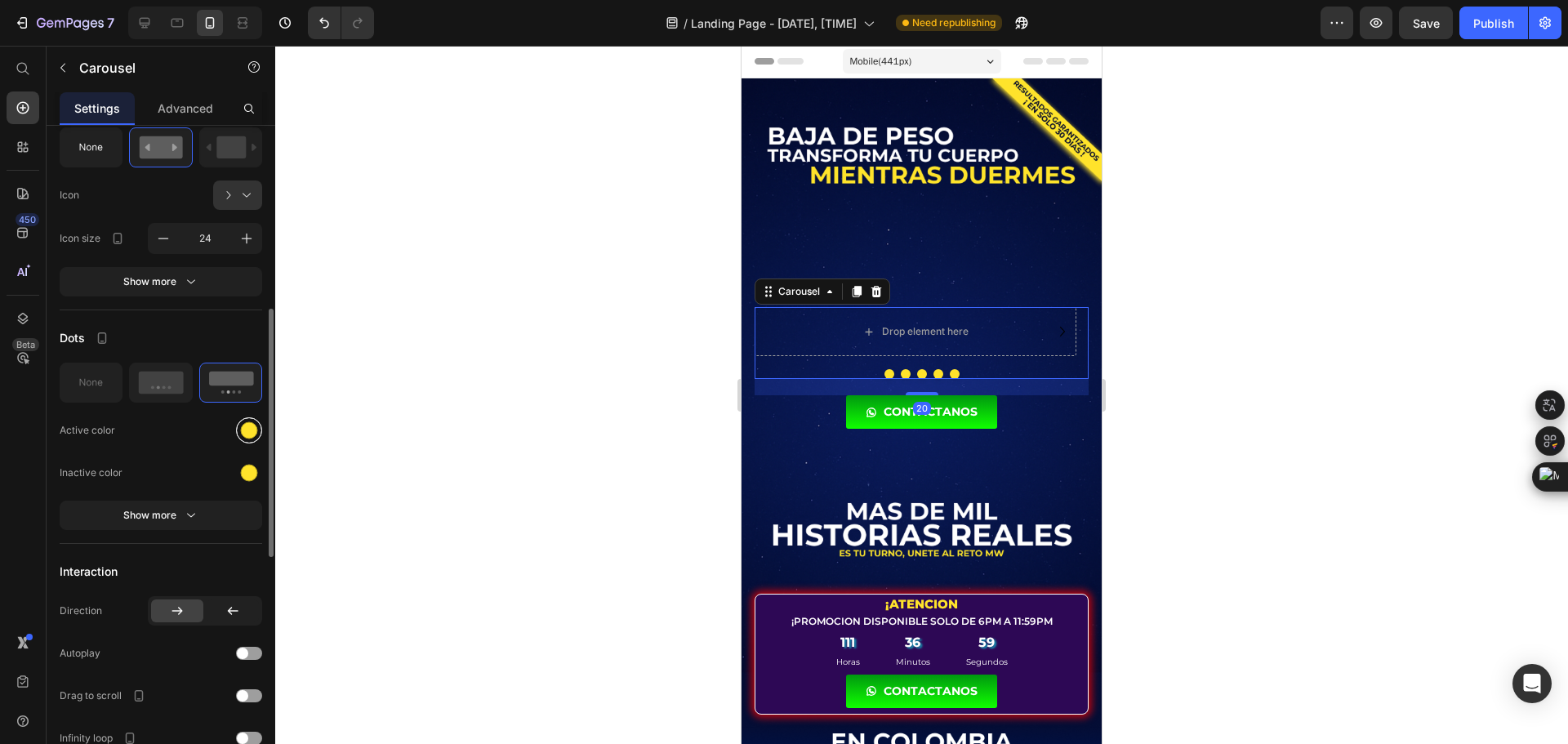 click at bounding box center (249, 430) 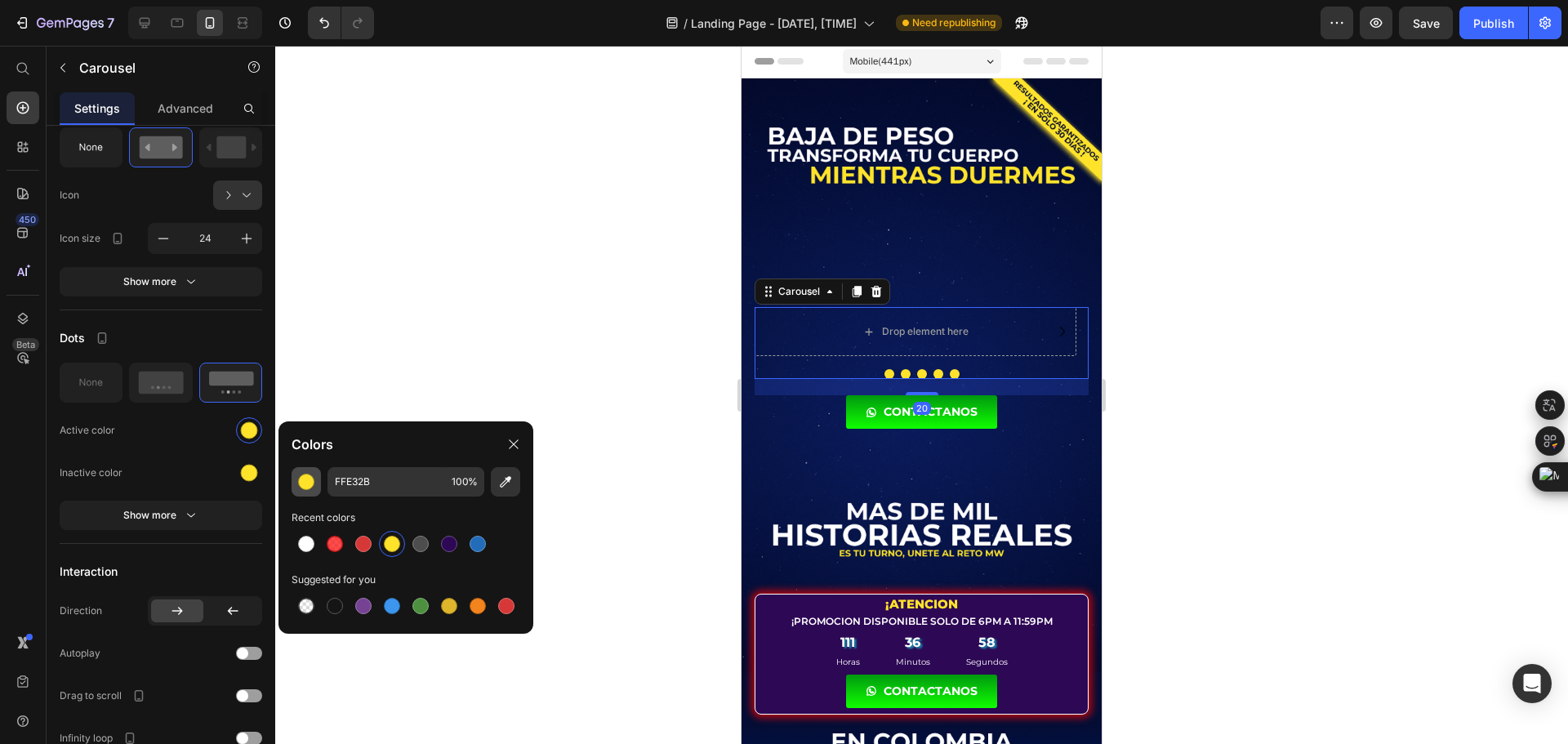 click at bounding box center [306, 482] 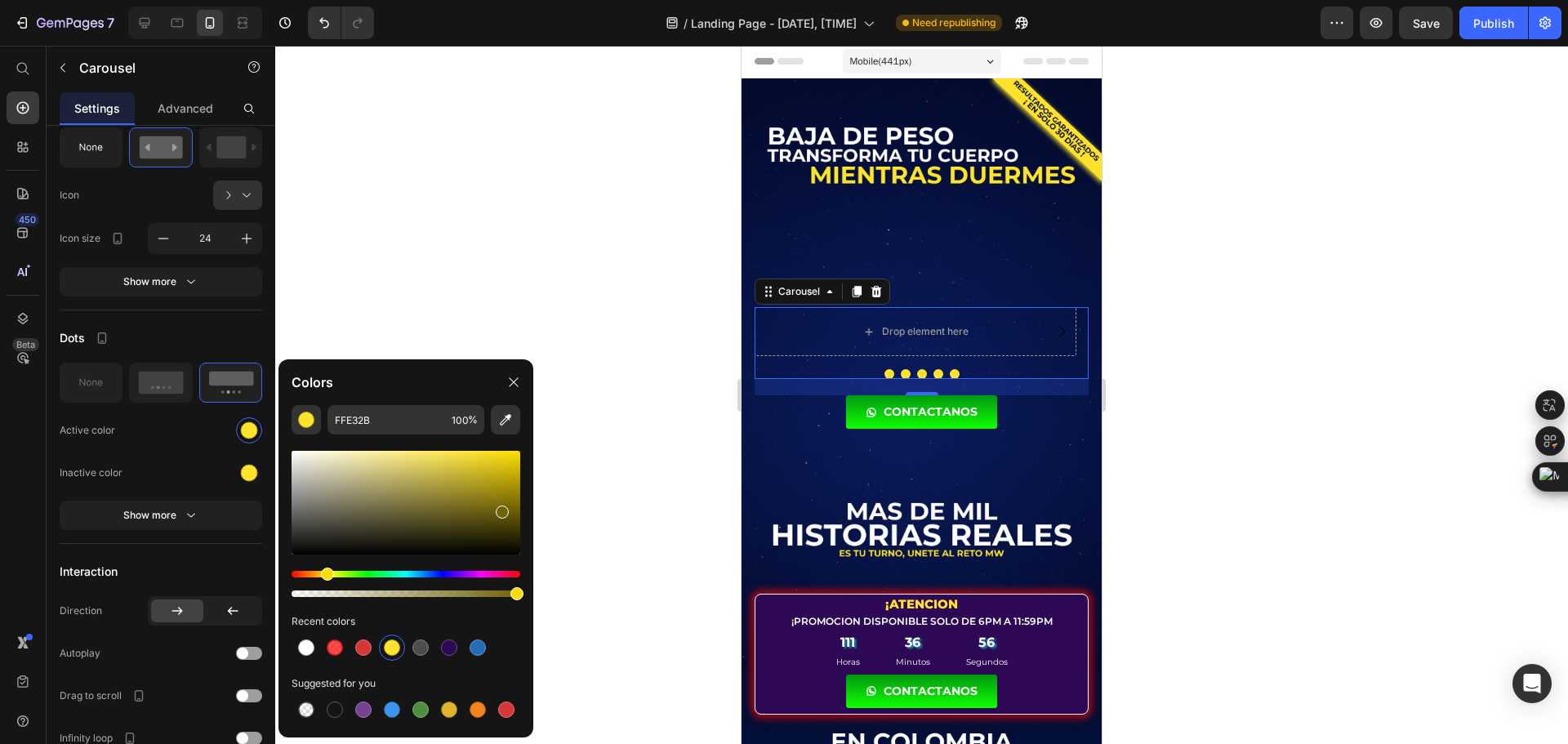 drag, startPoint x: 484, startPoint y: 457, endPoint x: 501, endPoint y: 509, distance: 54.708317 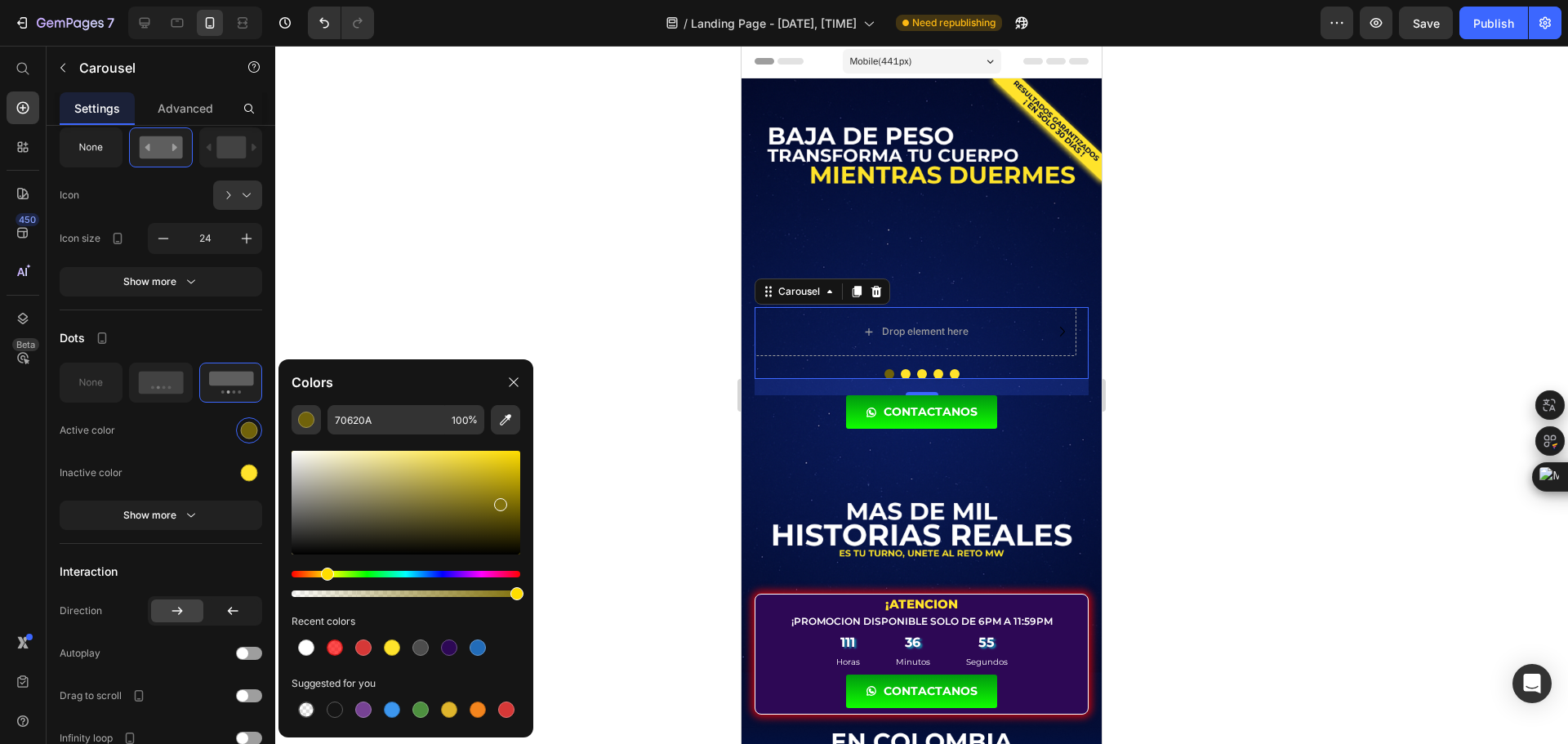 drag, startPoint x: 509, startPoint y: 510, endPoint x: 501, endPoint y: 493, distance: 18.788294 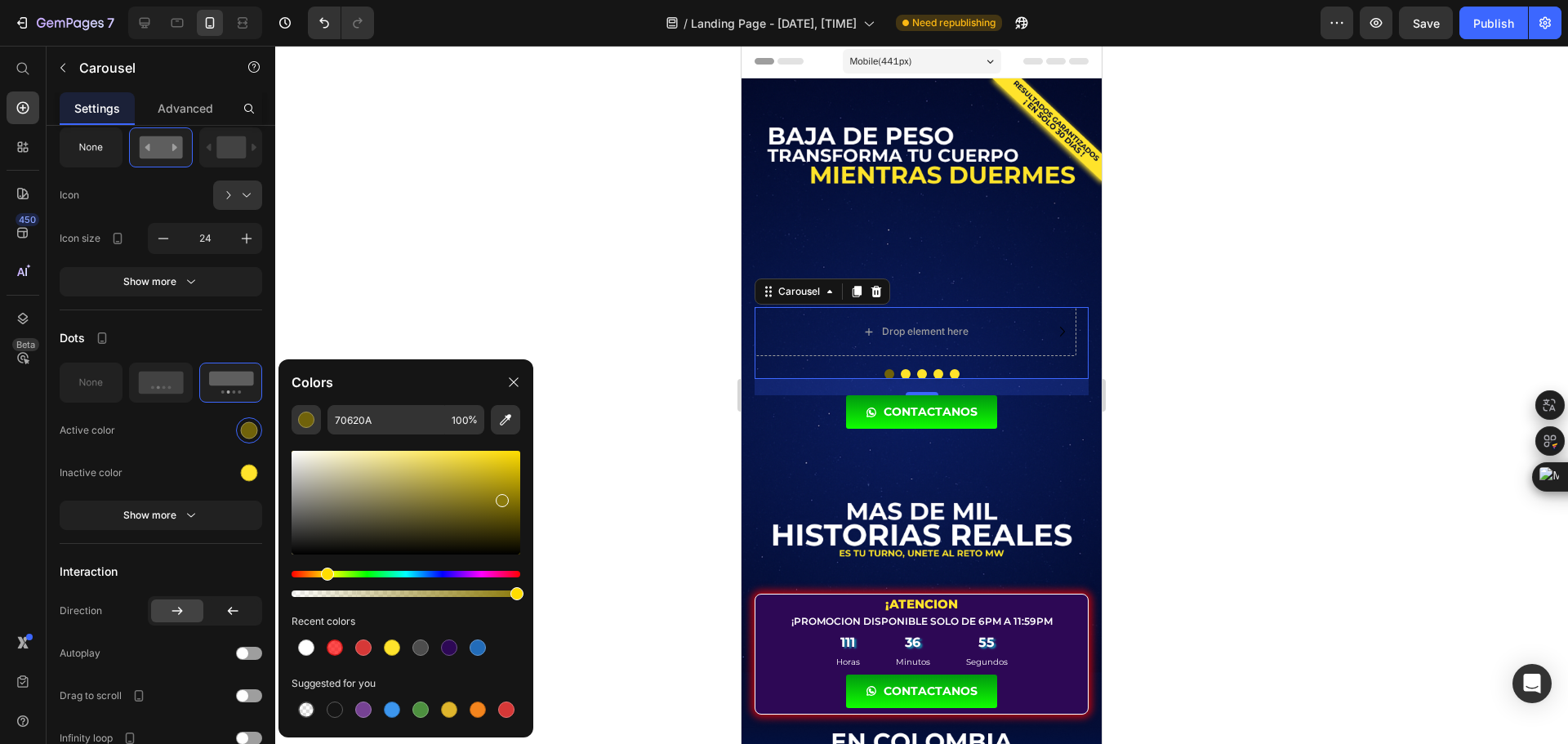 type on "8C7B0C" 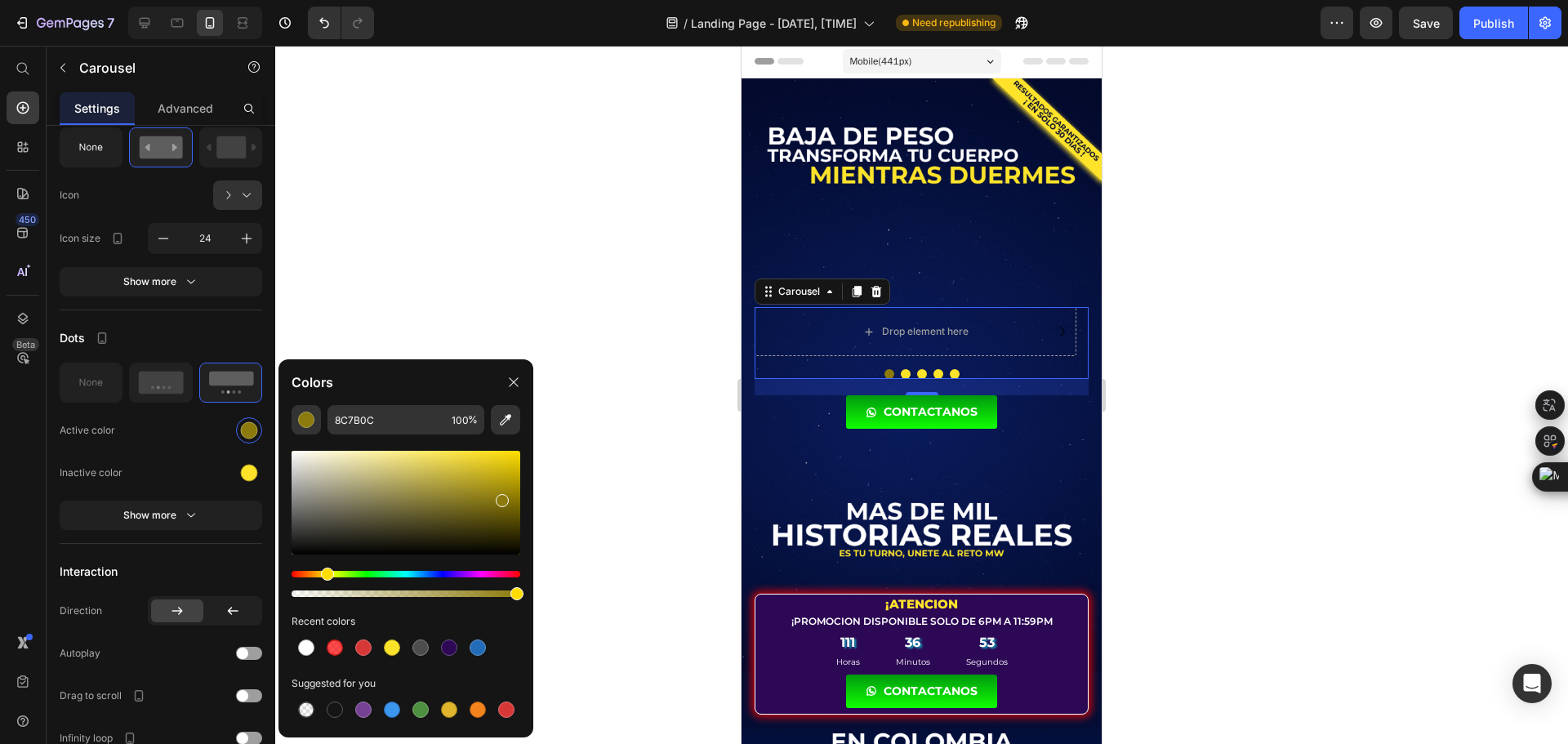 click 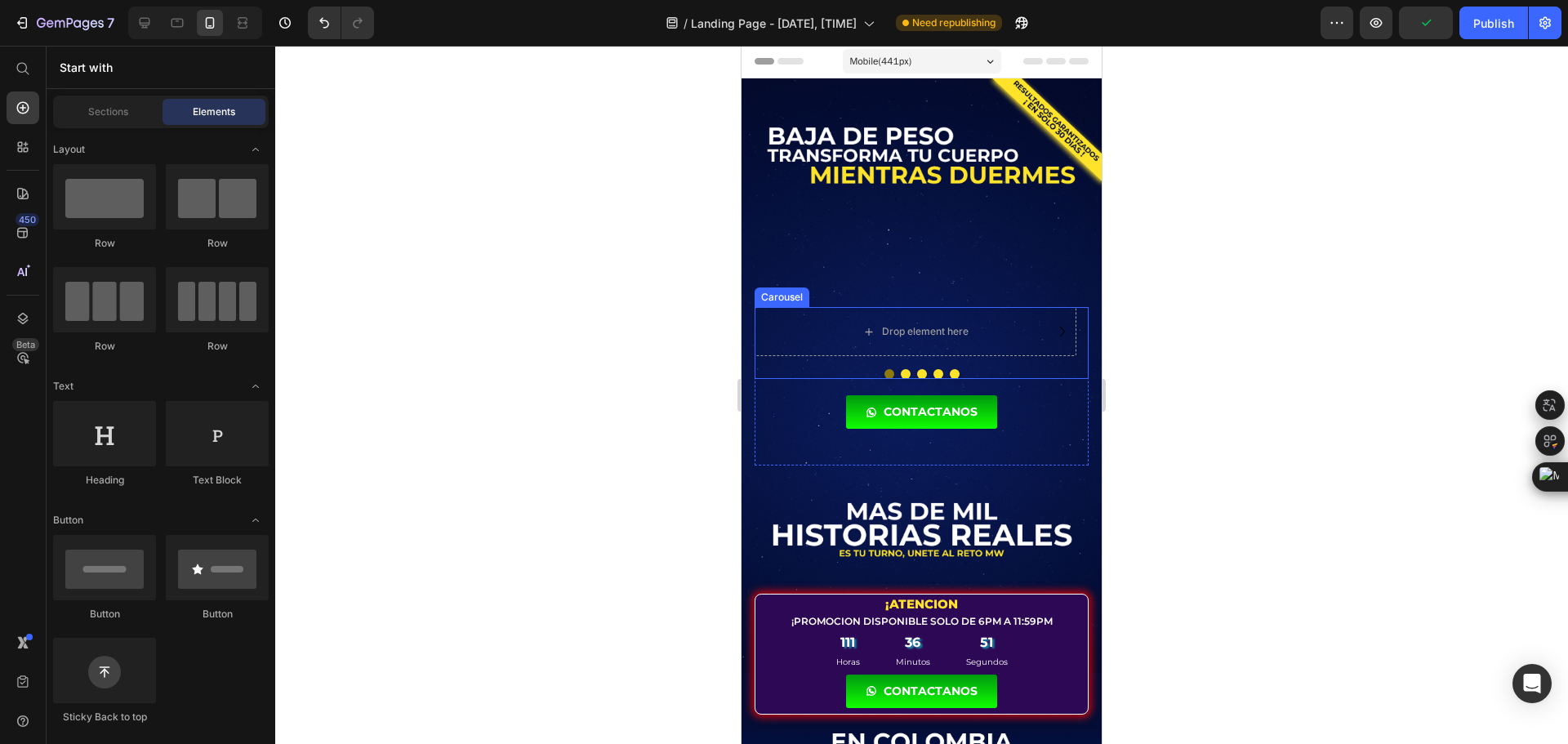 click 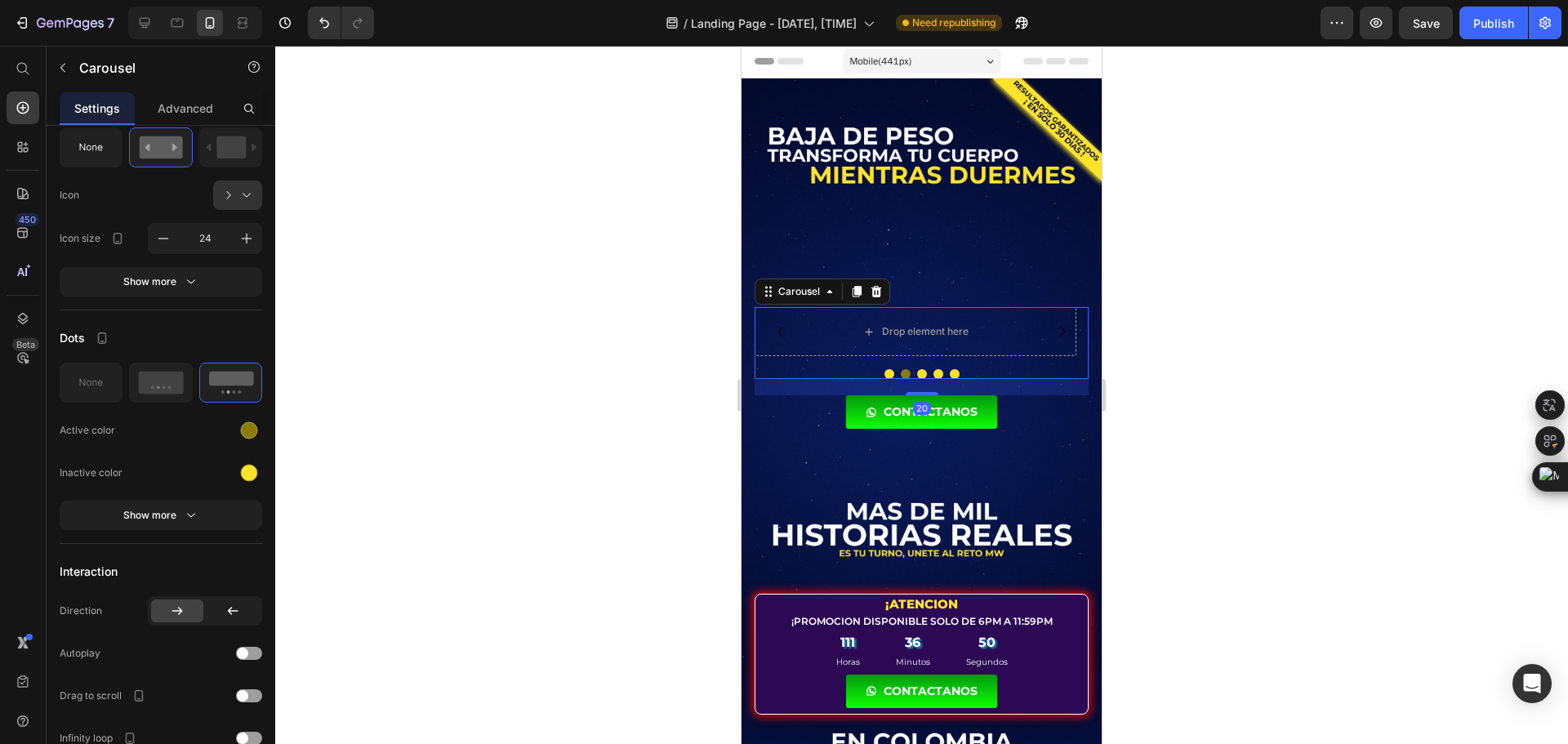 click 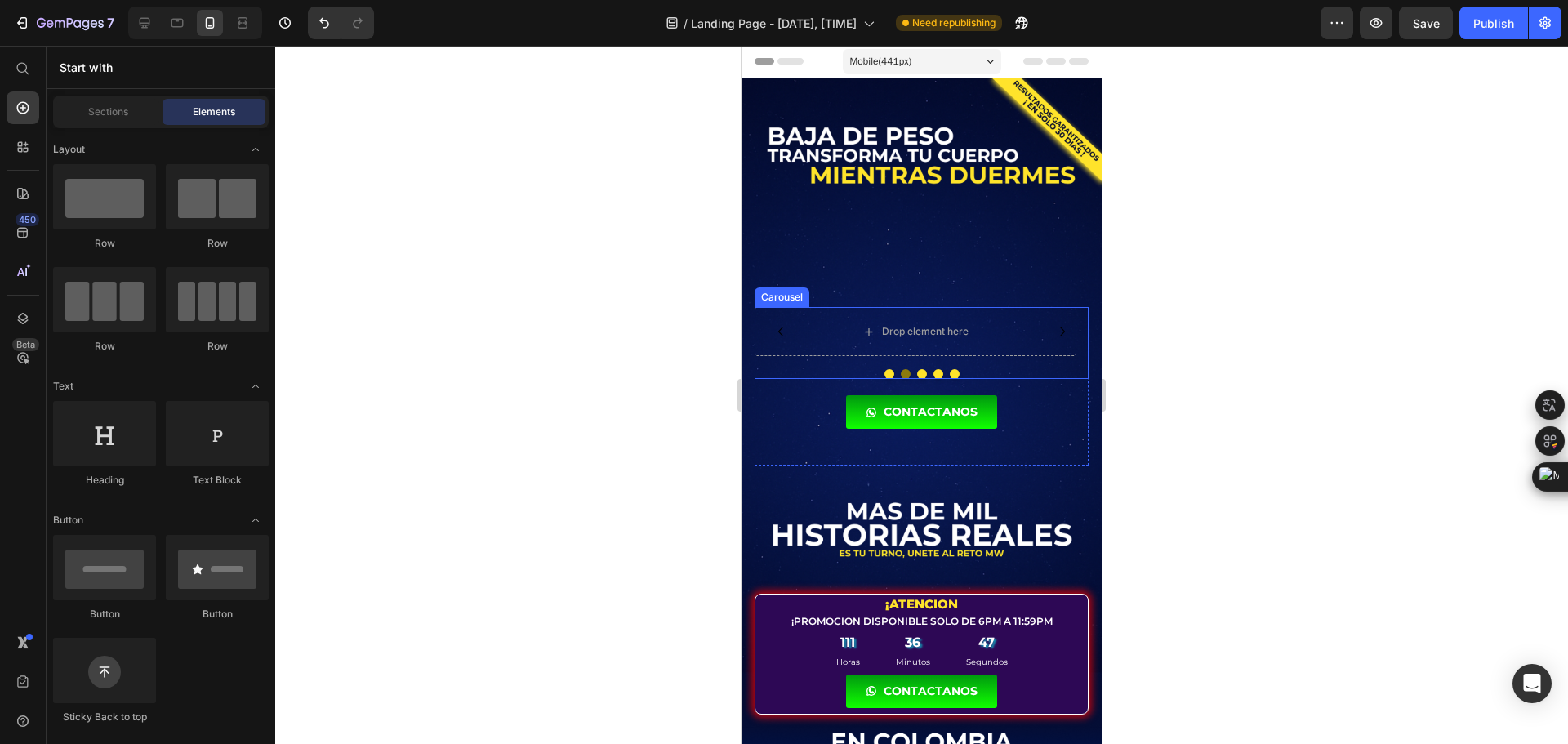 click at bounding box center [889, 374] 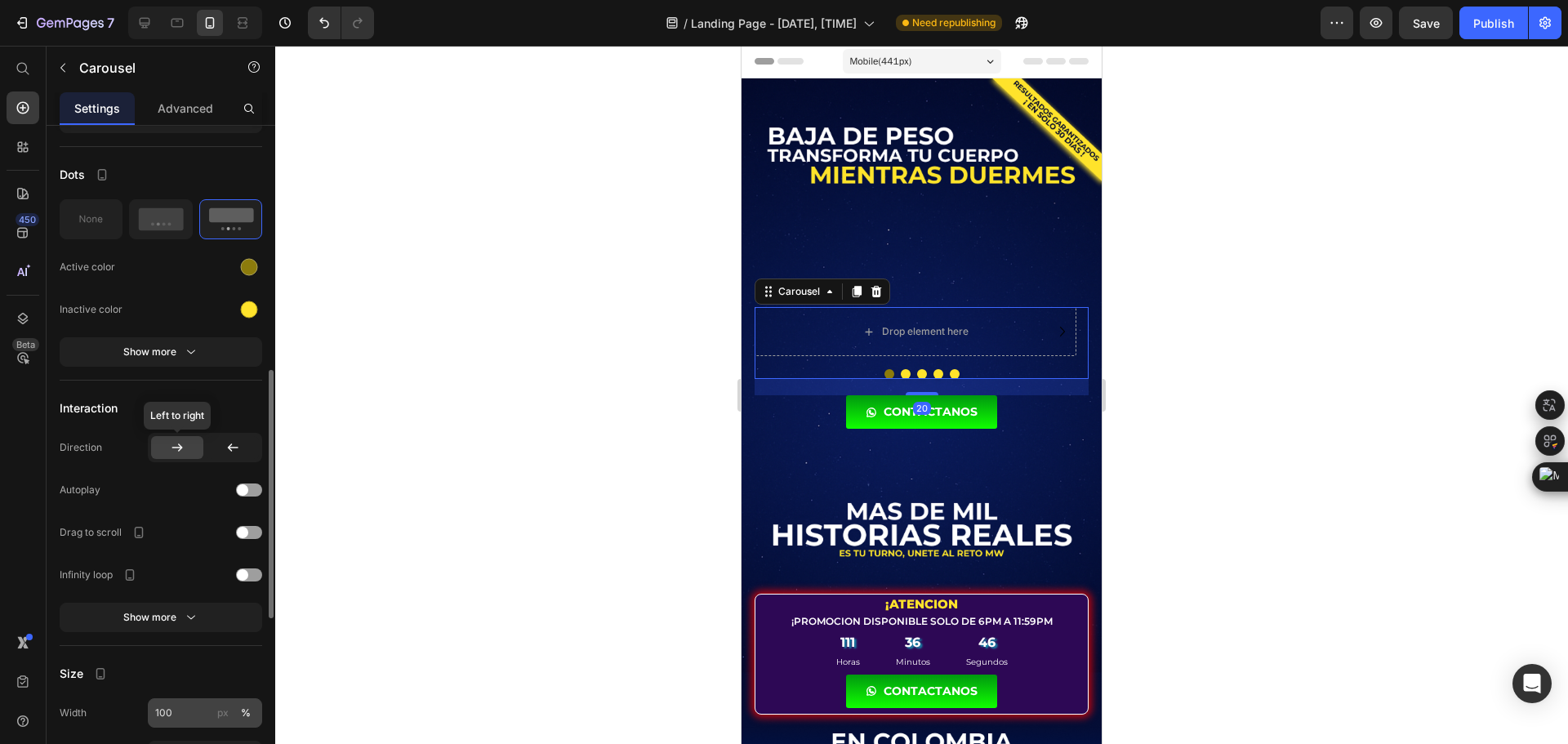scroll, scrollTop: 898, scrollLeft: 0, axis: vertical 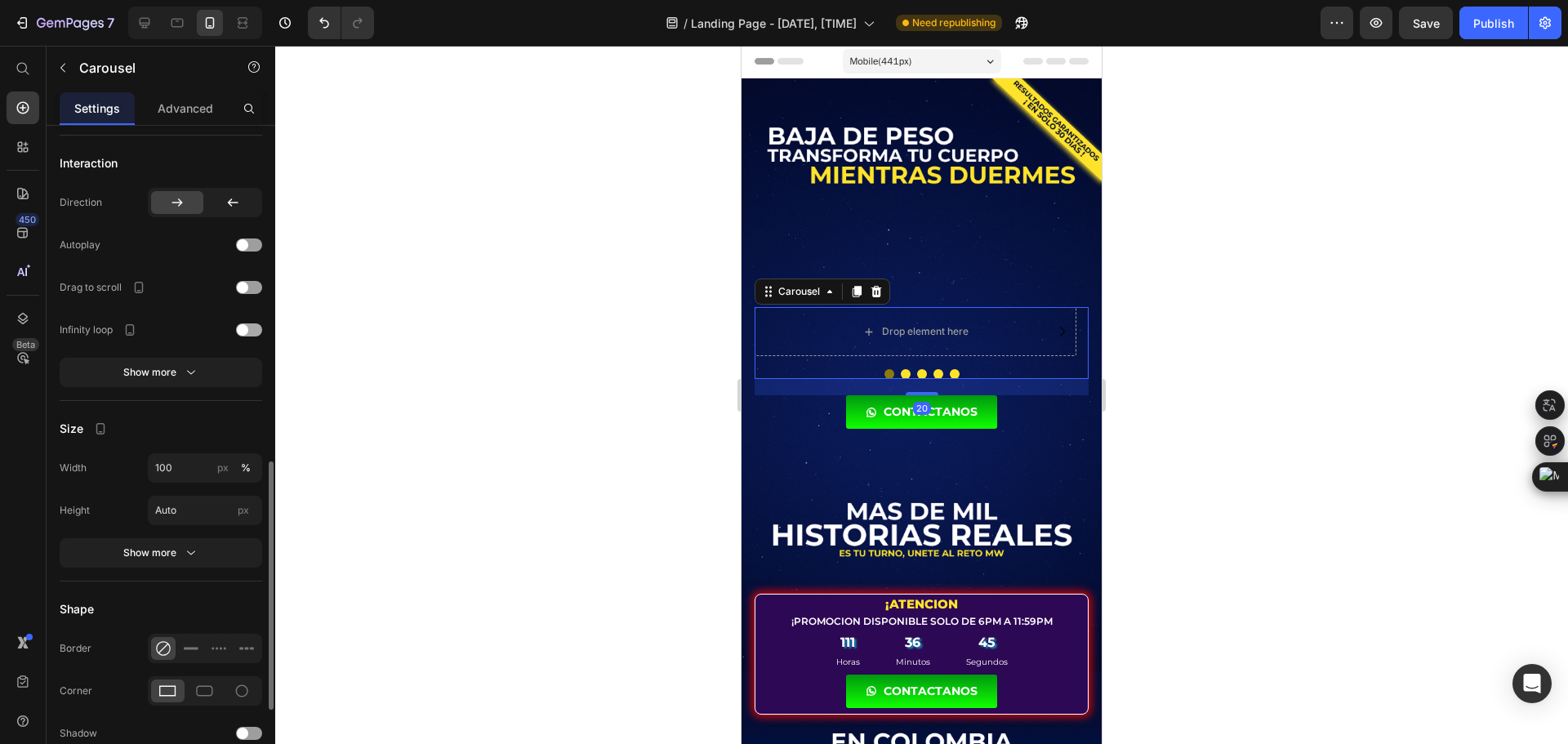 click at bounding box center [249, 330] 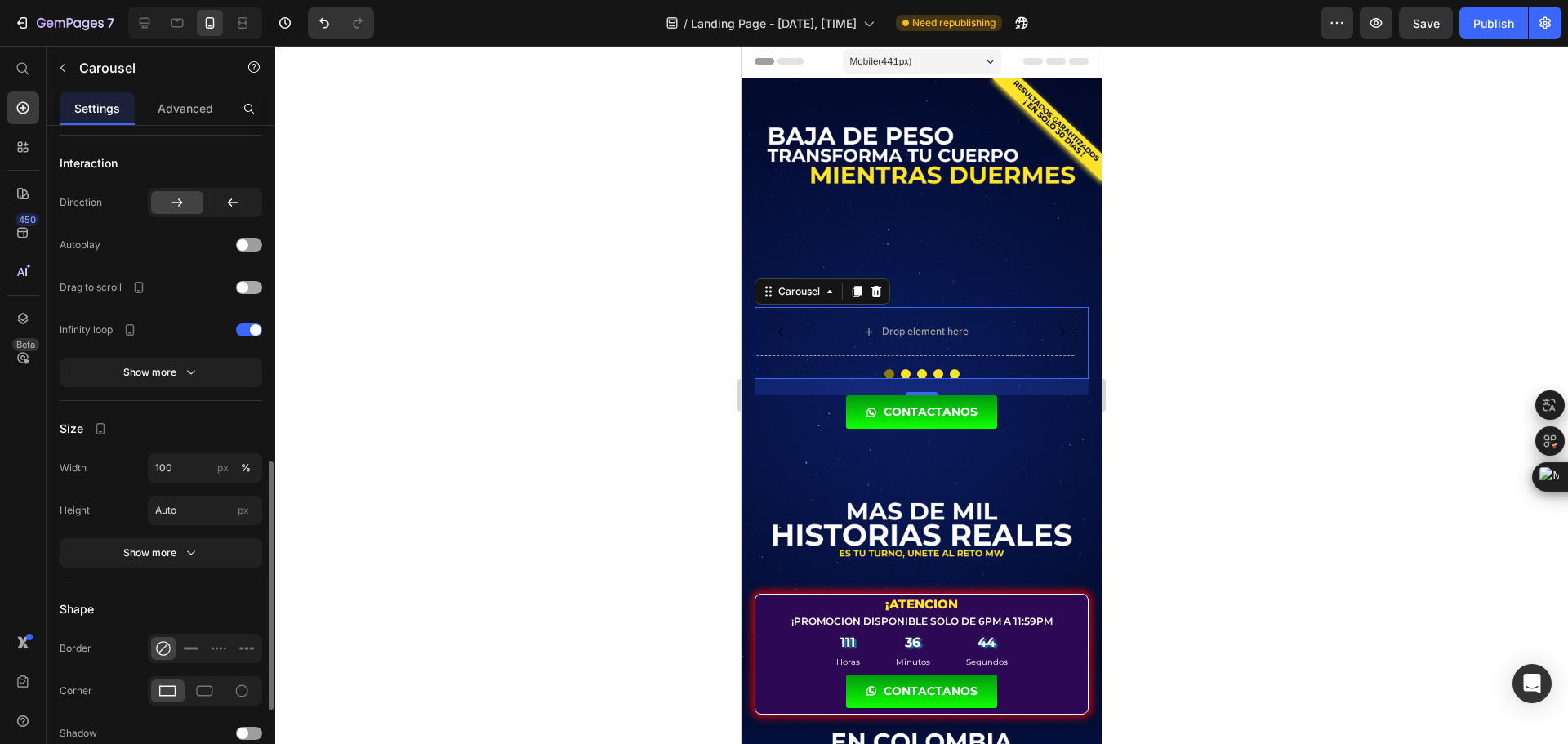 click on "Drag to scroll" 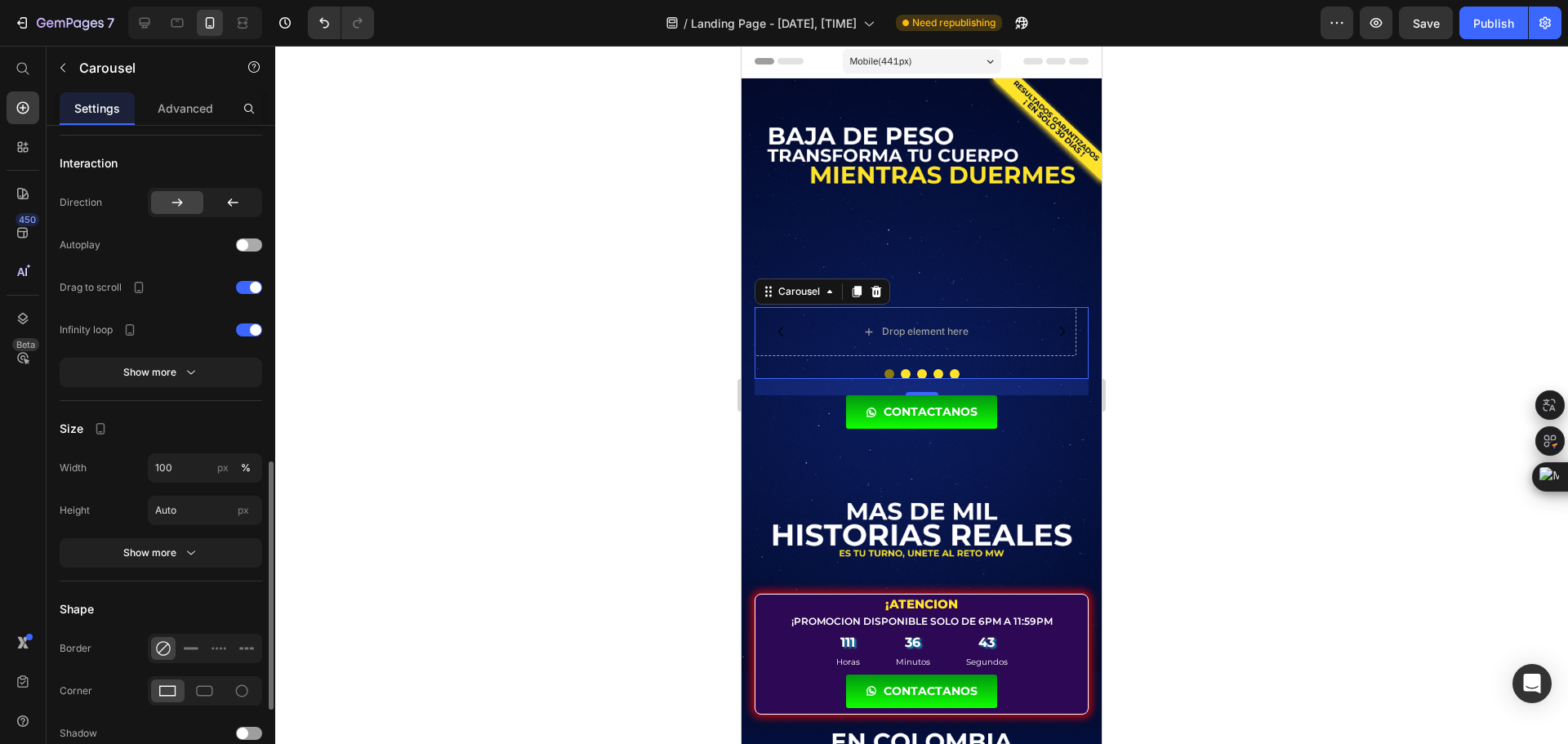 click at bounding box center (249, 245) 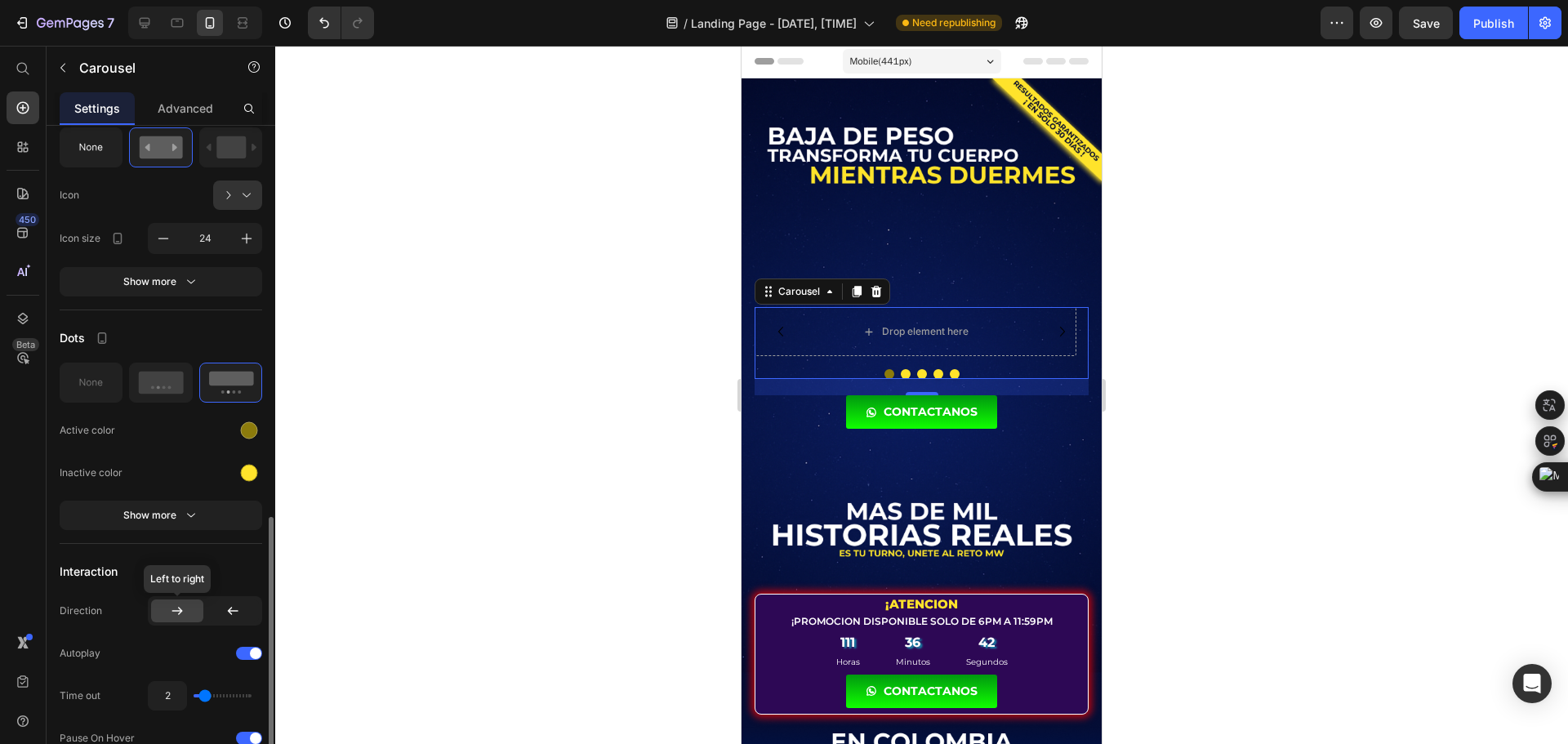 scroll, scrollTop: 735, scrollLeft: 0, axis: vertical 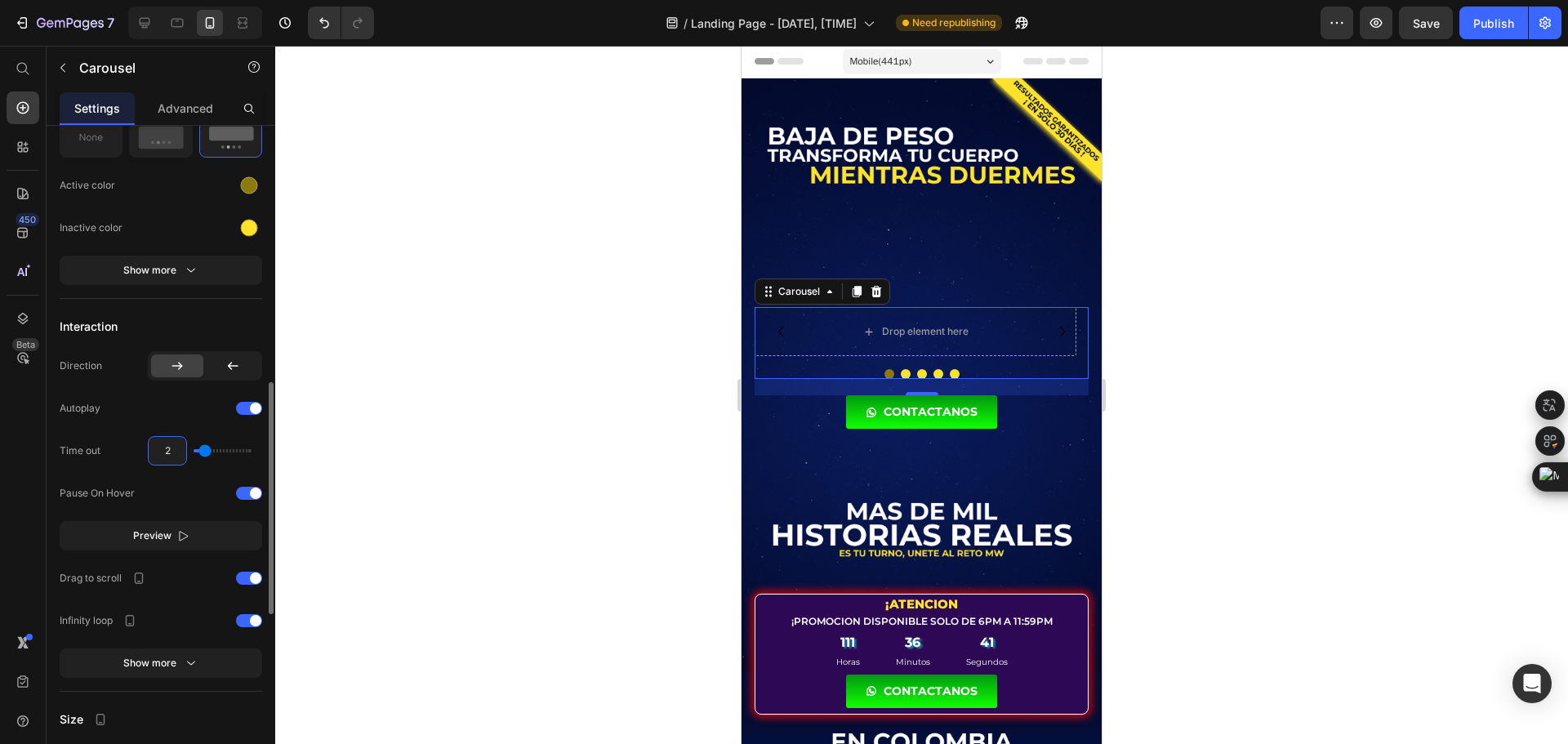 click on "2" at bounding box center [167, 451] 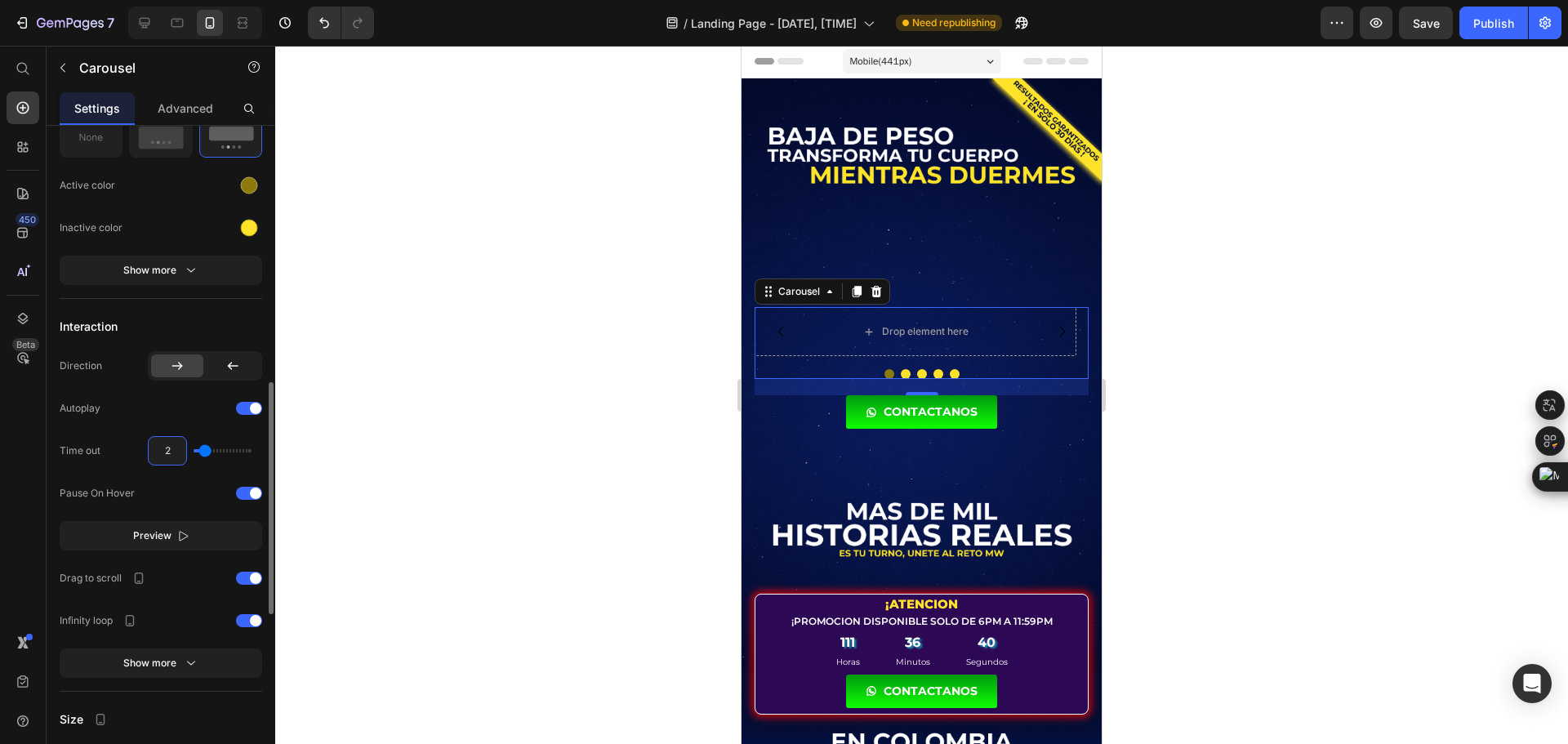type on "1" 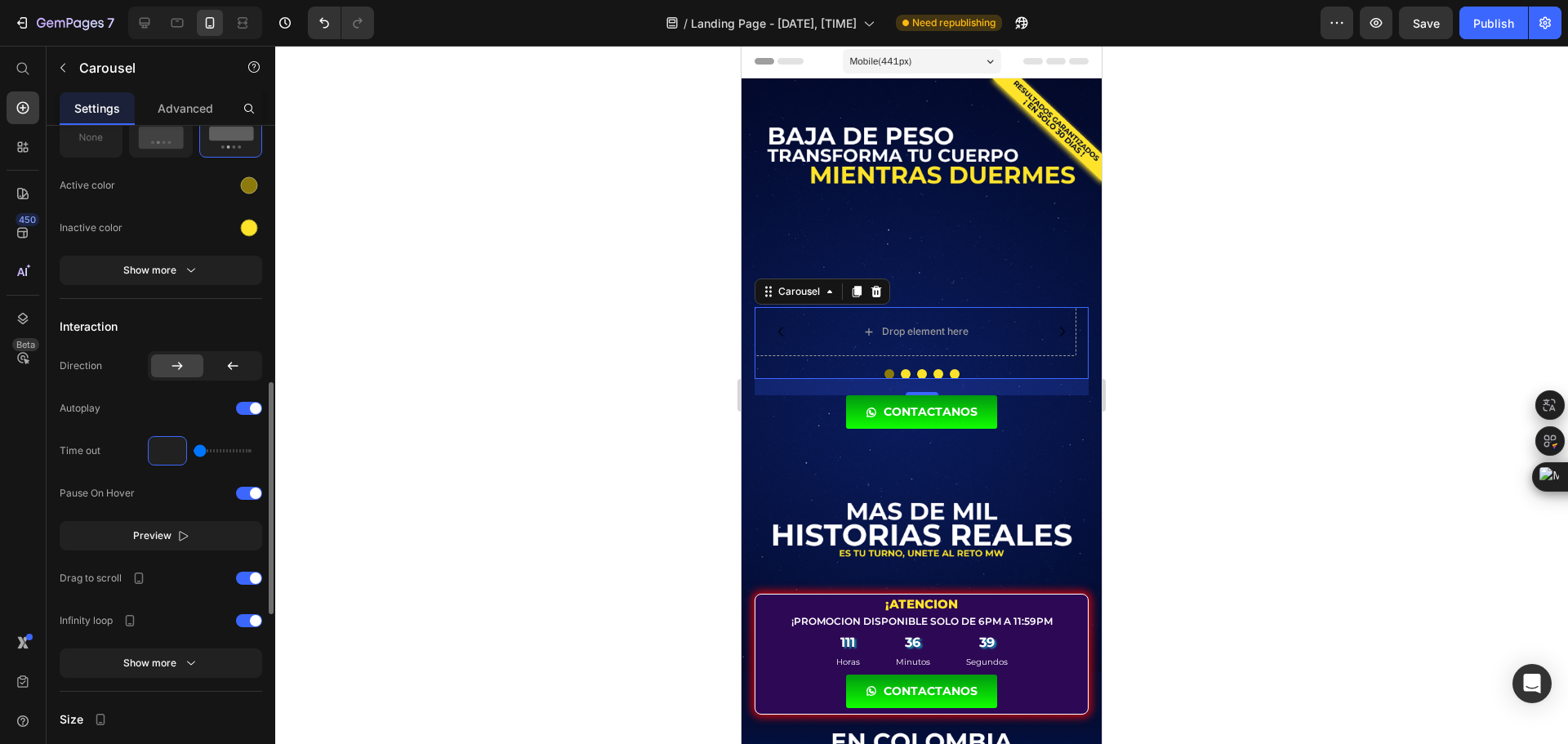 type on "1.5" 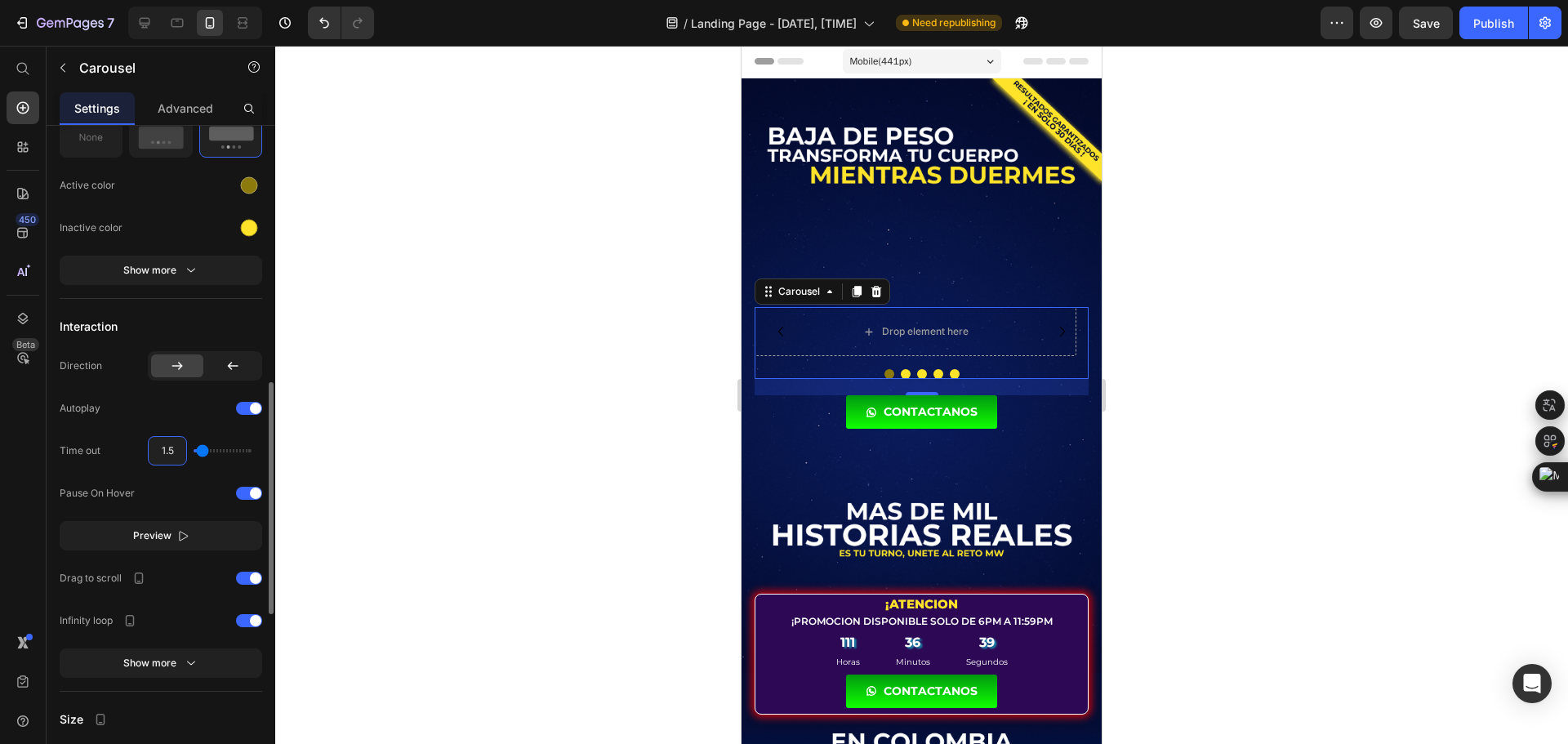 type on "1.5" 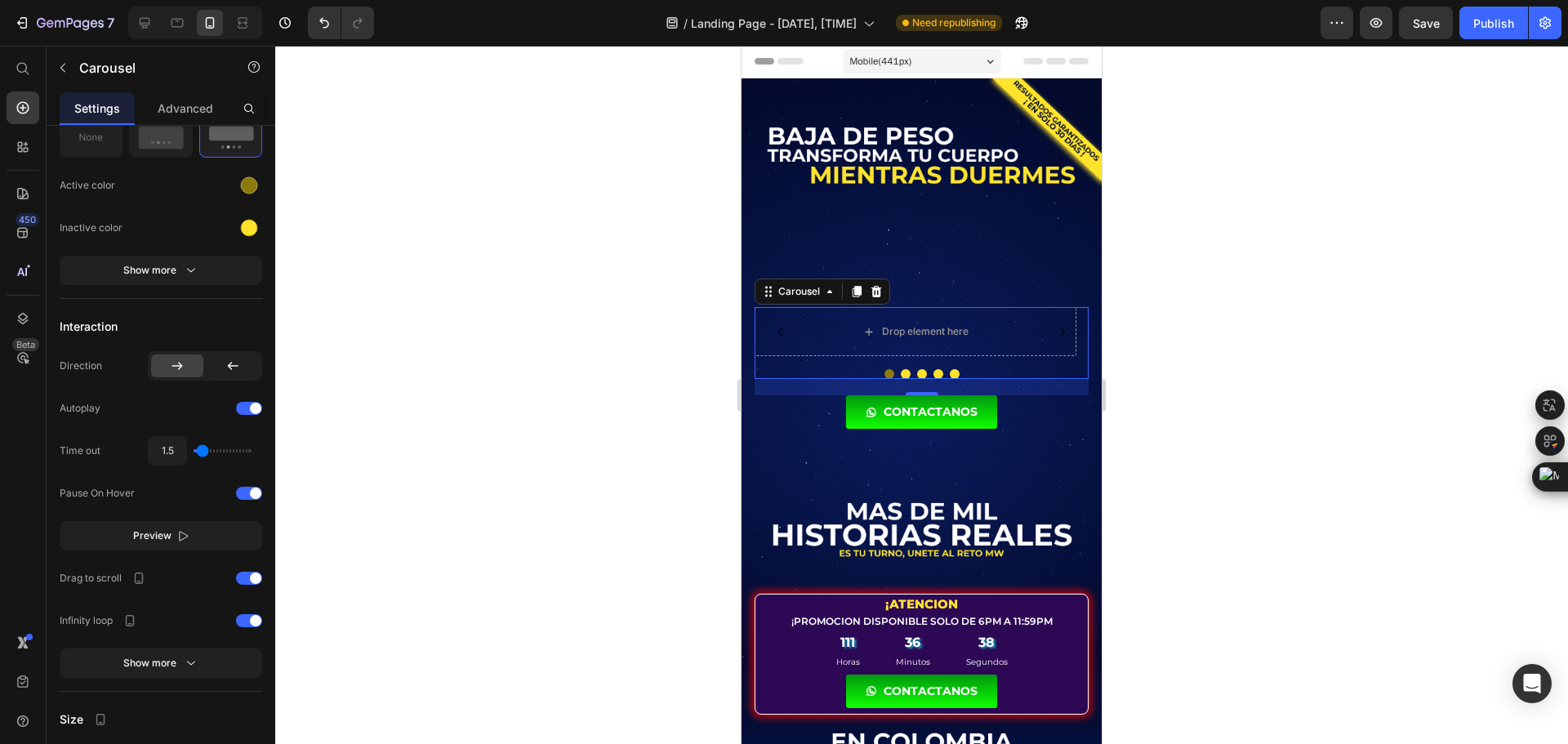 click 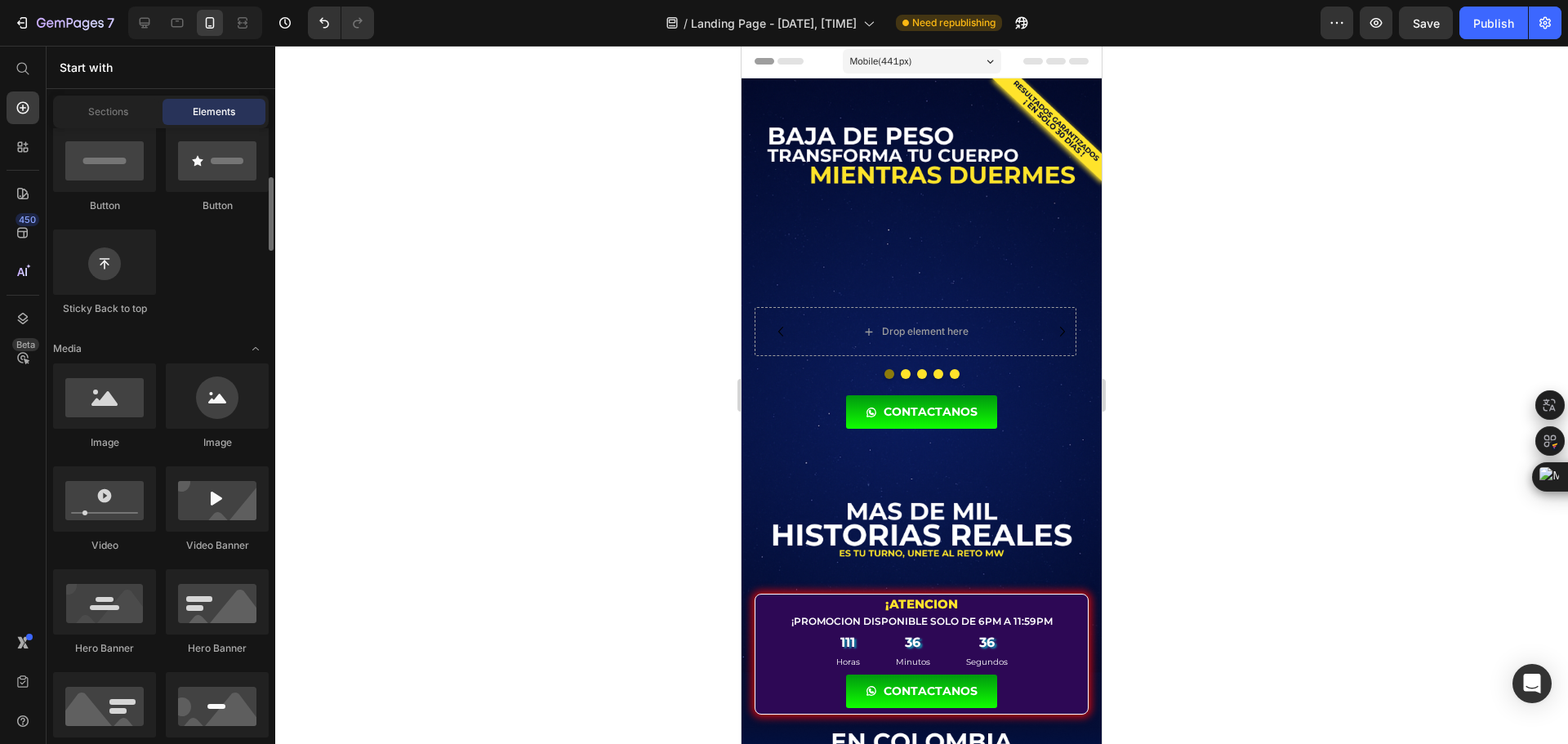 scroll, scrollTop: 572, scrollLeft: 0, axis: vertical 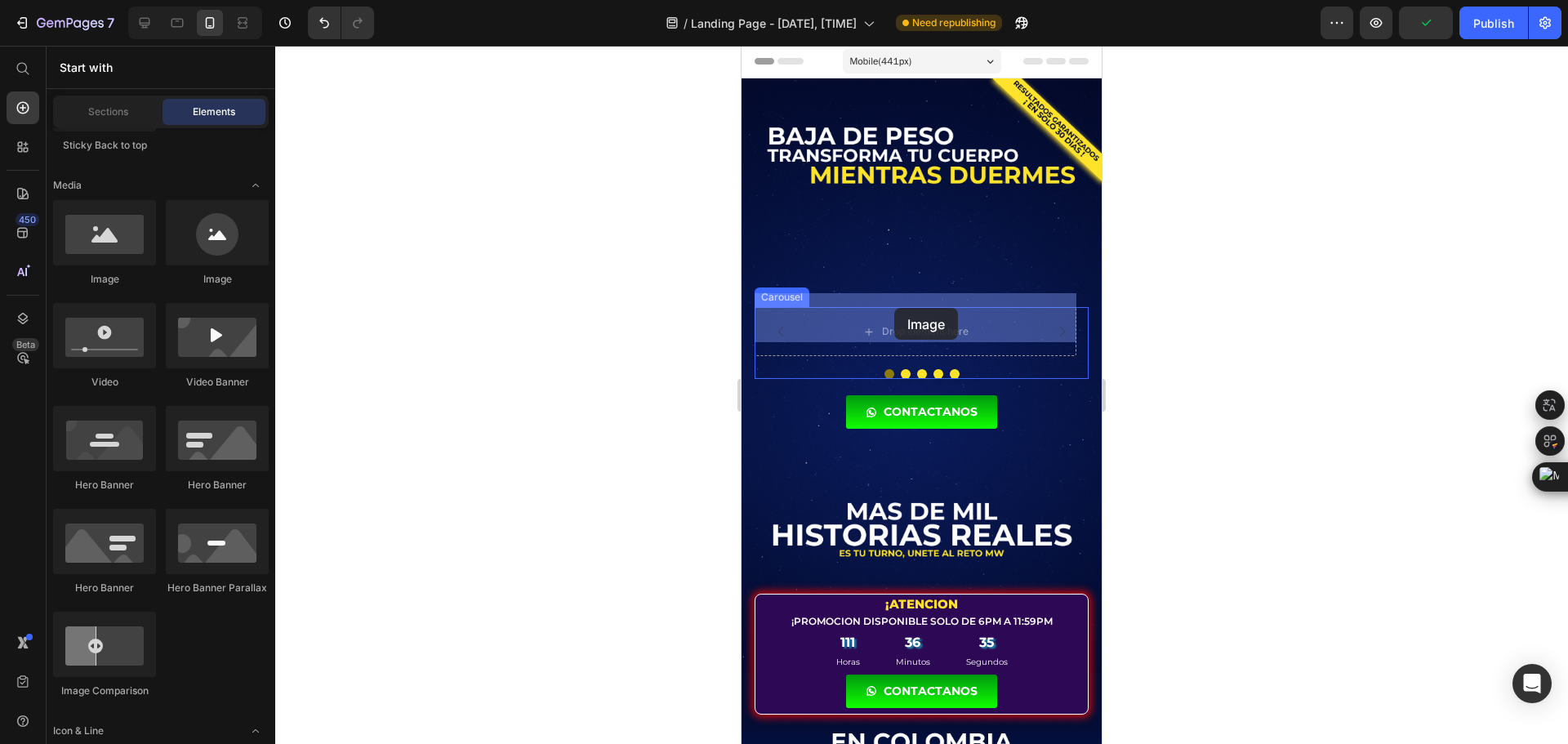 drag, startPoint x: 857, startPoint y: 280, endPoint x: 1031, endPoint y: 528, distance: 302.95214 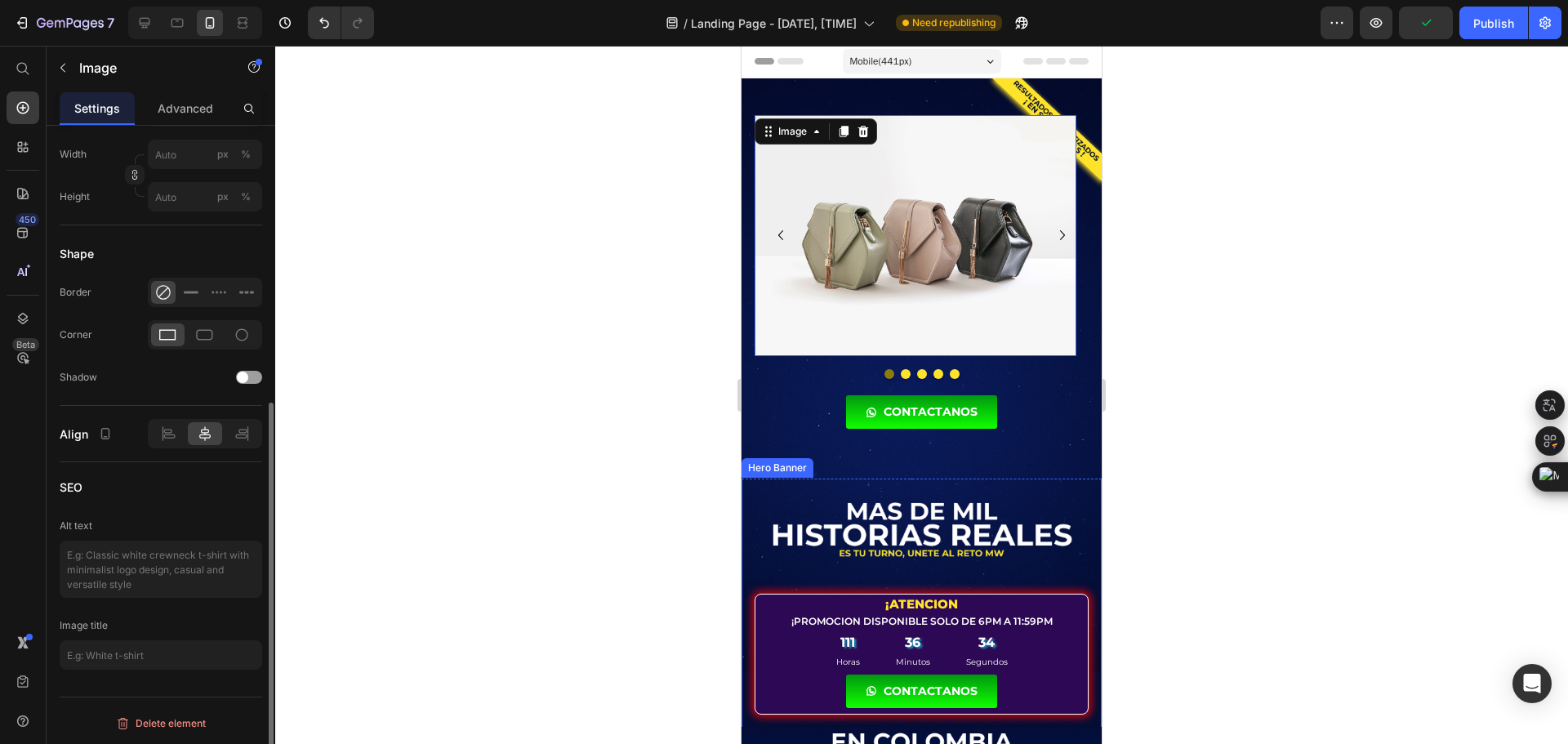 scroll, scrollTop: 0, scrollLeft: 0, axis: both 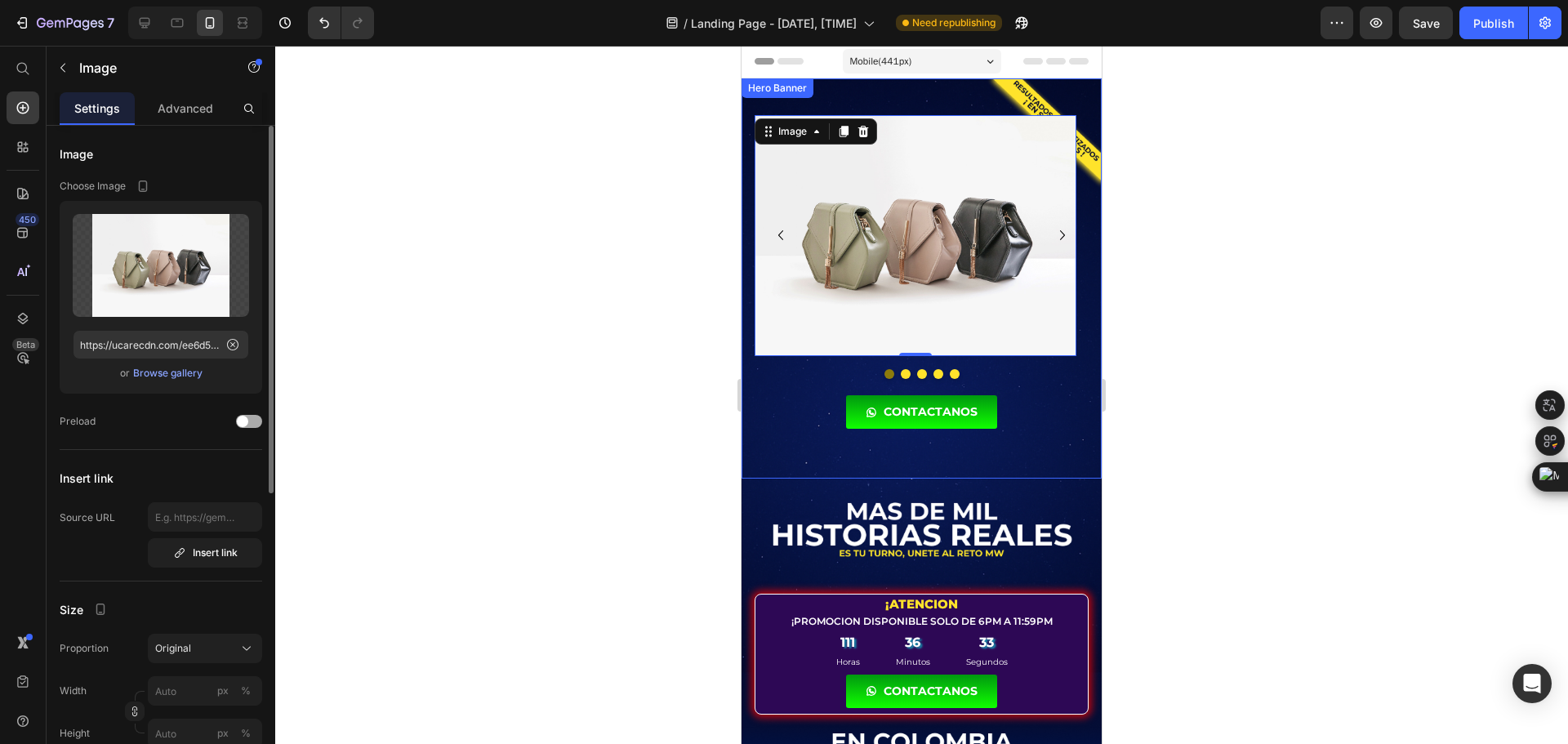 click at bounding box center [249, 421] 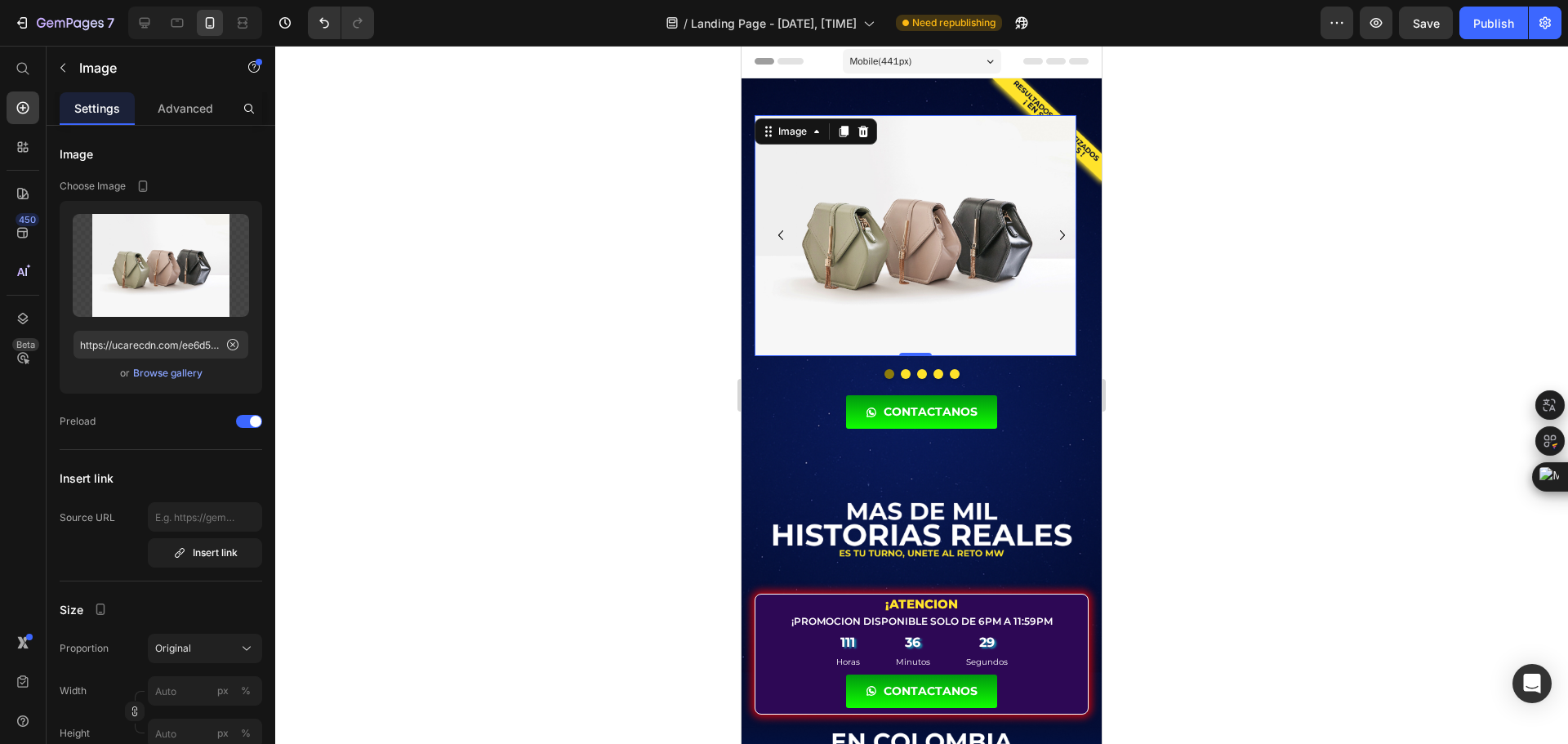 click 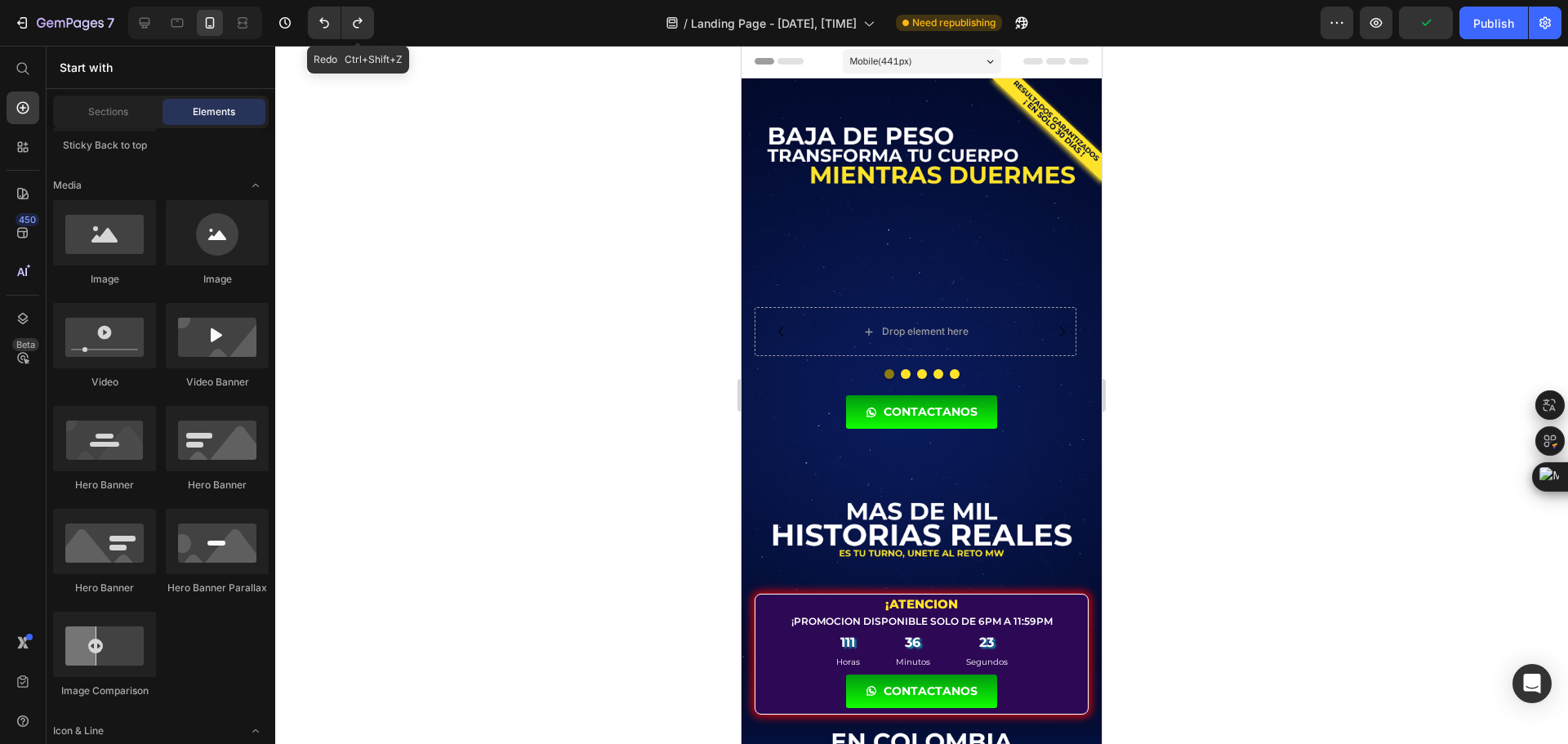 click 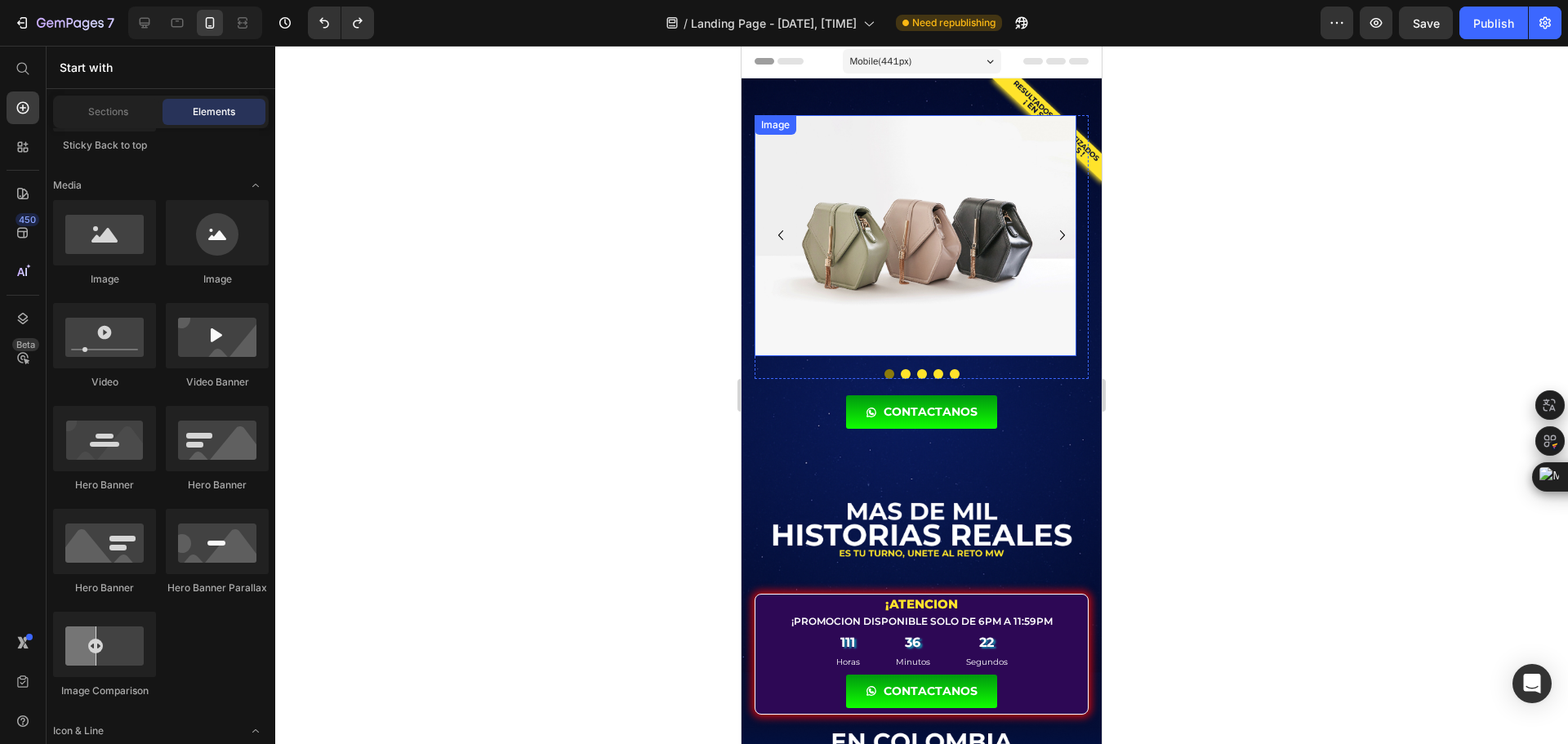 click at bounding box center [915, 236] 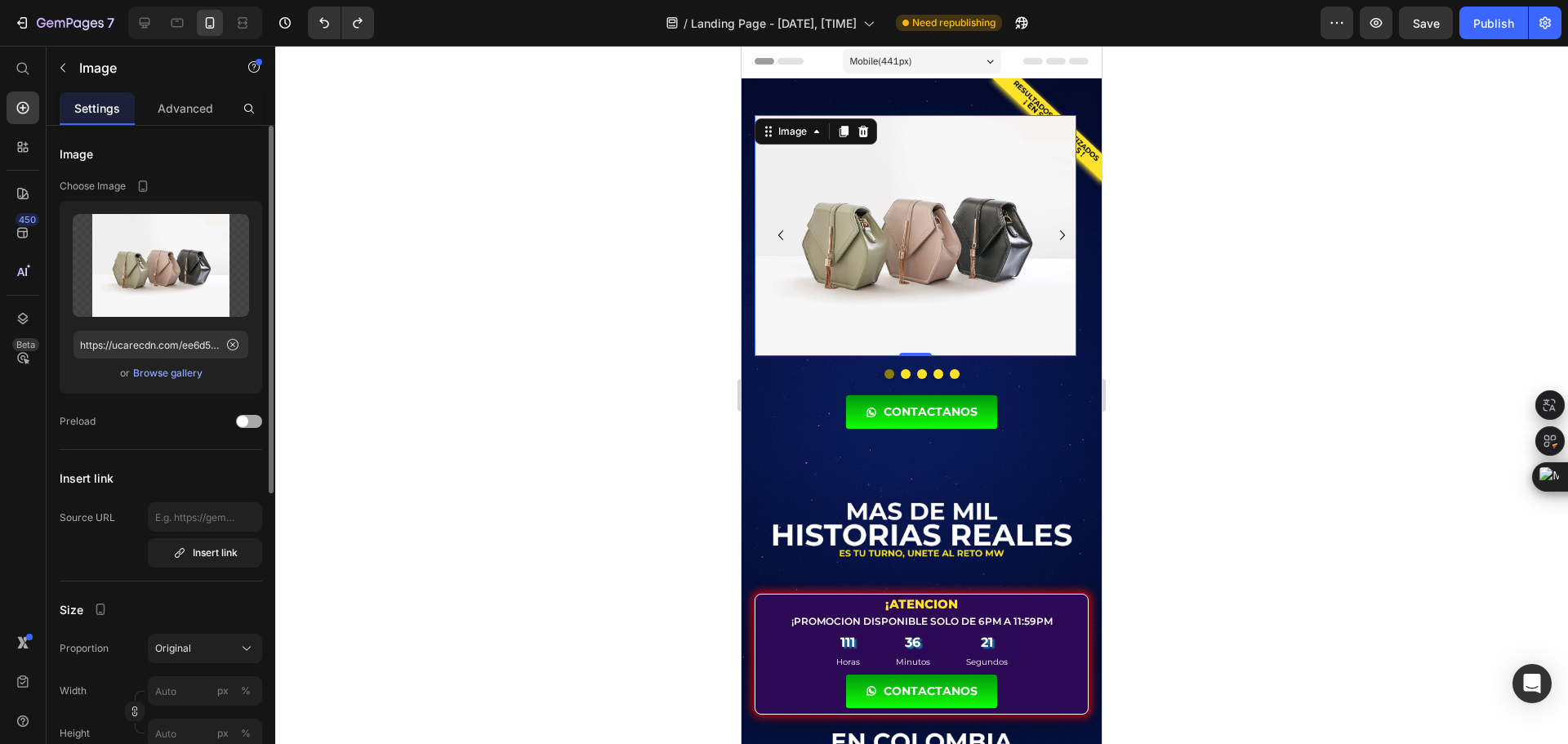 click at bounding box center (243, 421) 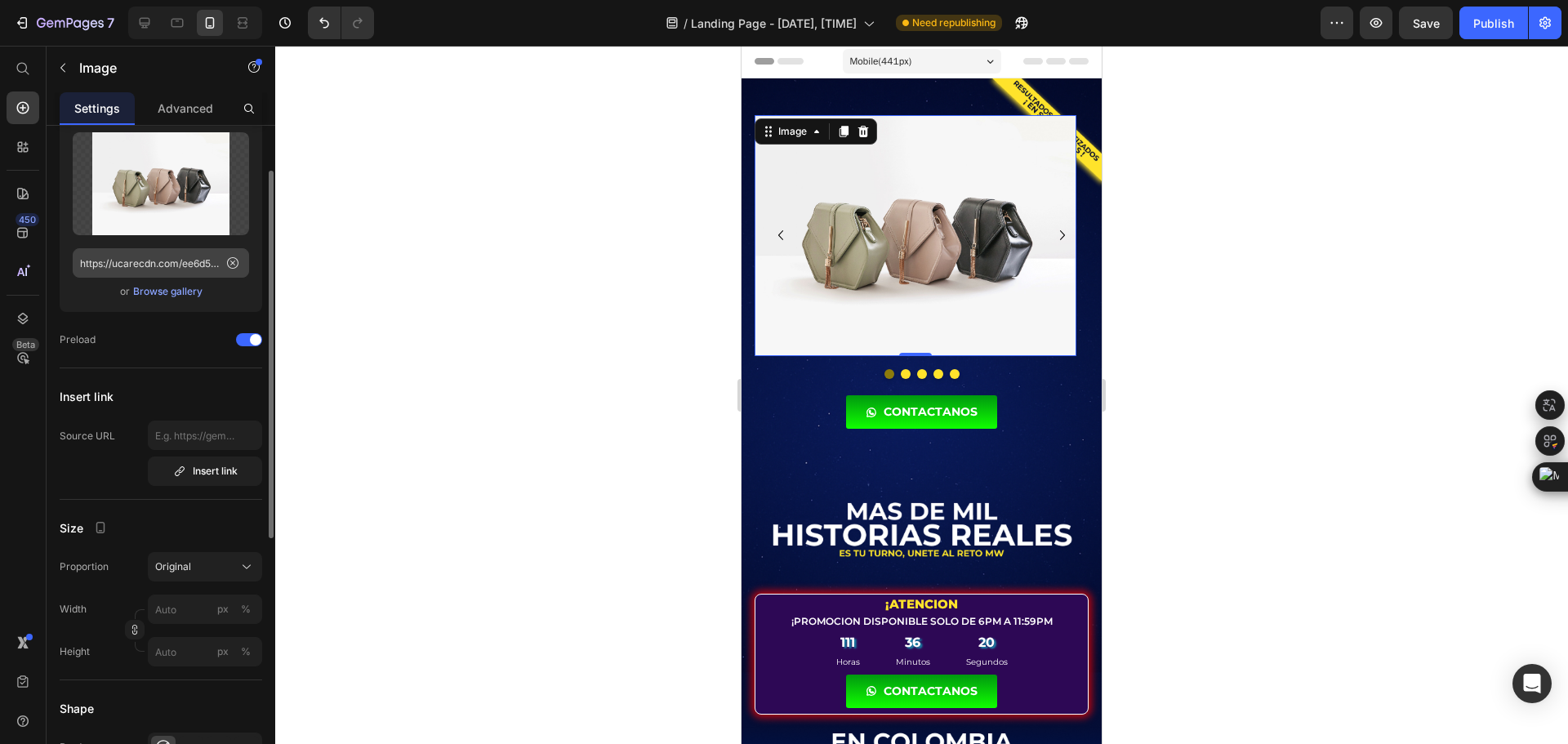scroll, scrollTop: 0, scrollLeft: 0, axis: both 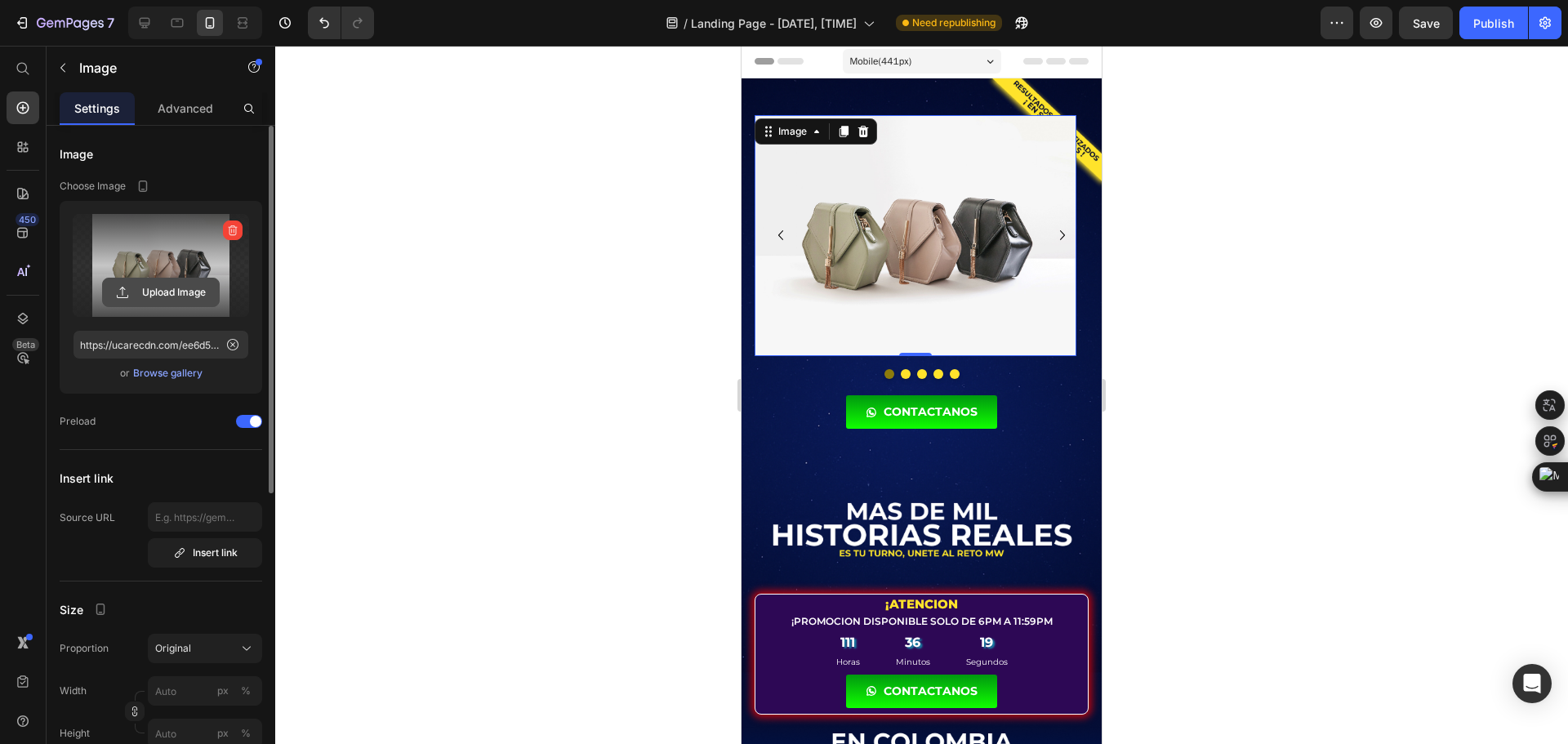 click 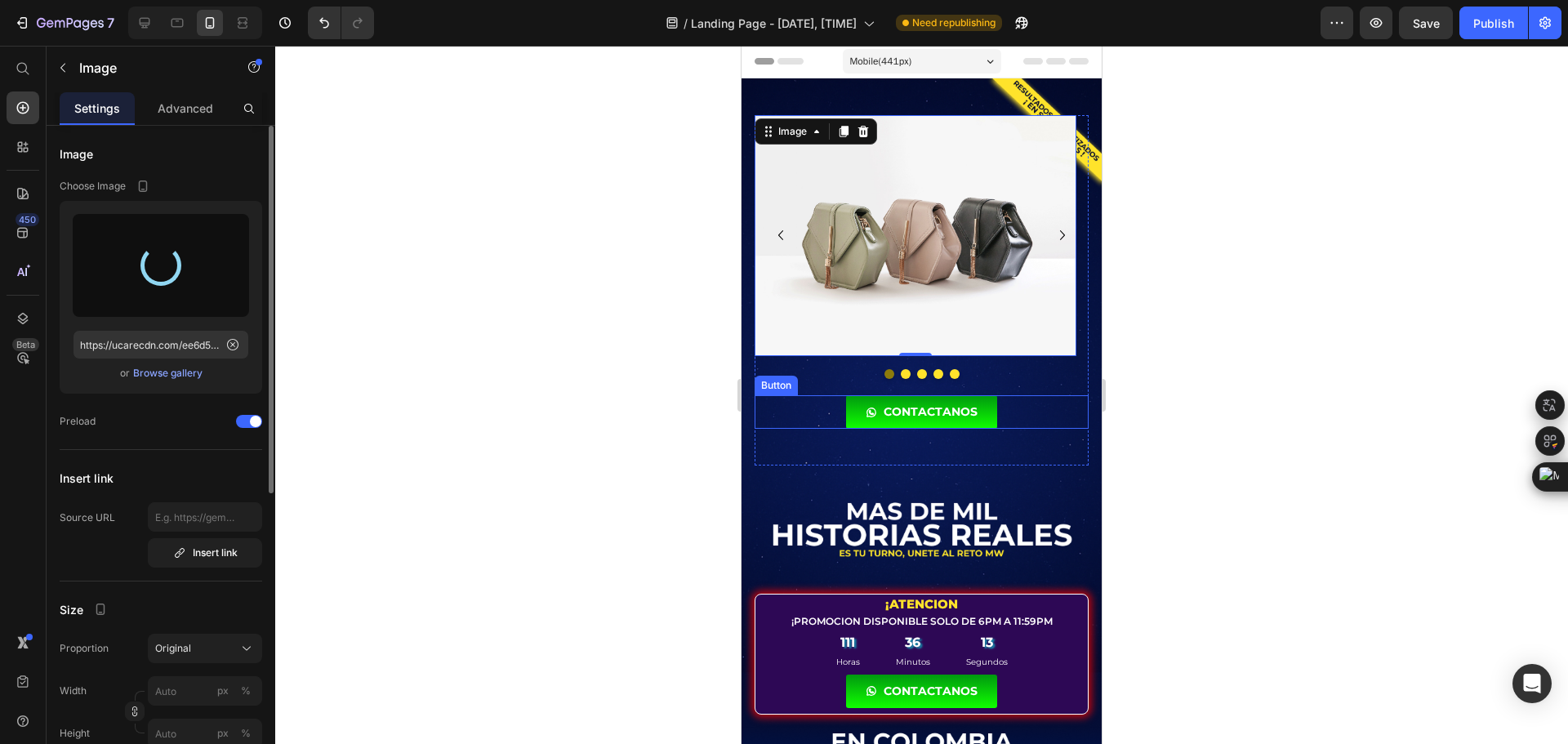 click on "CONTACTANOS Button" at bounding box center [921, 412] 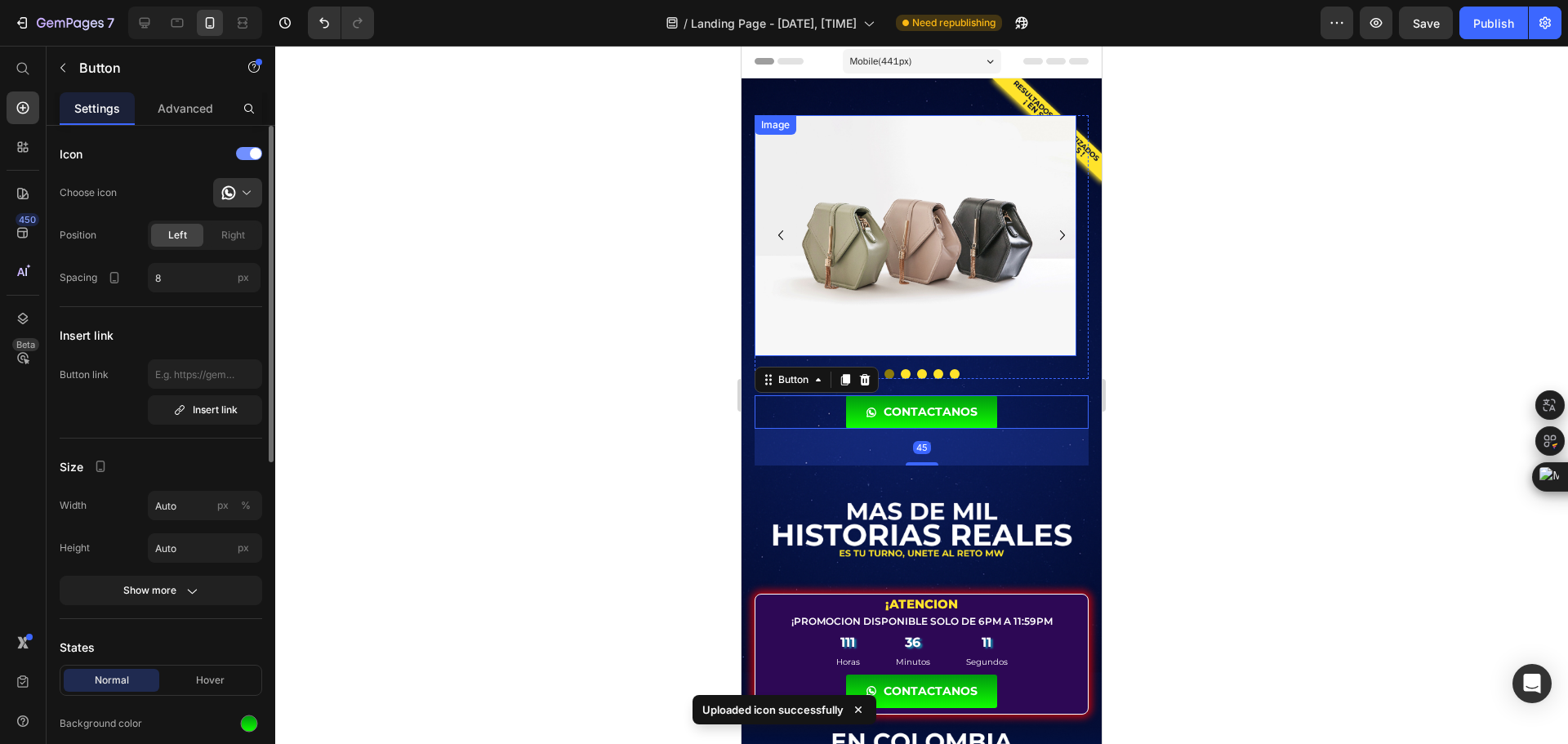 click at bounding box center (915, 236) 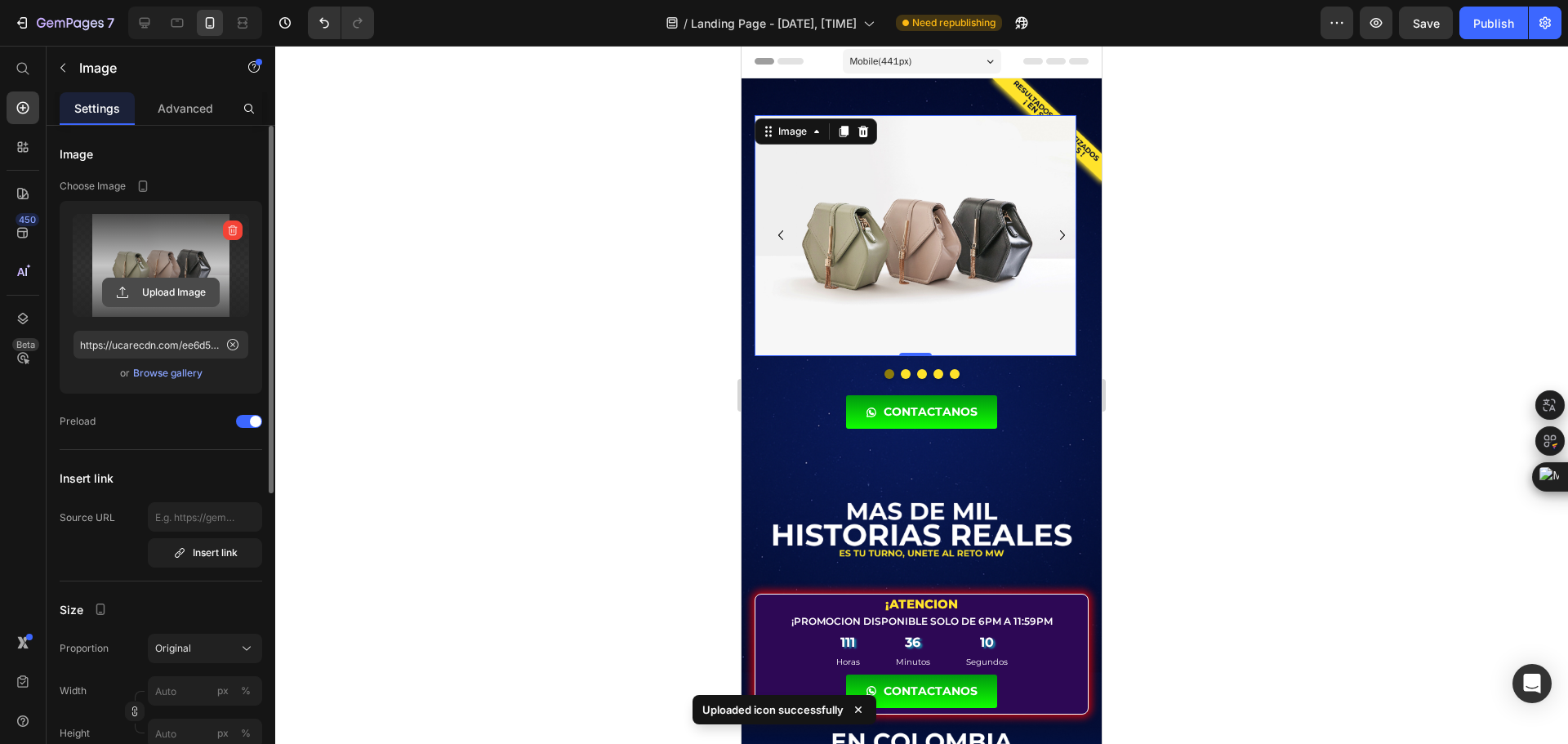 click 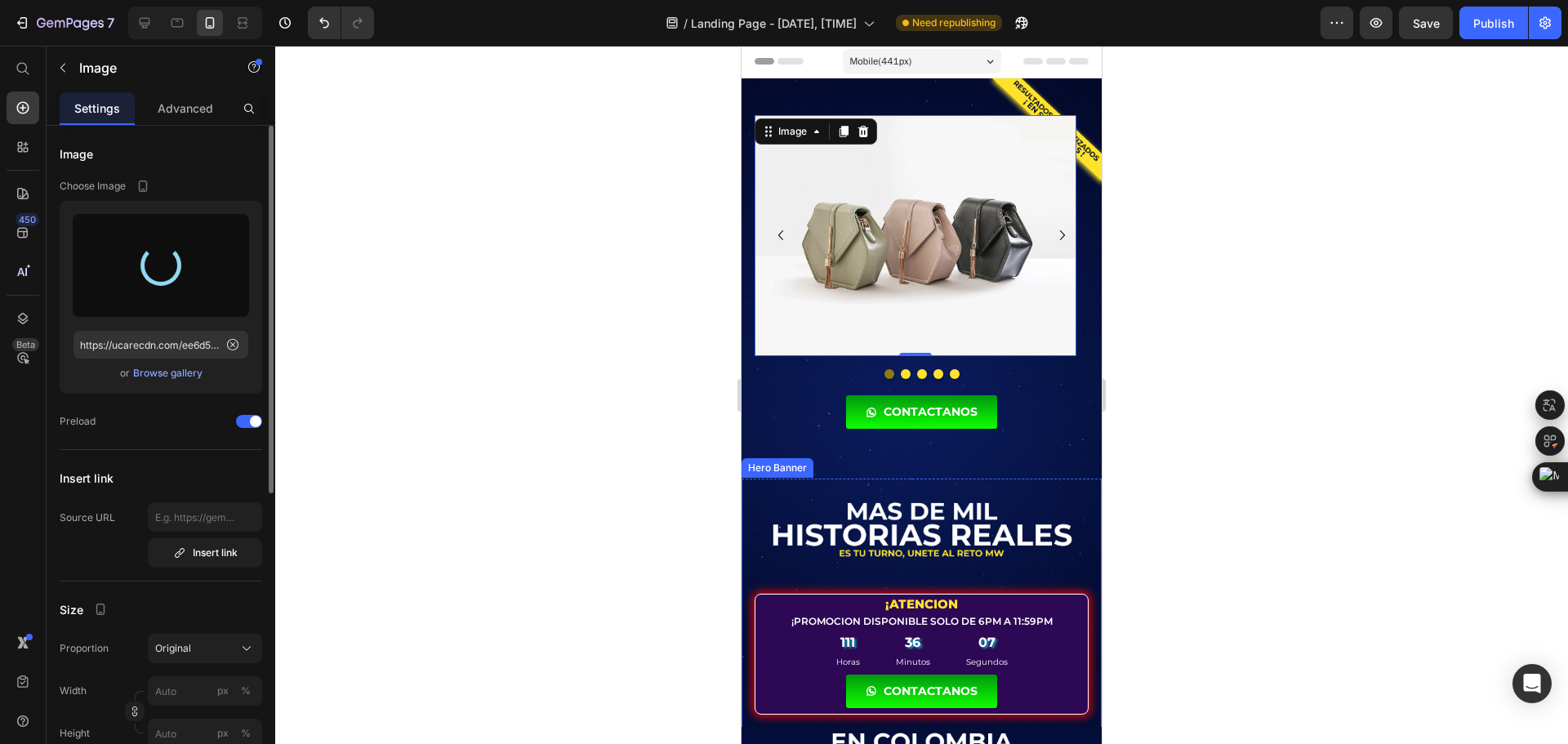 type on "https://cdn.shopify.com/s/files/1/0725/5215/3340/files/gempages_548167631618704264-df441b2f-4020-4f4b-bc10-09ec96eda960.webp" 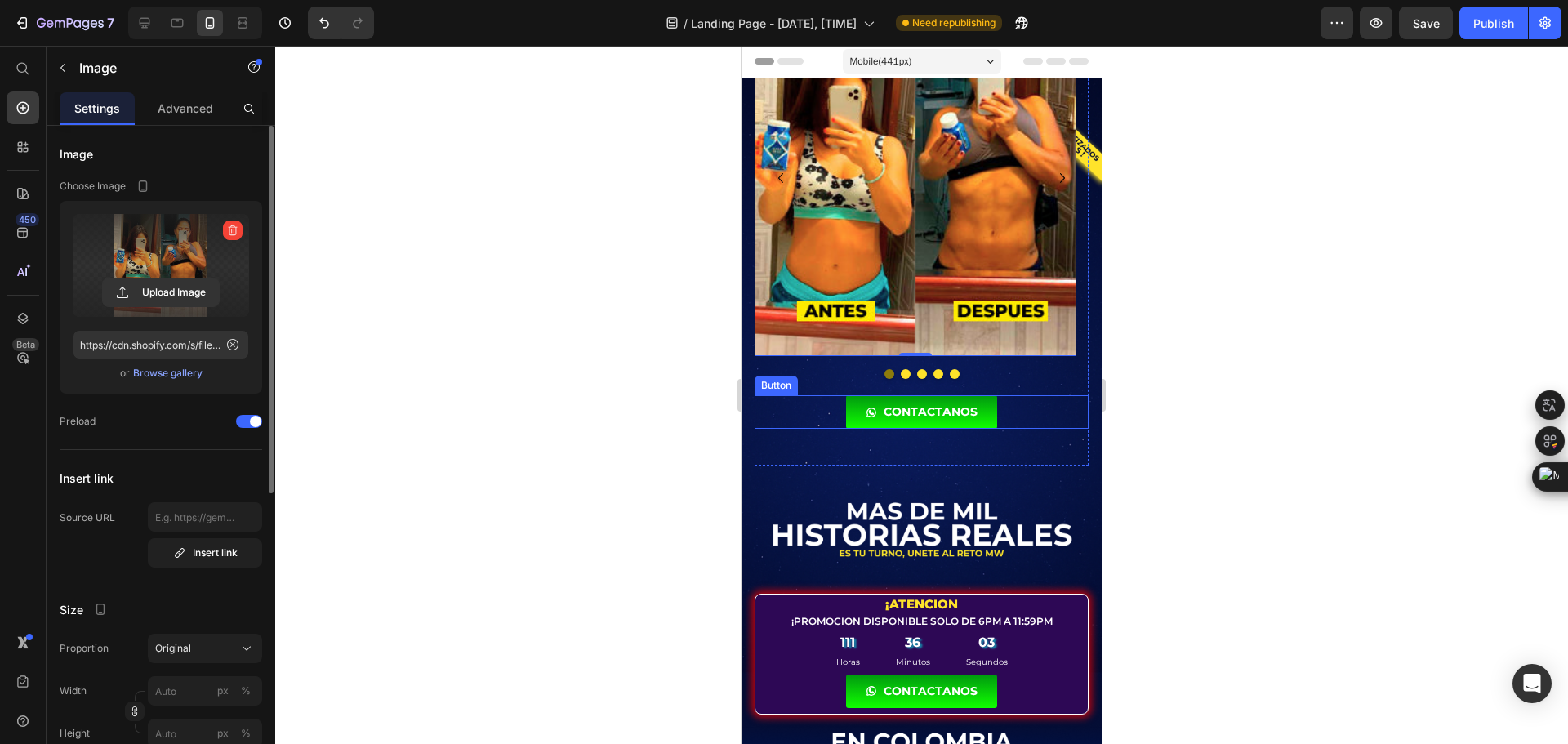 click on "CONTACTANOS Button" at bounding box center [921, 412] 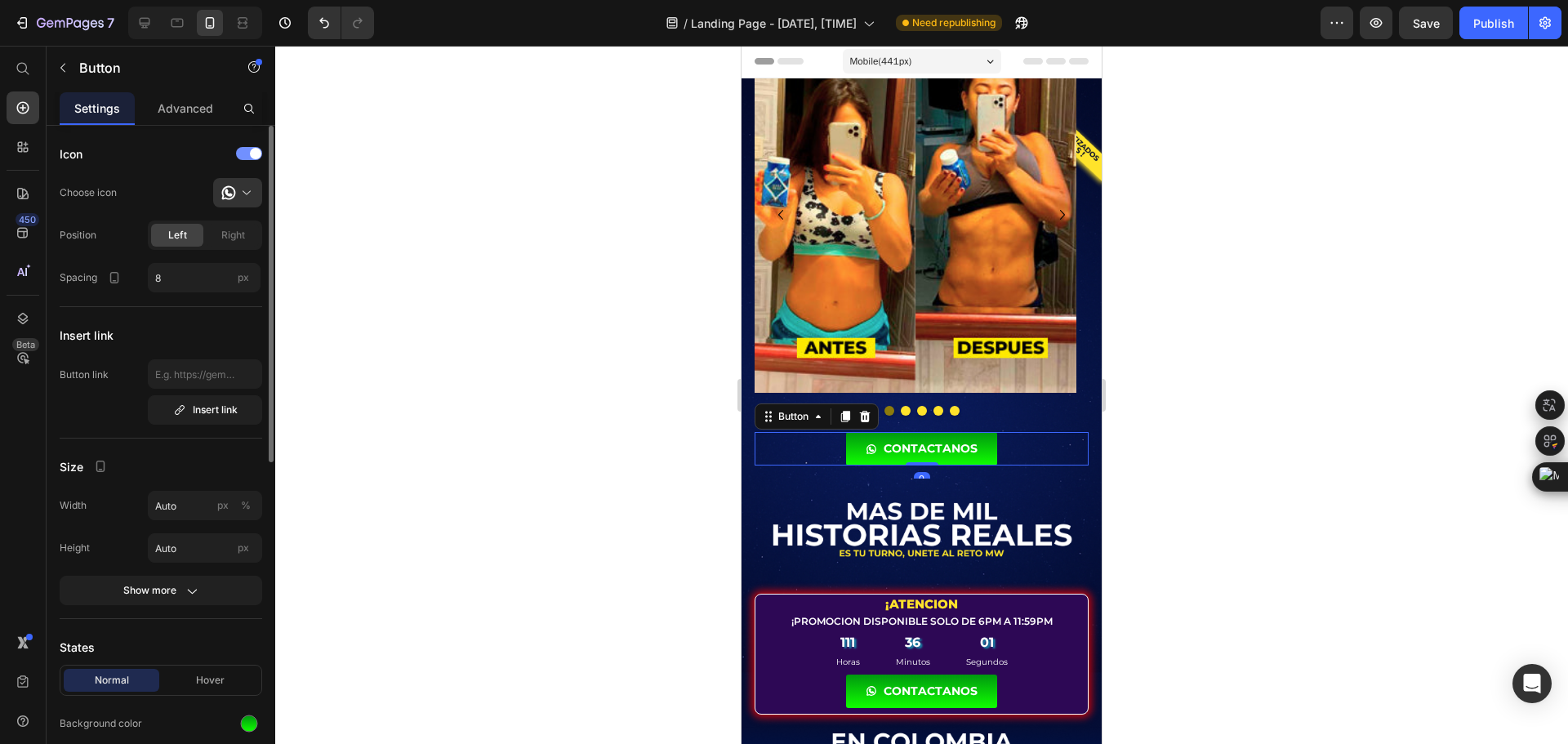 drag, startPoint x: 919, startPoint y: 450, endPoint x: 956, endPoint y: 343, distance: 113.21661 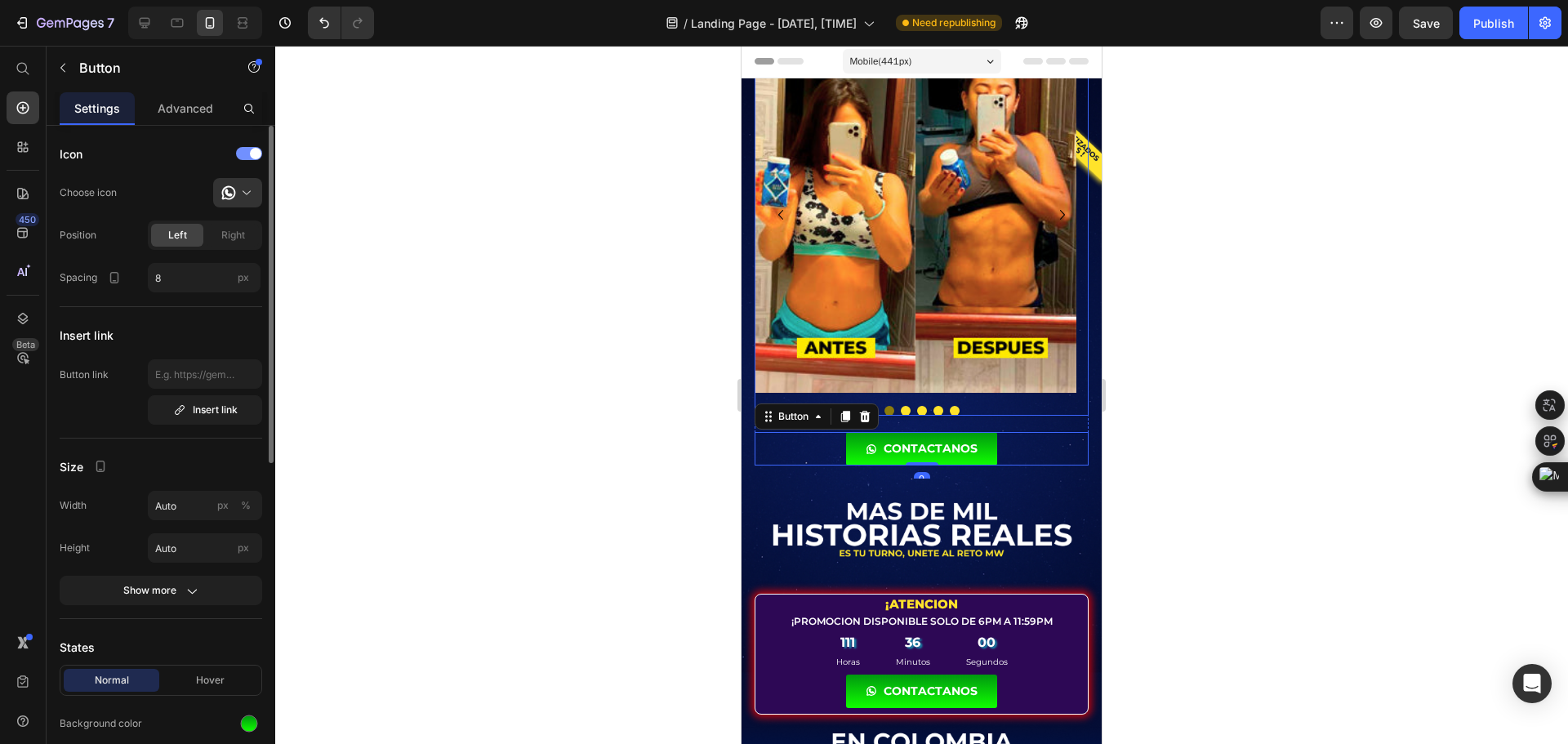 click at bounding box center (921, 411) 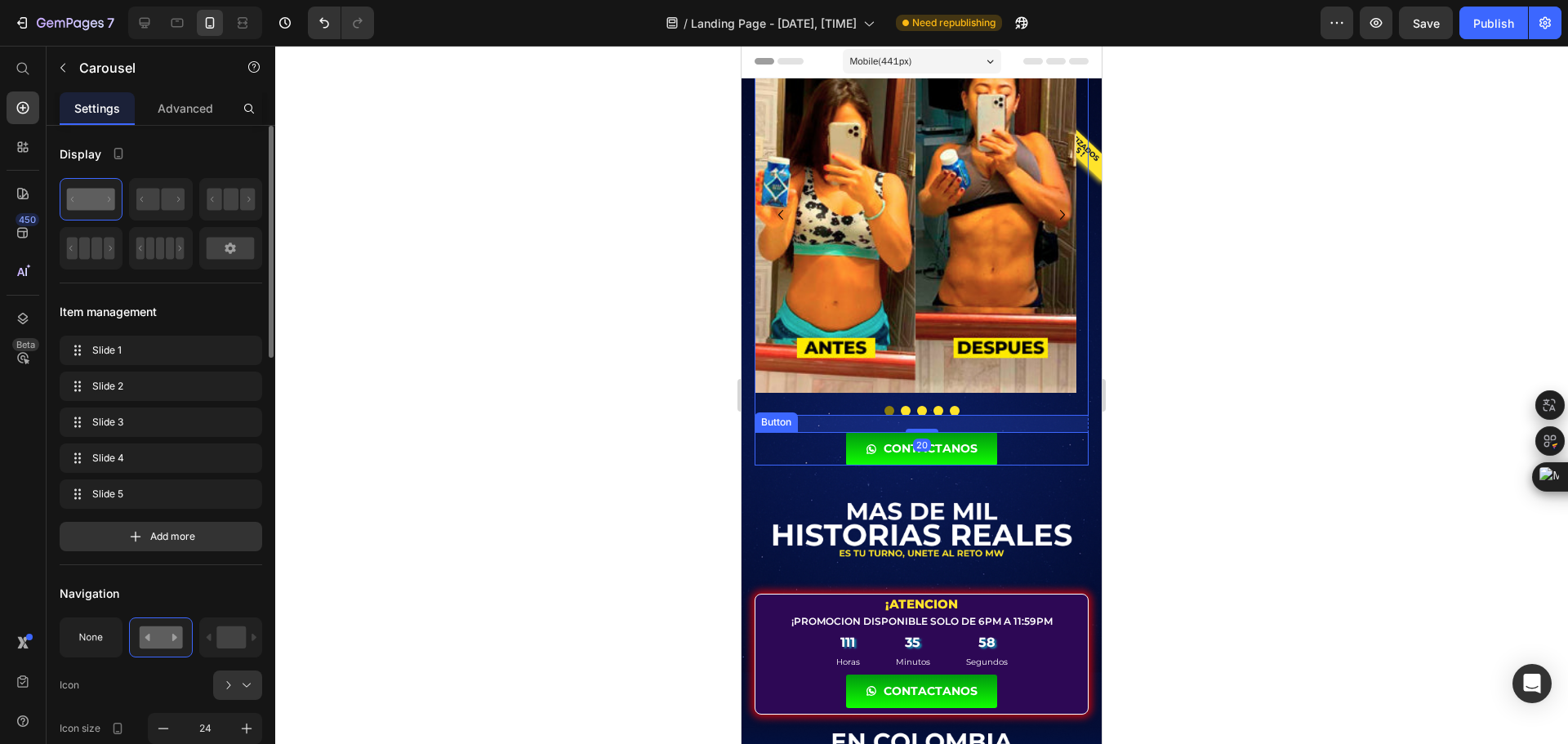 click on "CONTACTANOS Button" at bounding box center [921, 448] 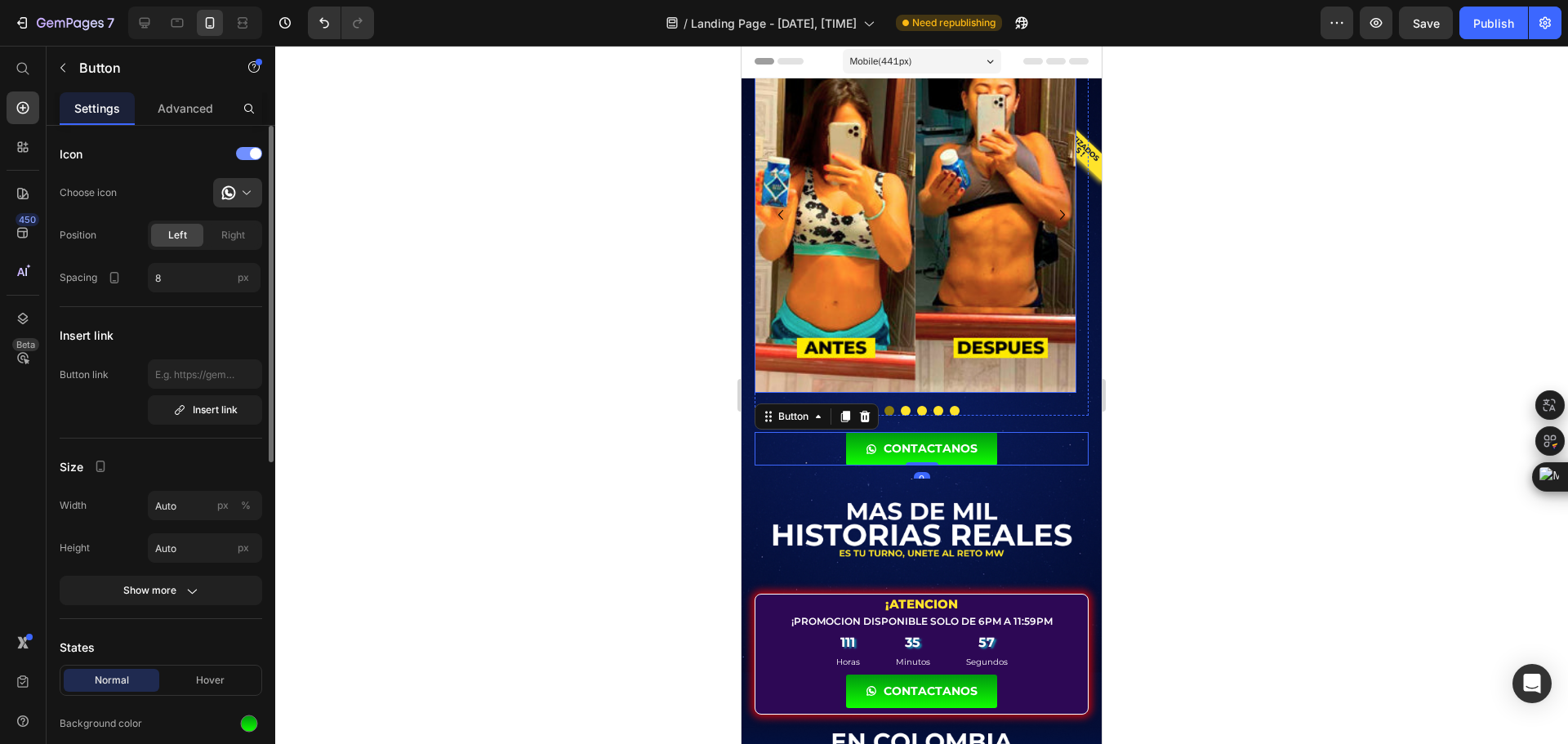 click at bounding box center (915, 215) 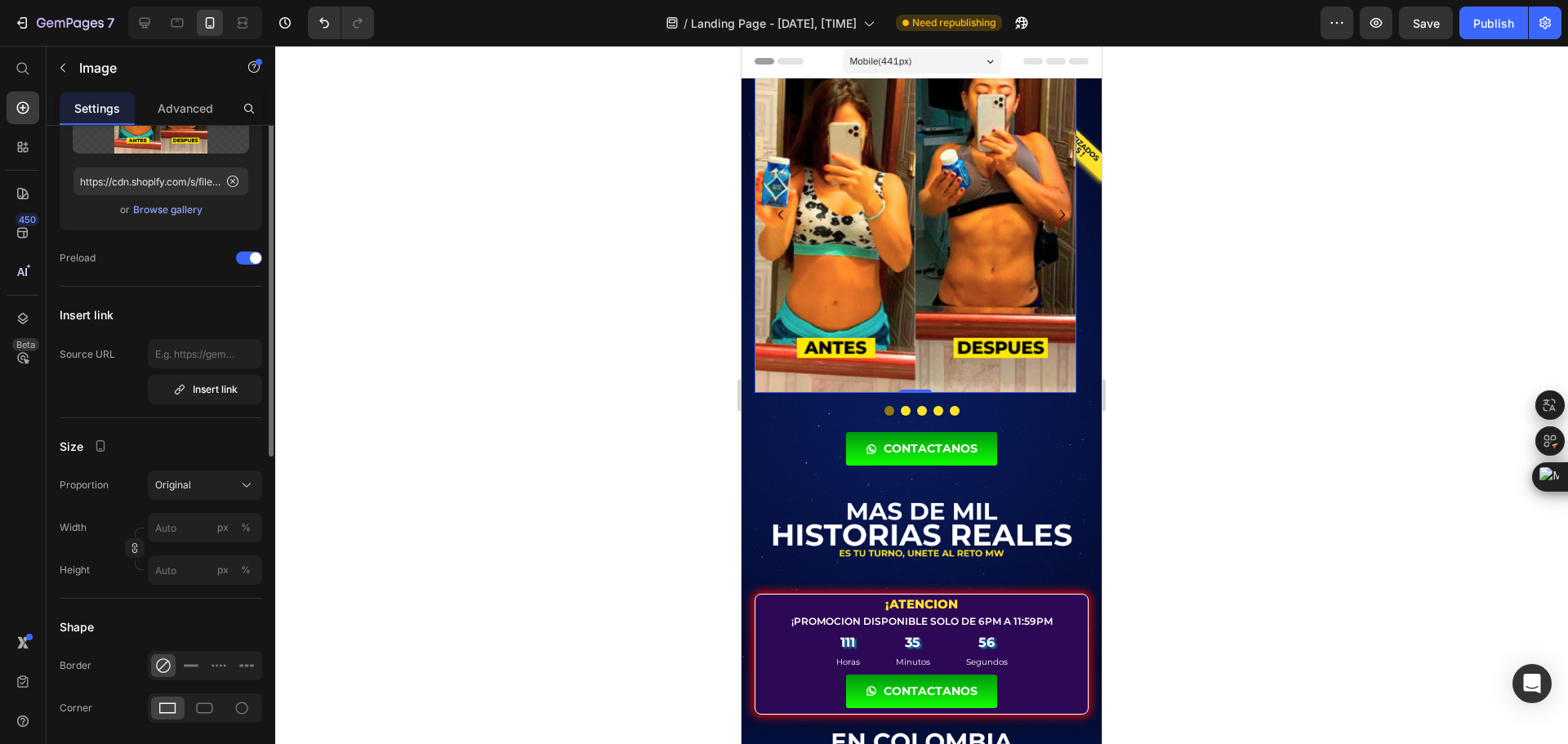 scroll, scrollTop: 327, scrollLeft: 0, axis: vertical 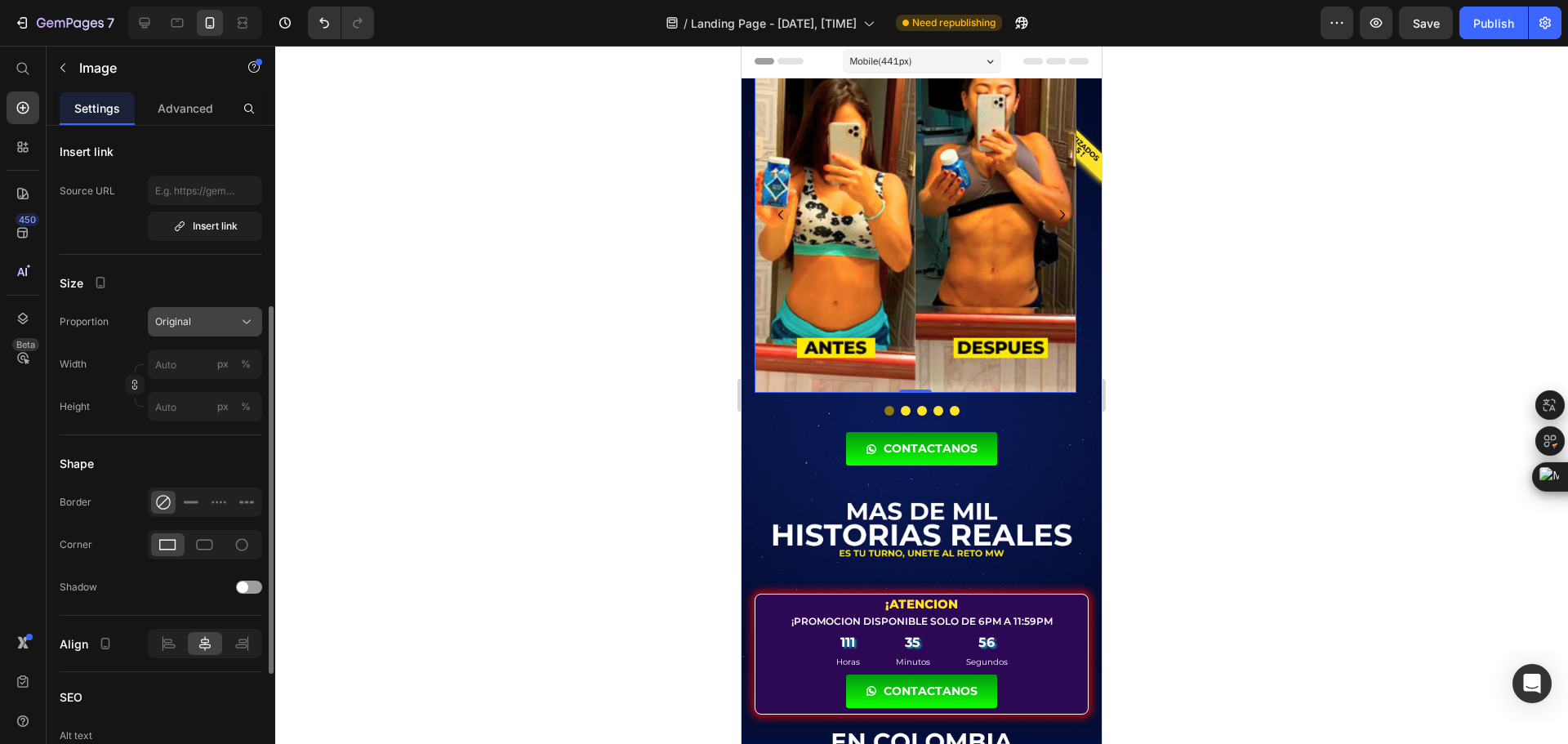 click on "Original" at bounding box center (205, 322) 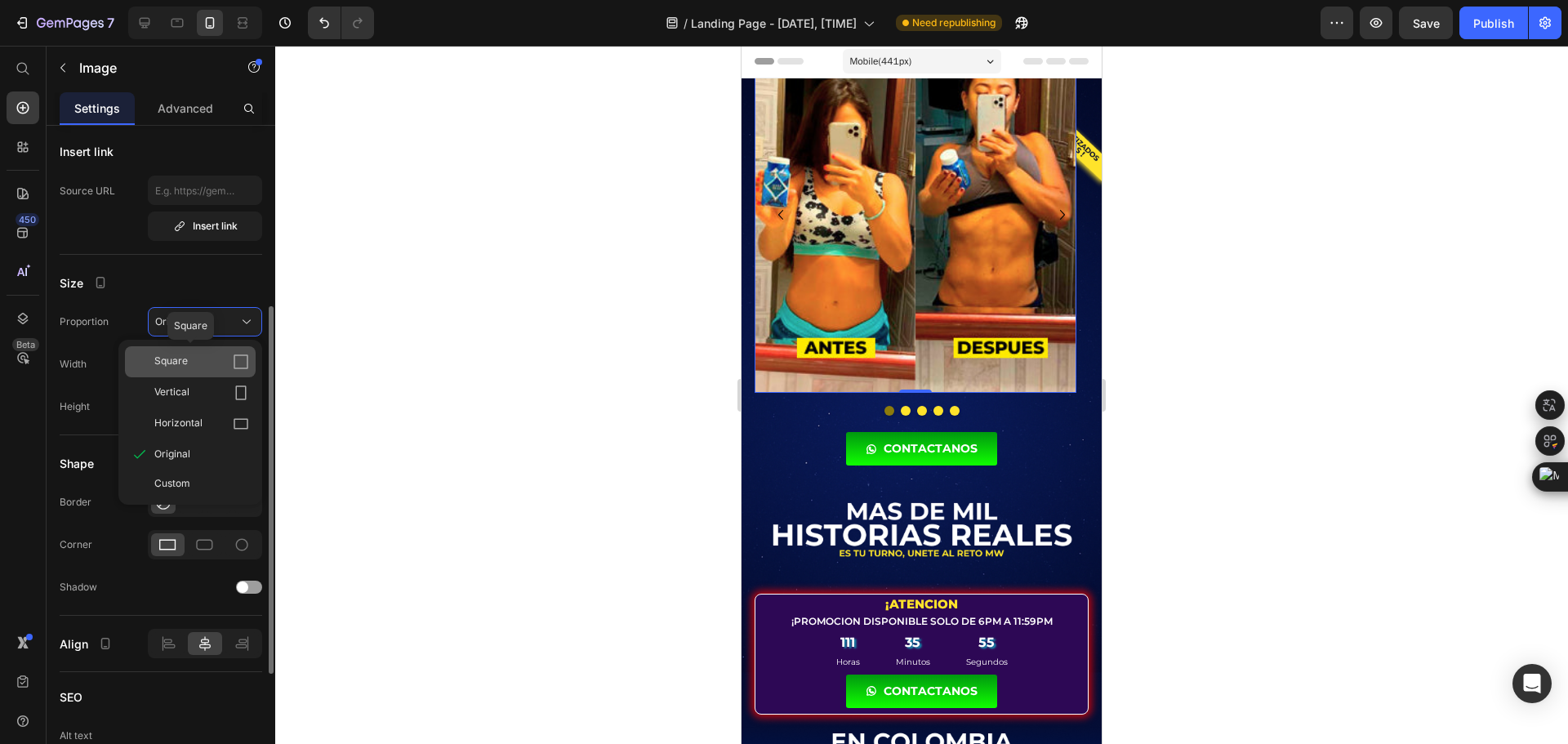 click on "Square" at bounding box center [202, 362] 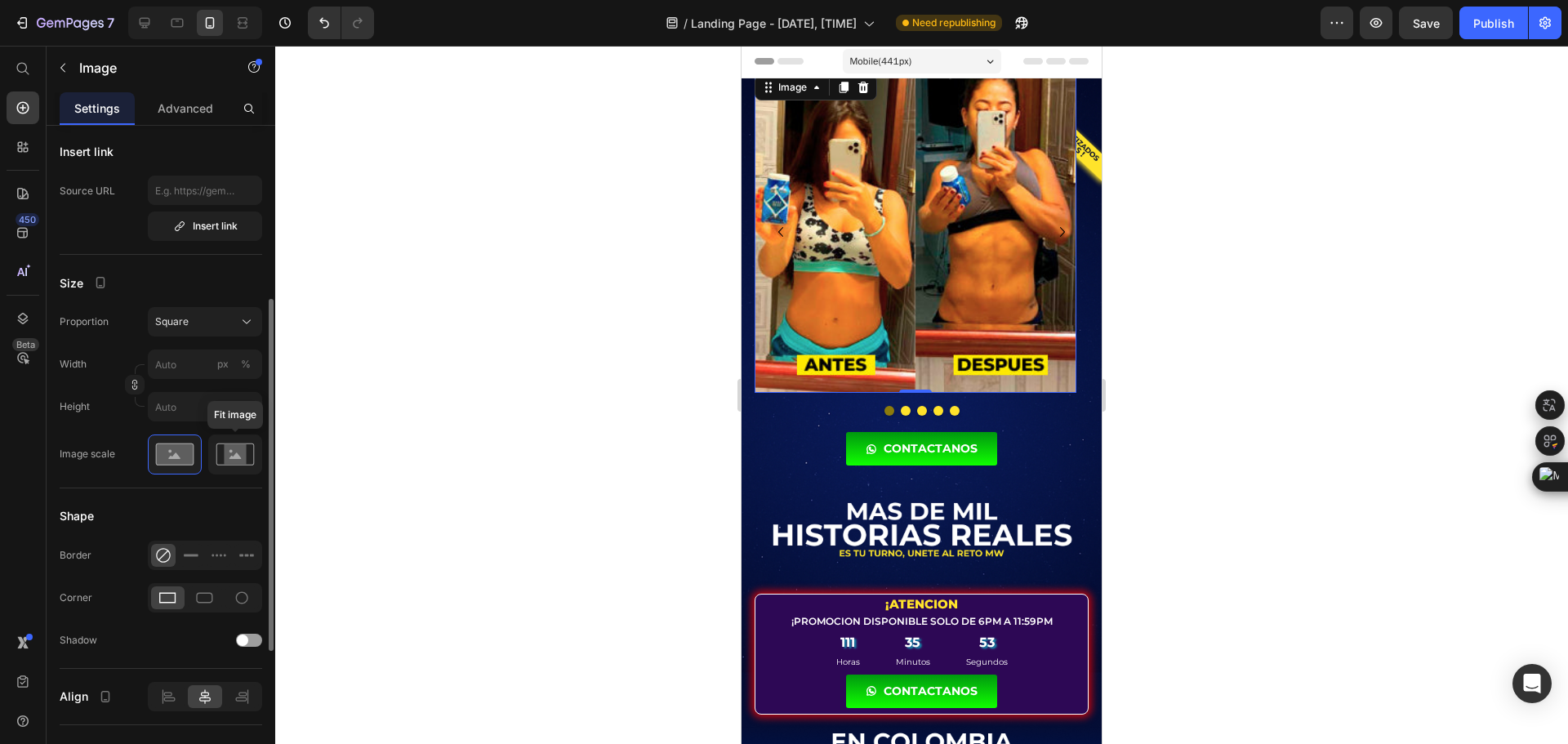 click 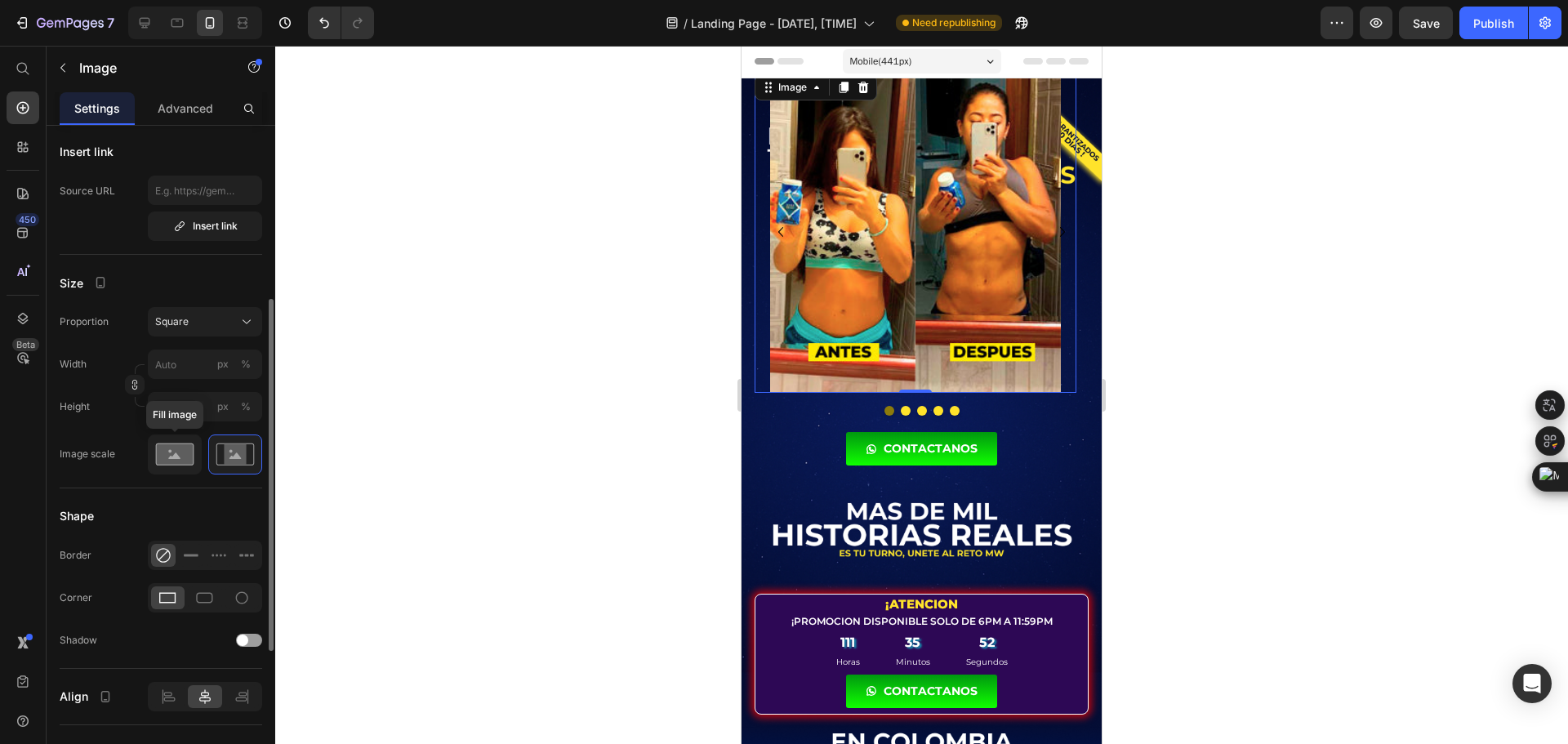 click 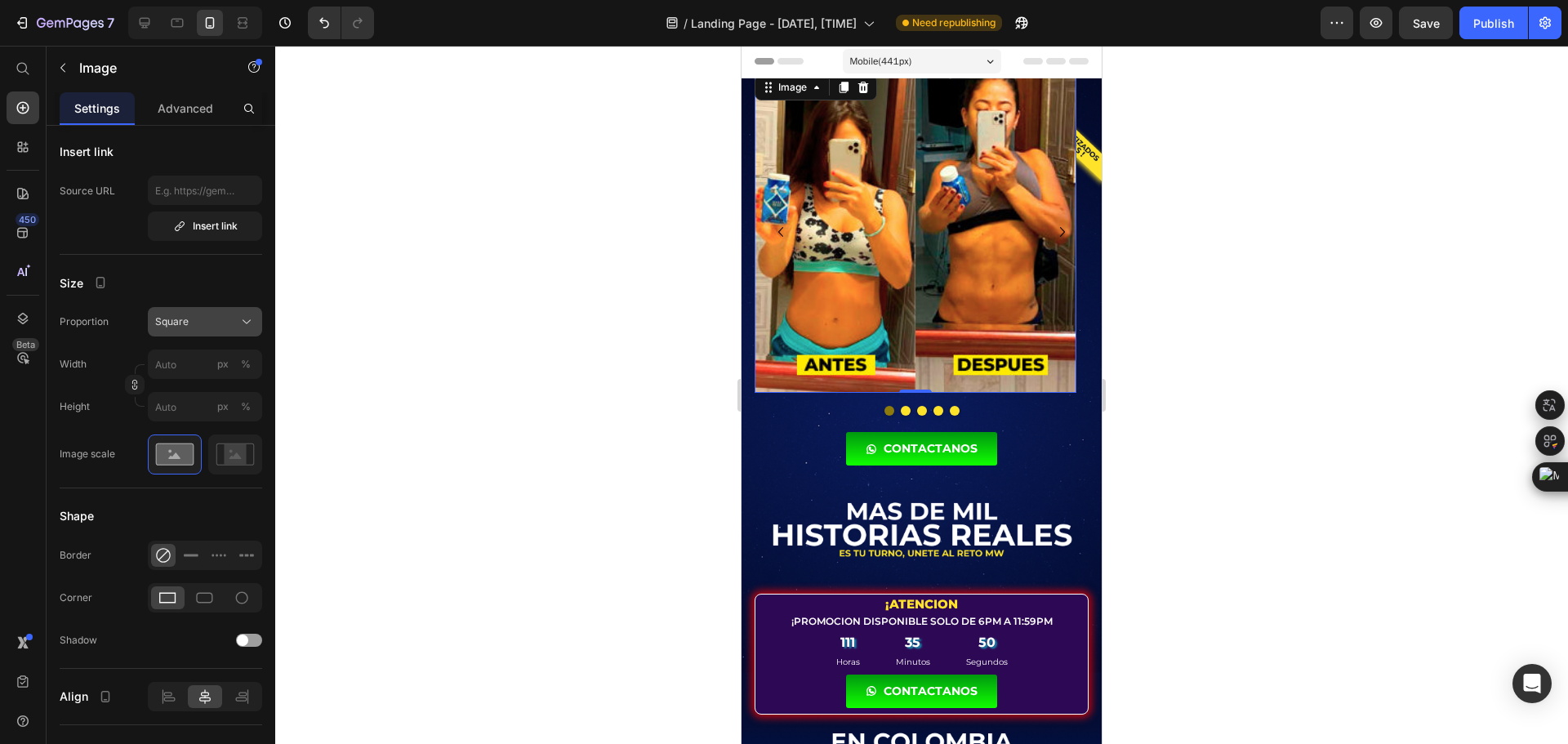 click on "Square" 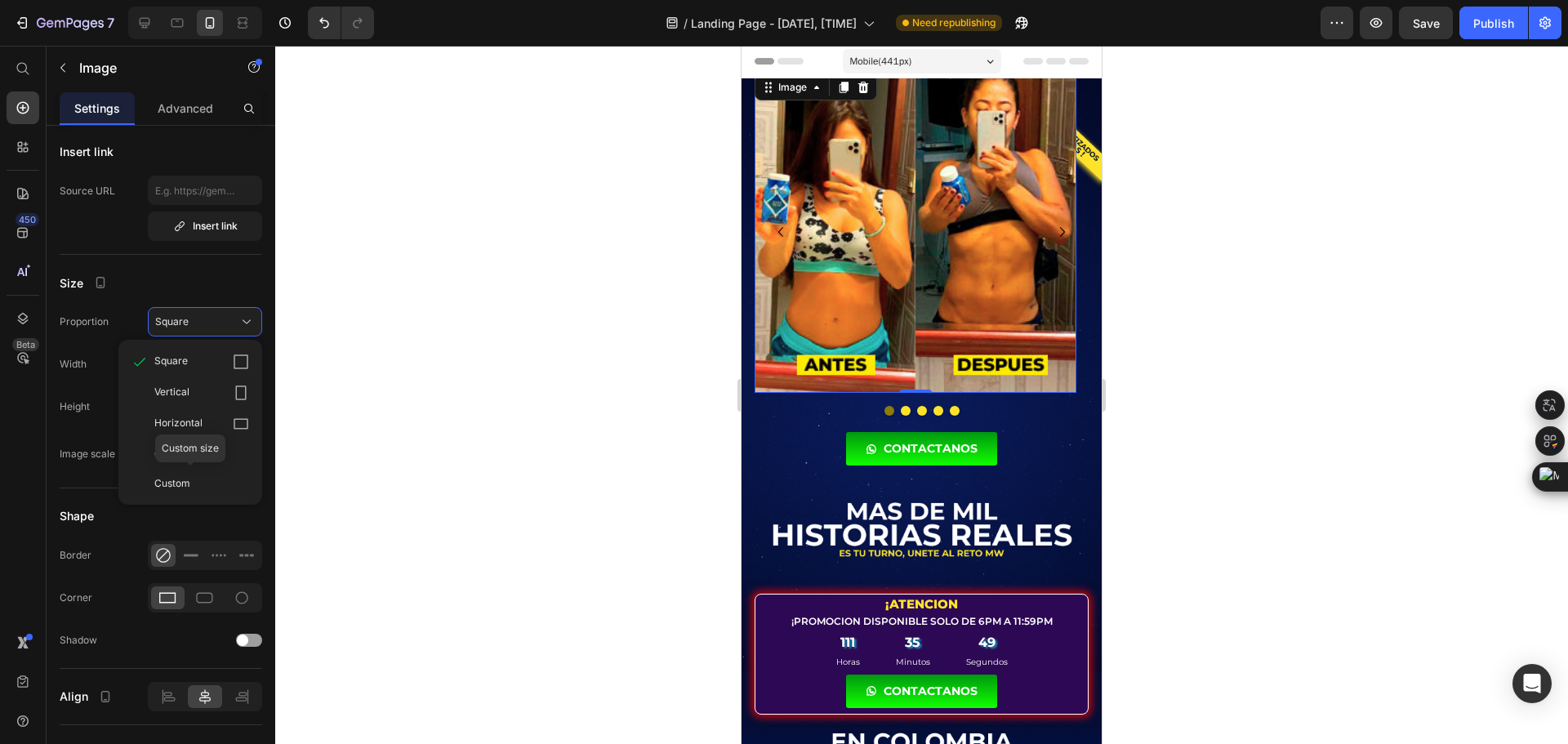 click on "Custom" at bounding box center (172, 483) 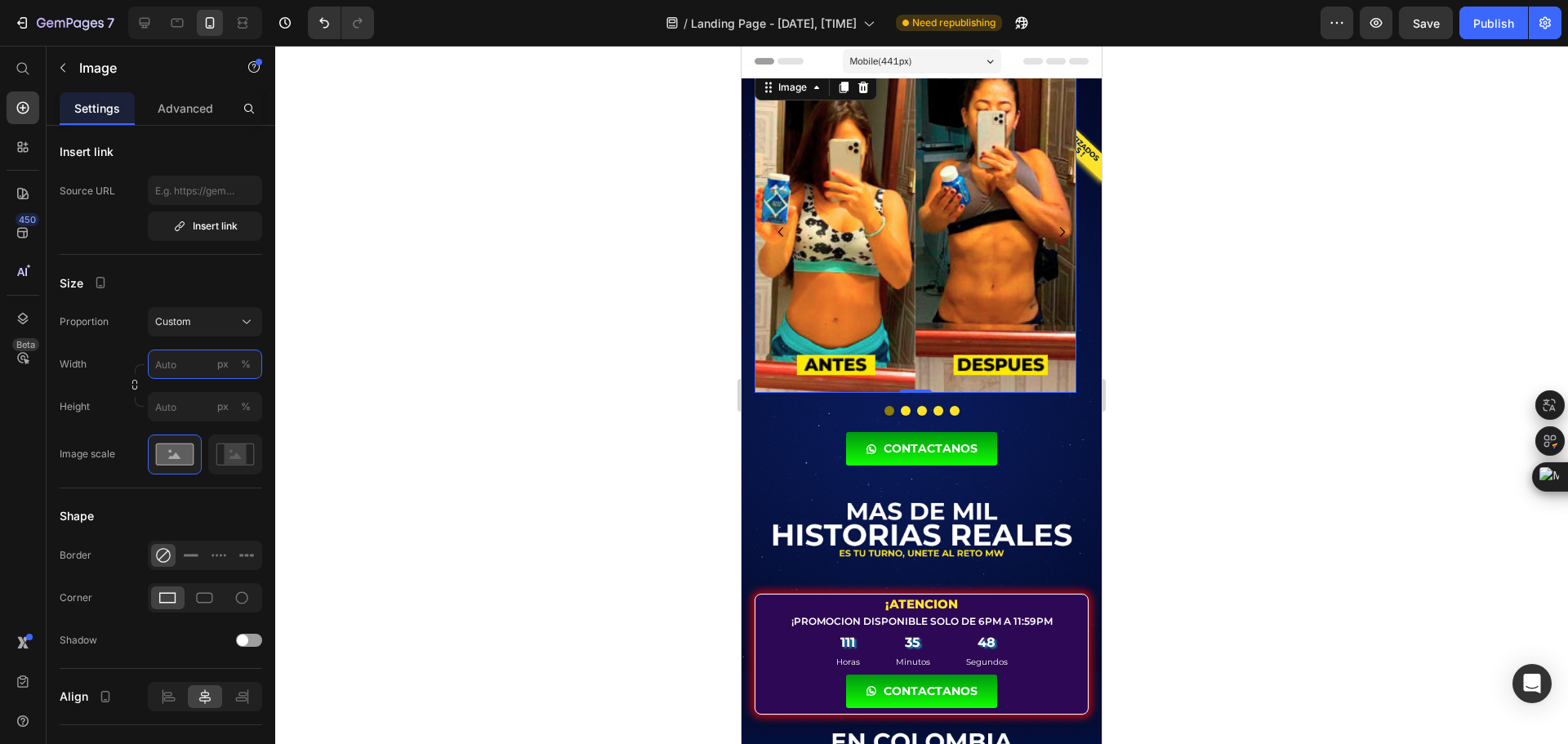 click on "px %" at bounding box center (205, 364) 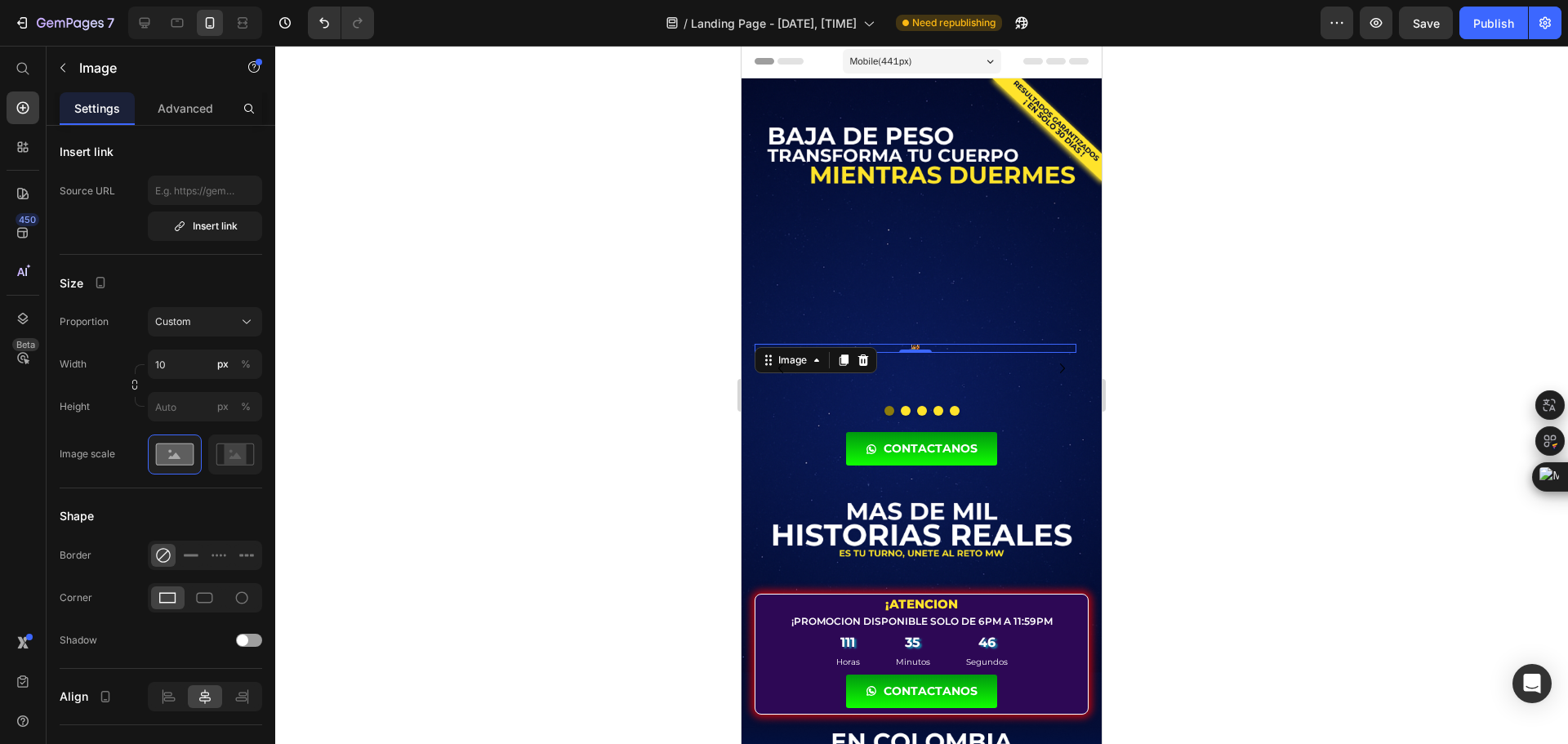 click on "10 px %" 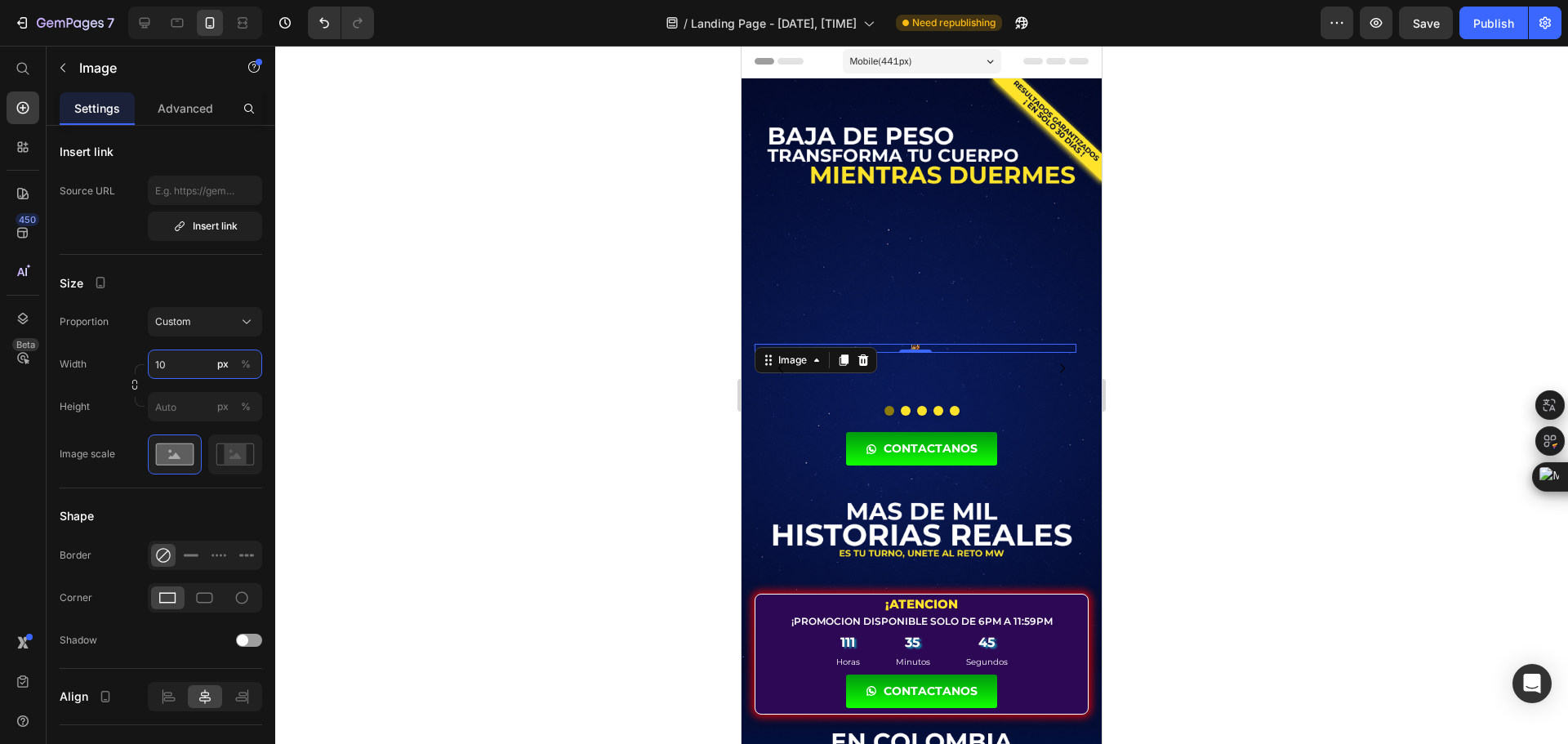 click on "10" at bounding box center [205, 364] 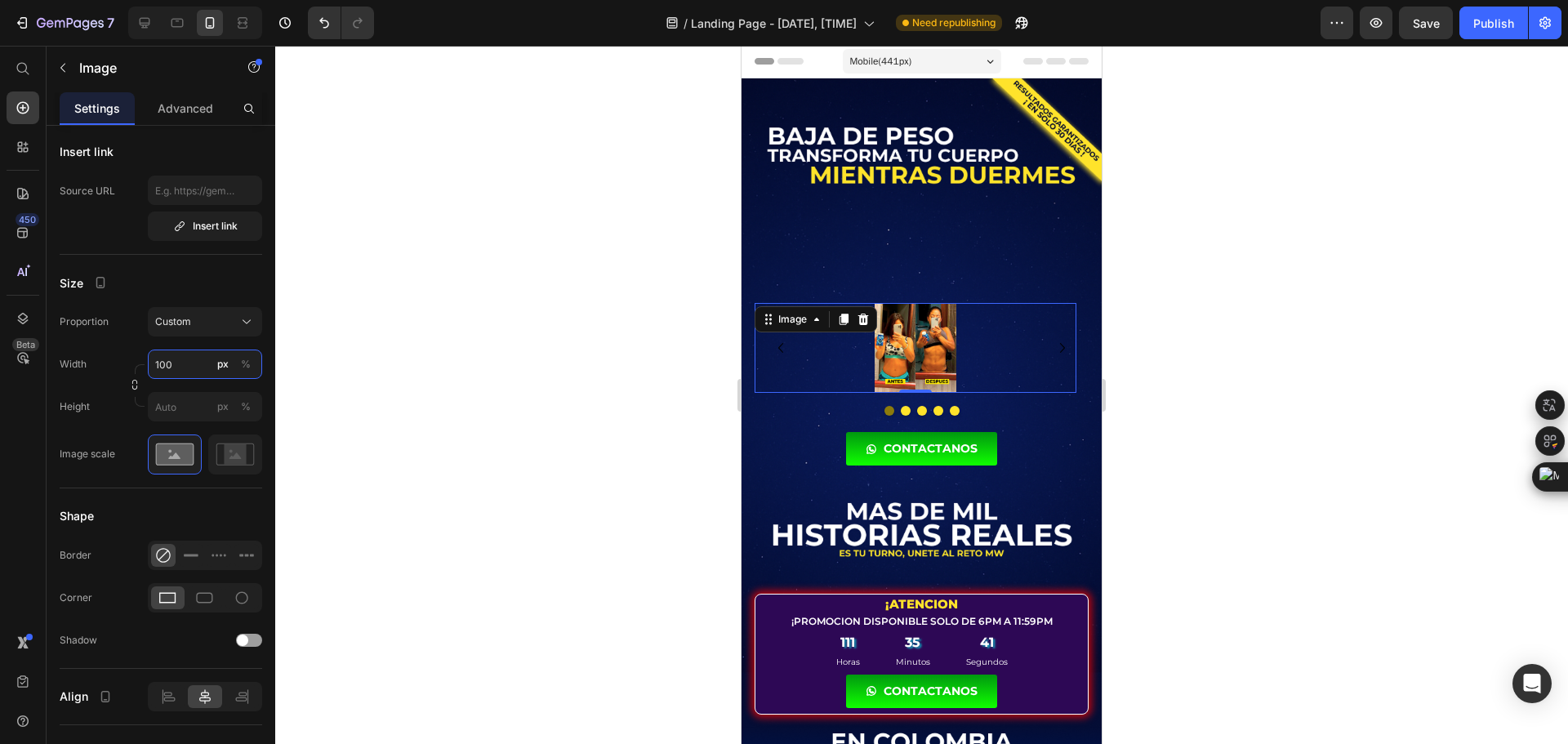 click on "100" at bounding box center (205, 364) 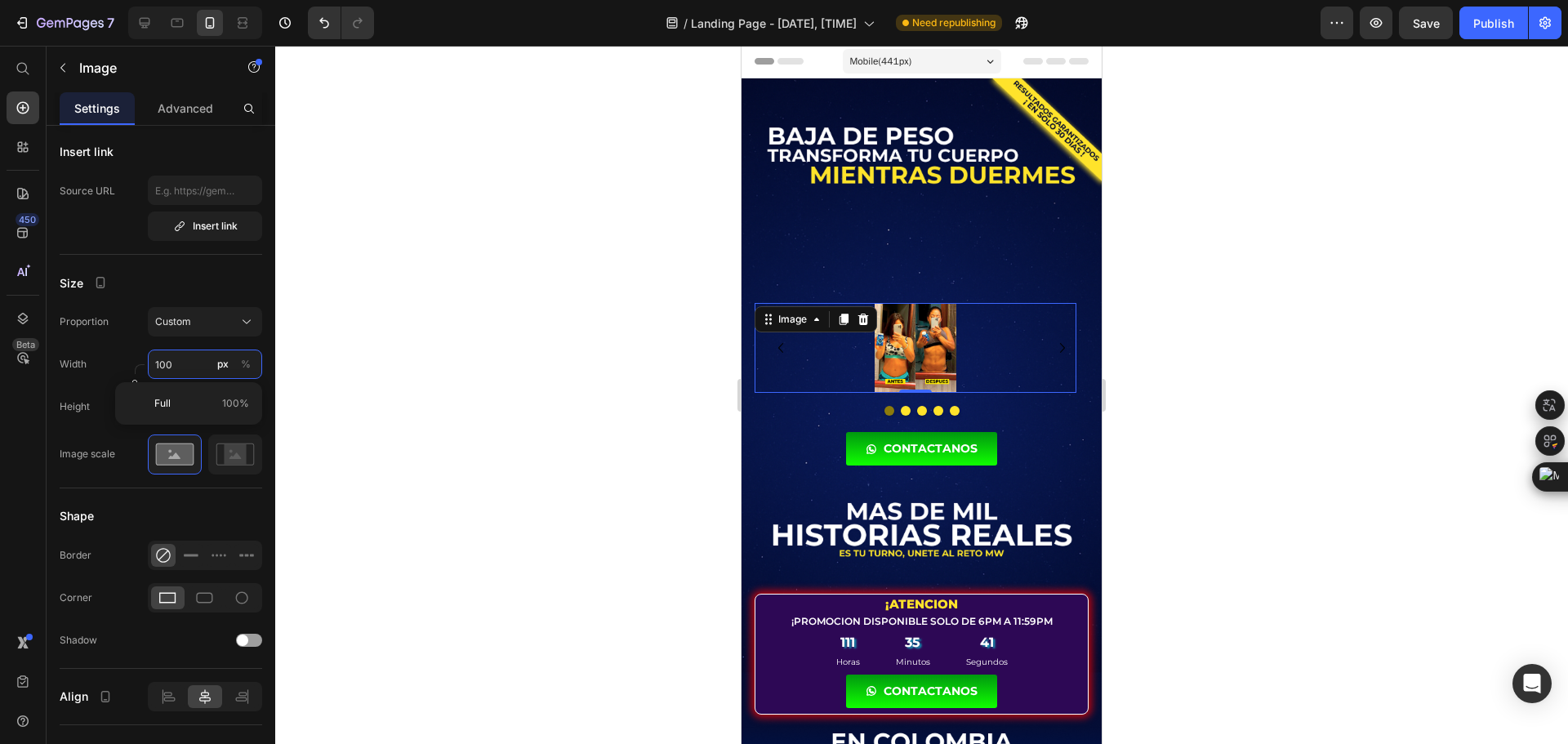 click on "100" at bounding box center [205, 364] 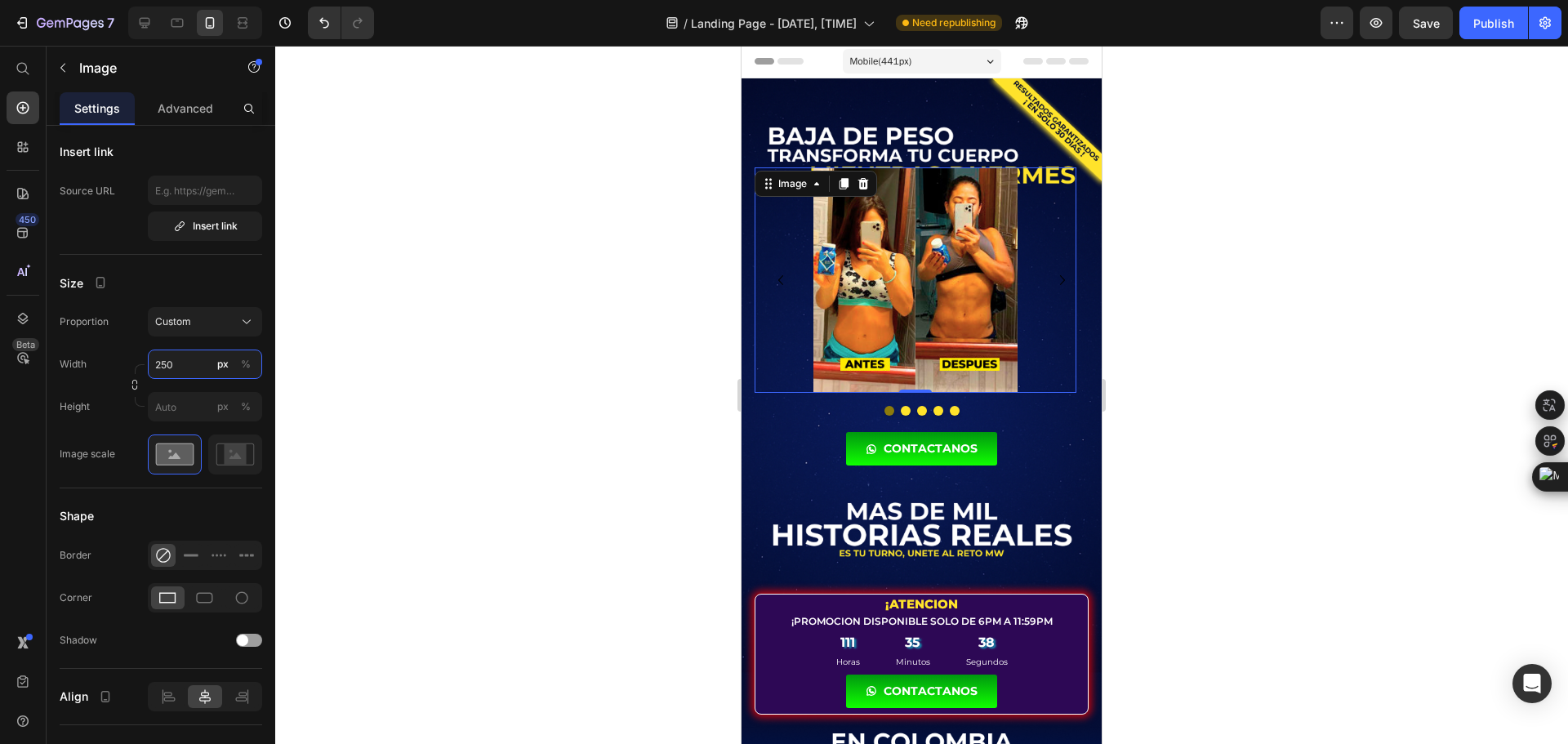 click on "250" at bounding box center [205, 364] 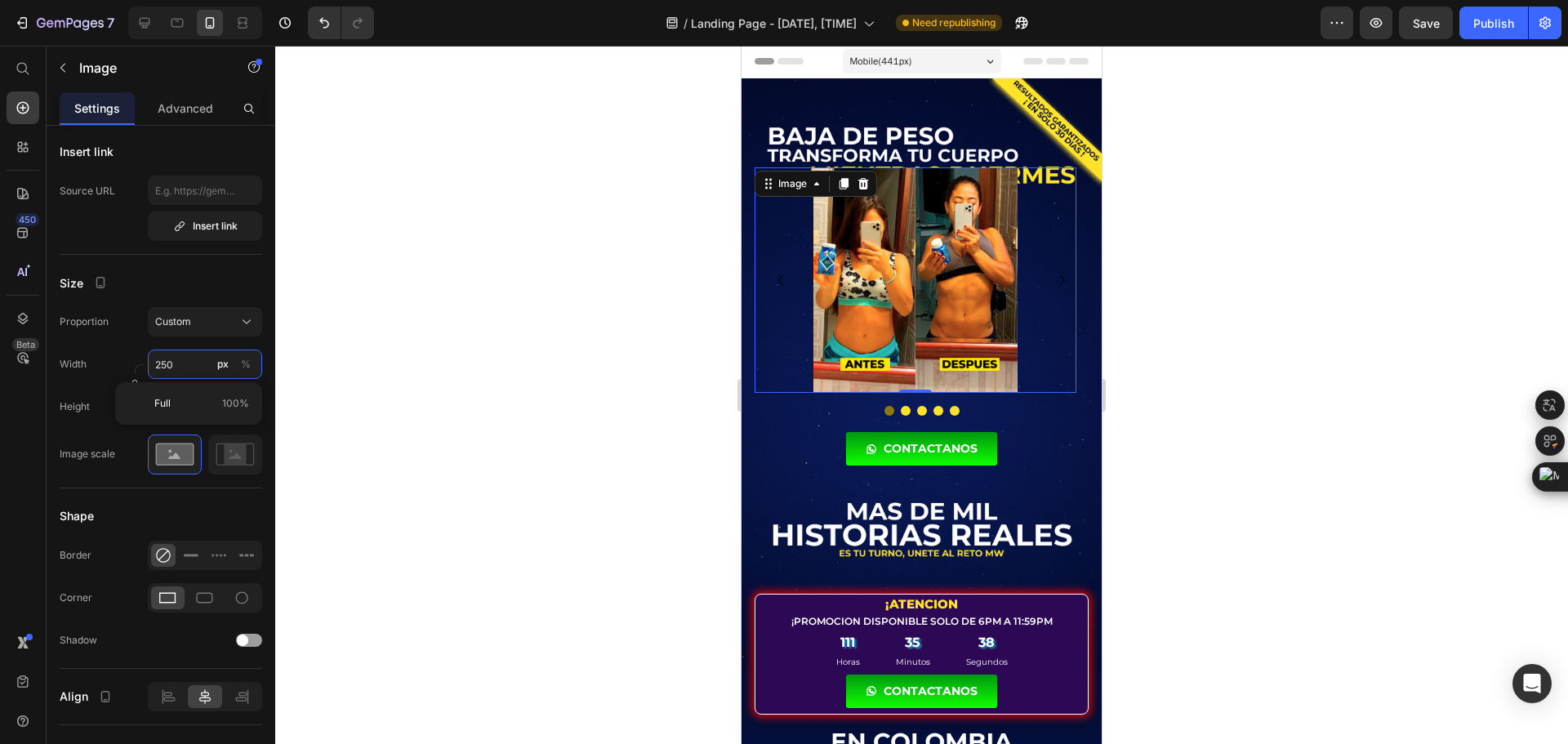 click on "250" at bounding box center (205, 364) 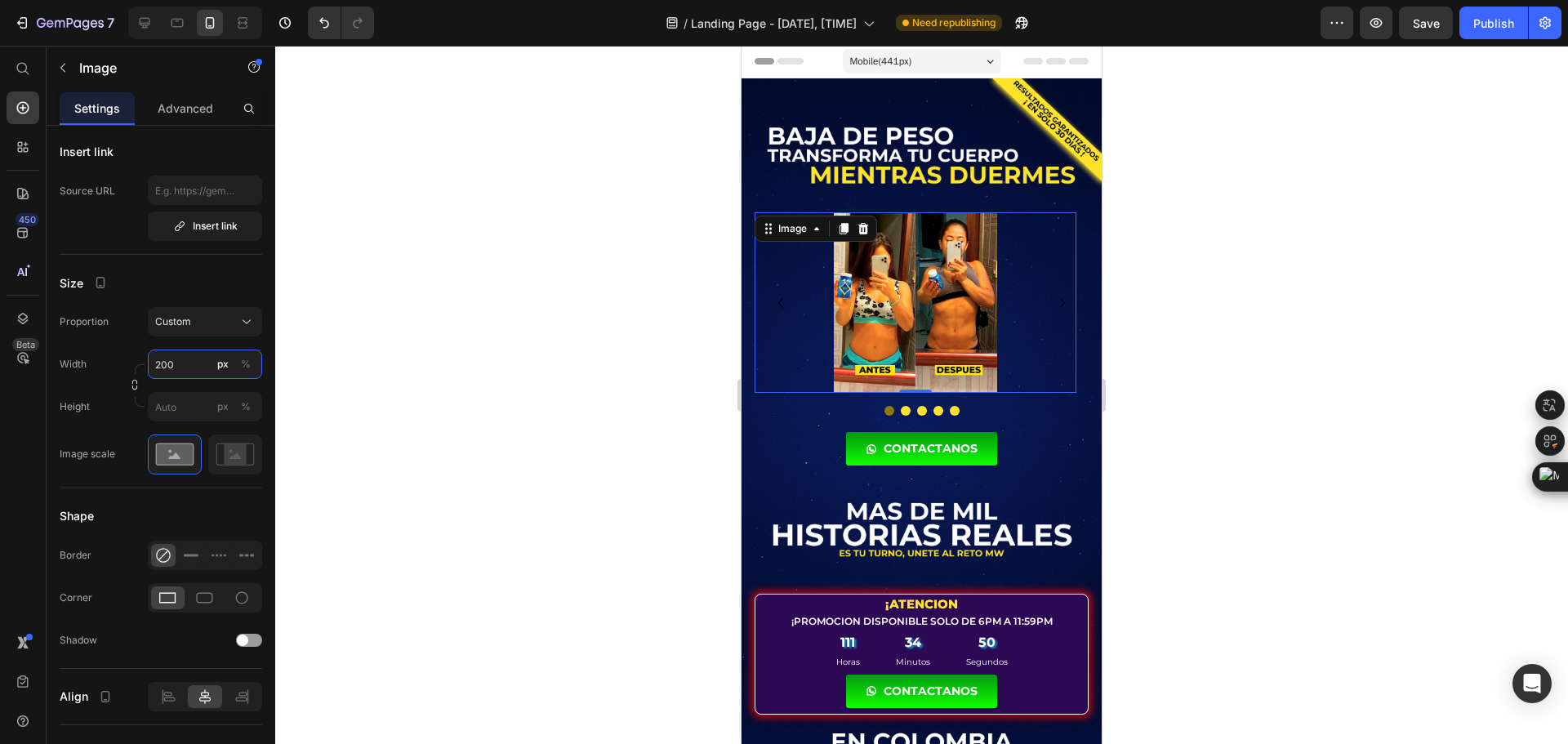 click on "200" at bounding box center [205, 364] 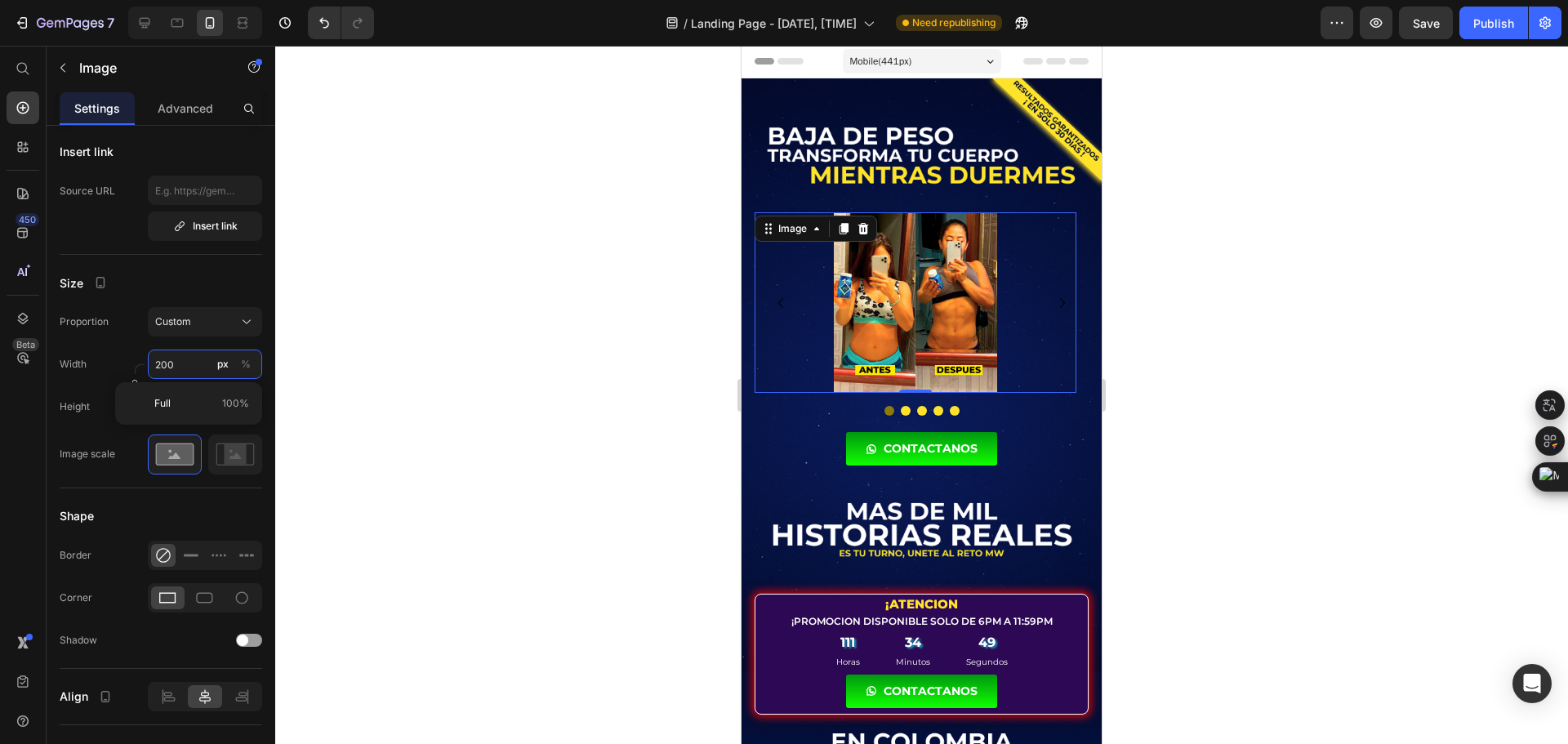 click on "200" at bounding box center (205, 364) 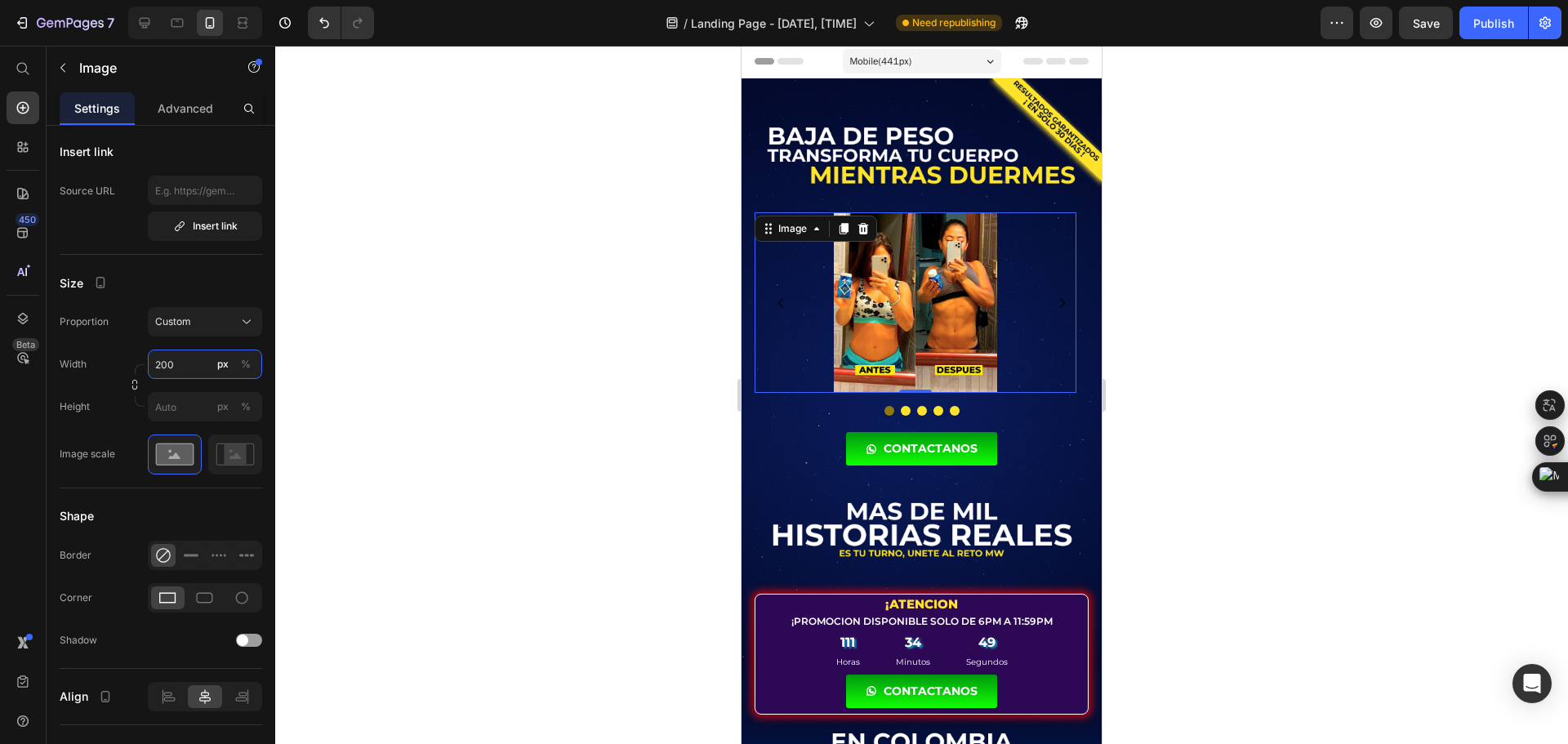 click on "200" at bounding box center (205, 364) 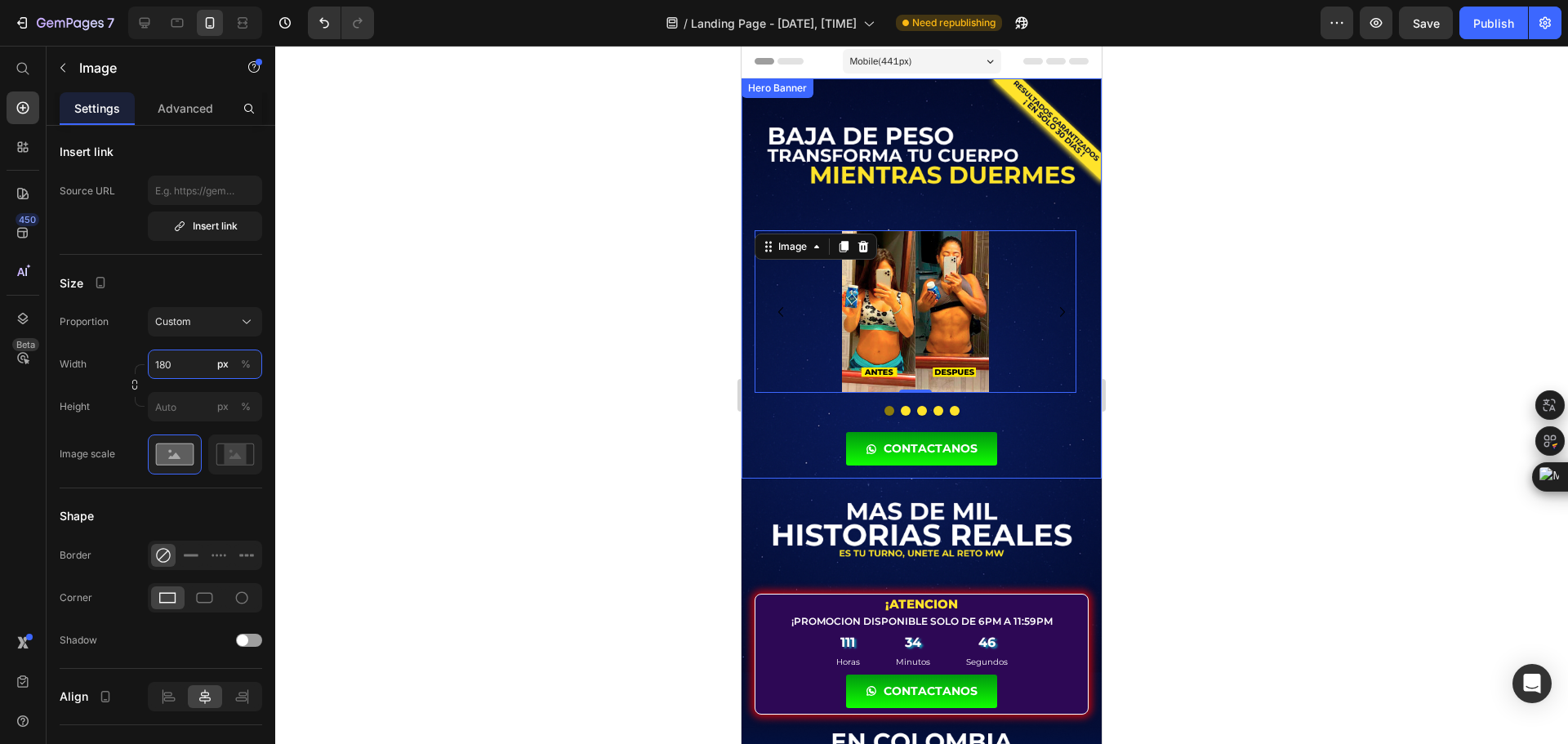 type on "180" 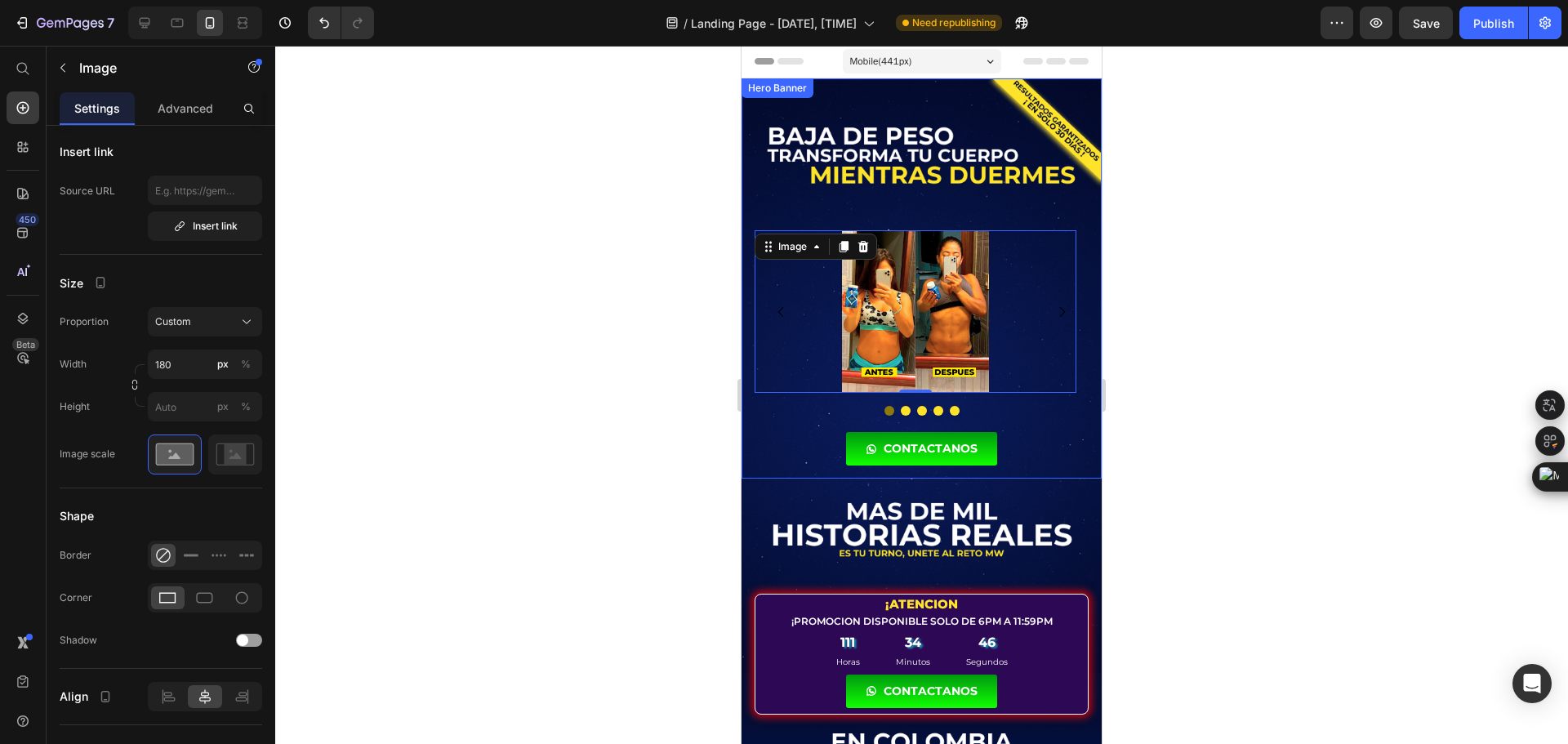 click 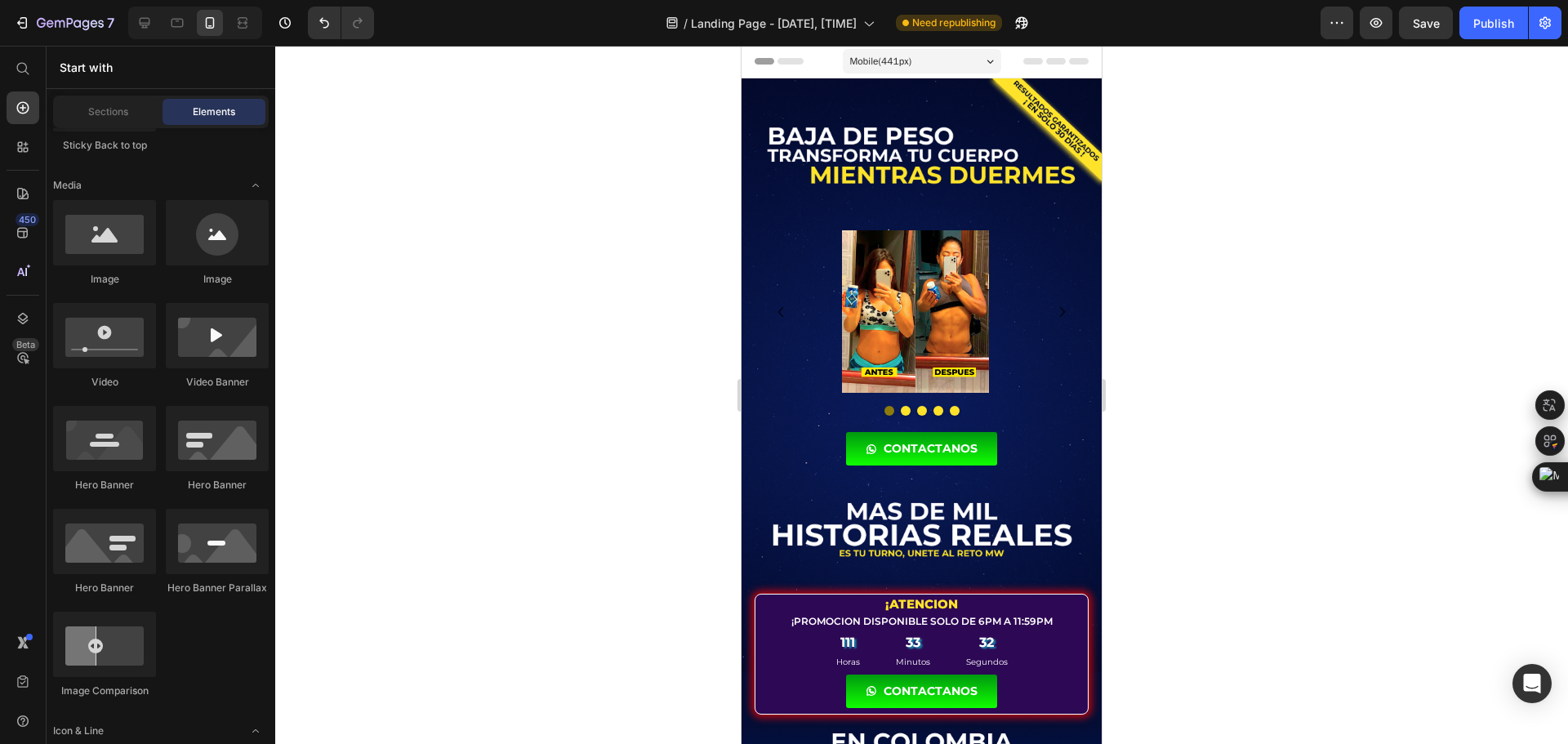 click 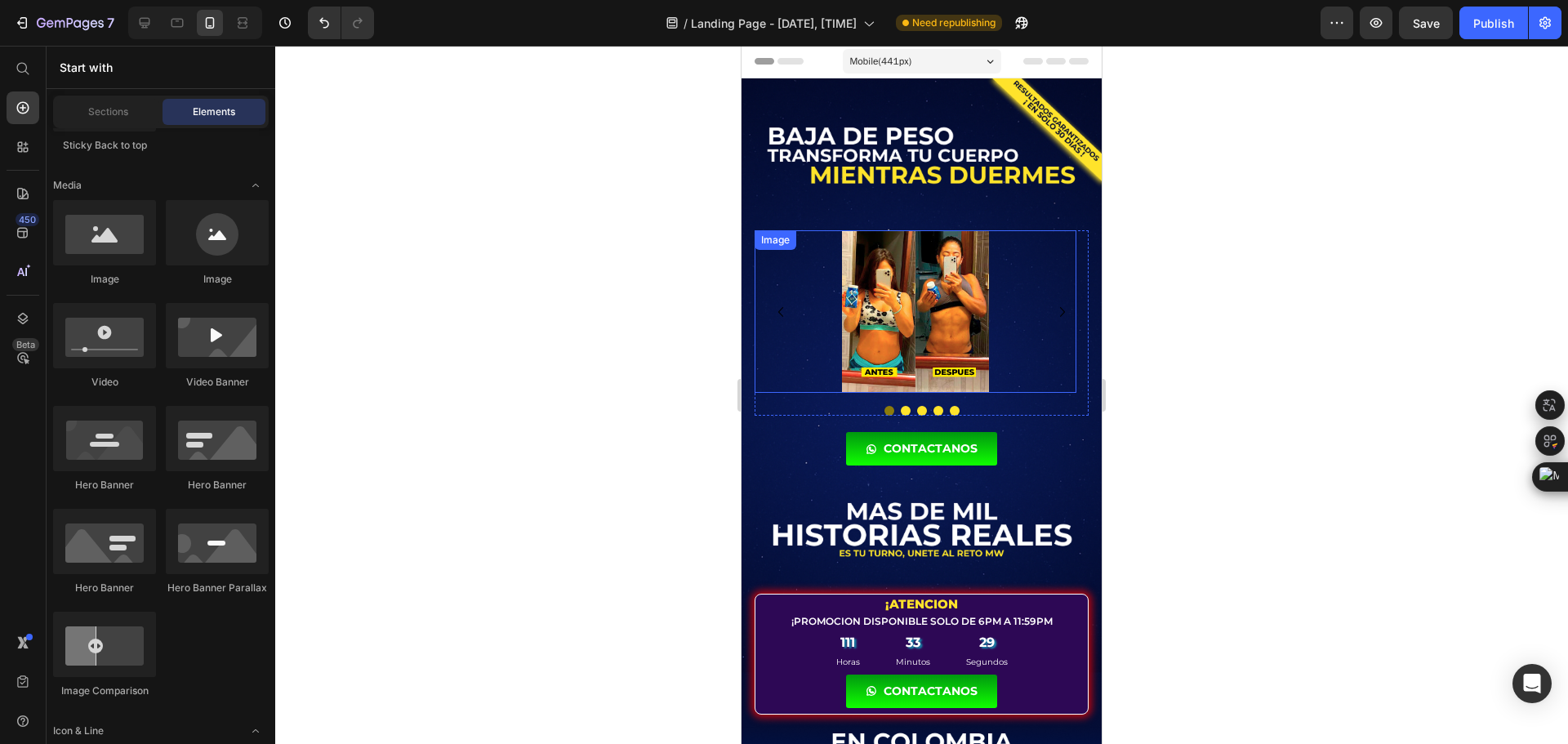 click at bounding box center [915, 311] 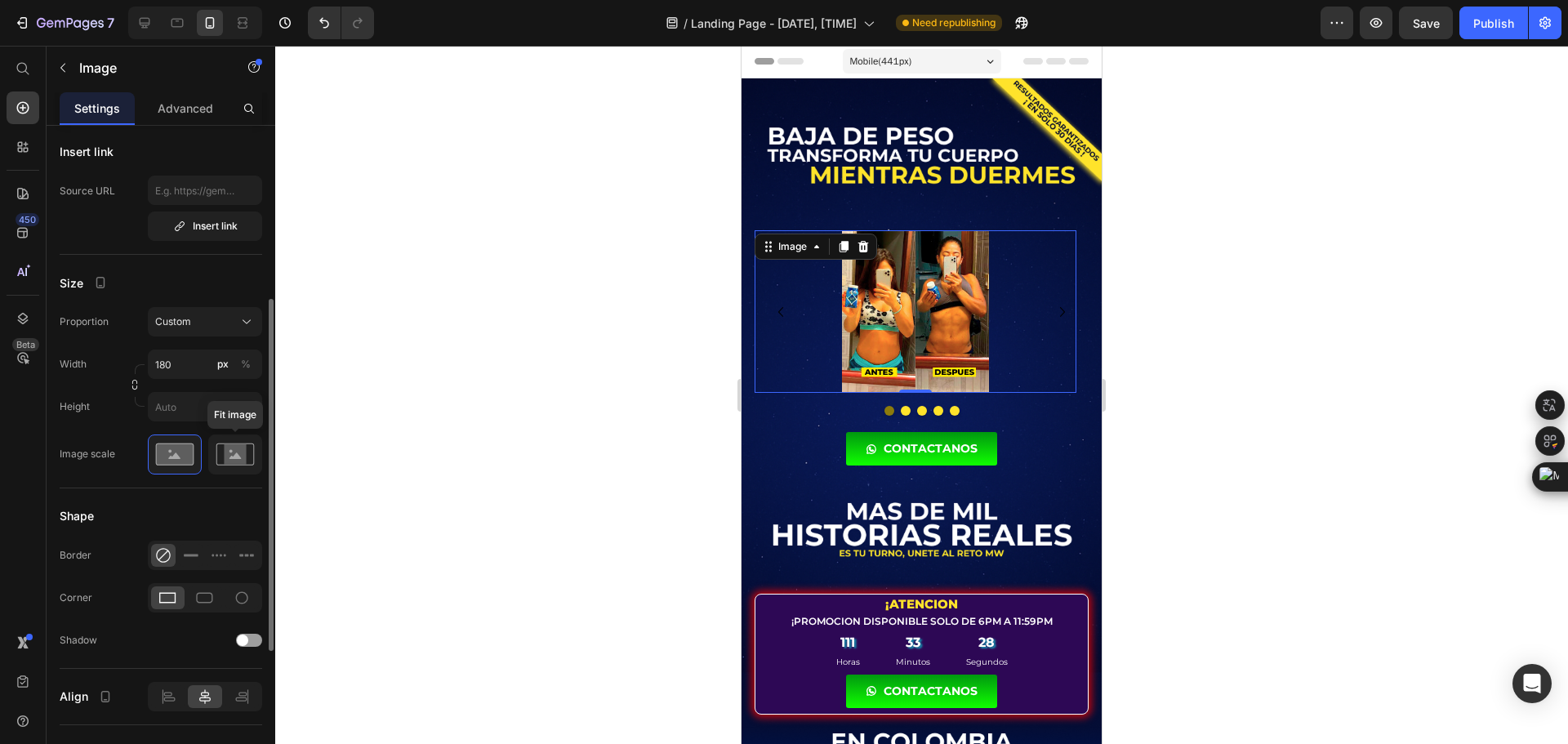 click 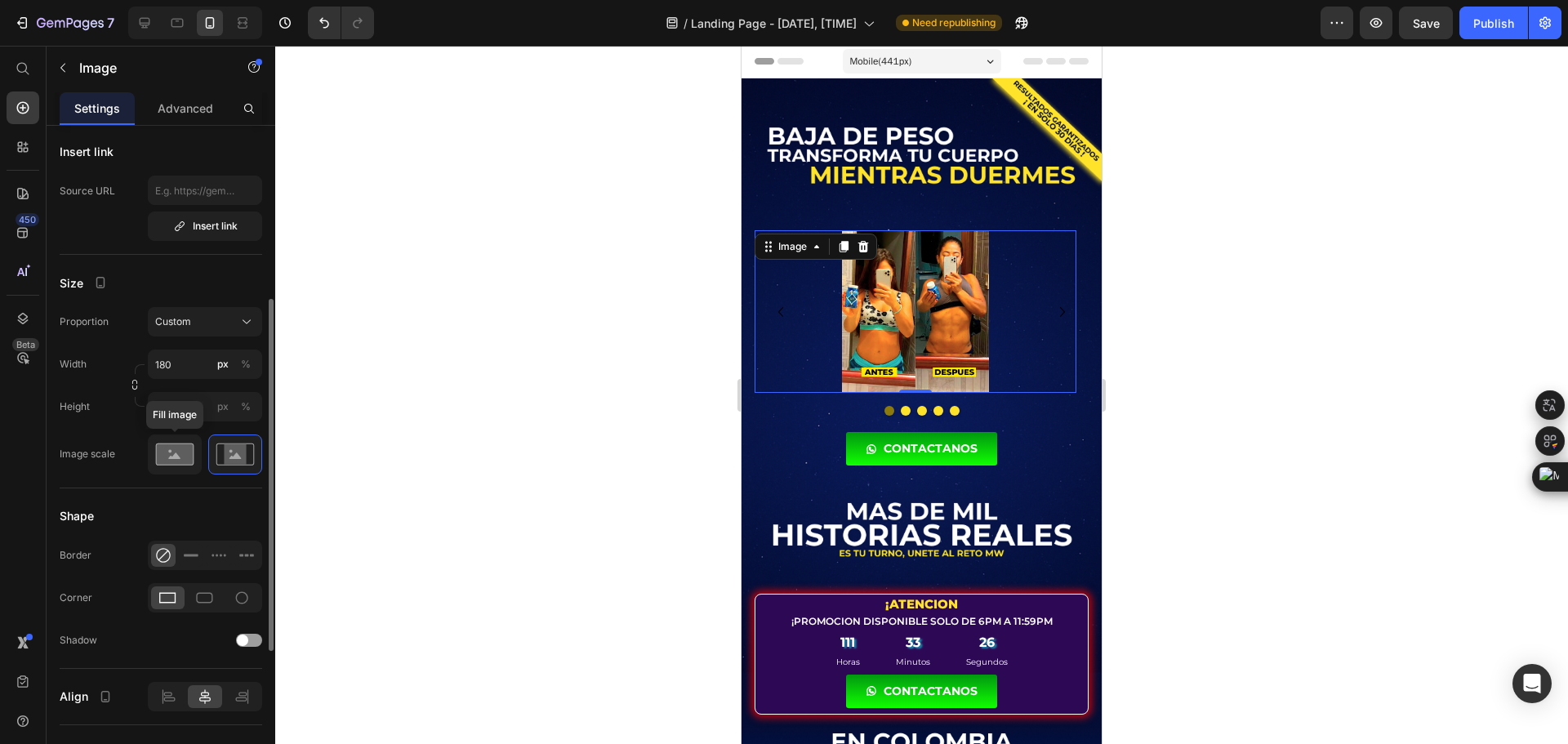 click 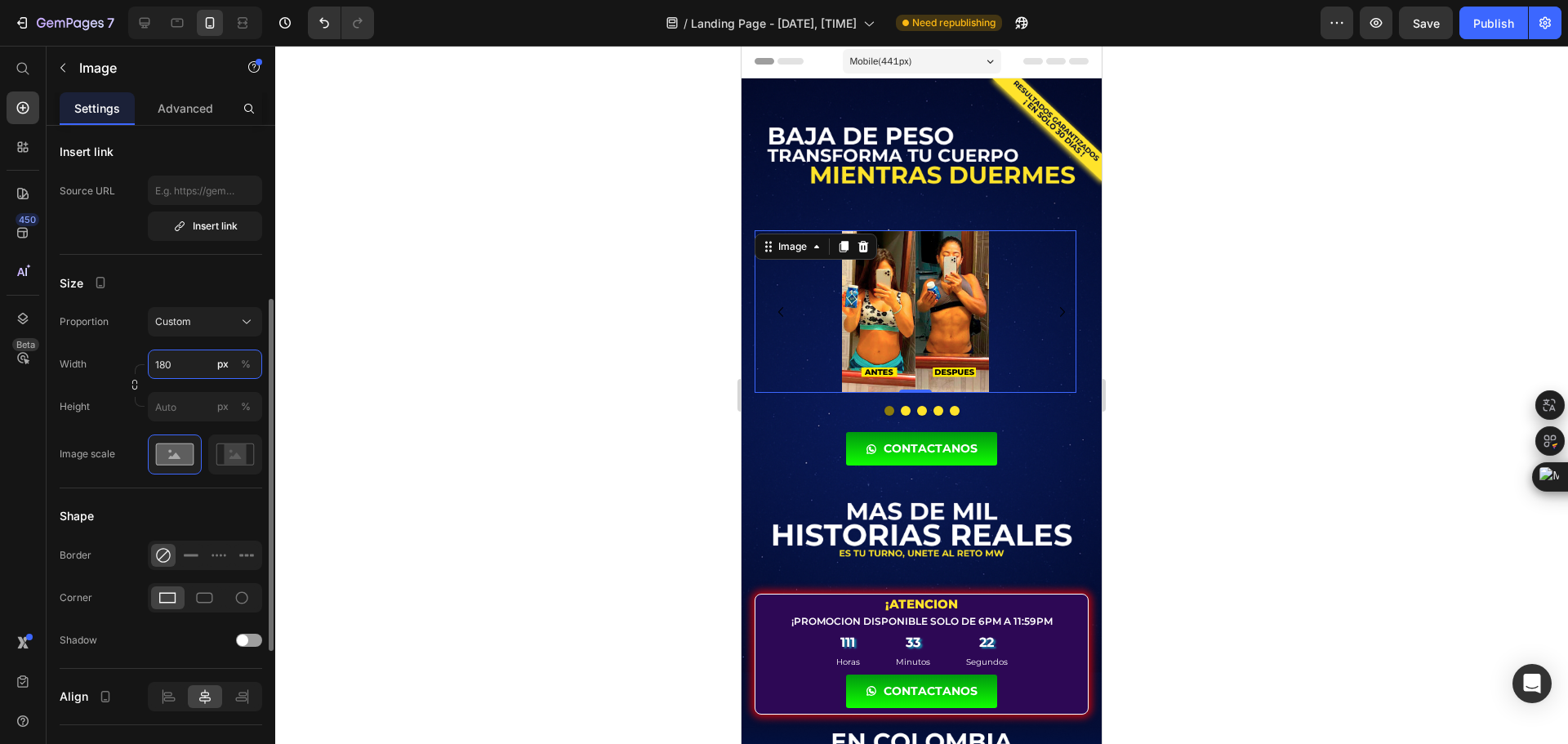 click on "180" at bounding box center (205, 364) 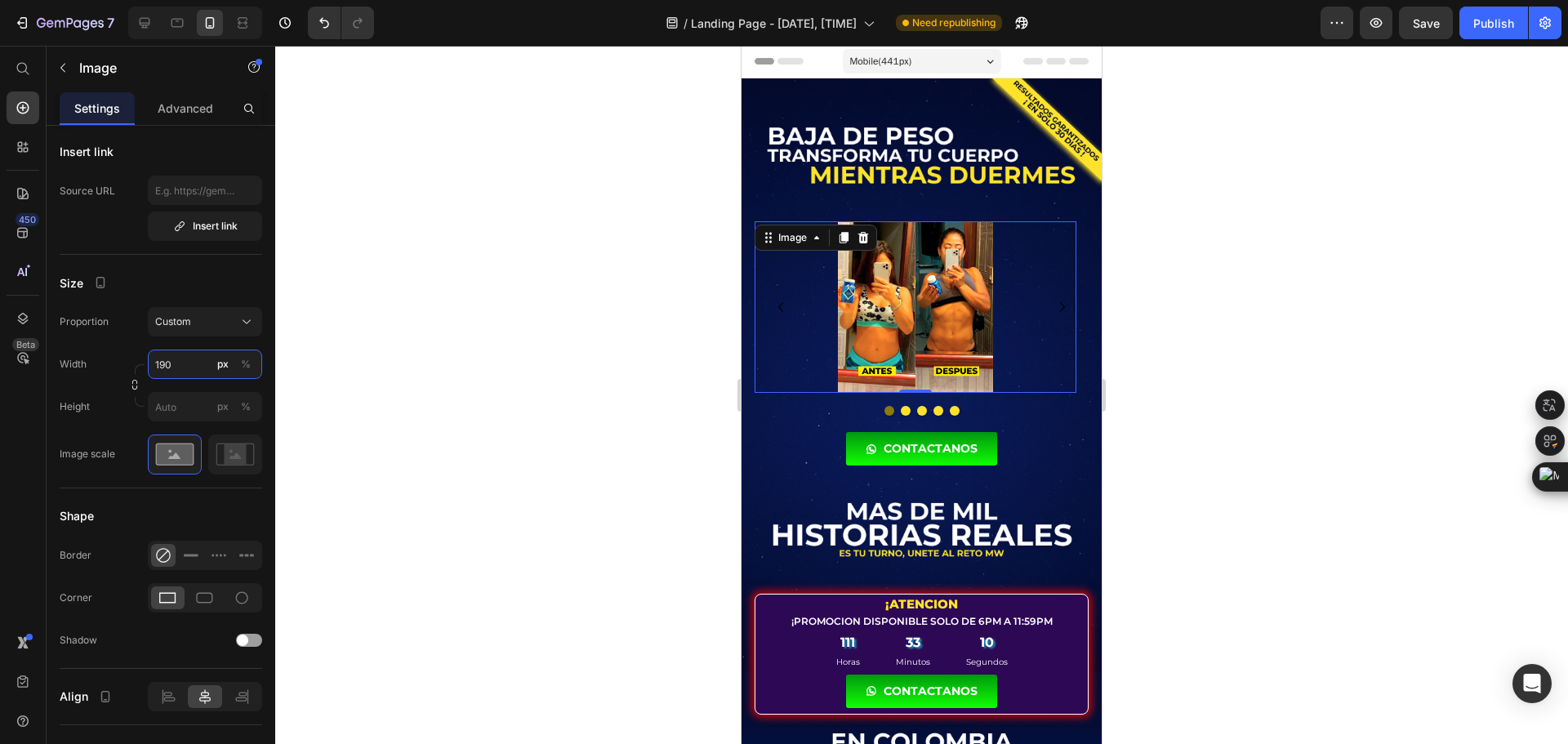 type on "190" 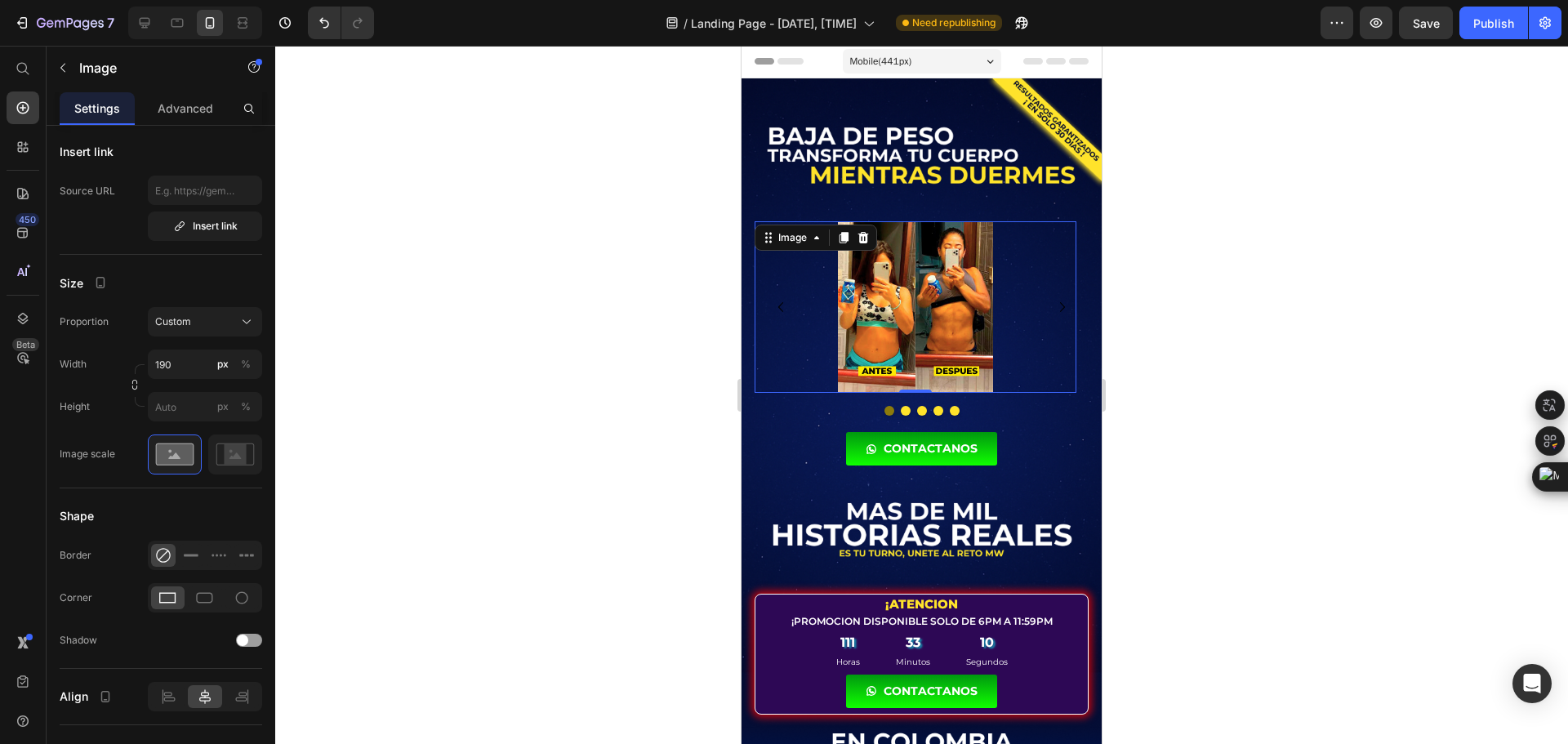 click 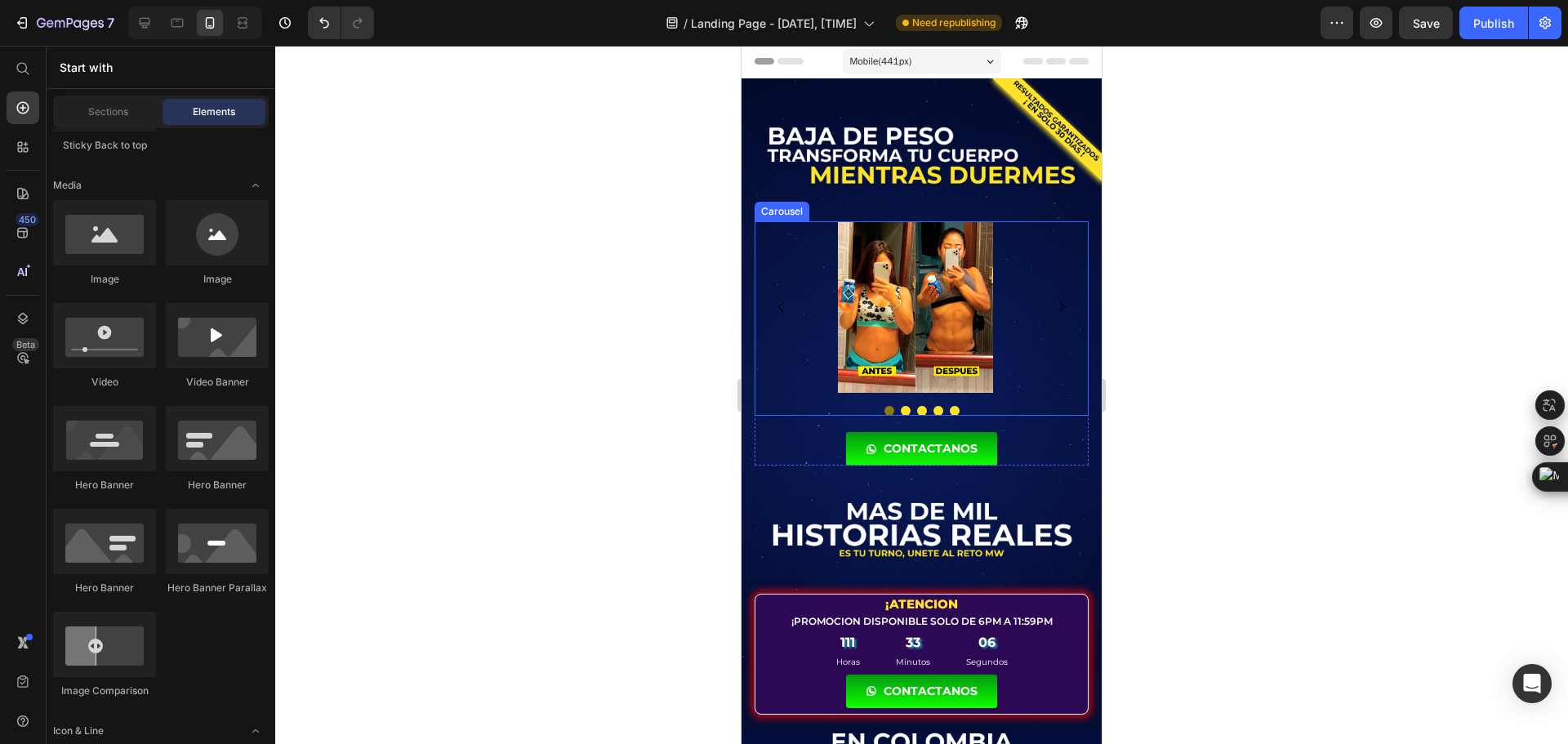 click at bounding box center [906, 411] 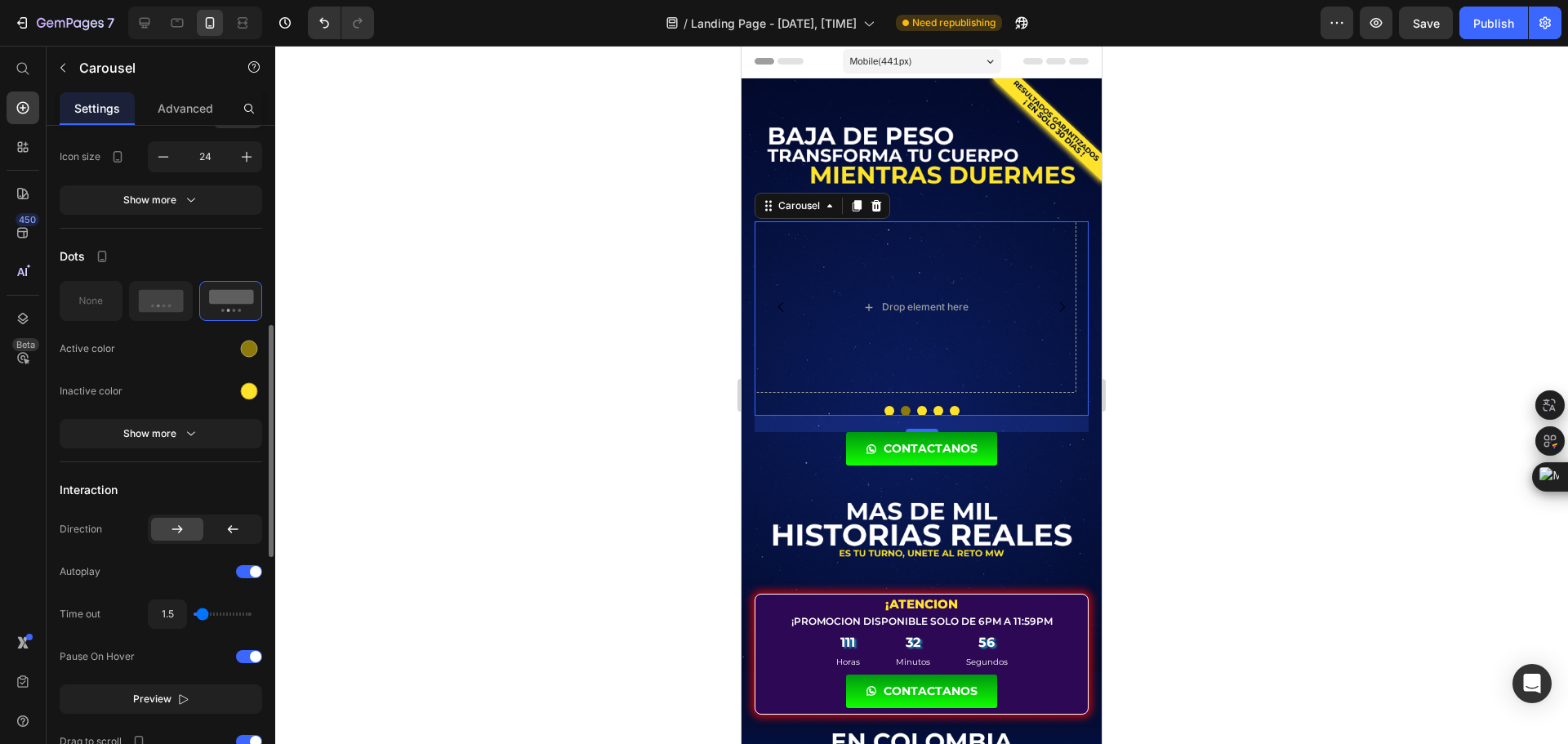 scroll, scrollTop: 408, scrollLeft: 0, axis: vertical 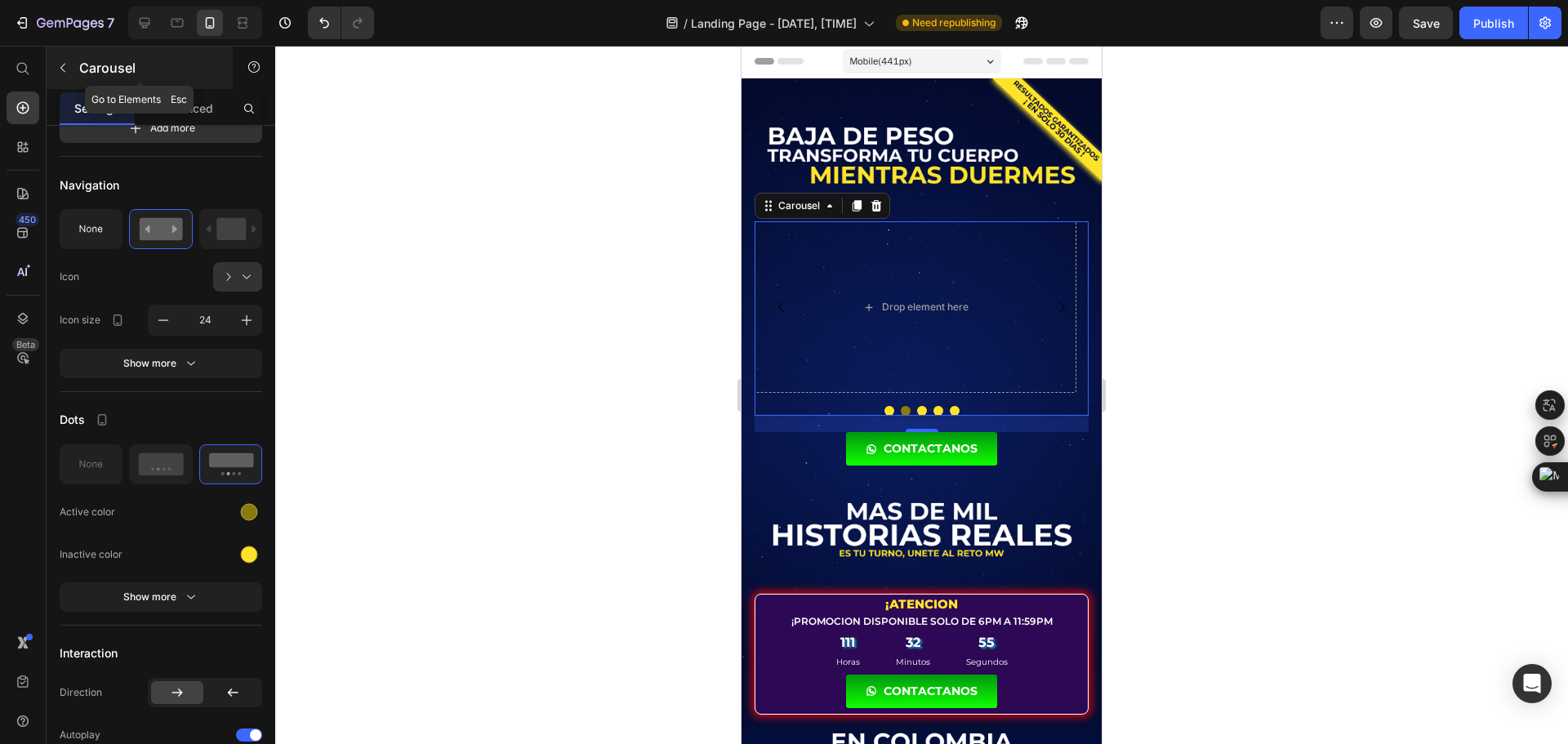 click on "Carousel" at bounding box center [149, 68] 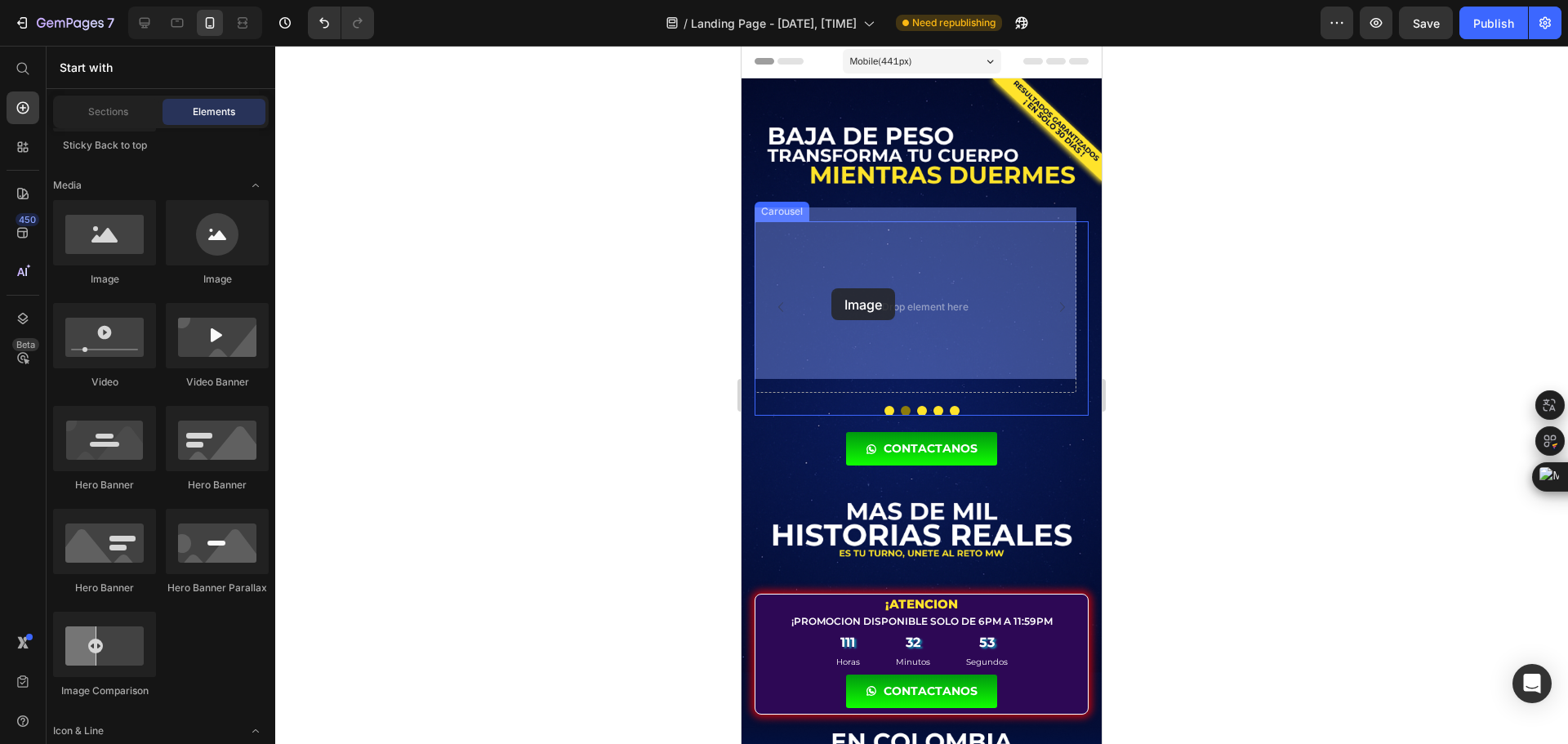 drag, startPoint x: 860, startPoint y: 268, endPoint x: 831, endPoint y: 288, distance: 35.22783 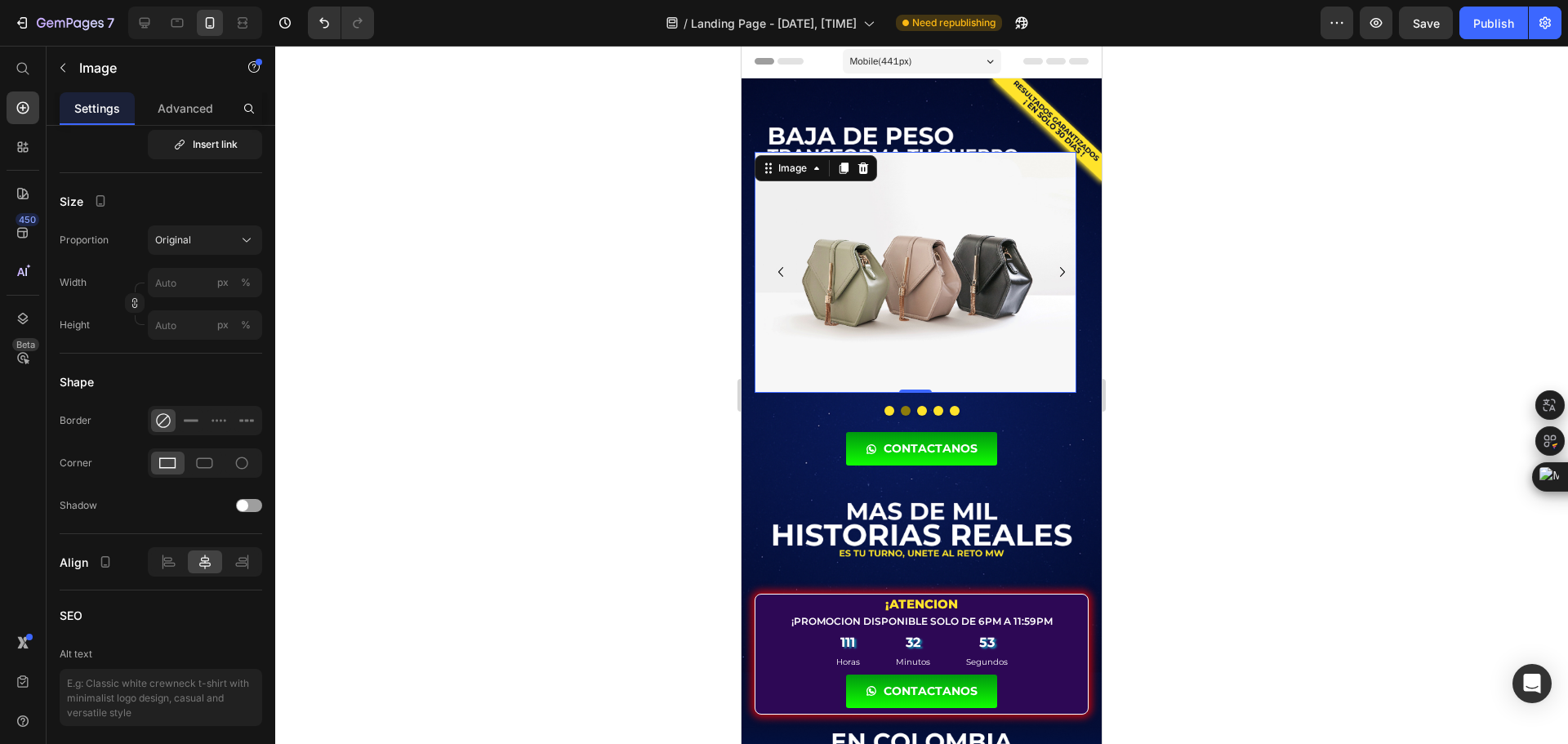 scroll, scrollTop: 0, scrollLeft: 0, axis: both 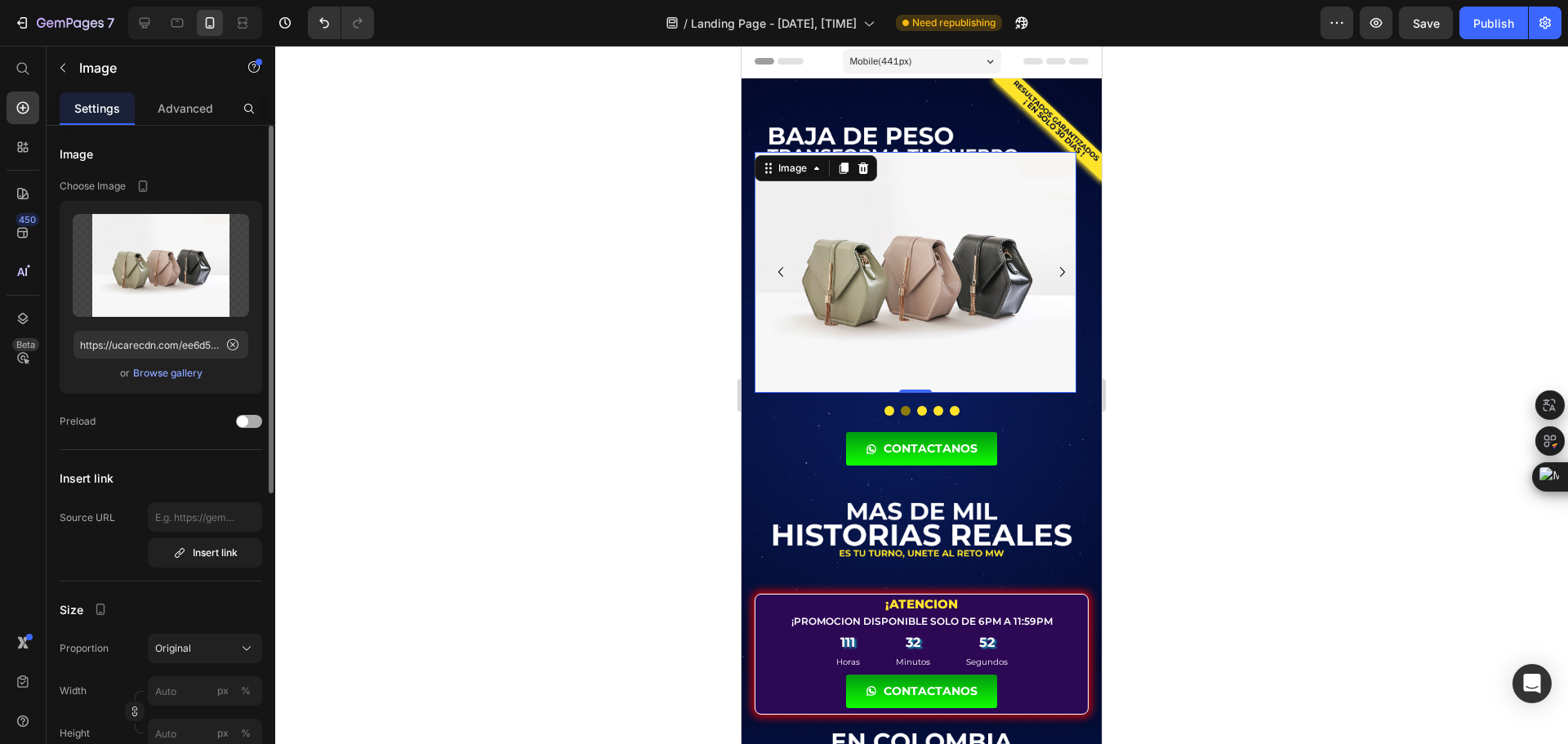 click at bounding box center (249, 421) 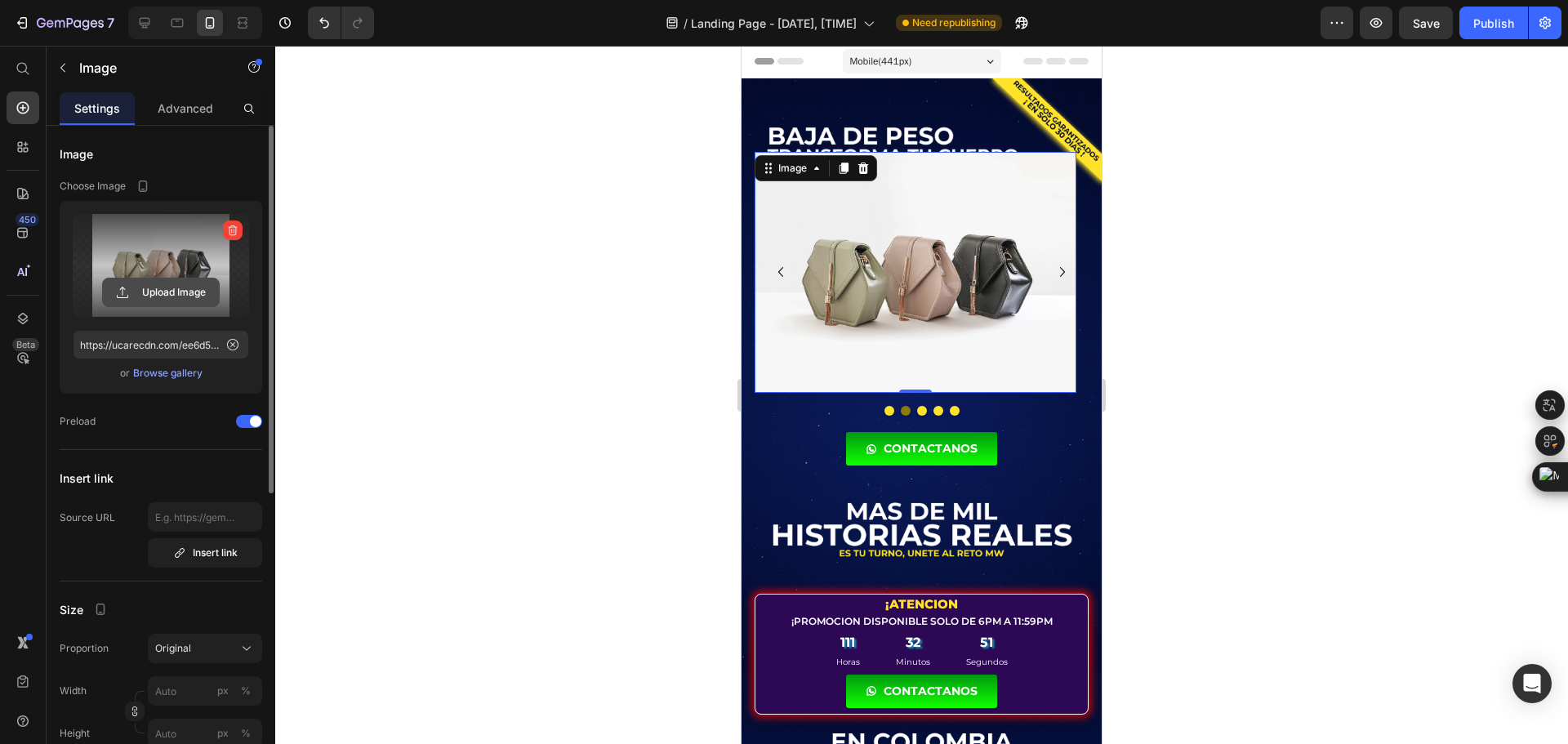 click 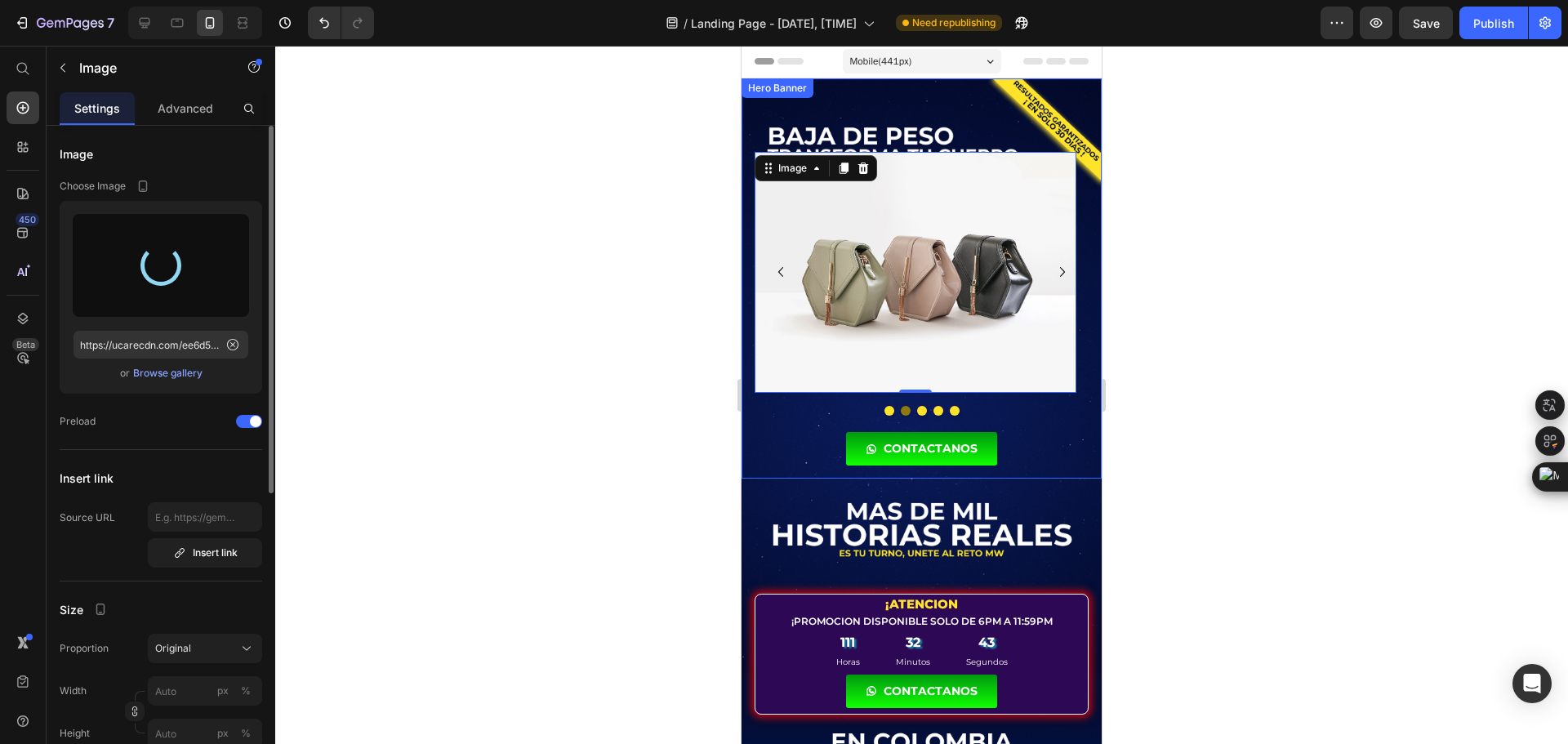 type on "https://cdn.shopify.com/s/files/1/0725/5215/3340/files/gempages_548167631618704264-da52e120-2dd7-486a-b948-fbfd42c3242c.webp" 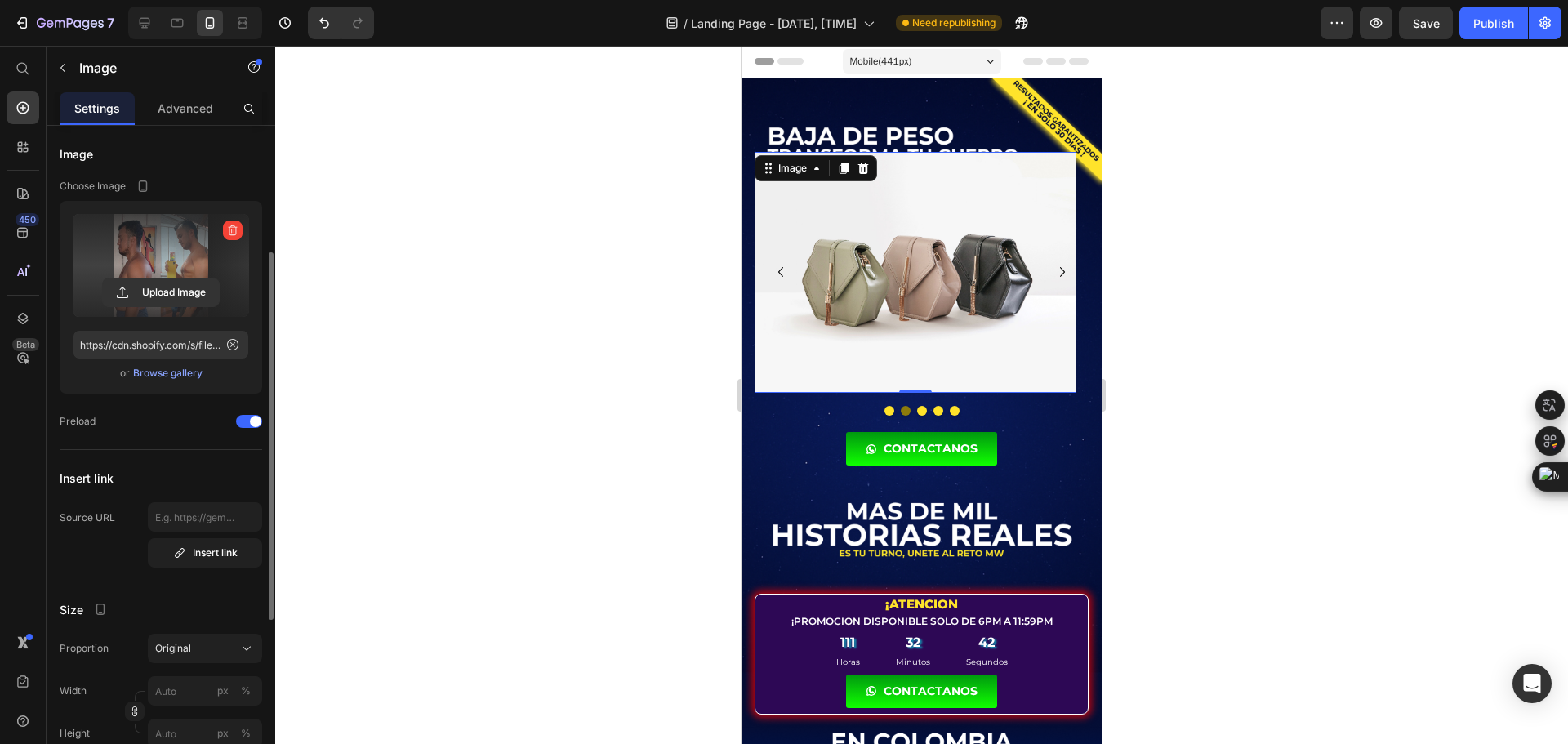 scroll, scrollTop: 163, scrollLeft: 0, axis: vertical 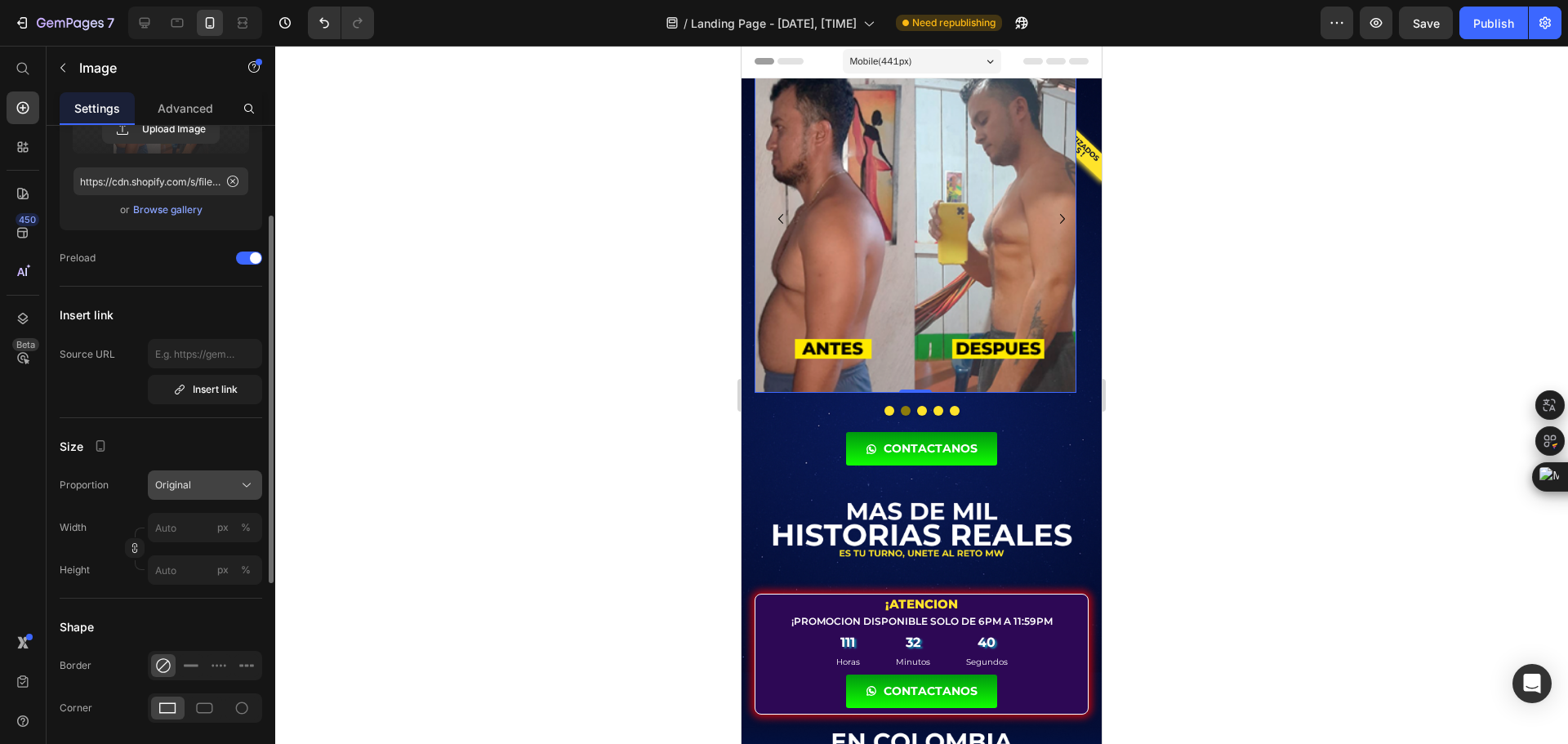click on "Original" at bounding box center (205, 485) 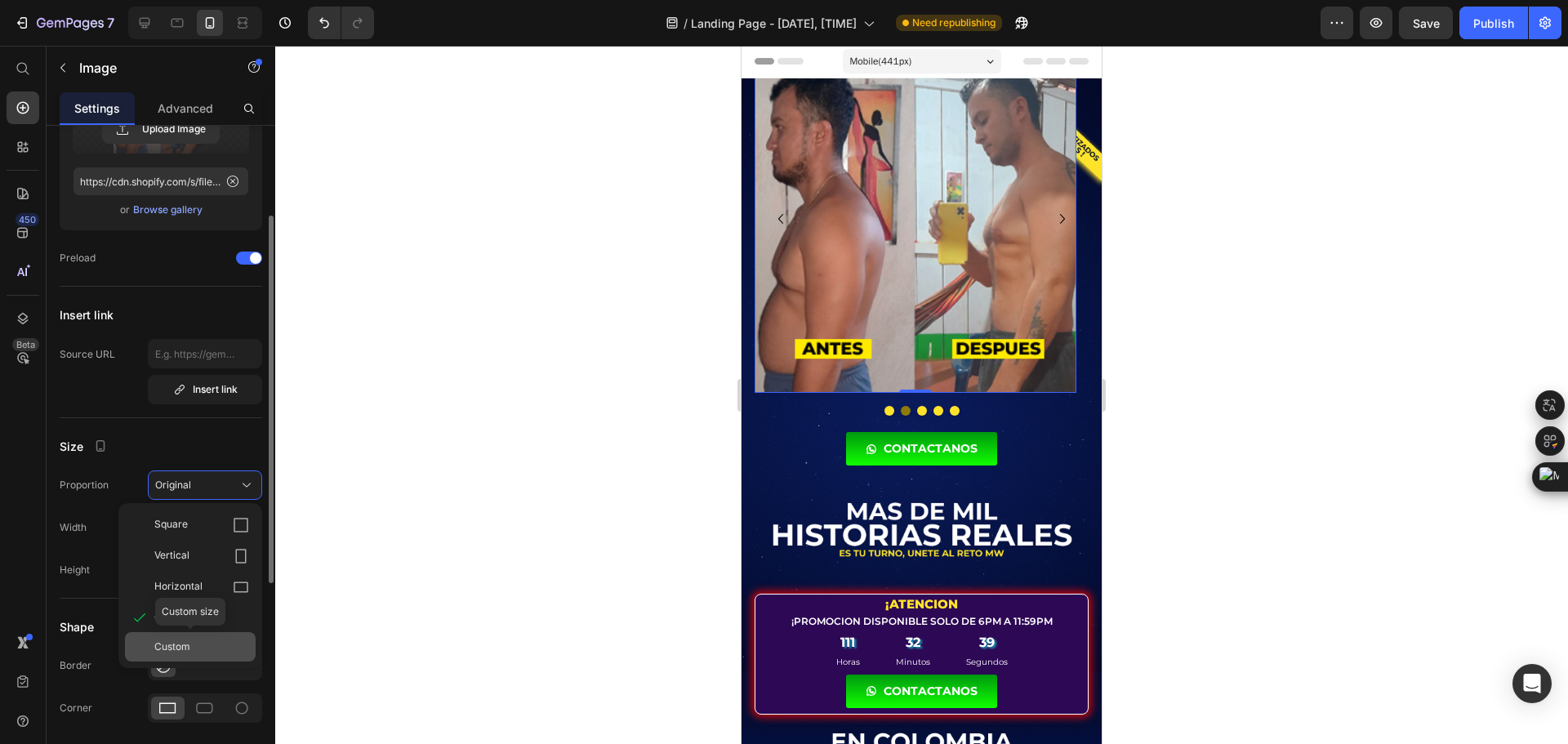 click on "Custom" at bounding box center [172, 647] 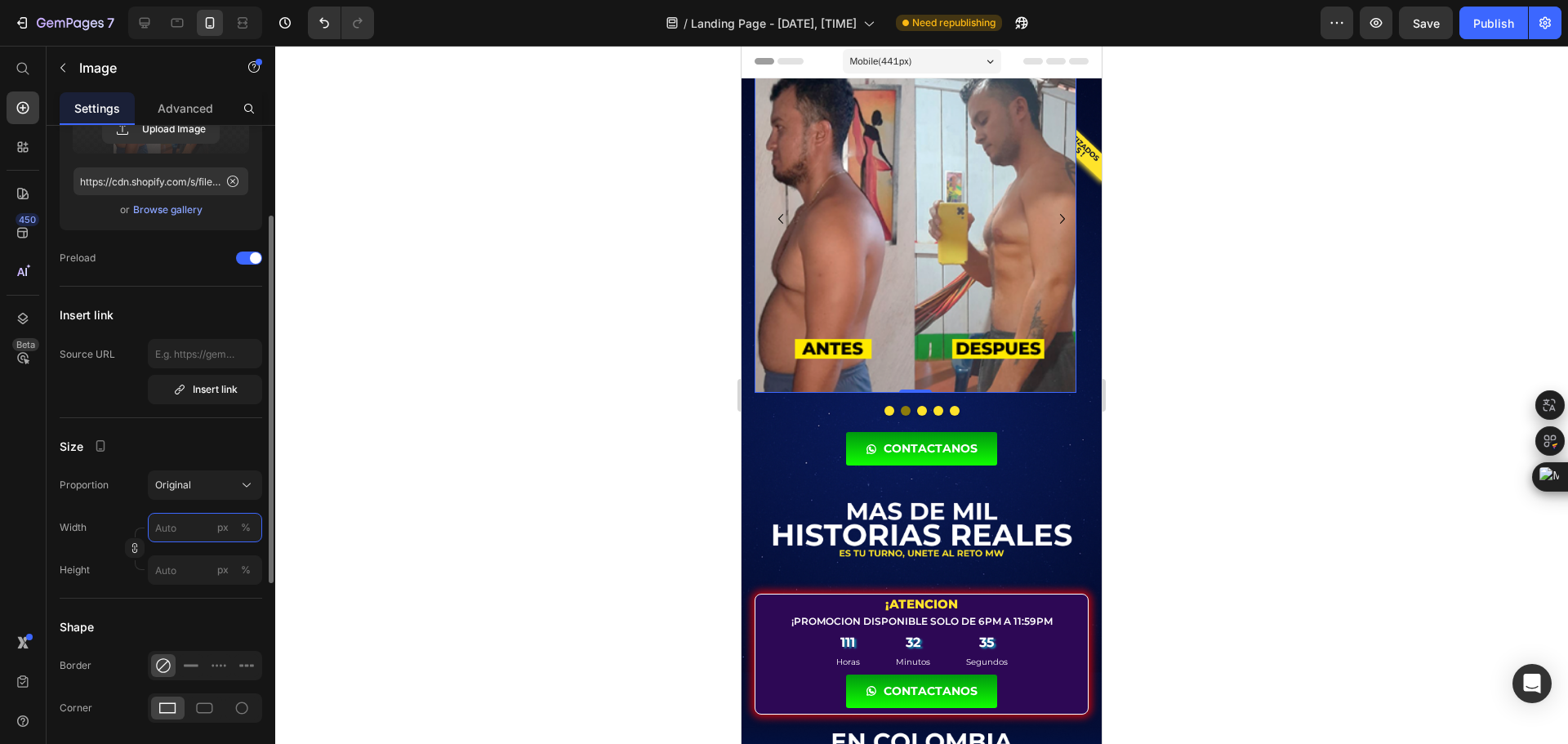 click on "px %" at bounding box center (205, 528) 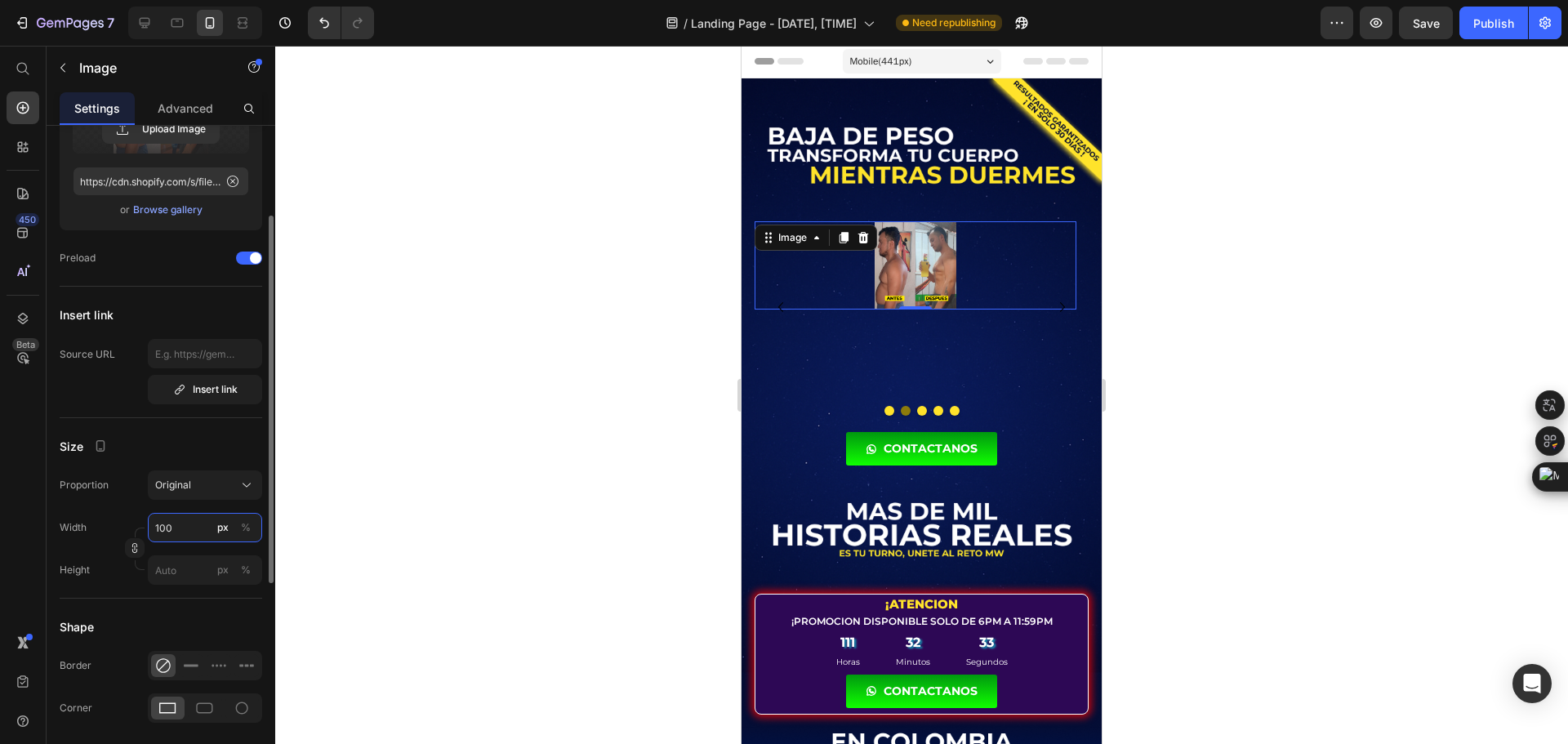 click on "100" at bounding box center (205, 528) 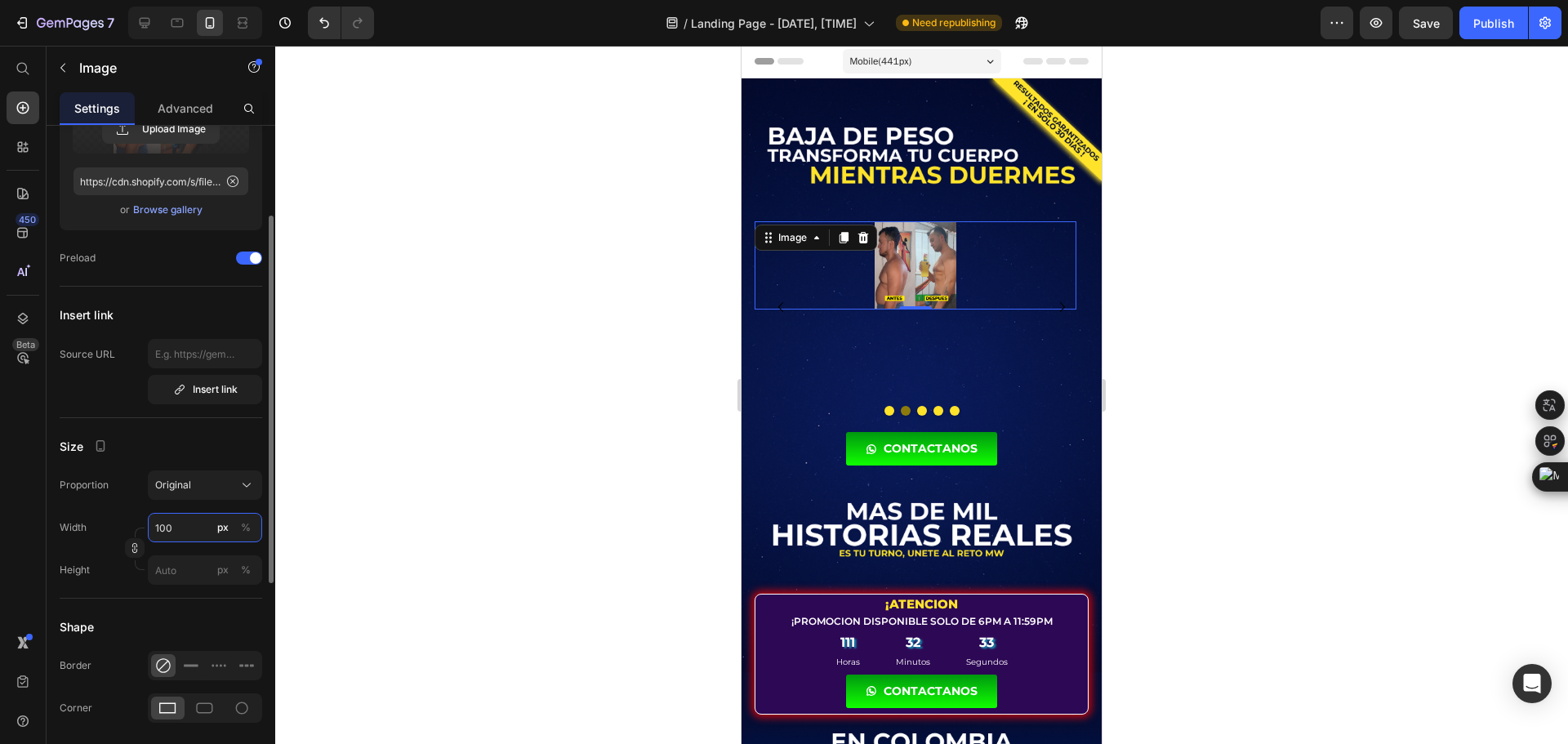 click on "100" at bounding box center (205, 528) 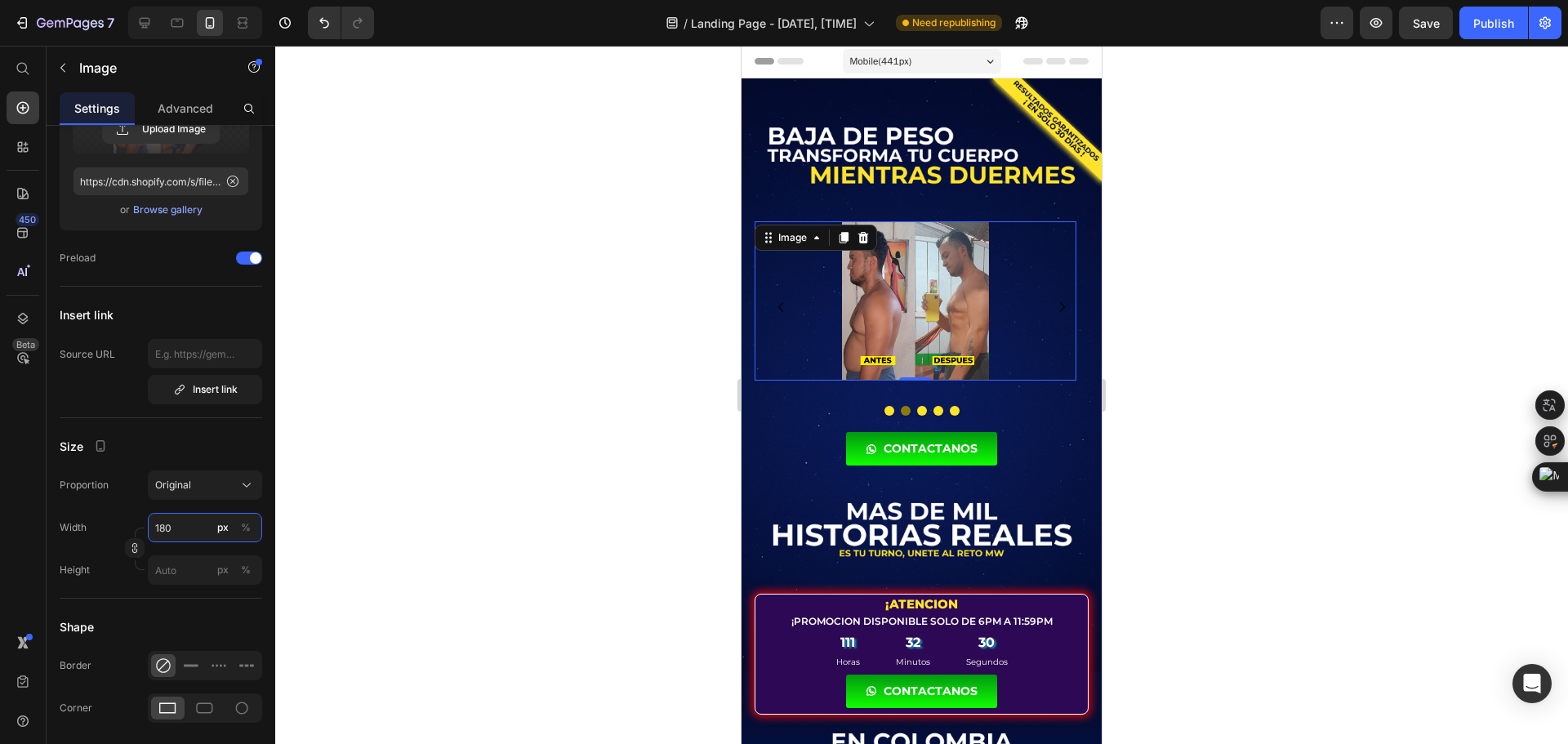 type on "180" 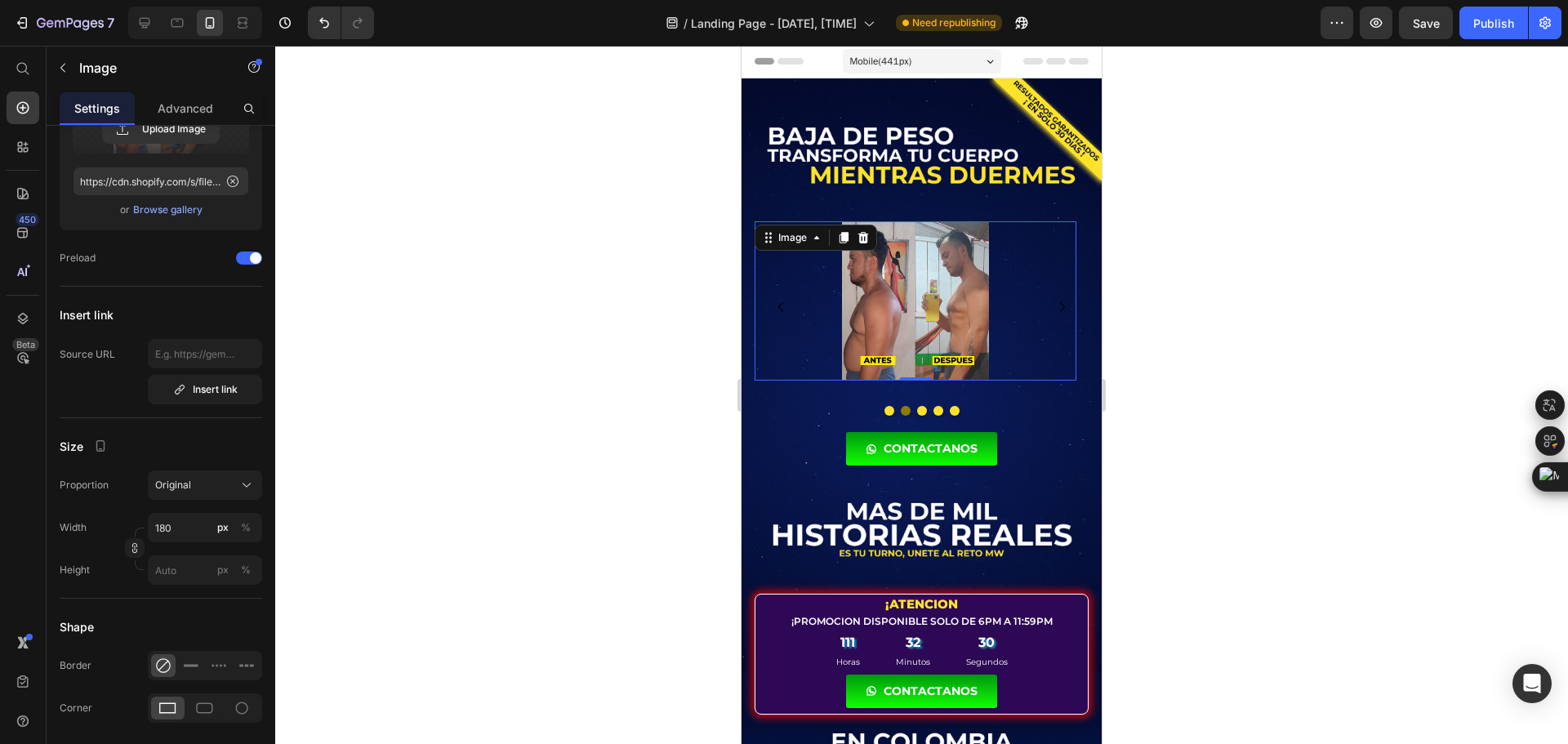 click 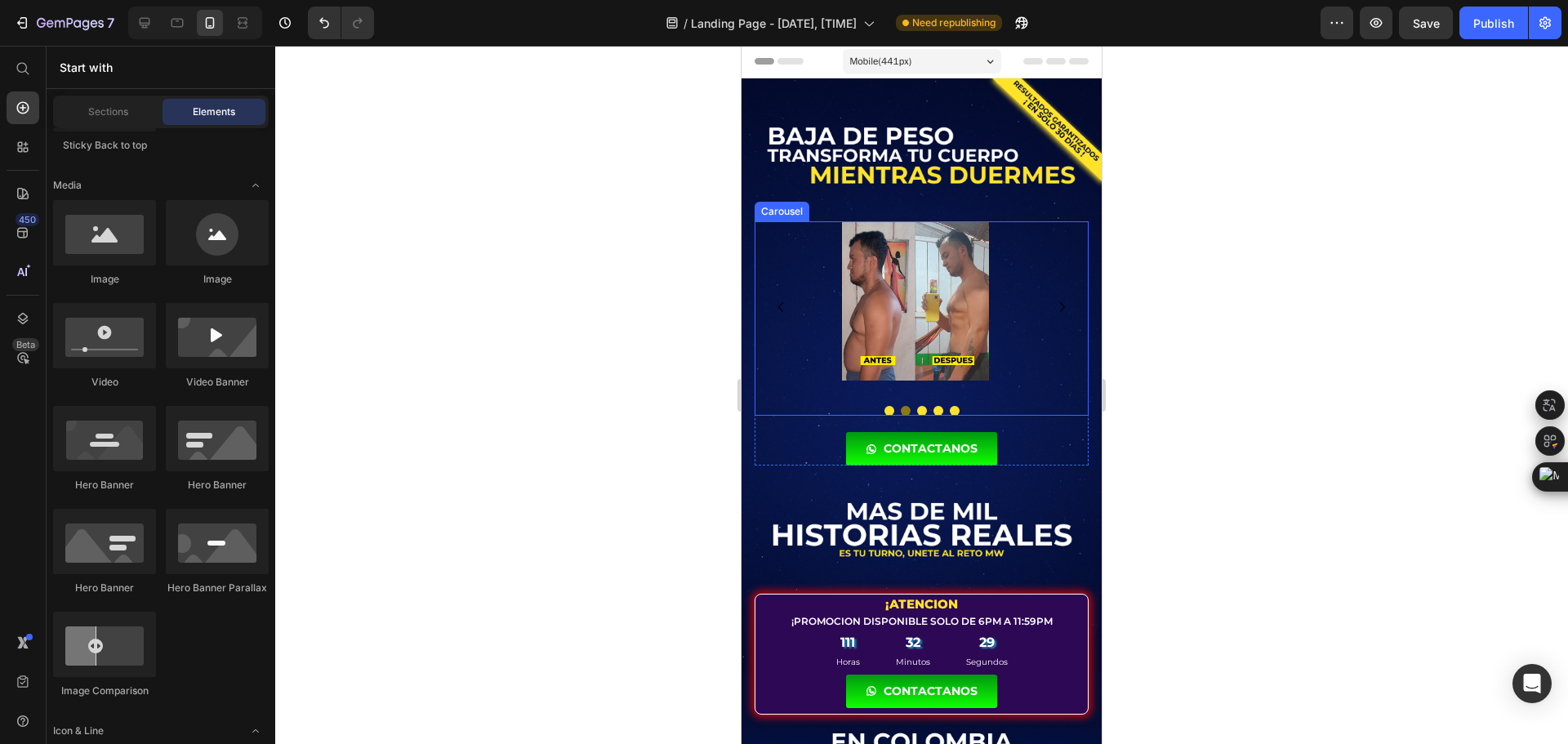 click at bounding box center (889, 411) 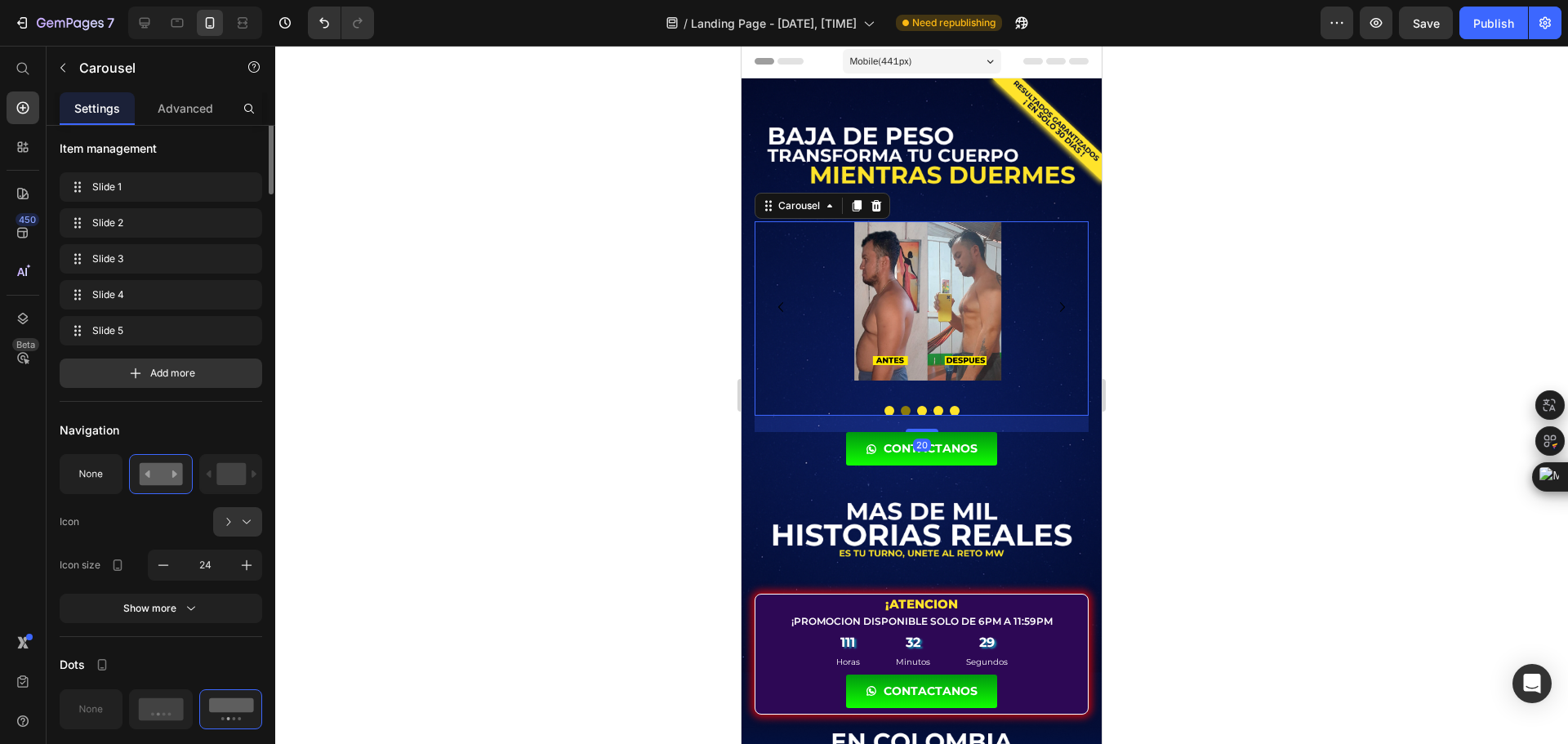 scroll, scrollTop: 0, scrollLeft: 0, axis: both 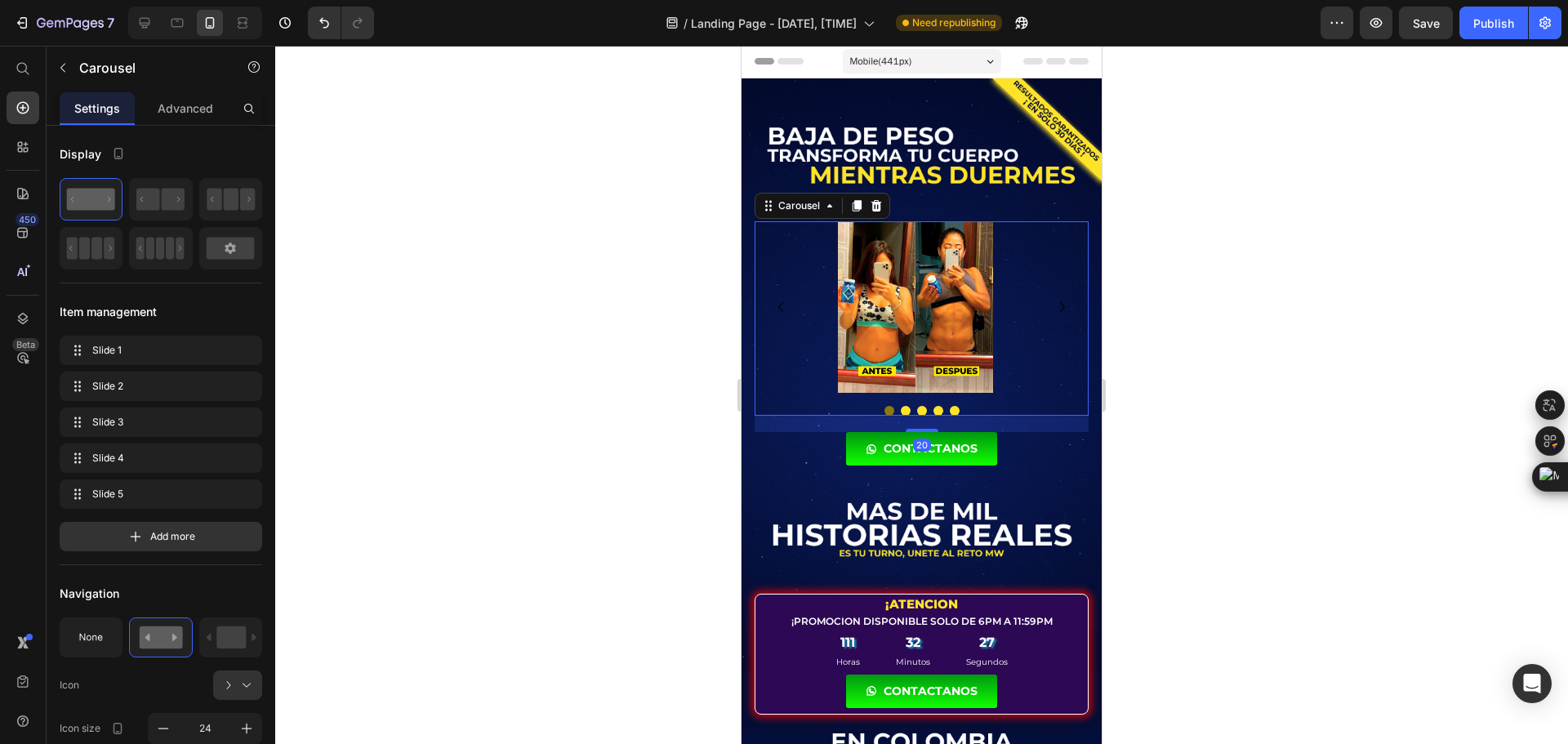 click at bounding box center [906, 411] 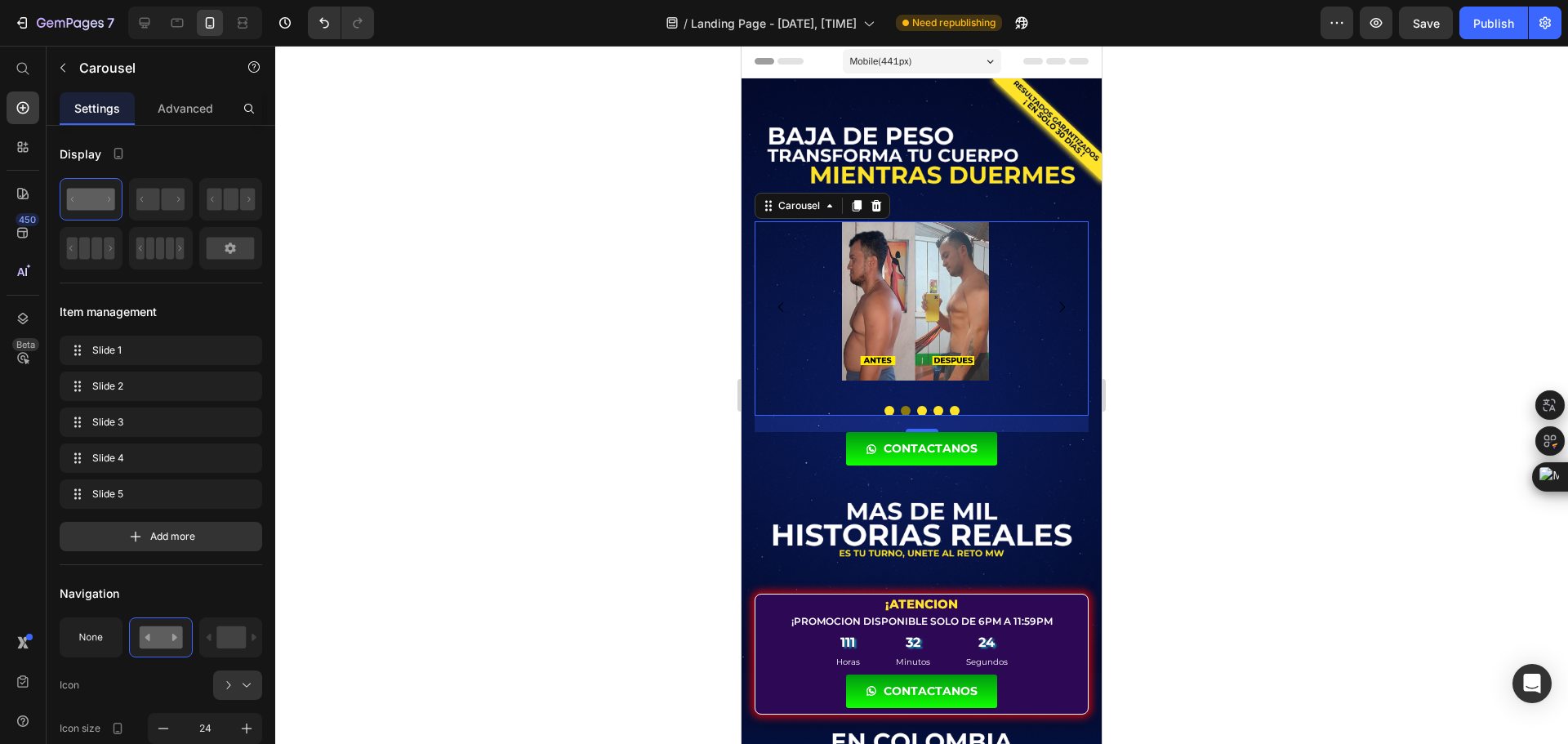 click at bounding box center [889, 411] 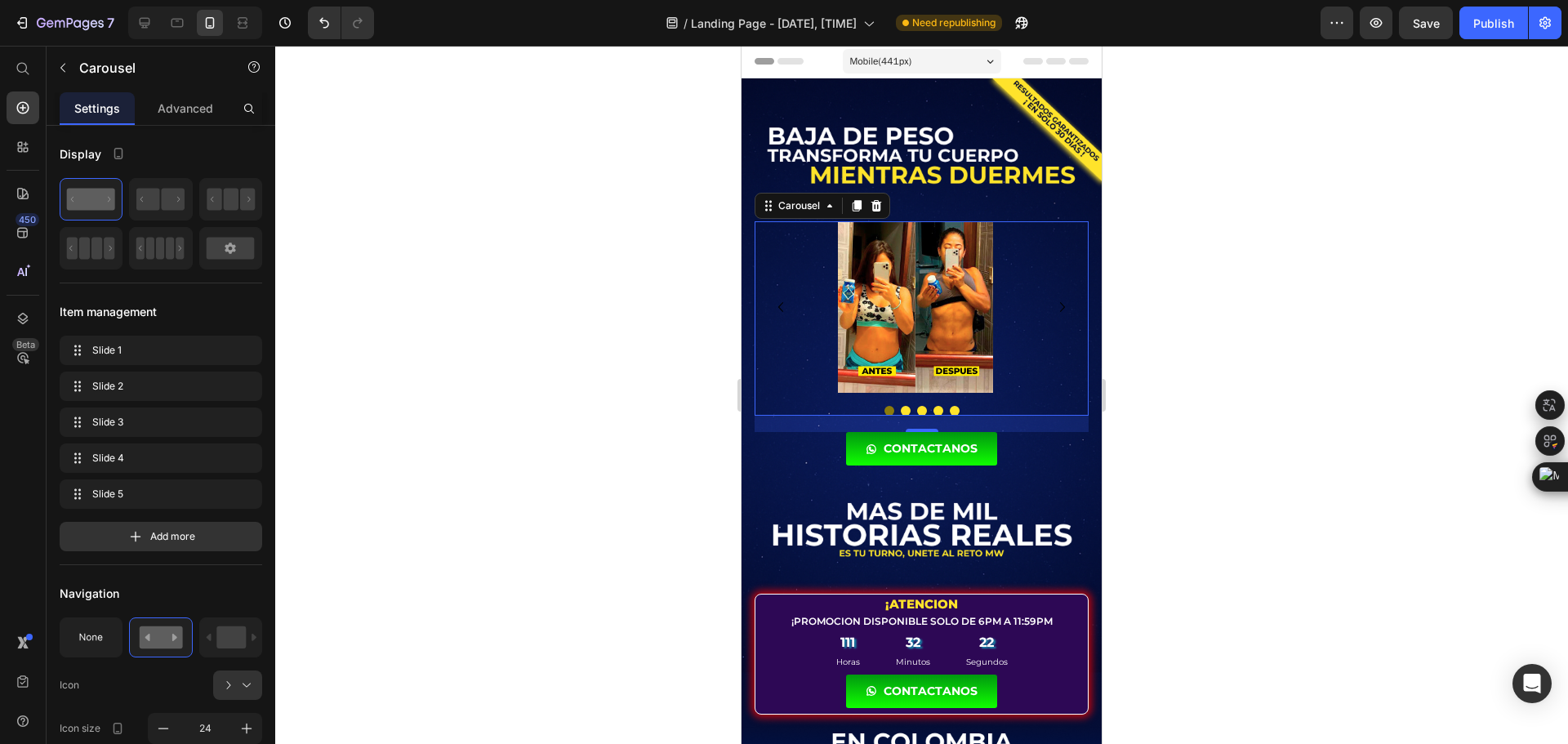 click at bounding box center (906, 411) 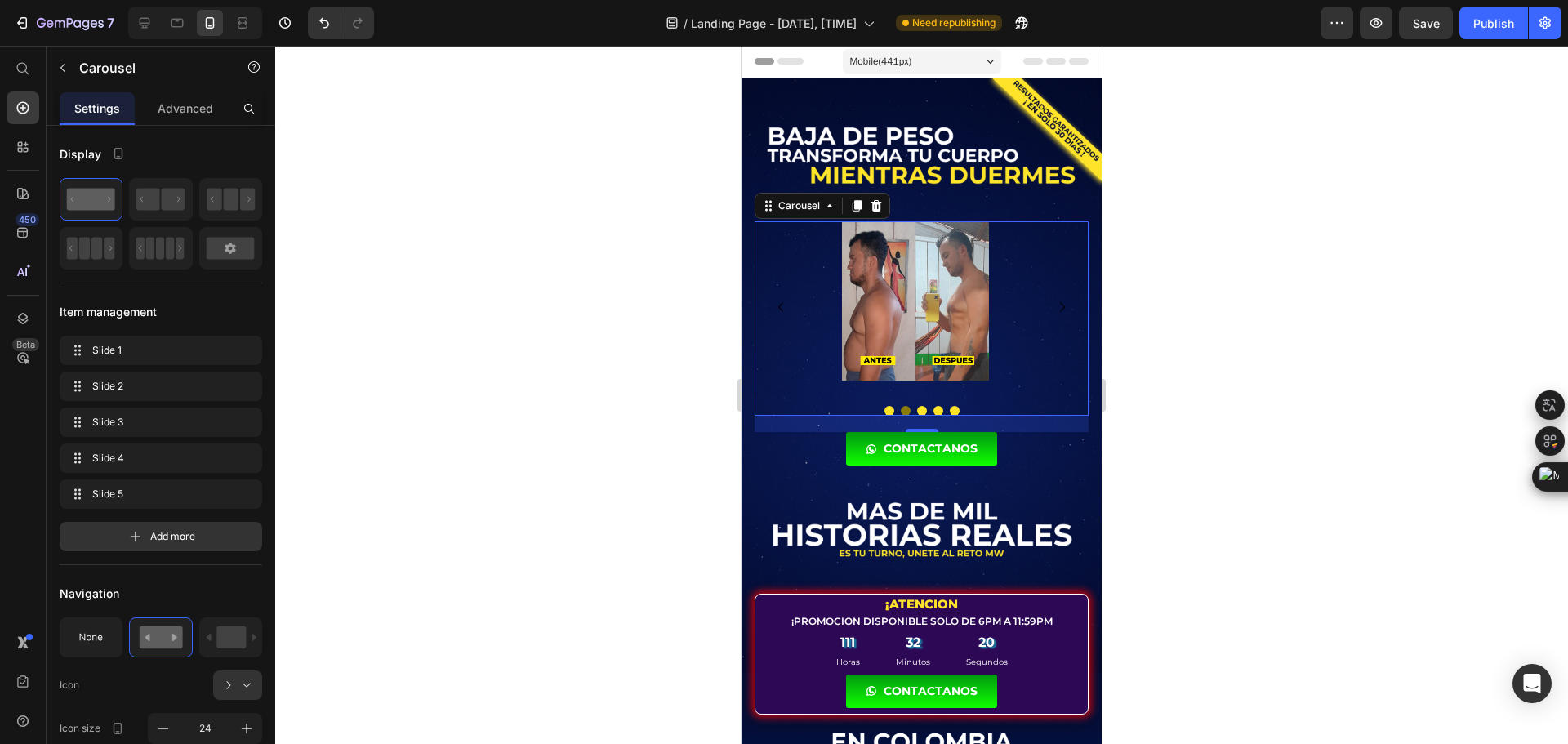 click at bounding box center (889, 411) 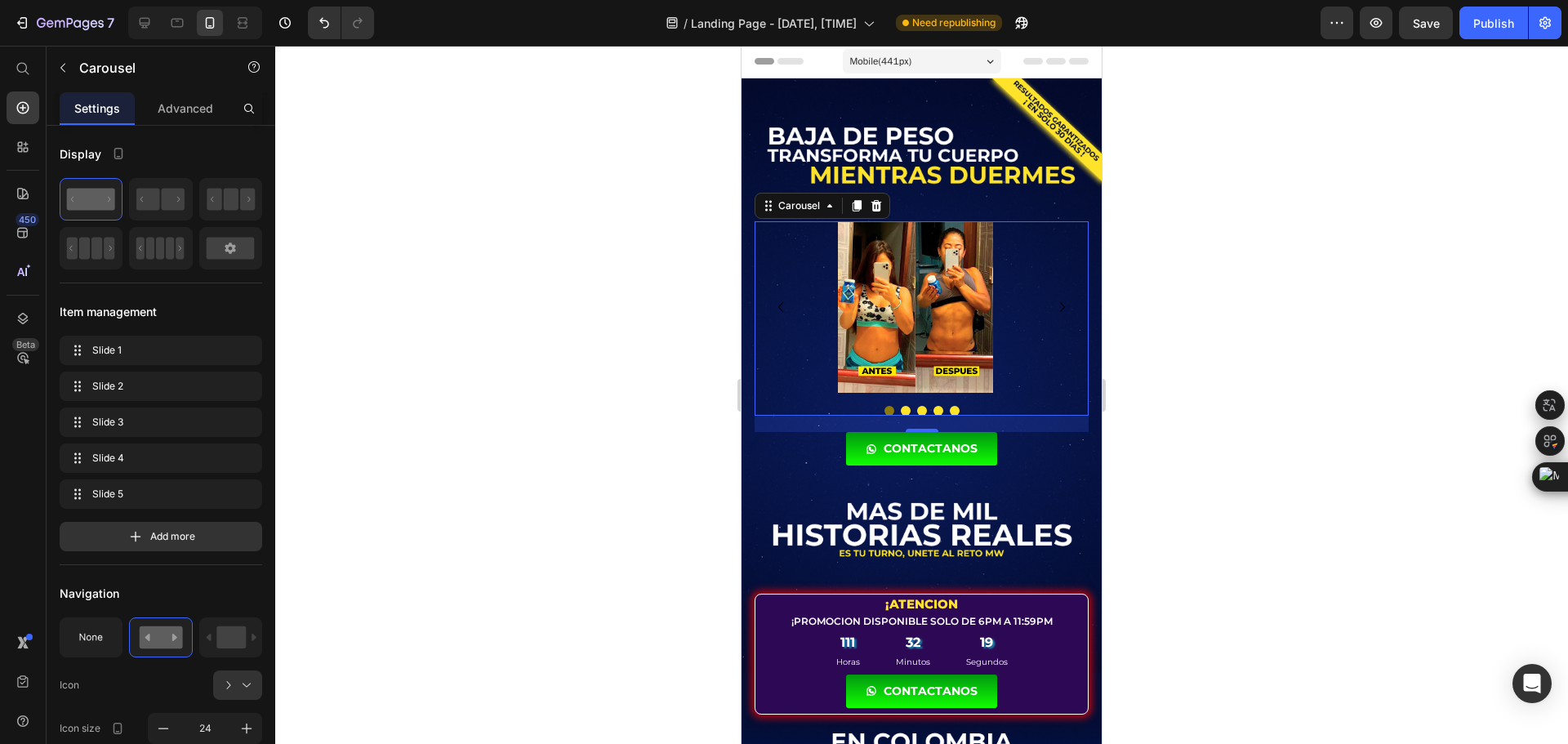 click at bounding box center [906, 411] 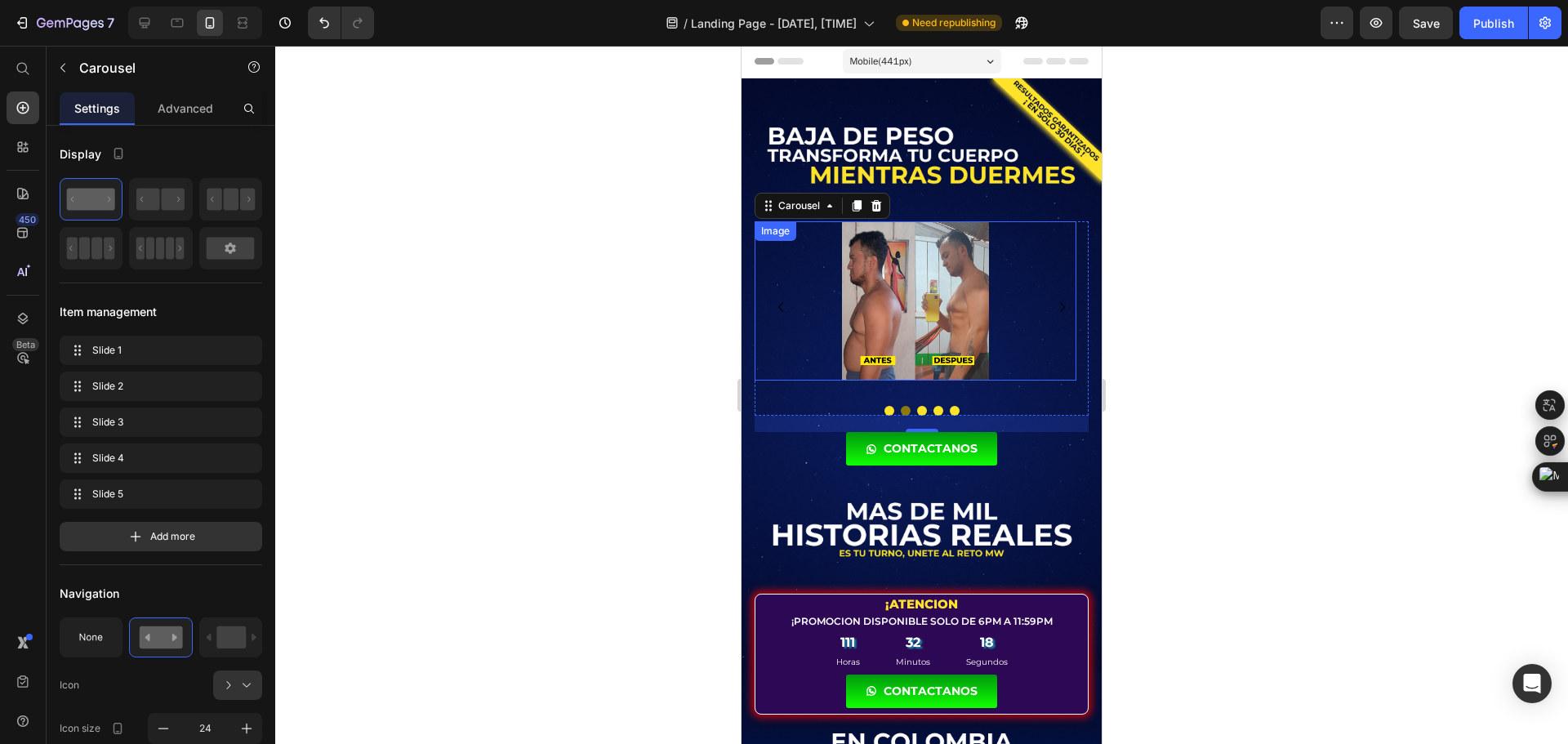 click at bounding box center [915, 301] 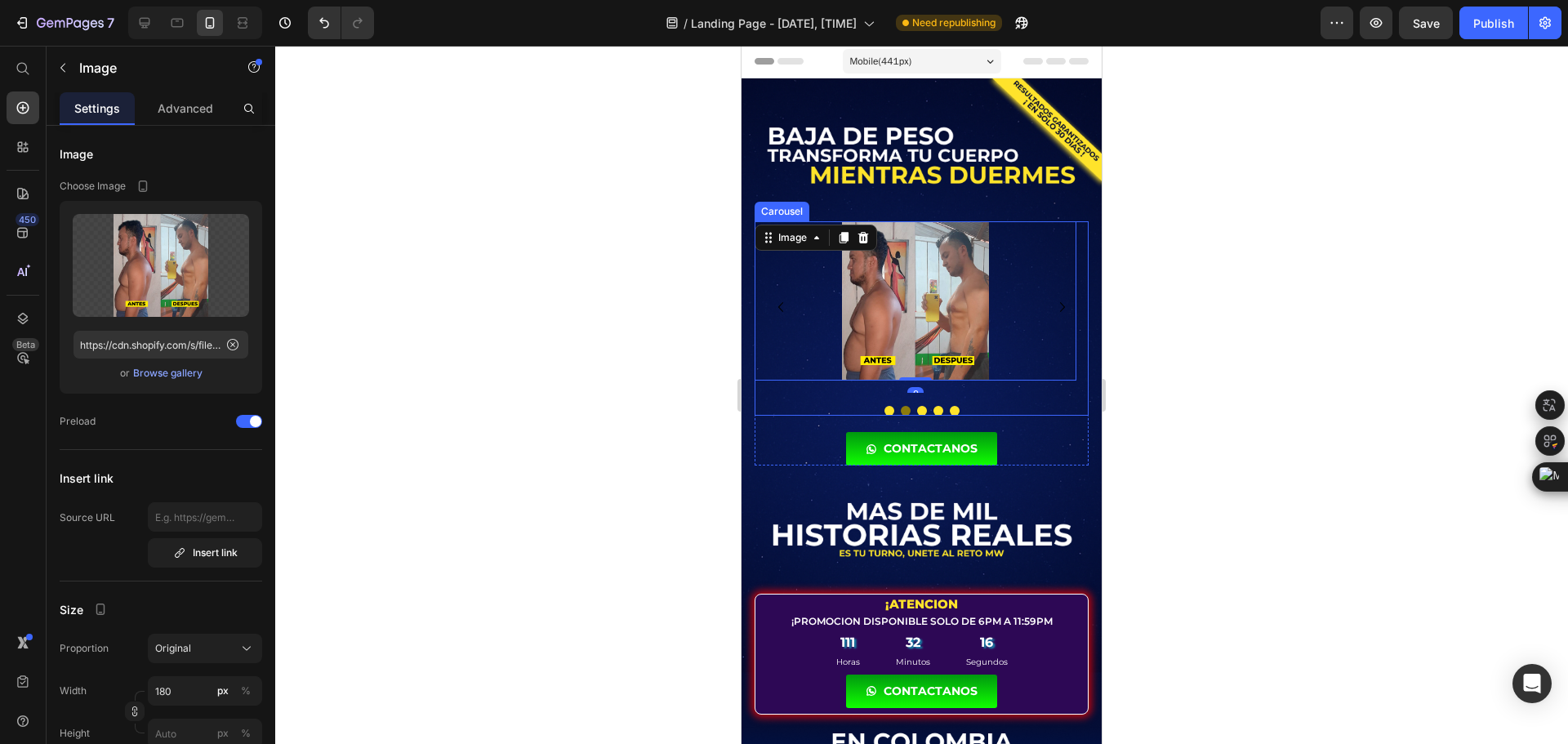 click at bounding box center (889, 411) 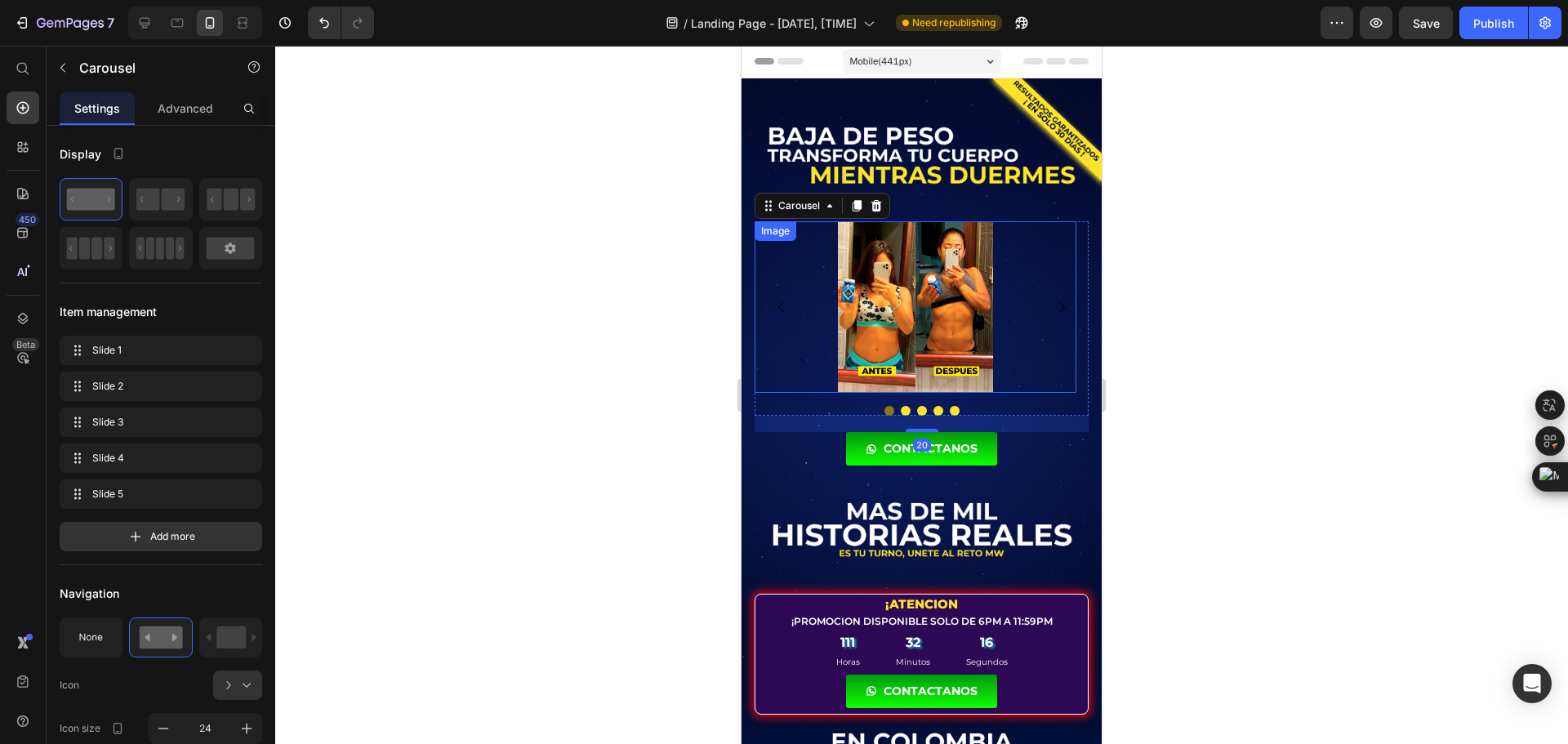 click at bounding box center [915, 307] 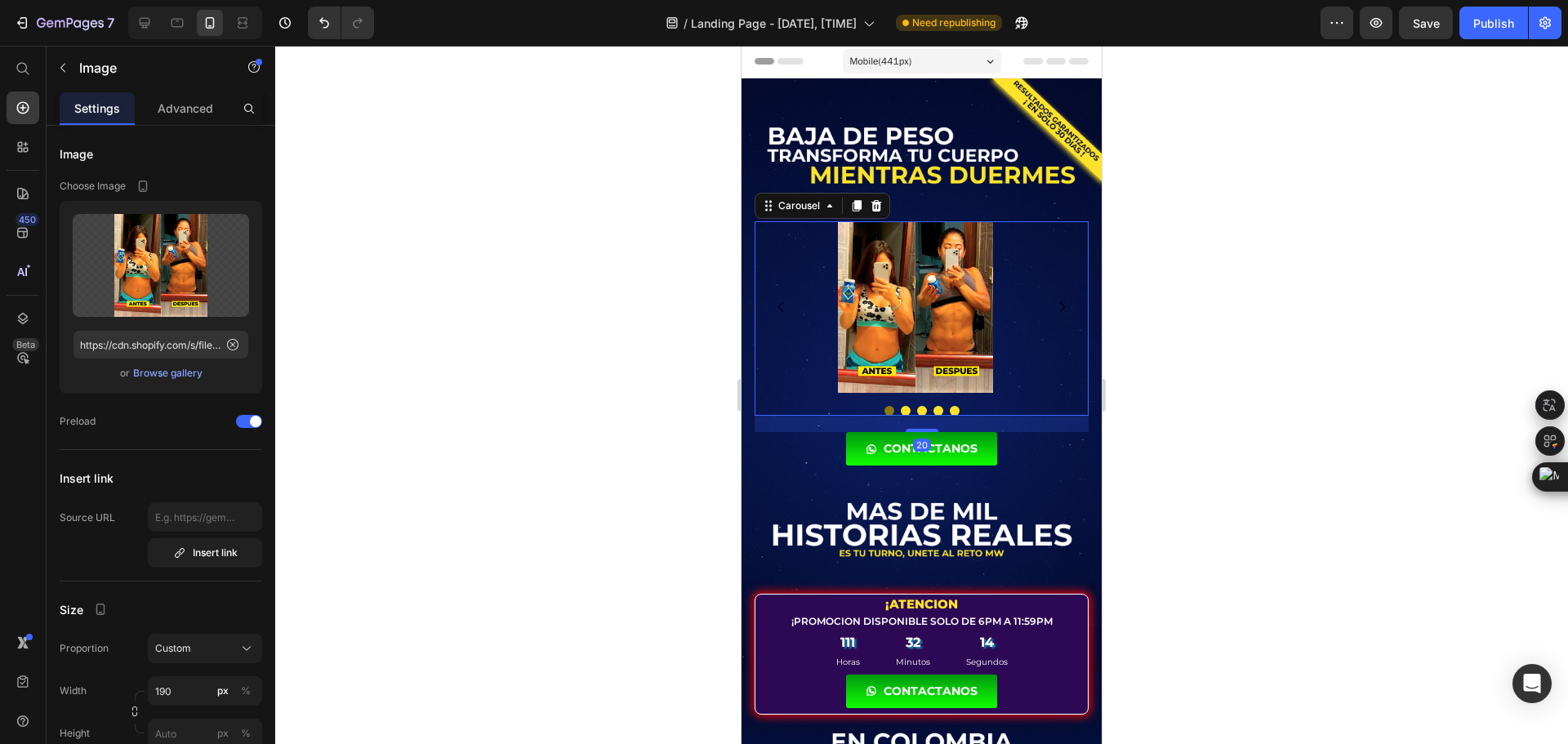 click at bounding box center (906, 411) 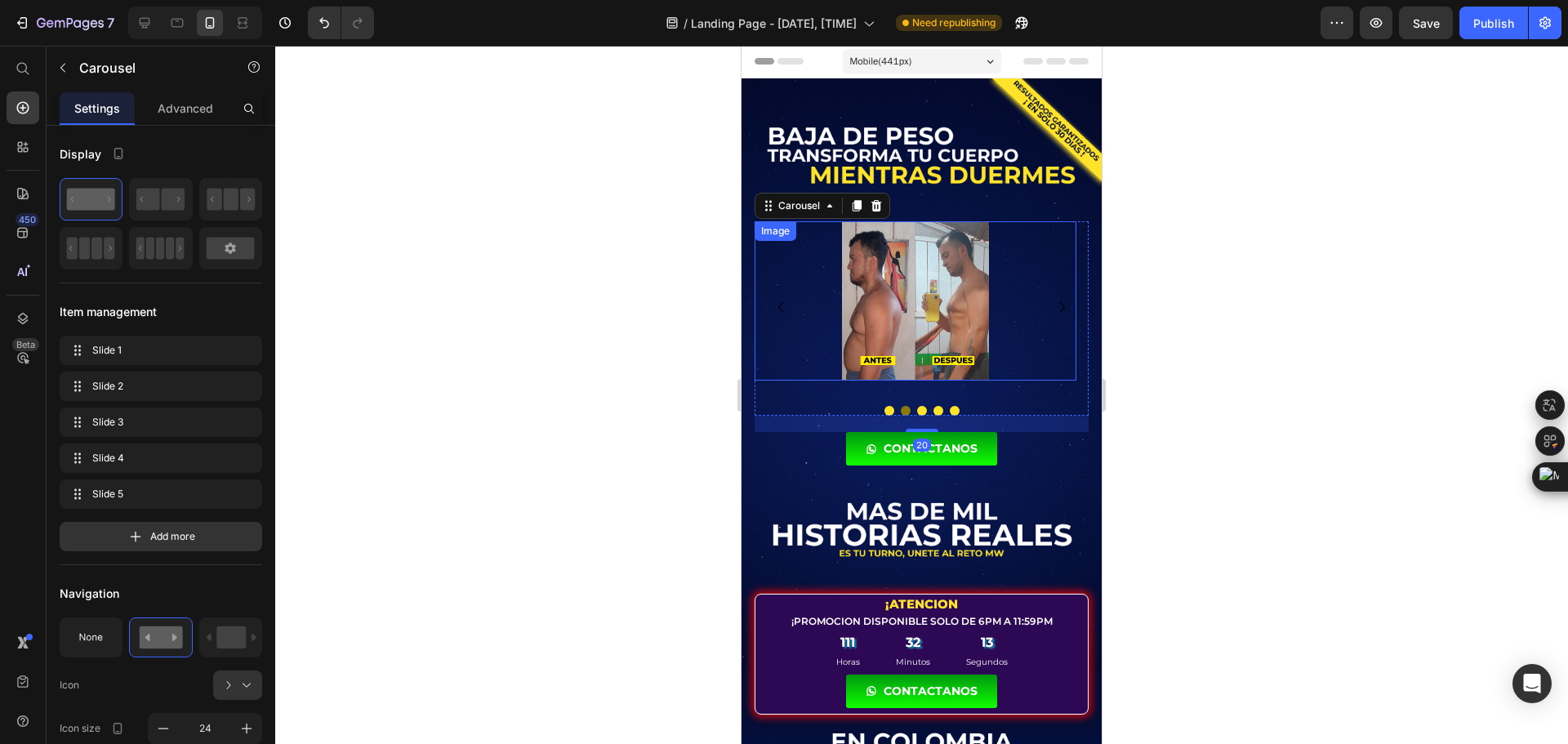 click at bounding box center (915, 301) 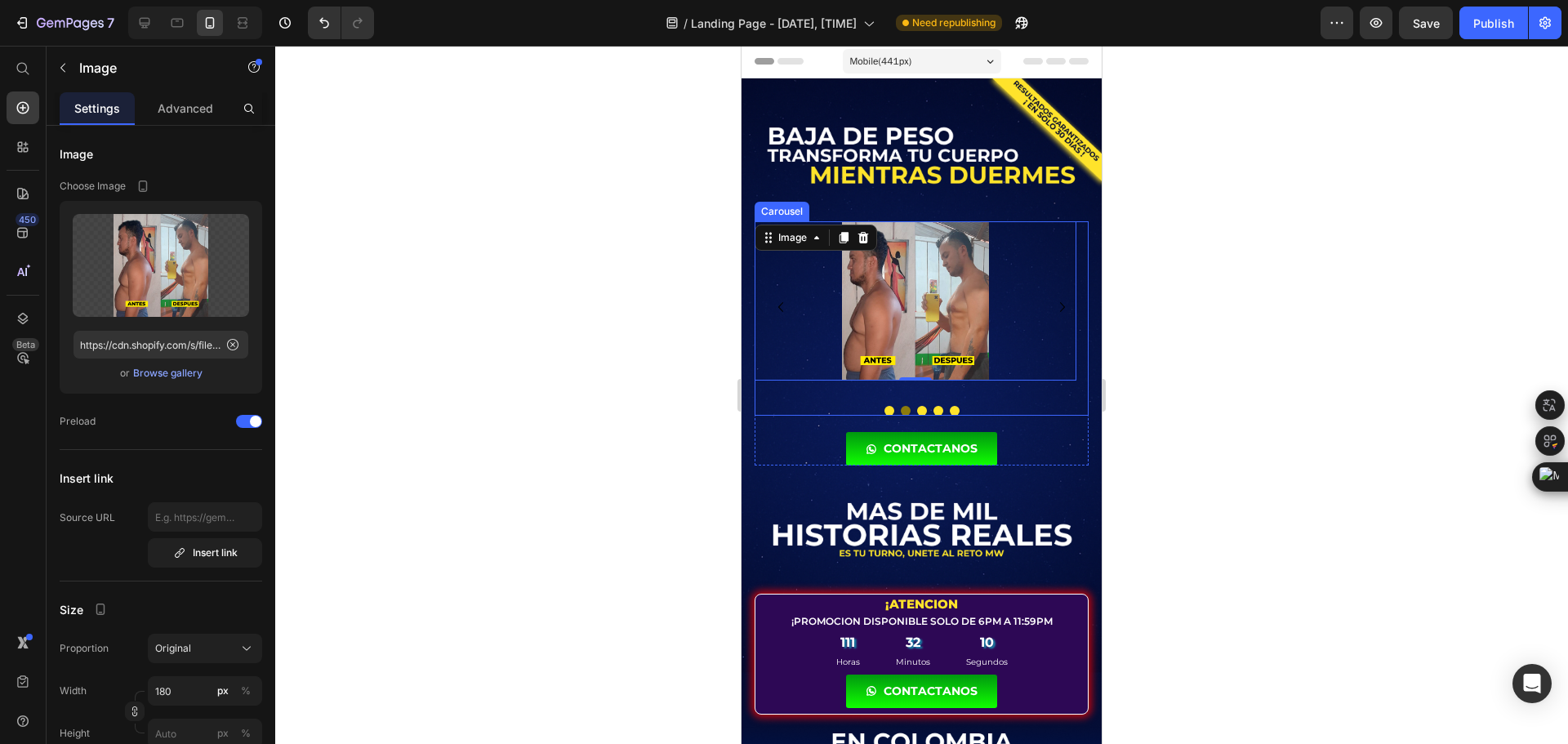 click at bounding box center [889, 411] 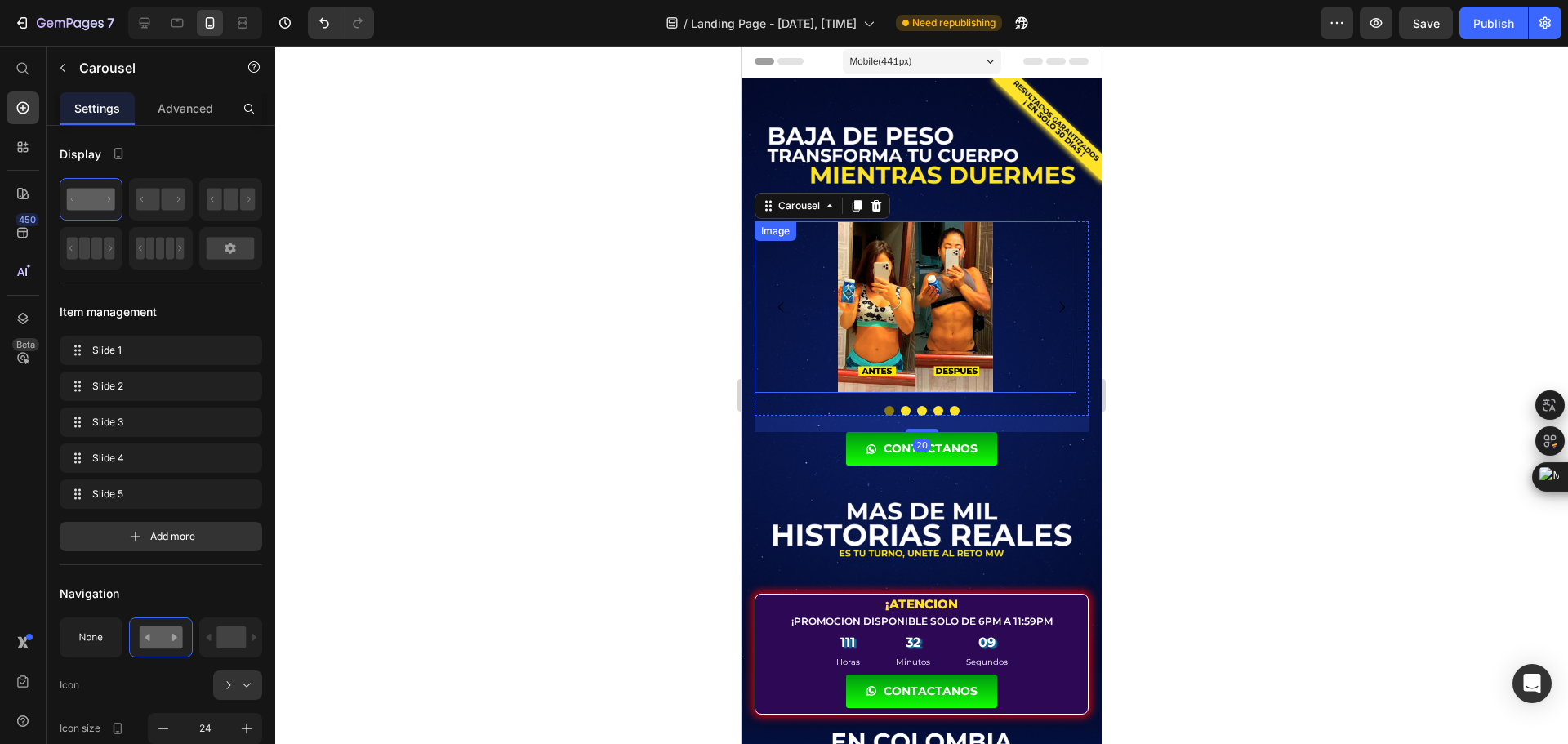 click at bounding box center [915, 307] 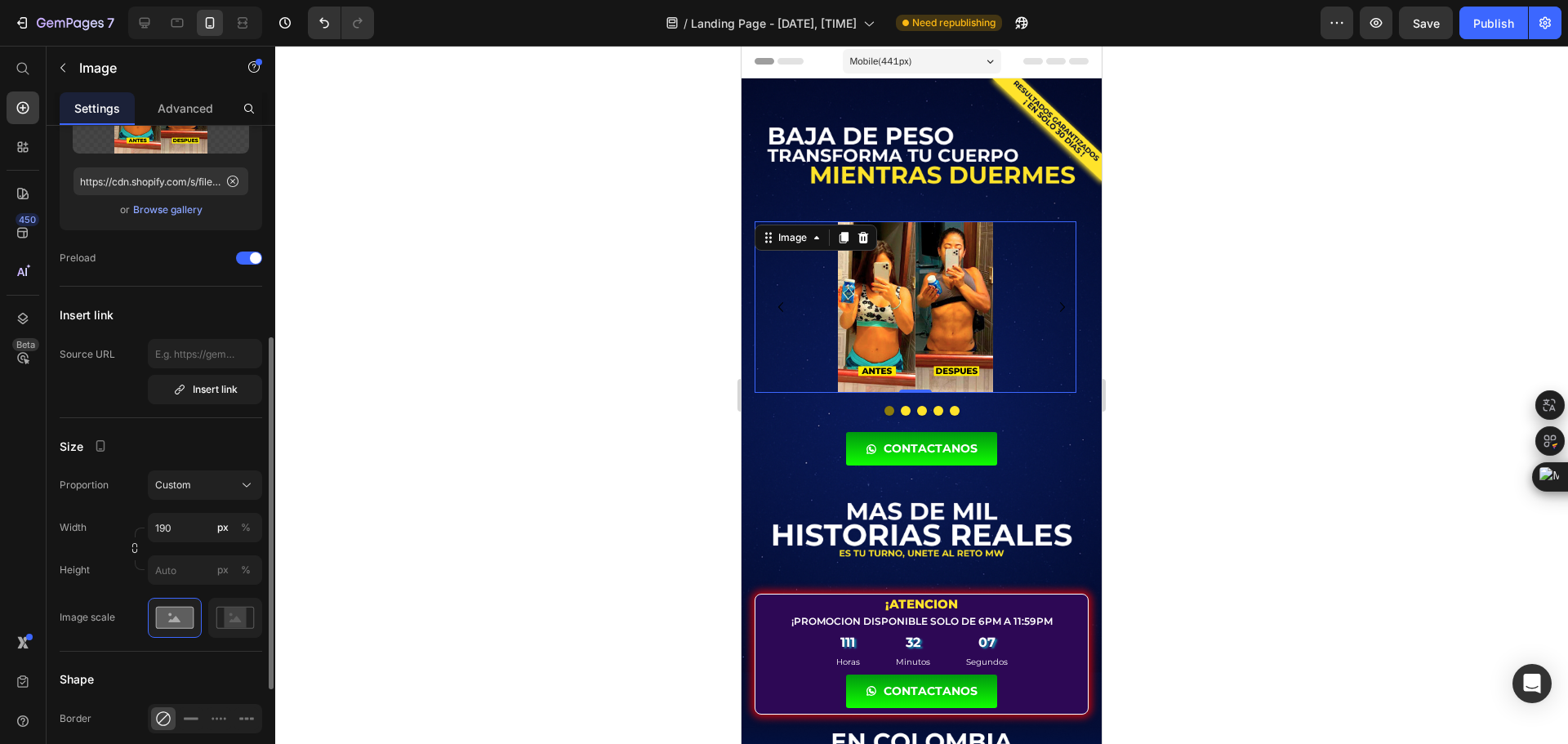 scroll, scrollTop: 327, scrollLeft: 0, axis: vertical 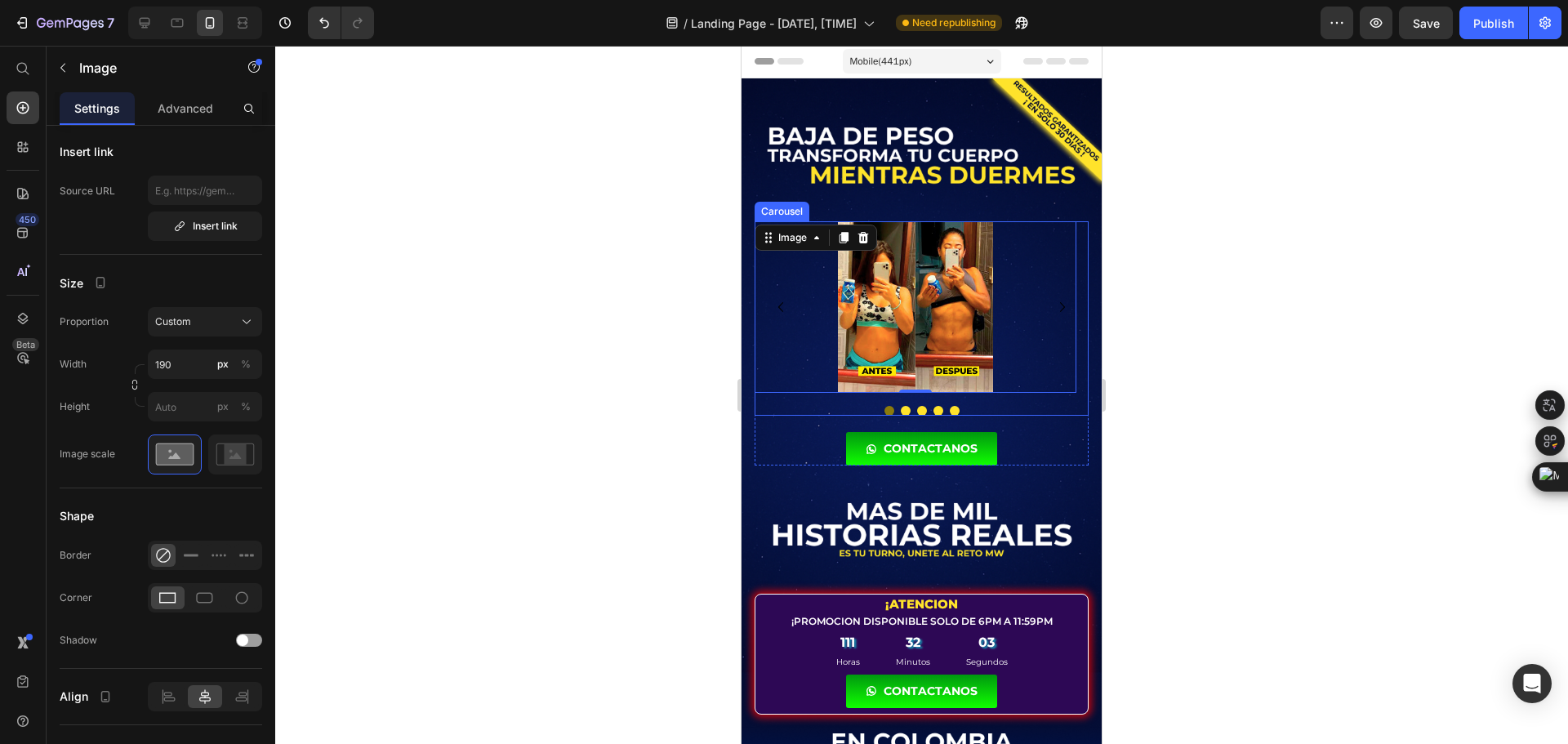 click at bounding box center [906, 411] 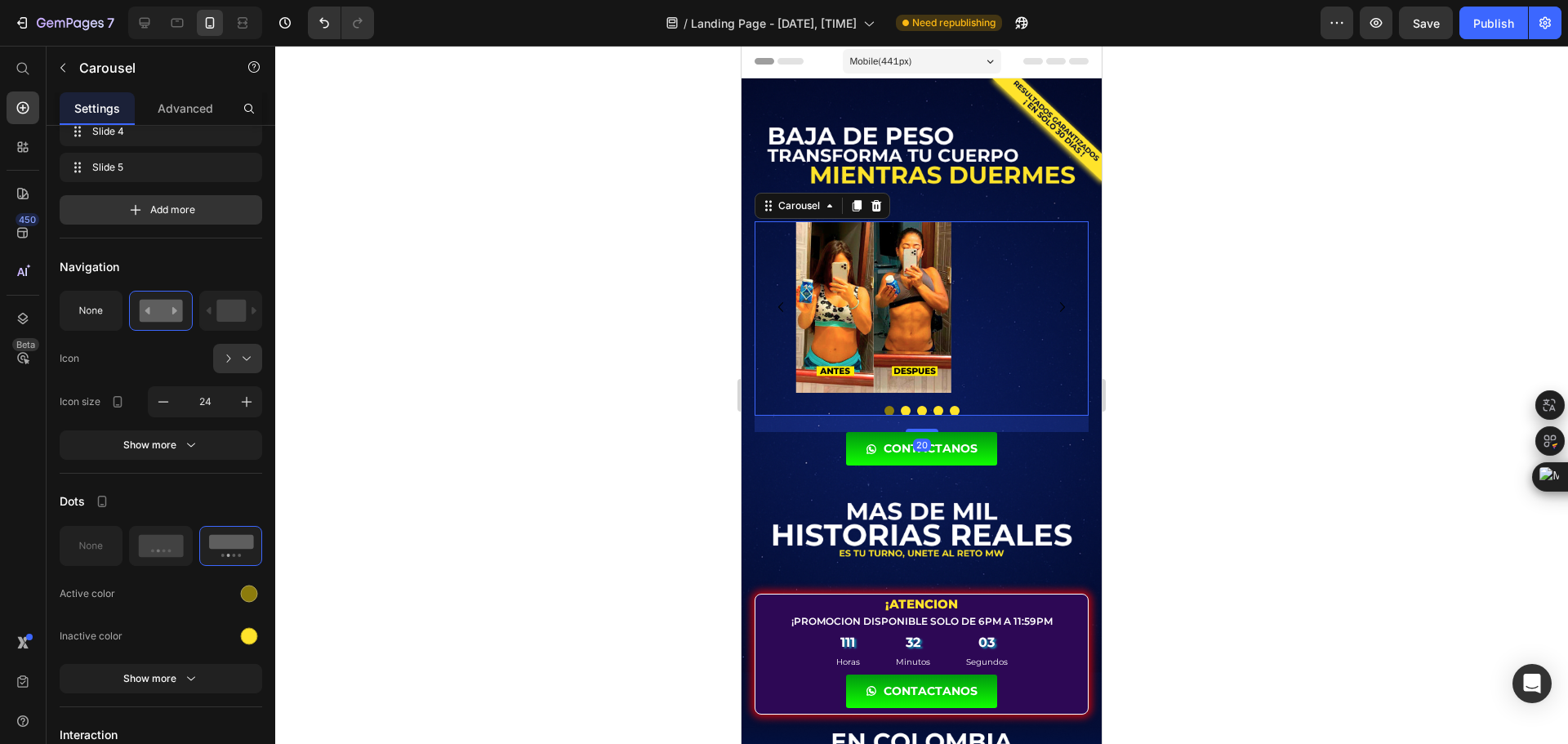 scroll, scrollTop: 0, scrollLeft: 0, axis: both 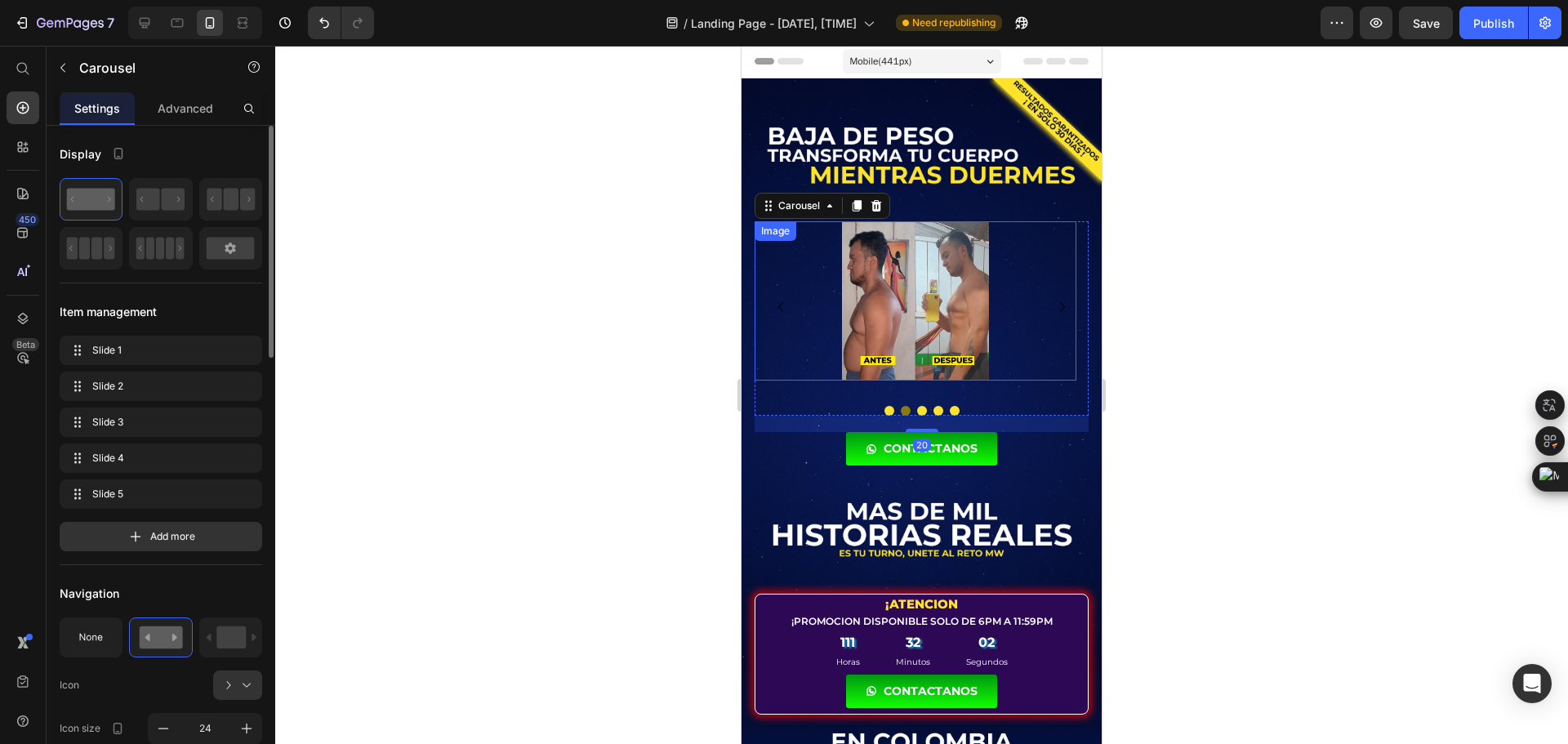 click at bounding box center [915, 301] 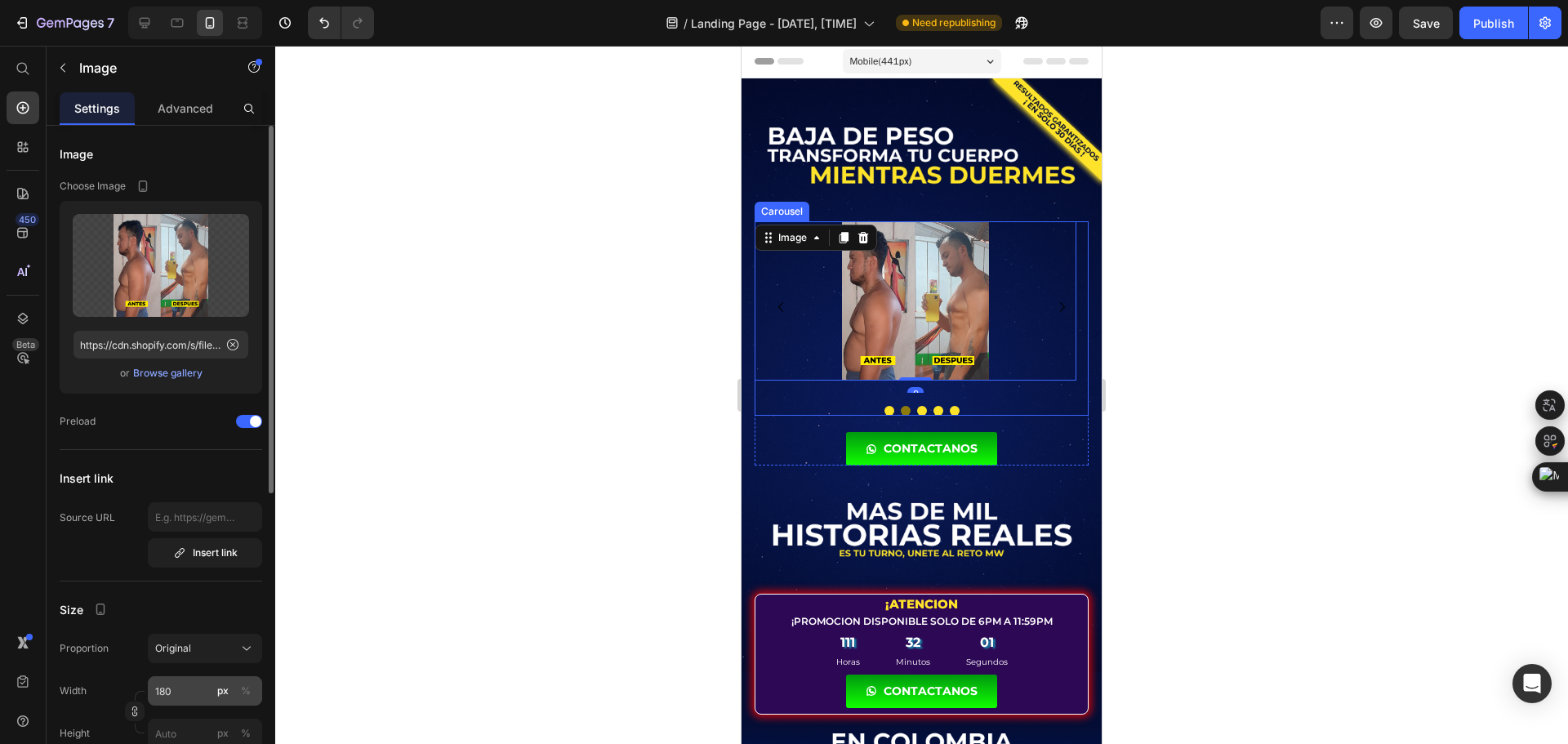 scroll, scrollTop: 163, scrollLeft: 0, axis: vertical 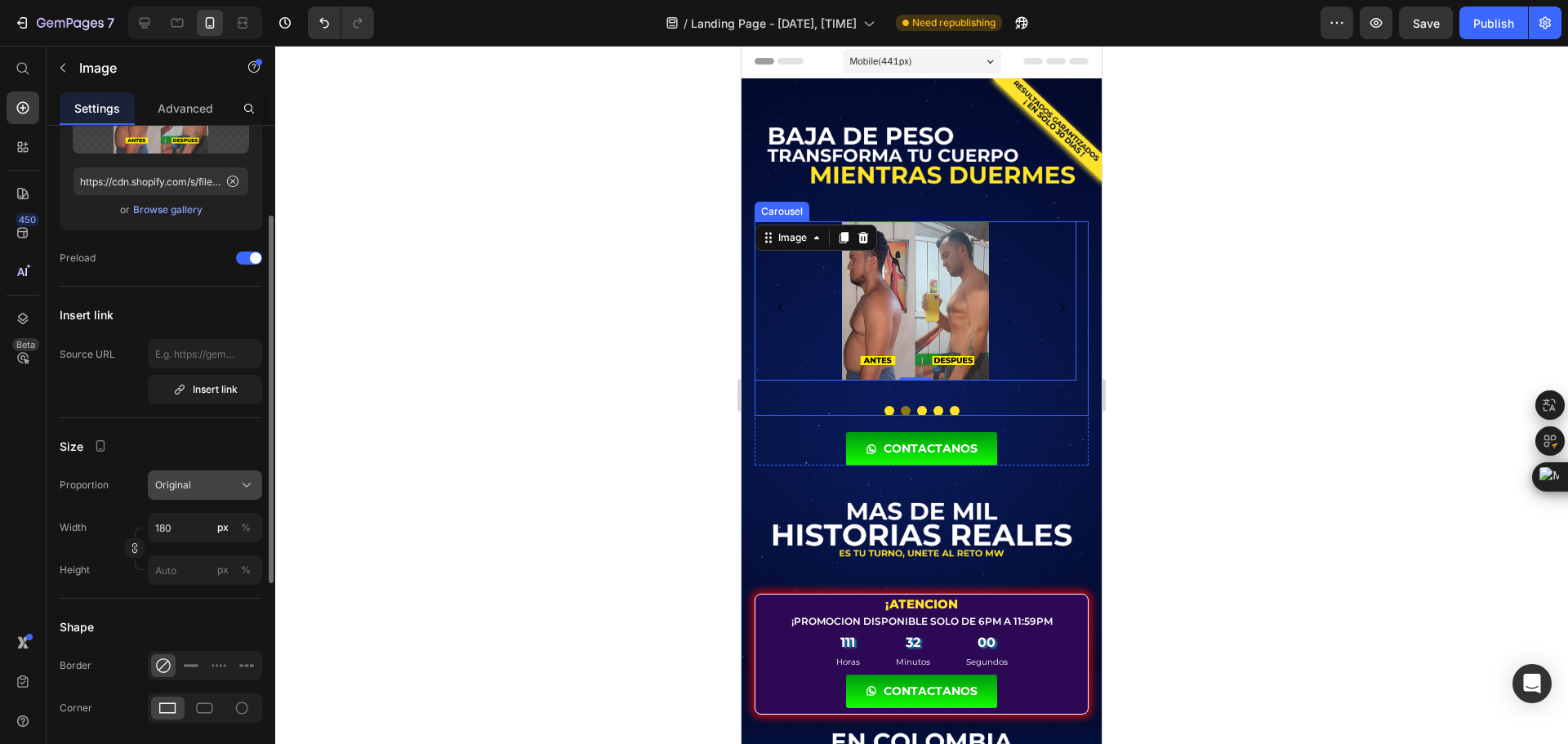 click on "Original" 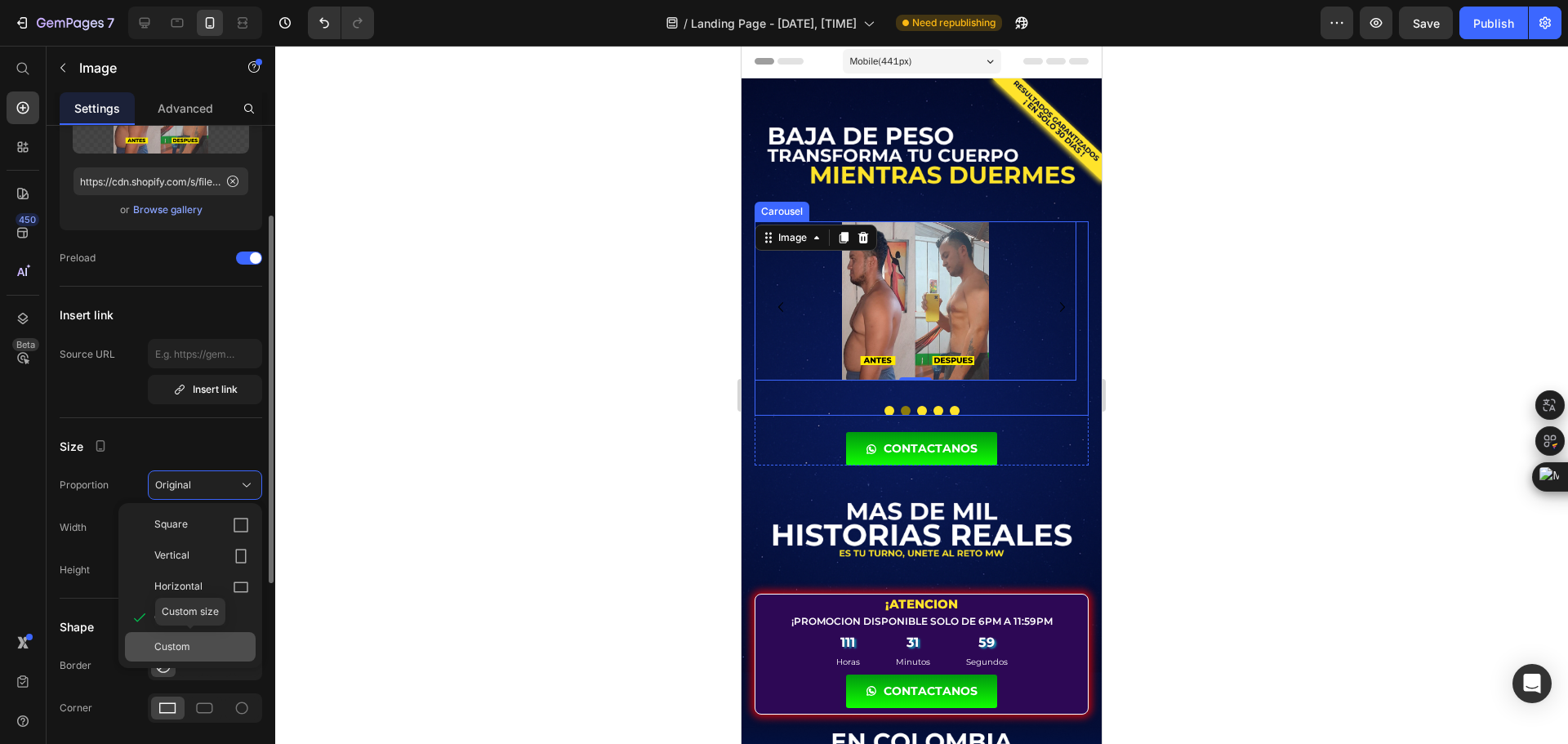 click on "Custom" at bounding box center [172, 647] 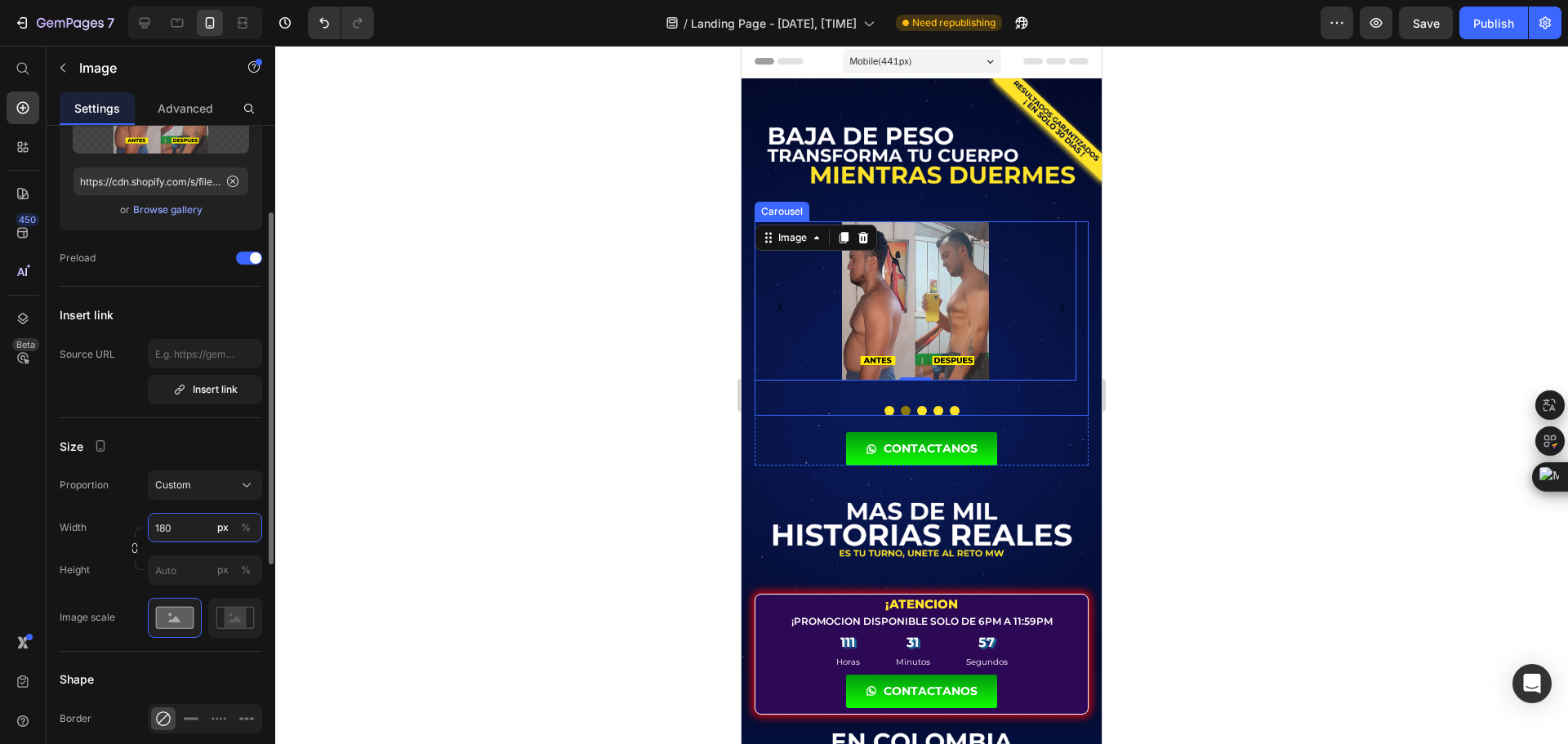 click on "180" at bounding box center [205, 528] 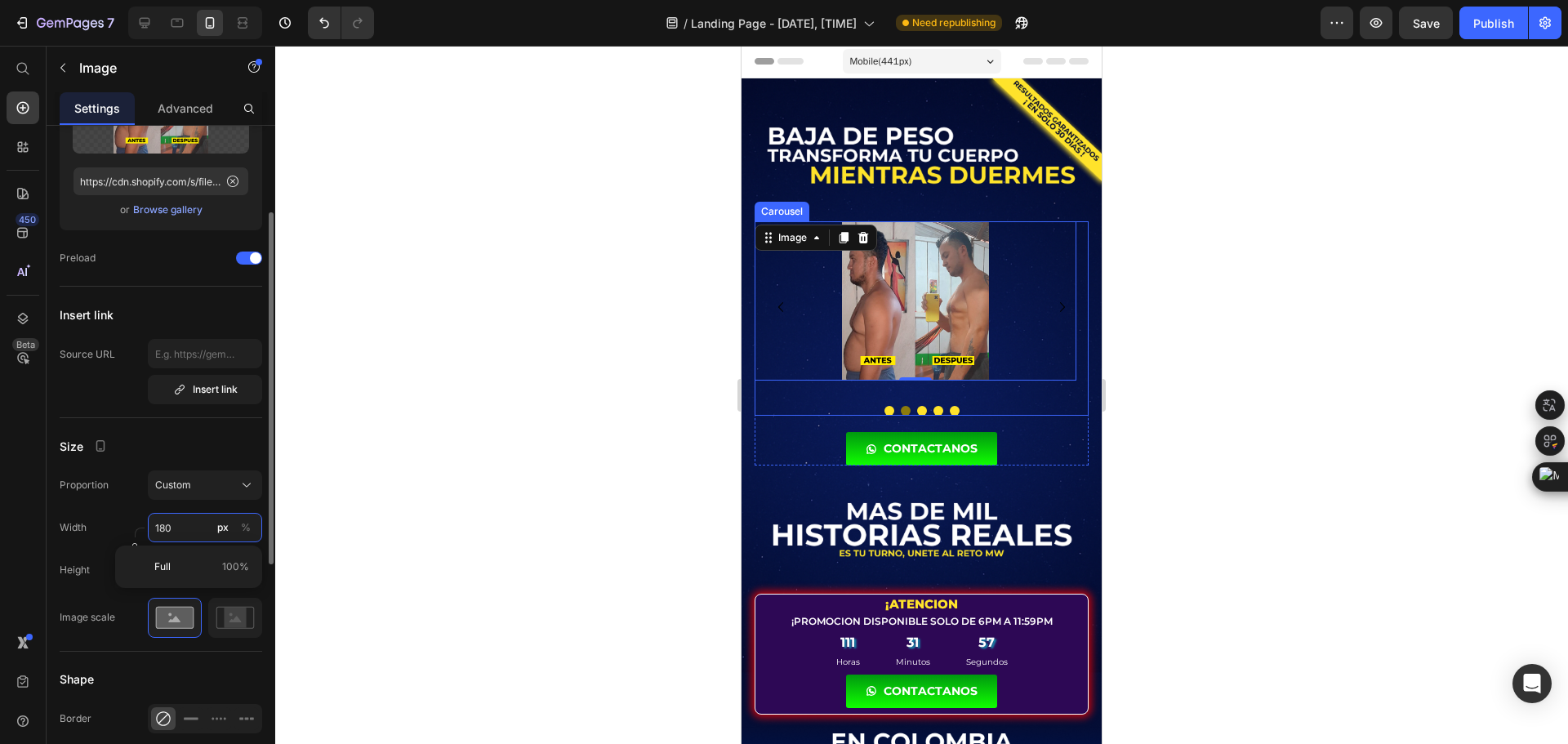 click on "180" at bounding box center (205, 528) 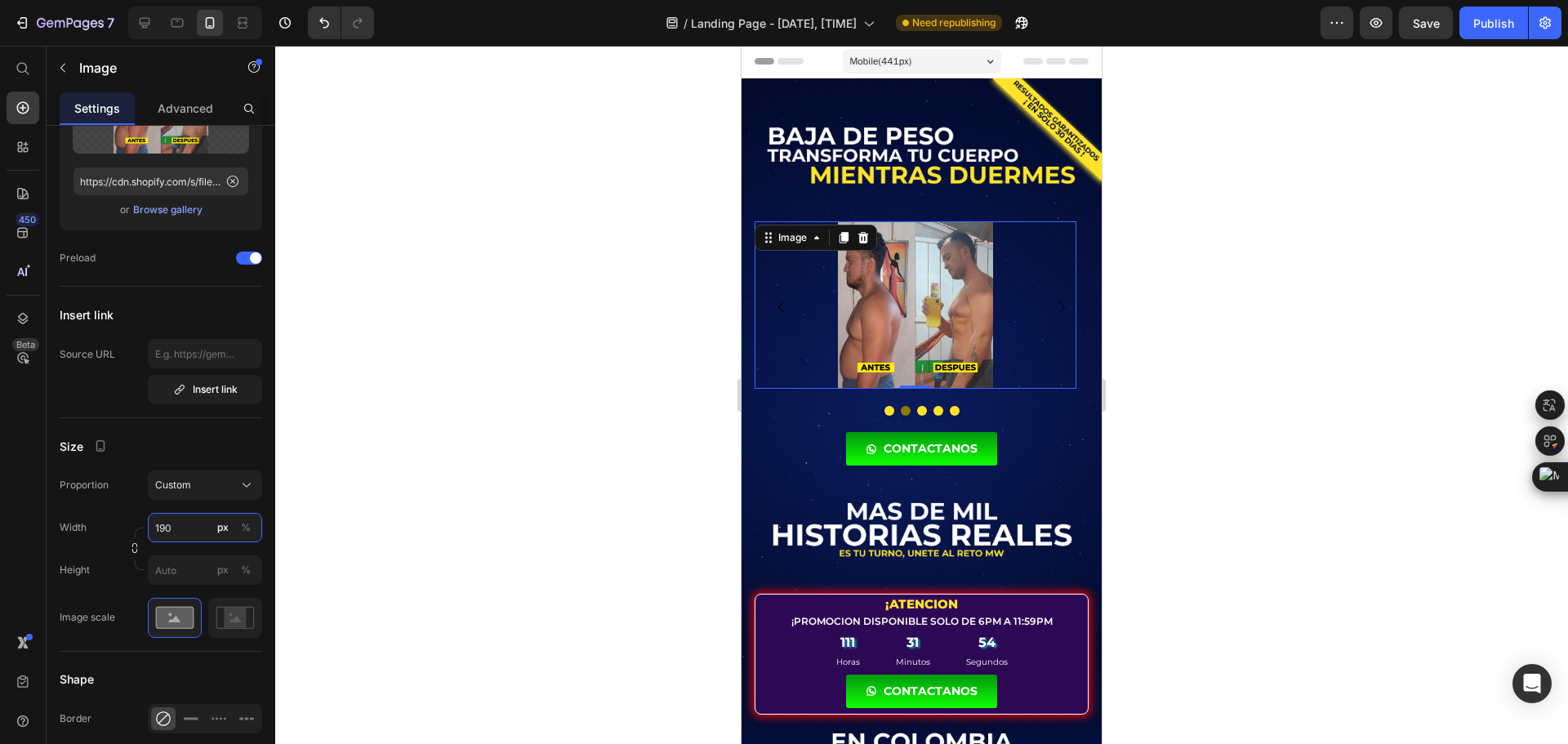 type on "190" 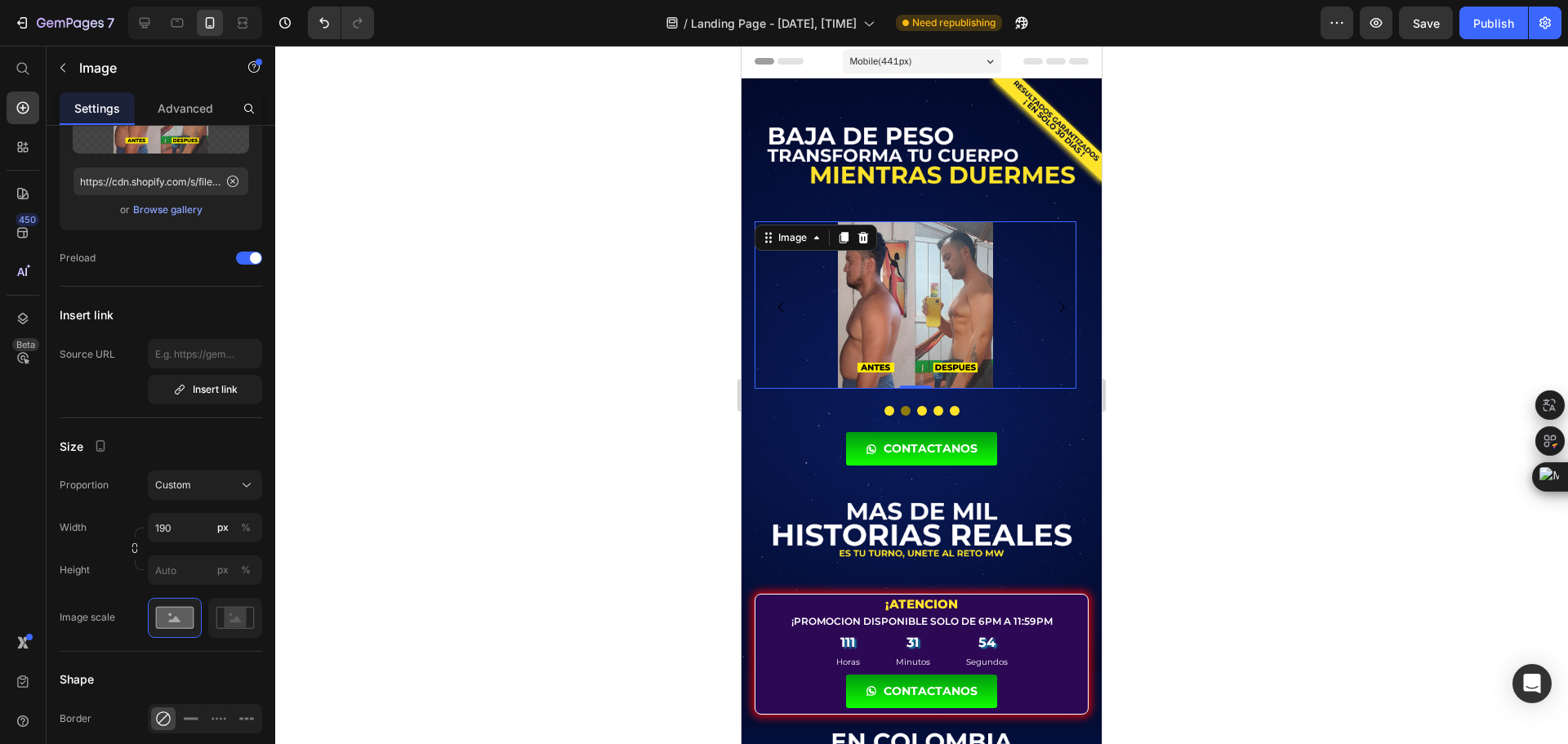 click 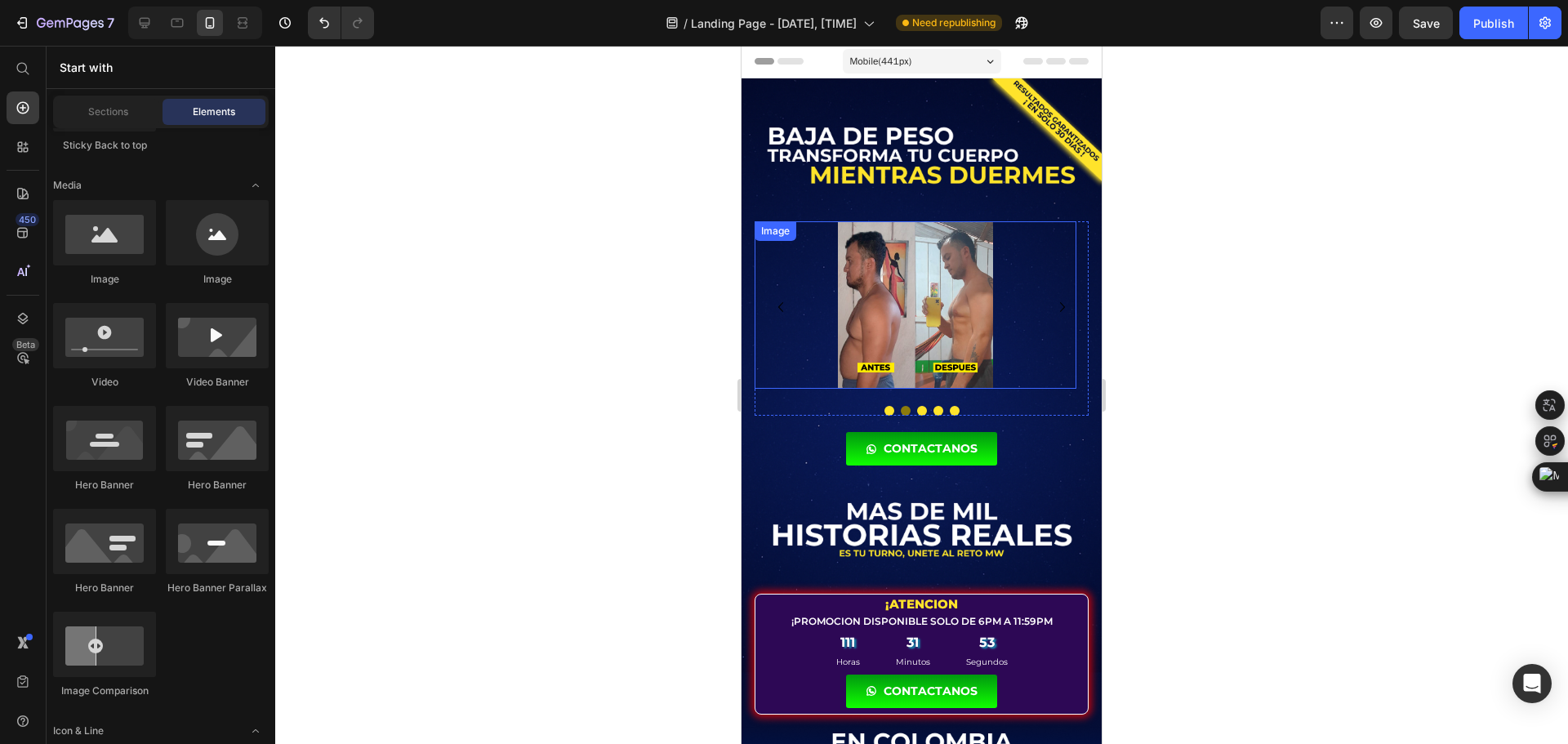 click at bounding box center (915, 305) 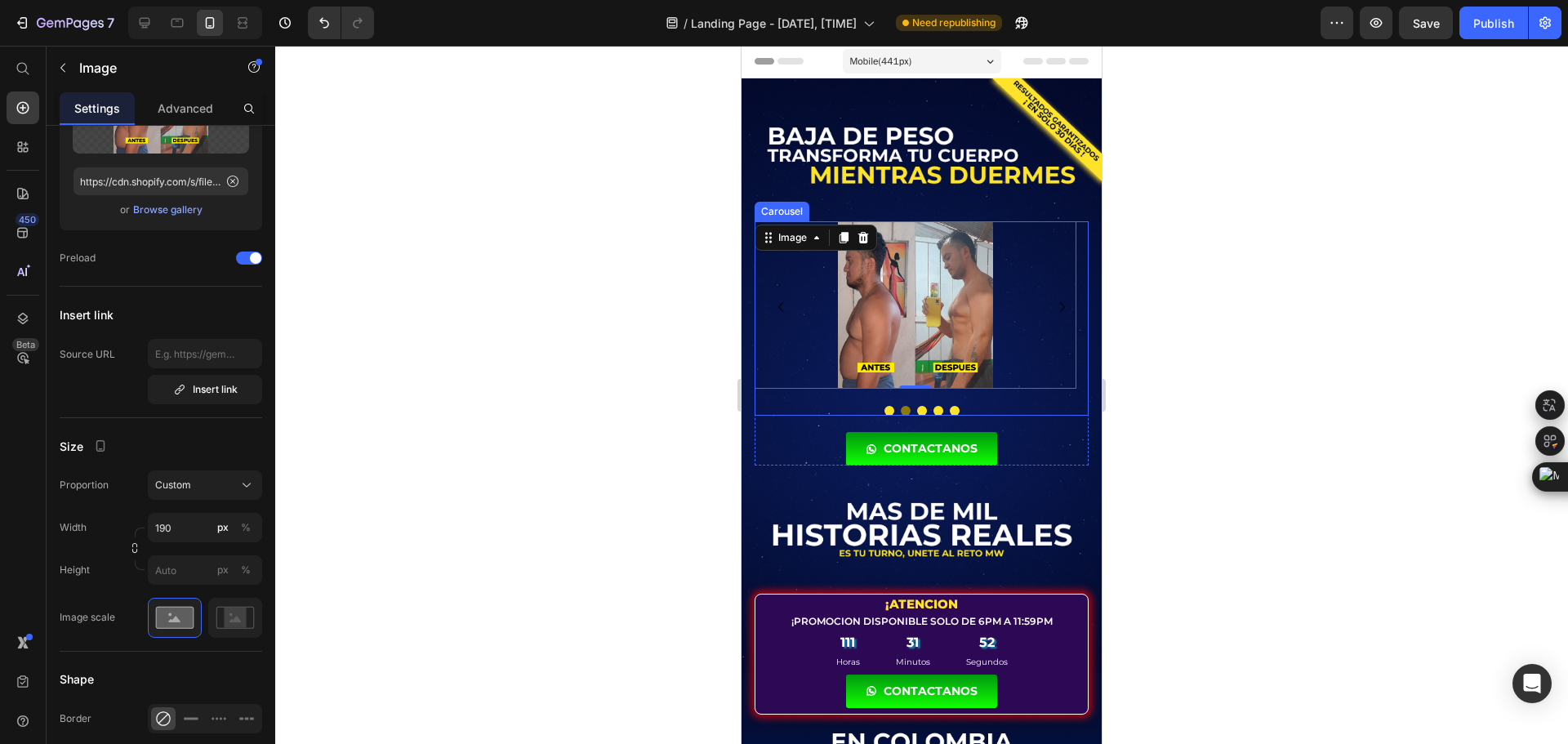 click at bounding box center (889, 411) 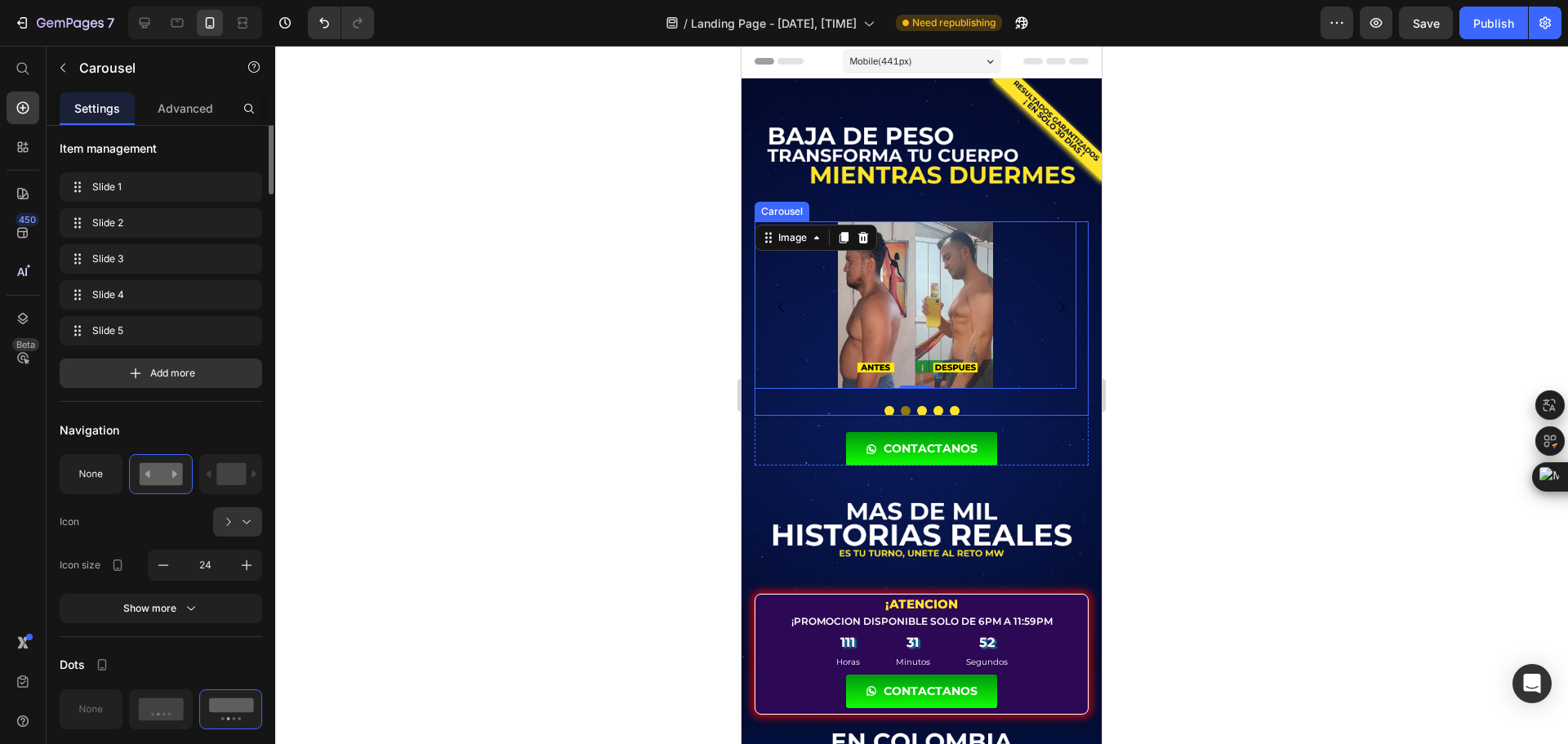 scroll, scrollTop: 0, scrollLeft: 0, axis: both 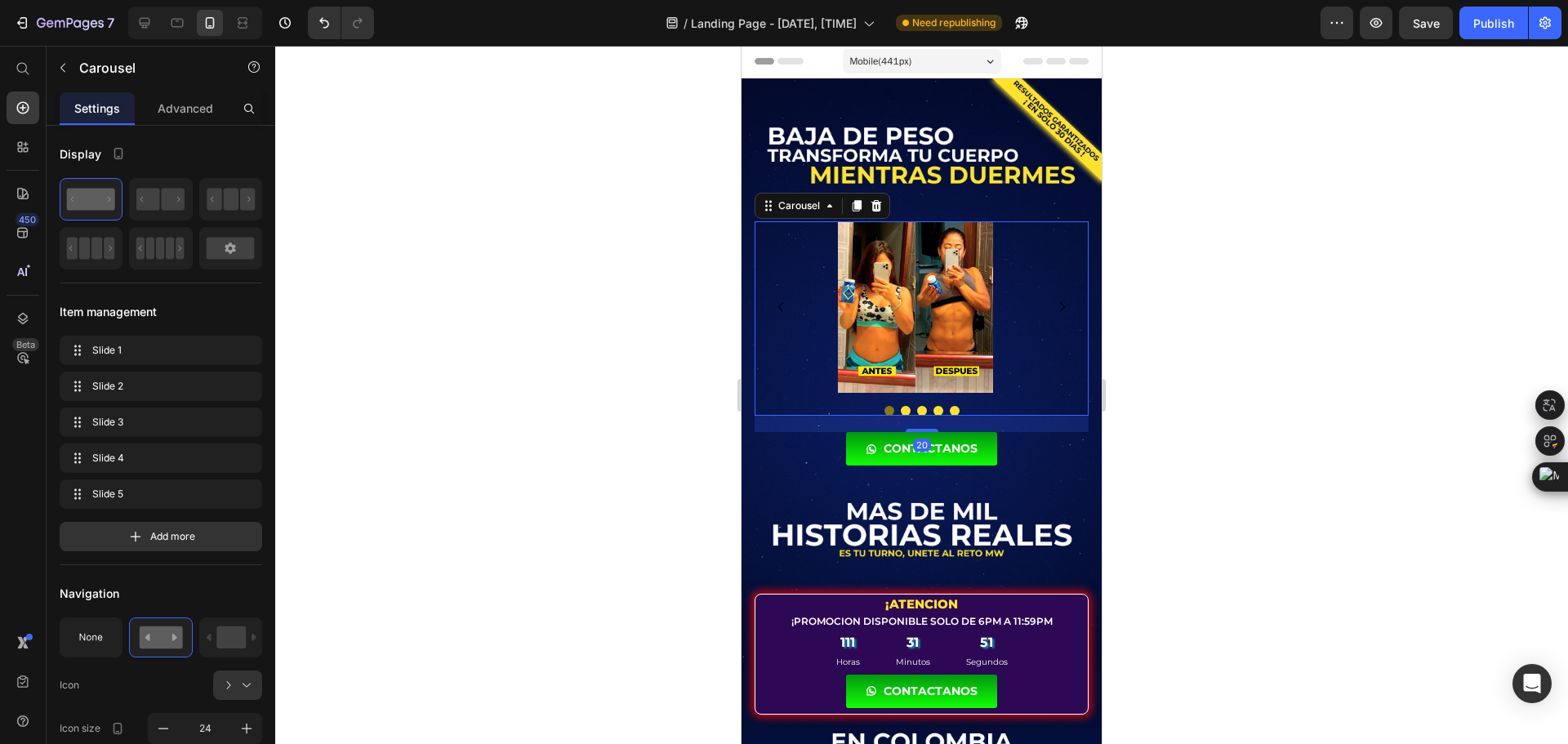 click at bounding box center (906, 411) 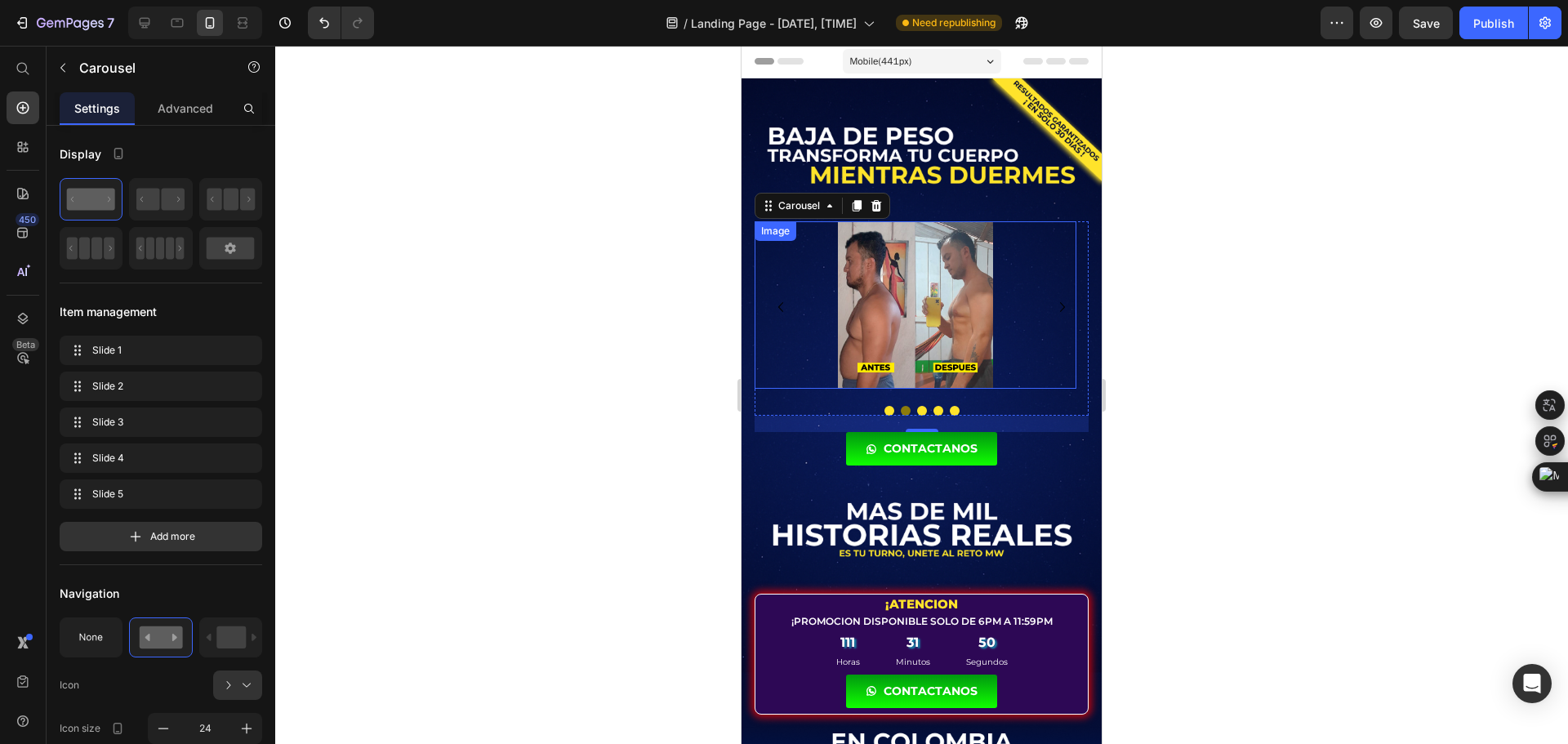 click at bounding box center (915, 305) 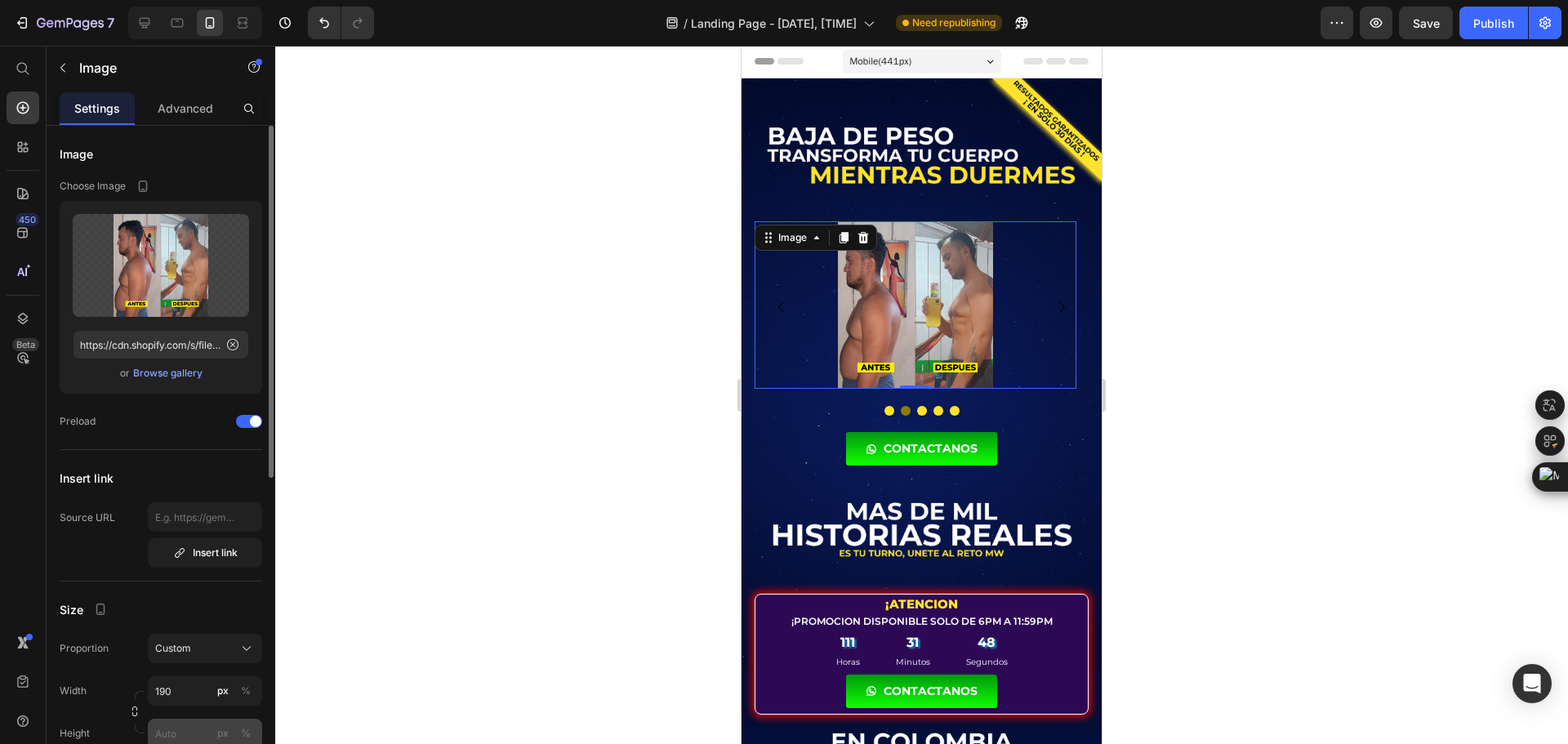 scroll, scrollTop: 245, scrollLeft: 0, axis: vertical 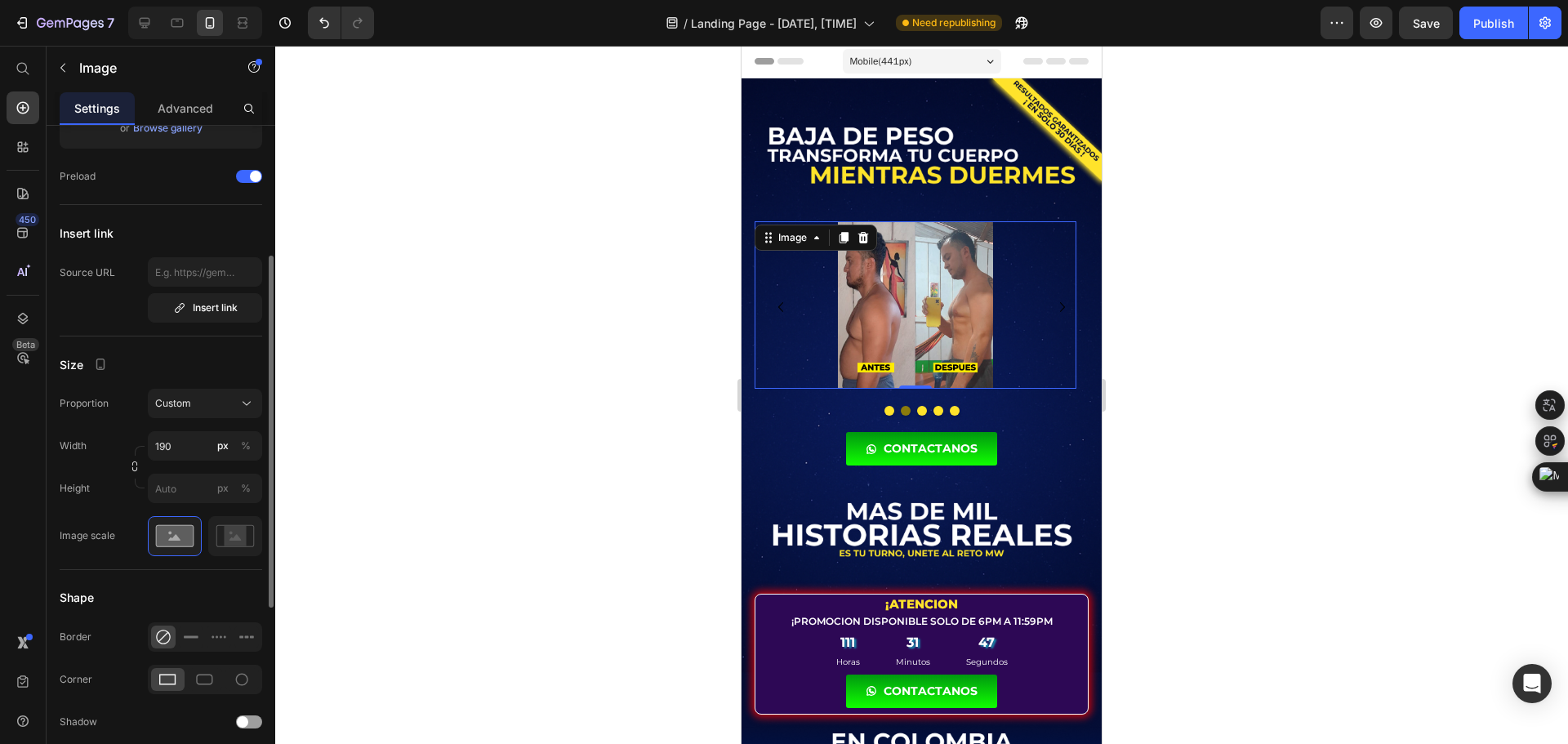 click 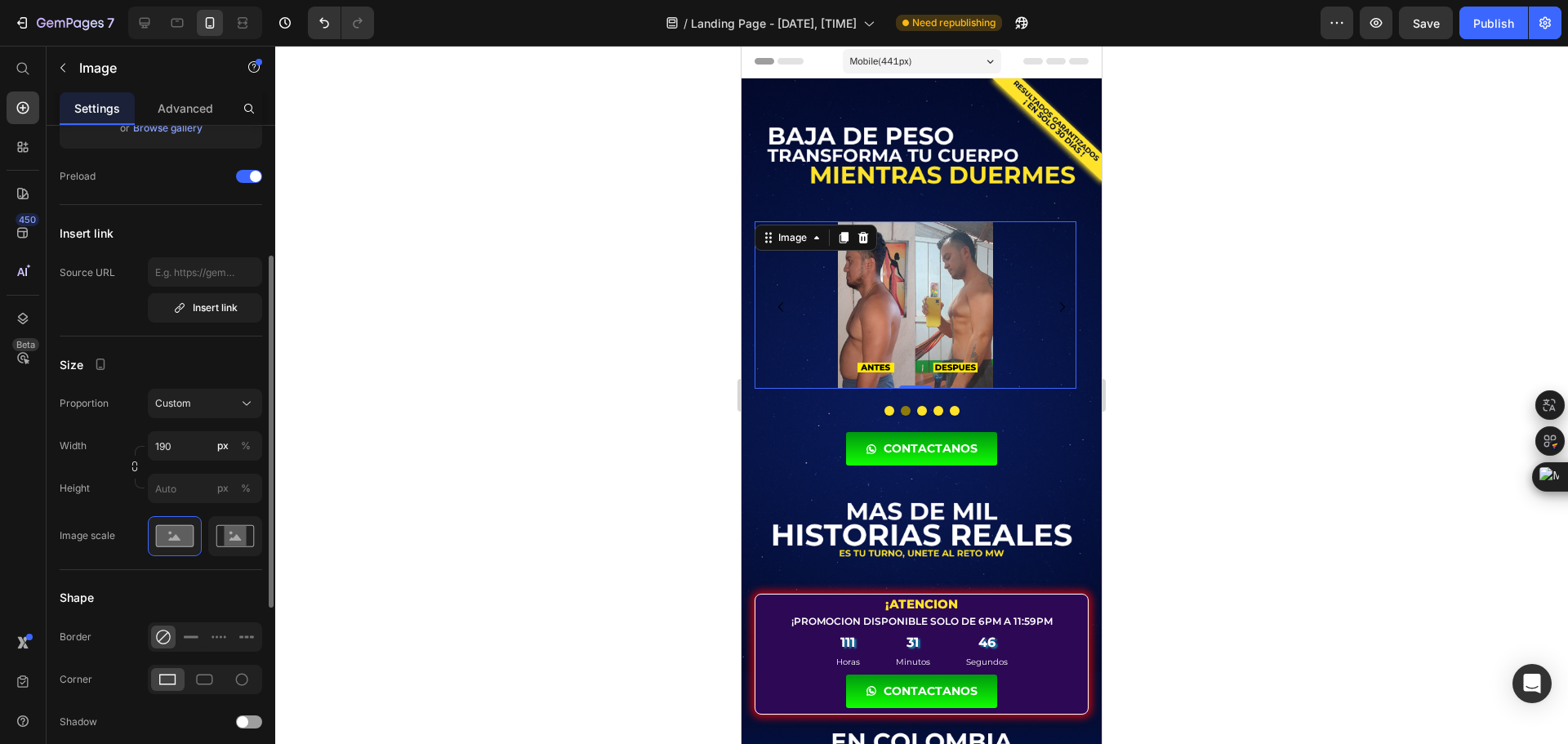 click 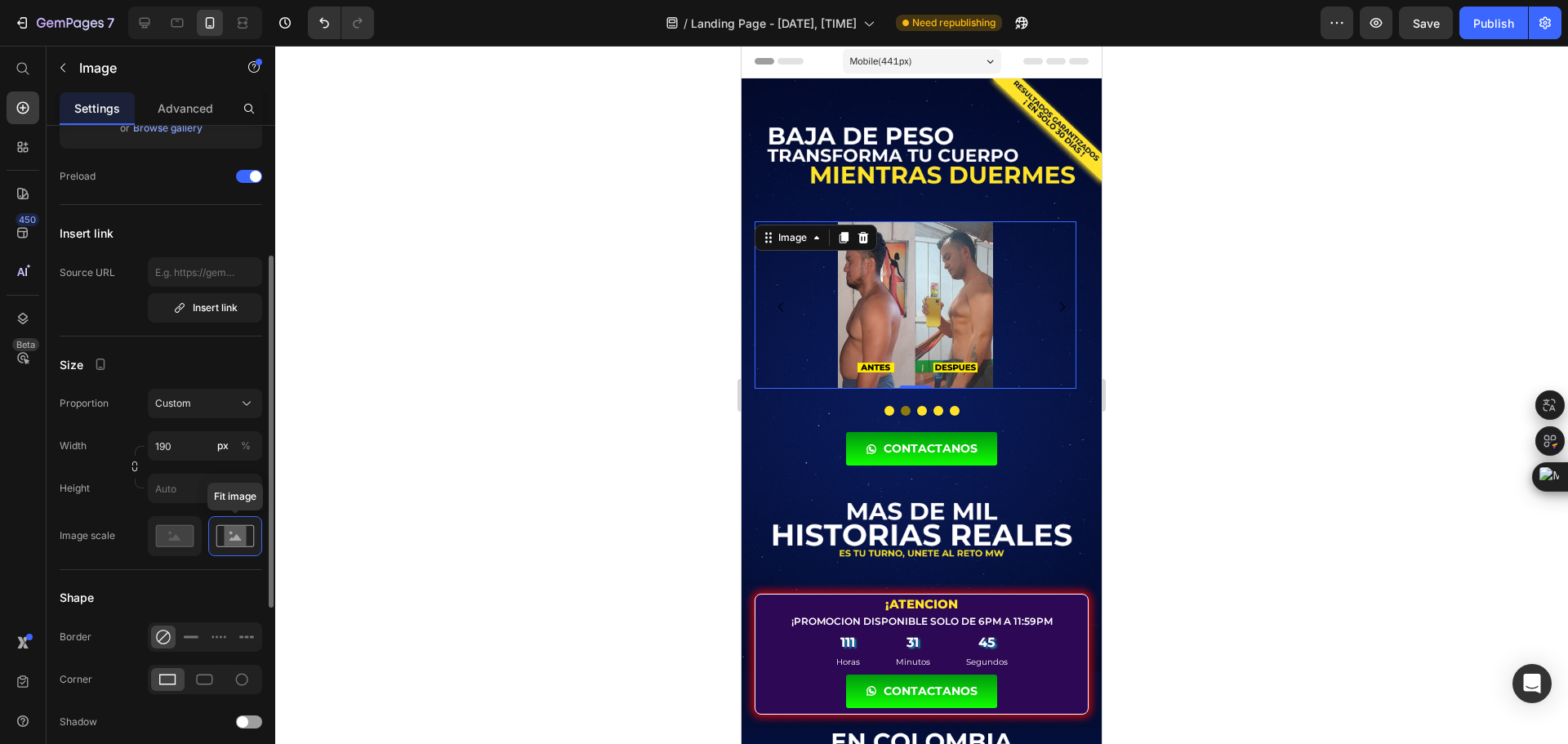 click 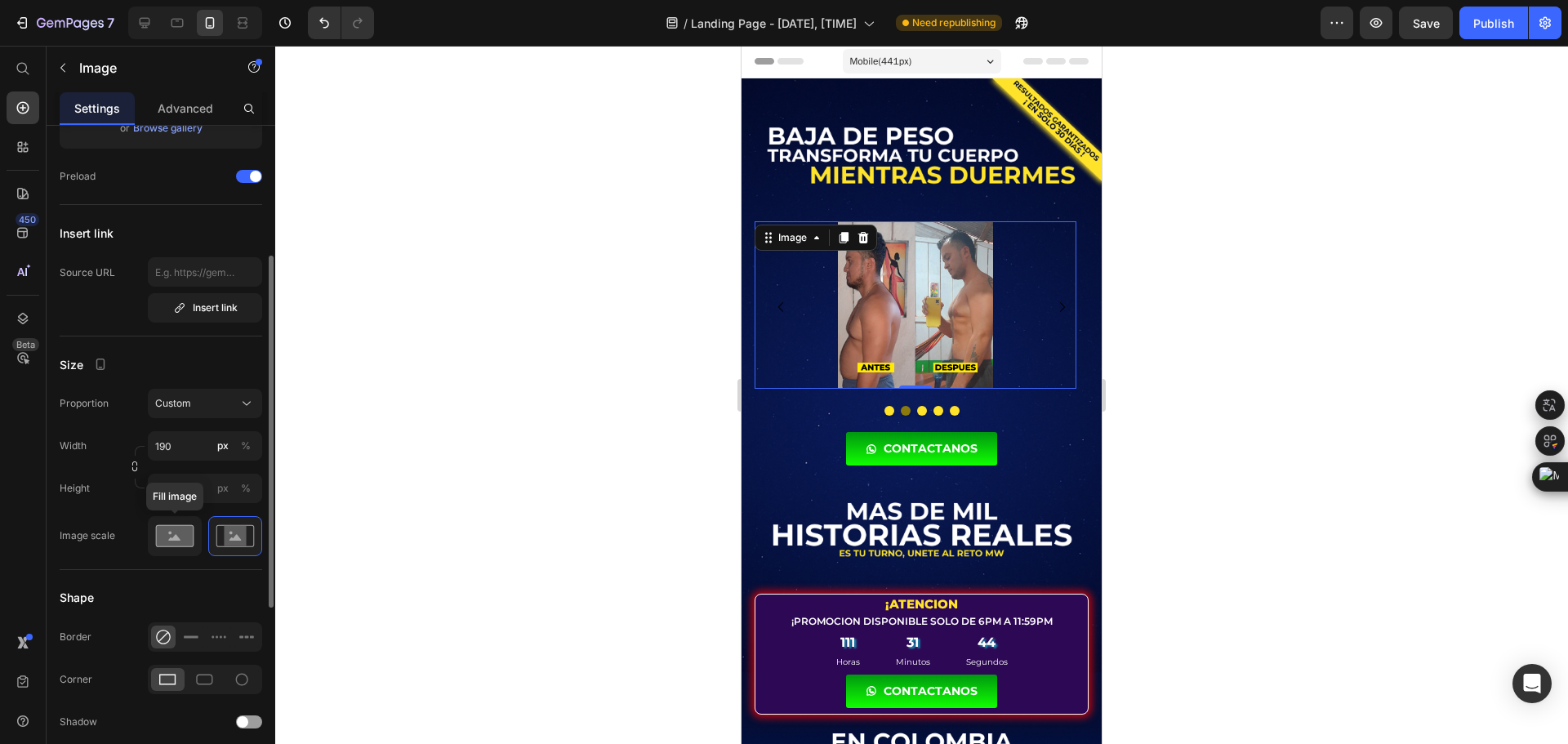 click 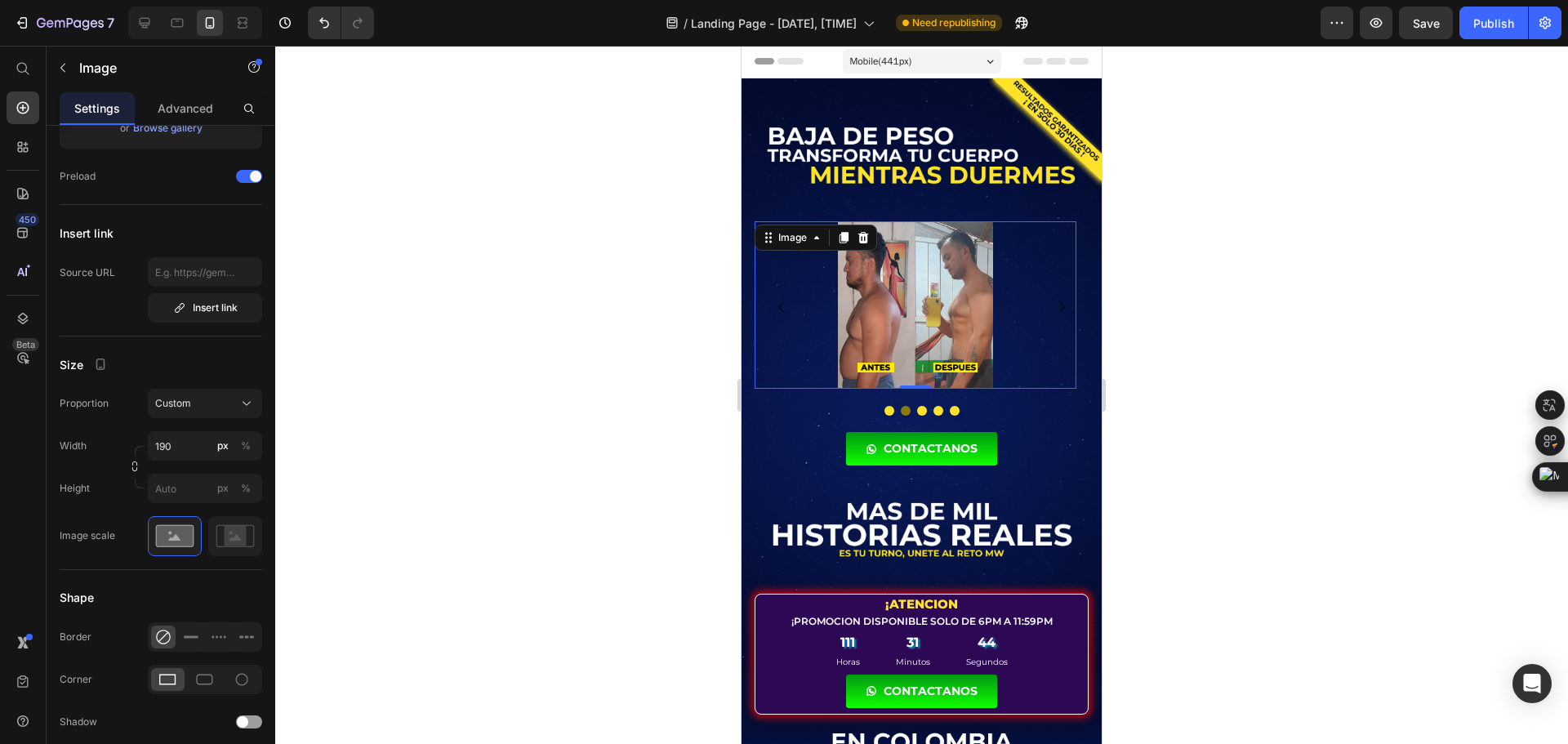 click 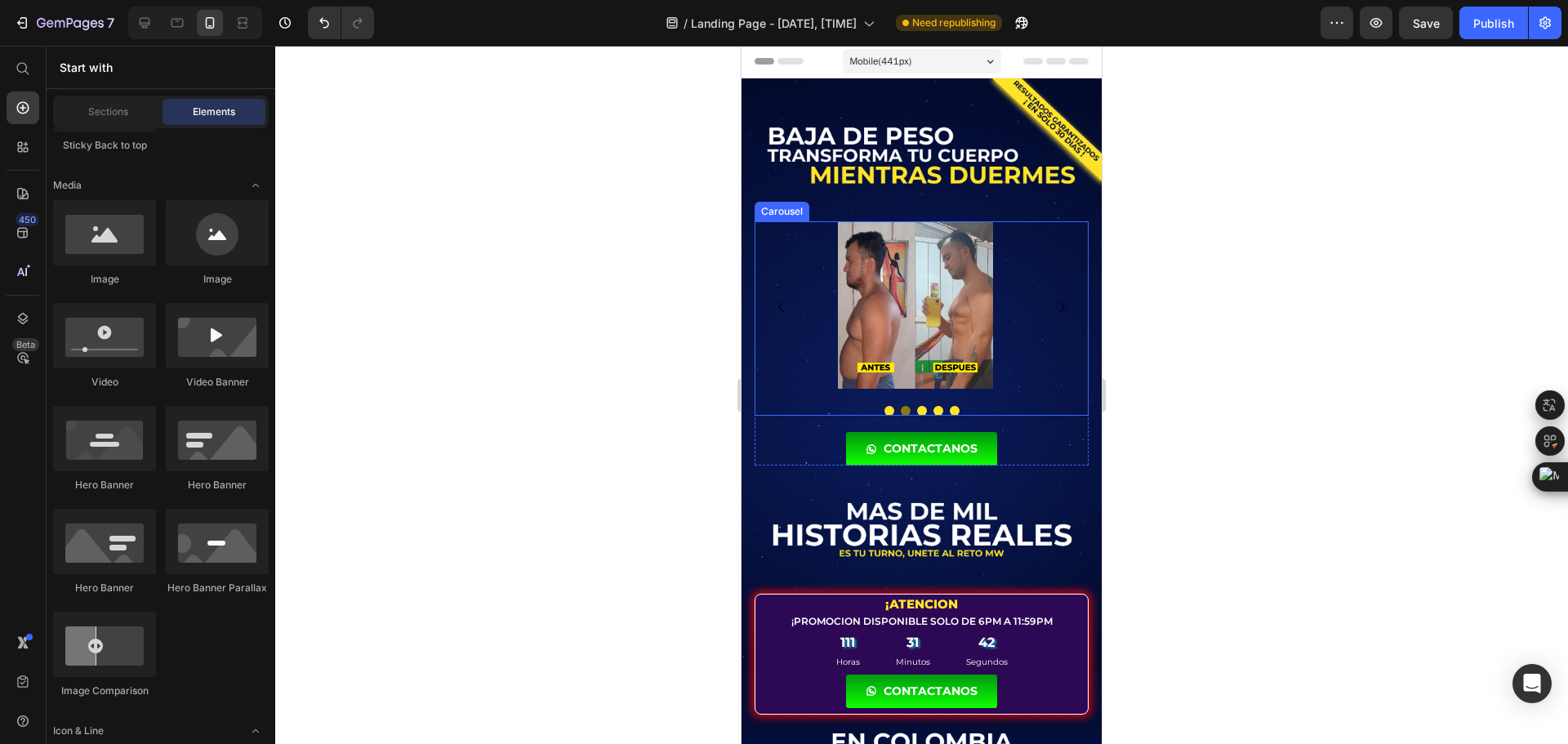 click at bounding box center [889, 411] 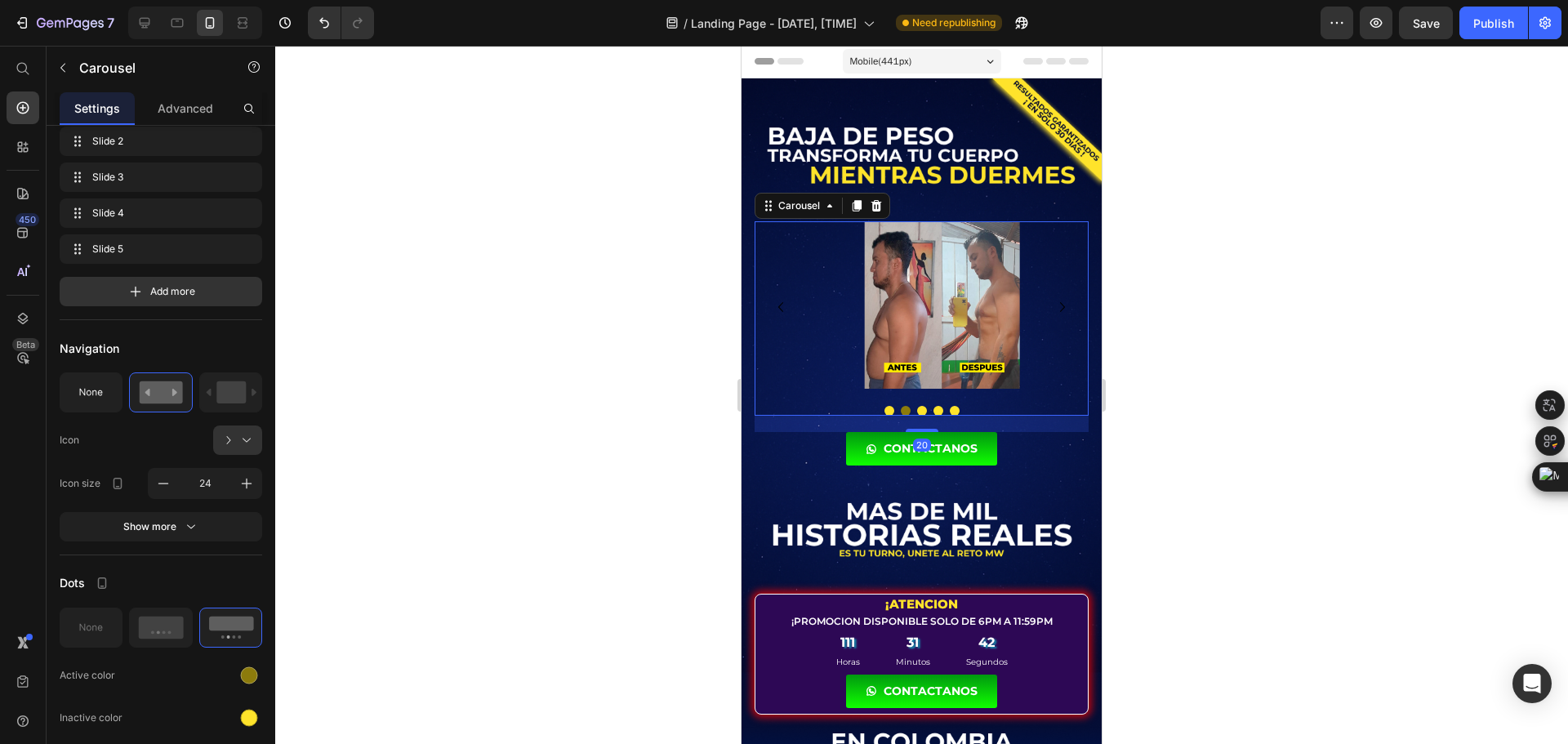 scroll, scrollTop: 0, scrollLeft: 0, axis: both 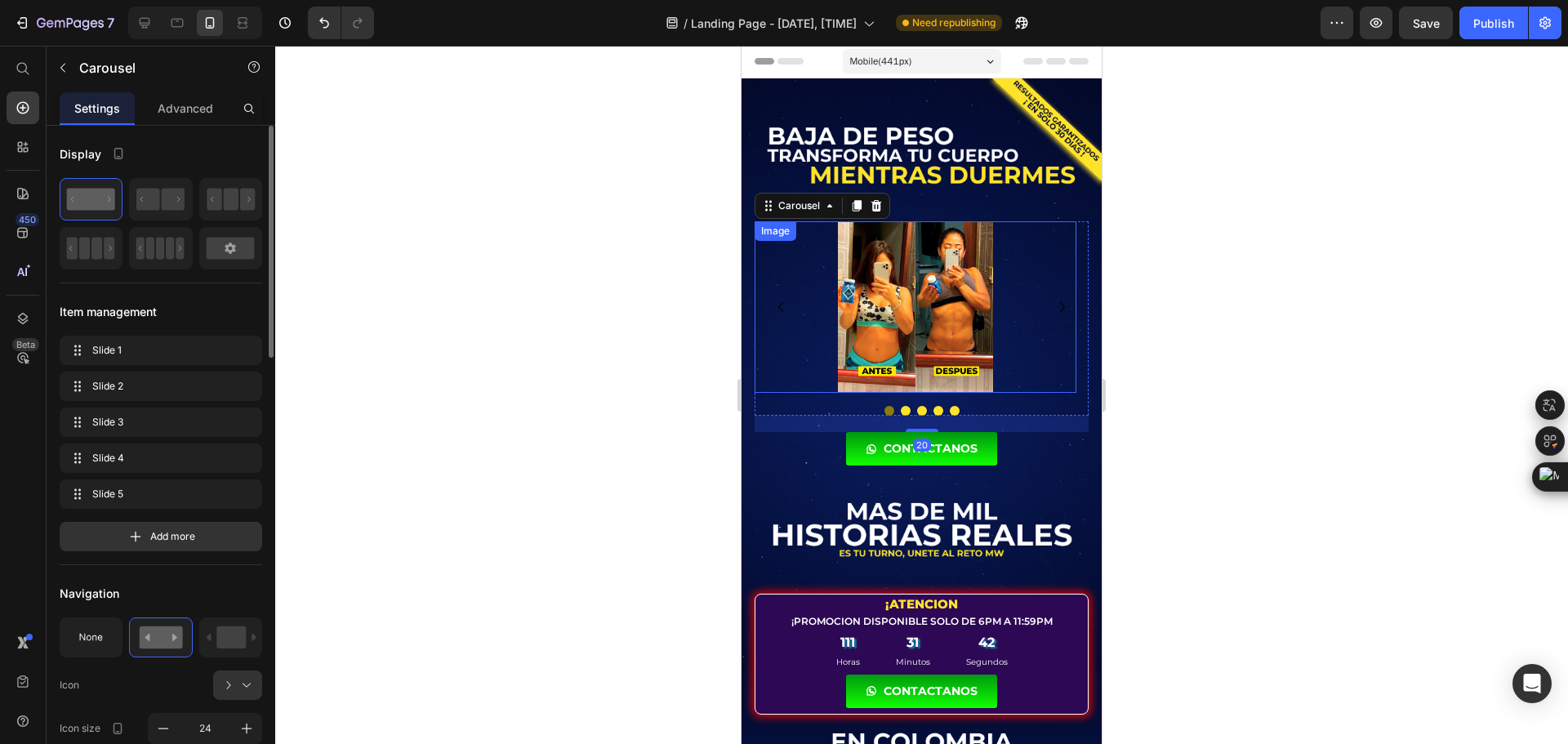 click at bounding box center [915, 307] 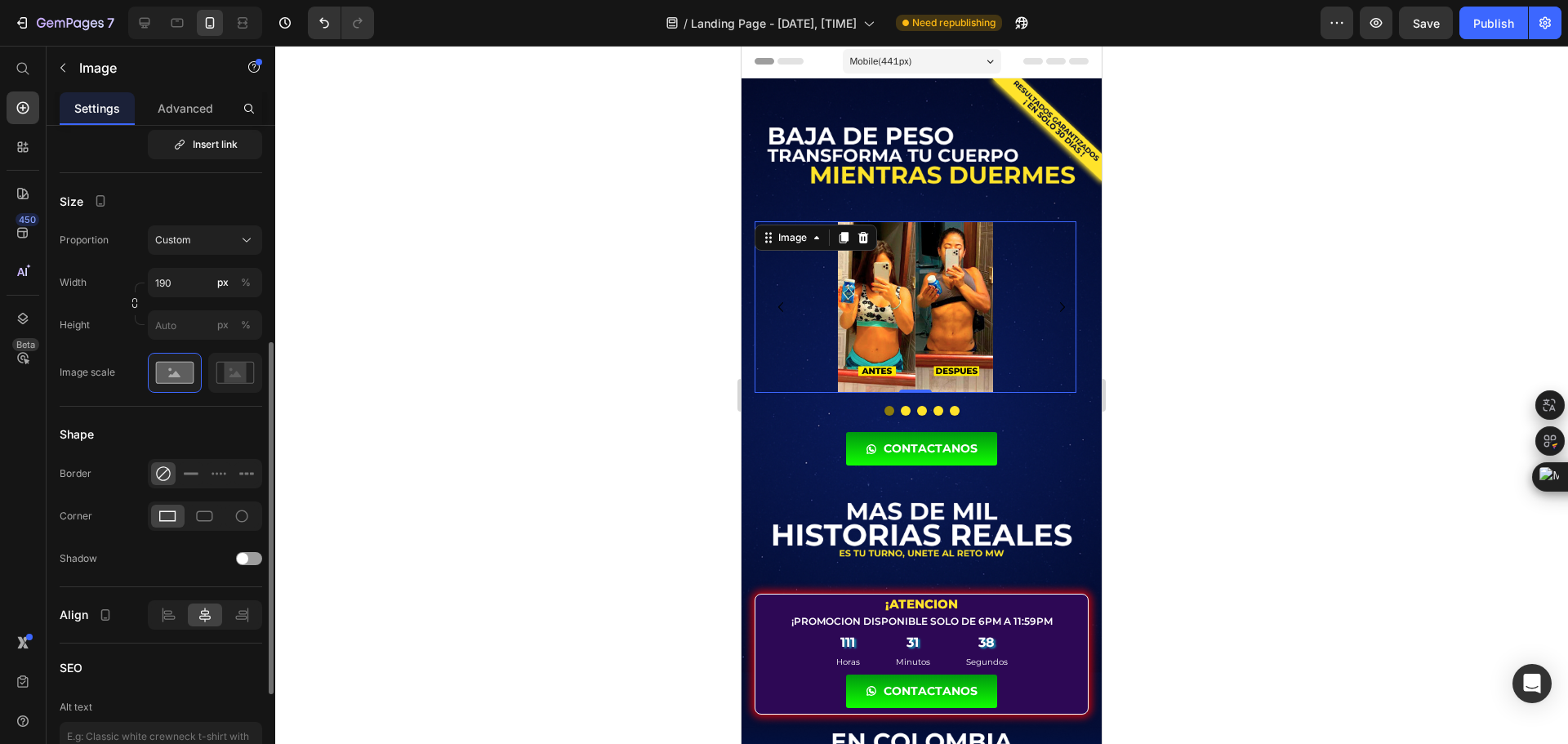 scroll, scrollTop: 490, scrollLeft: 0, axis: vertical 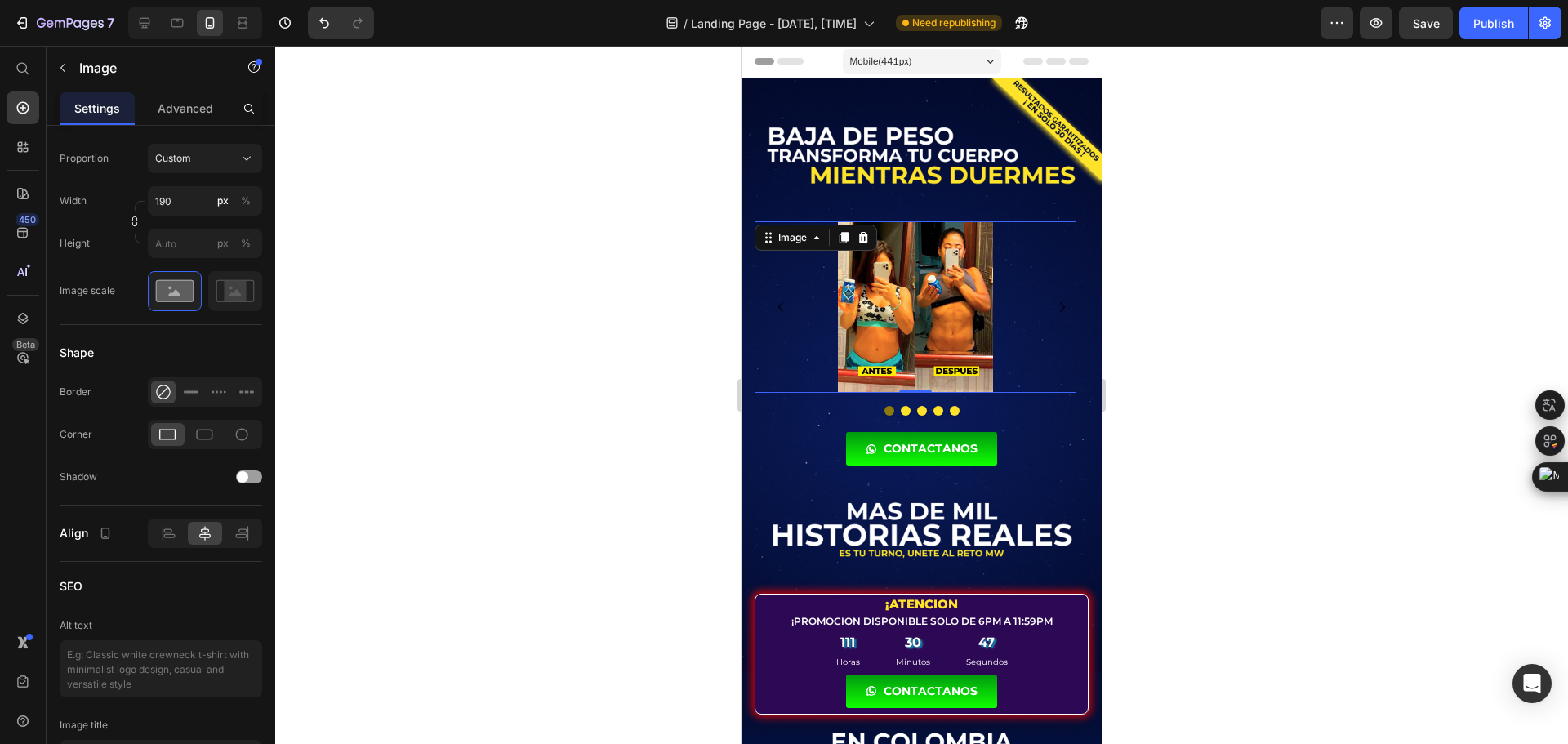 click 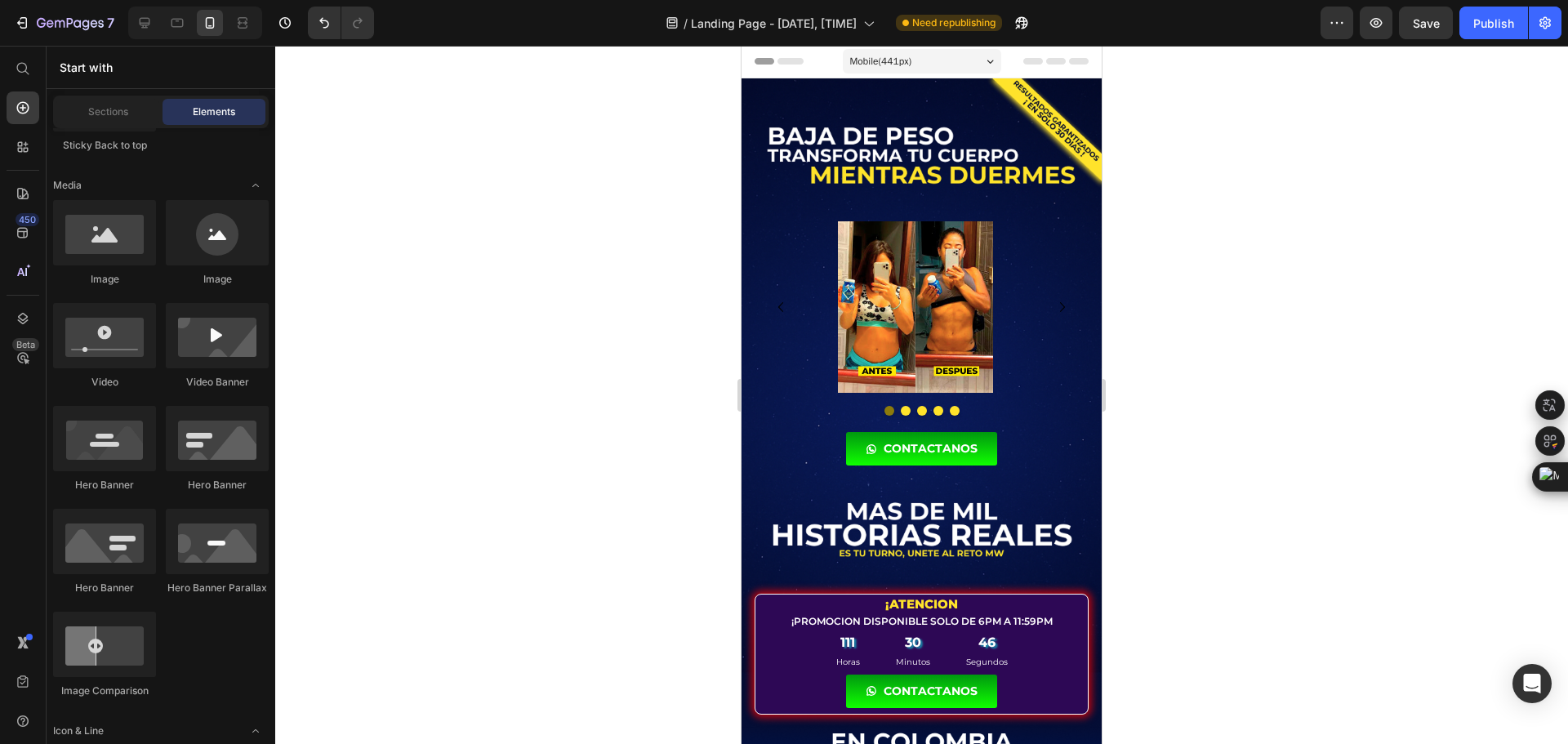 click 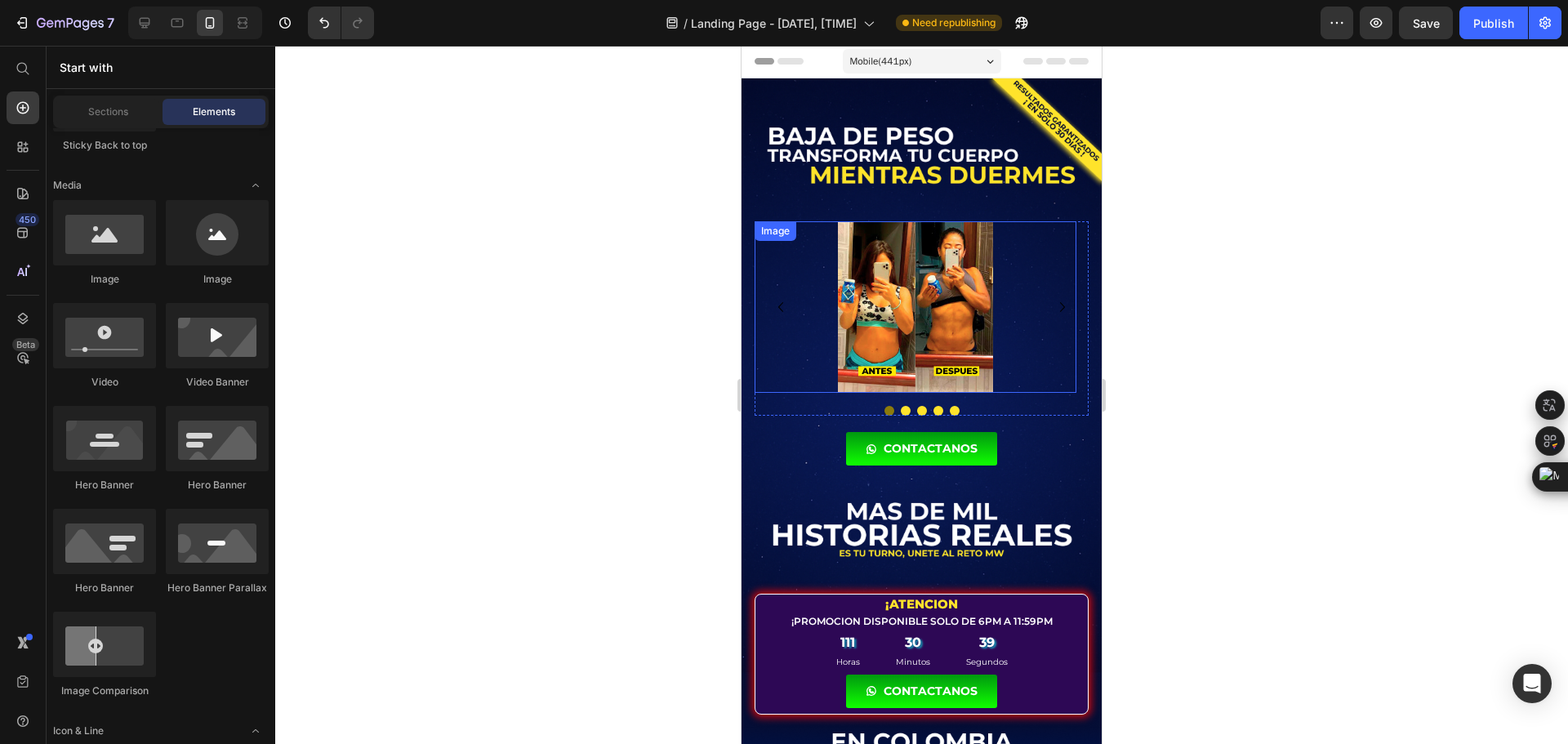 click at bounding box center [915, 307] 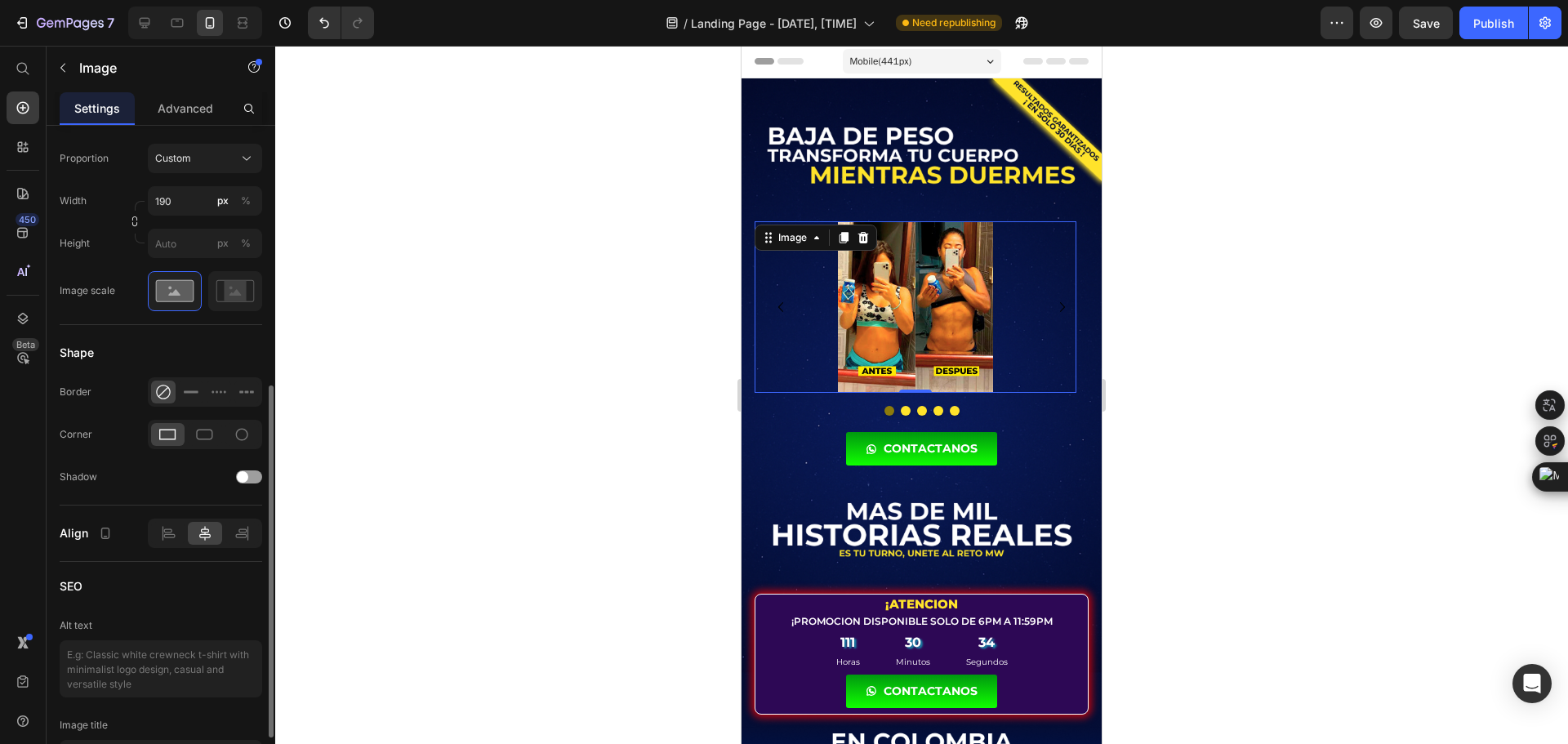 scroll, scrollTop: 82, scrollLeft: 0, axis: vertical 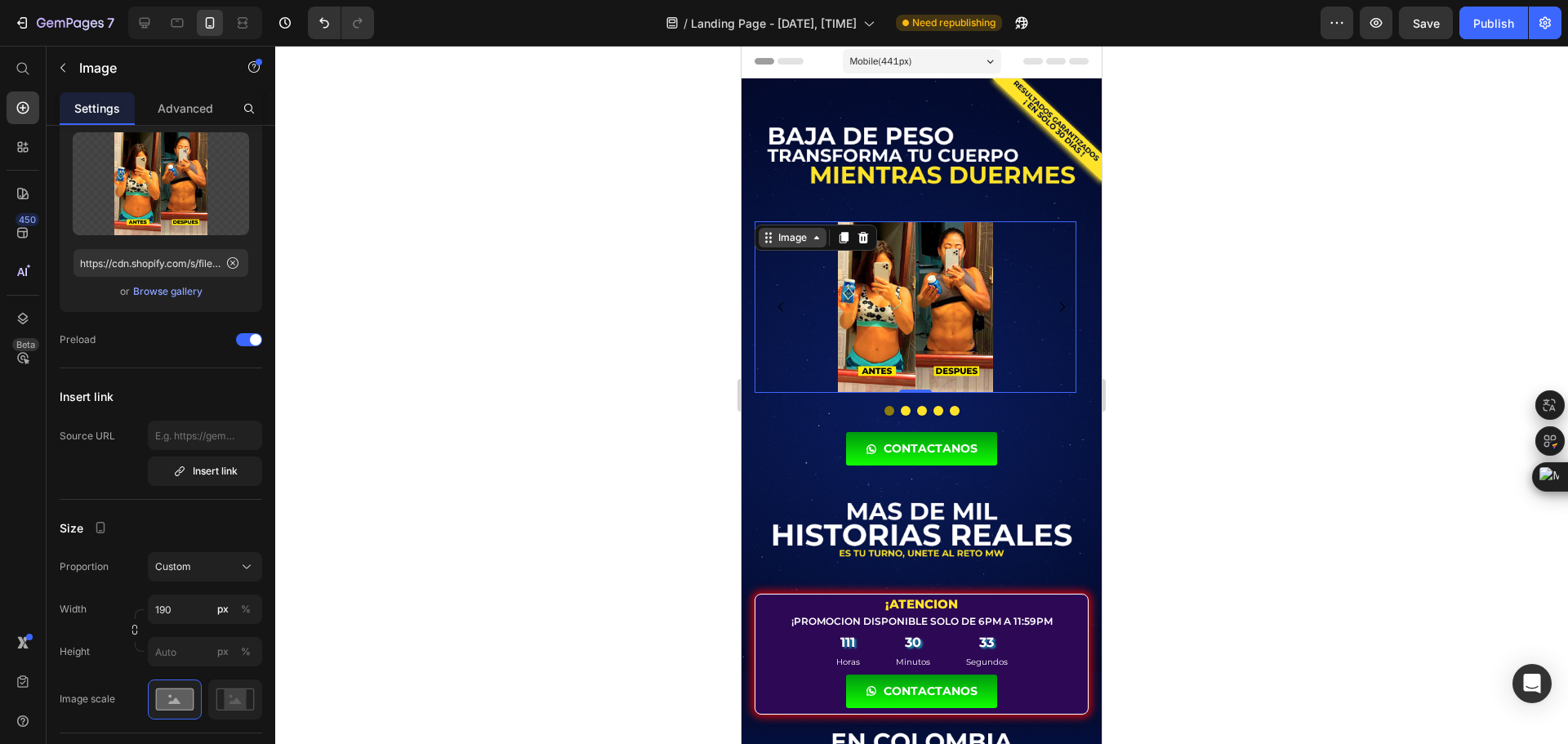 click on "Image" at bounding box center [792, 238] 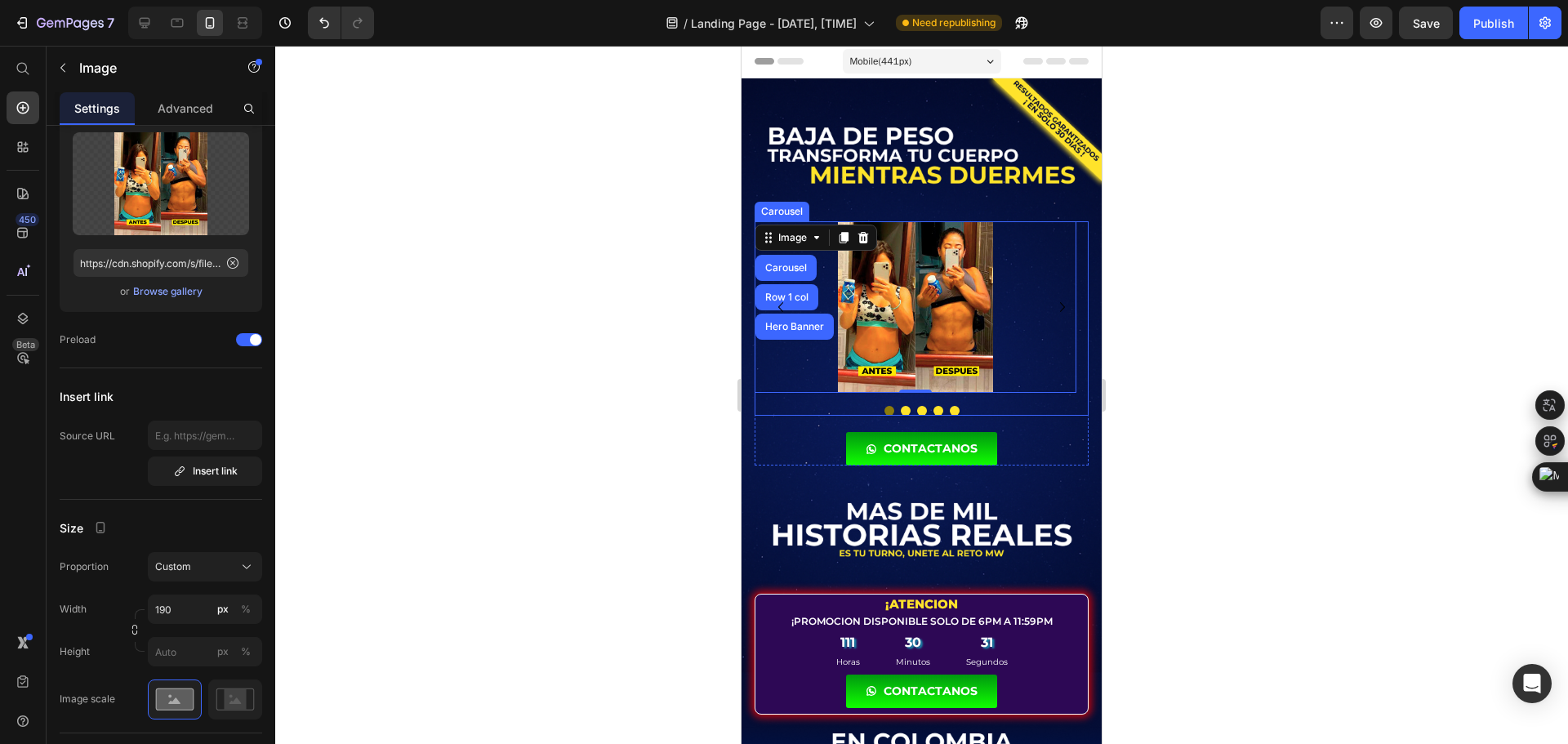 click 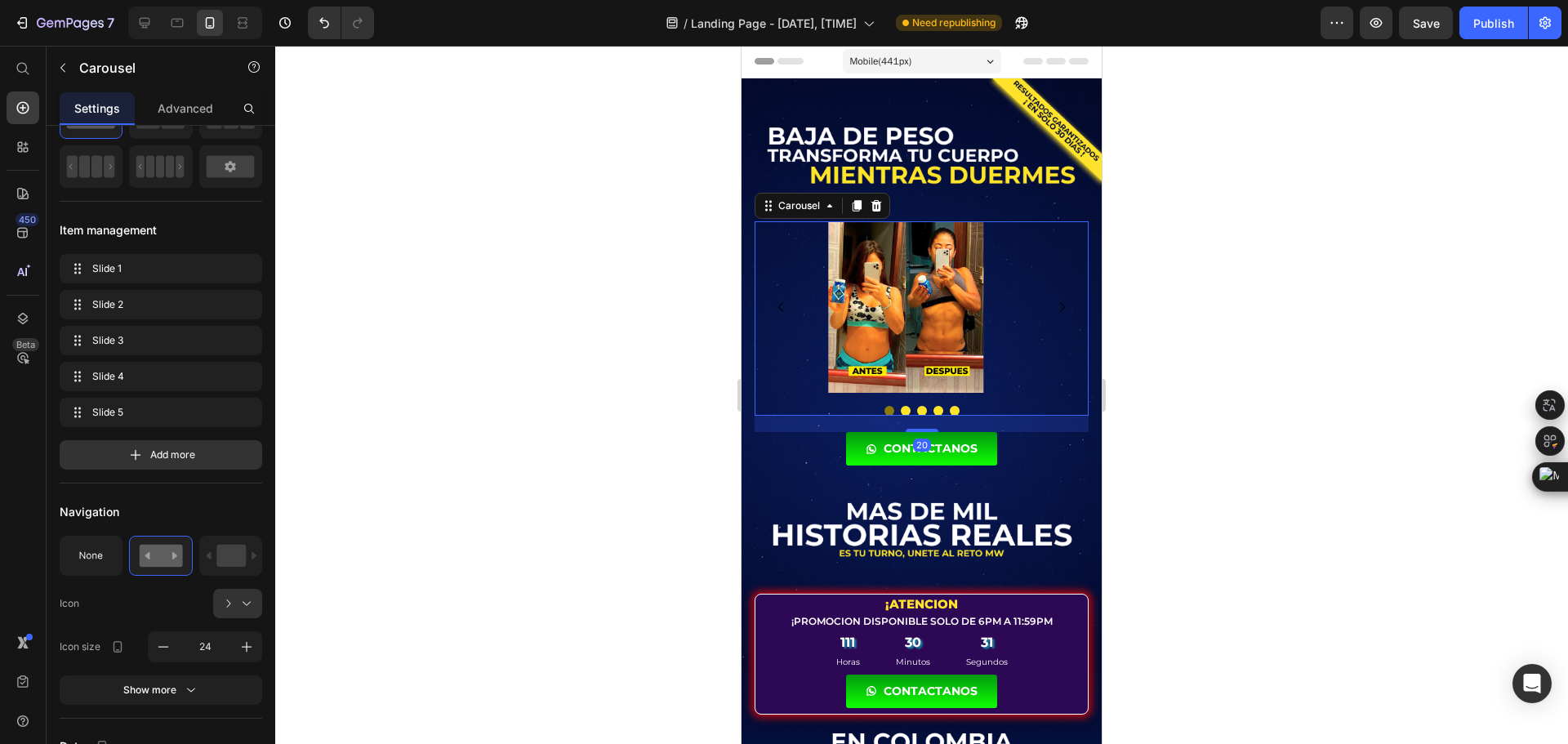 scroll, scrollTop: 0, scrollLeft: 0, axis: both 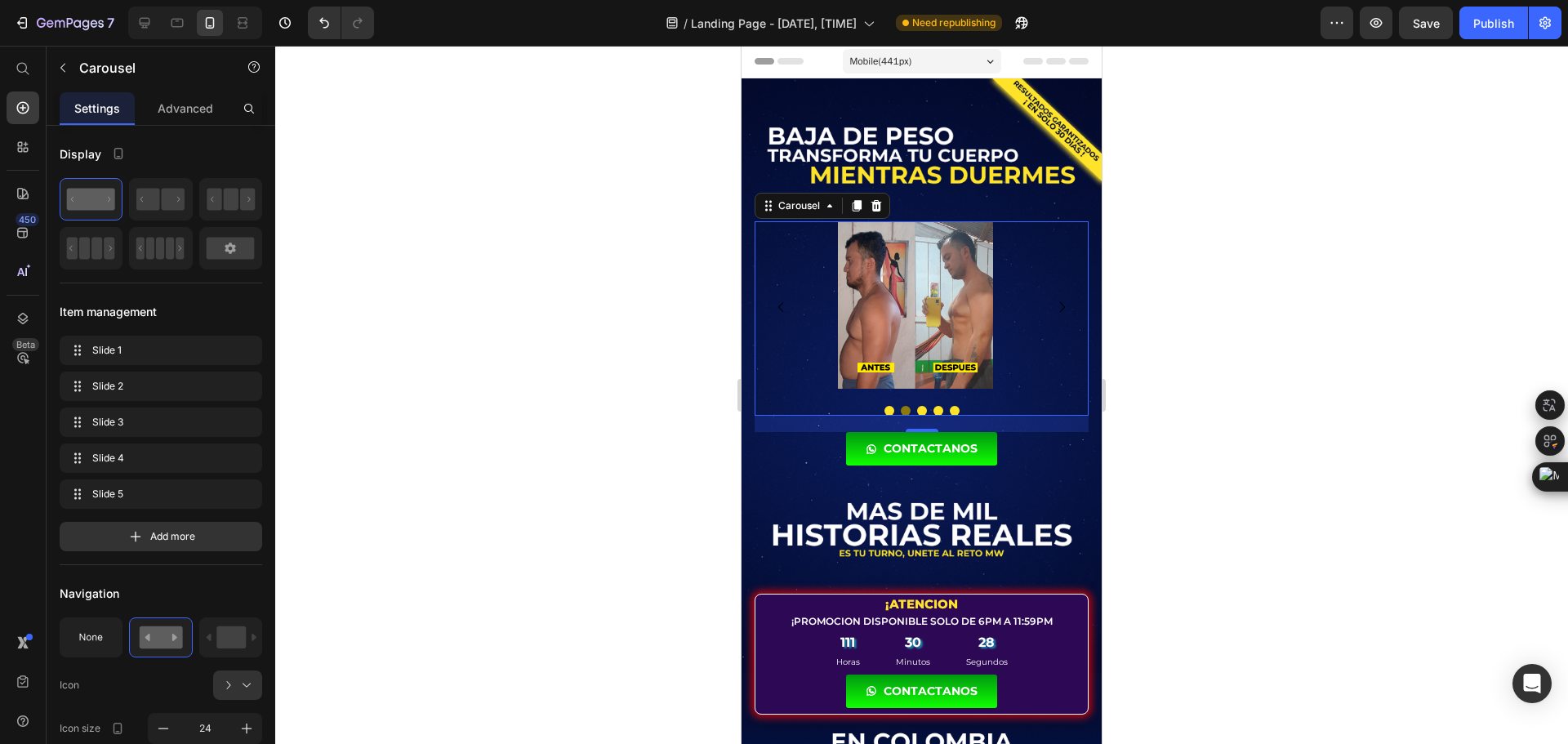click 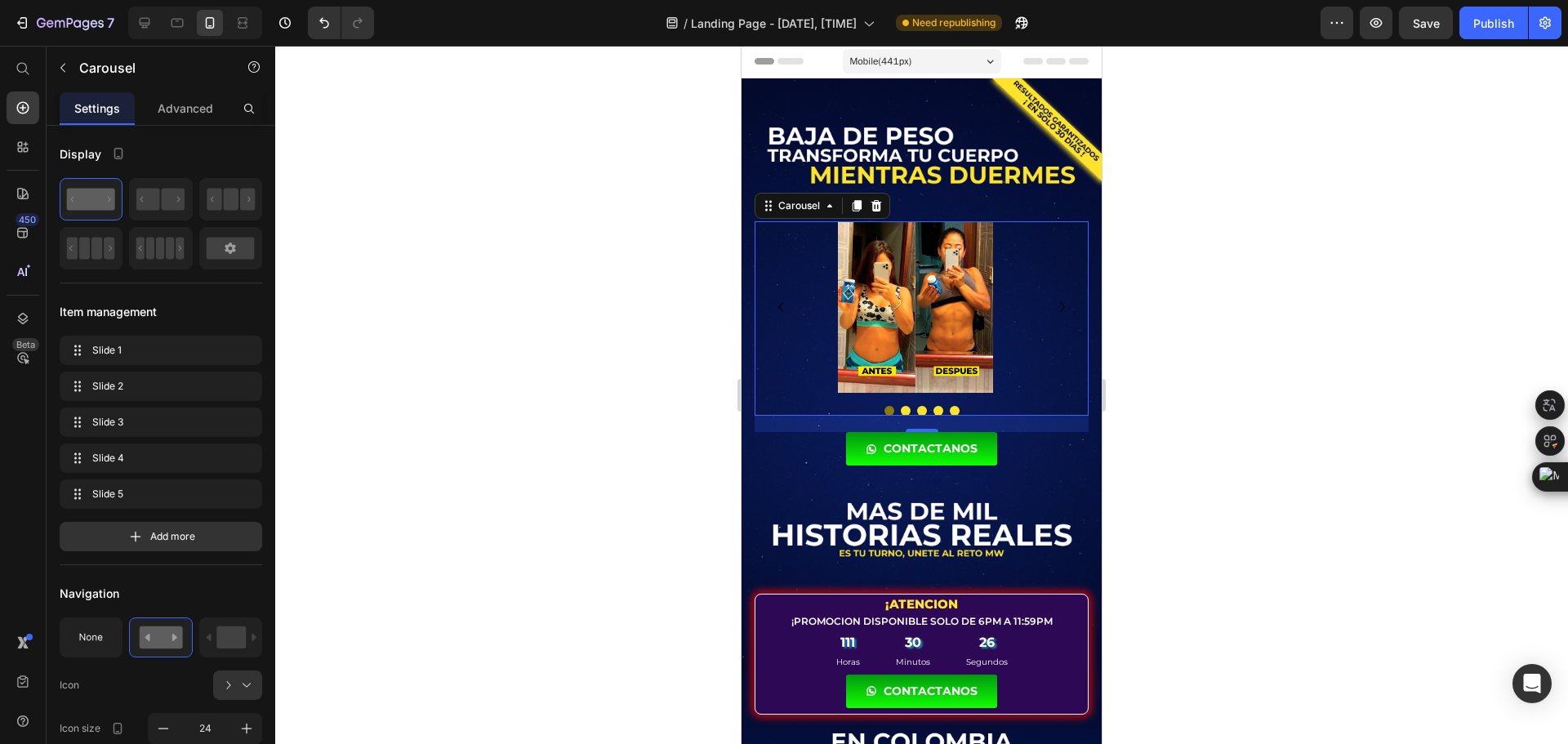 click at bounding box center [1062, 307] 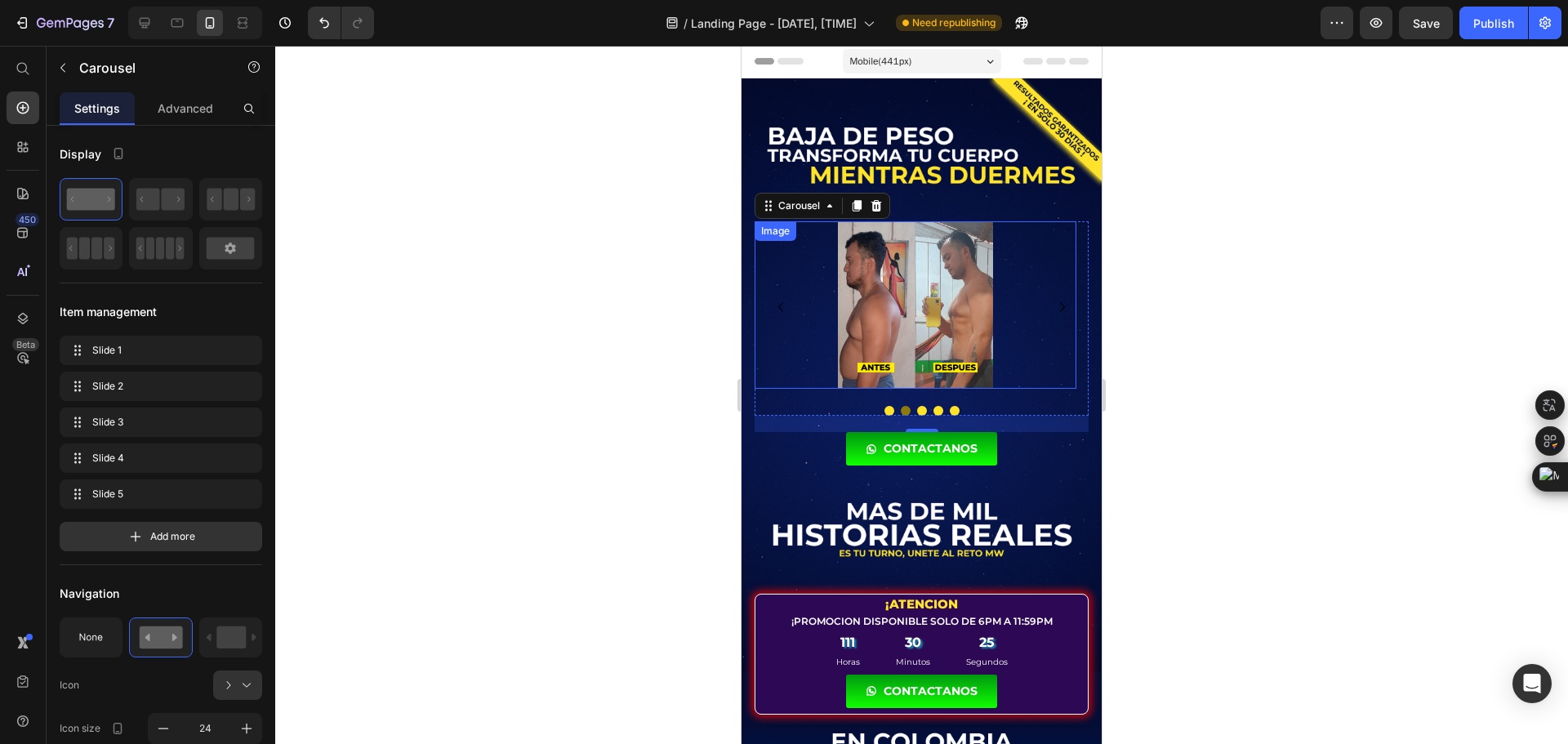 click at bounding box center [915, 305] 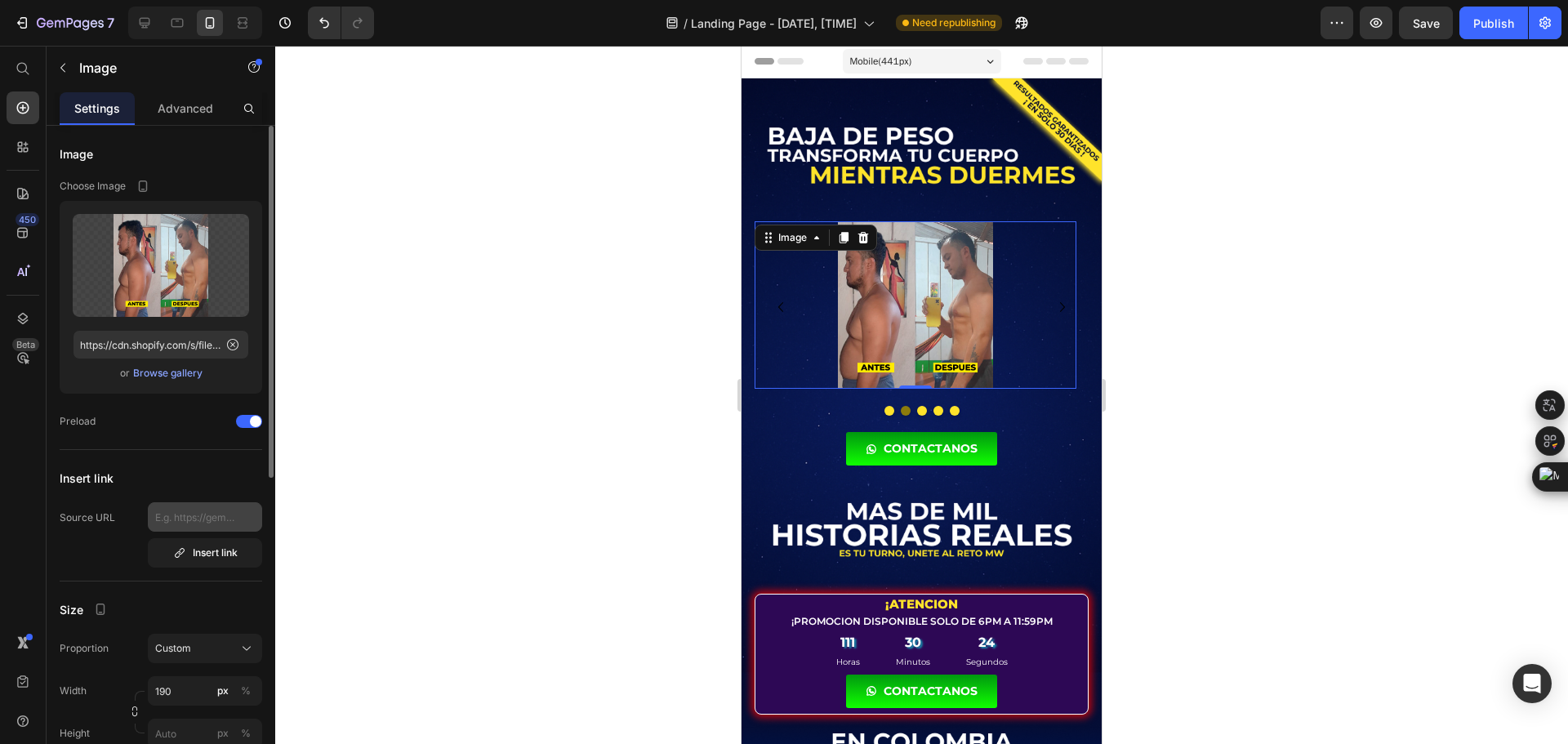 scroll, scrollTop: 82, scrollLeft: 0, axis: vertical 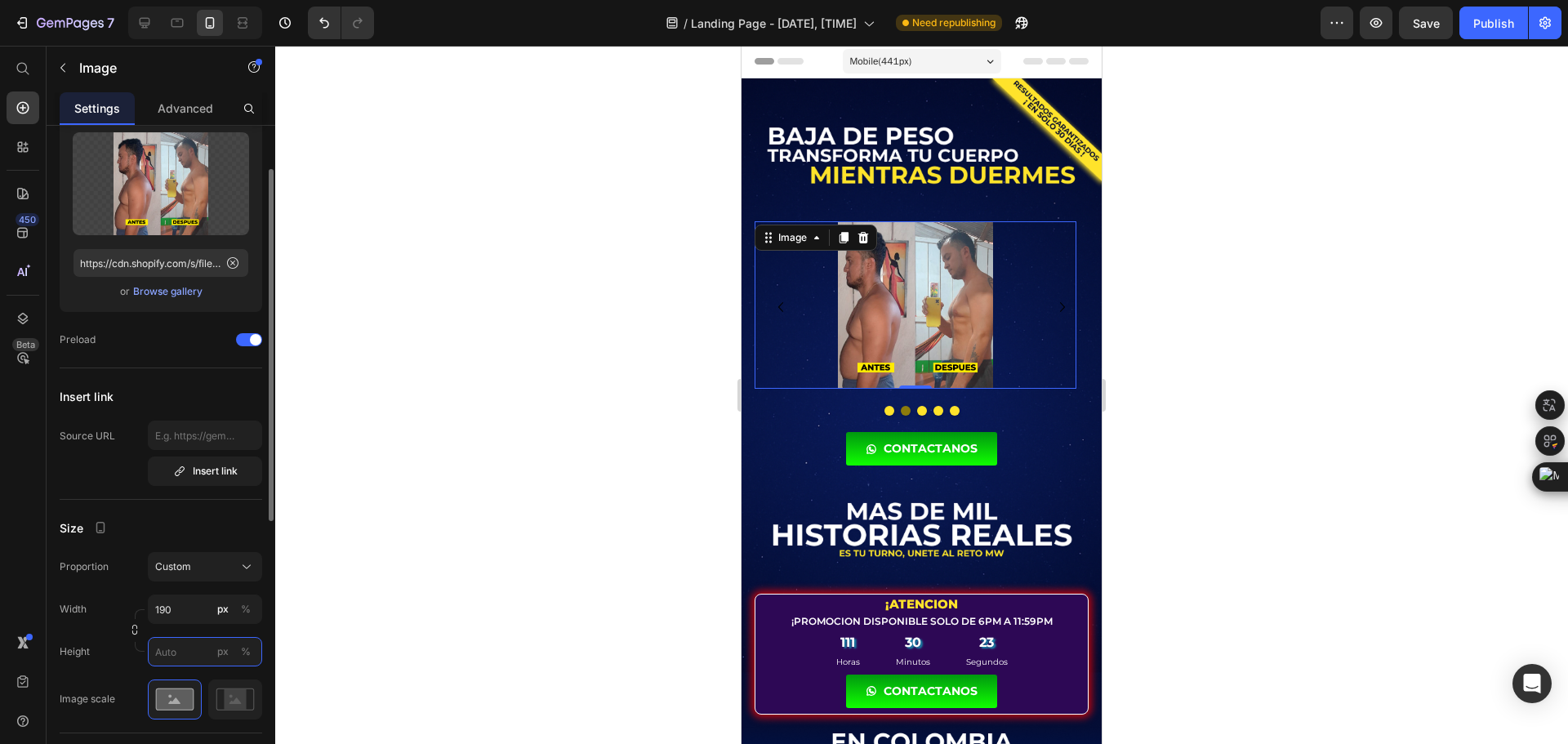 click on "px %" at bounding box center [205, 652] 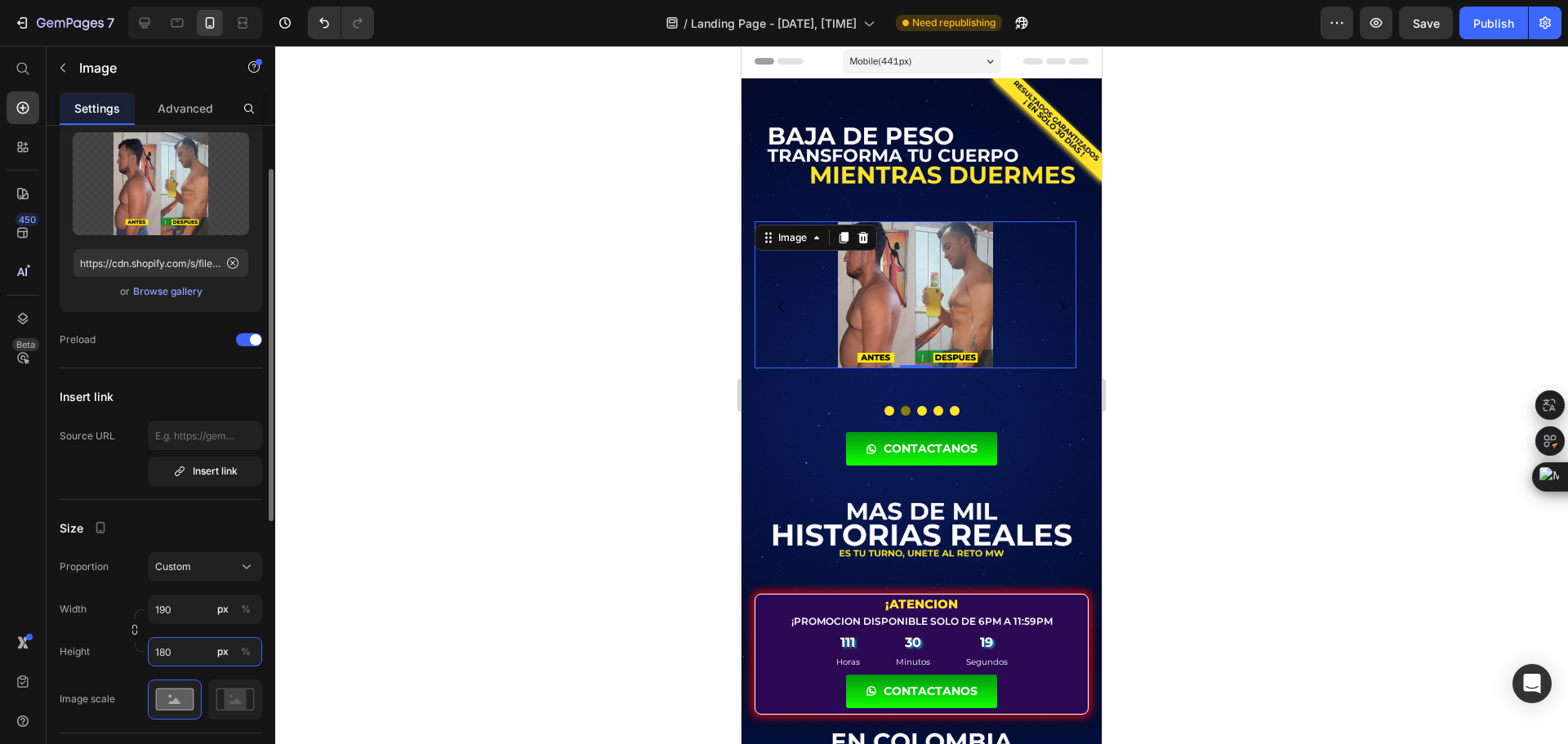 click on "180" at bounding box center (205, 652) 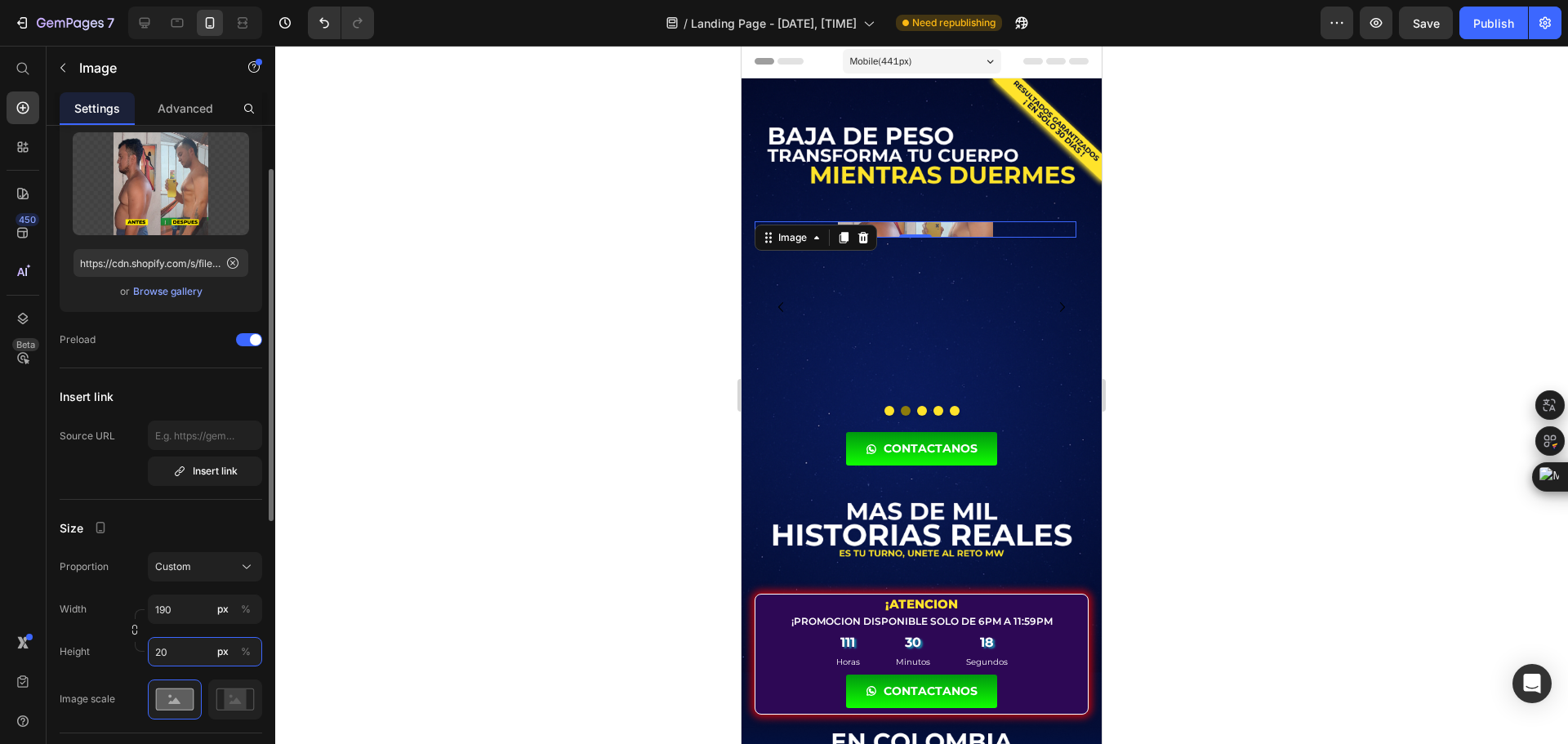 type on "200" 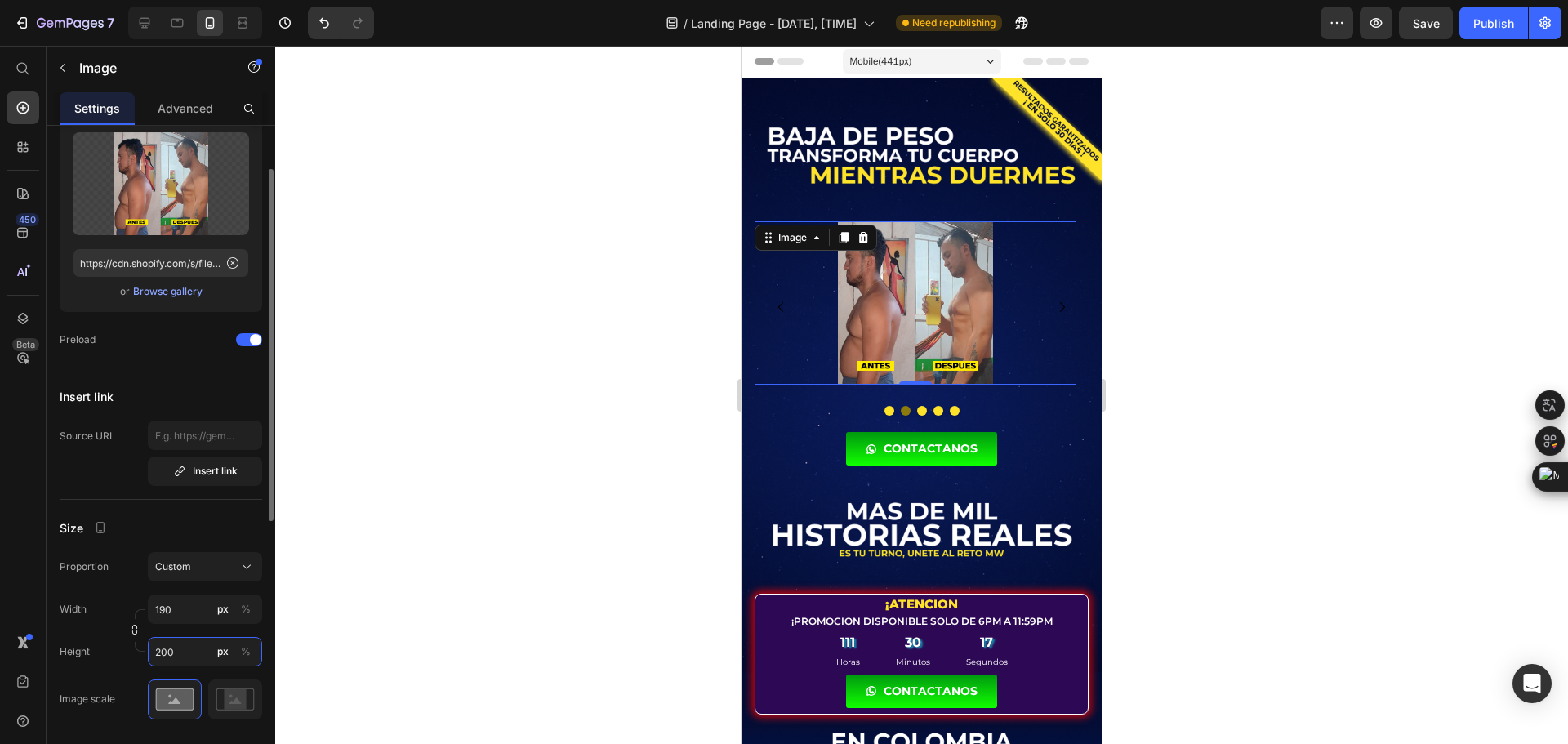 click on "200" at bounding box center [205, 652] 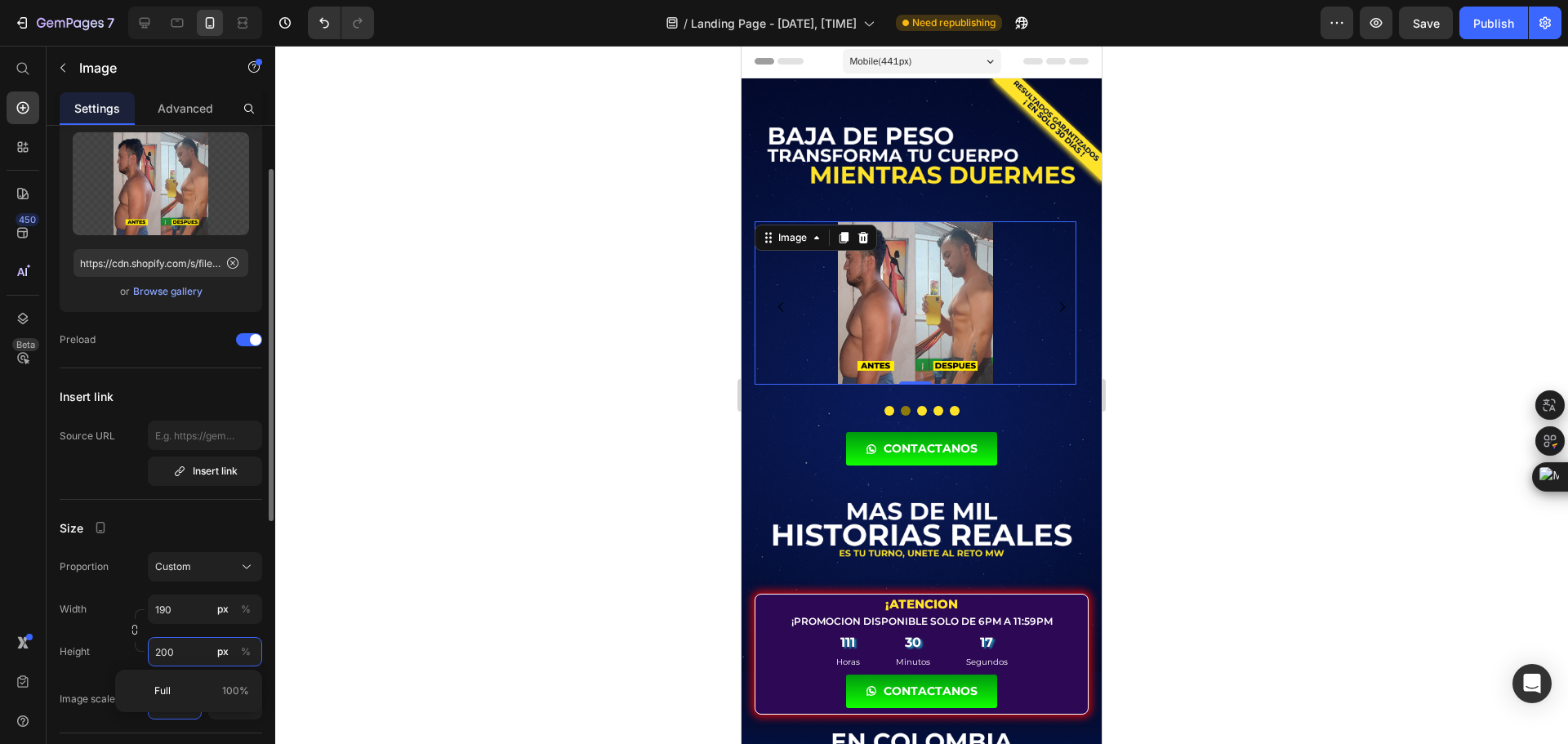 click on "200" at bounding box center [205, 652] 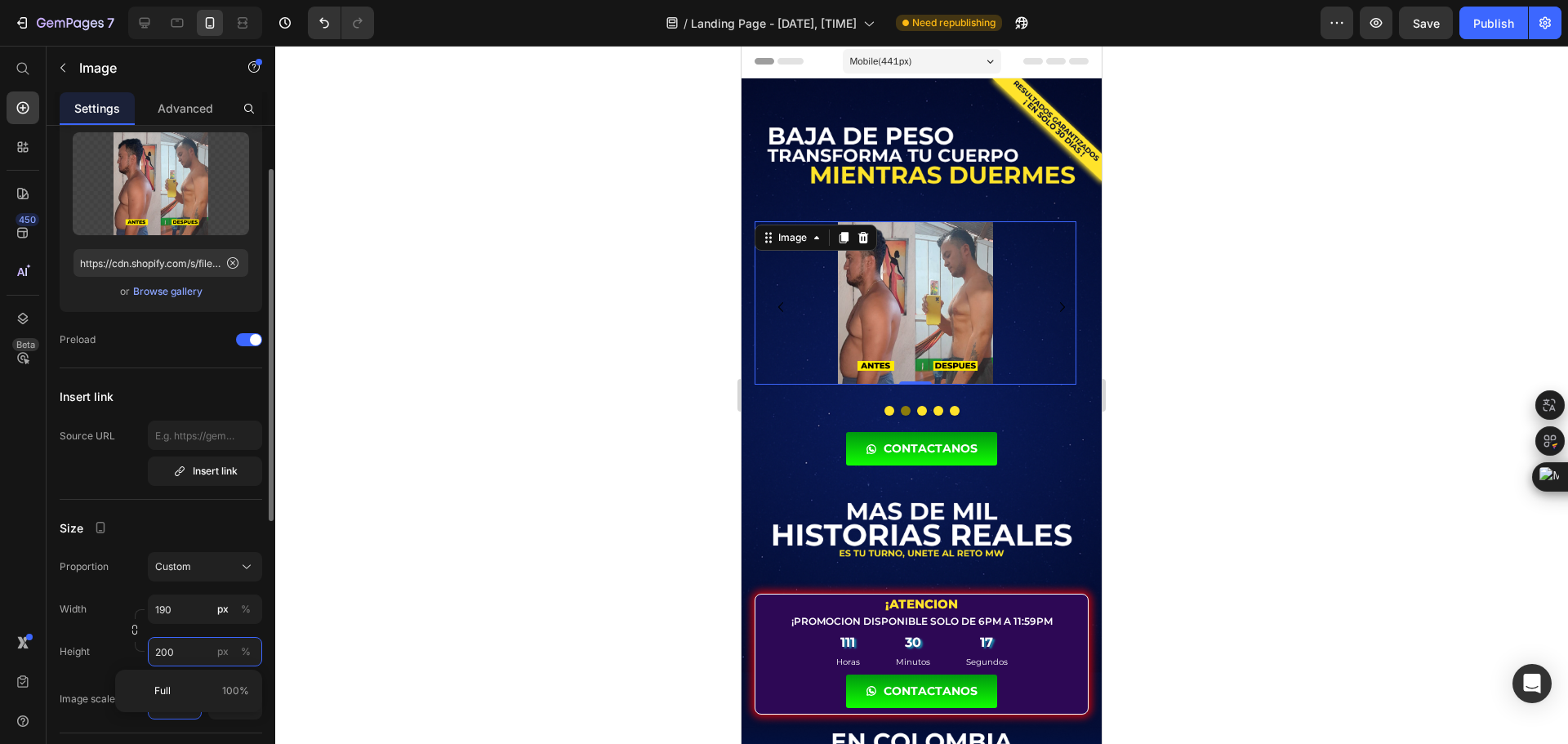 type 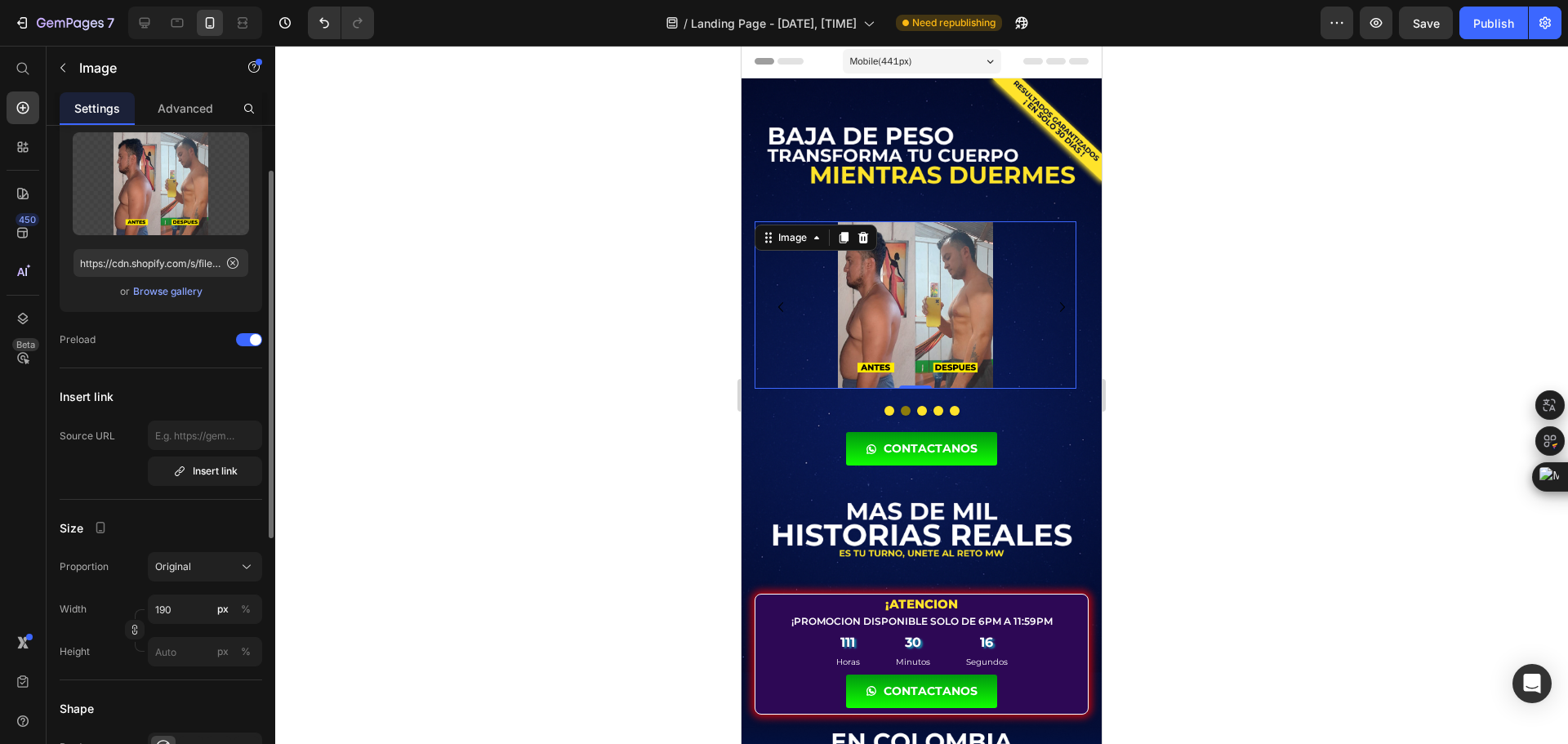 click on "Proportion Original Width 190 px % Height px %" at bounding box center (161, 609) 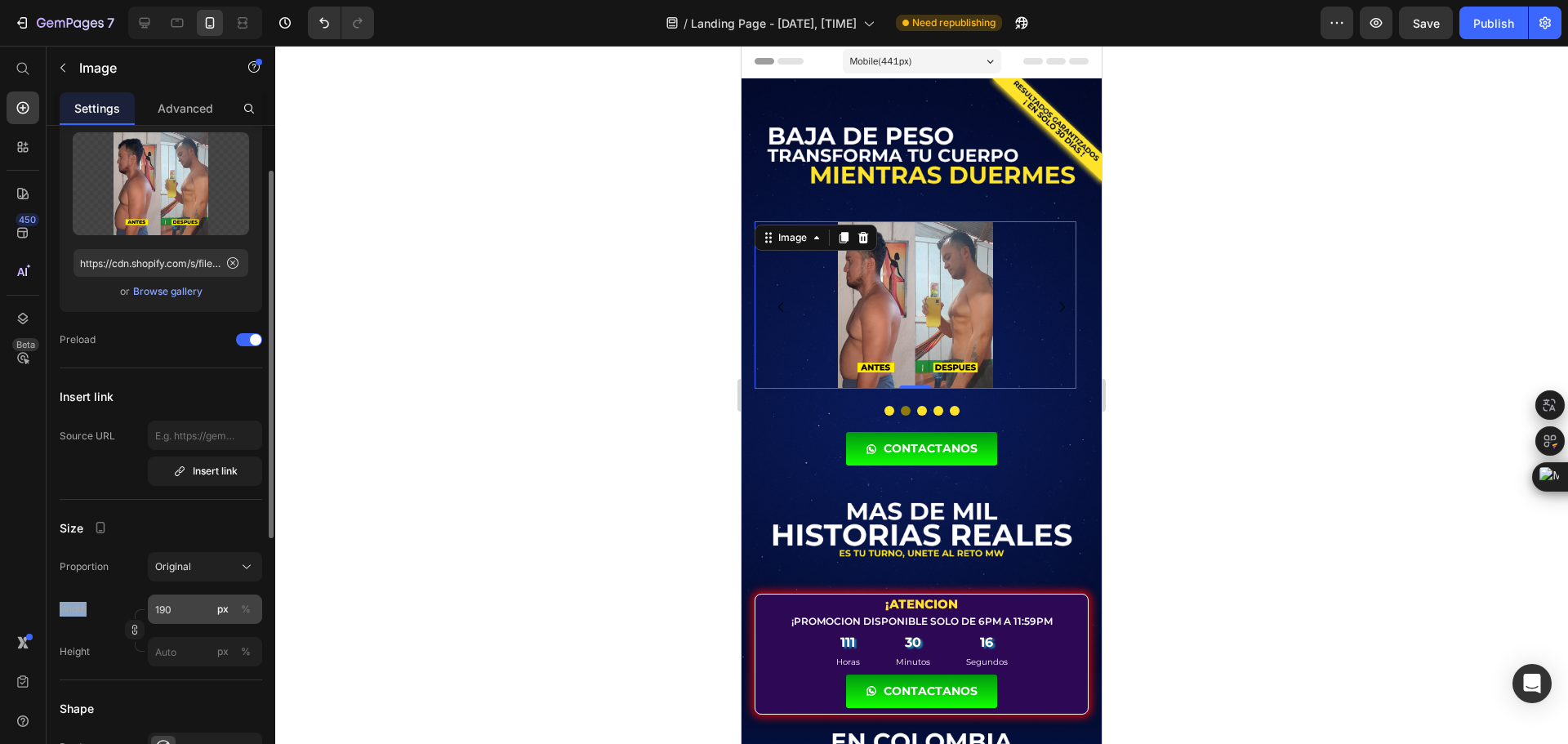 drag, startPoint x: 192, startPoint y: 591, endPoint x: 181, endPoint y: 597, distance: 12.529964 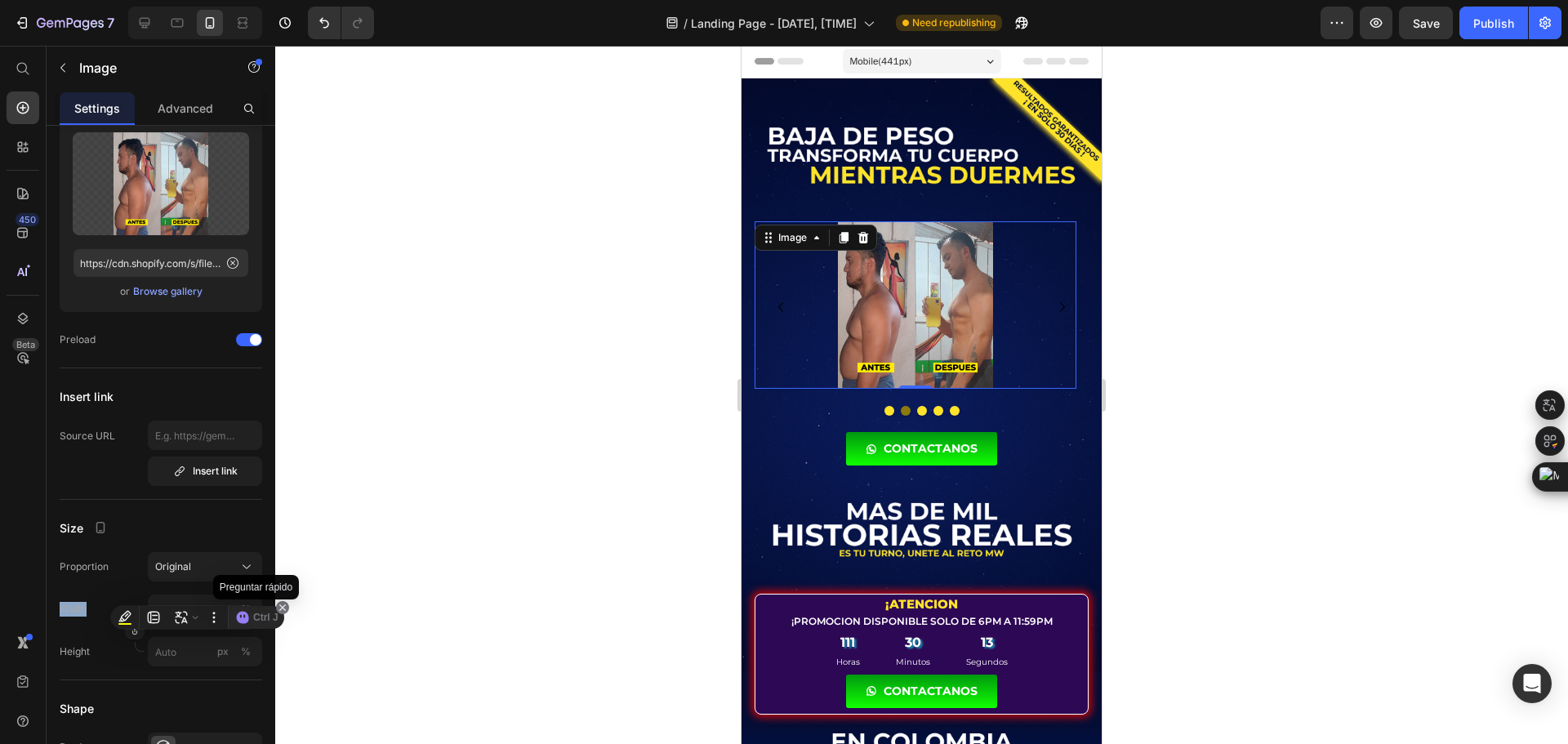 click 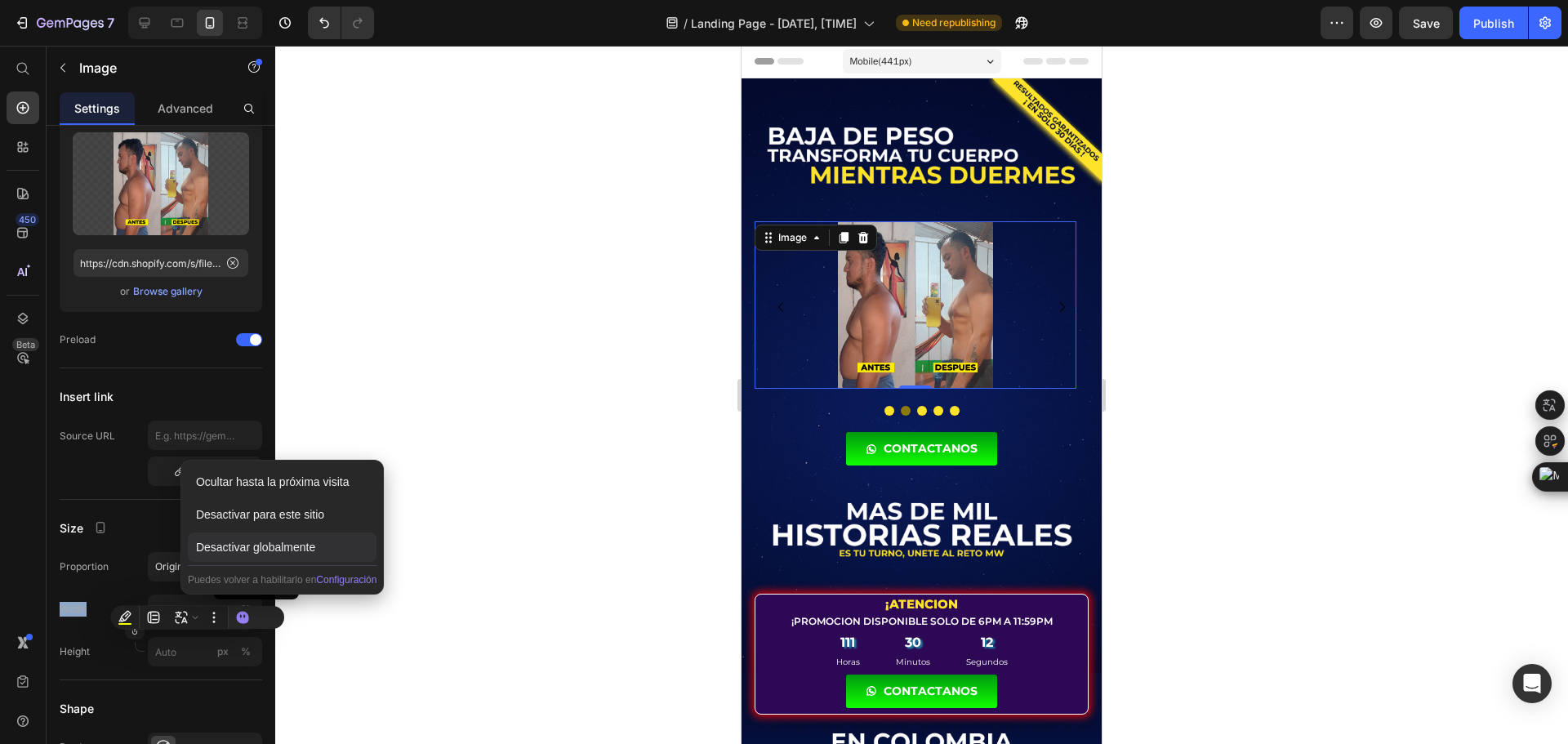 click on "Desactivar globalmente" at bounding box center [282, 547] 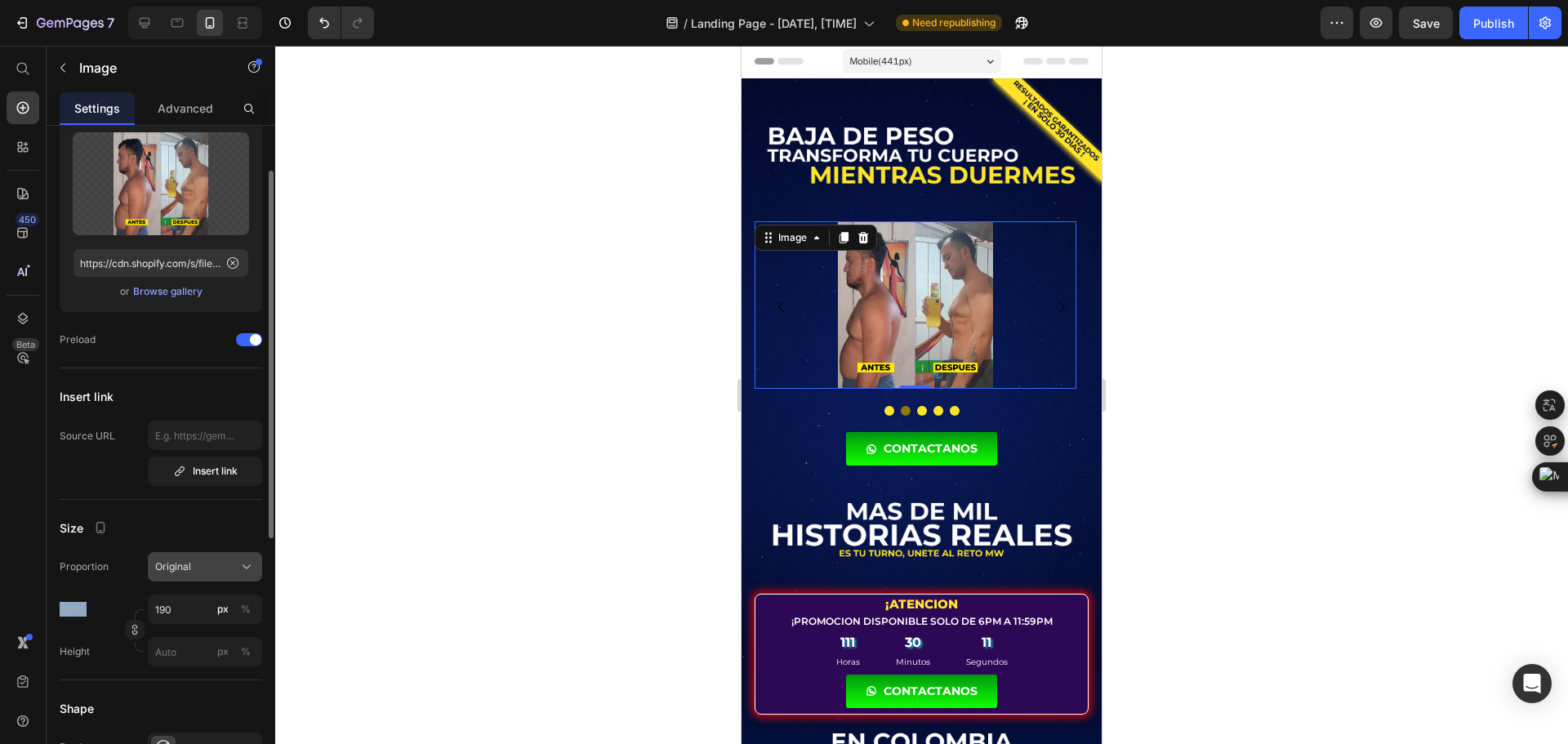click on "Original" at bounding box center (205, 567) 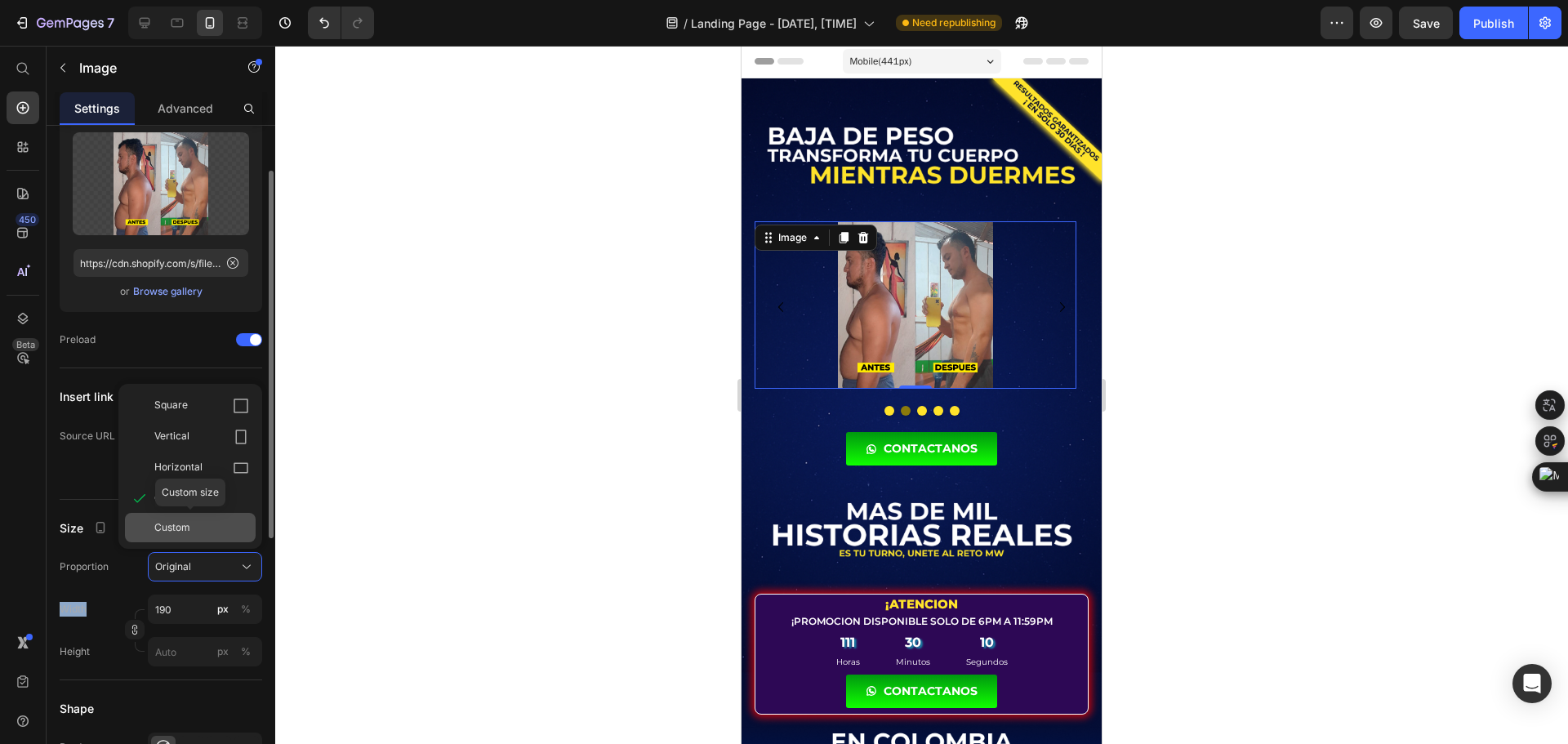 click on "Custom" 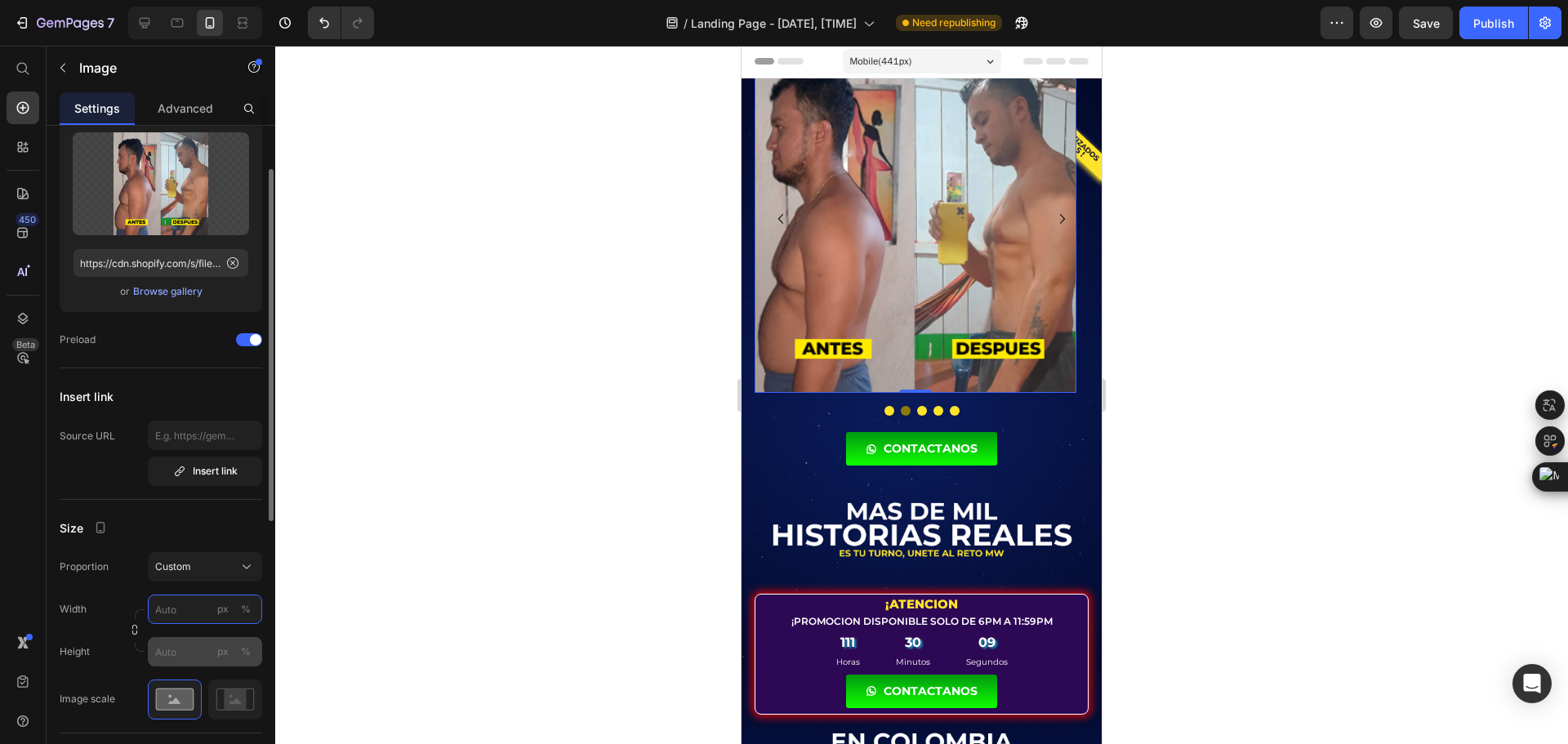 type 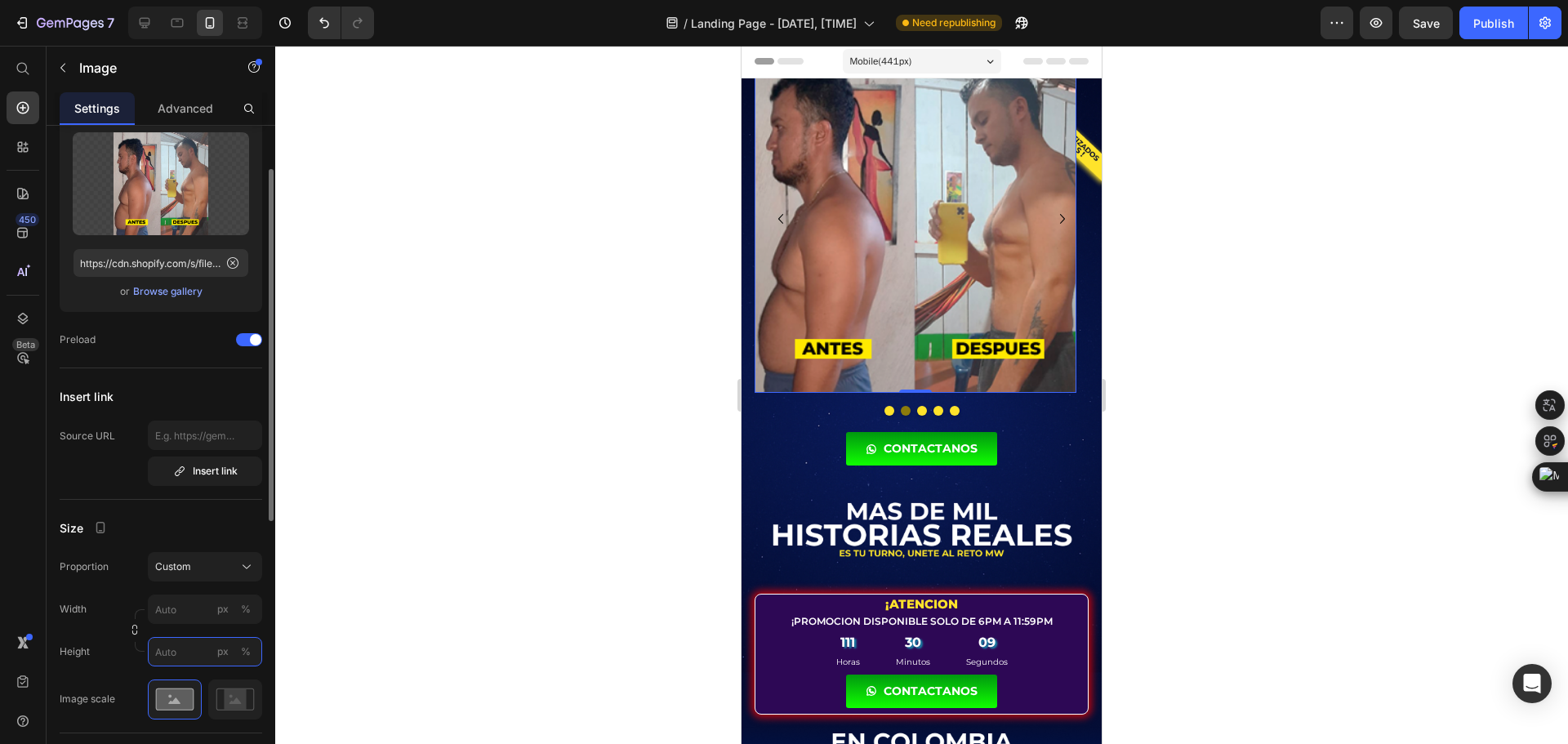 click on "px %" at bounding box center [205, 652] 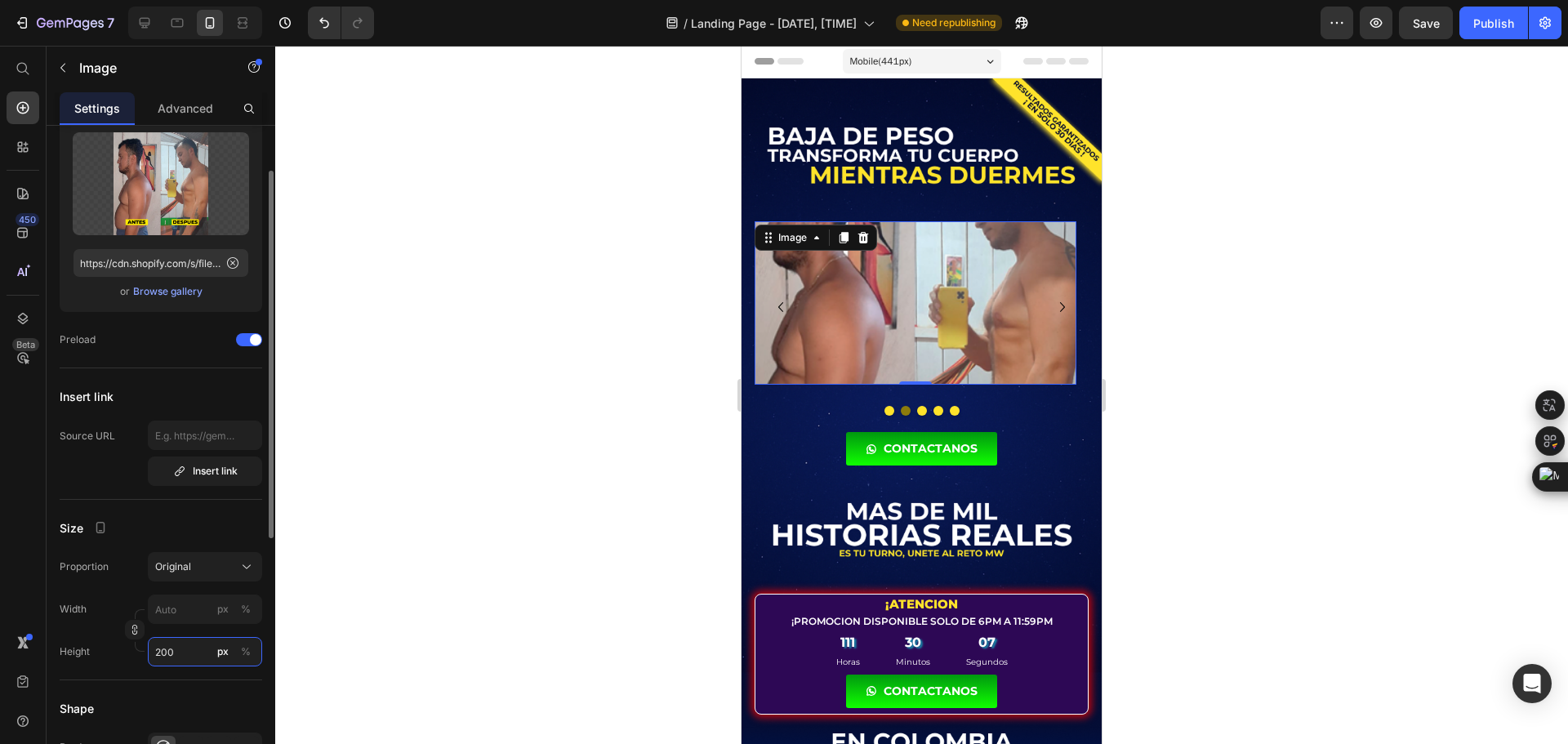 click on "200" at bounding box center [205, 652] 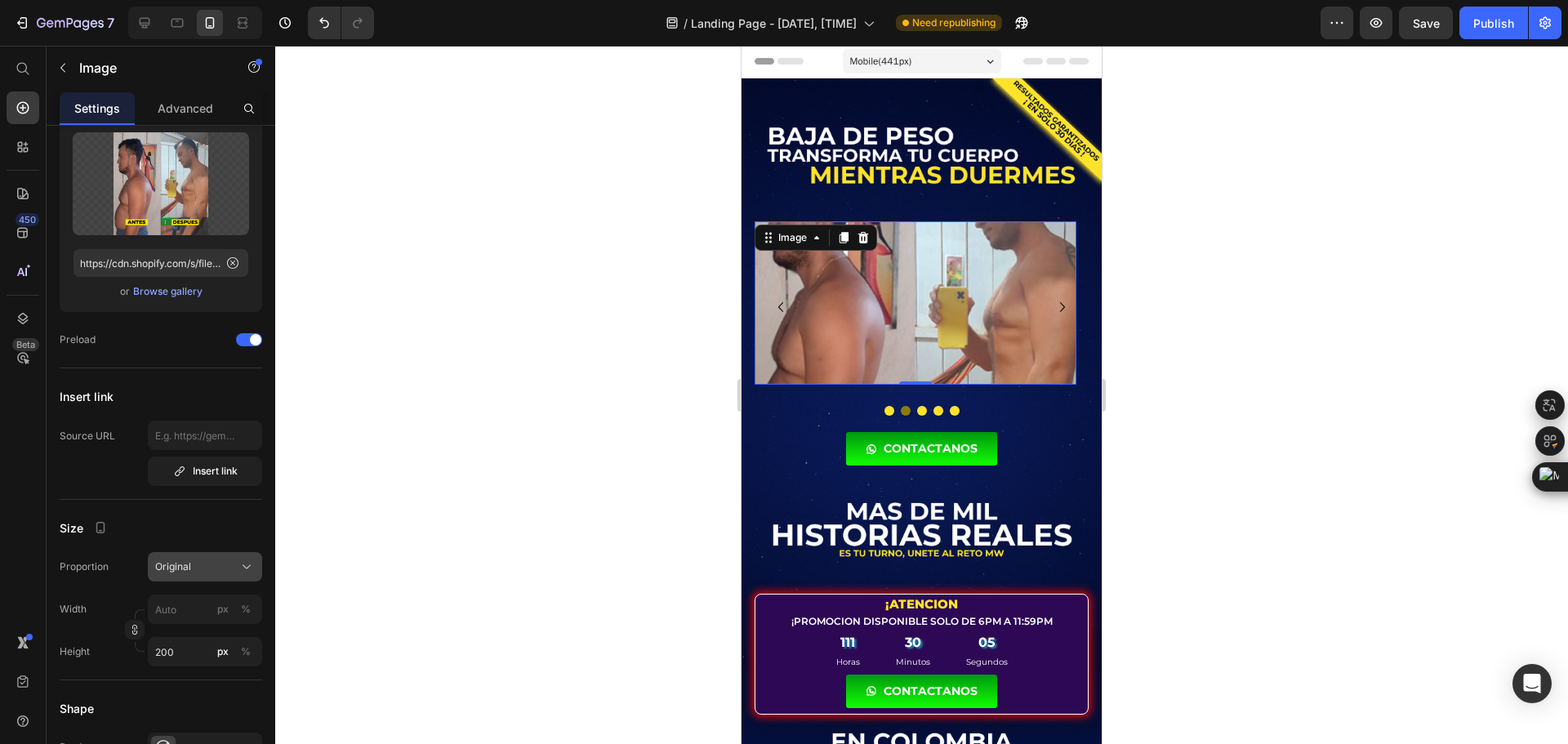 click on "Original" 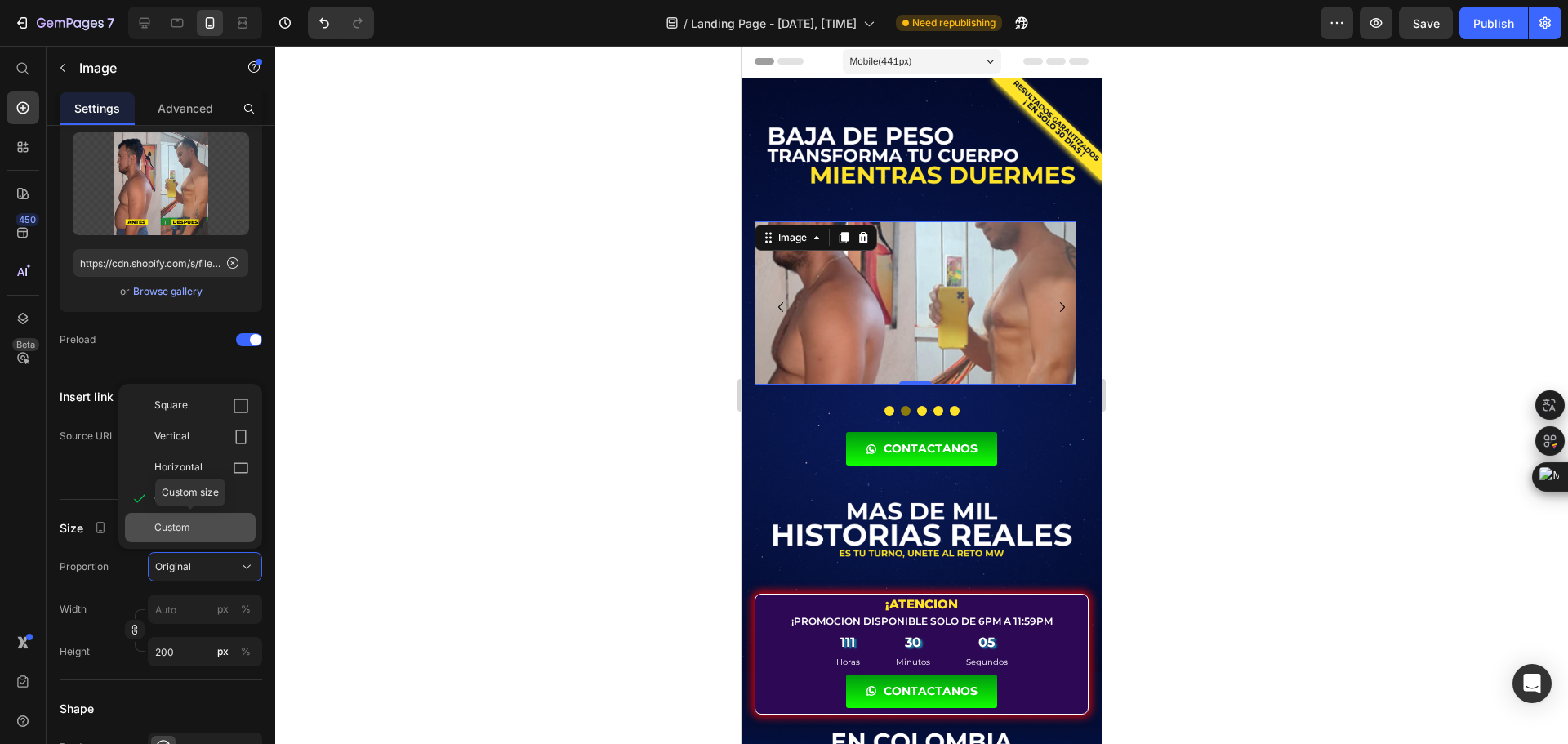 click on "Custom" at bounding box center (202, 528) 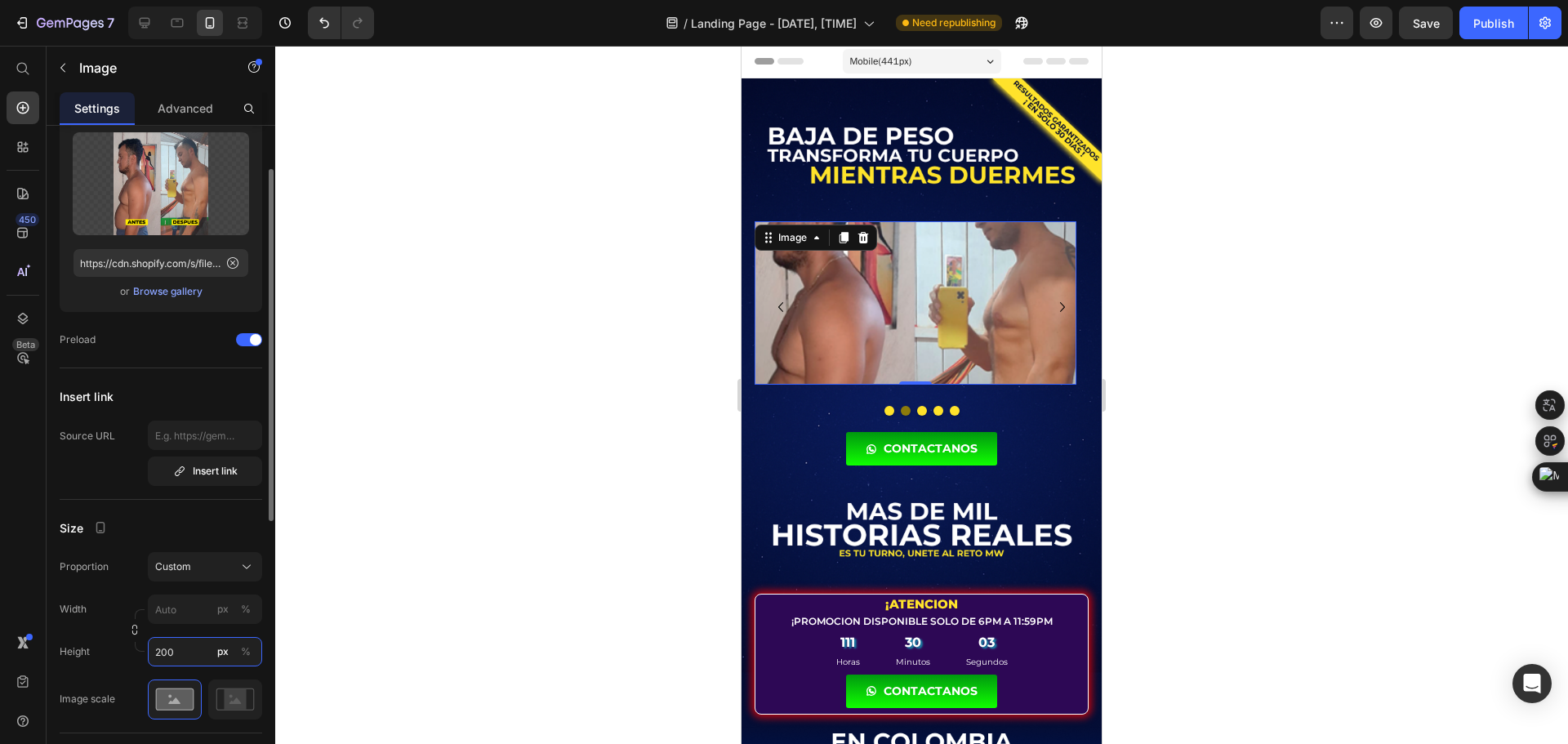 click on "200" at bounding box center (205, 652) 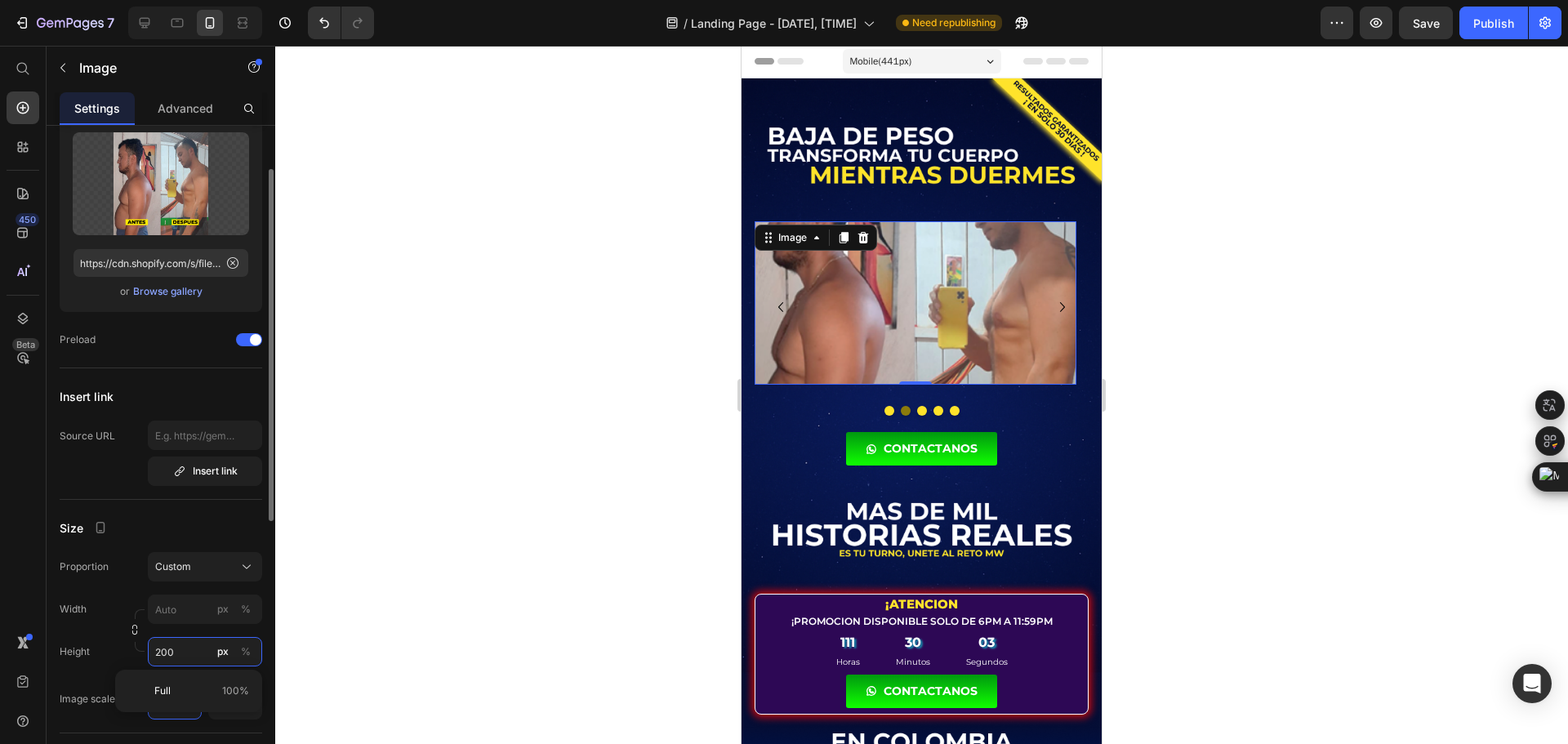 click on "200" at bounding box center [205, 652] 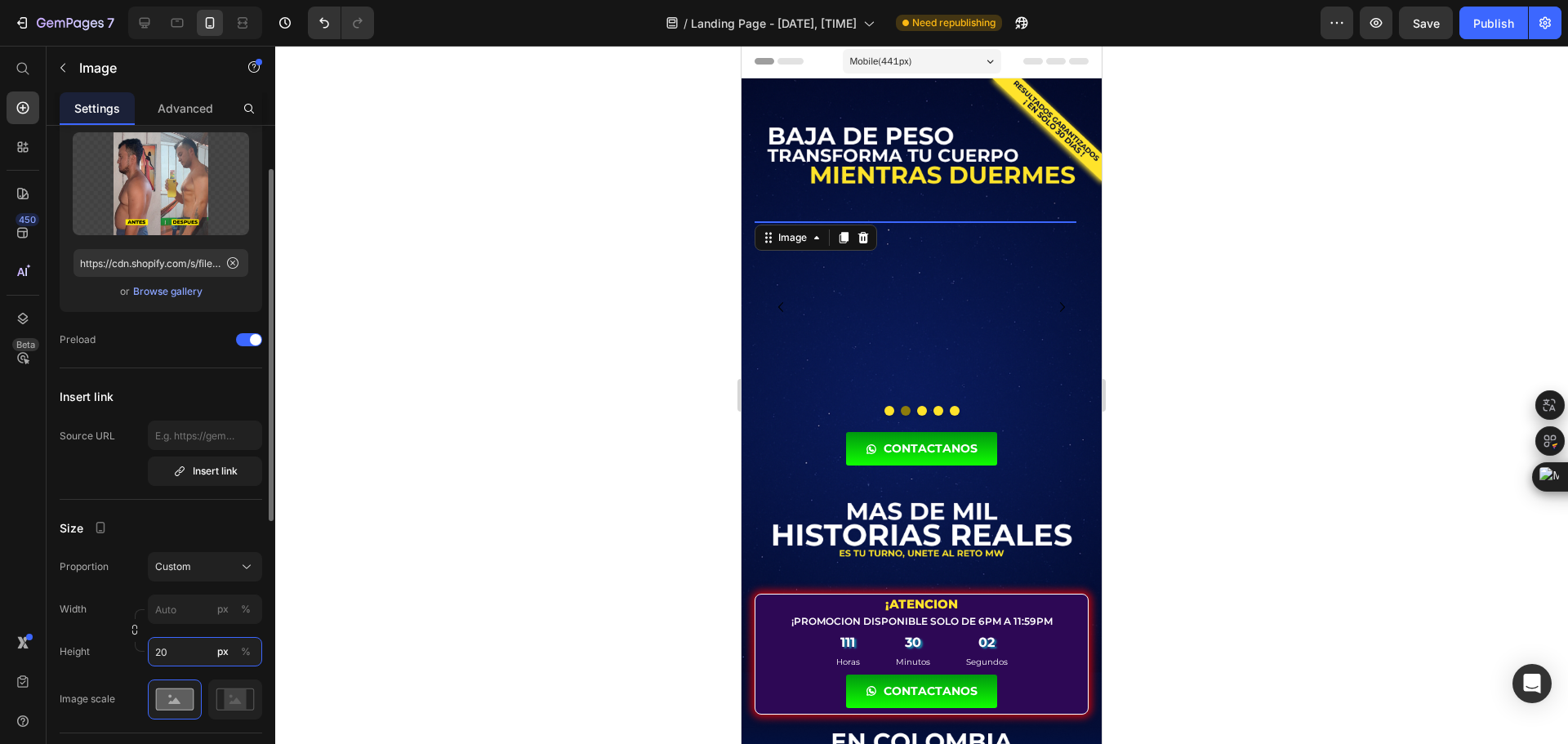 type on "200" 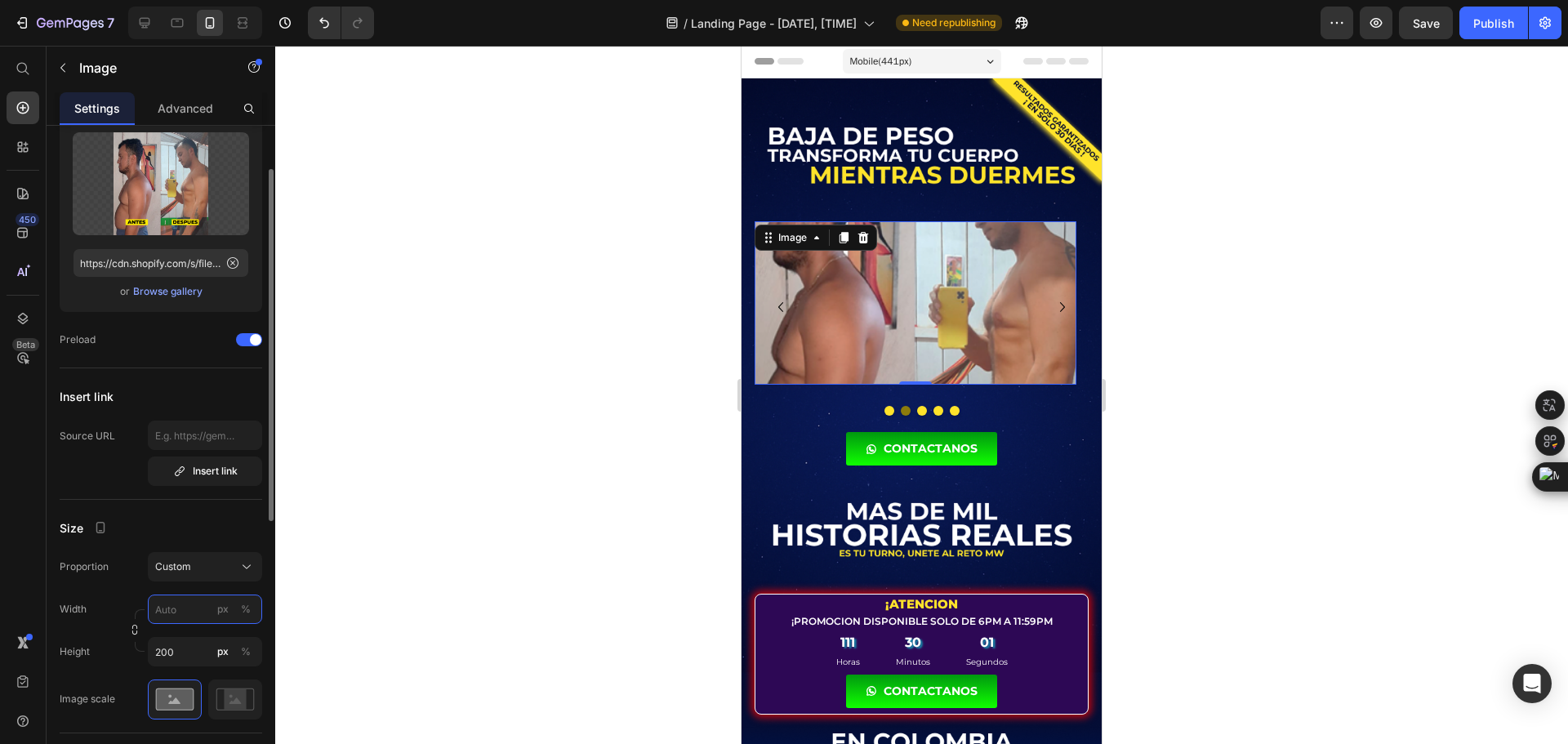 click on "px %" at bounding box center (205, 609) 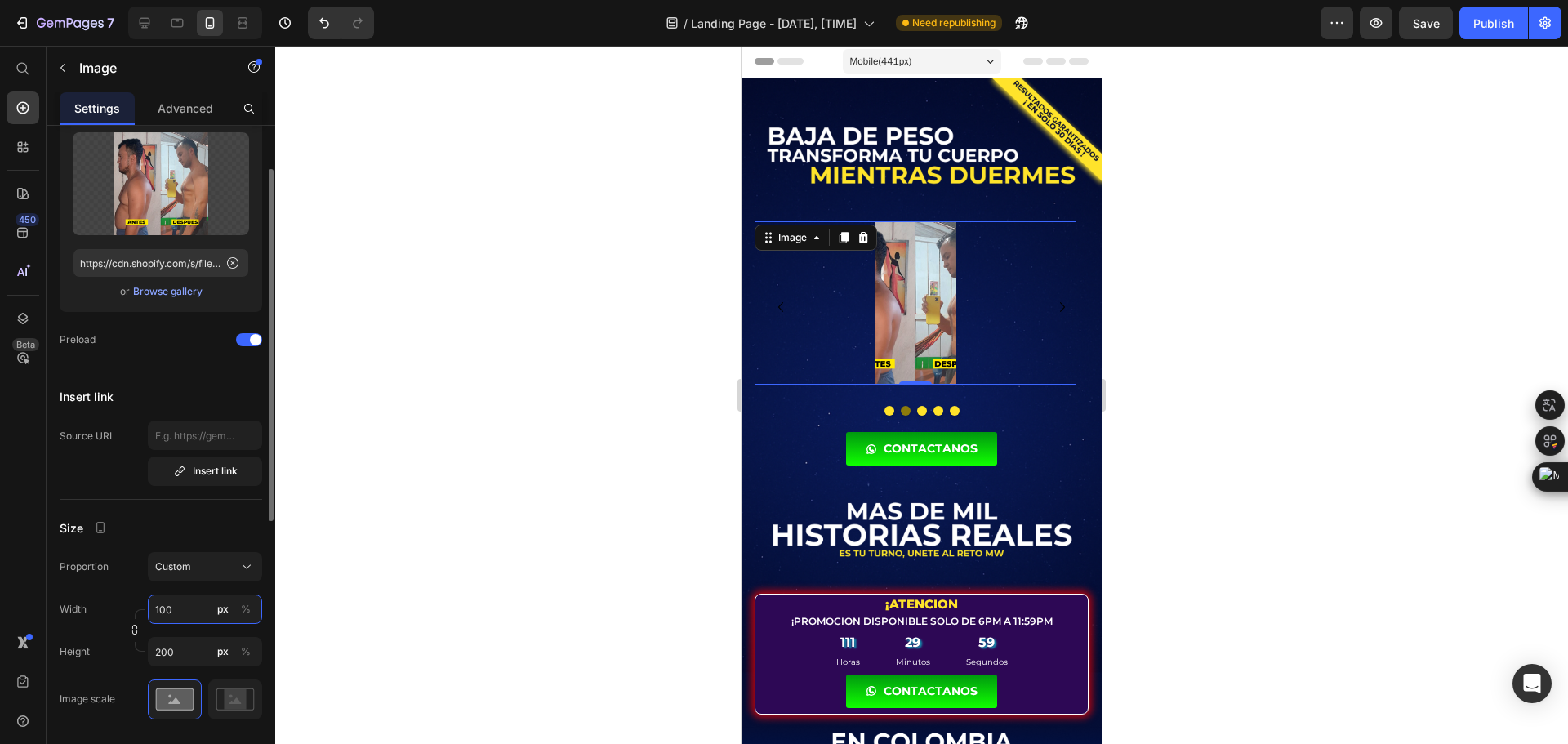 click on "100" at bounding box center [205, 609] 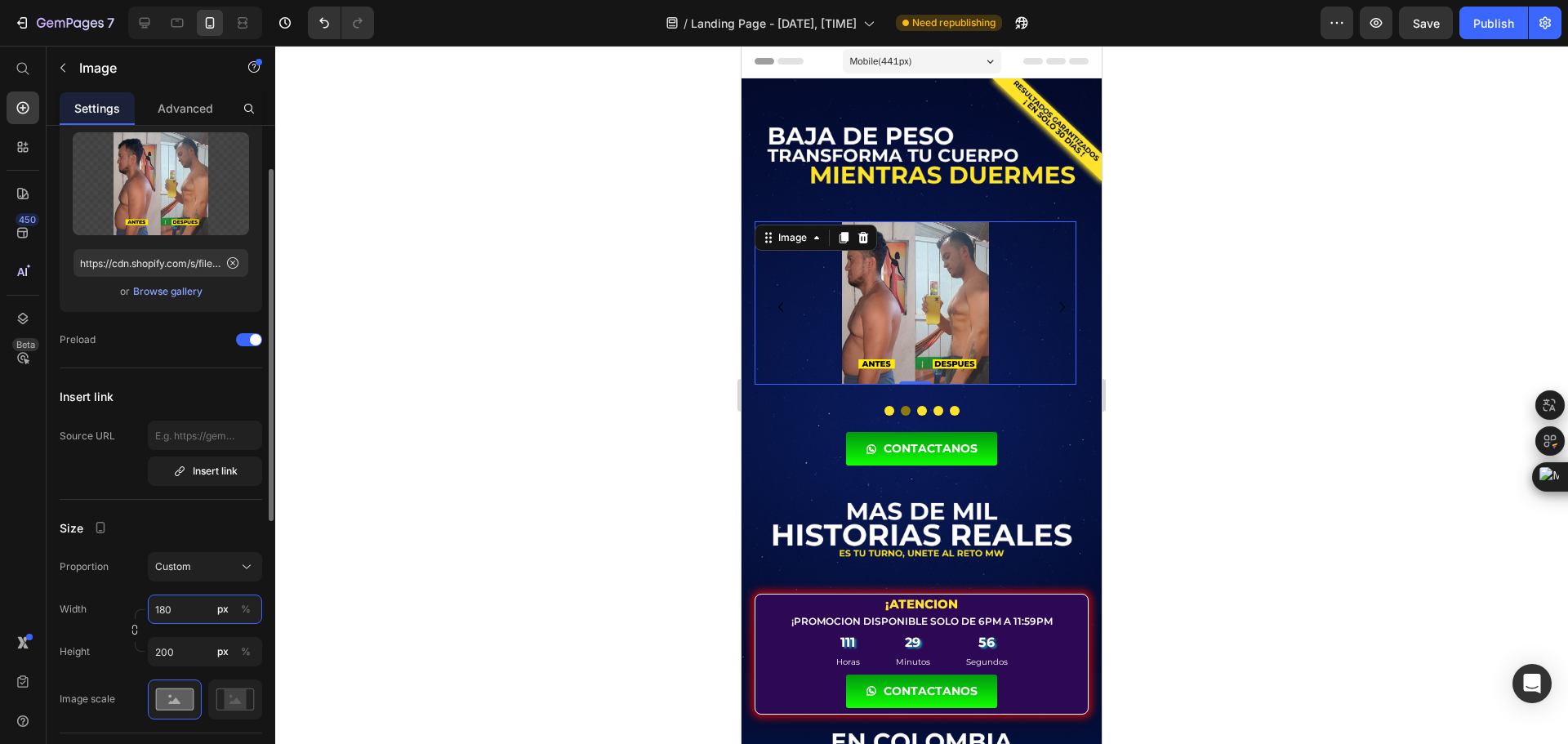 click on "180" at bounding box center (205, 609) 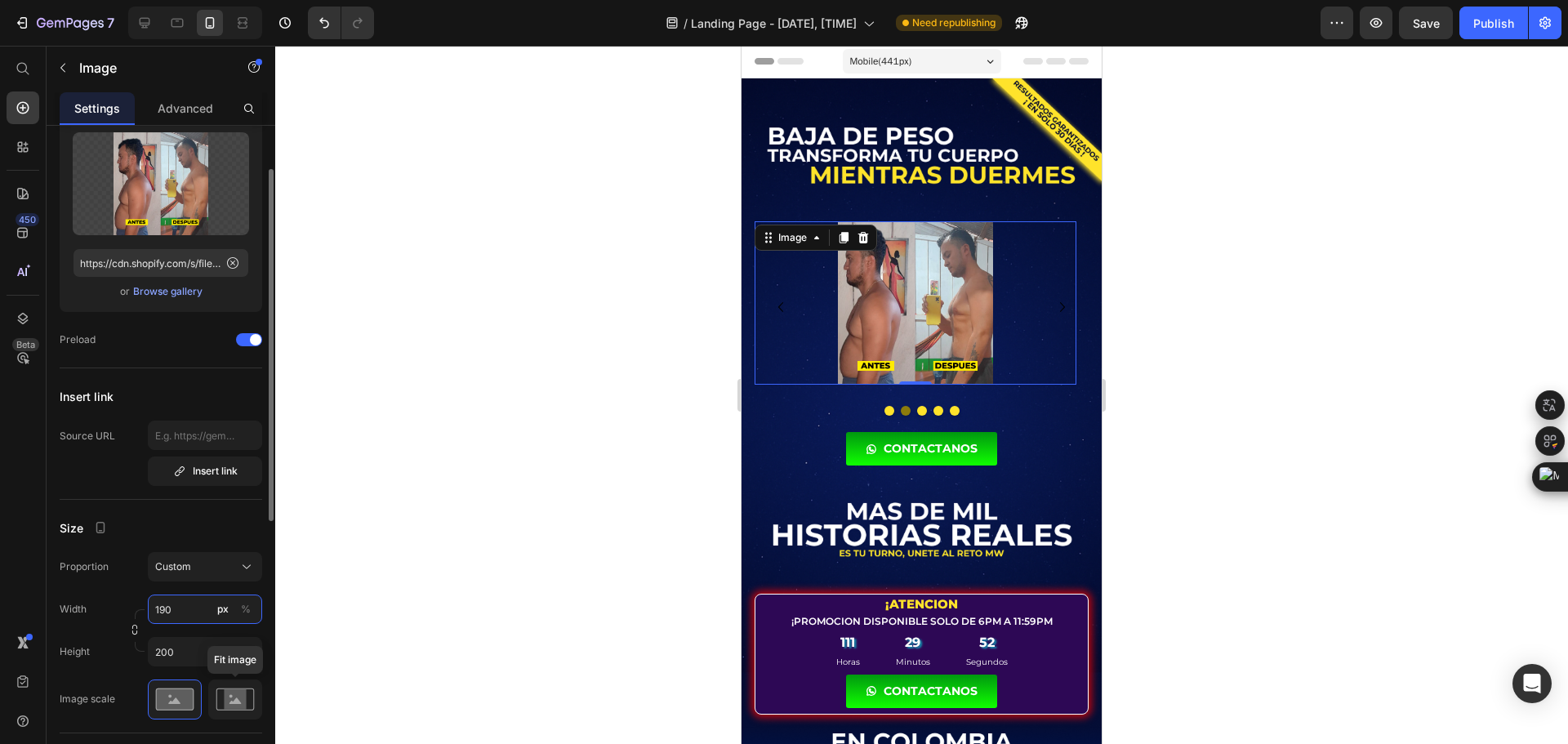 type on "190" 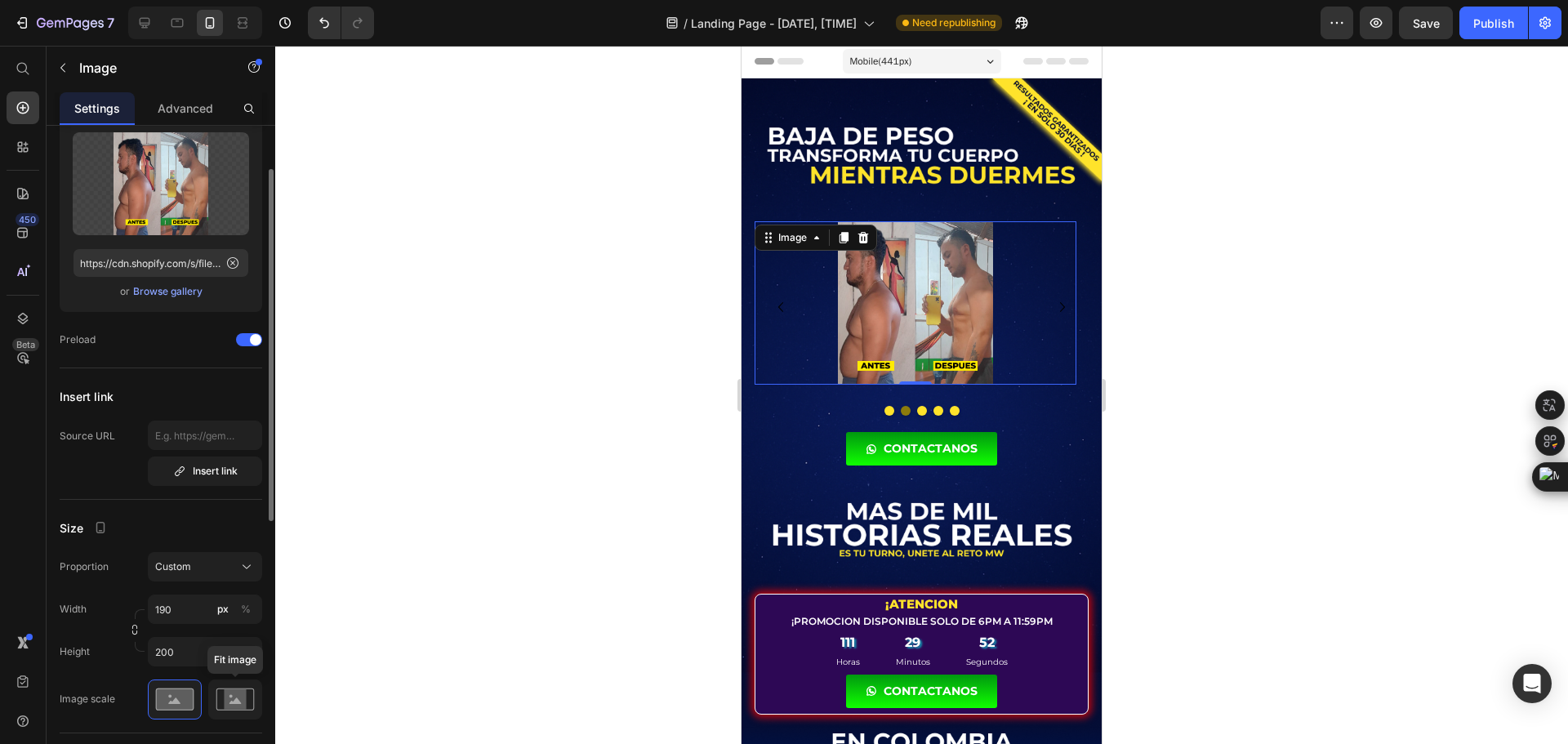 click 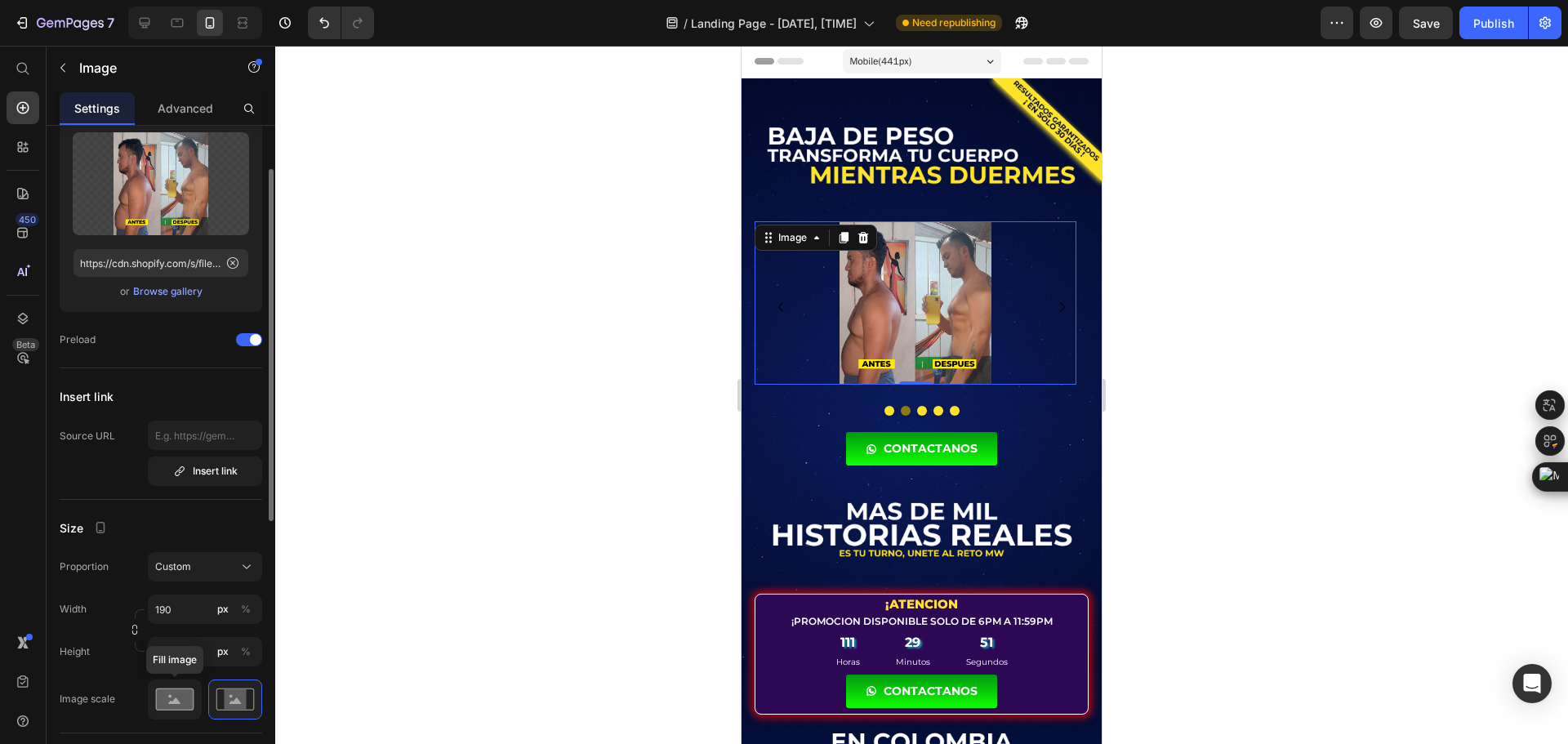 click 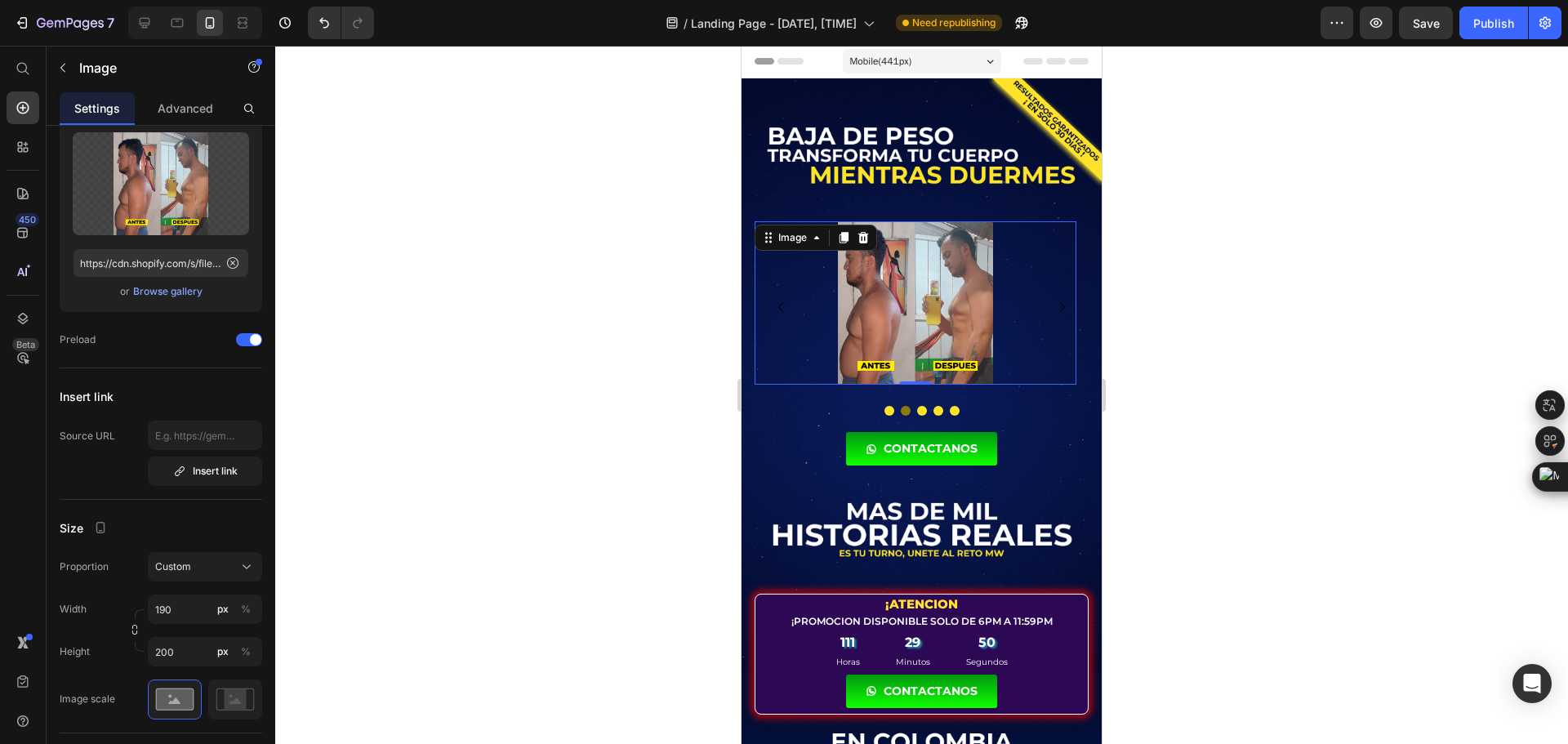 click 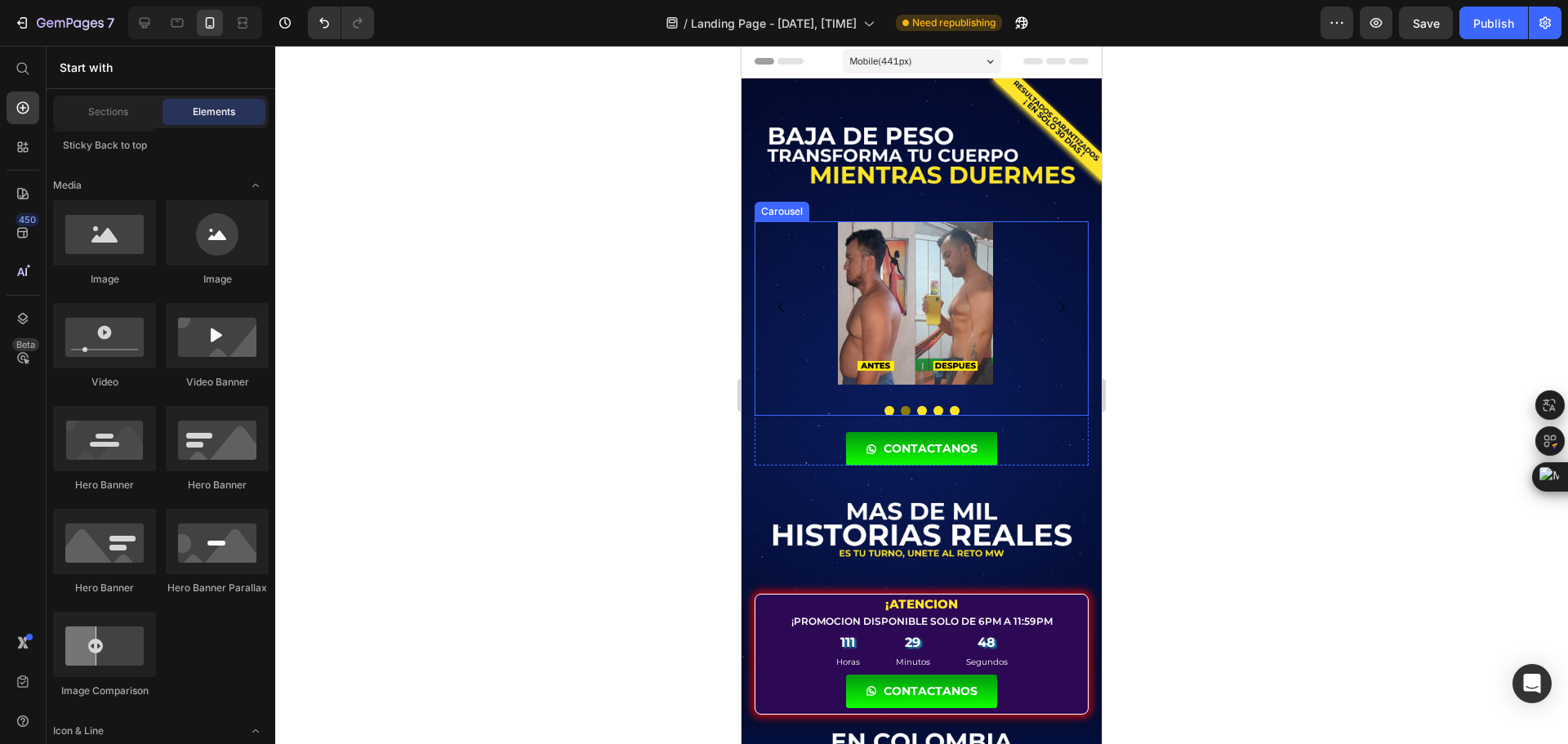 click 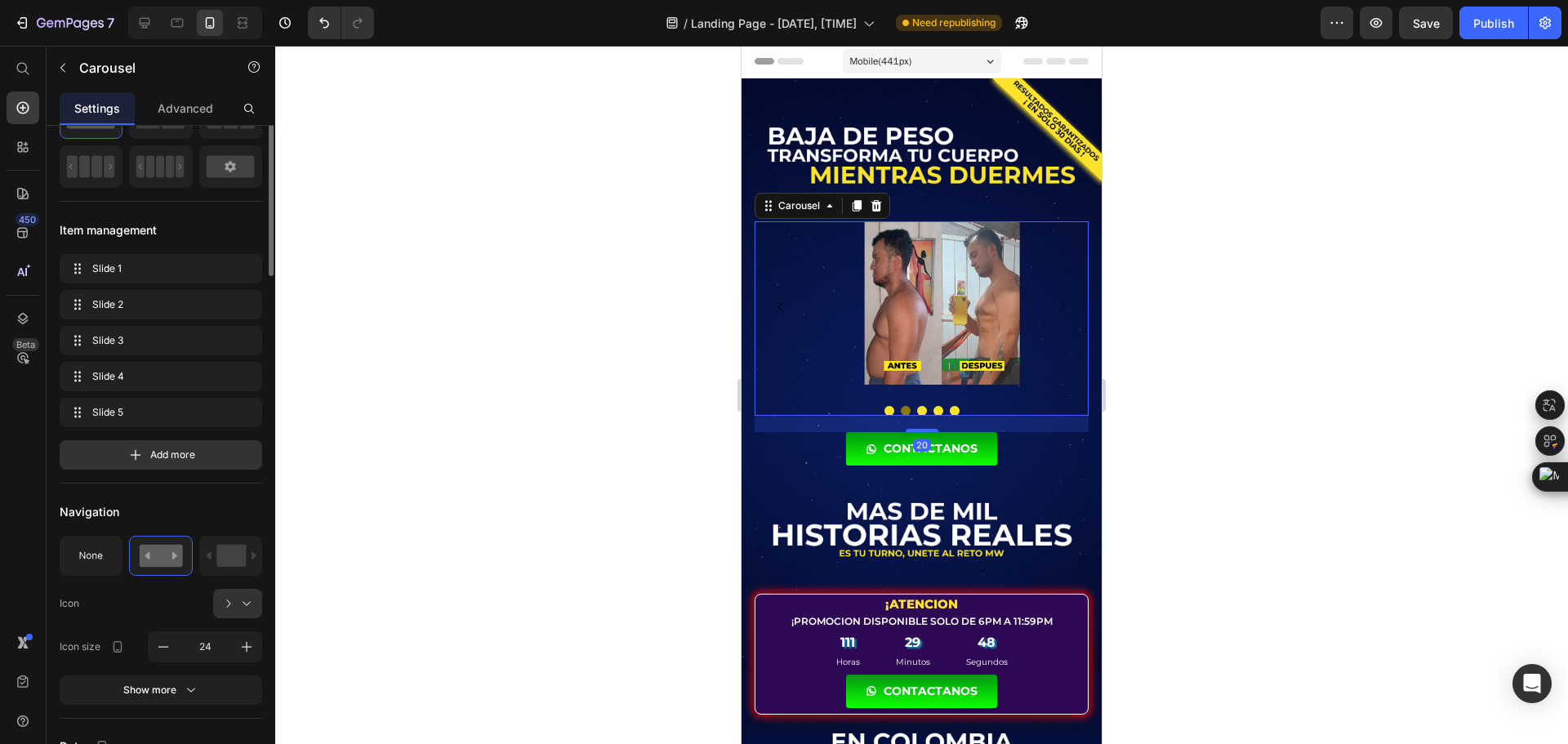 scroll, scrollTop: 0, scrollLeft: 0, axis: both 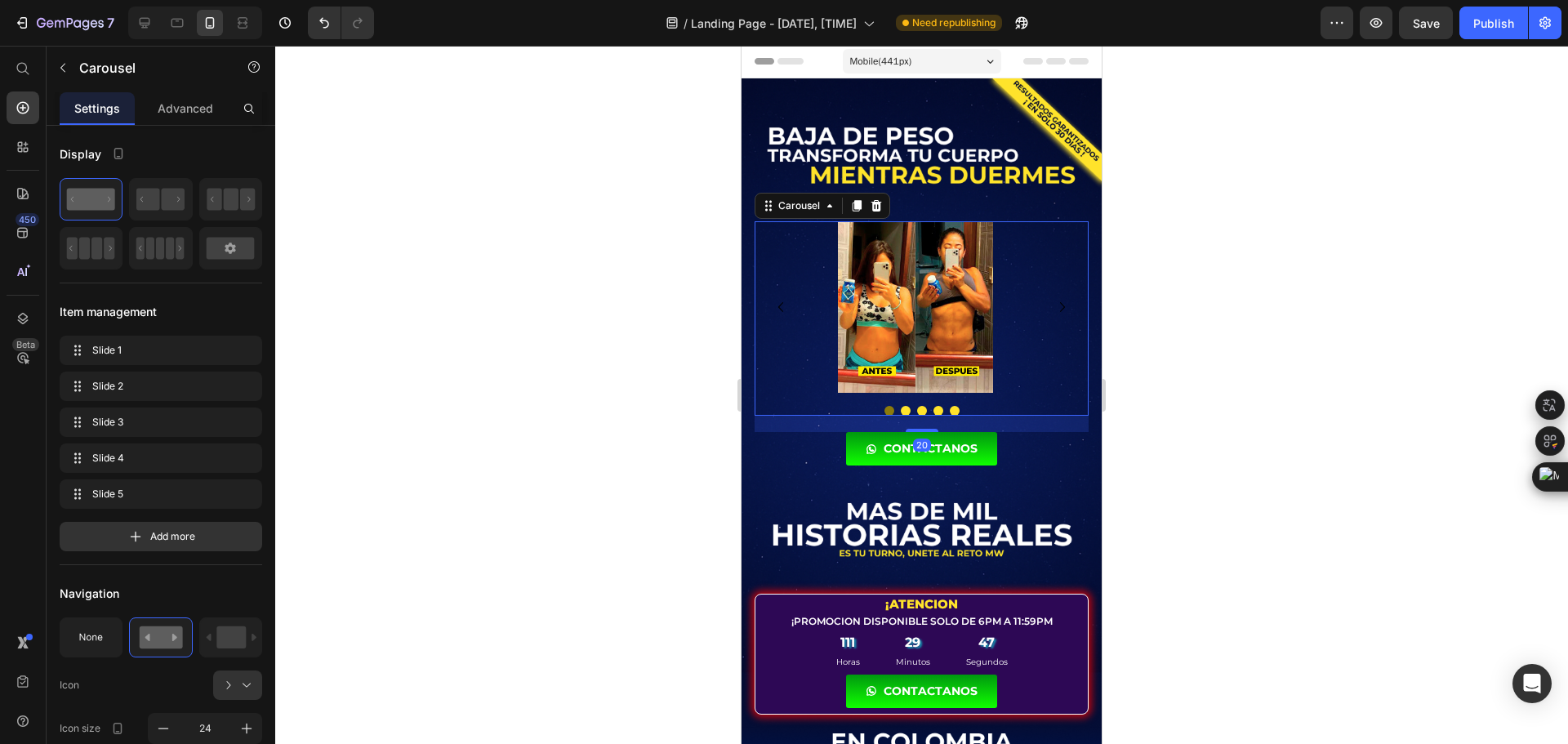 click at bounding box center (1062, 307) 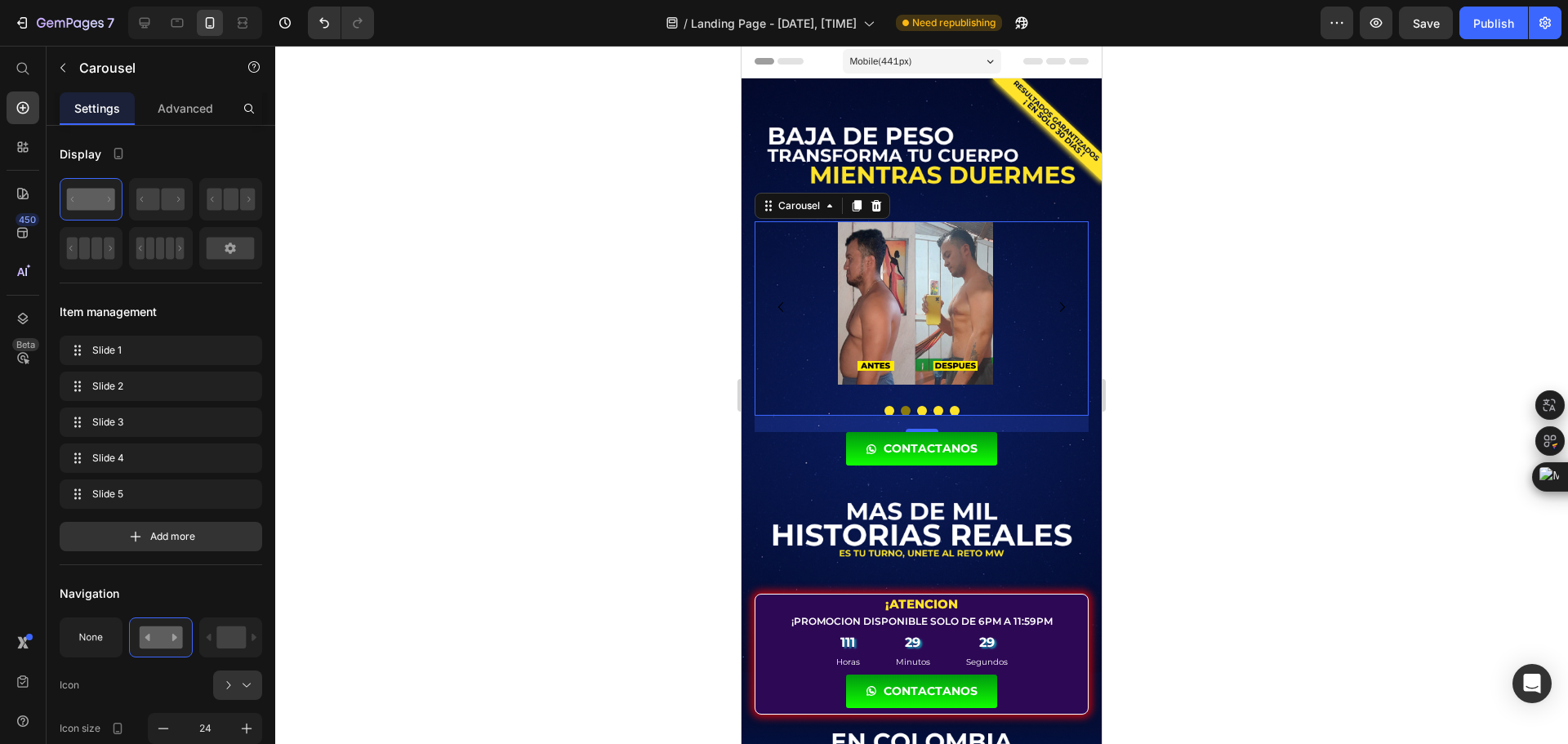 click 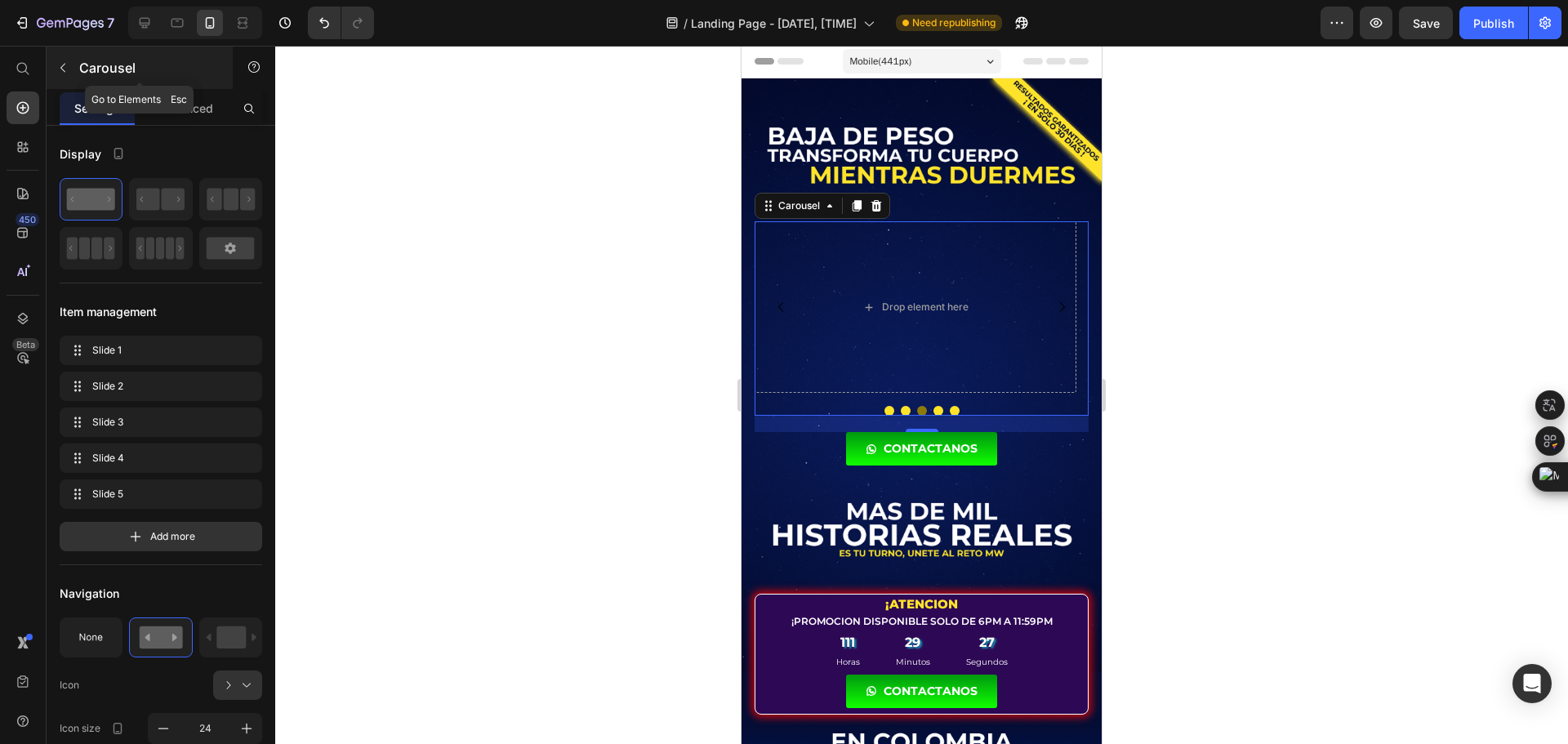 click on "Carousel" at bounding box center [140, 68] 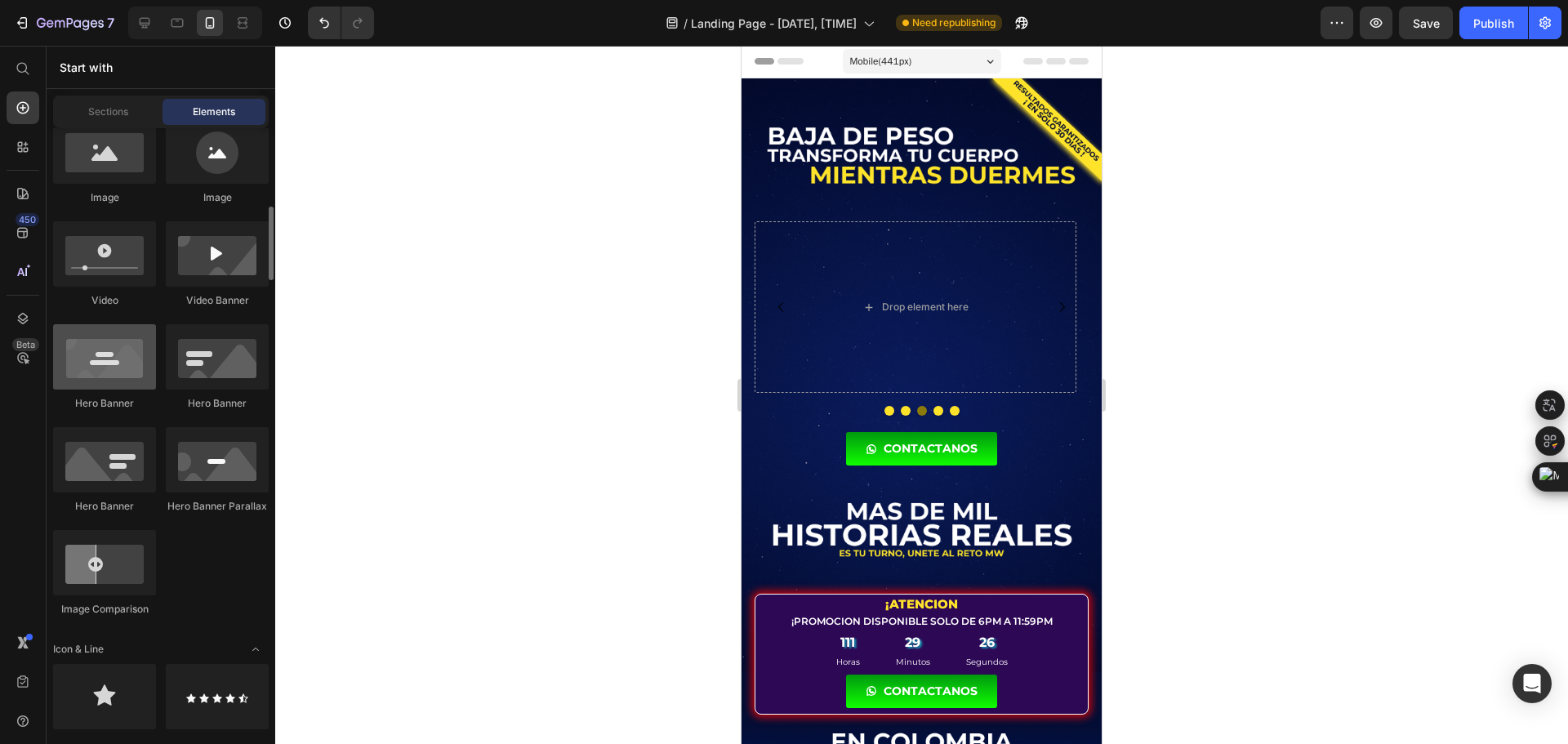scroll, scrollTop: 572, scrollLeft: 0, axis: vertical 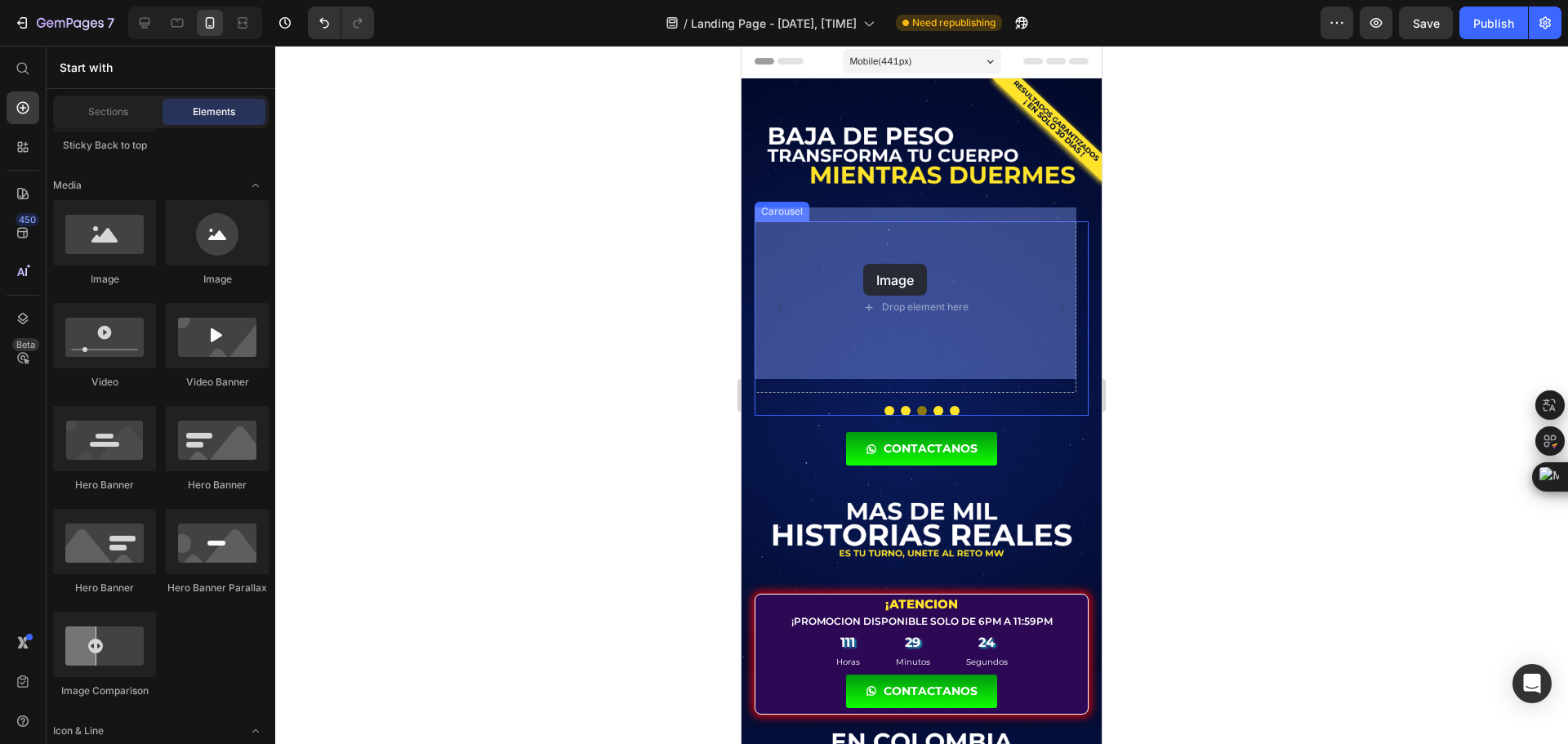 drag, startPoint x: 973, startPoint y: 351, endPoint x: 863, endPoint y: 264, distance: 140.24621 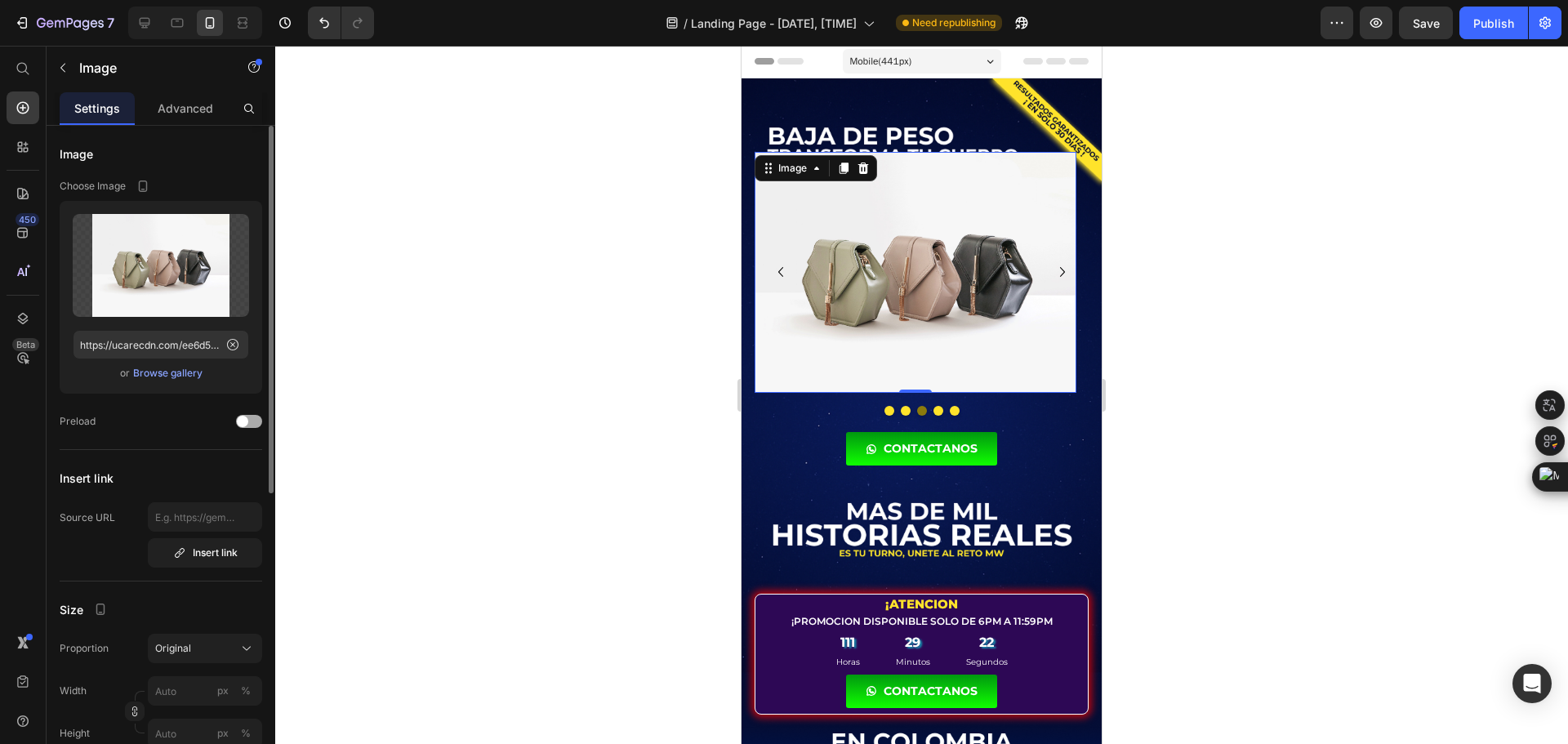click at bounding box center (249, 421) 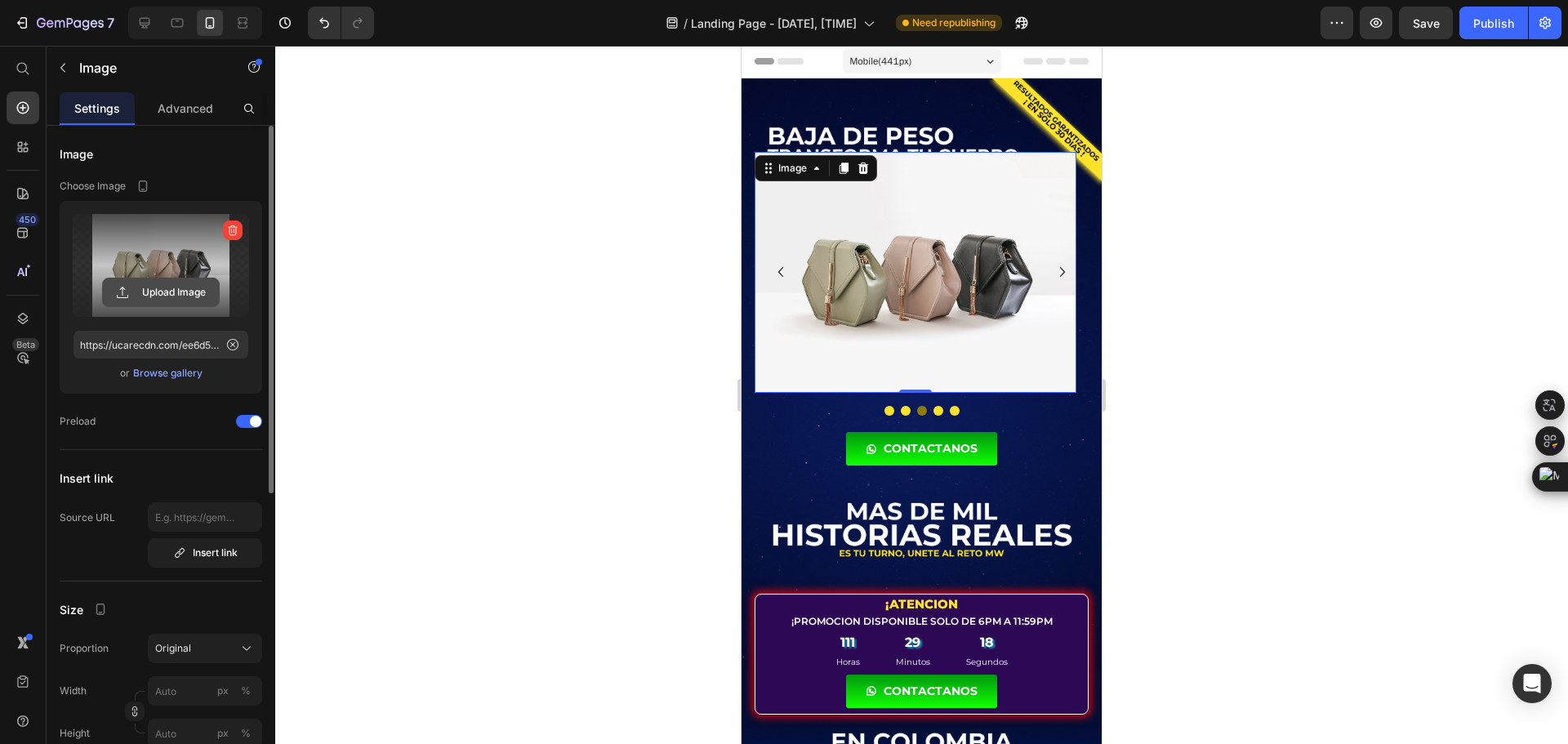 click 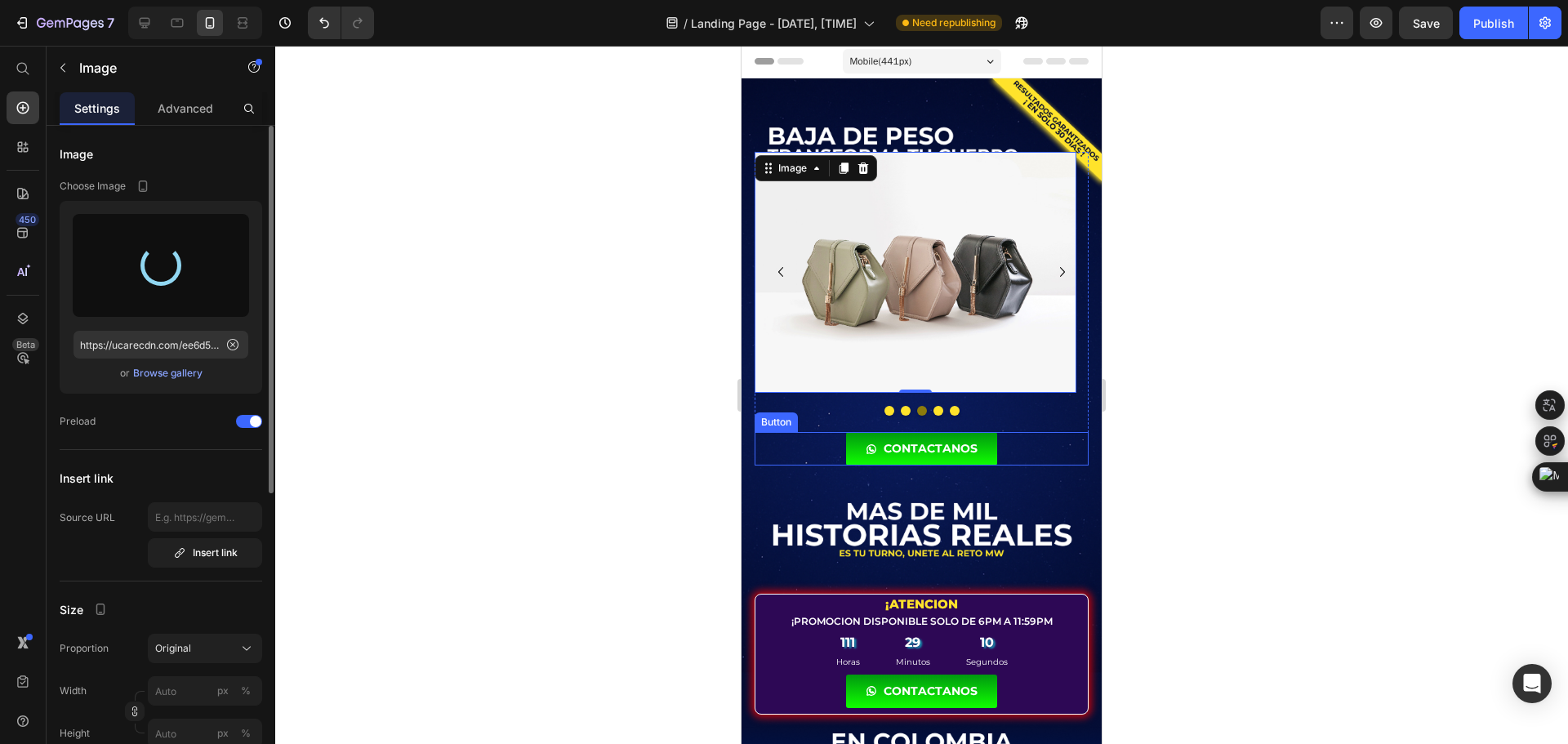 type on "https://cdn.shopify.com/s/files/1/0725/5215/3340/files/gempages_548167631618704264-75412667-0aa9-453c-b5cb-a8e486e78806.webp" 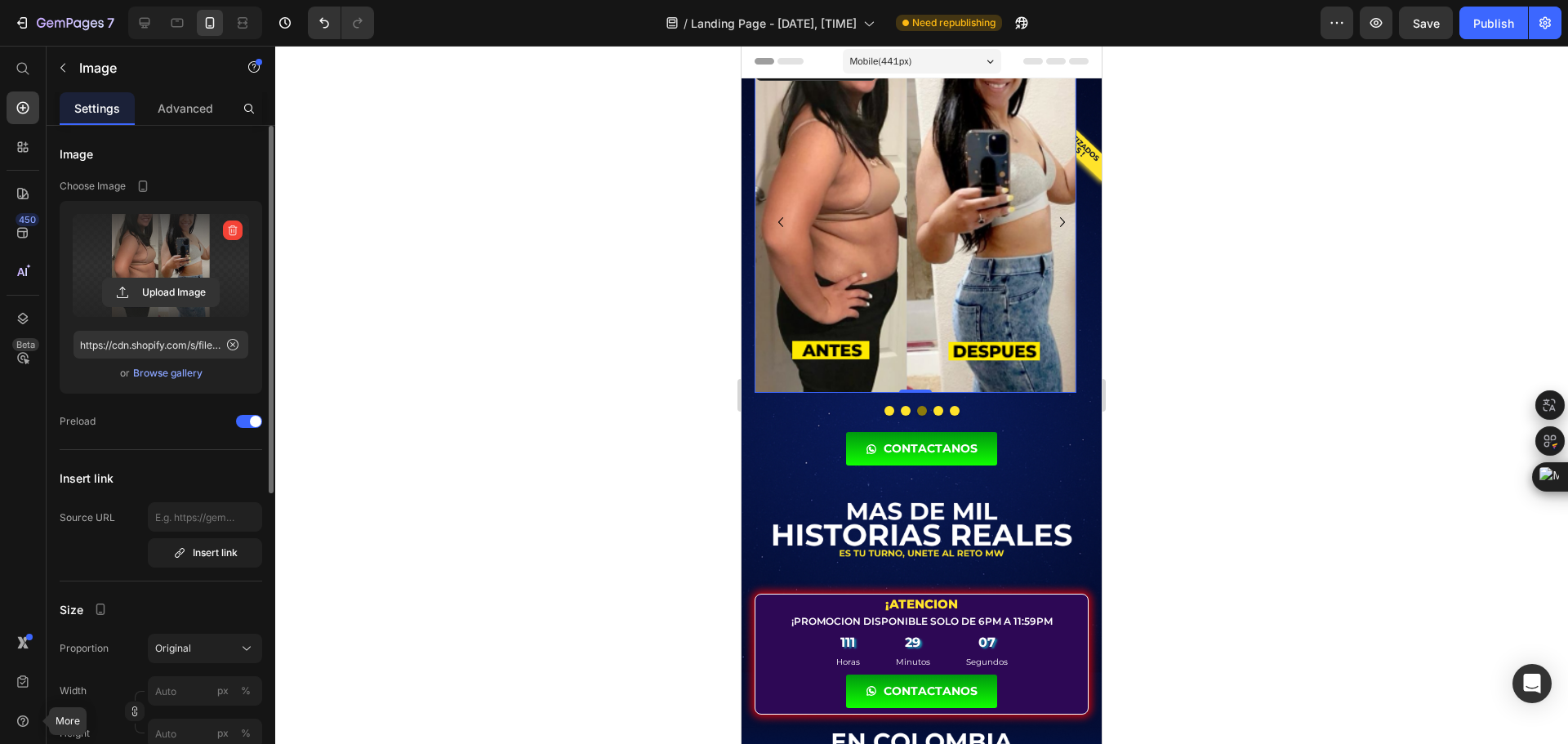 scroll, scrollTop: 245, scrollLeft: 0, axis: vertical 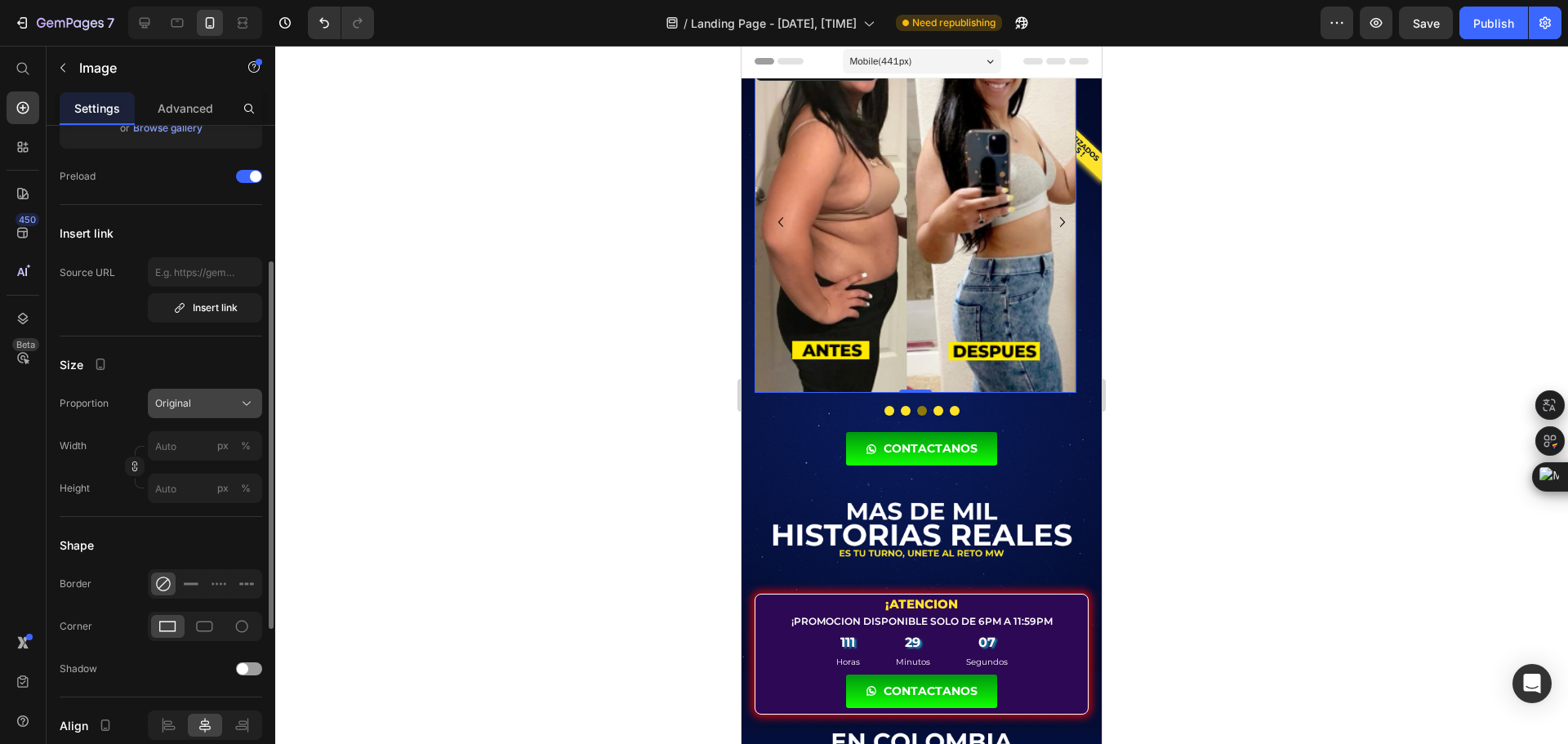 click on "Original" 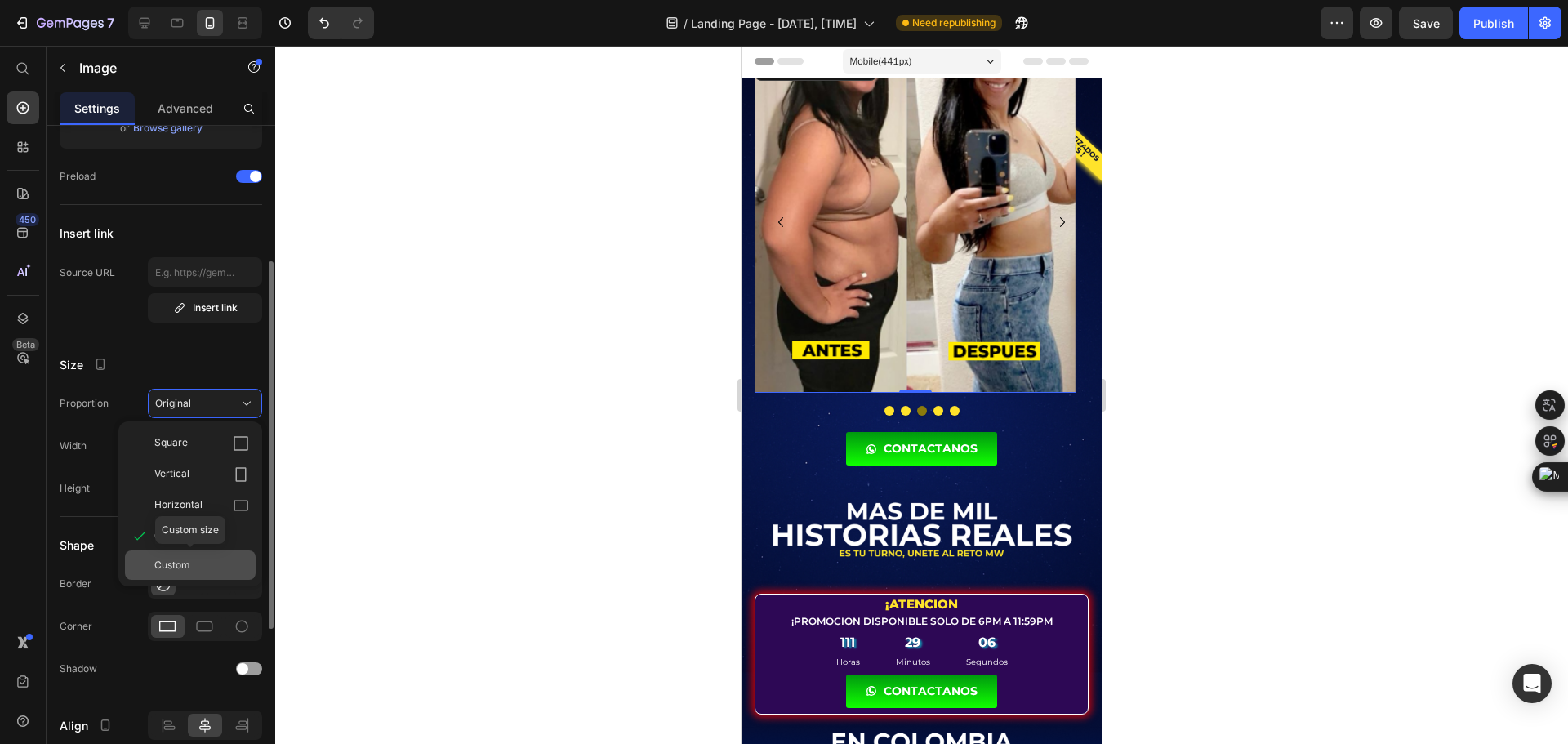 click on "Custom" at bounding box center (172, 565) 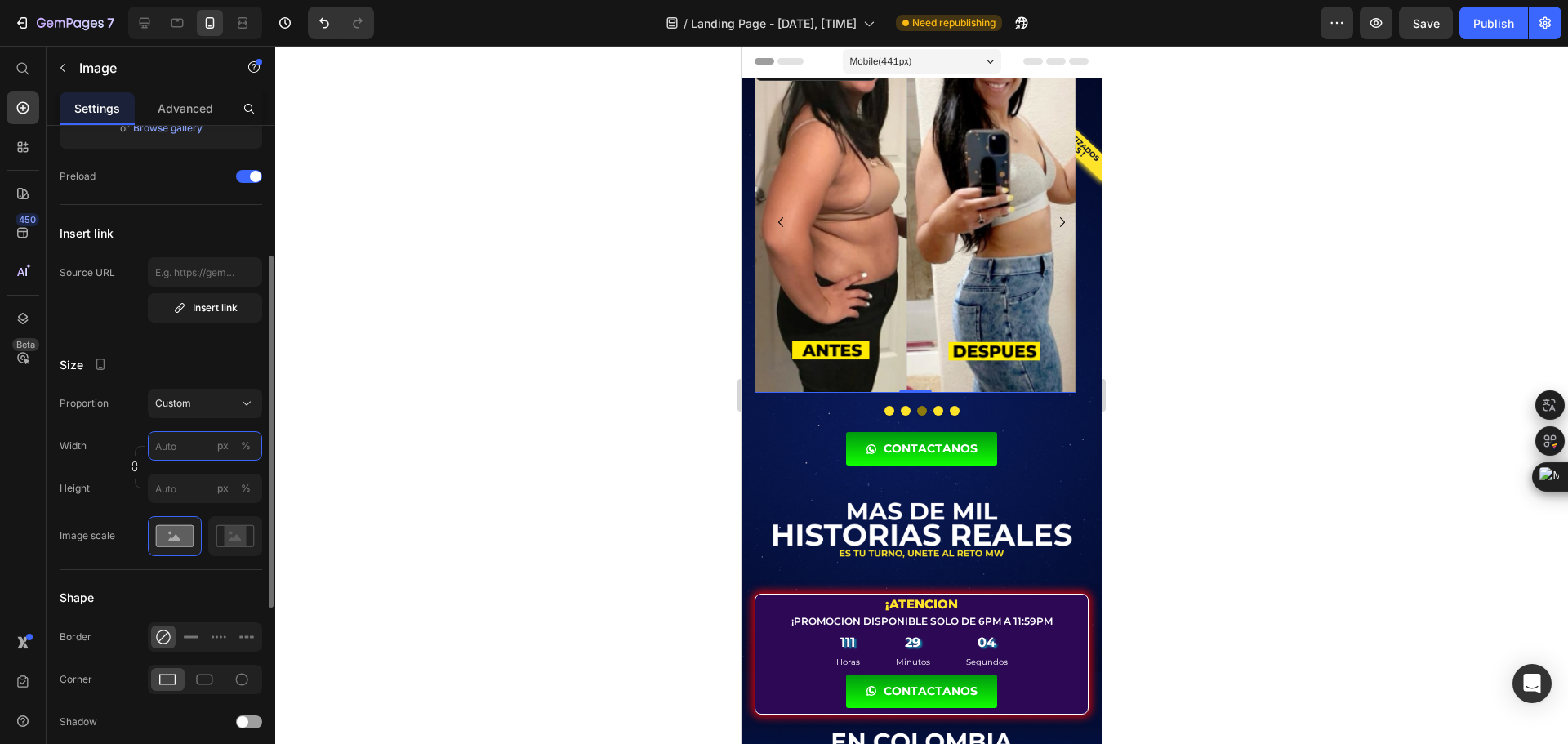 click on "px %" at bounding box center (205, 446) 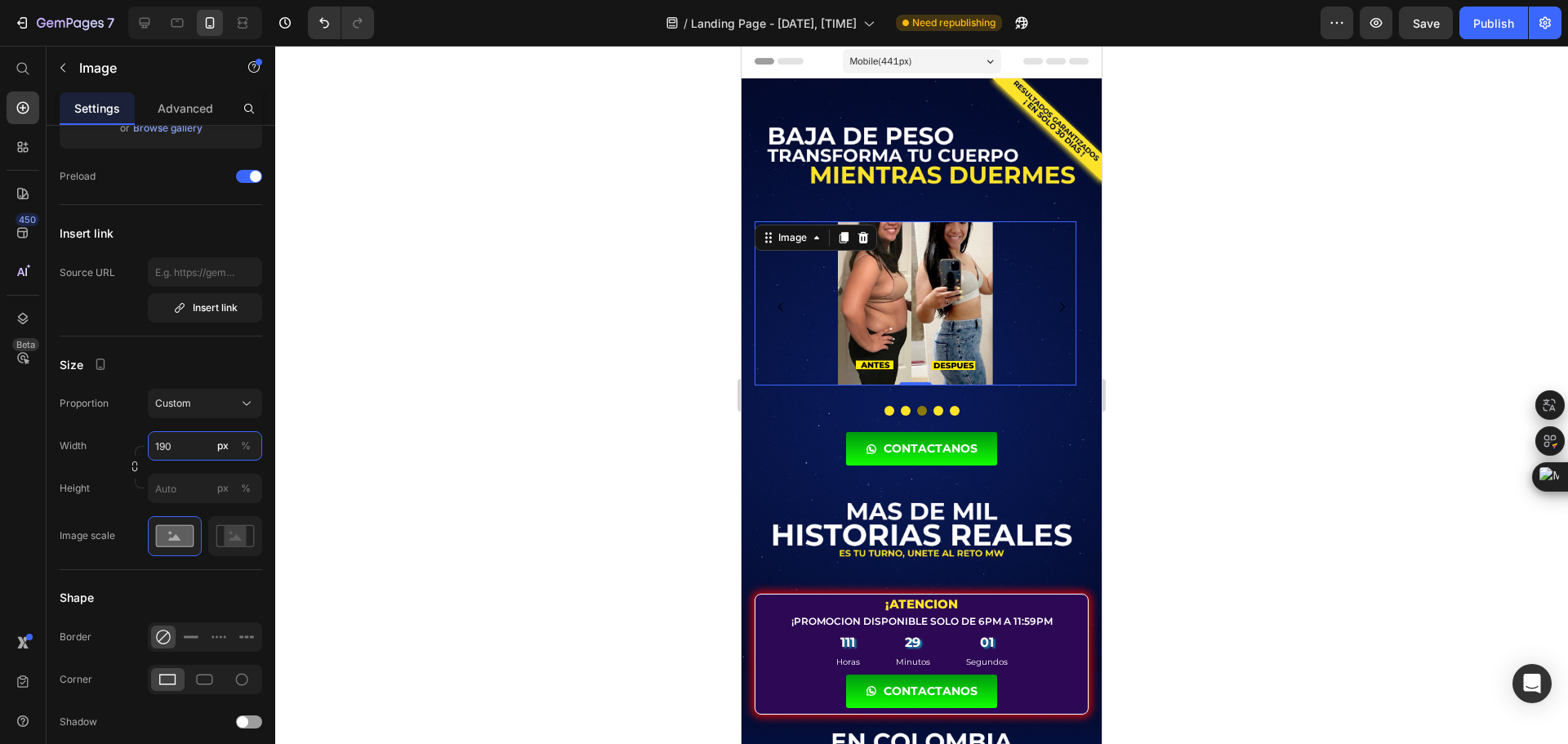 type on "190" 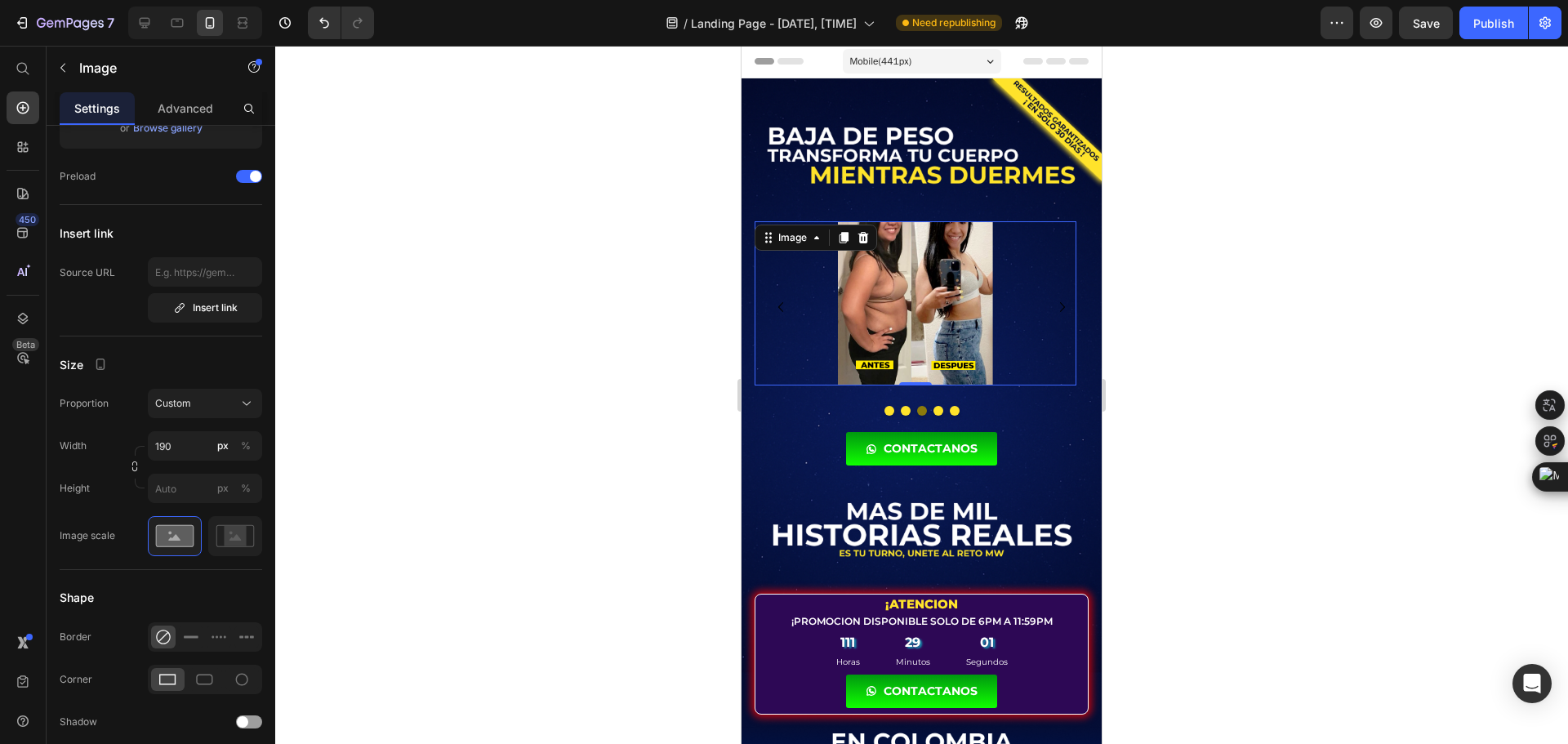click 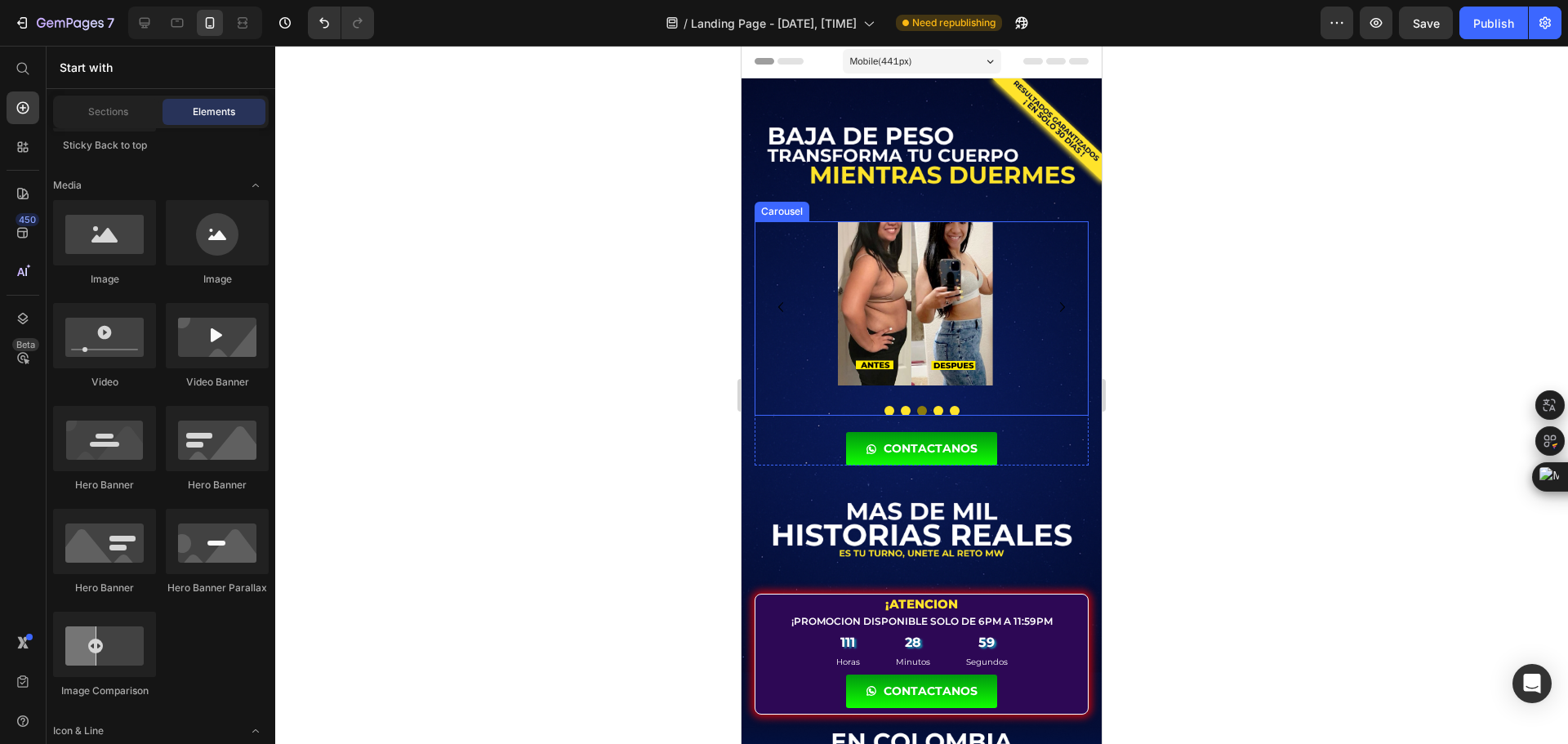 click 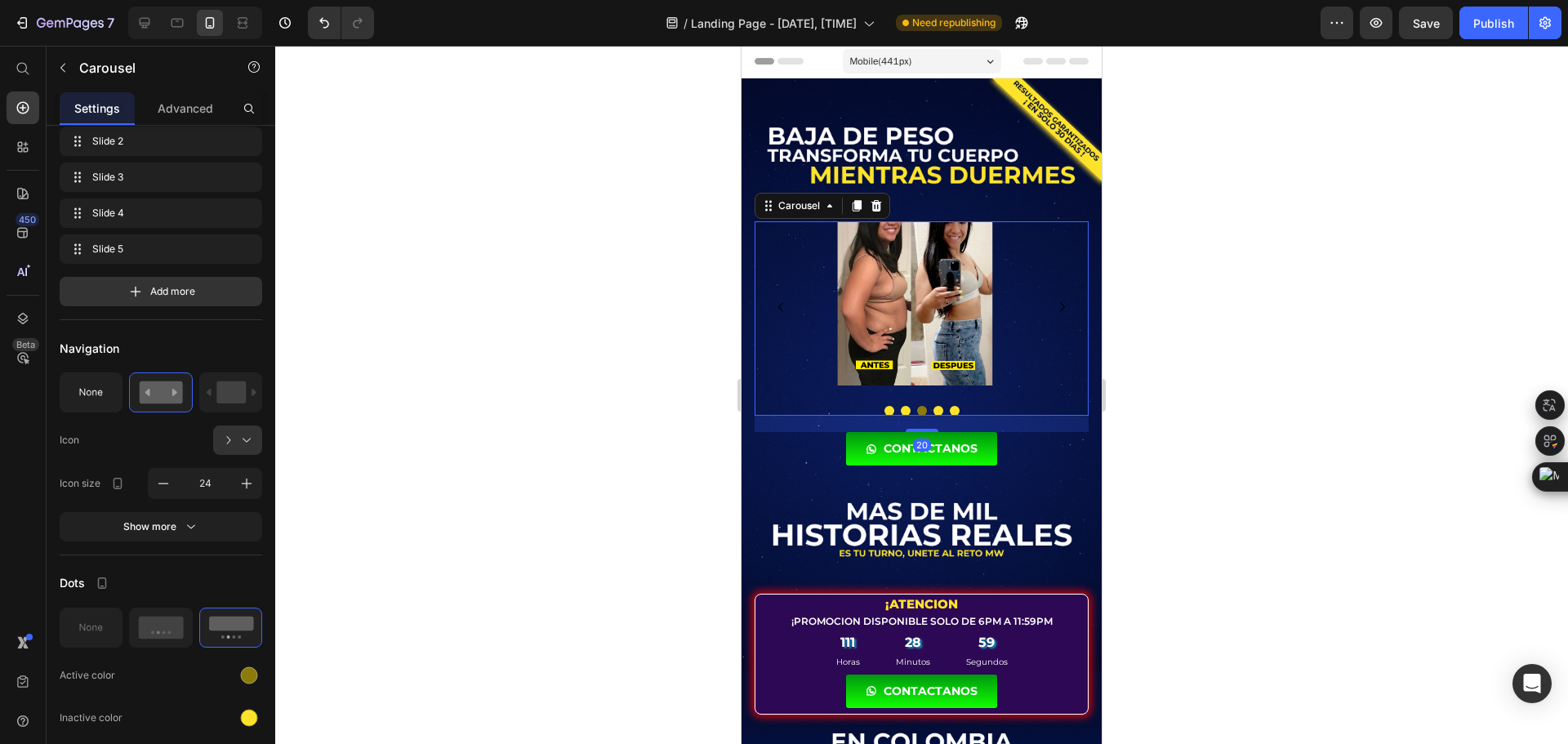 scroll, scrollTop: 0, scrollLeft: 0, axis: both 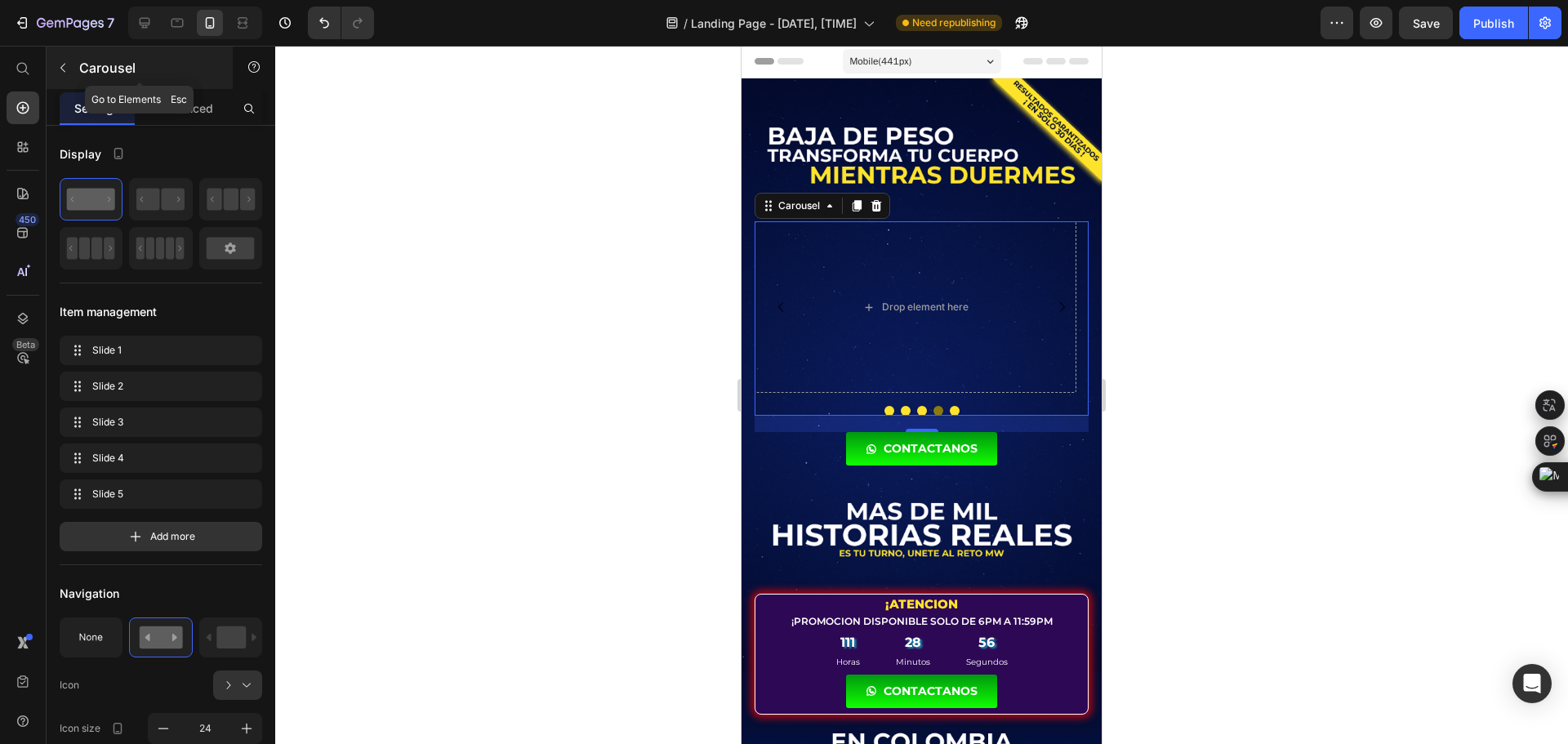 click on "Carousel" at bounding box center [140, 68] 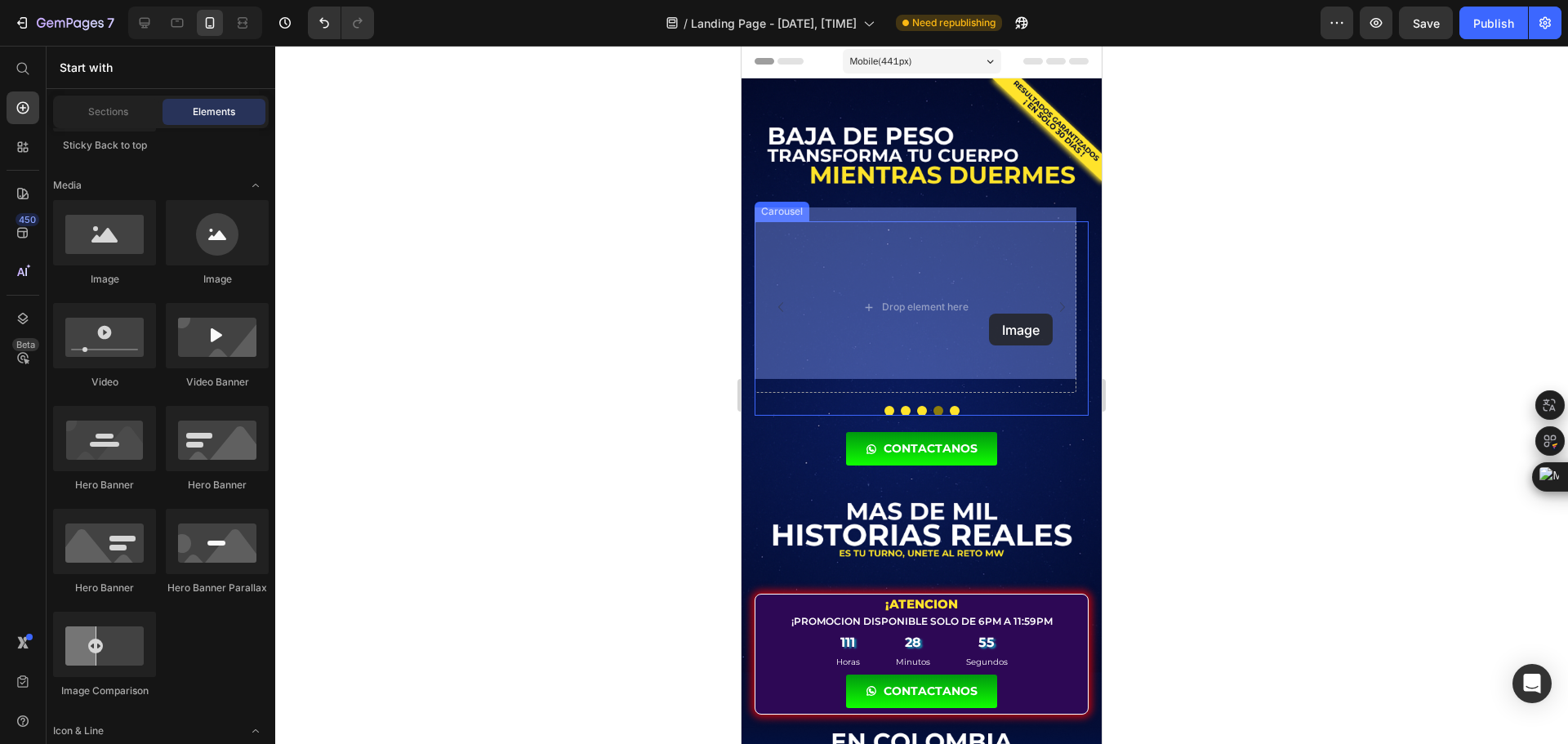 drag, startPoint x: 869, startPoint y: 293, endPoint x: 989, endPoint y: 314, distance: 121.8236 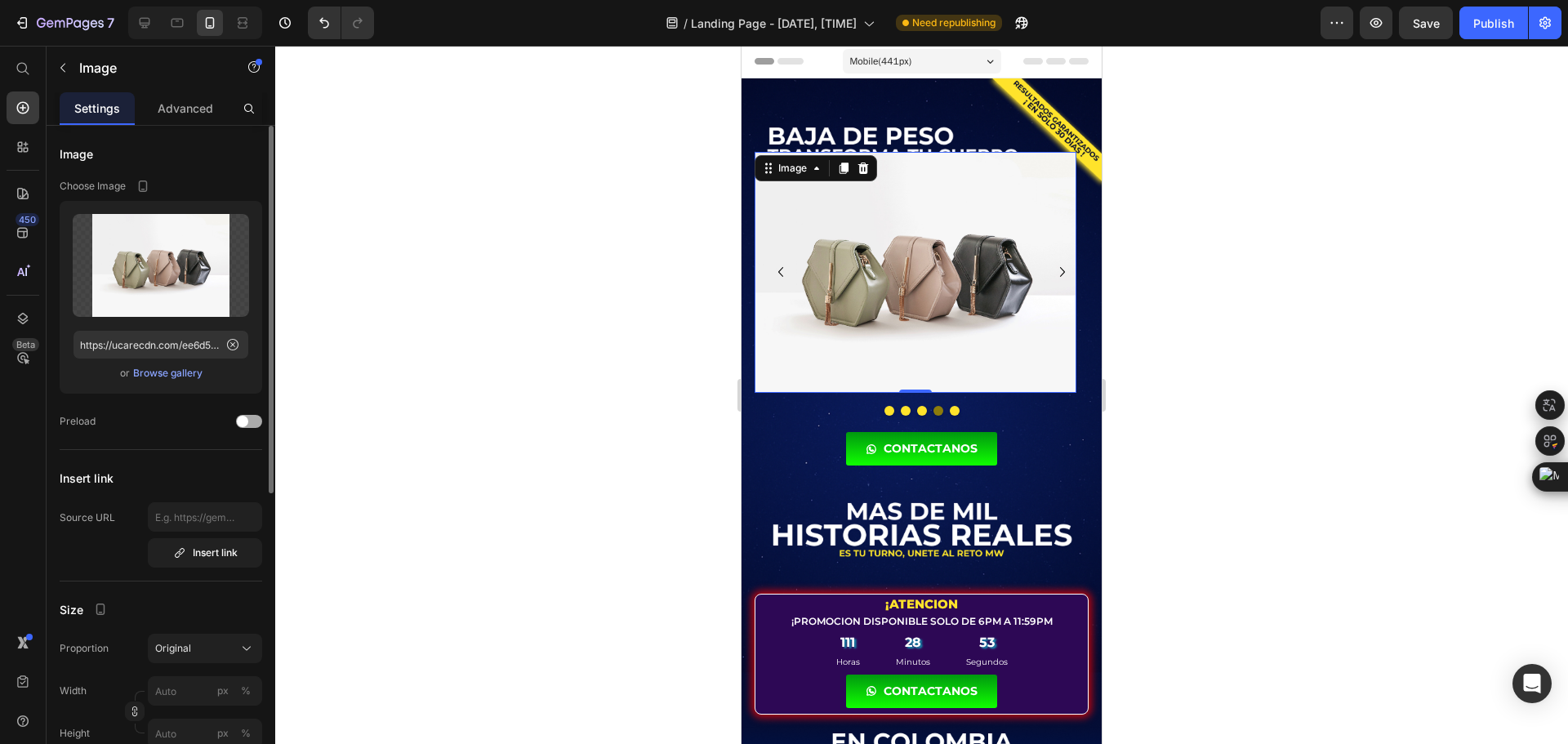 click at bounding box center (243, 421) 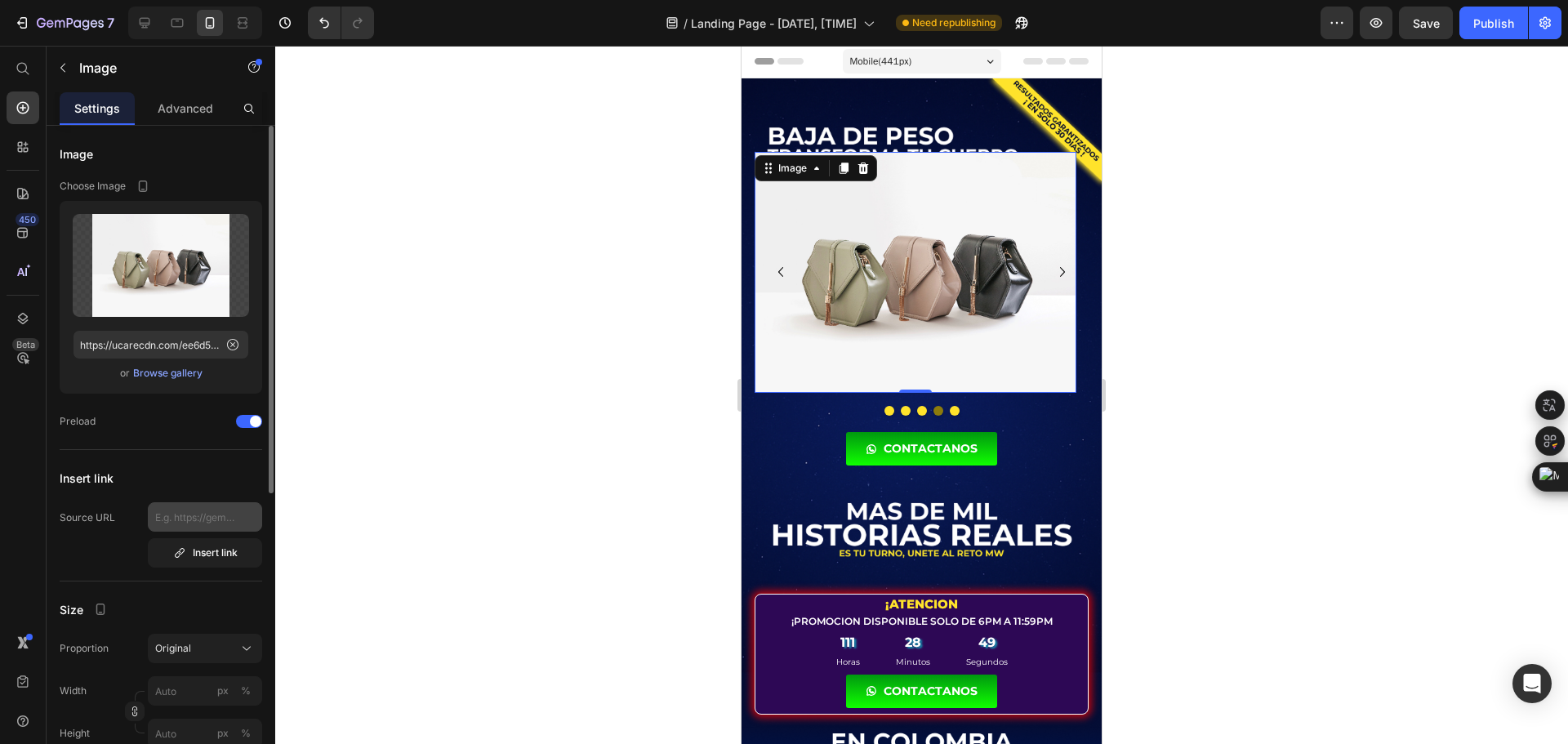 scroll, scrollTop: 82, scrollLeft: 0, axis: vertical 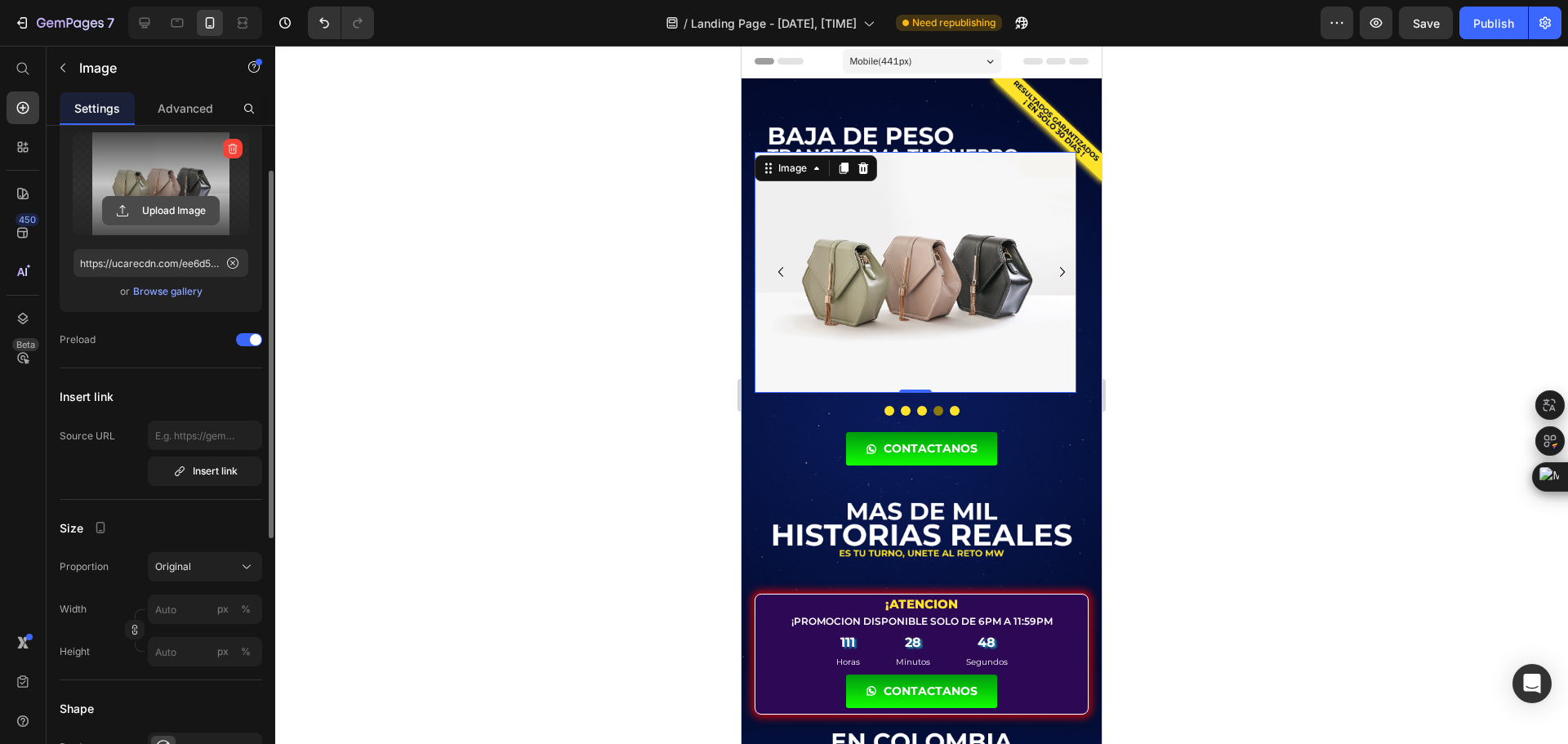 click 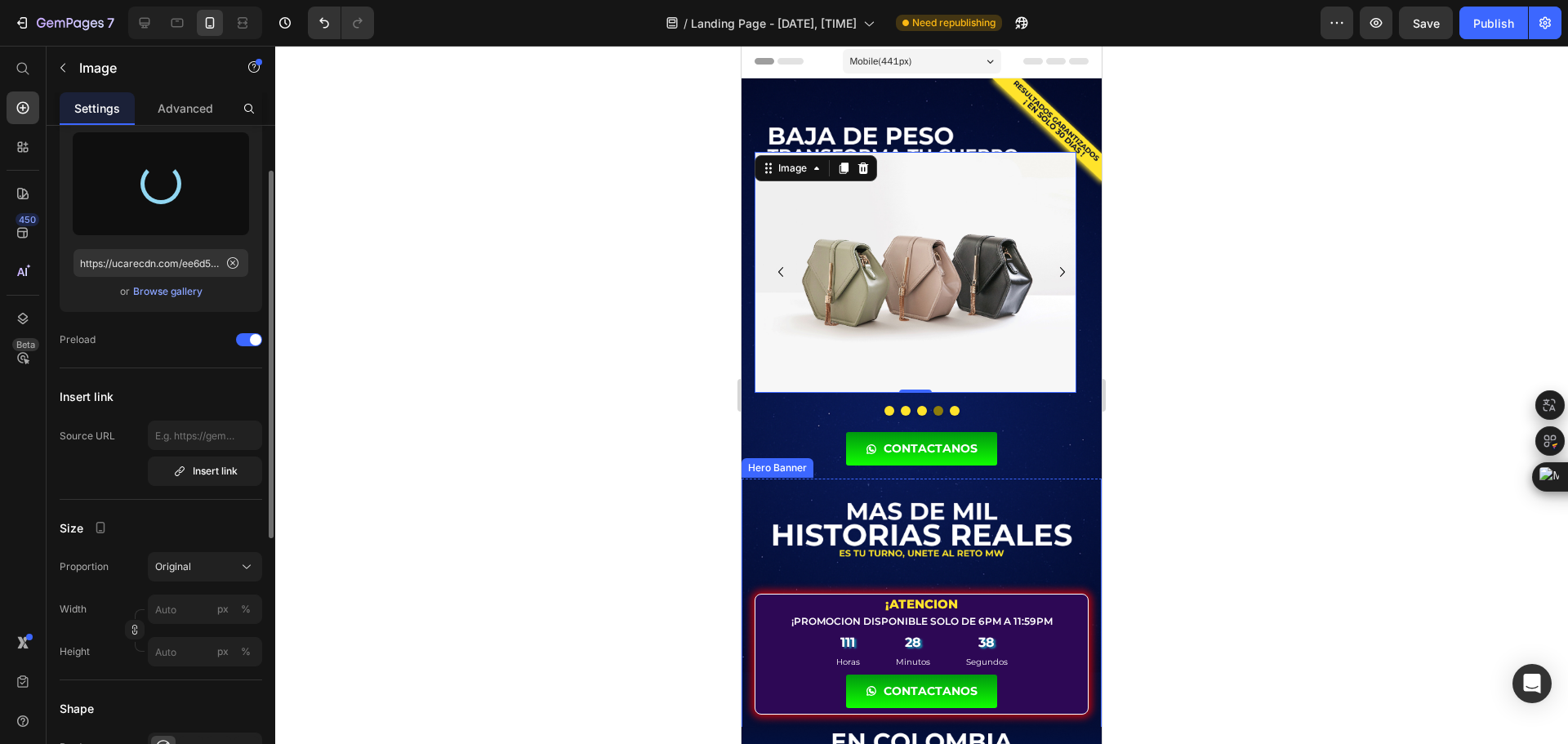 type on "https://cdn.shopify.com/s/files/1/0725/5215/3340/files/gempages_548167631618704264-5501851a-31ad-4752-ae1b-79517b0d70a7.webp" 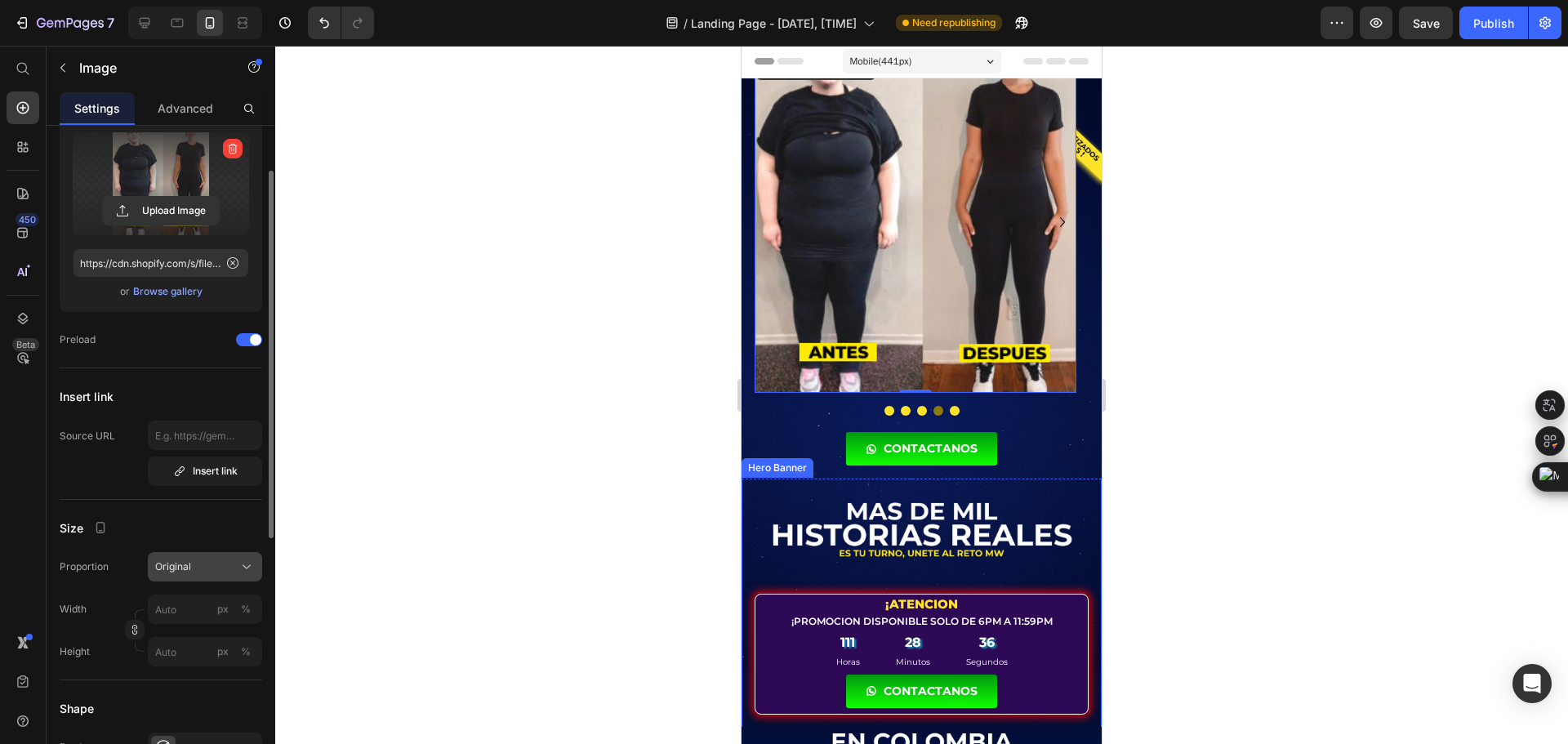 click on "Original" at bounding box center (205, 567) 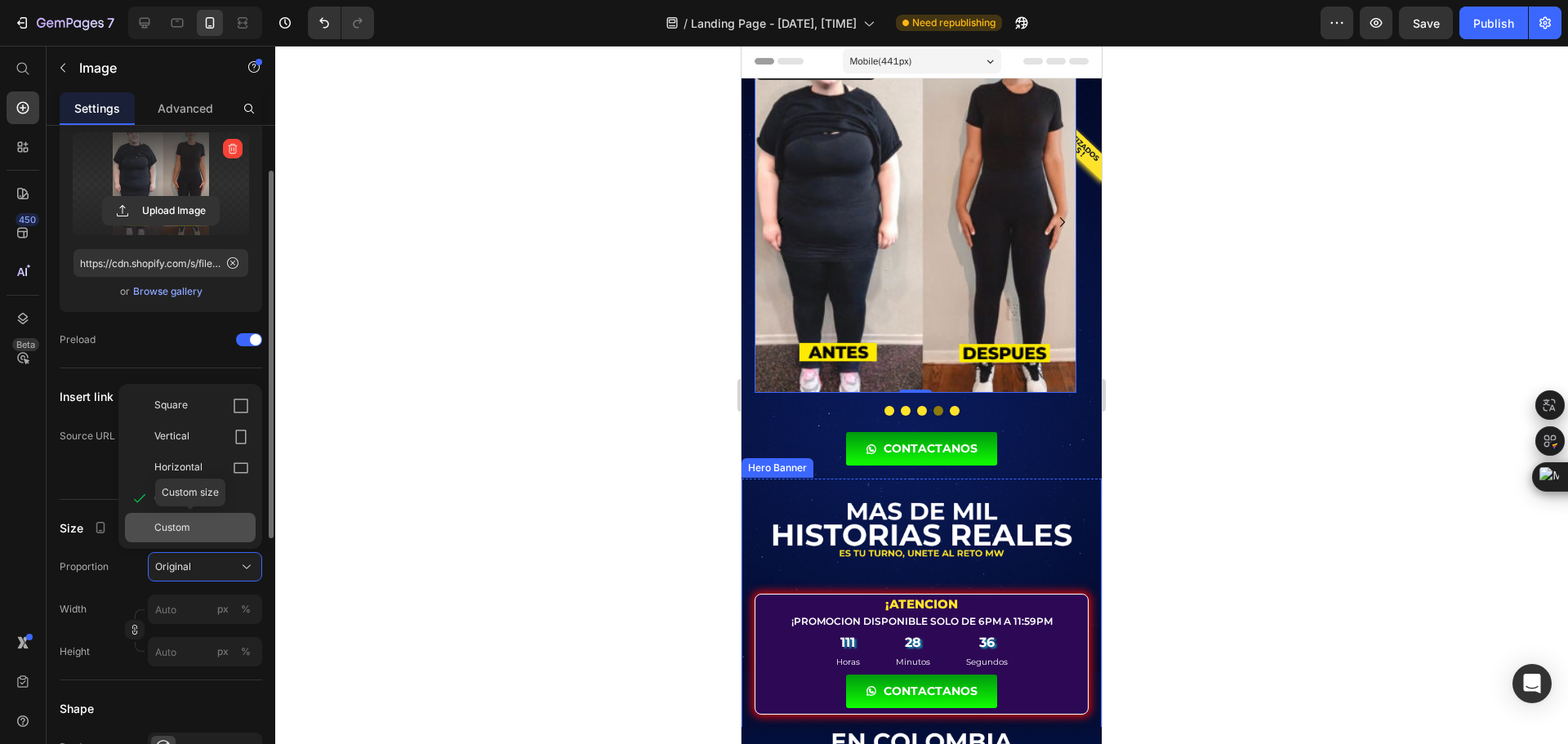 click on "Custom" 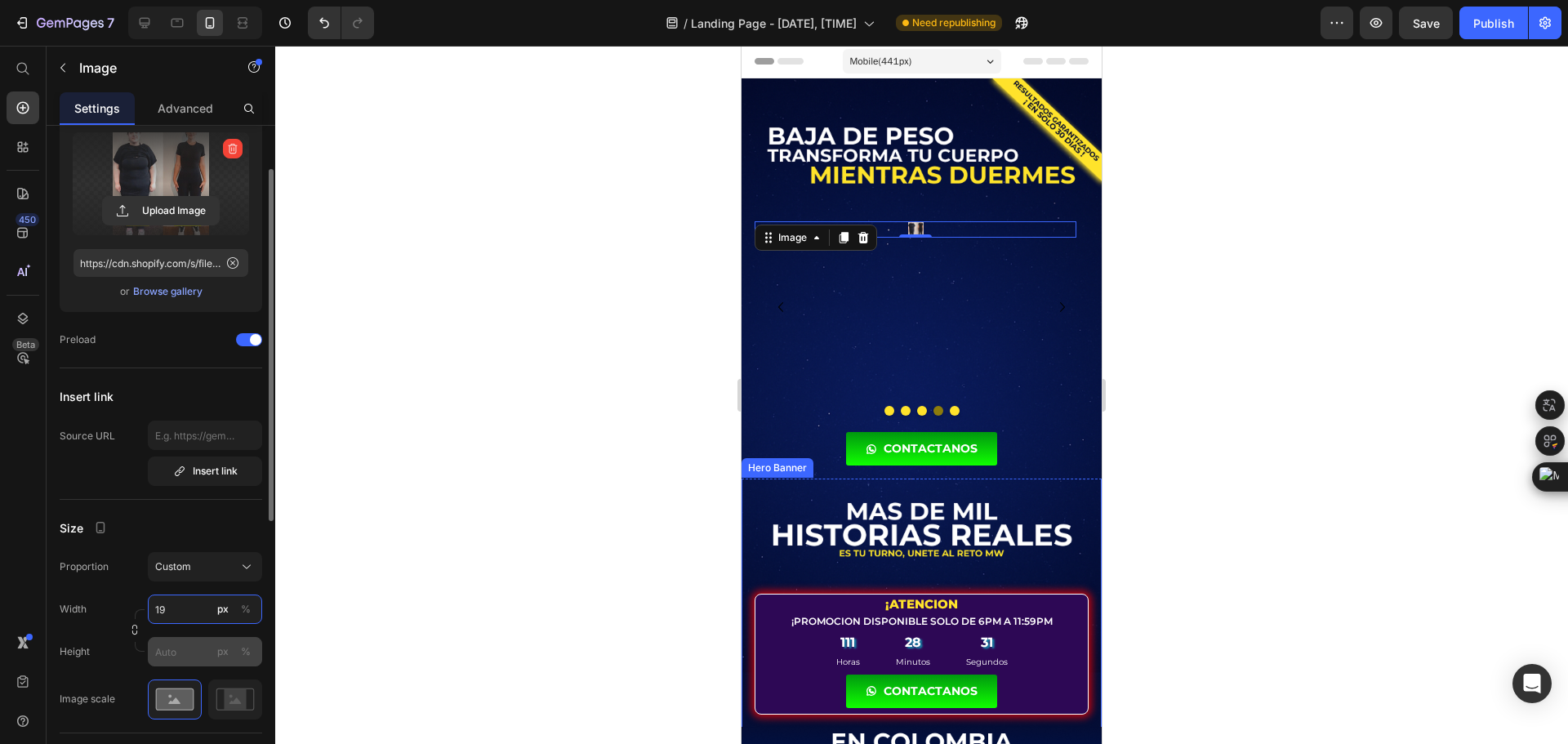 type on "190" 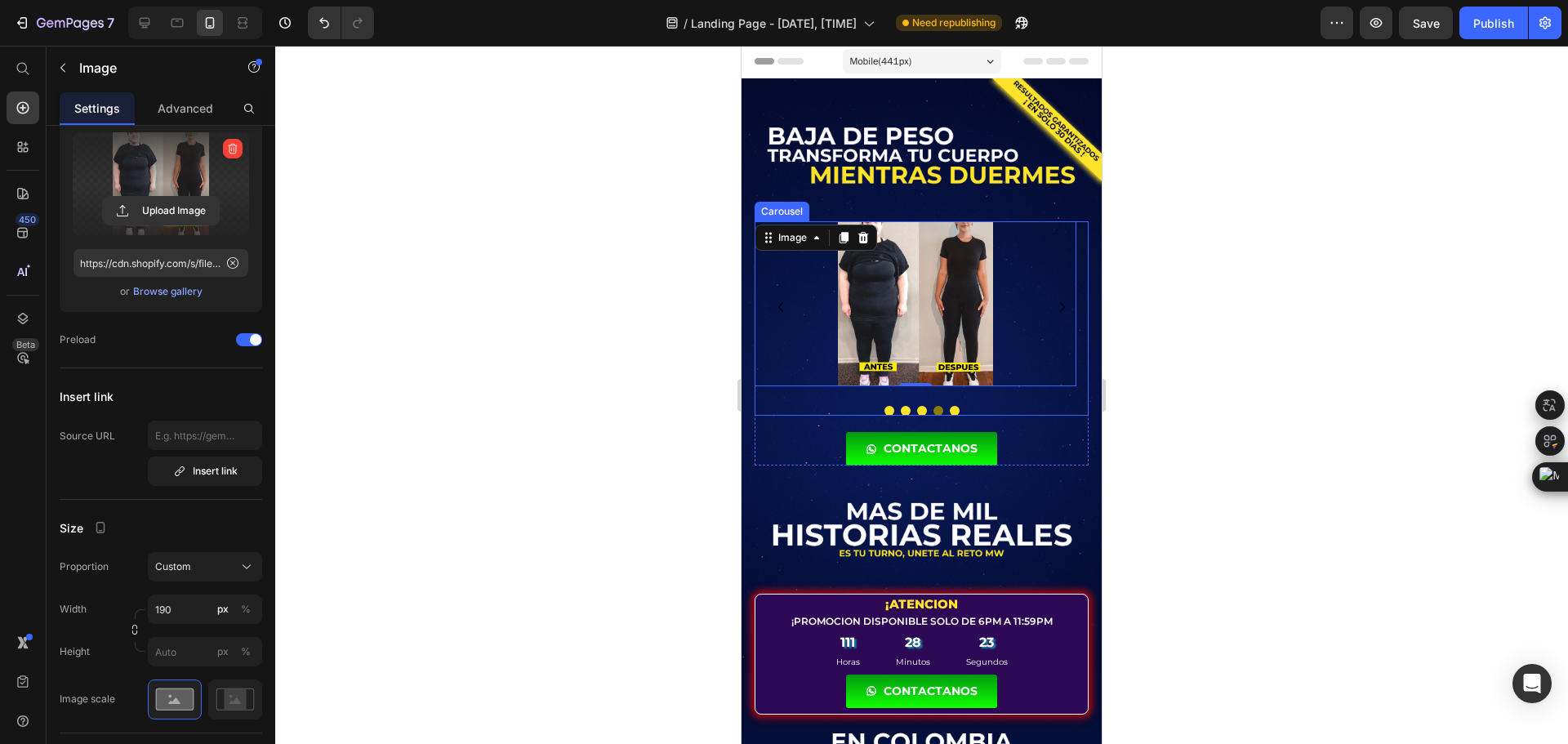 click 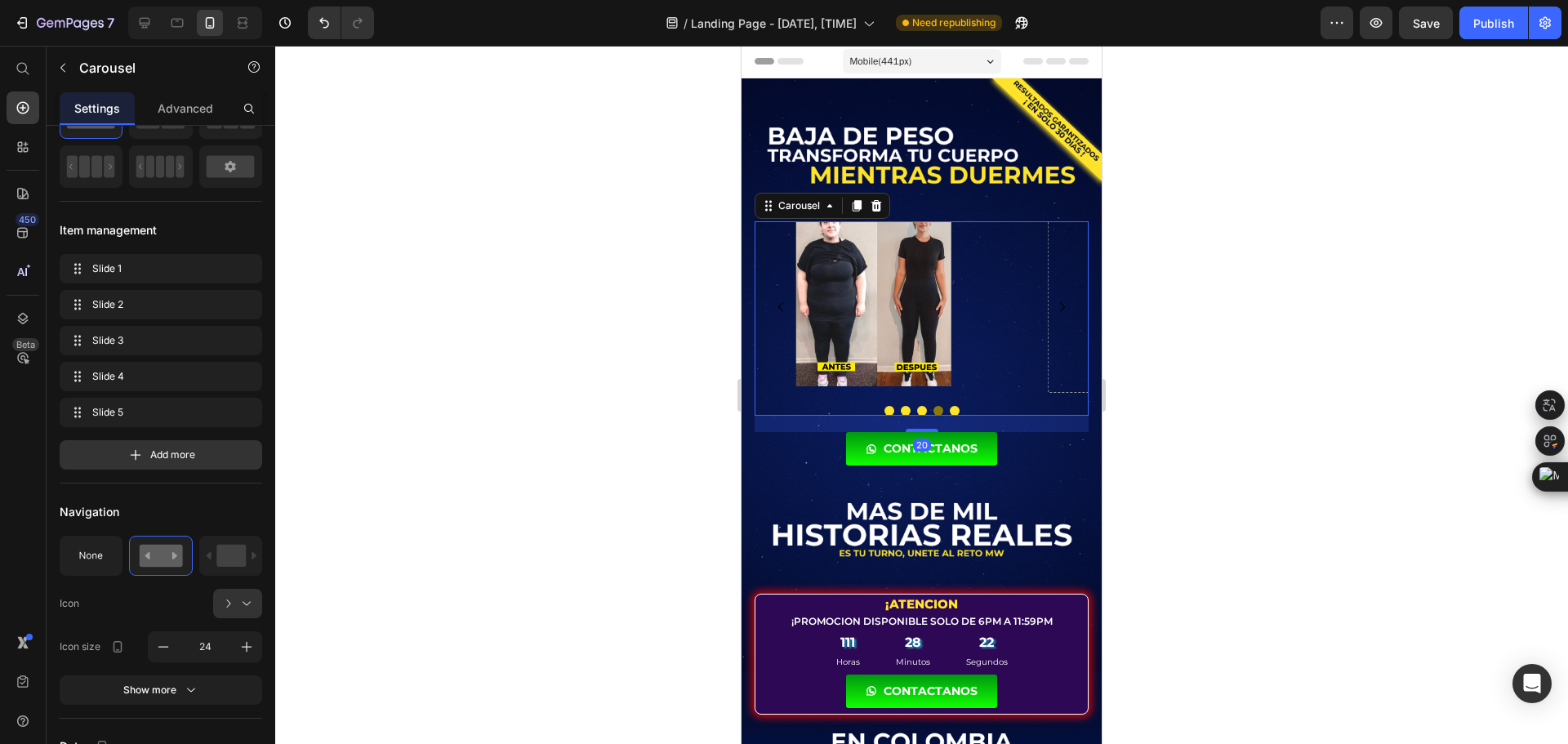 scroll, scrollTop: 0, scrollLeft: 0, axis: both 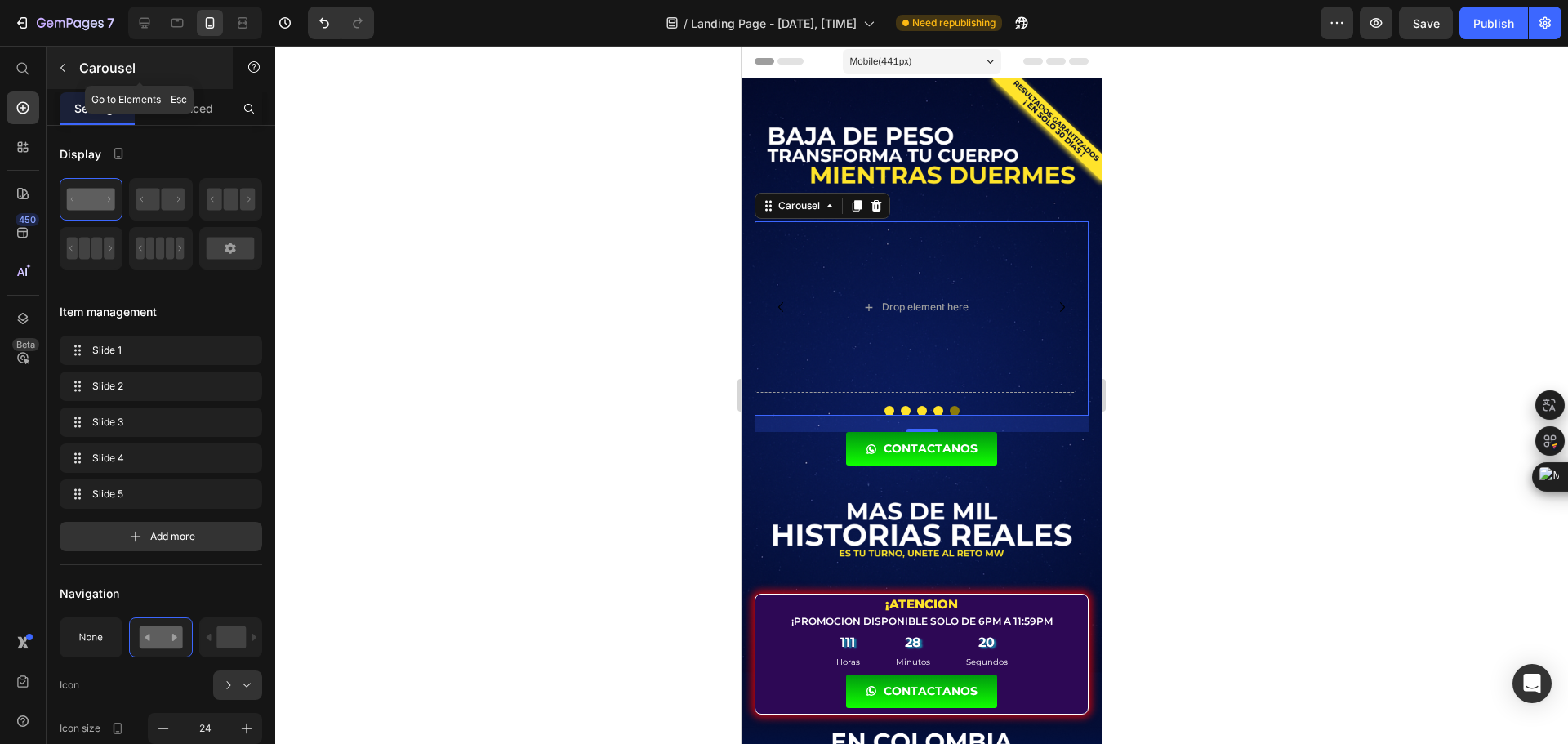 click on "Carousel" at bounding box center (149, 68) 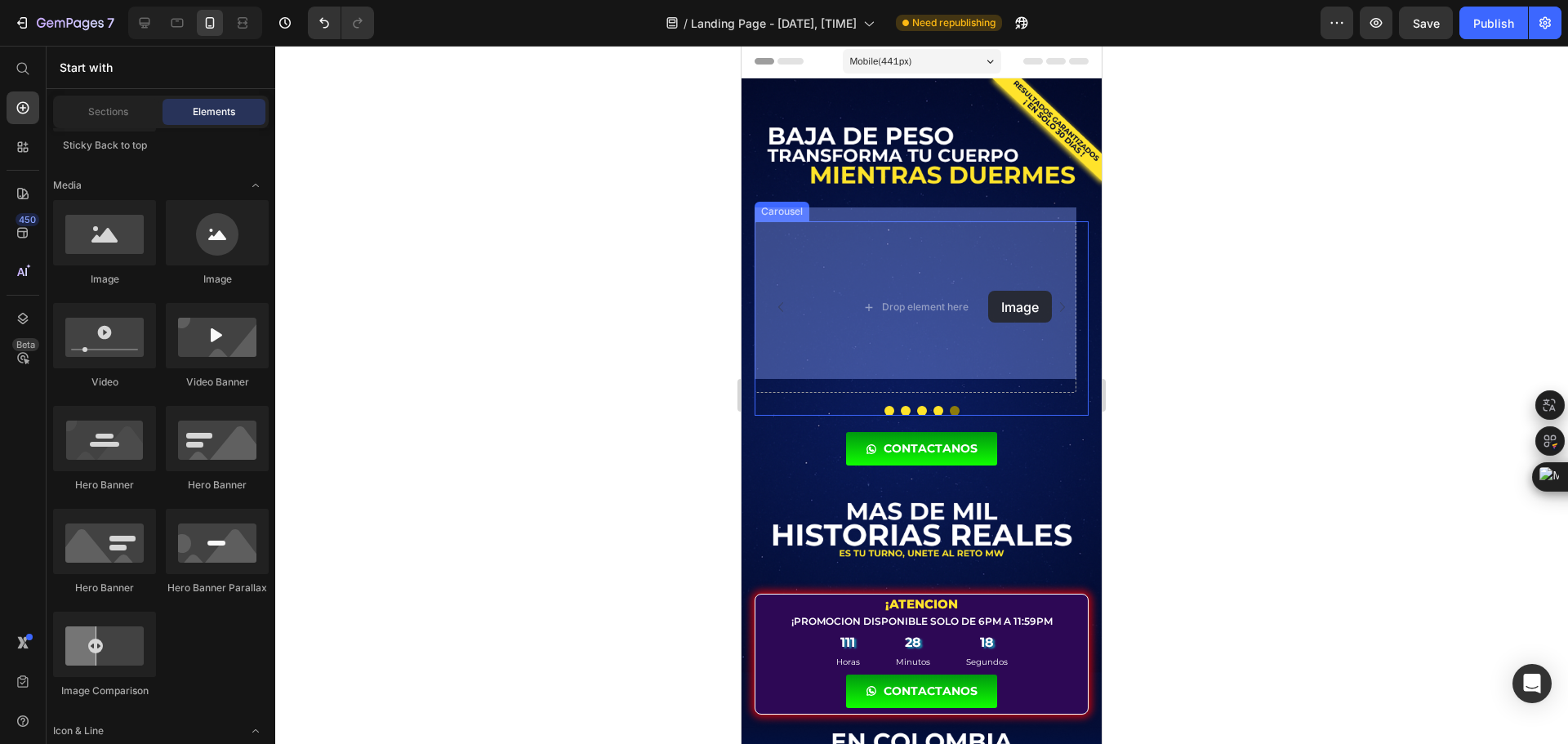 drag, startPoint x: 832, startPoint y: 287, endPoint x: 988, endPoint y: 289, distance: 156.01282 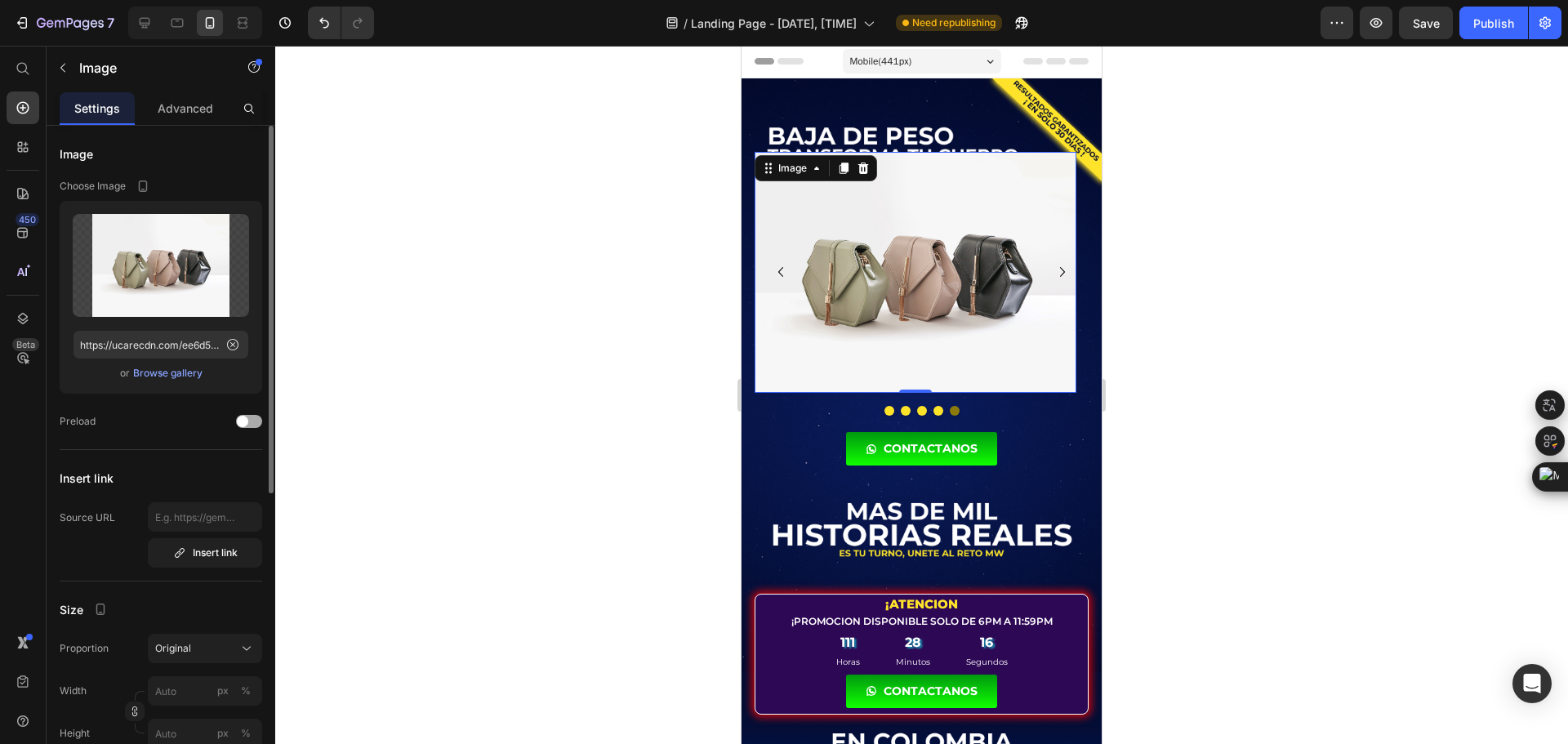 click at bounding box center [243, 421] 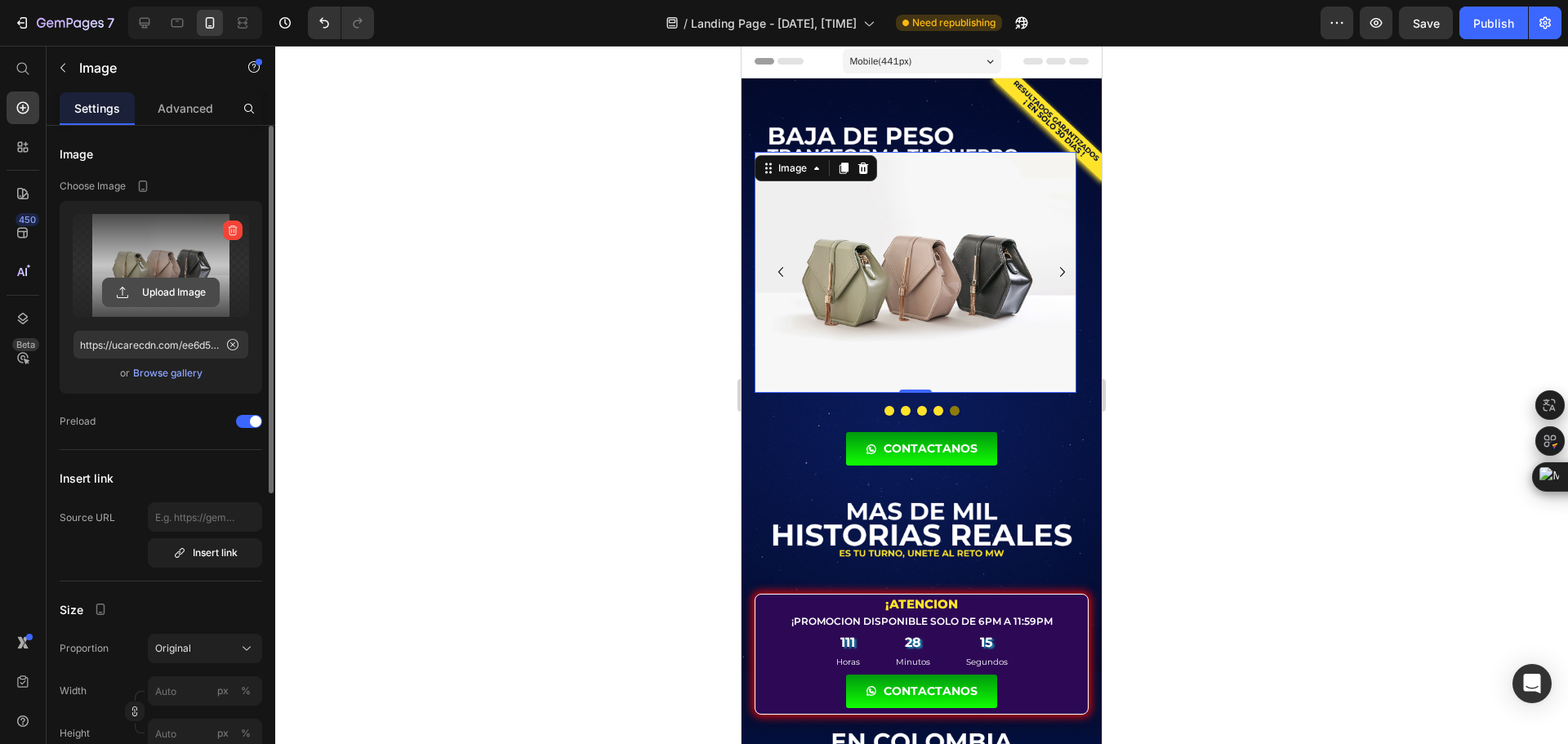 click 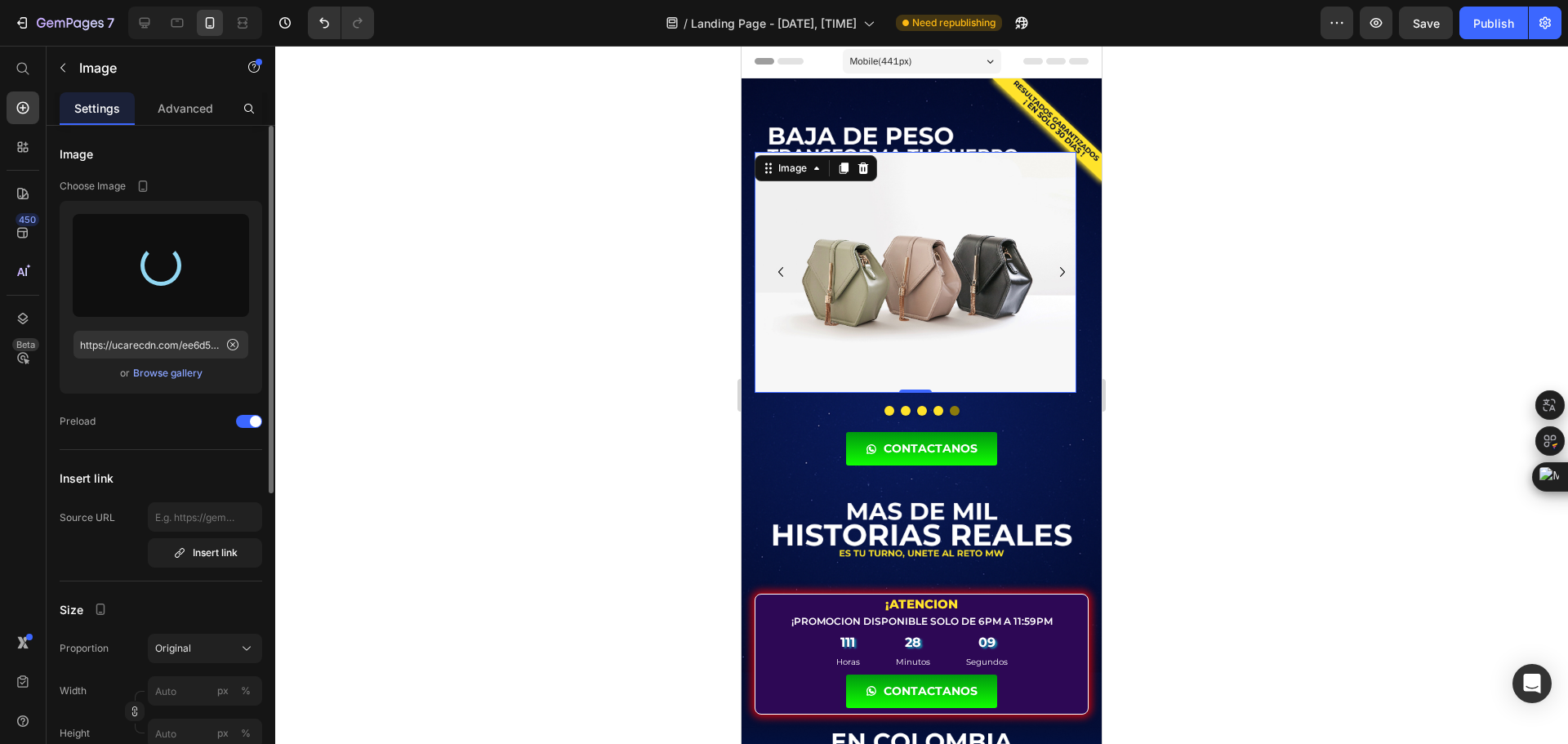 type on "https://cdn.shopify.com/s/files/1/0725/5215/3340/files/gempages_548167631618704264-42952370-eb58-43be-afdb-b46a9c459033.webp" 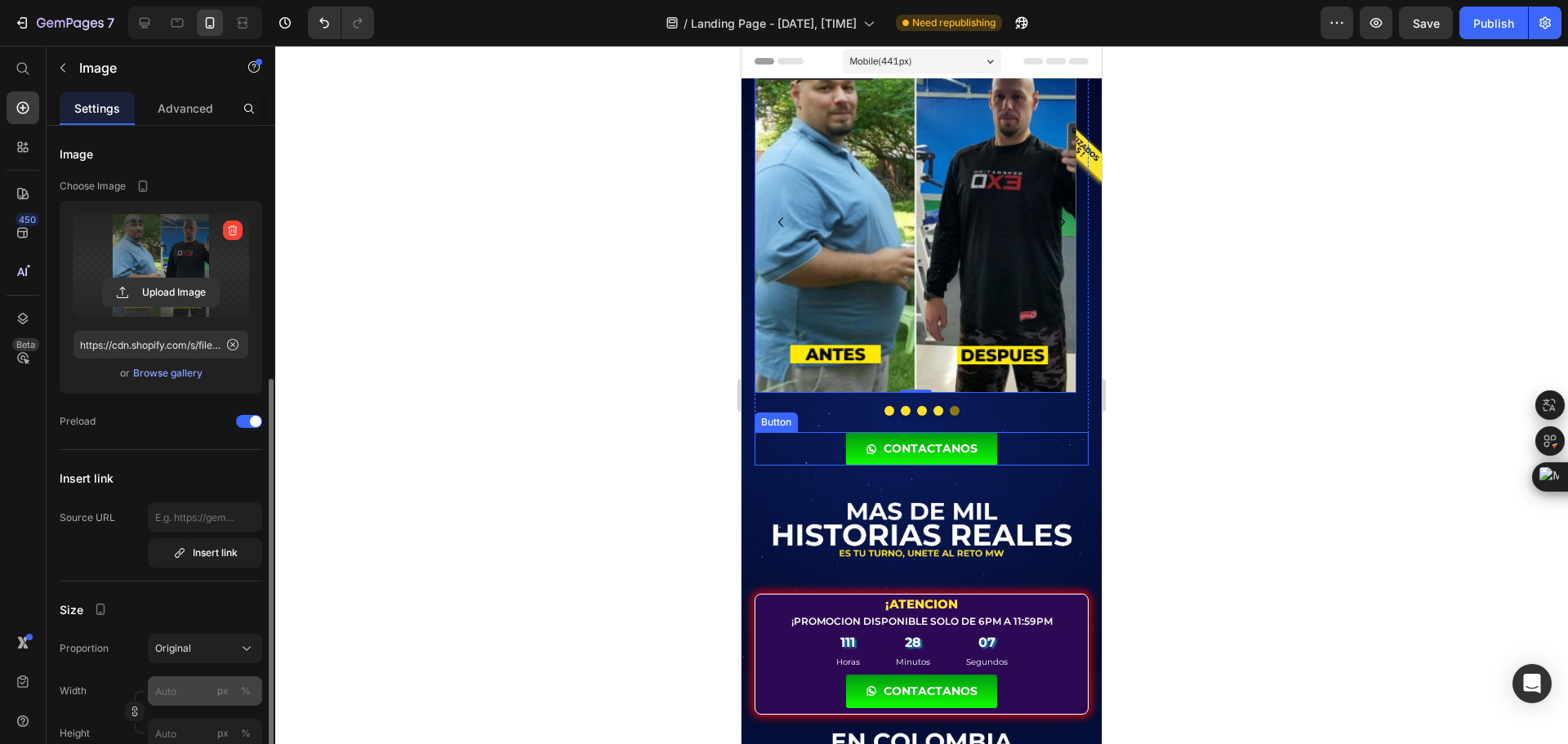 scroll, scrollTop: 245, scrollLeft: 0, axis: vertical 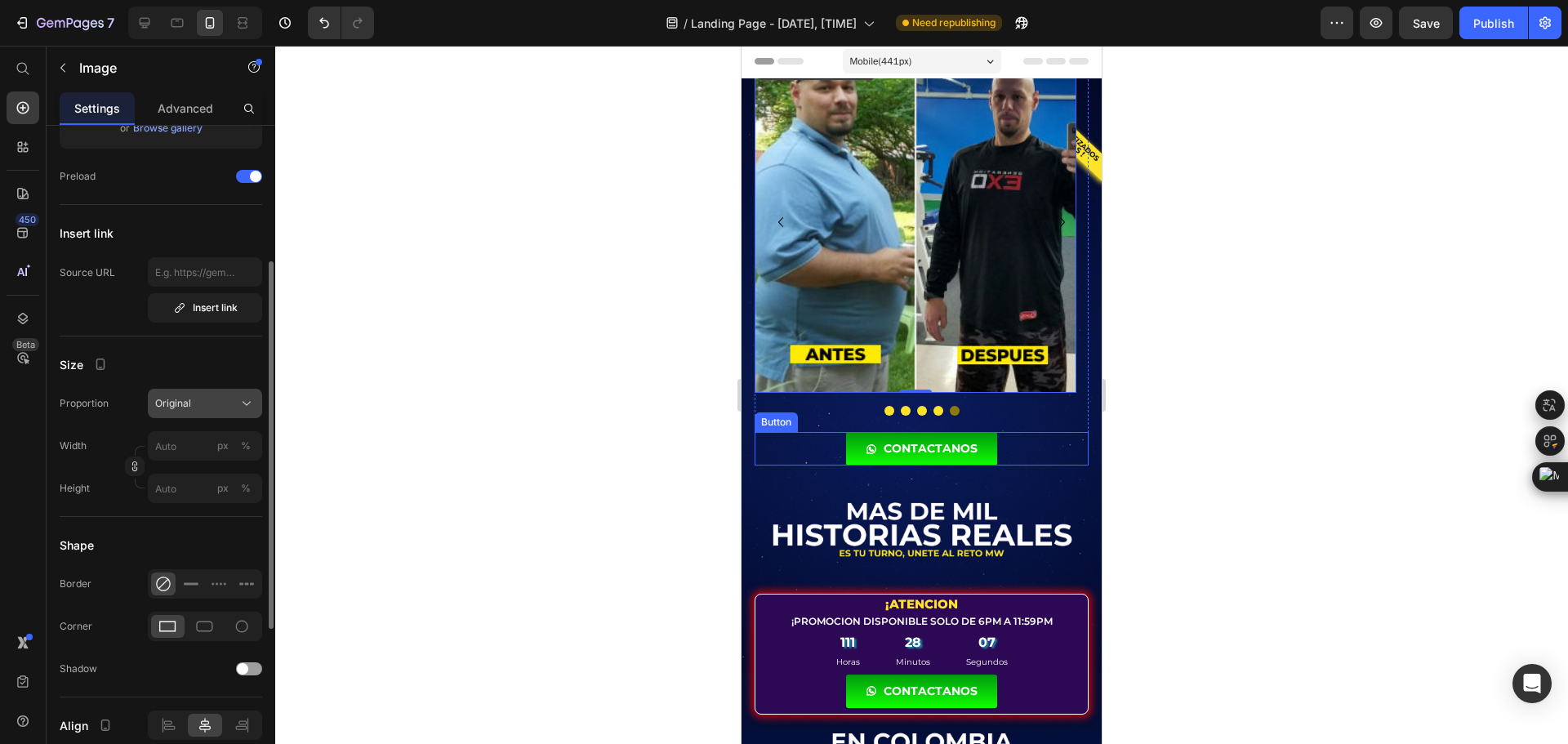 click on "Original" 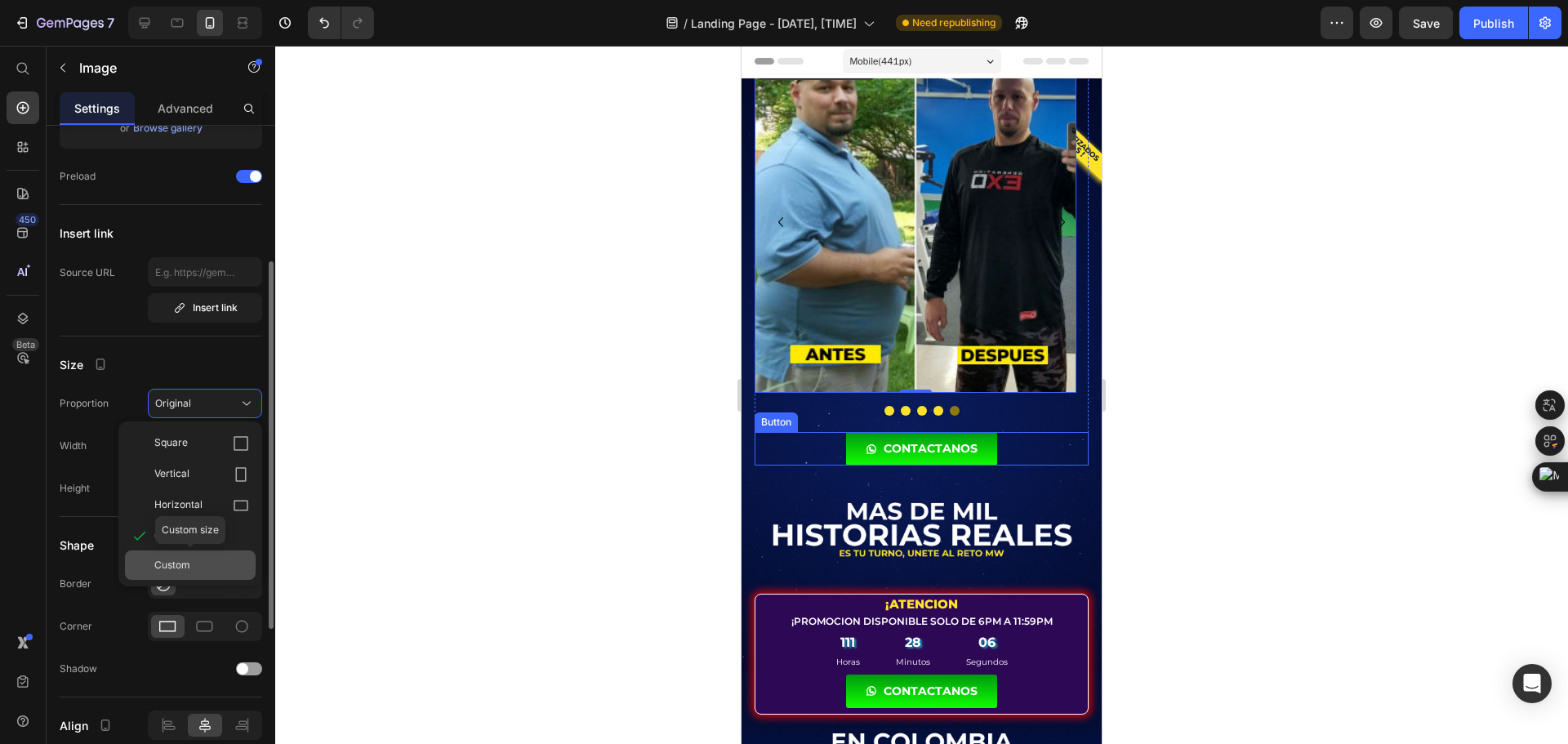 click on "Custom" at bounding box center [172, 565] 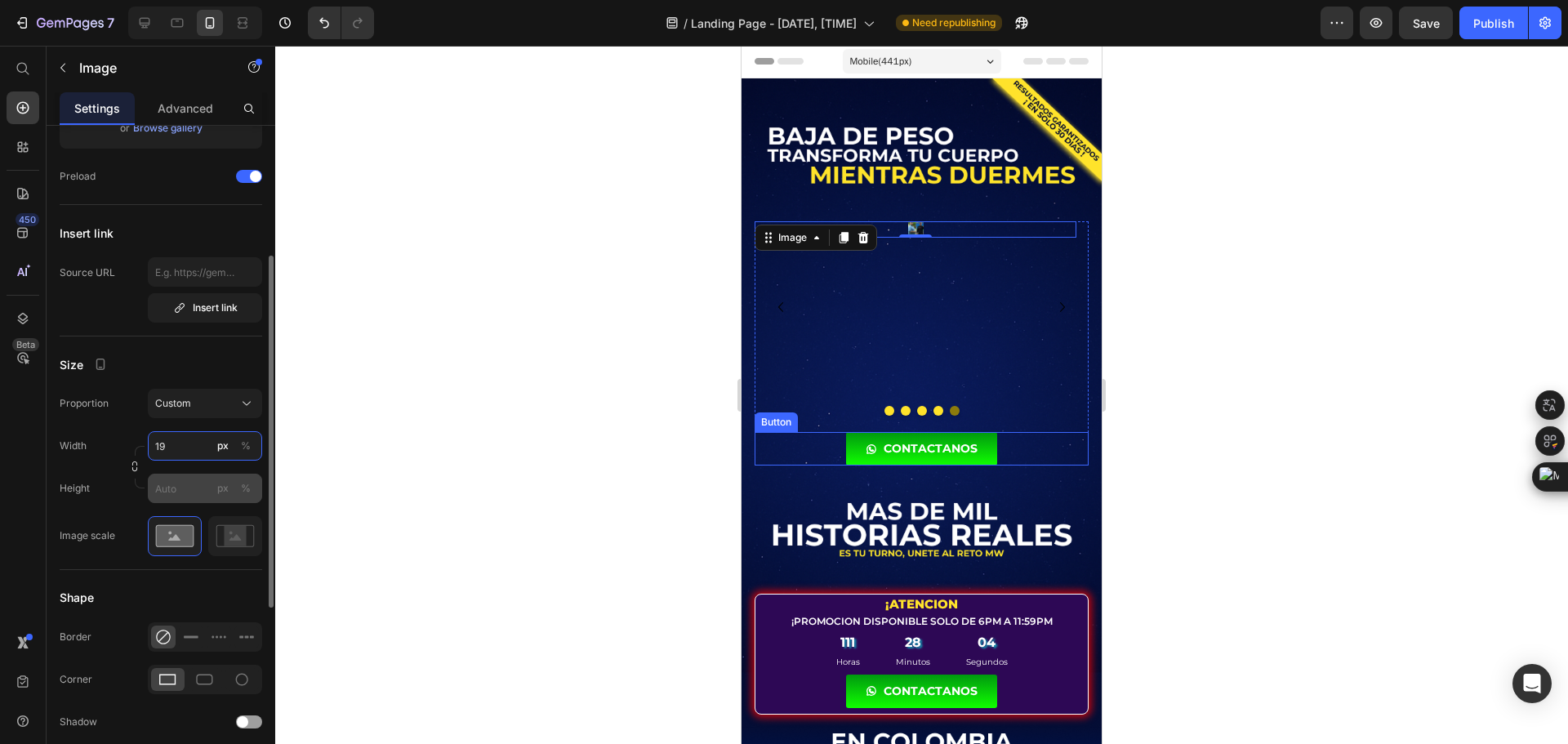 type on "190" 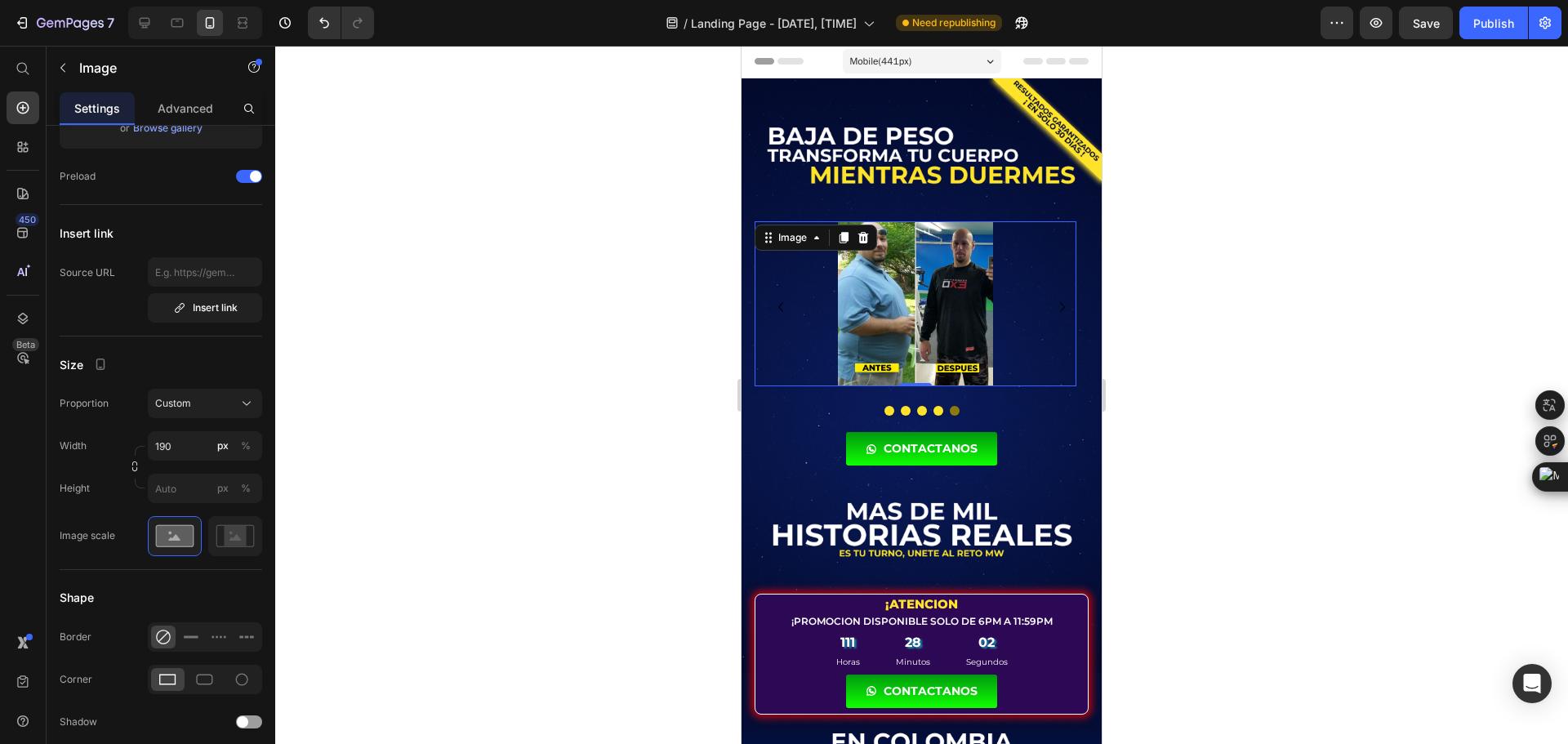 click 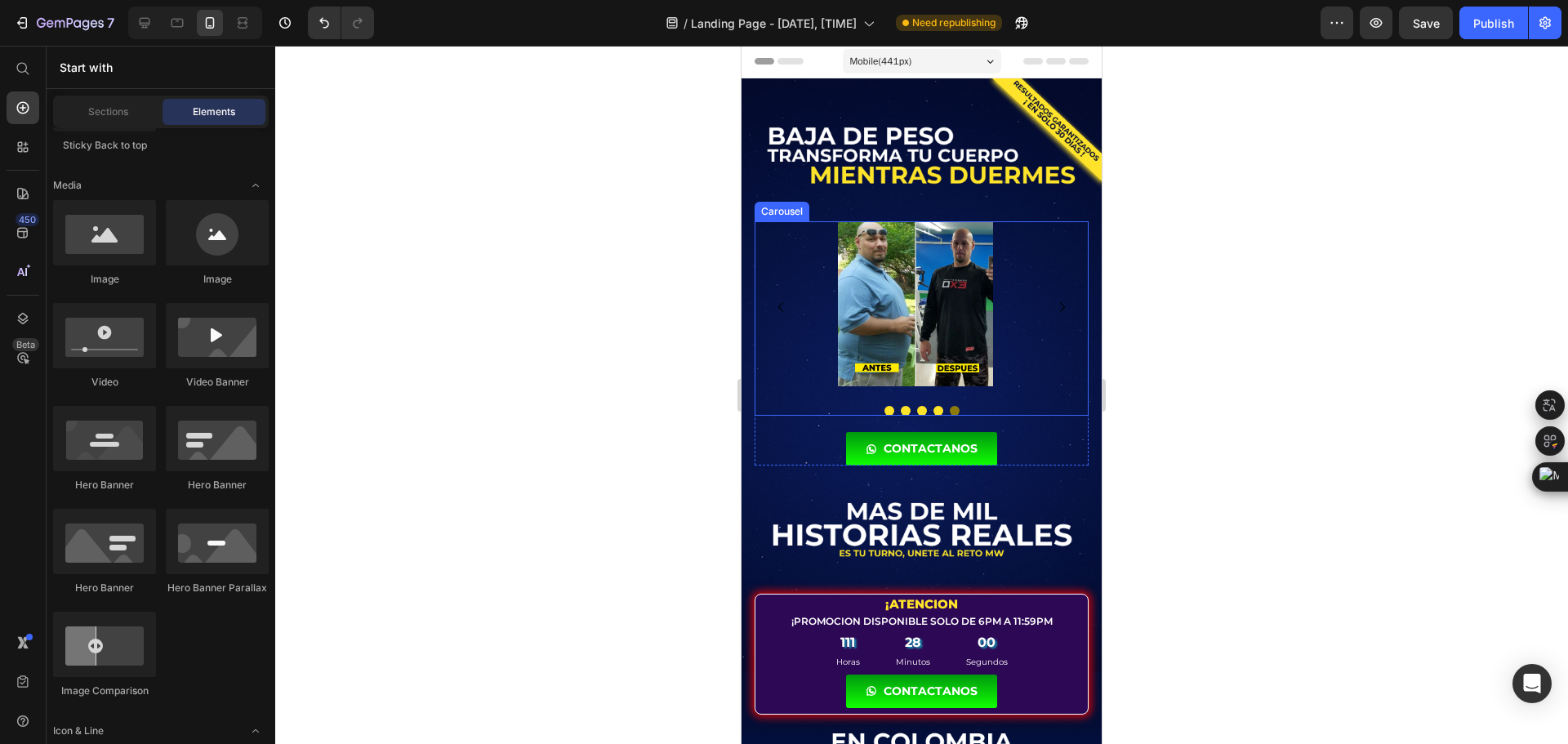click 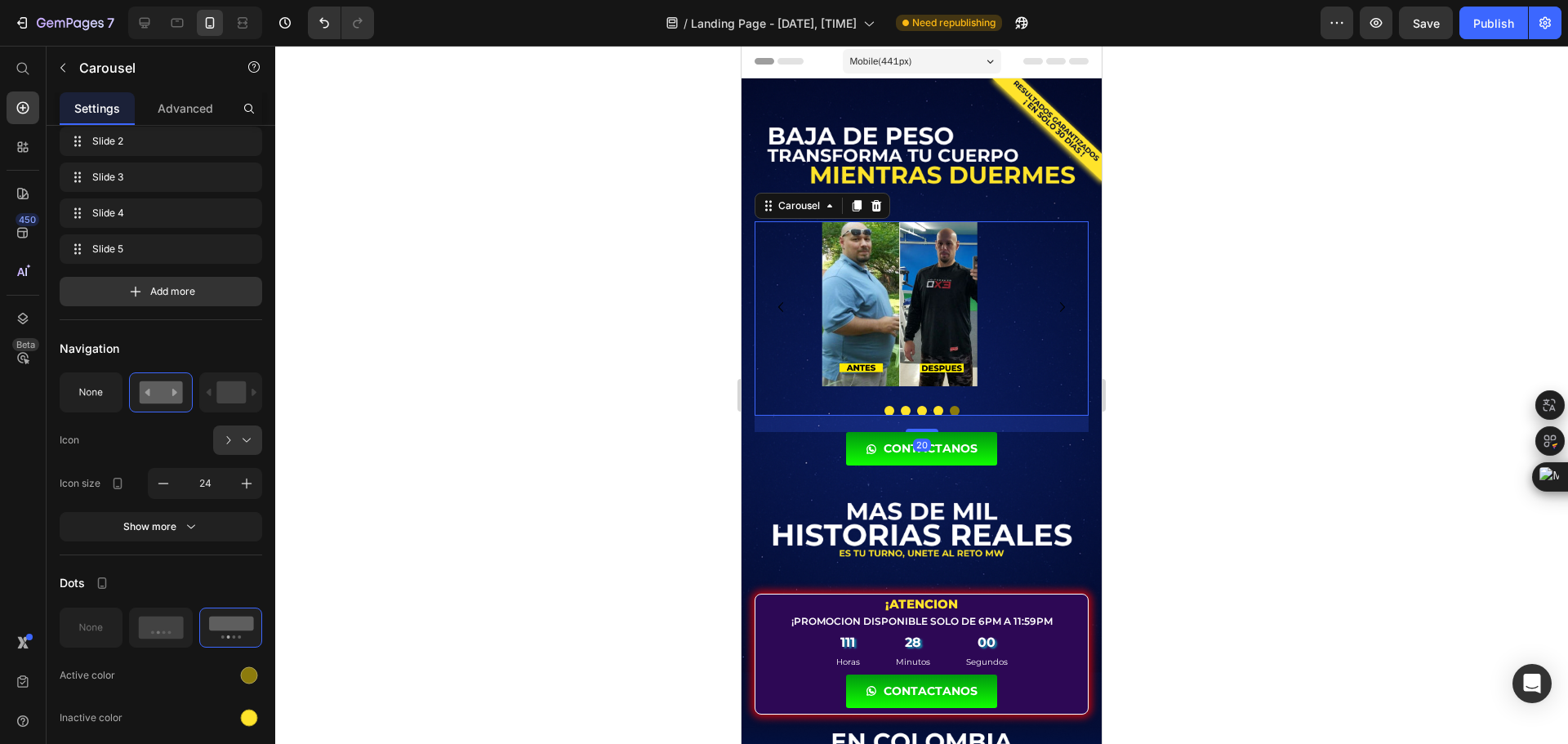 scroll, scrollTop: 0, scrollLeft: 0, axis: both 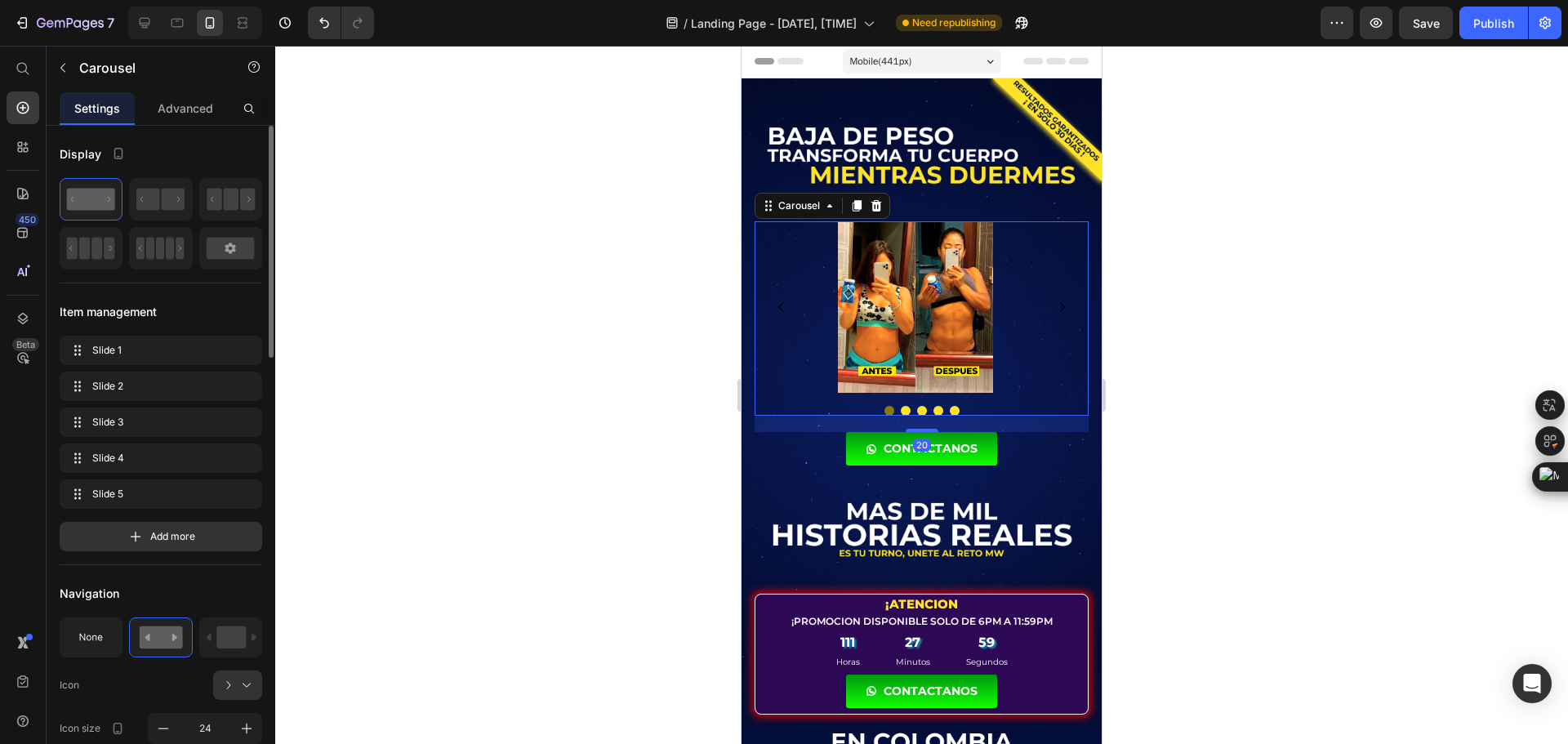 click 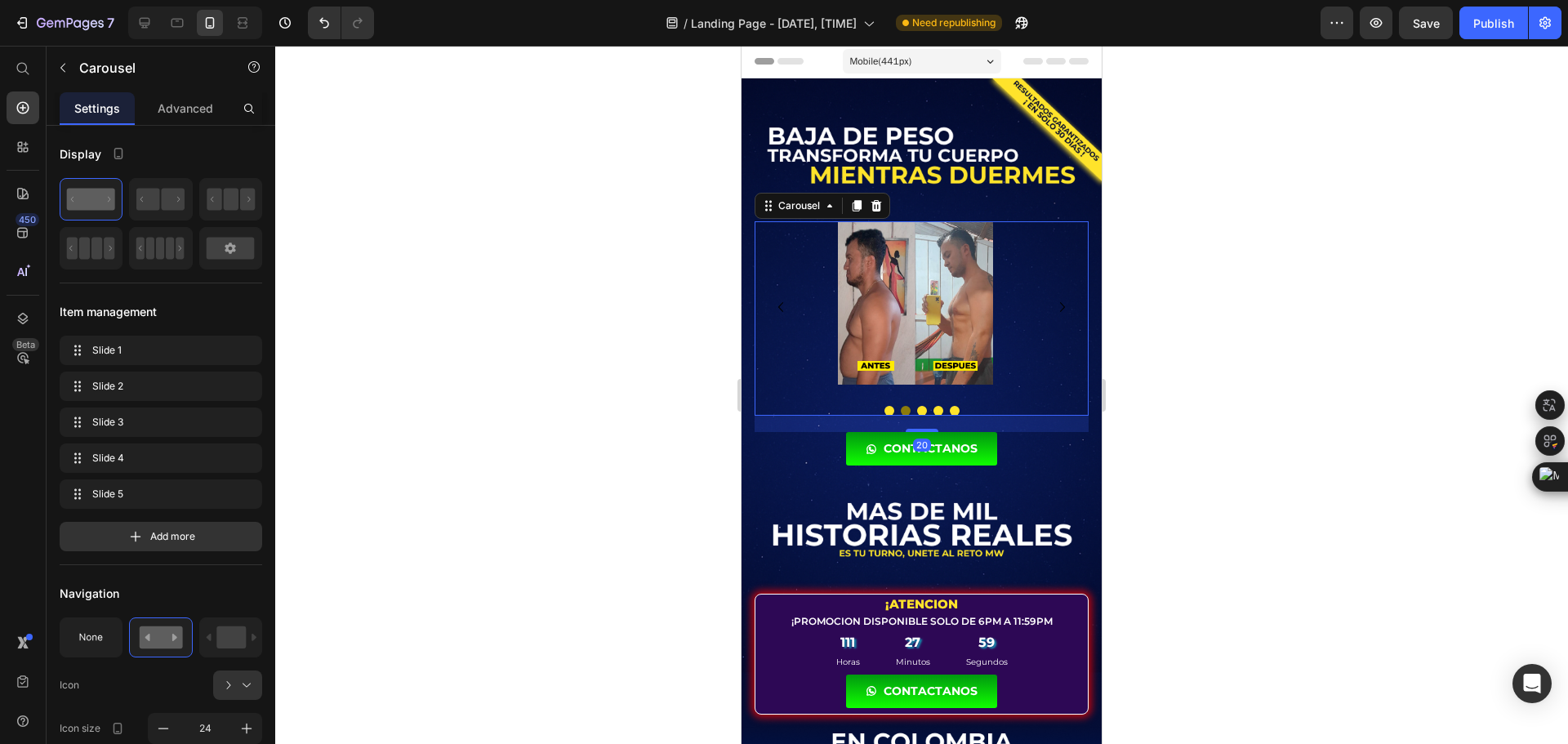 click 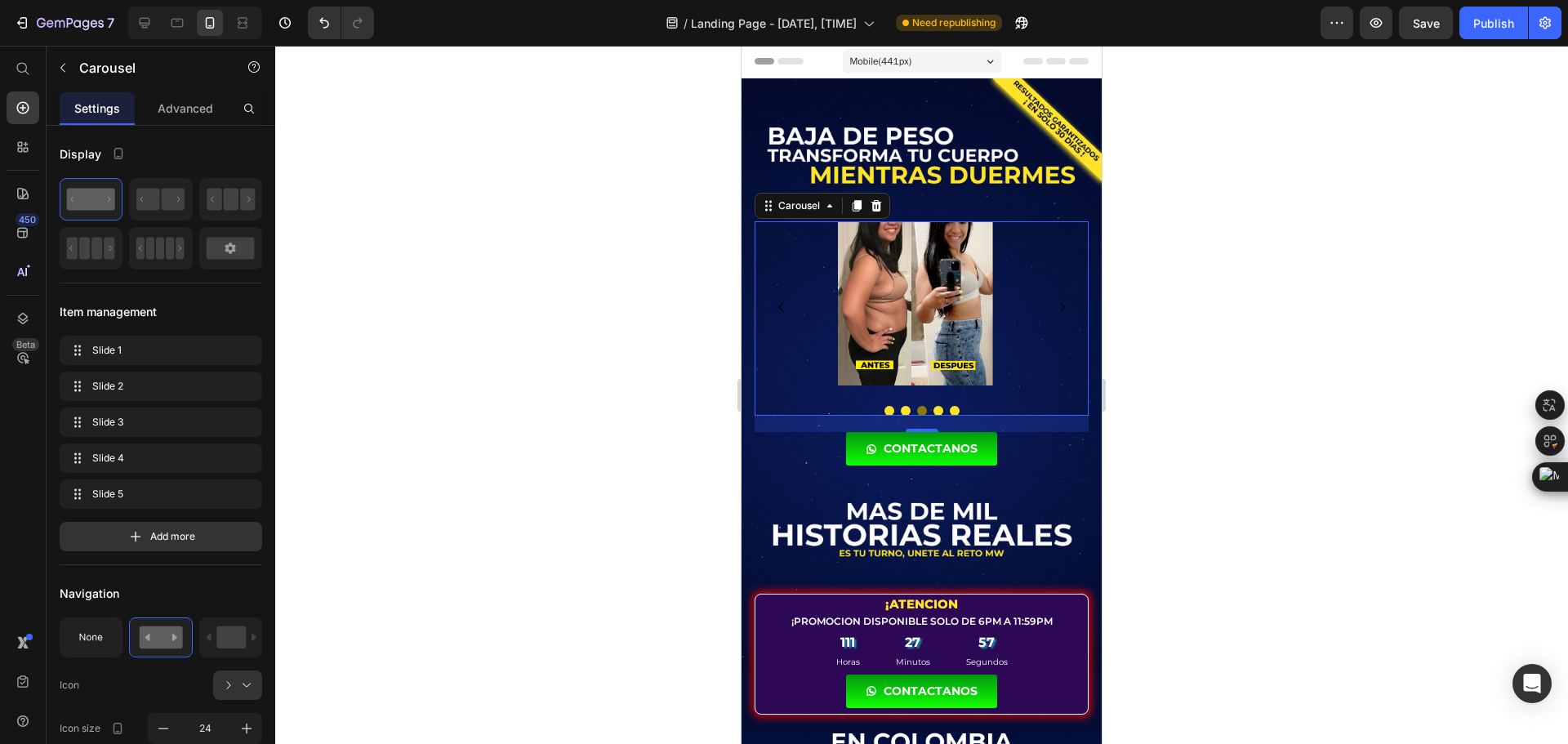 click 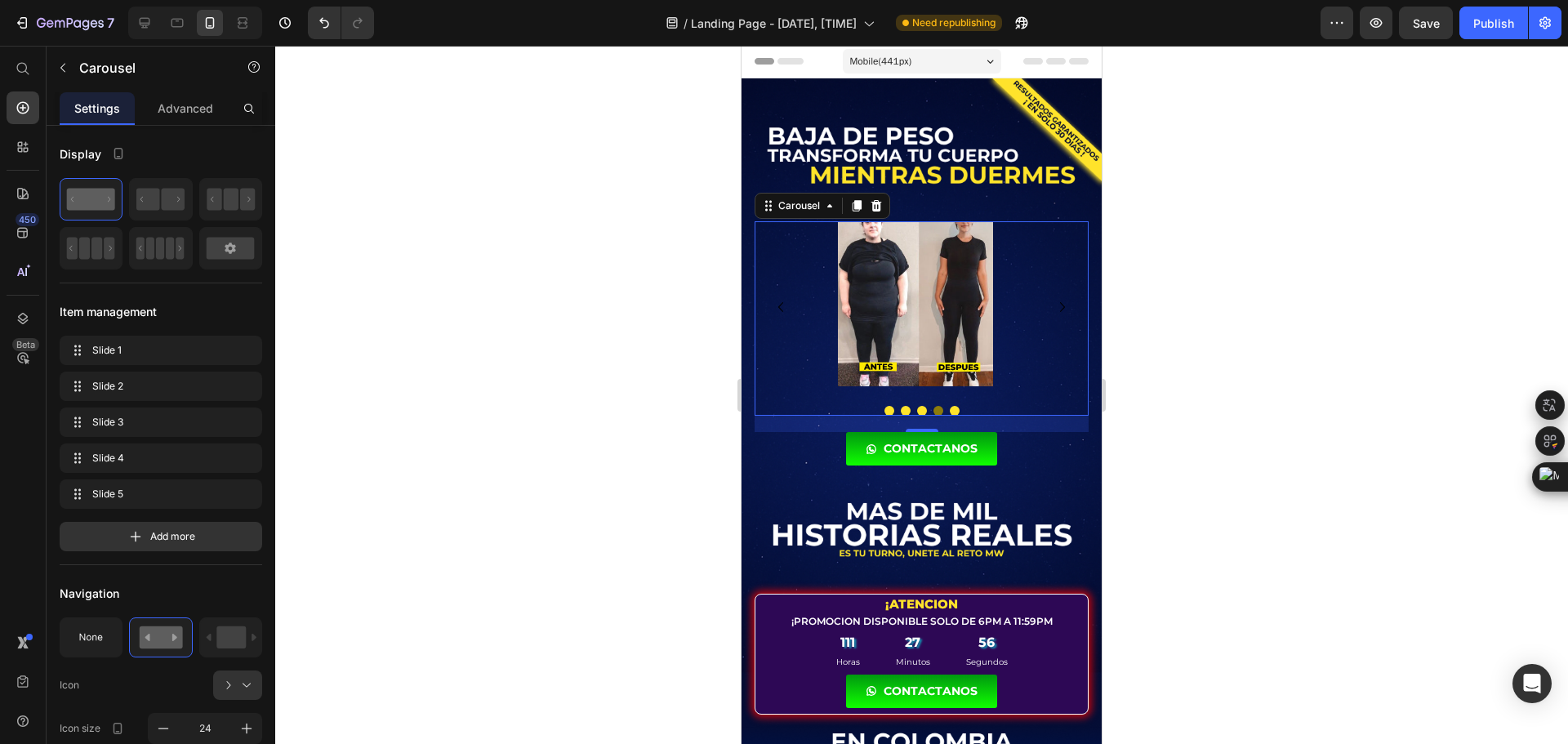 click 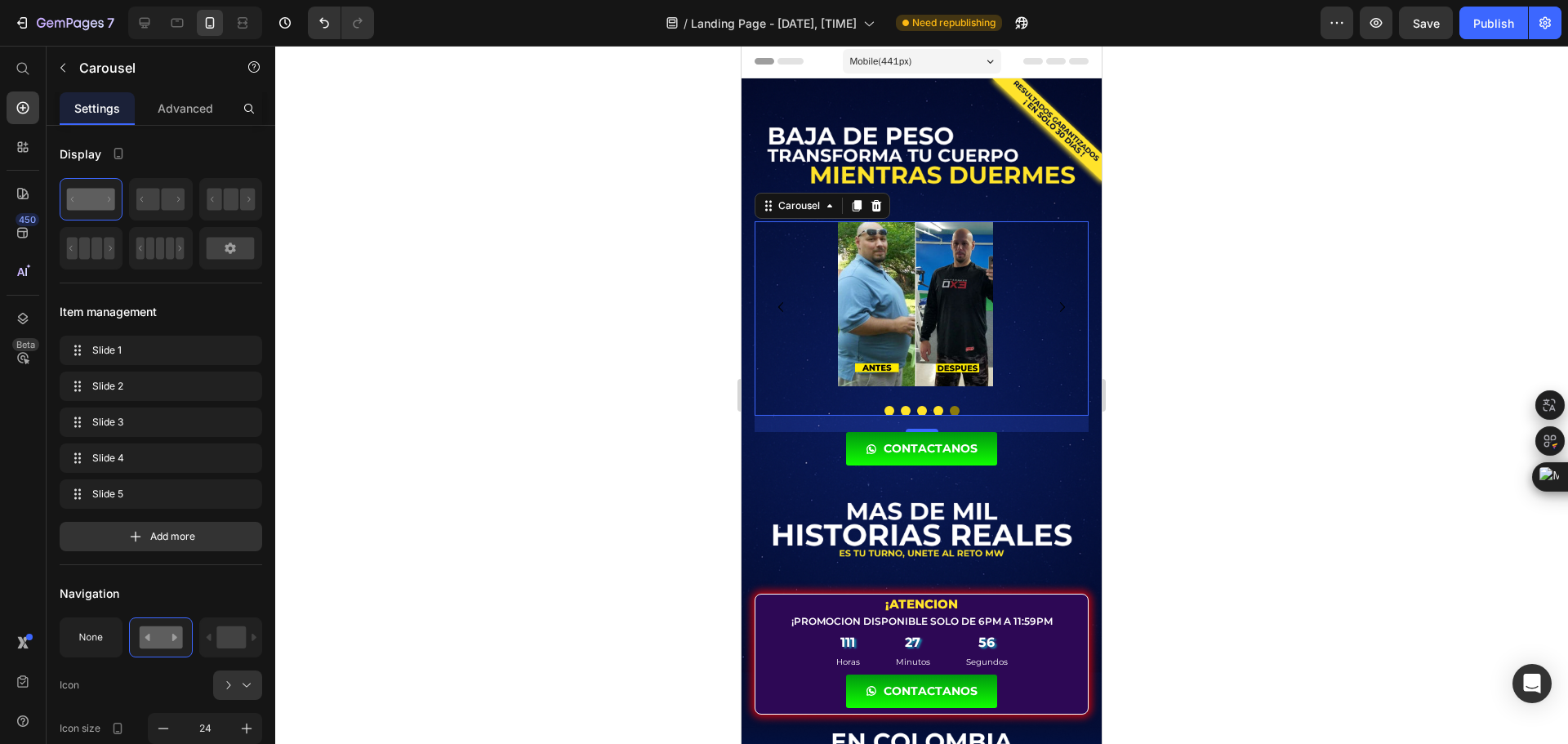 click 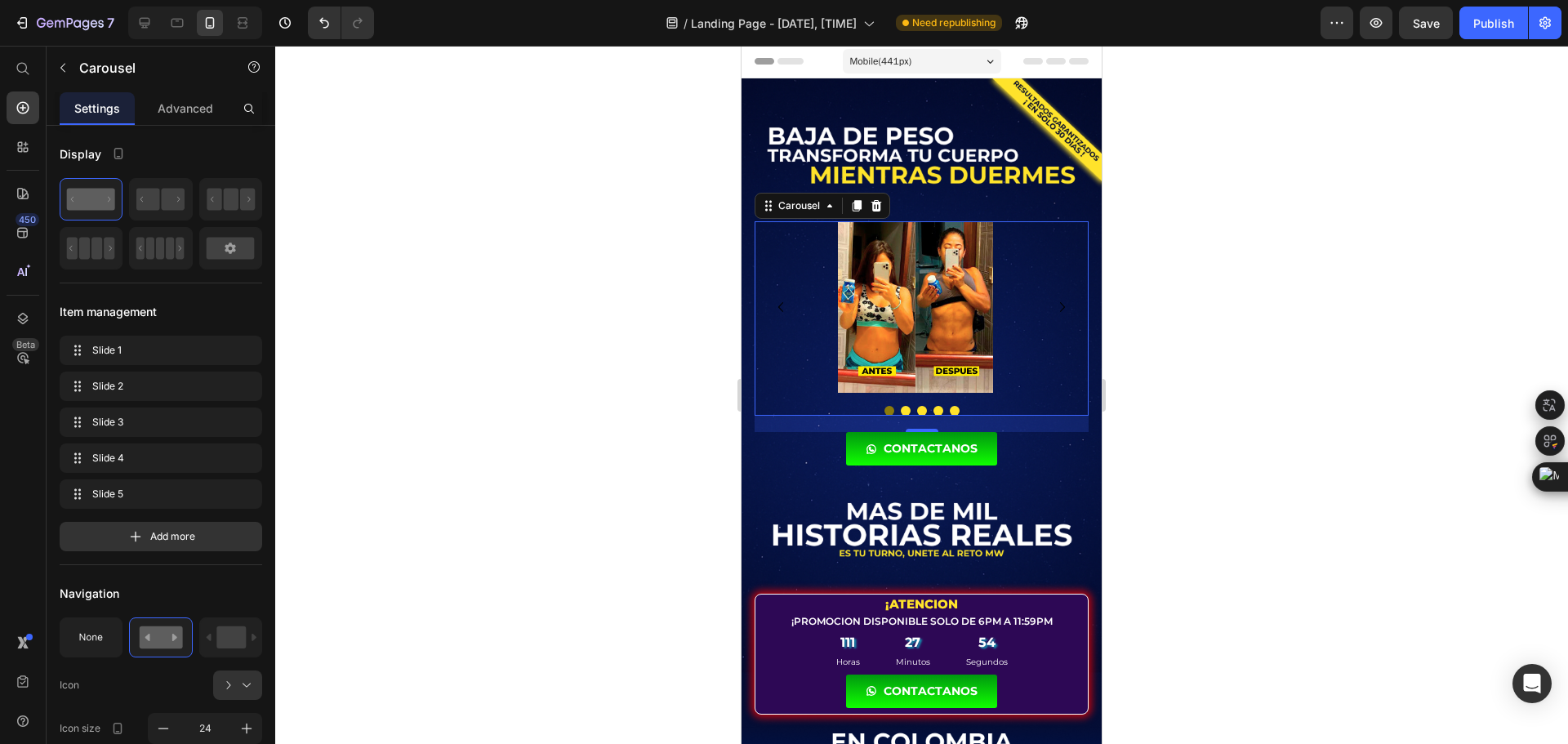 click 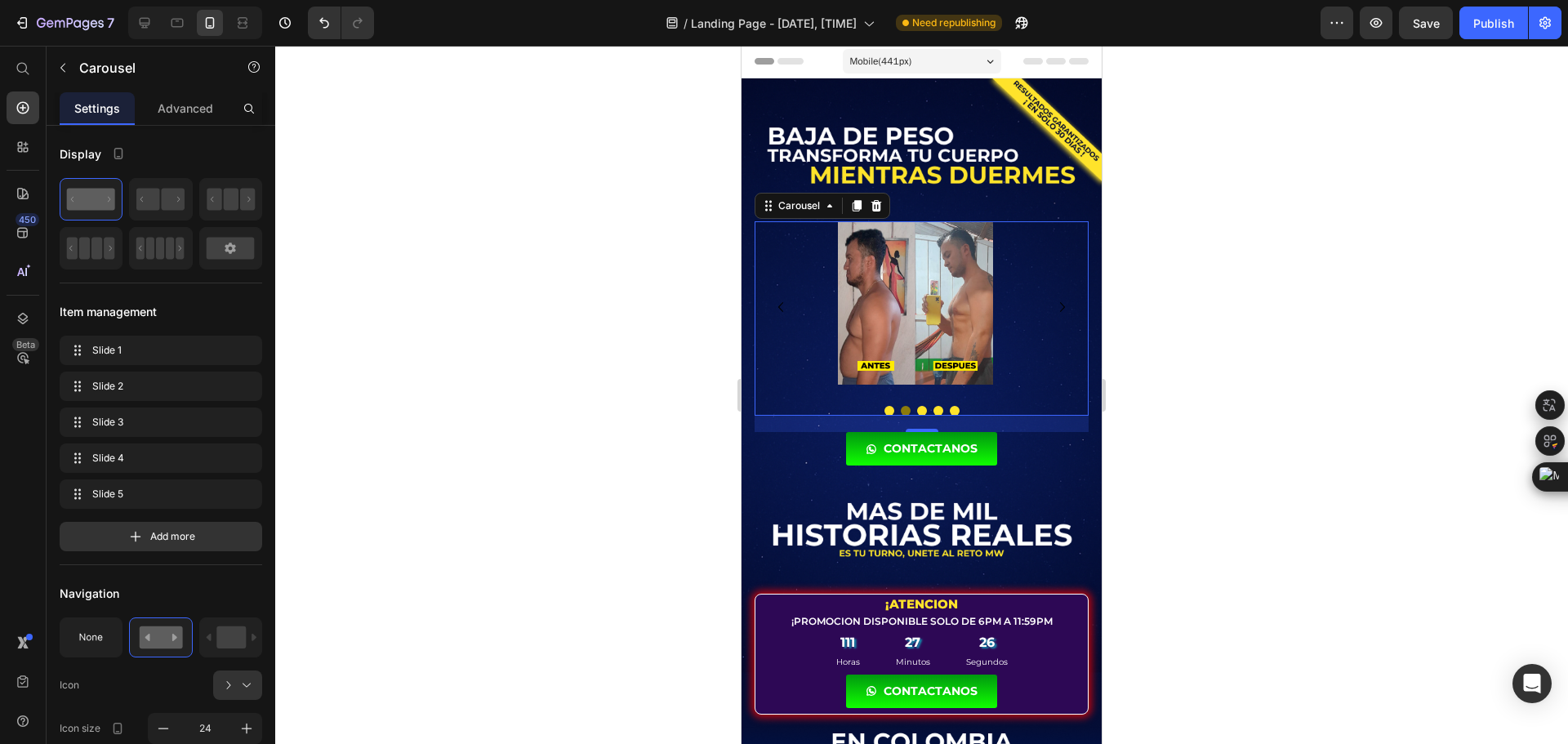 click 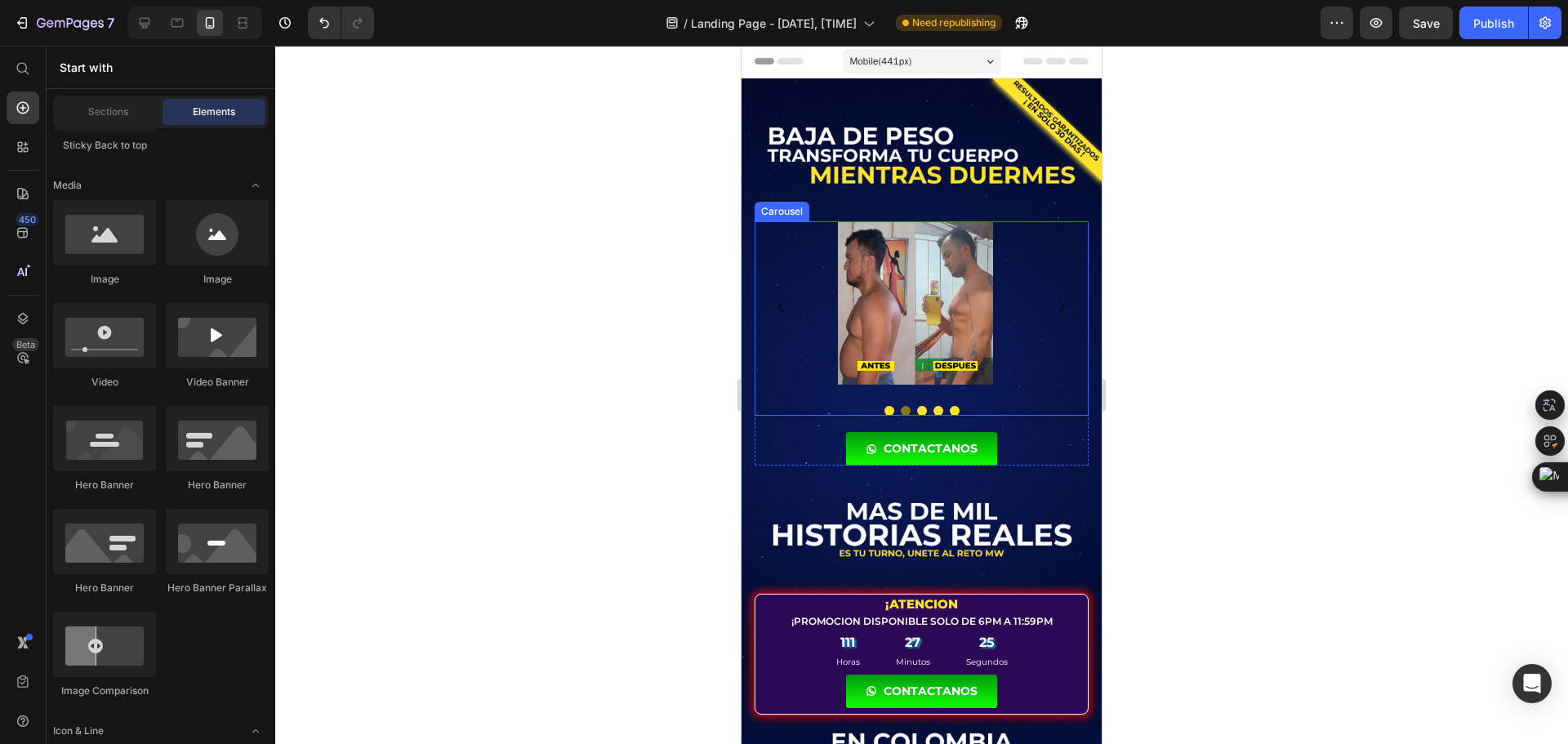 click 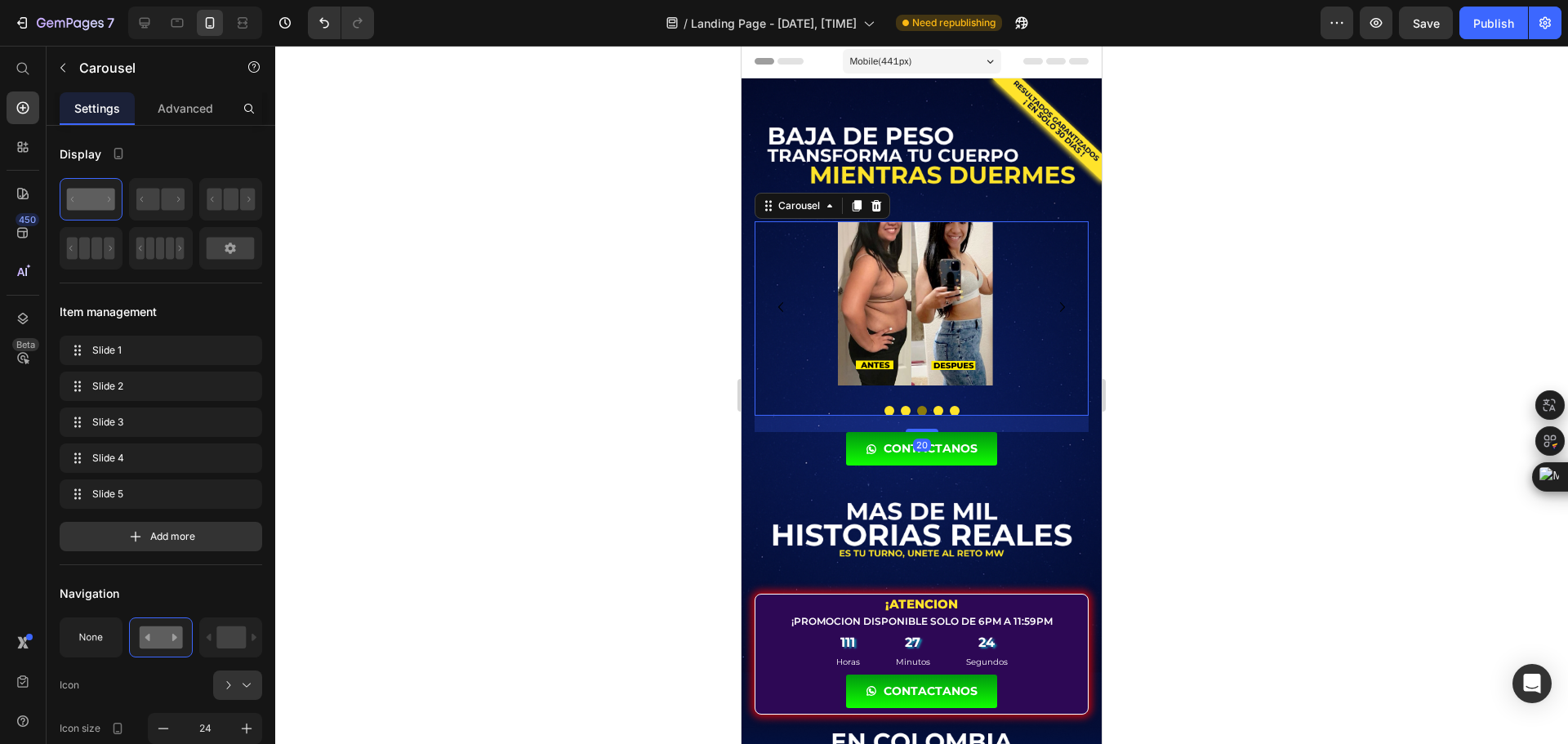 click 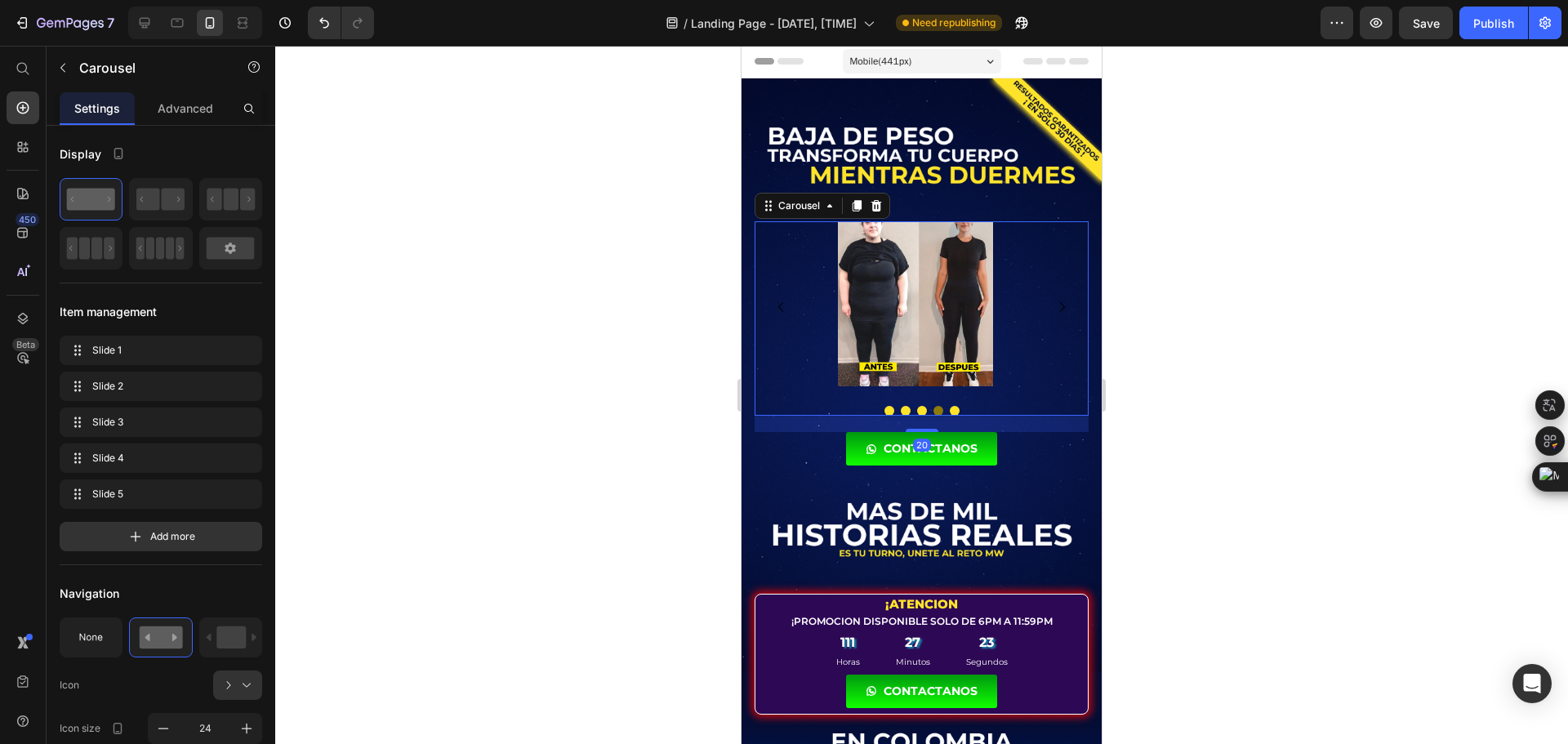 click 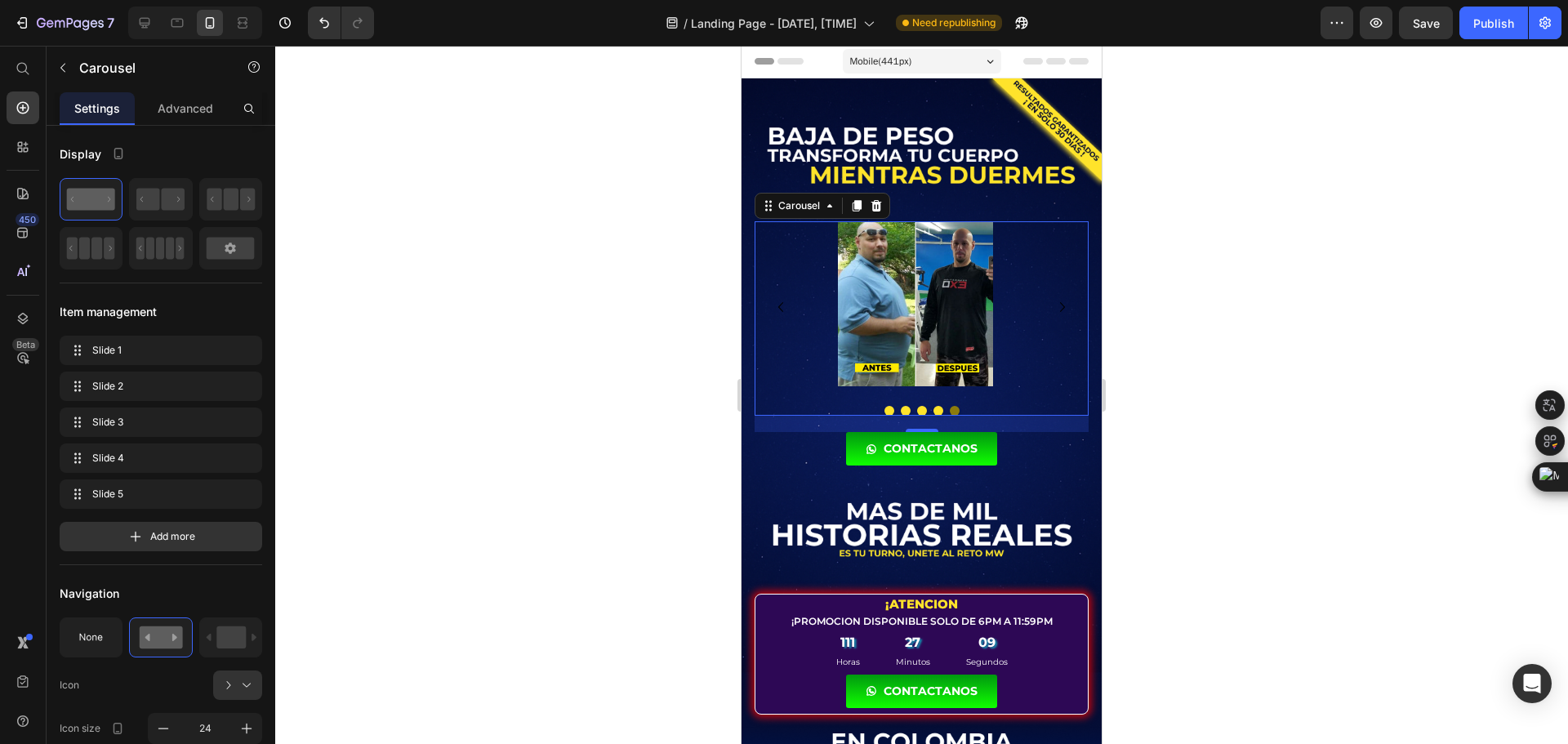 click 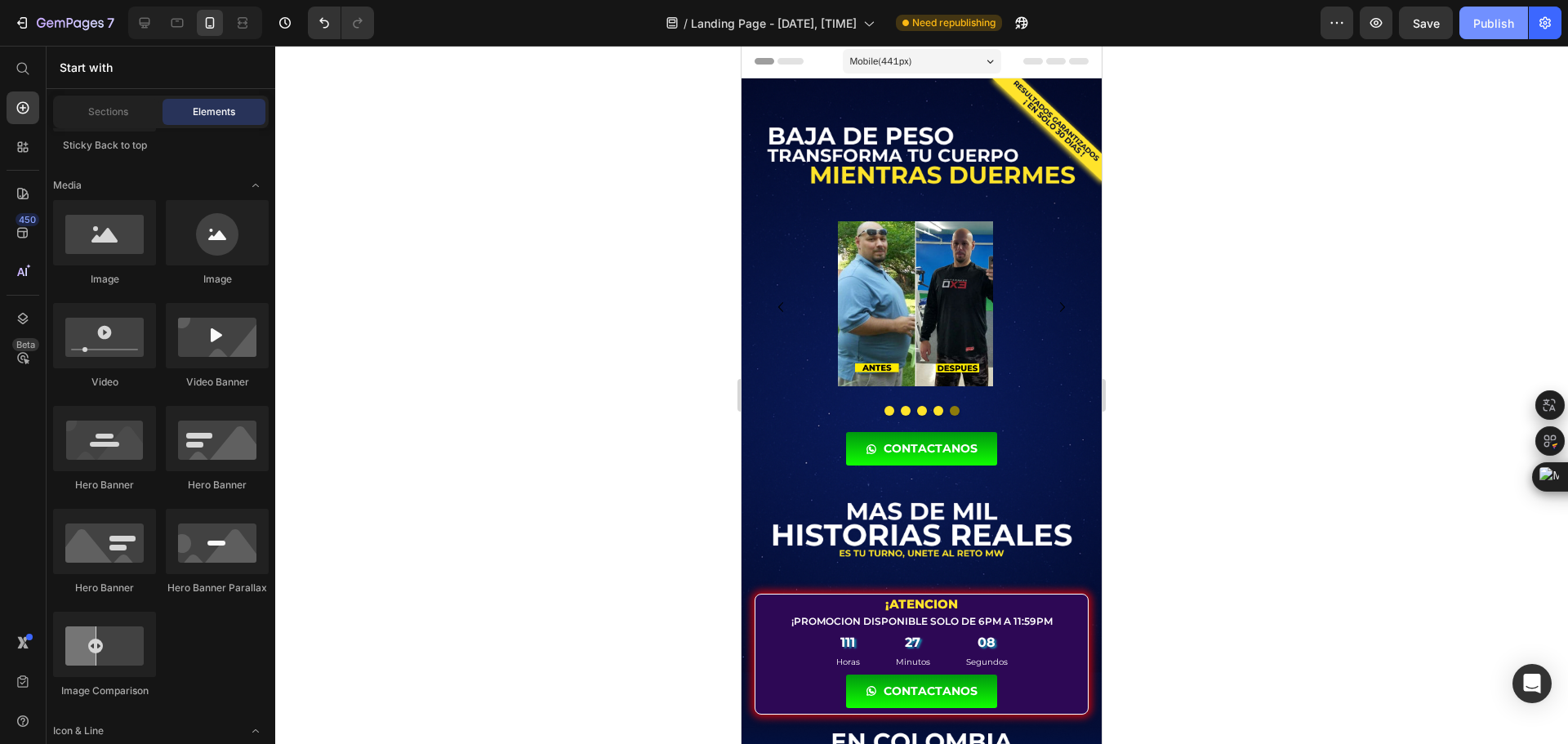 click on "Publish" at bounding box center (1494, 23) 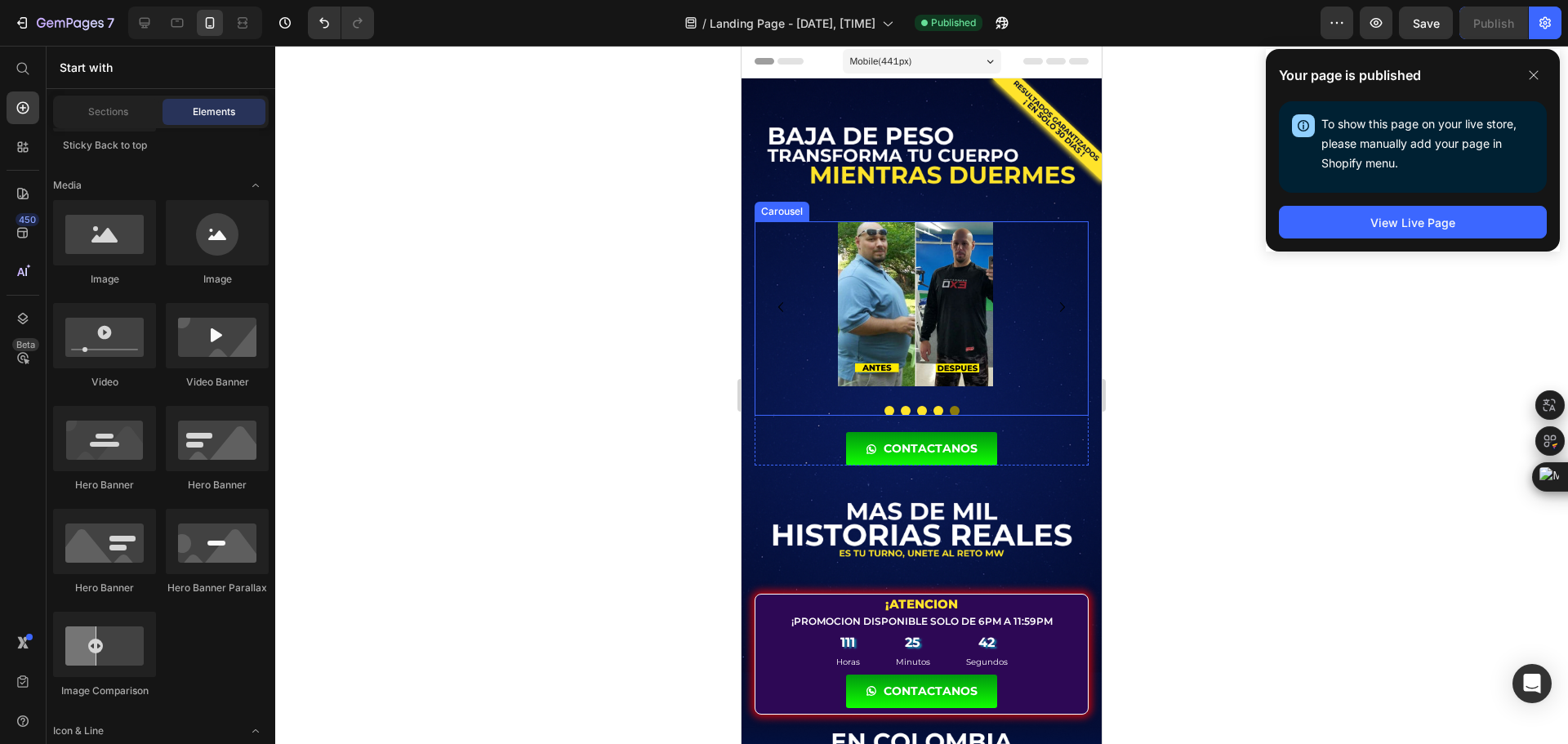 click on "Image Image Image Image Image" at bounding box center [921, 319] 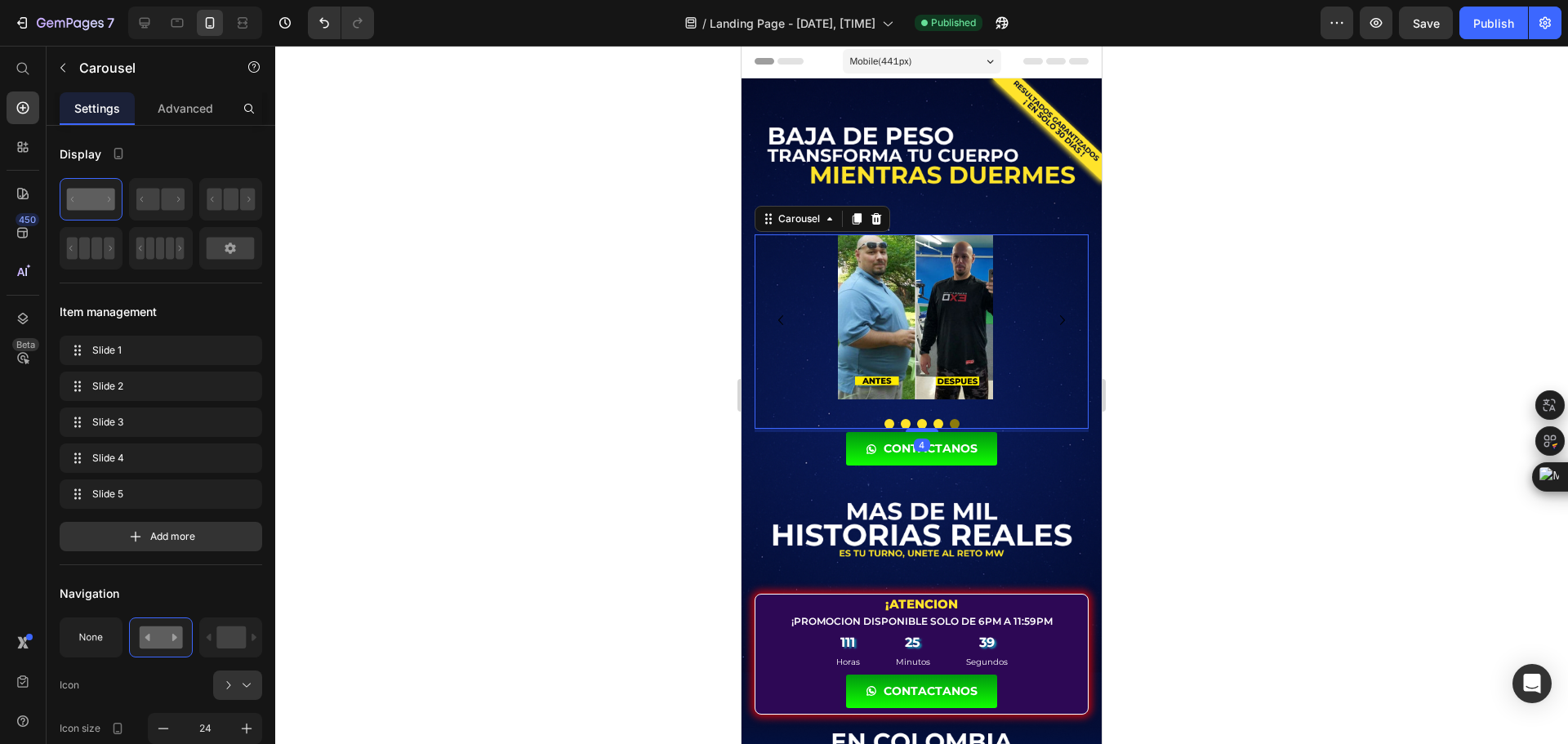 drag, startPoint x: 915, startPoint y: 414, endPoint x: 945, endPoint y: 401, distance: 32.695565 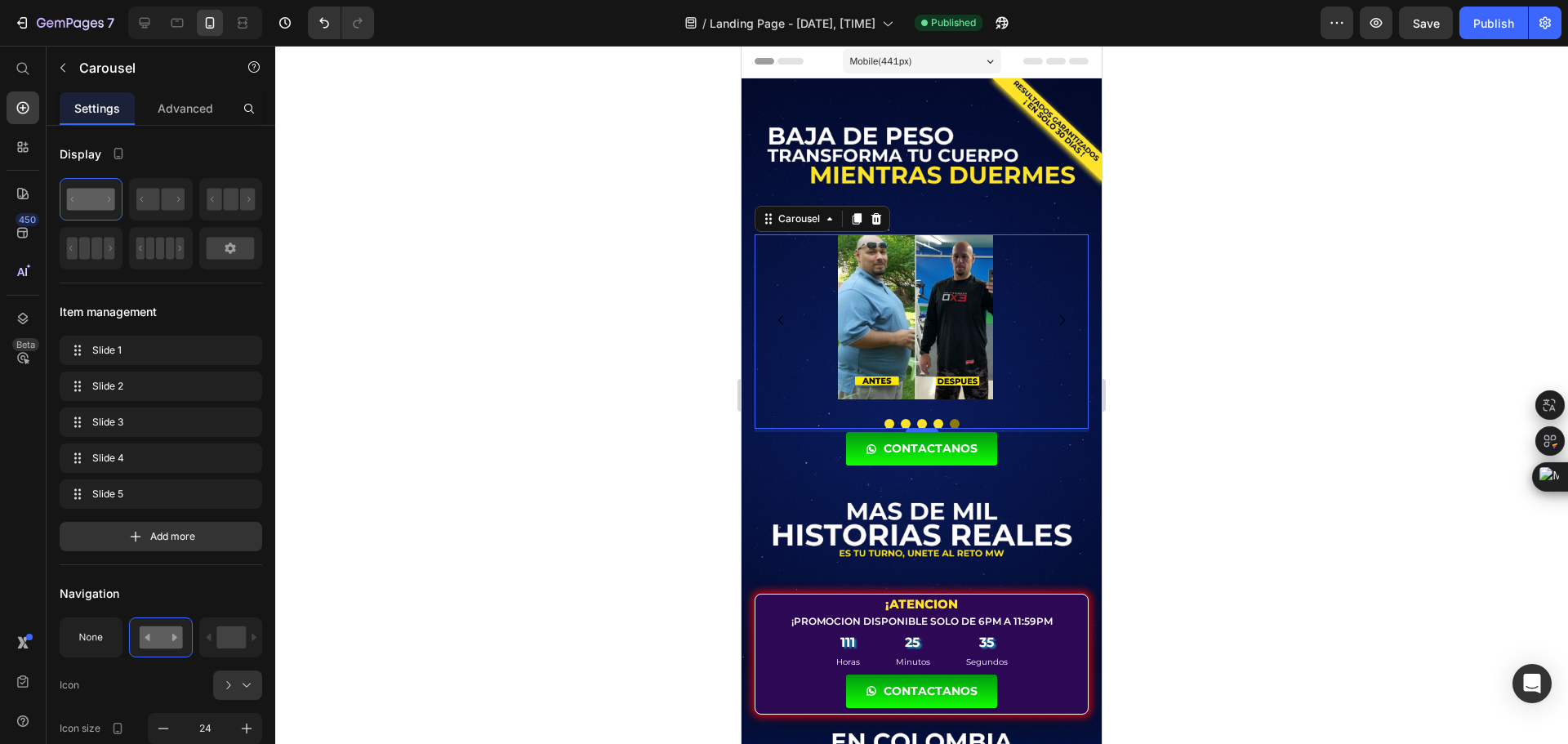 click 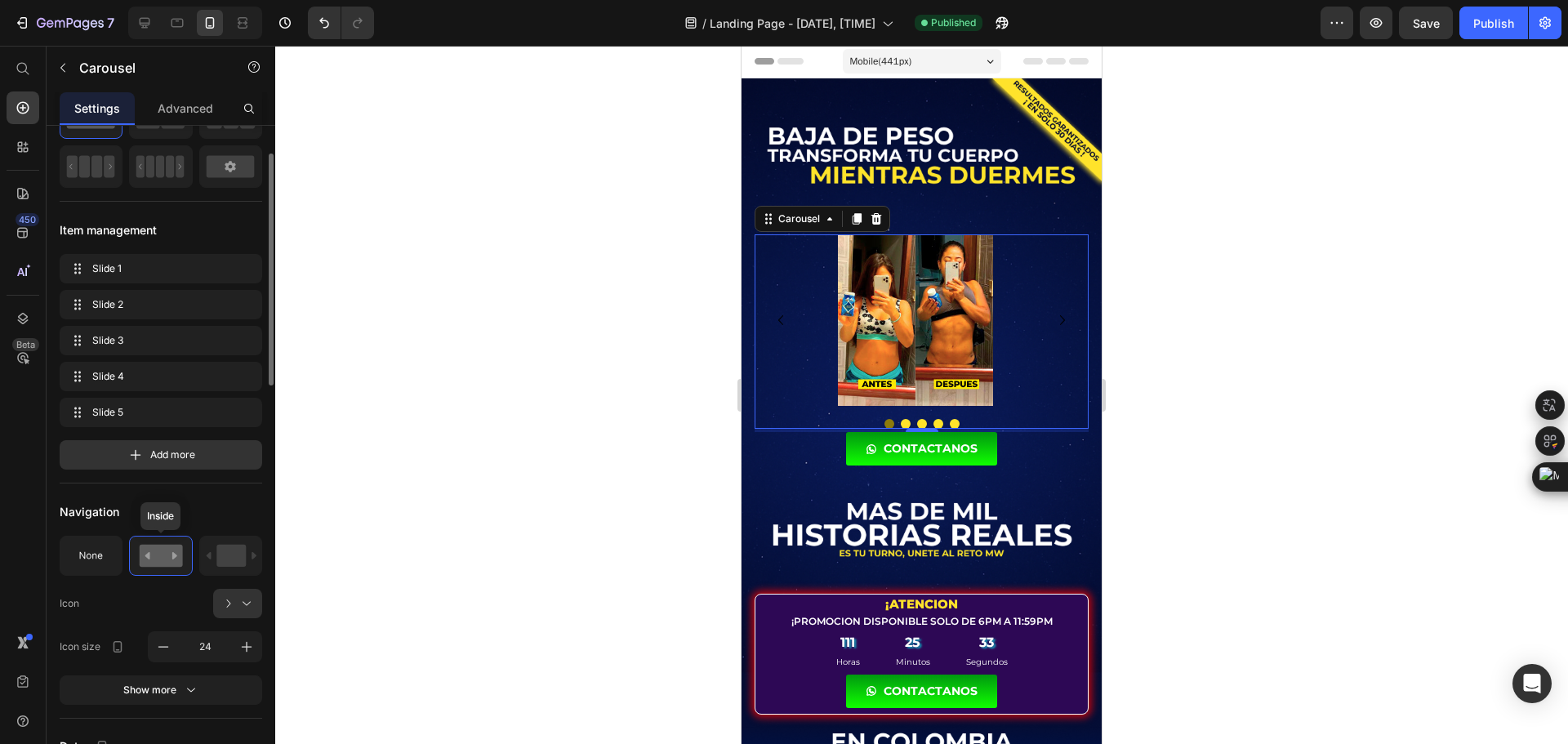 scroll, scrollTop: 163, scrollLeft: 0, axis: vertical 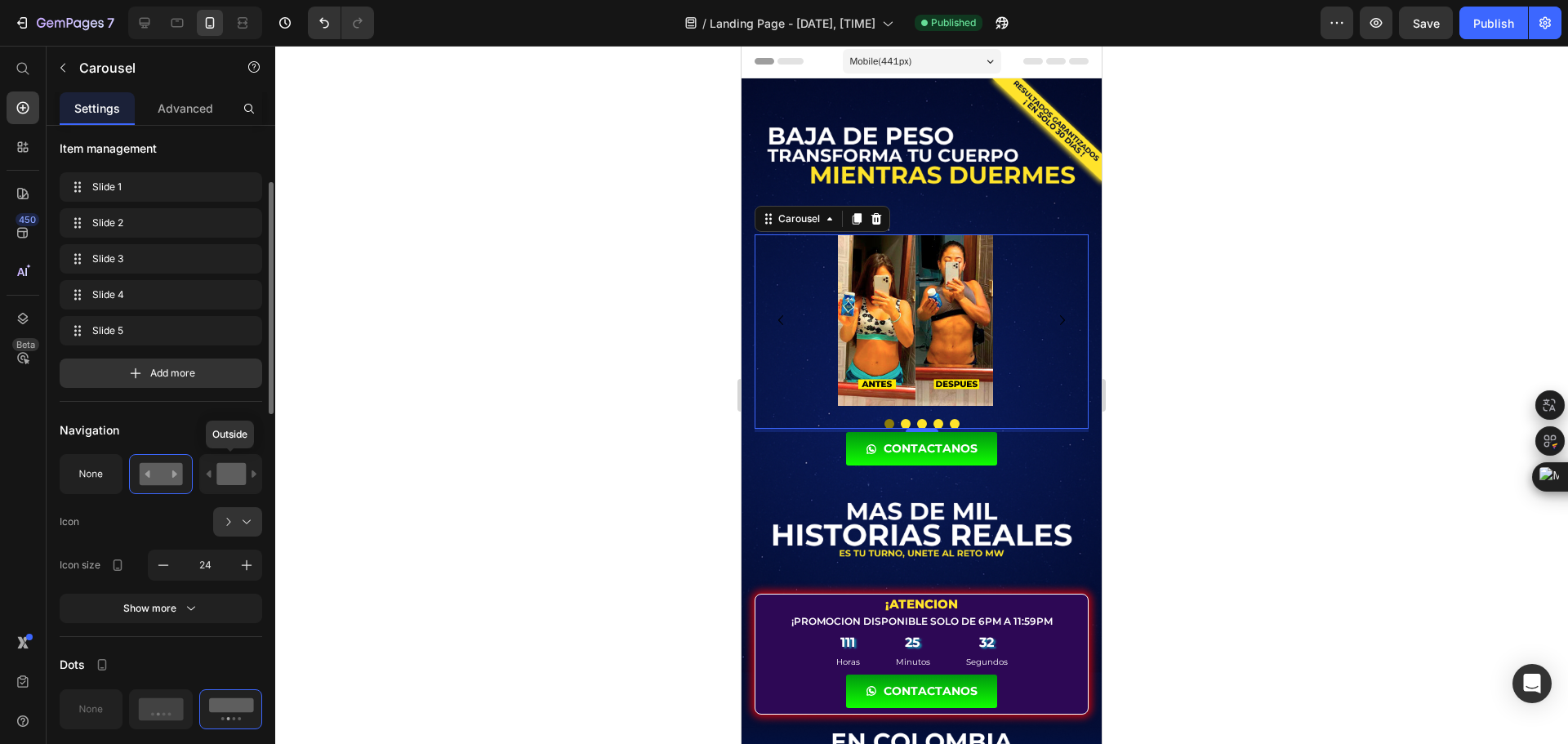 click 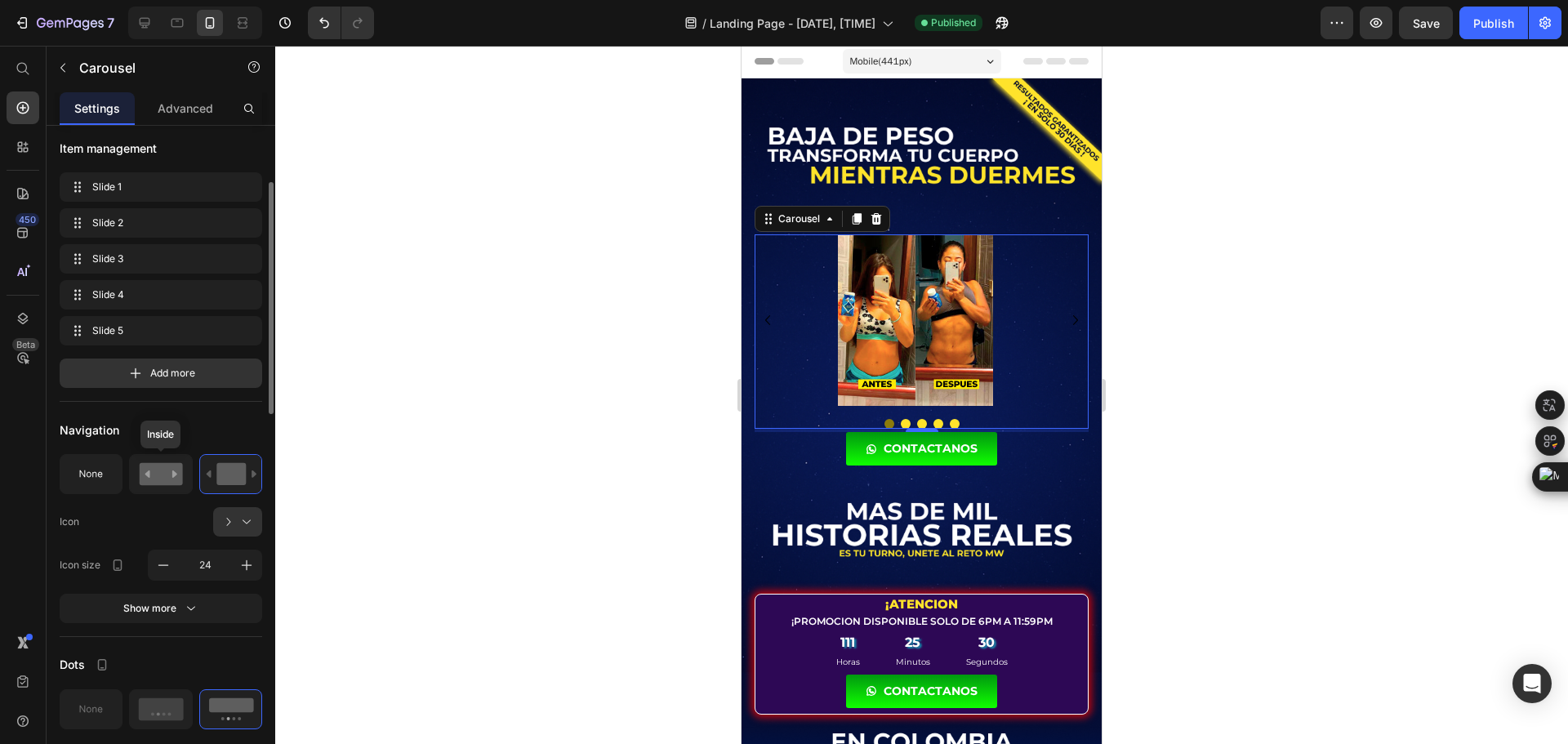 click 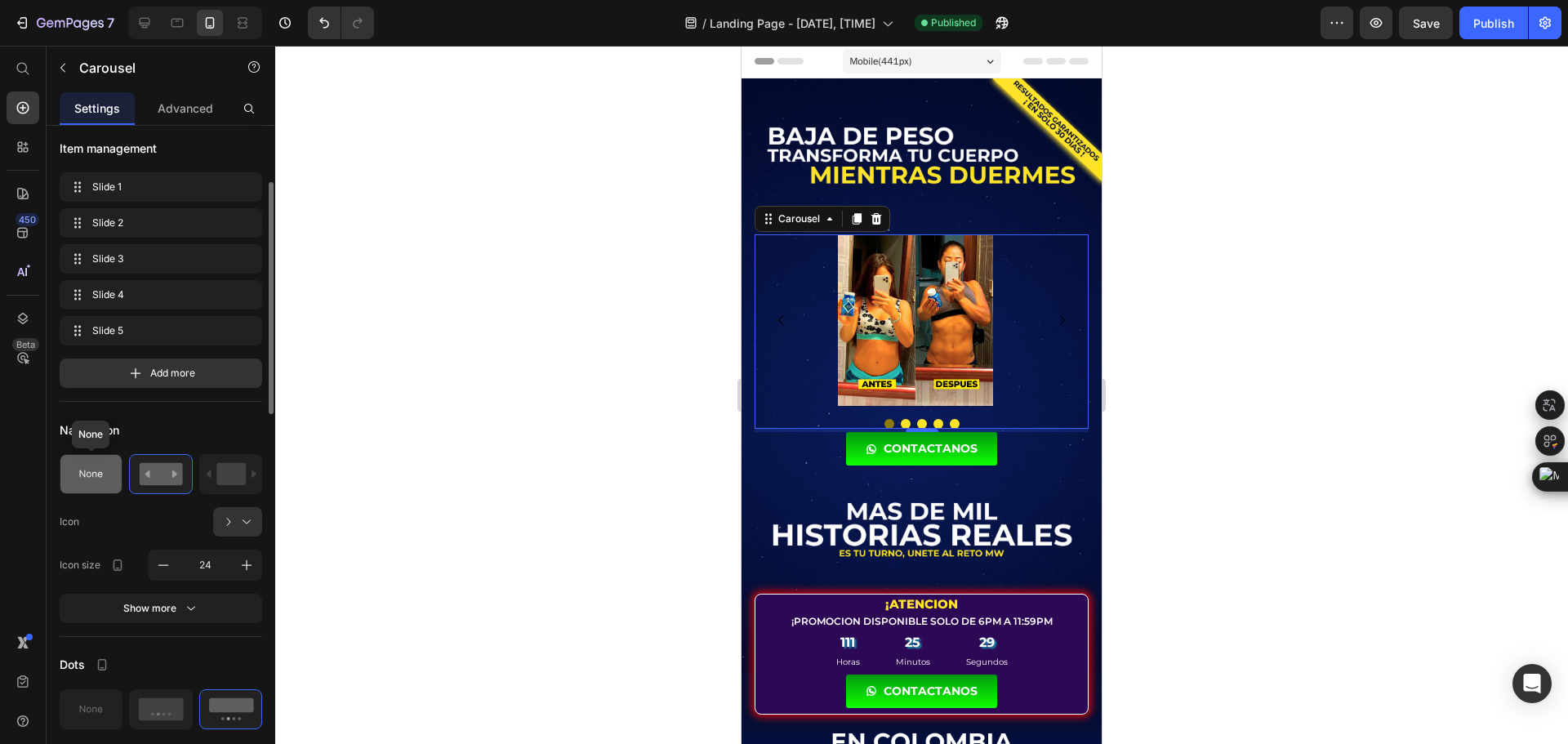 click 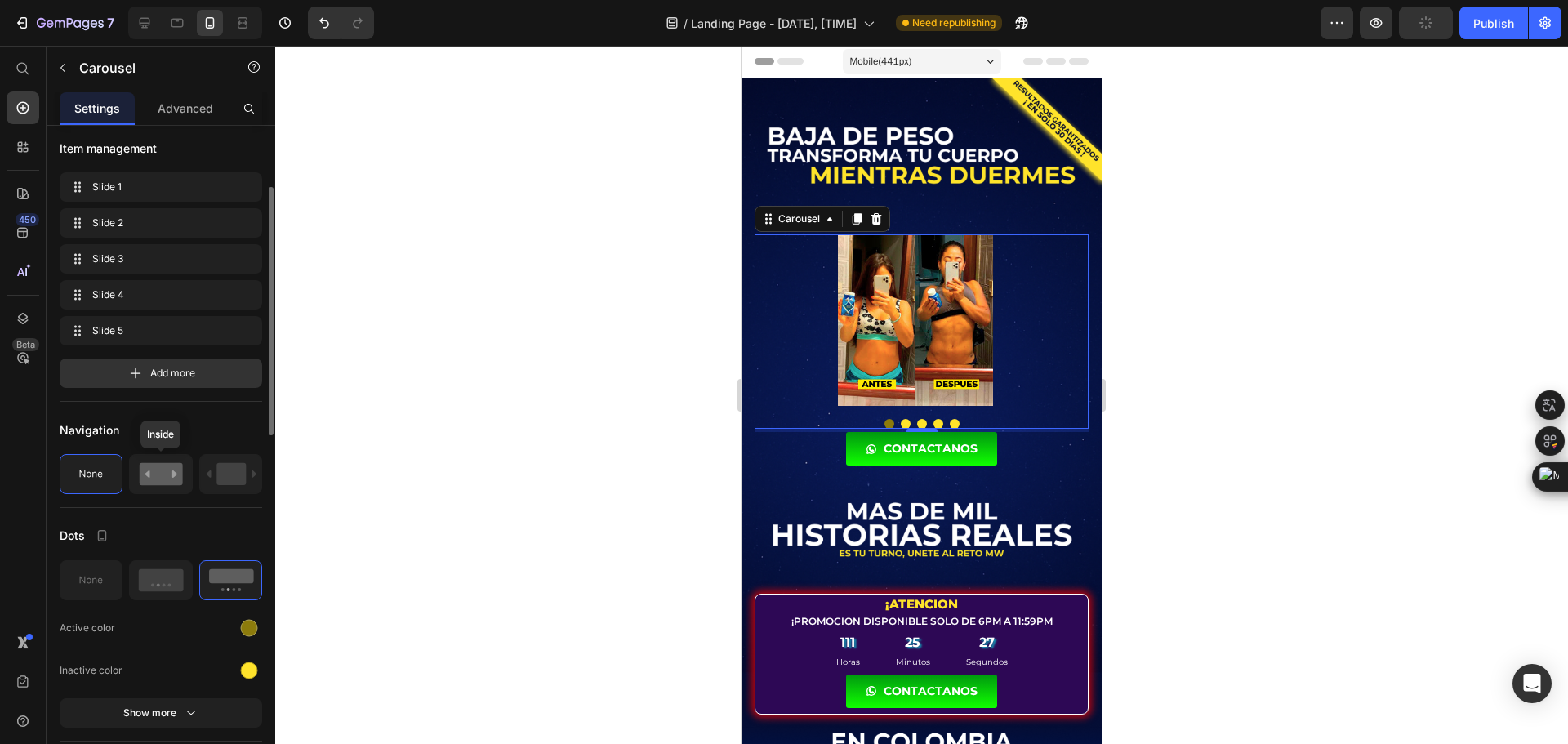 click 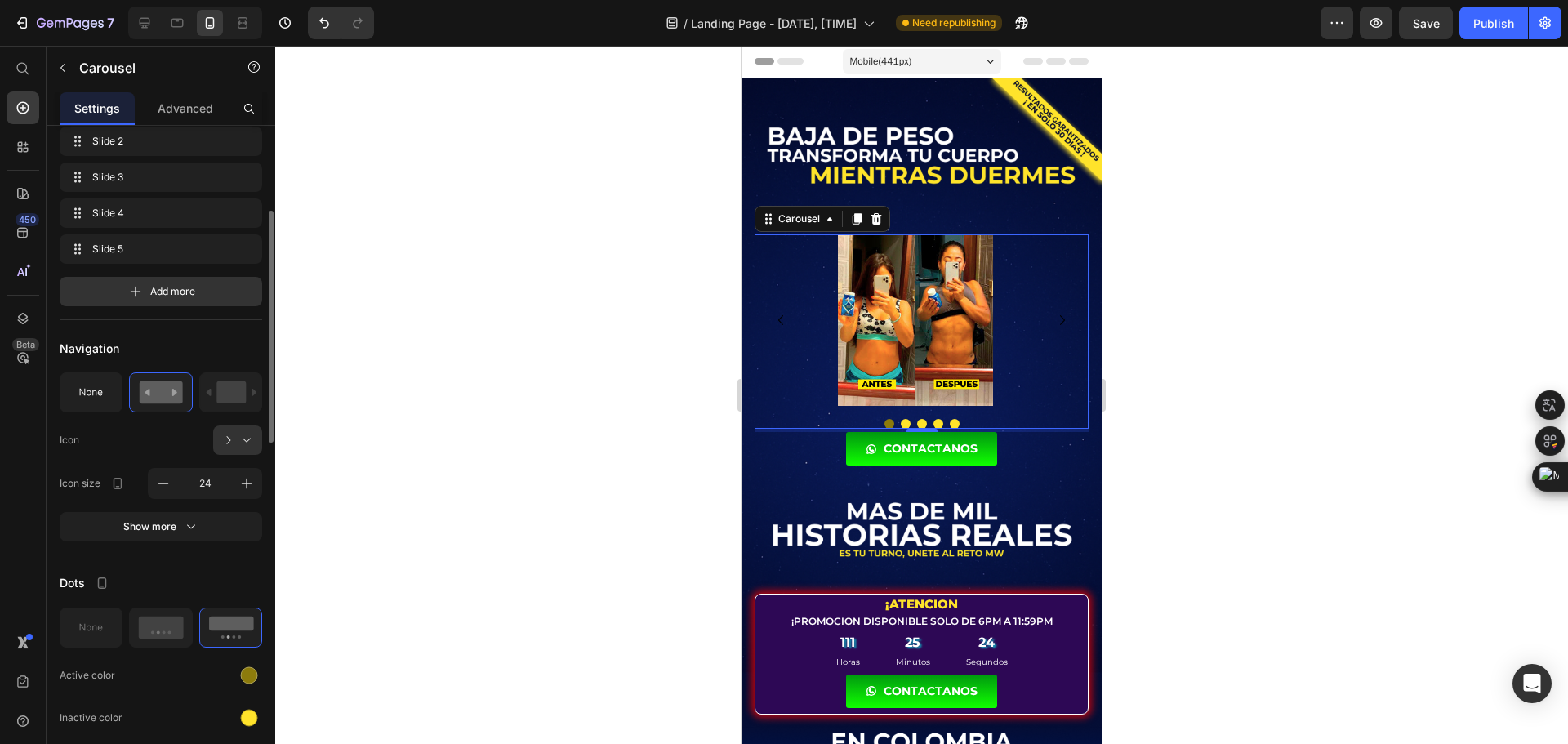 scroll, scrollTop: 327, scrollLeft: 0, axis: vertical 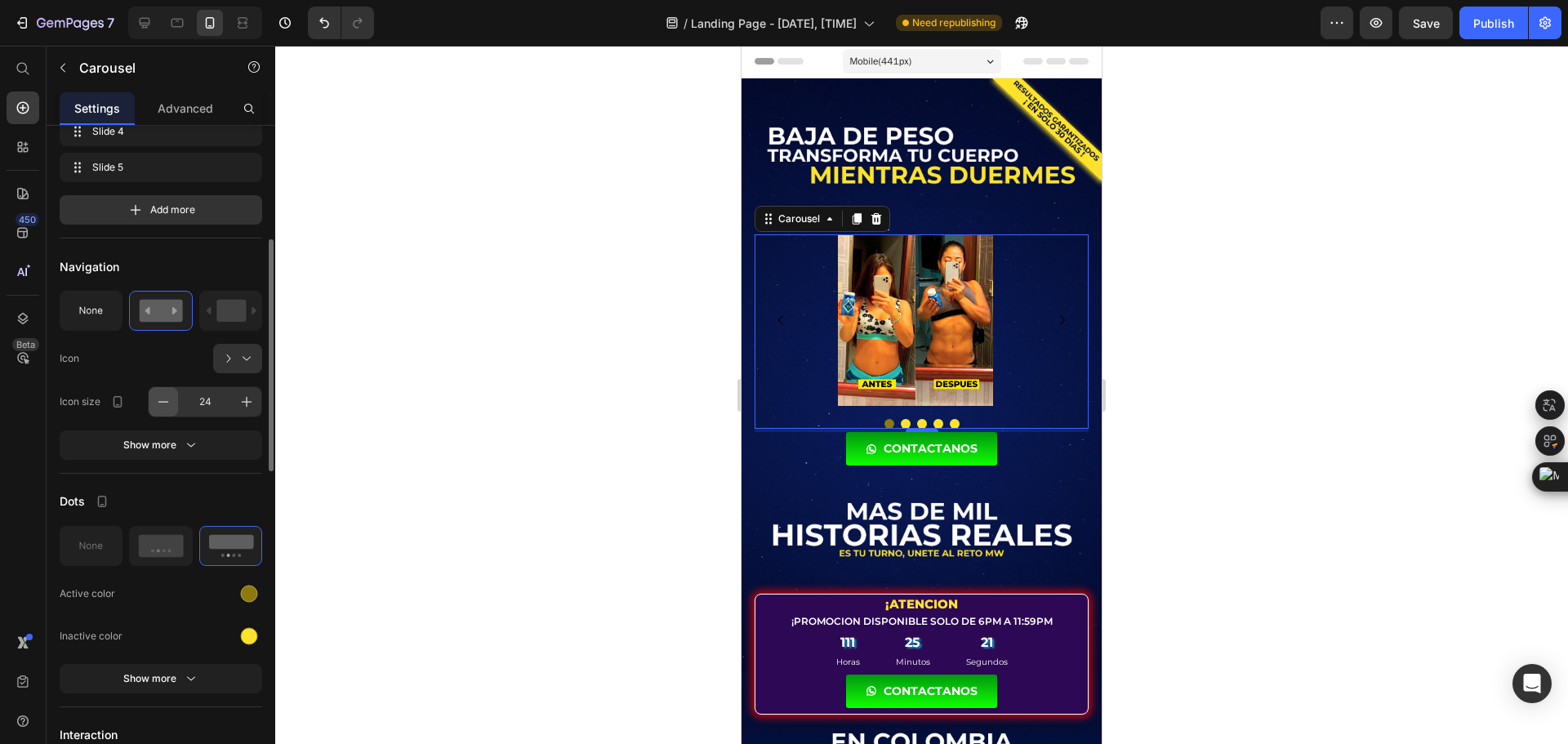 click 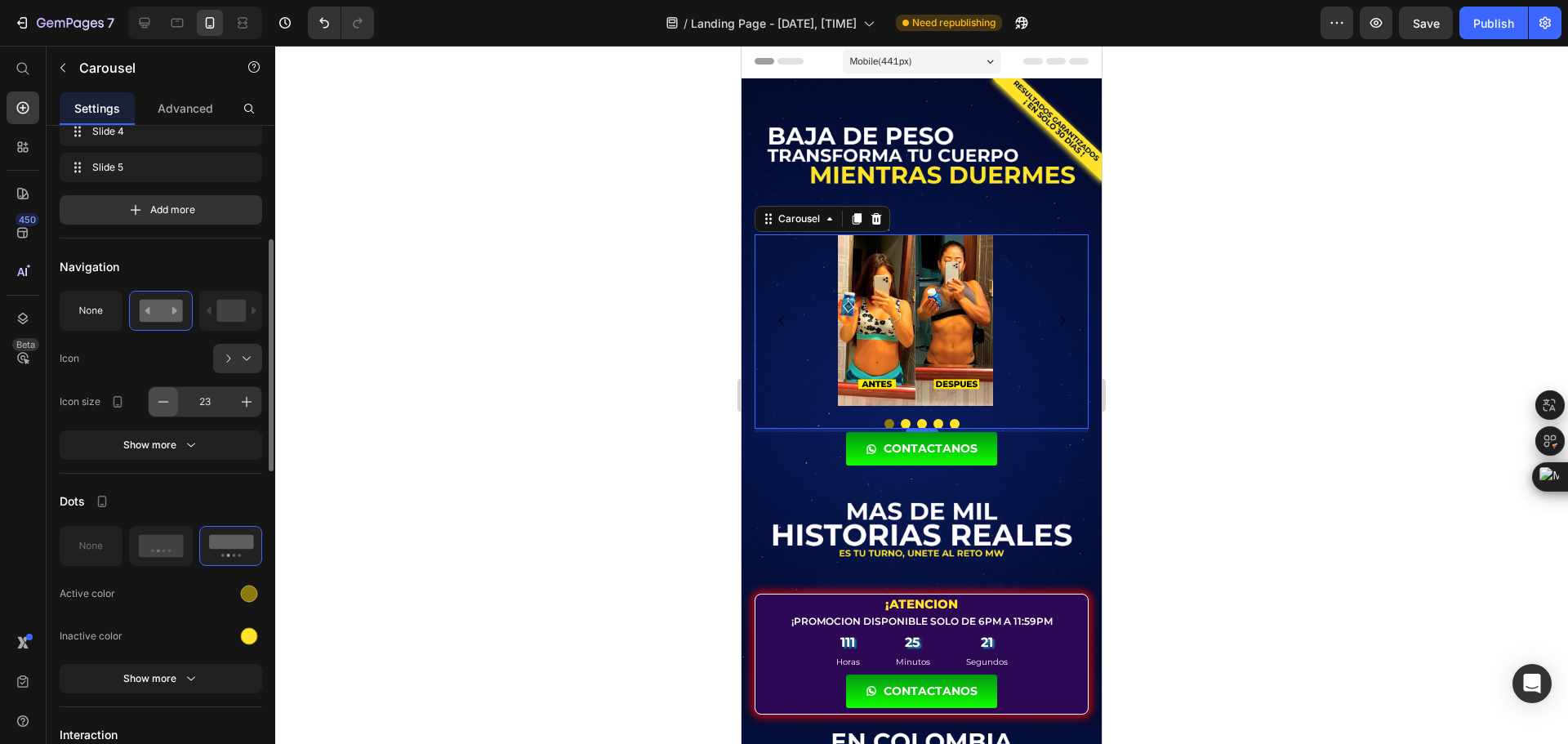 click 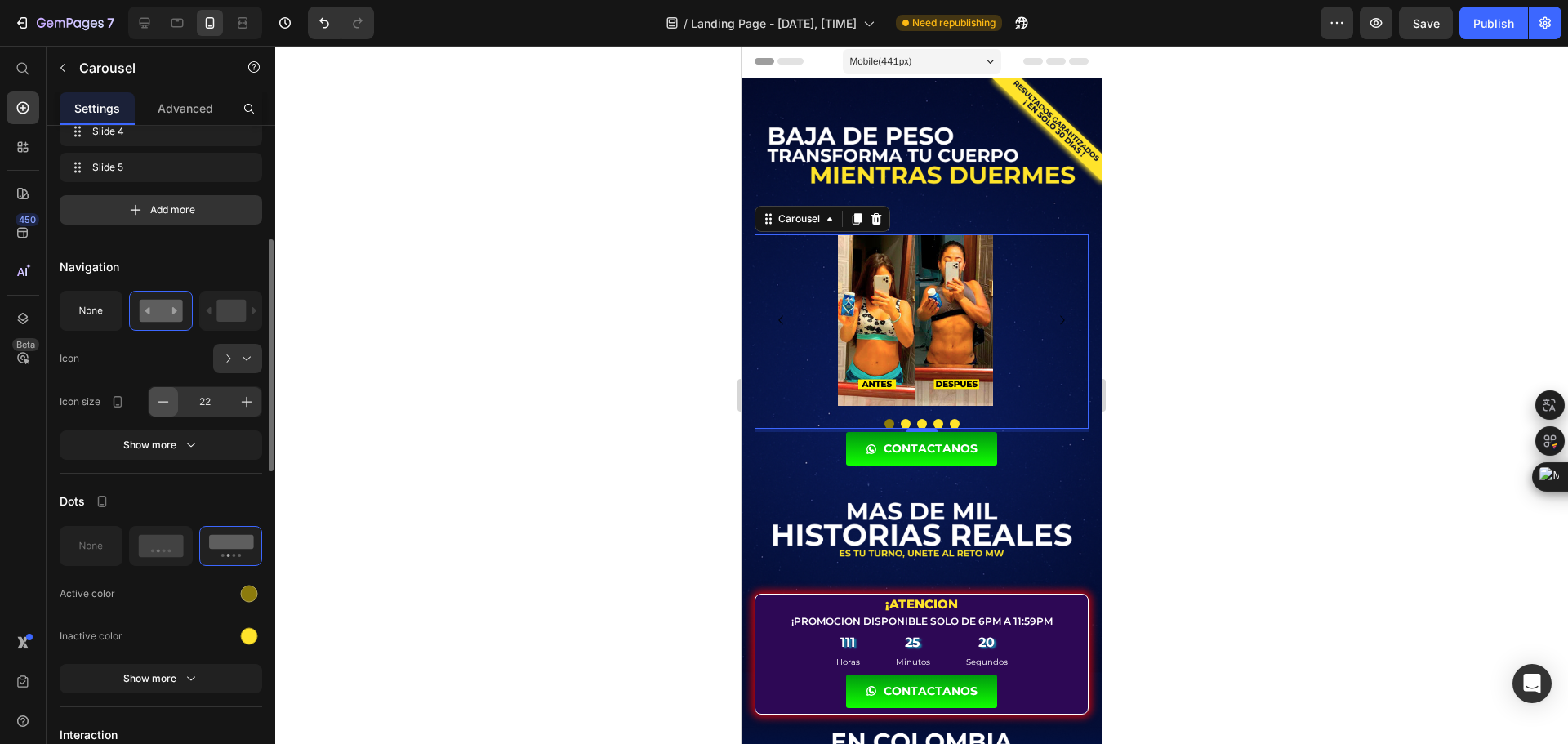 click 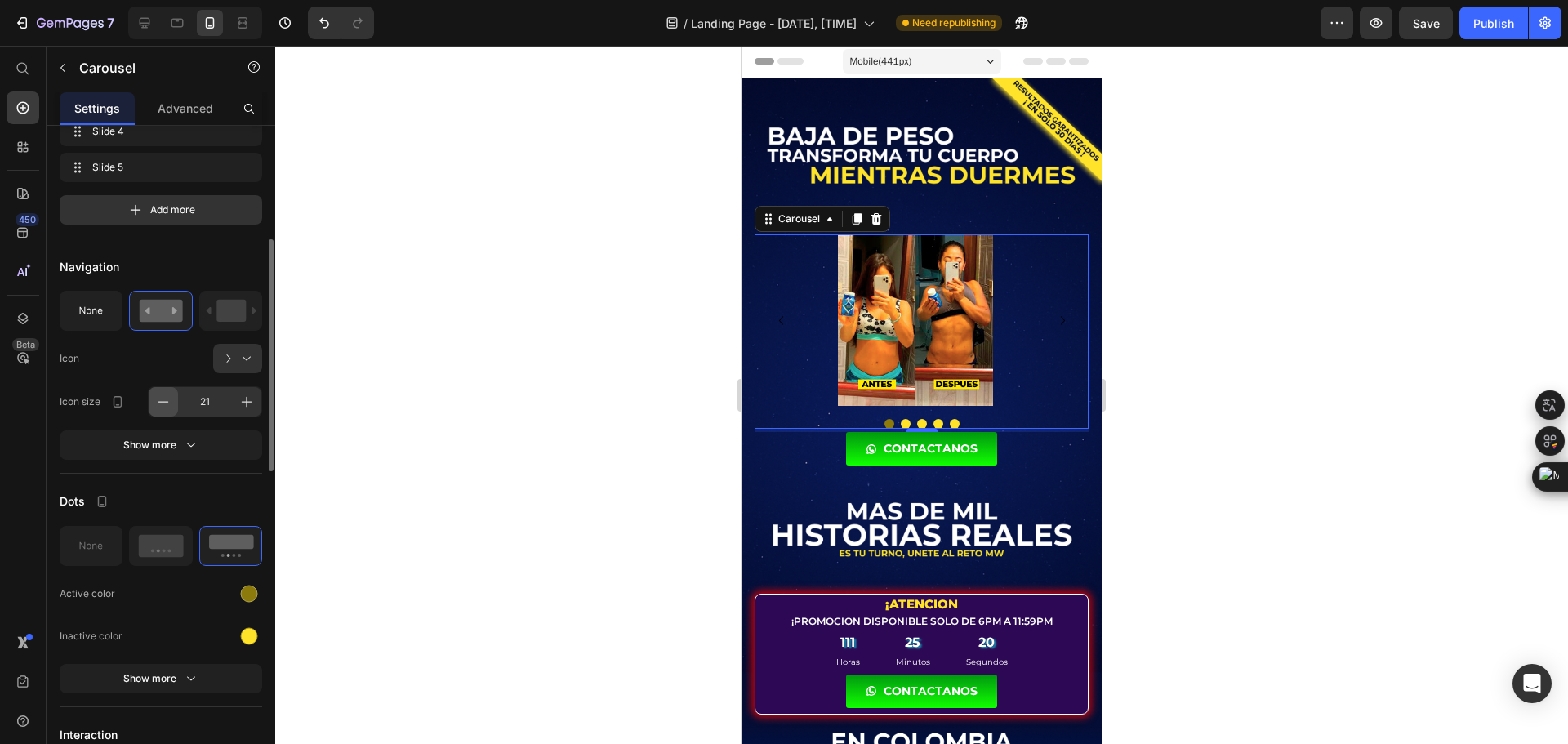 click 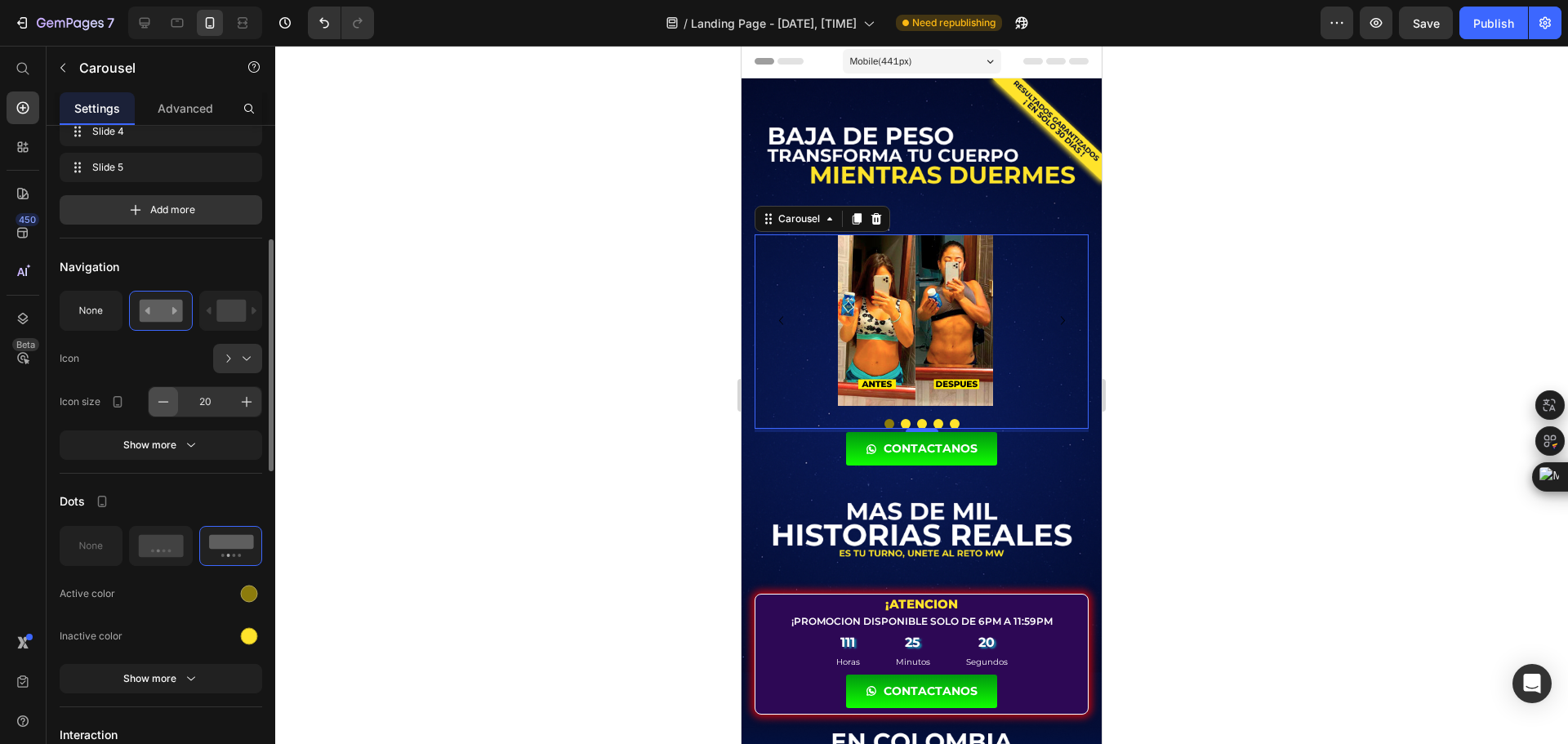 click 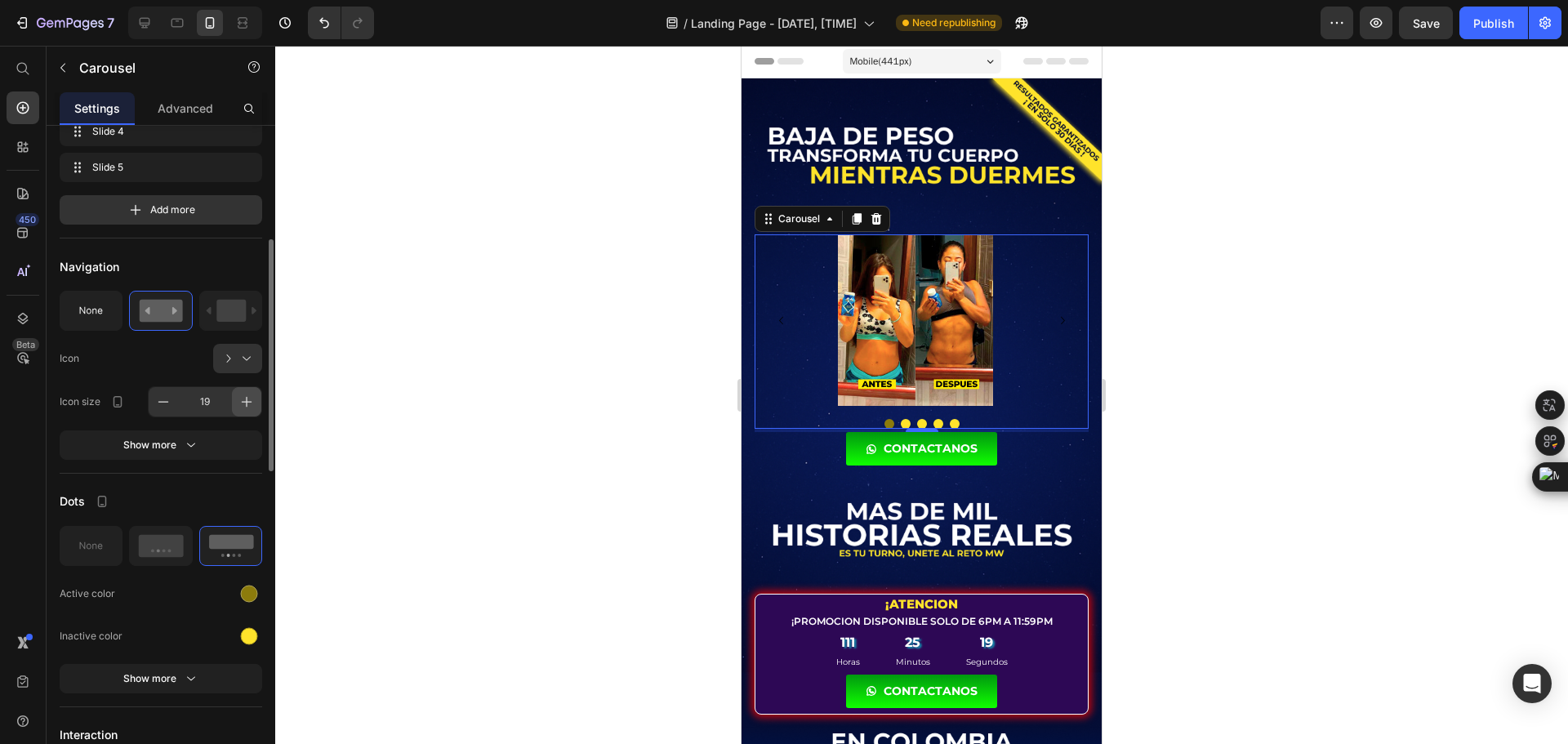 click 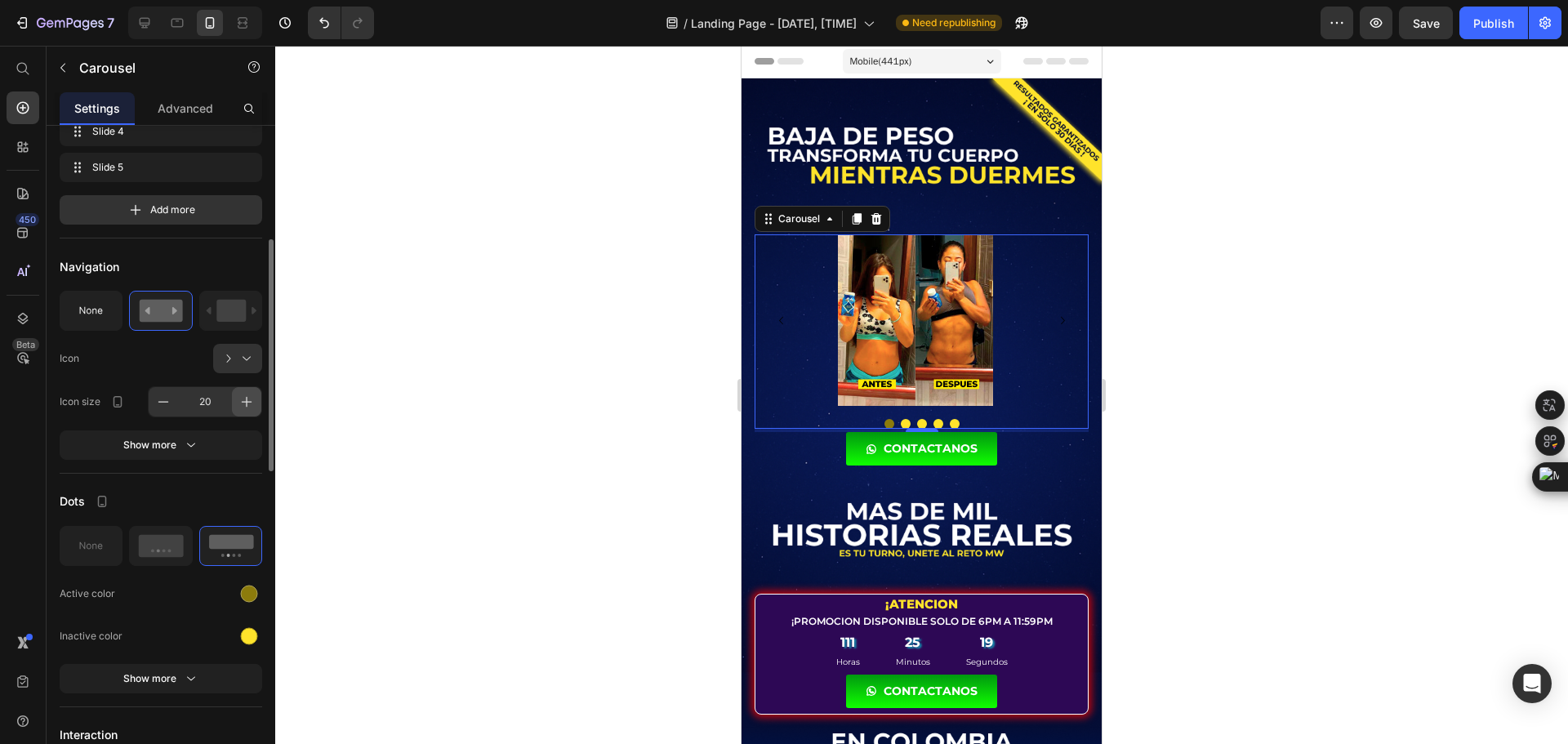 click 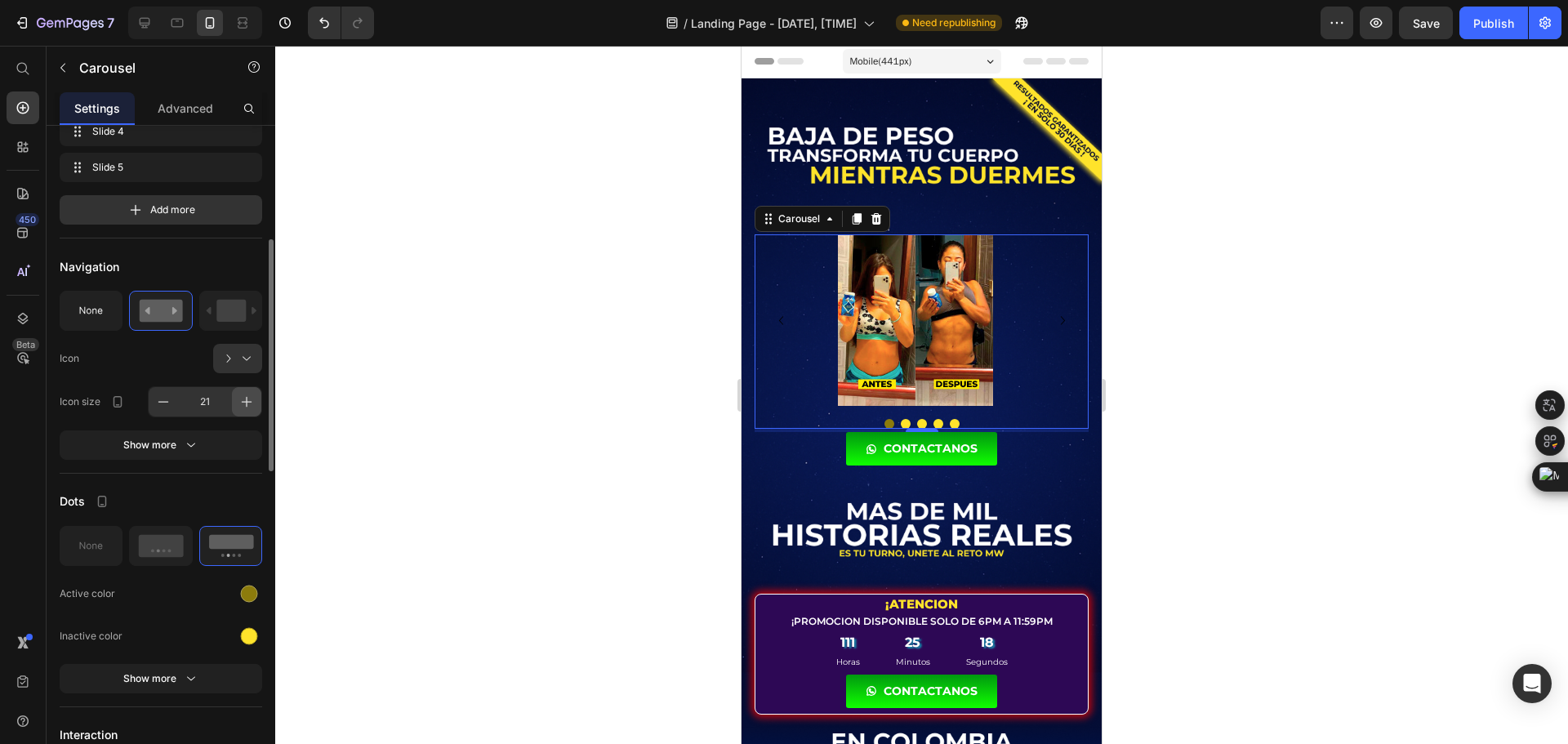 click 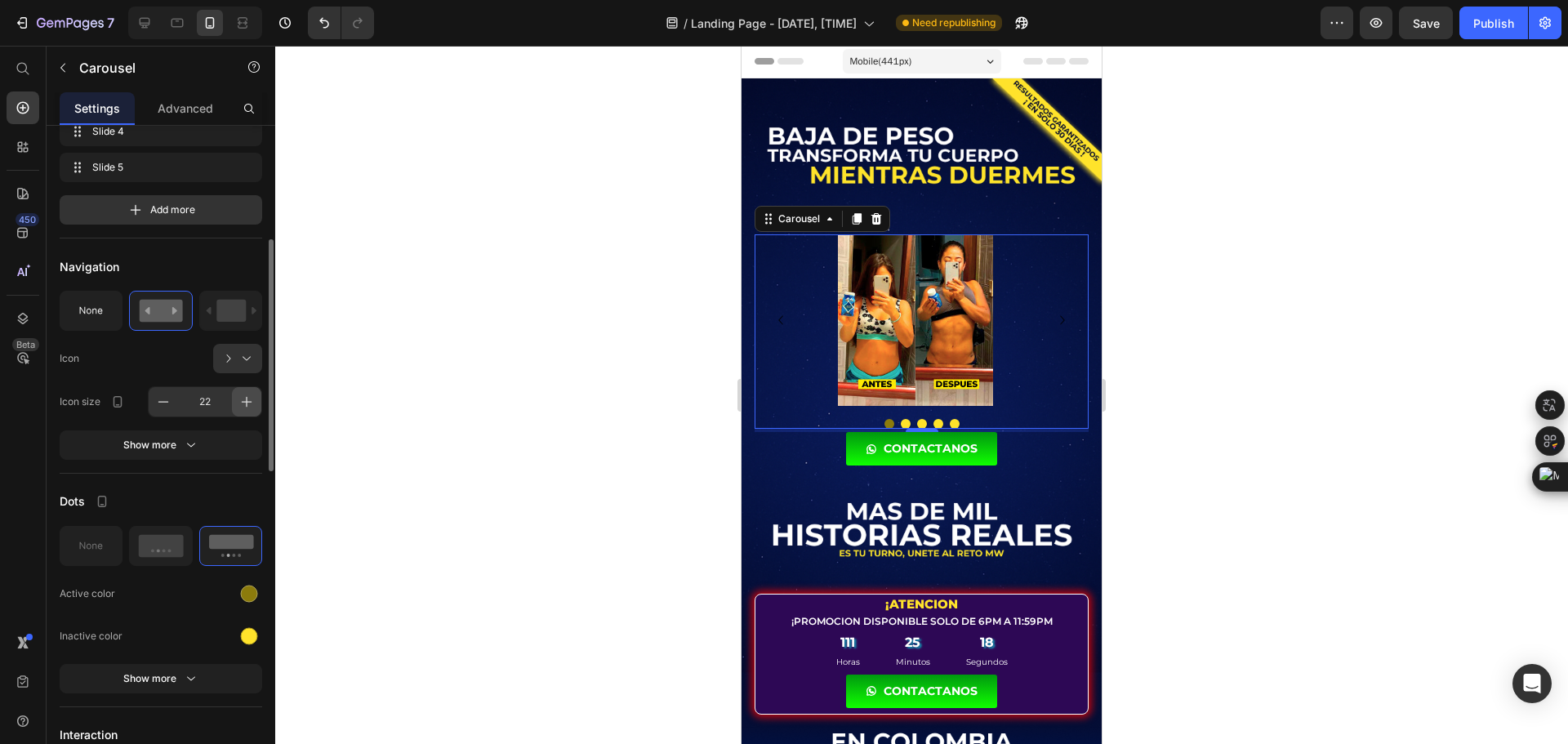 click 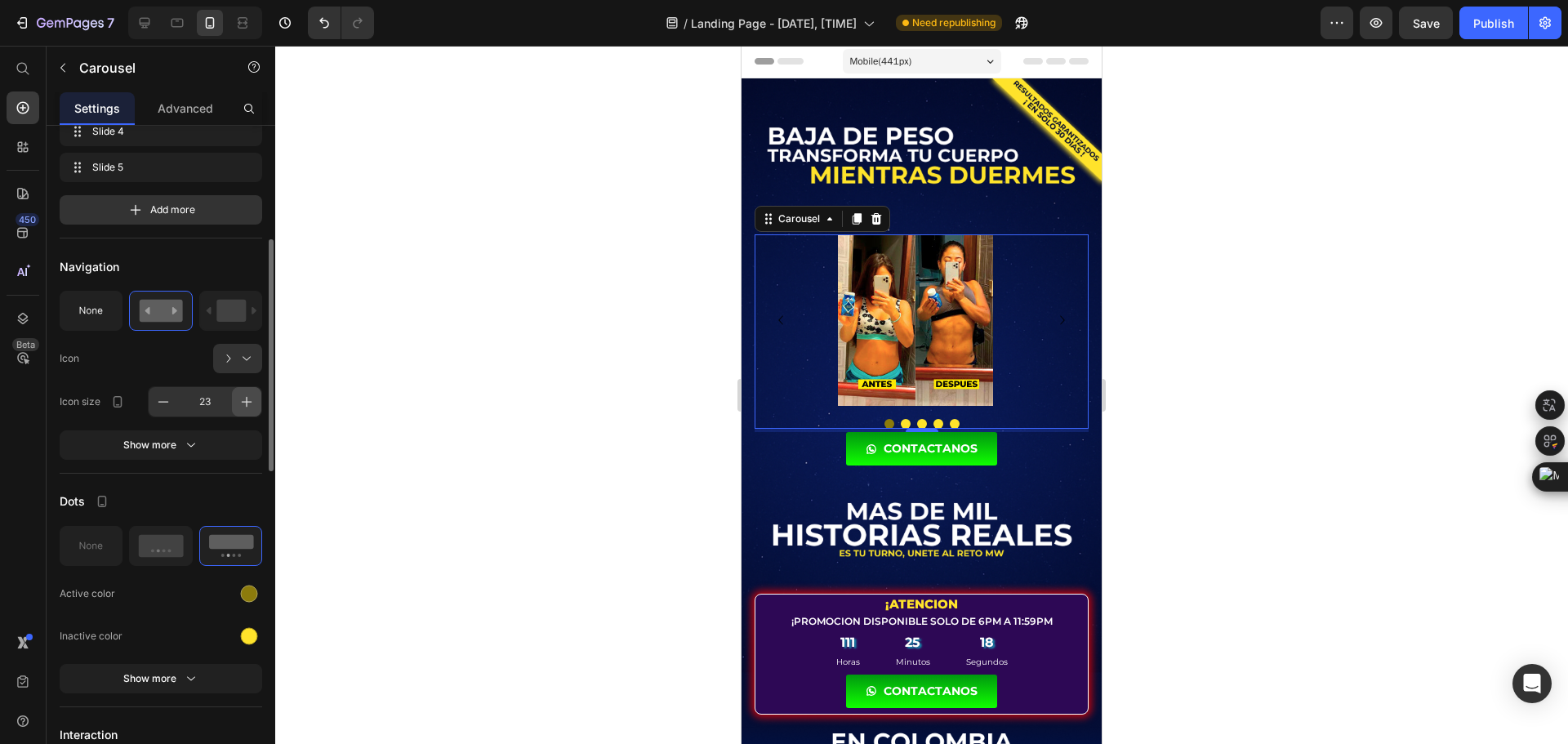 click 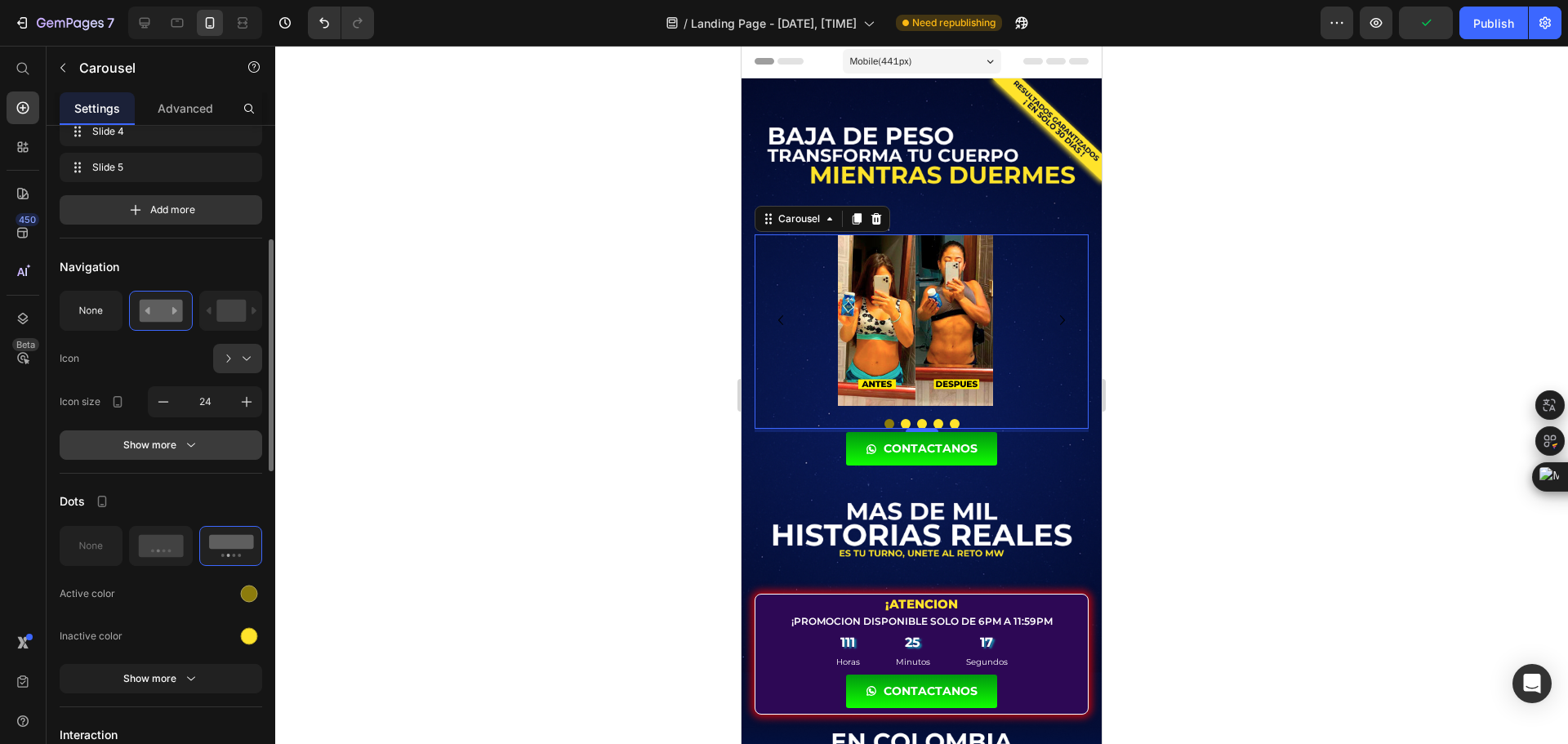 click on "Show more" at bounding box center [161, 445] 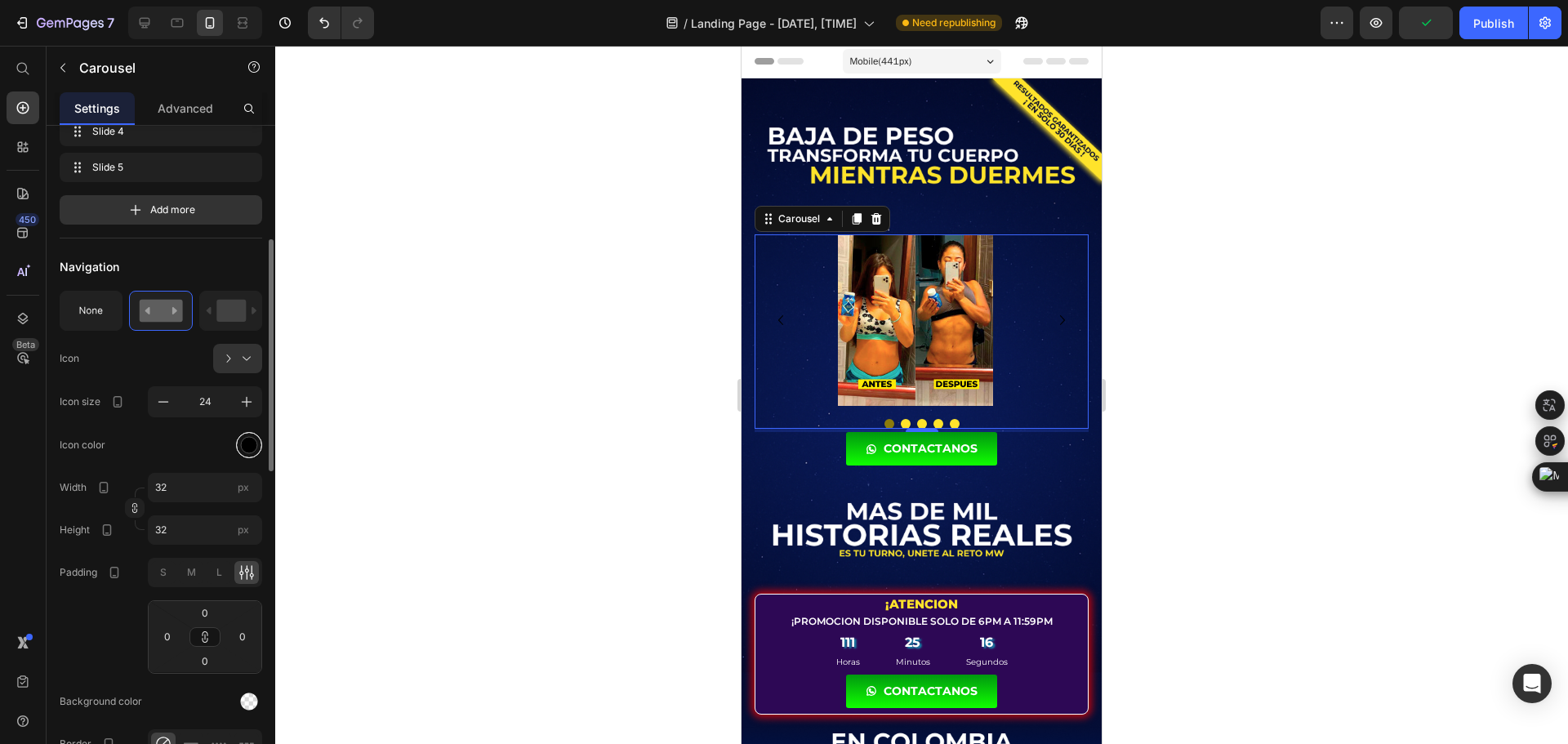 click at bounding box center [249, 444] 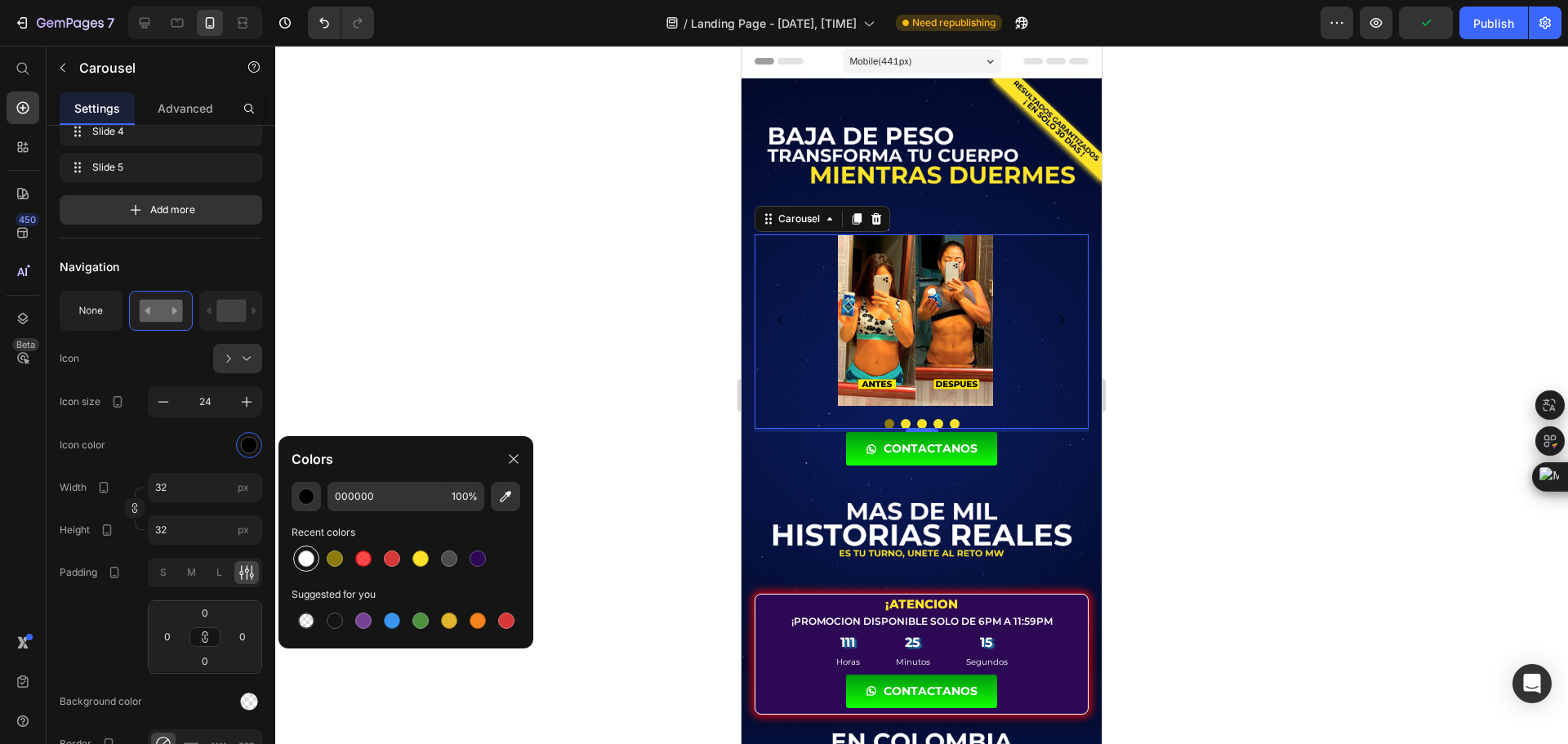 click at bounding box center (306, 559) 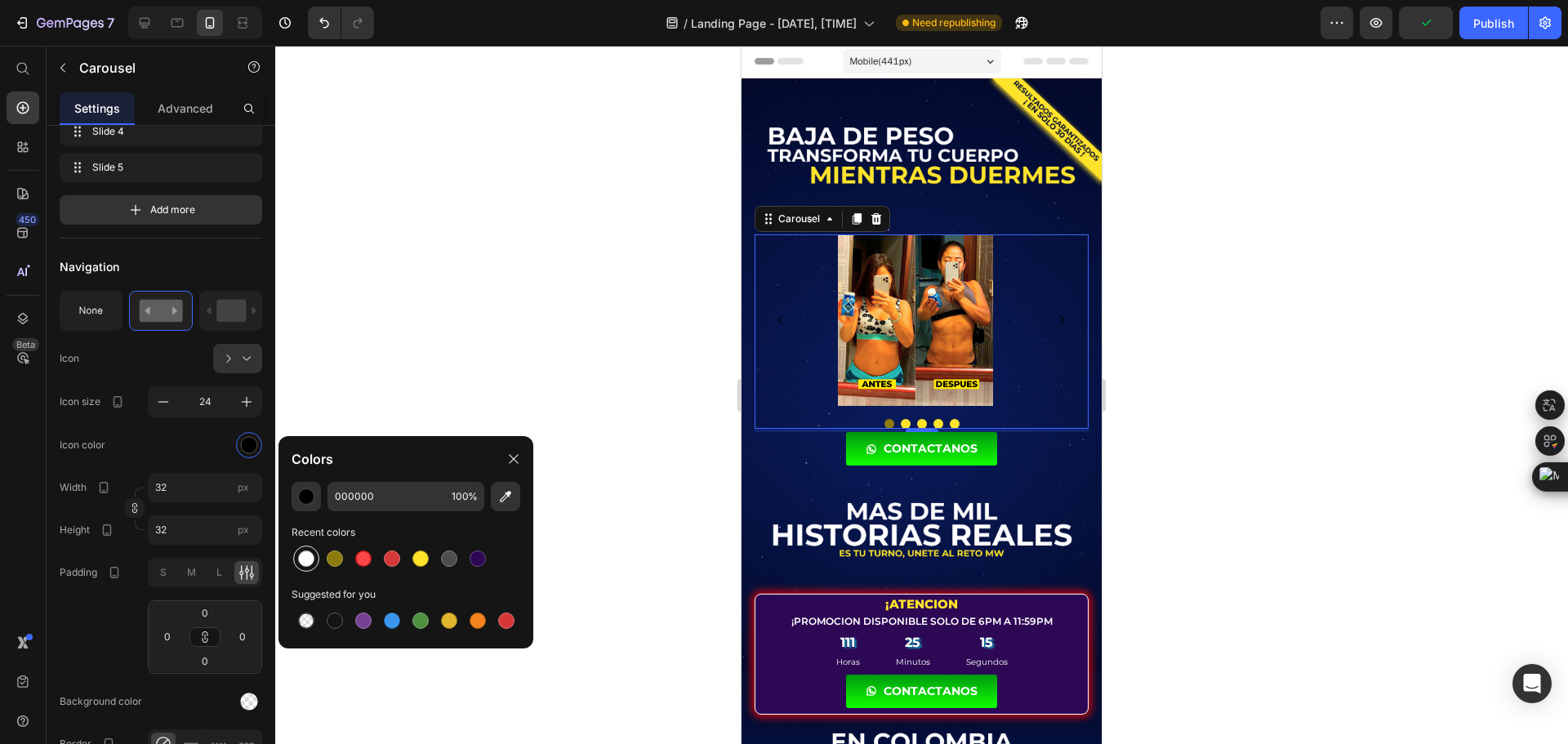 type on "FFFFFF" 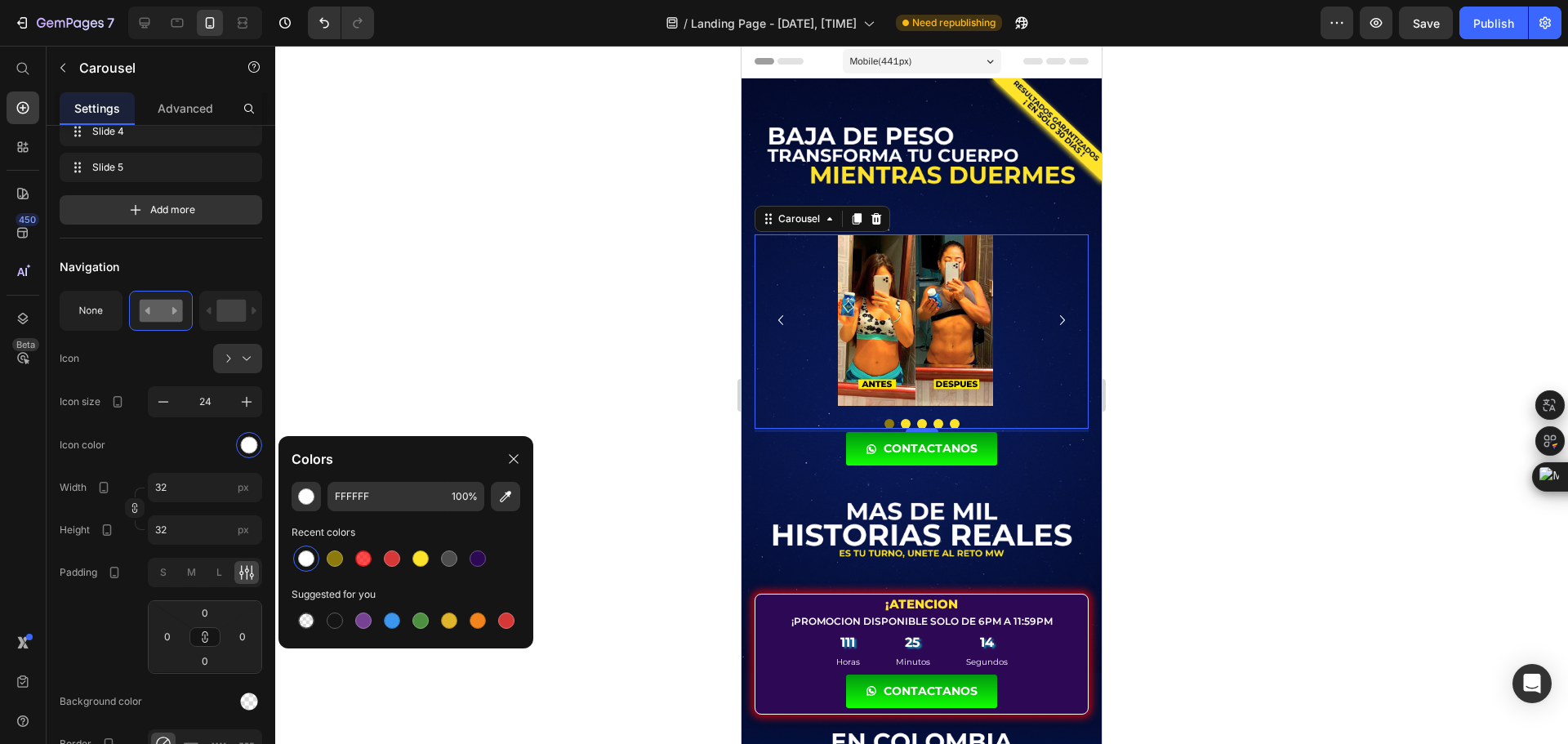click 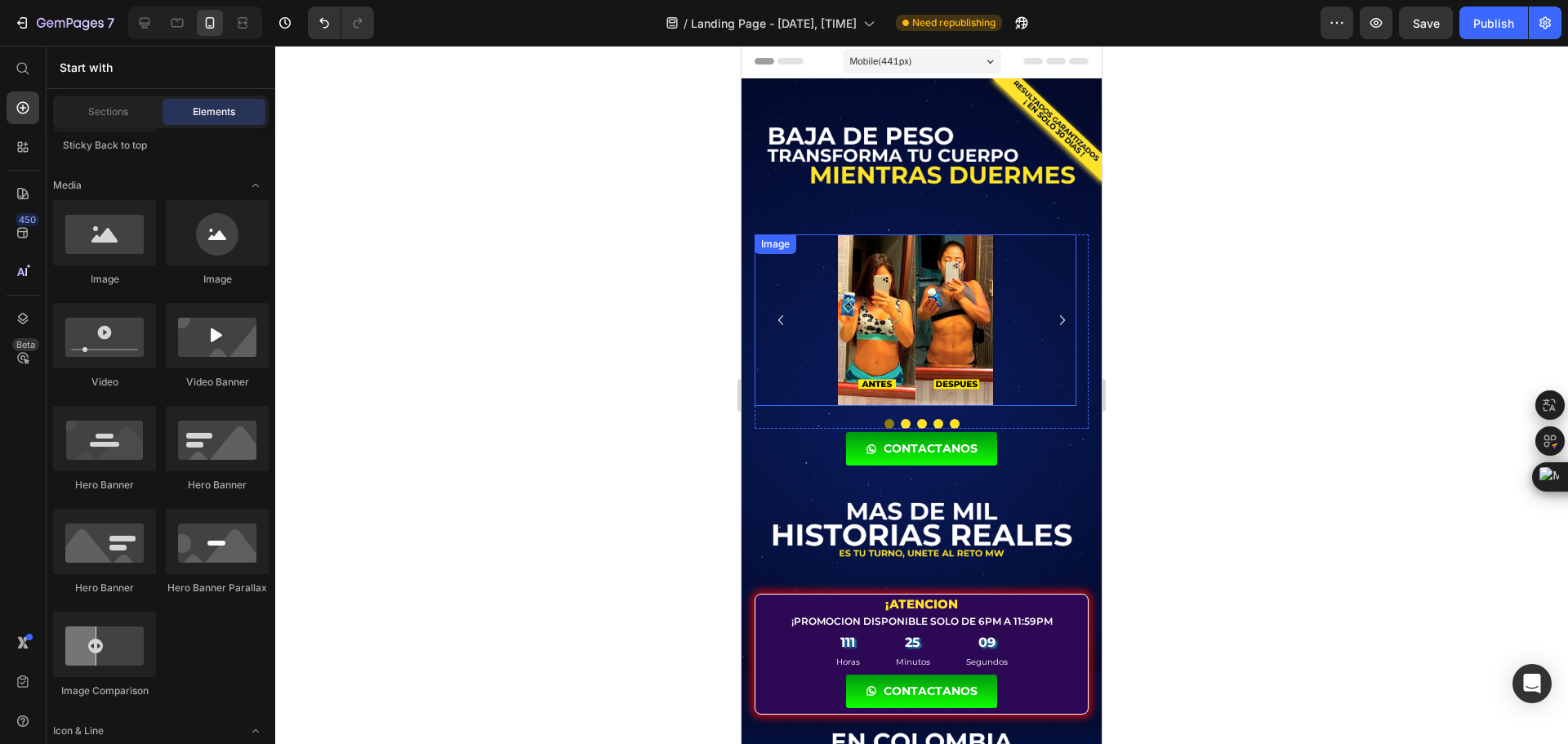 click at bounding box center [915, 320] 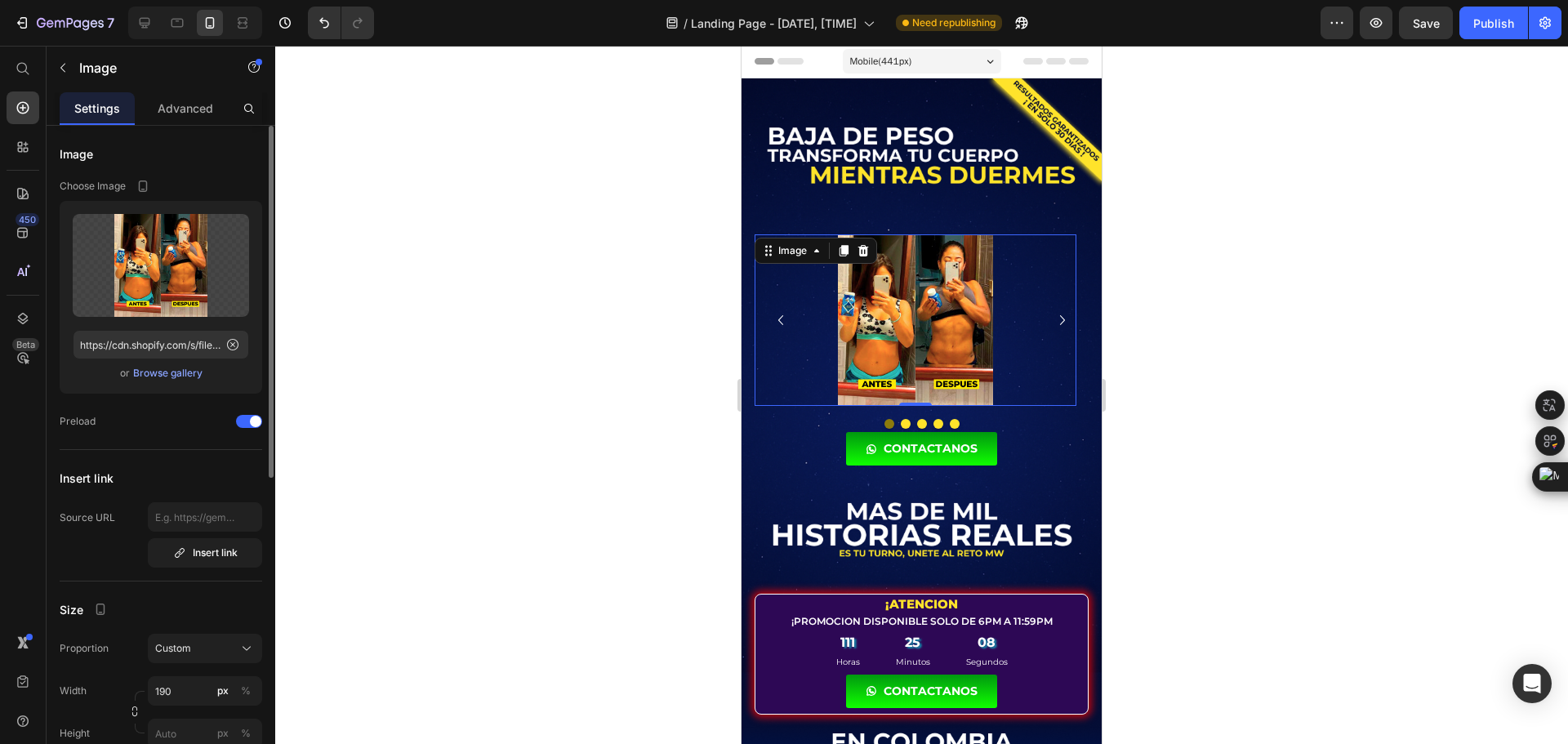 scroll, scrollTop: 82, scrollLeft: 0, axis: vertical 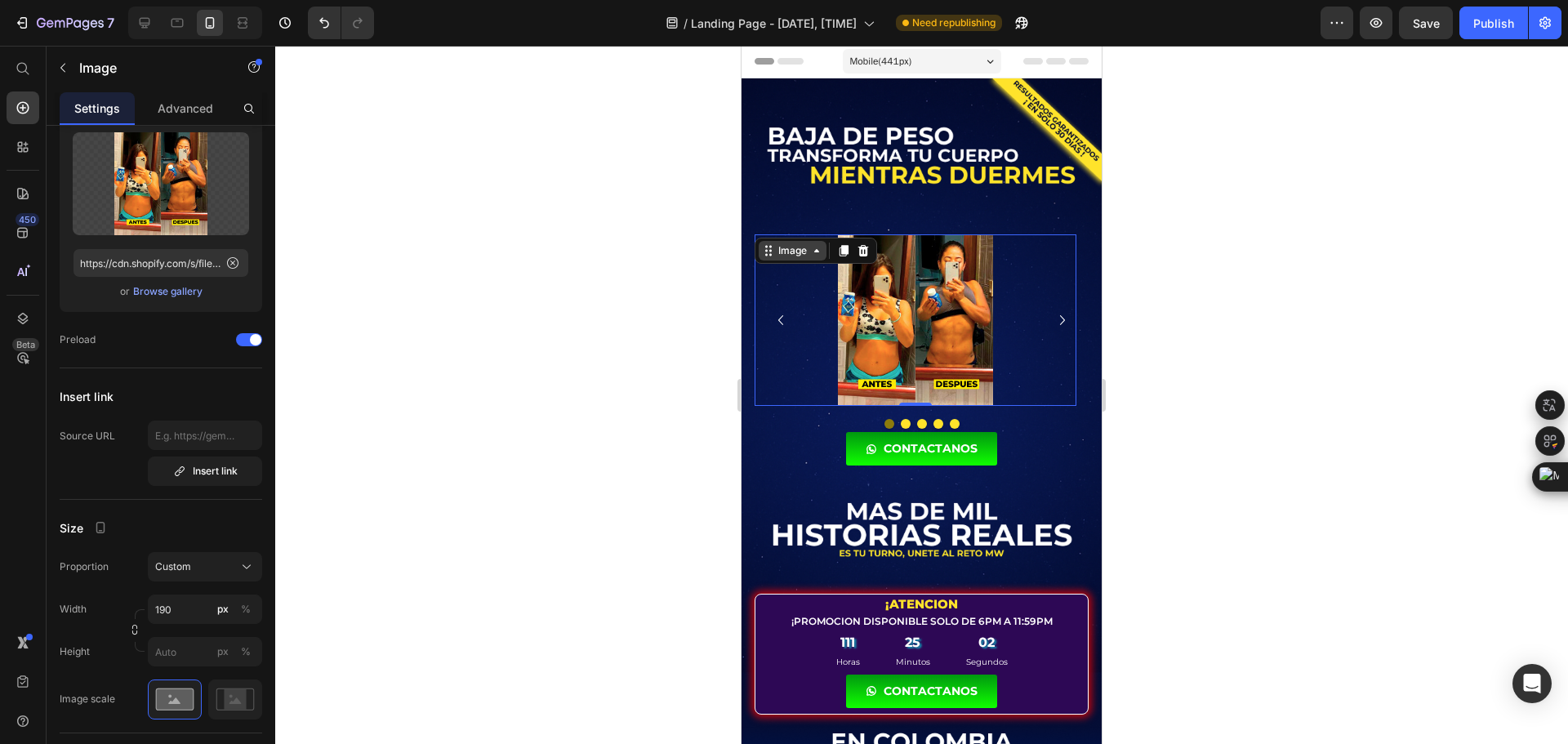 click on "Image" at bounding box center [792, 251] 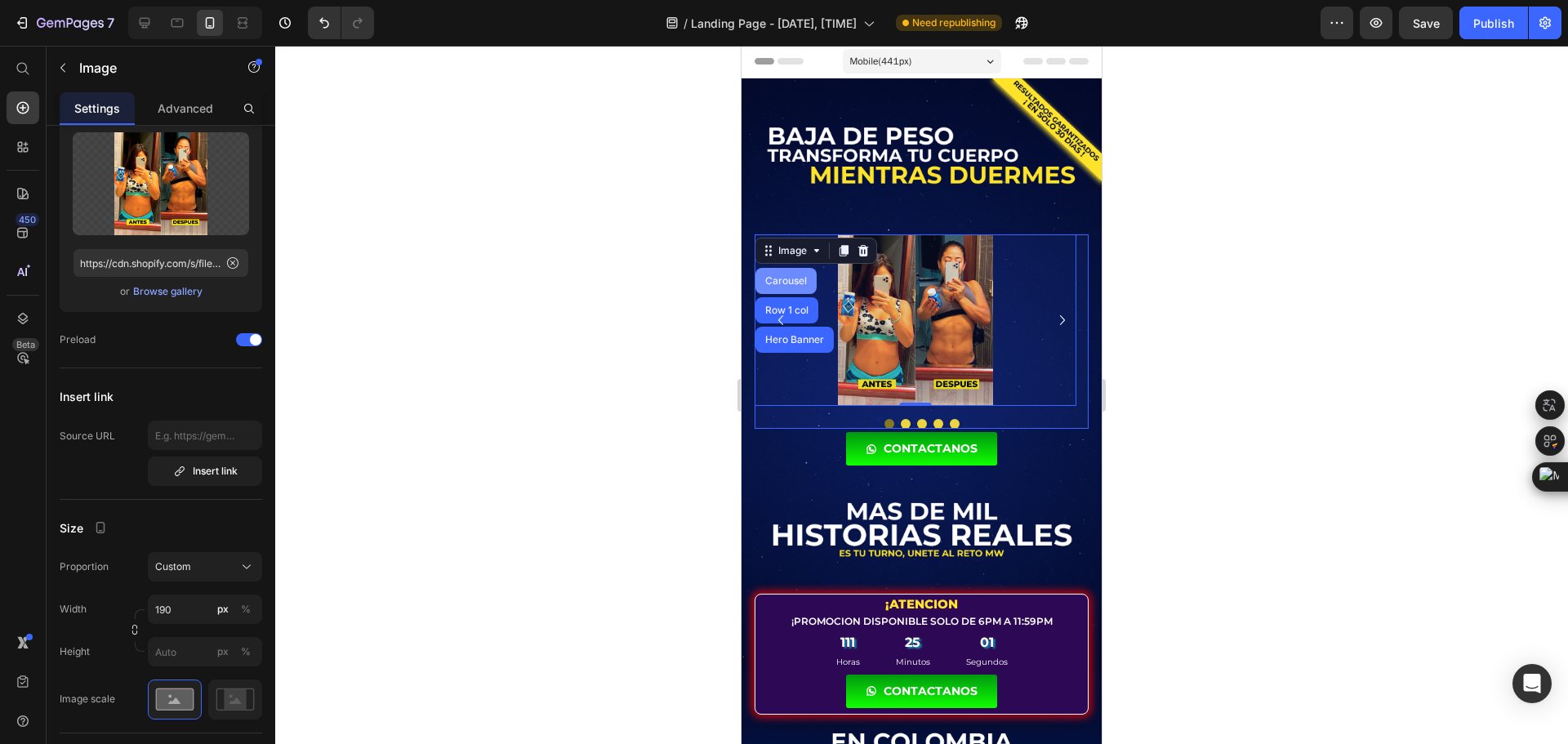 click on "Carousel" at bounding box center [786, 281] 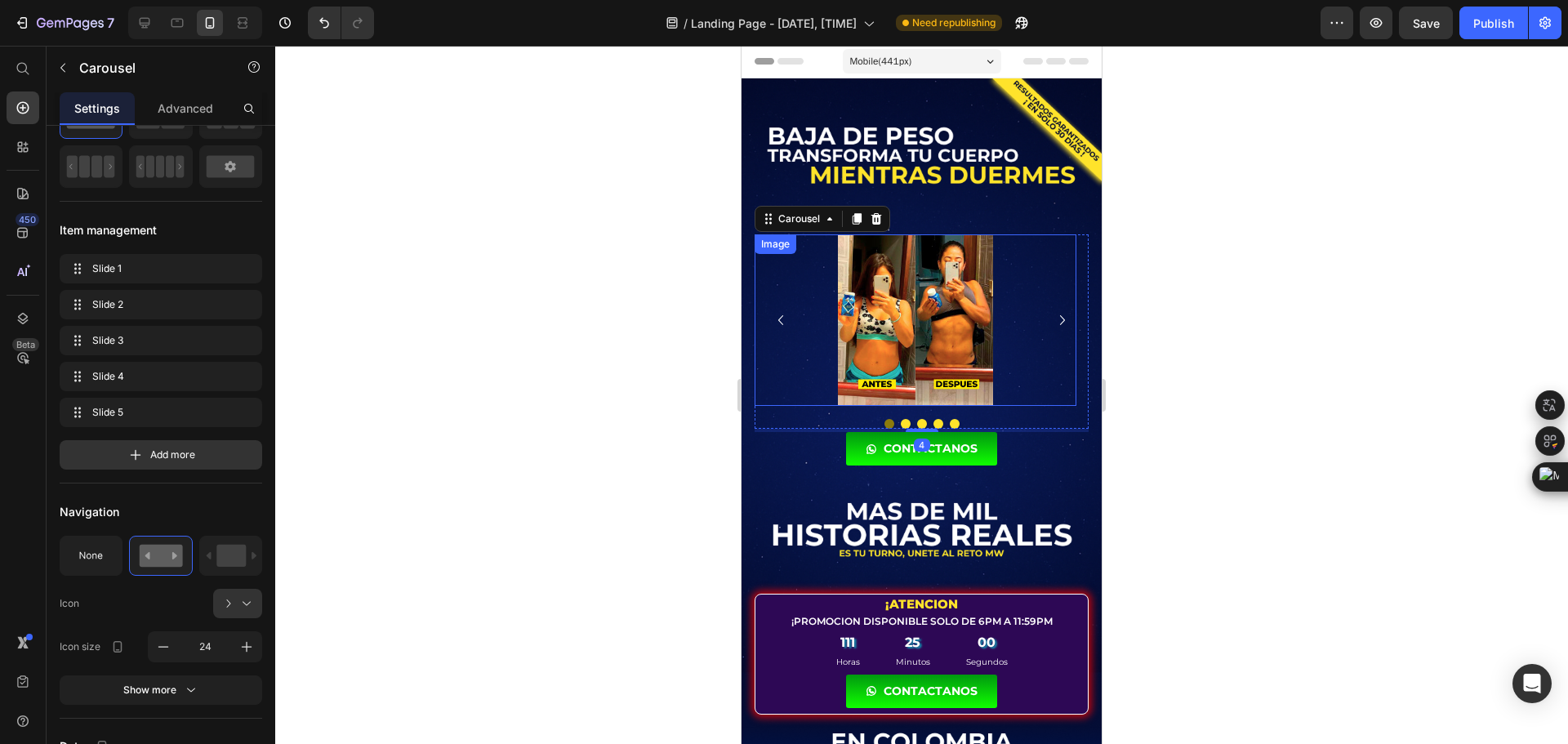 scroll, scrollTop: 0, scrollLeft: 0, axis: both 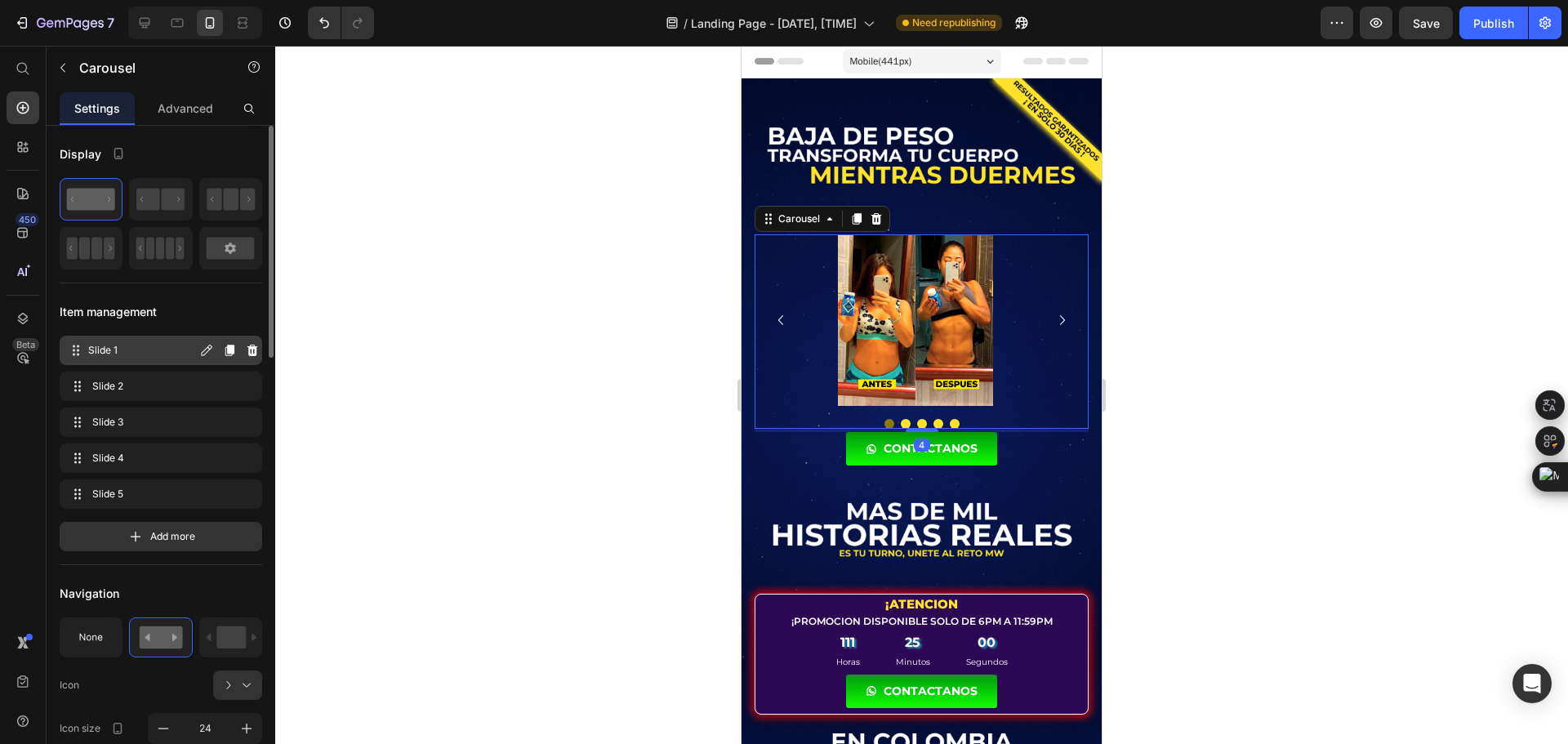 click on "Slide 1 Slide 1" at bounding box center [131, 350] 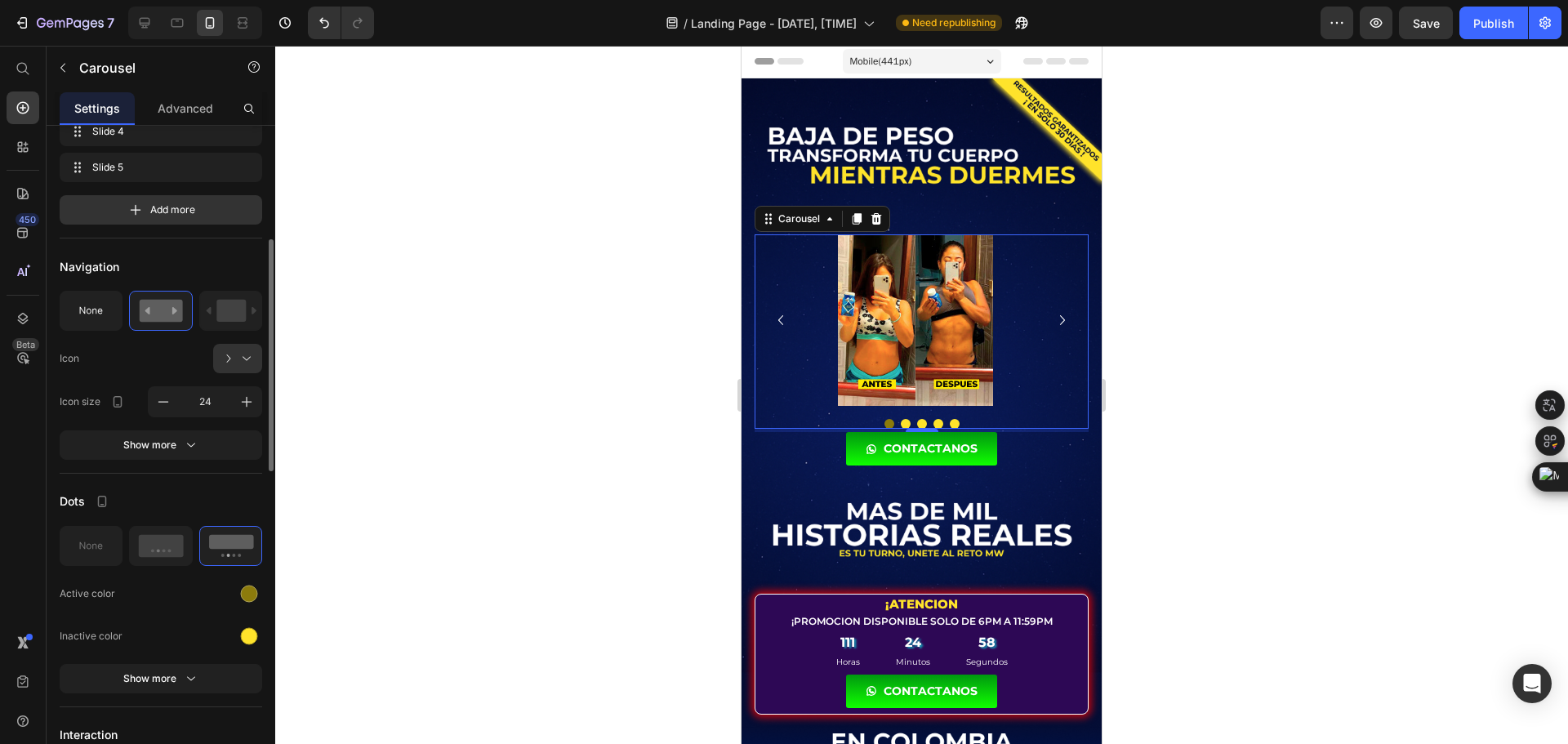 scroll, scrollTop: 82, scrollLeft: 0, axis: vertical 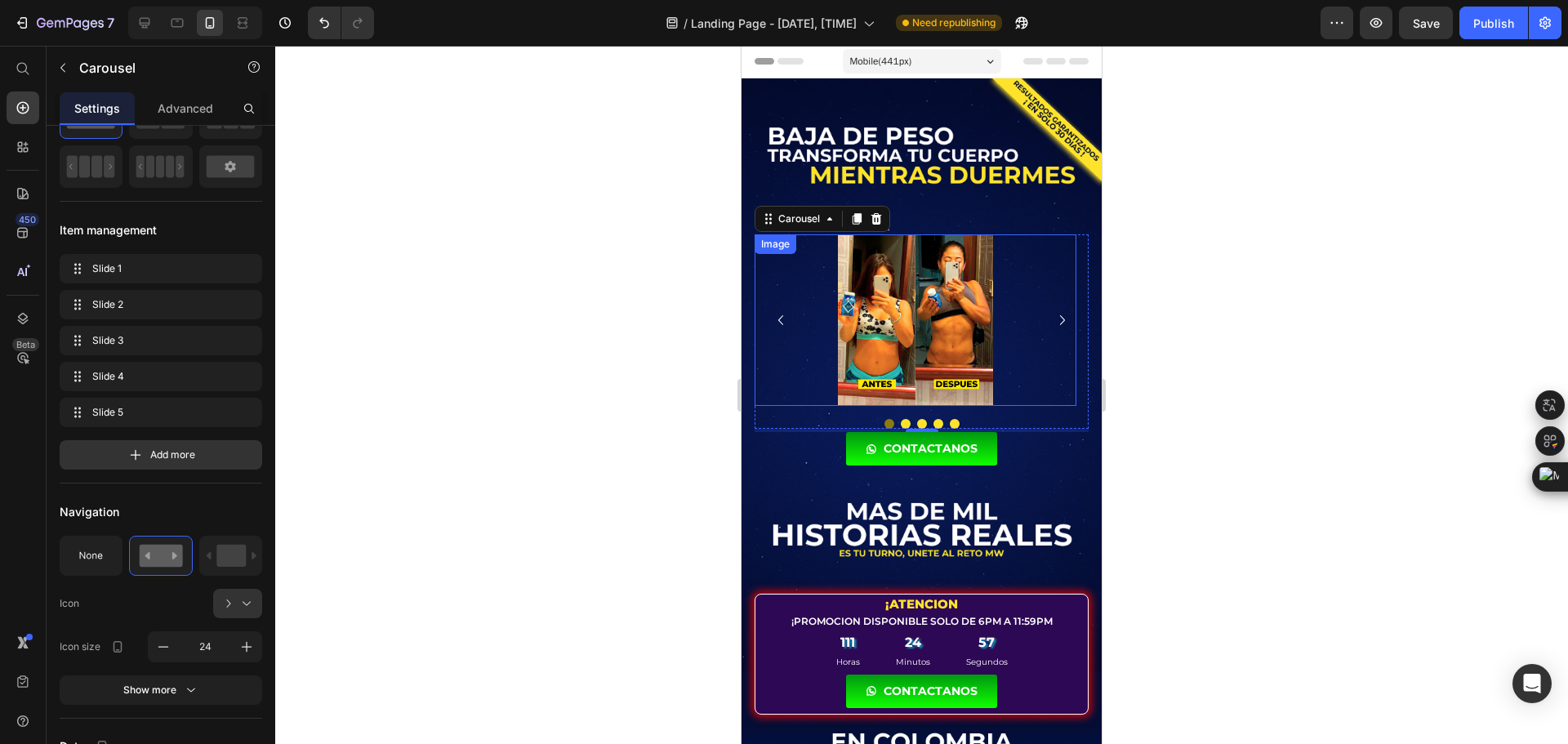 click at bounding box center [915, 320] 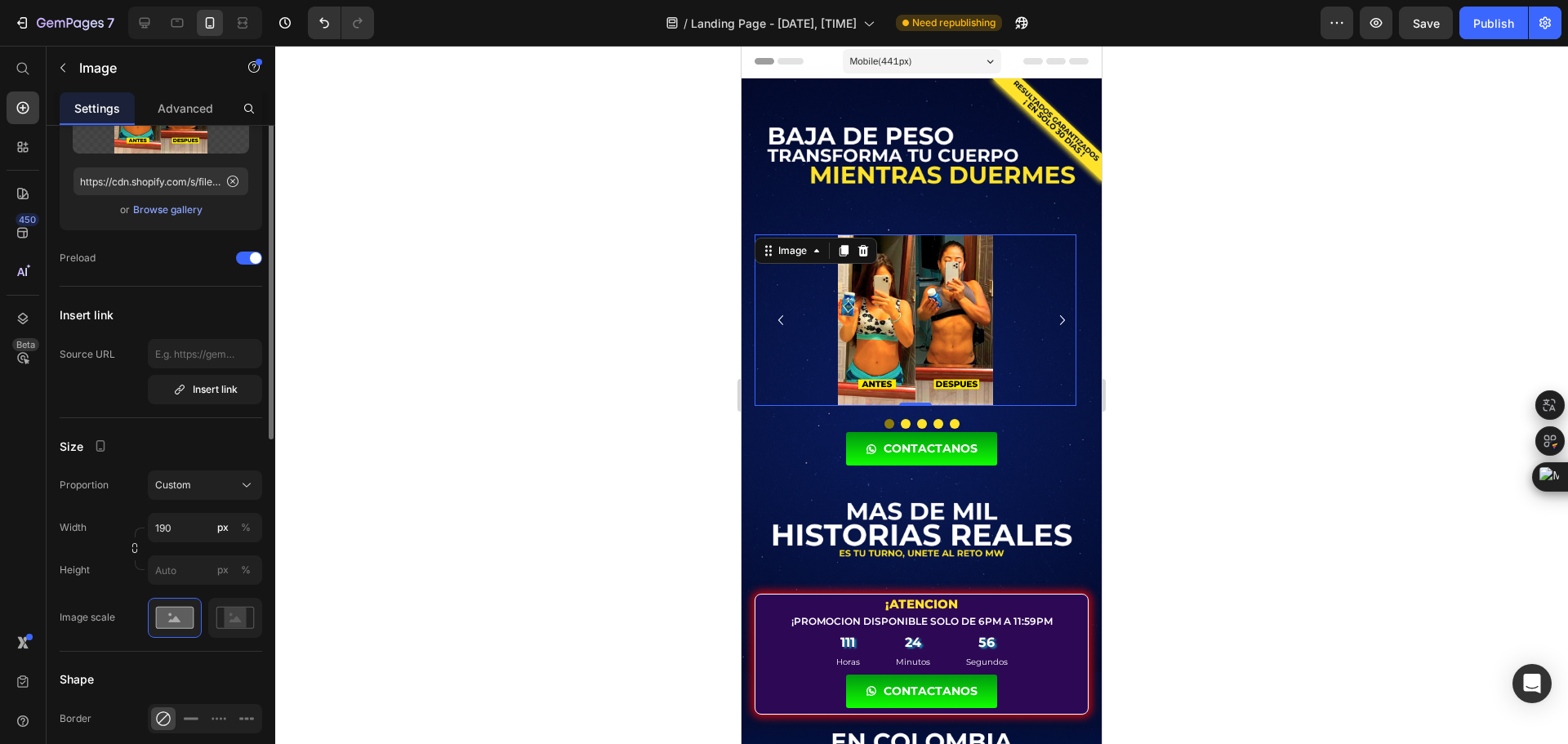 scroll, scrollTop: 245, scrollLeft: 0, axis: vertical 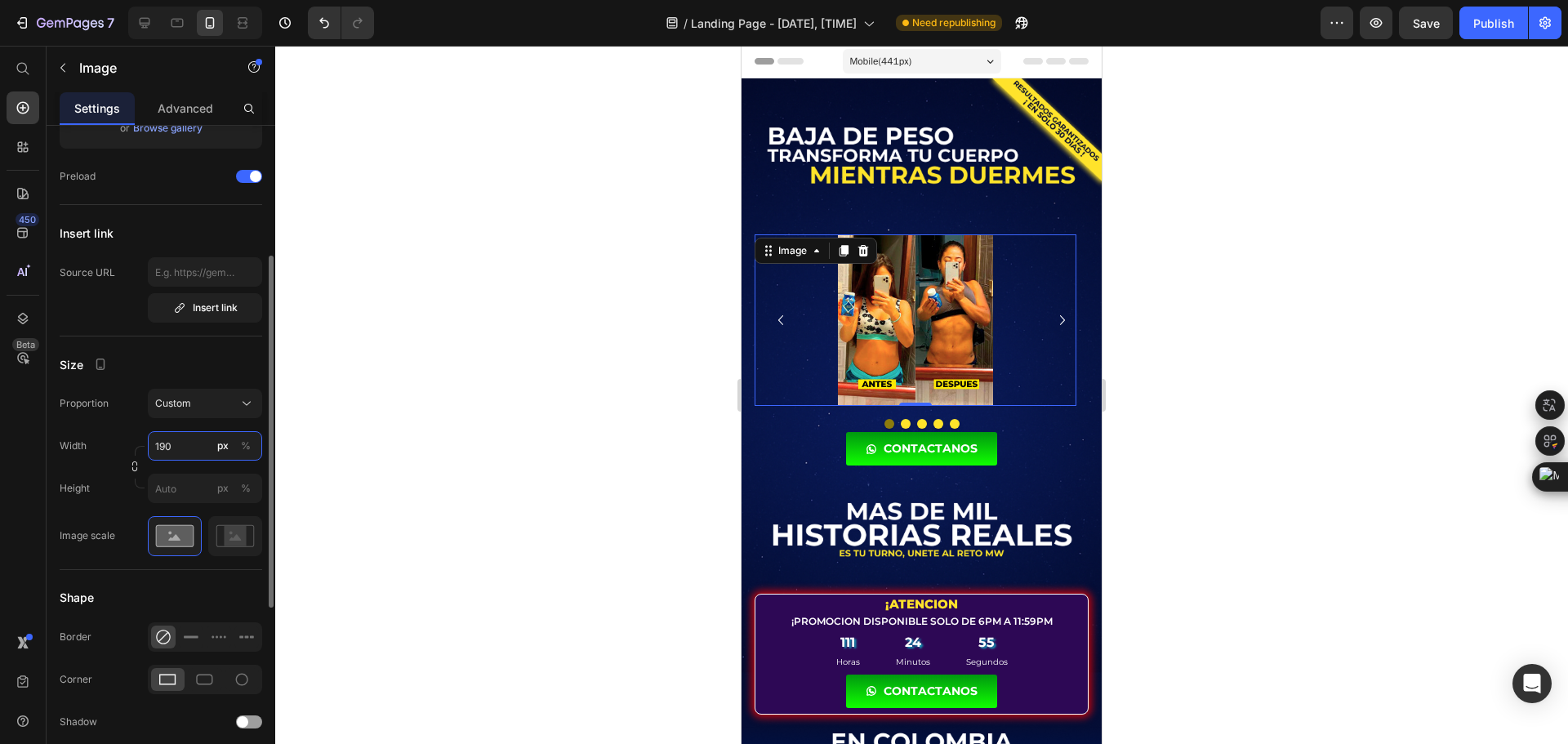 click on "190" at bounding box center [205, 446] 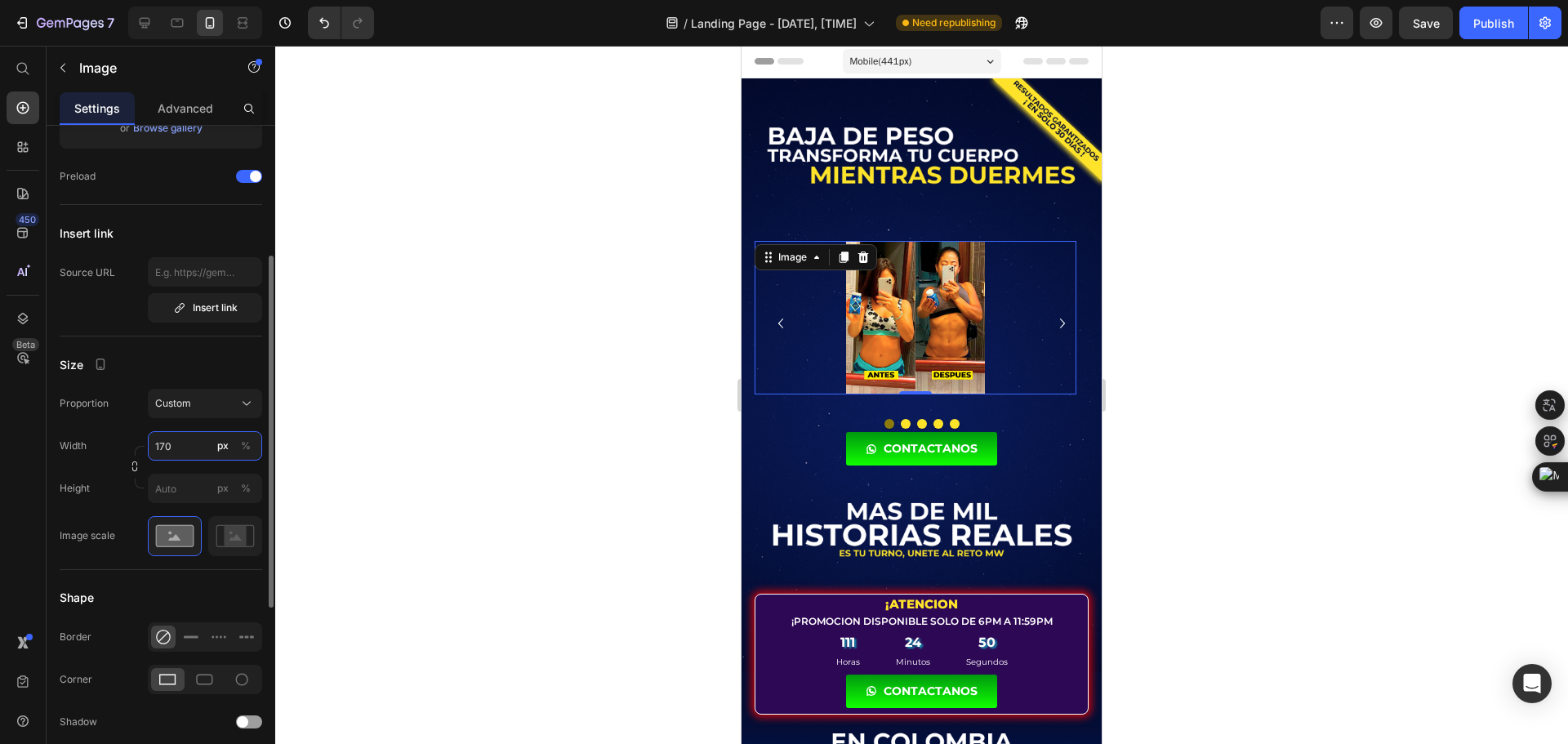 type on "170" 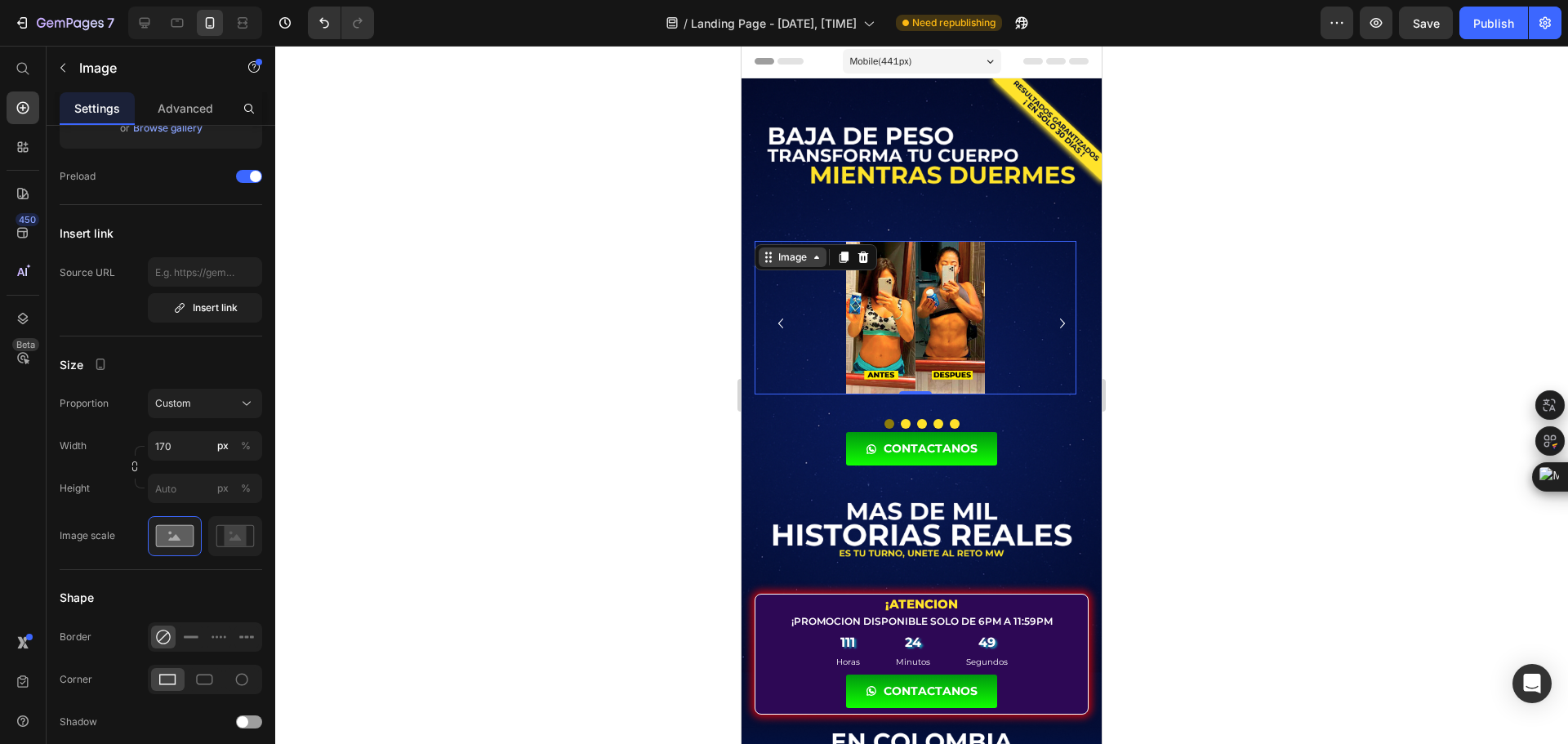 click on "Image" at bounding box center (792, 257) 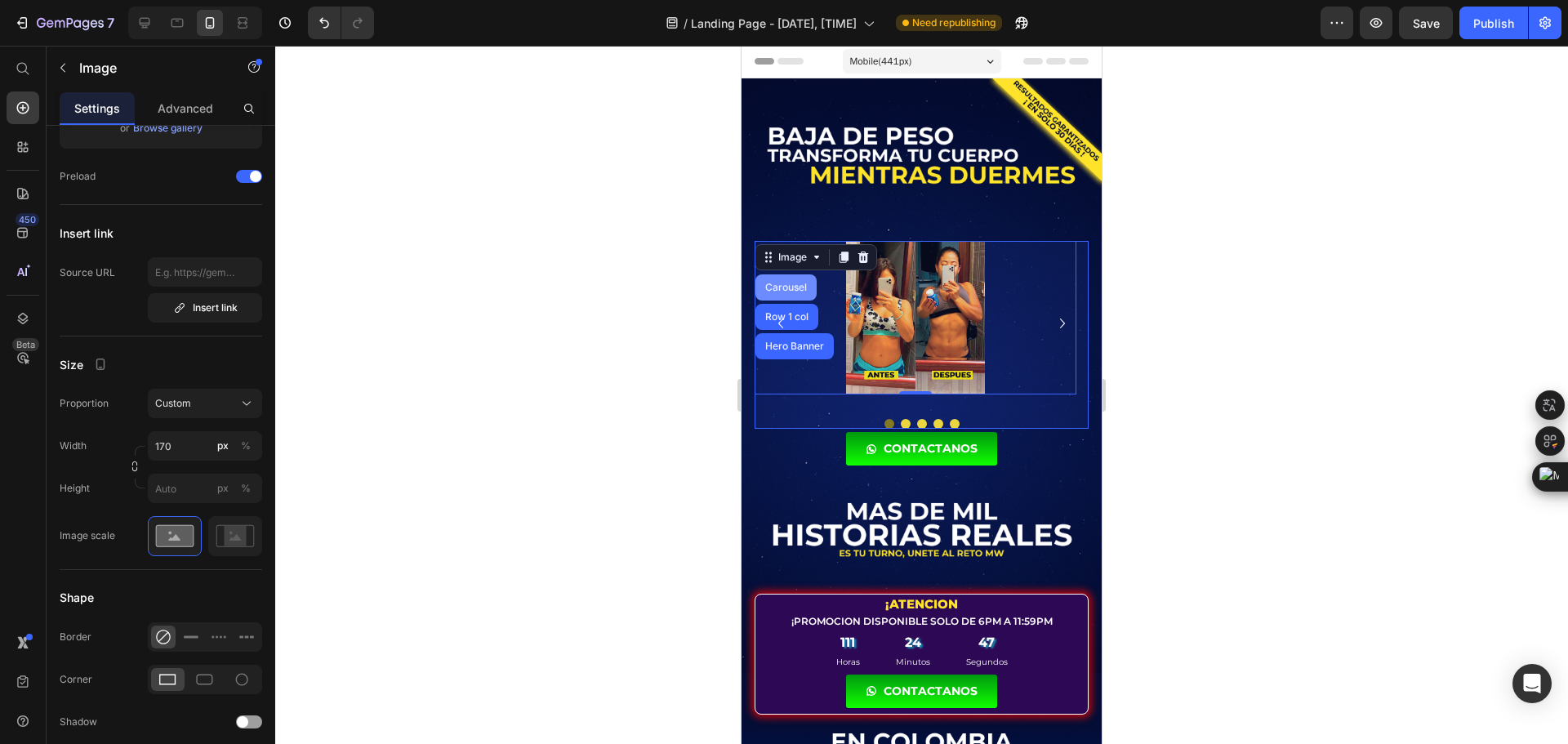 click on "Carousel" at bounding box center (786, 287) 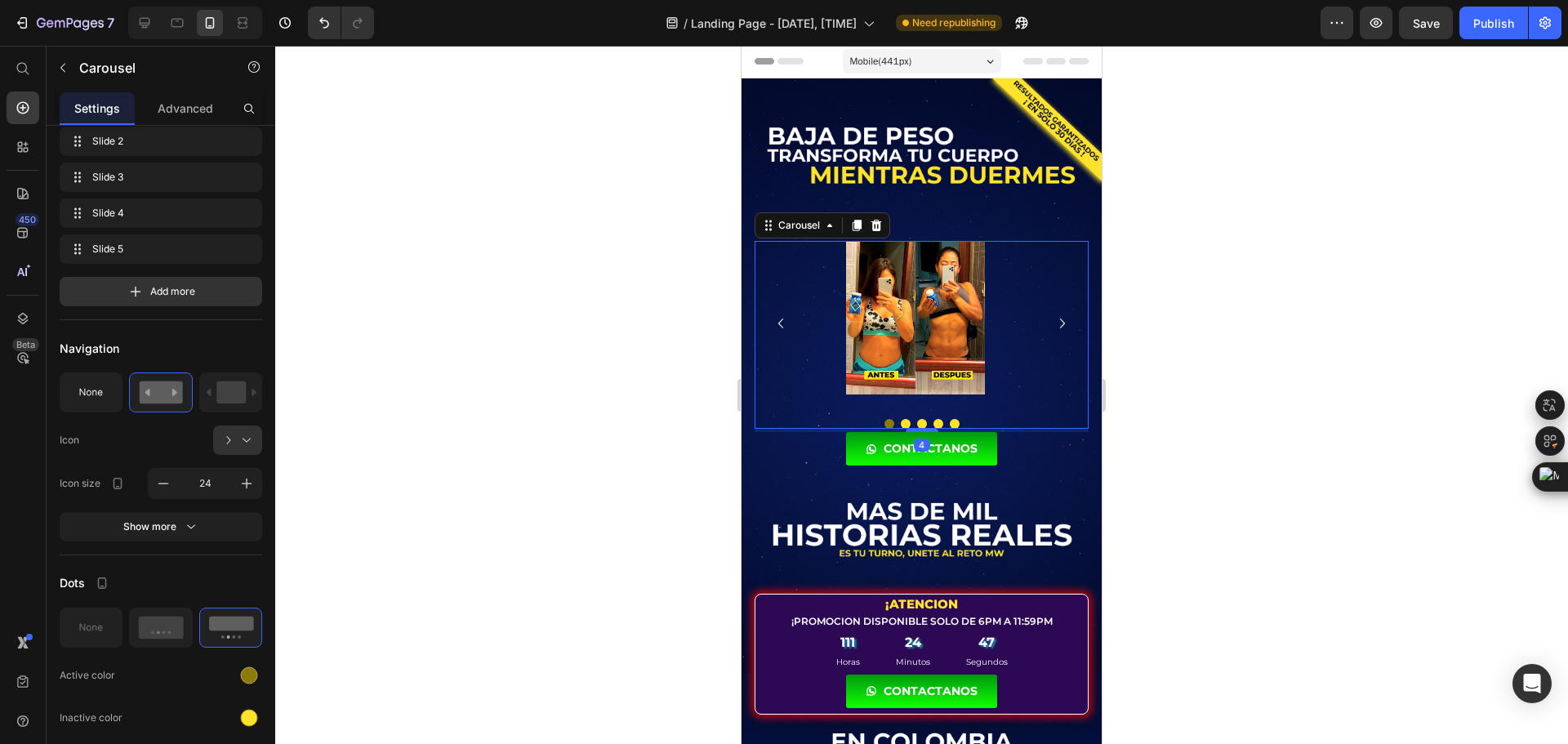 scroll, scrollTop: 0, scrollLeft: 0, axis: both 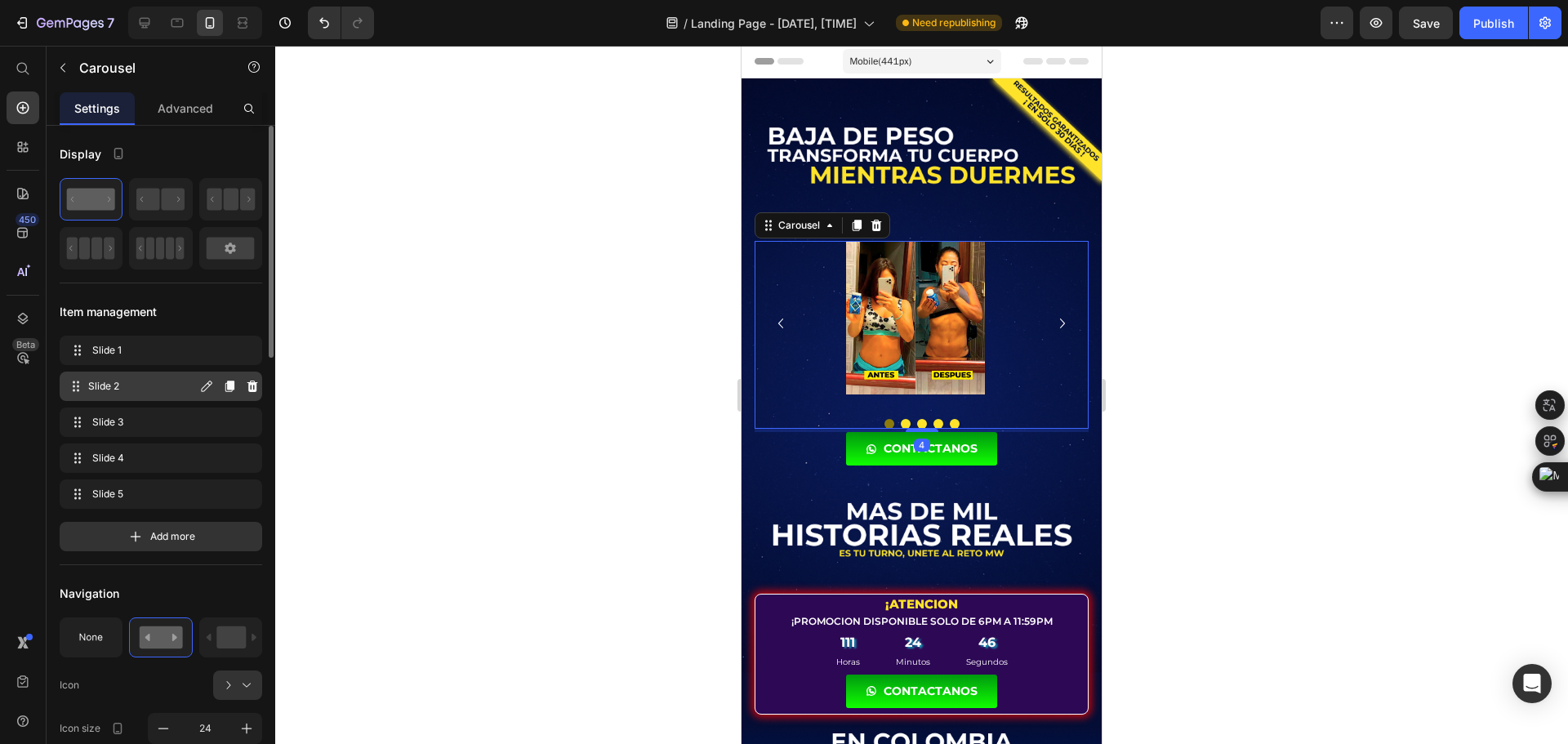 click on "Slide 2 Slide 2" at bounding box center (131, 386) 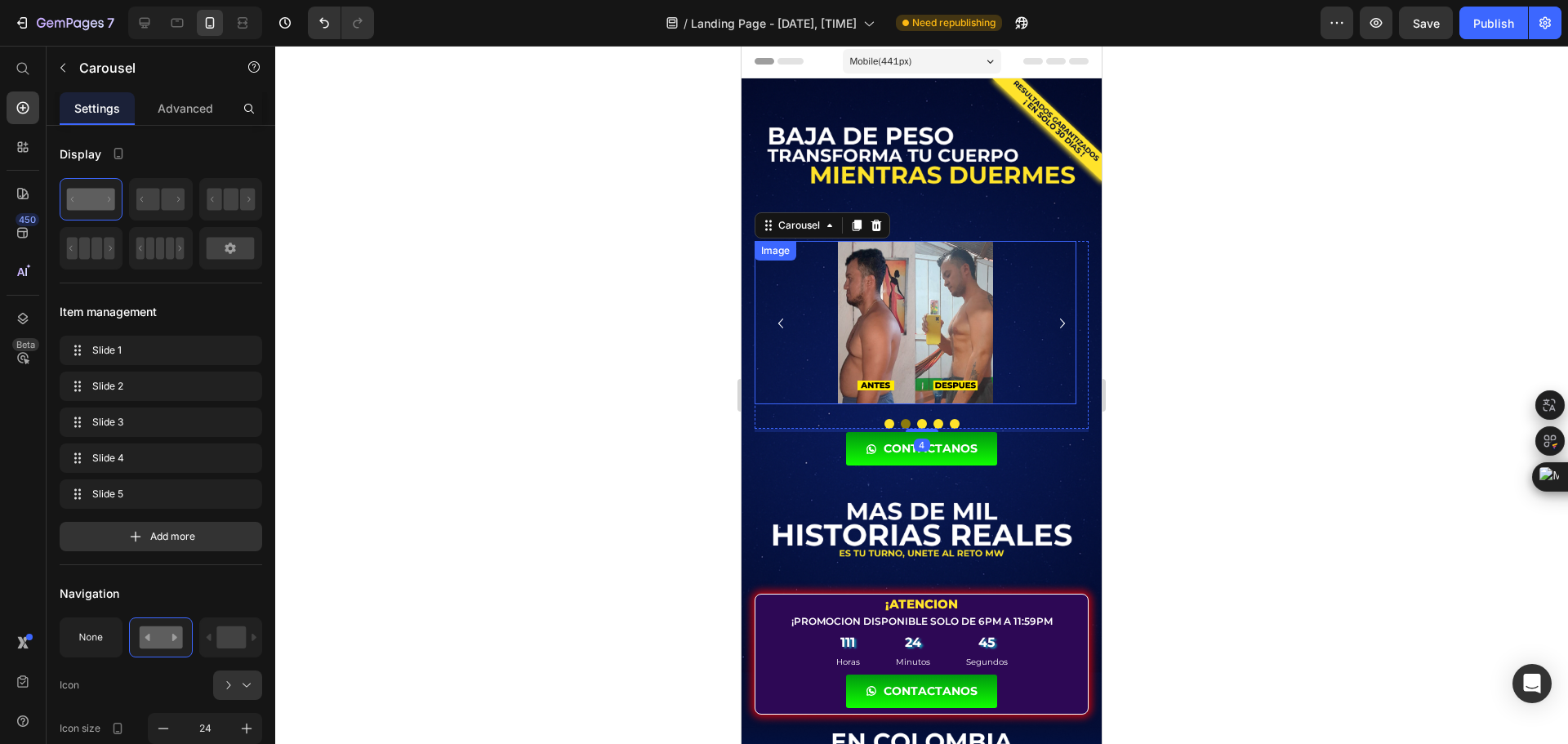 click at bounding box center (915, 323) 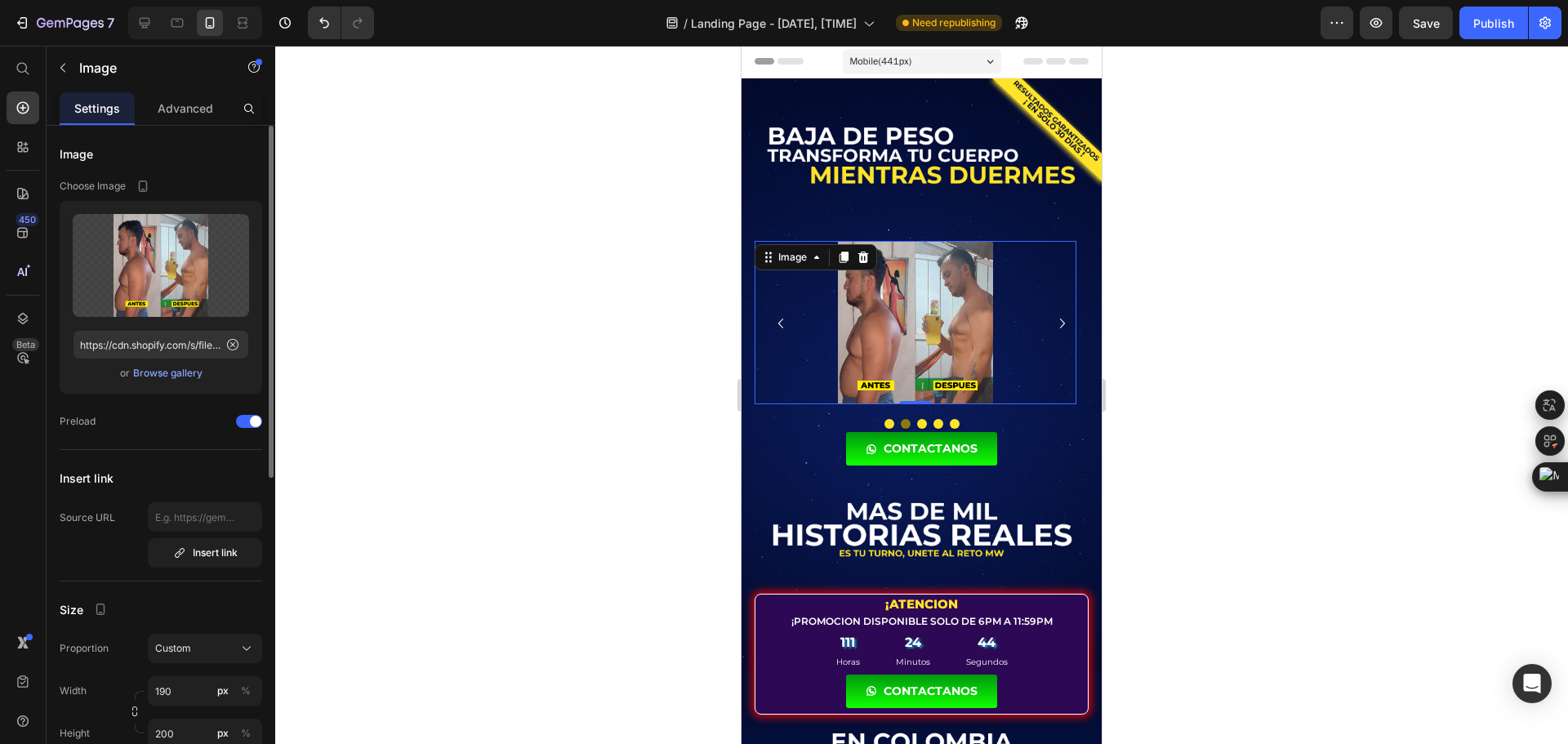 scroll, scrollTop: 82, scrollLeft: 0, axis: vertical 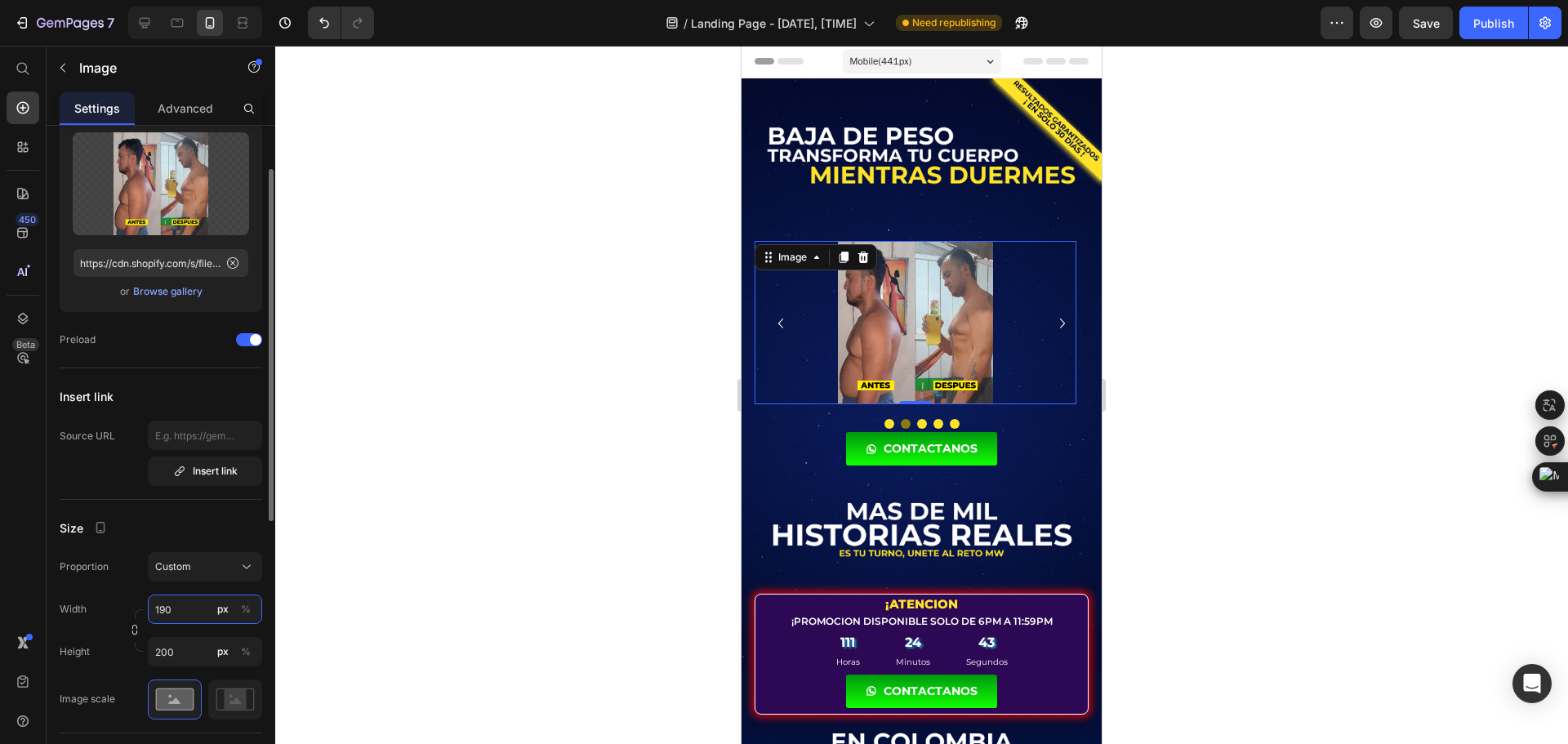 click on "190" at bounding box center [205, 609] 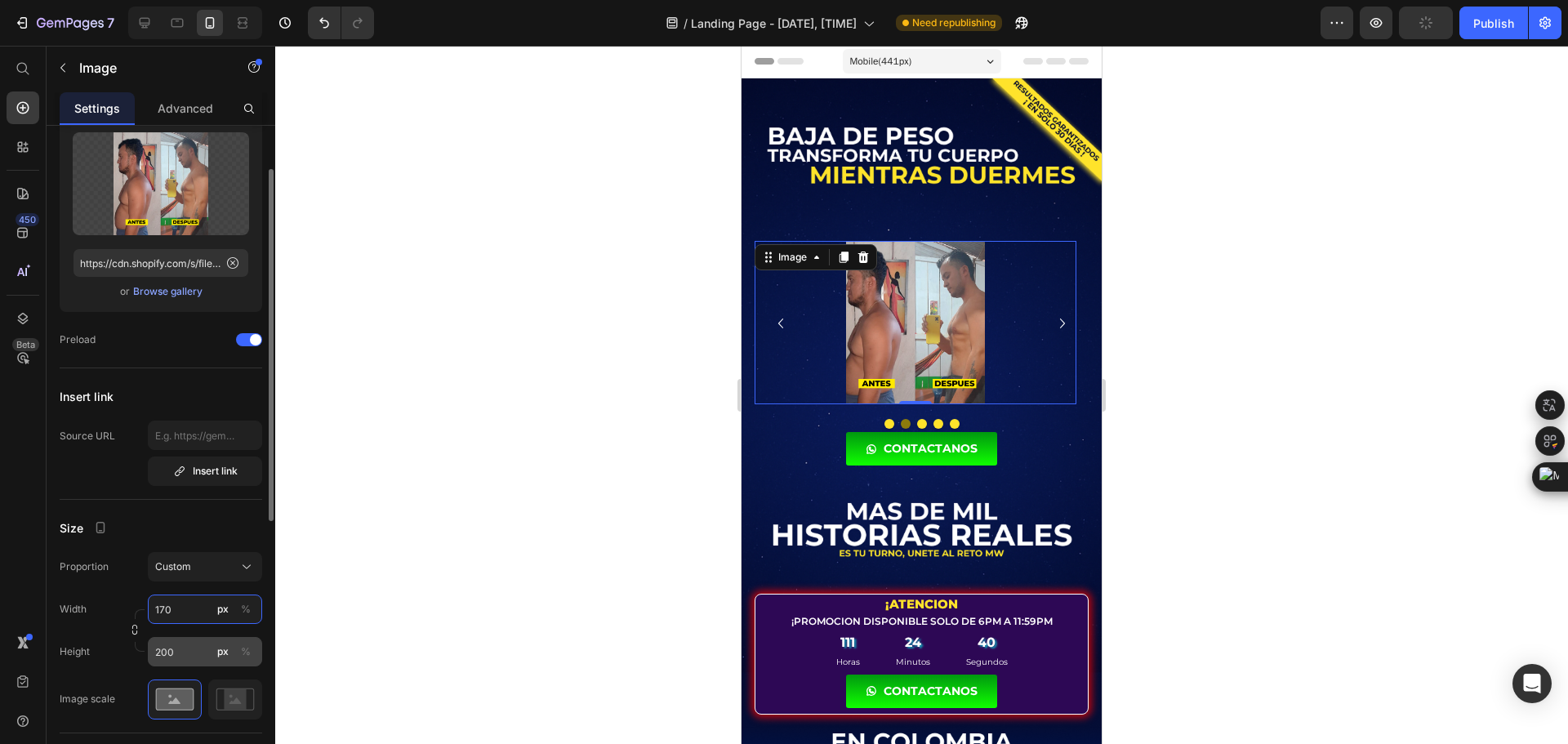 type on "170" 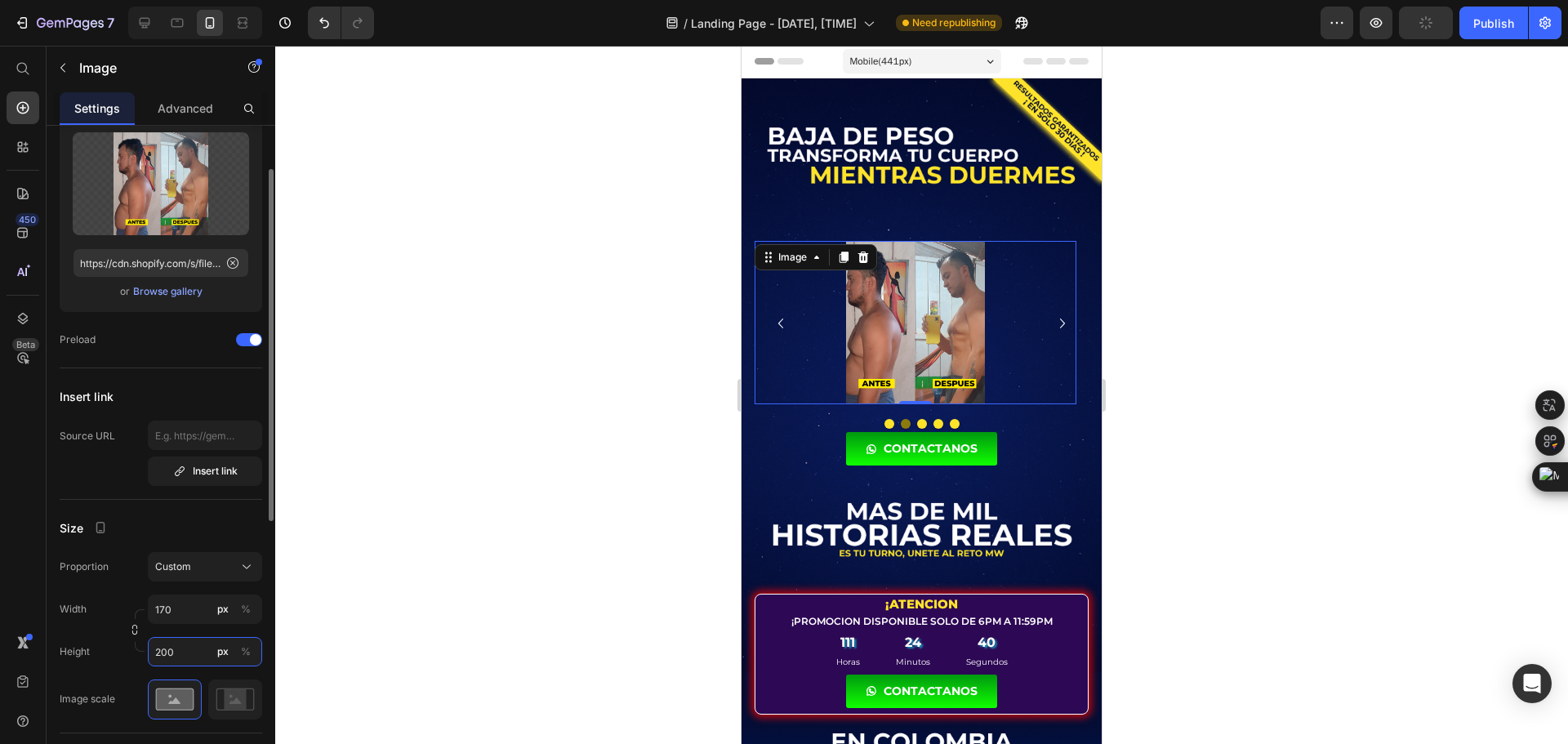 click on "200" at bounding box center [205, 652] 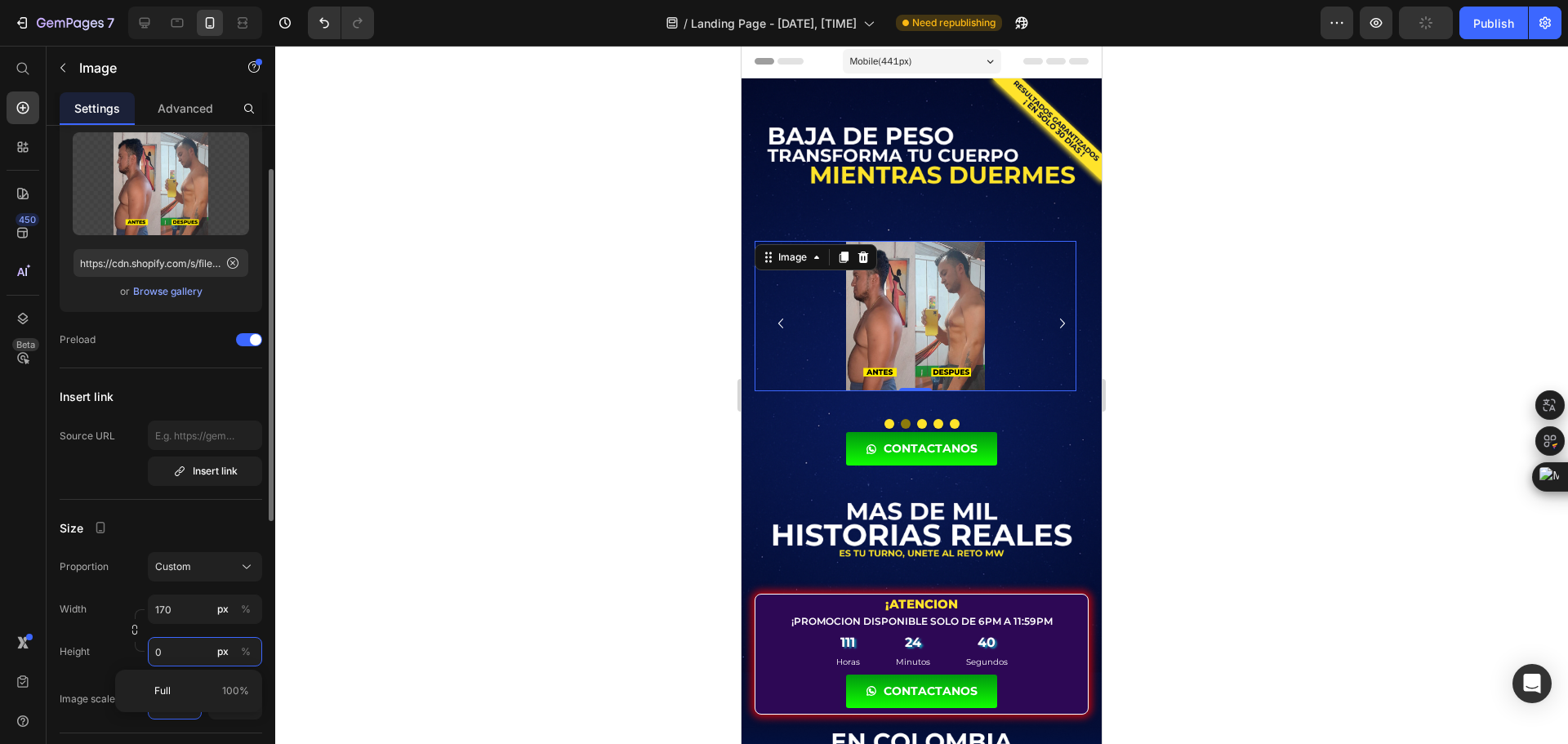 type on "200" 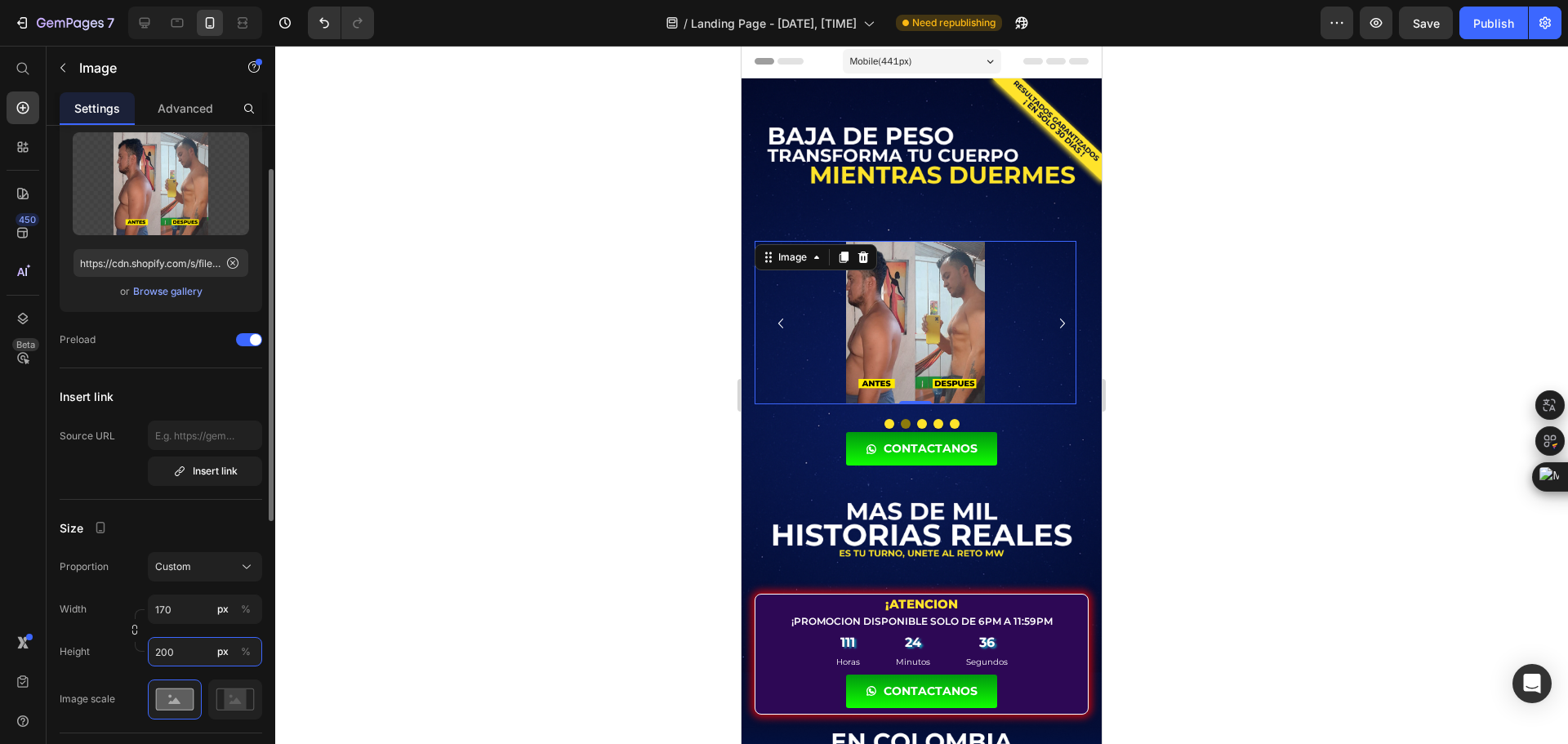 click on "200" at bounding box center (205, 652) 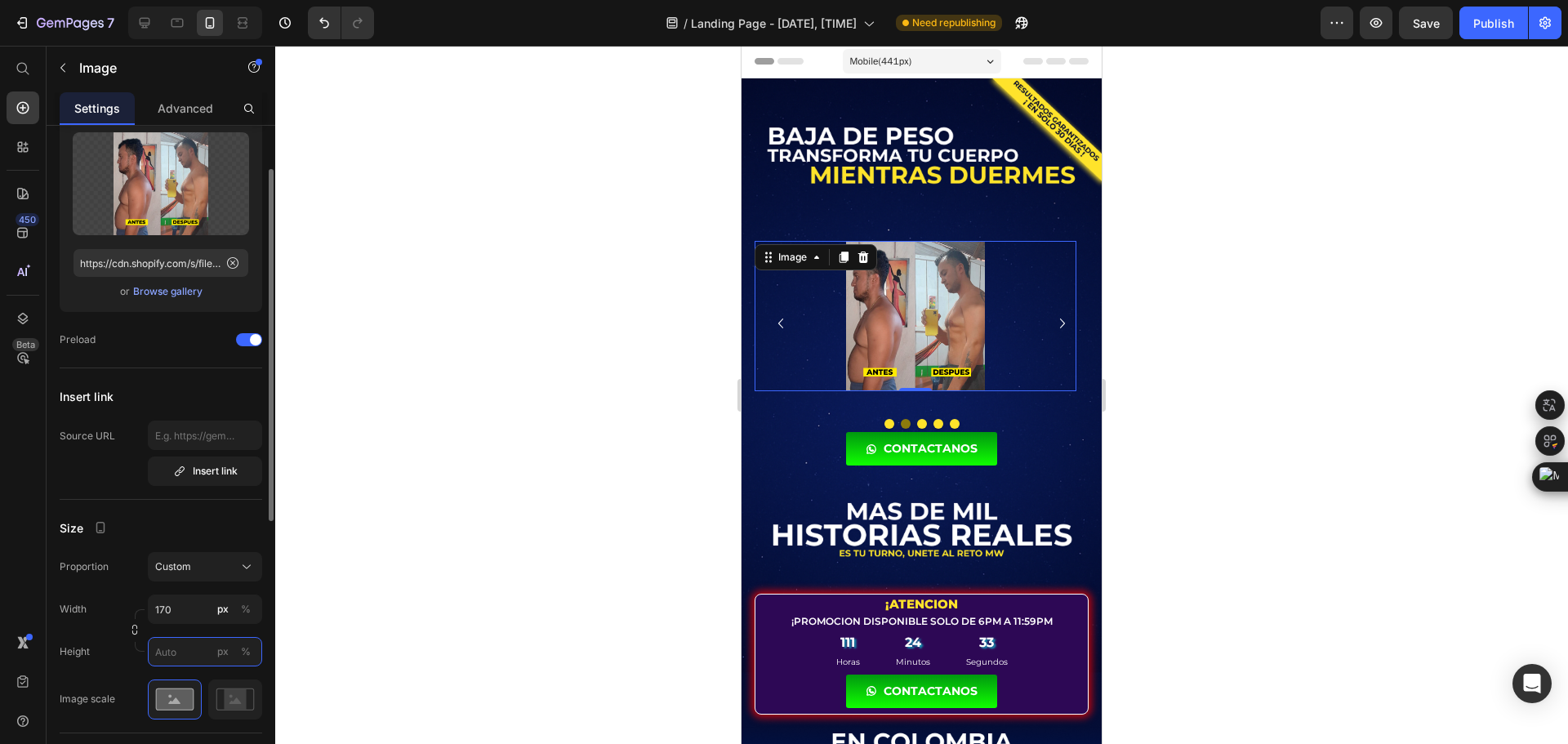 type 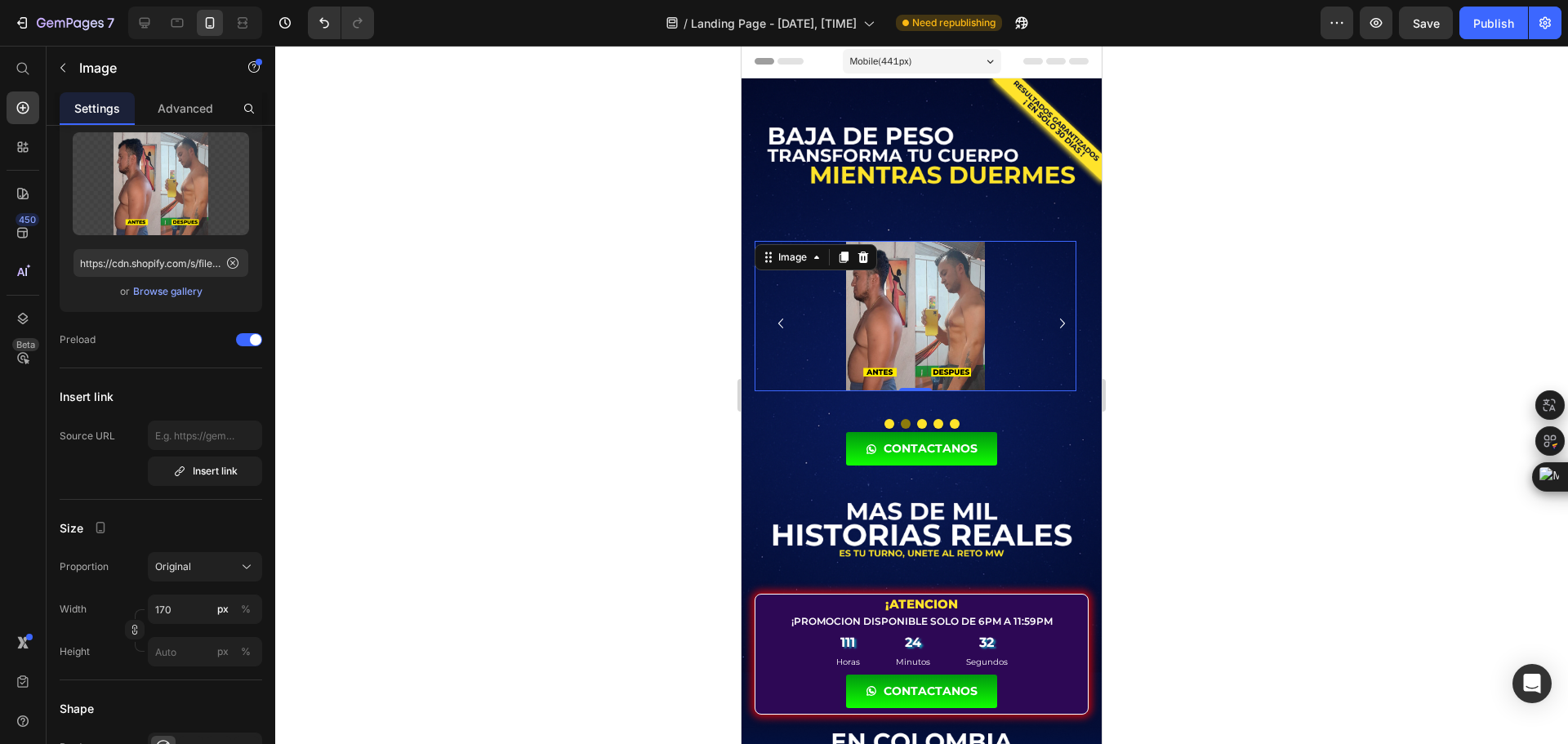 click 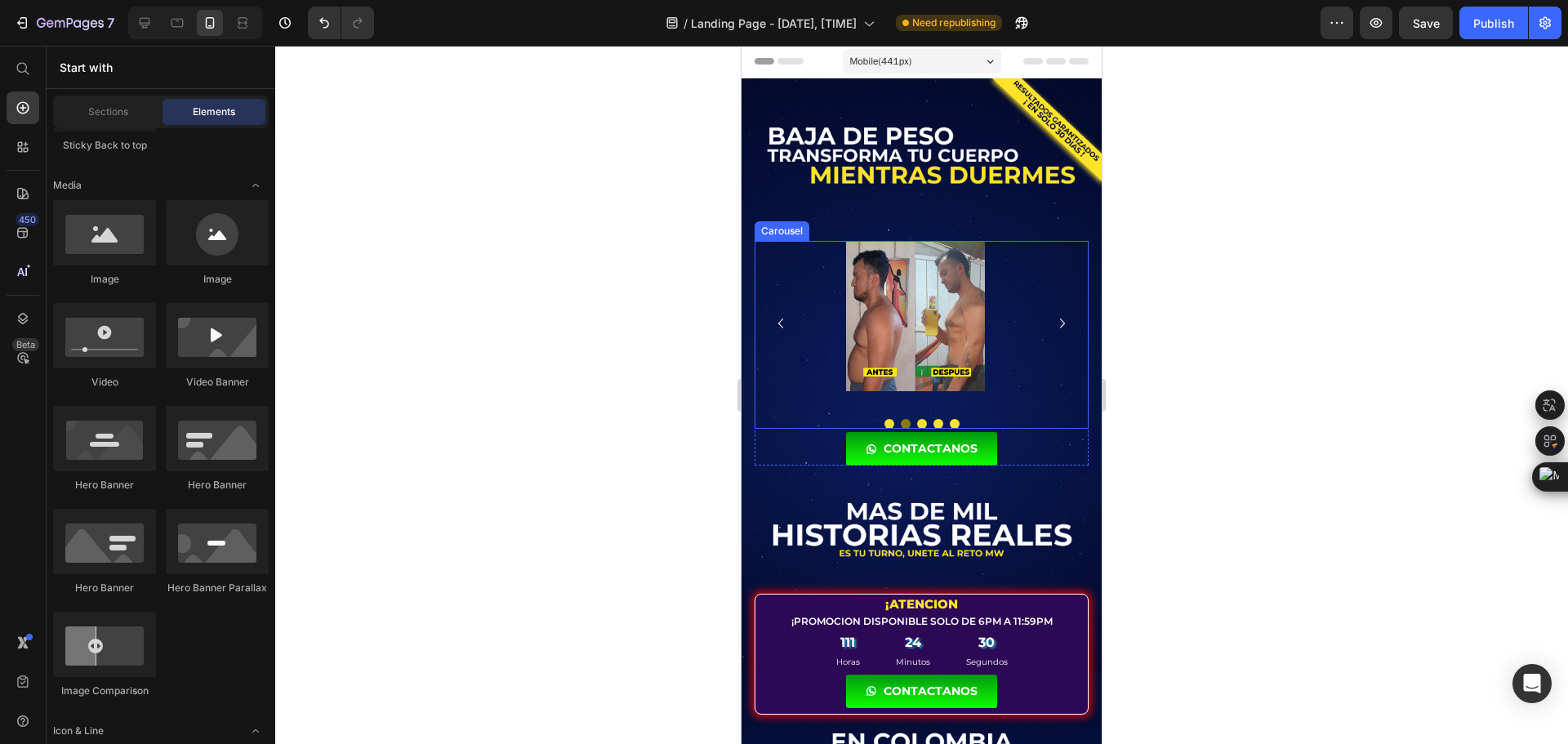 click 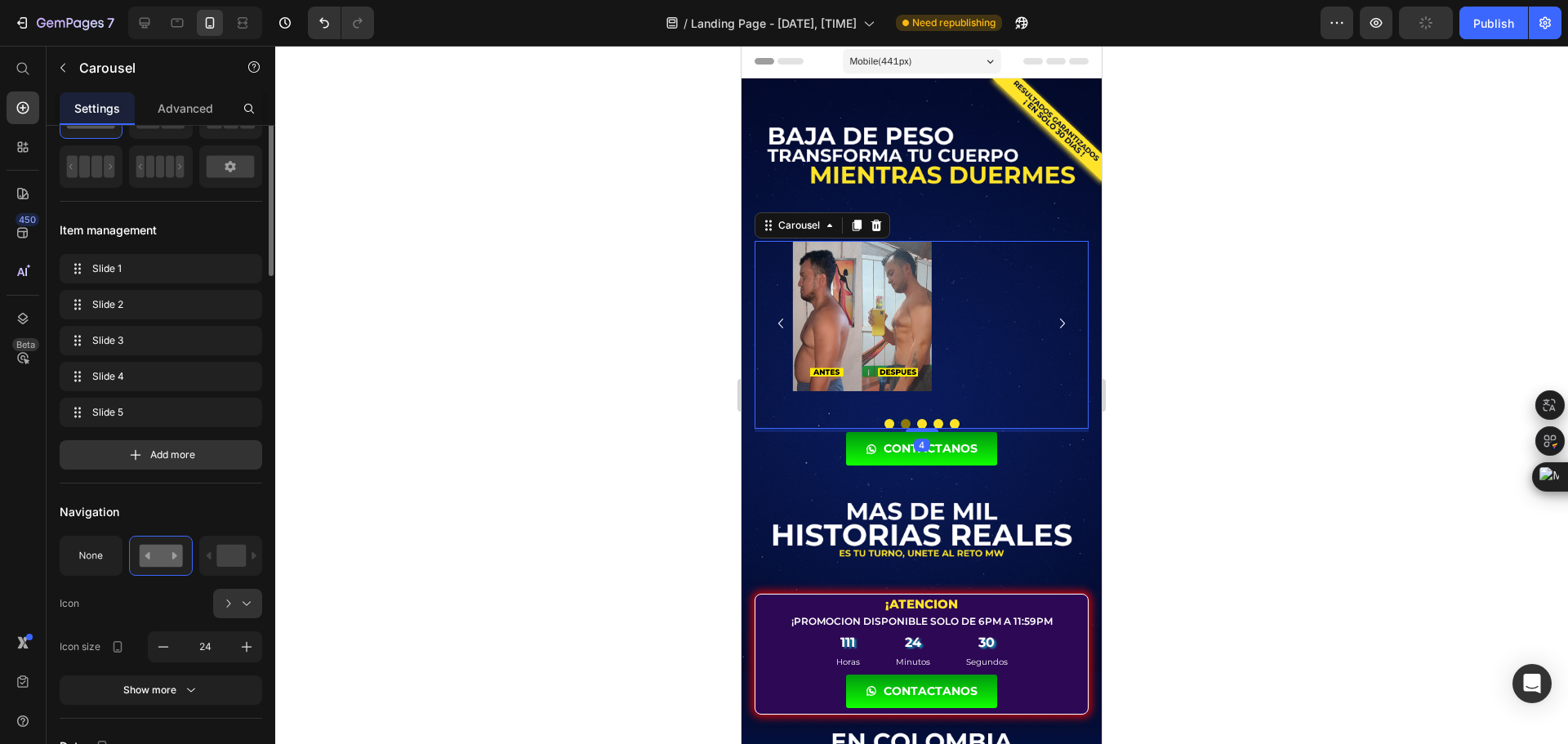 scroll, scrollTop: 0, scrollLeft: 0, axis: both 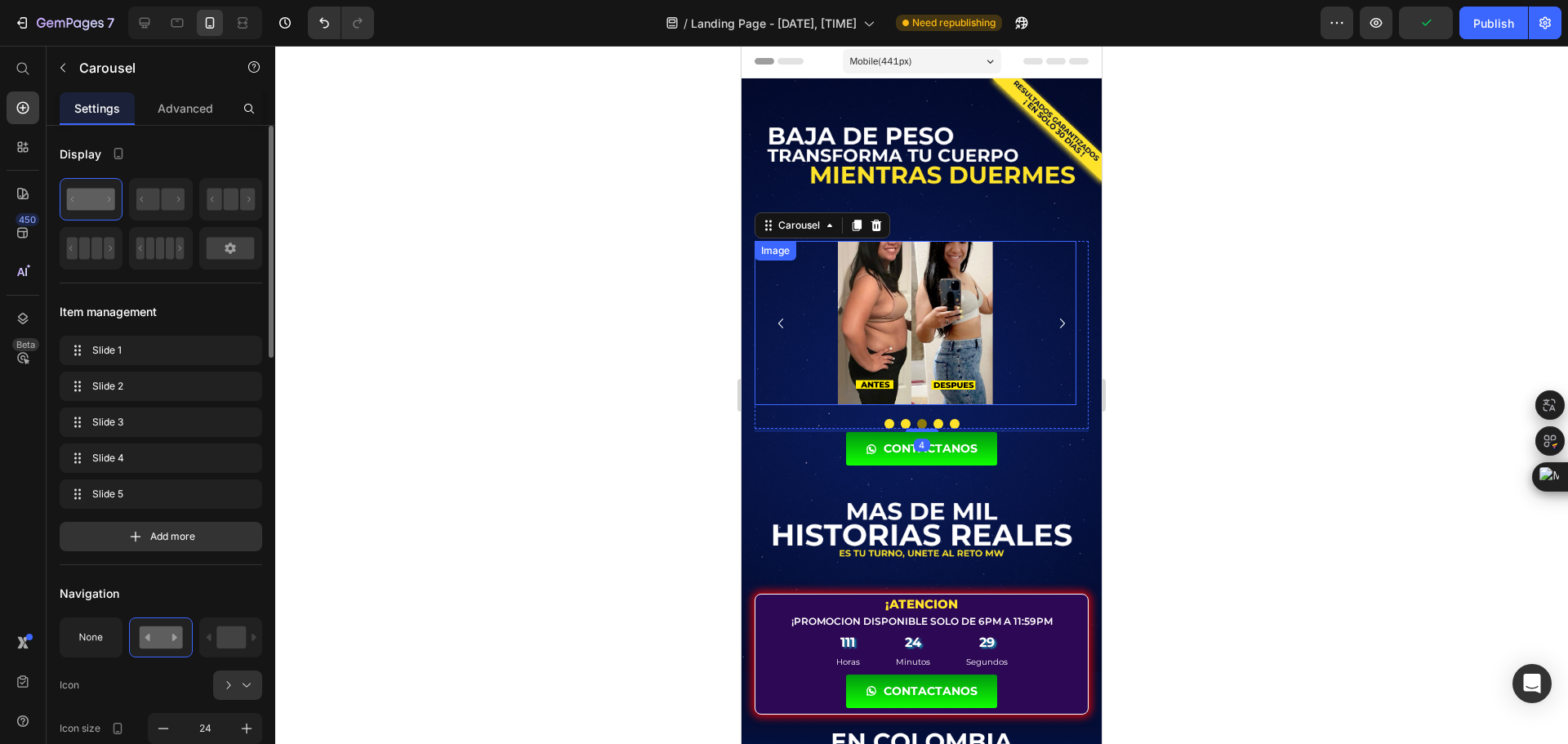 click at bounding box center (915, 323) 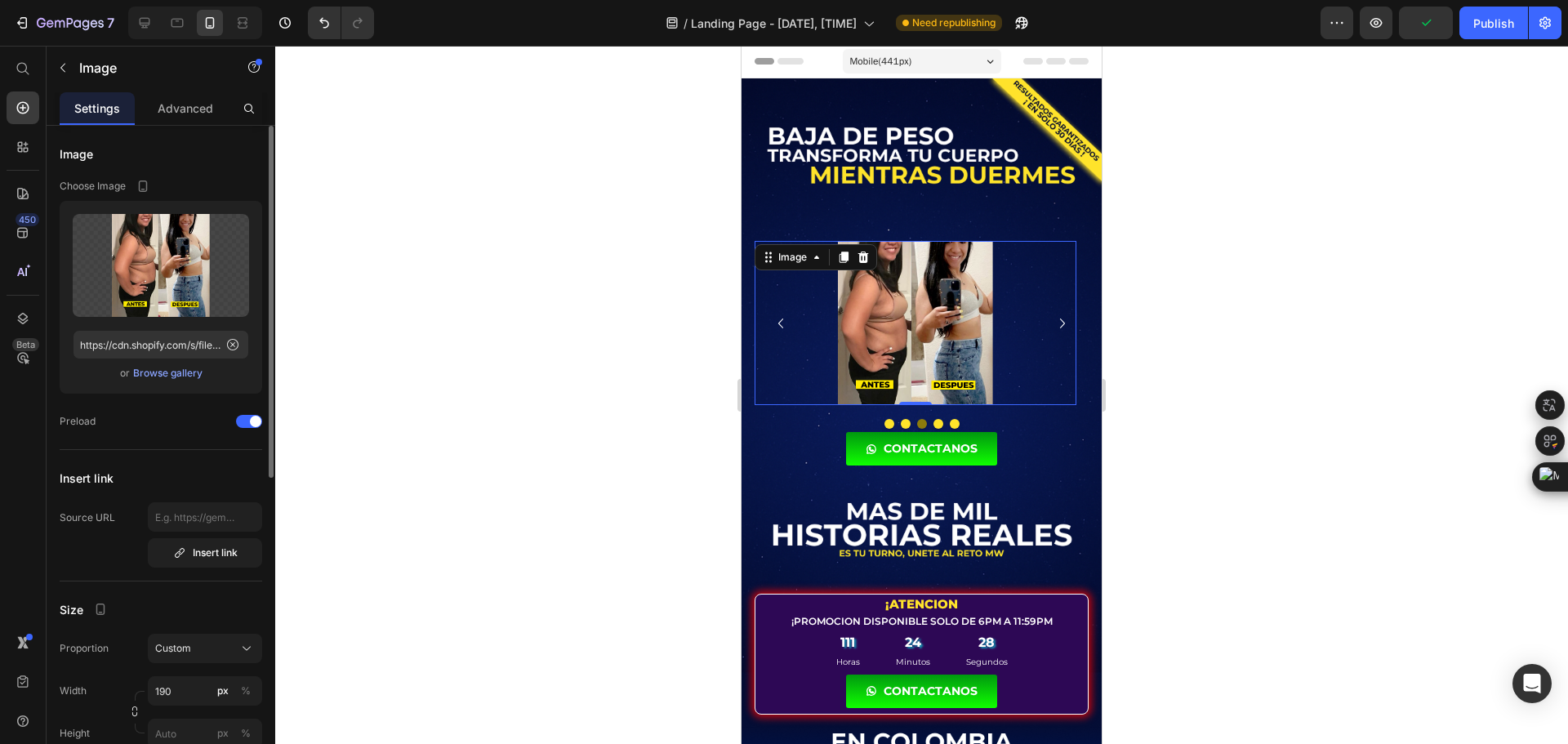 scroll, scrollTop: 163, scrollLeft: 0, axis: vertical 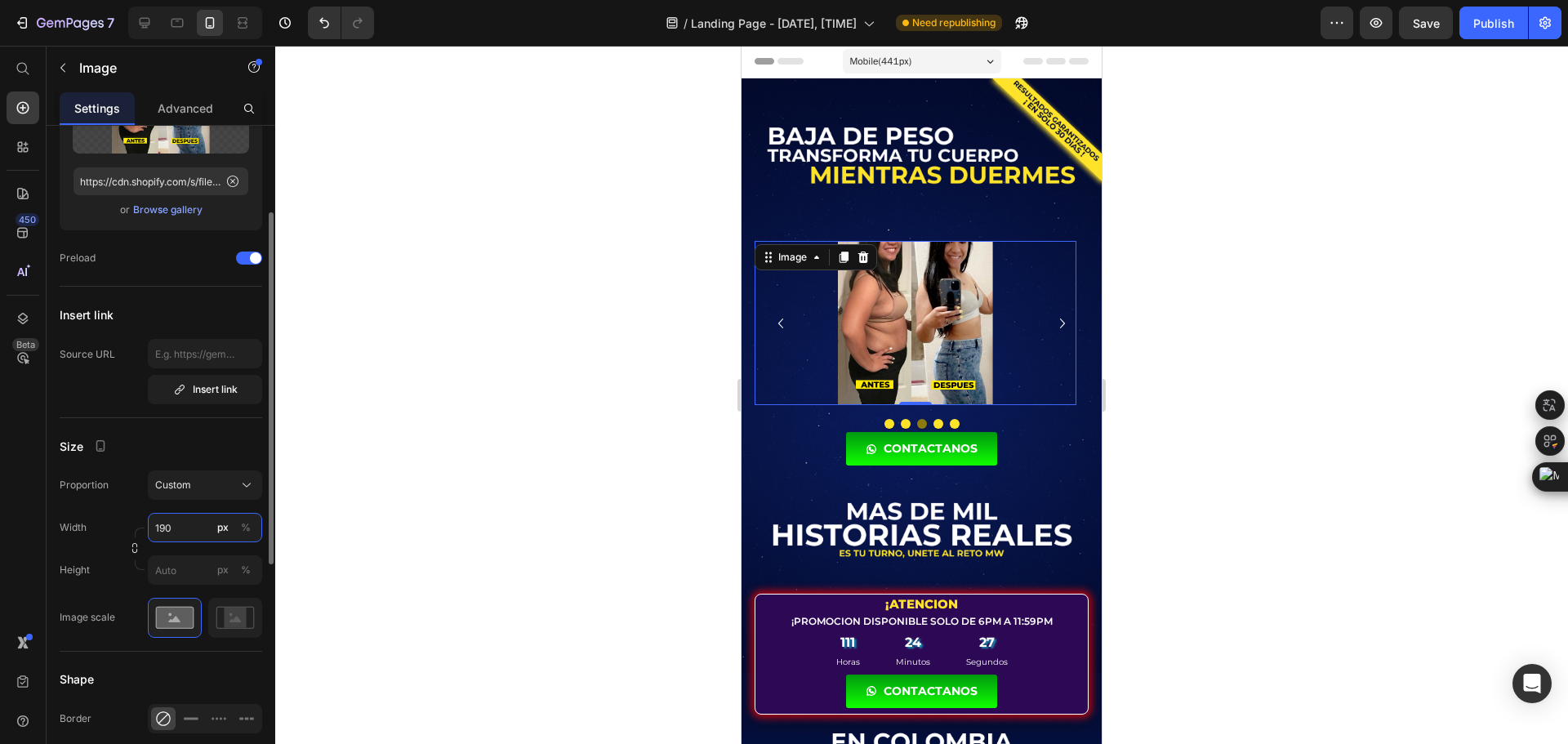 click on "190" at bounding box center (205, 528) 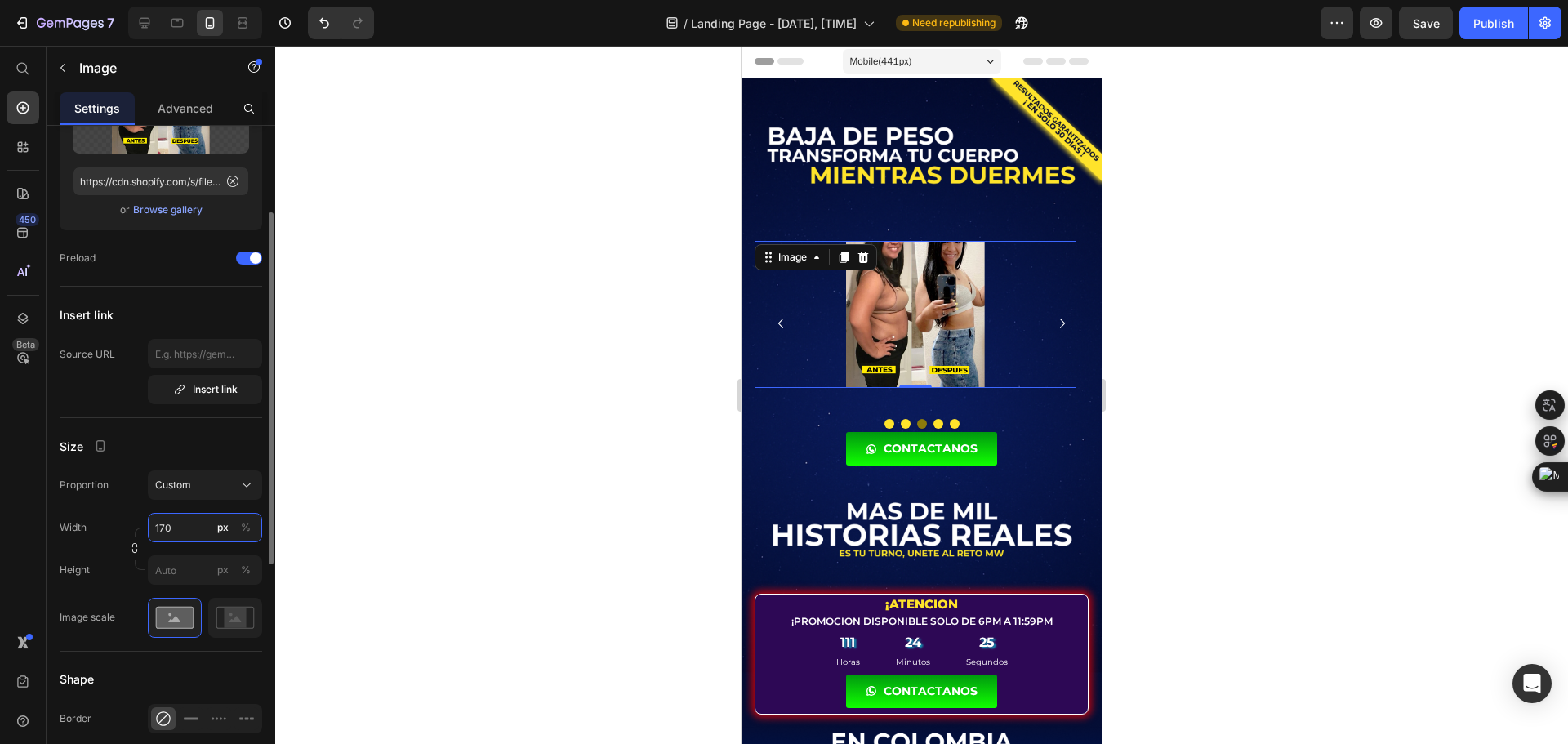 type on "170" 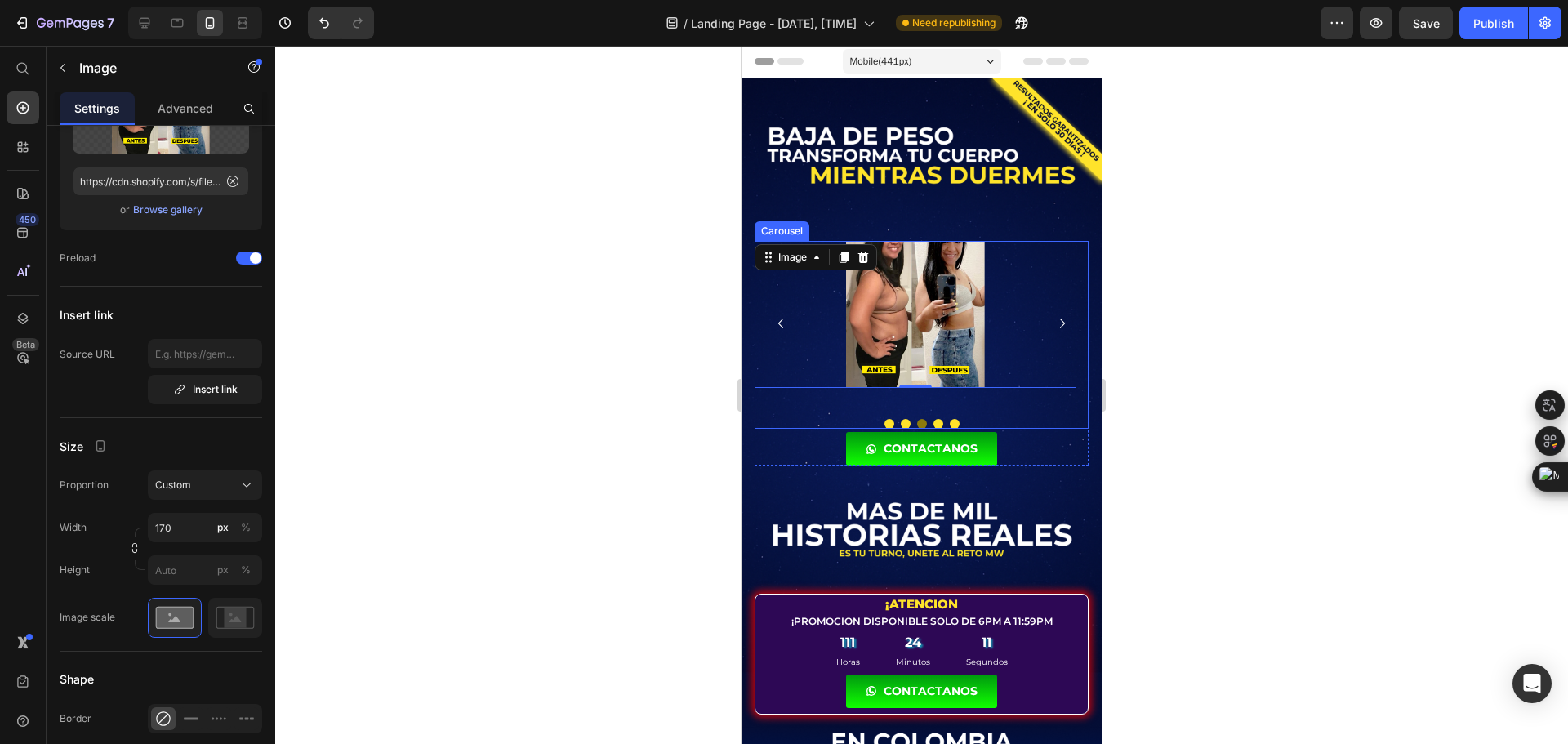 click 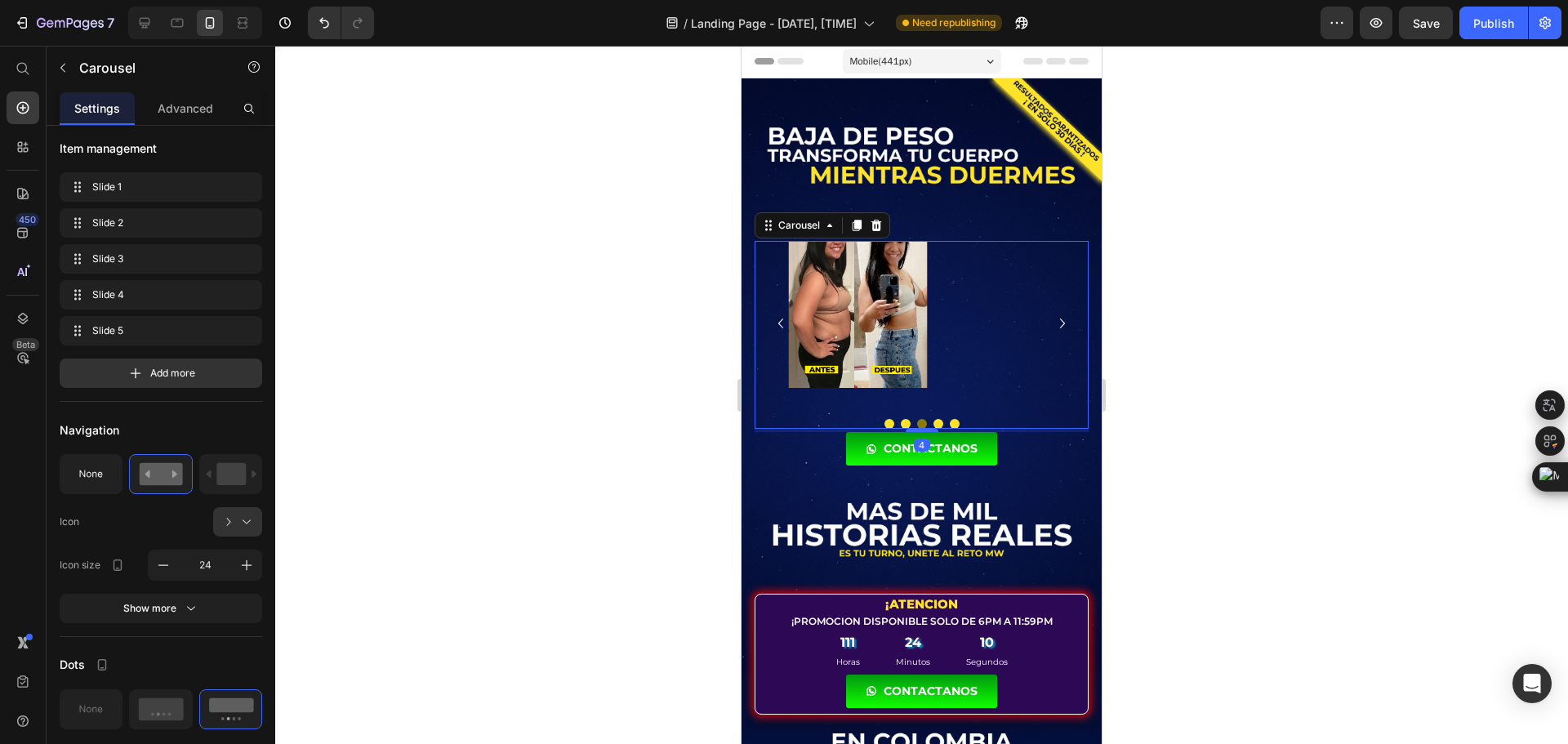 scroll, scrollTop: 0, scrollLeft: 0, axis: both 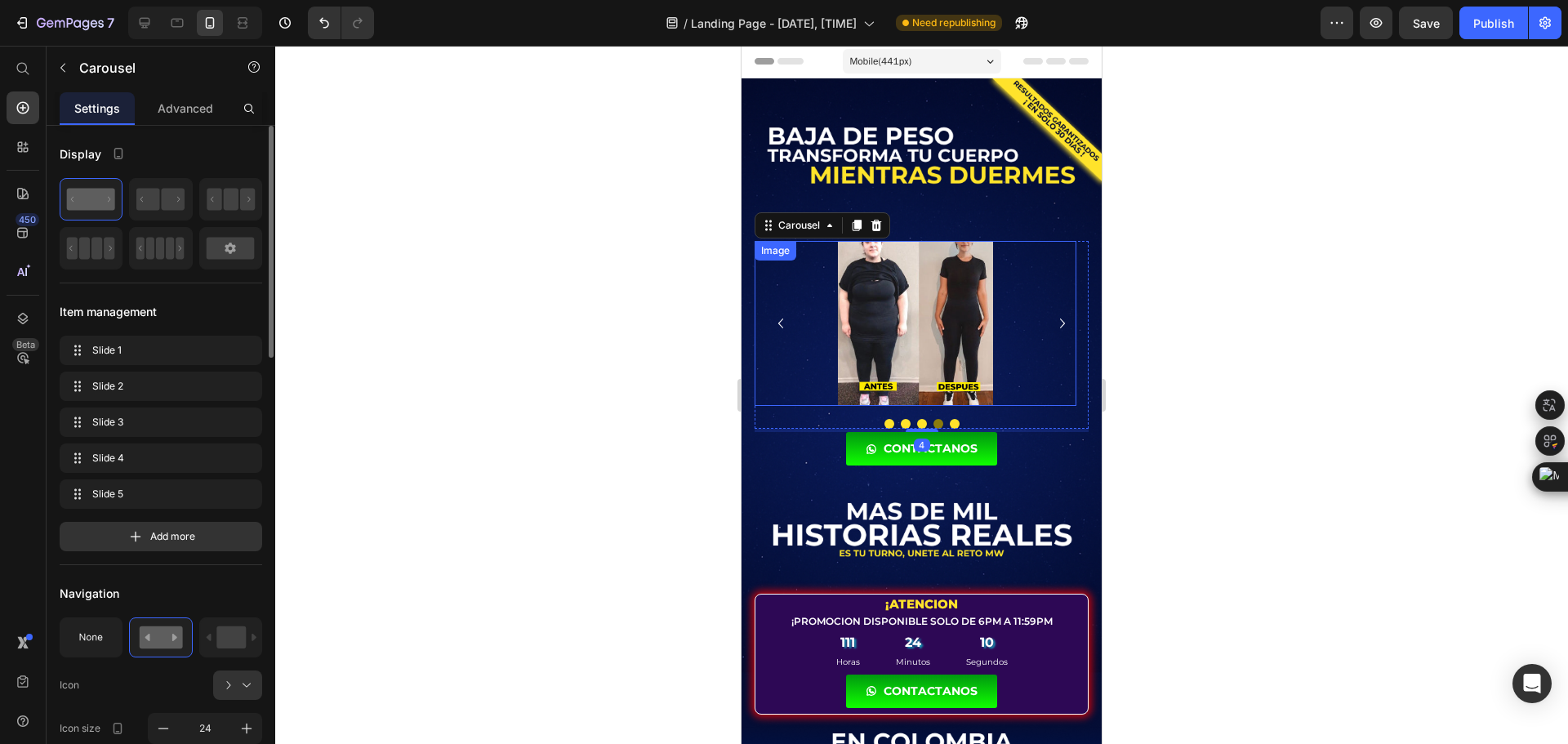 click at bounding box center [915, 323] 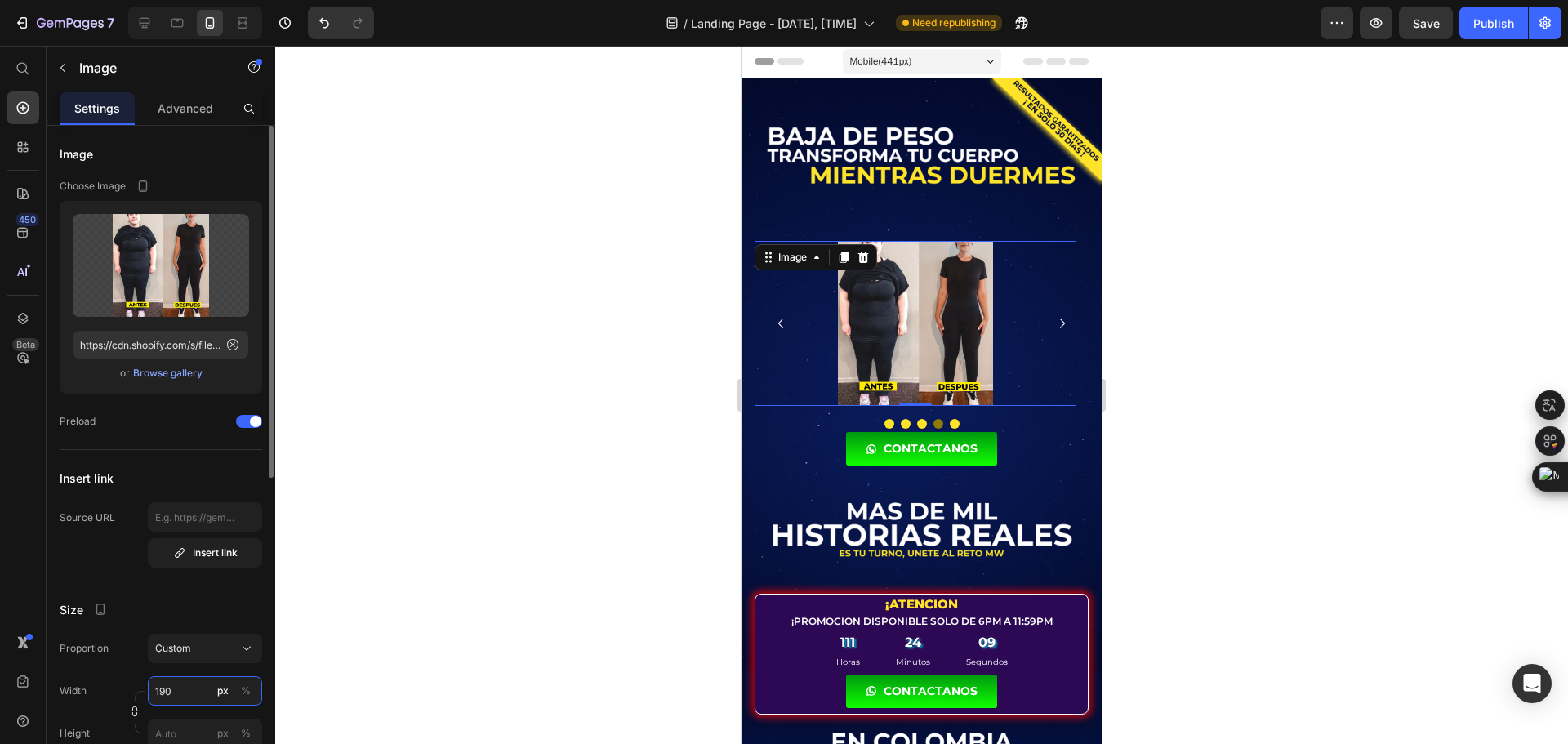 click on "190" at bounding box center [205, 691] 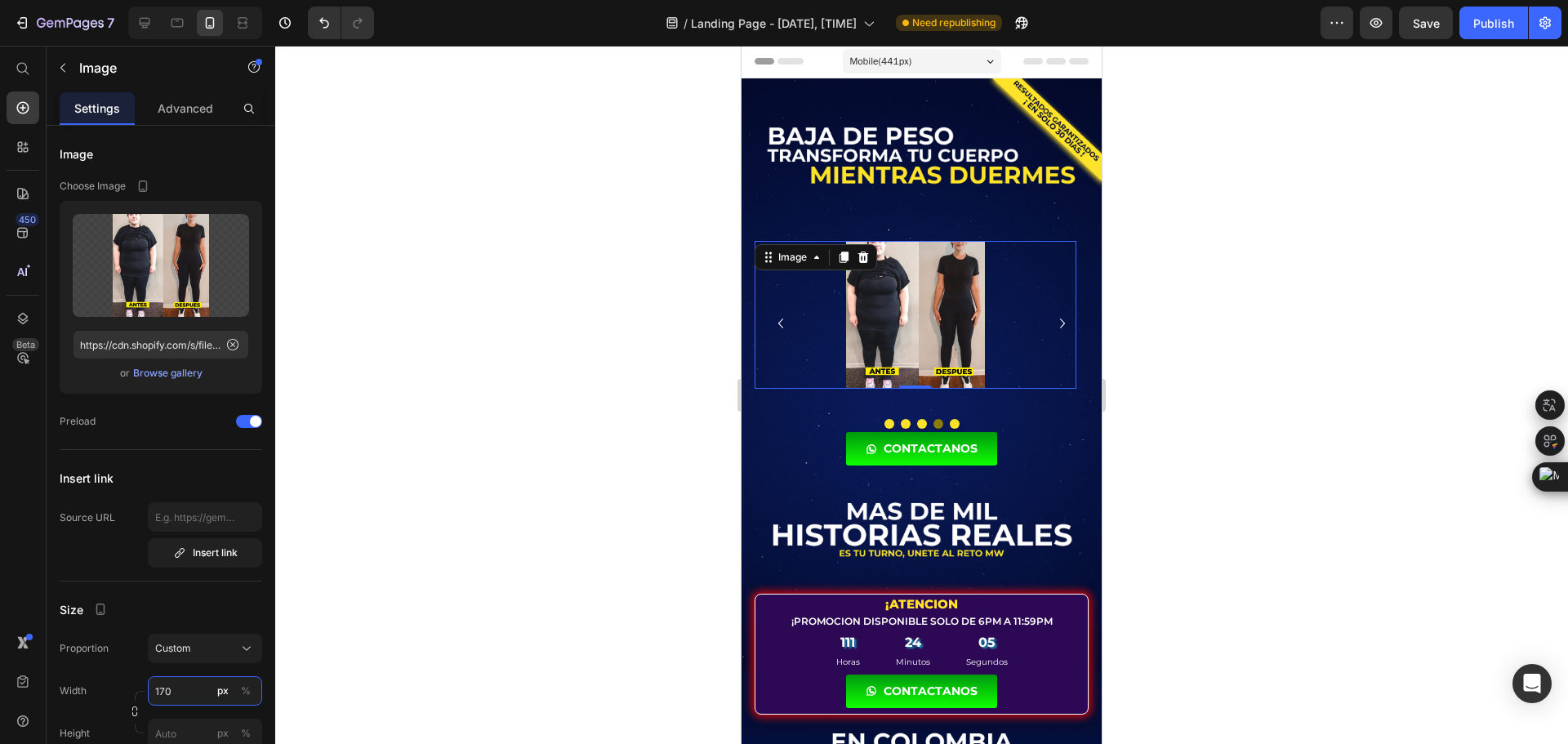 type on "170" 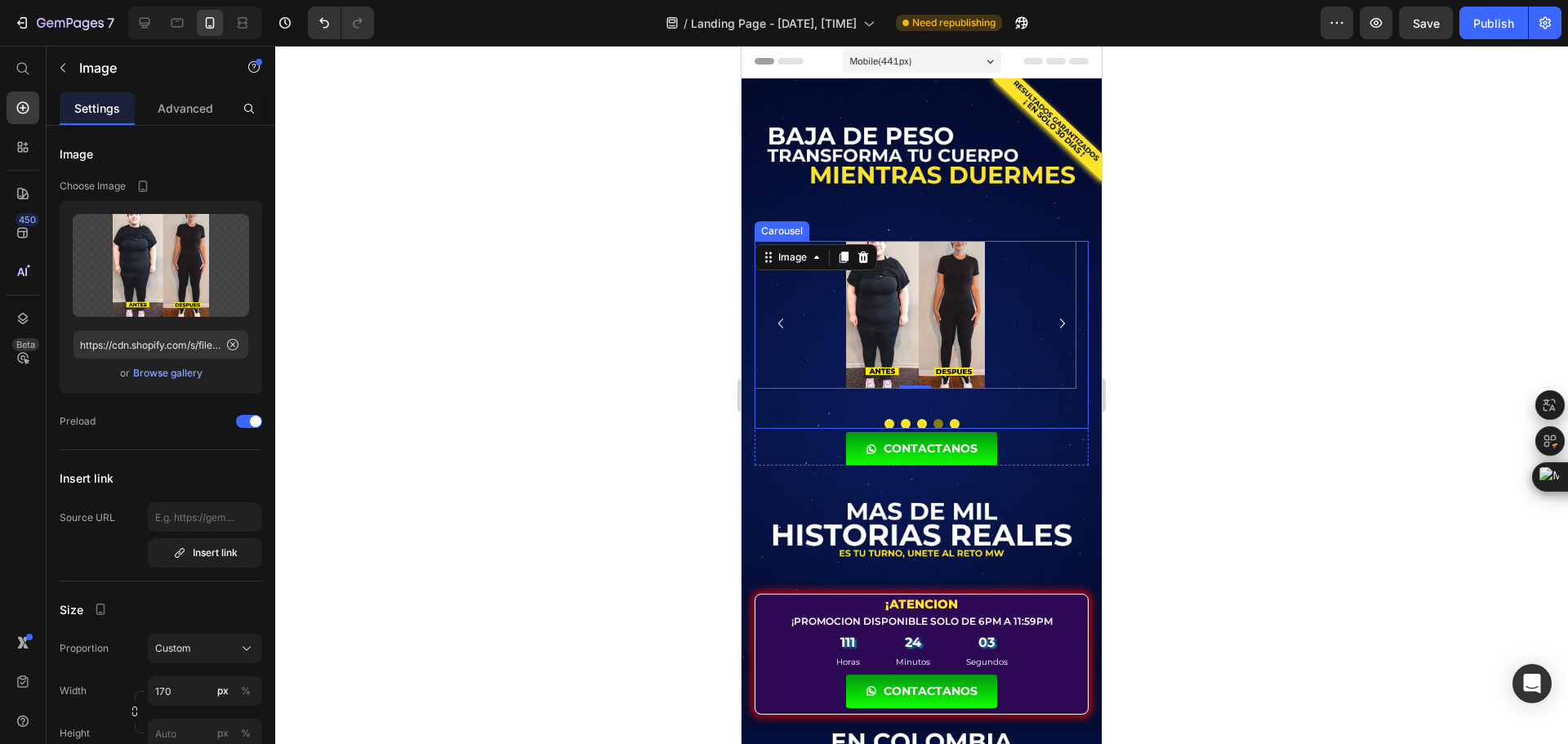 click 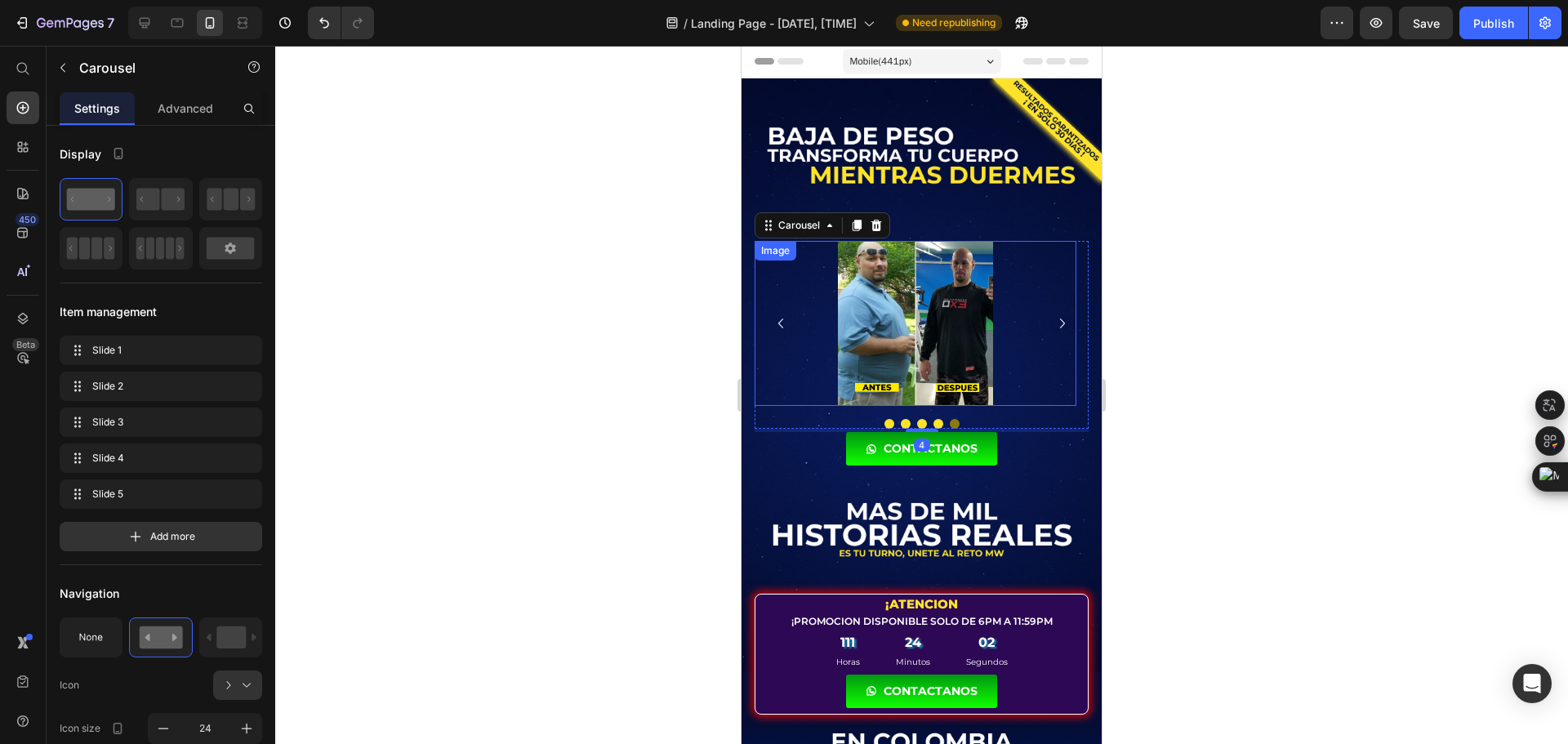 click at bounding box center [915, 323] 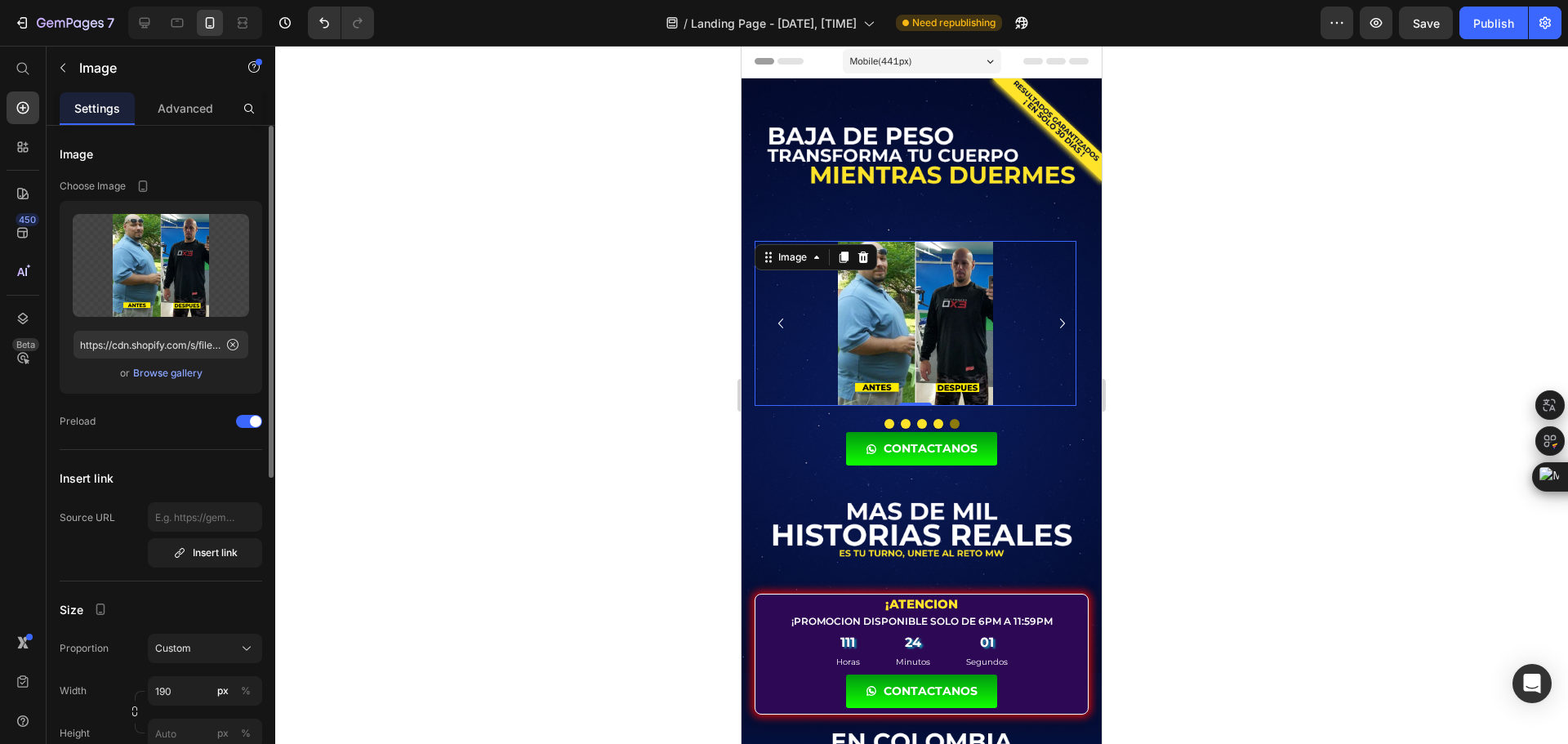 scroll, scrollTop: 82, scrollLeft: 0, axis: vertical 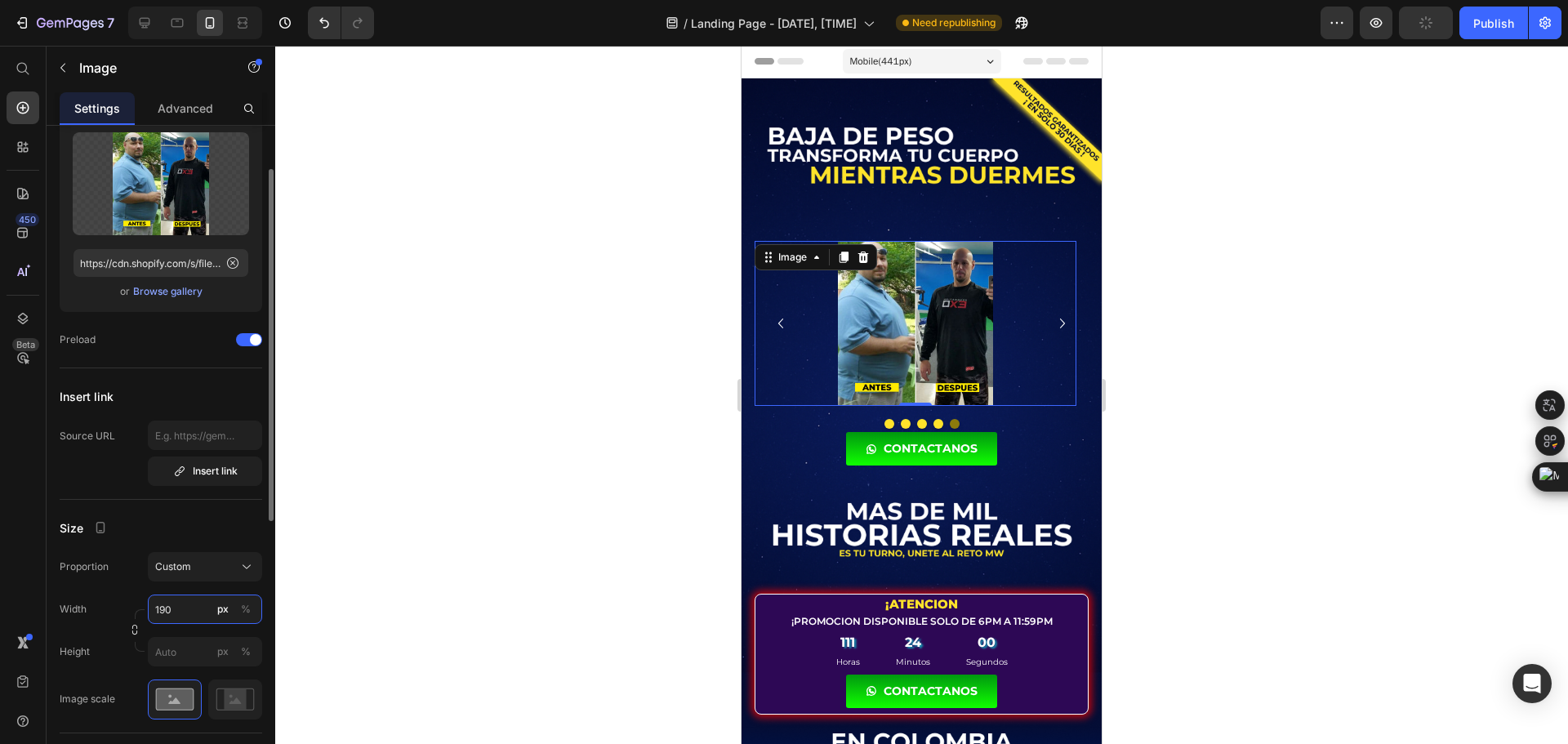 click on "190" at bounding box center (205, 609) 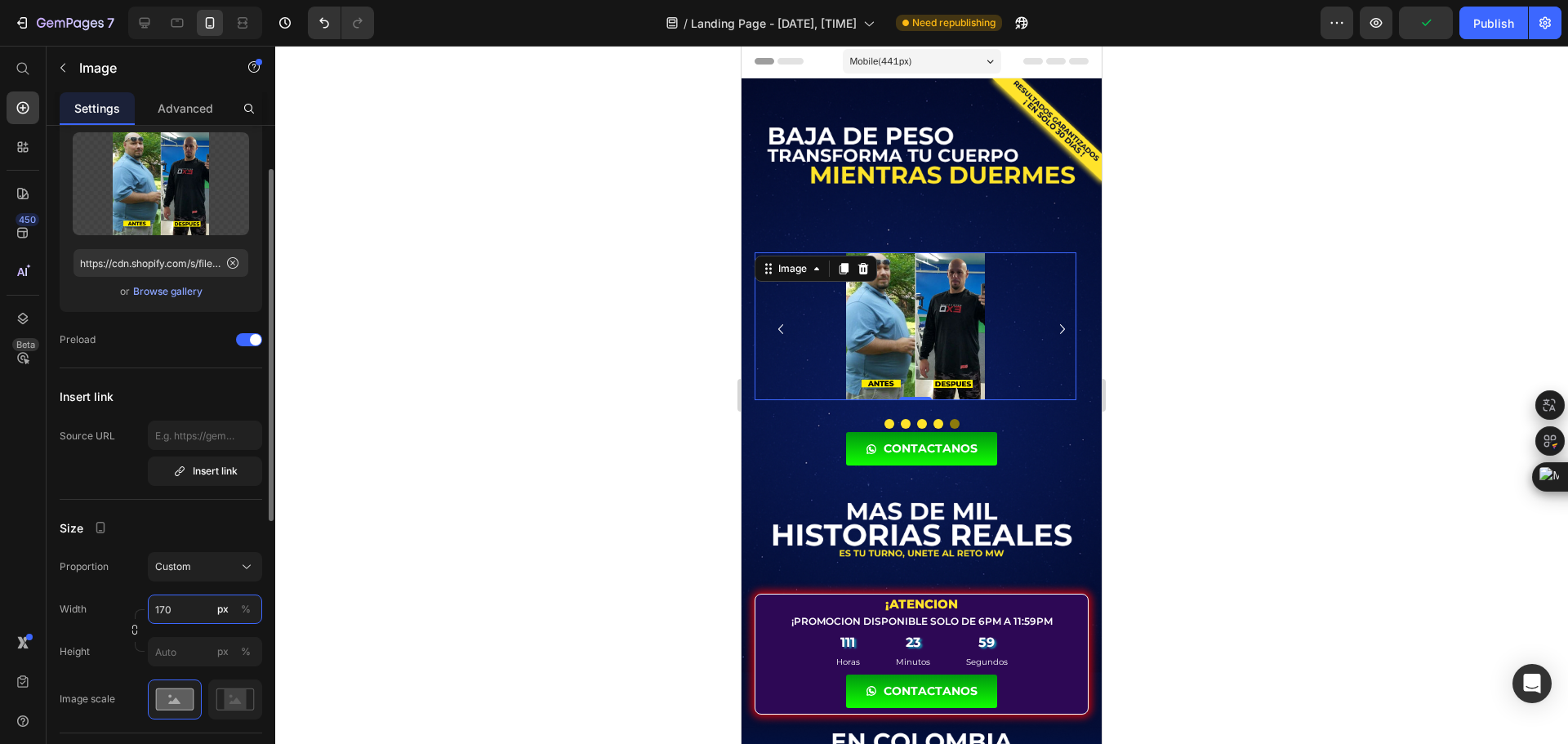 type on "170" 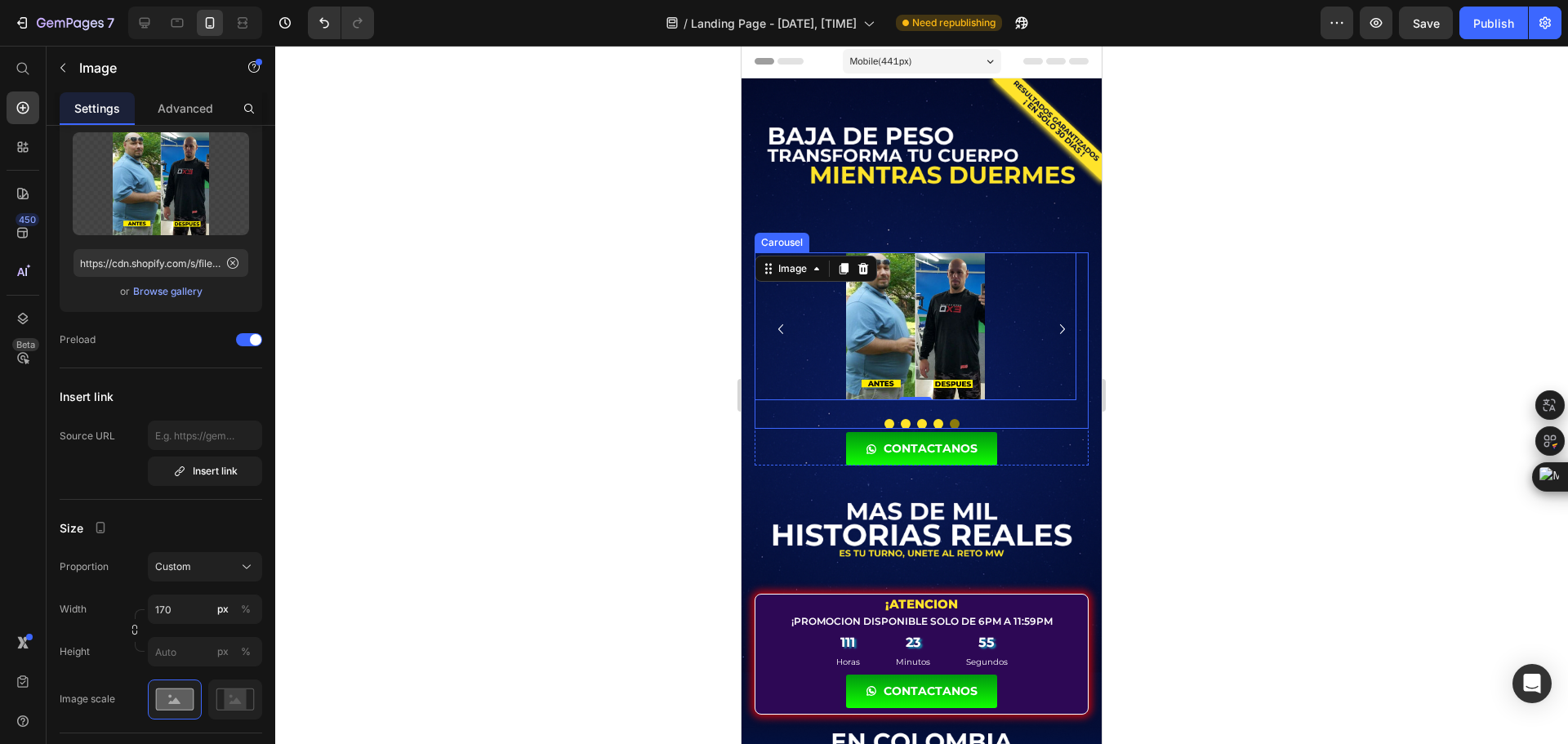 click 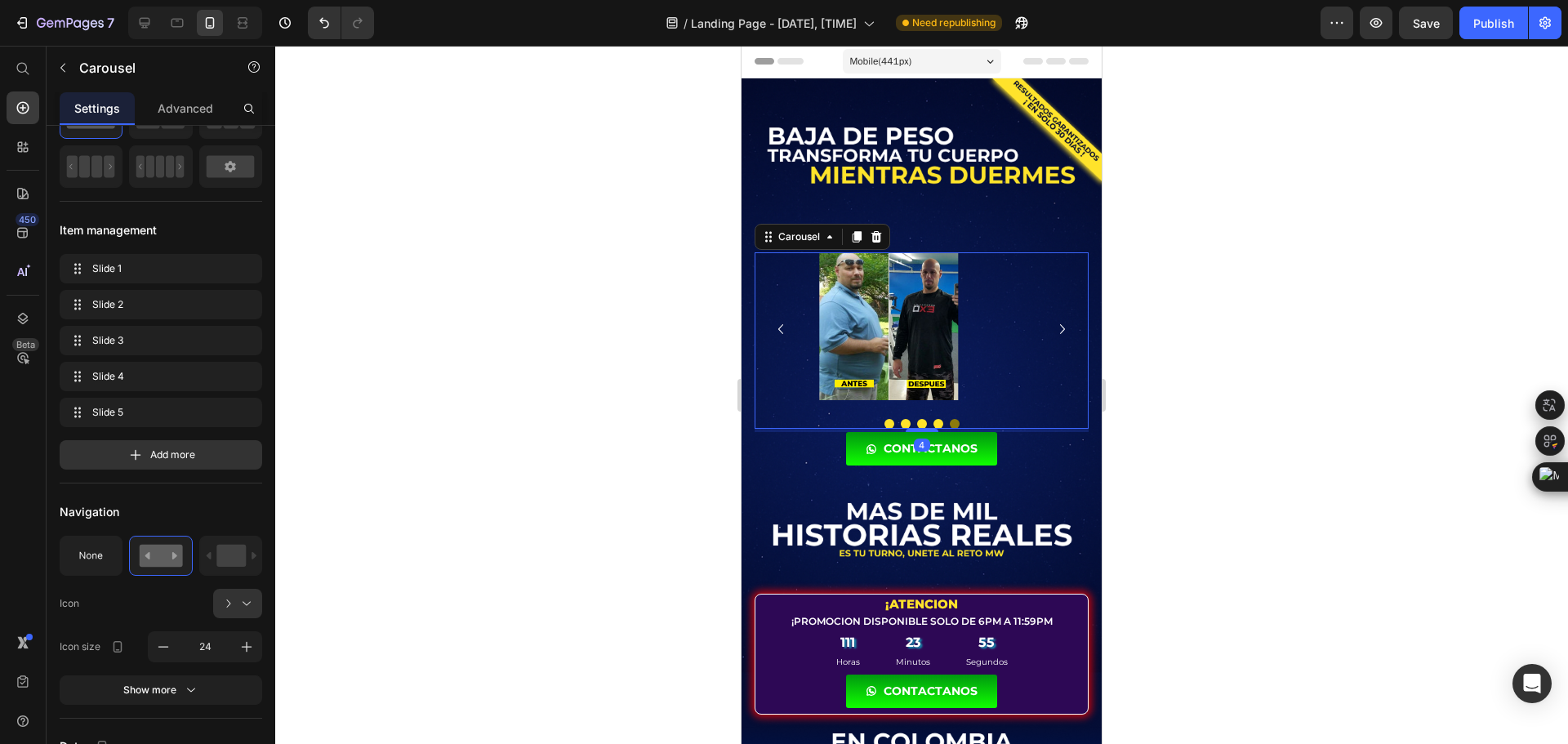 scroll, scrollTop: 0, scrollLeft: 0, axis: both 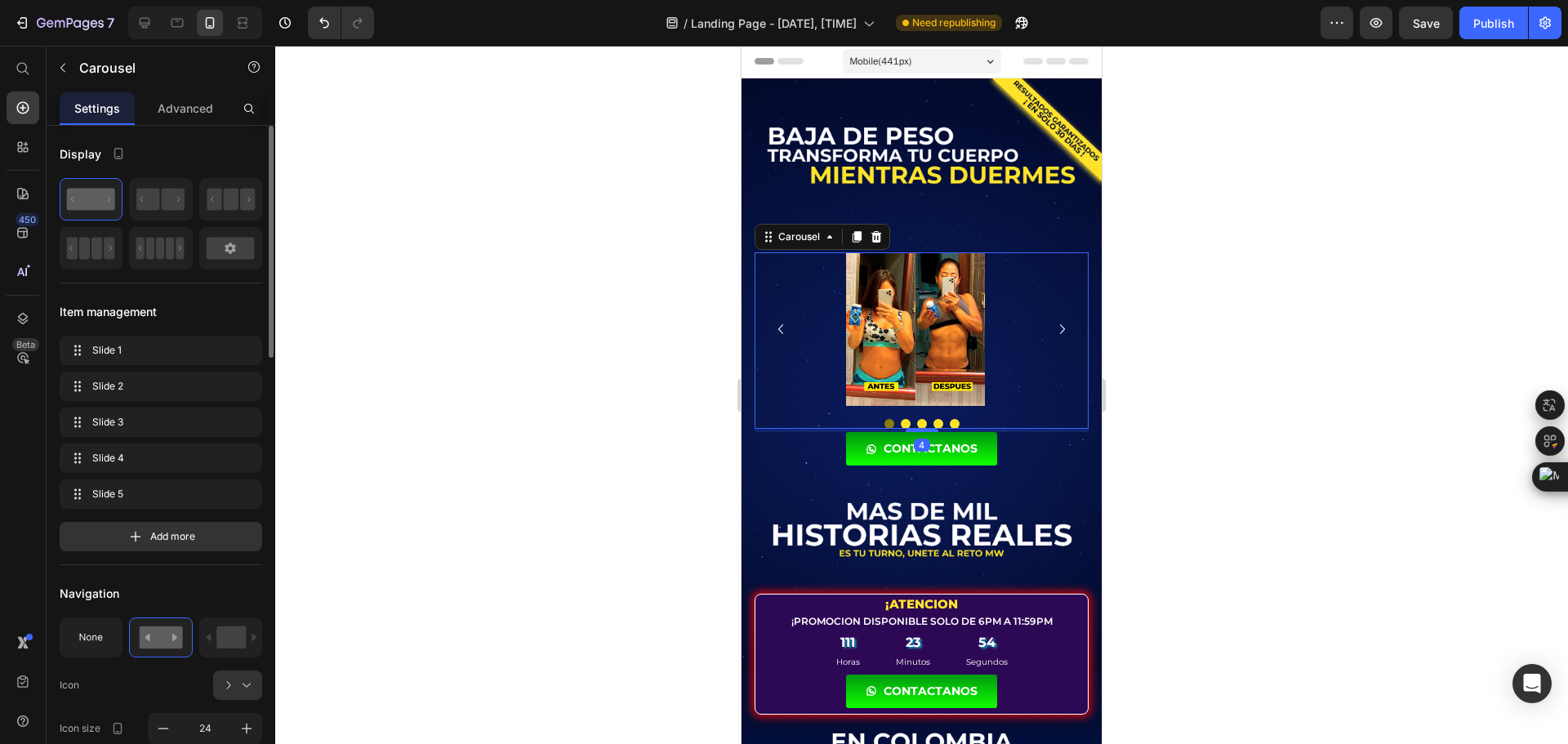 click 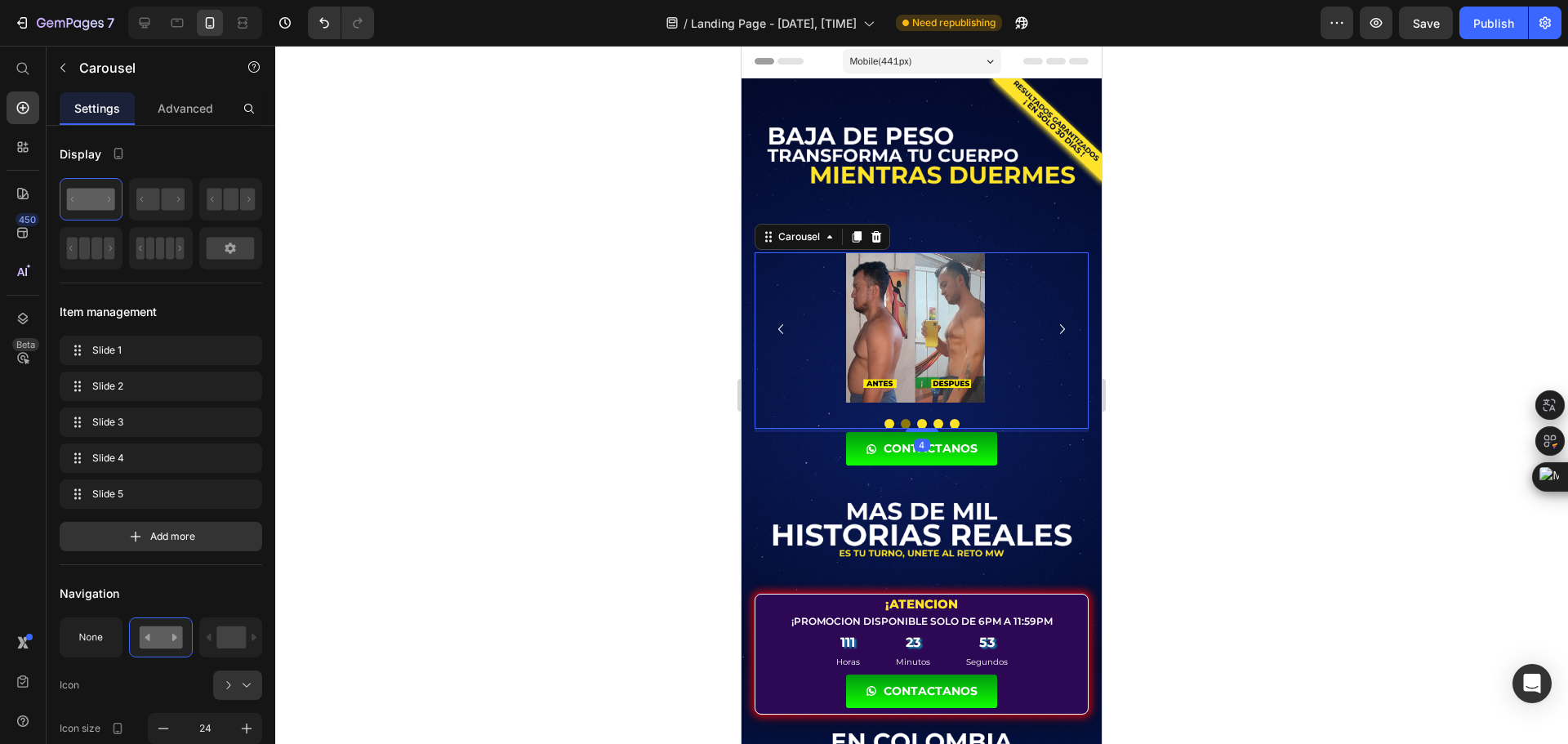 click 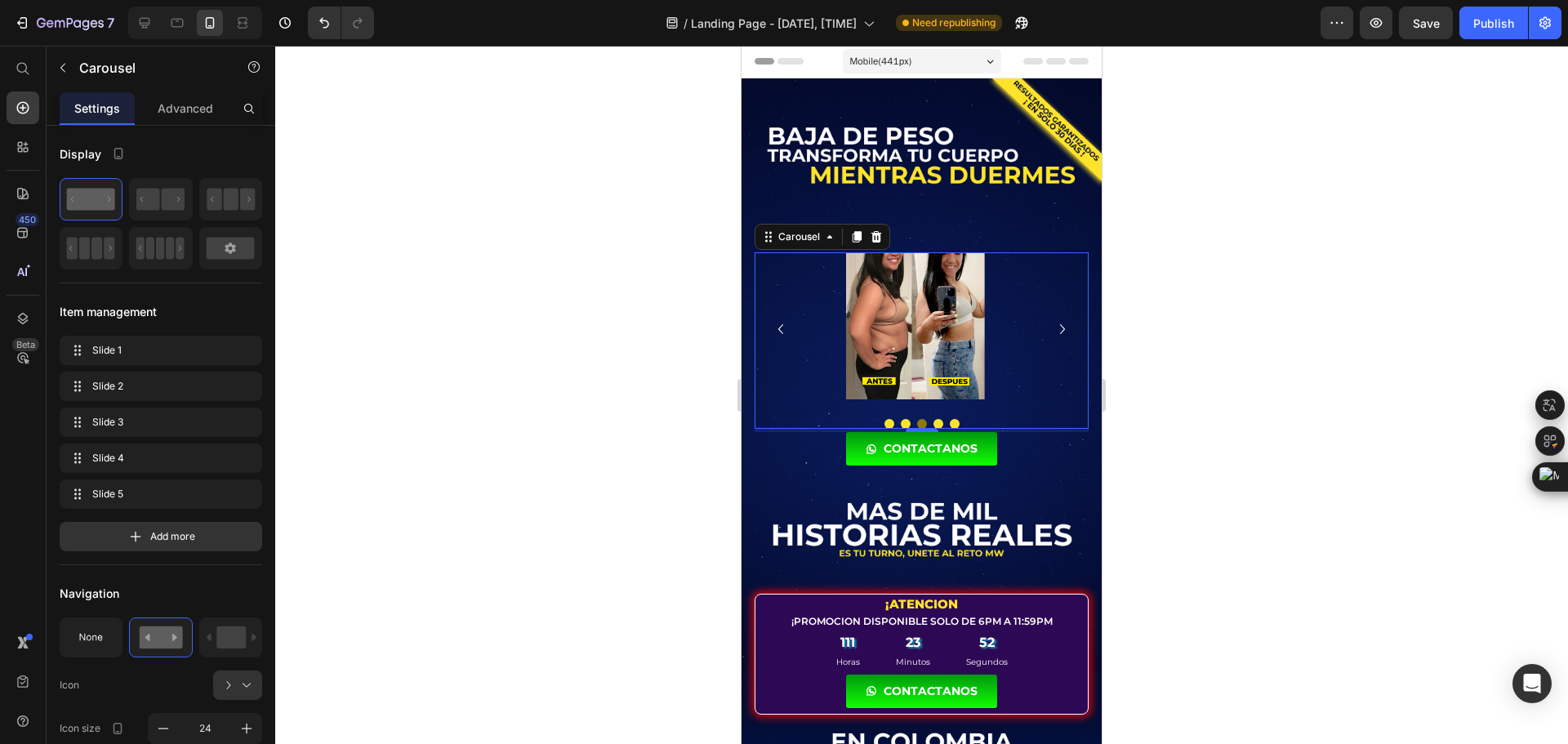 click 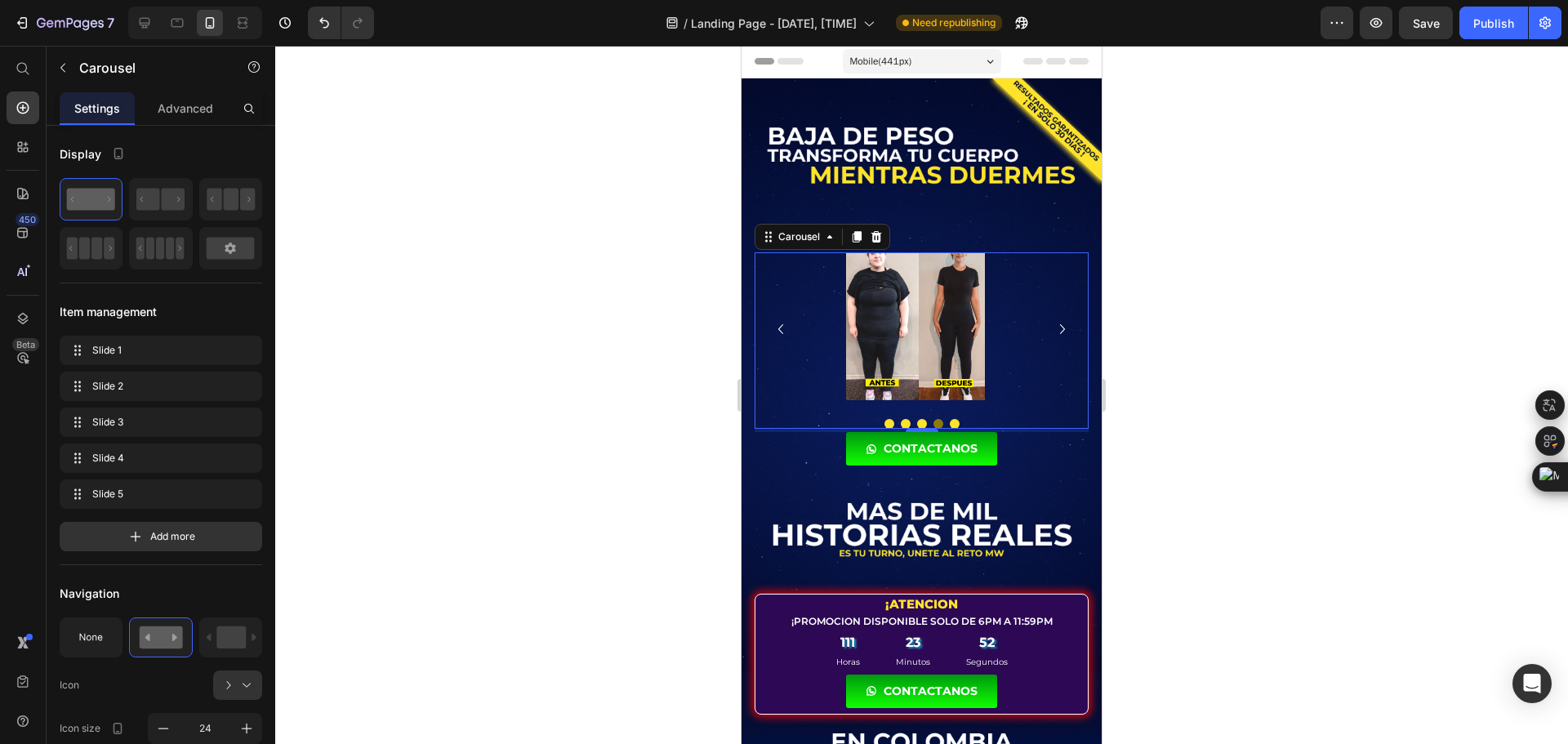 click 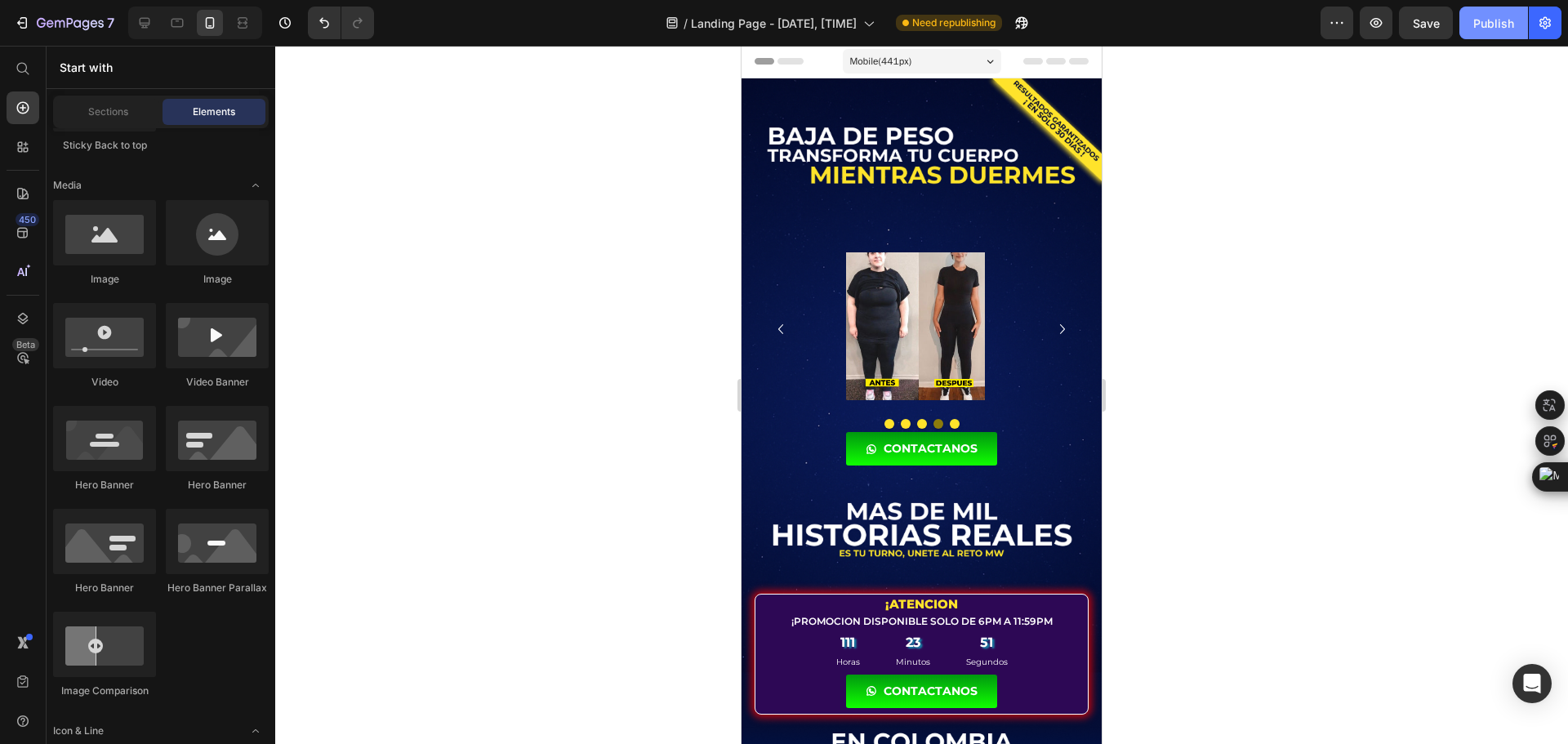 click on "Publish" at bounding box center [1494, 23] 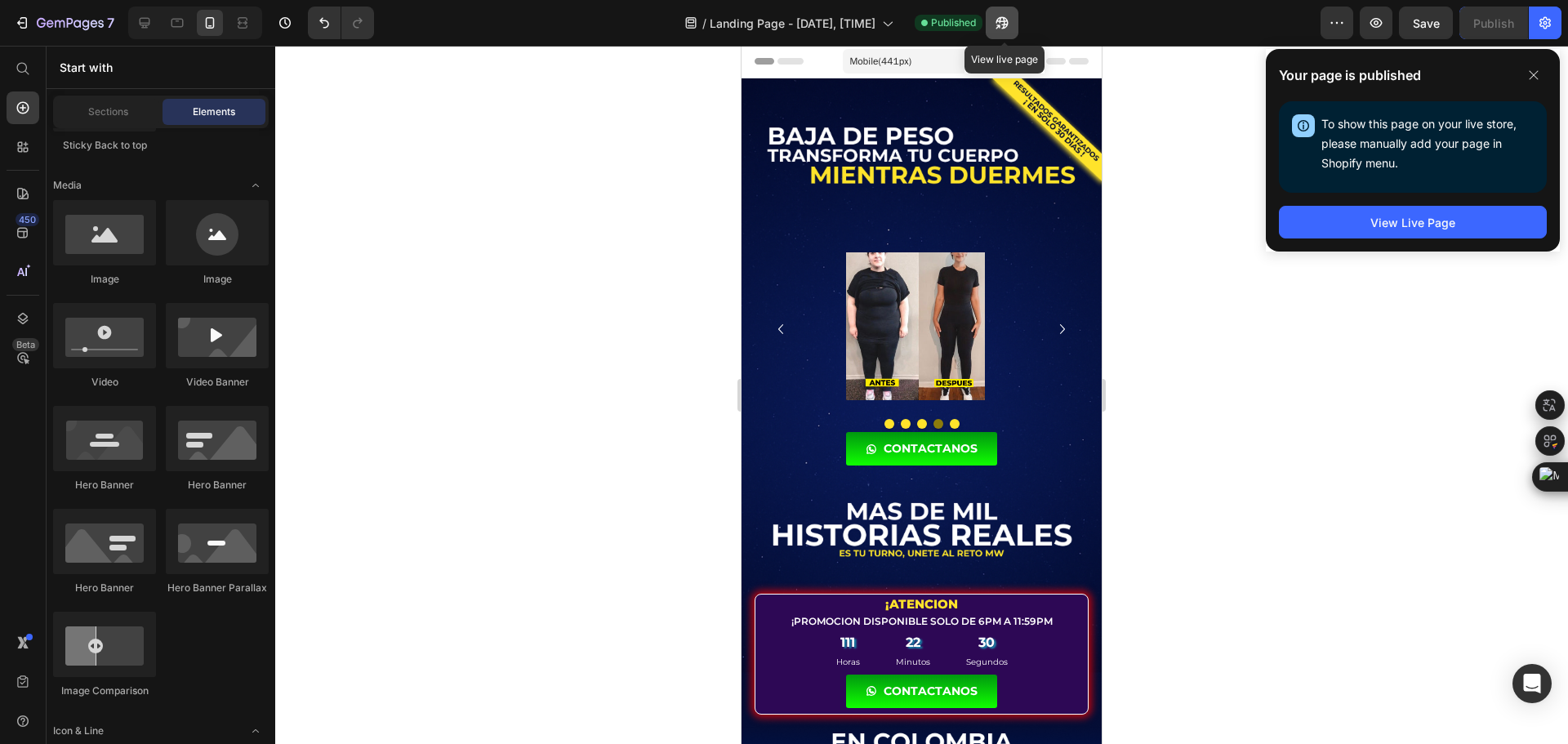 click 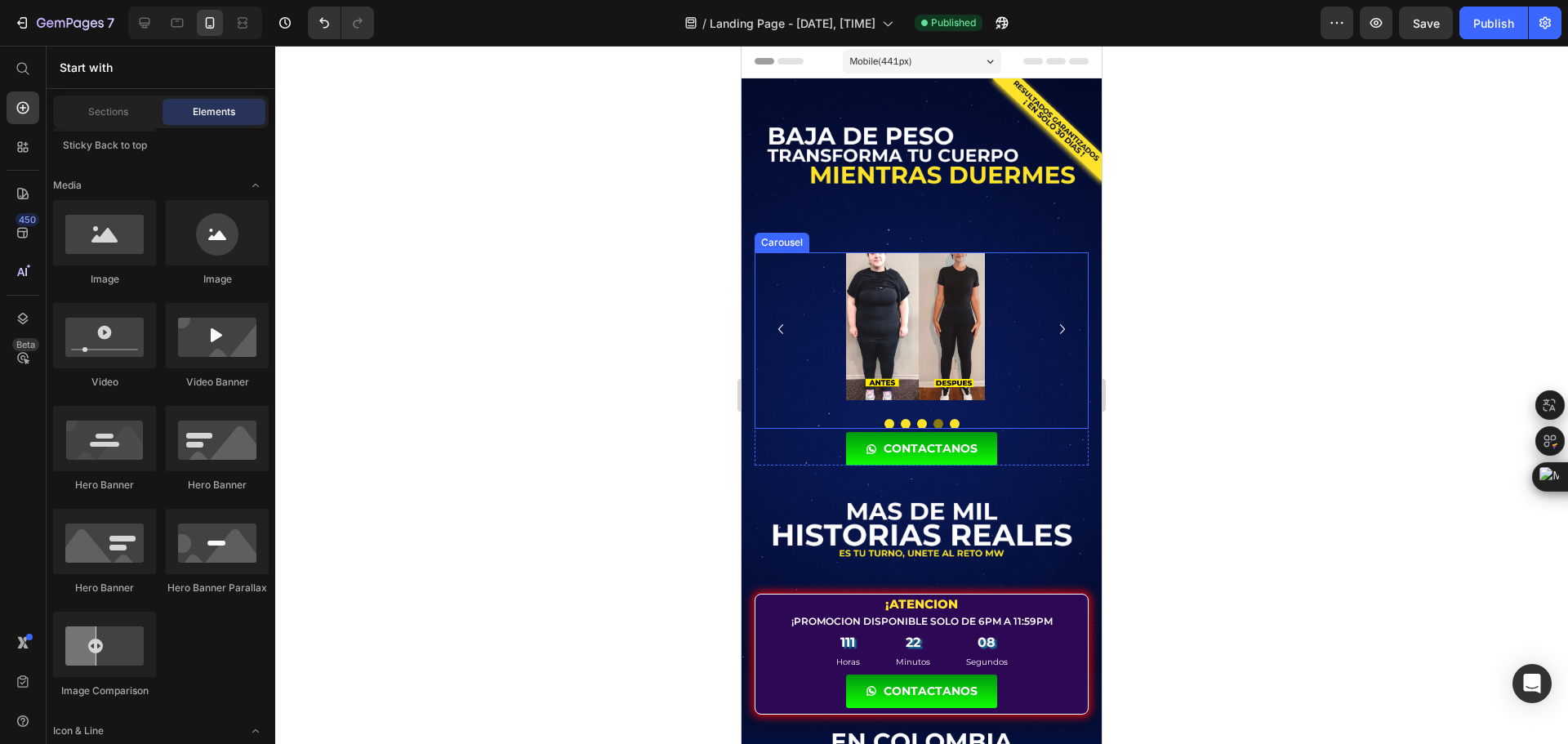 click on "Image Image Image Image Image" at bounding box center [921, 341] 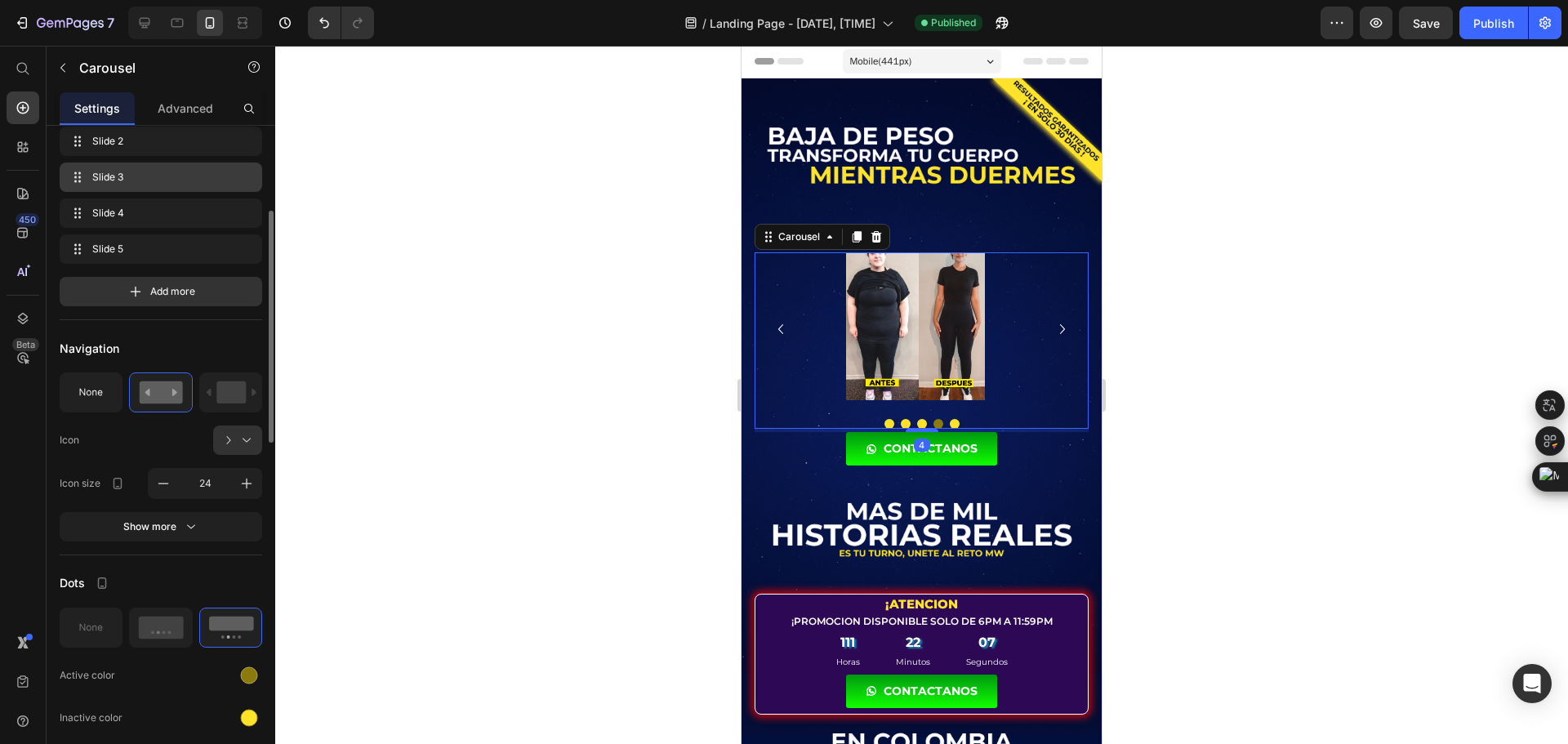 scroll, scrollTop: 327, scrollLeft: 0, axis: vertical 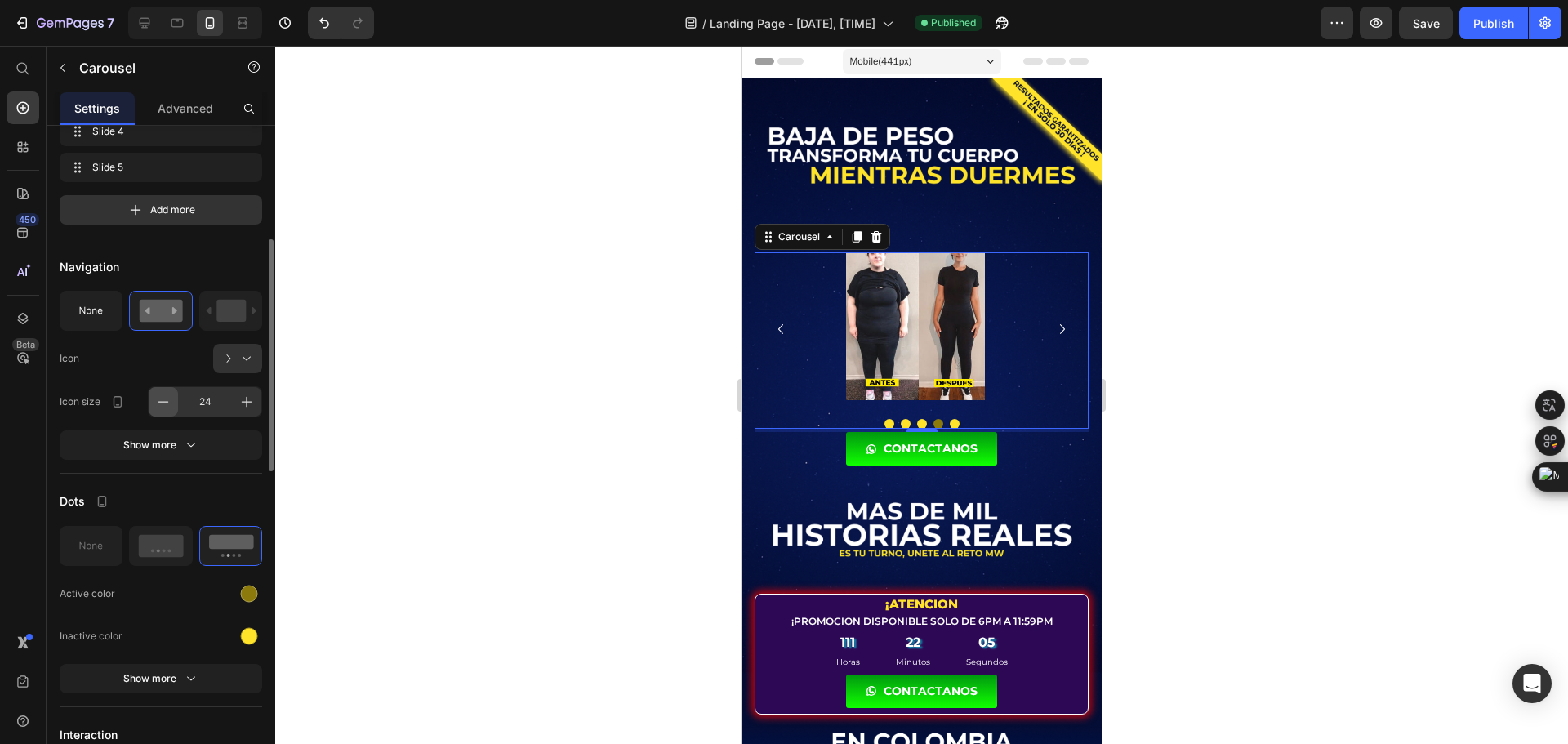 click 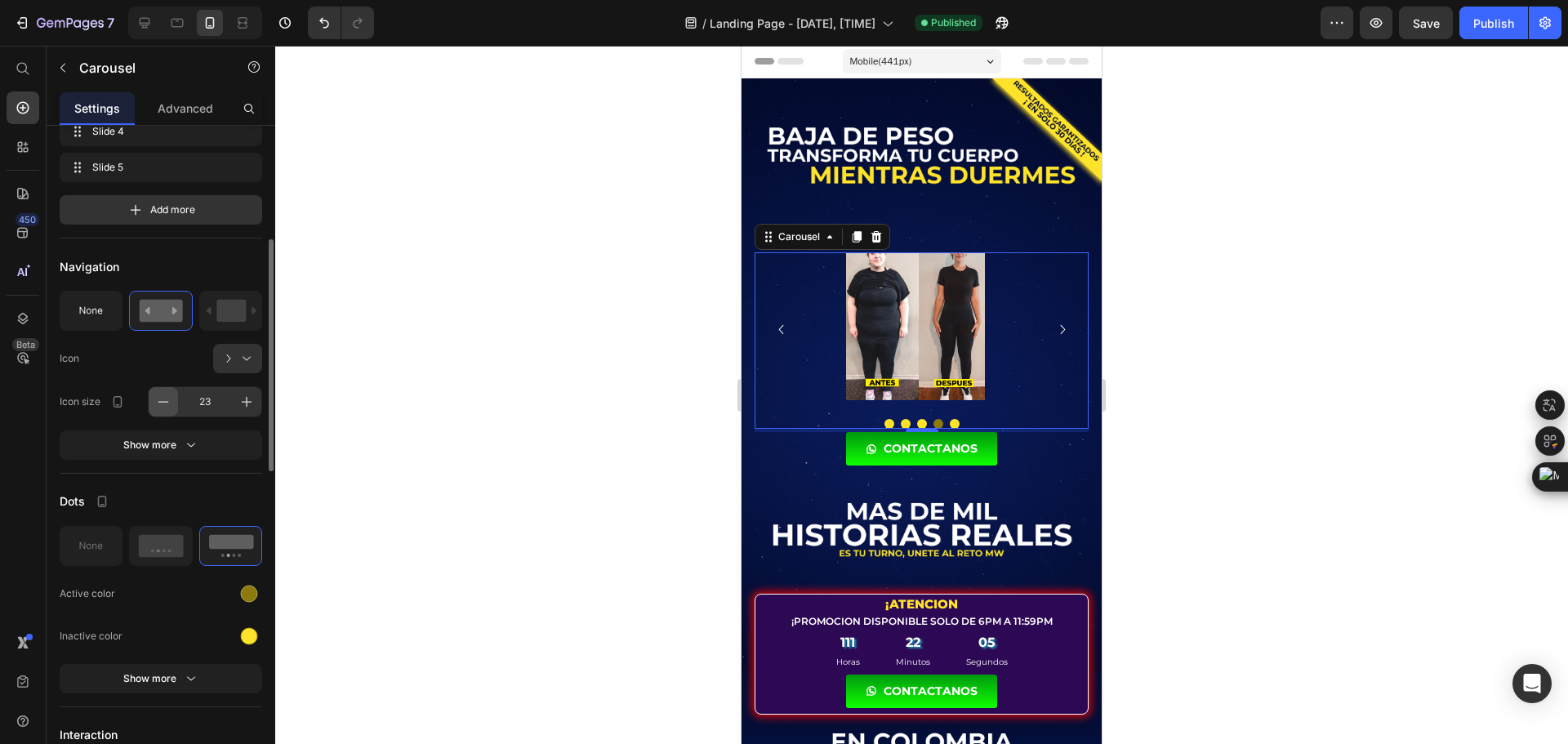 click 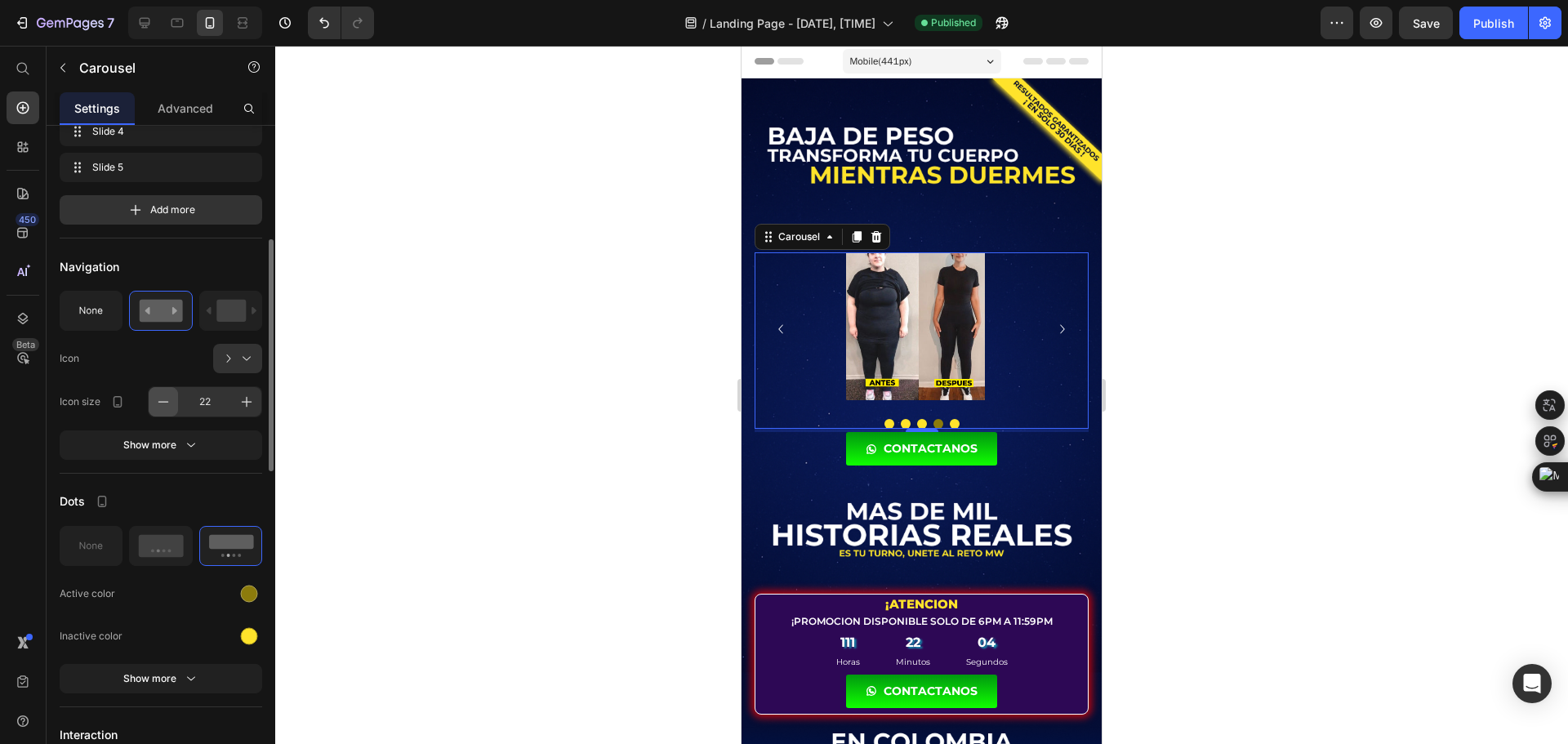 click 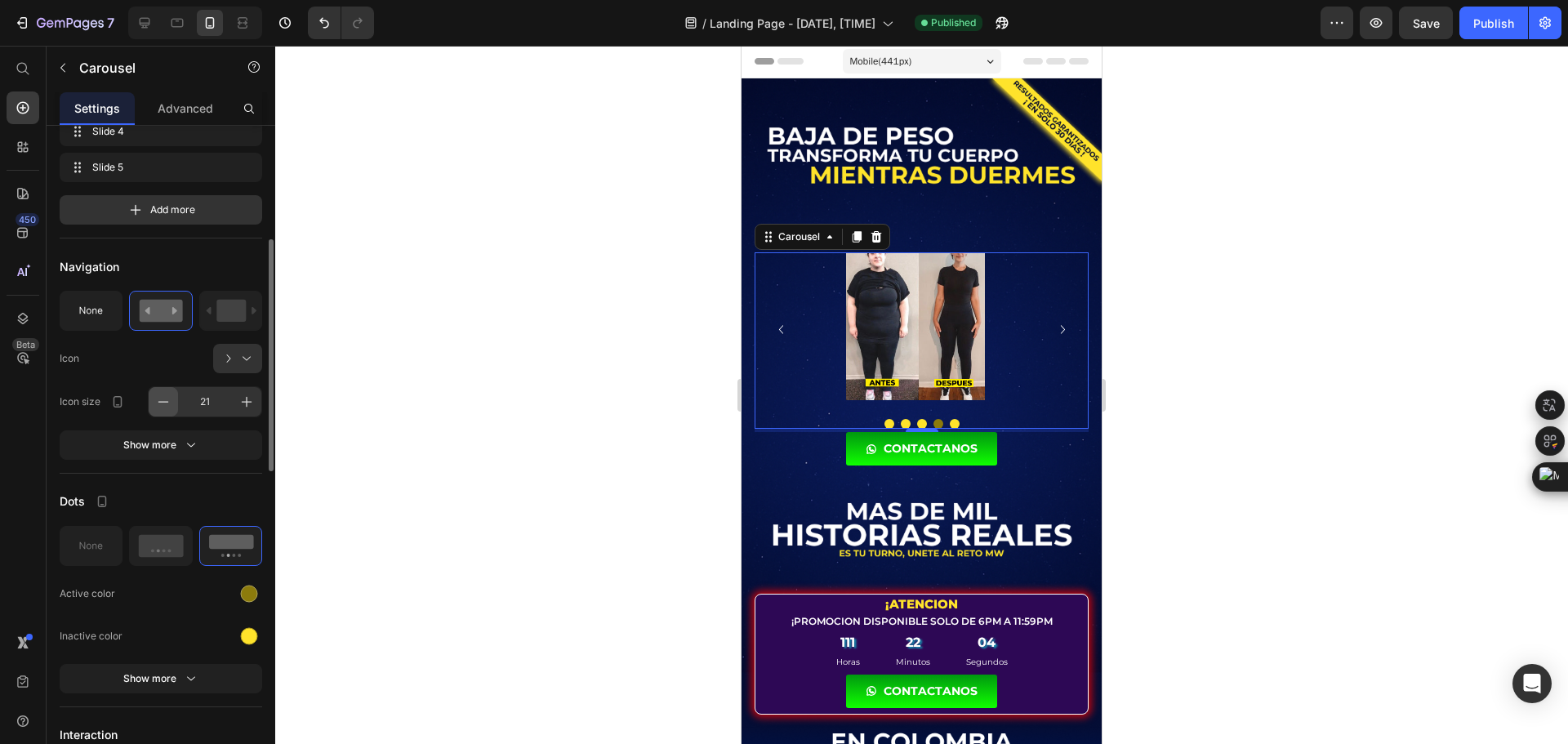 click 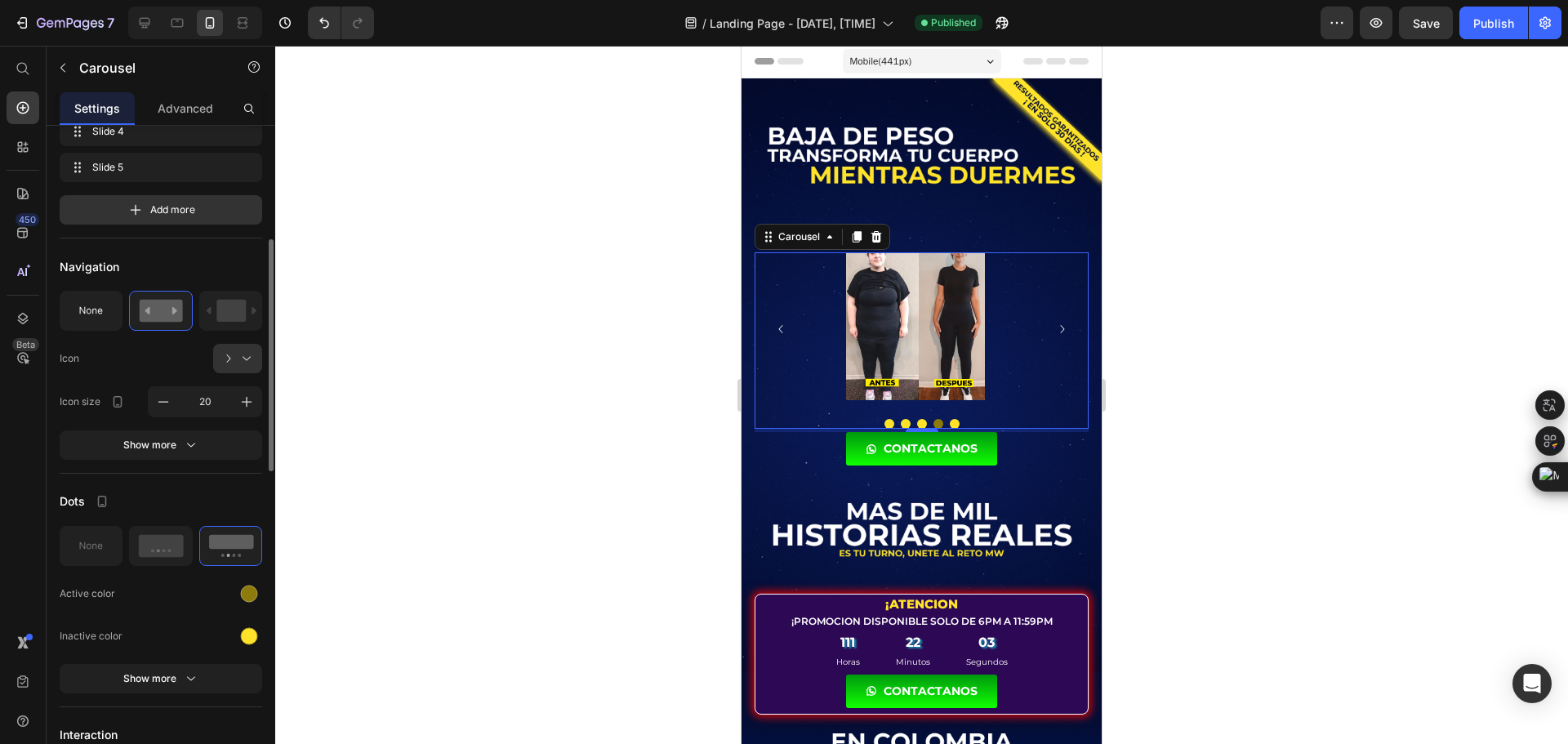 click on "Display Item management Slide 1 Slide 1 Slide 2 Slide 2 Slide 3 Slide 3 Slide 4 Slide 4 Slide 5 Slide 5 Add more Navigation Icon
Icon size 20 Show more Dots Active color Inactive color Show more Interaction Direction
Autoplay Time out 1.5 Pause On Hover Preview Drag to scroll Infinity loop Show more Size Width 100 px % Height Auto px Show more Shape Border Corner Shadow Background  Color  Align  Delete element" at bounding box center (161, 751) 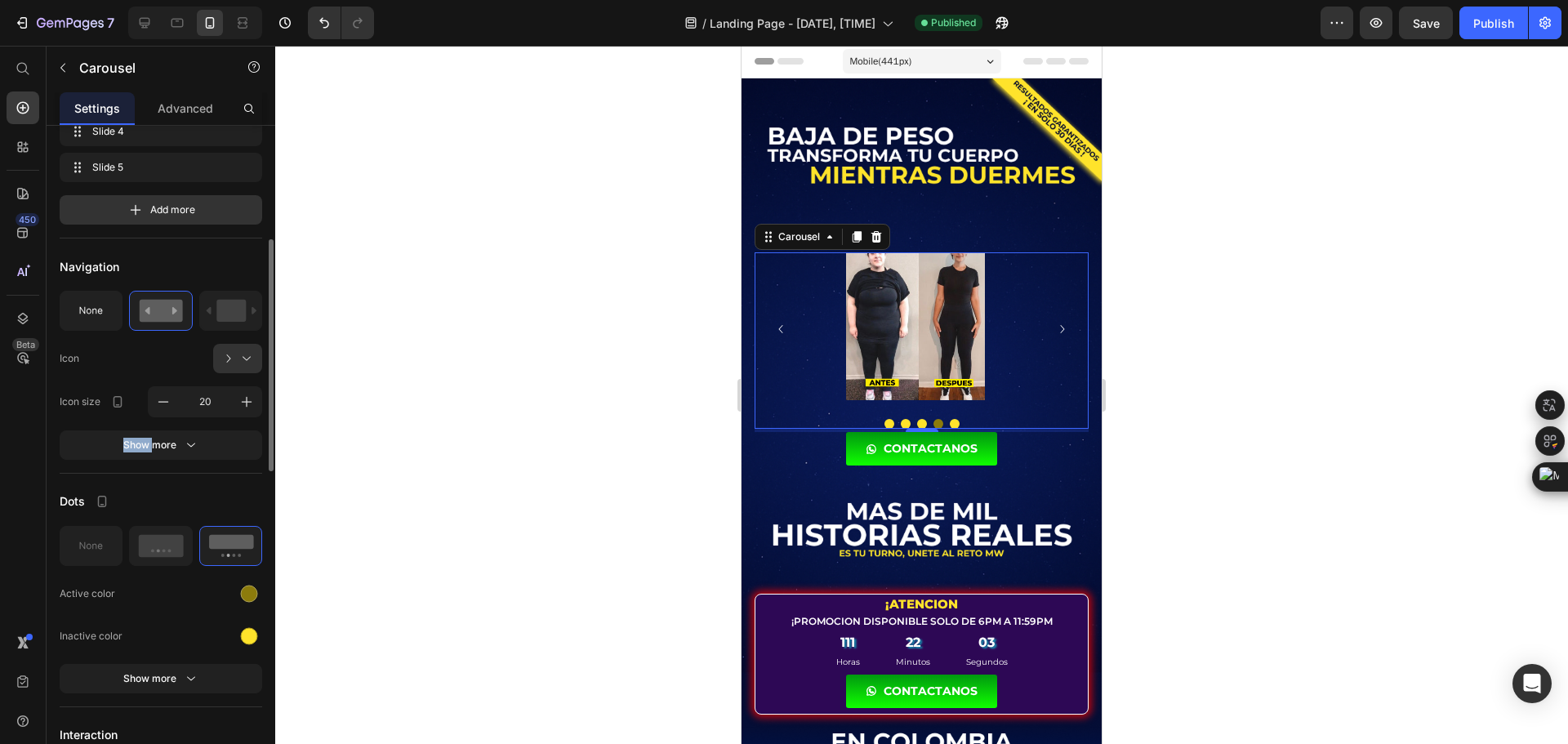 click on "Display Item management Slide 1 Slide 1 Slide 2 Slide 2 Slide 3 Slide 3 Slide 4 Slide 4 Slide 5 Slide 5 Add more Navigation Icon
Icon size 20 Show more Dots Active color Inactive color Show more Interaction Direction
Autoplay Time out 1.5 Pause On Hover Preview Drag to scroll Infinity loop Show more Size Width 100 px % Height Auto px Show more Shape Border Corner Shadow Background  Color  Align  Delete element" at bounding box center [161, 751] 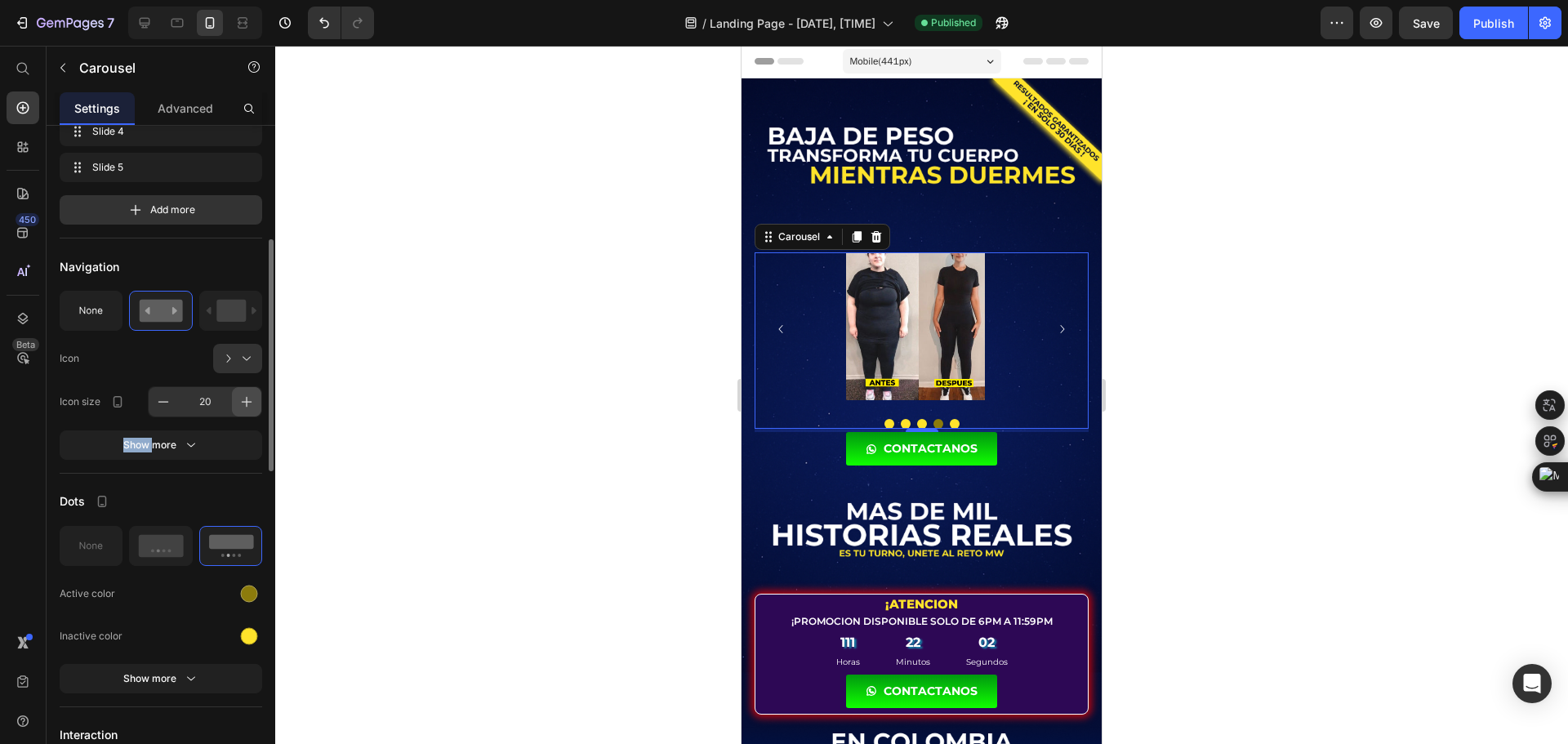 click at bounding box center (247, 402) 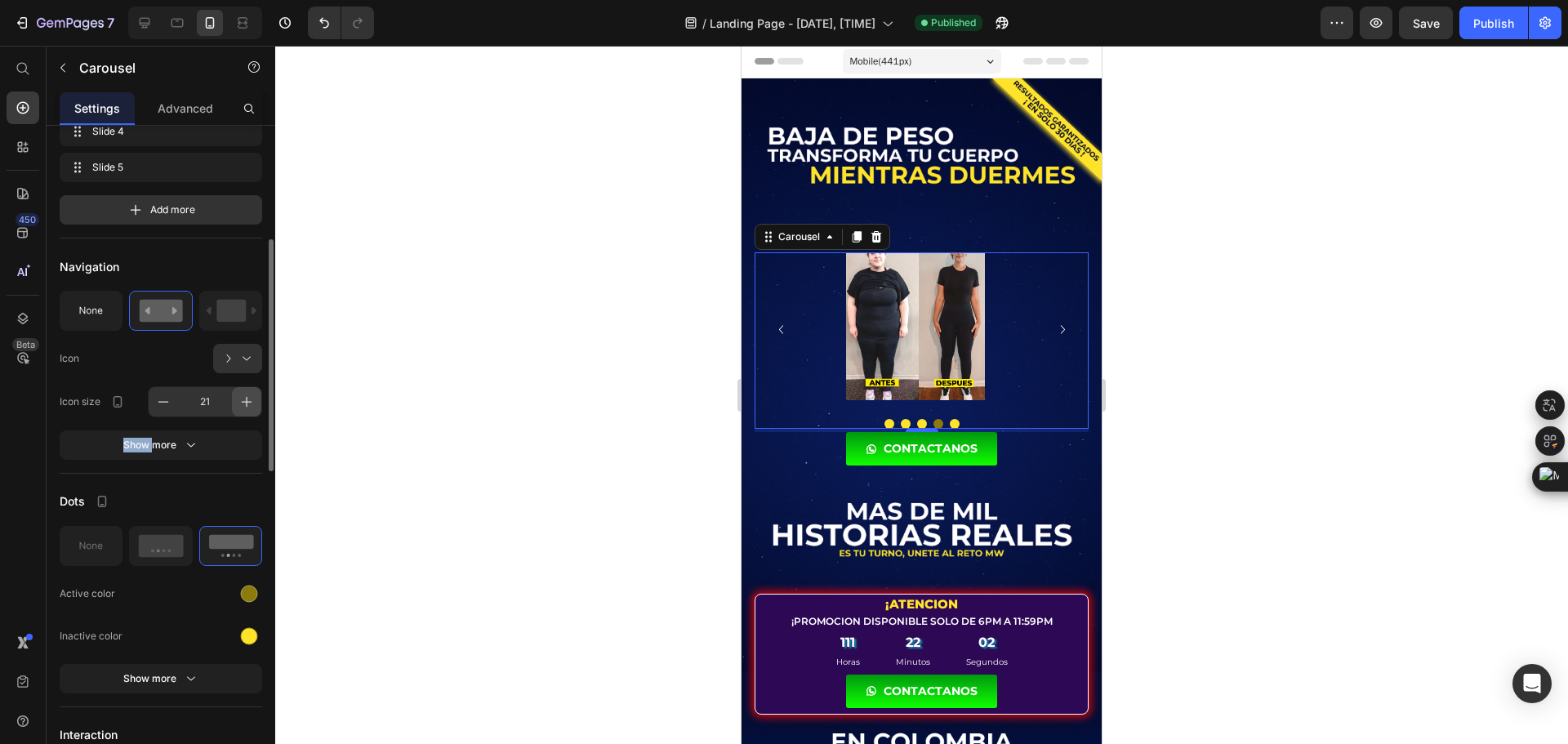 click at bounding box center (247, 402) 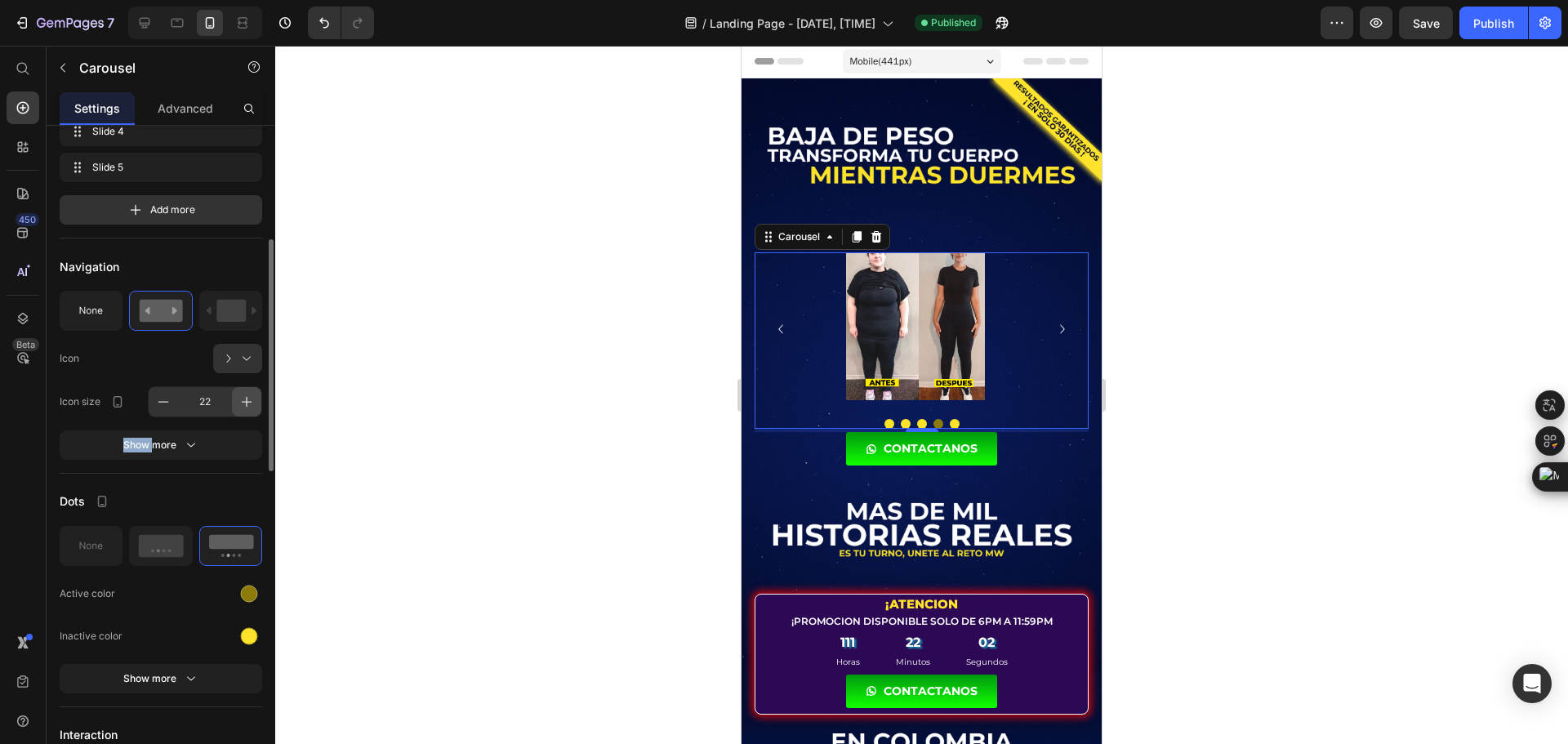 click at bounding box center [247, 402] 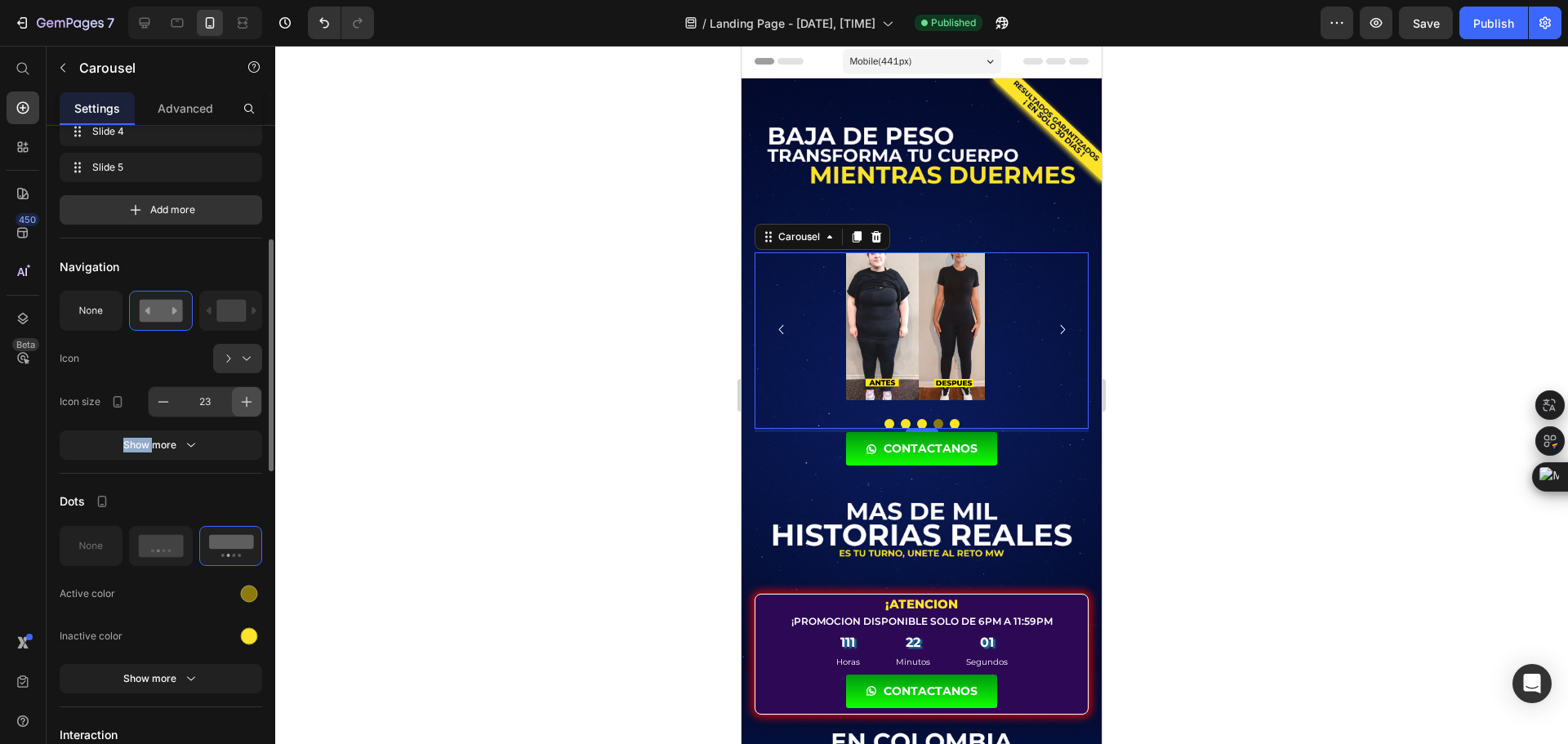 click at bounding box center (247, 402) 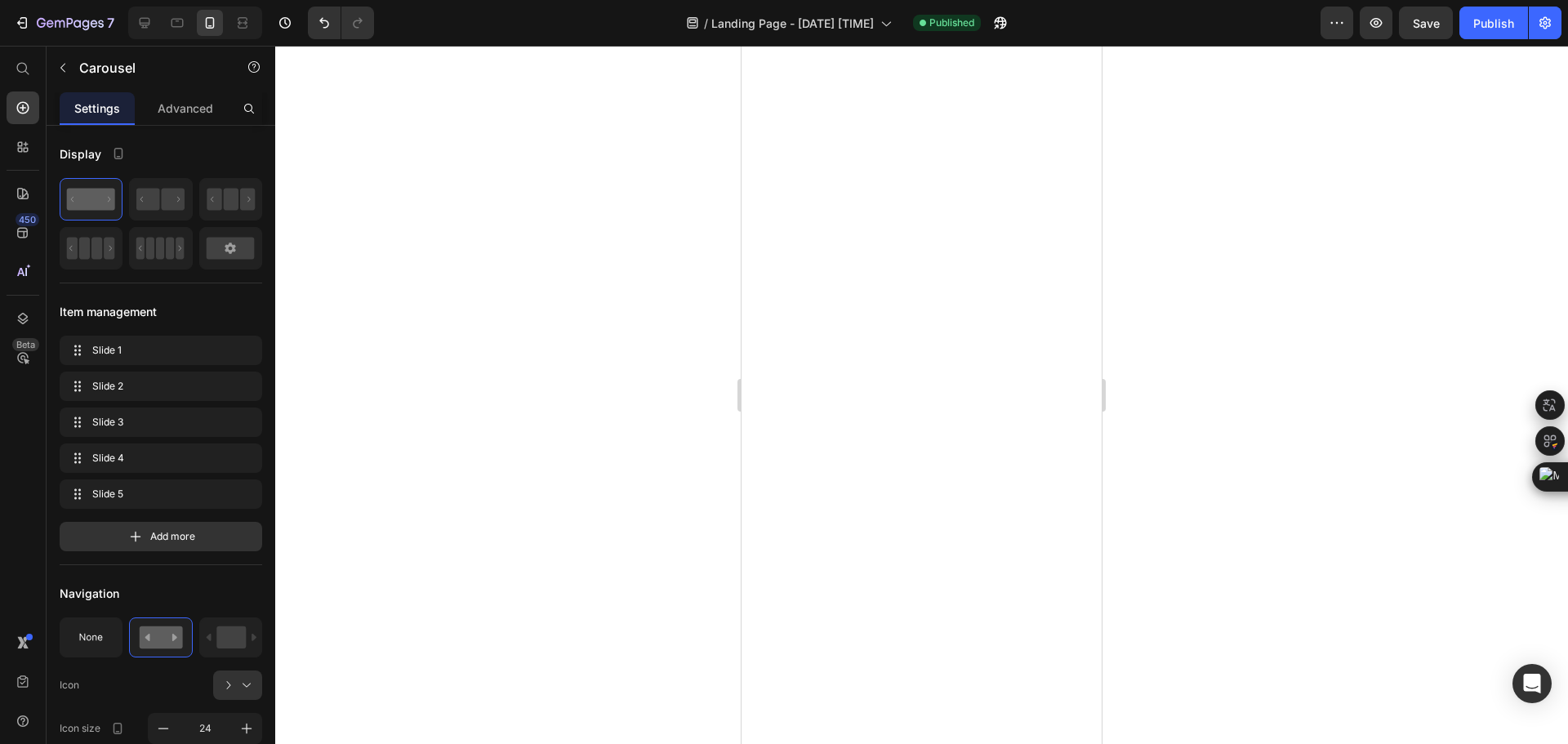 scroll, scrollTop: 0, scrollLeft: 0, axis: both 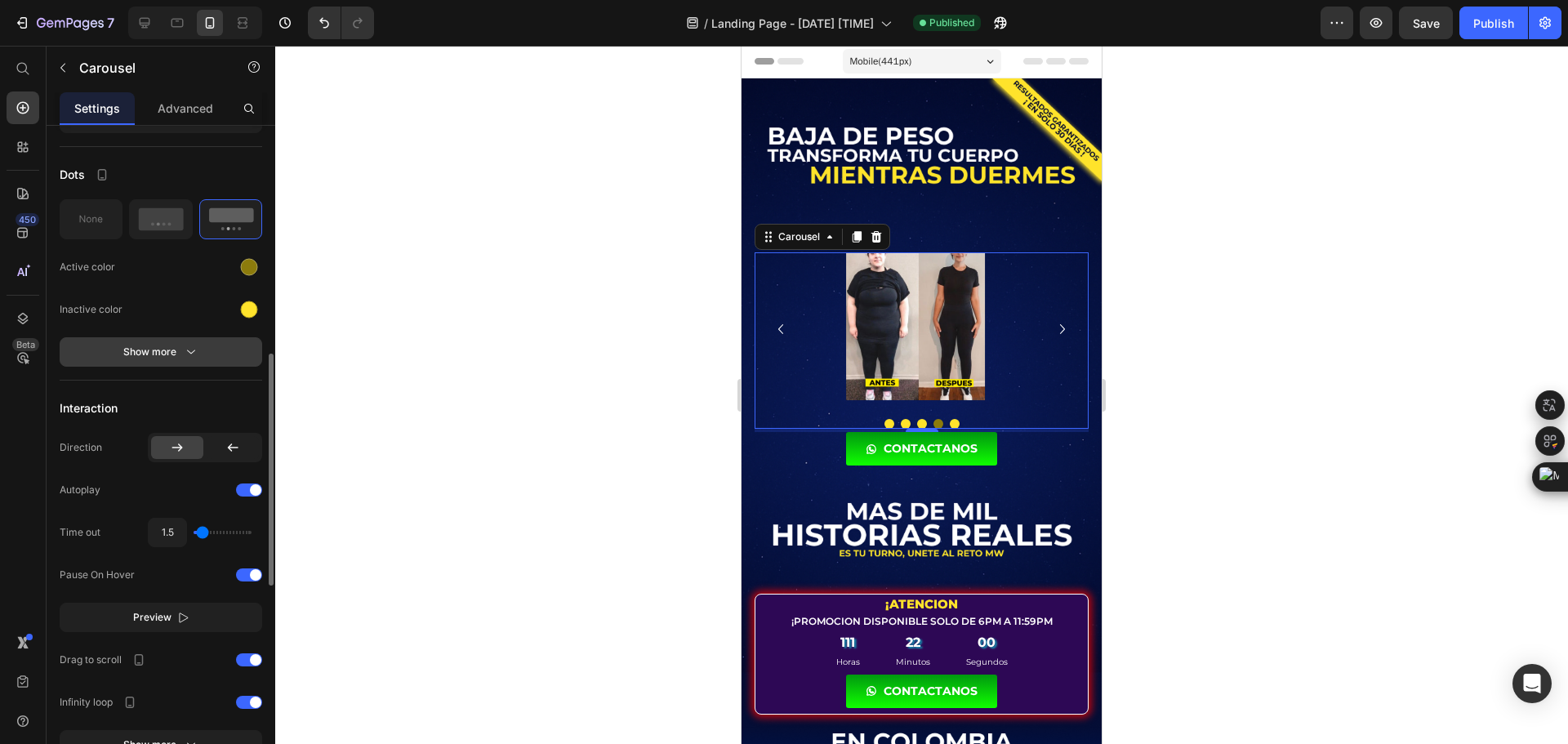 click on "Show more" at bounding box center (161, 352) 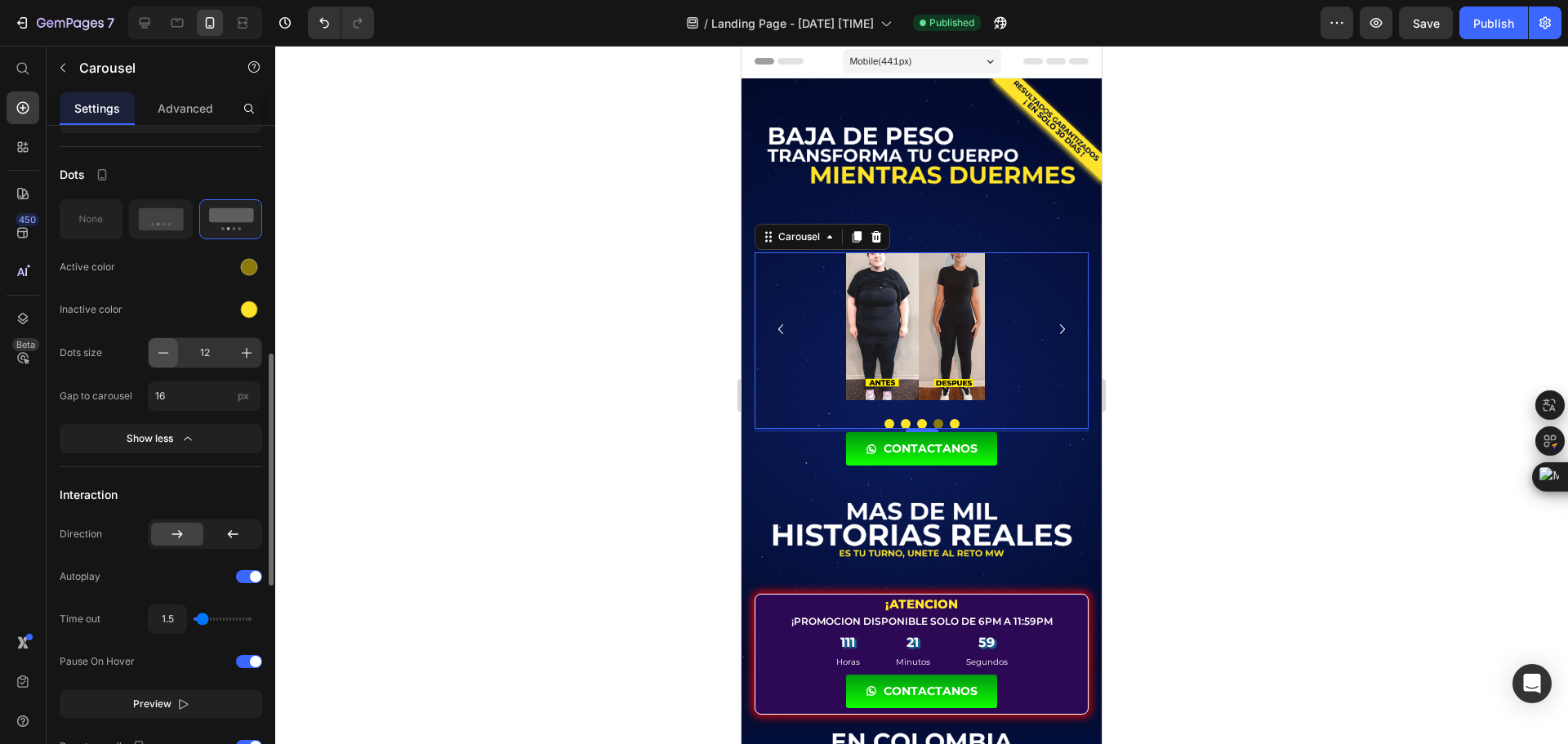 click at bounding box center (163, 353) 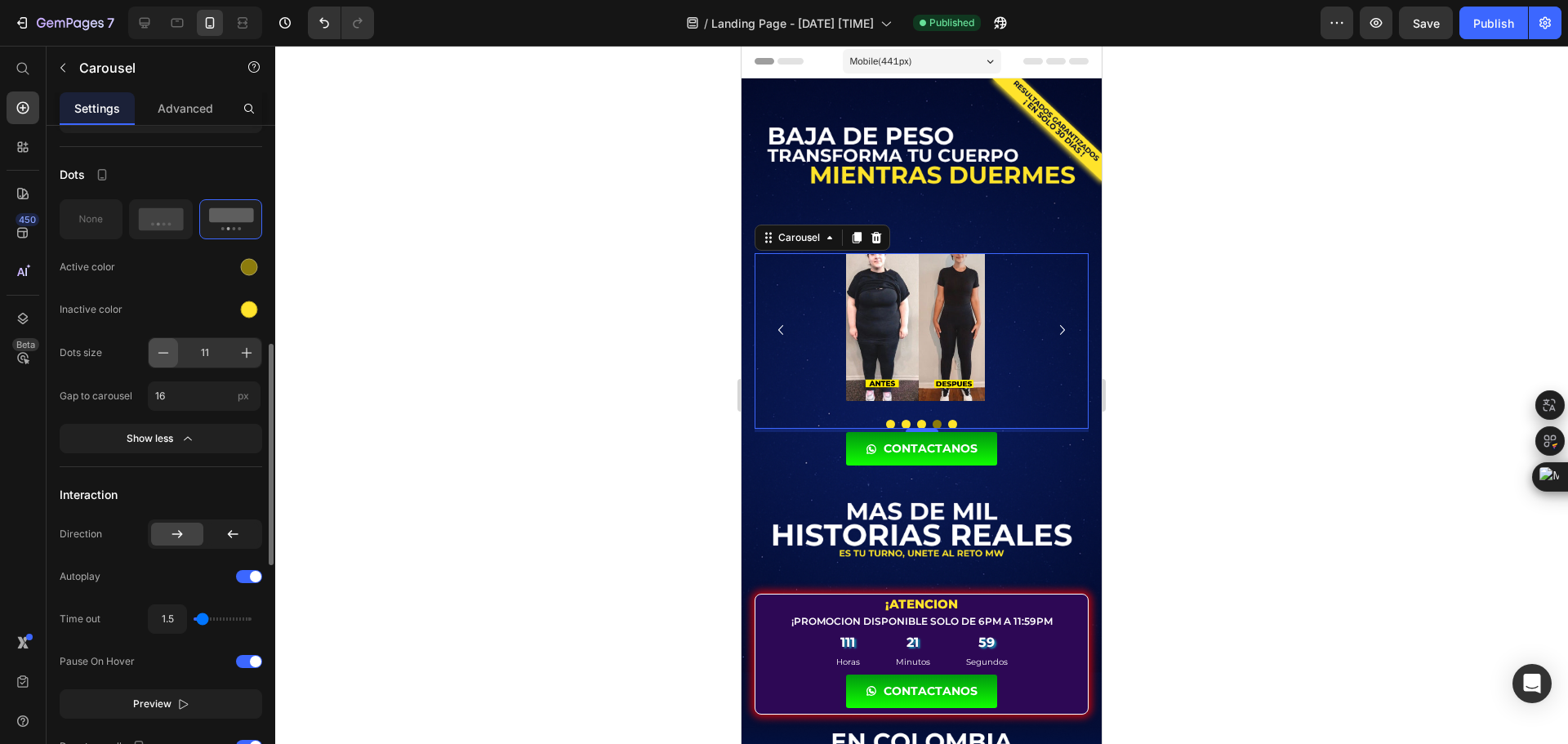 click at bounding box center (163, 353) 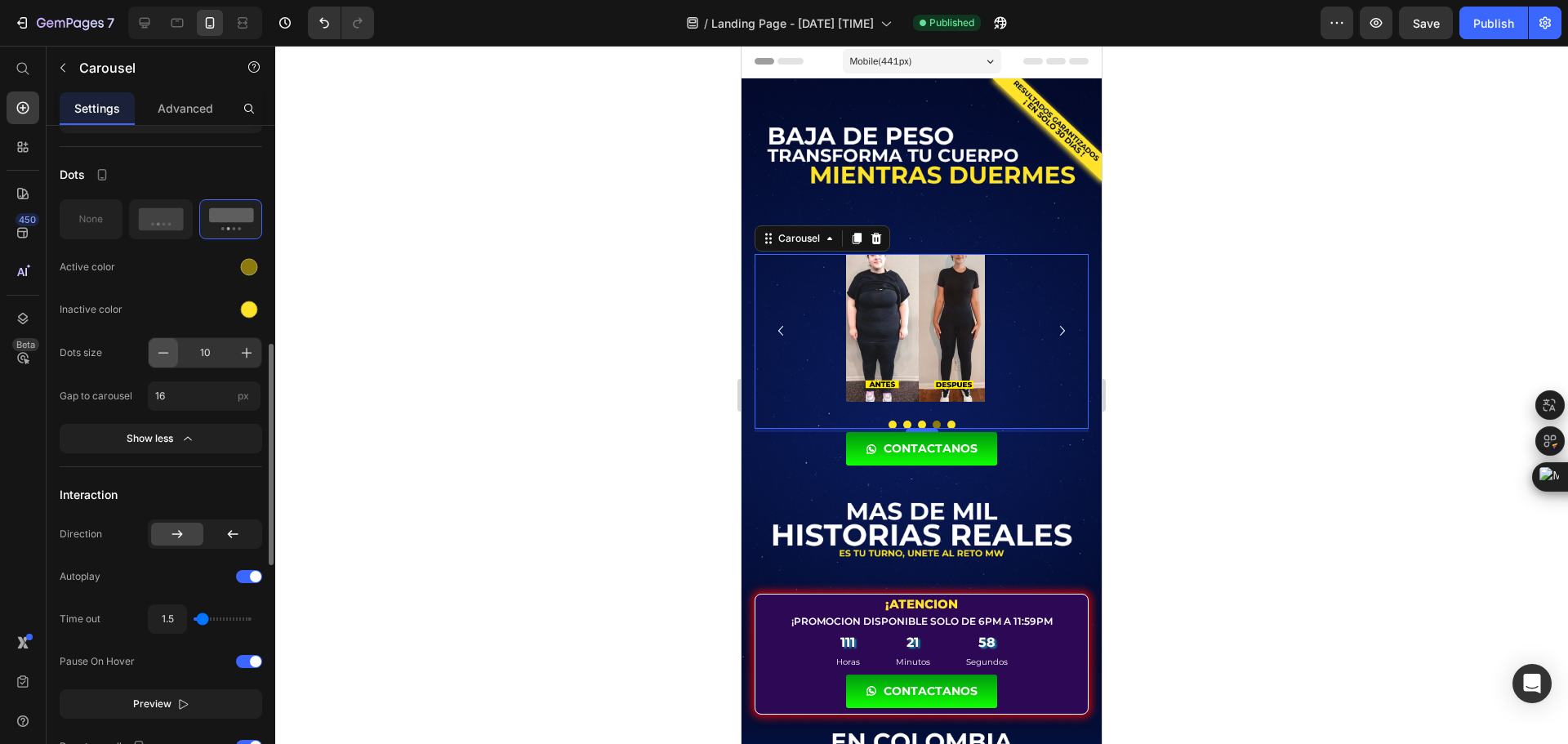 click at bounding box center [163, 353] 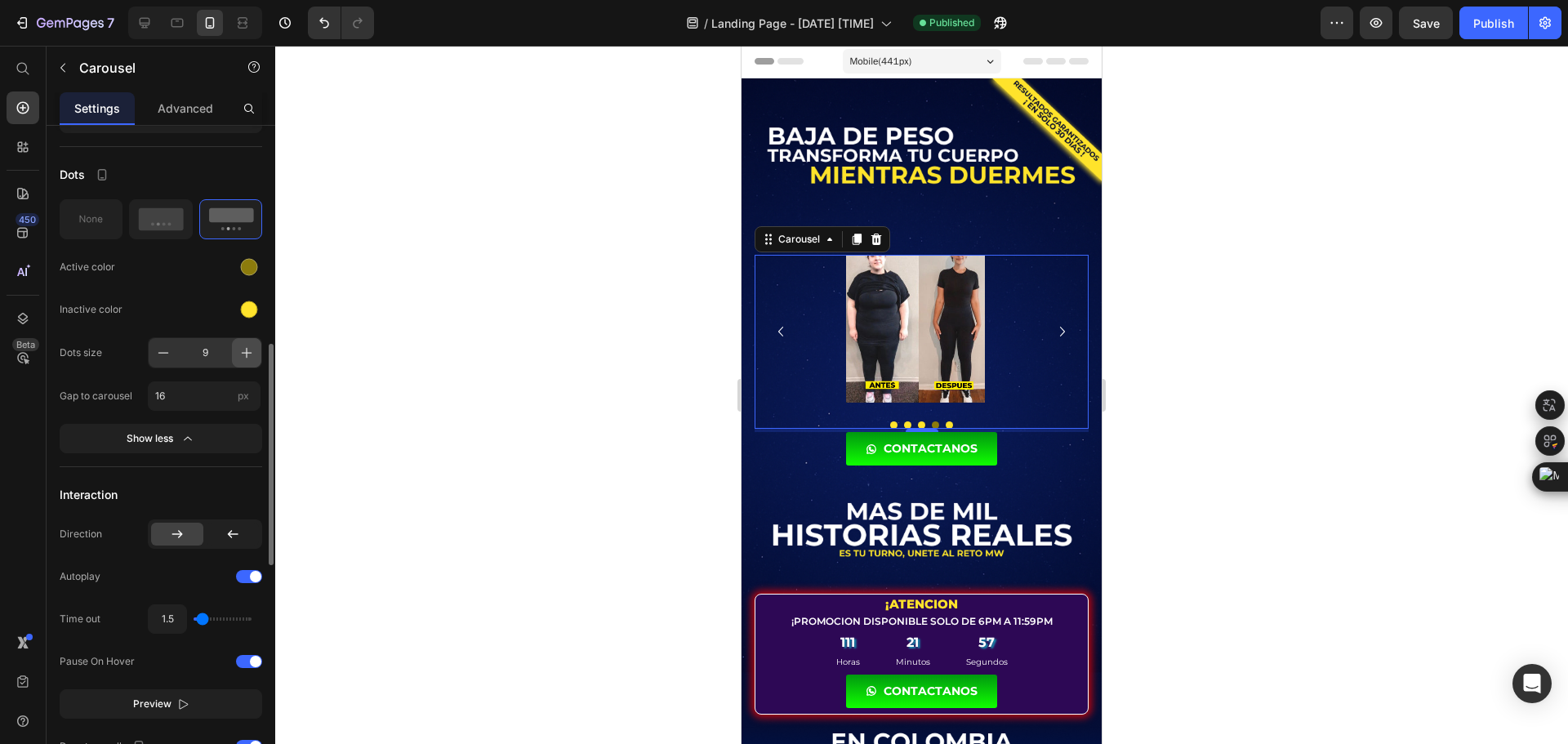 click 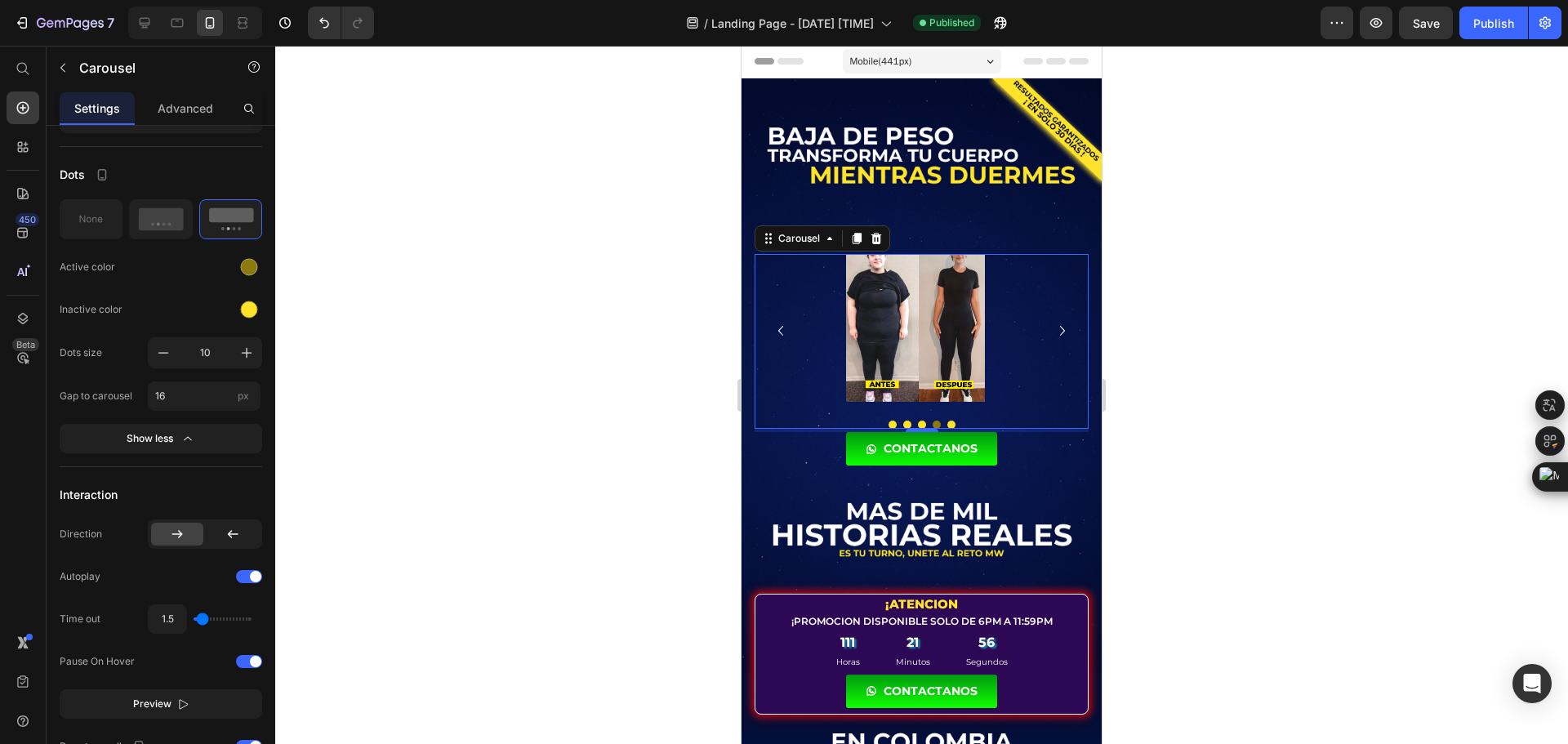 click 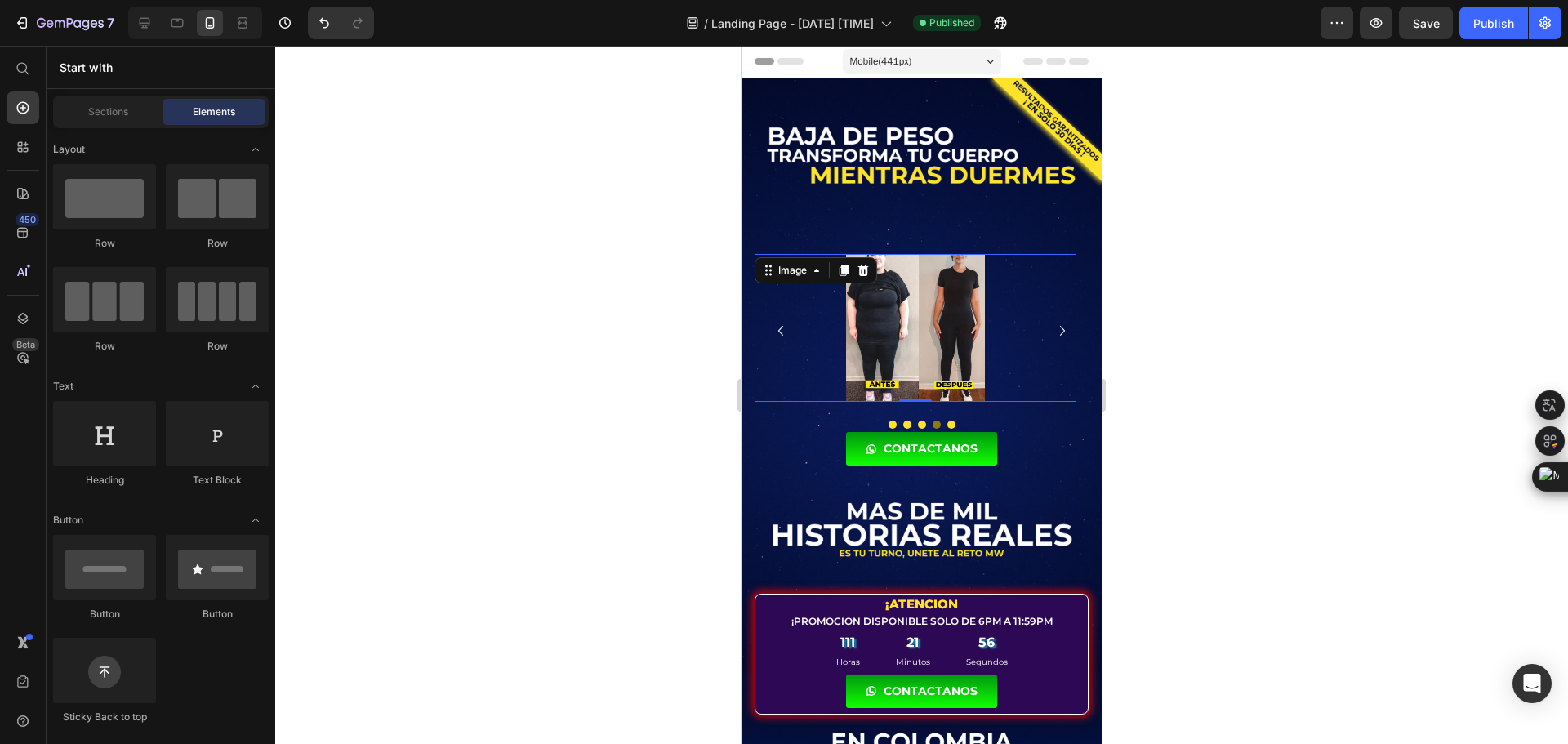 click at bounding box center (915, 327) 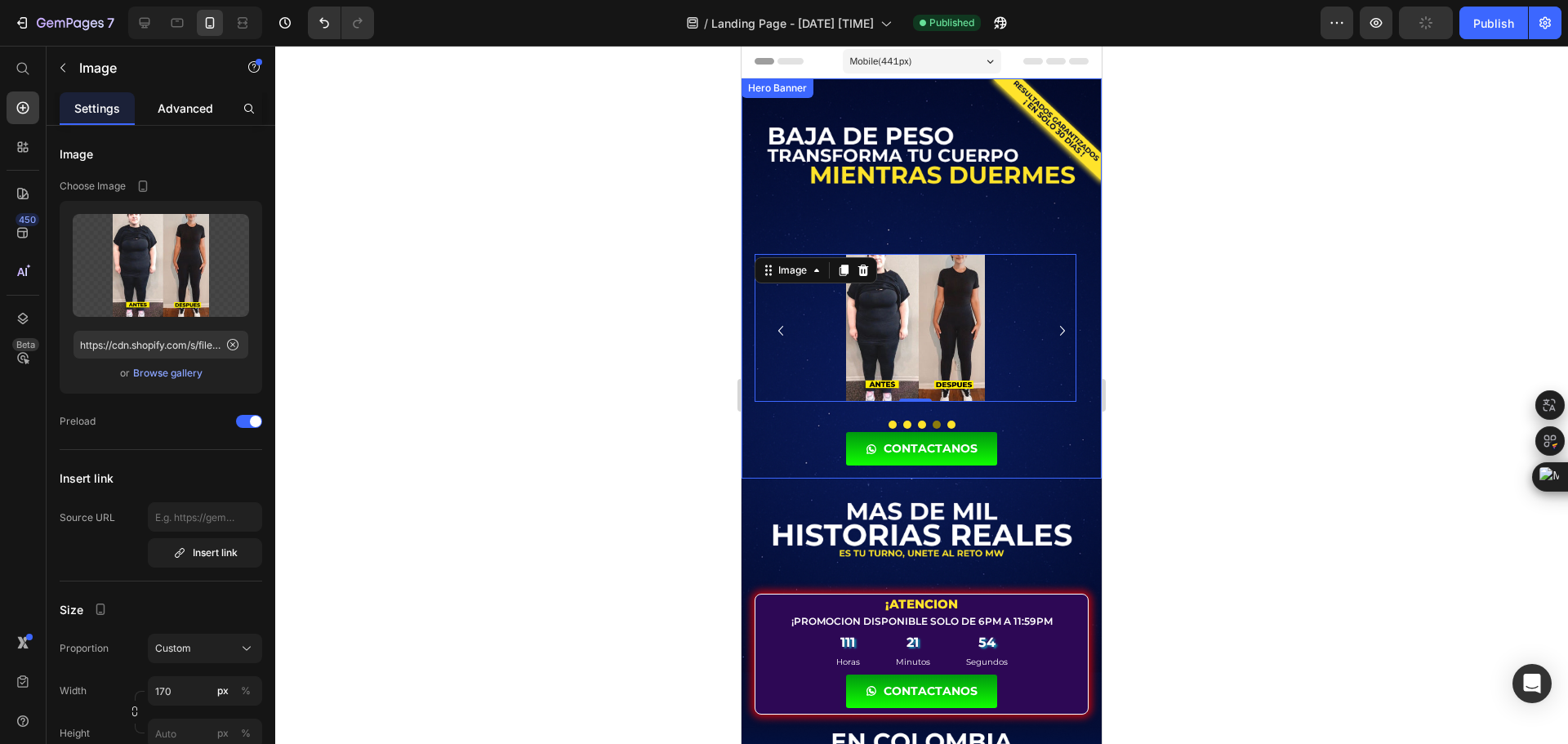 click on "Advanced" 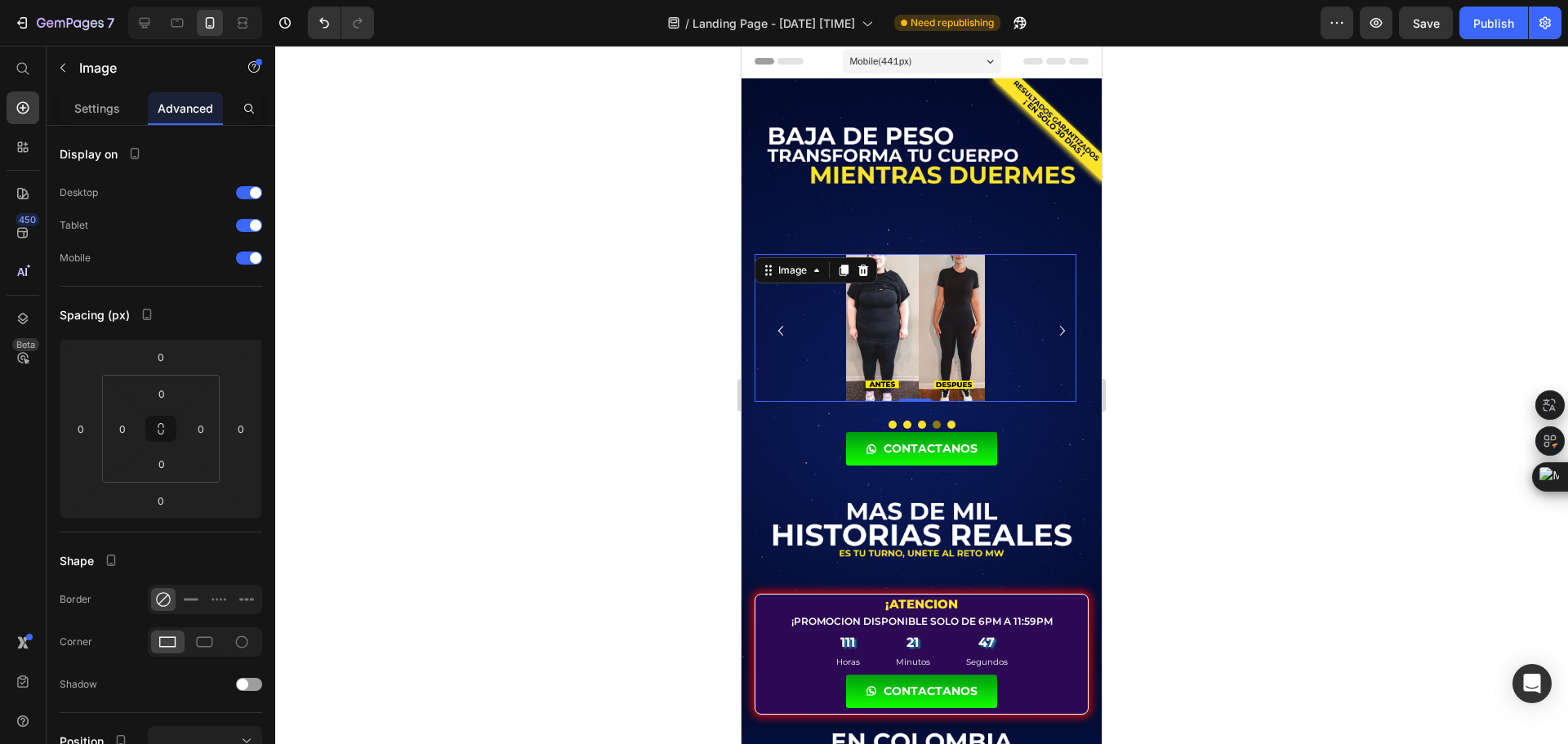 click 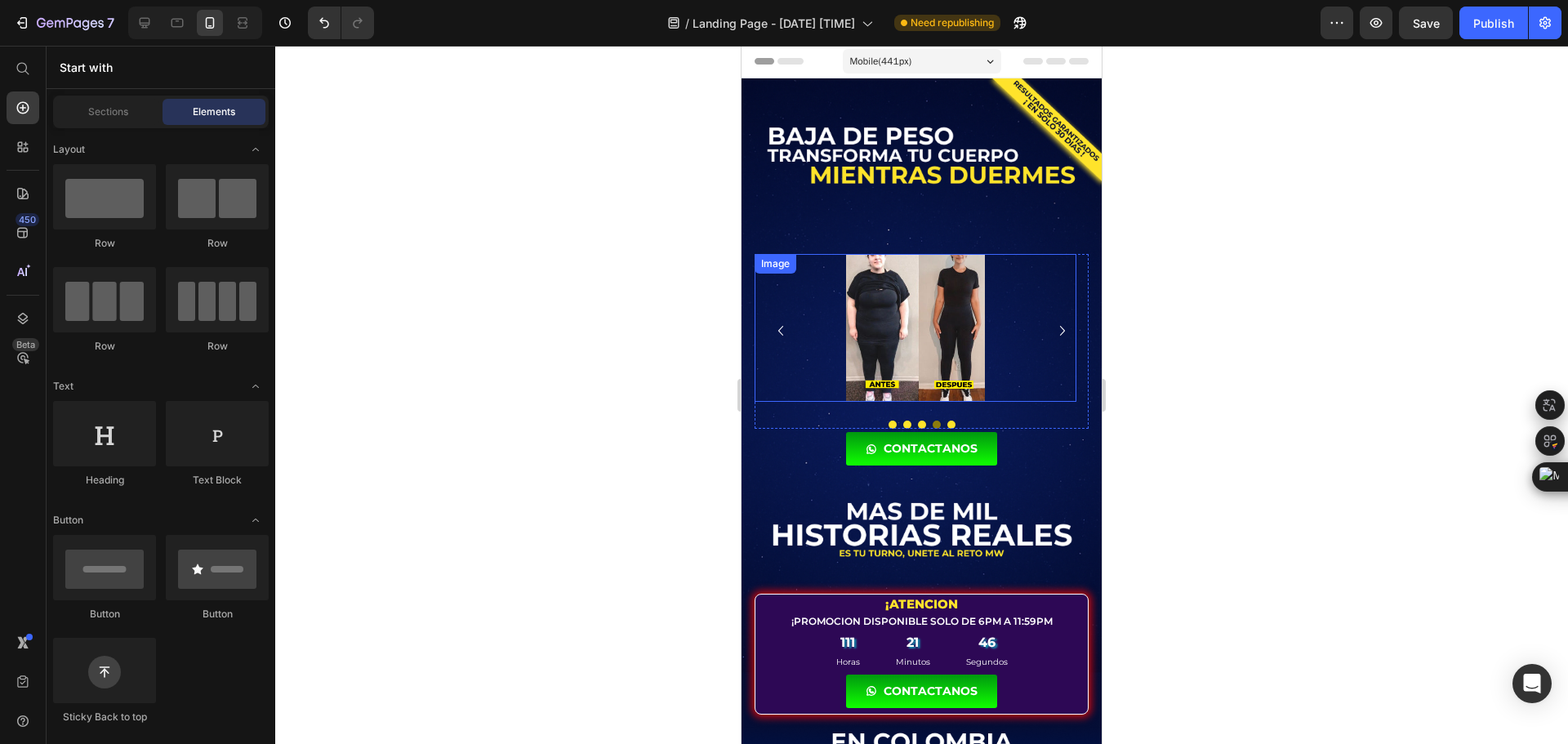 click at bounding box center (915, 327) 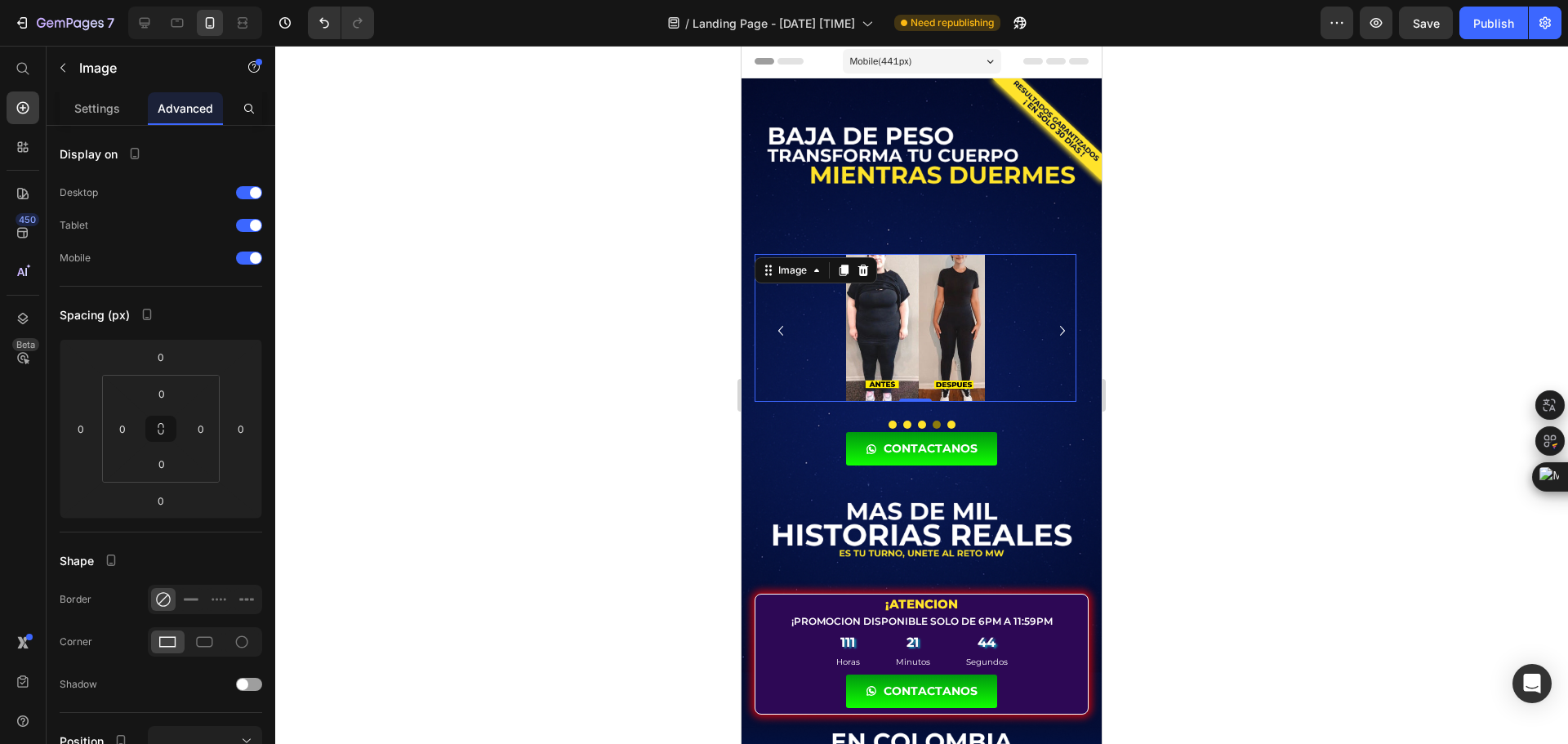 click at bounding box center (915, 327) 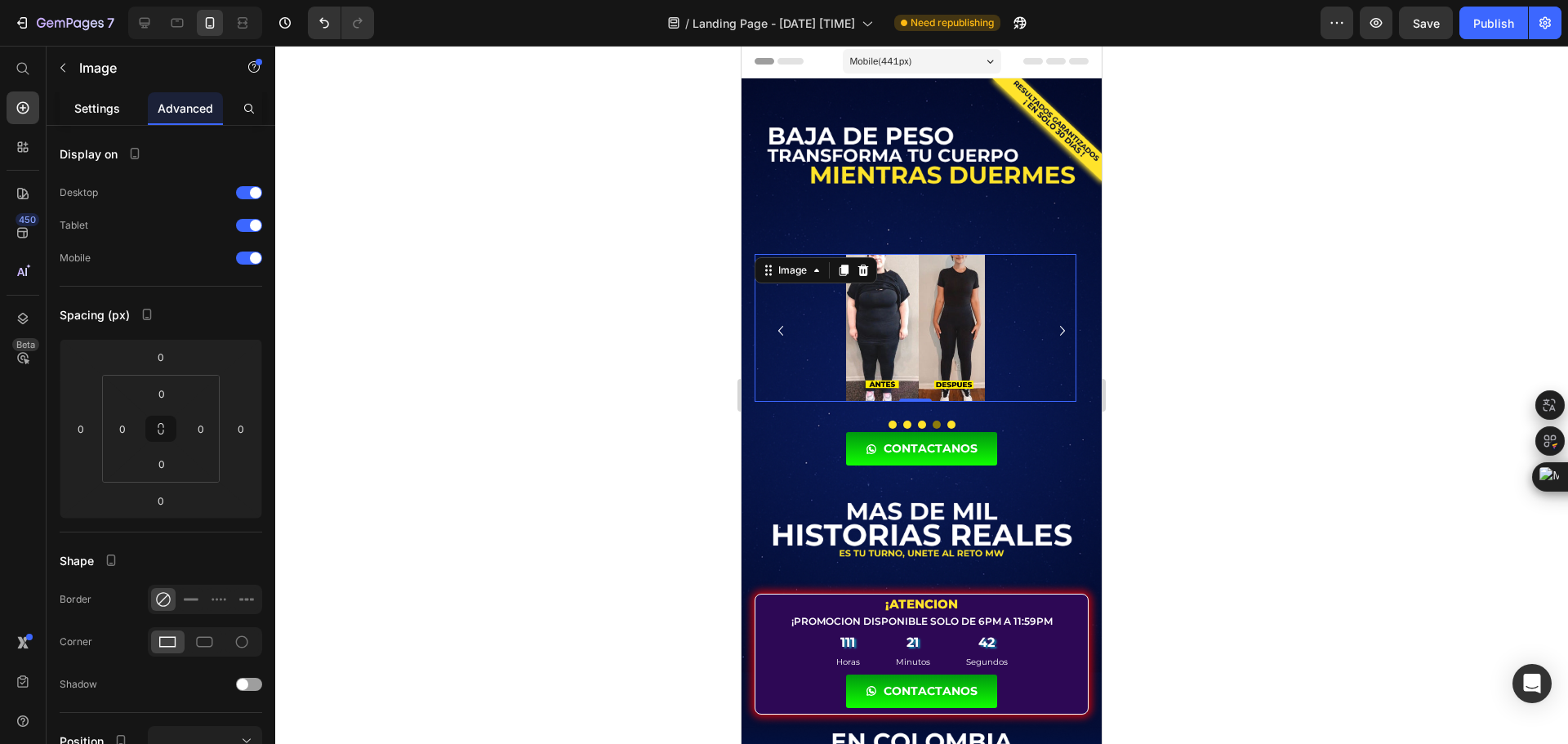 click on "Settings" at bounding box center (97, 108) 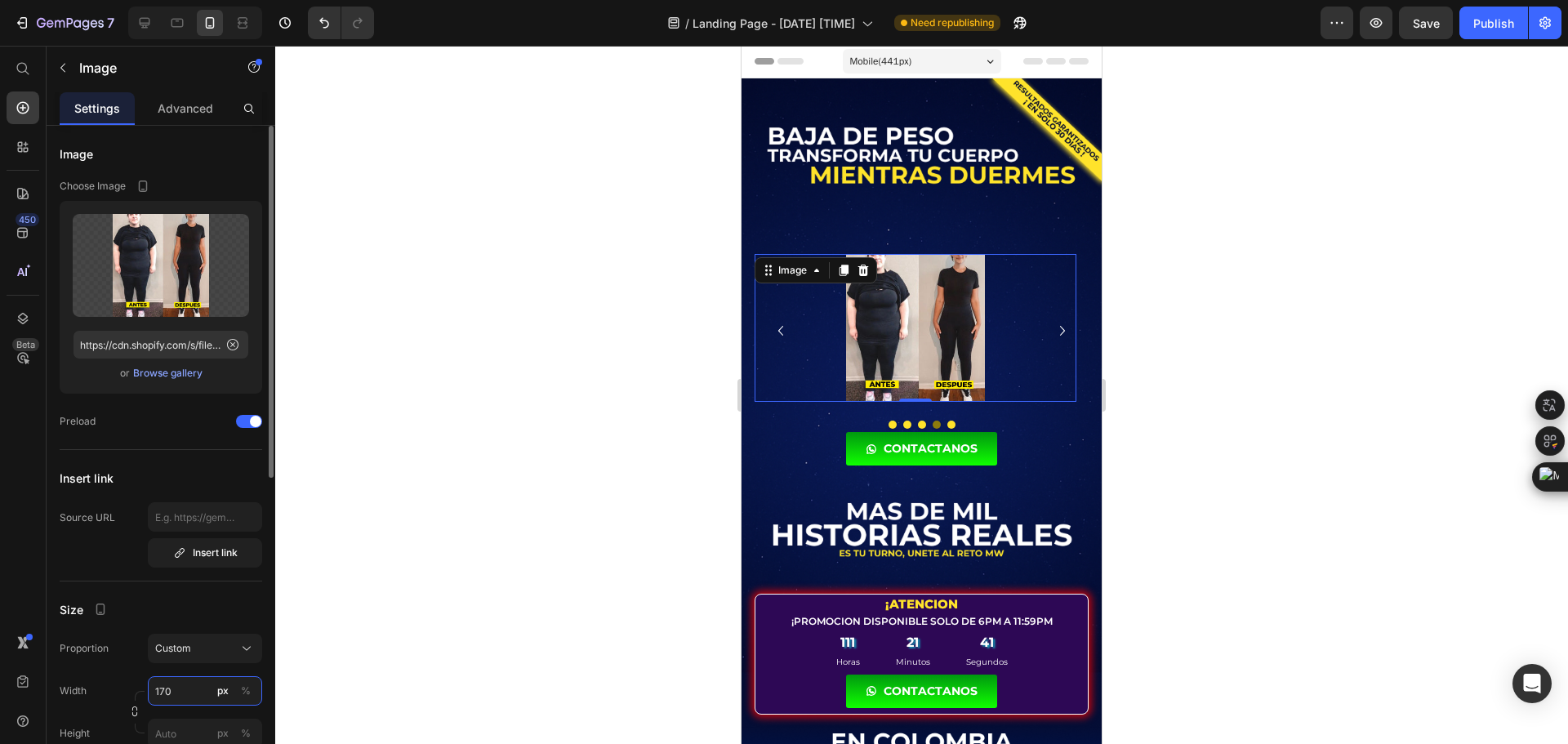 click on "170" at bounding box center (205, 691) 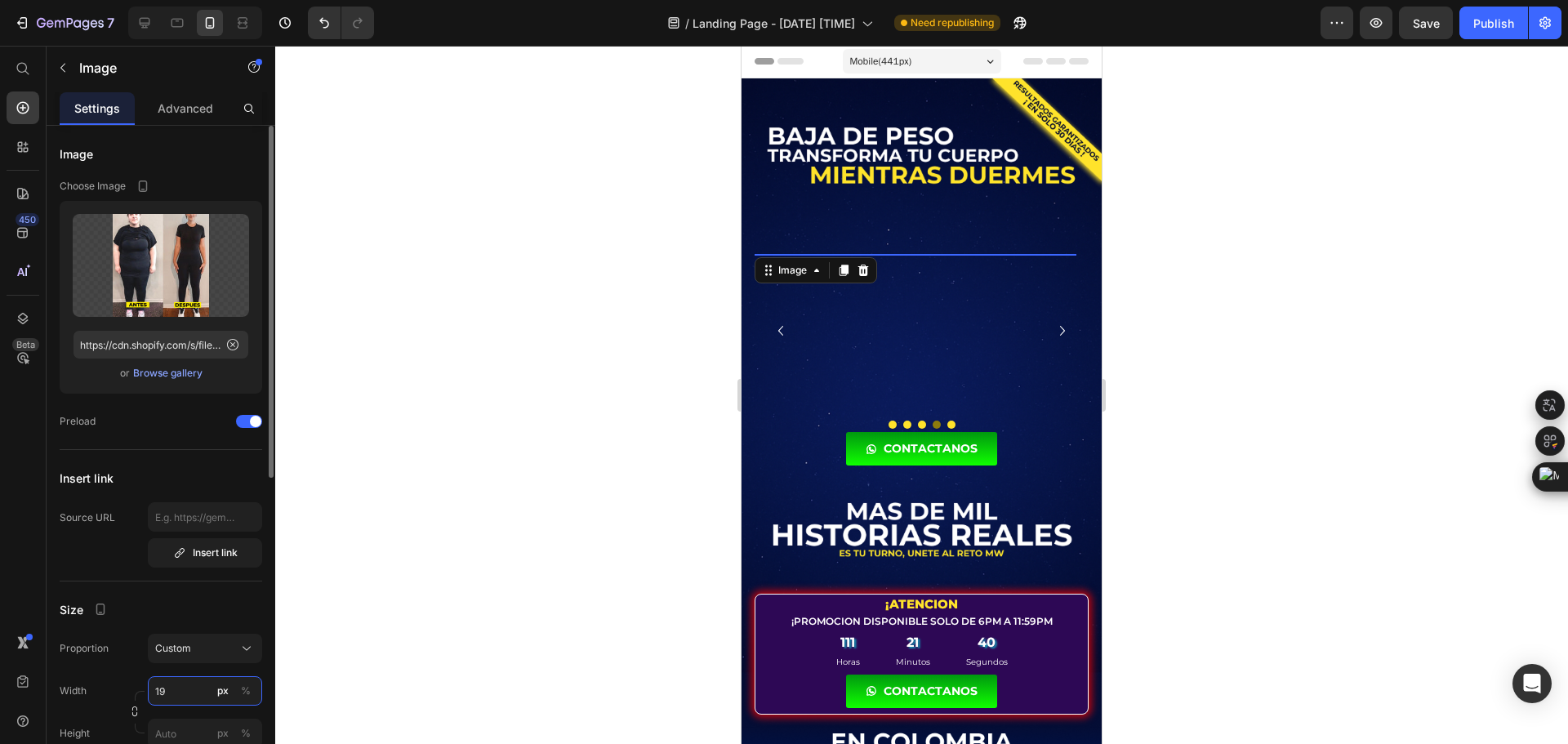 type on "190" 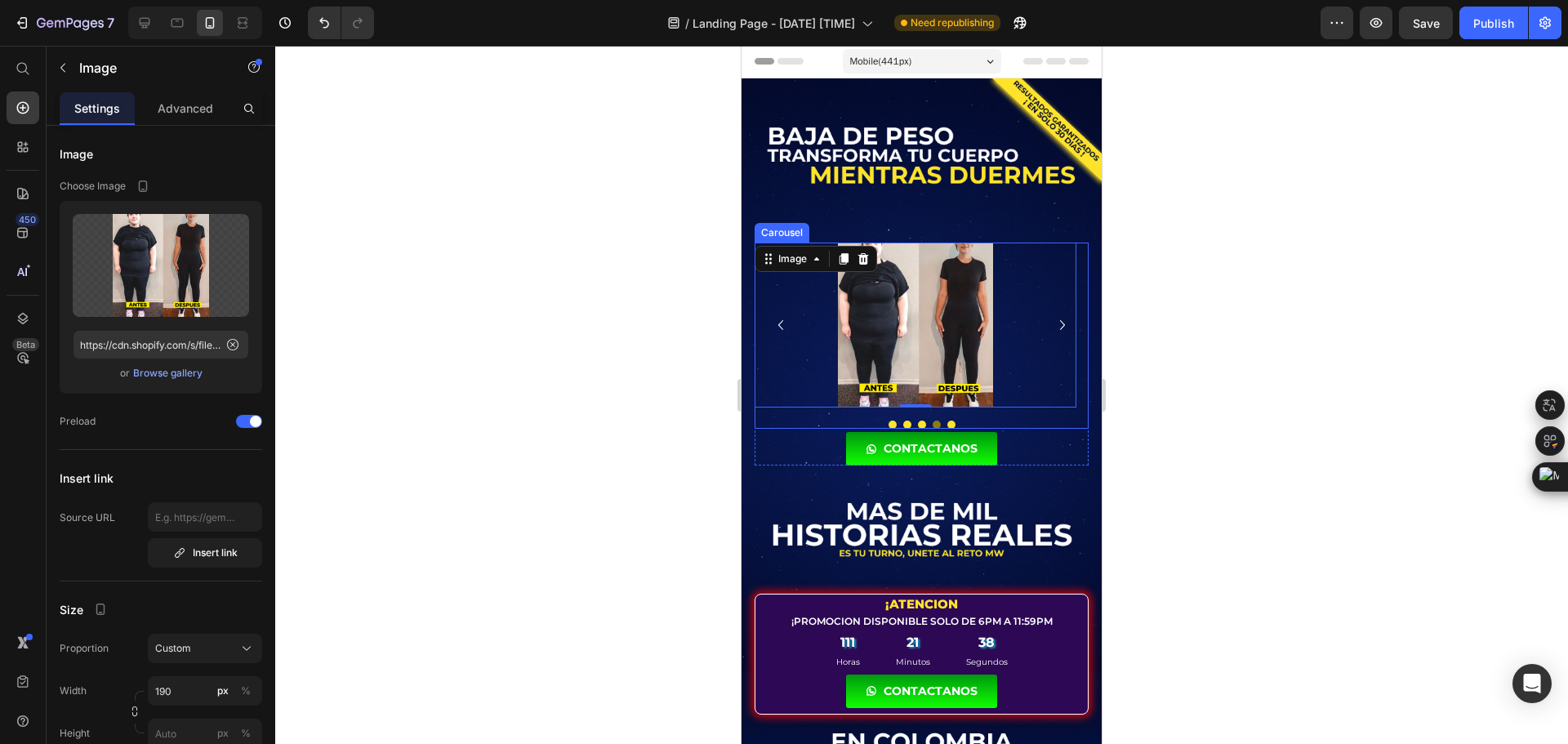 click 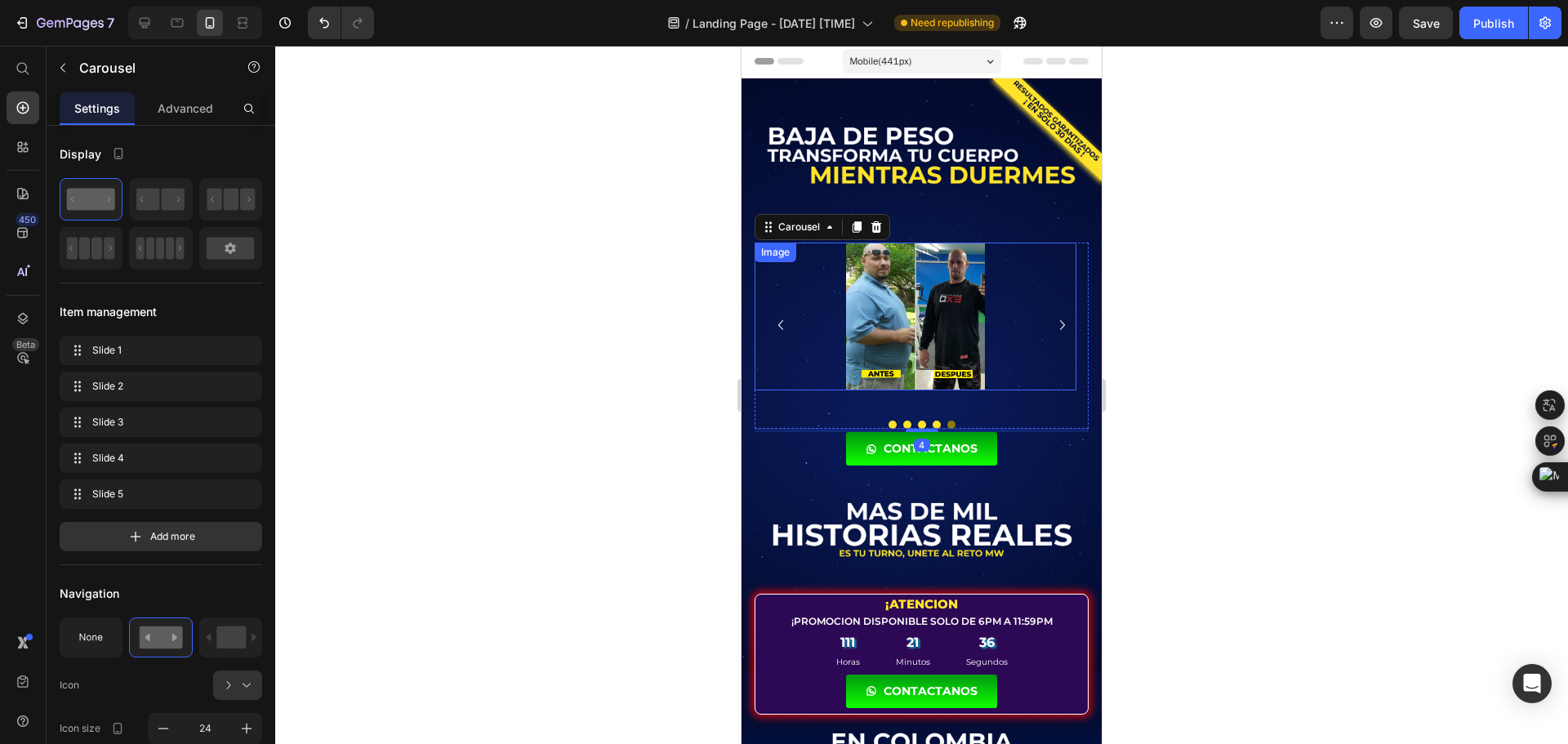 click at bounding box center (915, 316) 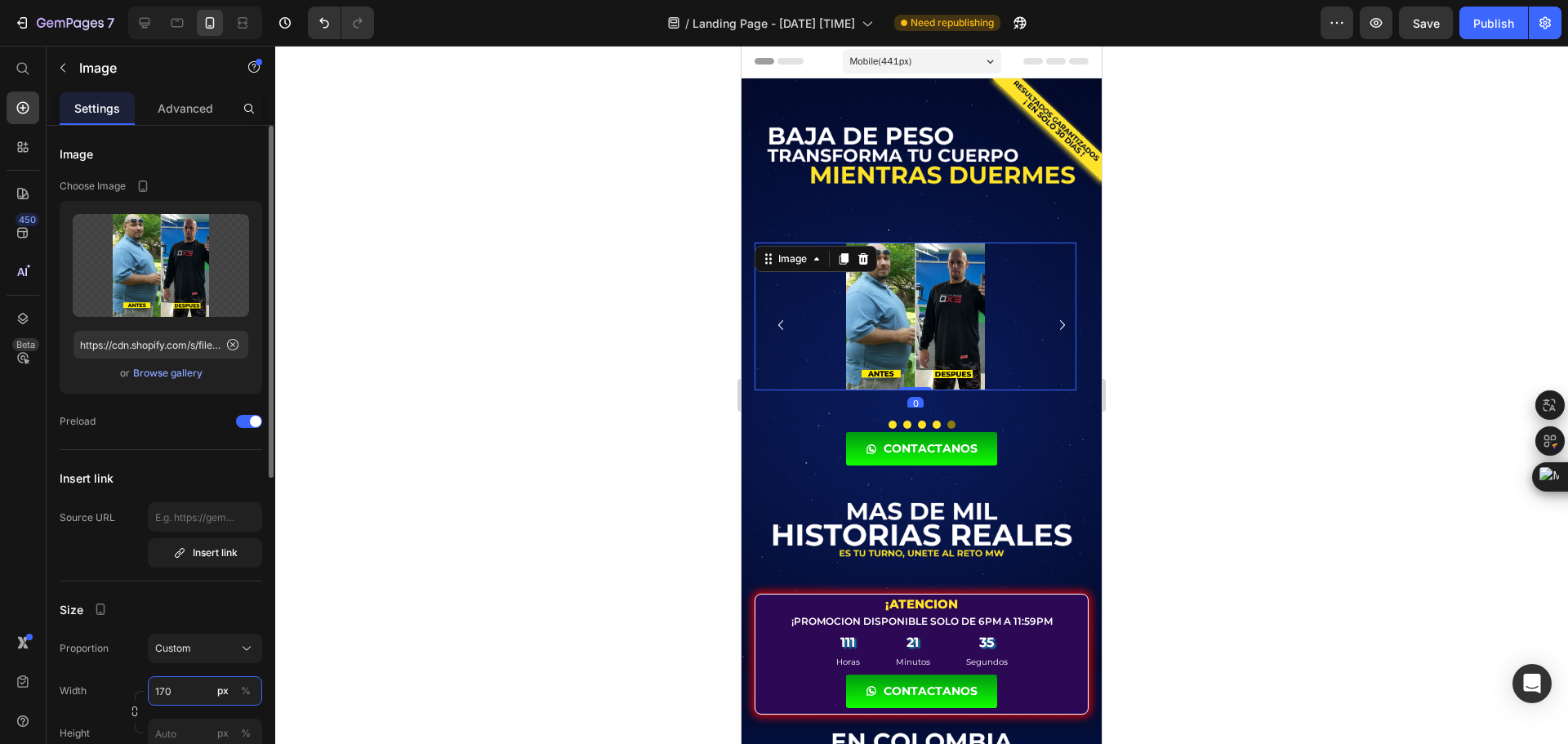 click on "170" at bounding box center [205, 691] 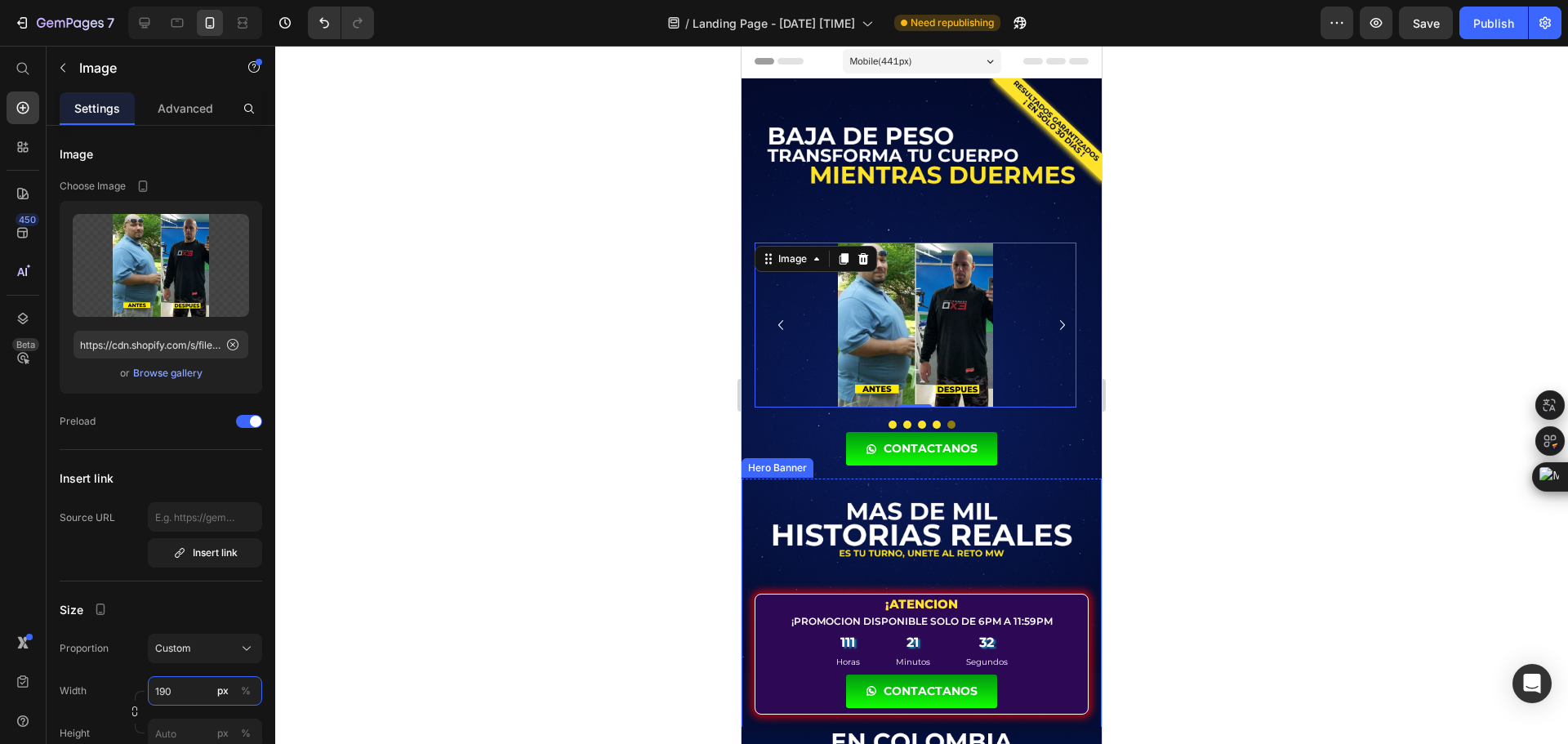 type on "190" 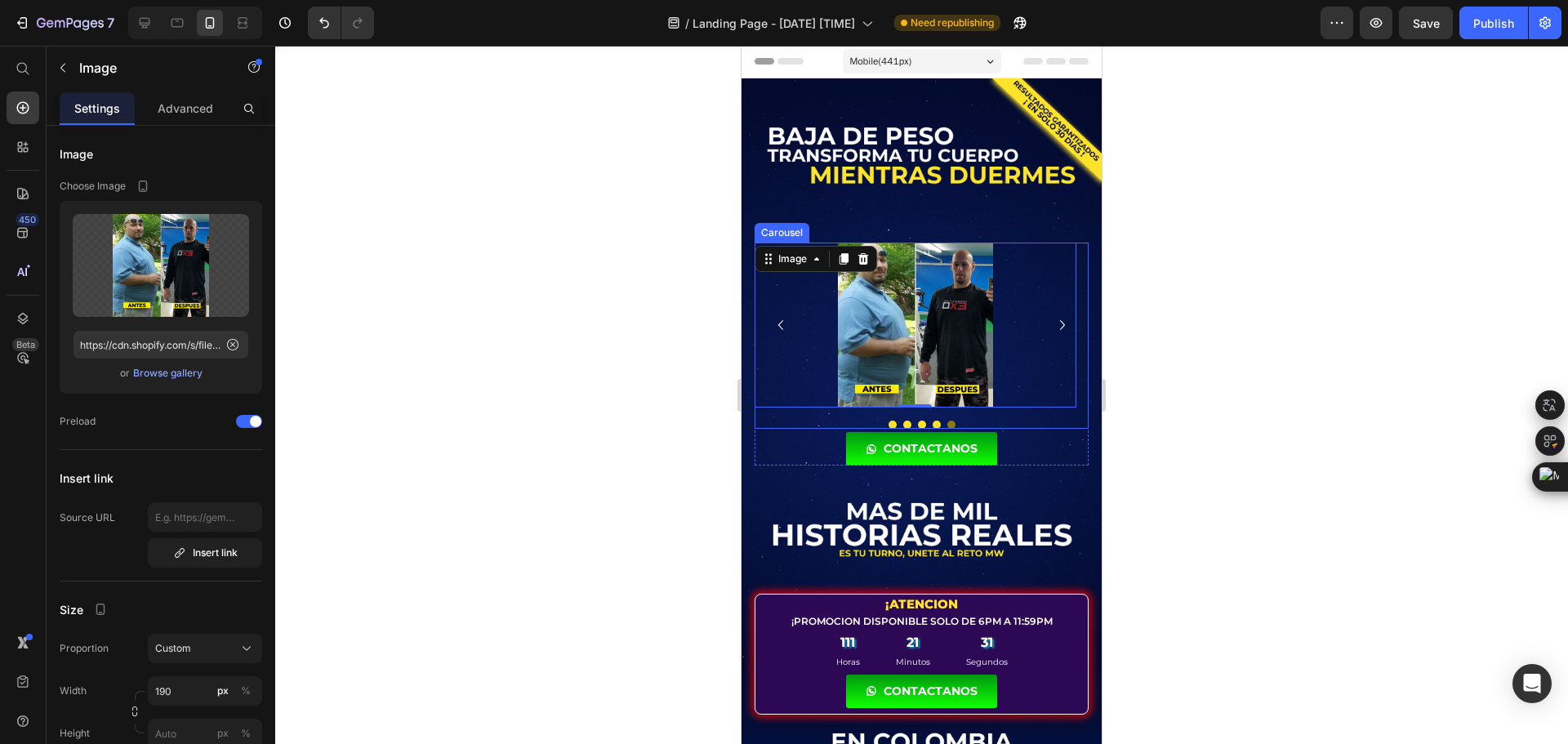 click 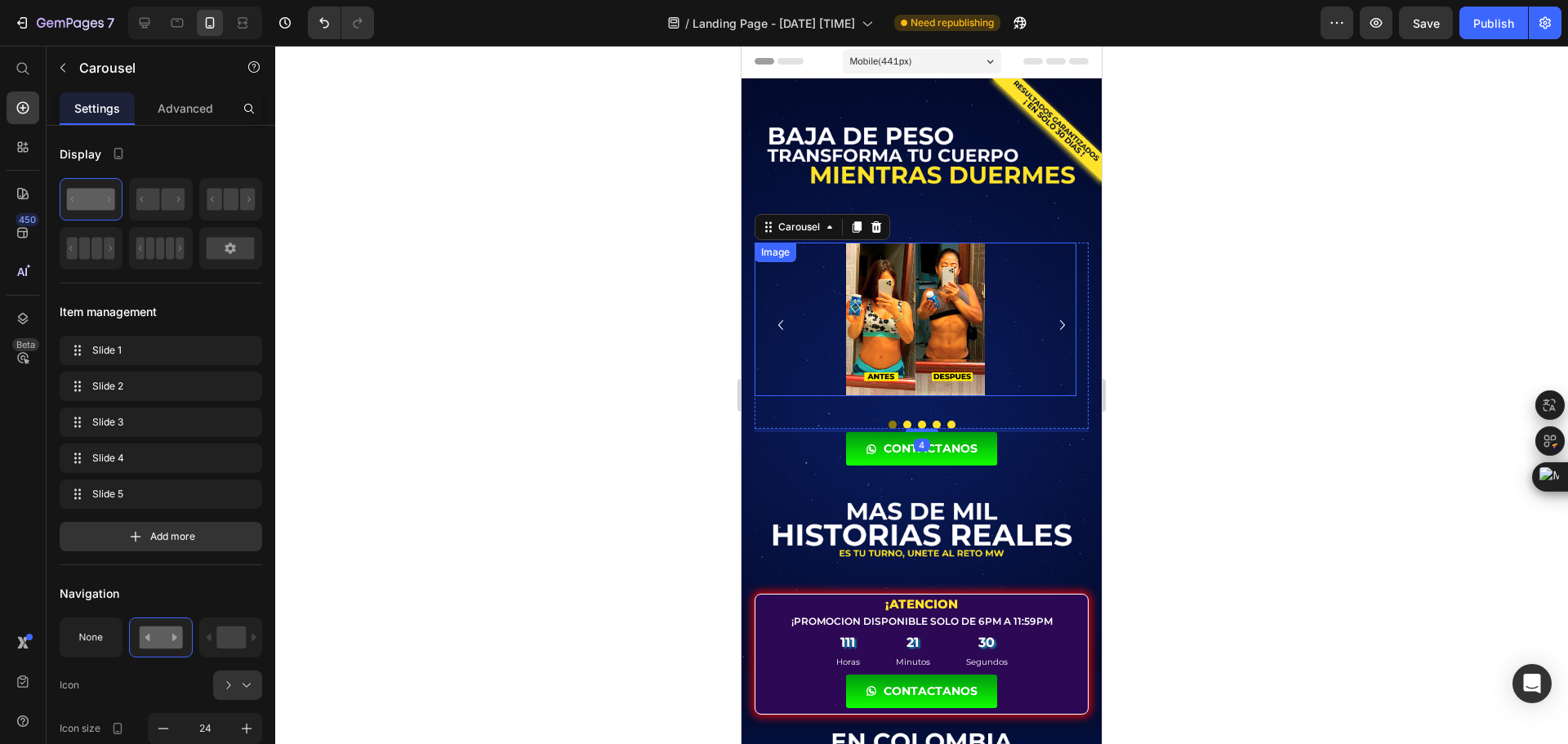 click at bounding box center (915, 319) 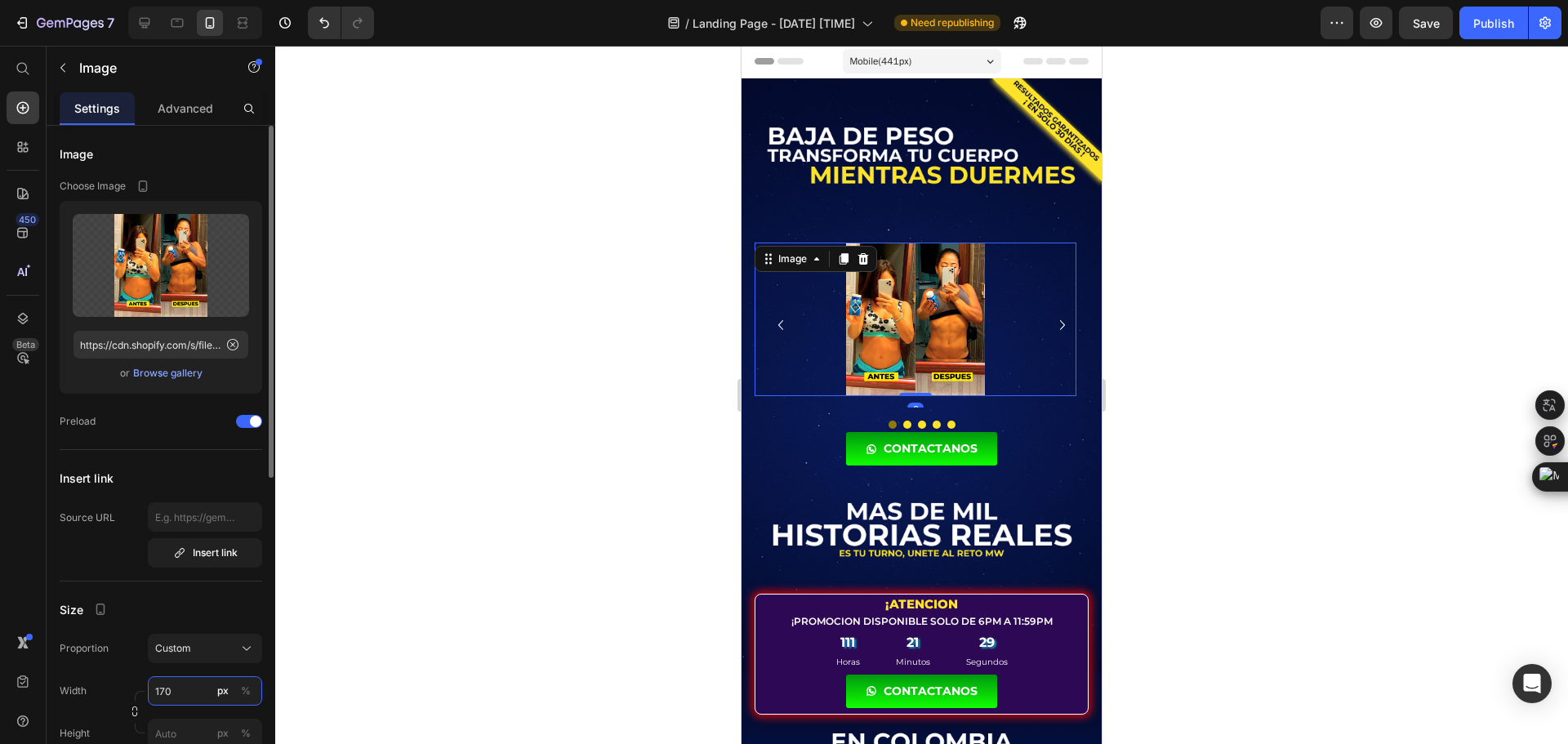 click on "170" at bounding box center (205, 691) 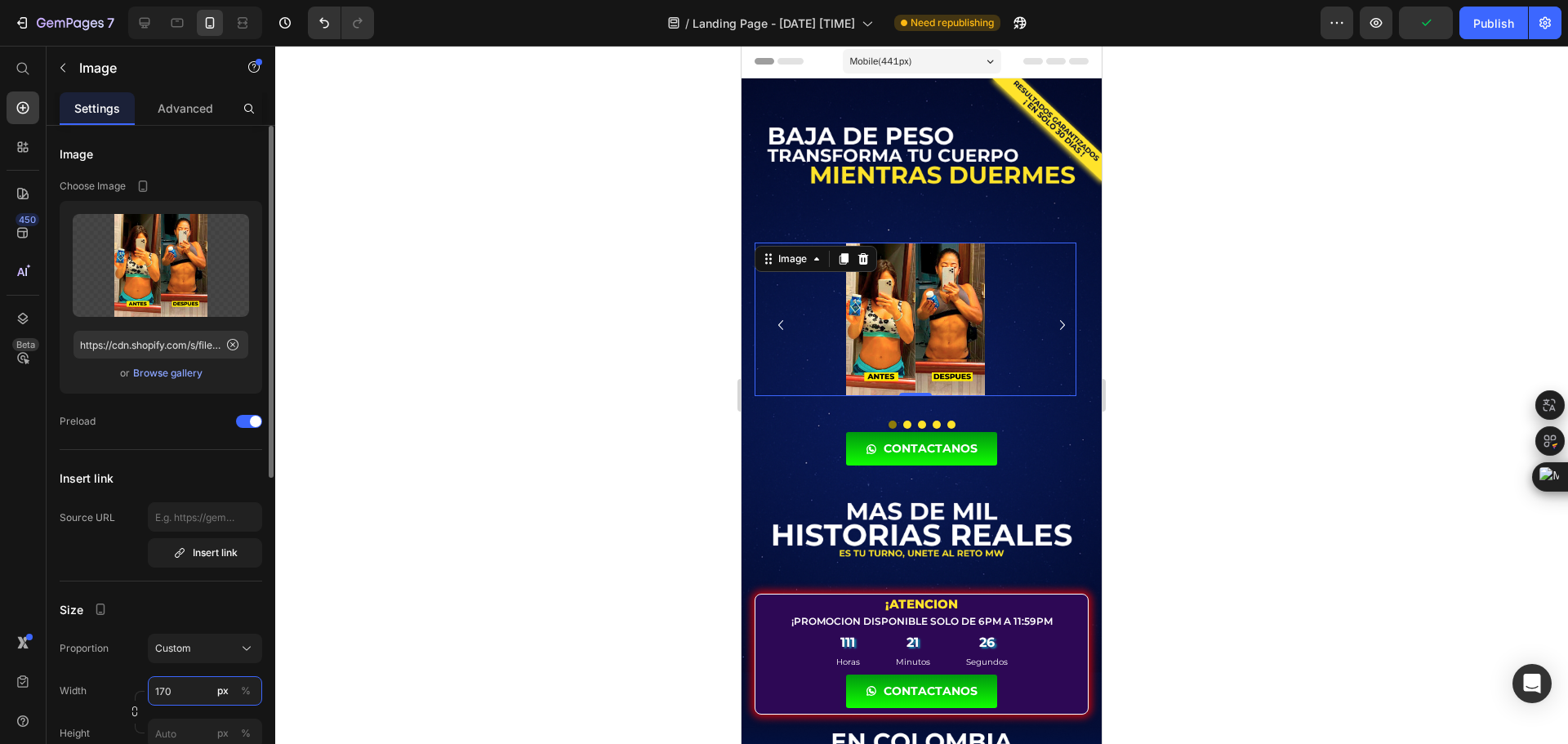 click on "170" at bounding box center [205, 691] 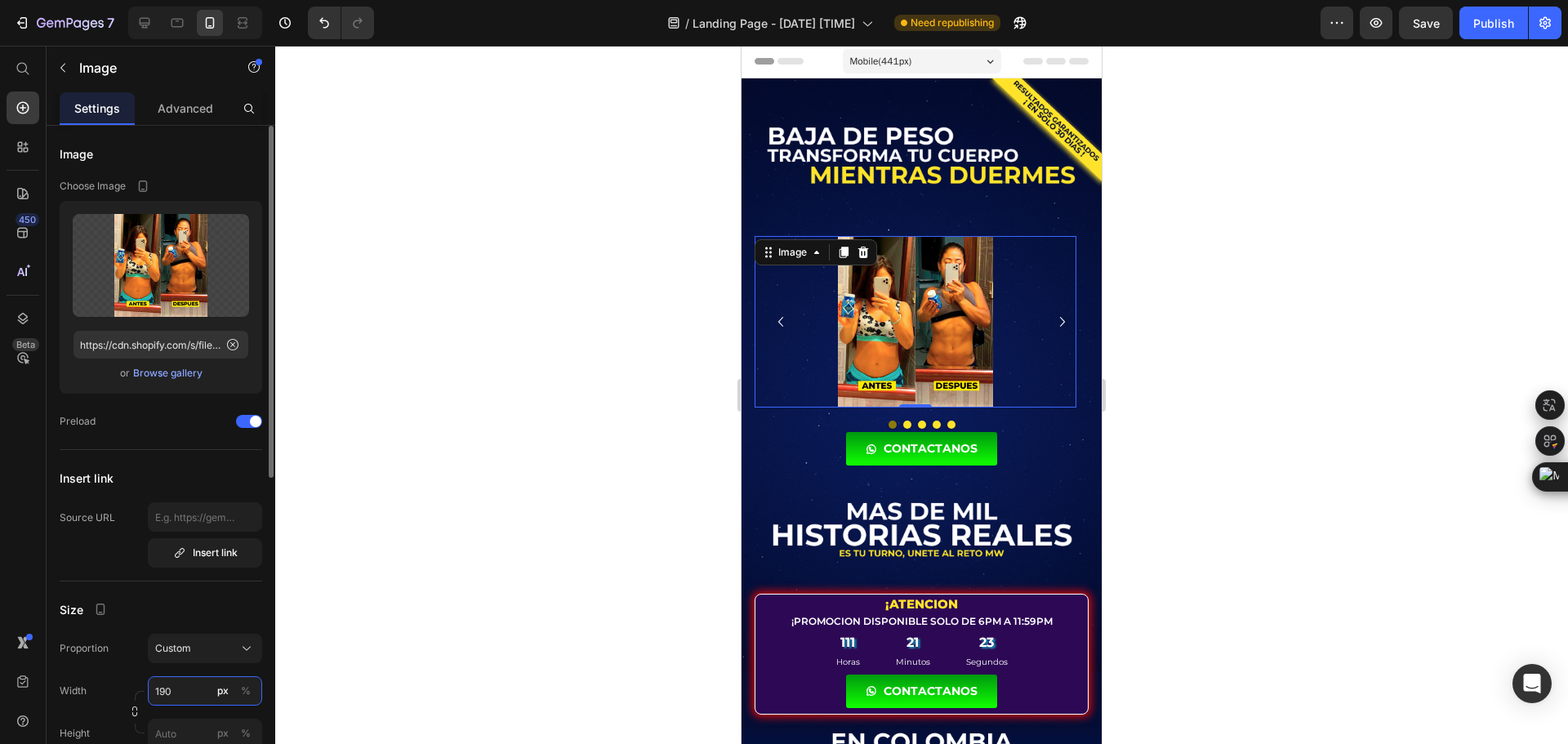 type on "190" 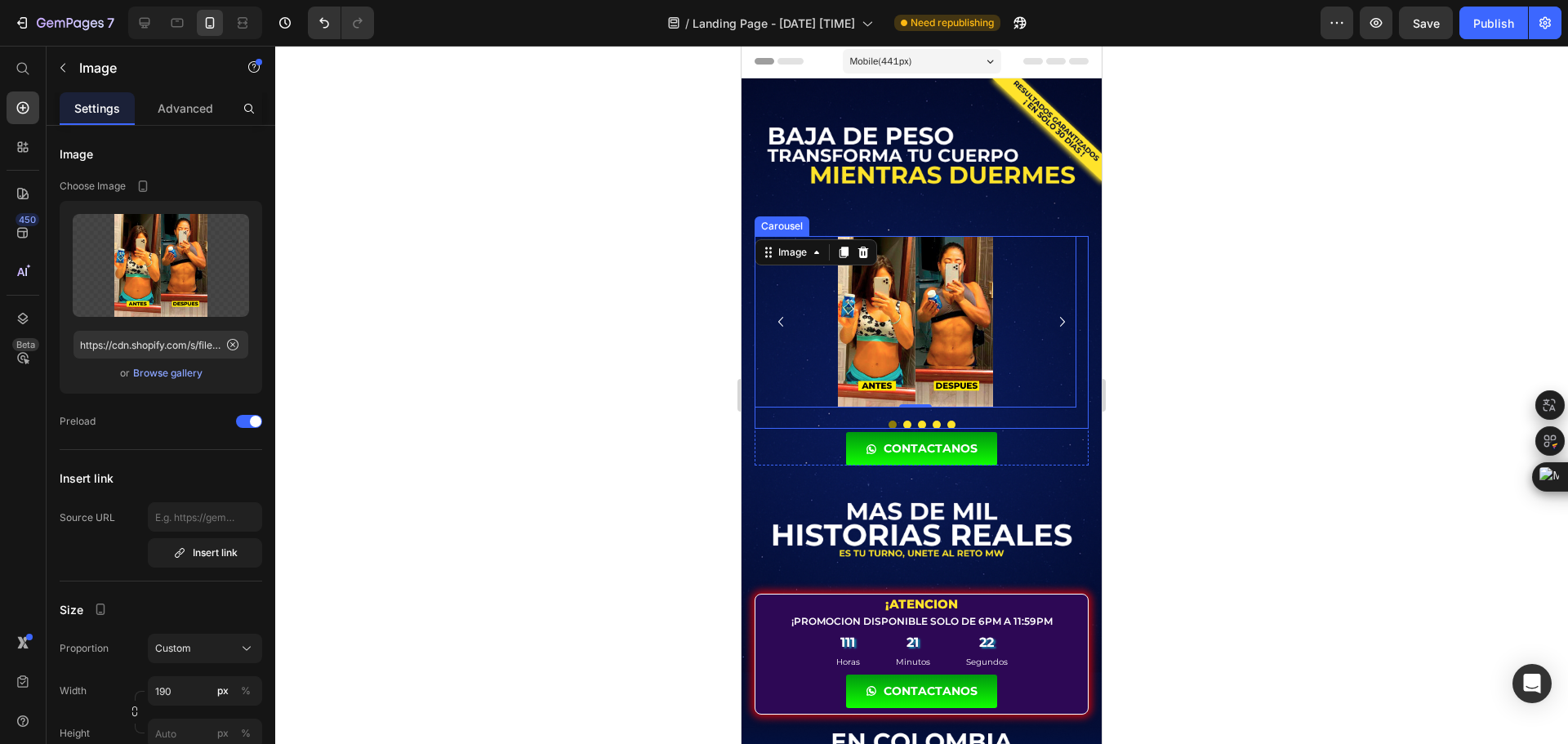 click 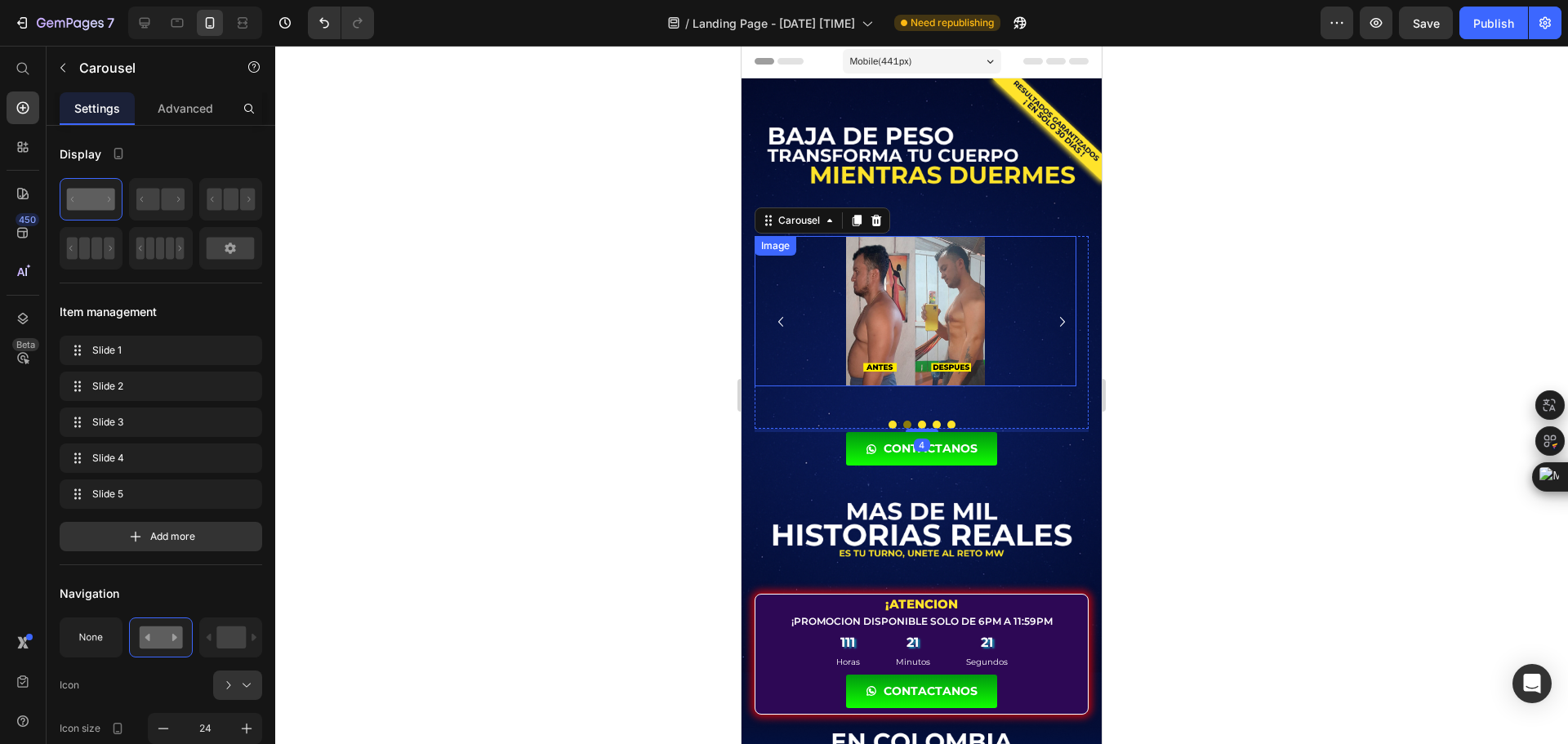 click at bounding box center [915, 311] 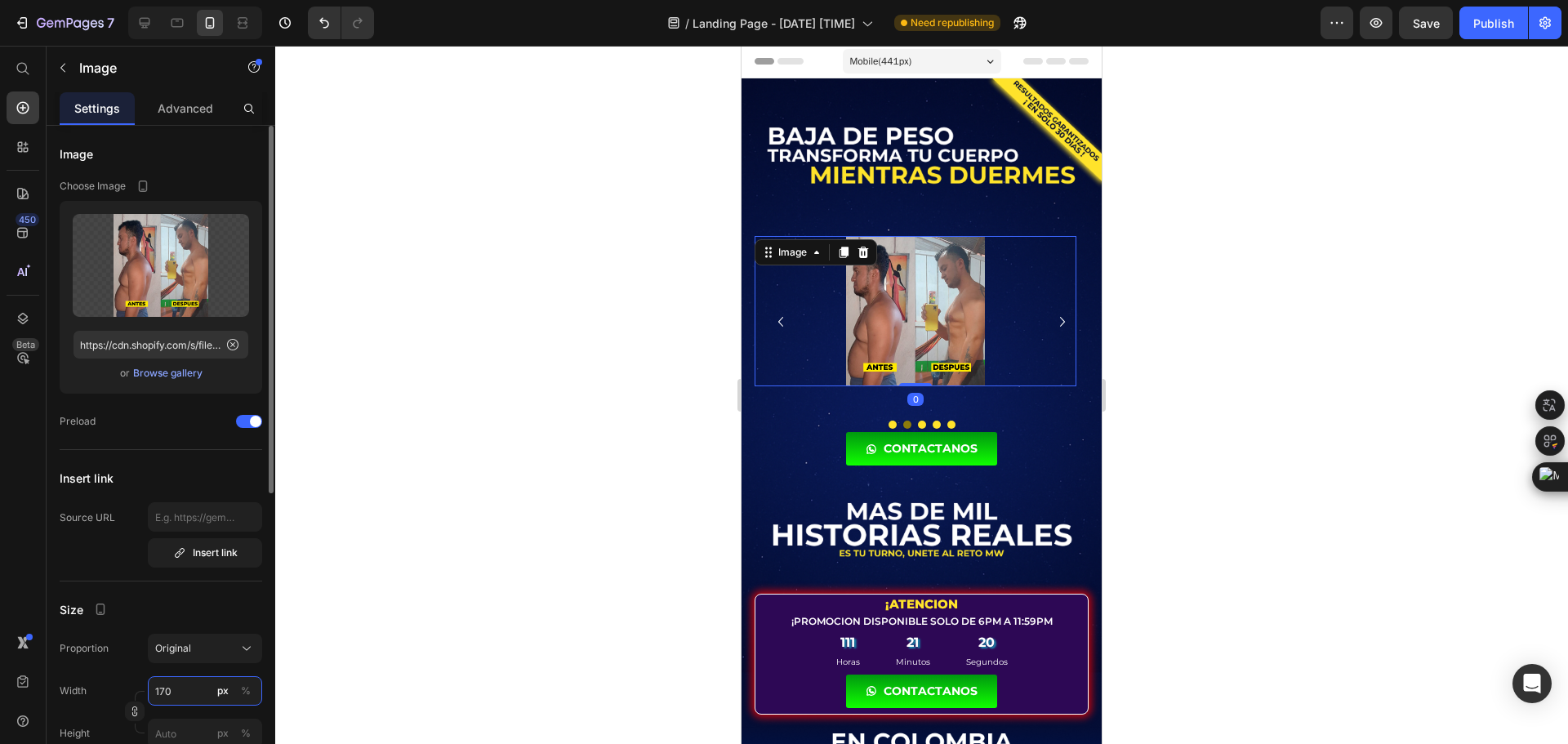 click on "170" at bounding box center (205, 691) 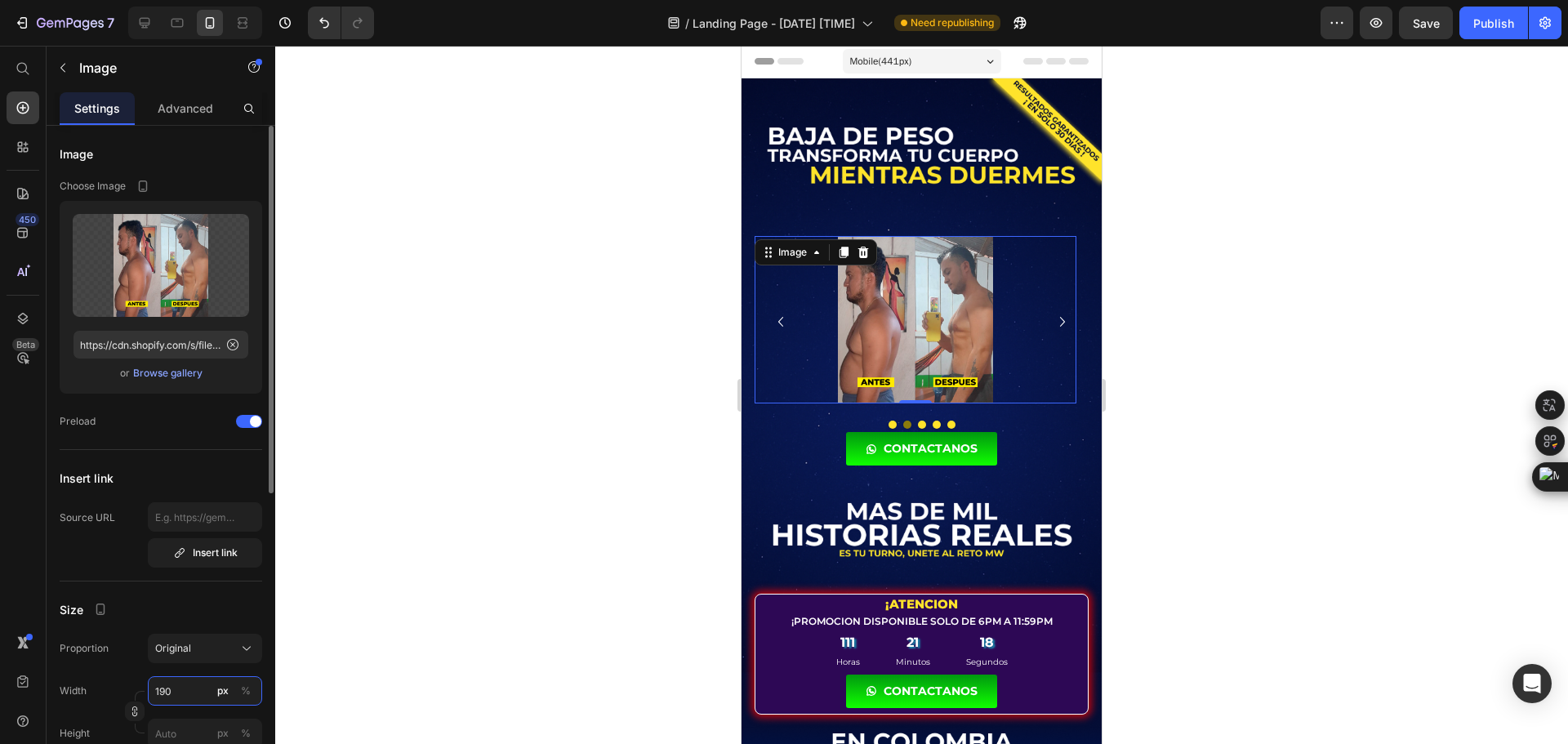 type on "190" 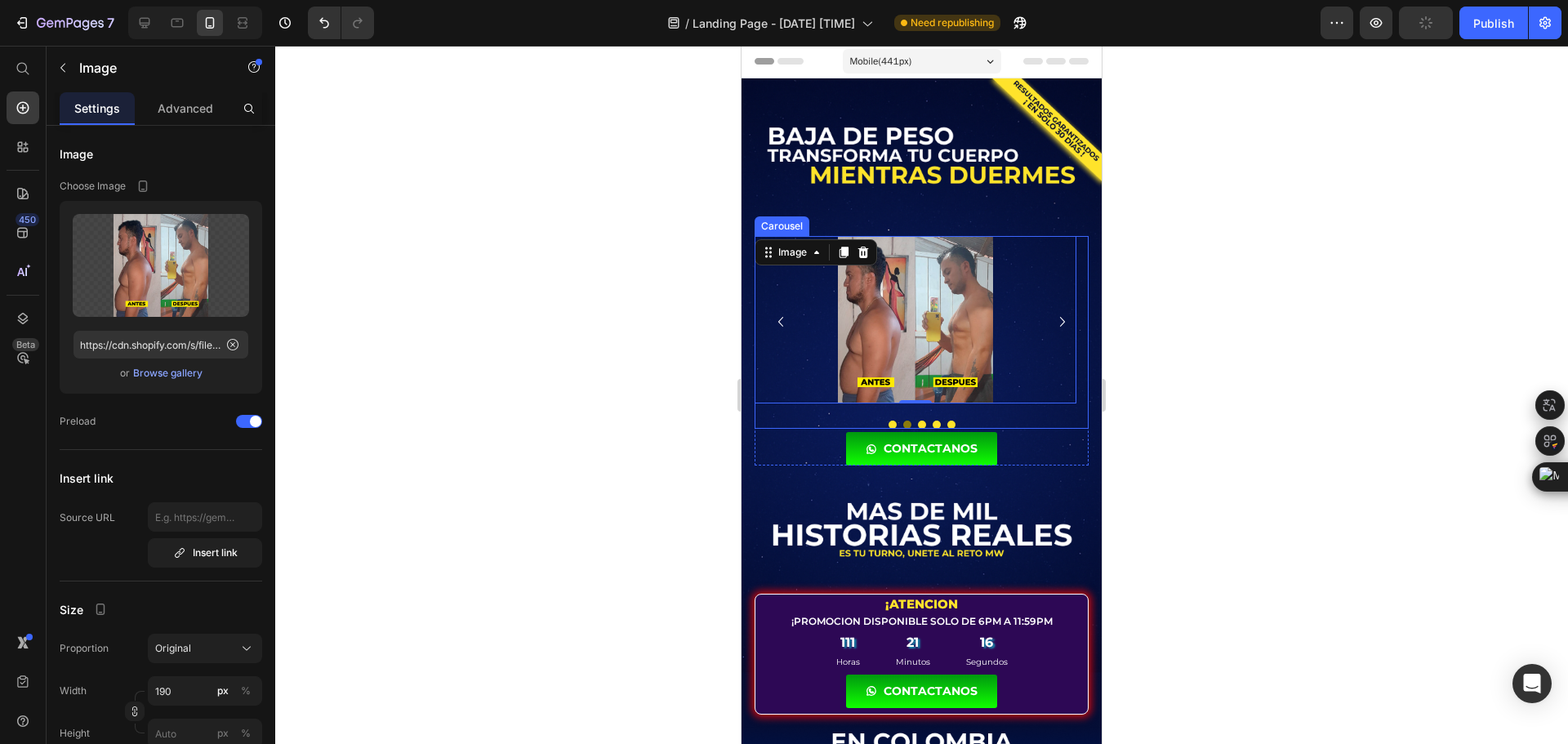 click 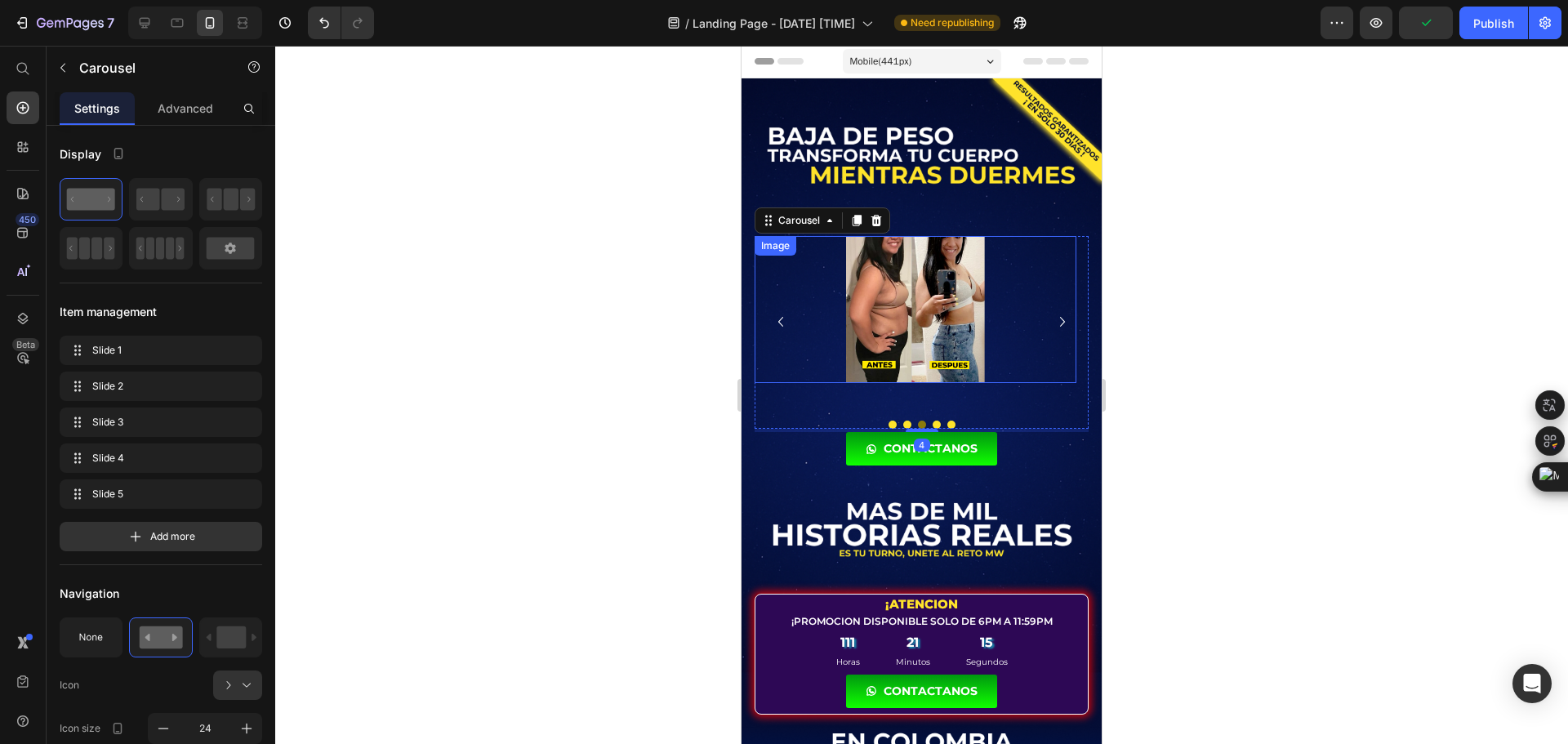 click at bounding box center [915, 310] 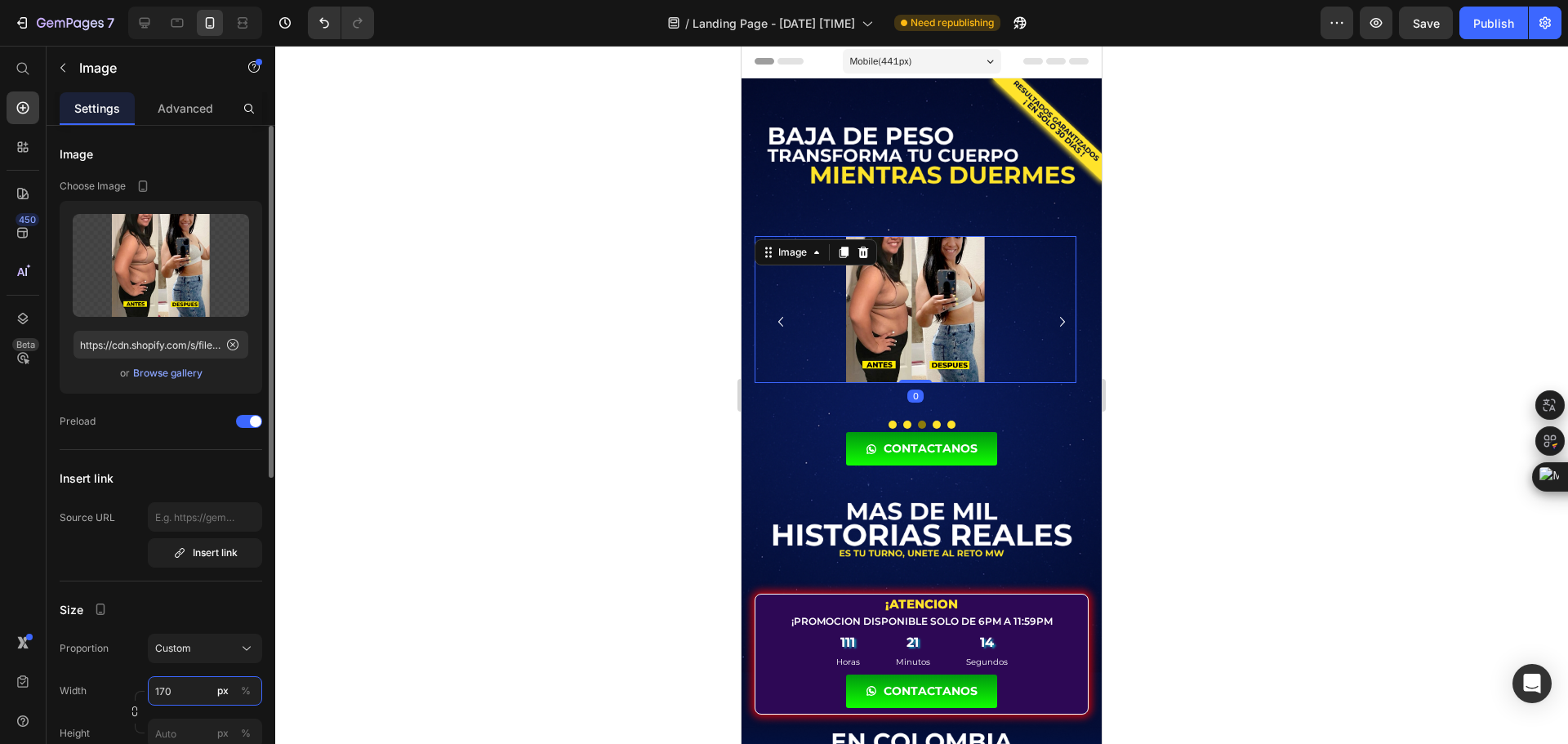 click on "170" at bounding box center (205, 691) 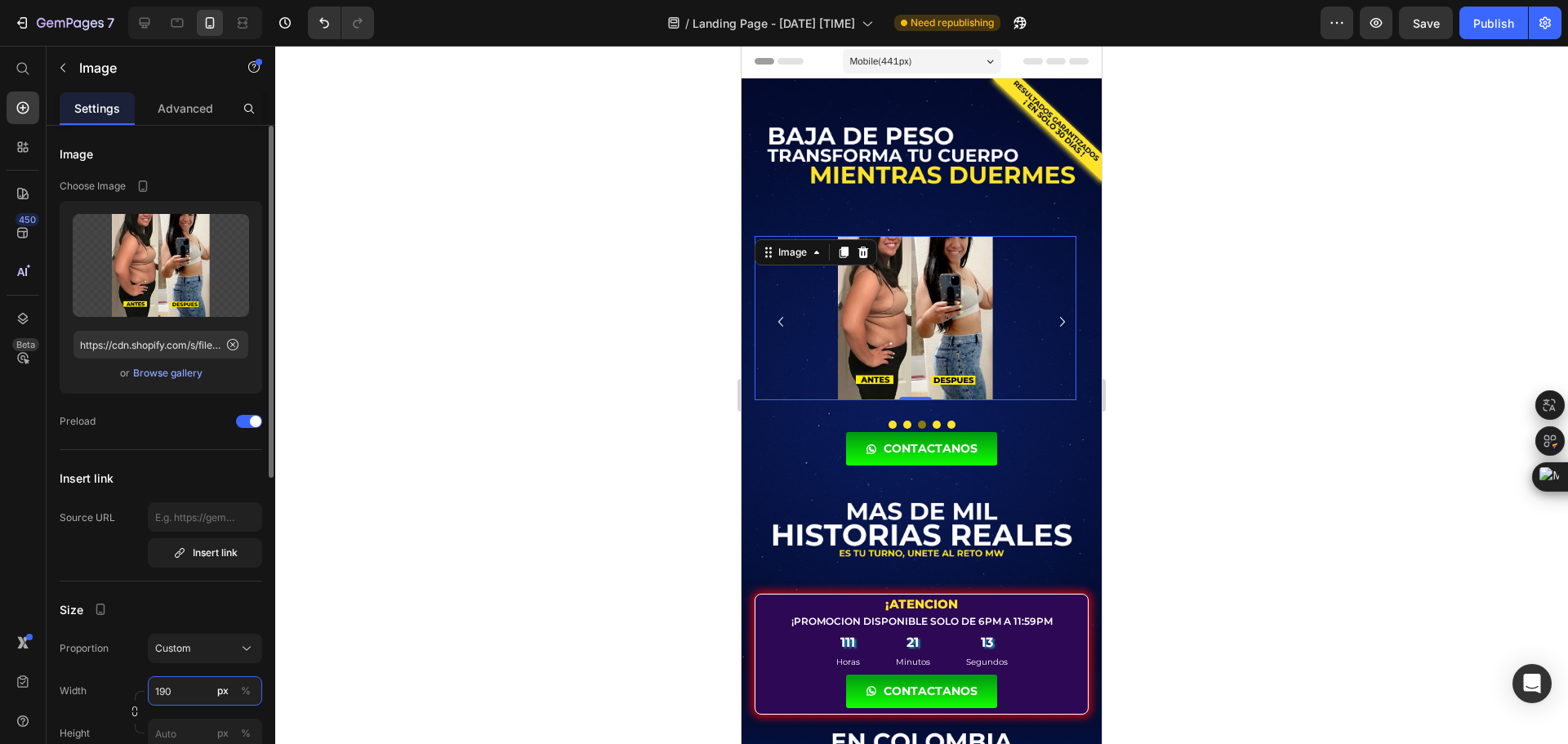 type on "190" 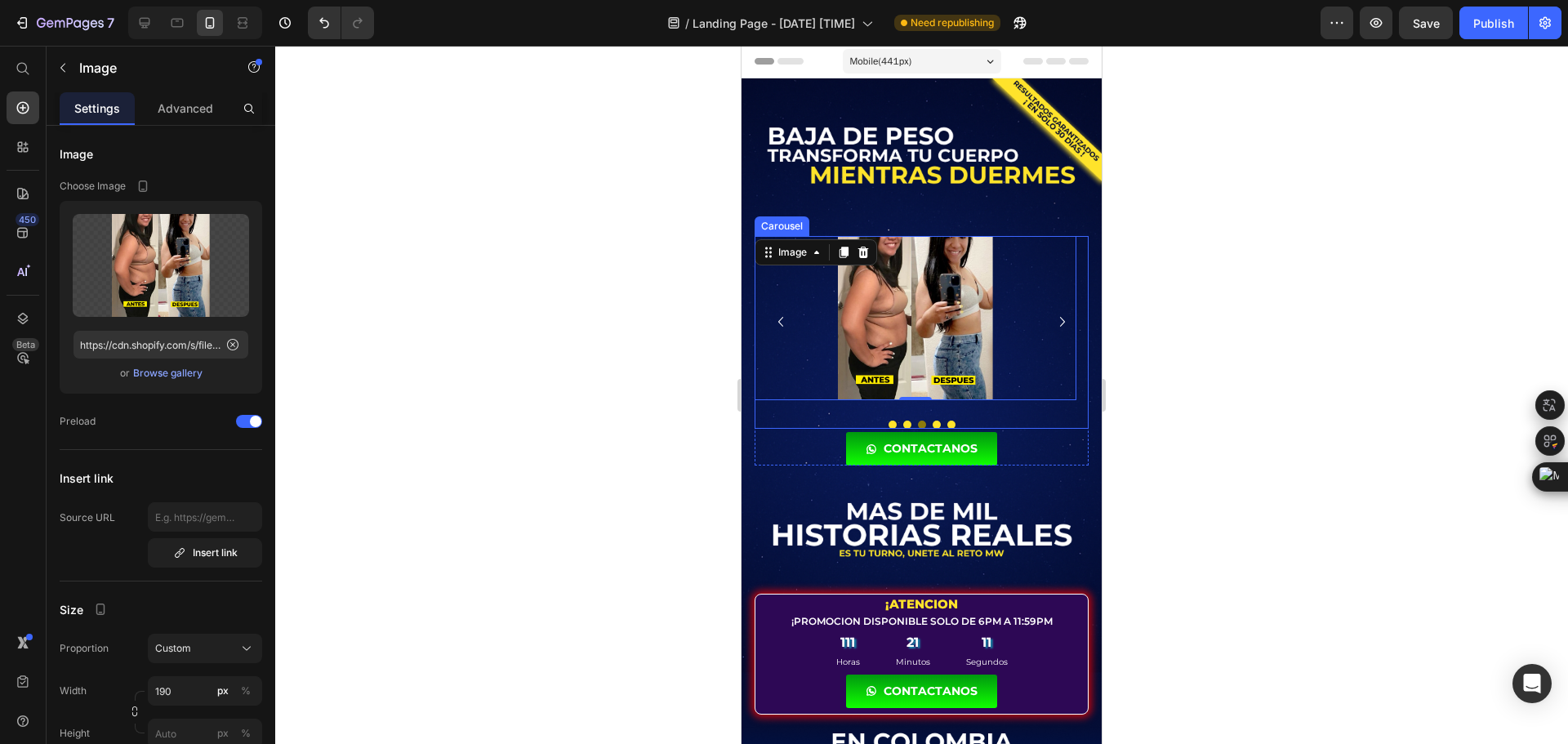 click 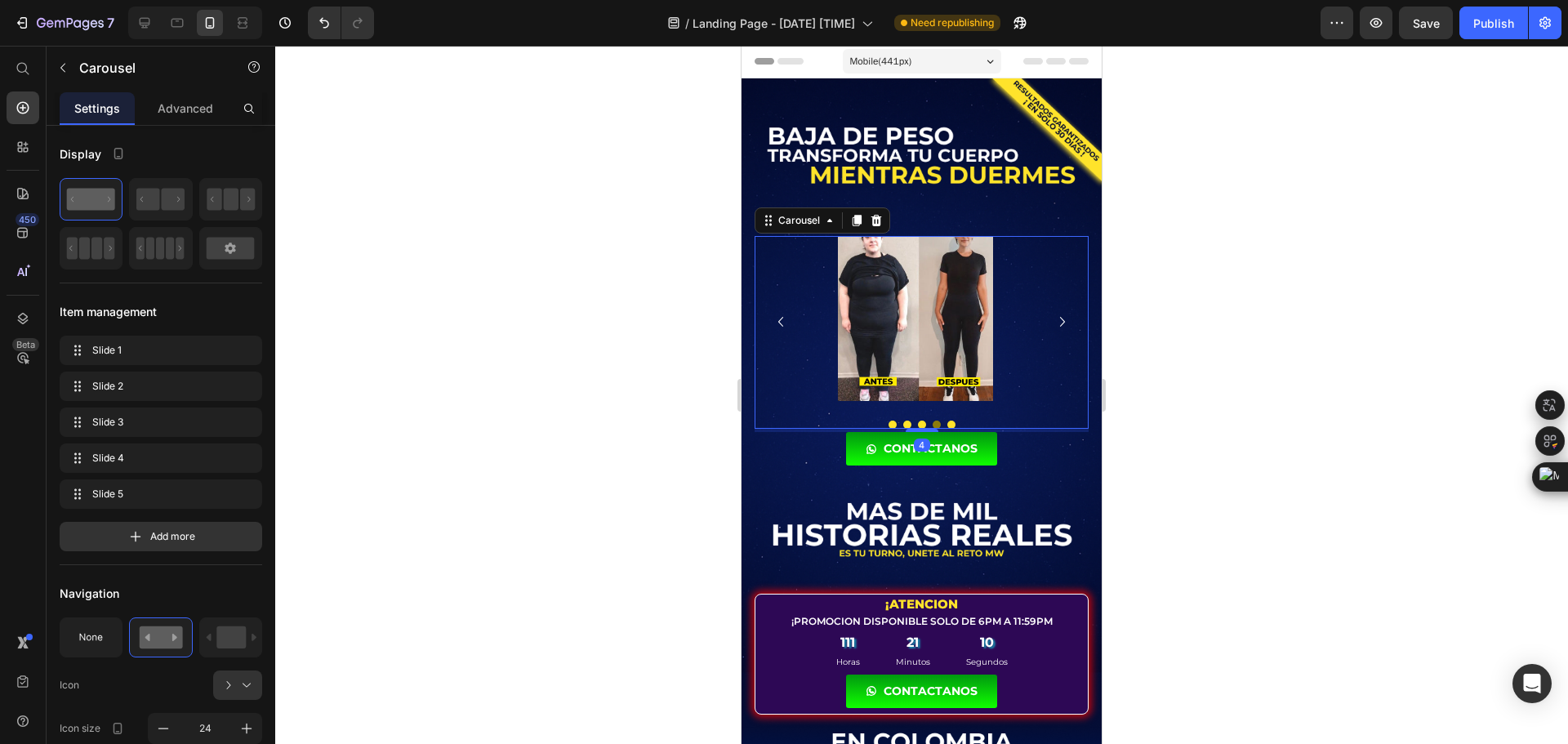 click 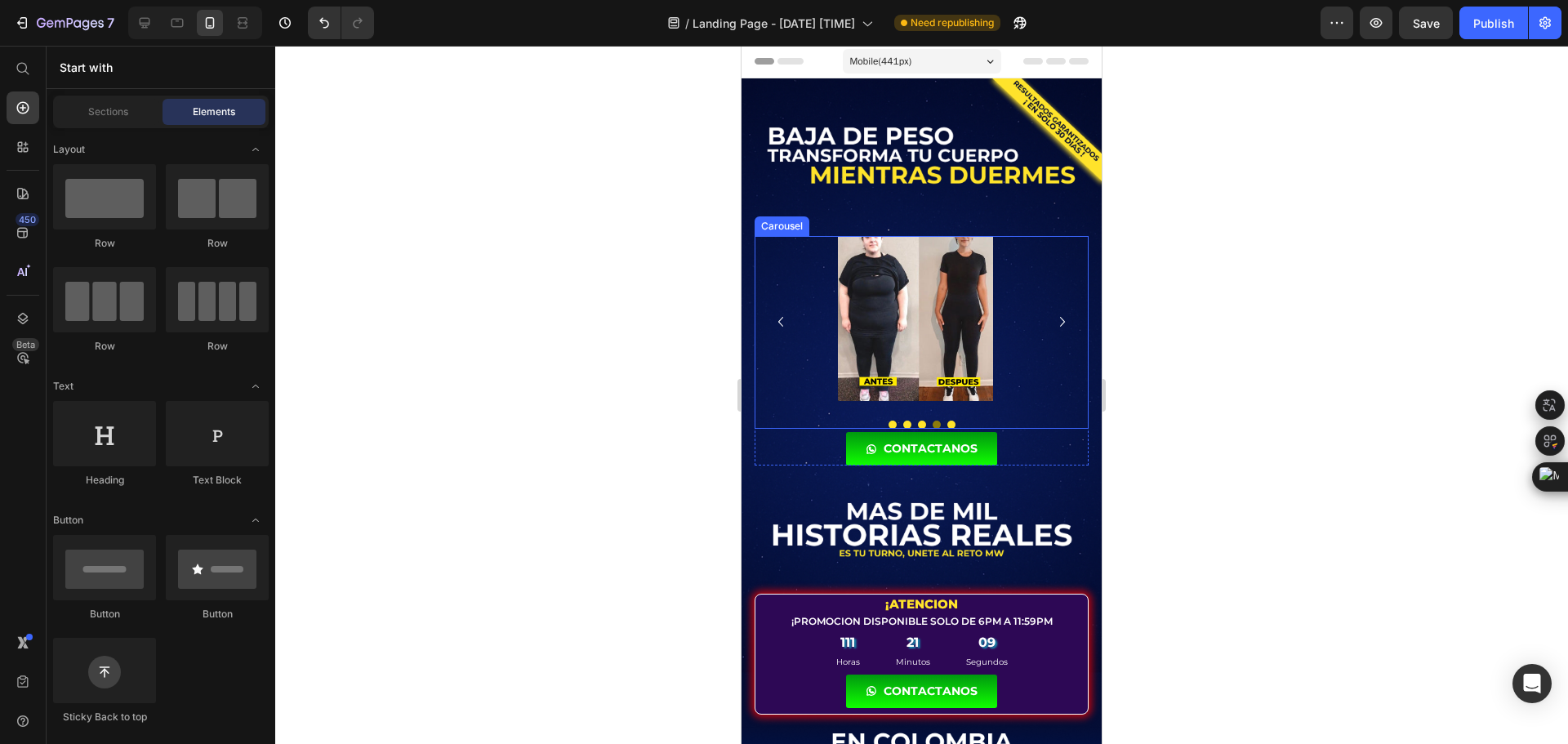 click on "Image Image Image Image Image" at bounding box center (921, 332) 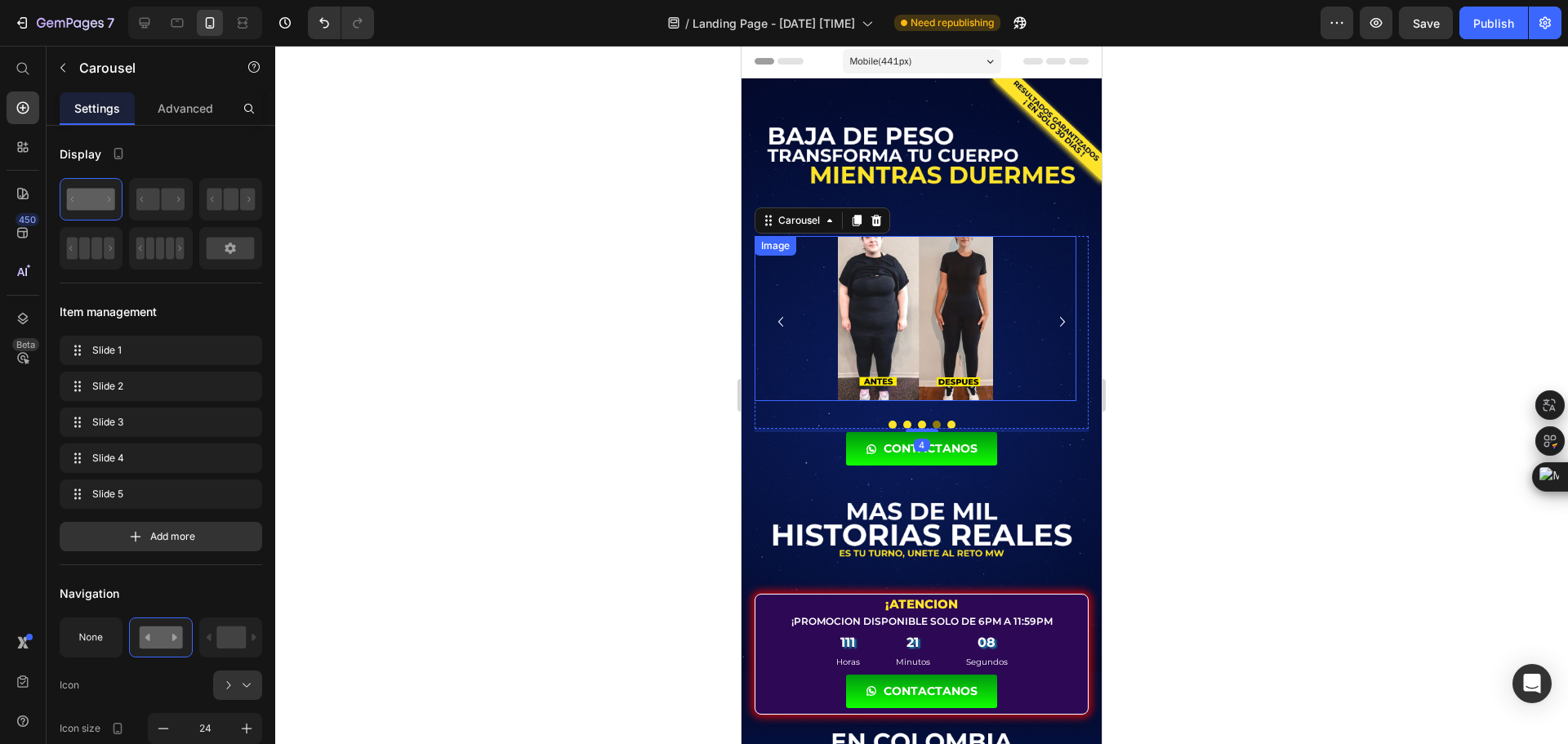 click at bounding box center (915, 319) 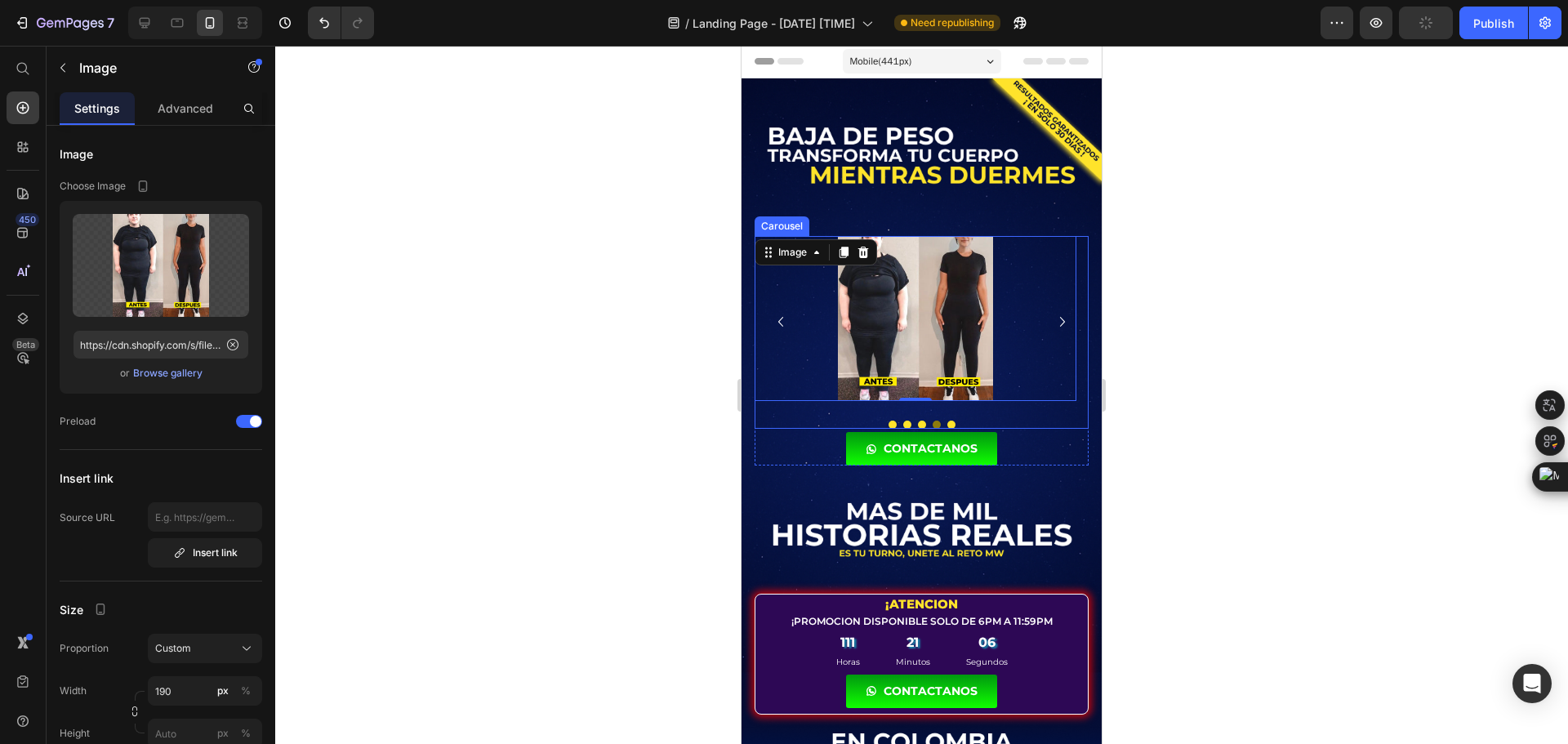 click 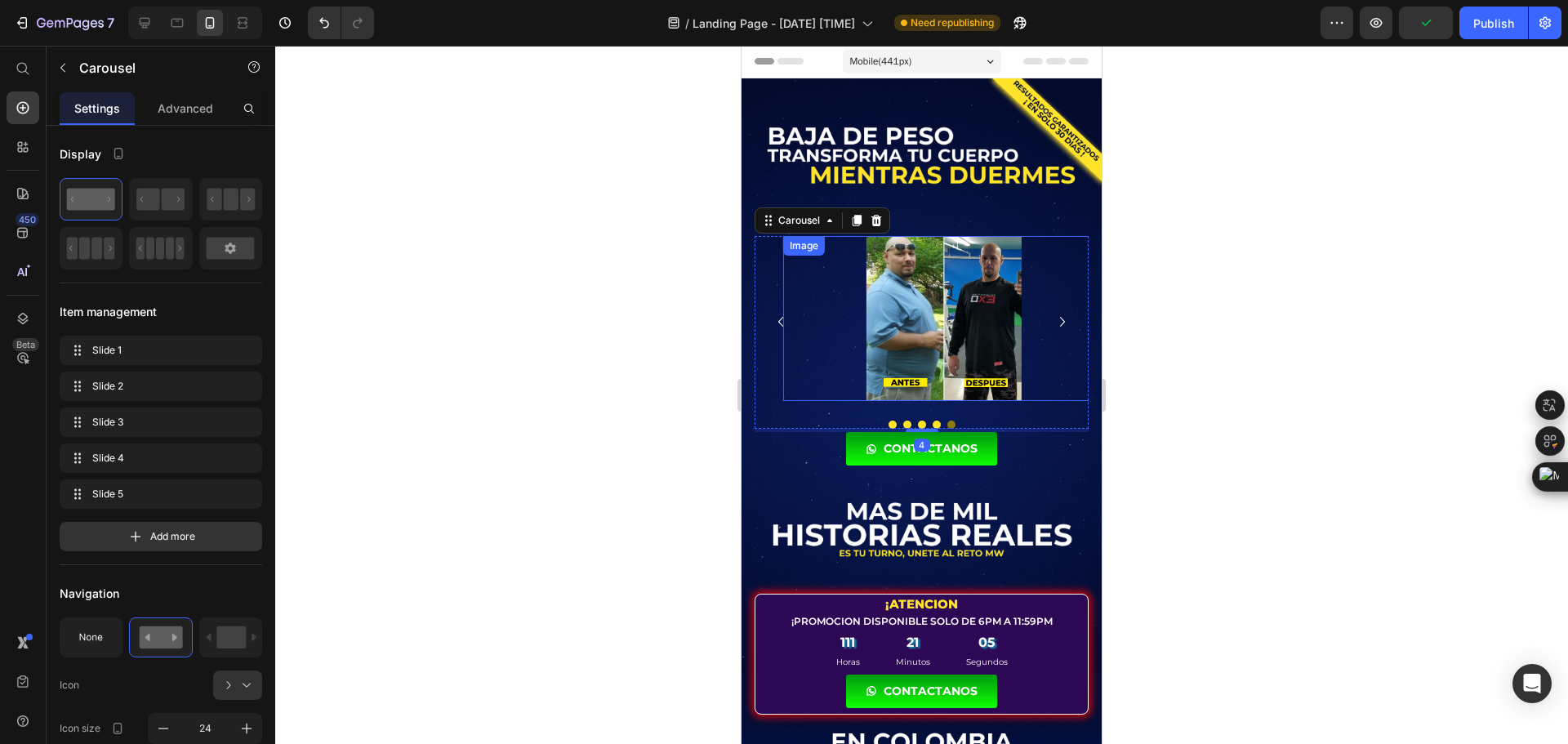 click at bounding box center [944, 319] 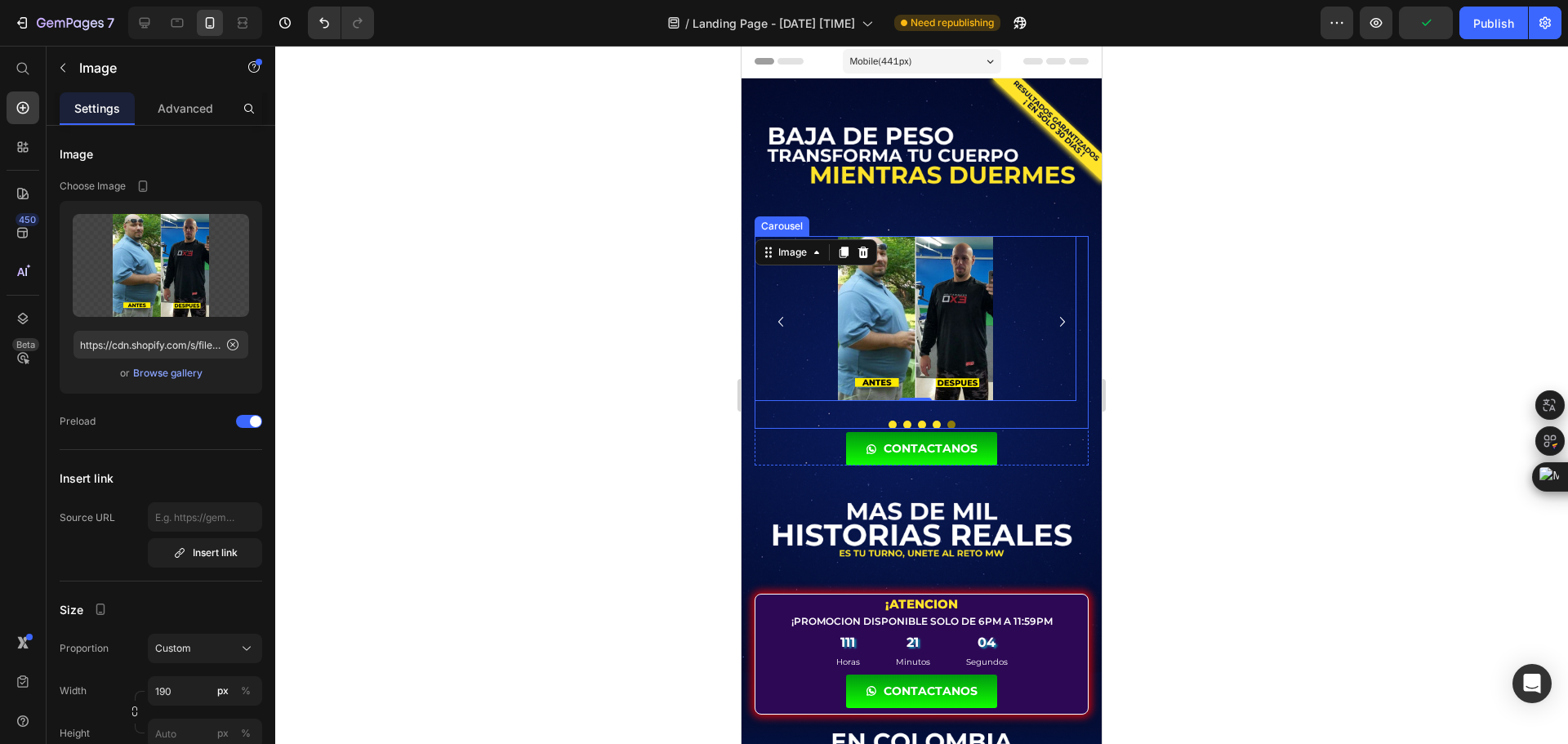 click 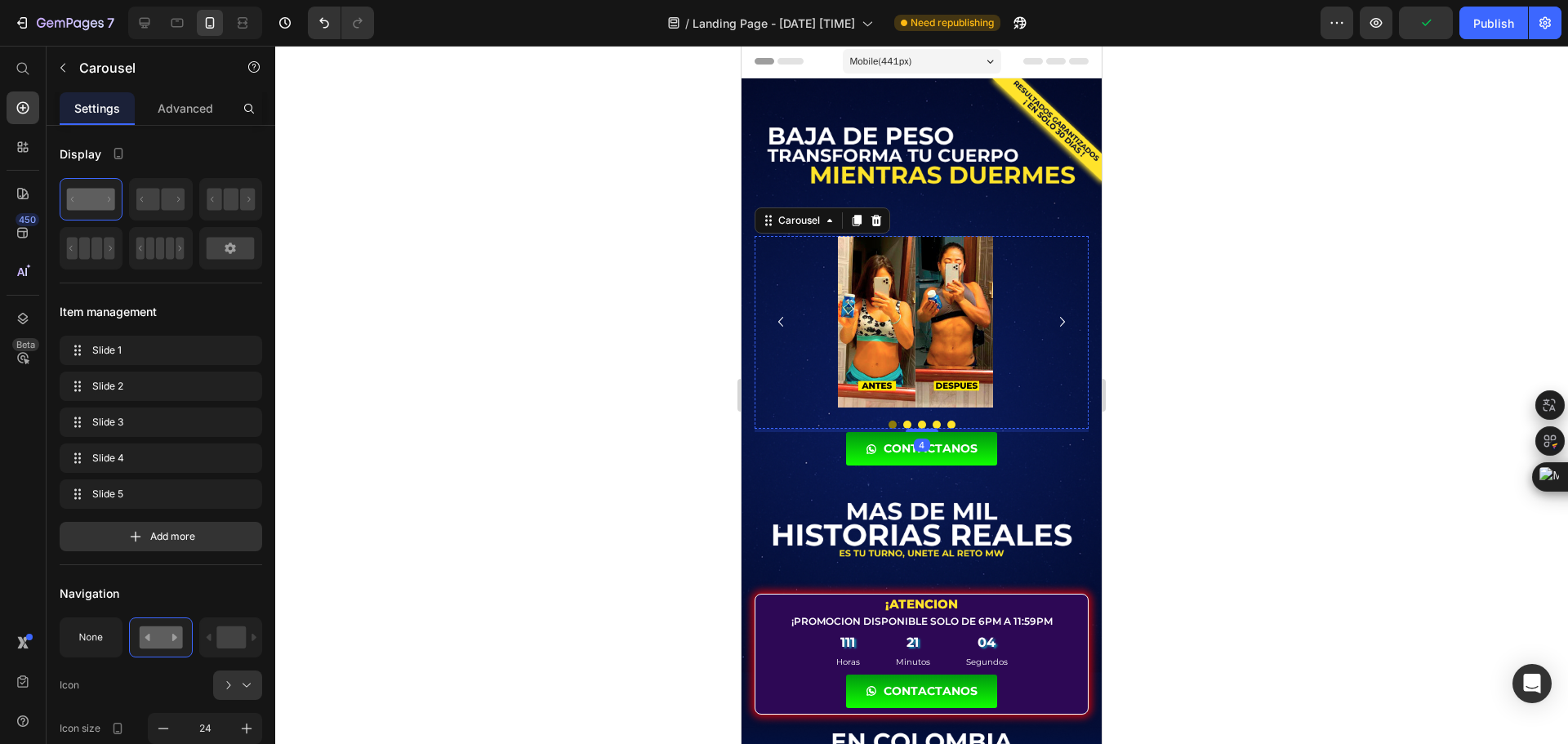 click at bounding box center [915, 322] 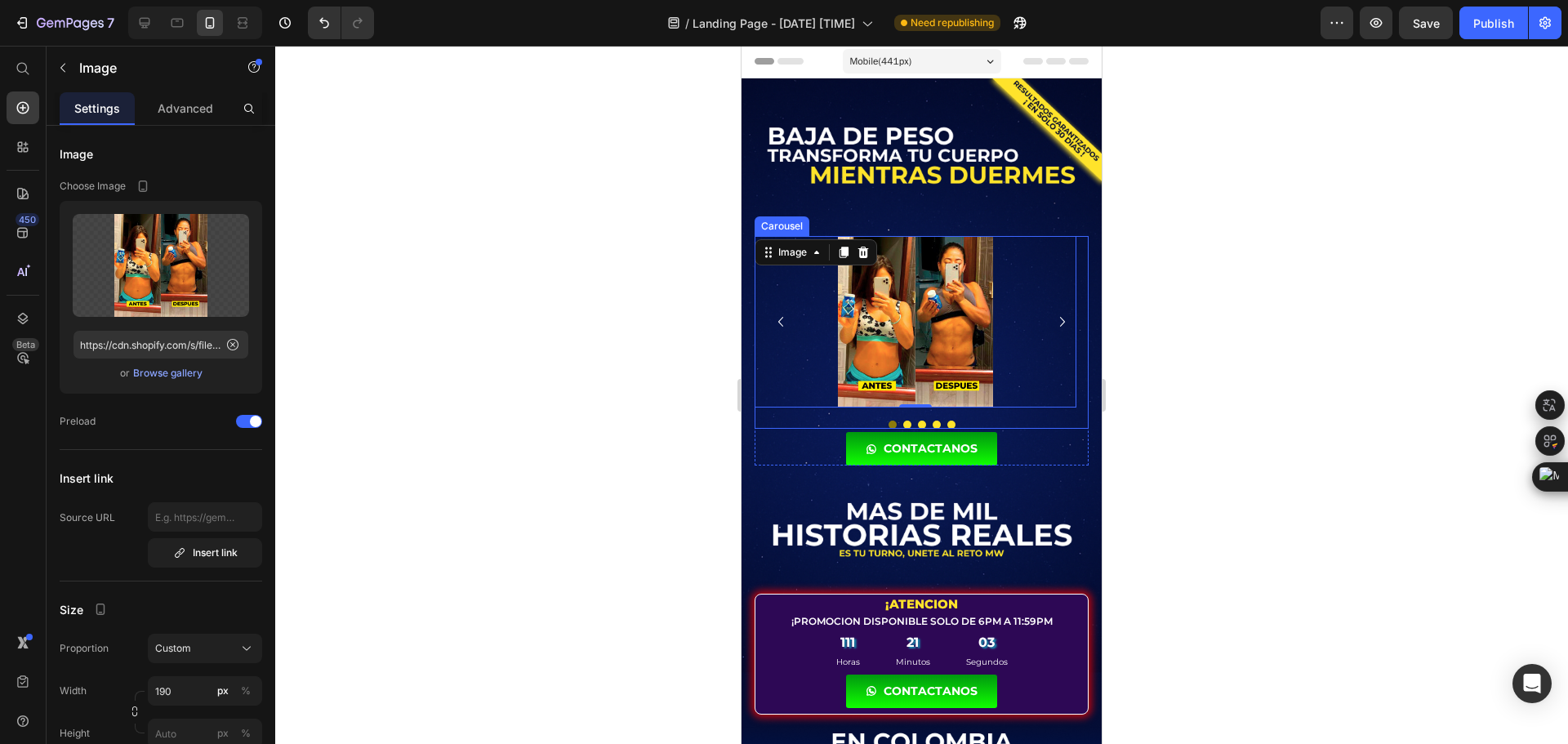 click 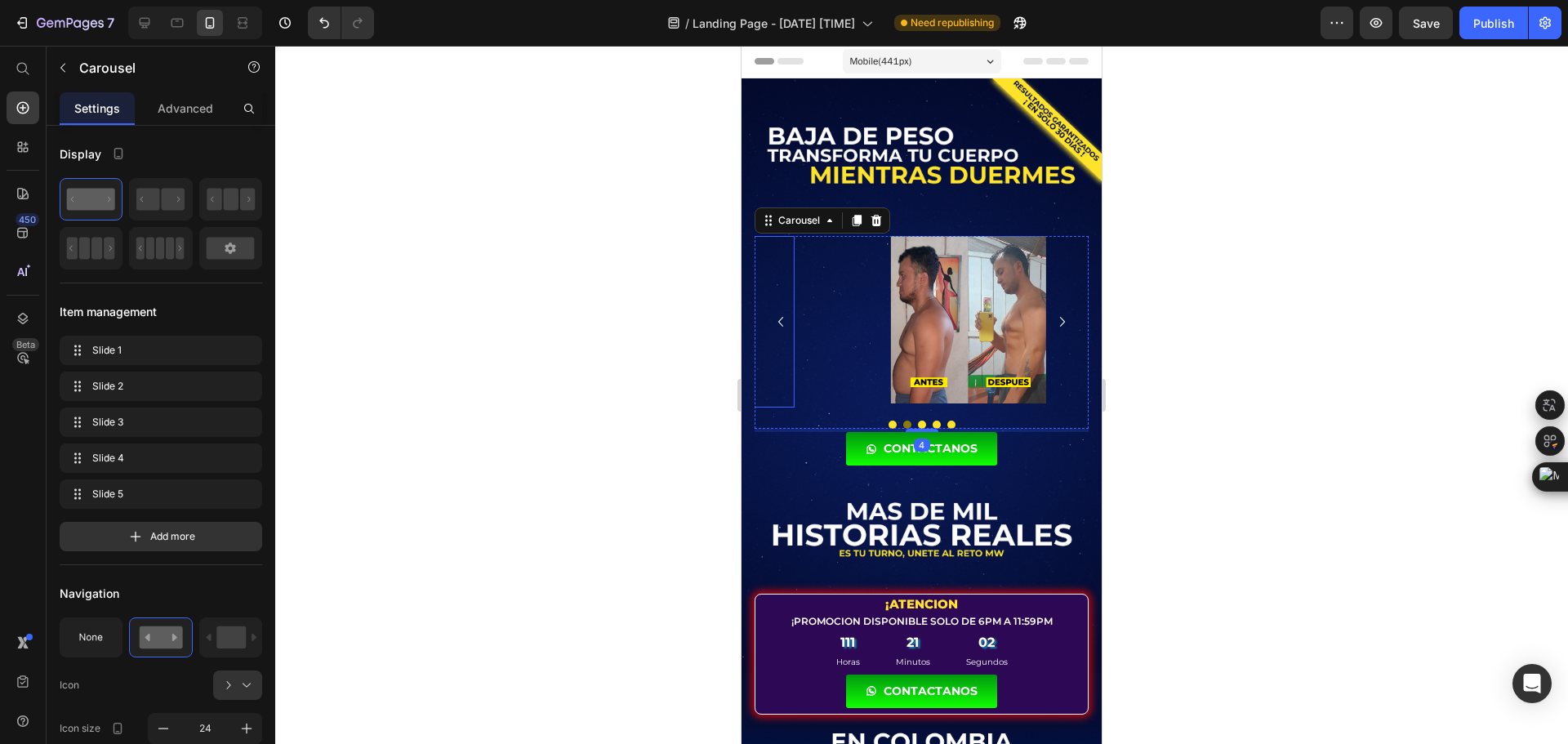 click at bounding box center (969, 319) 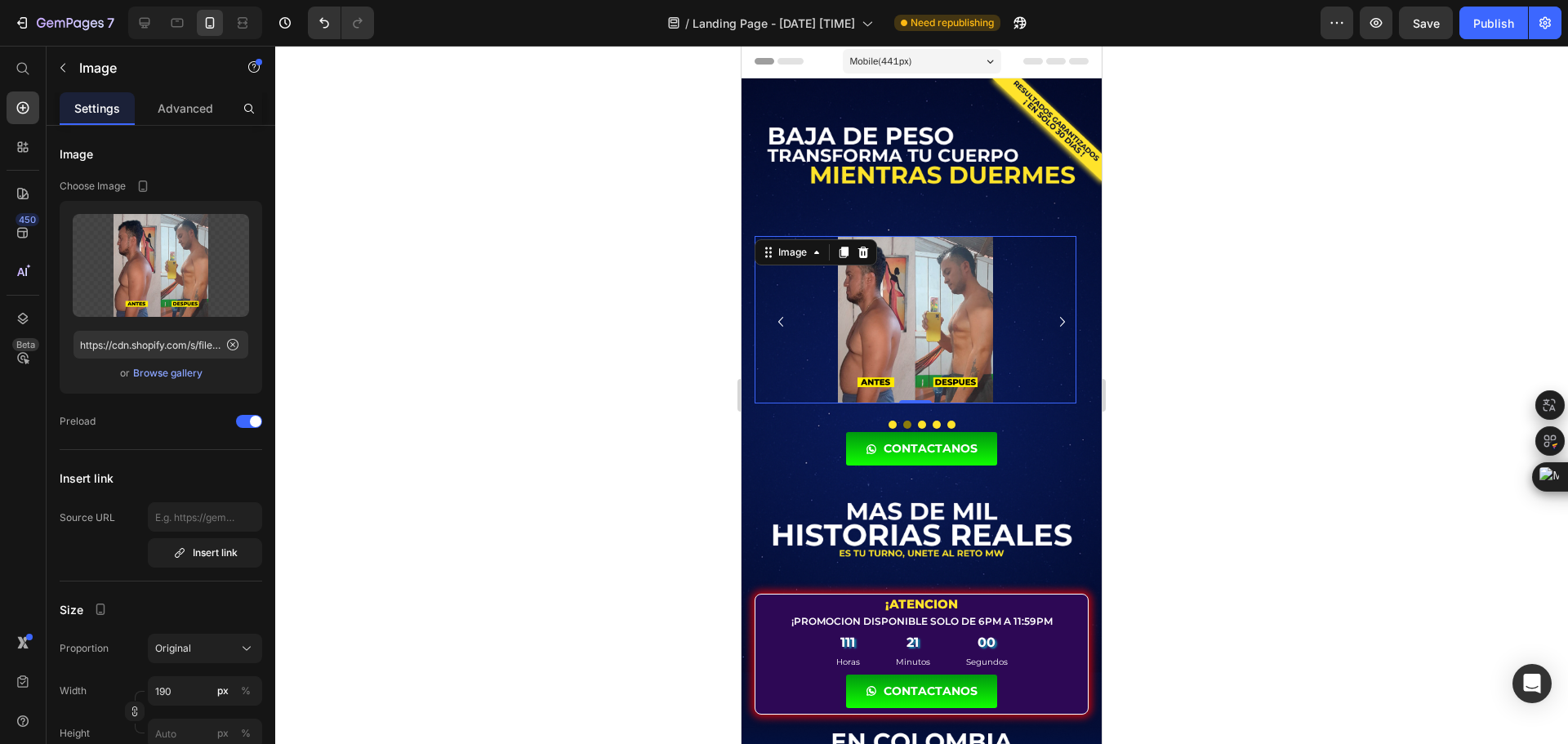 click 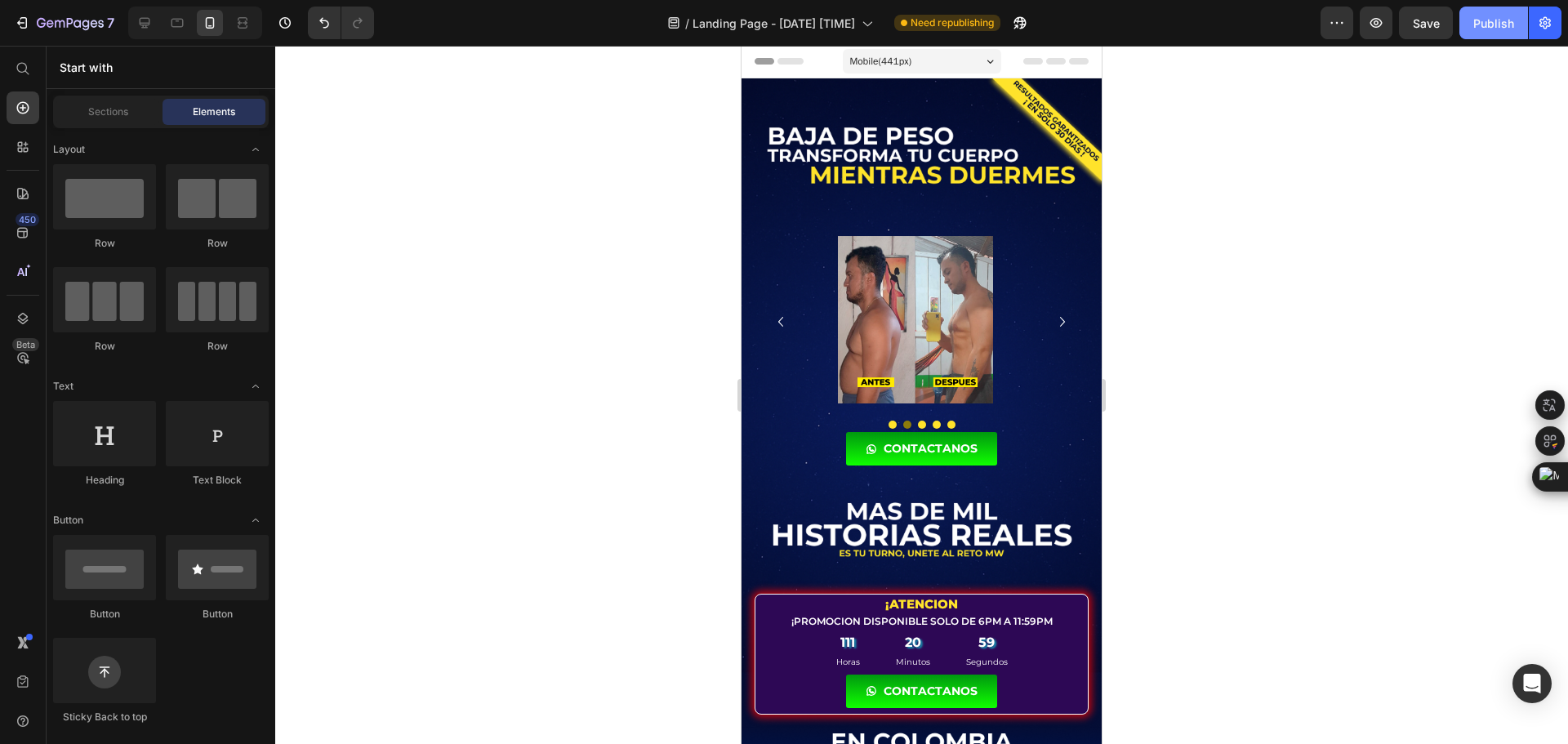click on "Publish" at bounding box center (1494, 23) 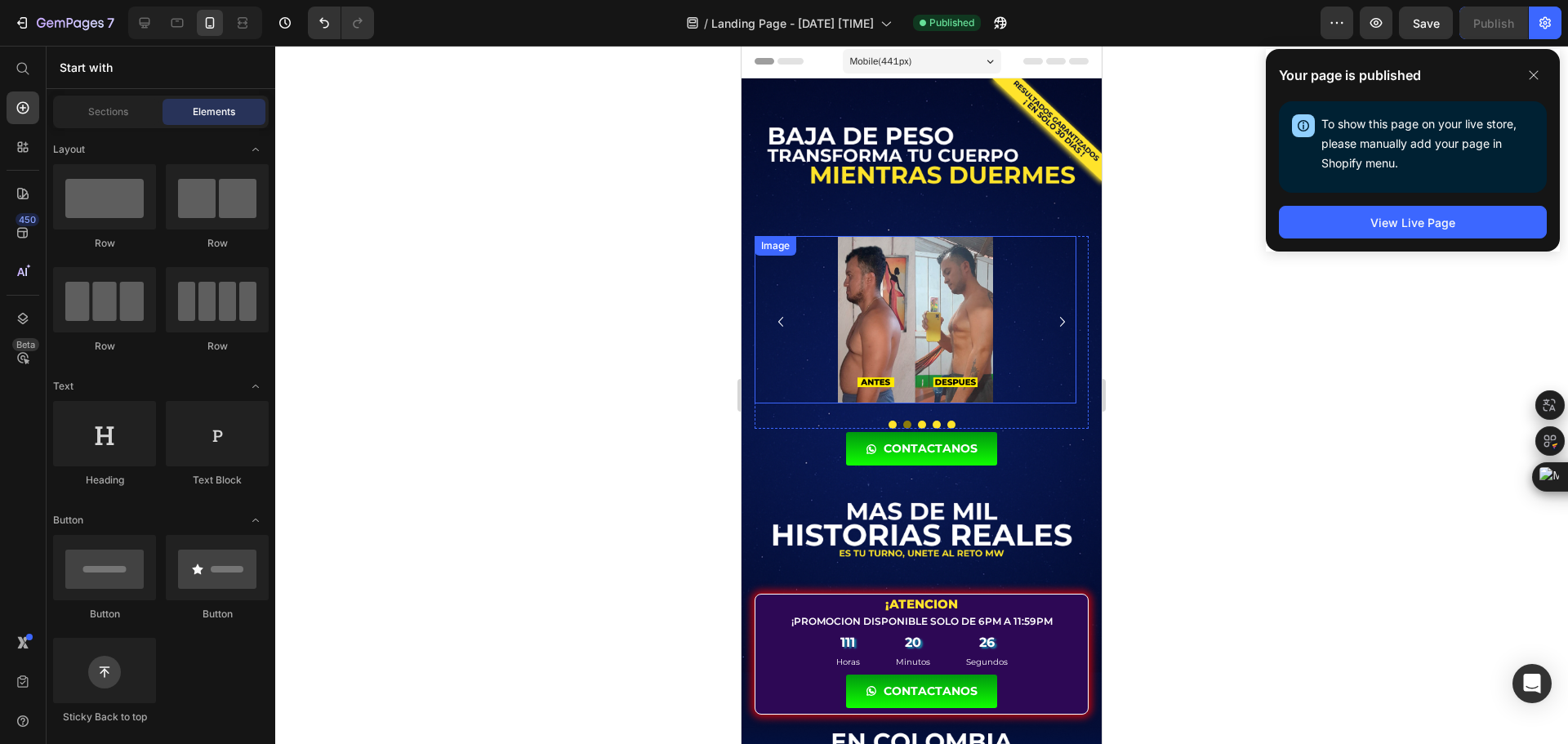 click at bounding box center (915, 319) 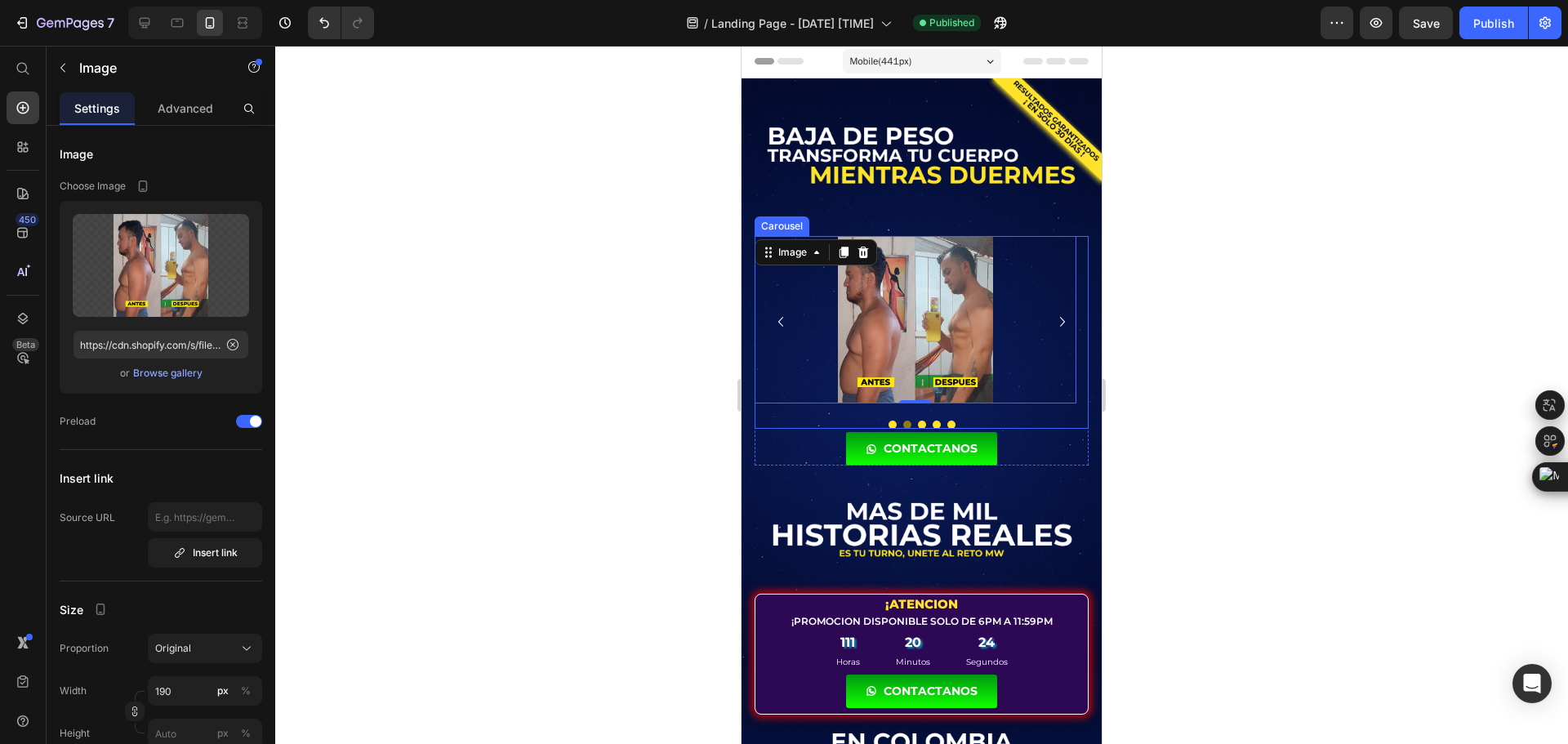 click 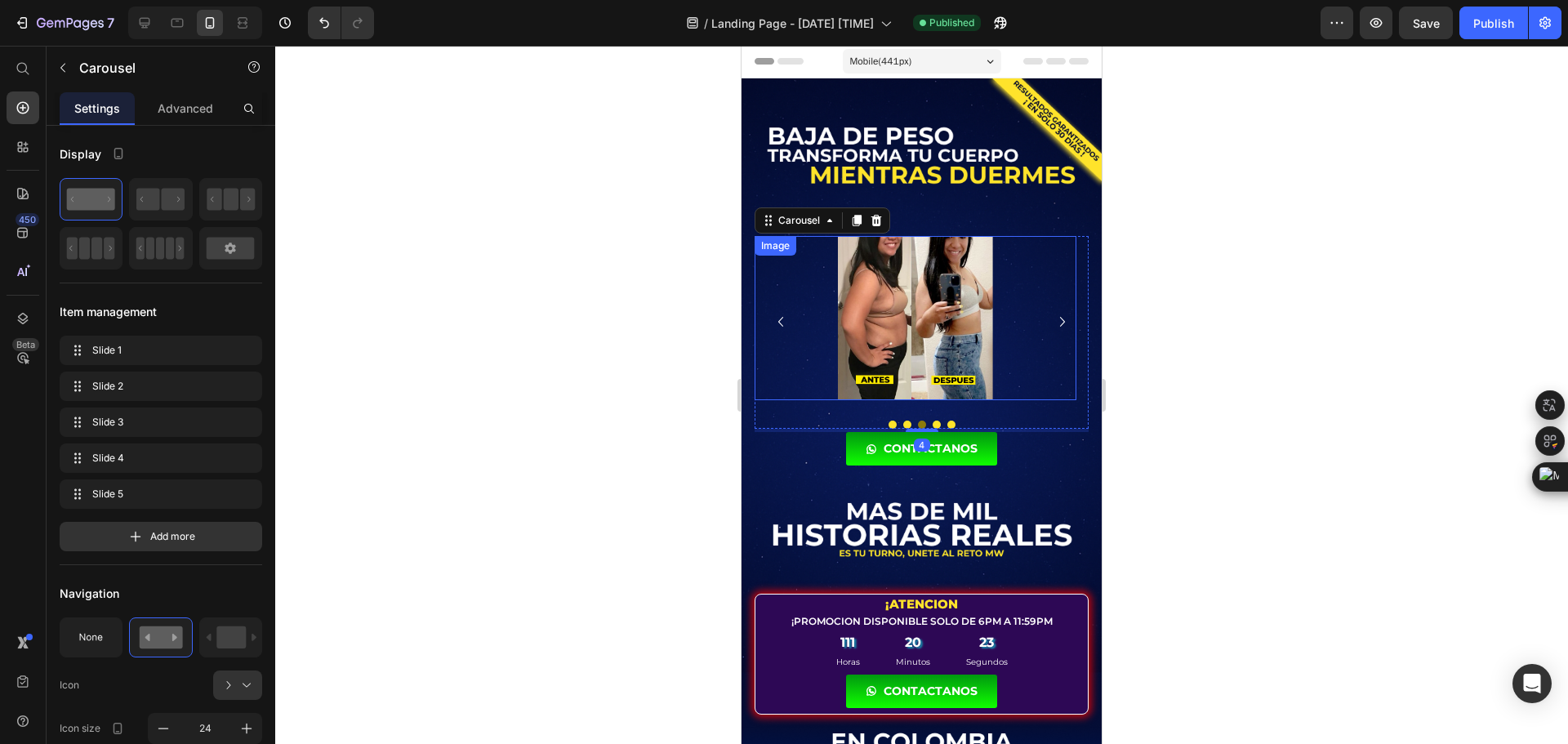 click at bounding box center (915, 318) 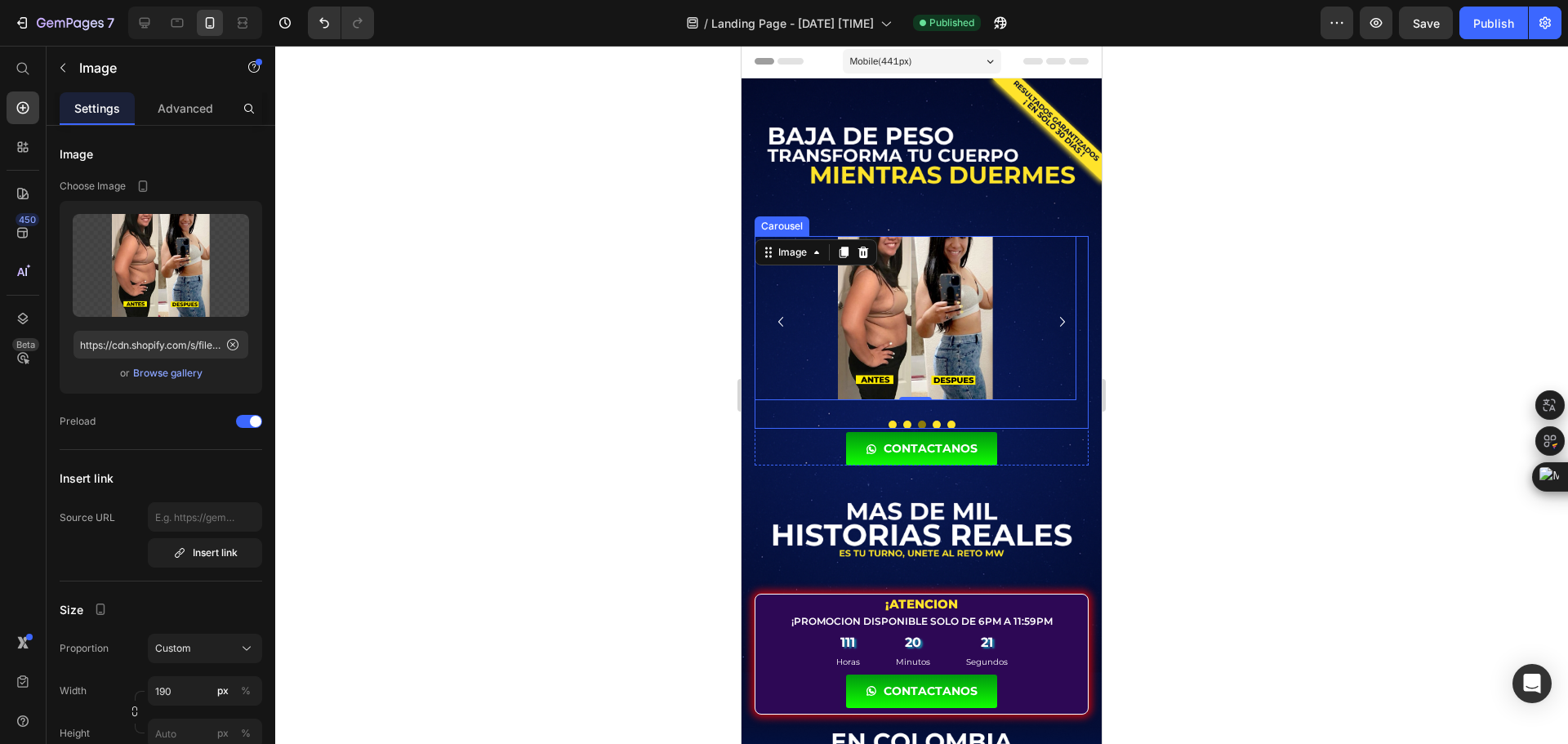 click on "Image Image Image   0 Image Image" at bounding box center [921, 332] 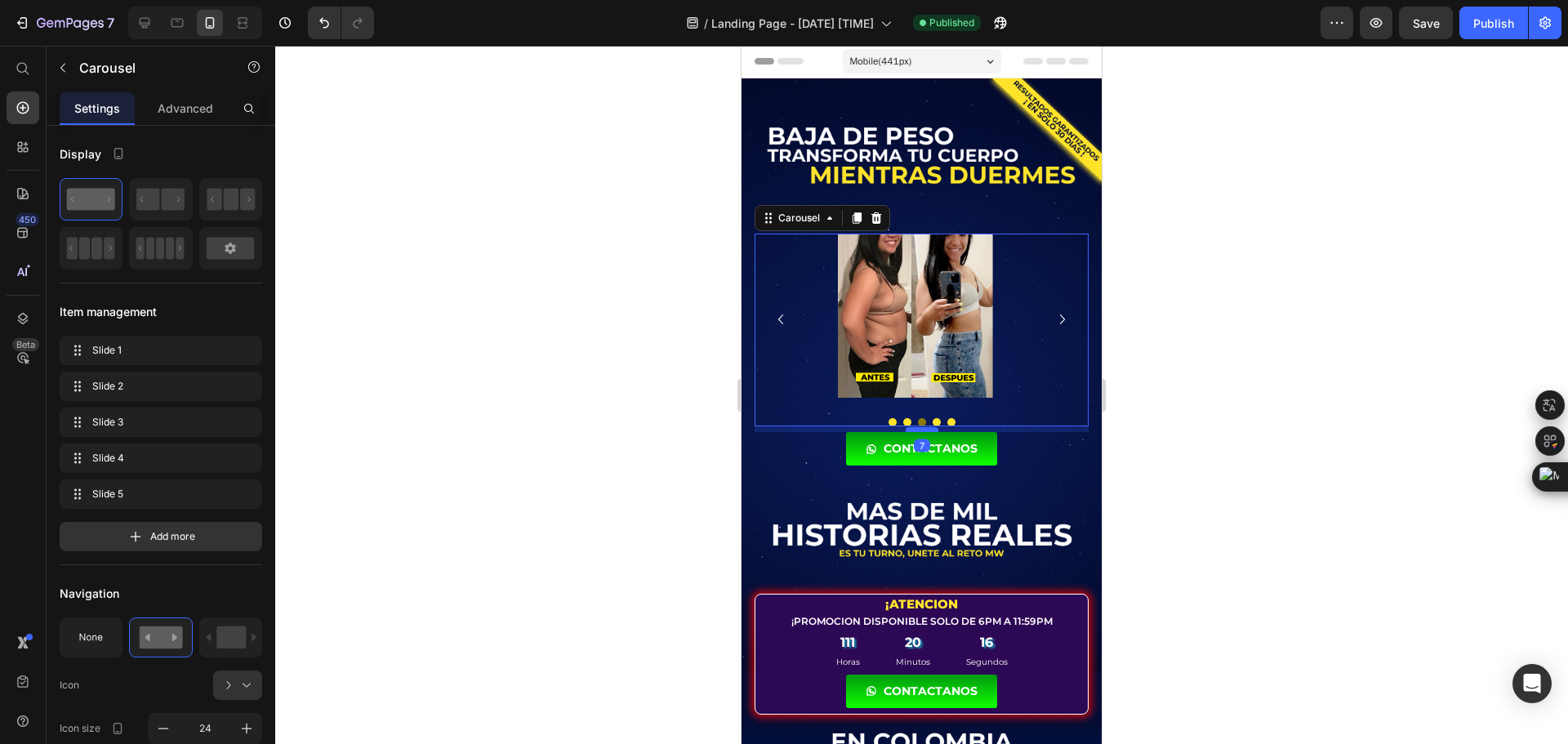 click at bounding box center (922, 430) 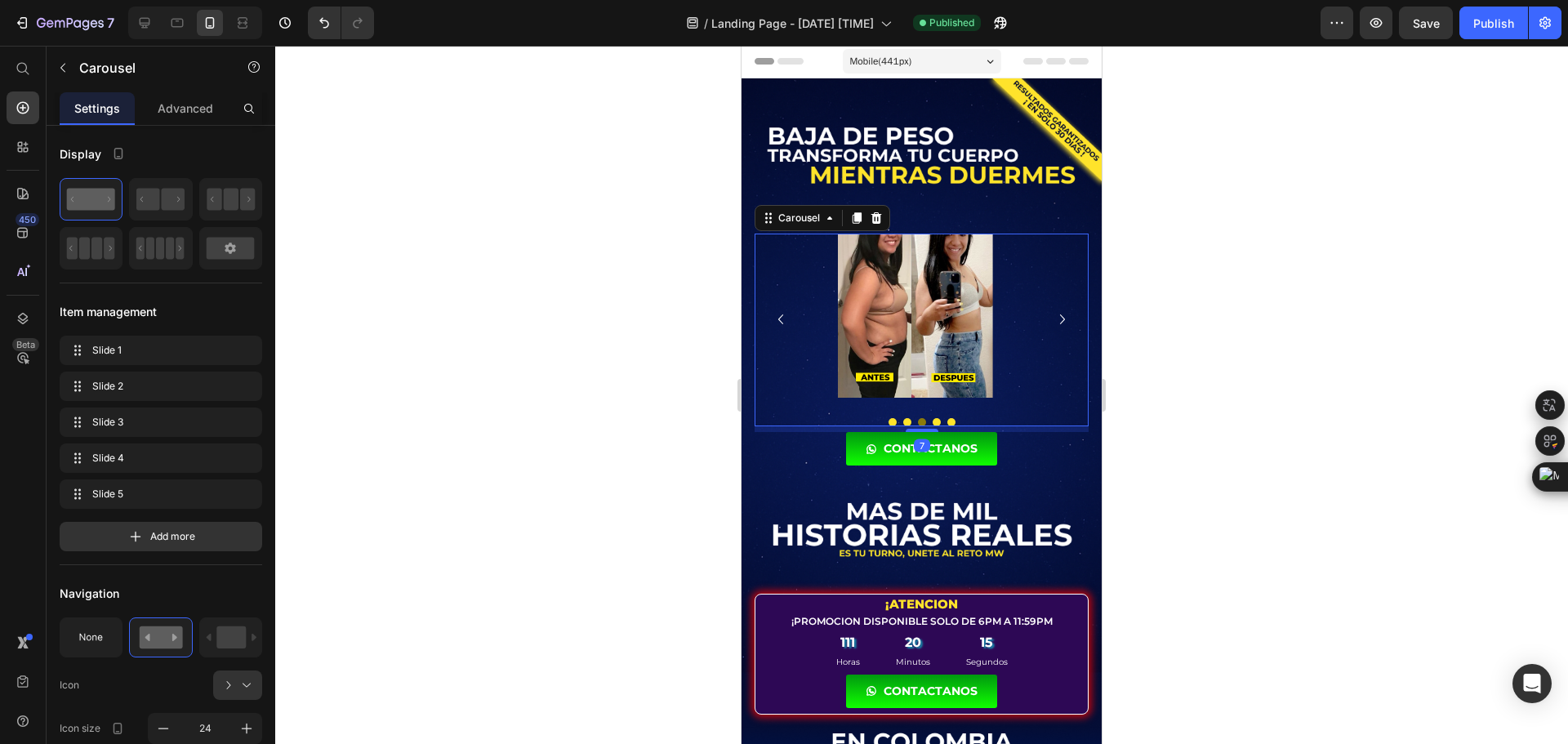click 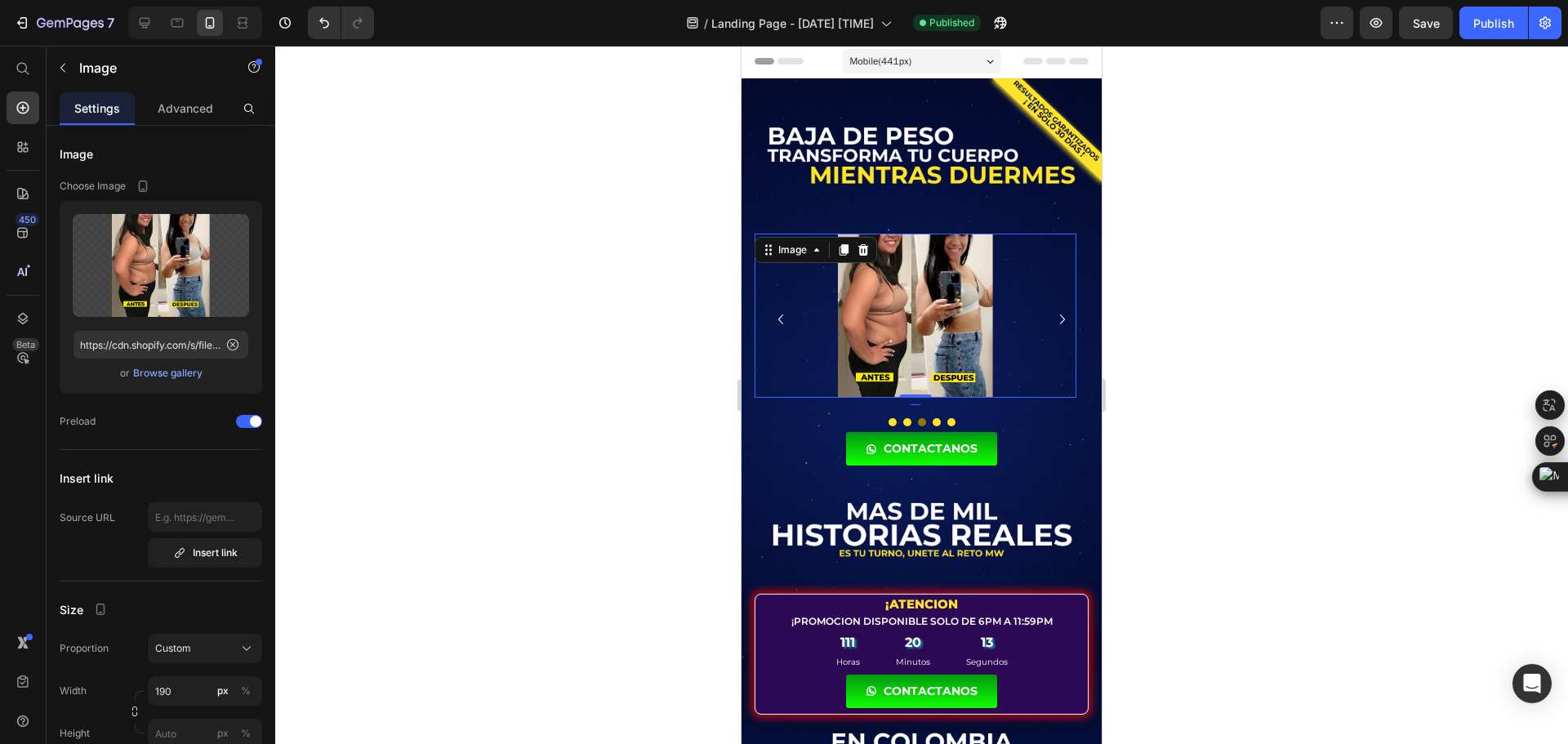 click at bounding box center [915, 315] 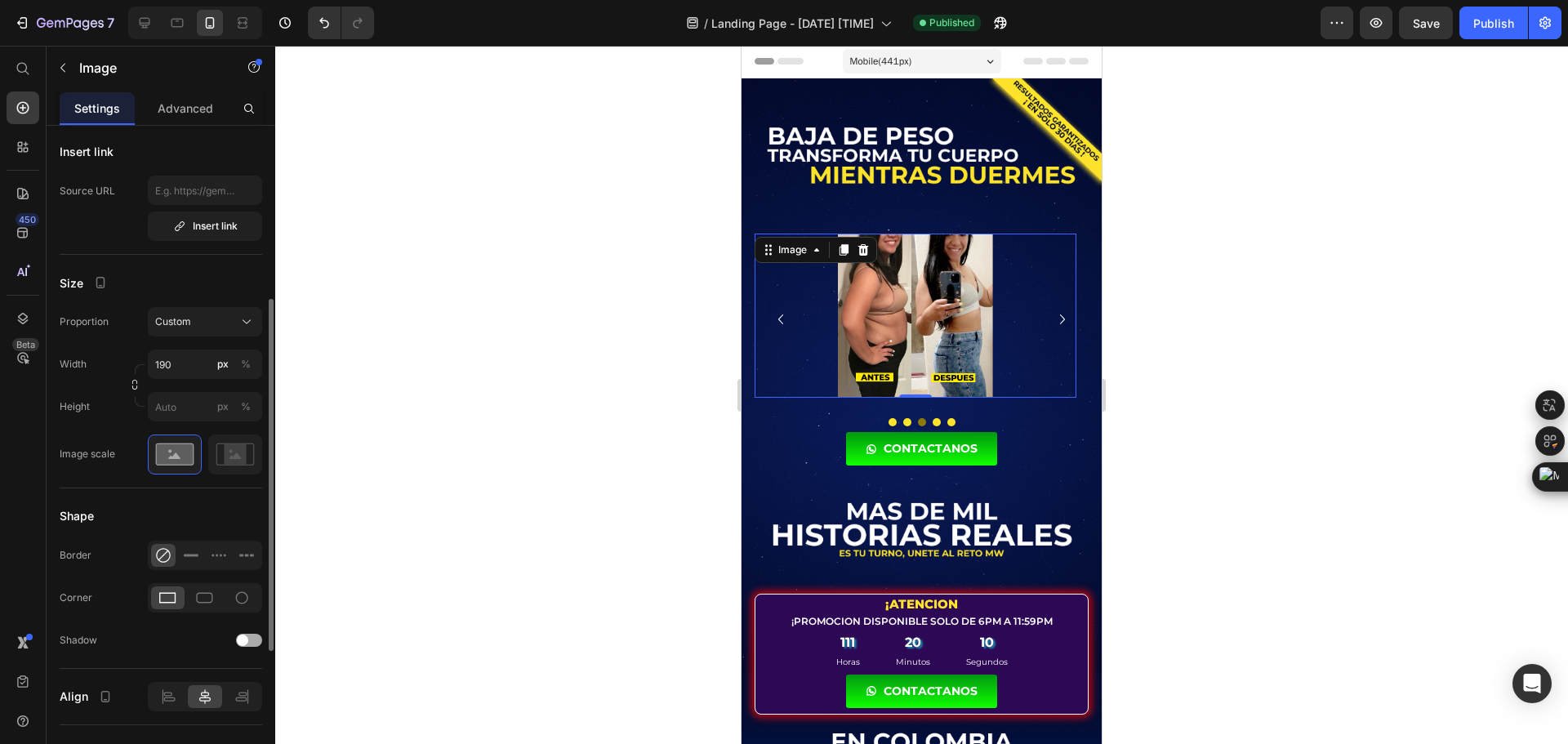 scroll, scrollTop: 490, scrollLeft: 0, axis: vertical 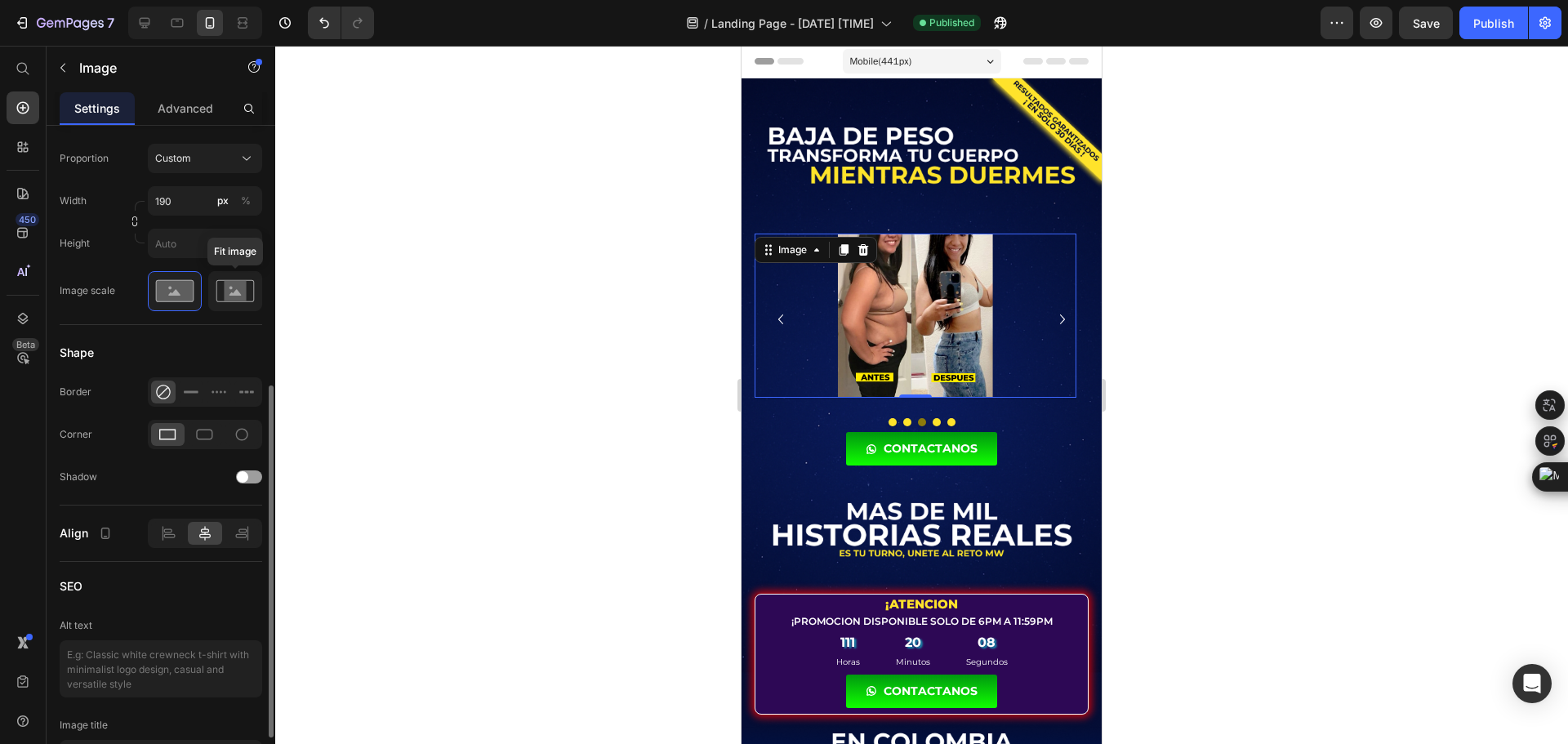 click 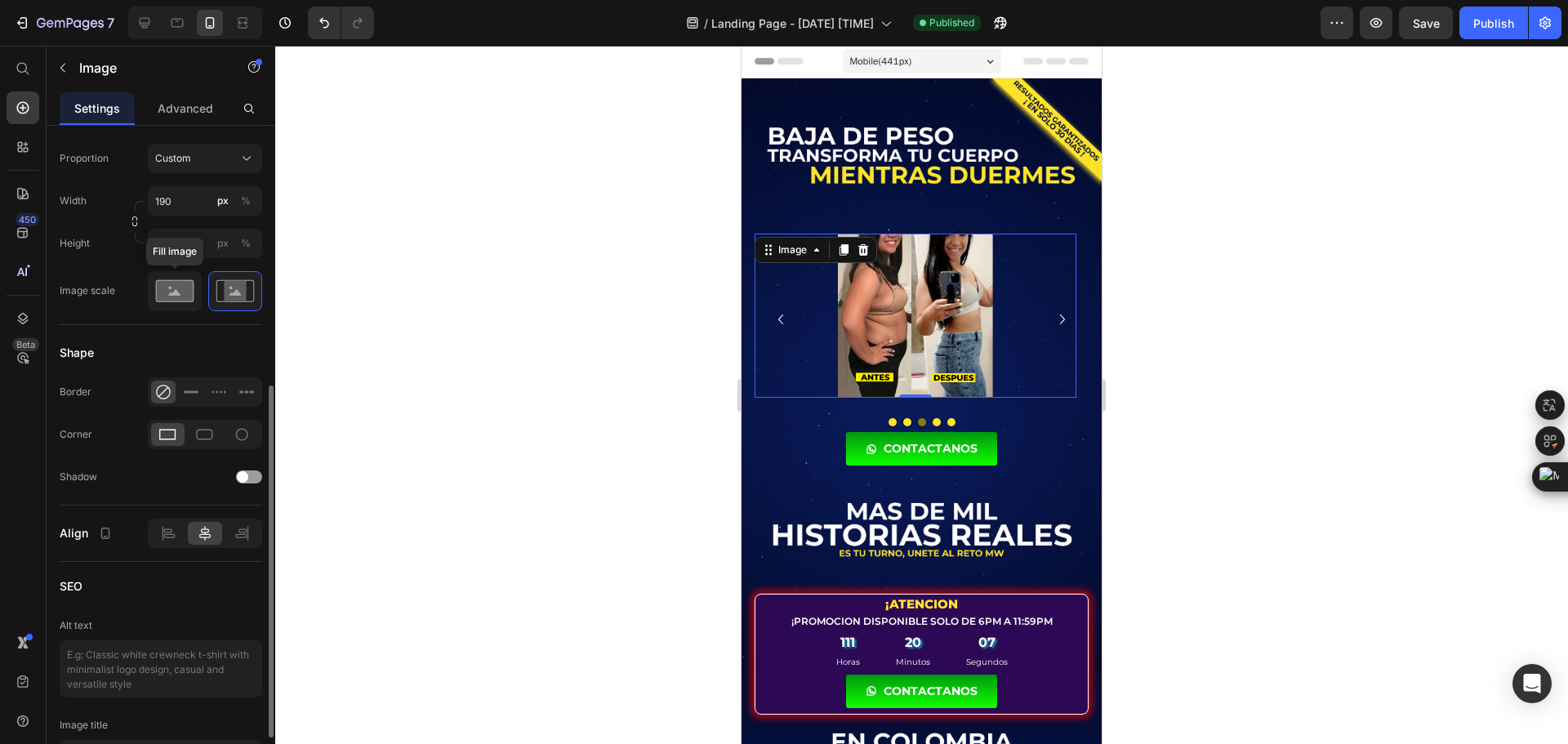 click 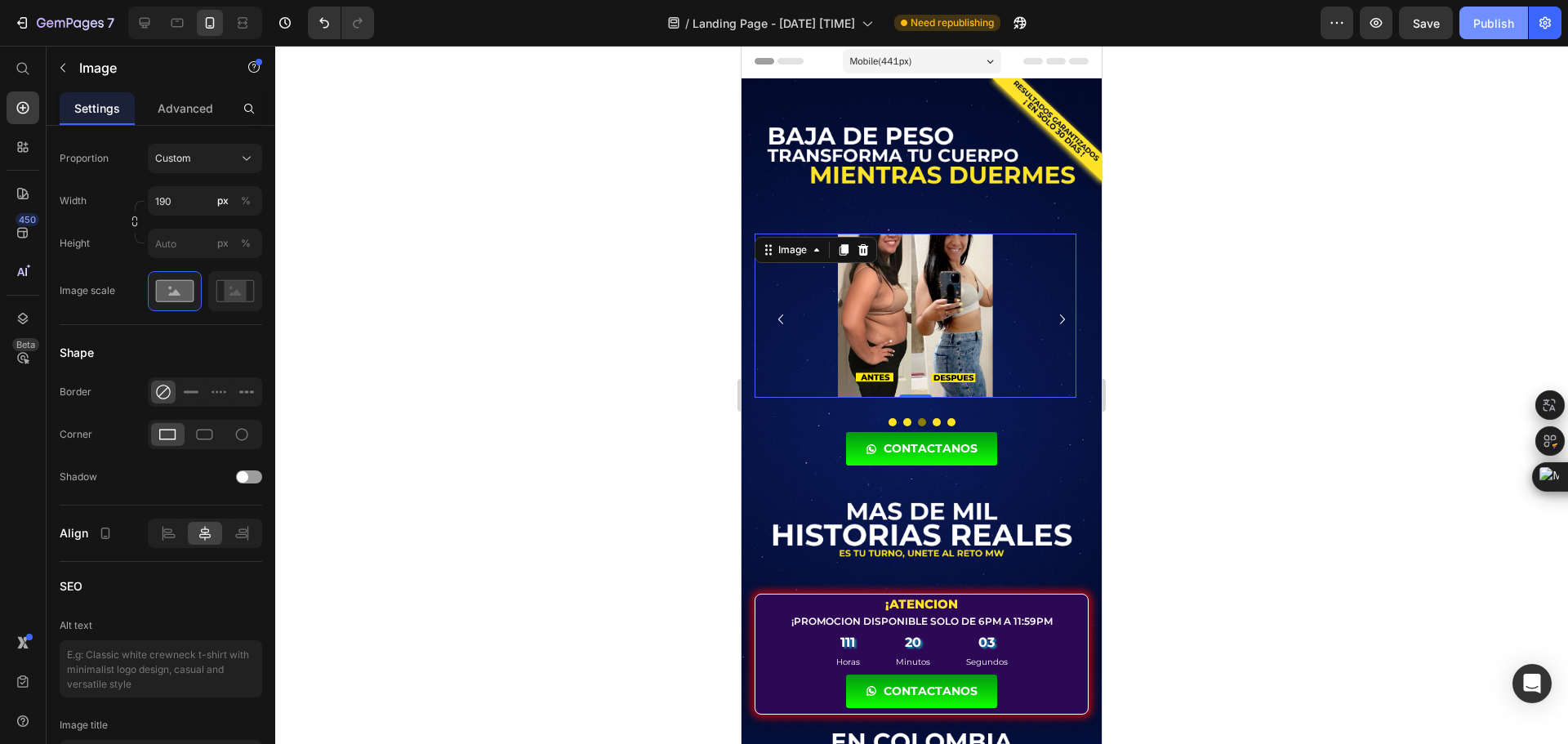 click on "Publish" 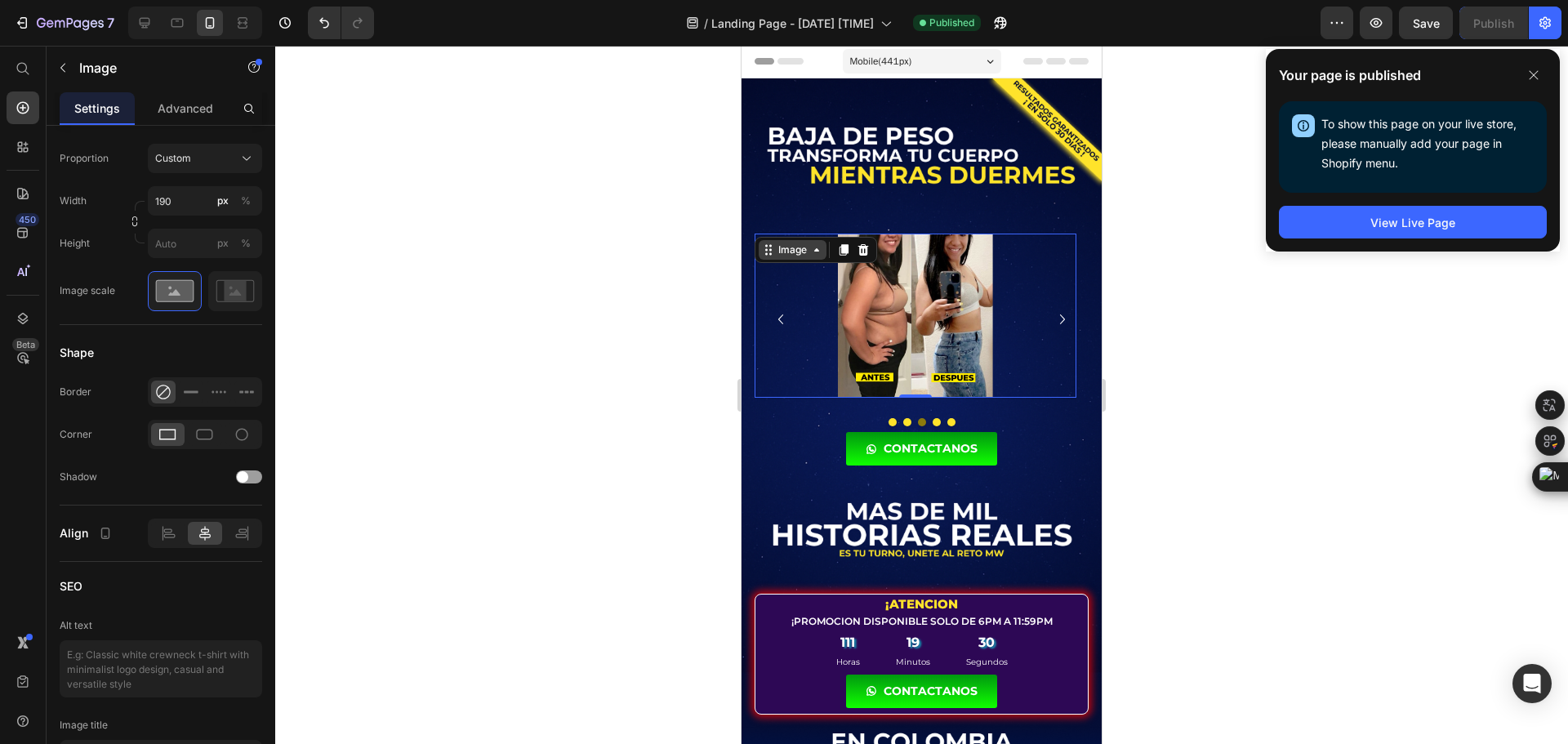 click on "Image" at bounding box center (792, 250) 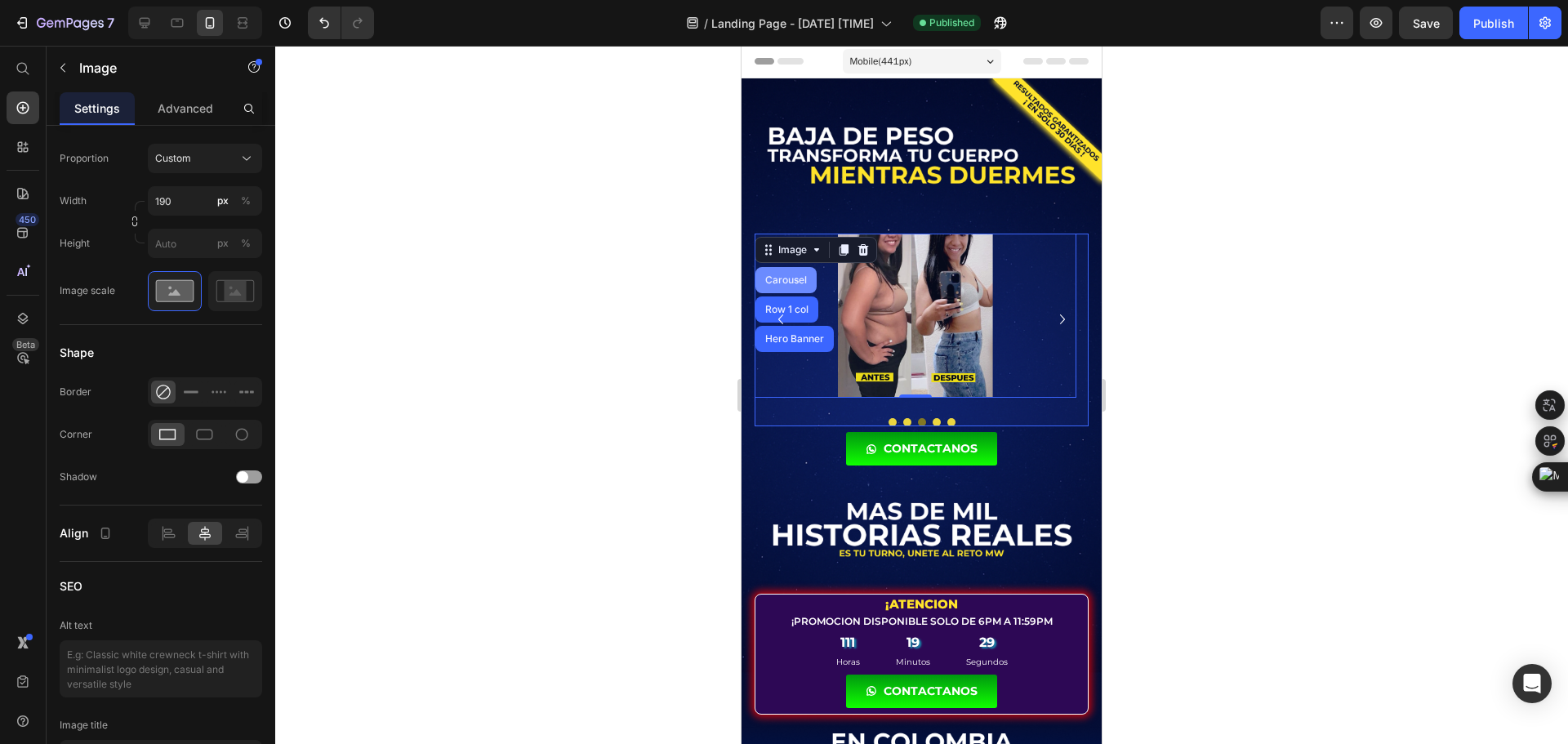 click on "Carousel" at bounding box center [786, 280] 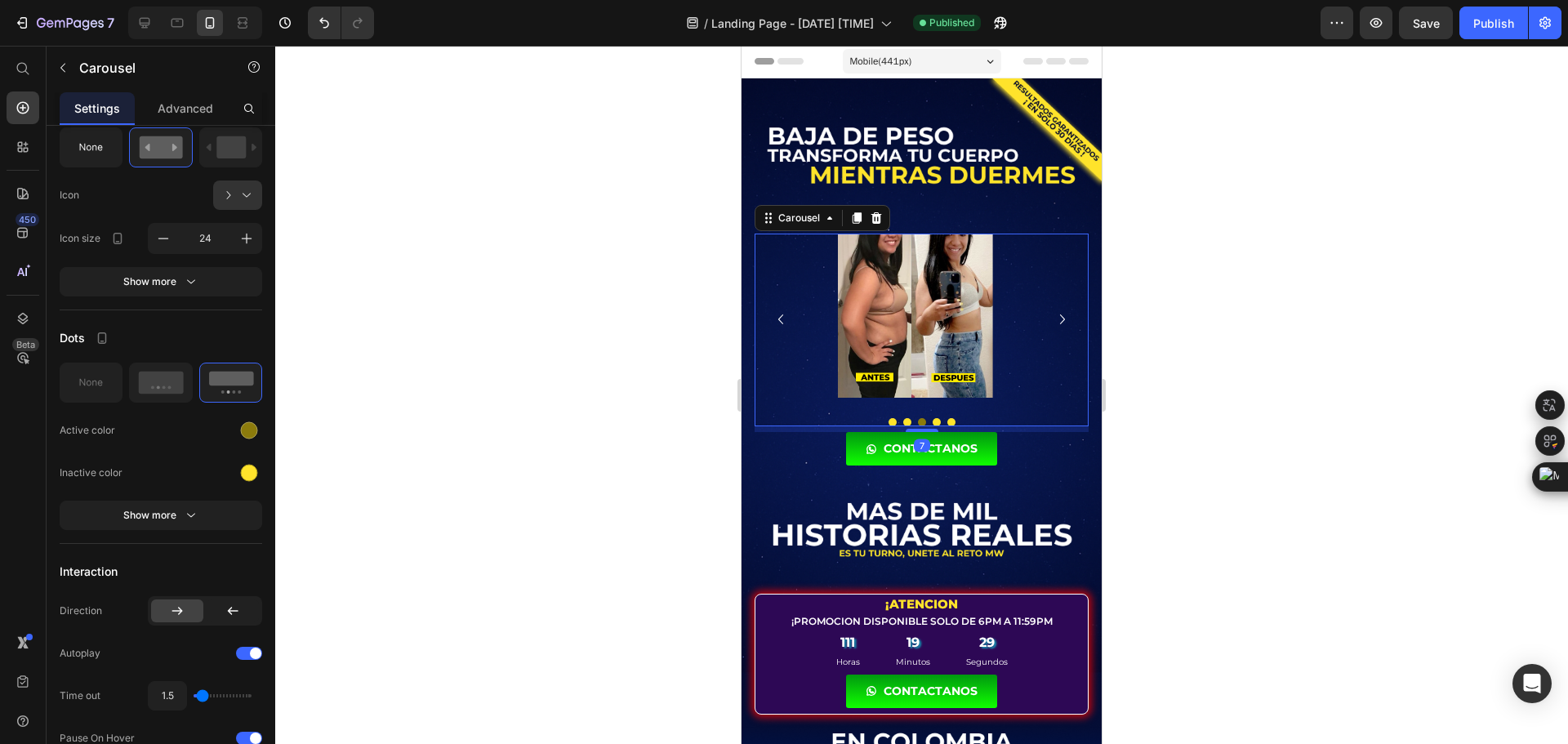 scroll, scrollTop: 0, scrollLeft: 0, axis: both 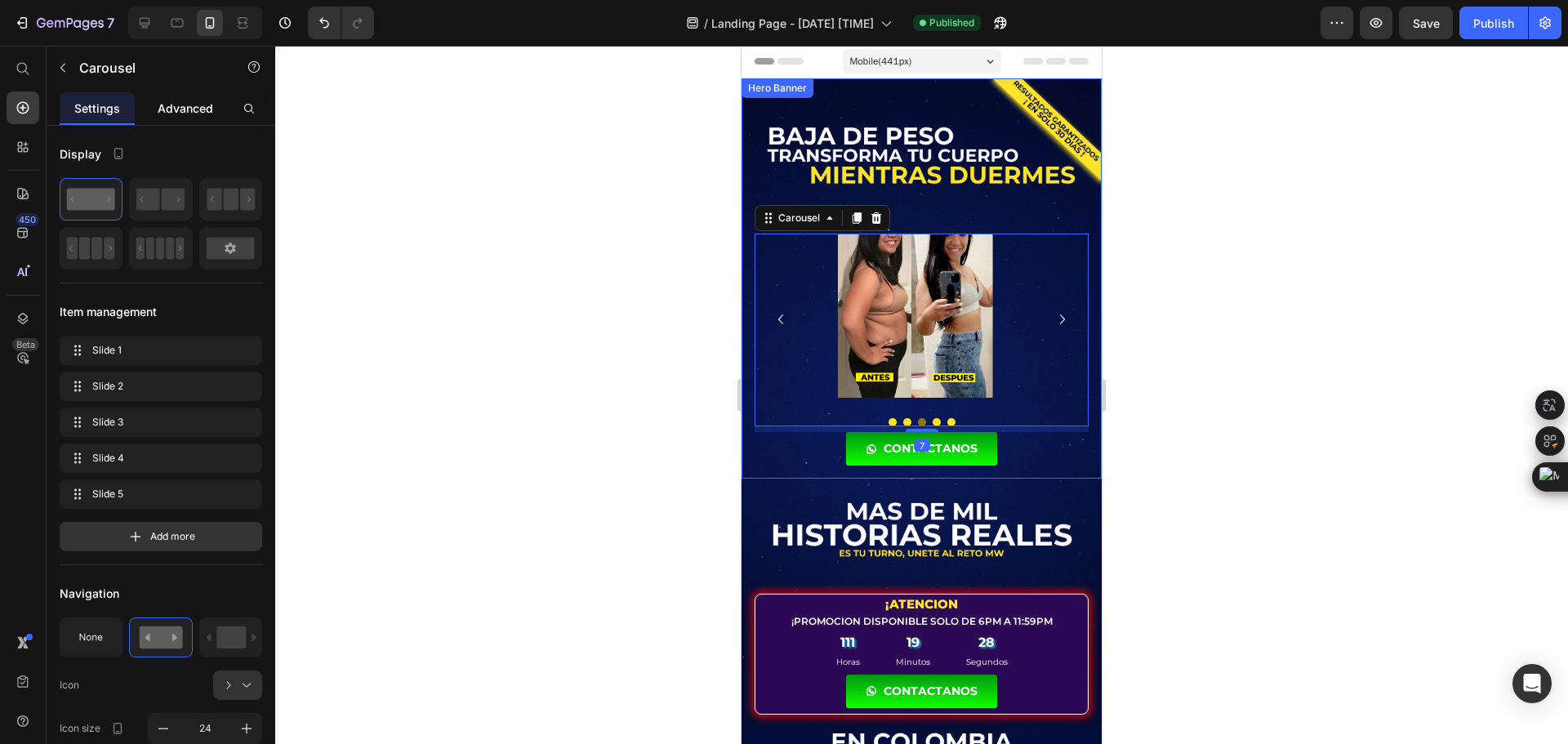 click on "Advanced" 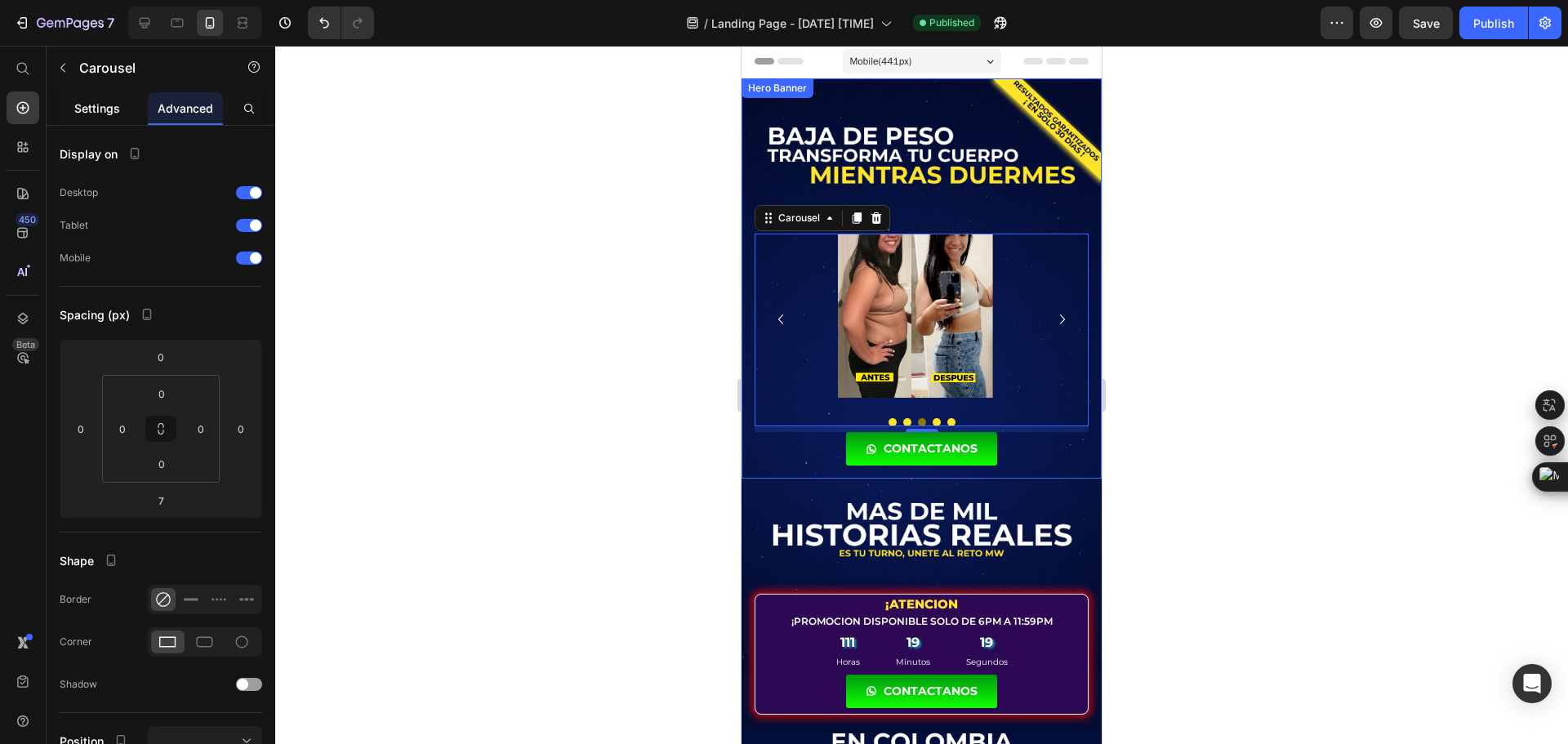 click on "Settings" at bounding box center [97, 108] 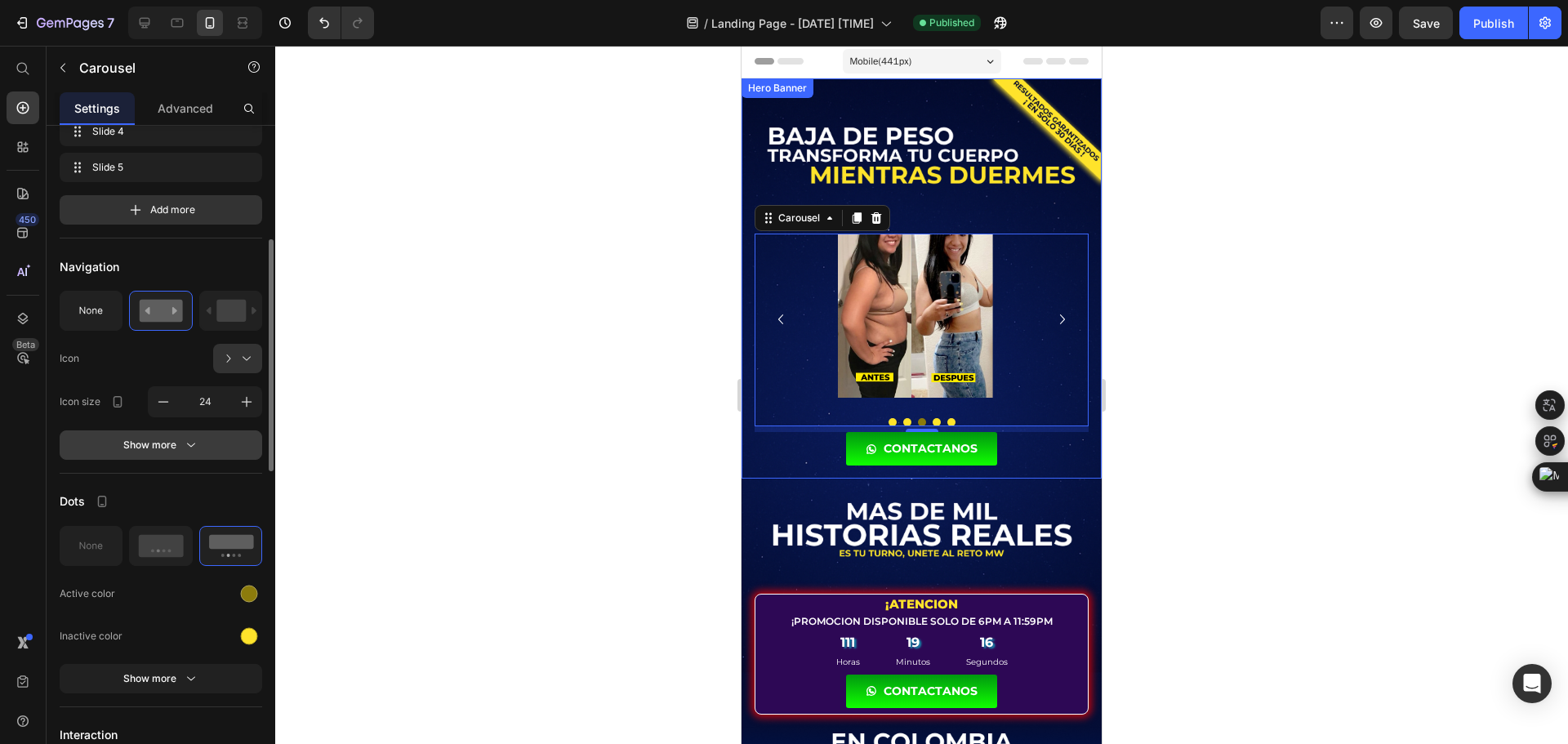 scroll, scrollTop: 408, scrollLeft: 0, axis: vertical 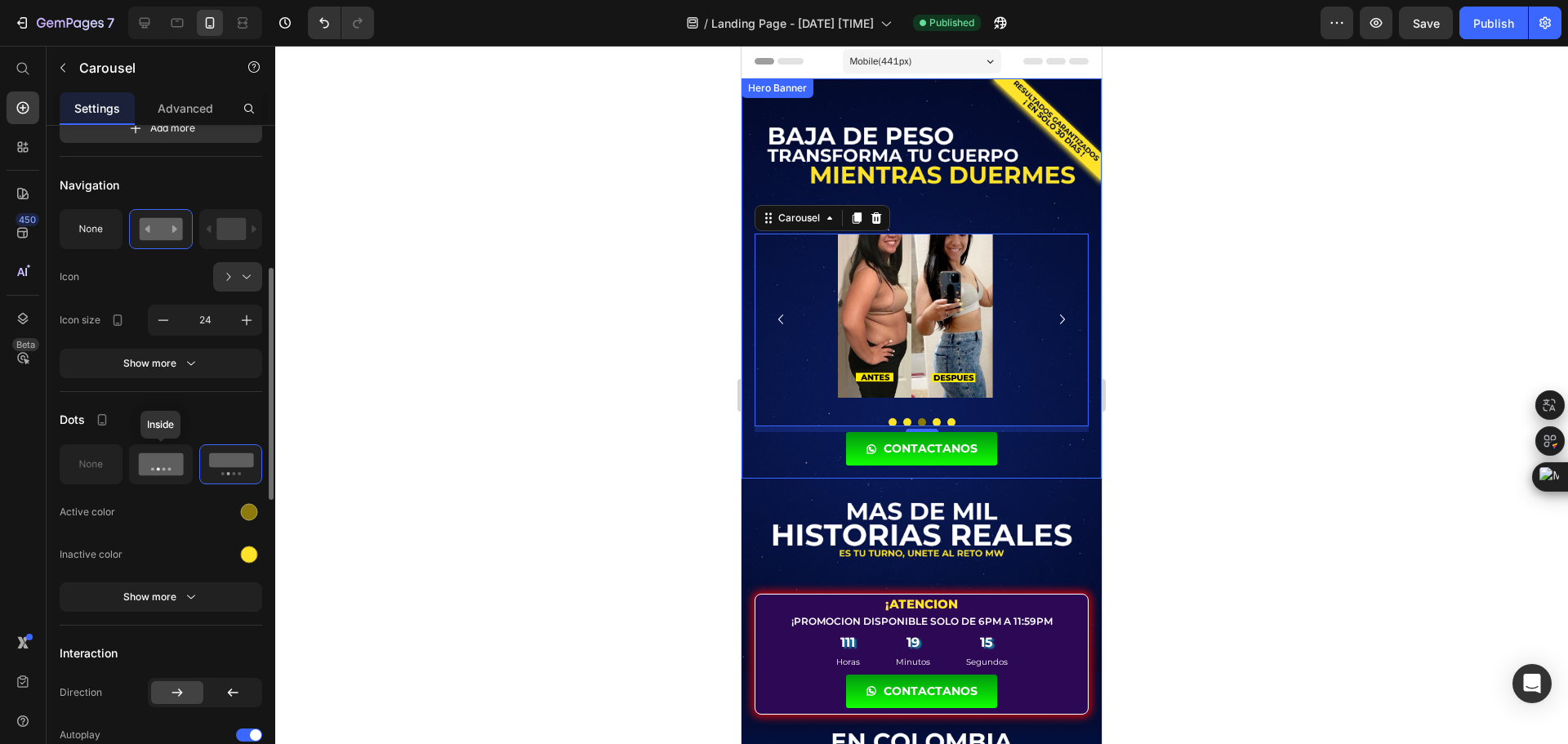 click 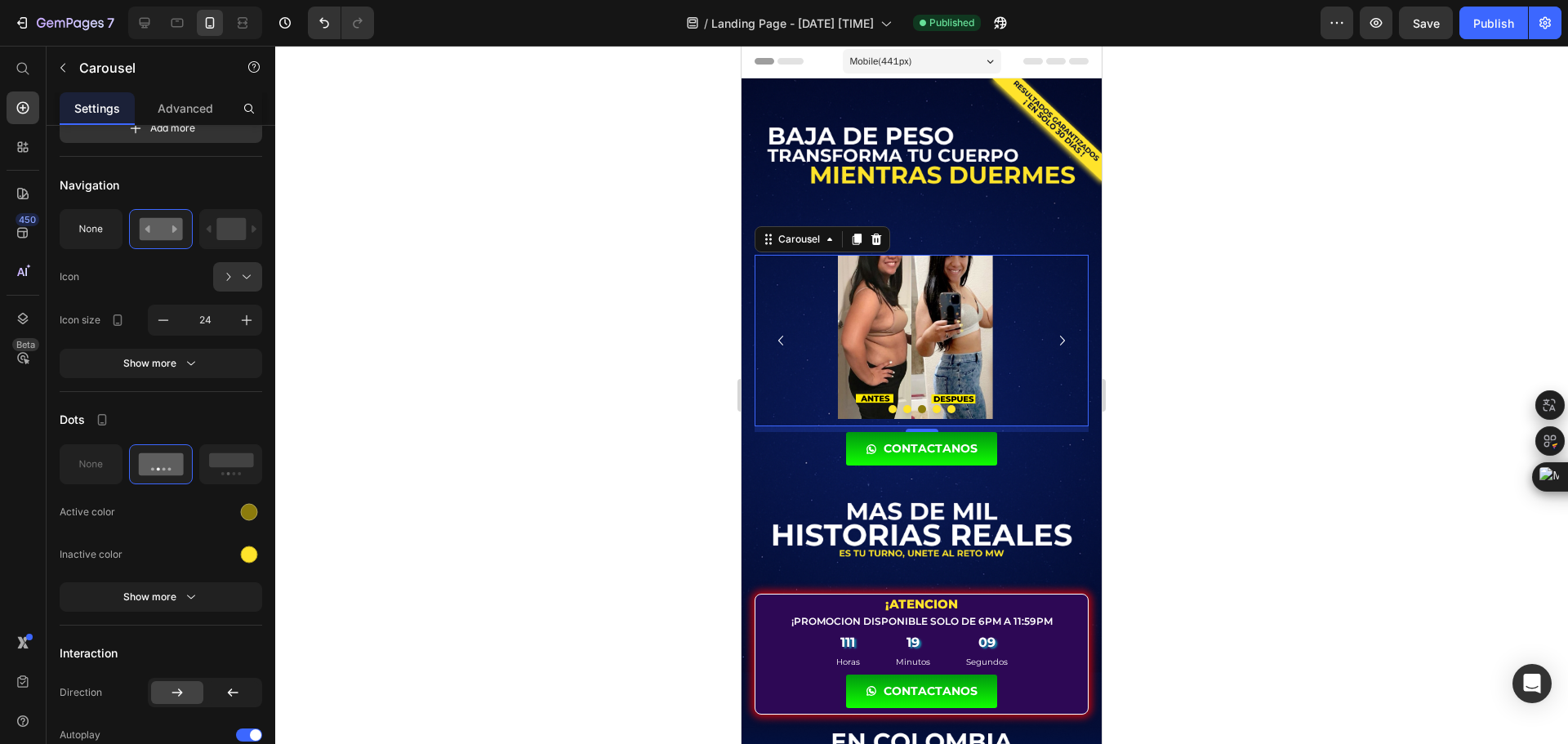click 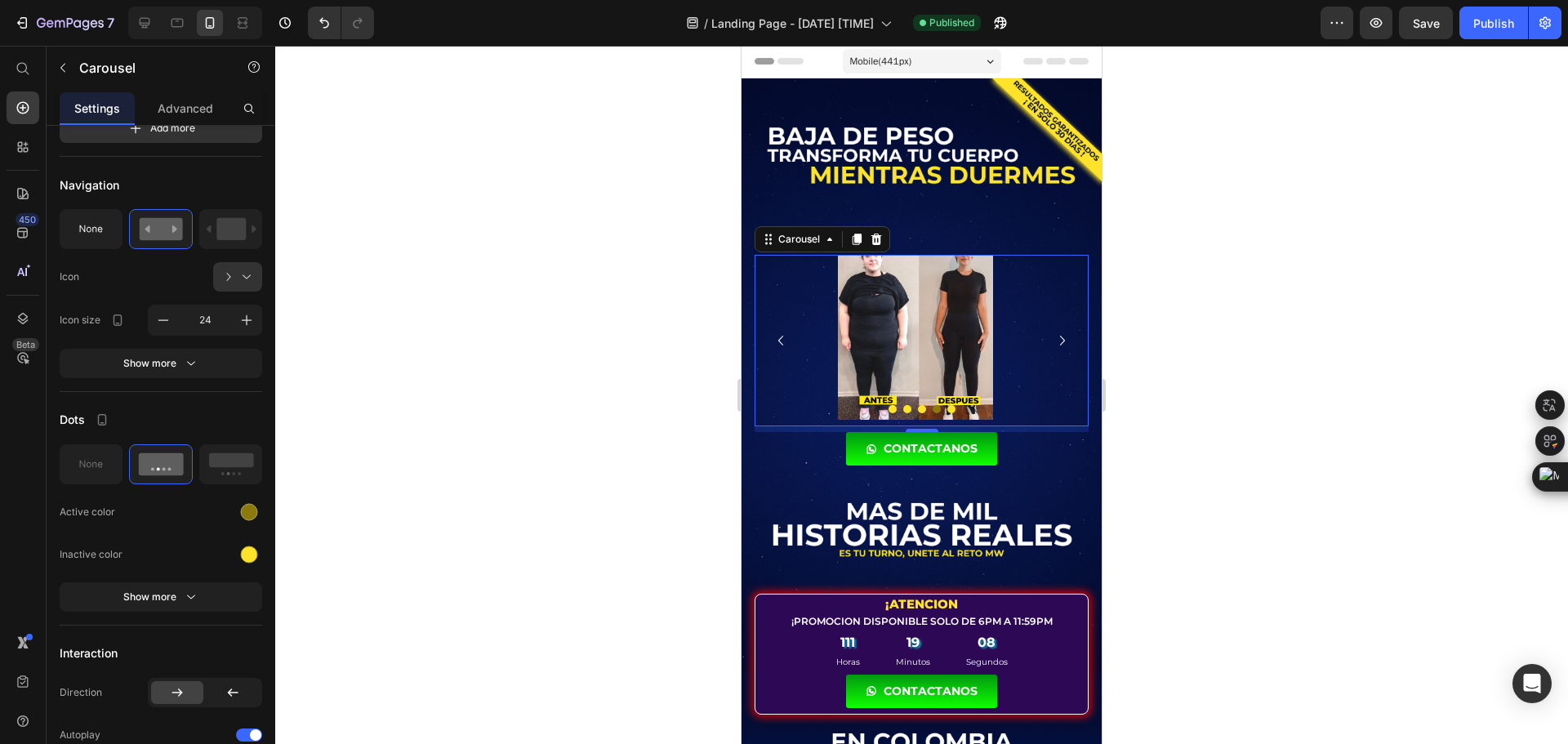 click 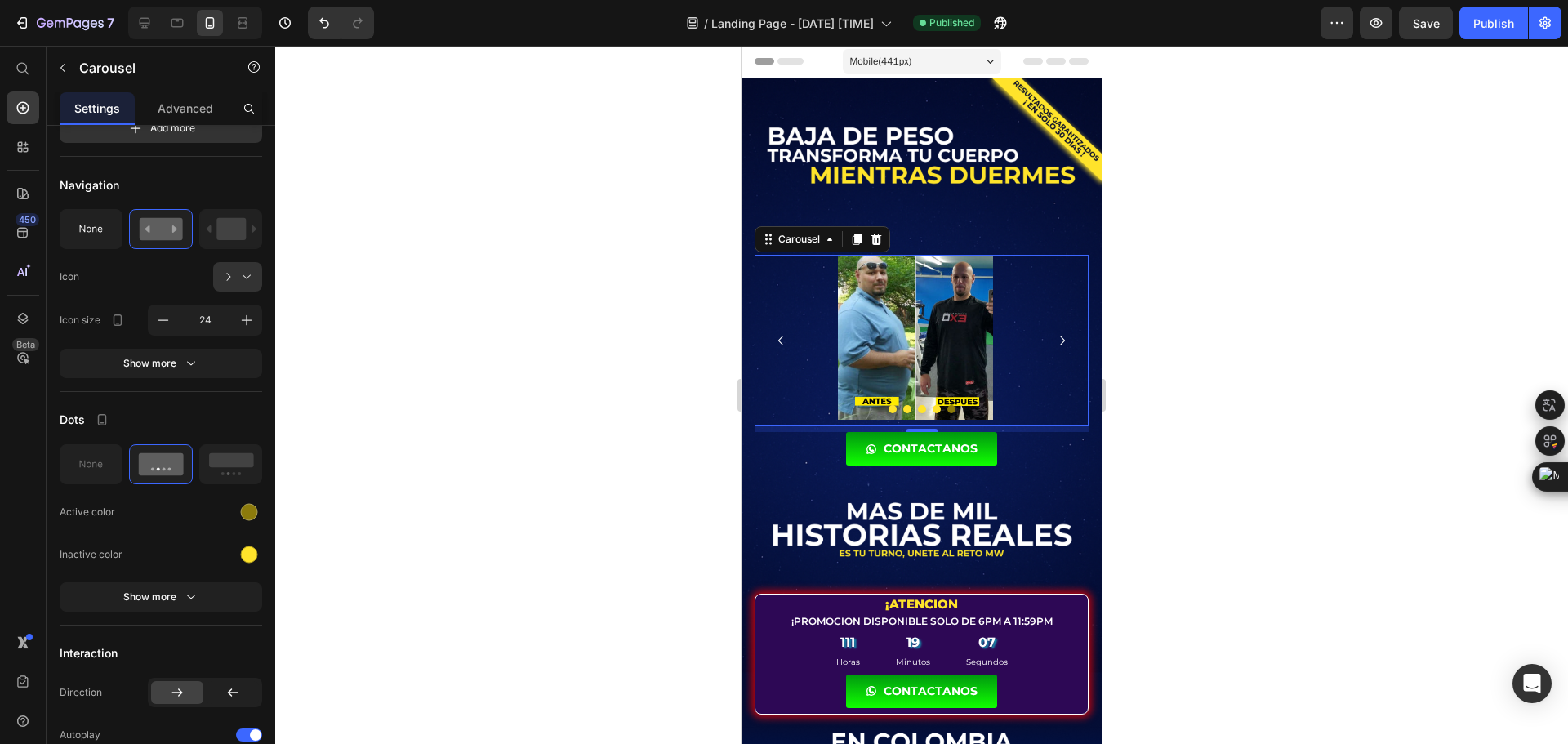 click 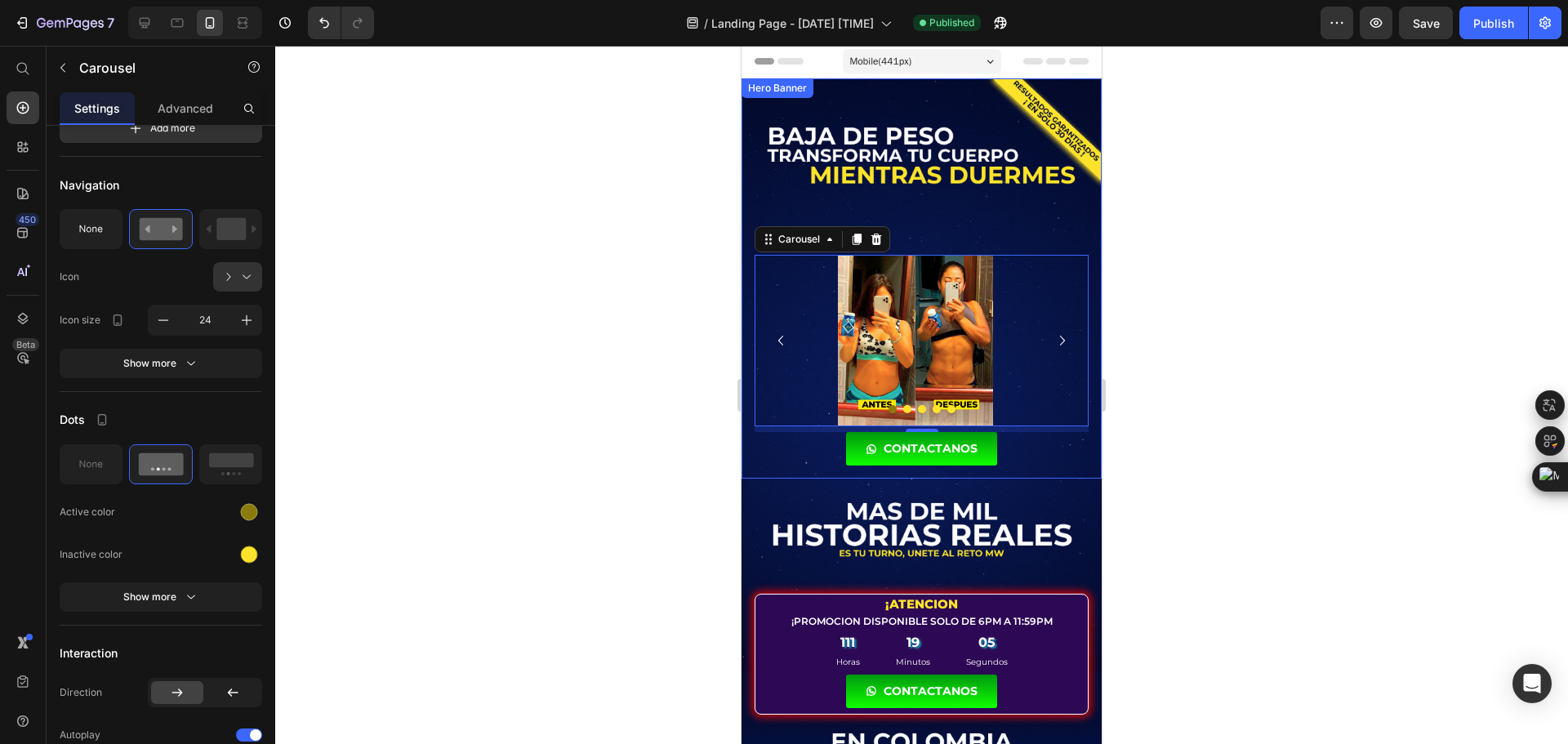 click 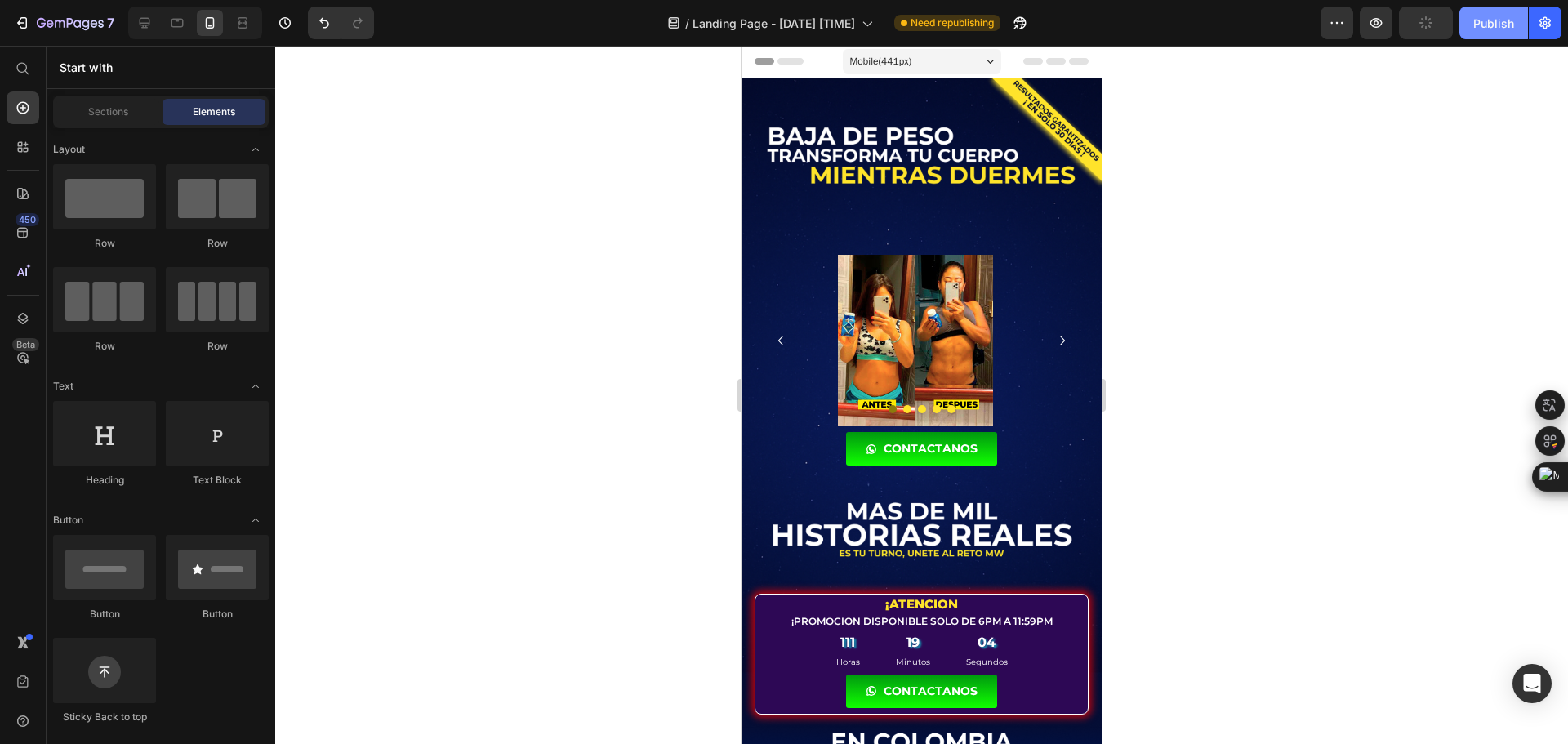click on "Publish" 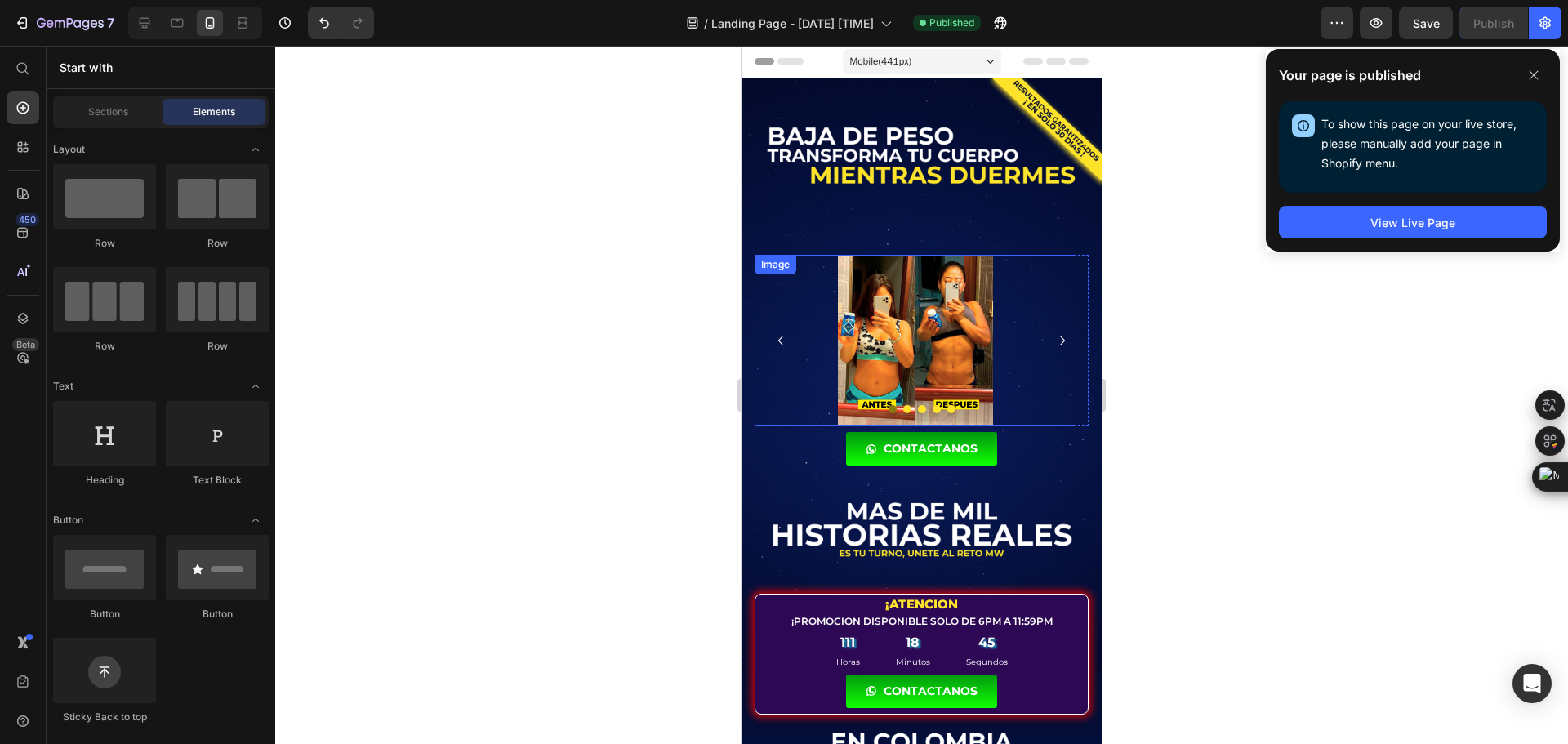 click at bounding box center [937, 409] 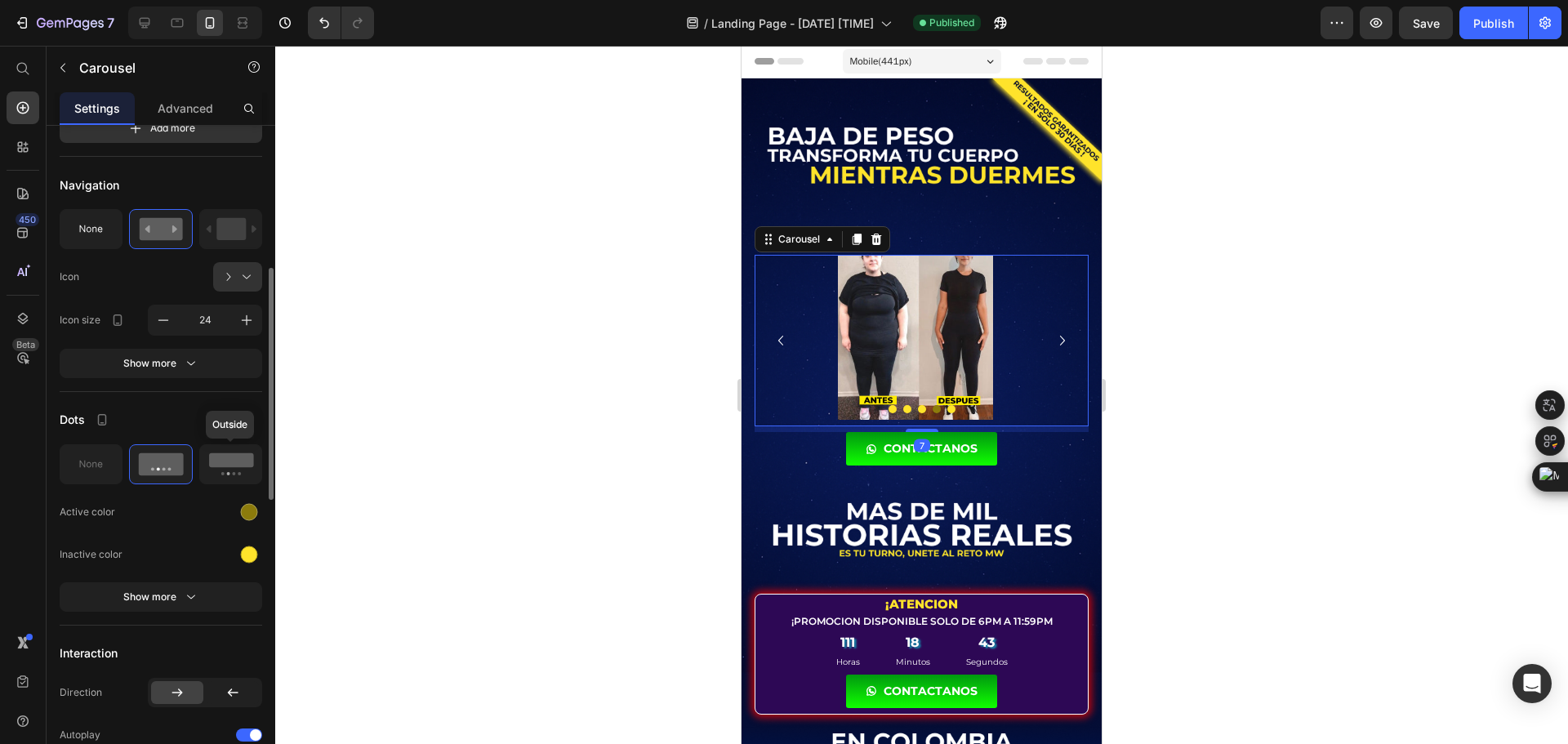 click 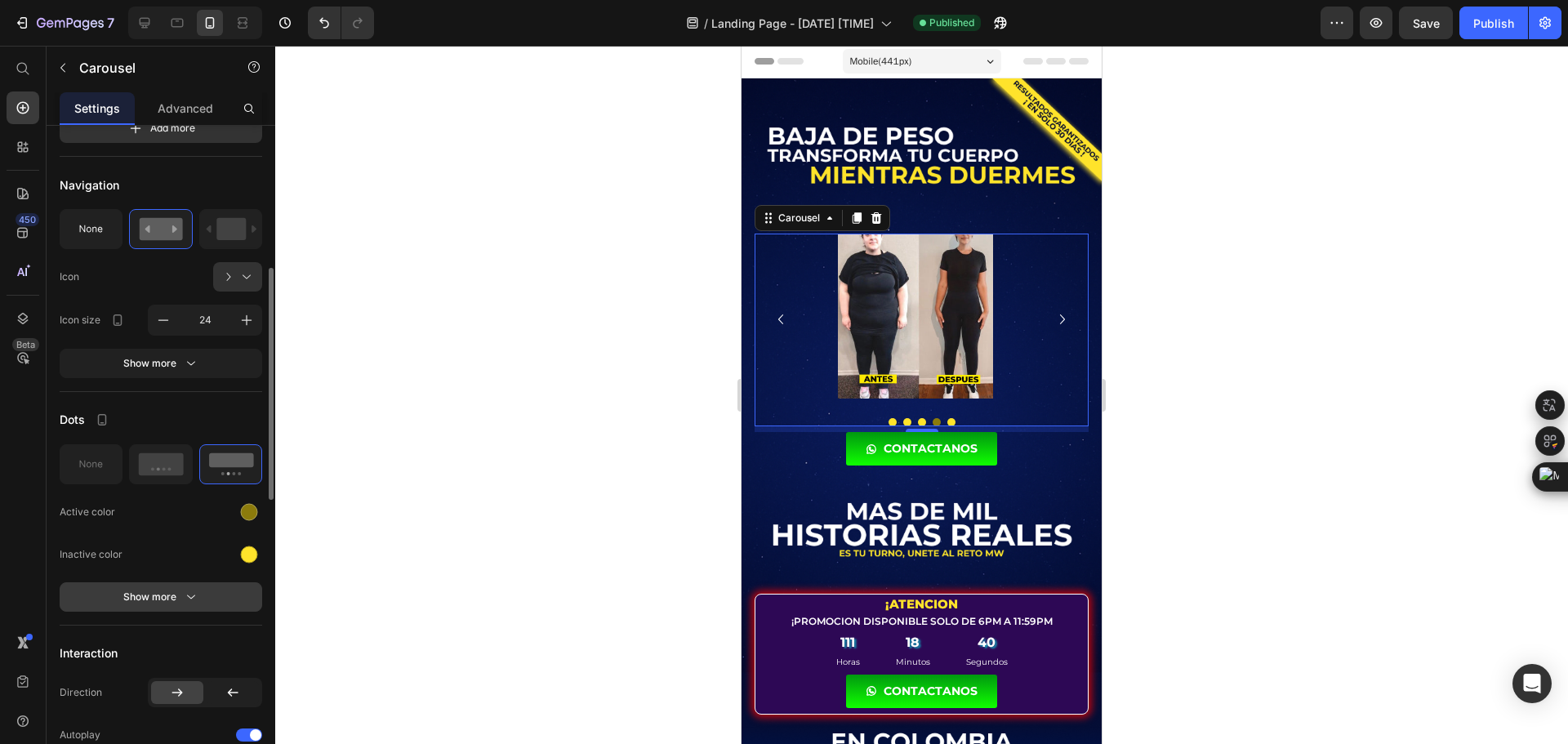 click on "Show more" at bounding box center [161, 597] 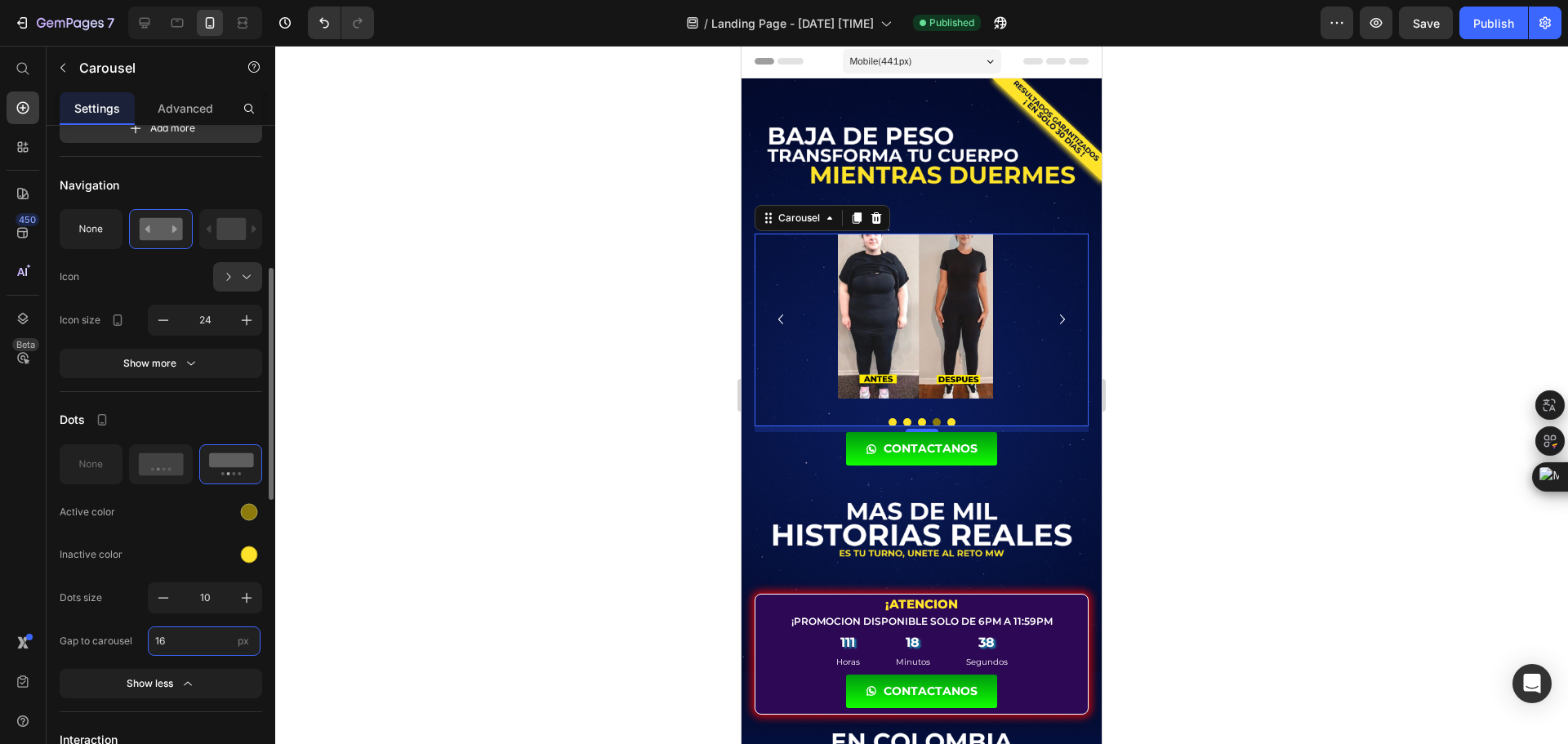 click on "16" at bounding box center [204, 641] 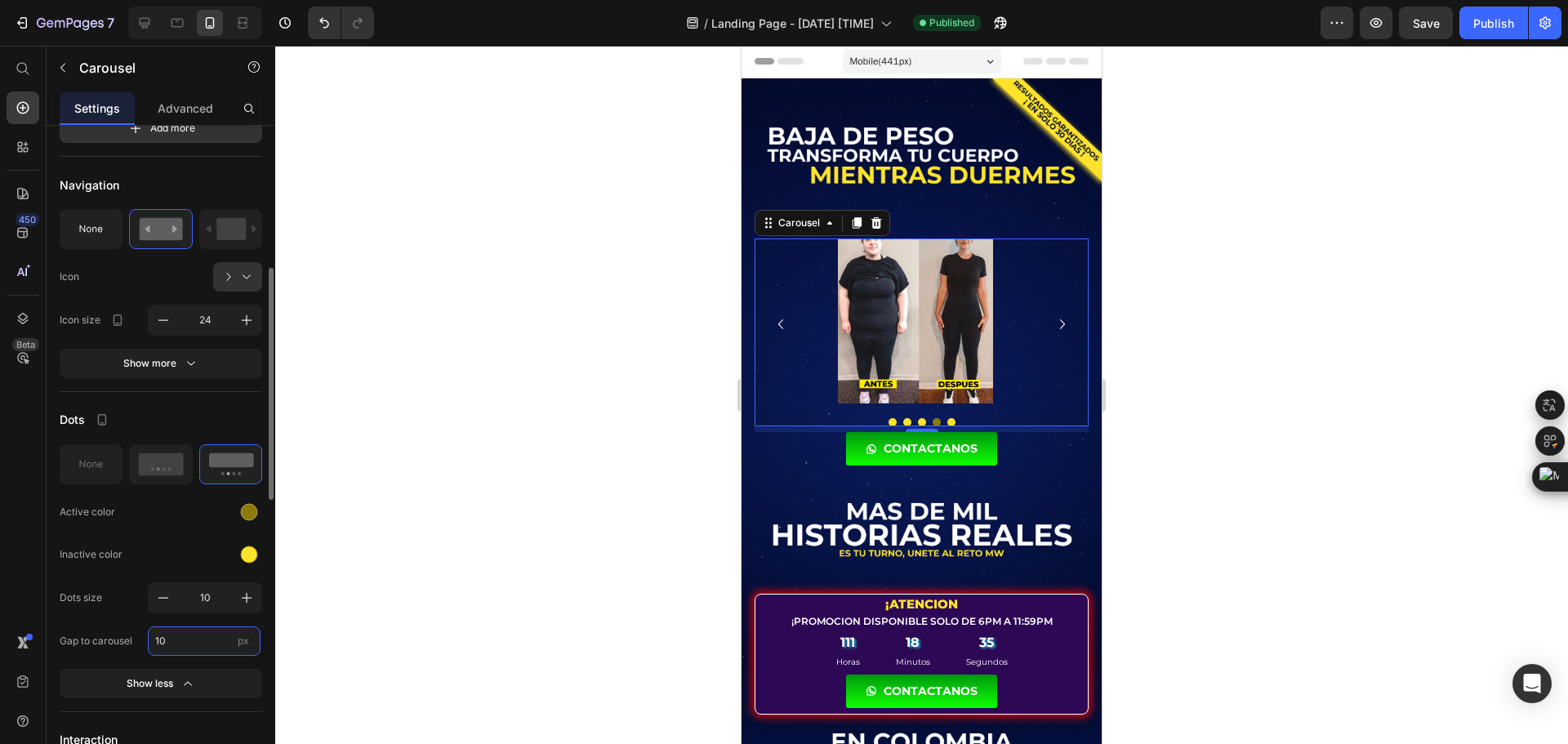 click on "10" at bounding box center [204, 641] 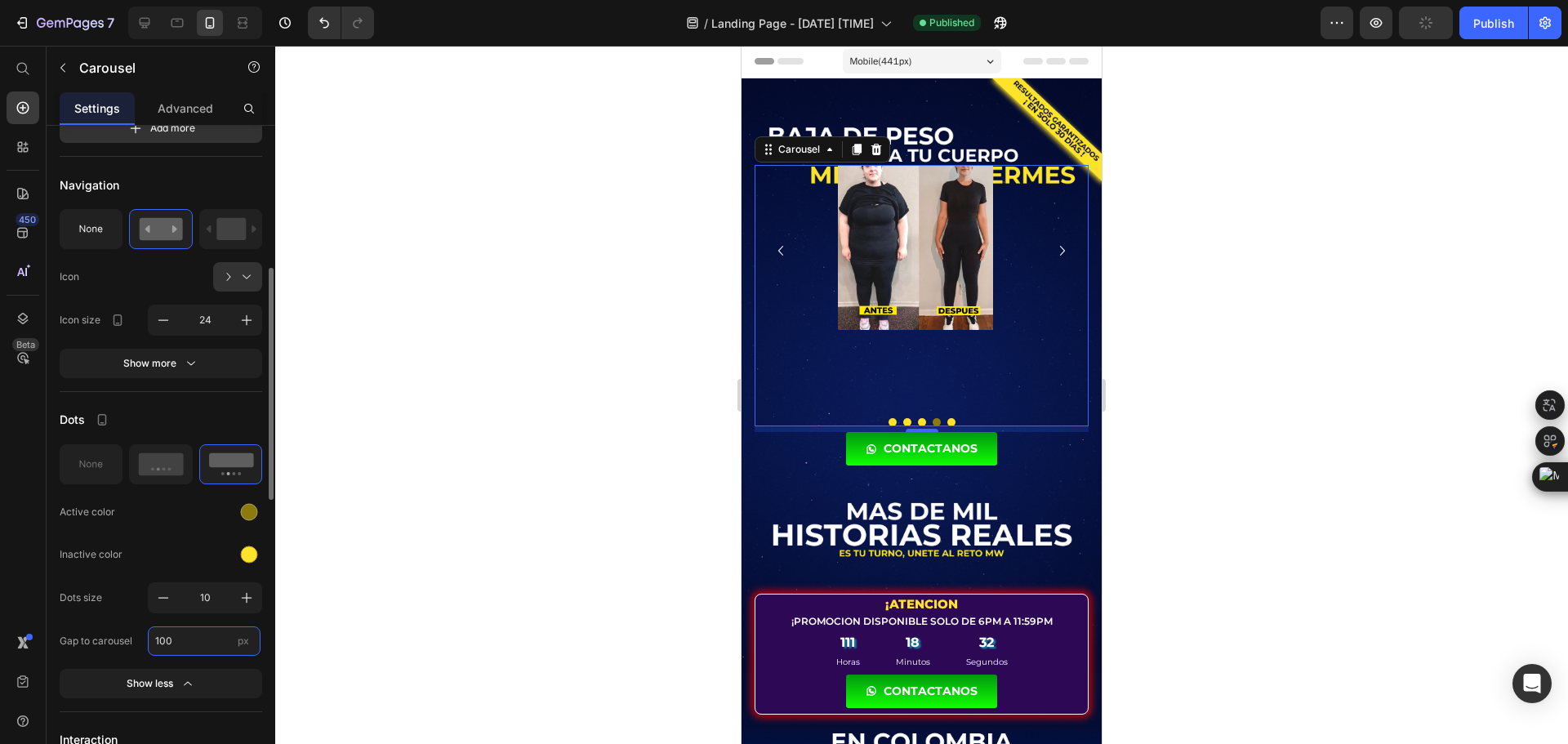 click on "100" at bounding box center (204, 641) 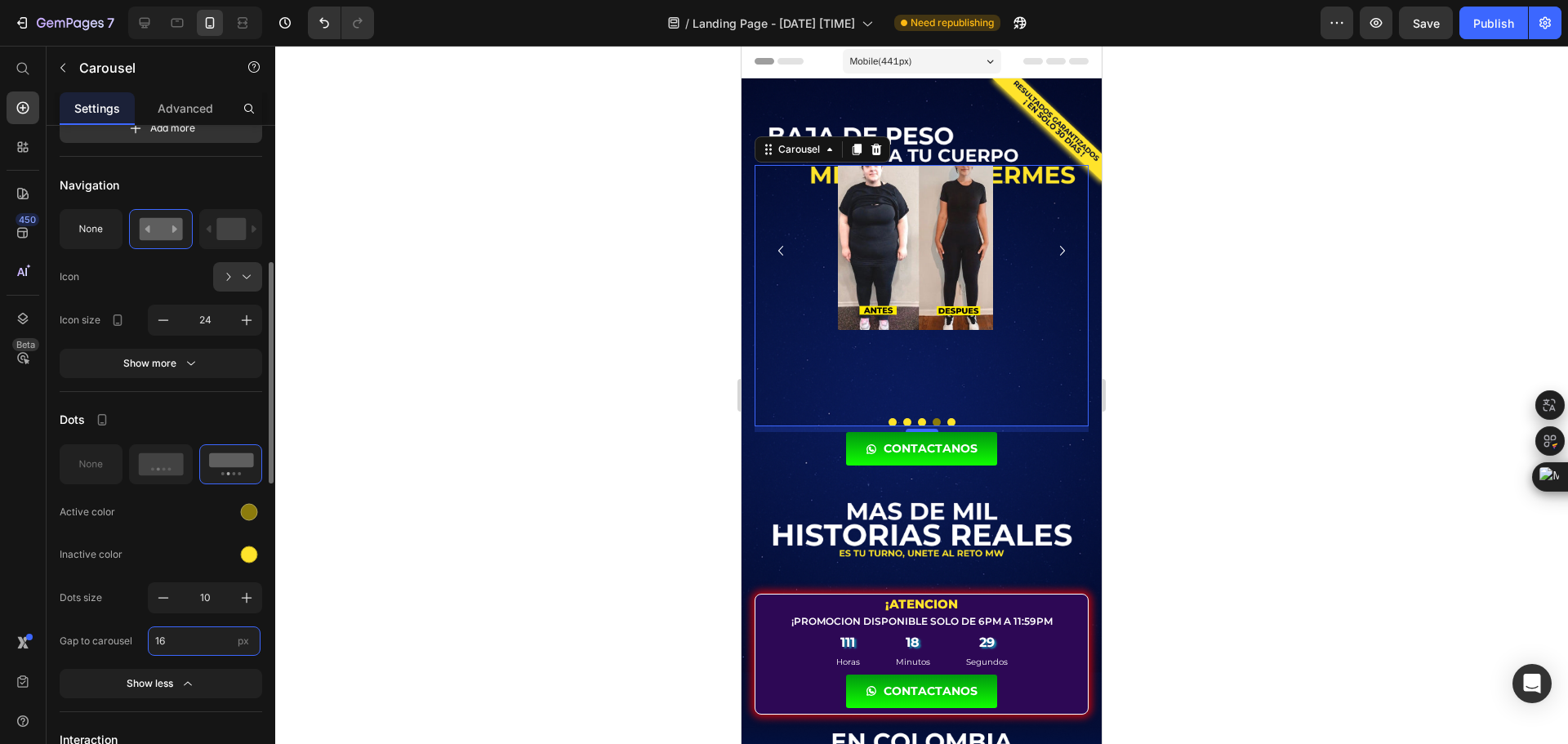 type on "1" 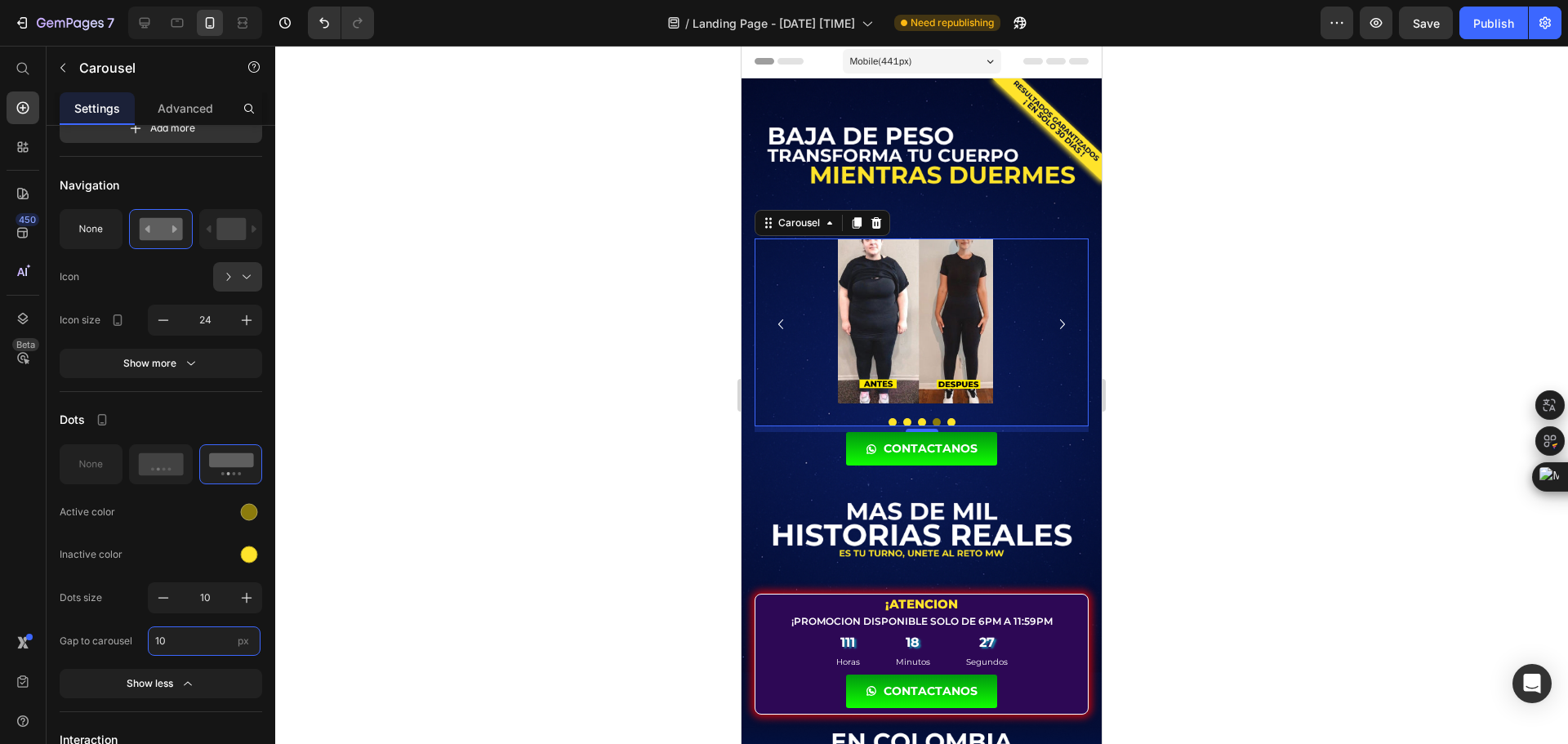 type on "10" 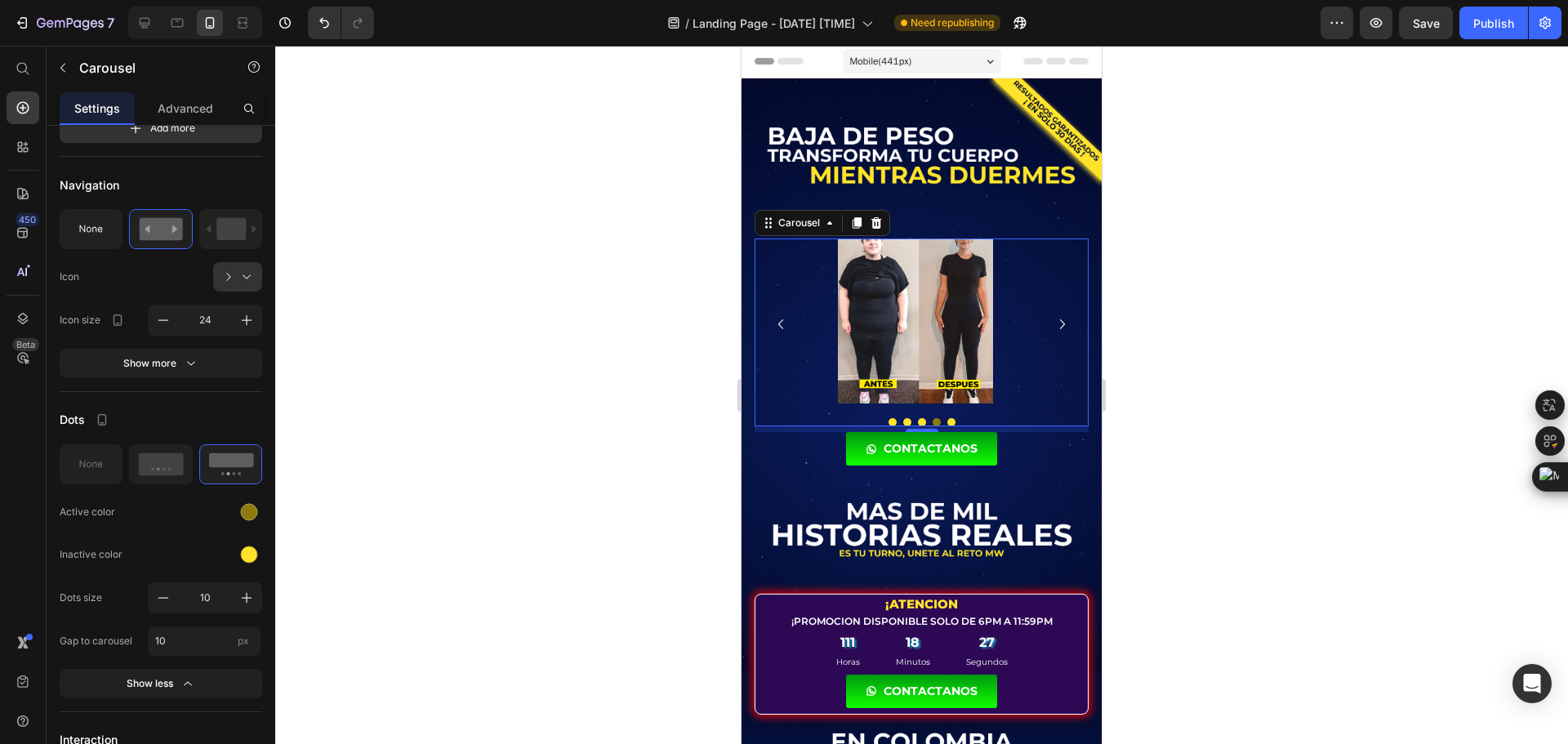 click 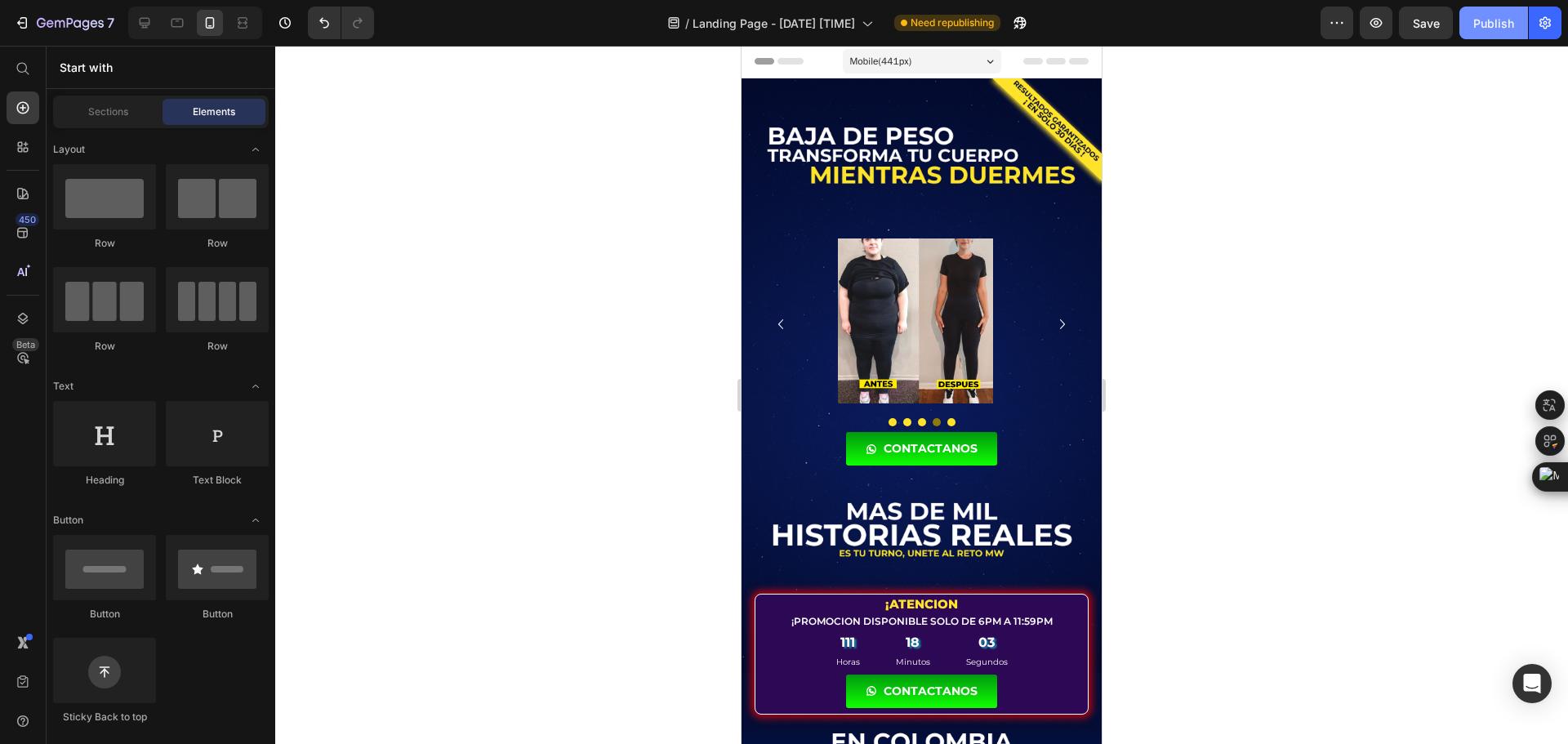 click on "Publish" at bounding box center [1494, 23] 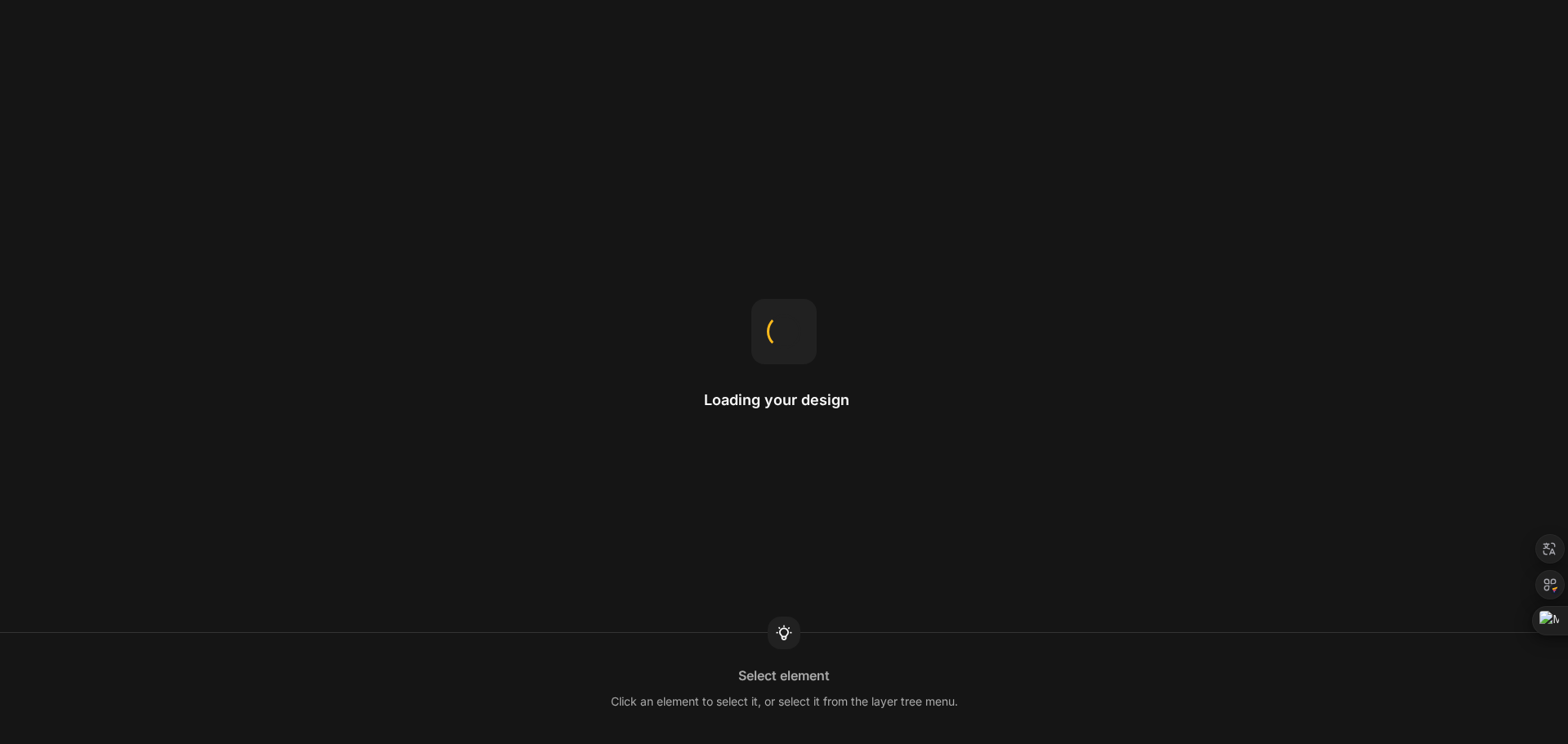 scroll, scrollTop: 0, scrollLeft: 0, axis: both 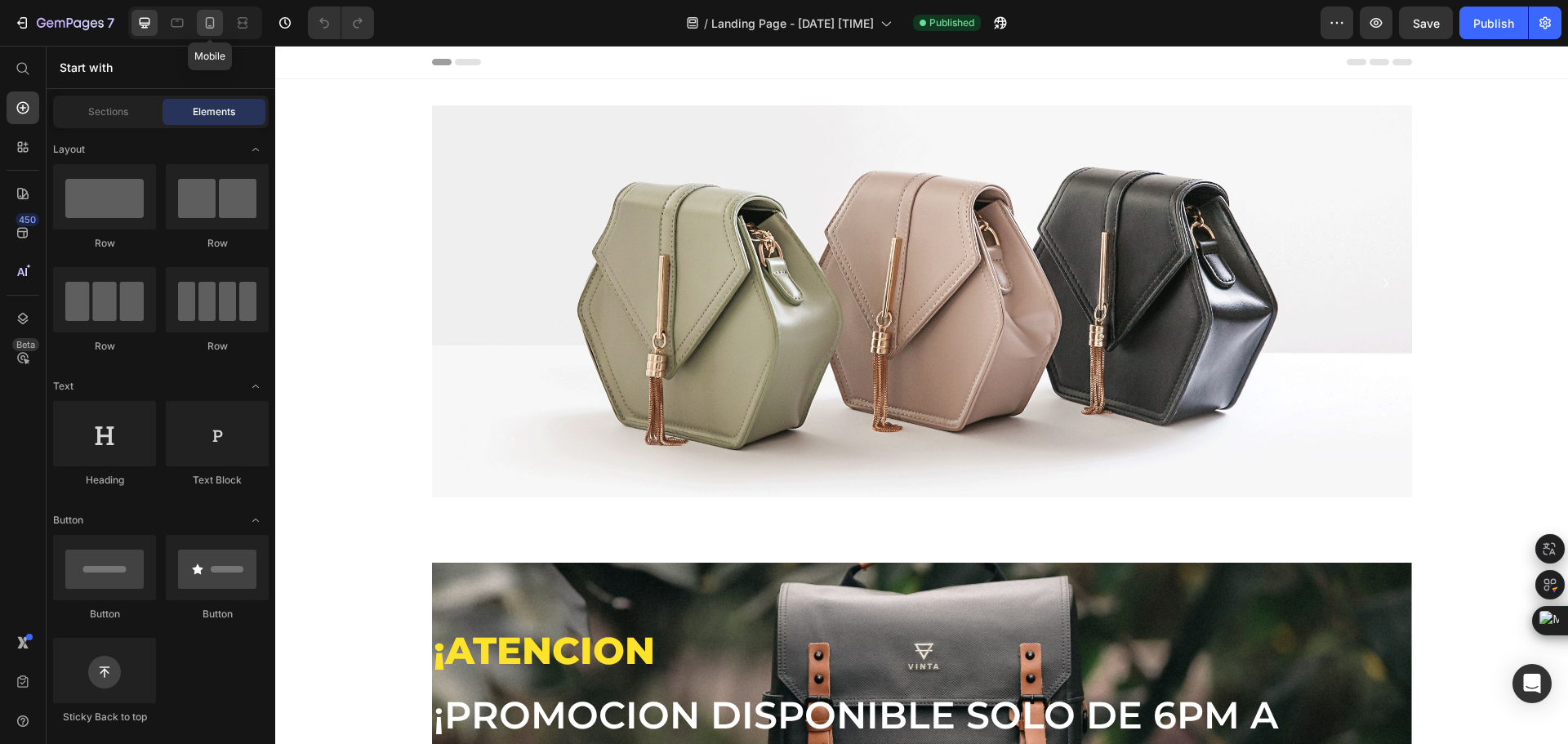 click 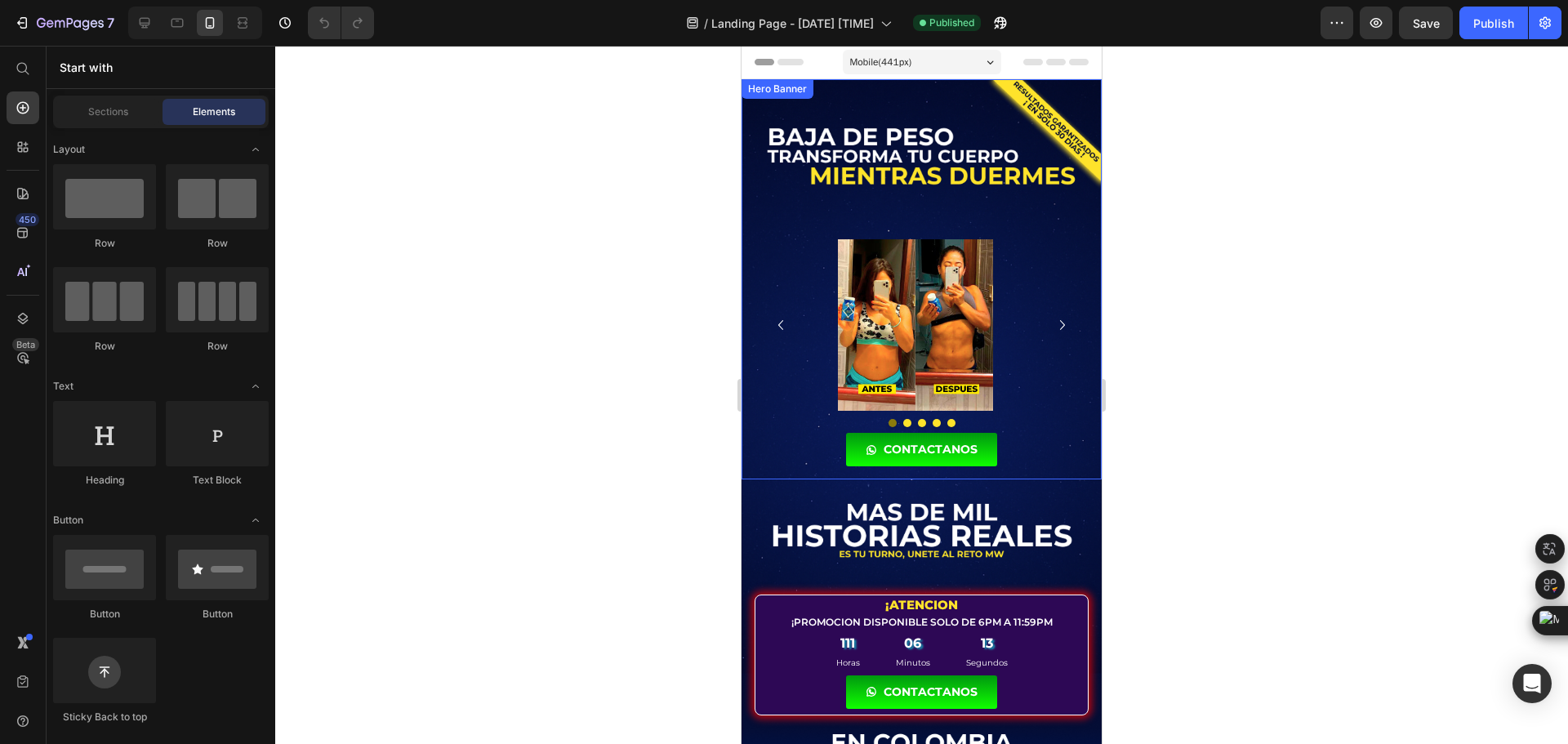 click at bounding box center (921, 279) 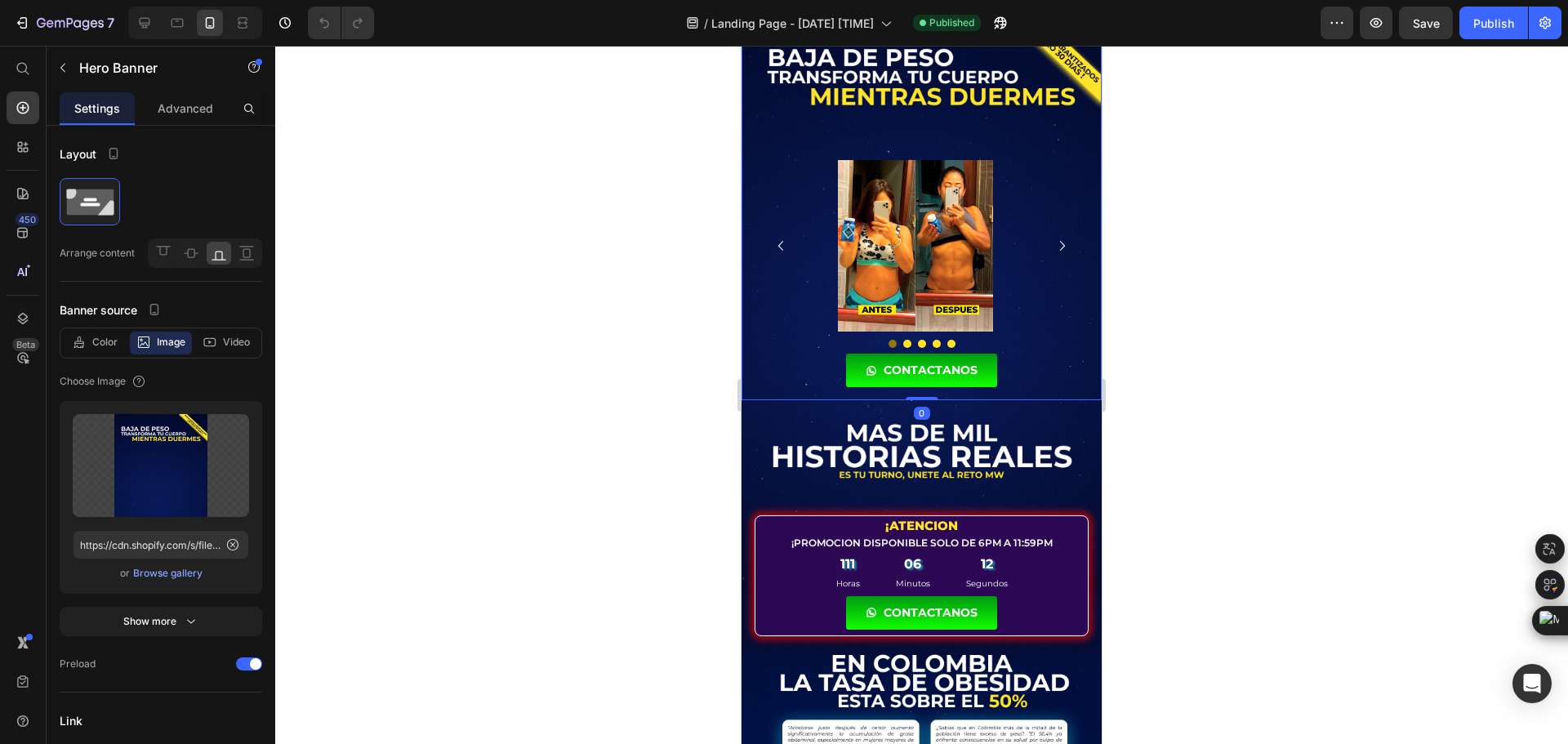 scroll, scrollTop: 82, scrollLeft: 0, axis: vertical 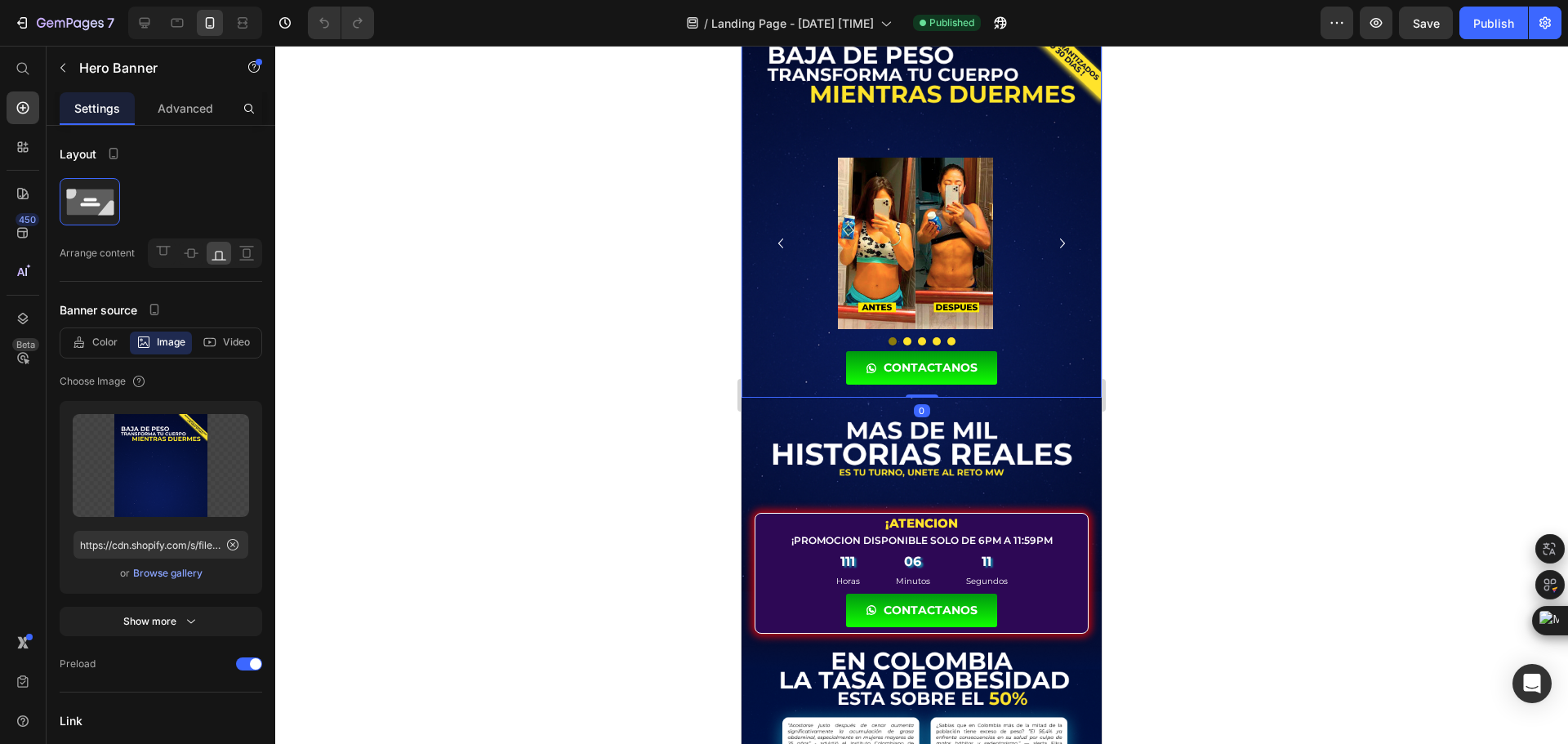 click 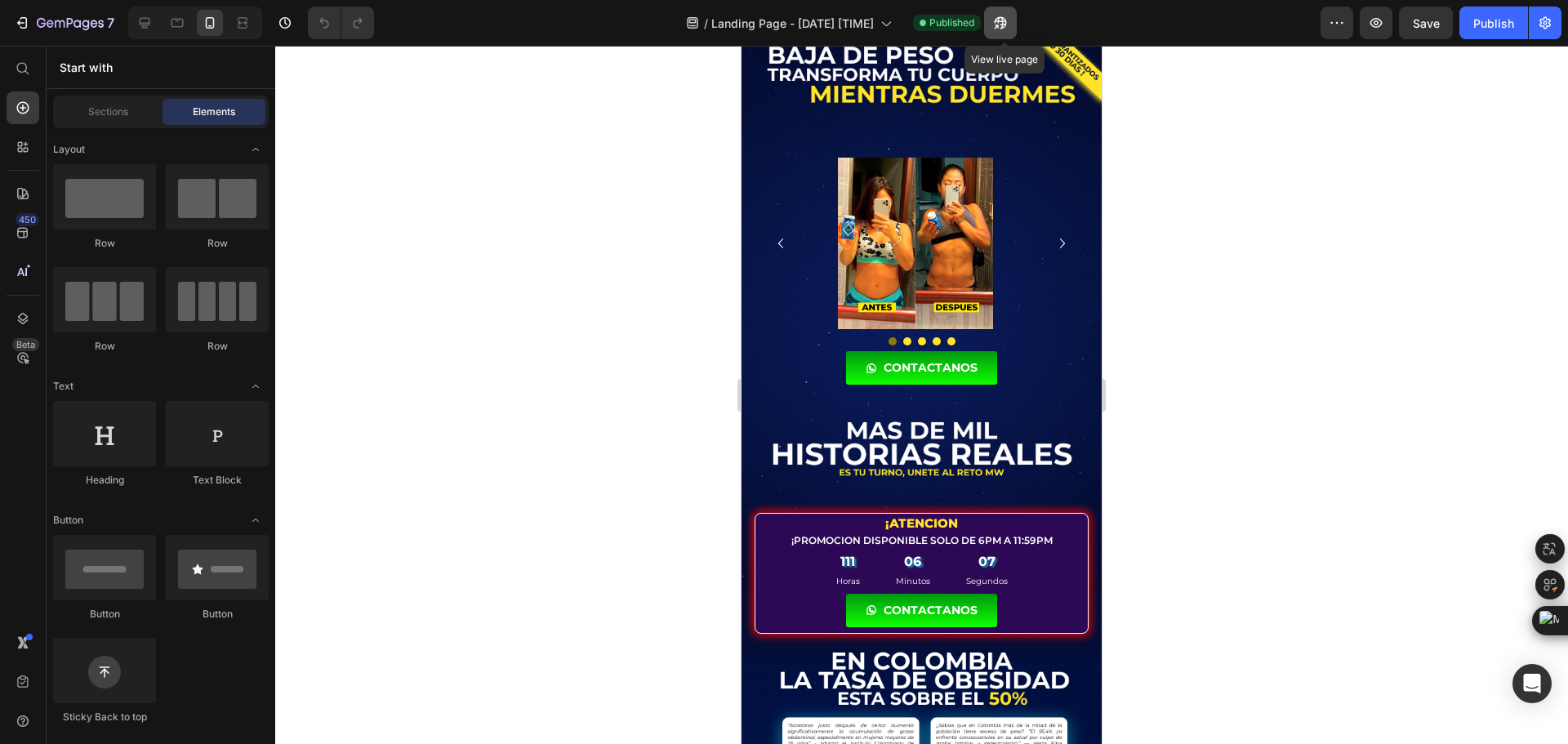 click 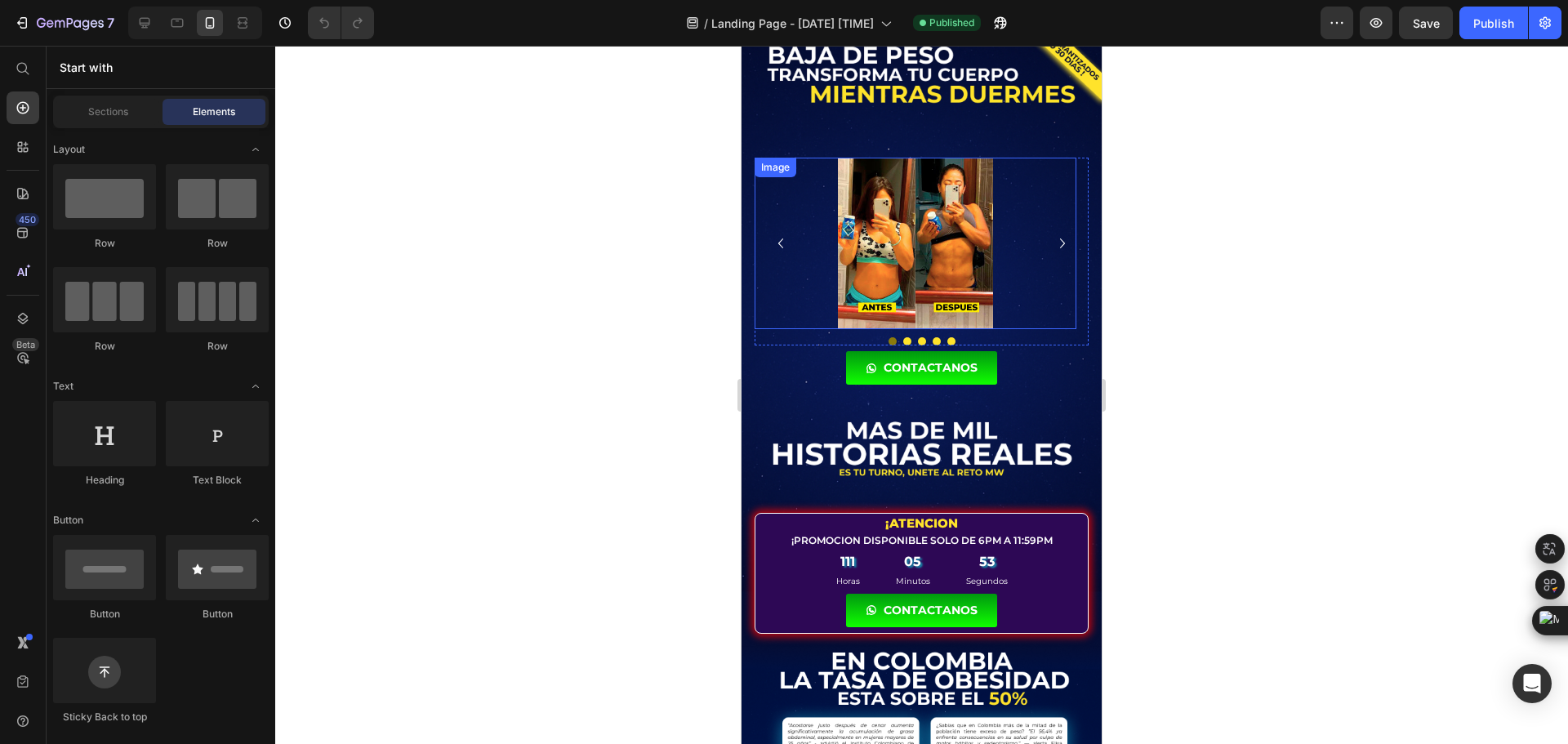 click at bounding box center (915, 243) 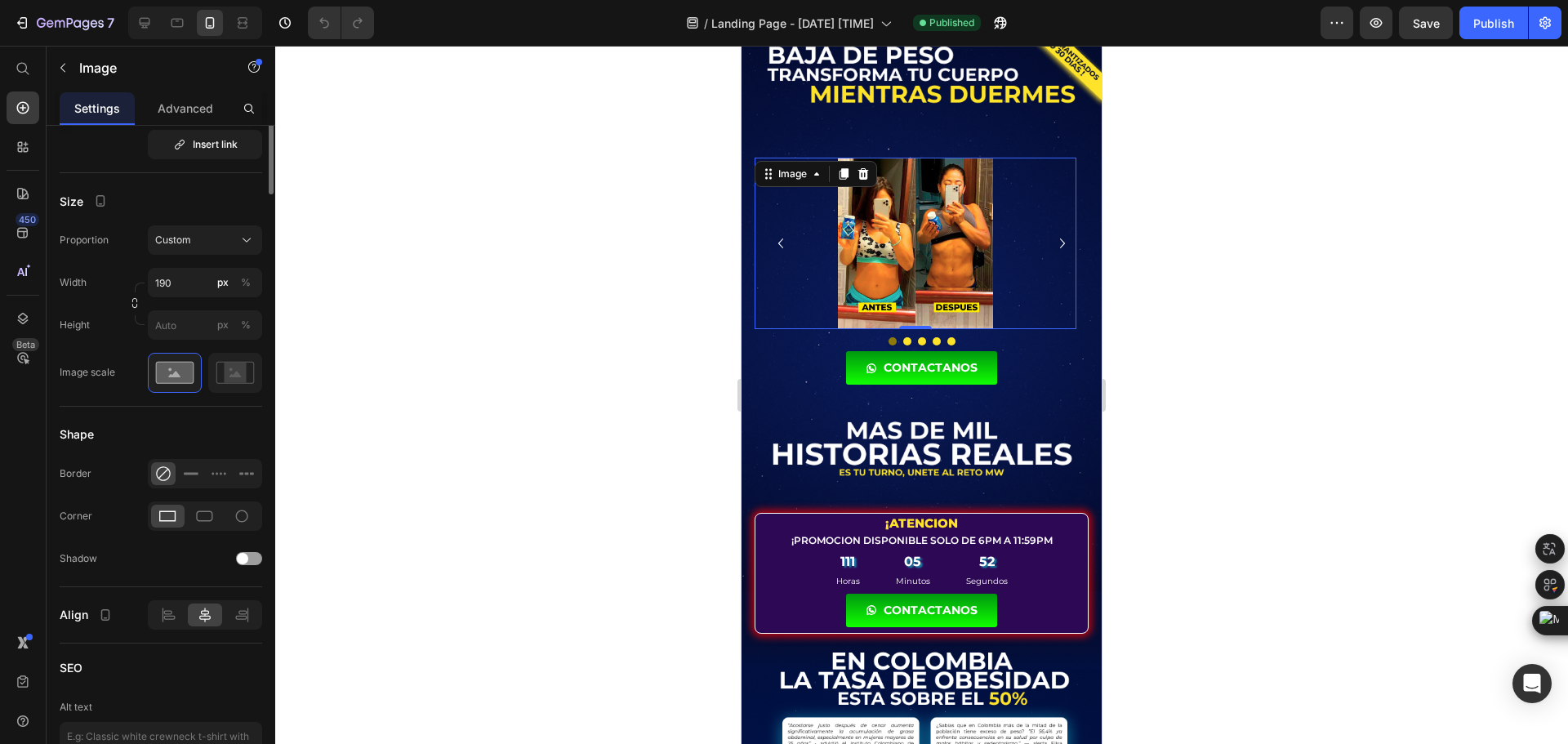 scroll, scrollTop: 490, scrollLeft: 0, axis: vertical 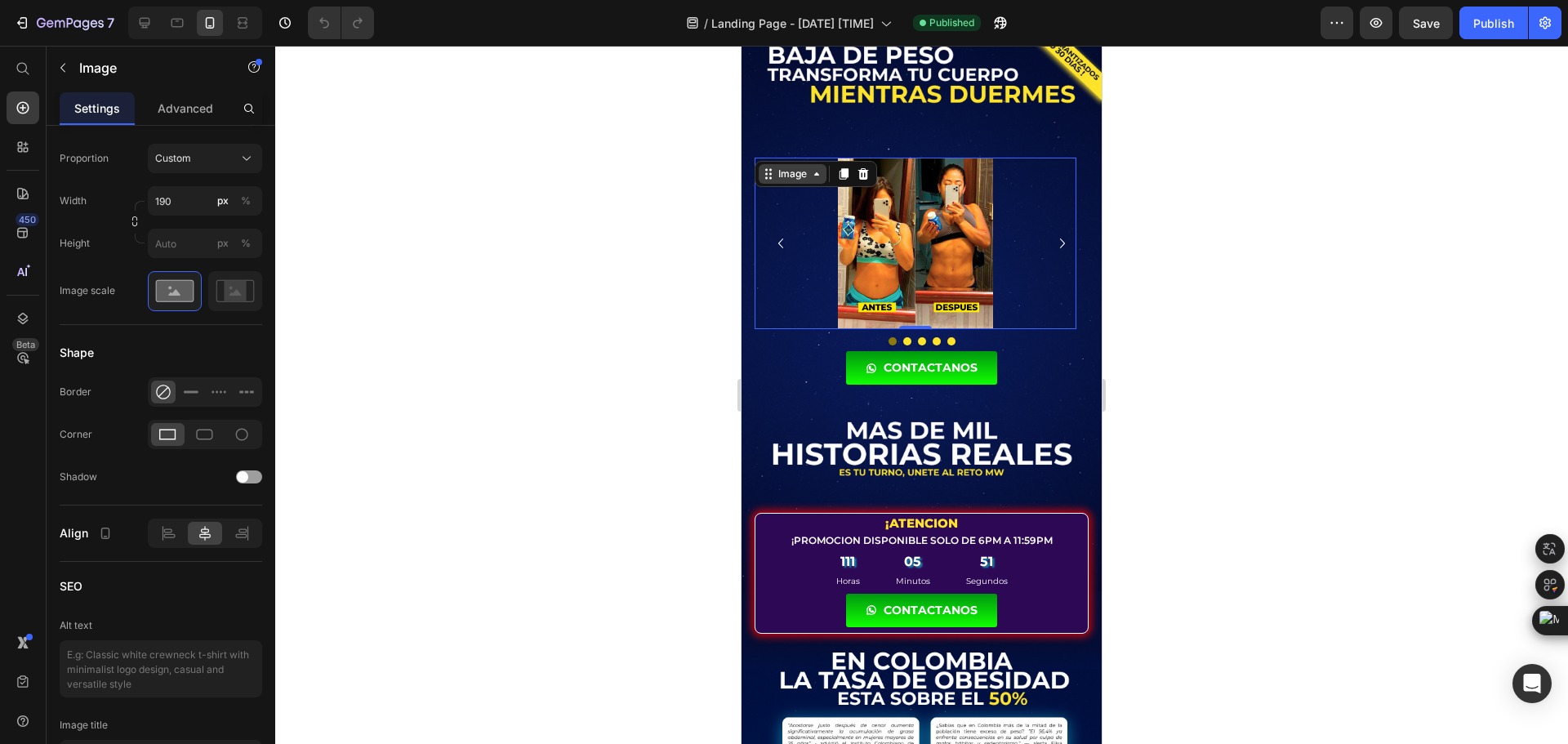 click on "Image" at bounding box center [792, 174] 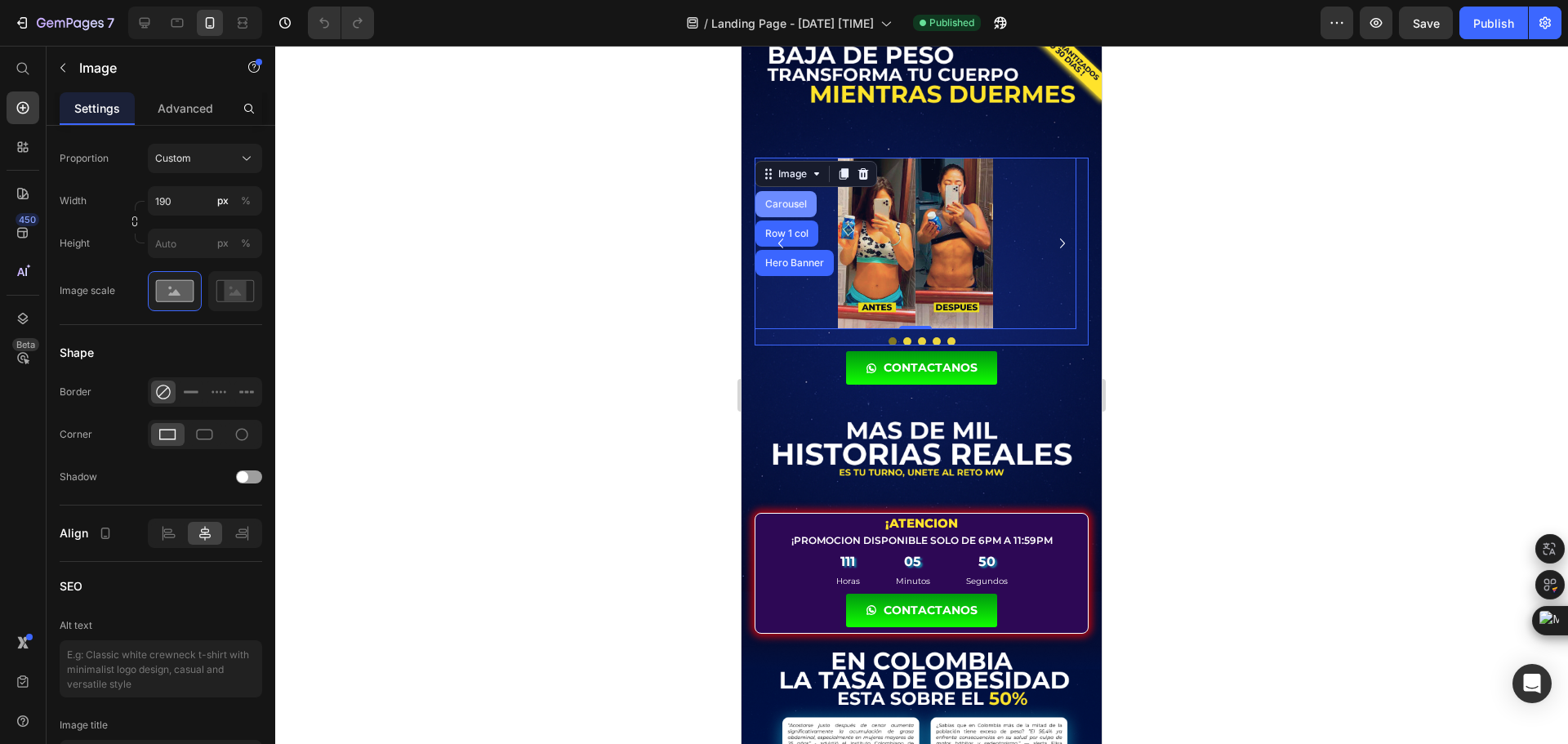 click on "Carousel" at bounding box center [786, 204] 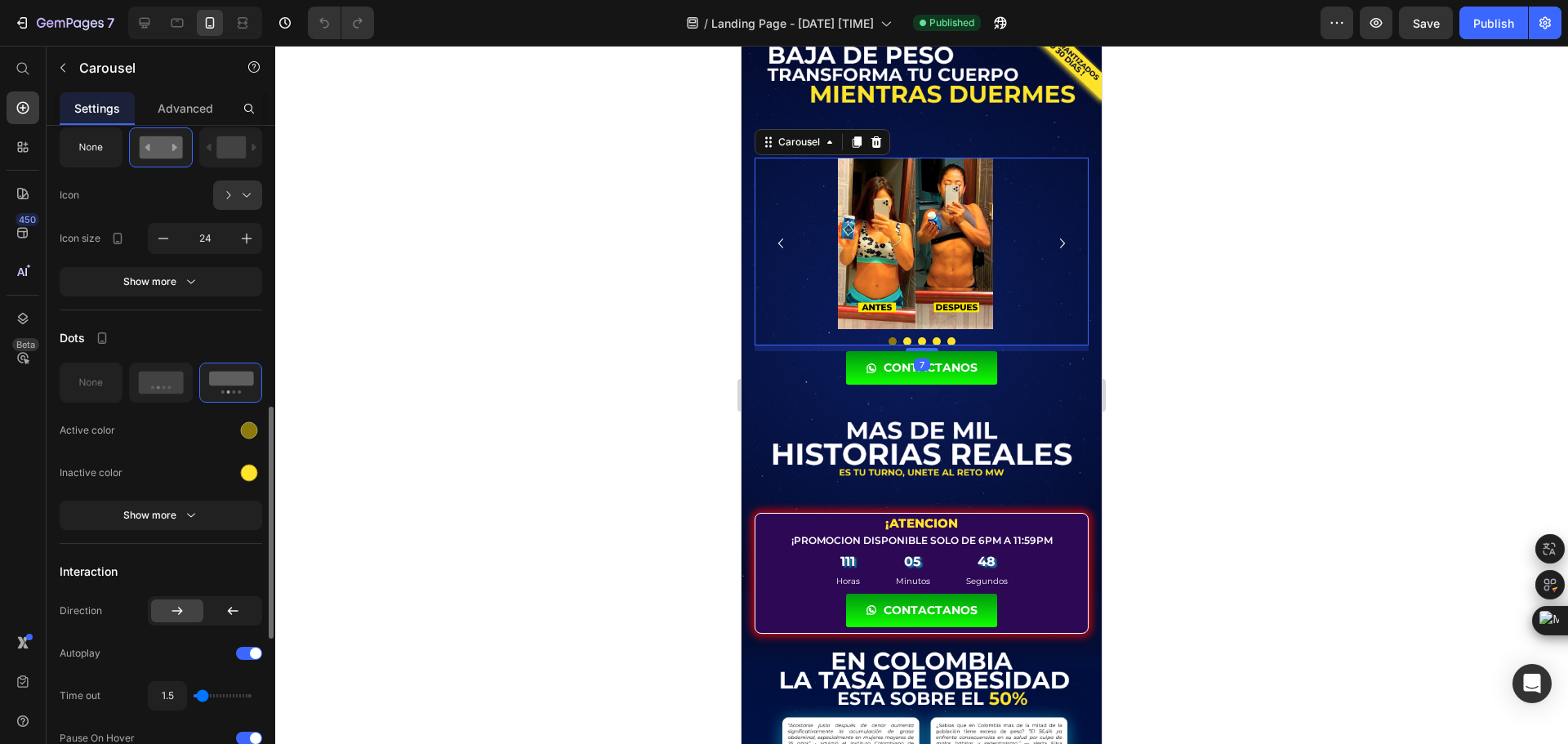 scroll, scrollTop: 735, scrollLeft: 0, axis: vertical 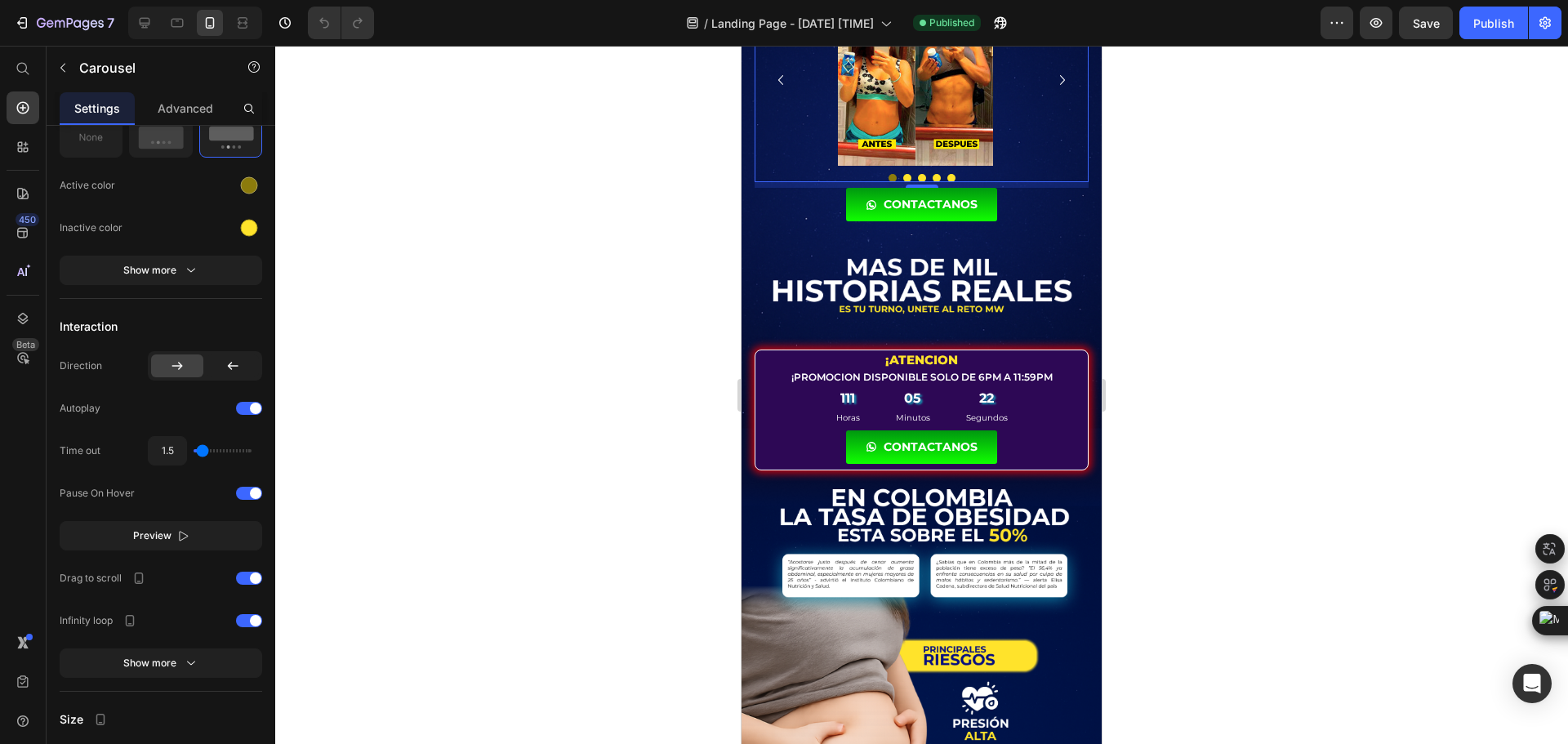 drag, startPoint x: 1179, startPoint y: 288, endPoint x: 1145, endPoint y: 247, distance: 53.2635 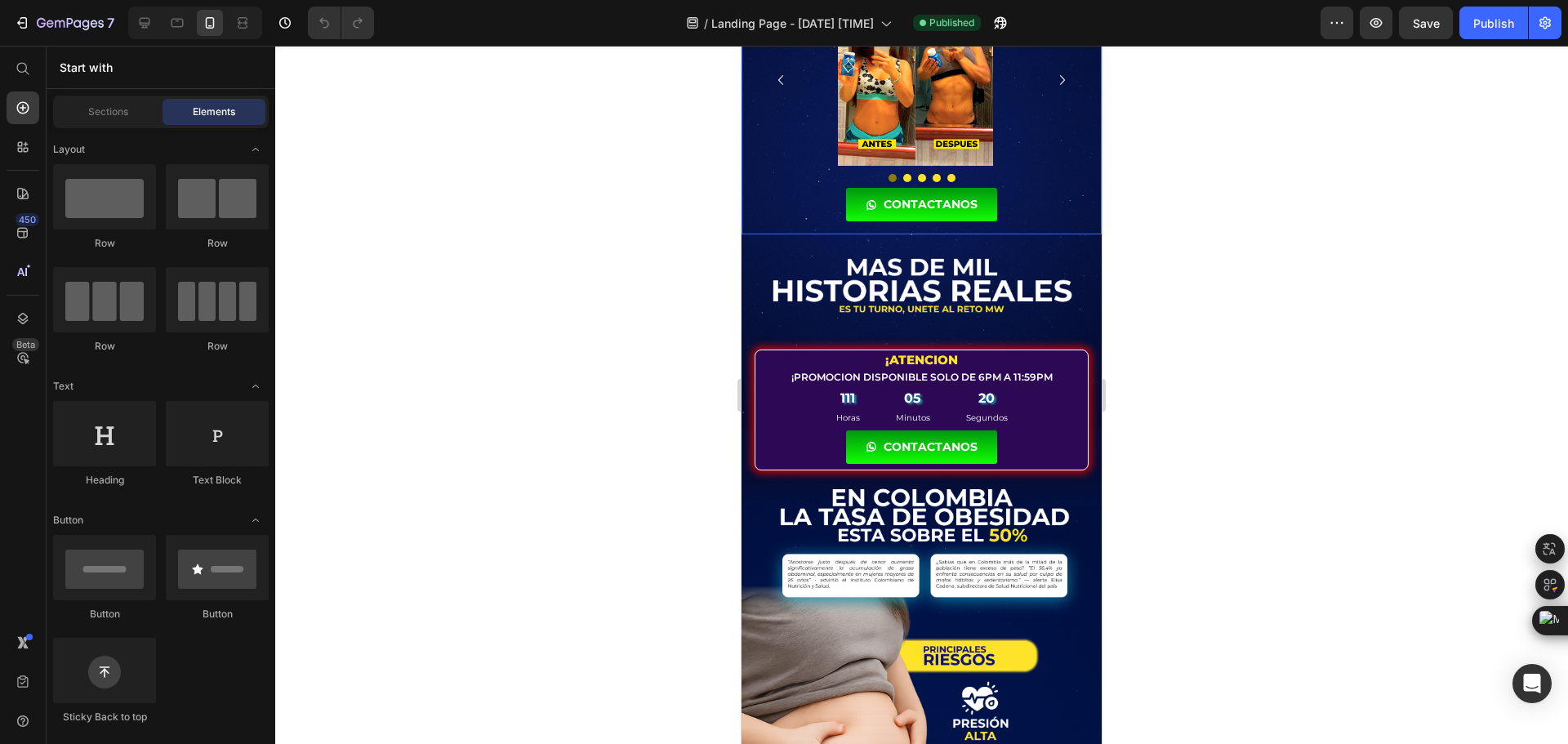 click on "Image Image Image Image Image
Carousel
CONTACTANOS Button Row" at bounding box center (921, 108) 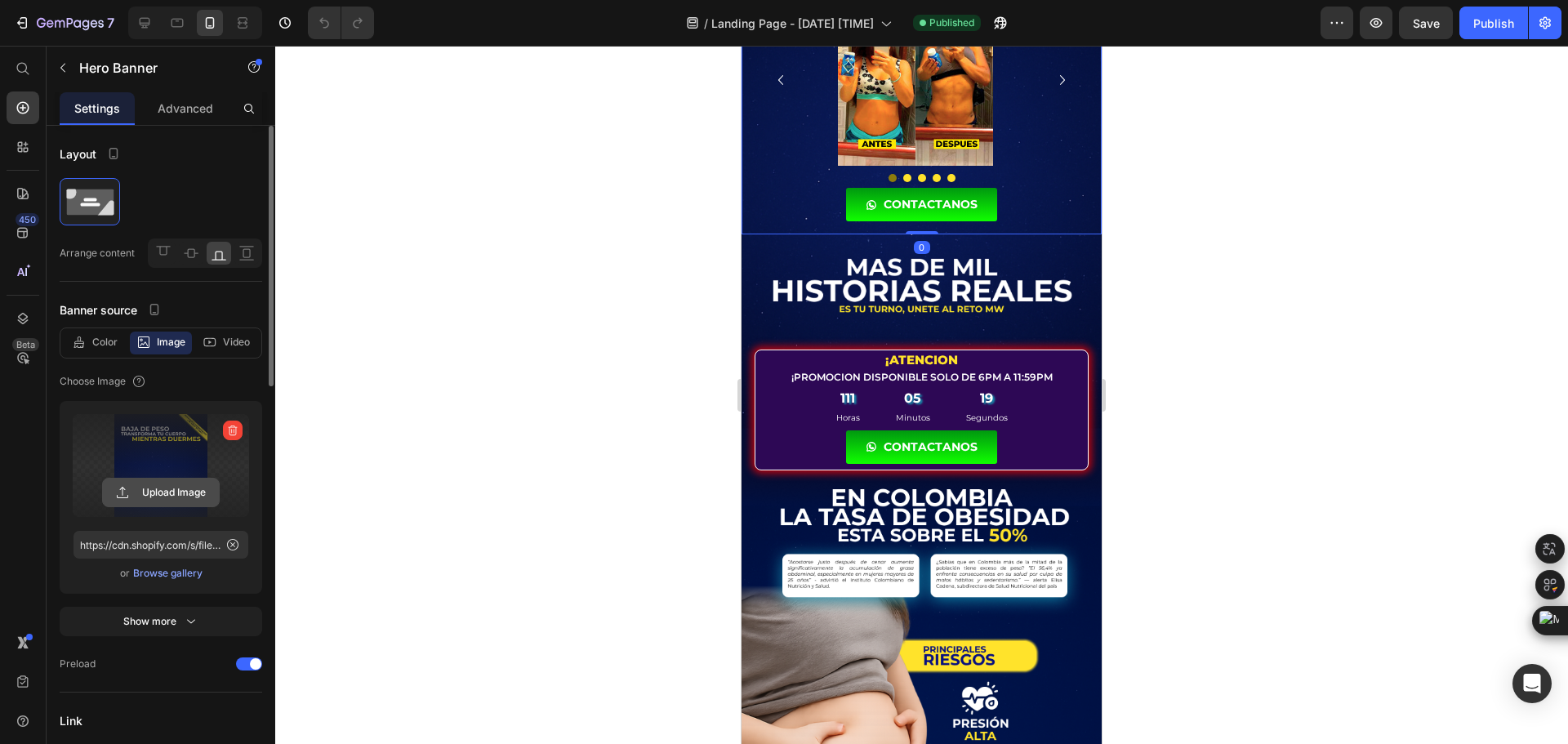 scroll, scrollTop: 163, scrollLeft: 0, axis: vertical 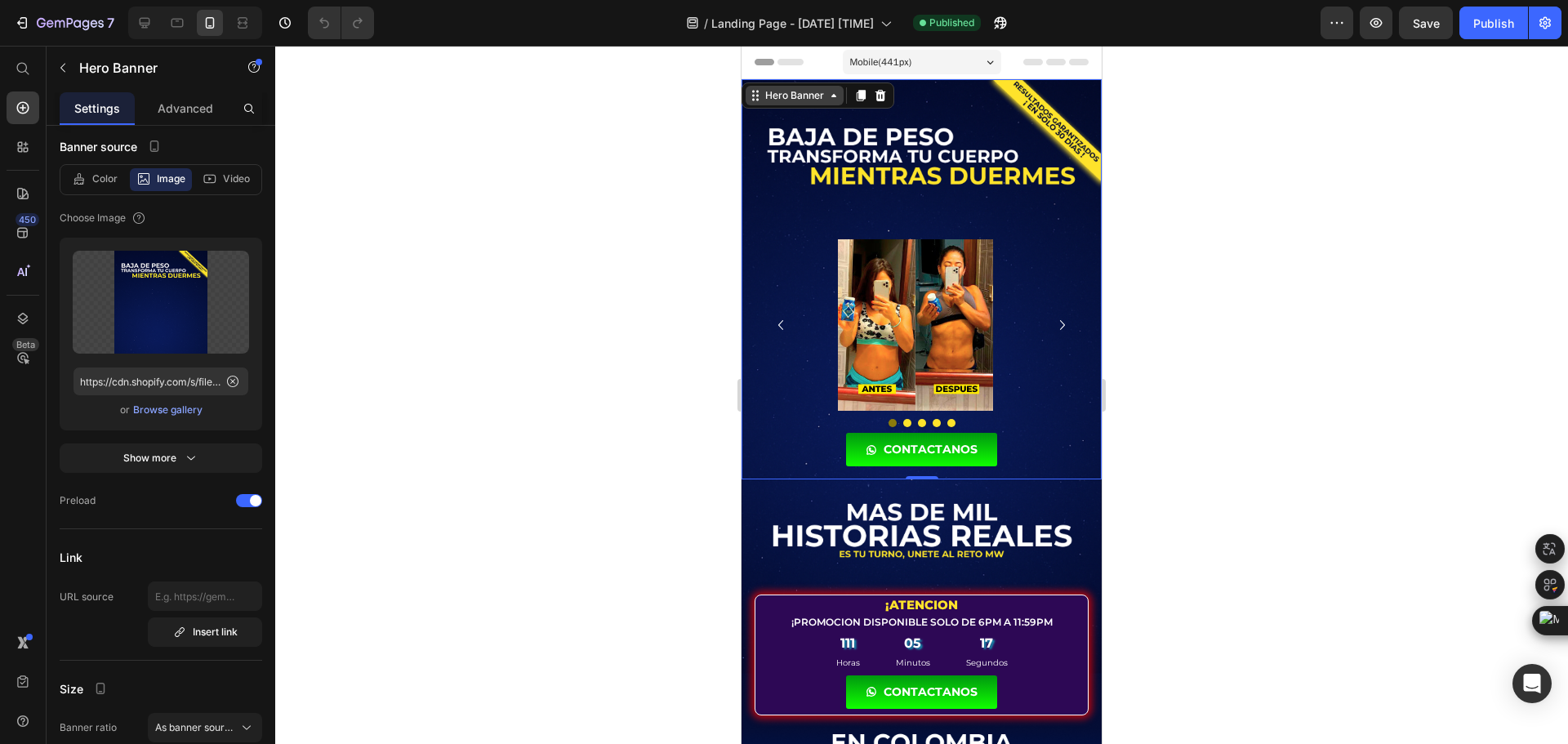 click on "Hero Banner" at bounding box center [795, 96] 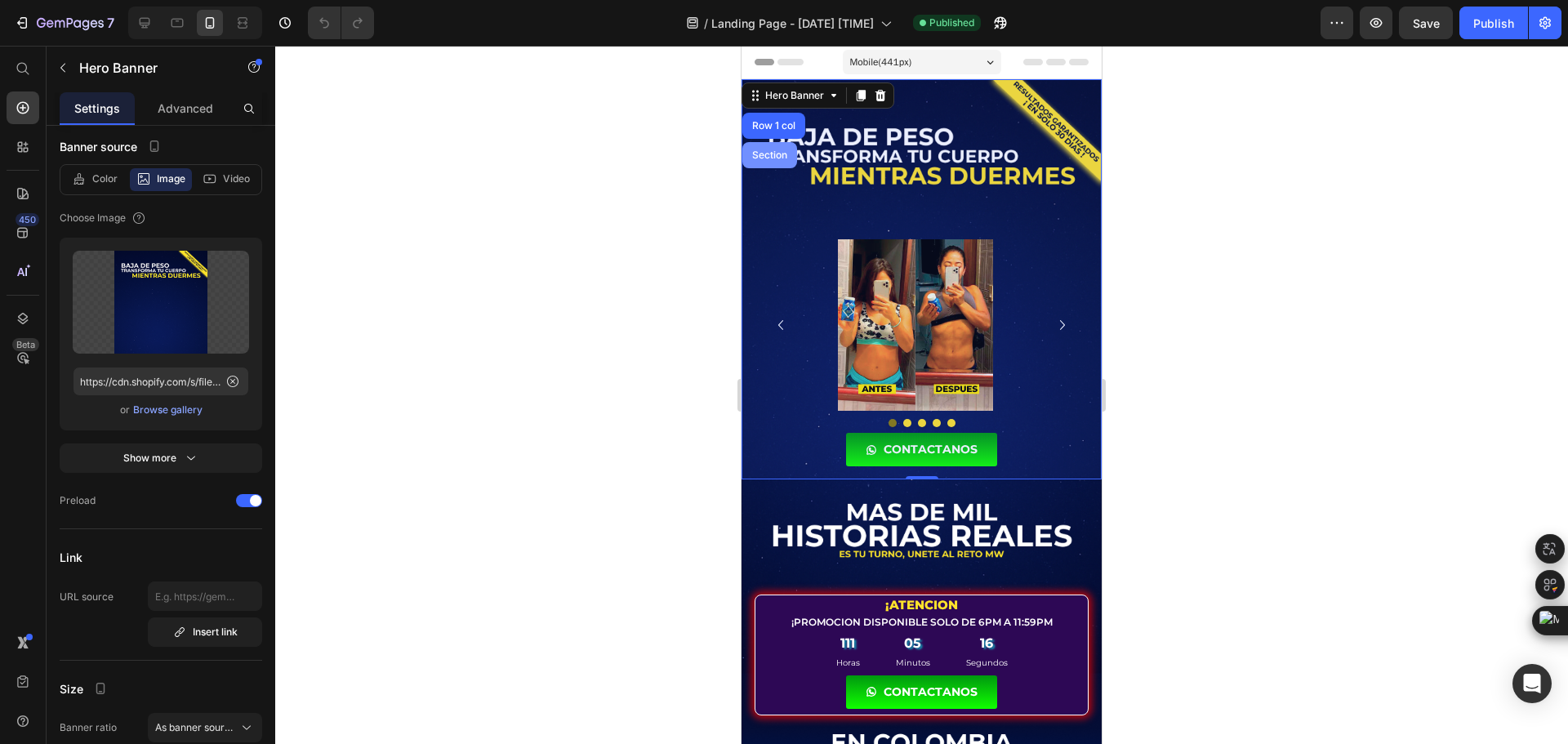 click on "Section" at bounding box center (769, 155) 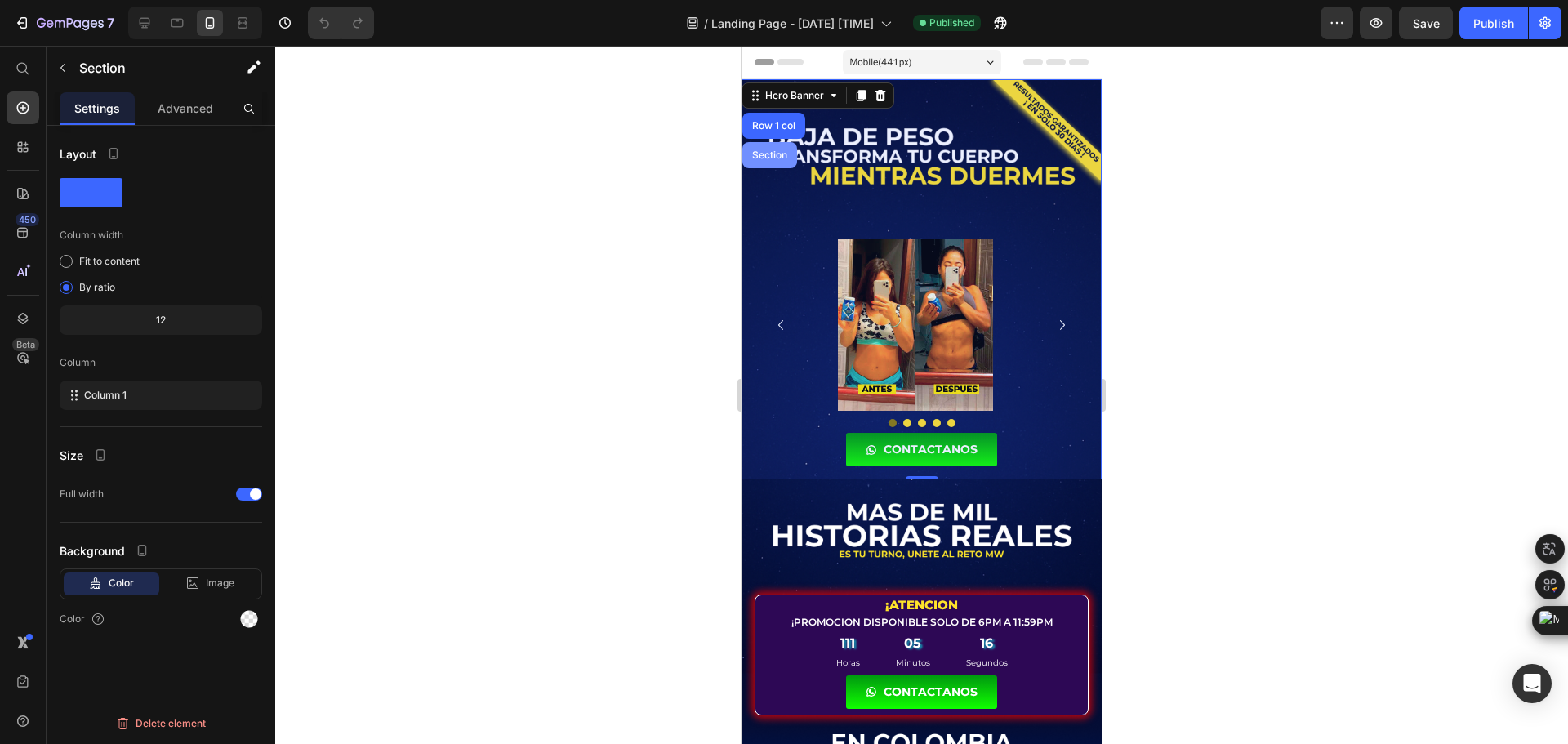 scroll, scrollTop: 0, scrollLeft: 0, axis: both 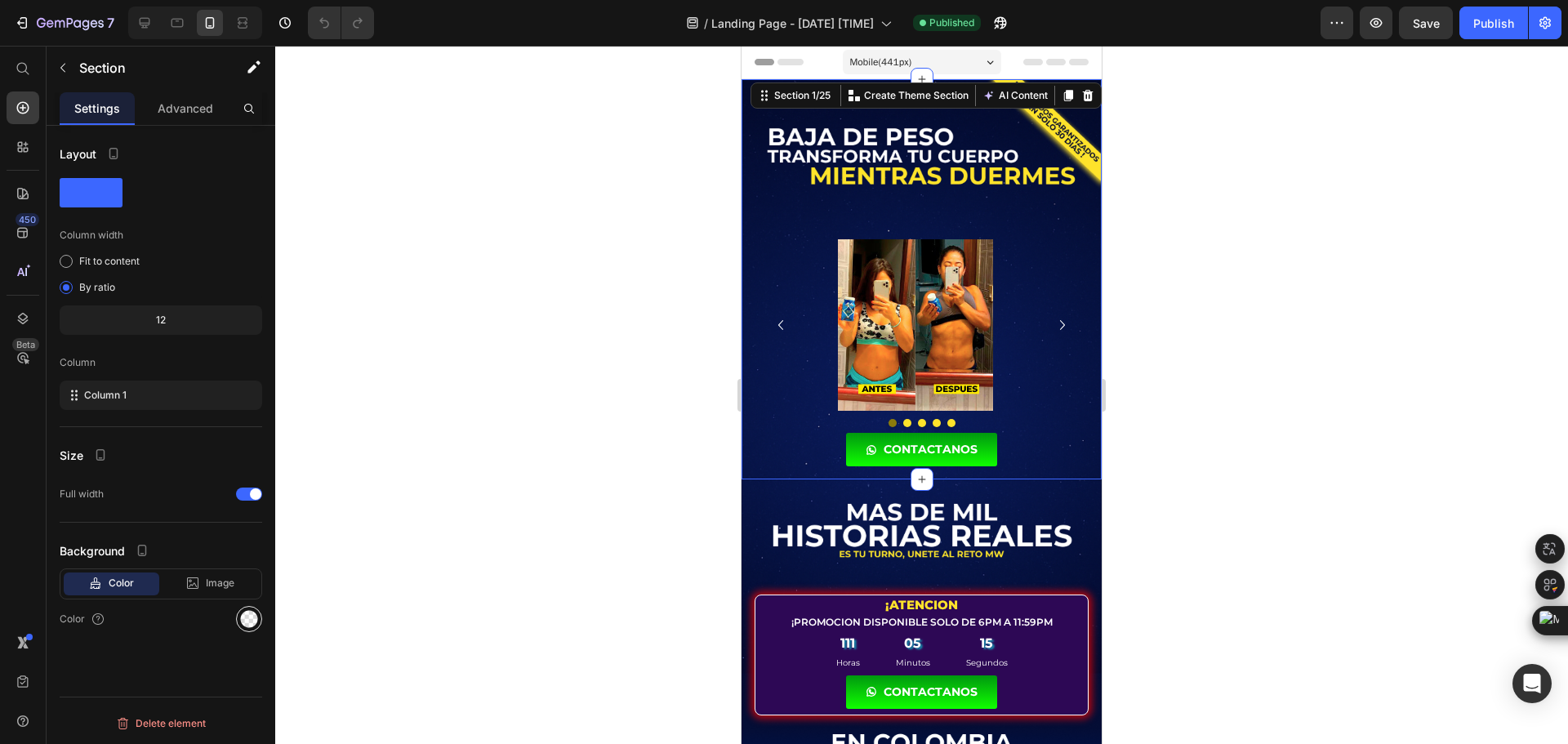 click at bounding box center [249, 619] 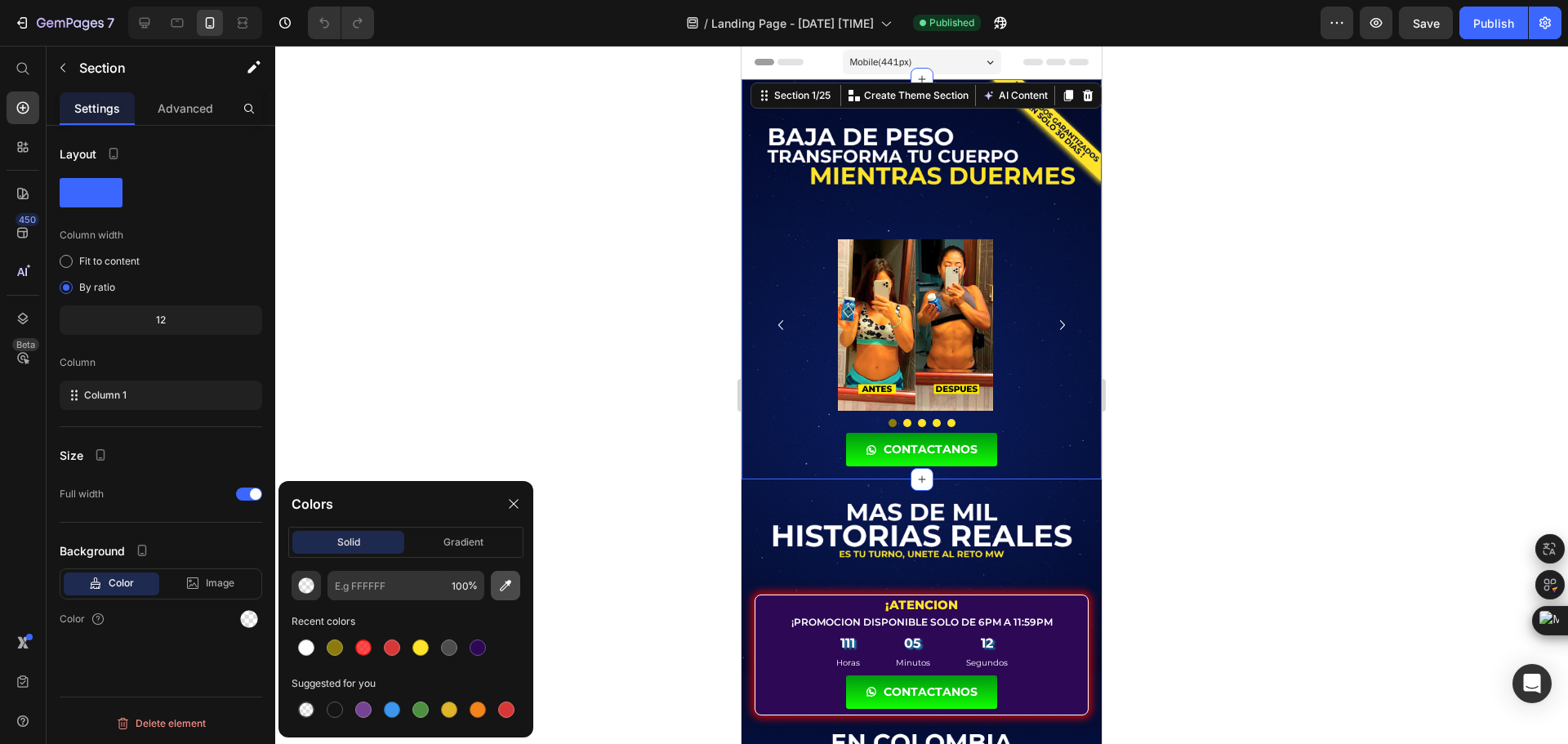 click 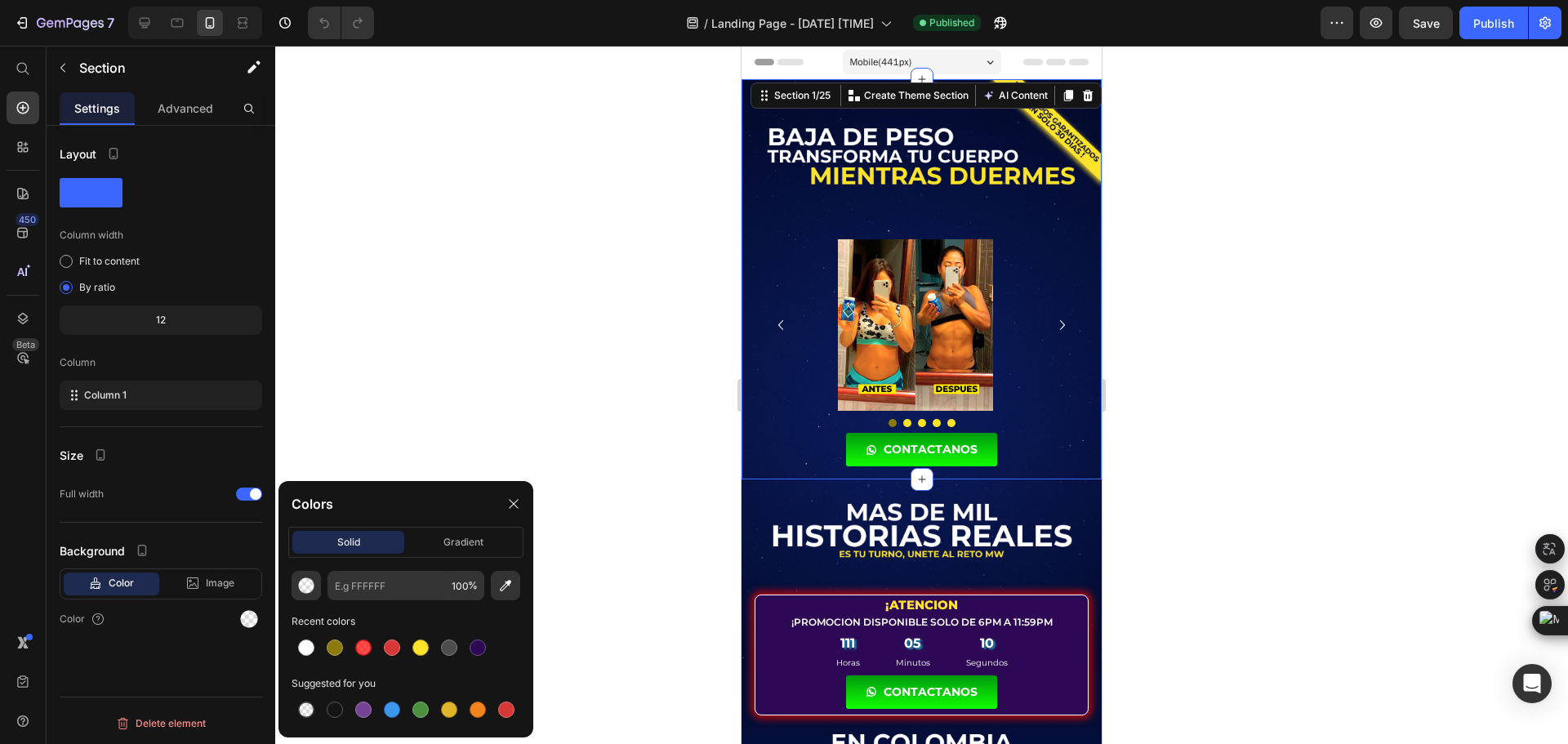 type on "07174D" 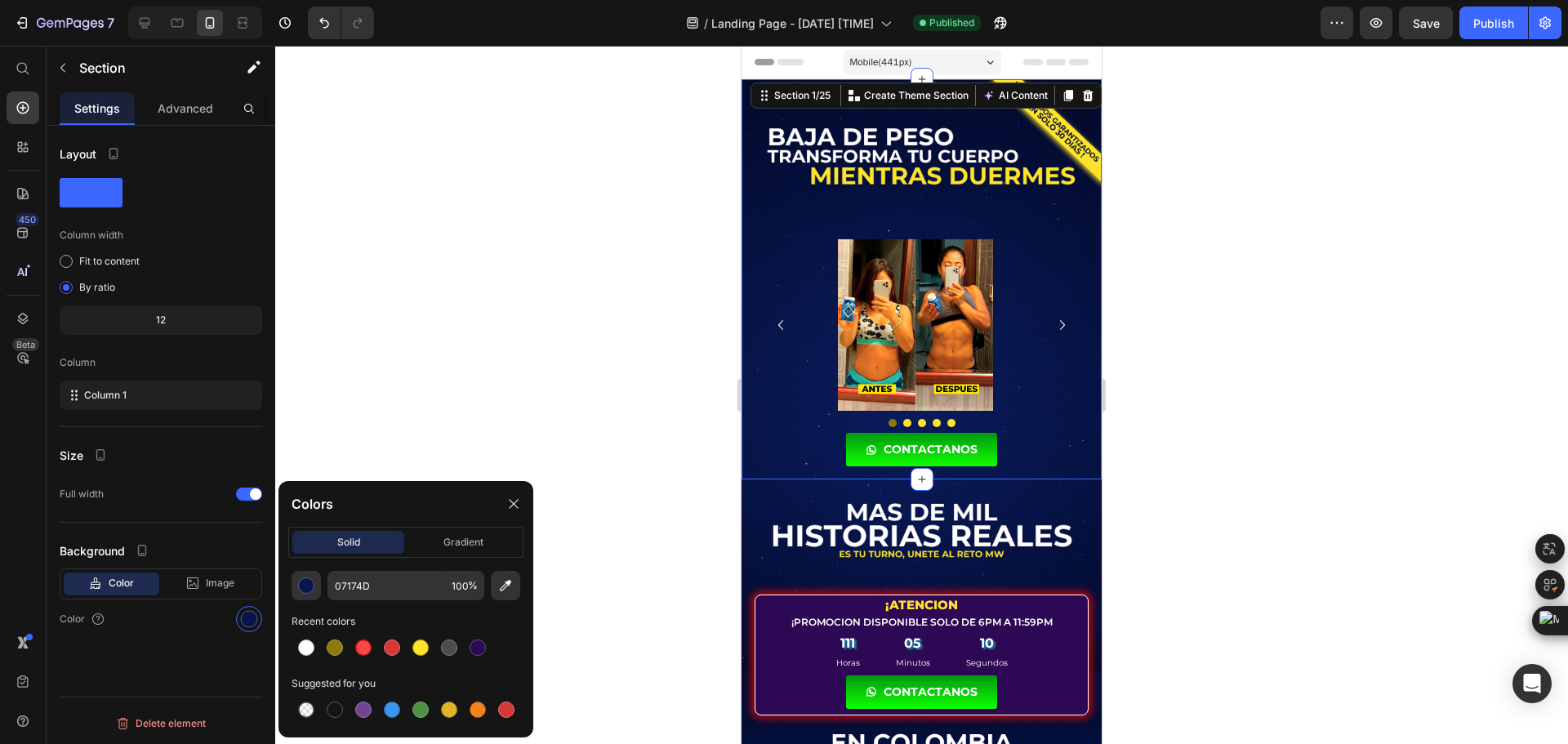 click 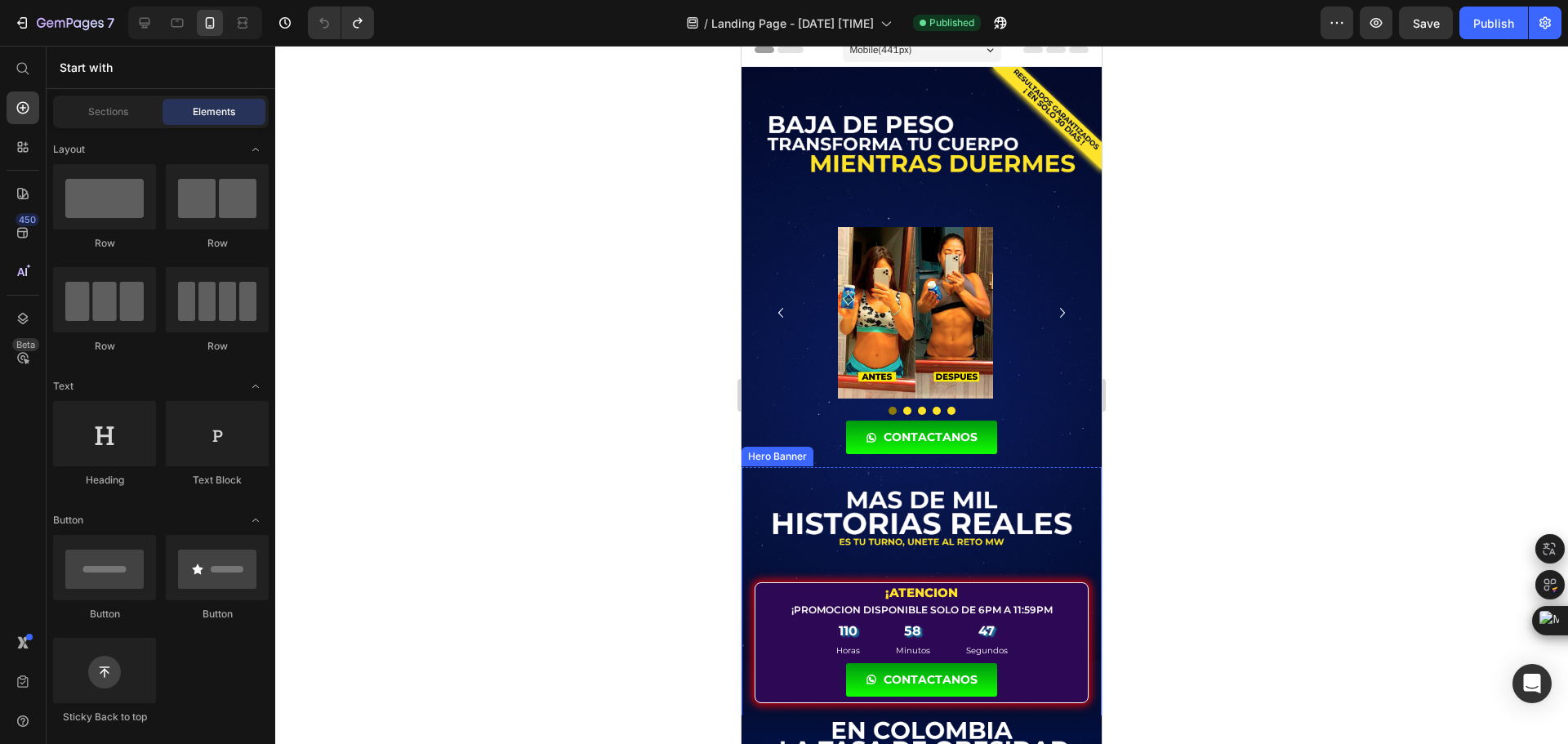 scroll, scrollTop: 0, scrollLeft: 0, axis: both 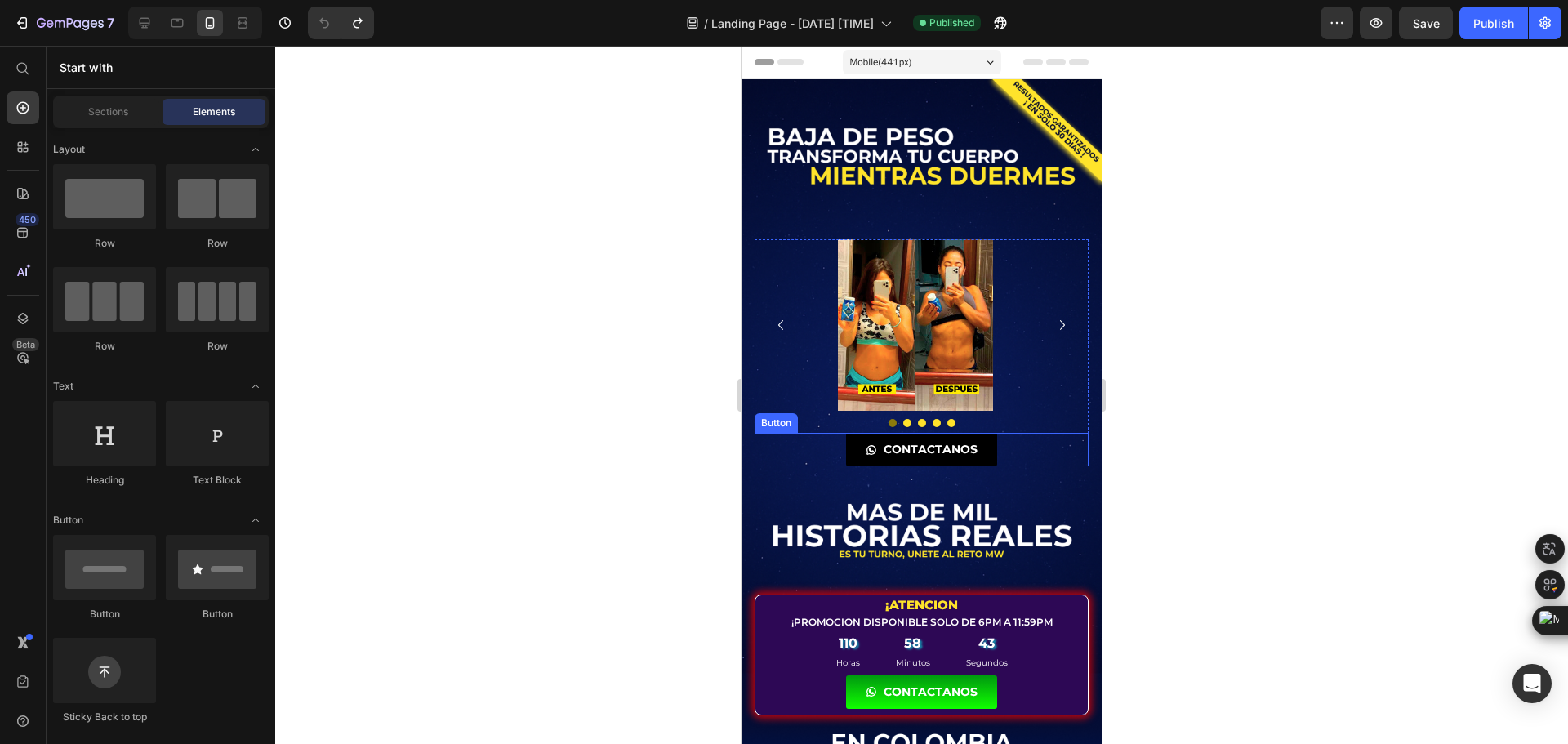 click on "CONTACTANOS" at bounding box center (921, 449) 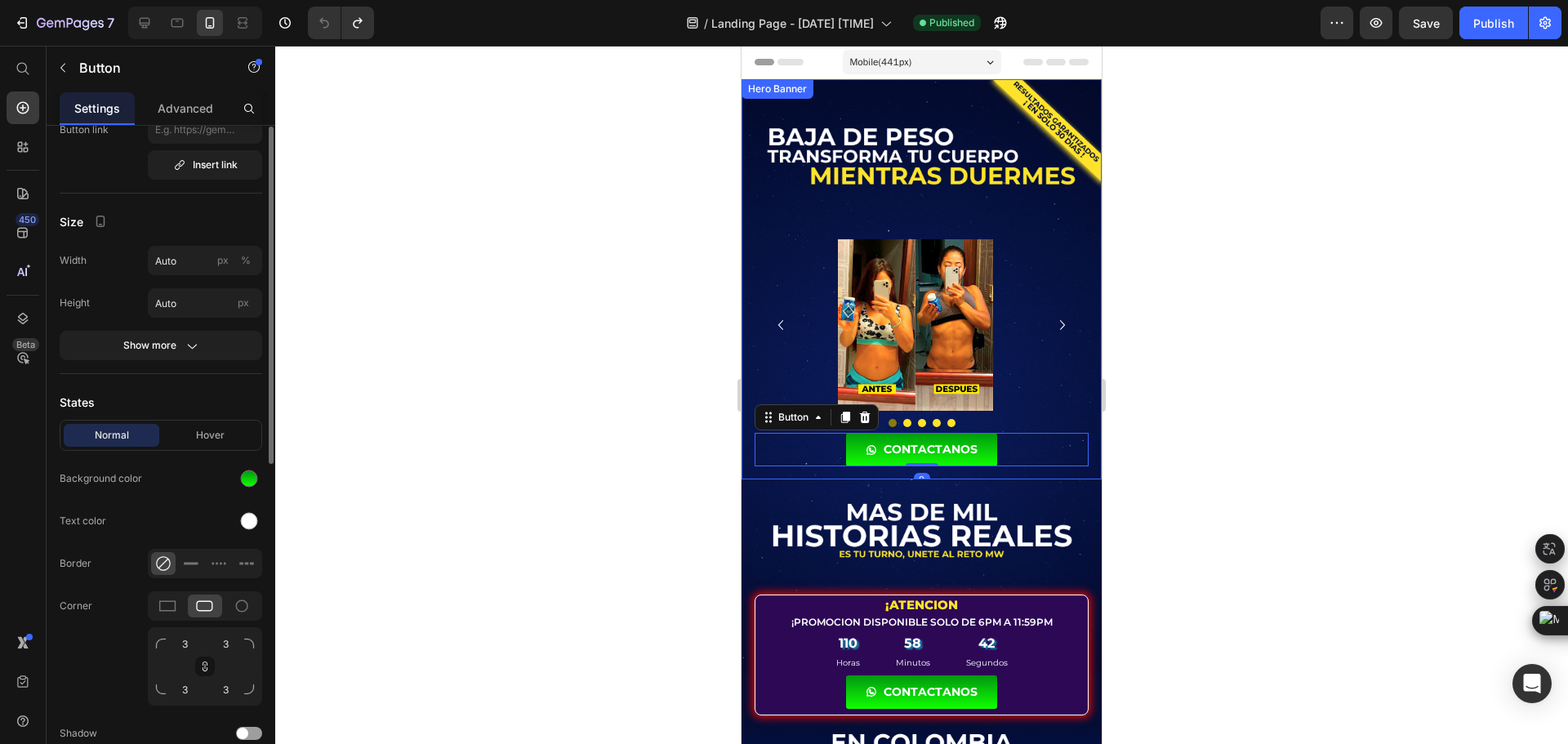 scroll, scrollTop: 327, scrollLeft: 0, axis: vertical 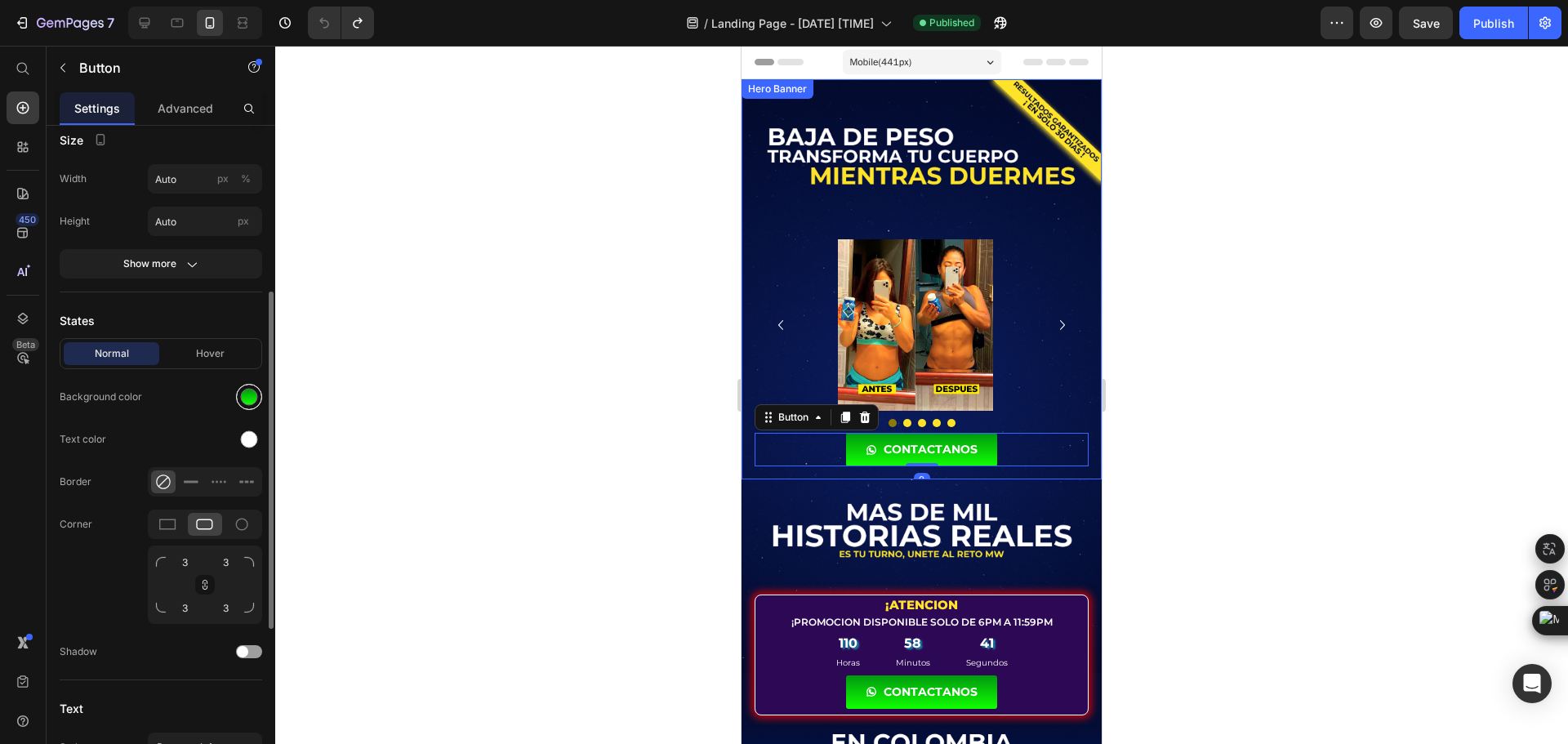 click at bounding box center [249, 397] 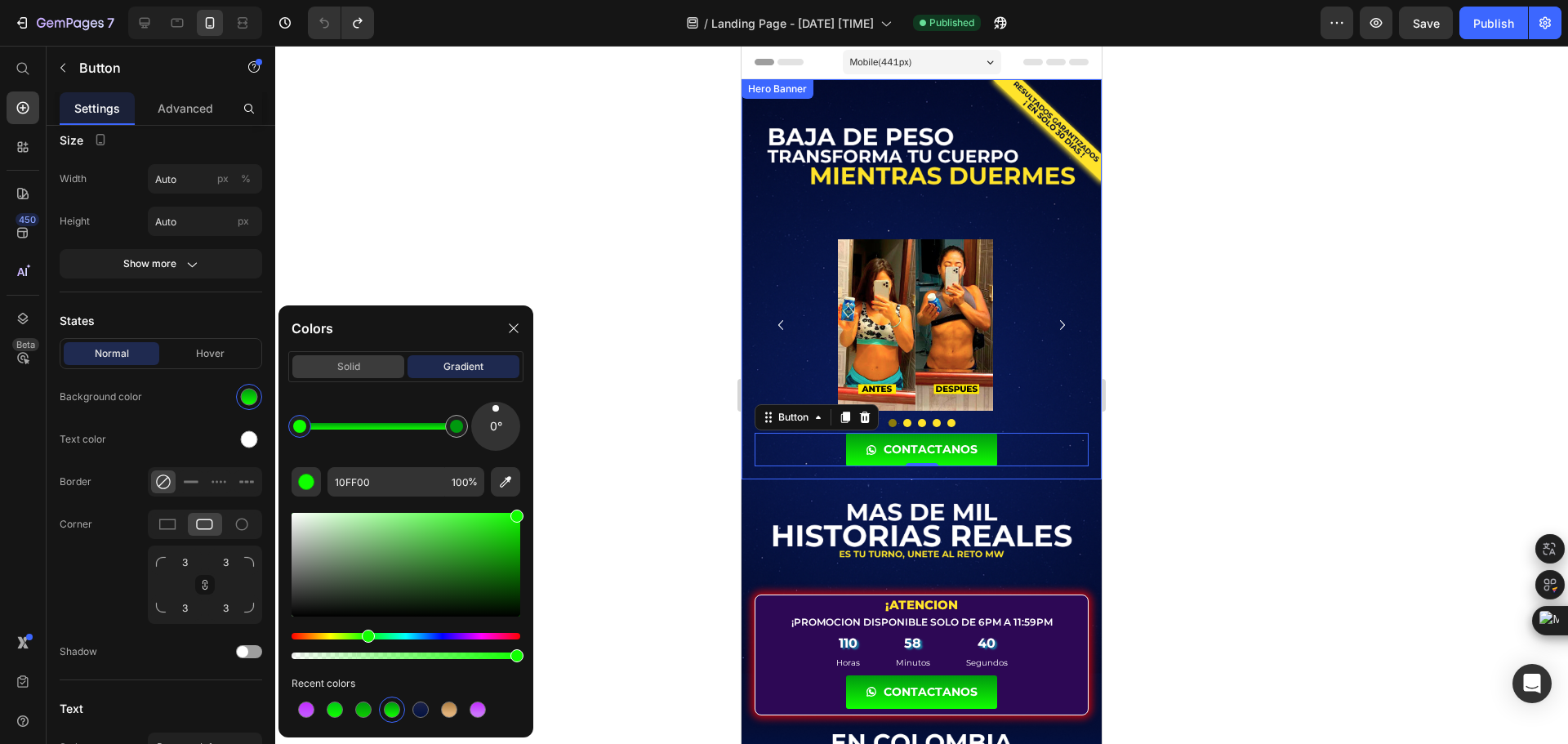 click on "solid" 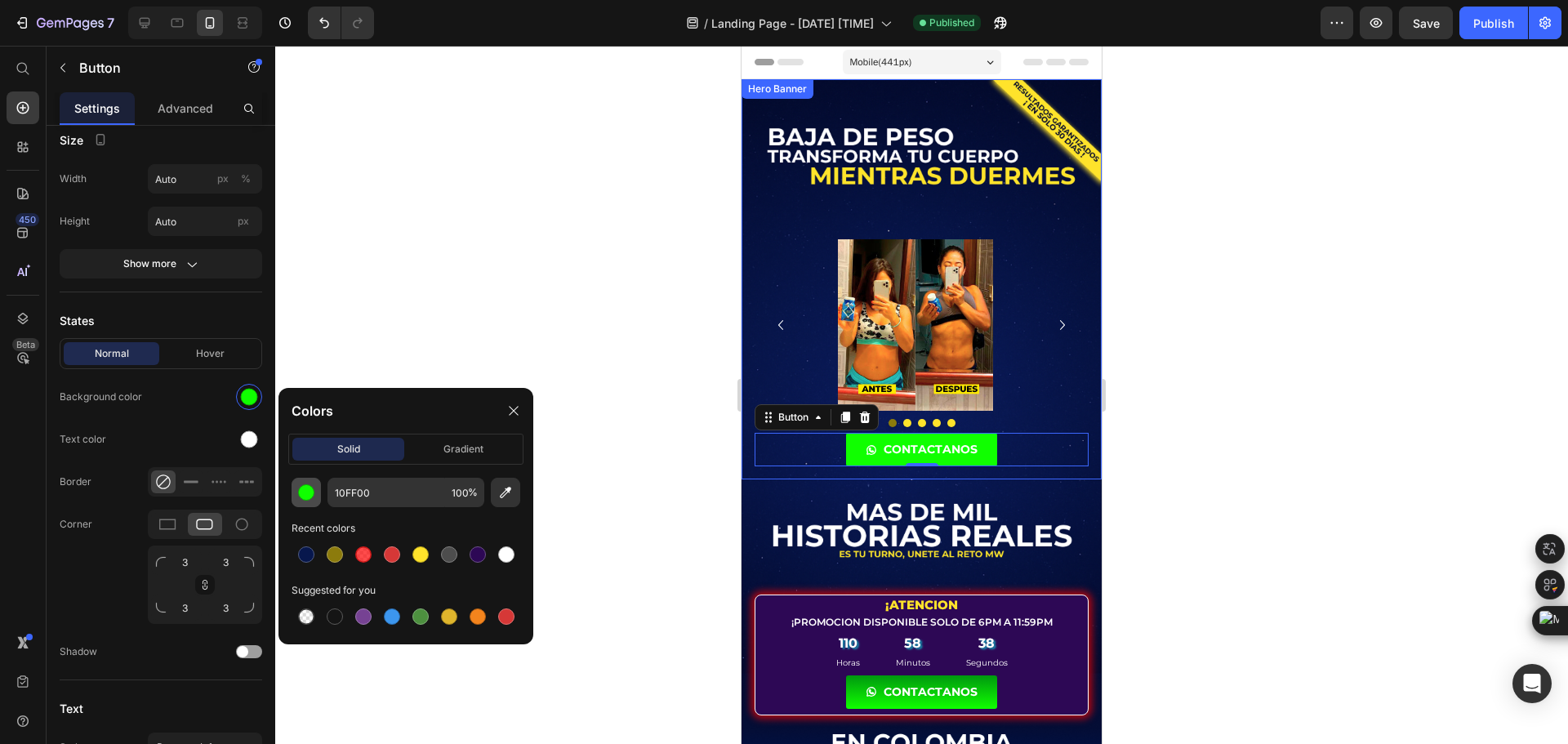 click at bounding box center [306, 492] 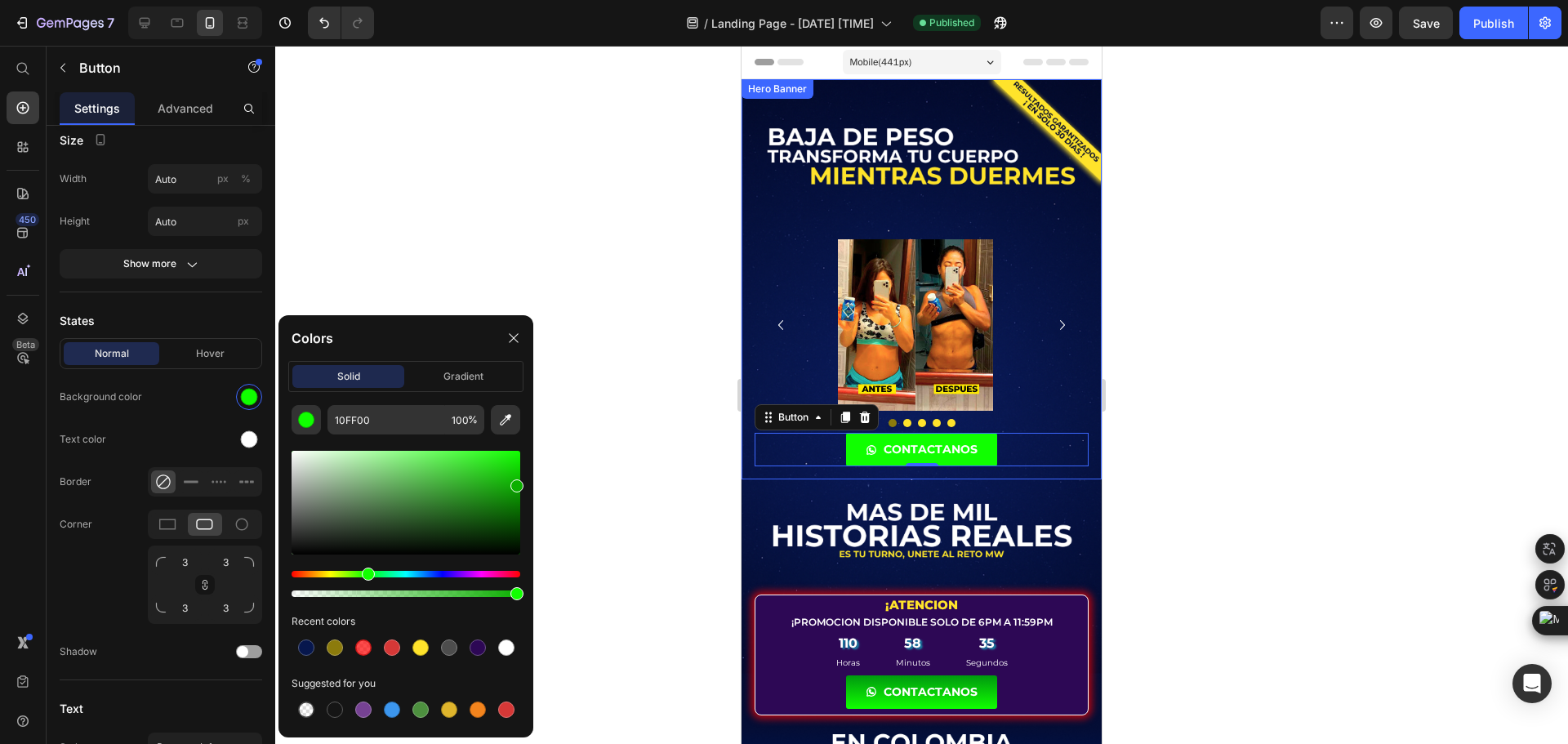 drag, startPoint x: 517, startPoint y: 464, endPoint x: 530, endPoint y: 492, distance: 30.870698 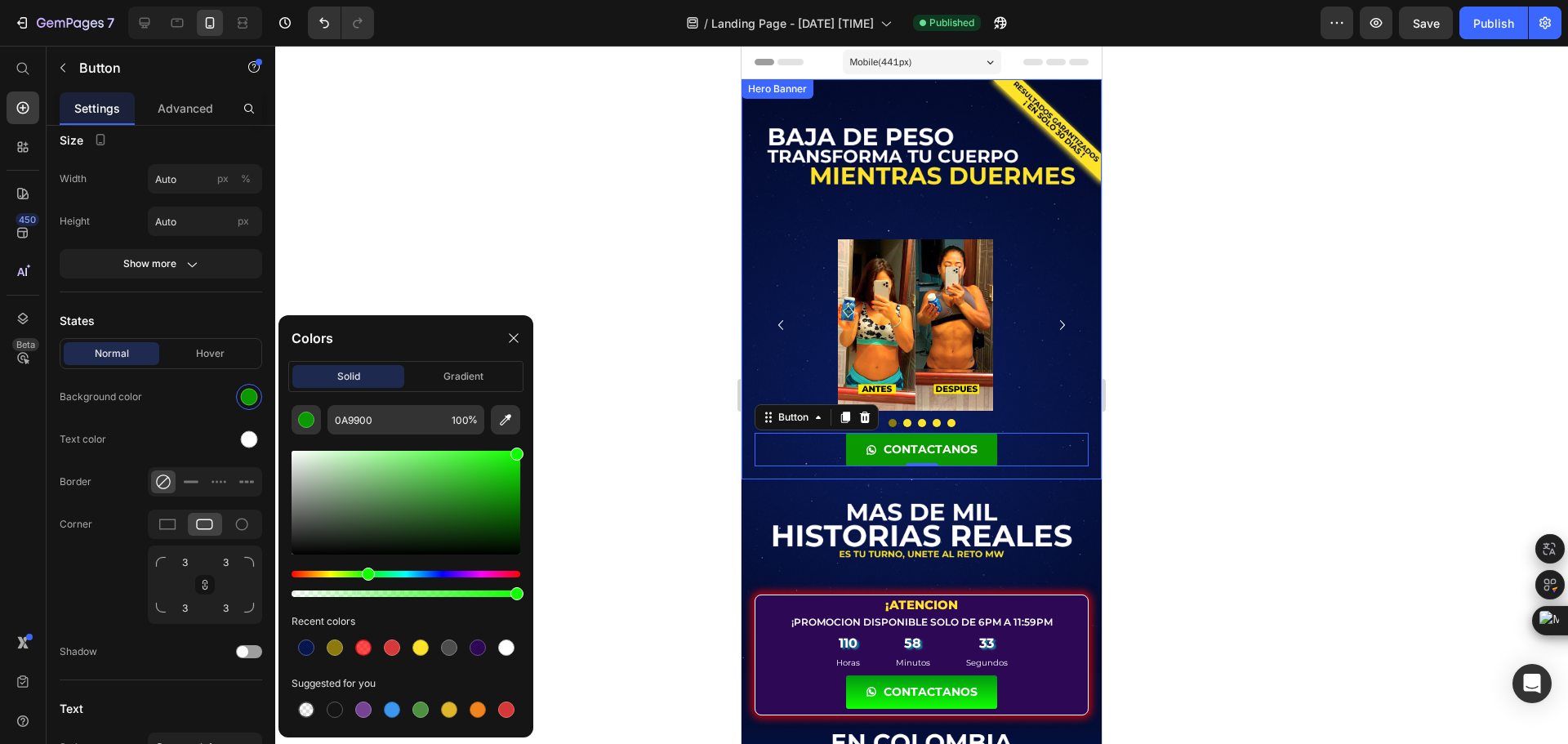drag, startPoint x: 510, startPoint y: 477, endPoint x: 531, endPoint y: 421, distance: 59.80803 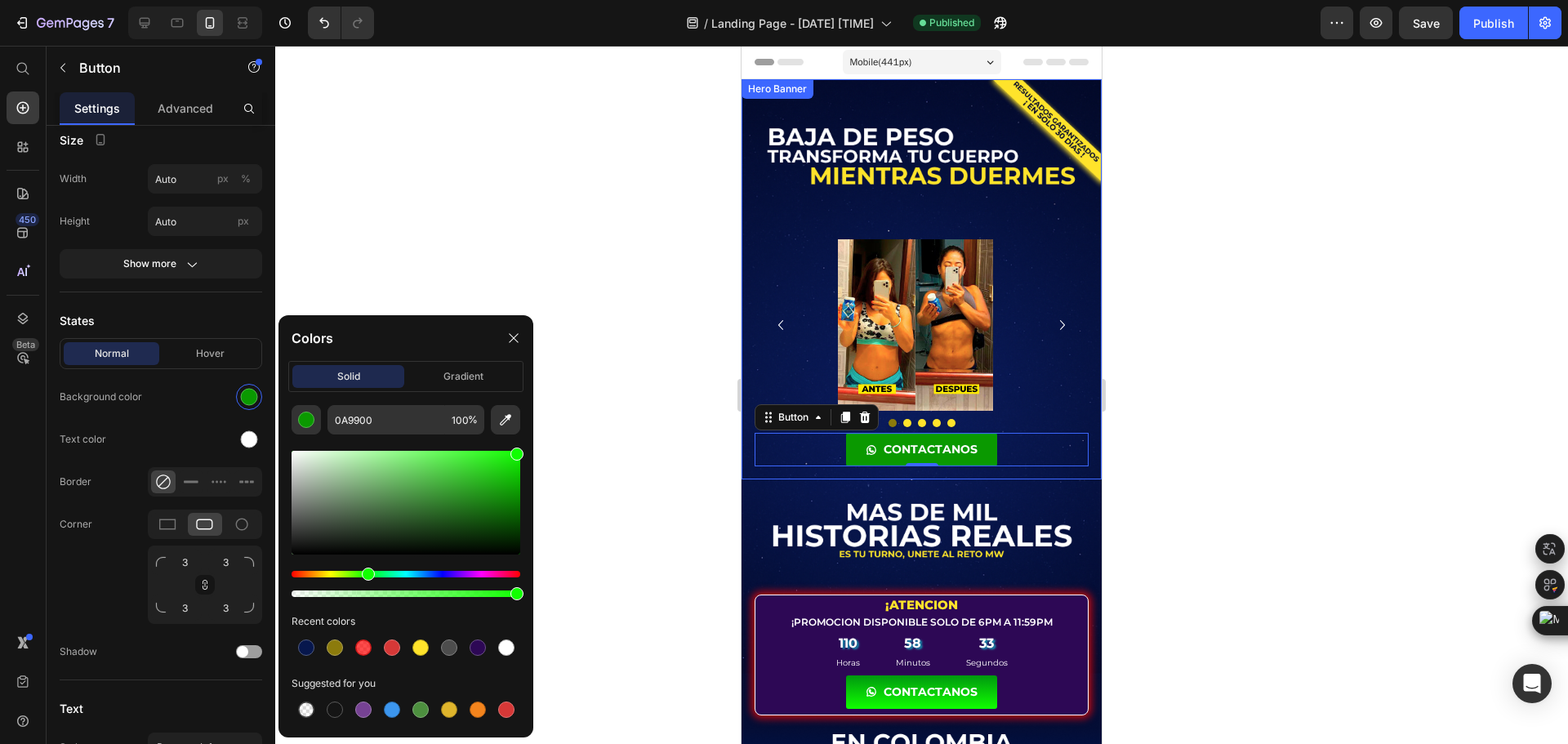type on "10FF00" 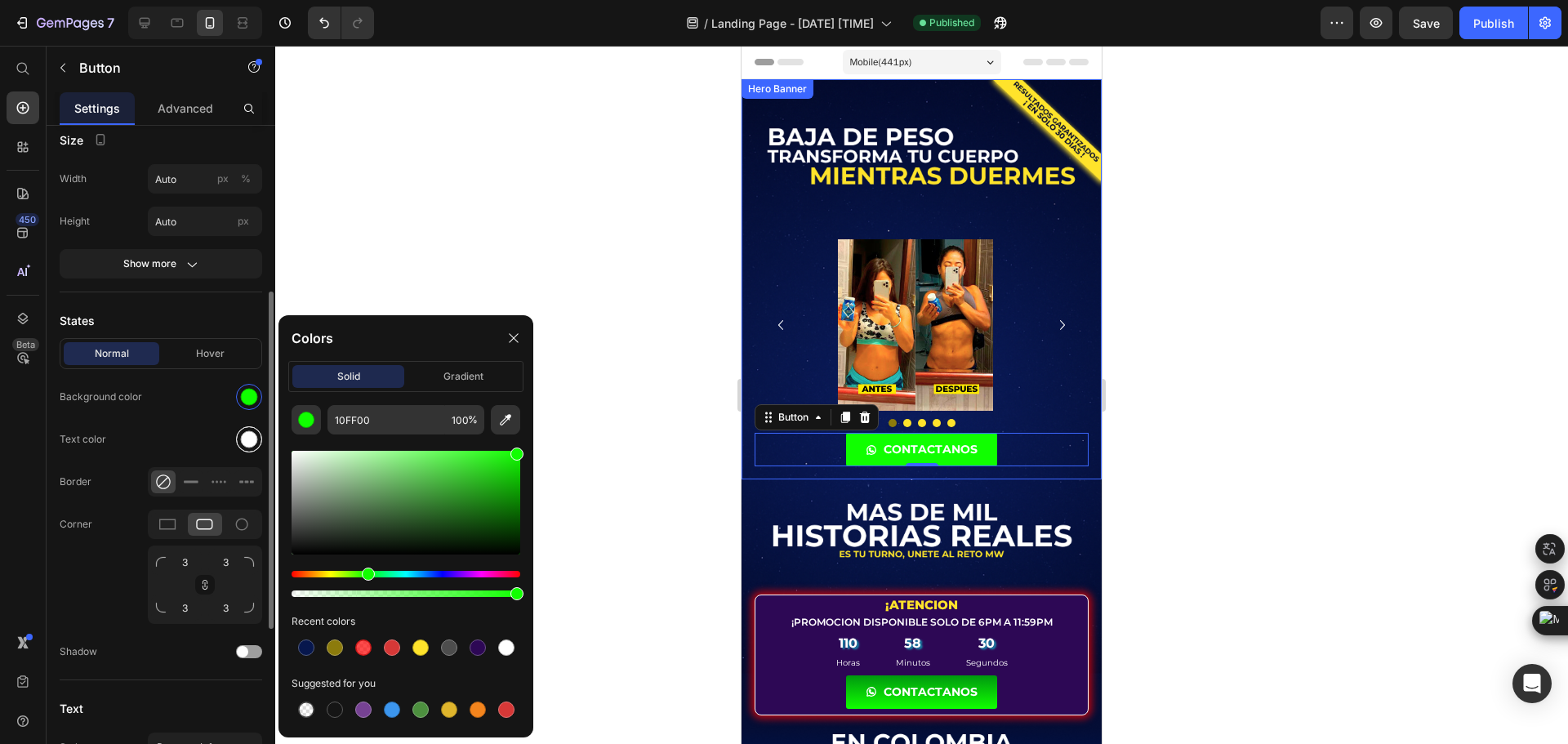 click at bounding box center (249, 439) 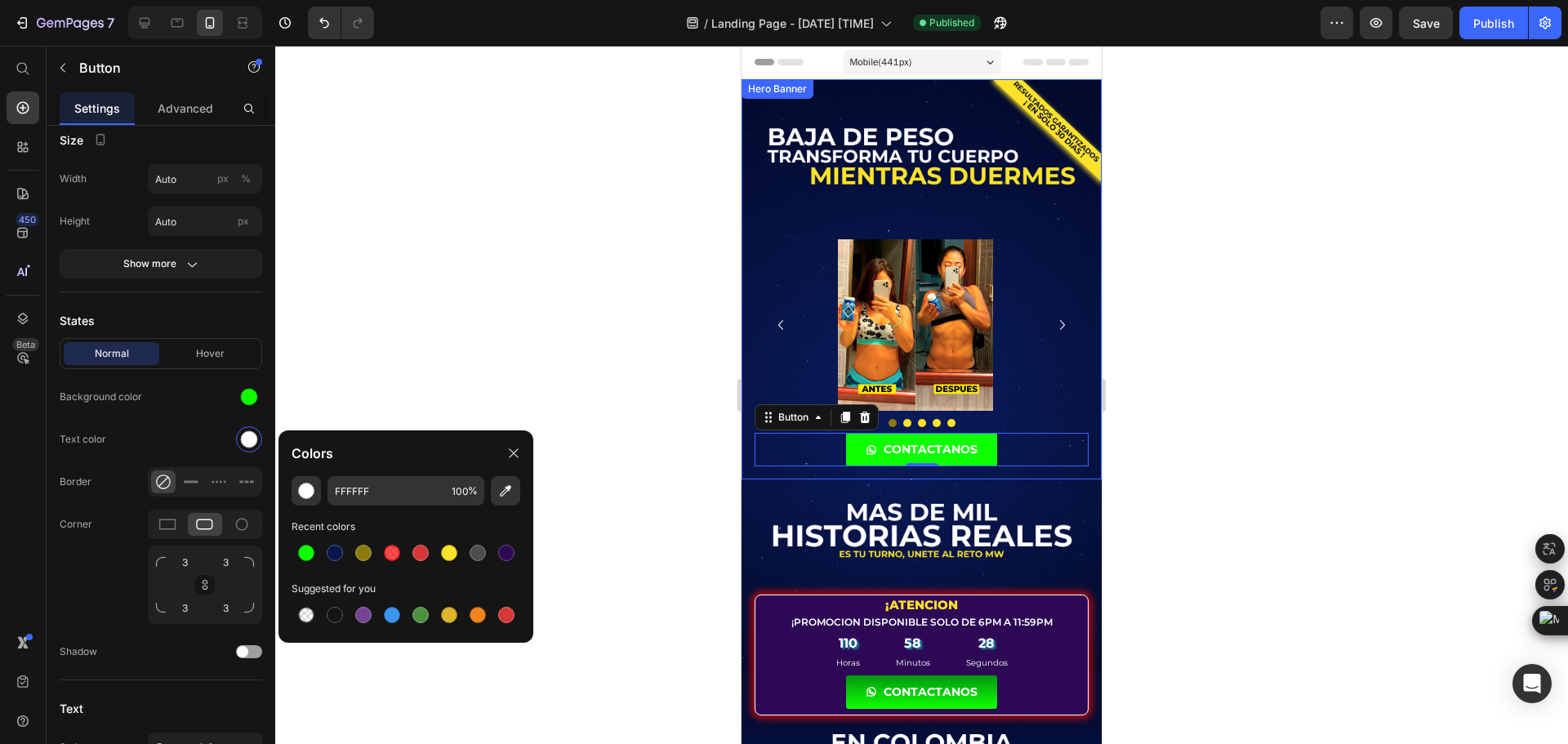 click on "FFFFFF 100 %" 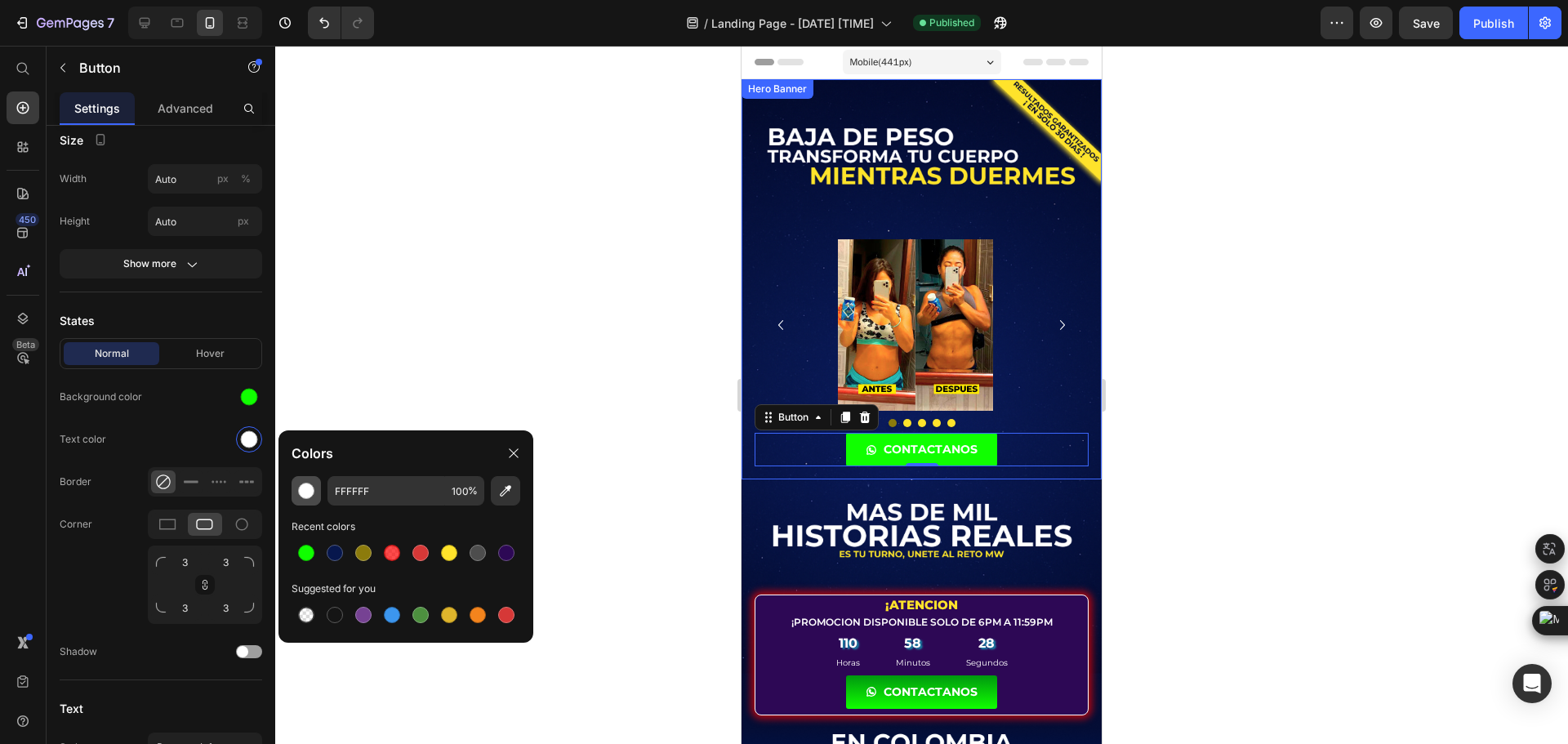 click at bounding box center [306, 491] 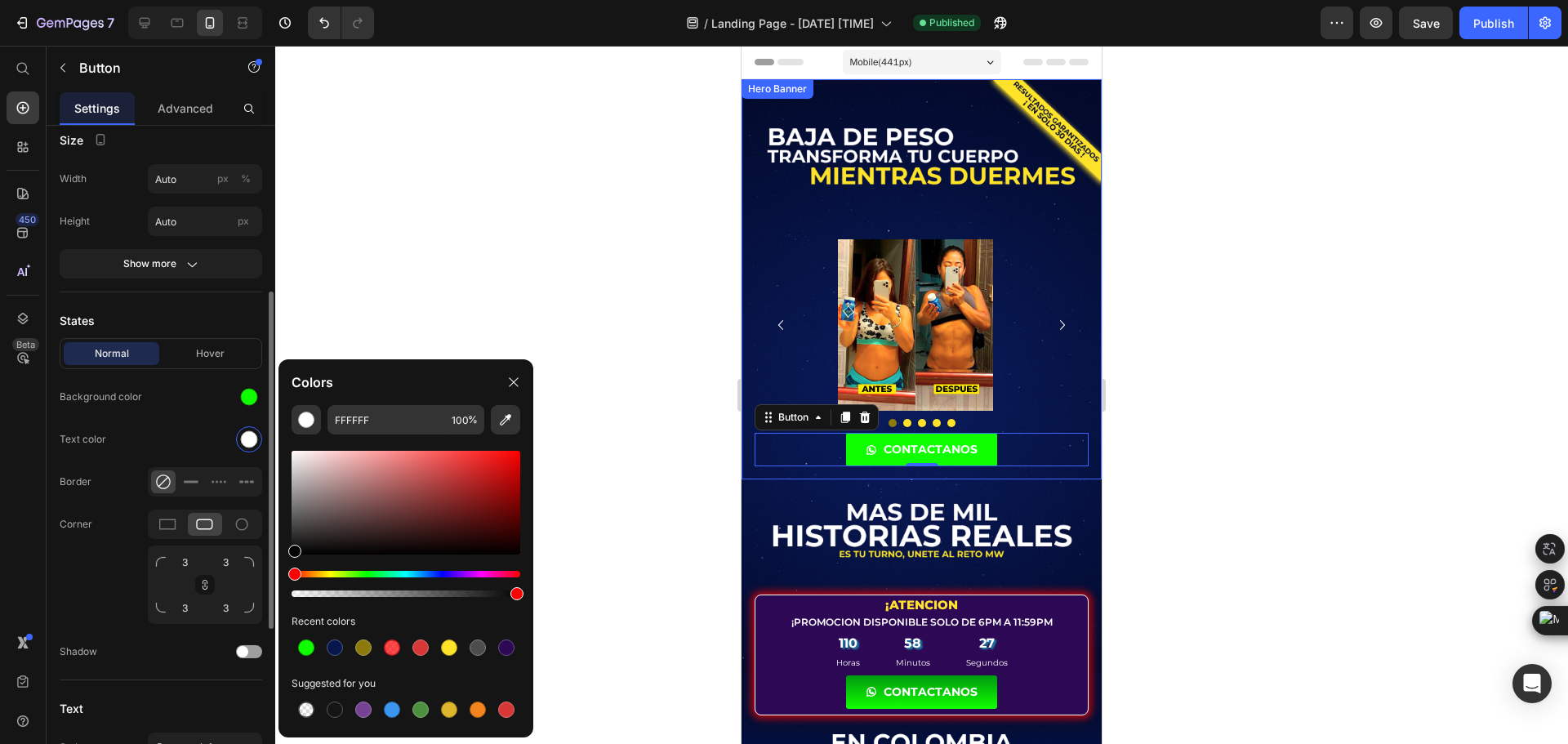 drag, startPoint x: 401, startPoint y: 483, endPoint x: 247, endPoint y: 586, distance: 185.27007 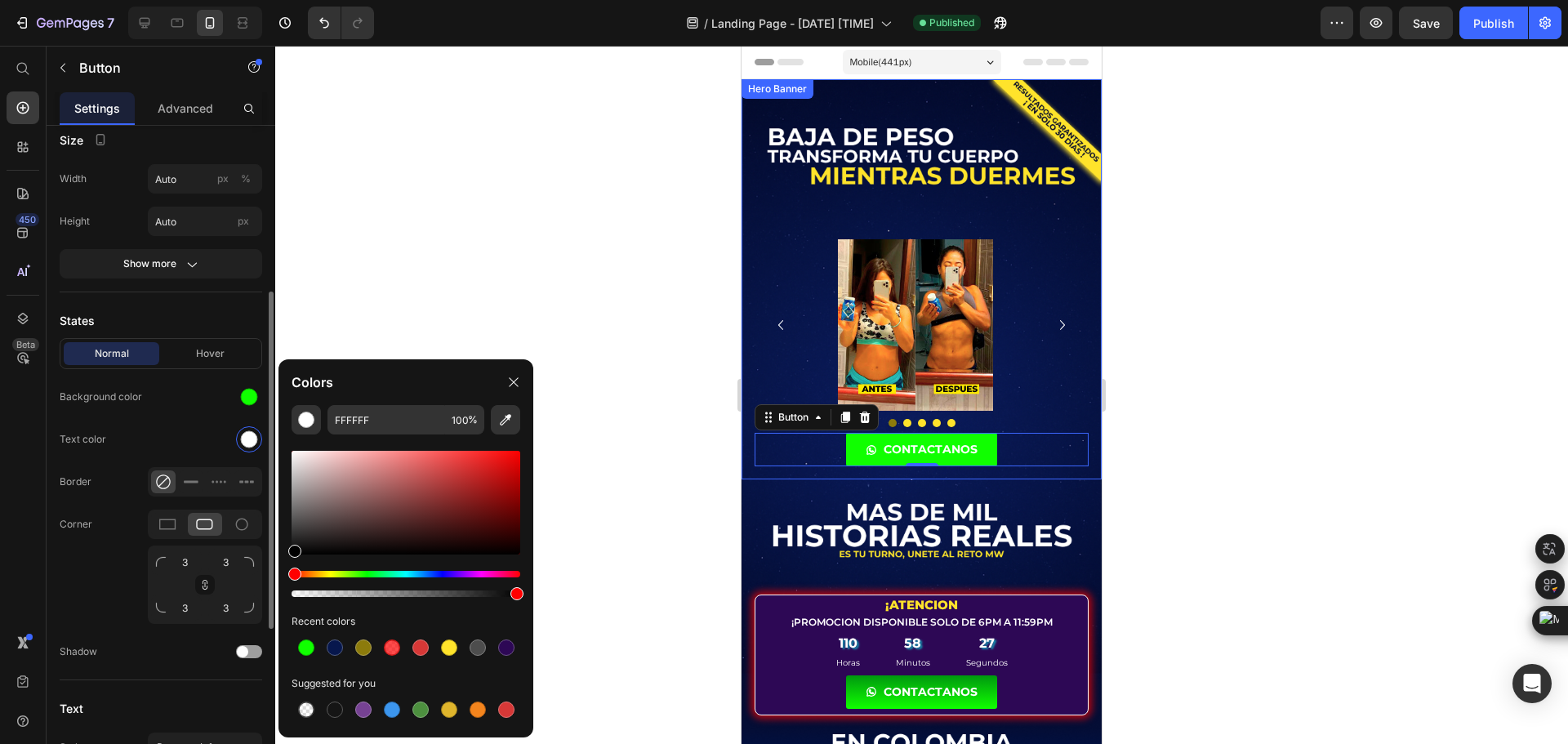 type on "000000" 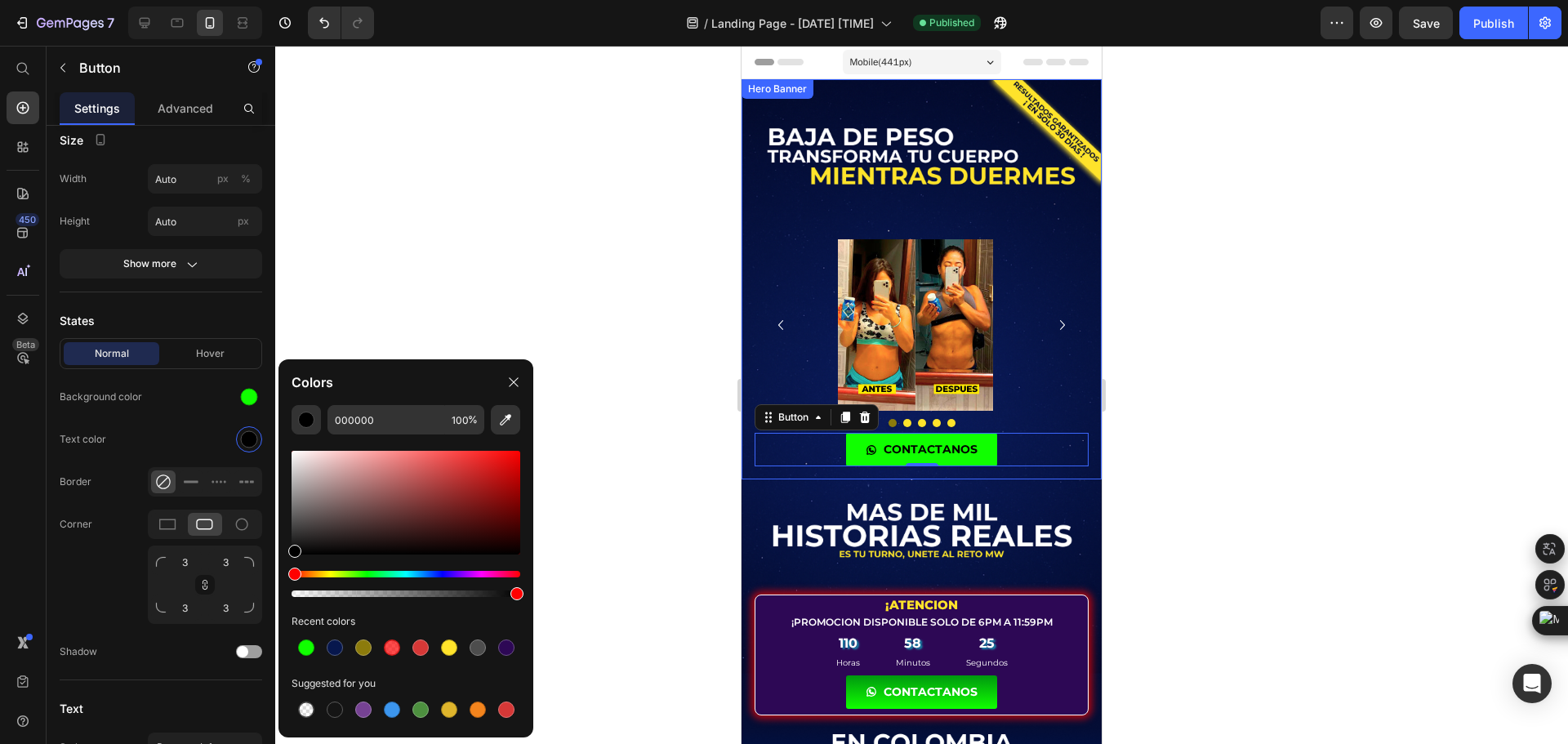 click 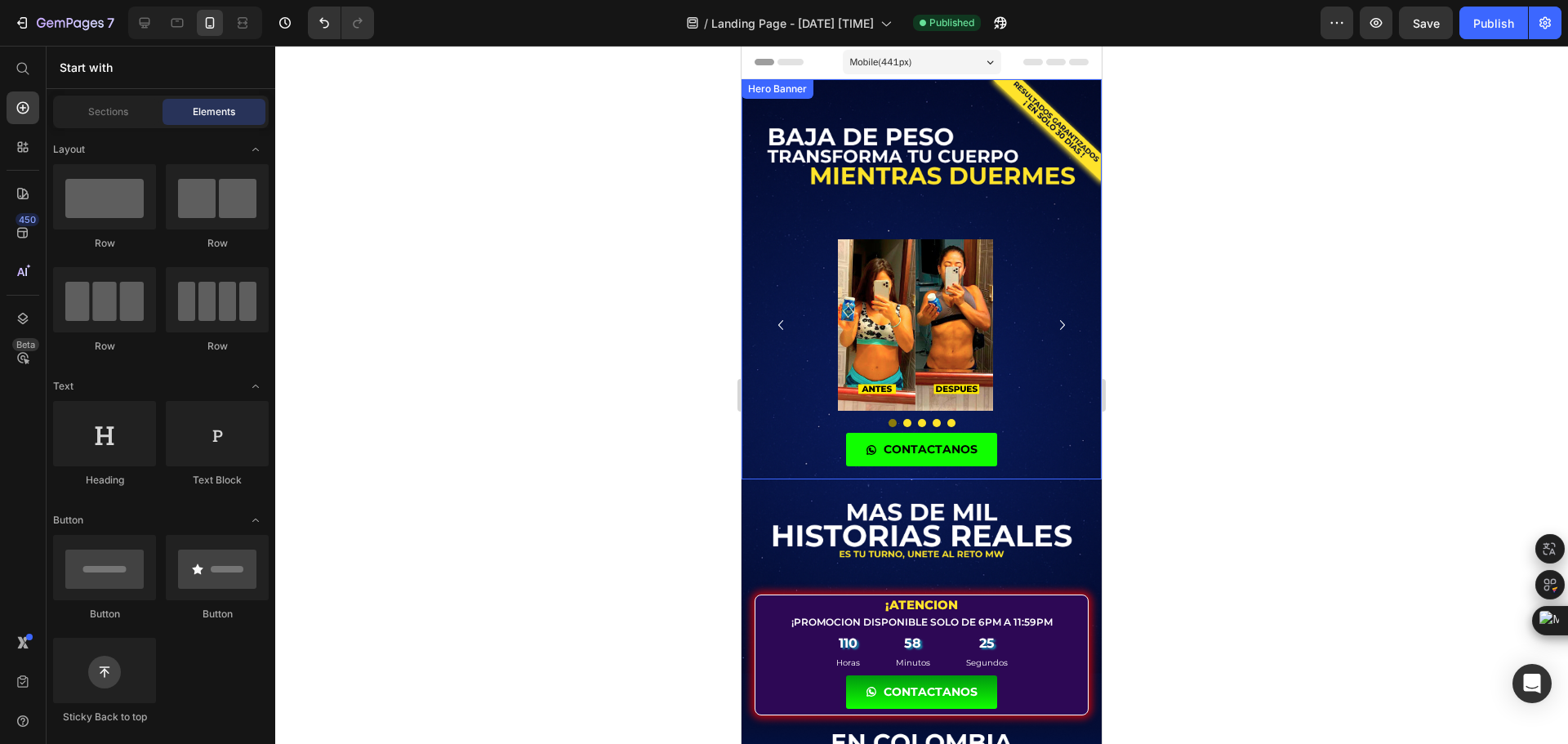 click 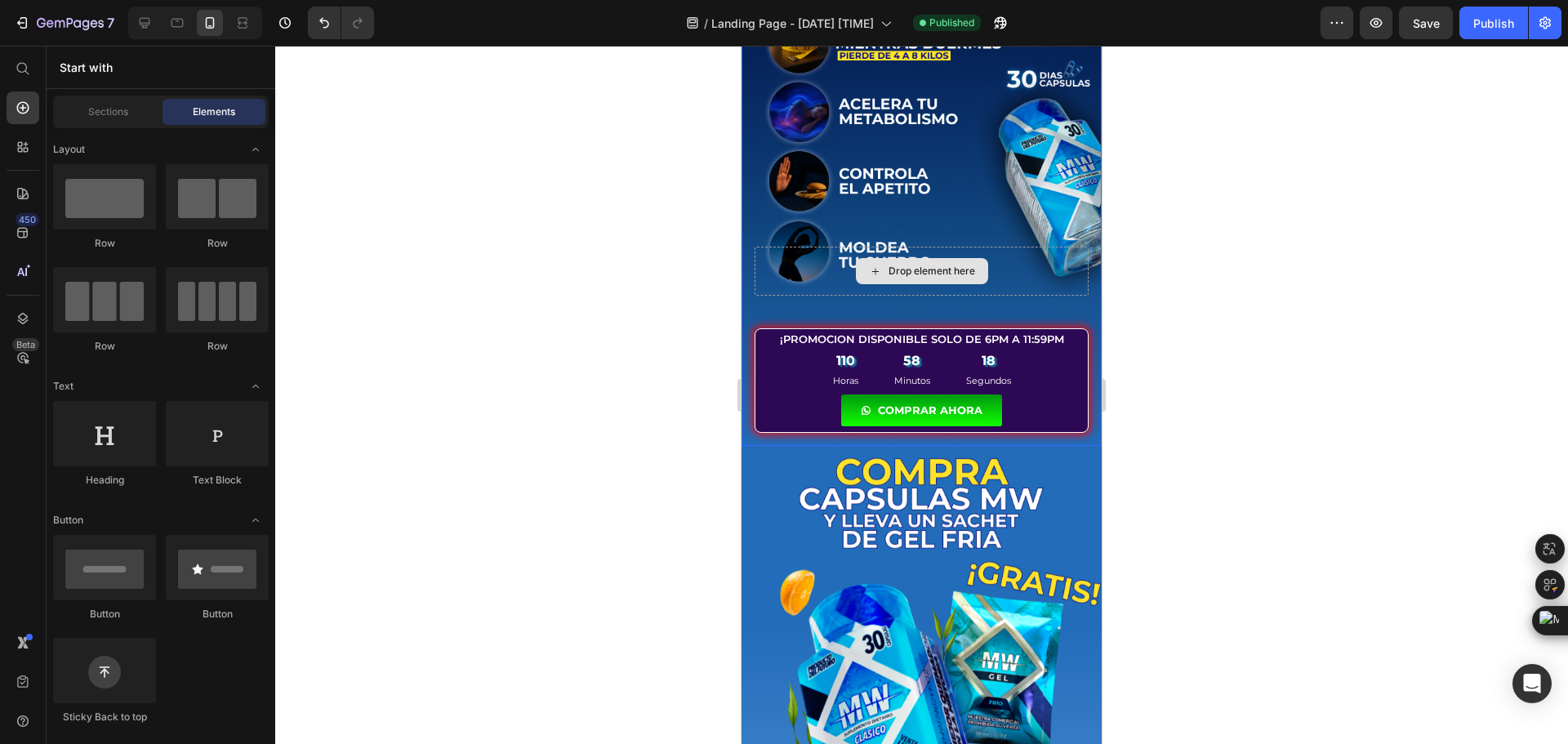 scroll, scrollTop: 1307, scrollLeft: 0, axis: vertical 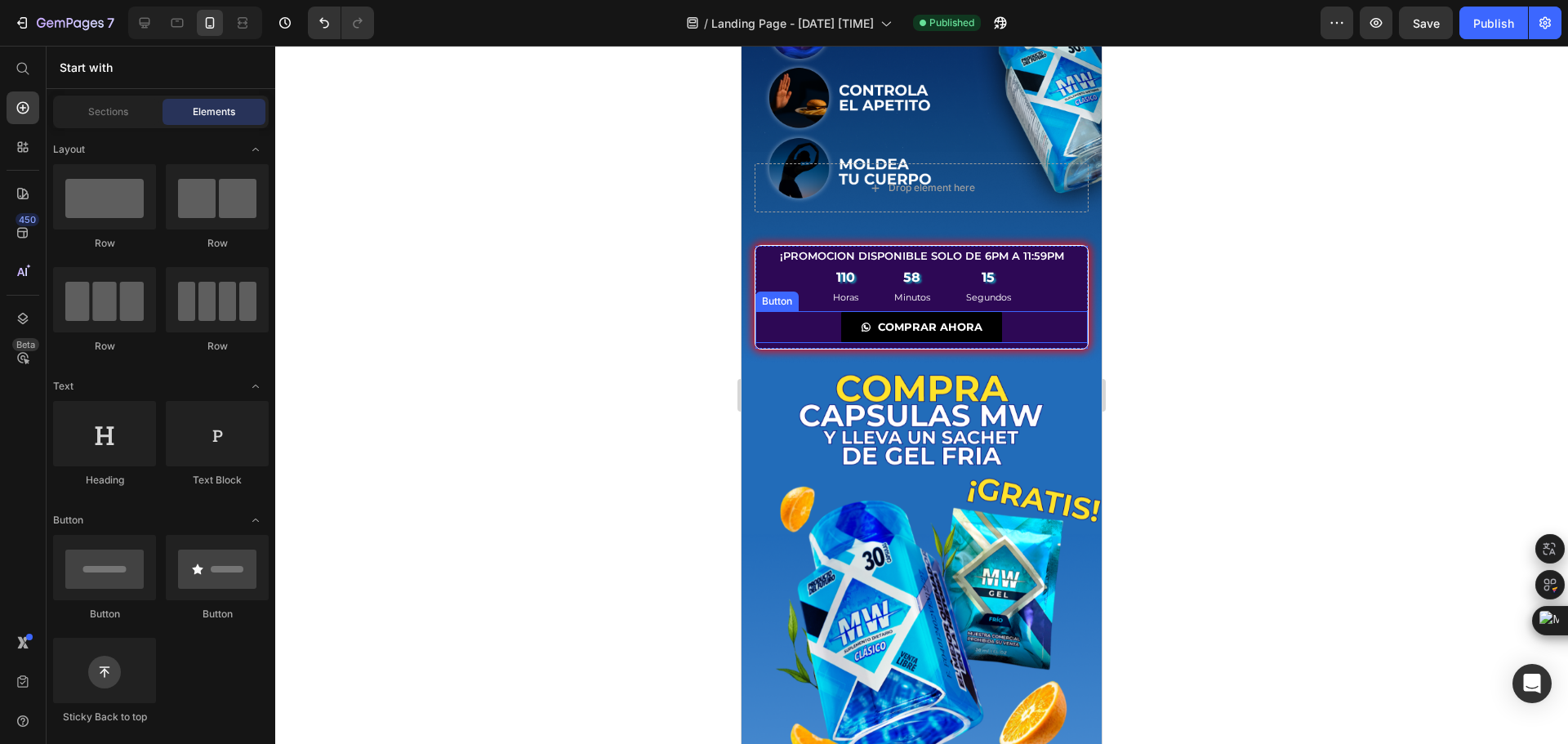 click on "COMPRAR AHORA" at bounding box center (921, 327) 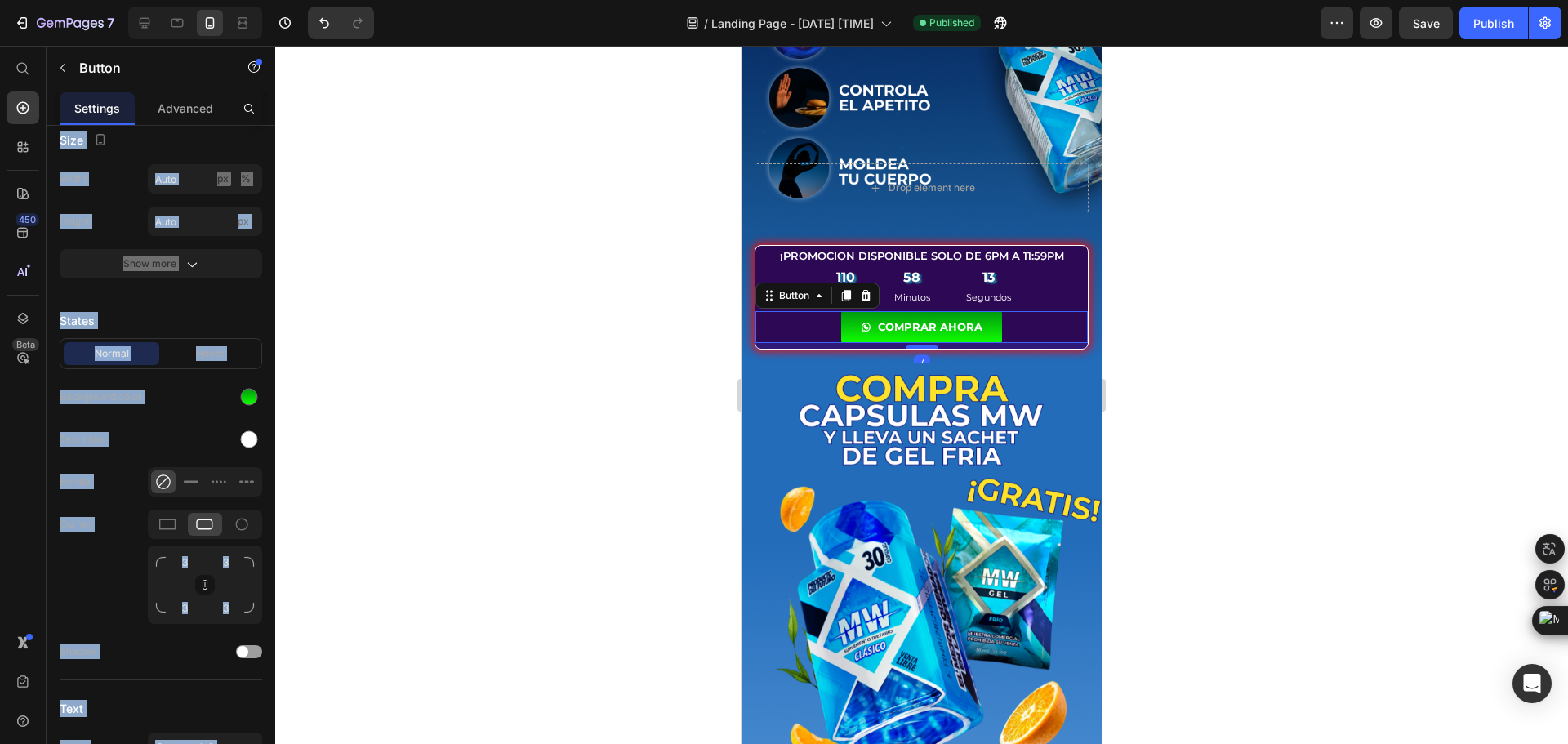 click 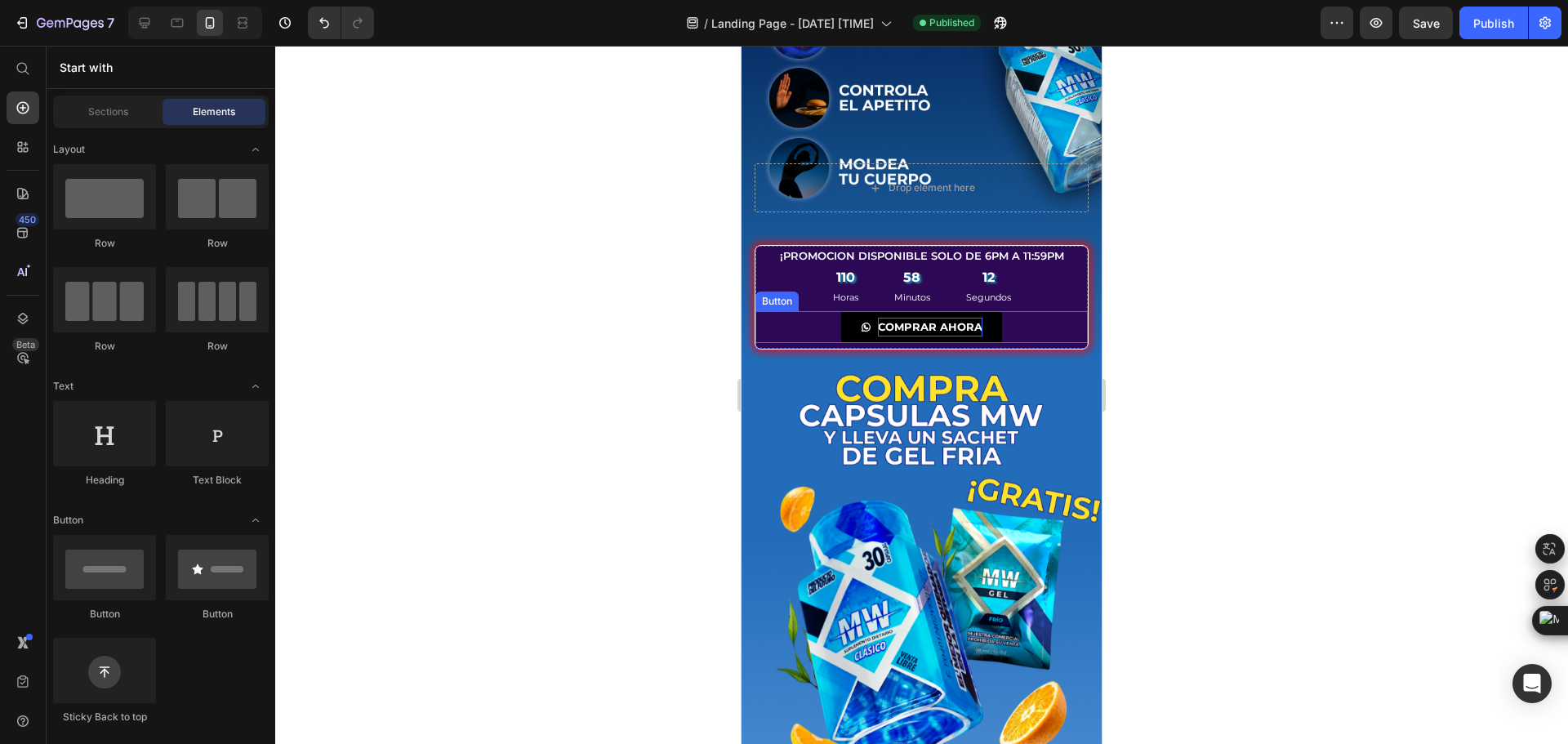 click on "COMPRAR AHORA" at bounding box center (930, 327) 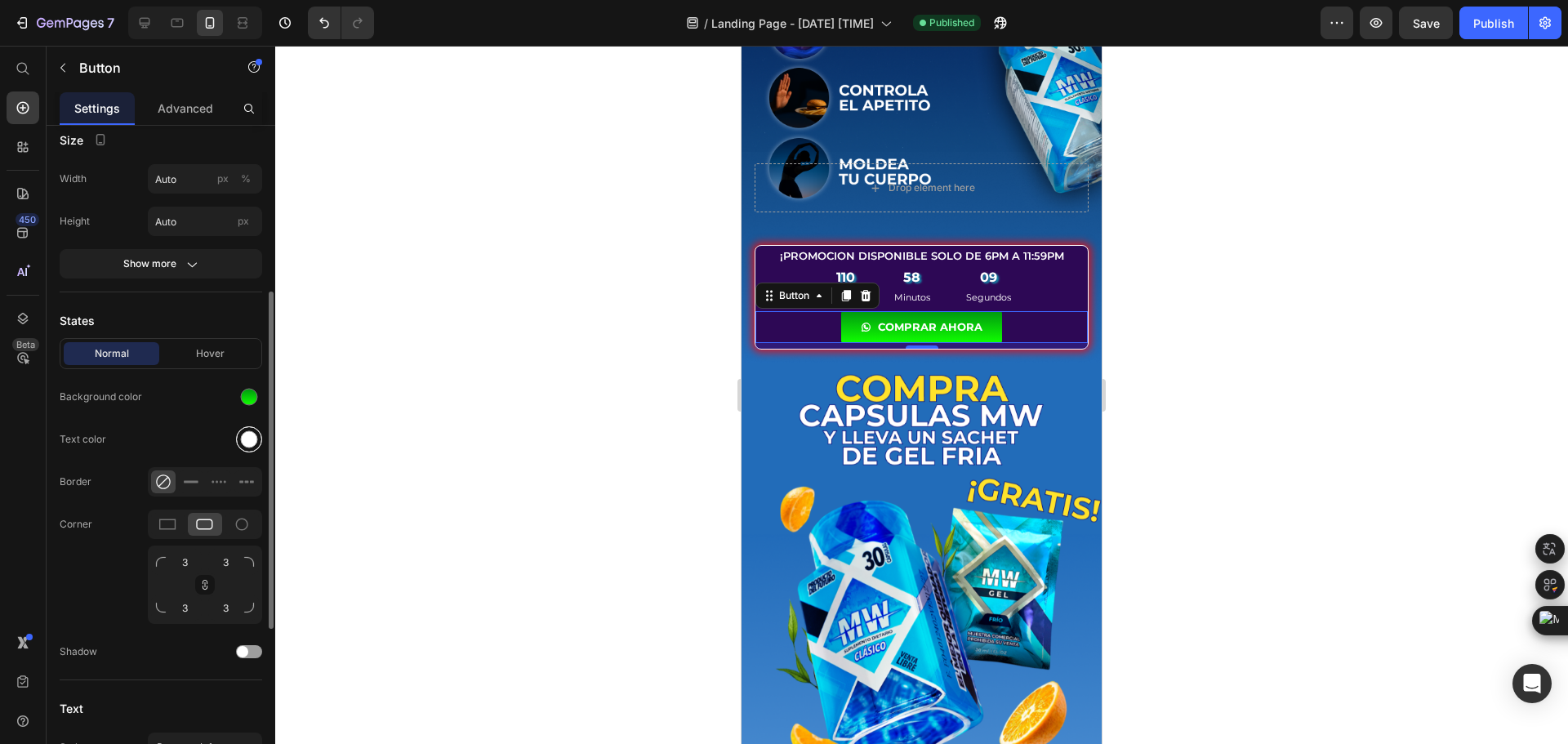 click at bounding box center (249, 439) 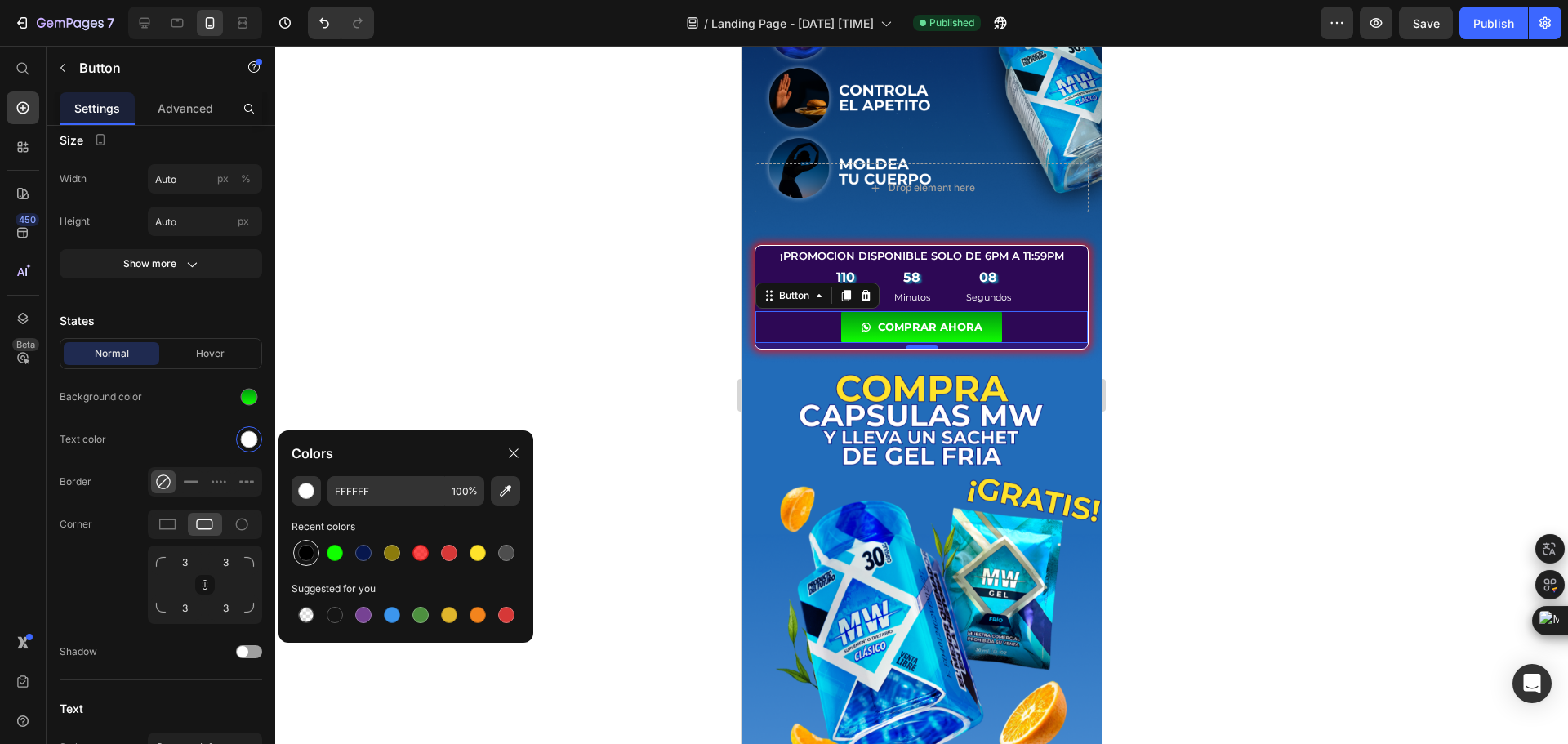 click at bounding box center (306, 553) 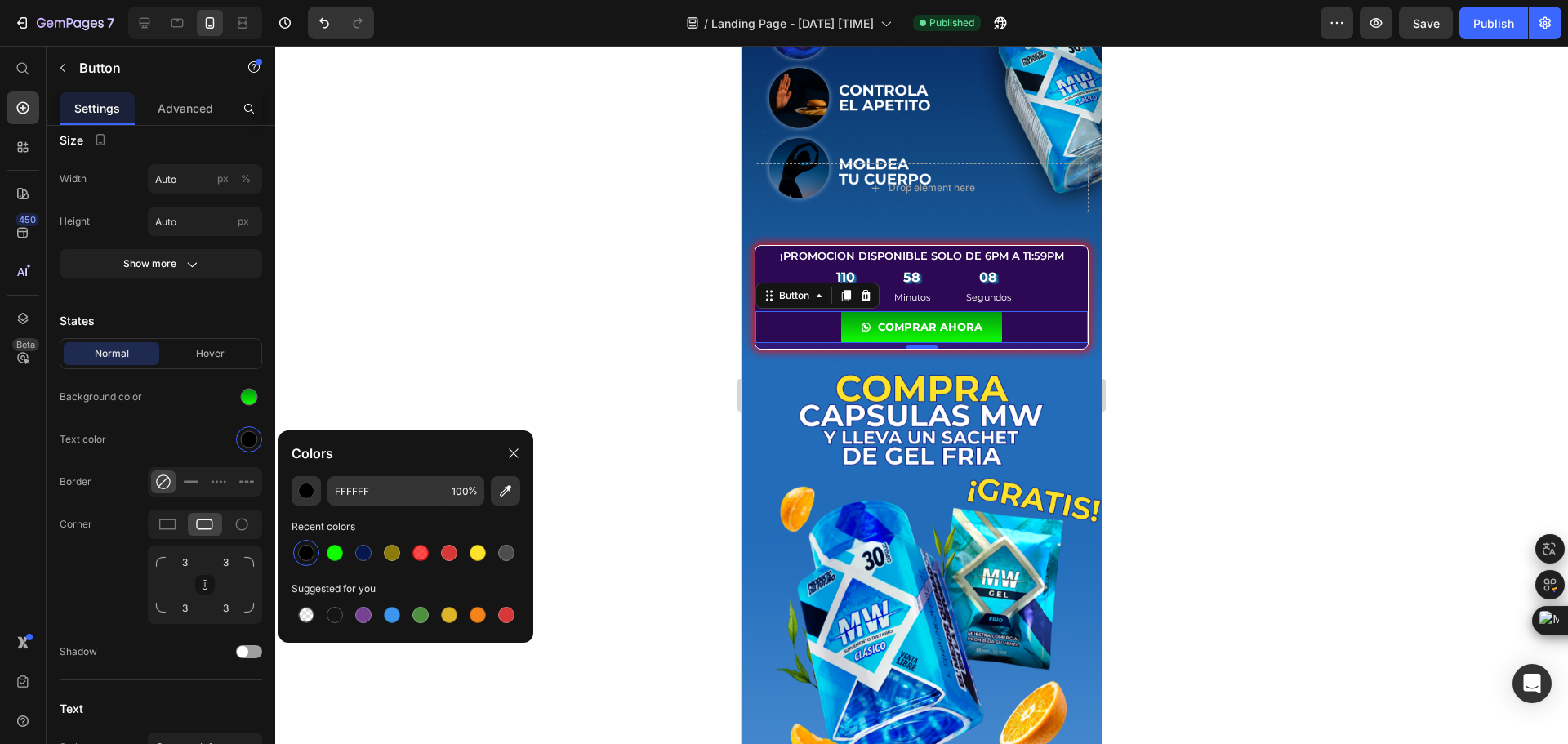 type on "000000" 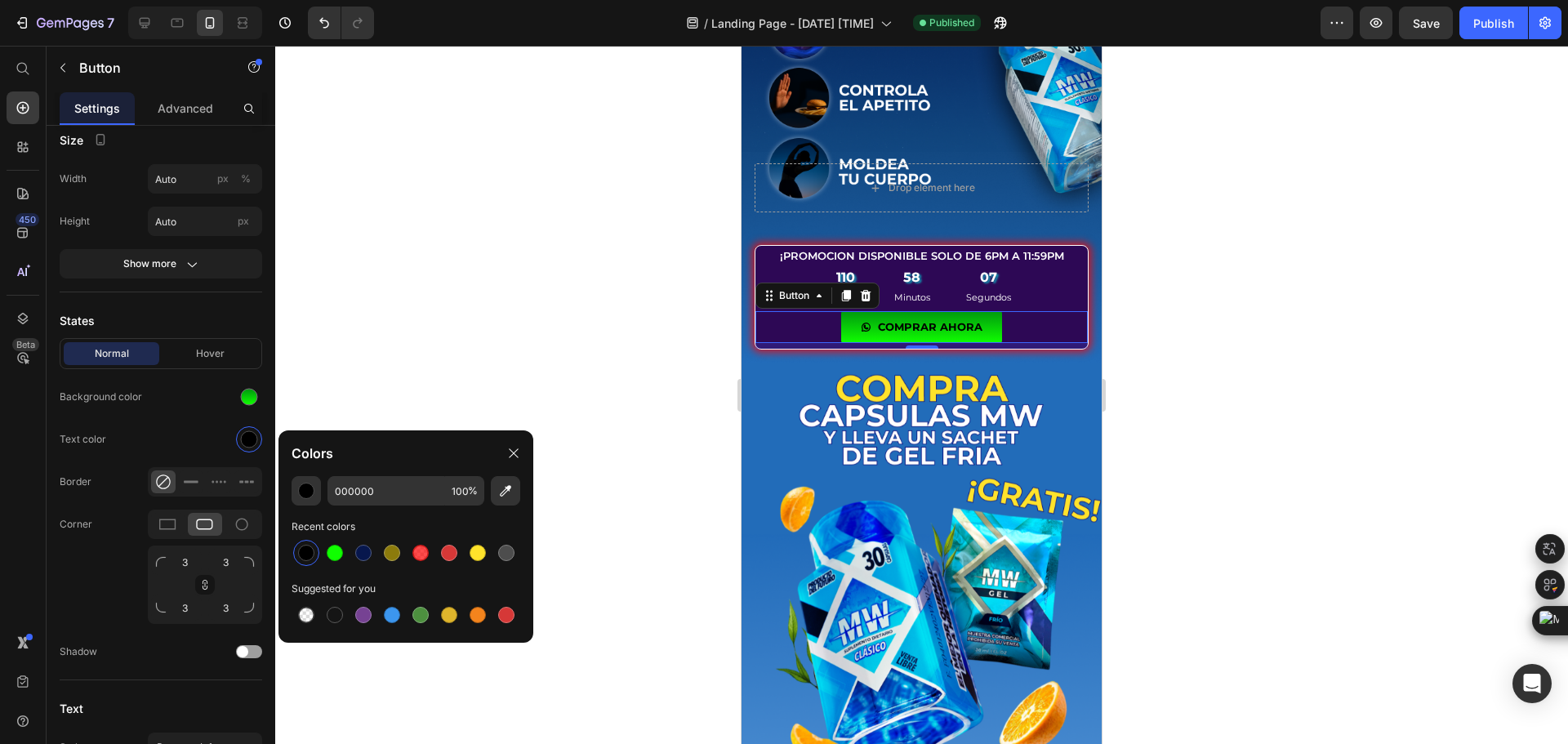 click 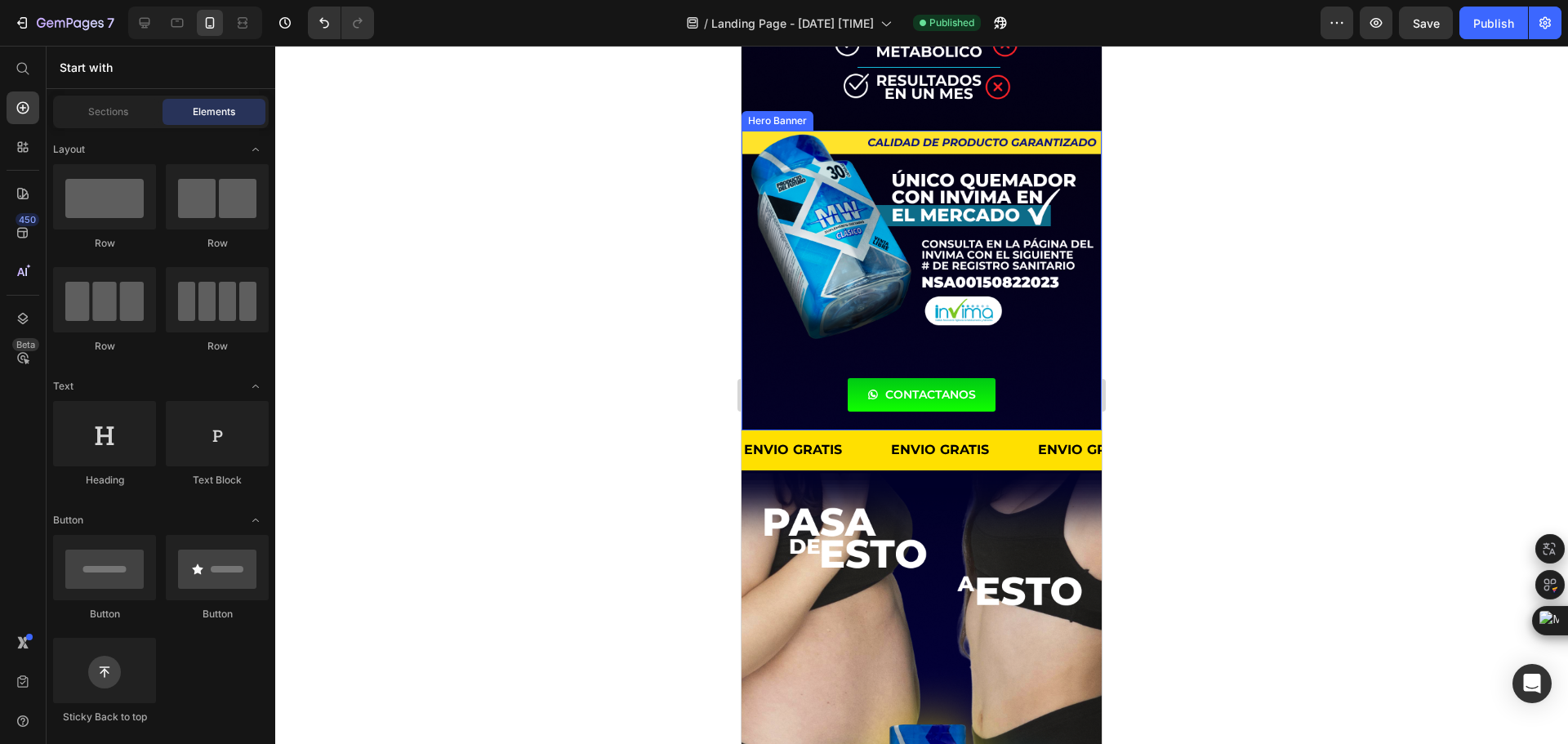 scroll, scrollTop: 5390, scrollLeft: 0, axis: vertical 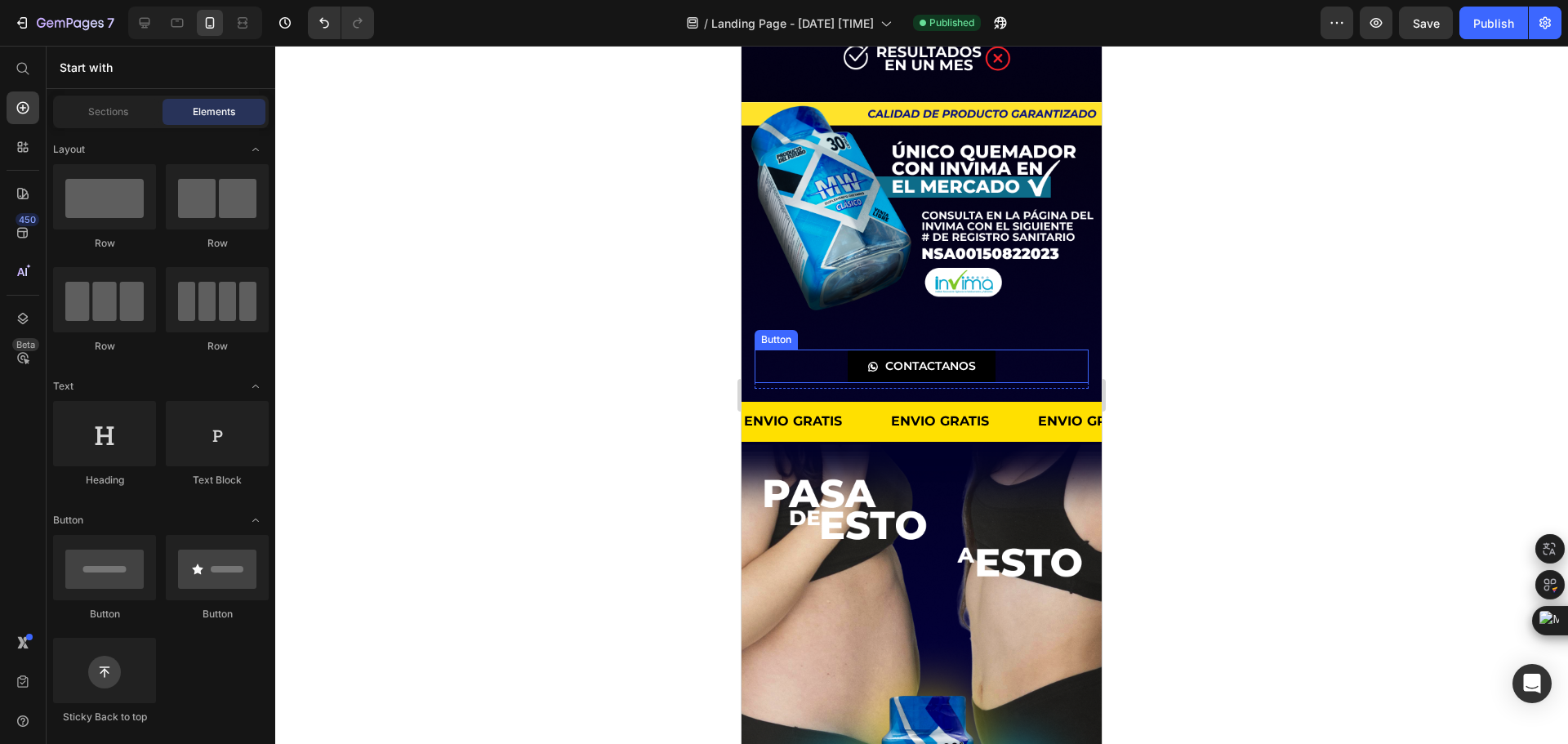 click on "CONTACTANOS" at bounding box center (921, 366) 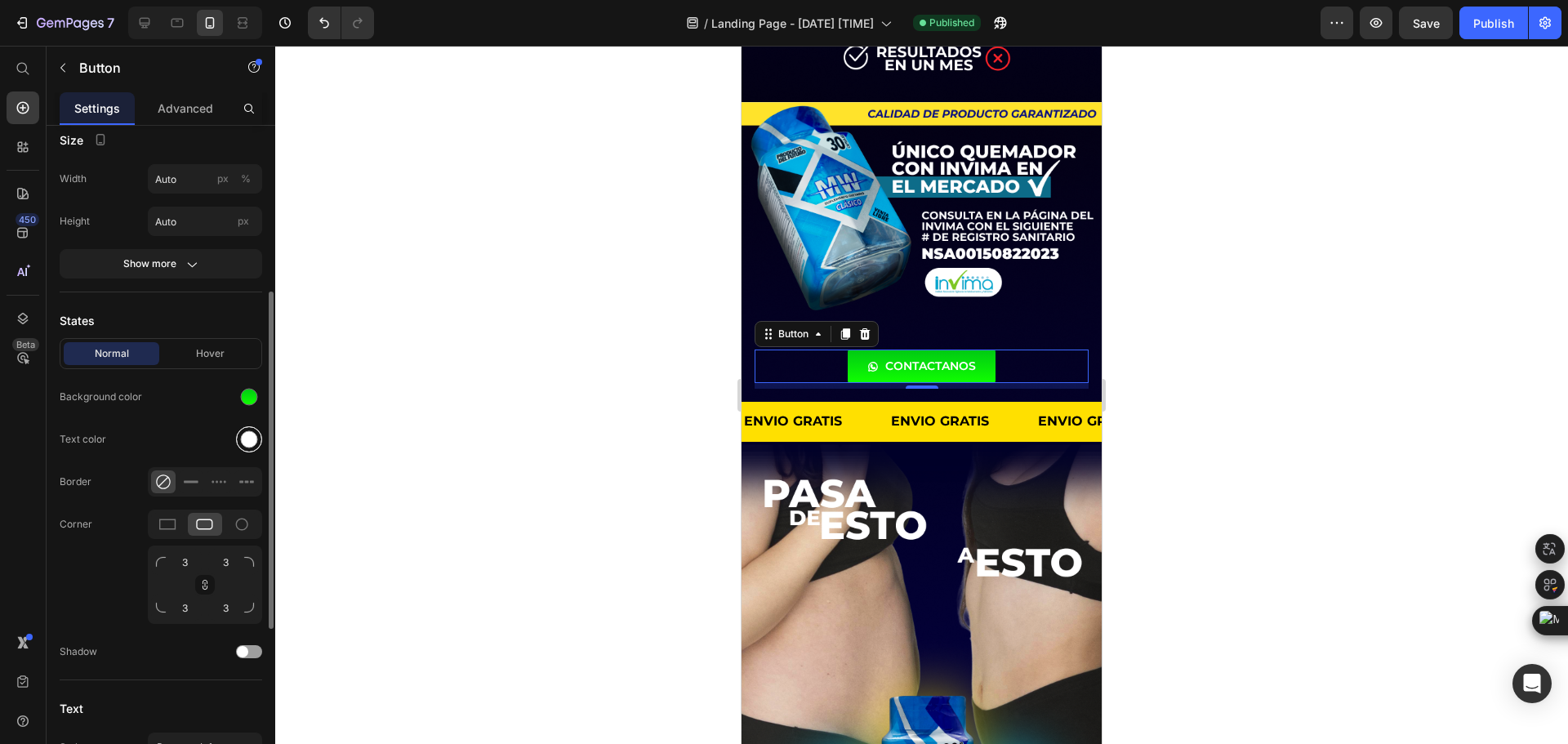 click at bounding box center [249, 439] 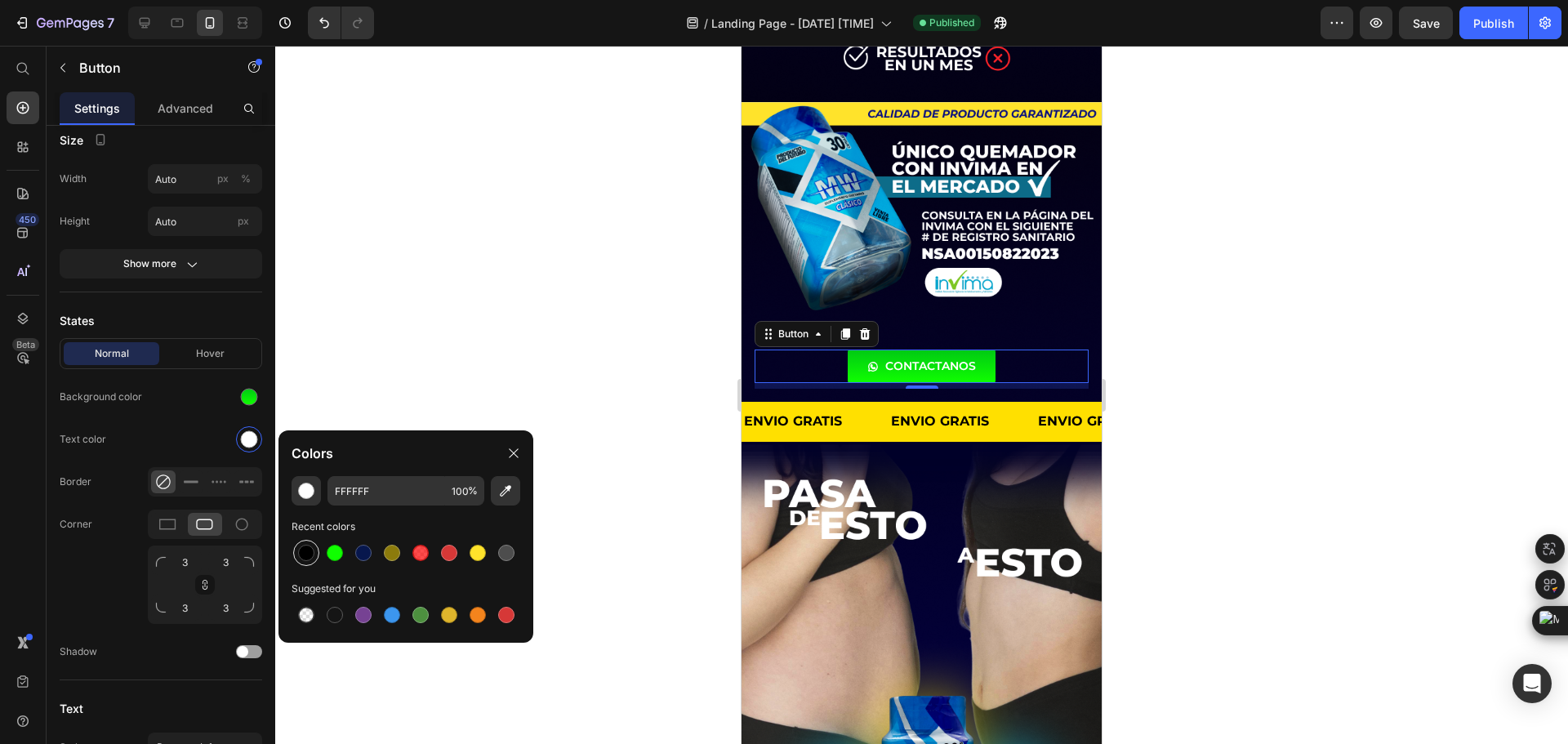 click at bounding box center (306, 553) 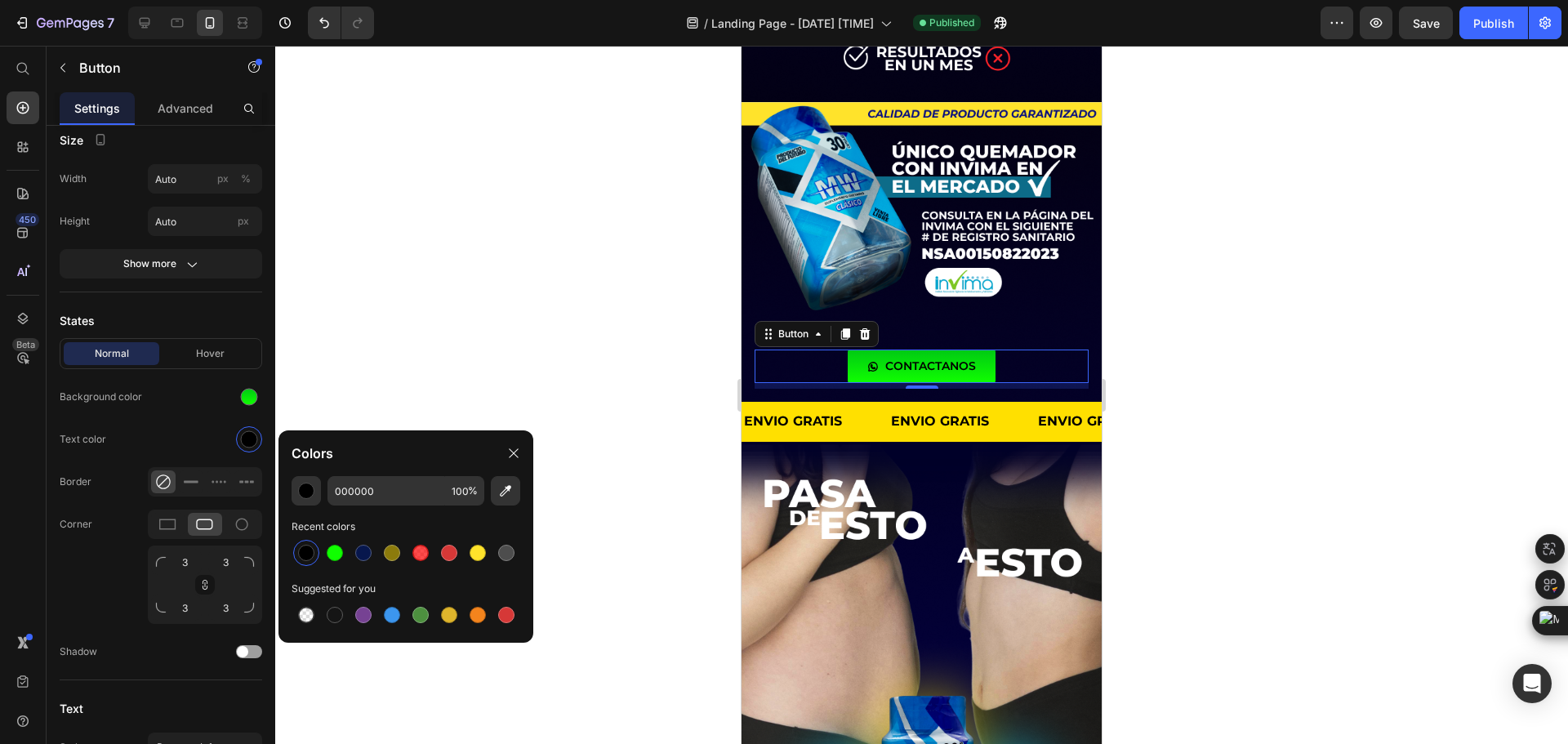 click 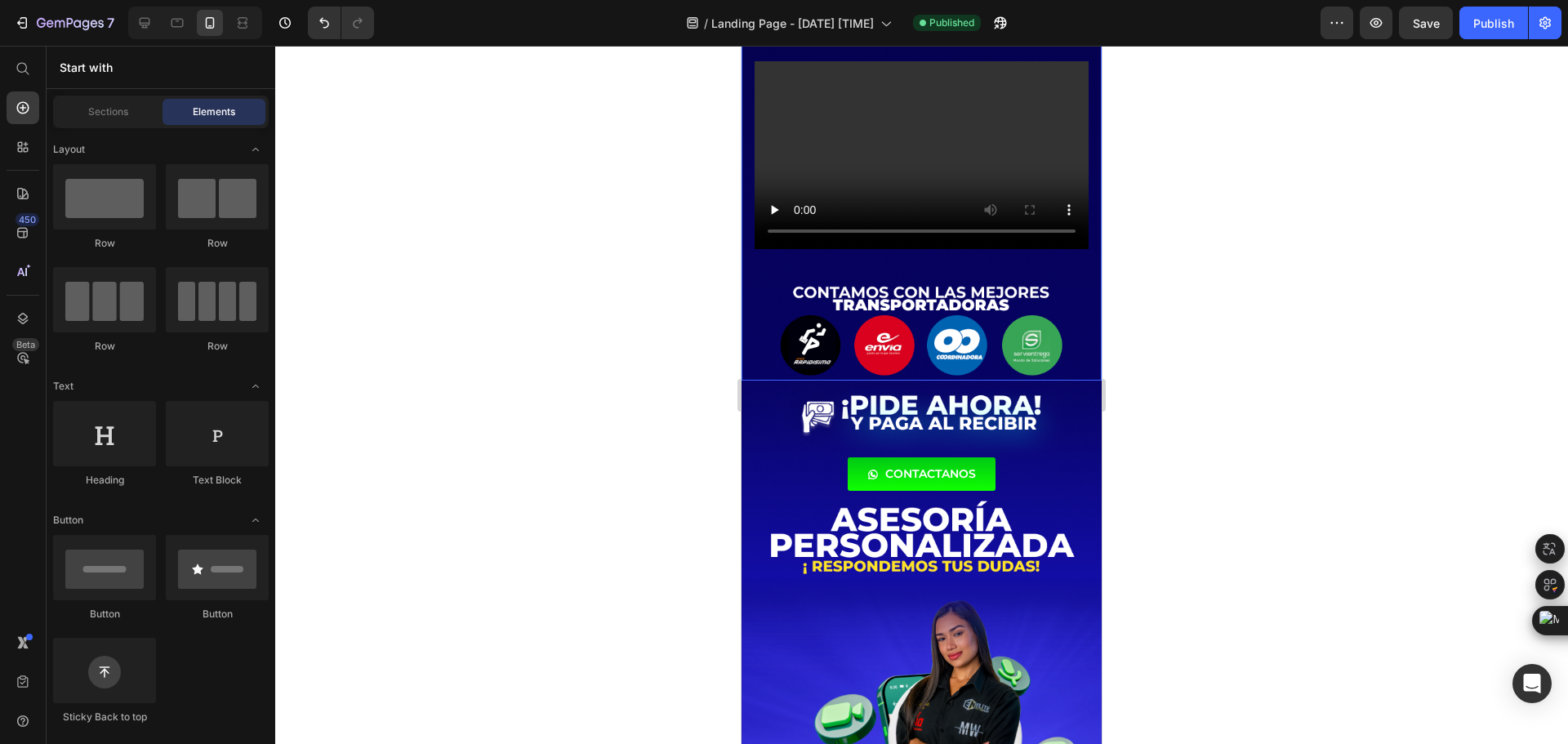scroll, scrollTop: 6370, scrollLeft: 0, axis: vertical 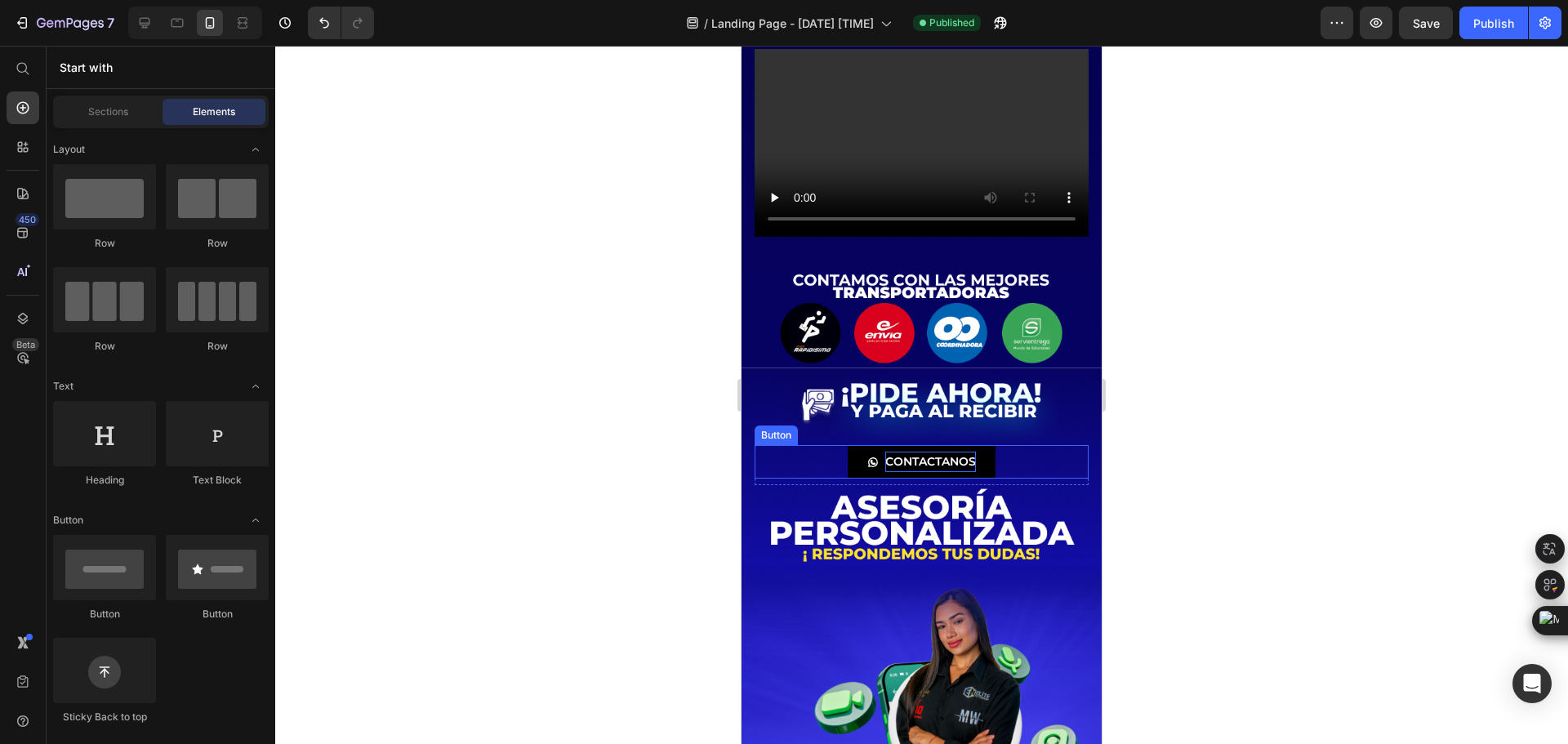 click on "CONTACTANOS" at bounding box center [930, 461] 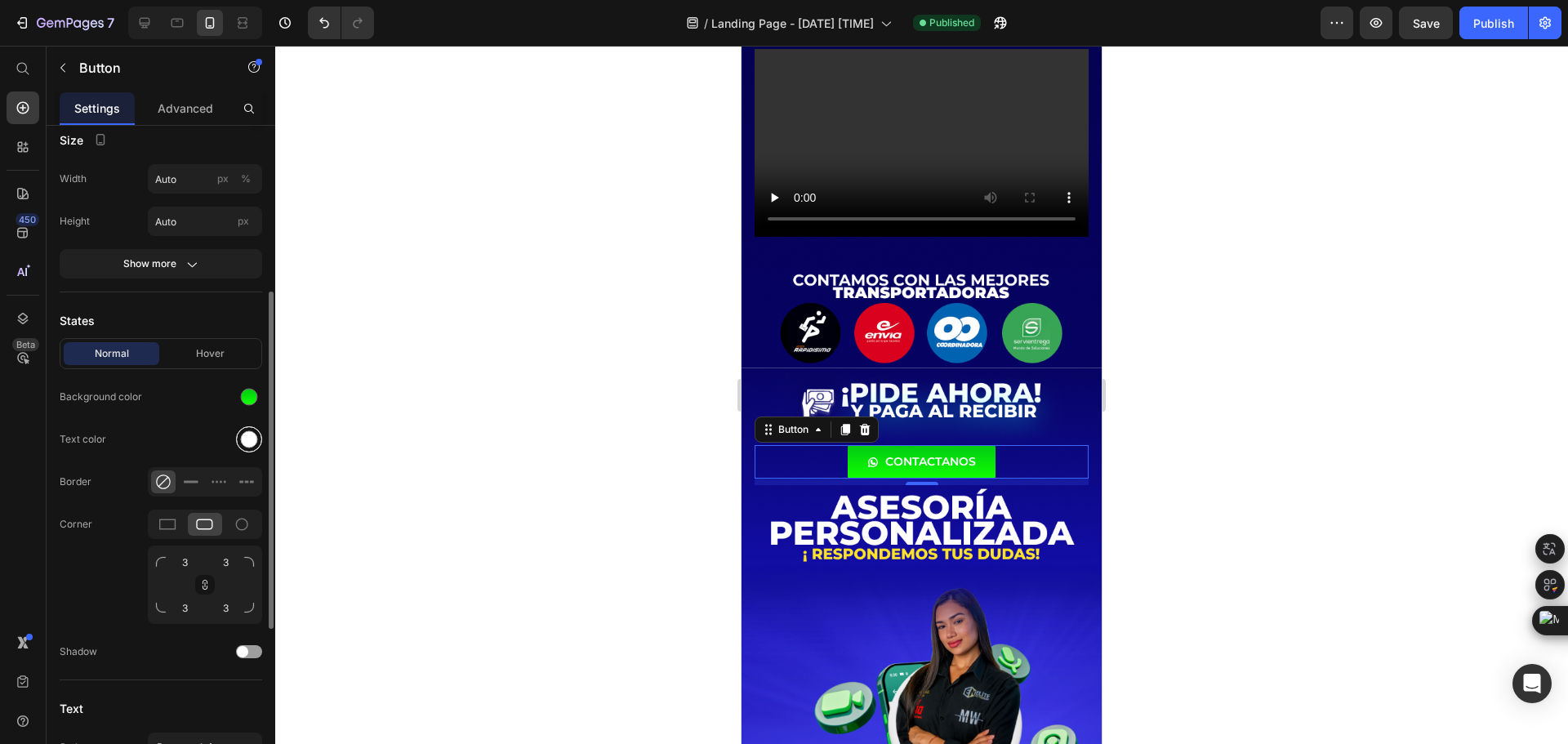 click at bounding box center (249, 439) 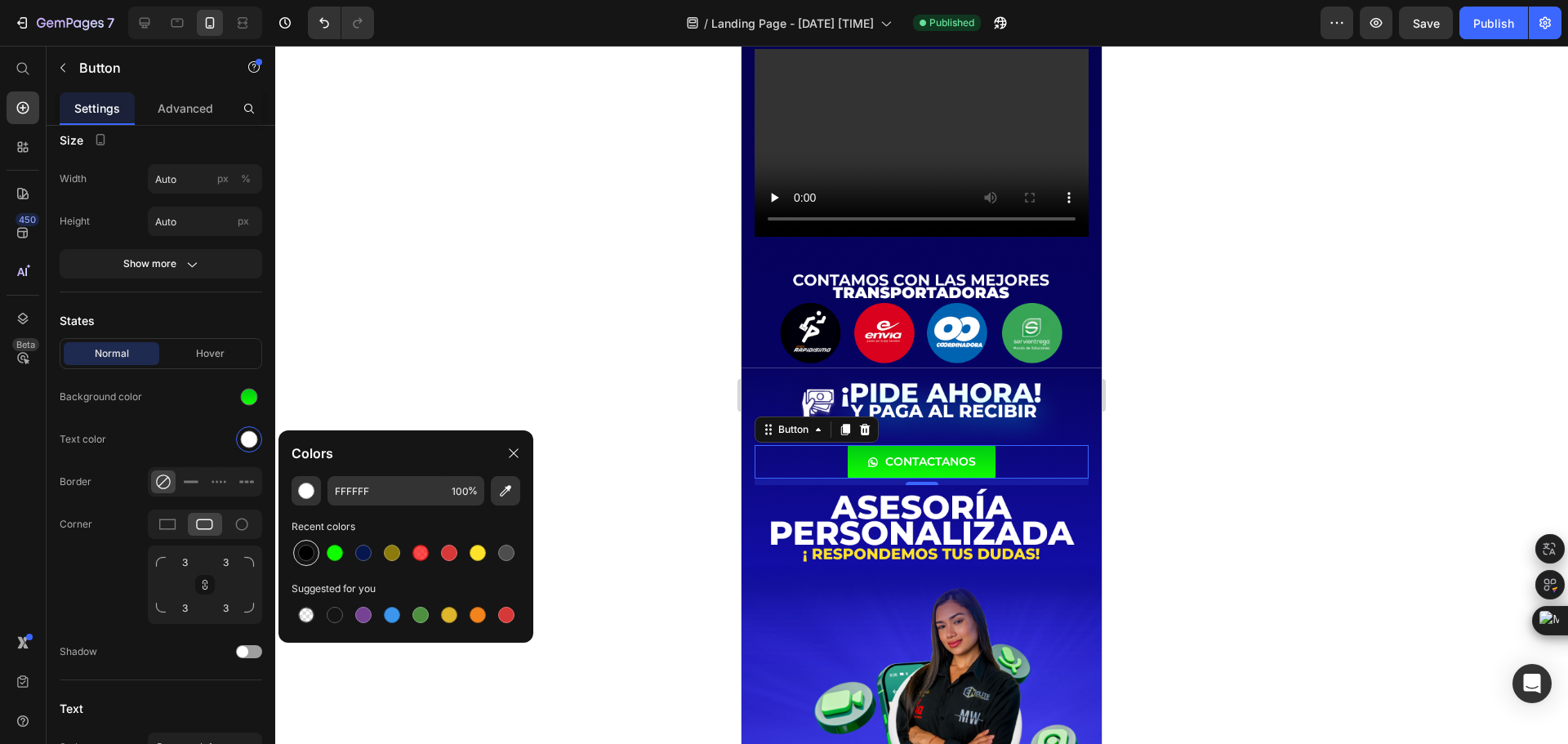 click at bounding box center (306, 553) 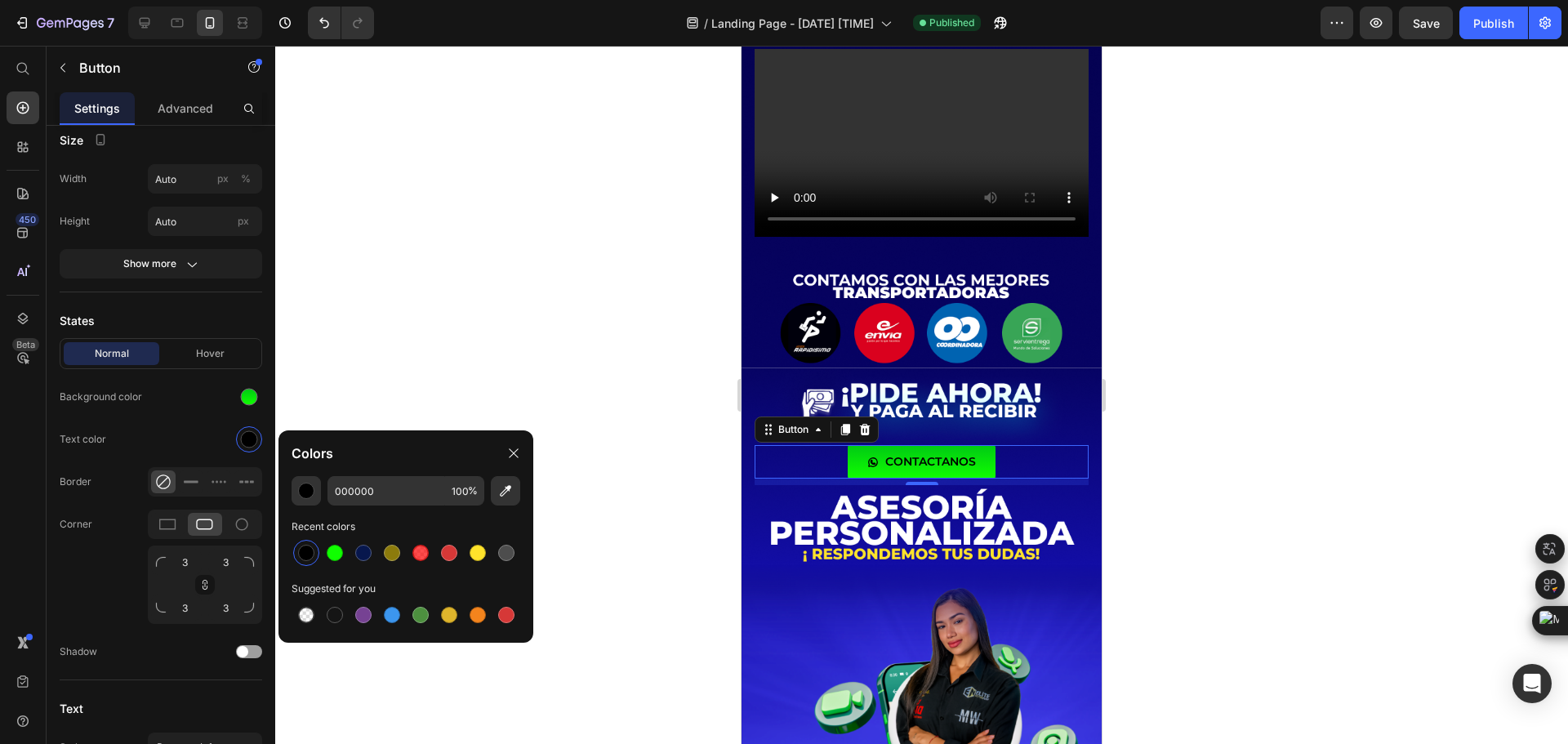 click 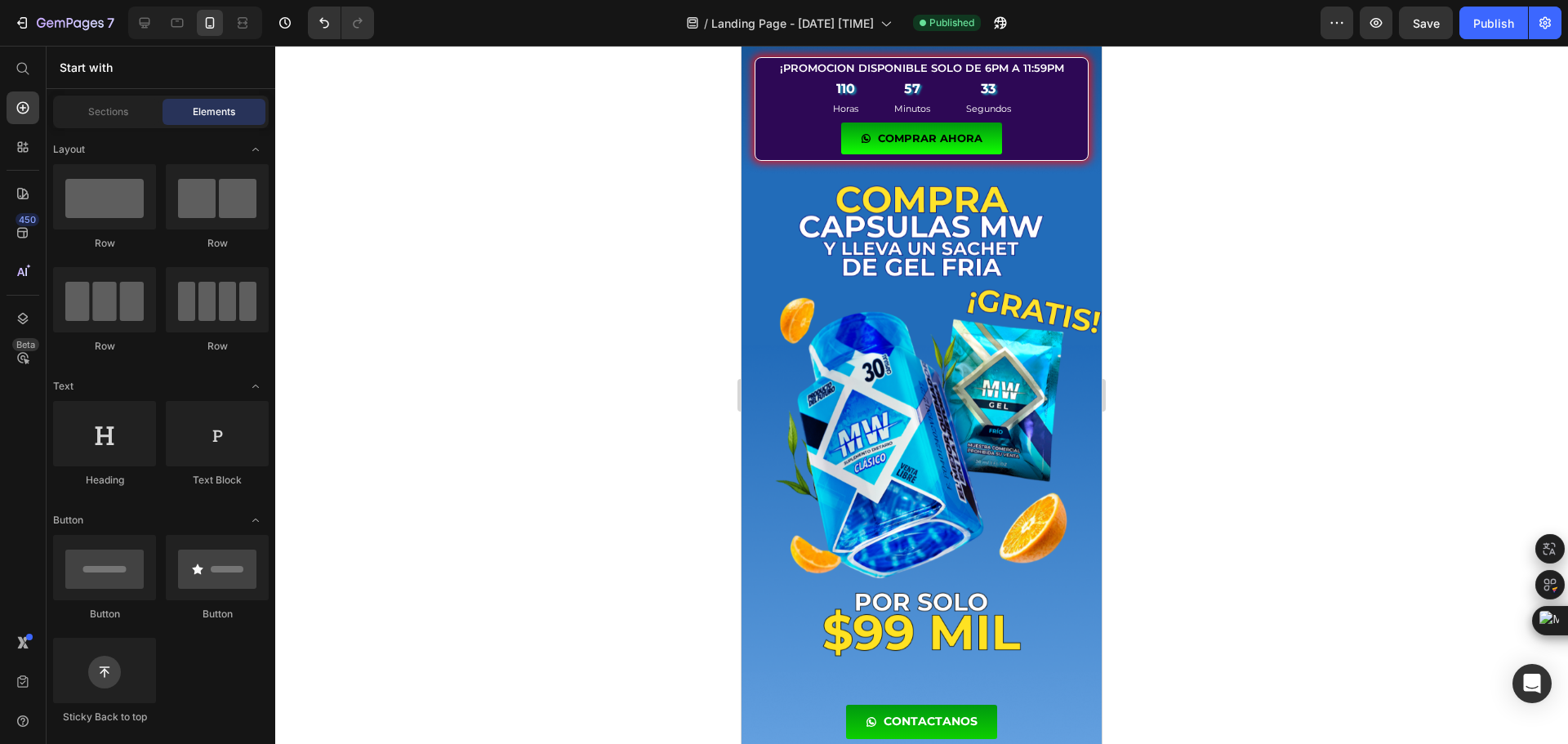 scroll, scrollTop: 1470, scrollLeft: 0, axis: vertical 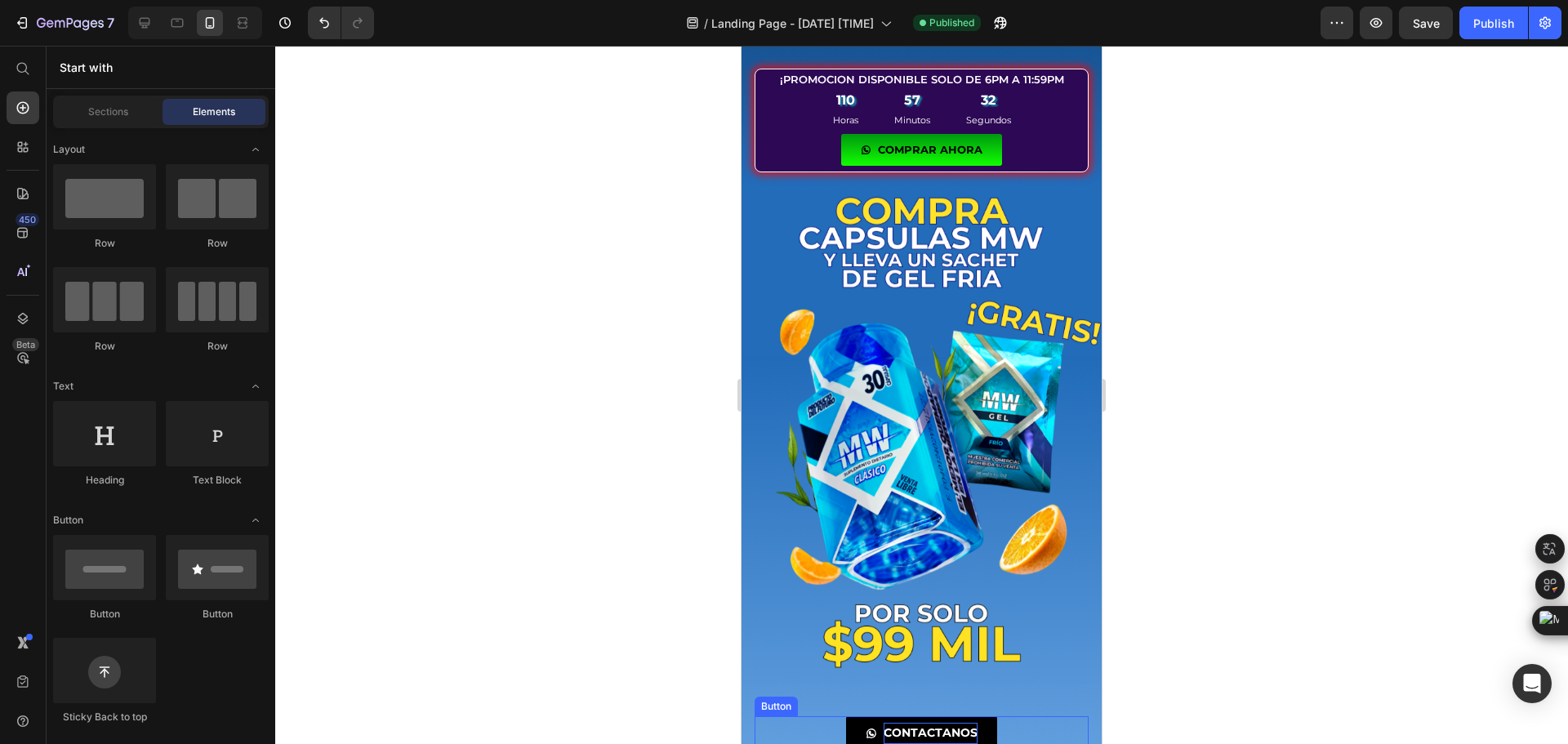click on "CONTACTANOS" at bounding box center (930, 733) 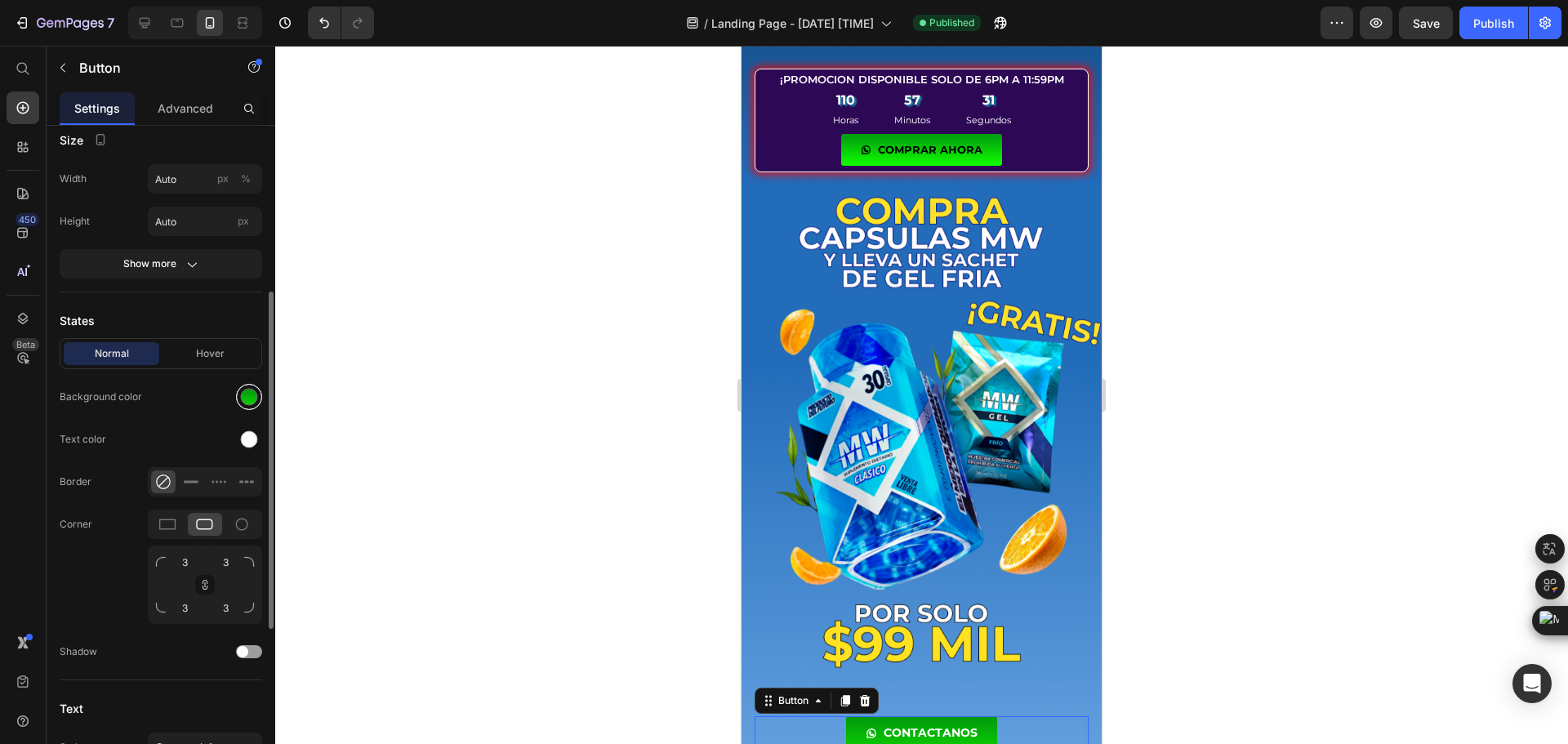 click at bounding box center [249, 397] 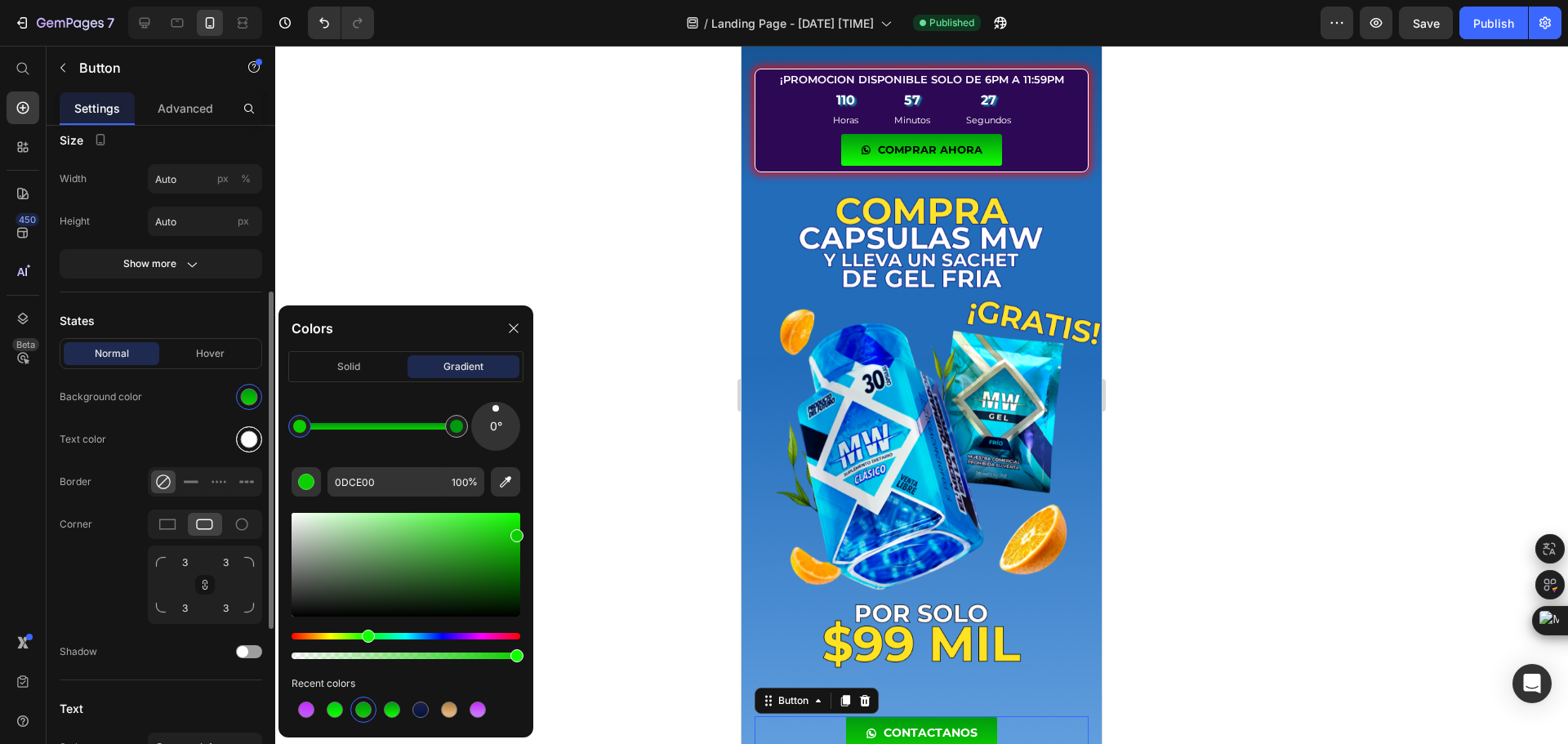 click at bounding box center [249, 439] 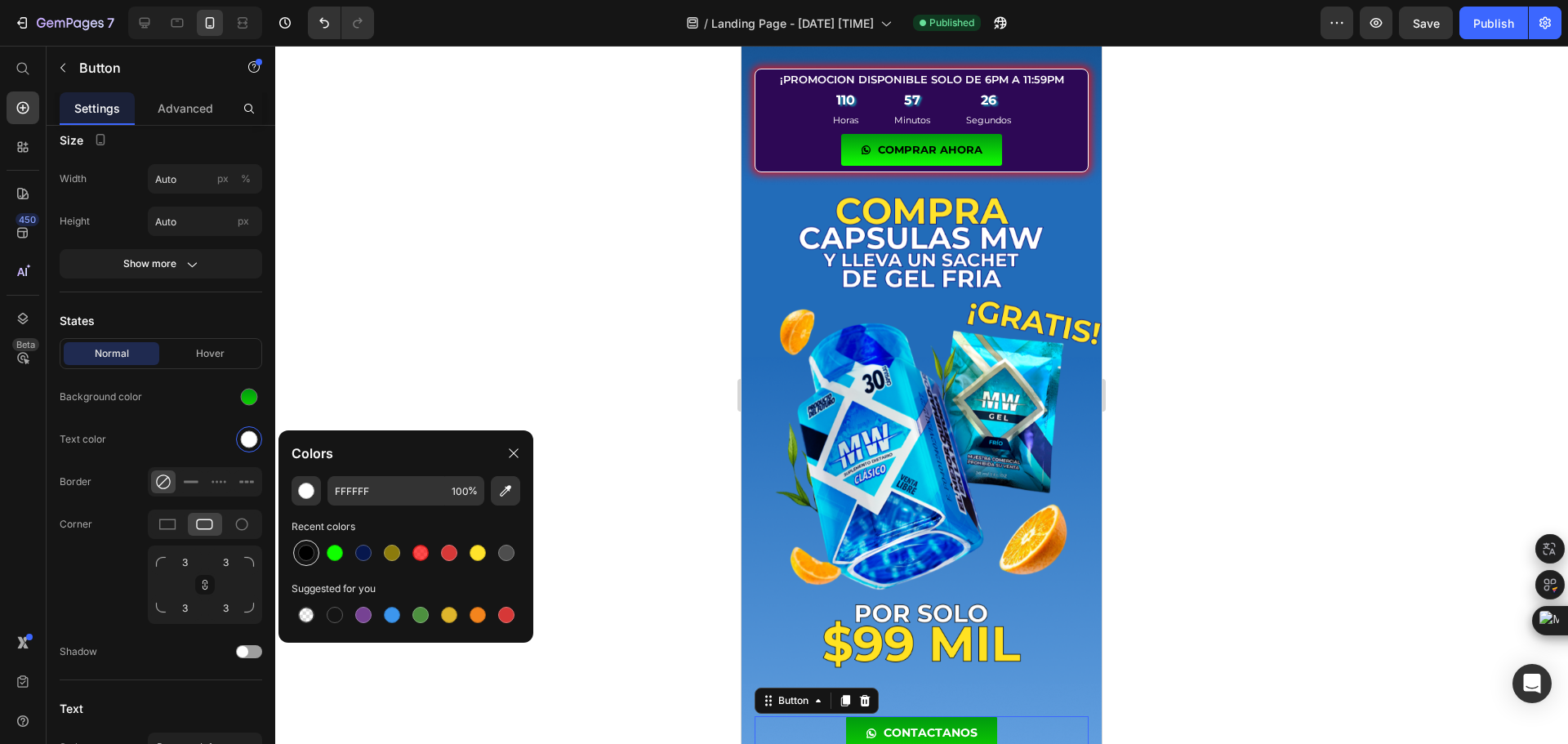 click at bounding box center (306, 553) 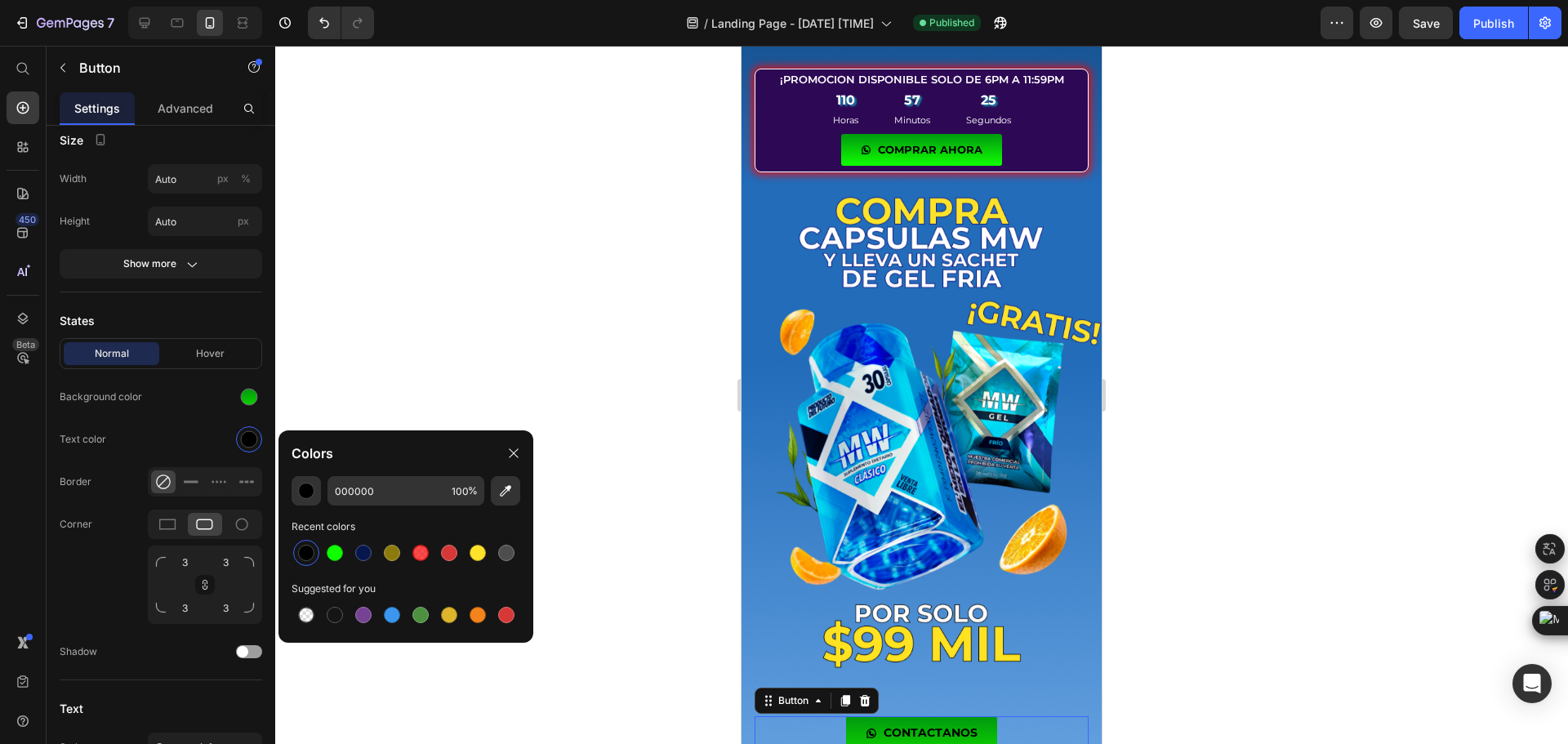 click 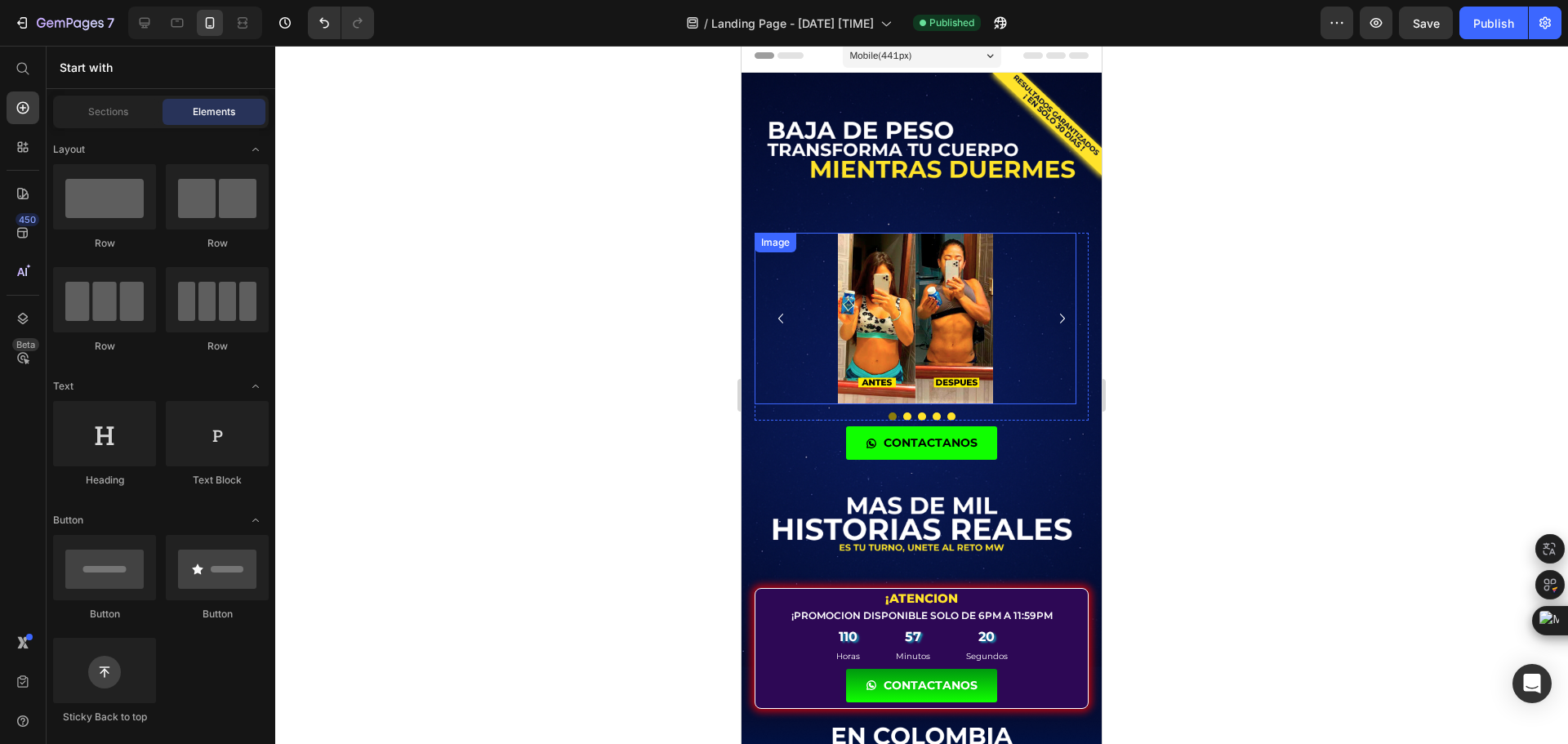 scroll, scrollTop: 0, scrollLeft: 0, axis: both 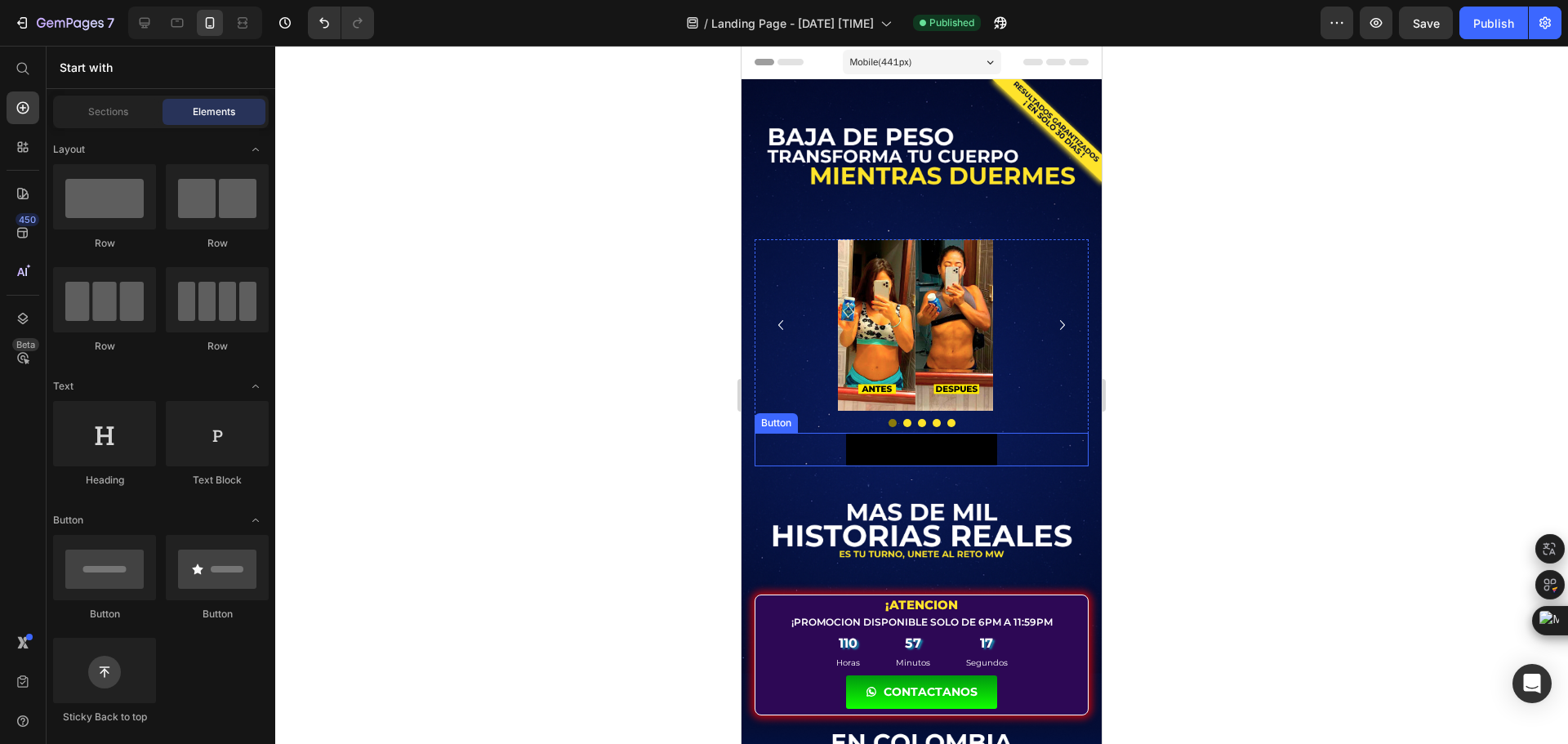 click on "CONTACTANOS" at bounding box center (921, 449) 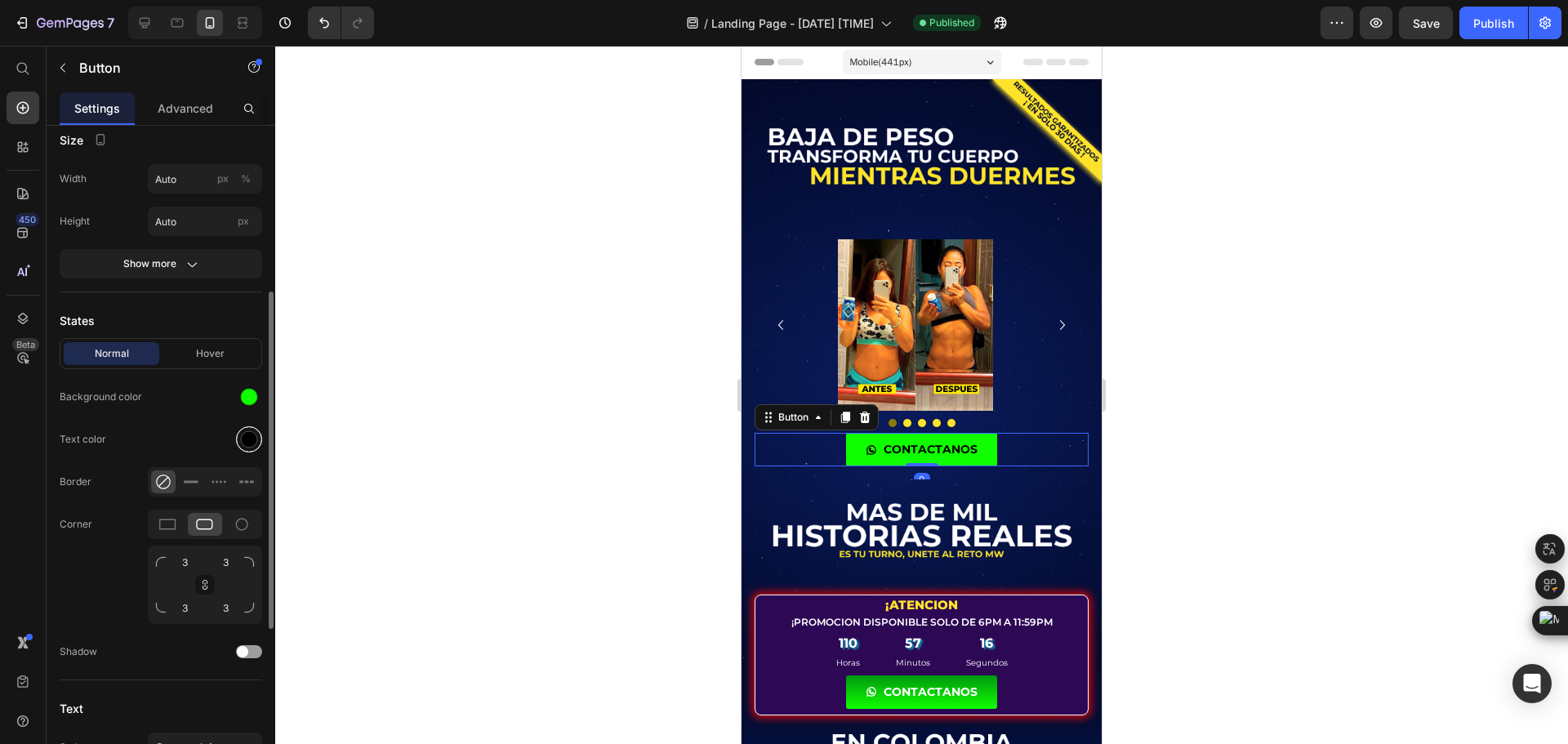 click at bounding box center [249, 439] 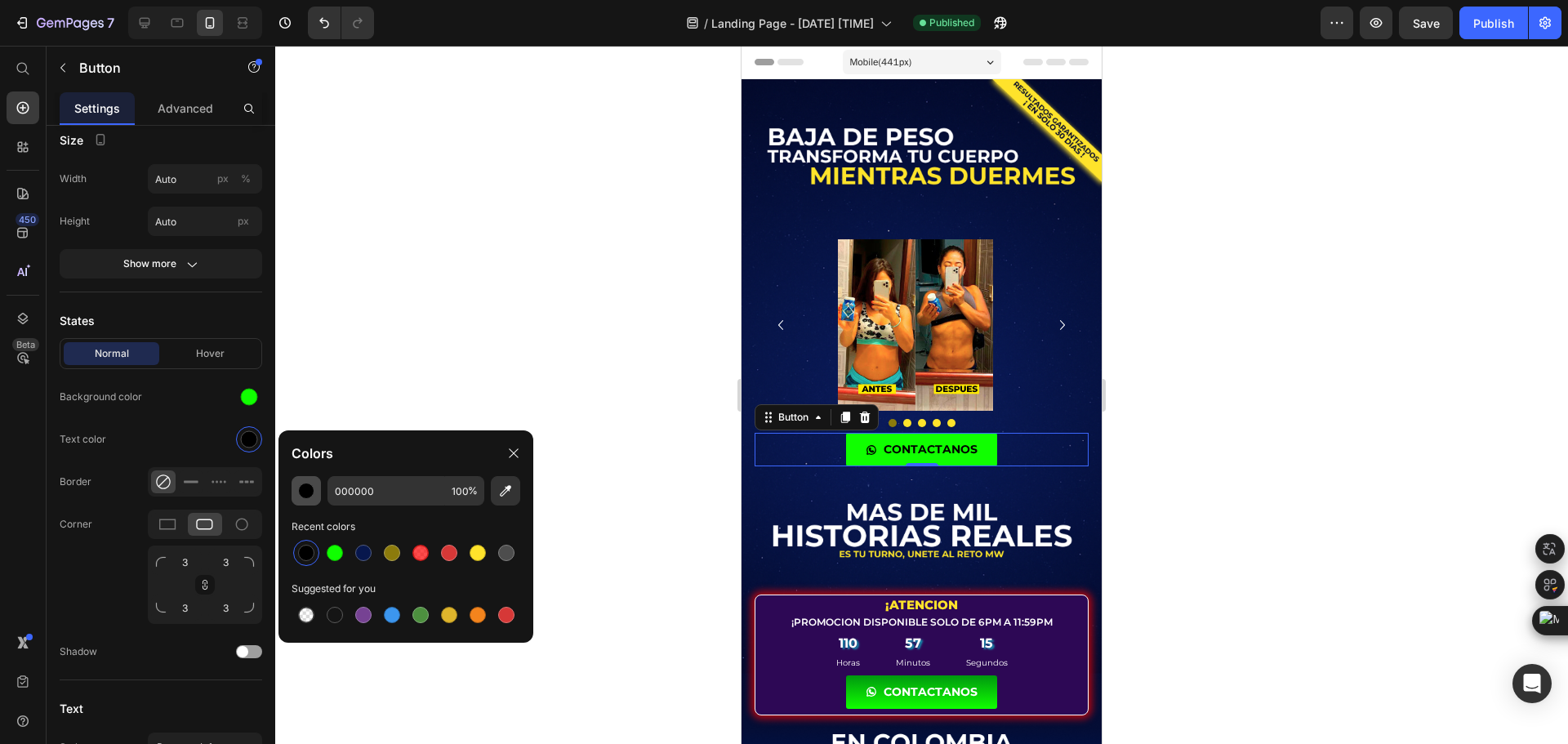 click at bounding box center [306, 491] 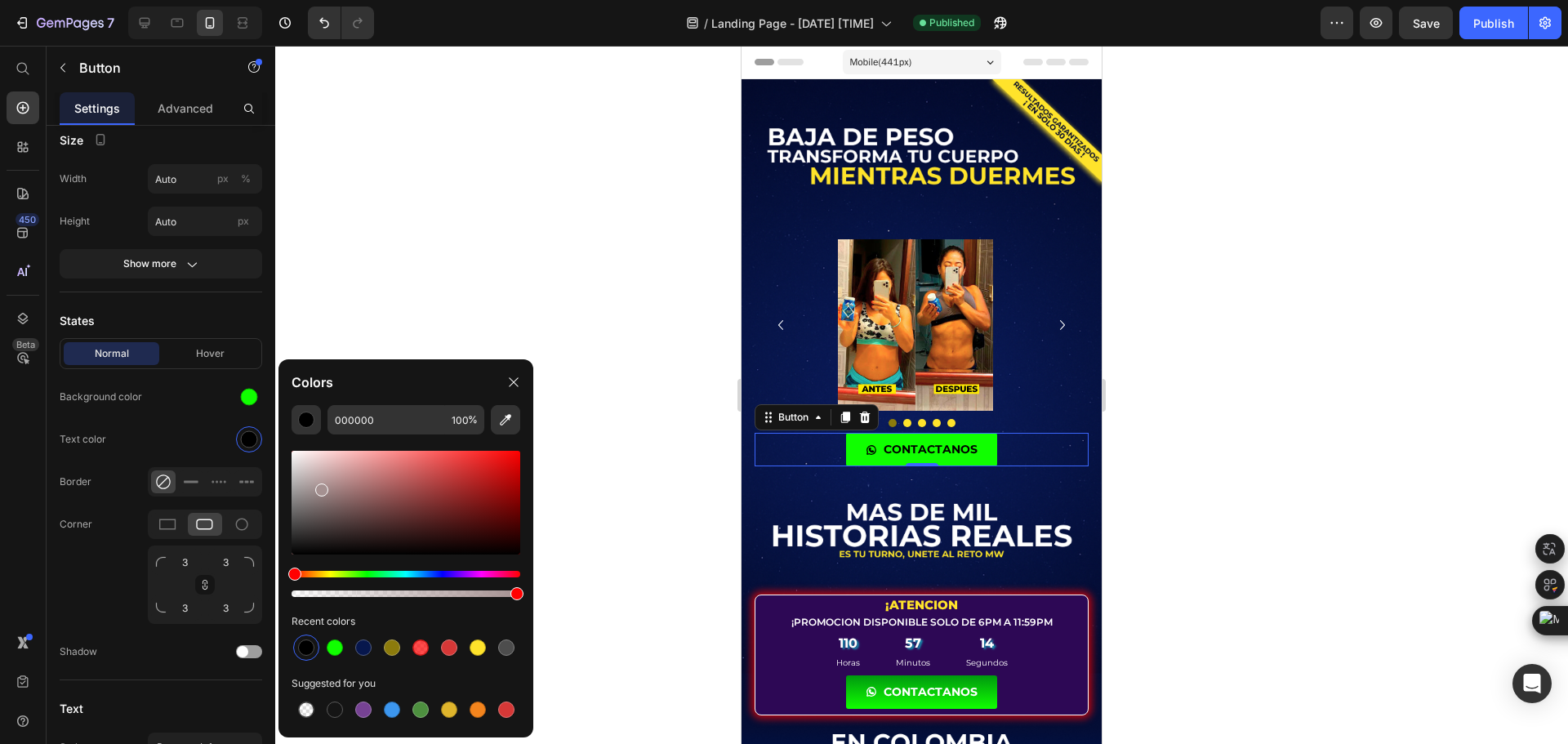 drag, startPoint x: 321, startPoint y: 487, endPoint x: 275, endPoint y: 446, distance: 61.619802 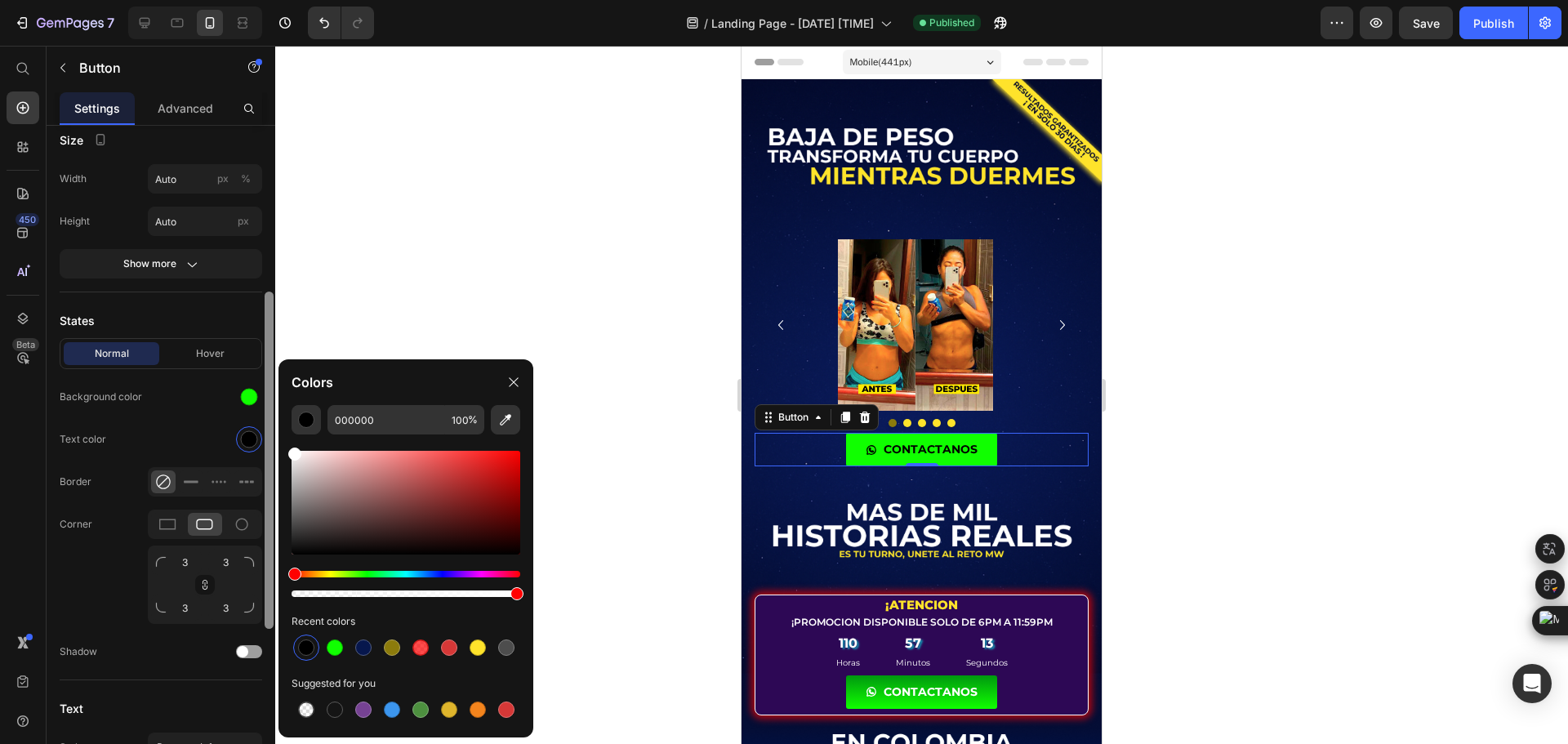 type on "FFFFFF" 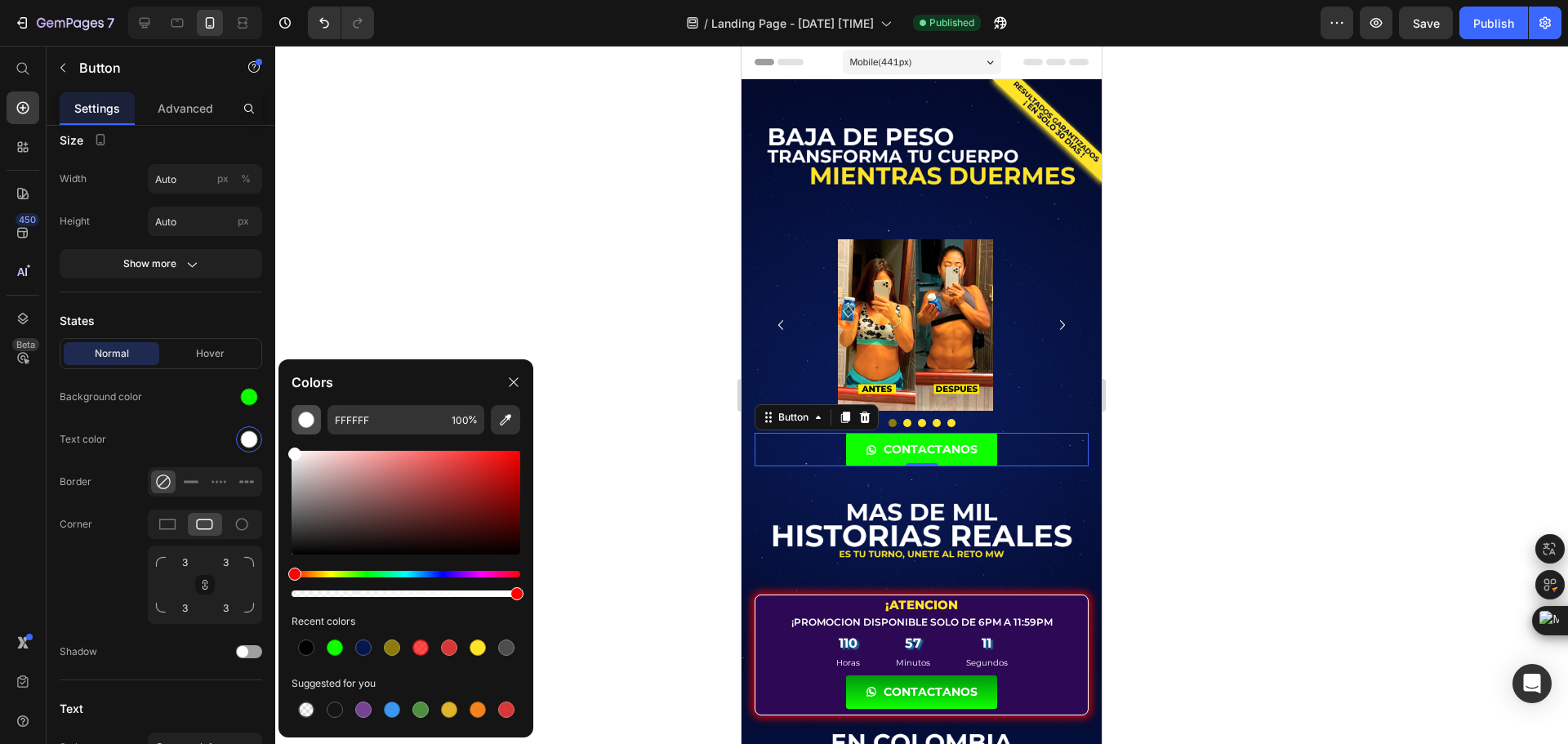 click at bounding box center (306, 420) 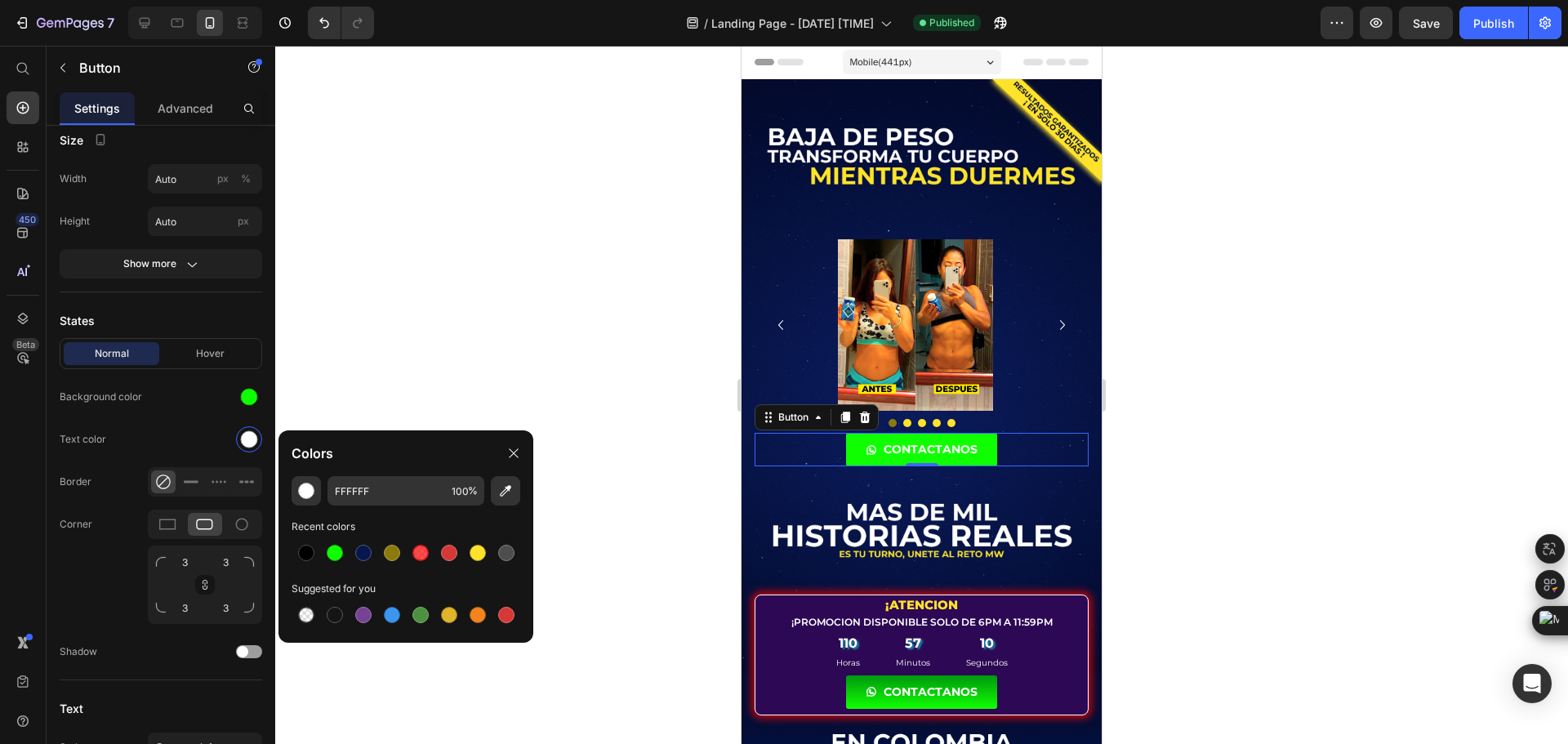 click 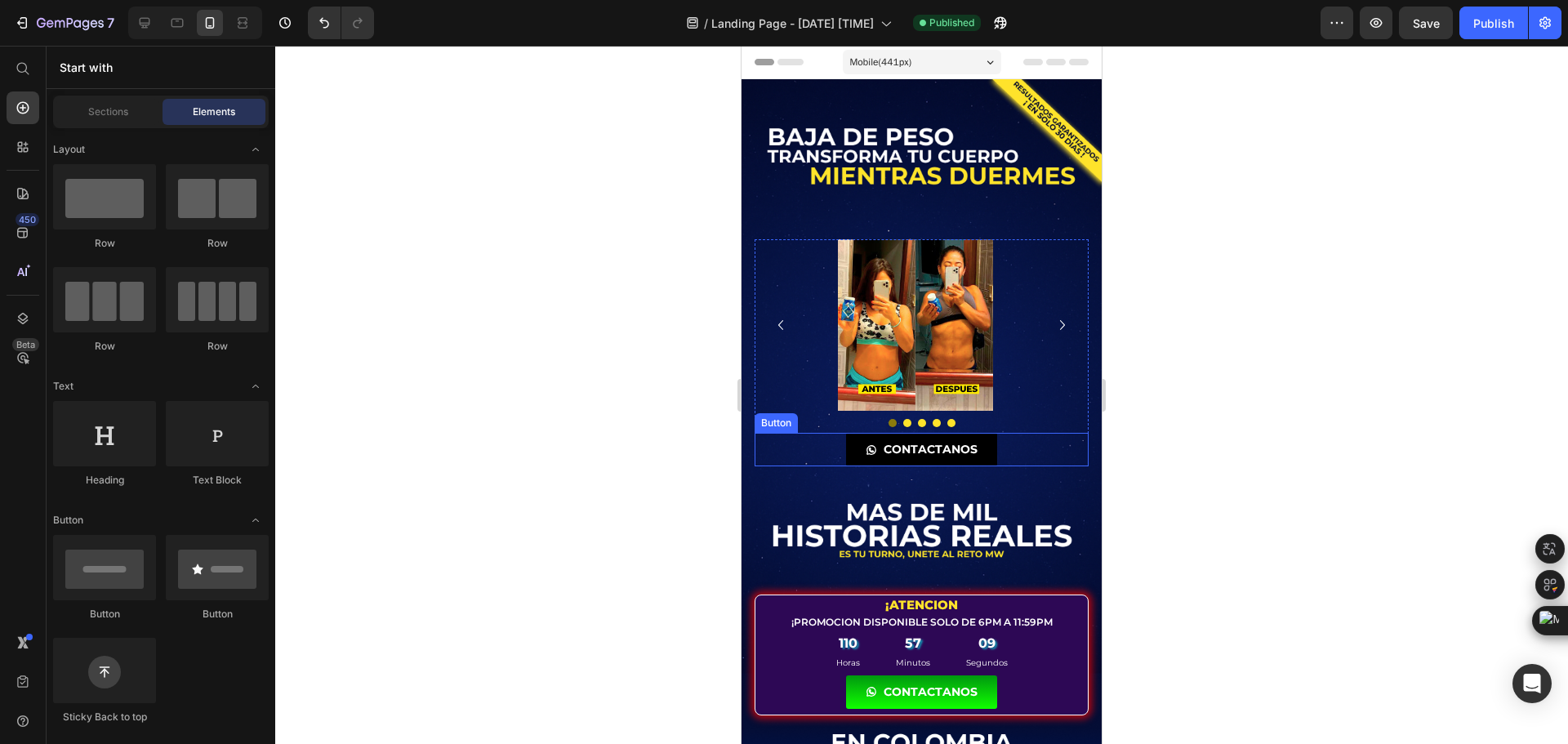 click on "CONTACTANOS" at bounding box center (921, 449) 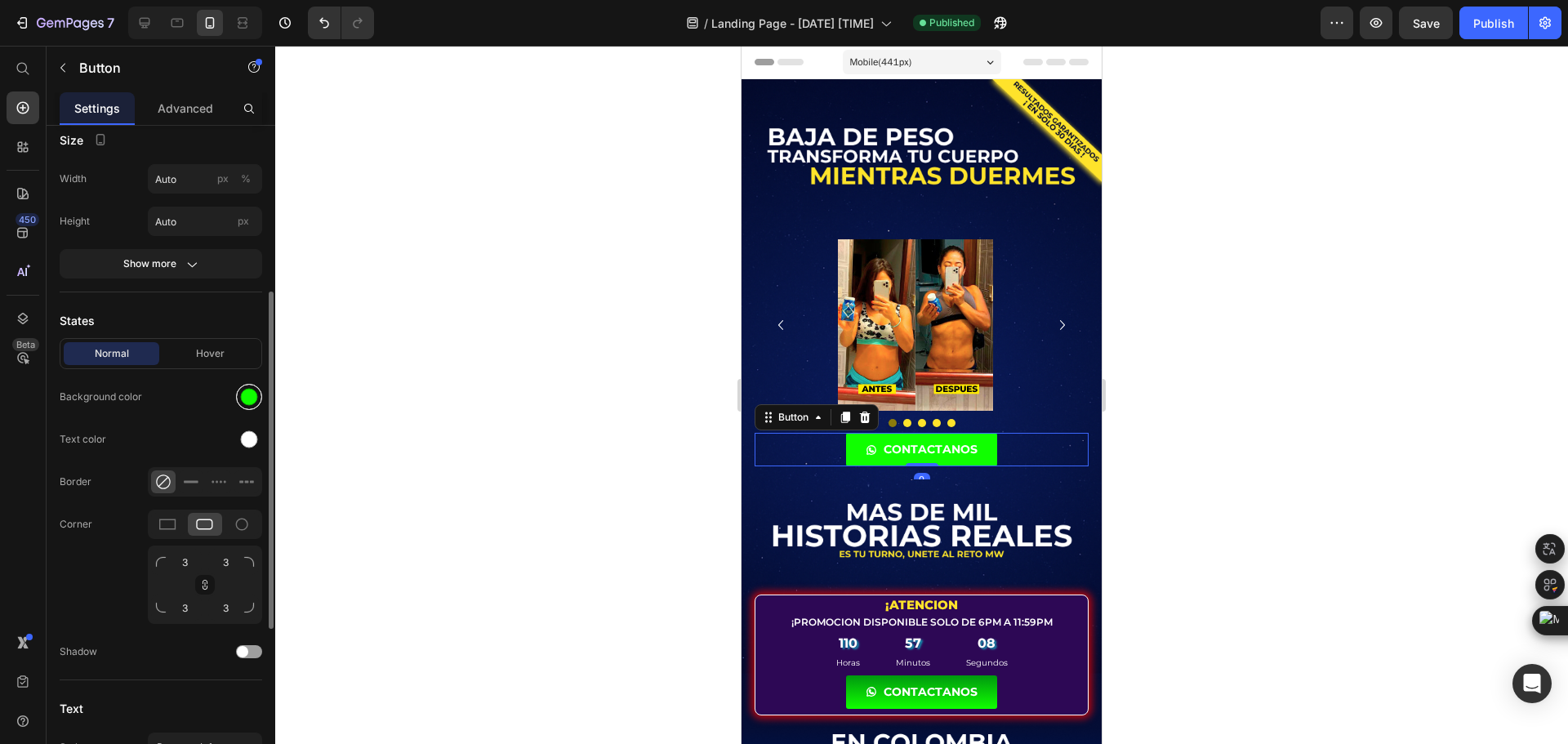 click at bounding box center (249, 397) 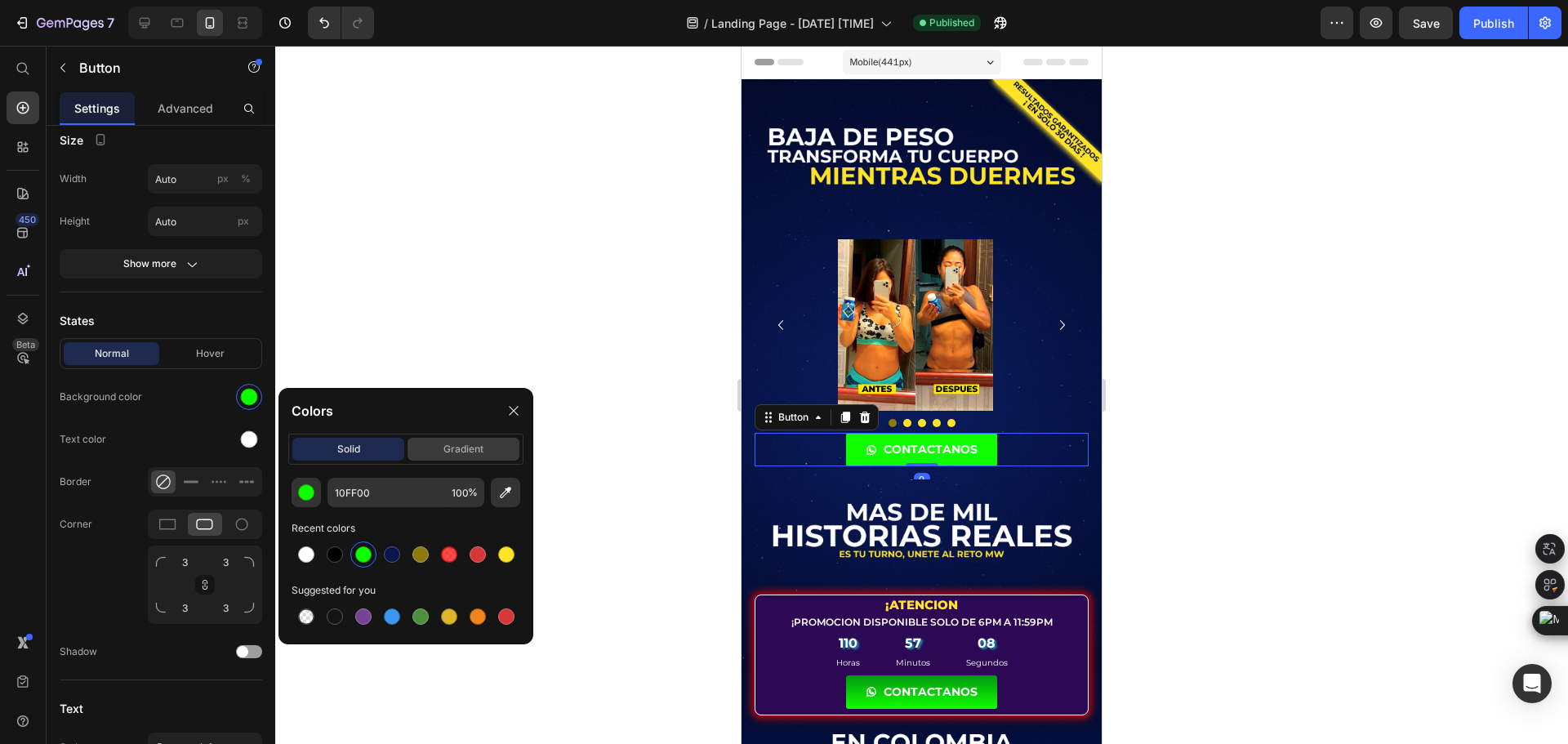 click on "gradient" 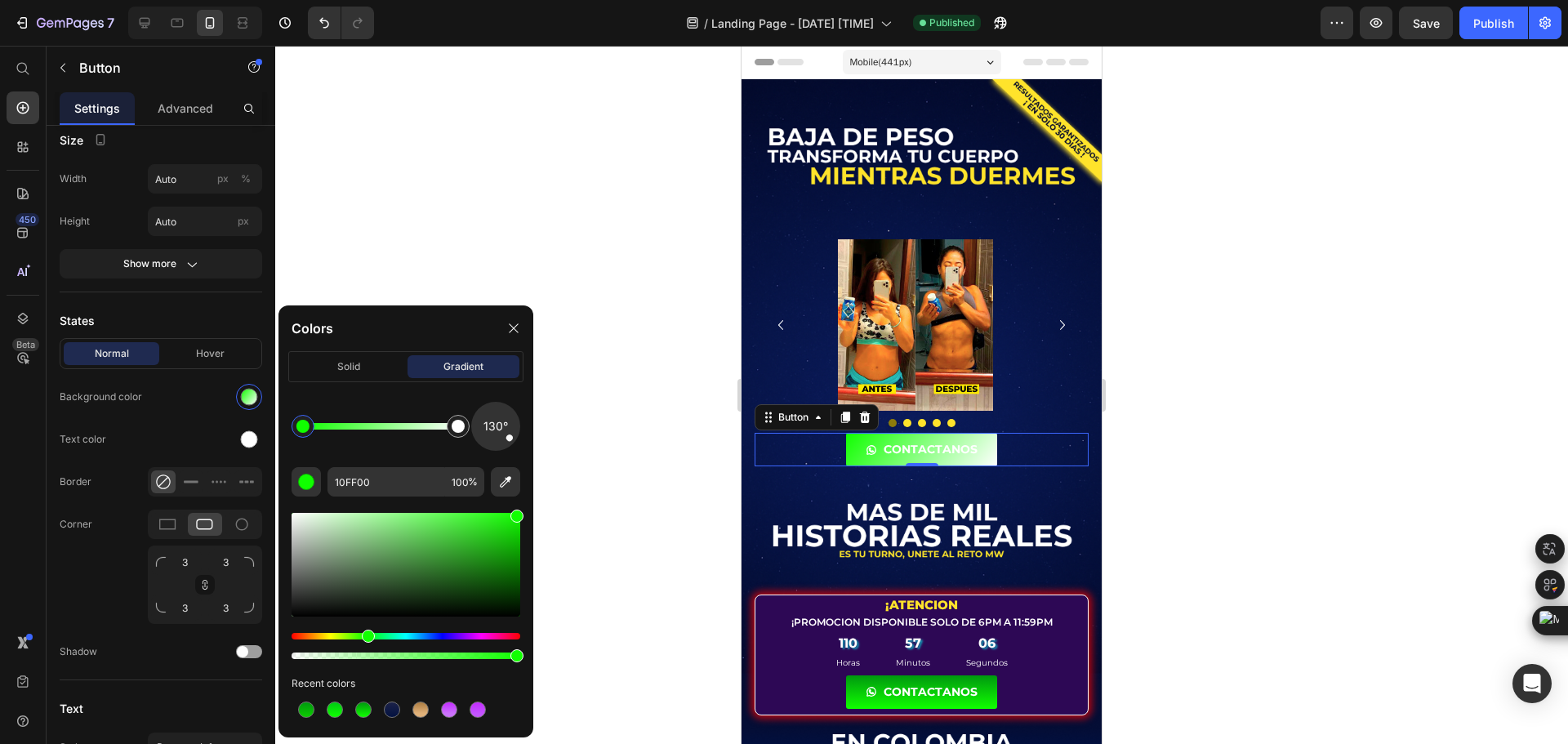 drag, startPoint x: 303, startPoint y: 434, endPoint x: 285, endPoint y: 434, distance: 18 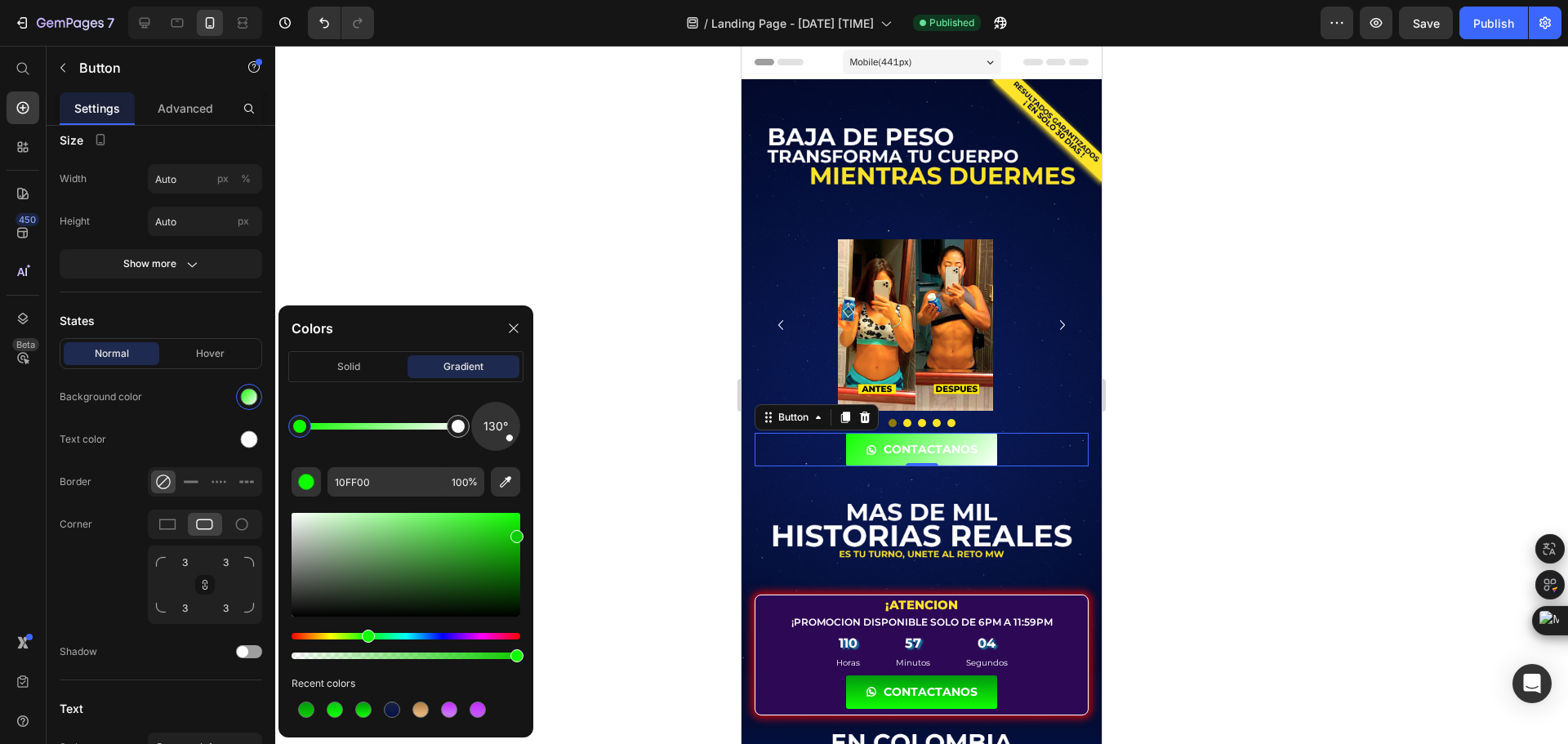 drag, startPoint x: 518, startPoint y: 514, endPoint x: 546, endPoint y: 535, distance: 35 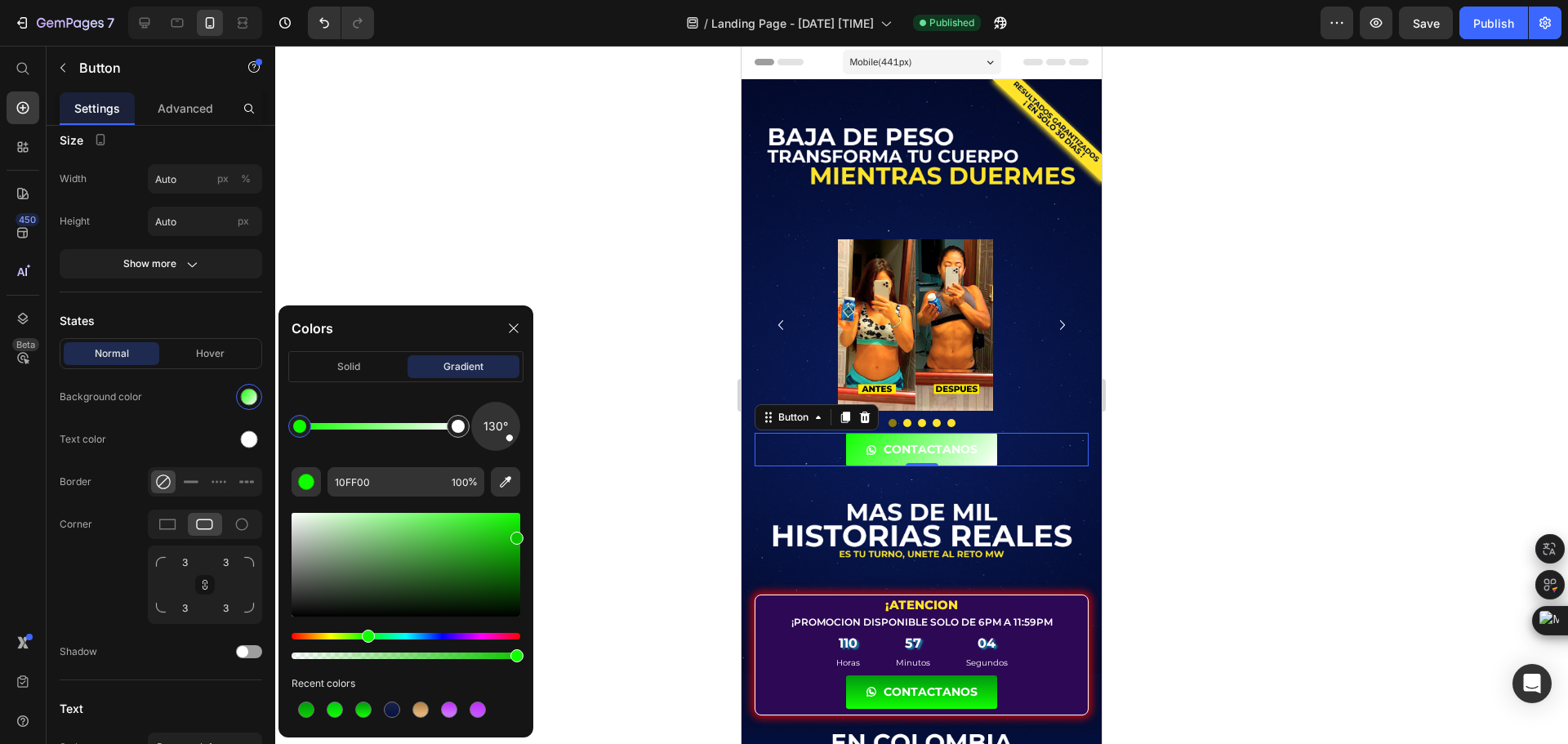 type on "0DC600" 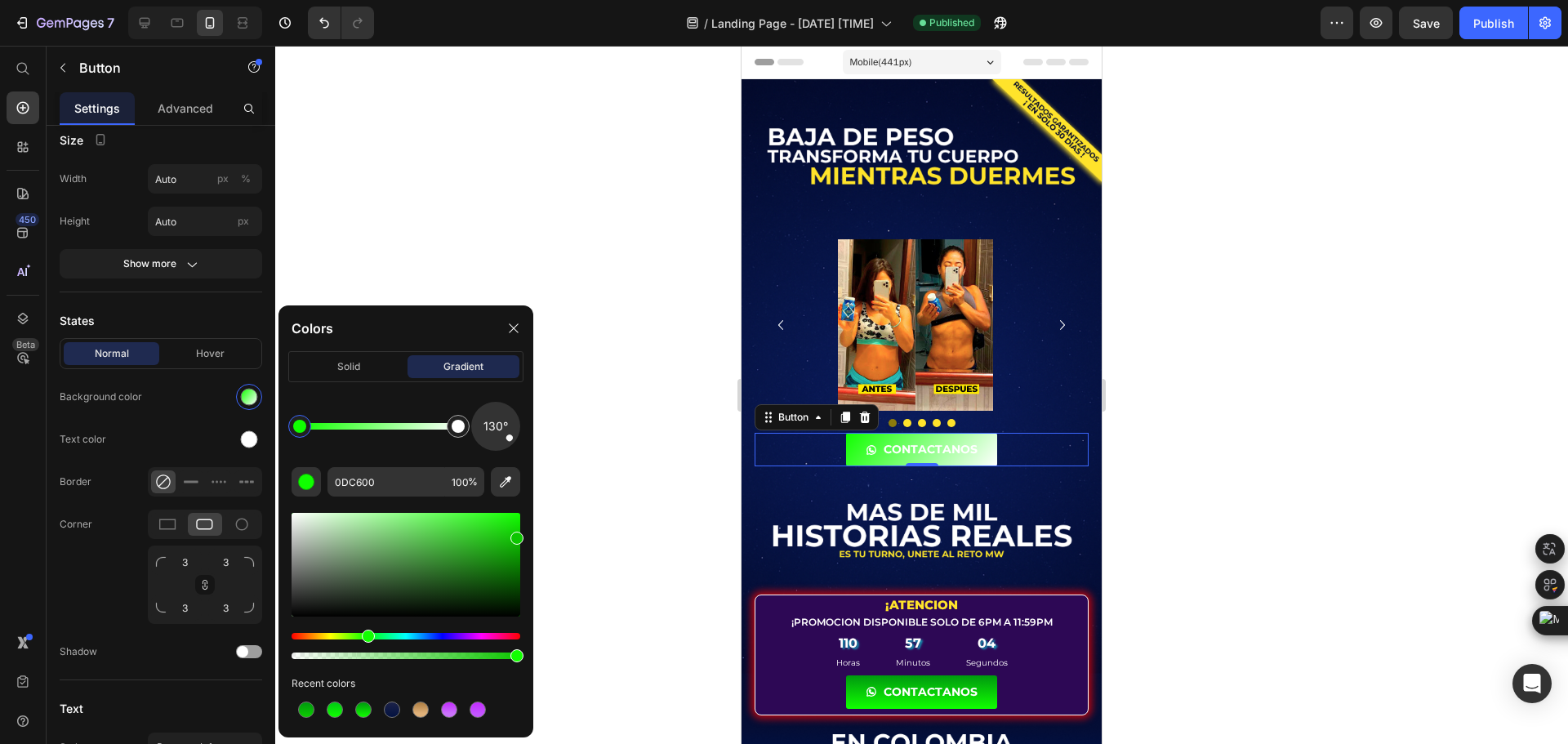 drag, startPoint x: 546, startPoint y: 535, endPoint x: 552, endPoint y: 544, distance: 10.816654 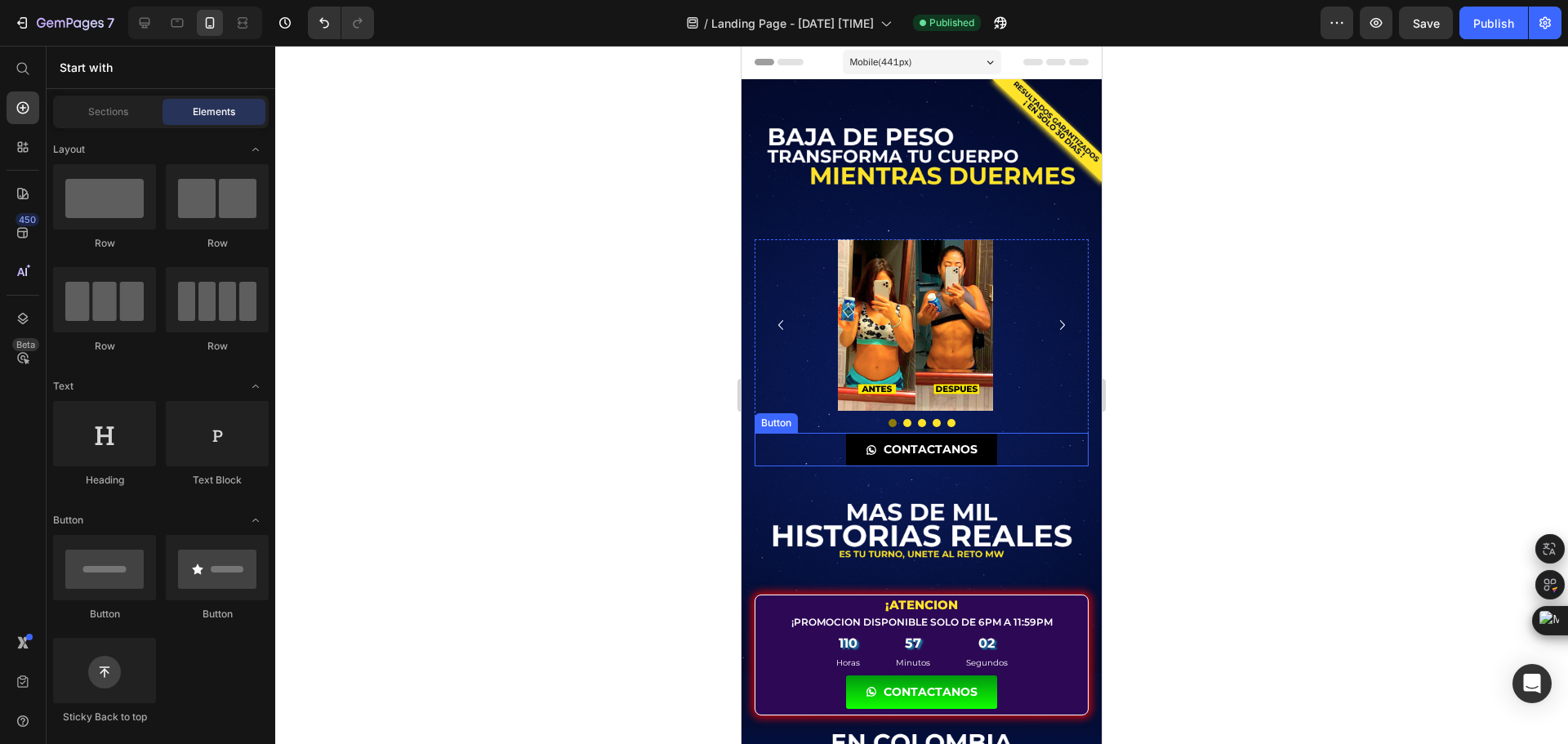 click on "CONTACTANOS" at bounding box center (921, 449) 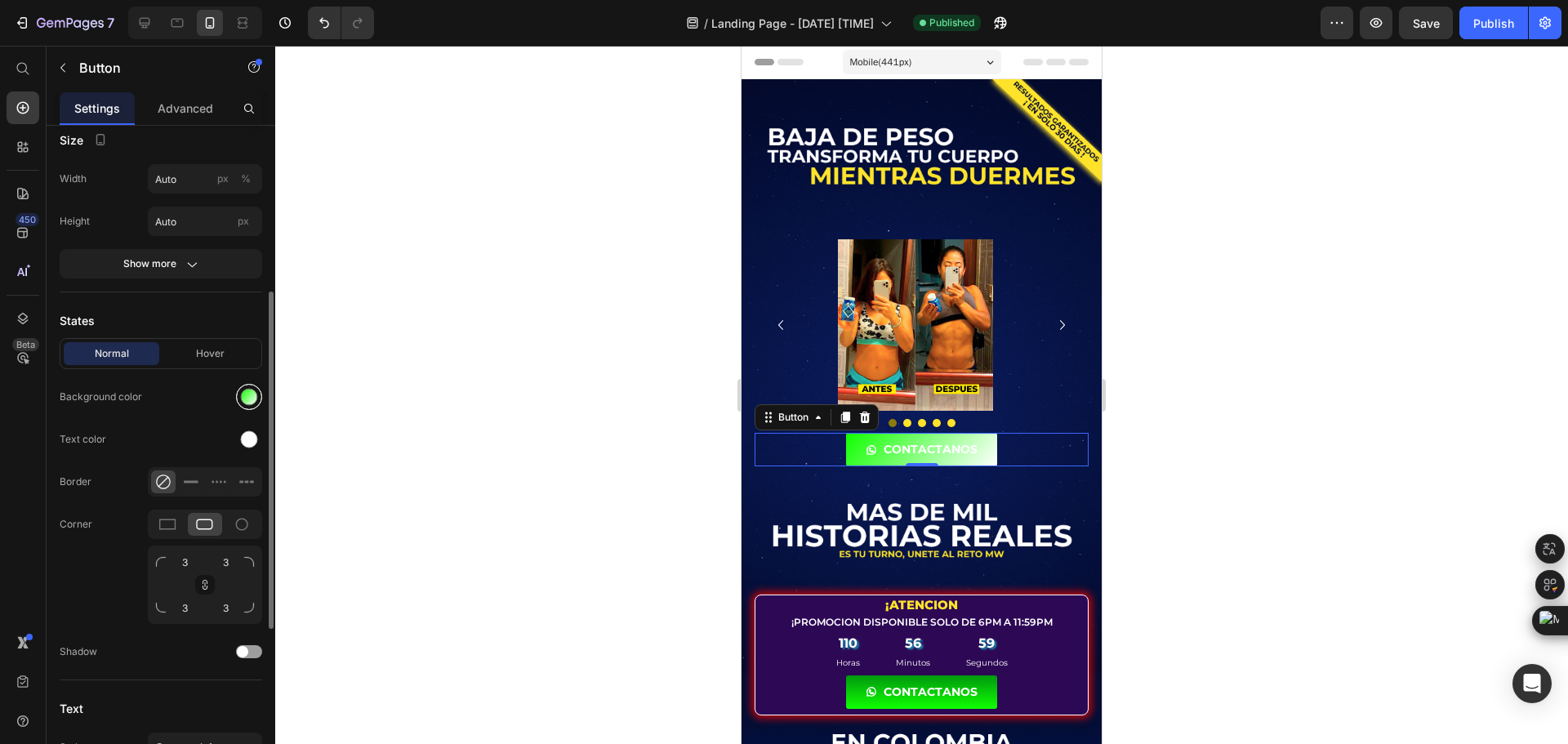 click at bounding box center [249, 397] 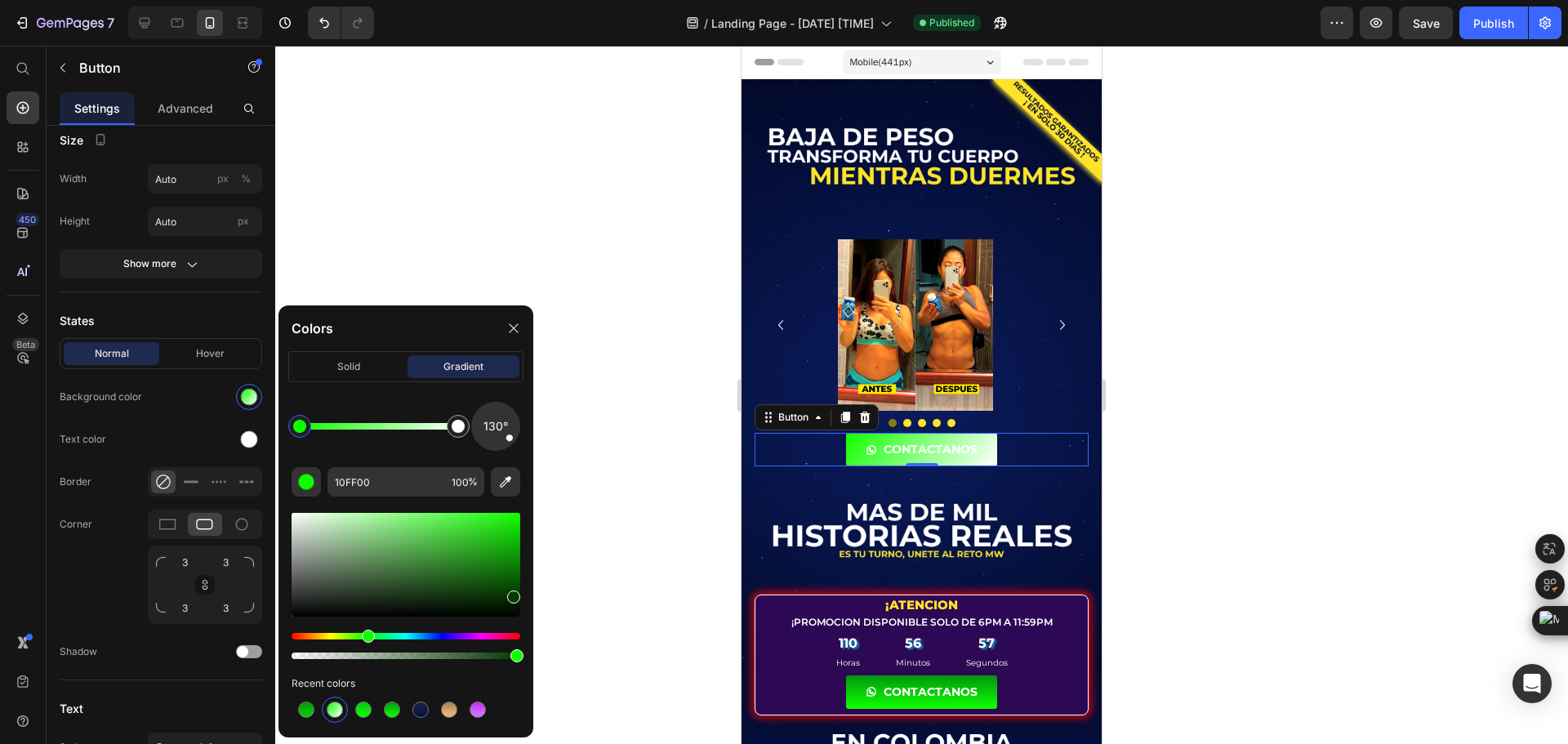 drag, startPoint x: 505, startPoint y: 529, endPoint x: 523, endPoint y: 592, distance: 65.52099 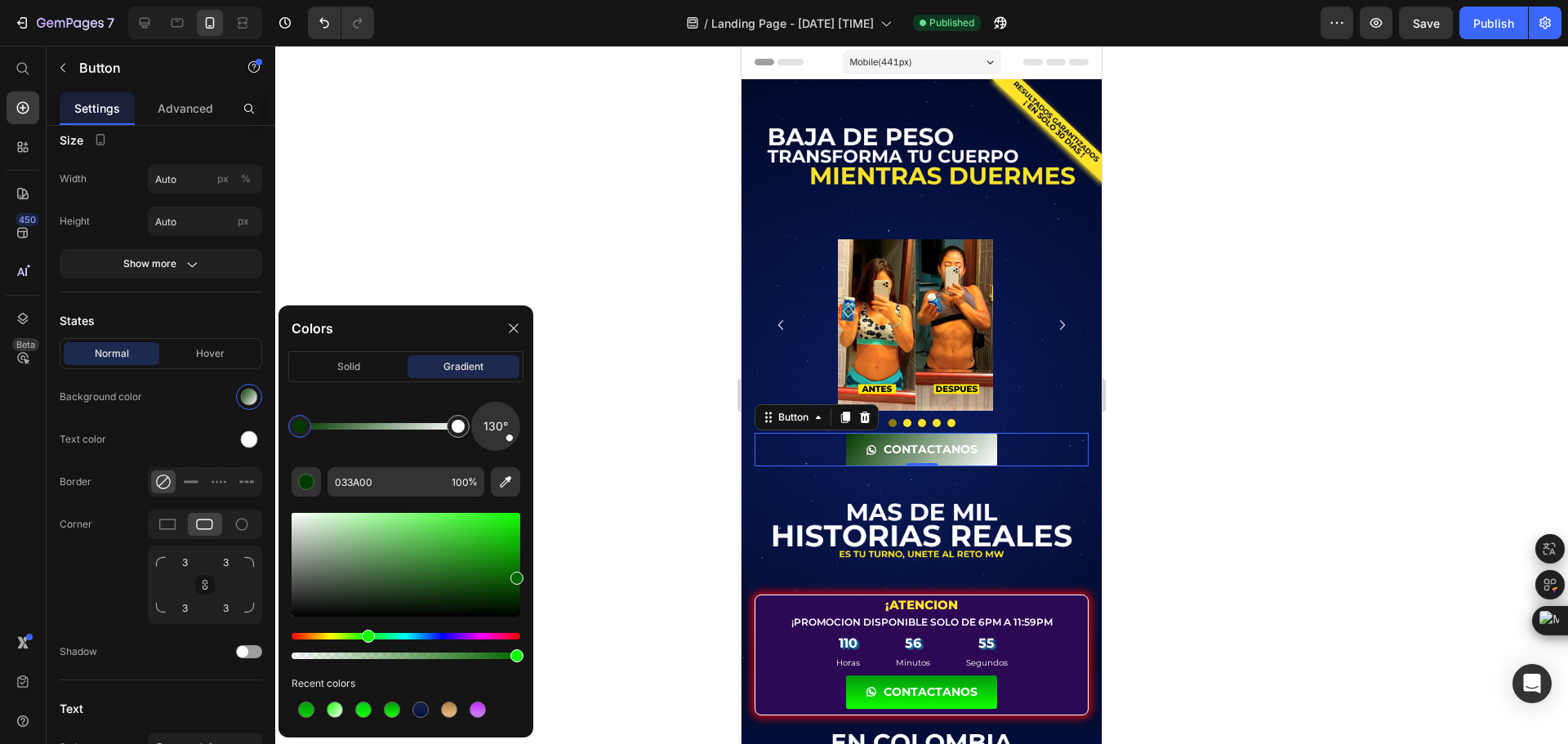 drag, startPoint x: 515, startPoint y: 593, endPoint x: 523, endPoint y: 574, distance: 20.615528 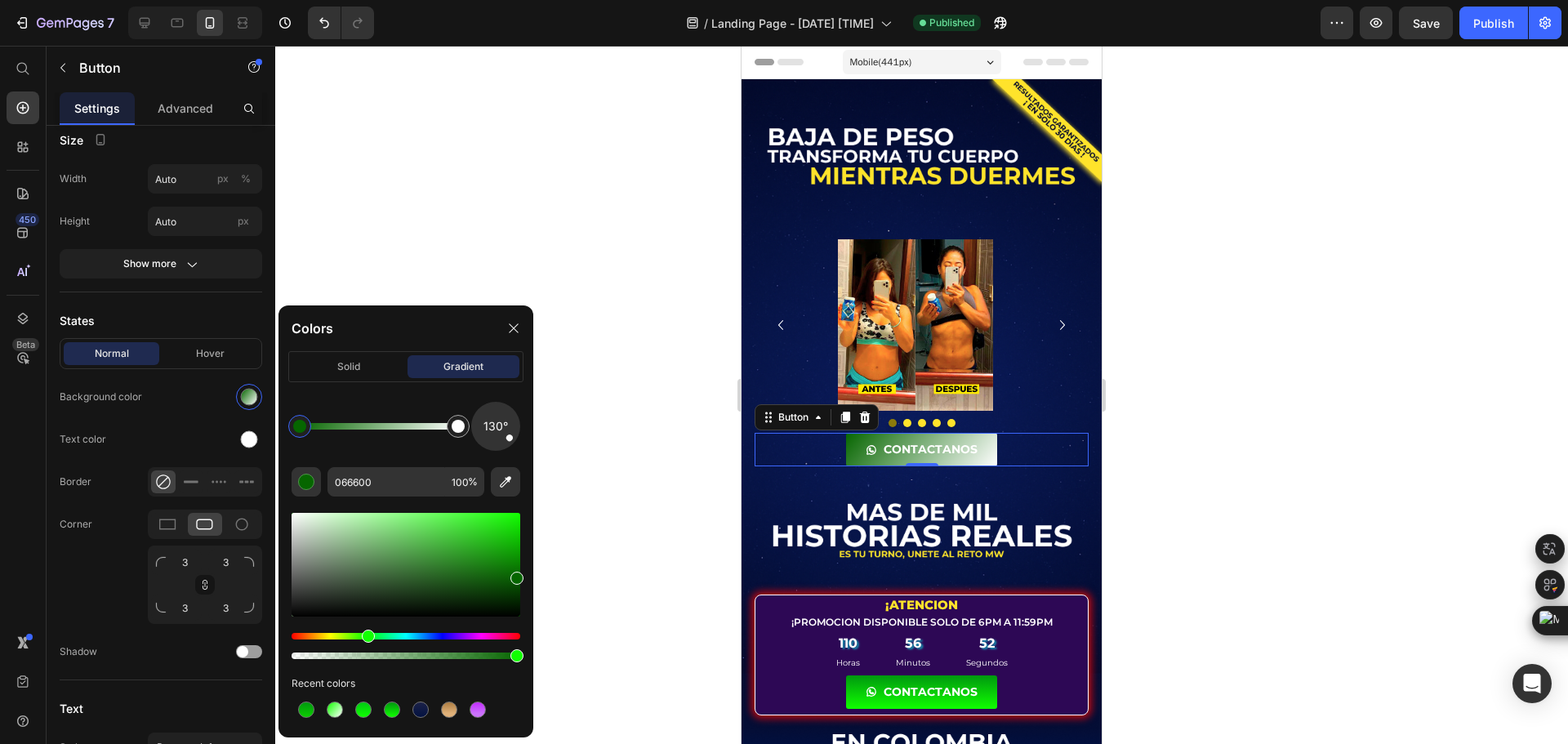 click at bounding box center [517, 578] 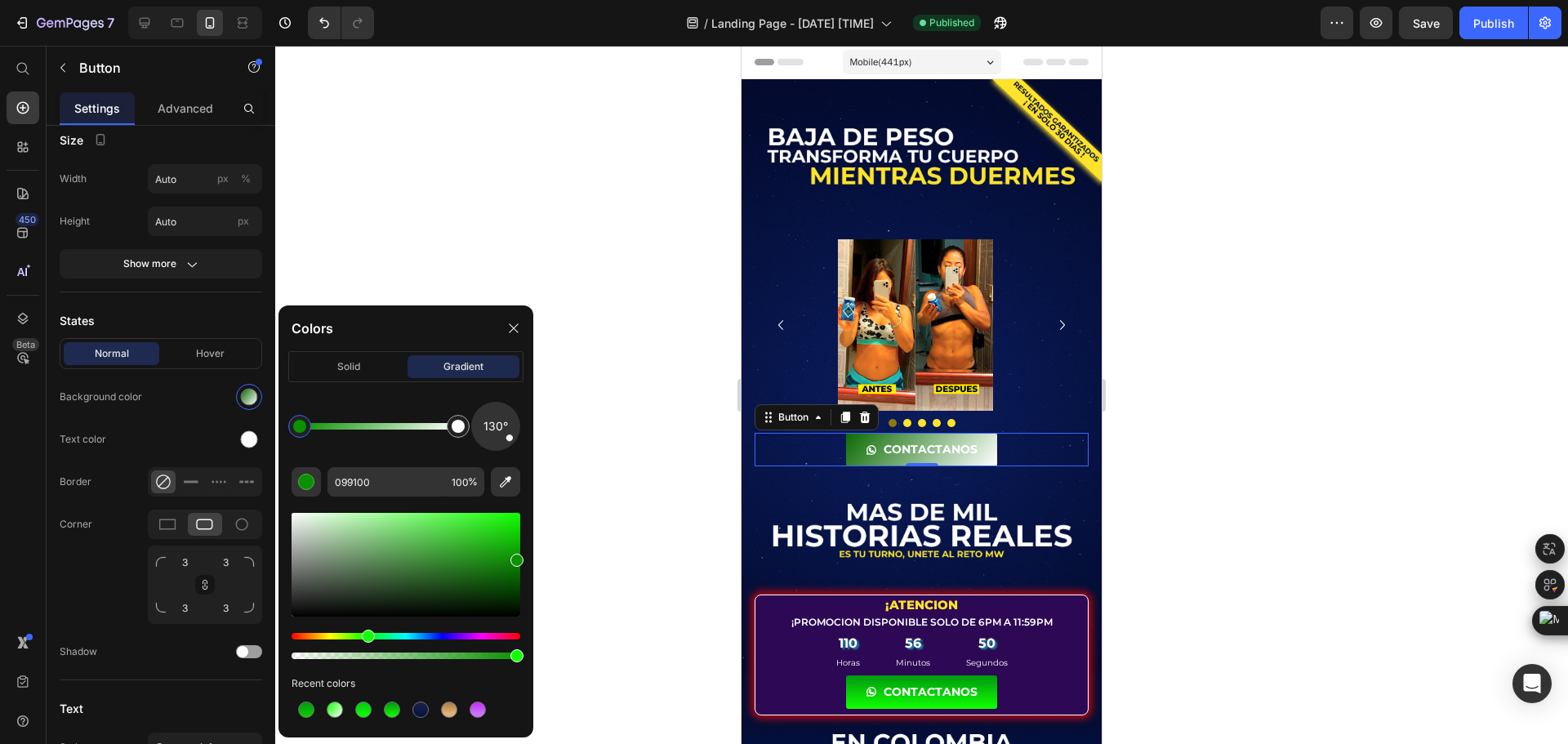 drag, startPoint x: 511, startPoint y: 572, endPoint x: 527, endPoint y: 557, distance: 21.931712 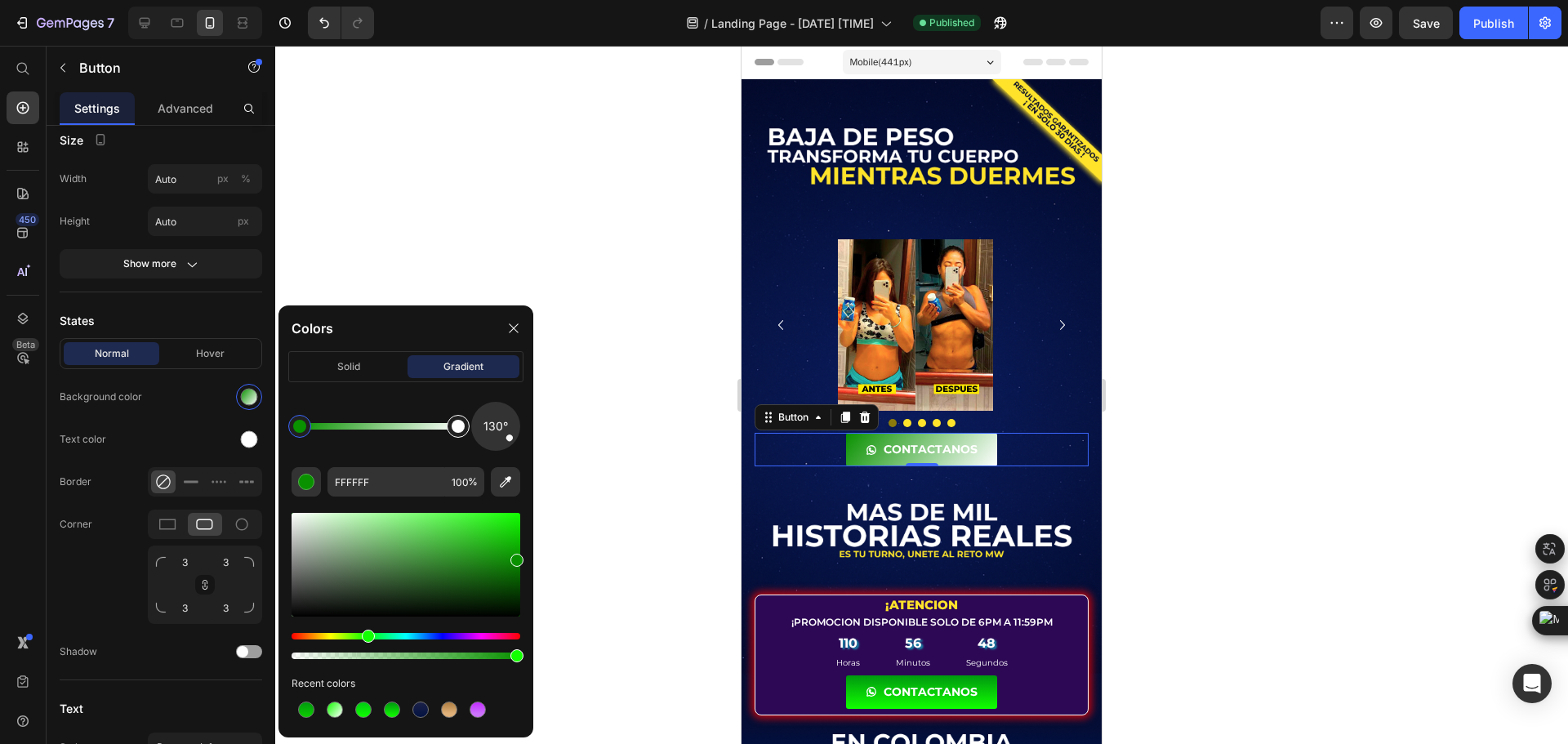 click at bounding box center (458, 426) 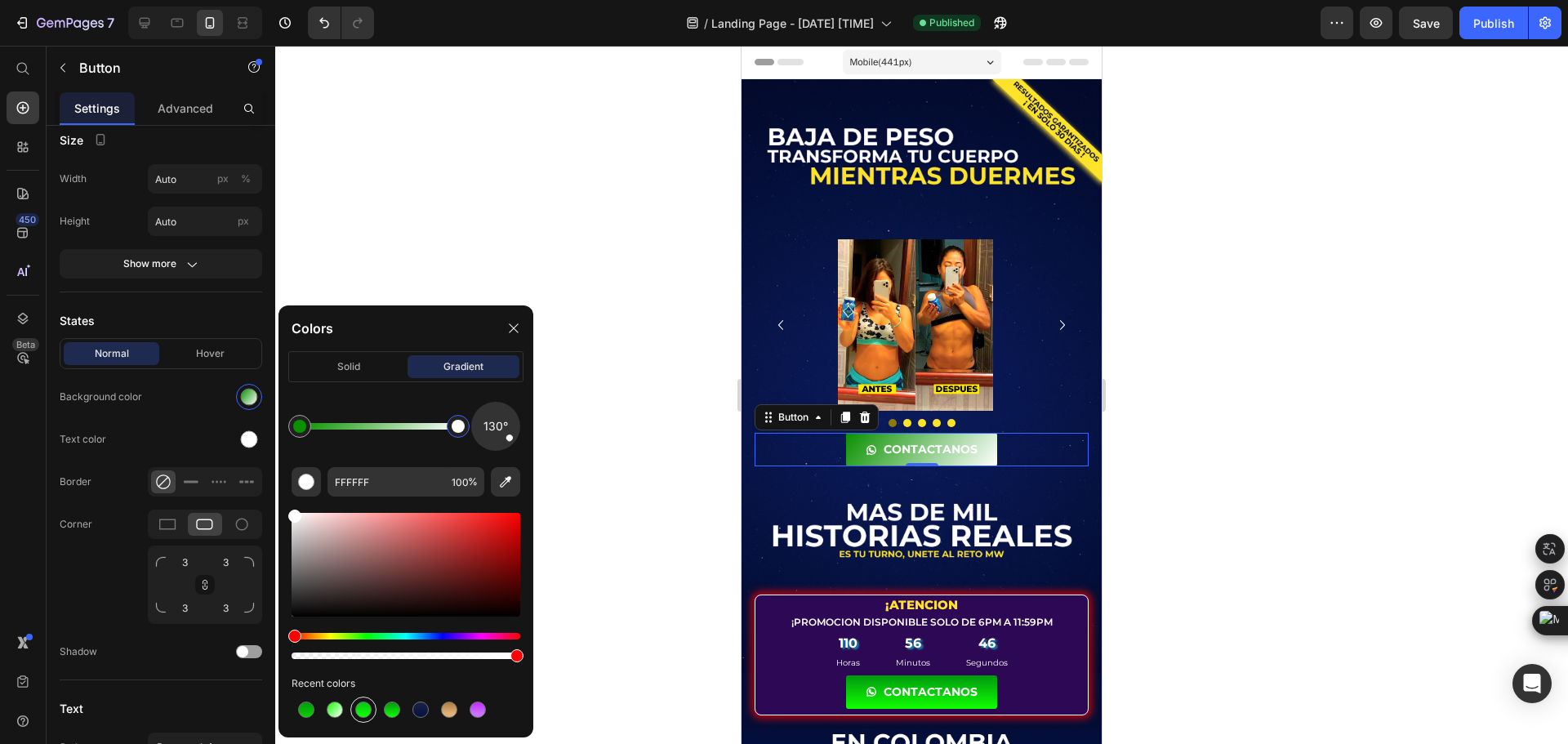 click at bounding box center (363, 710) 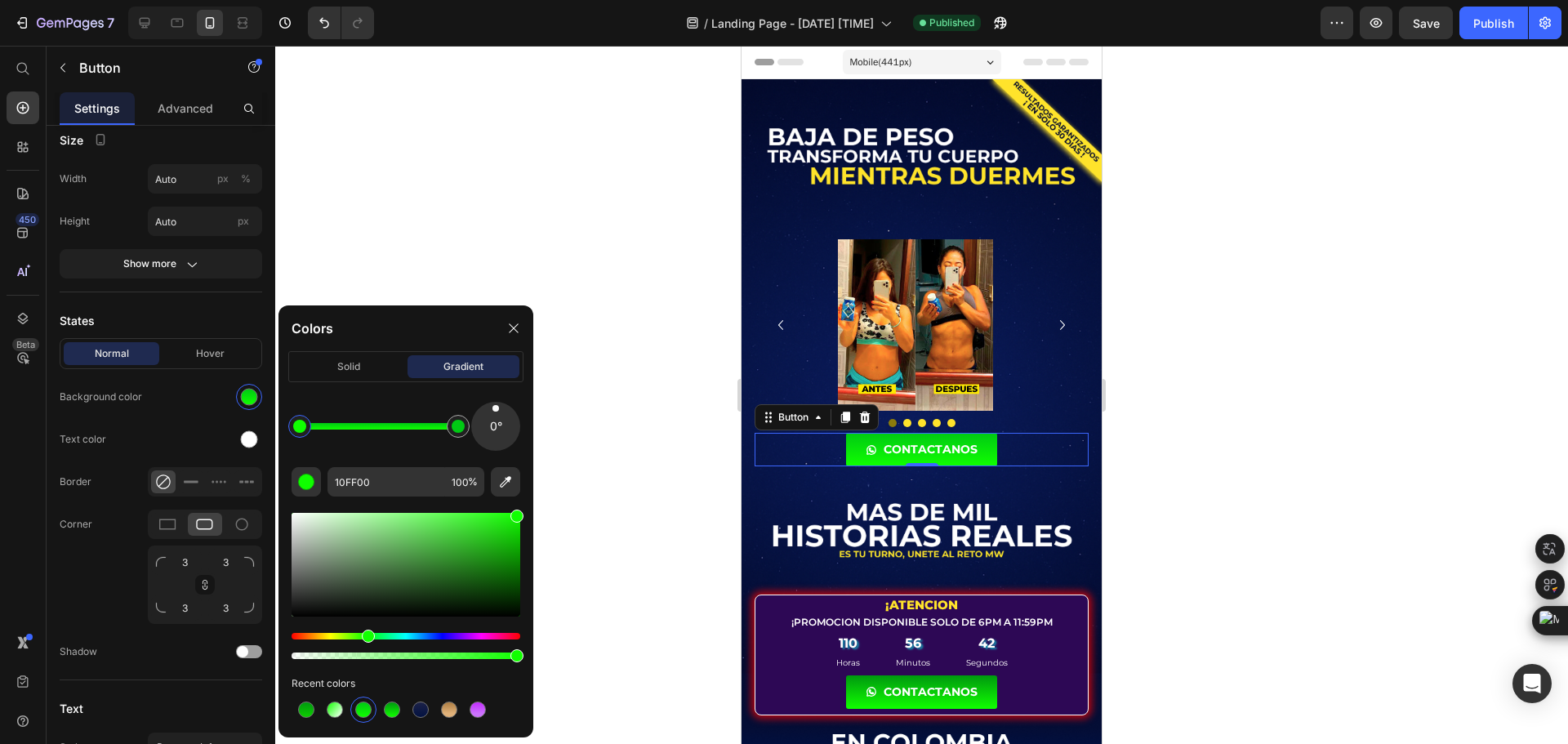 click at bounding box center (300, 426) 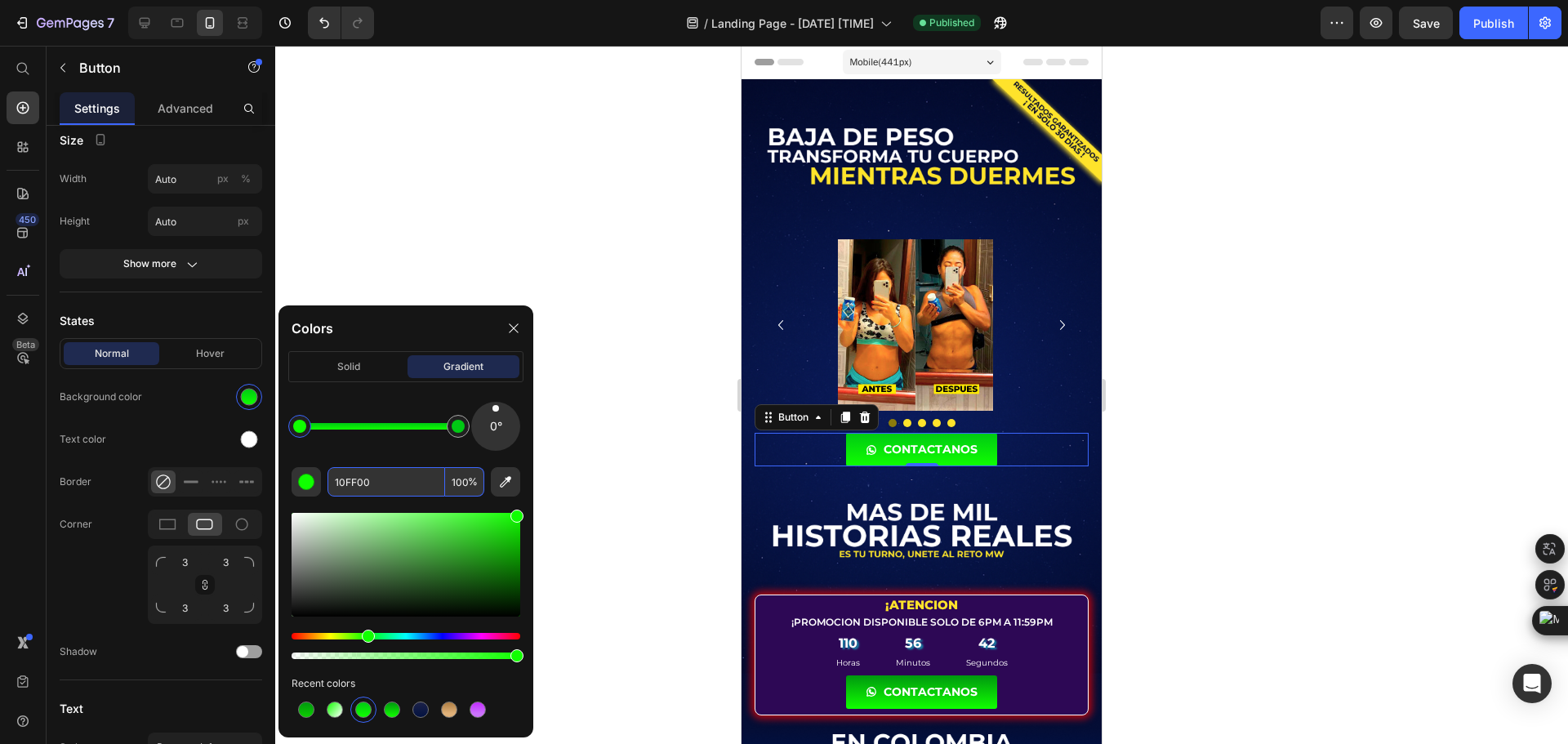 click on "10FF00" at bounding box center [386, 482] 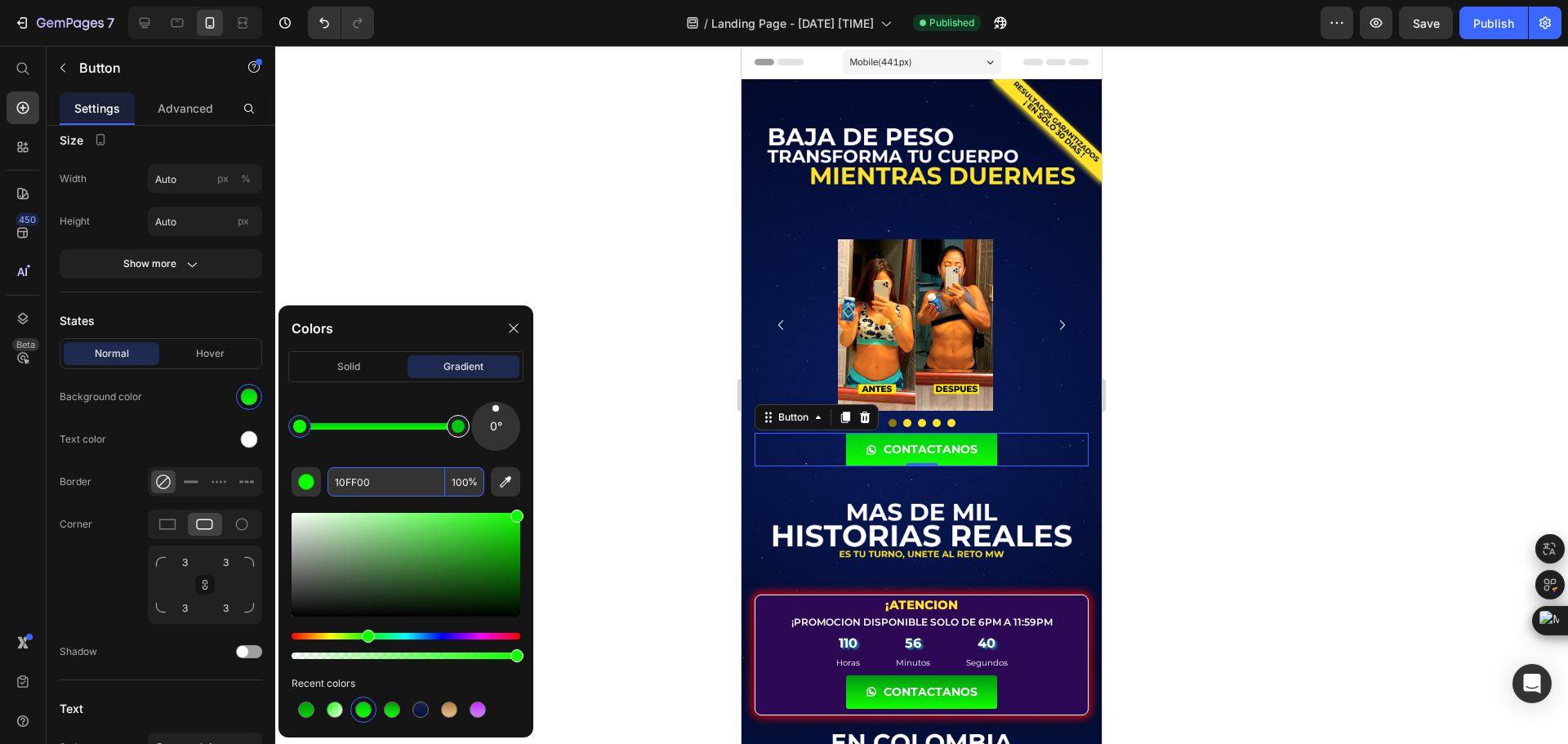 type on "00C914" 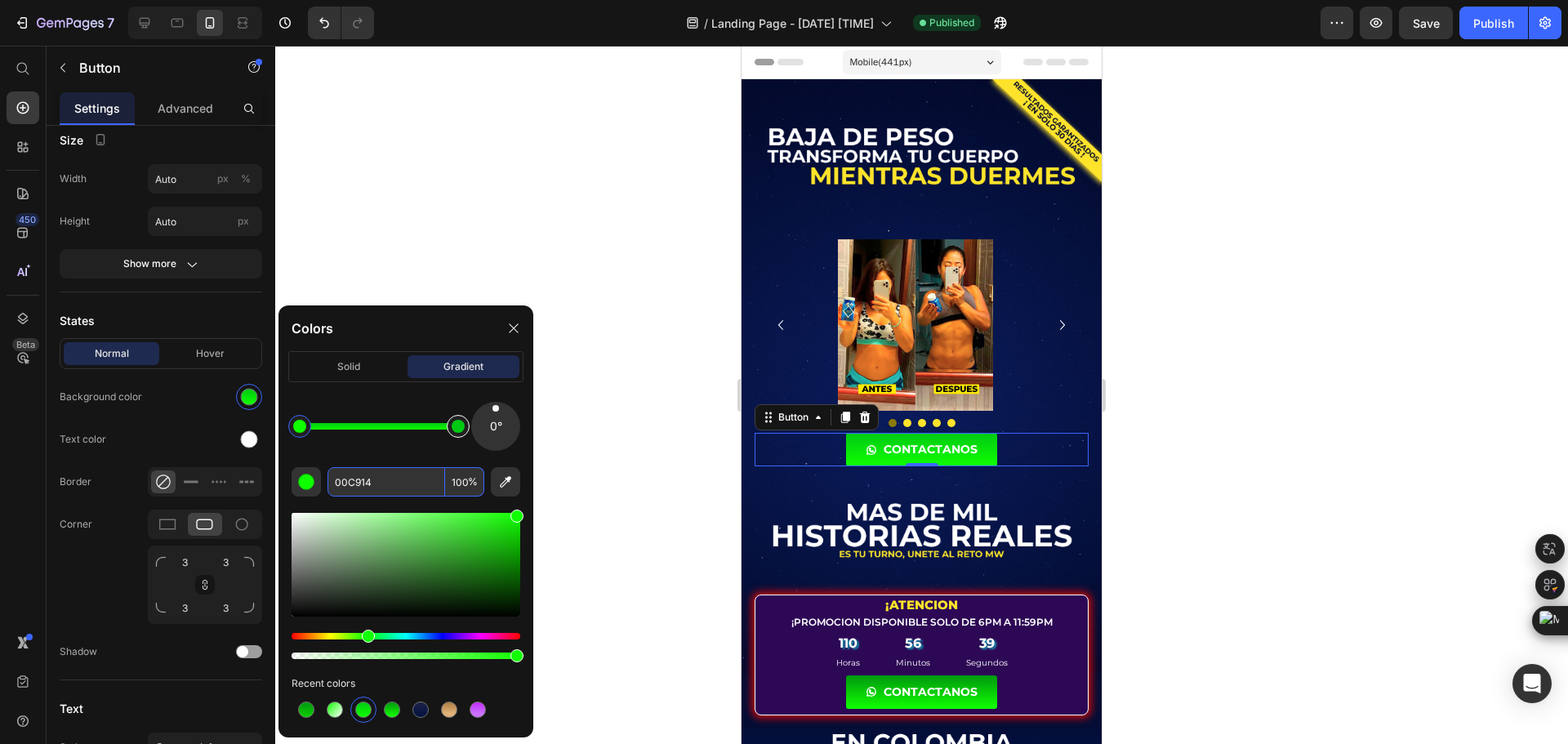 click at bounding box center [458, 426] 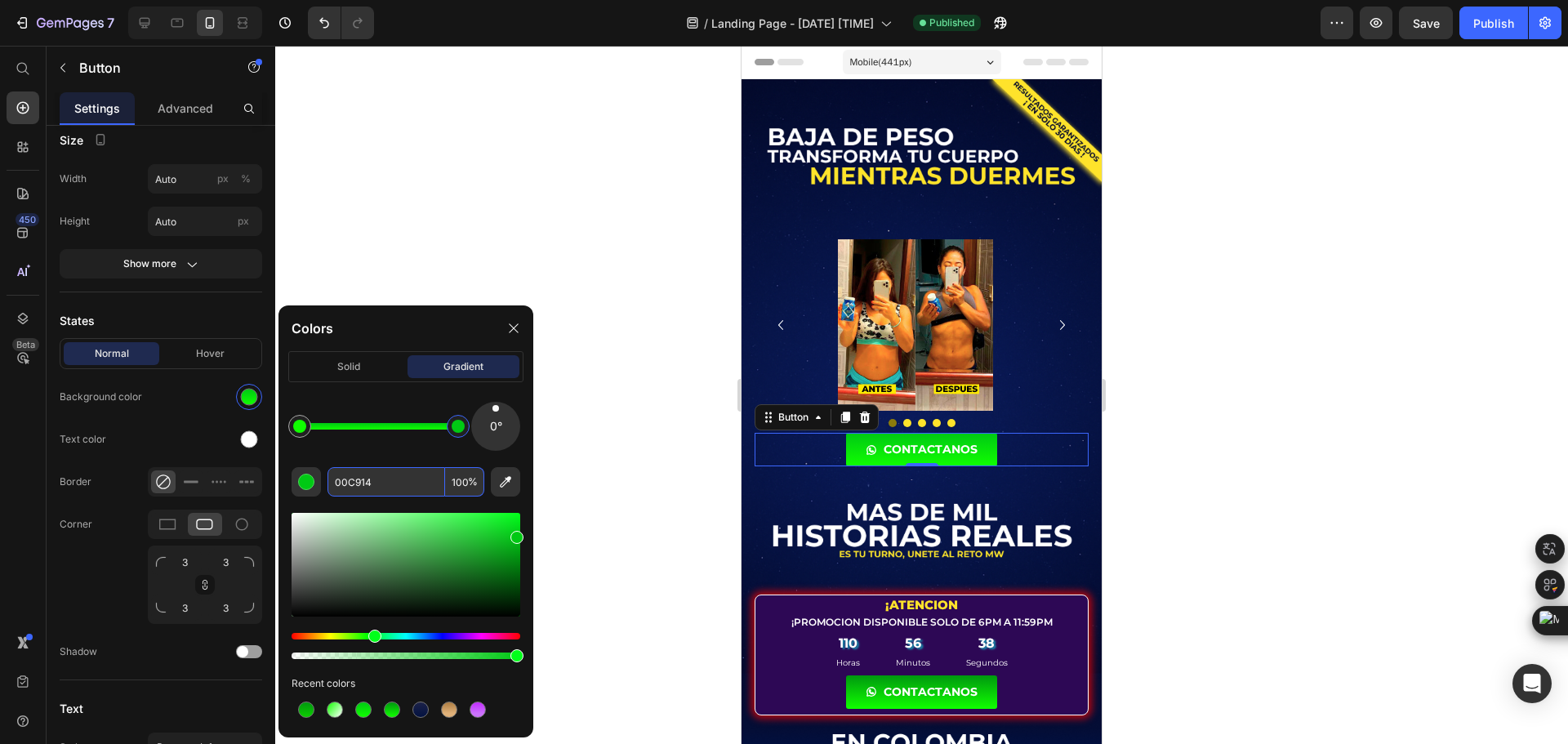 drag, startPoint x: 460, startPoint y: 428, endPoint x: 519, endPoint y: 434, distance: 59.3043 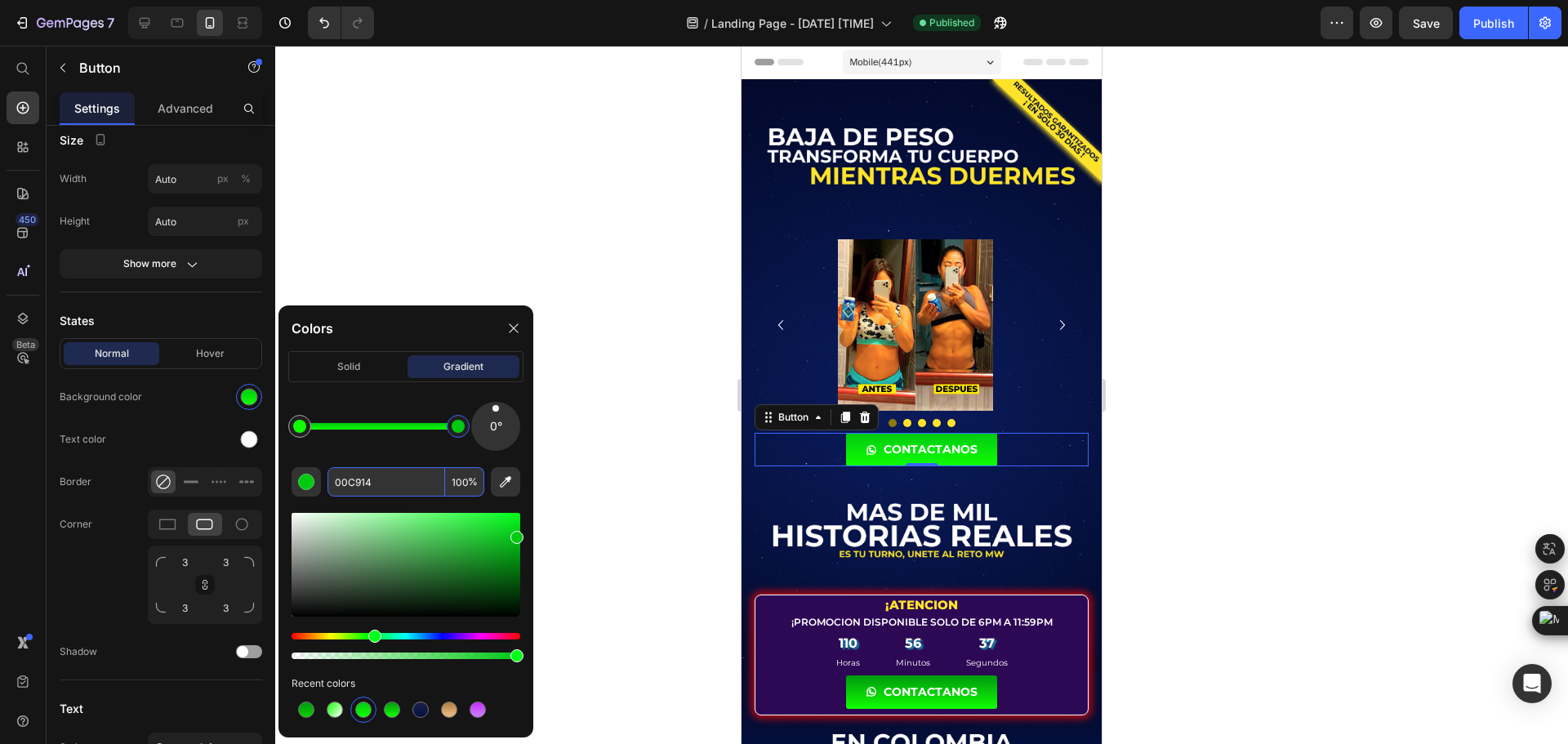 click on "00C914" at bounding box center [386, 482] 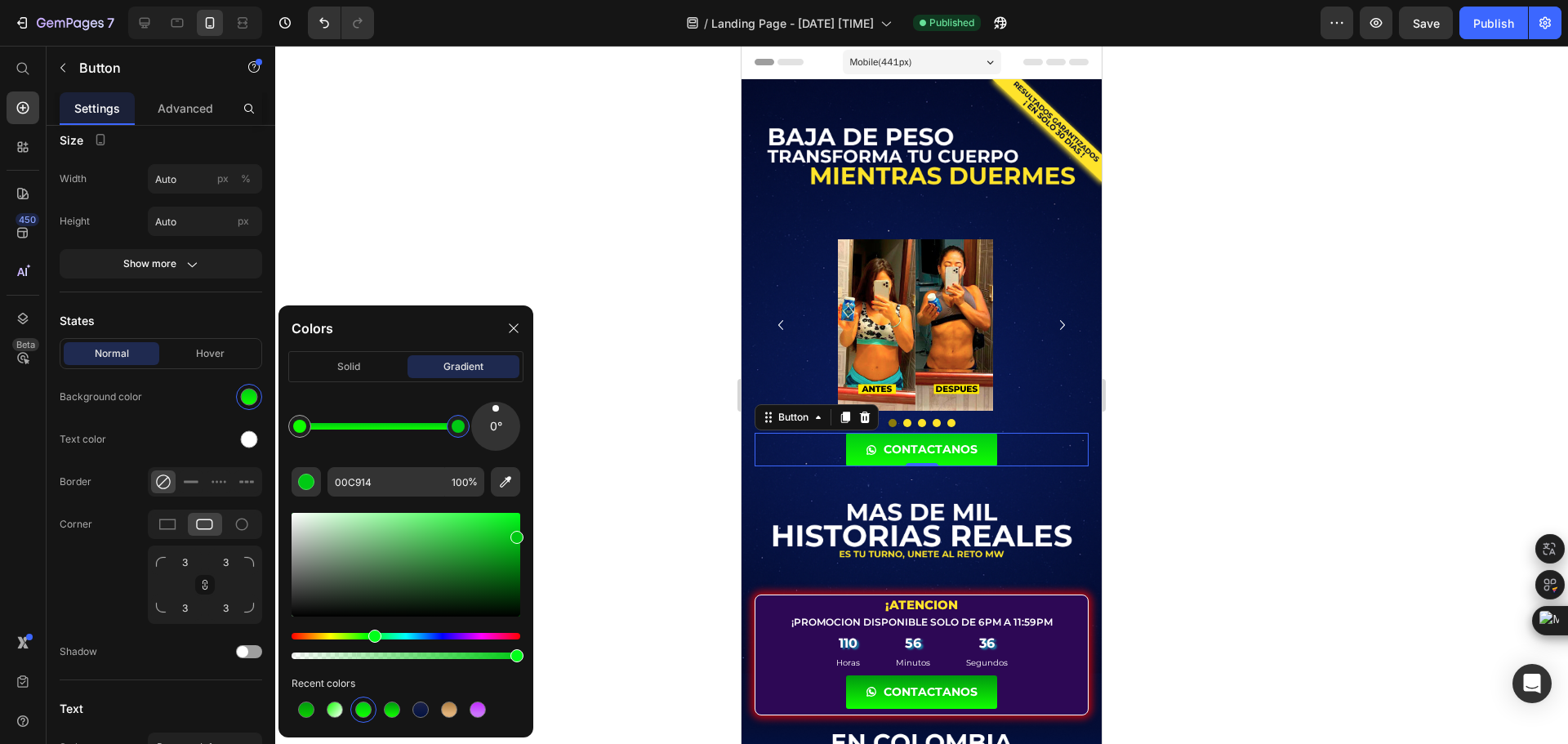 click 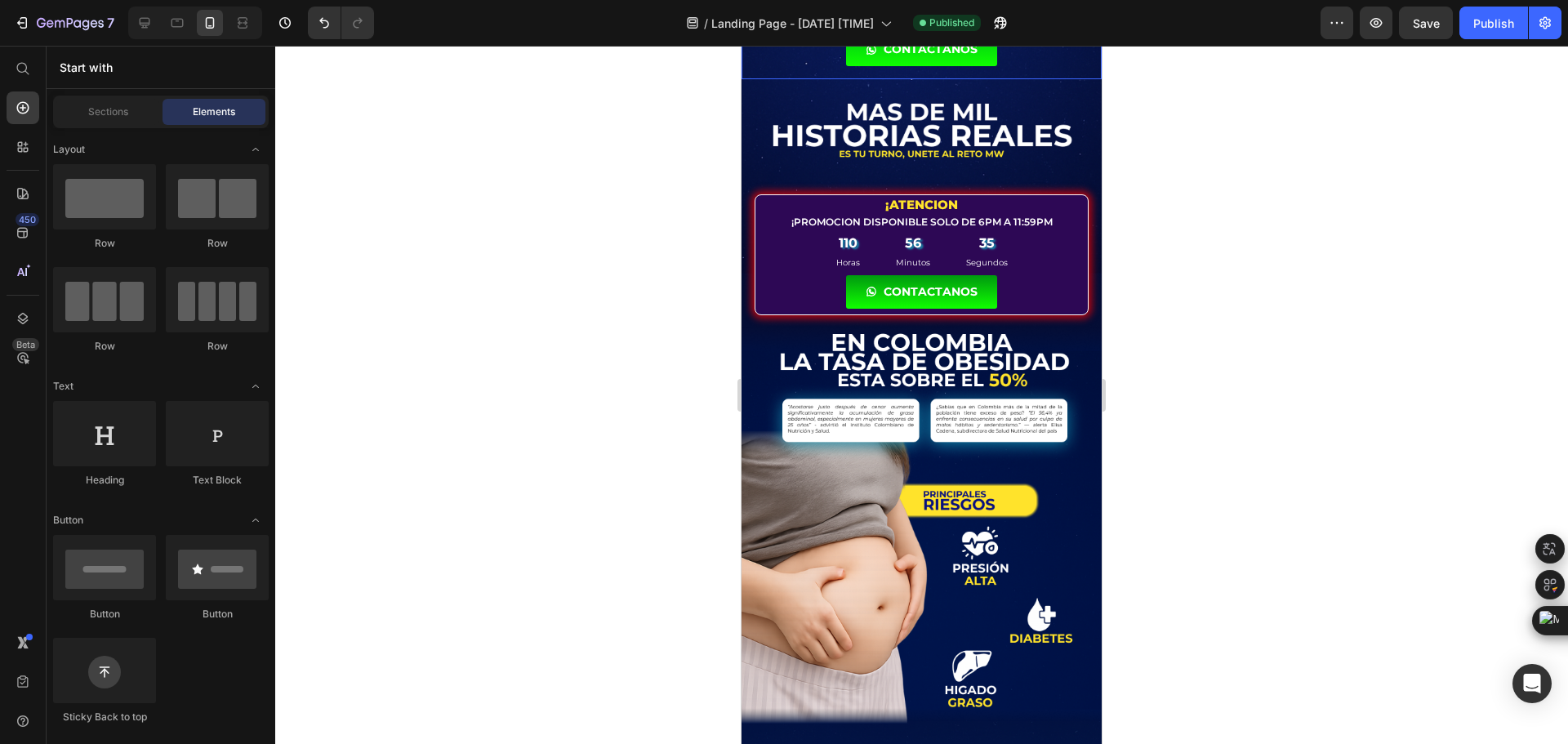 scroll, scrollTop: 408, scrollLeft: 0, axis: vertical 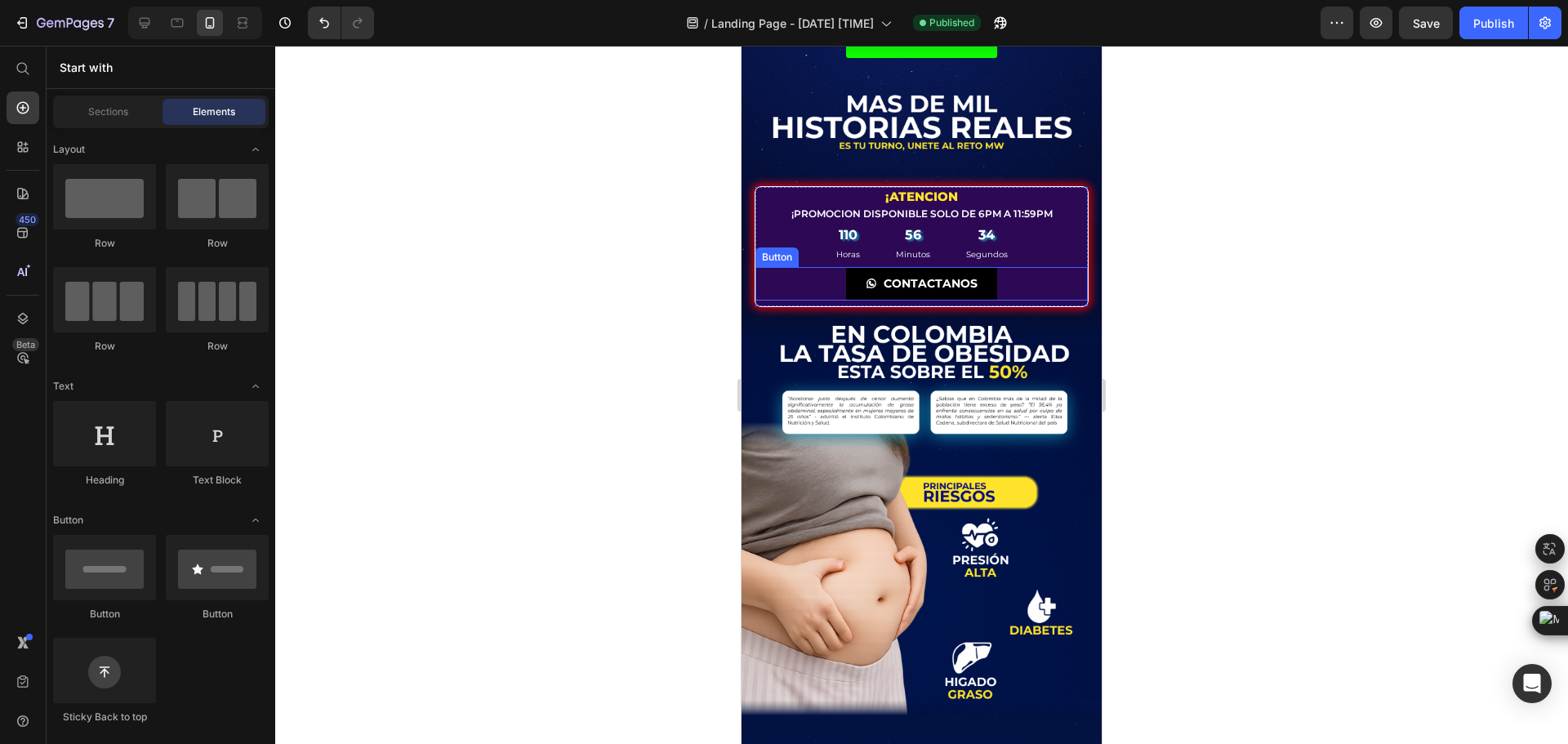 click on "CONTACTANOS" at bounding box center (921, 283) 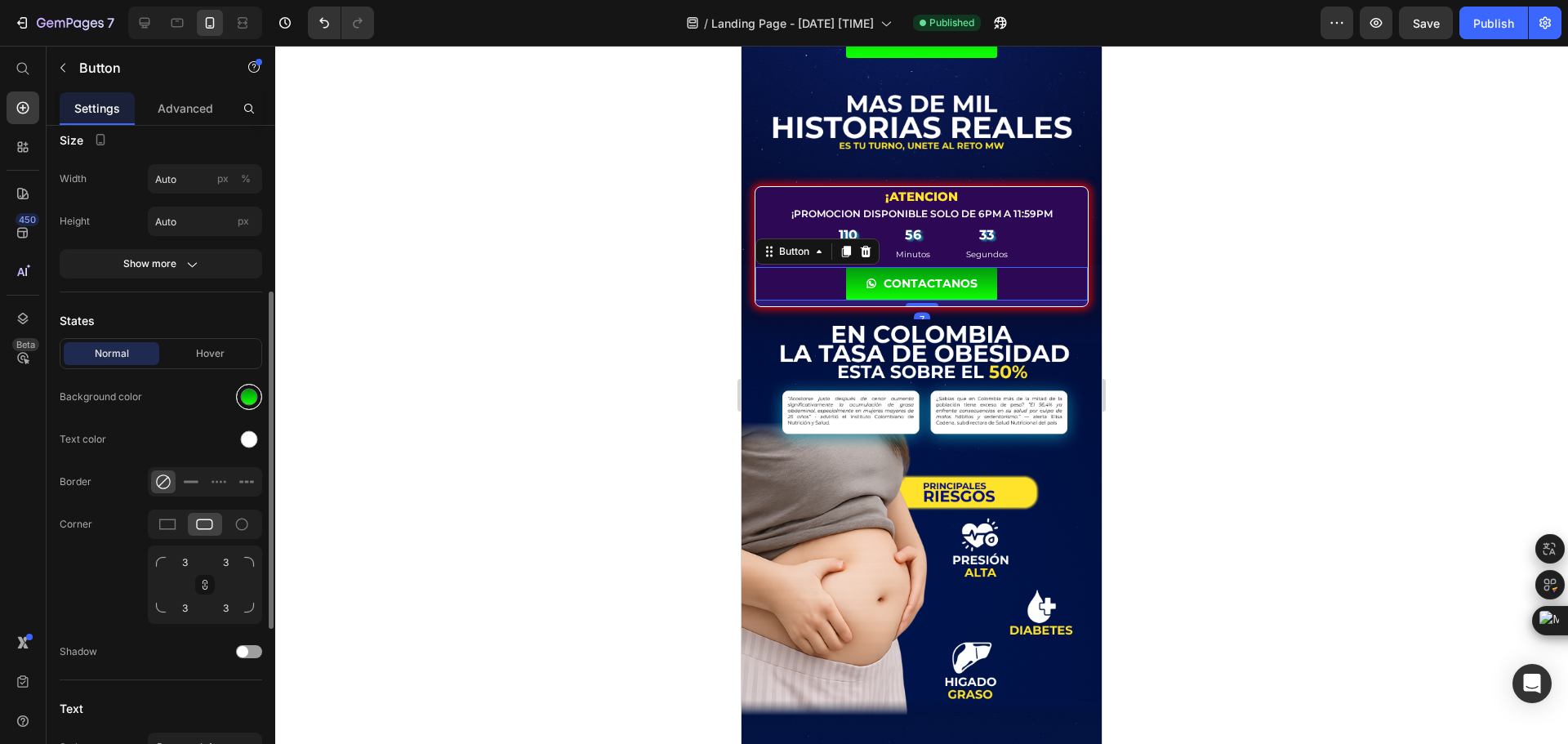 click at bounding box center (249, 397) 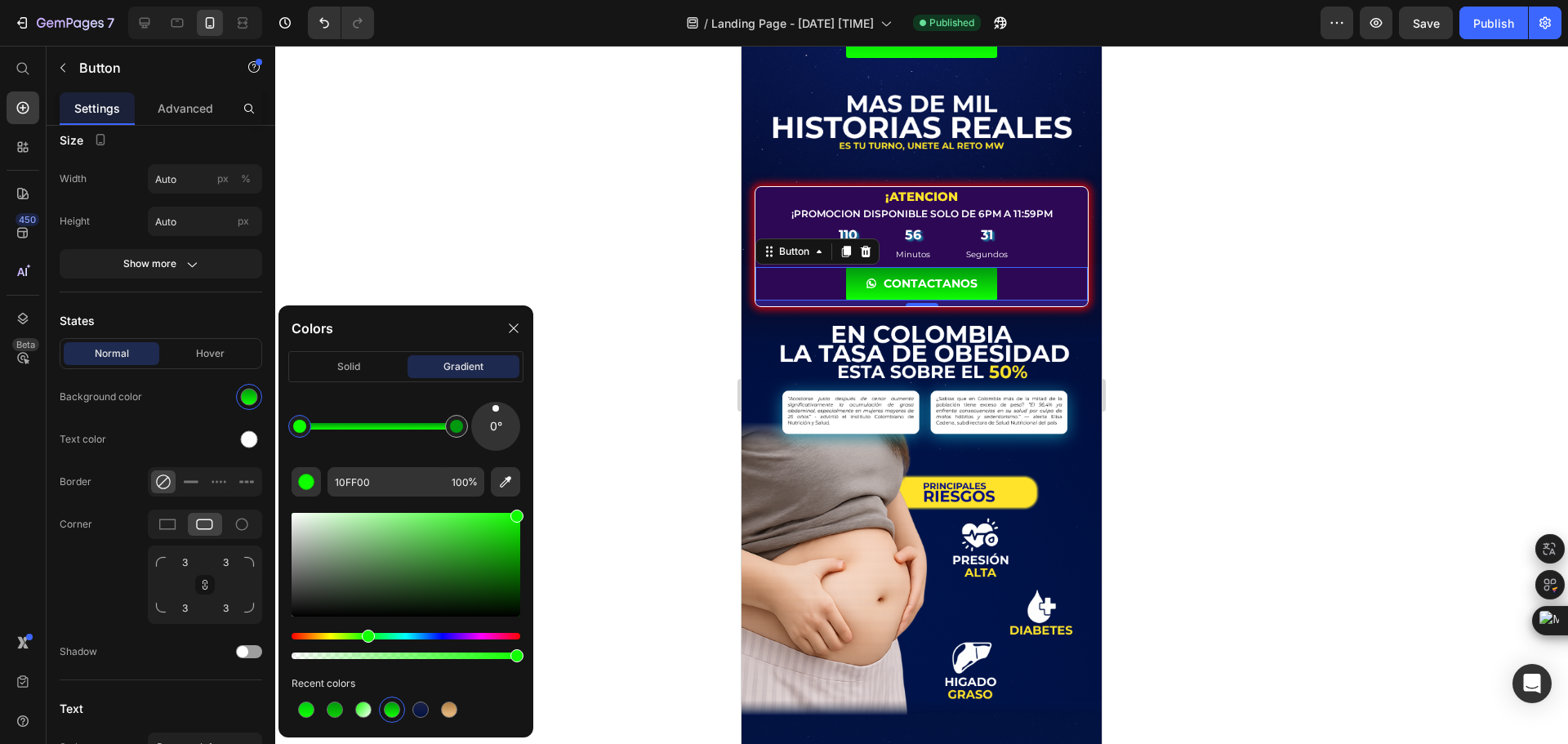 click at bounding box center [300, 426] 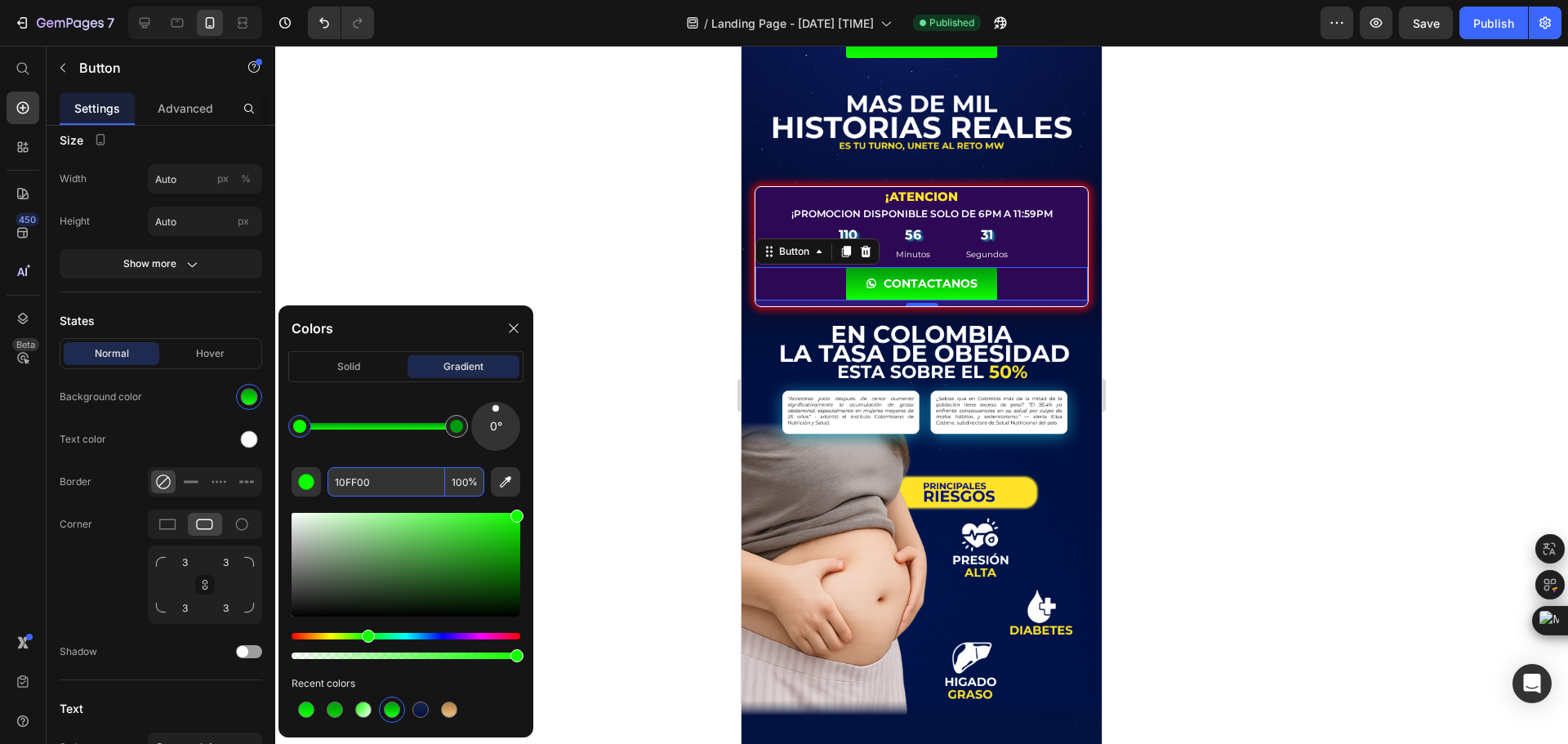 click on "10FF00" at bounding box center (386, 482) 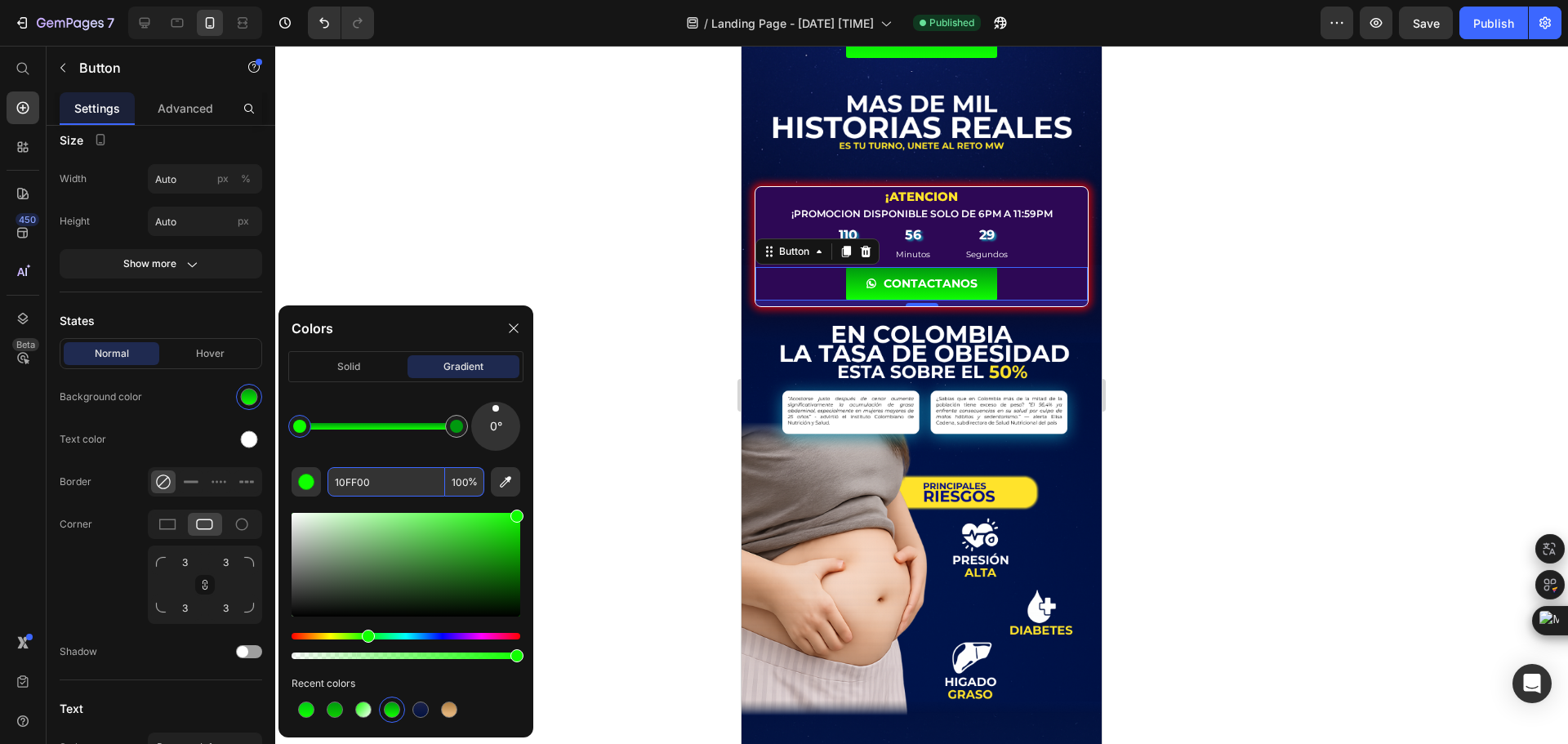 paste on "00990F" 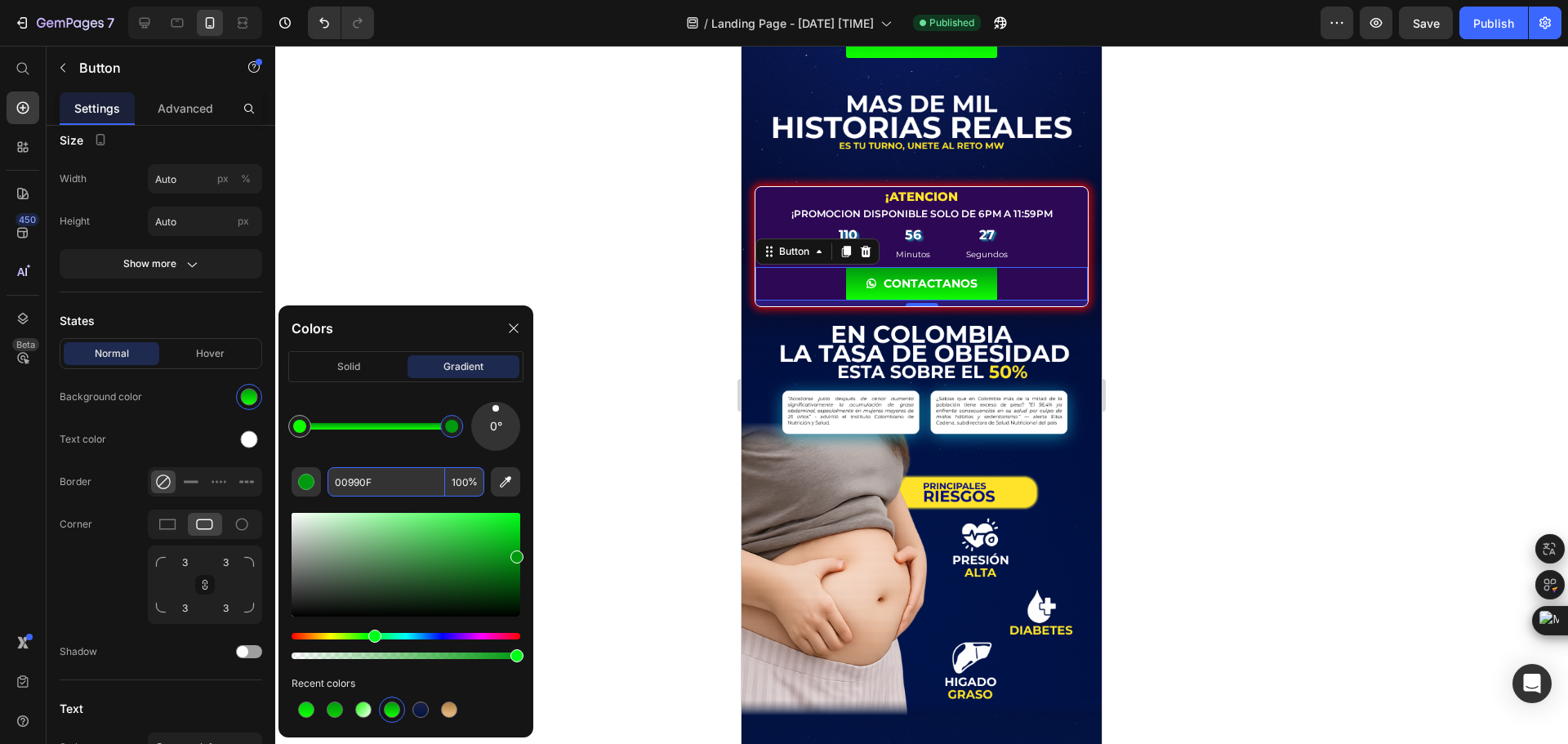 drag, startPoint x: 458, startPoint y: 423, endPoint x: 449, endPoint y: 420, distance: 9.486833 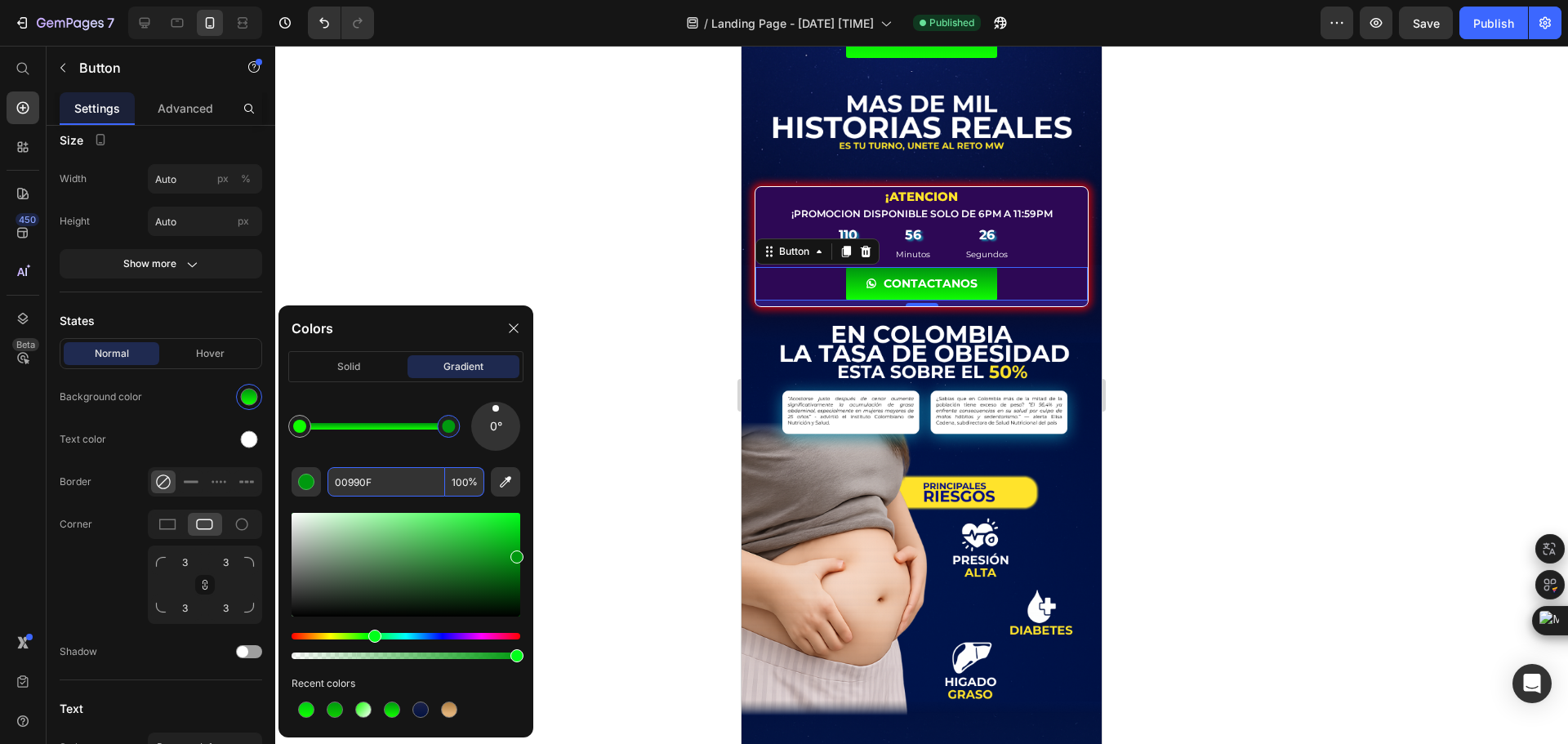 drag, startPoint x: 450, startPoint y: 429, endPoint x: 495, endPoint y: 427, distance: 45.04442 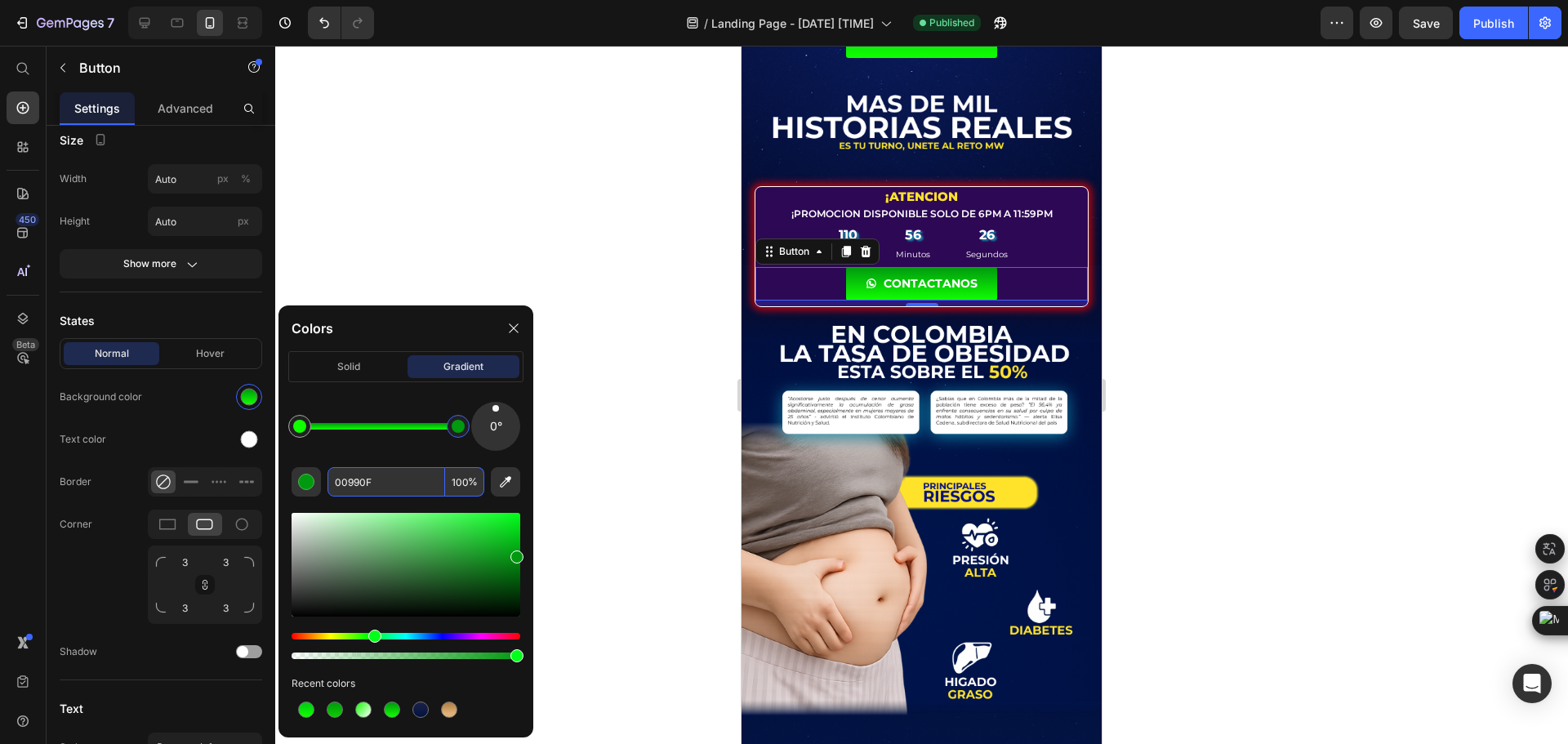 click on "00990F" at bounding box center [386, 482] 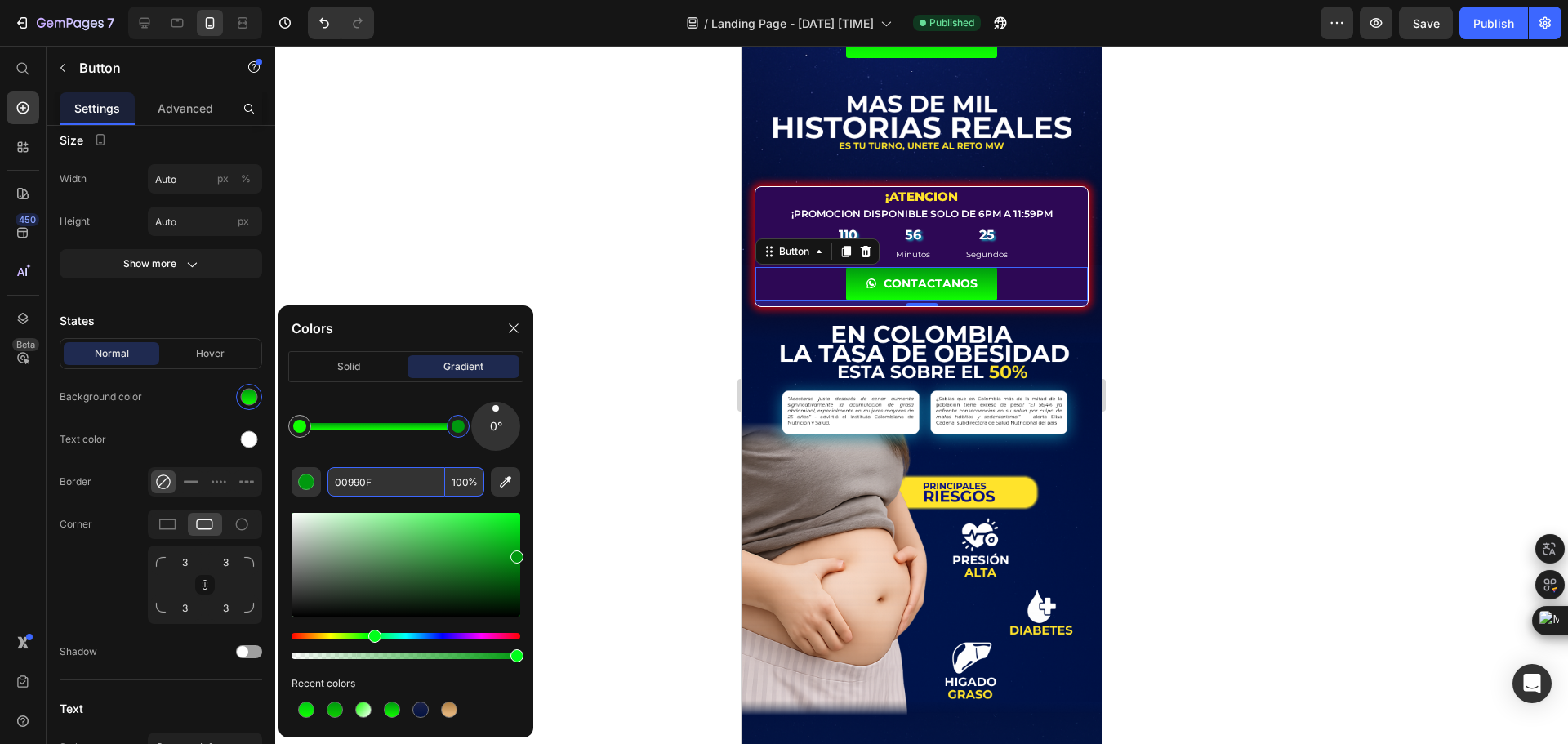 click on "00990F" at bounding box center (386, 482) 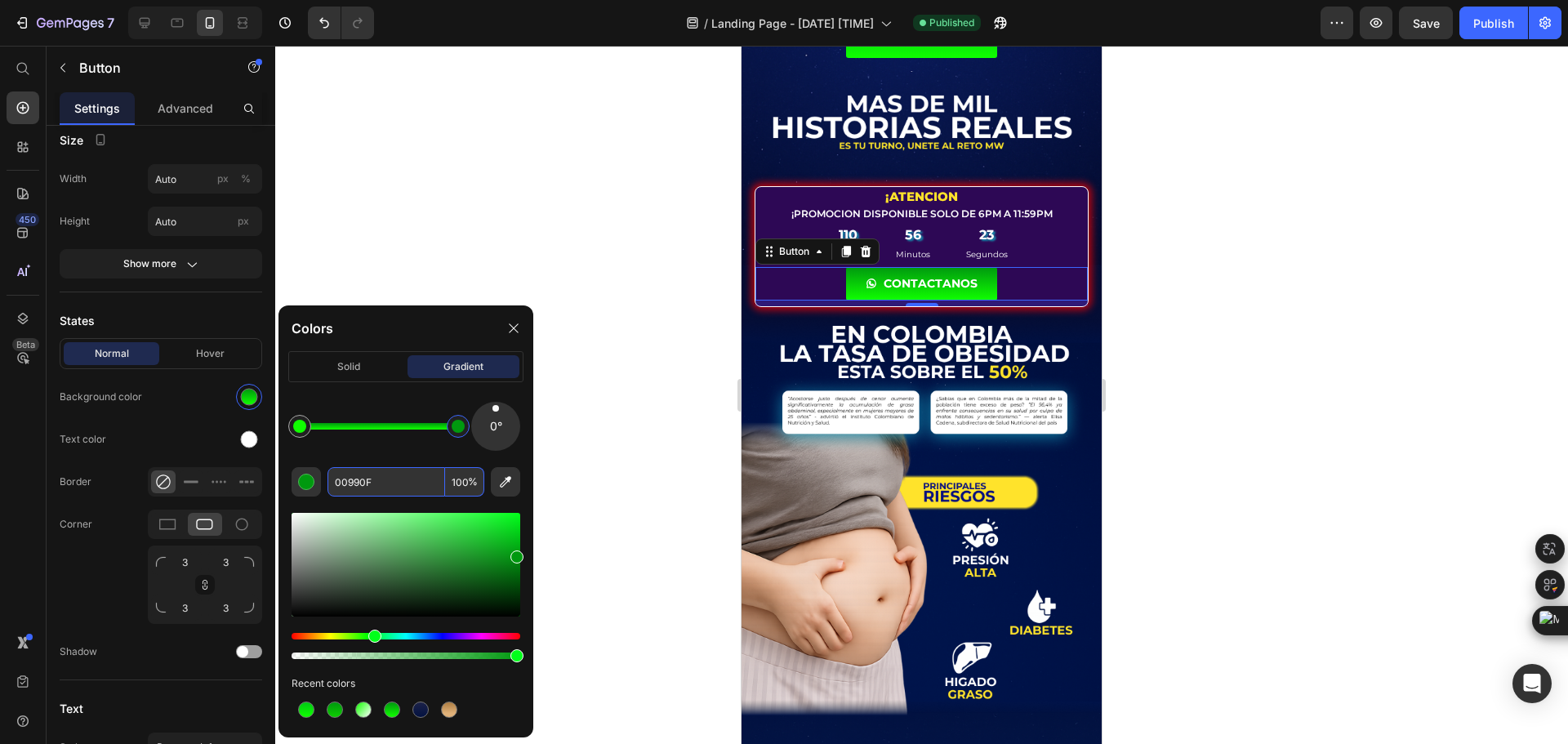 paste on "C914" 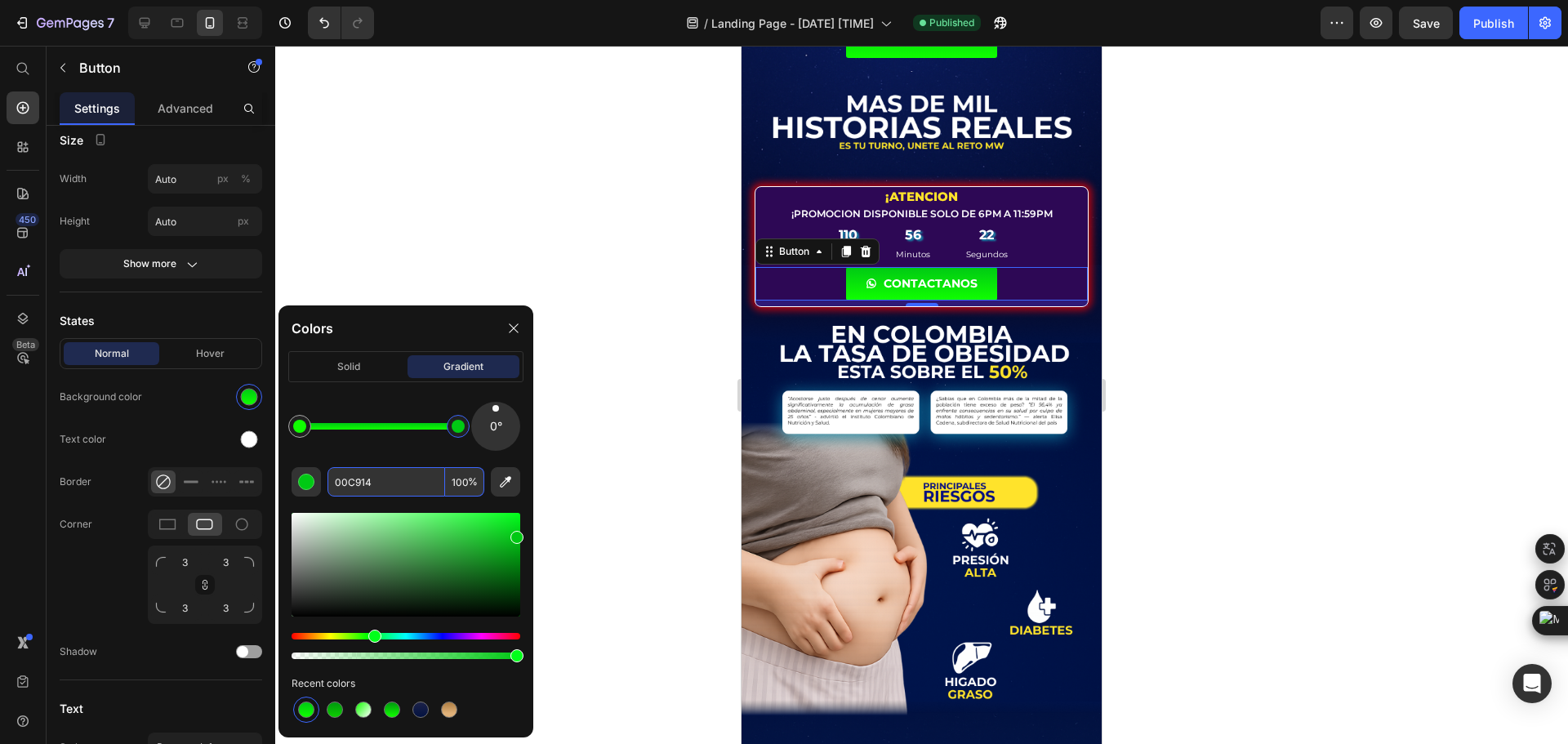 type on "00C914" 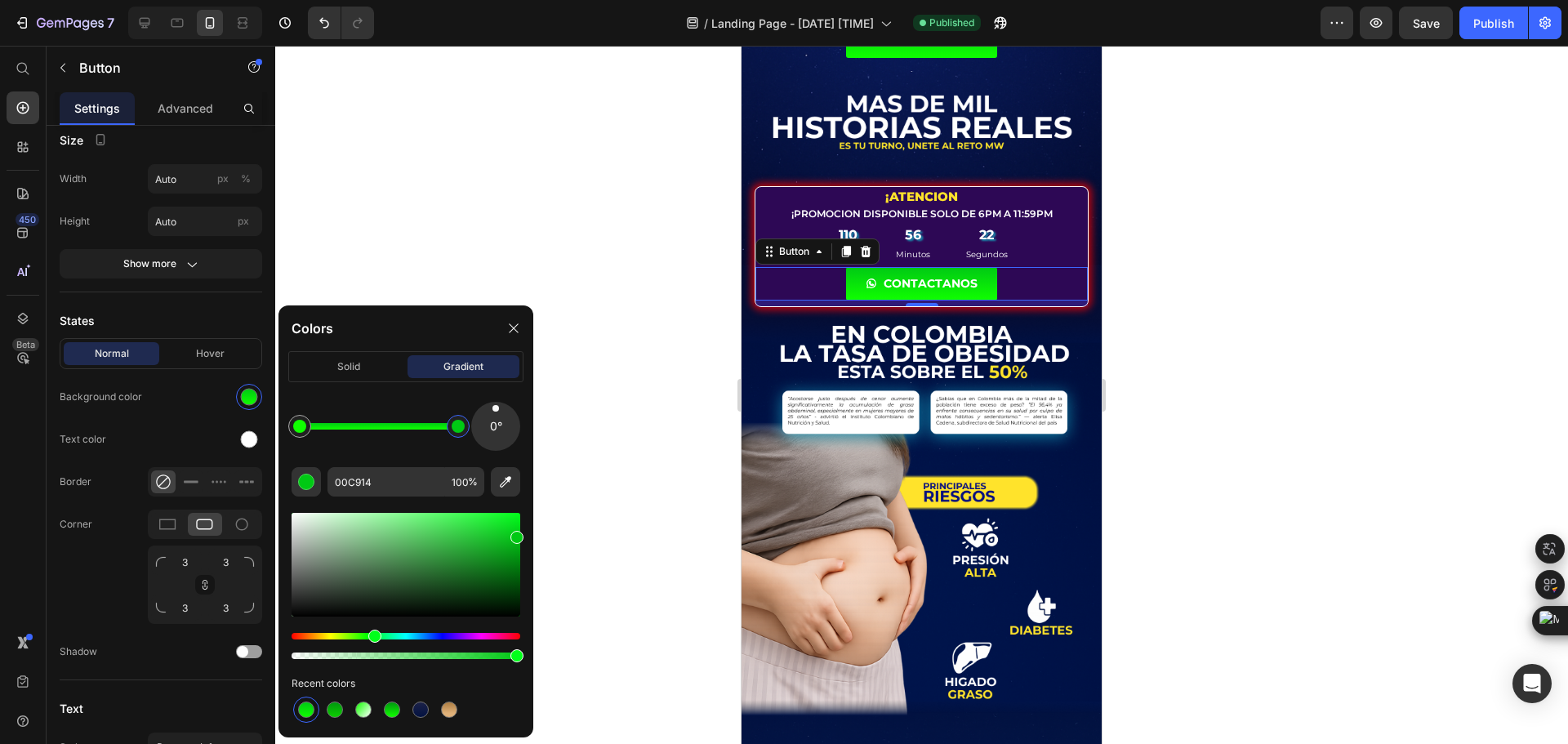 click 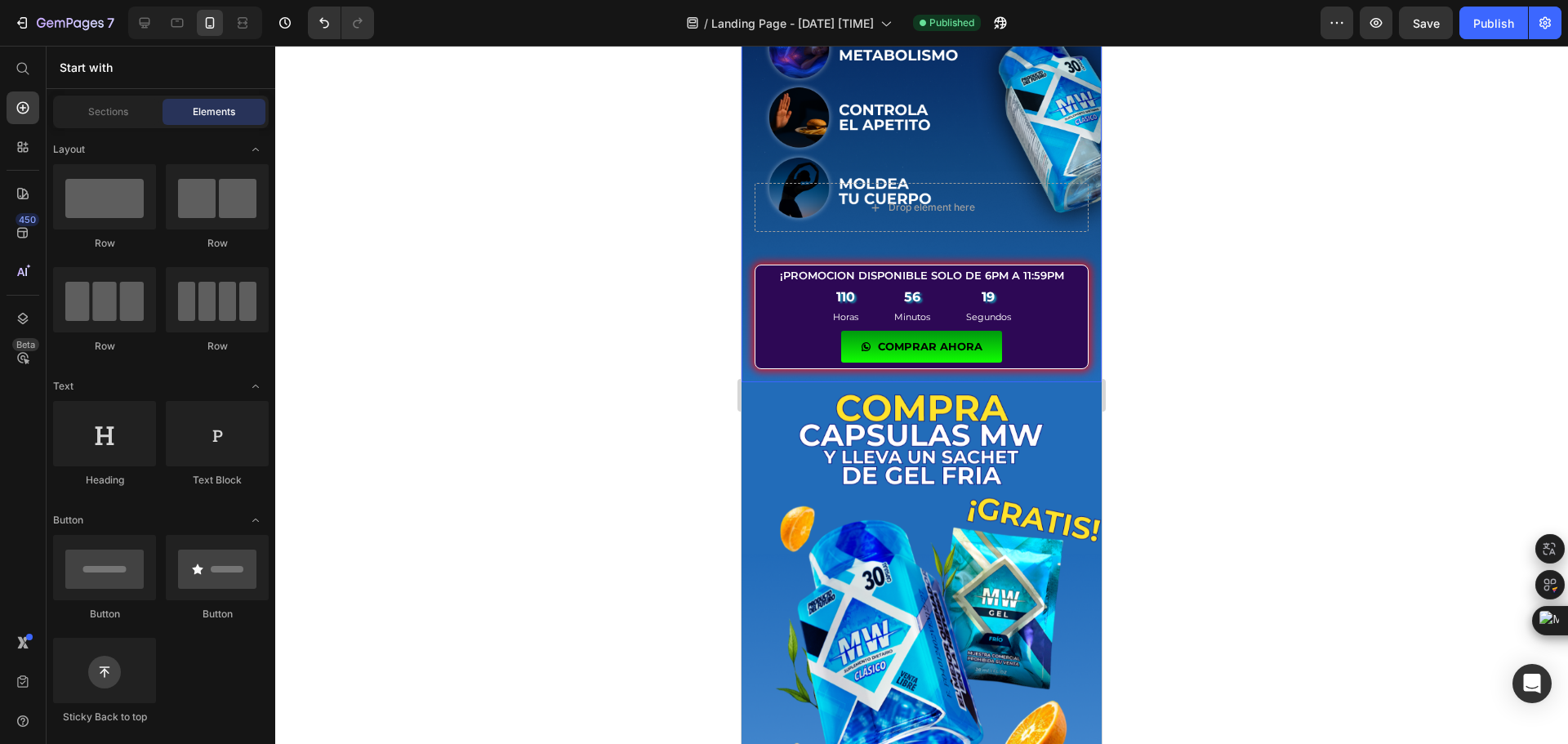 scroll, scrollTop: 1307, scrollLeft: 0, axis: vertical 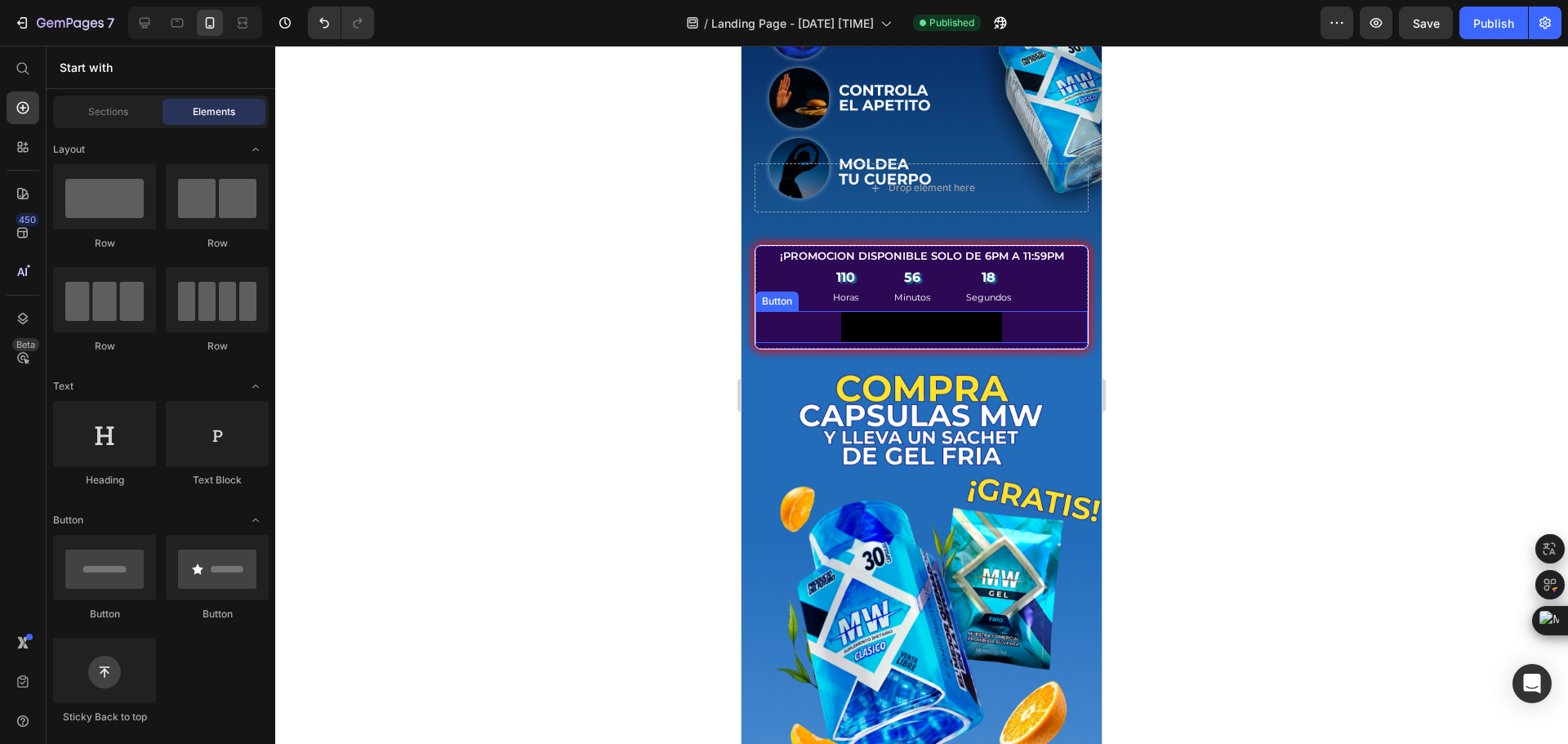 click on "COMPRAR AHORA" at bounding box center [921, 327] 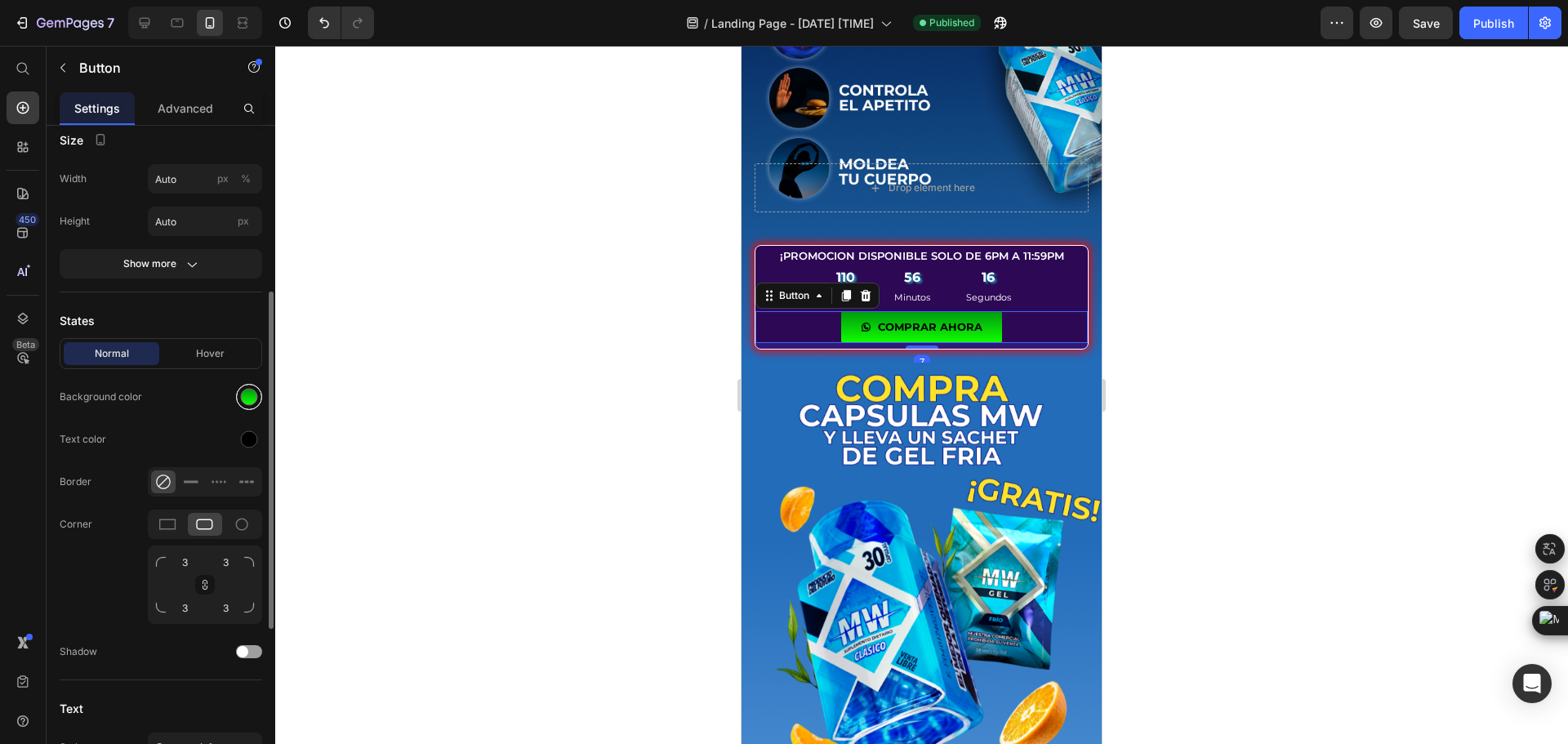 click at bounding box center (249, 397) 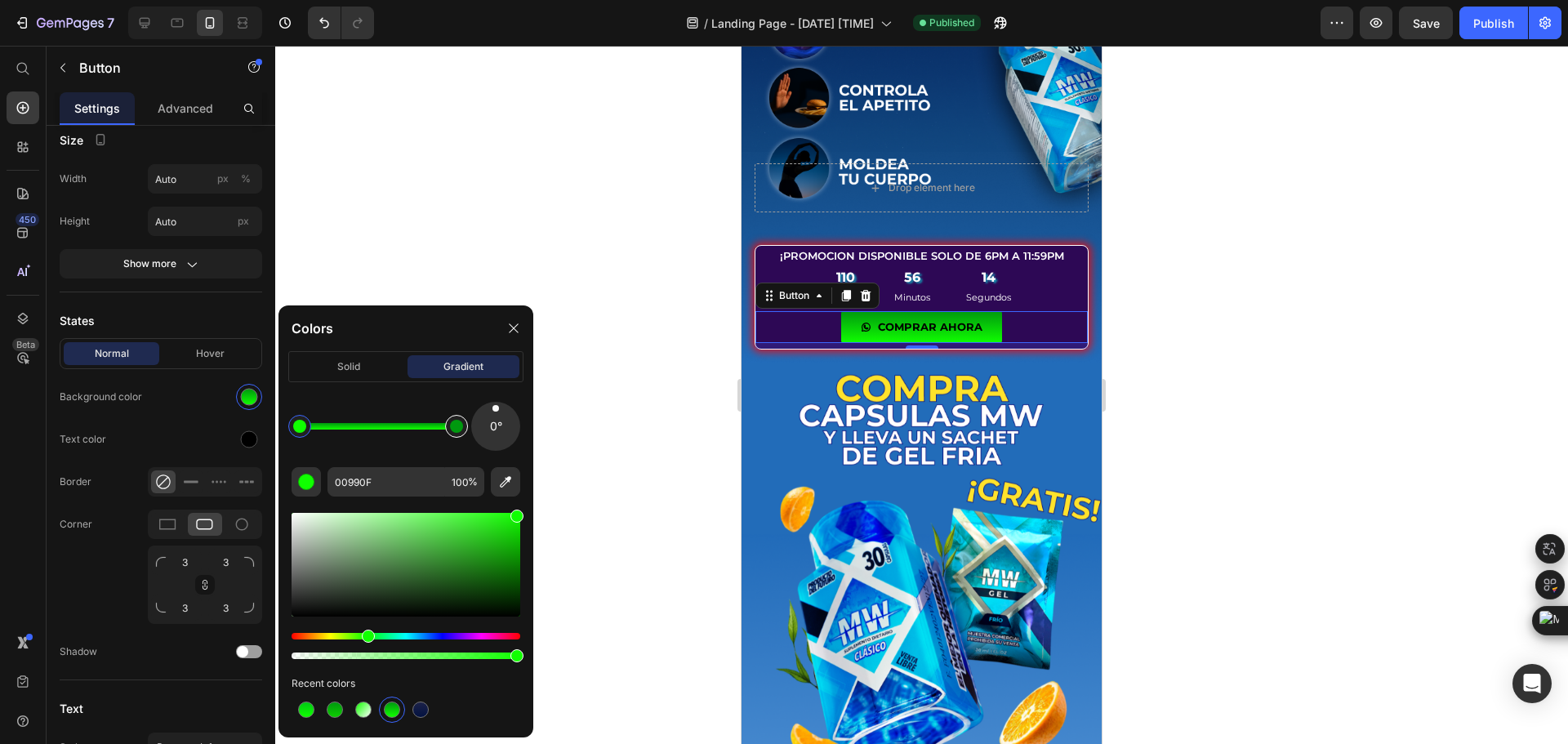 click at bounding box center [457, 426] 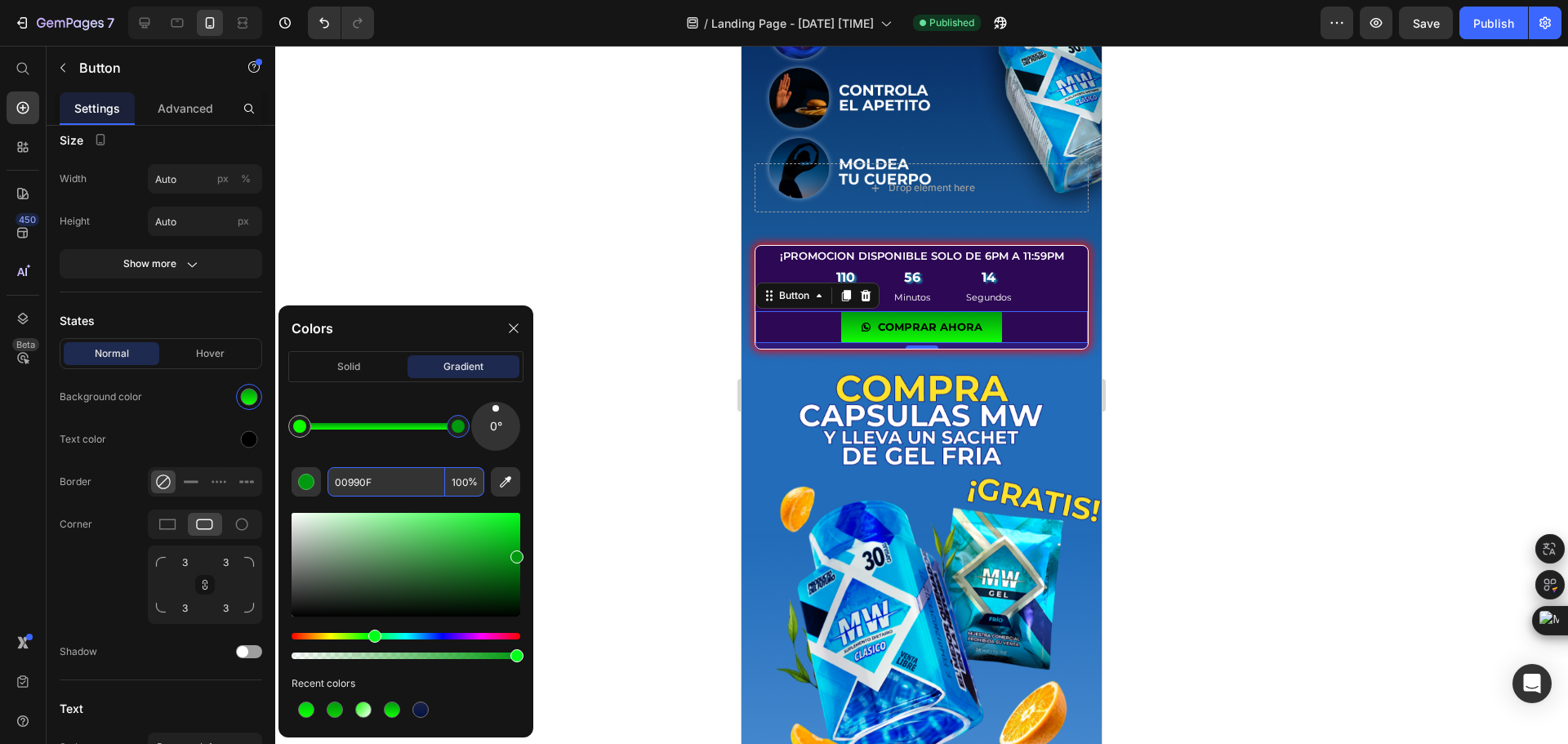 click on "00990F" at bounding box center [386, 482] 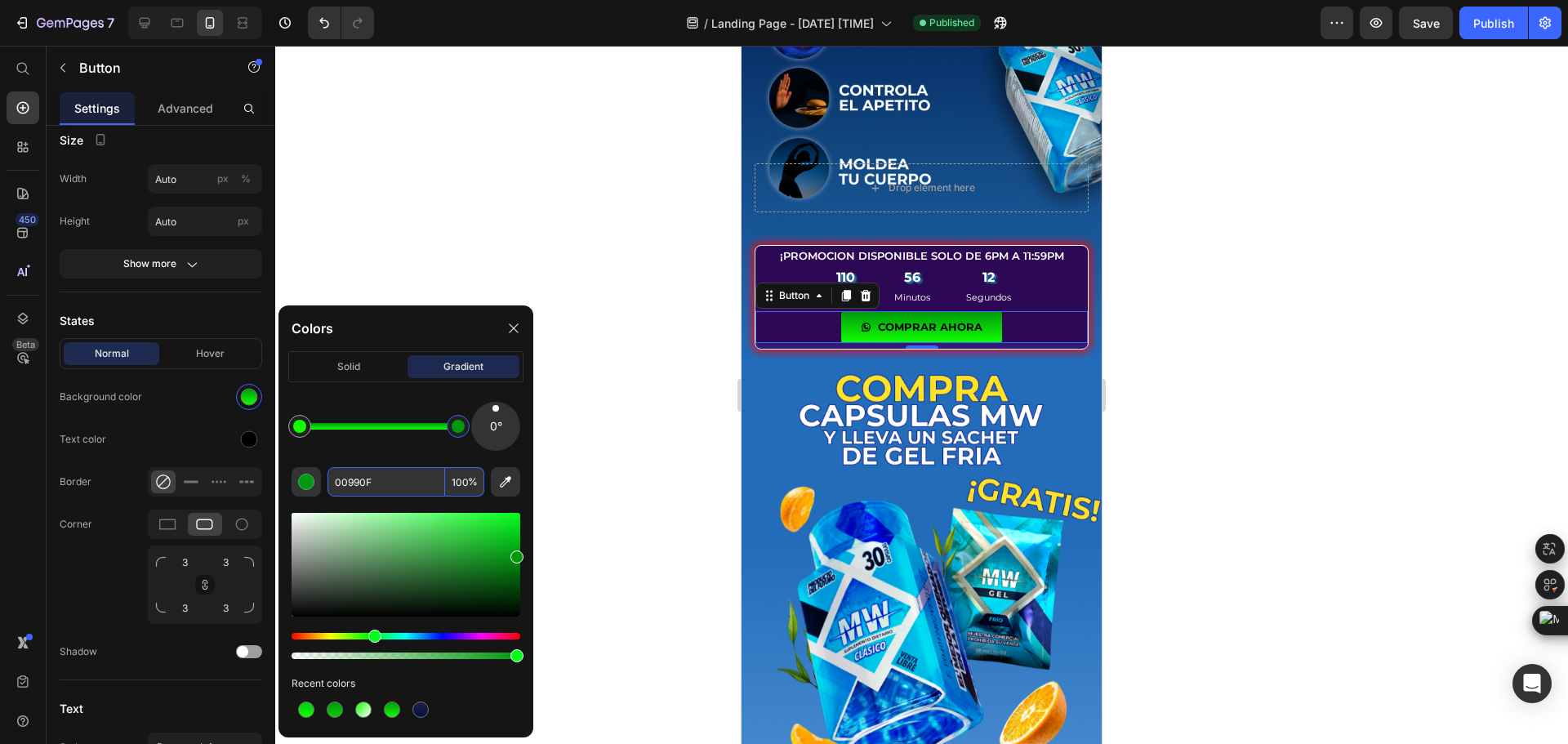 paste on "C914" 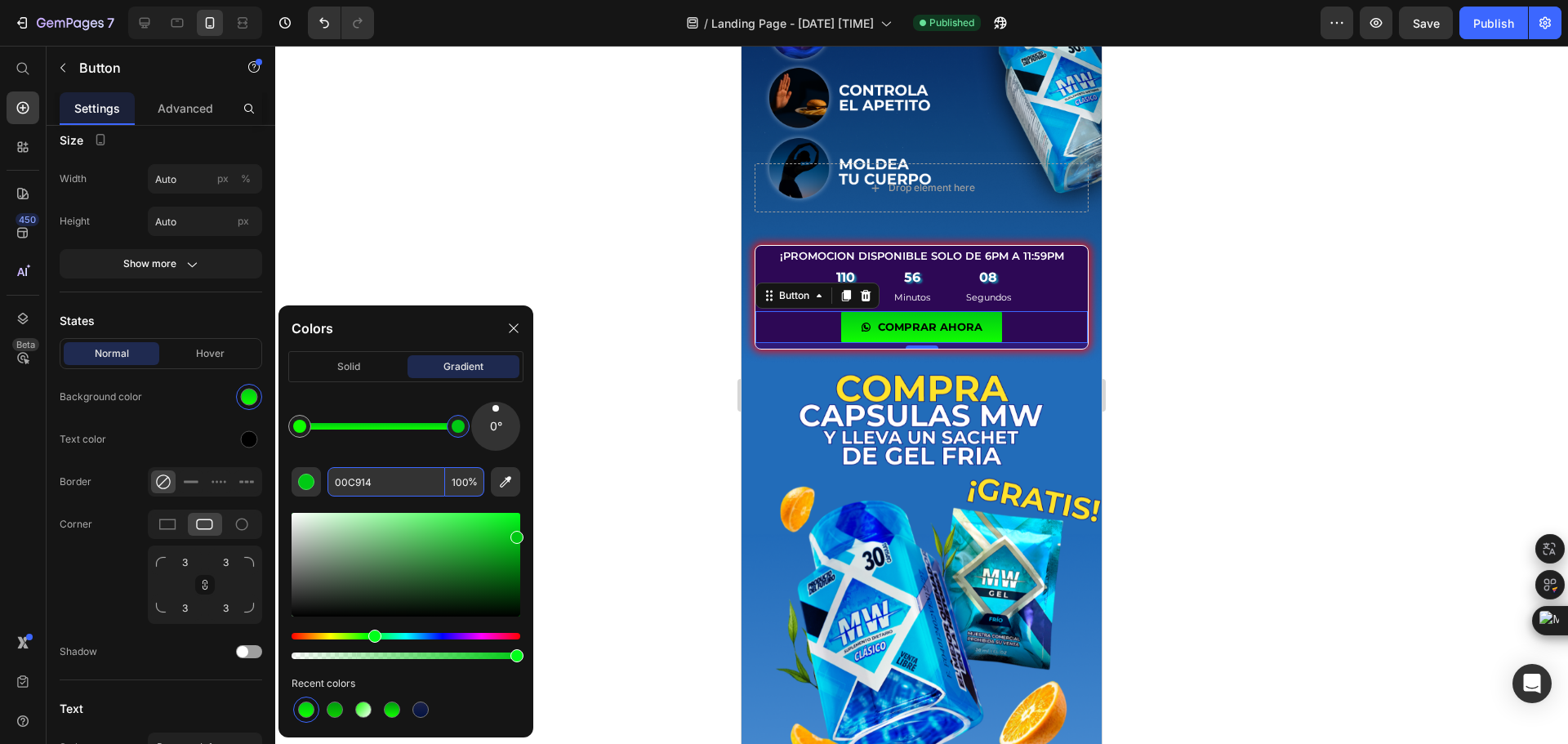 type on "00C914" 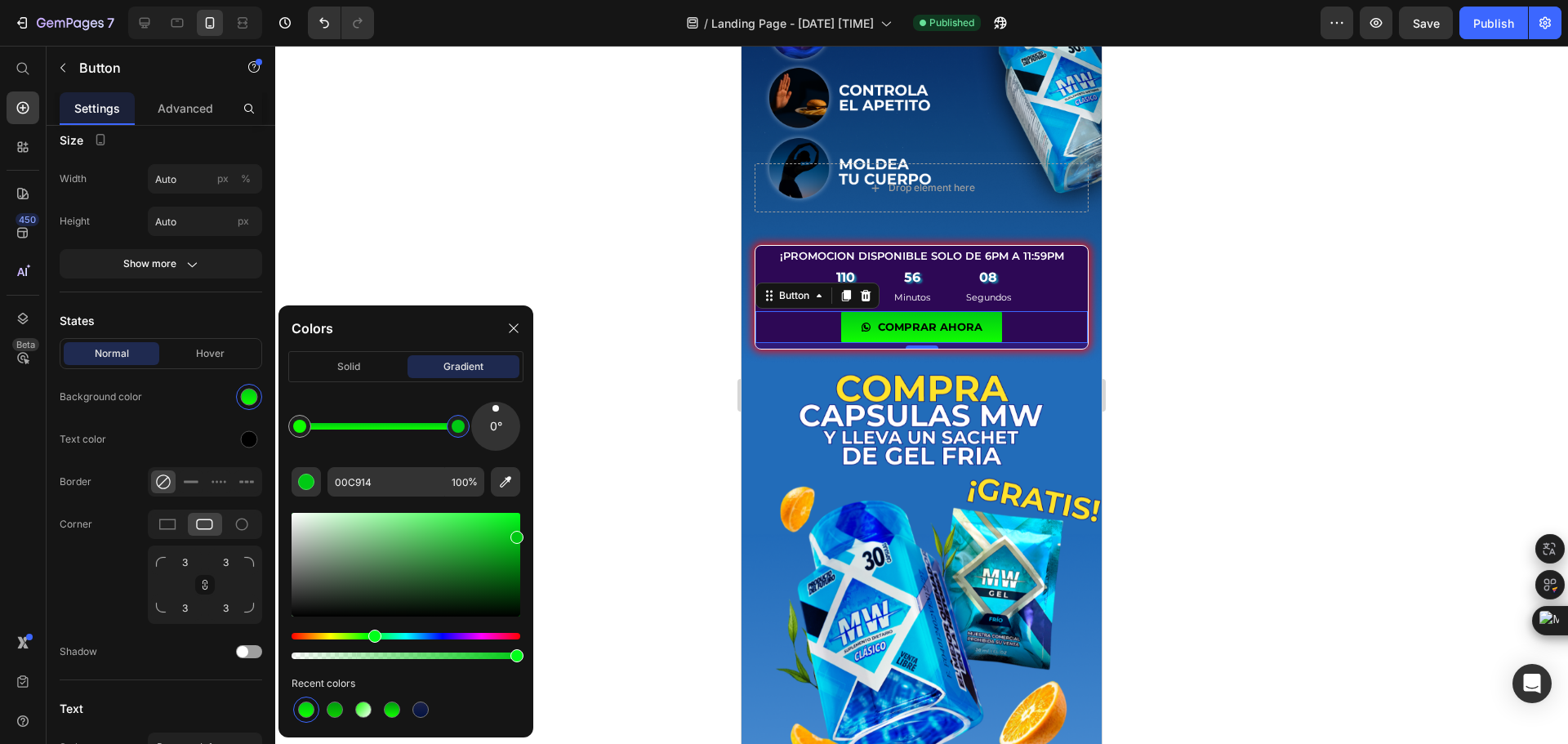 click 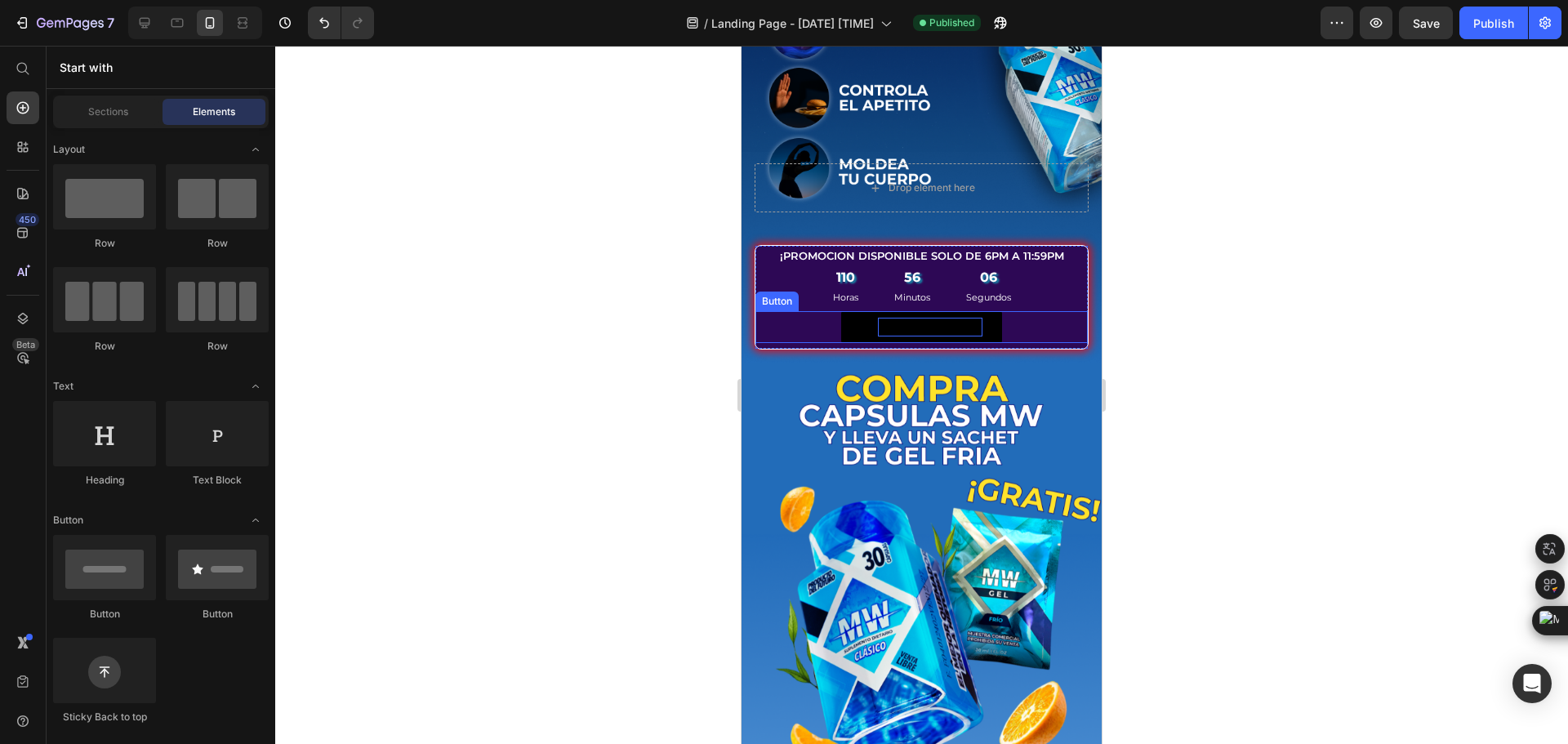 click on "COMPRAR AHORA" at bounding box center (930, 327) 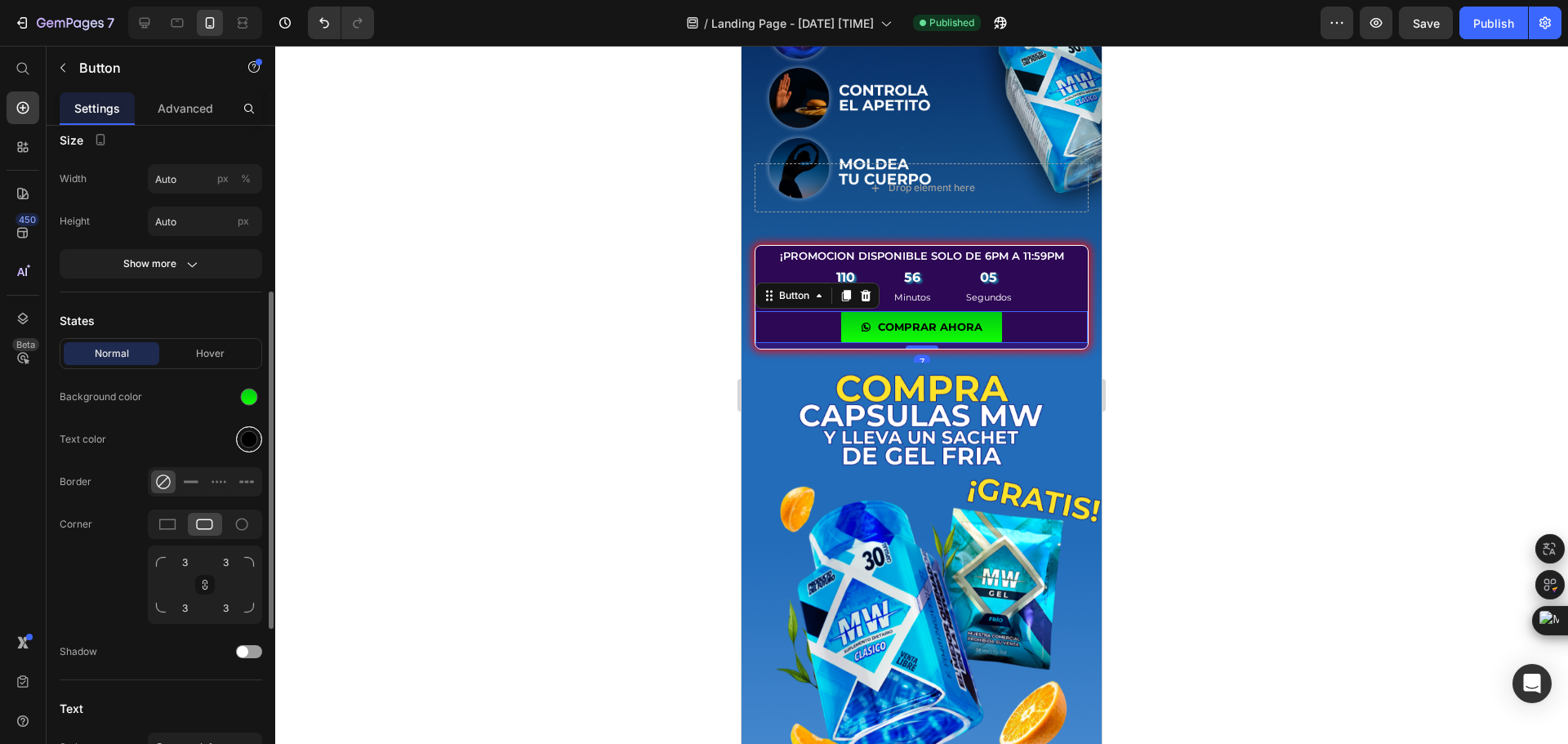 click at bounding box center [249, 439] 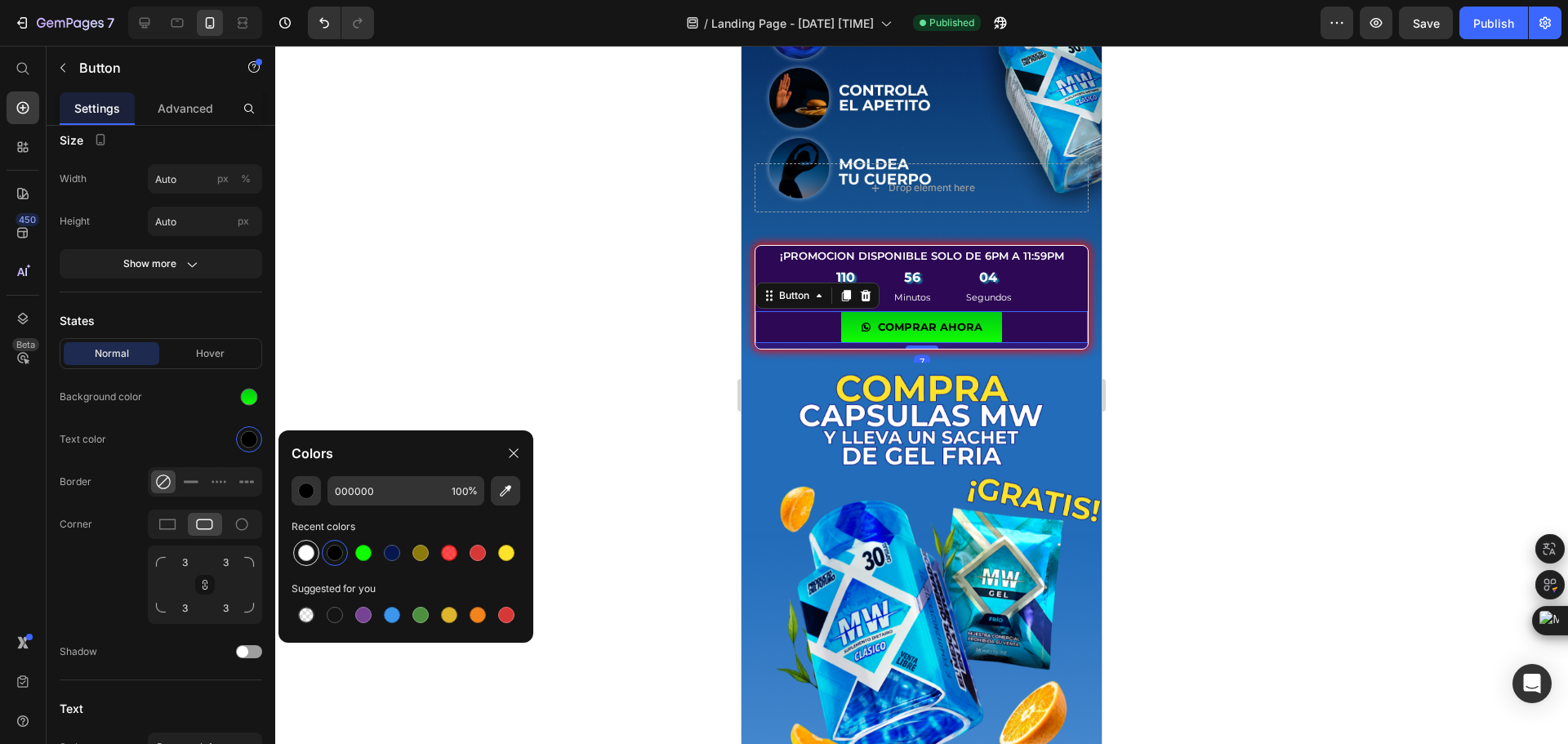 click at bounding box center [306, 553] 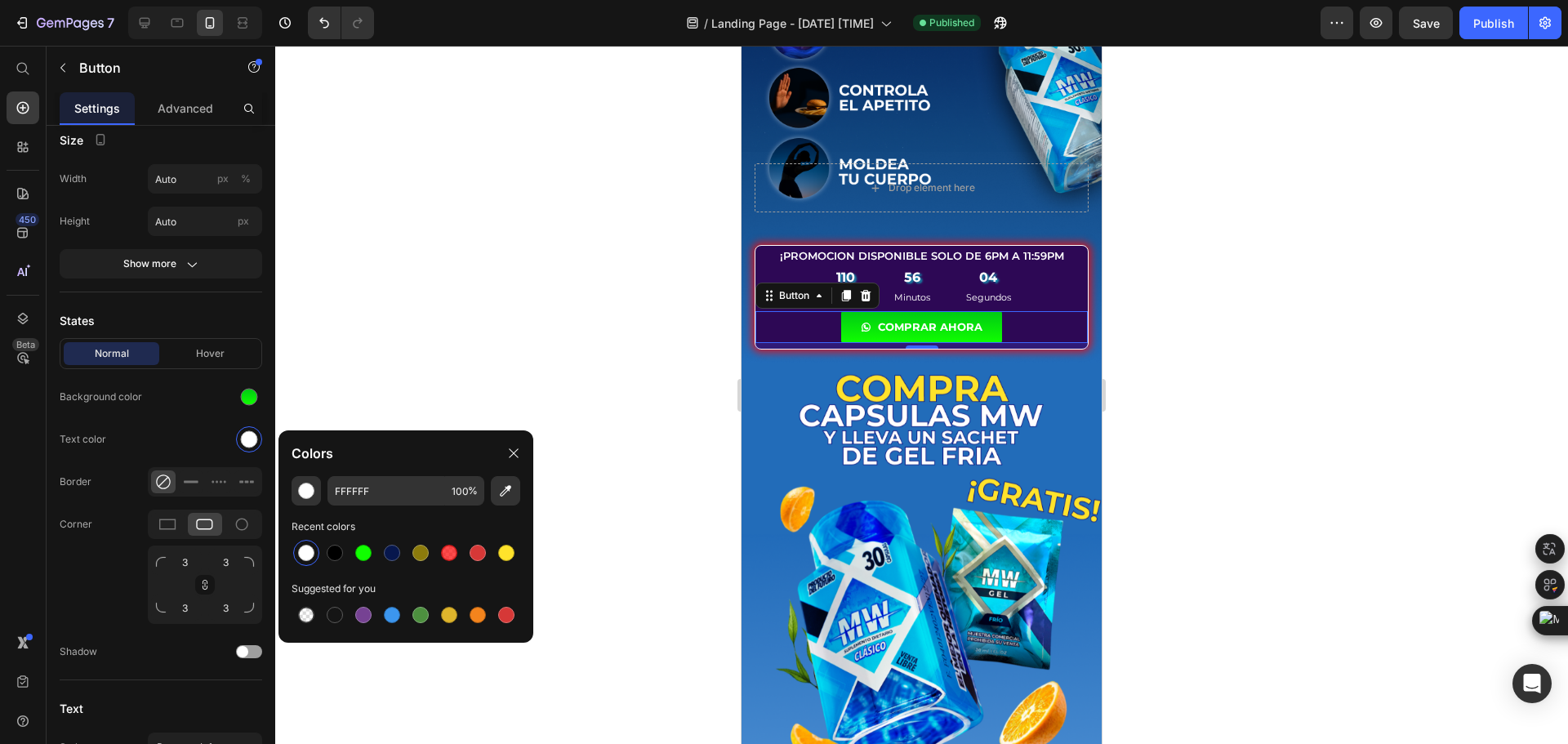 click 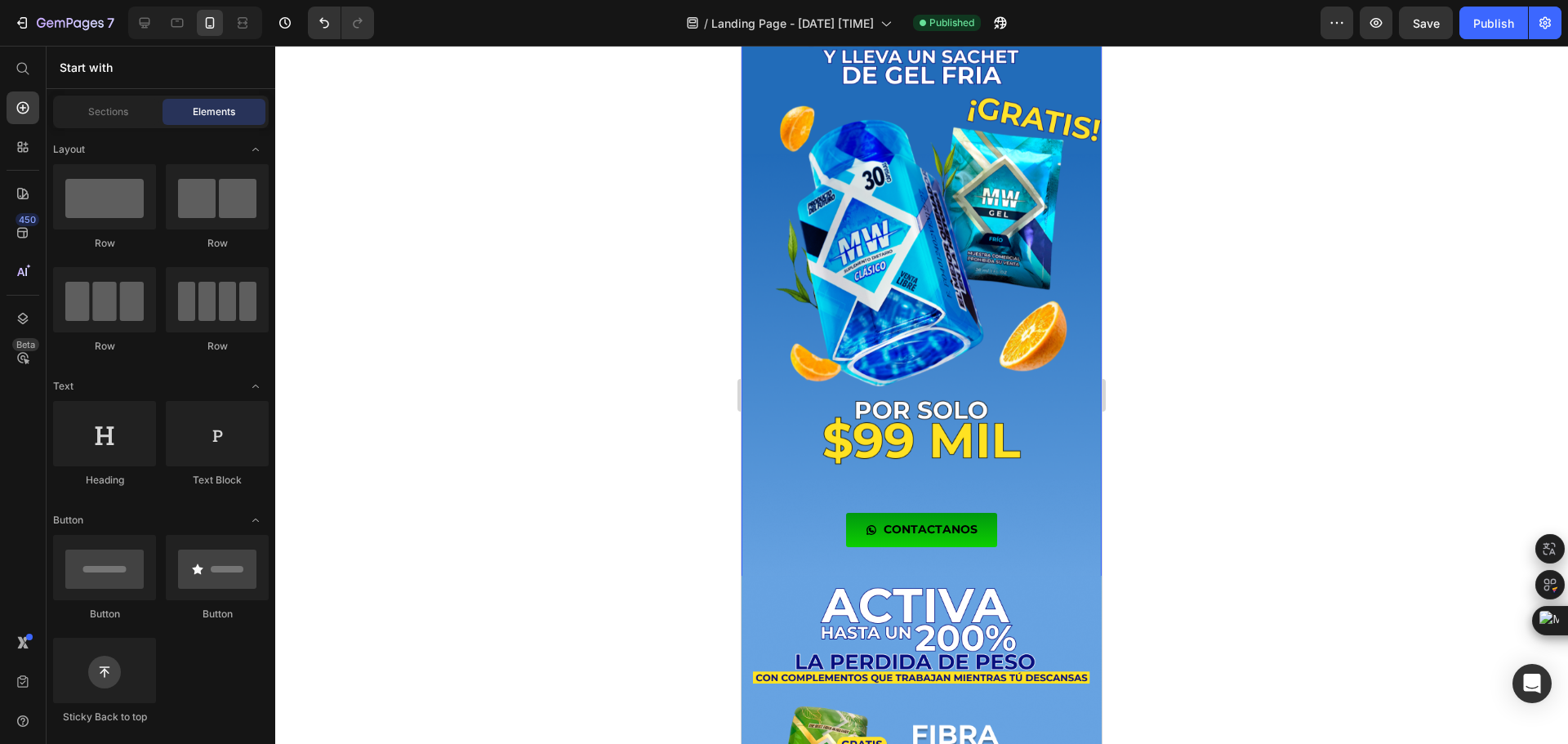 scroll, scrollTop: 1878, scrollLeft: 0, axis: vertical 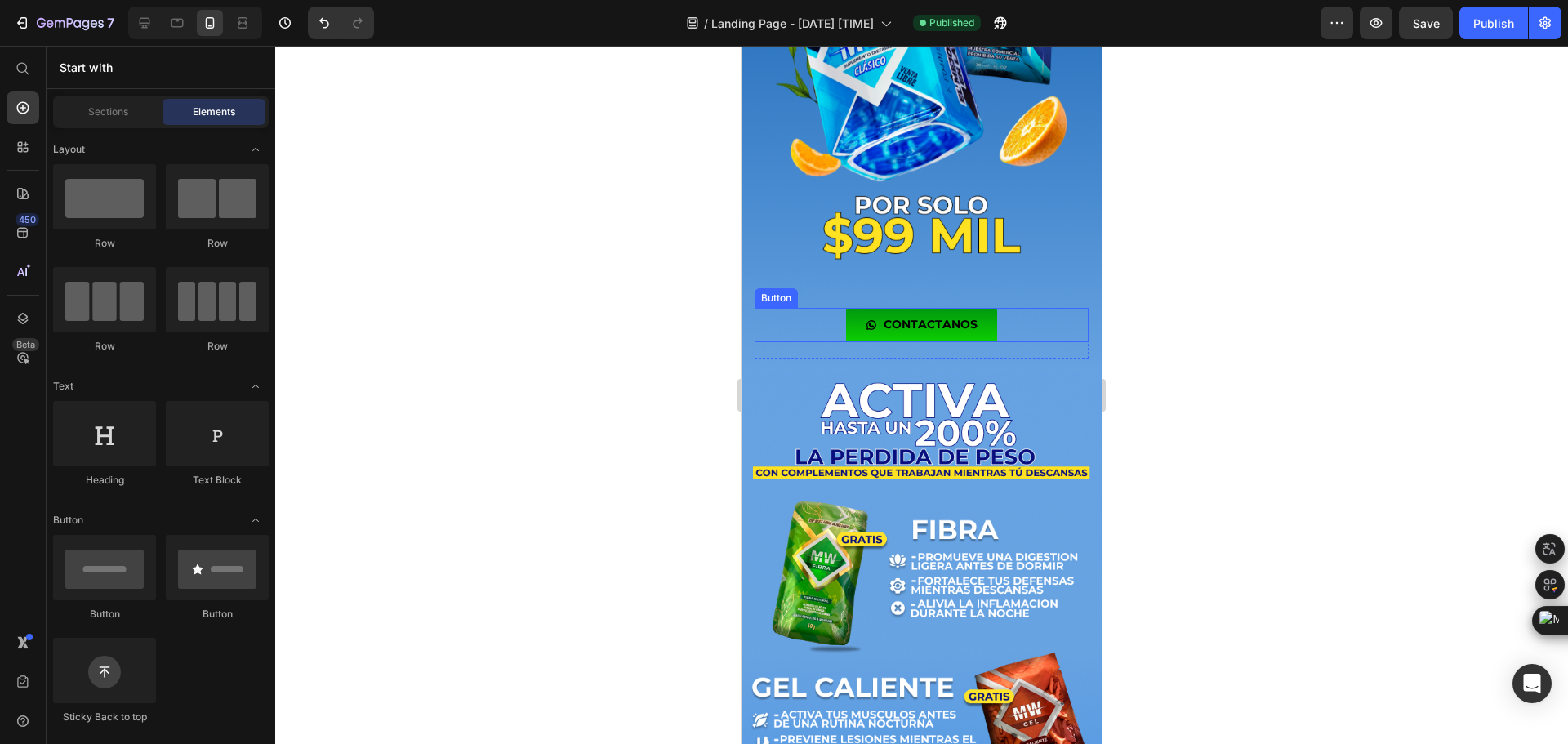click on "CONTACTANOS Button" at bounding box center [921, 324] 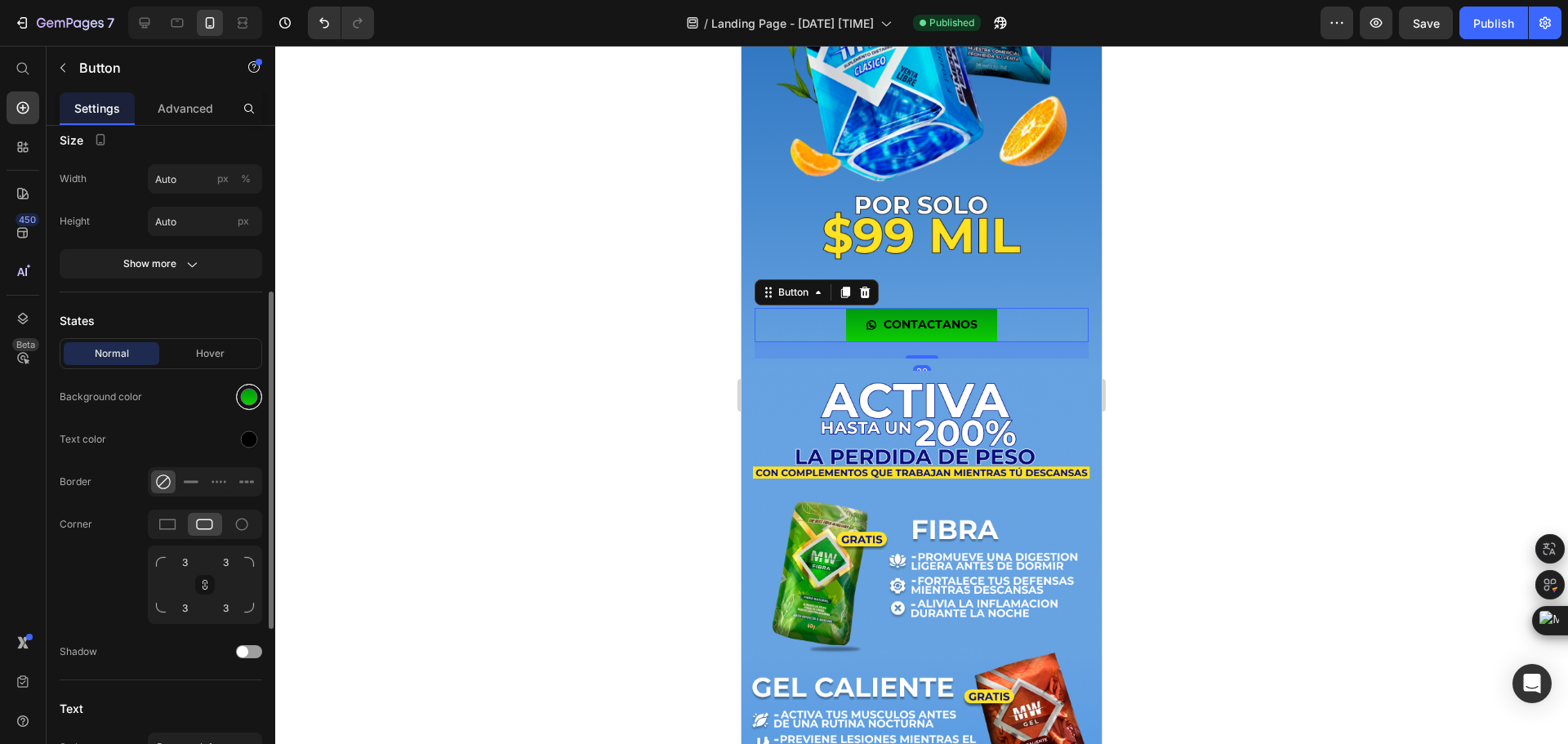 click at bounding box center [249, 397] 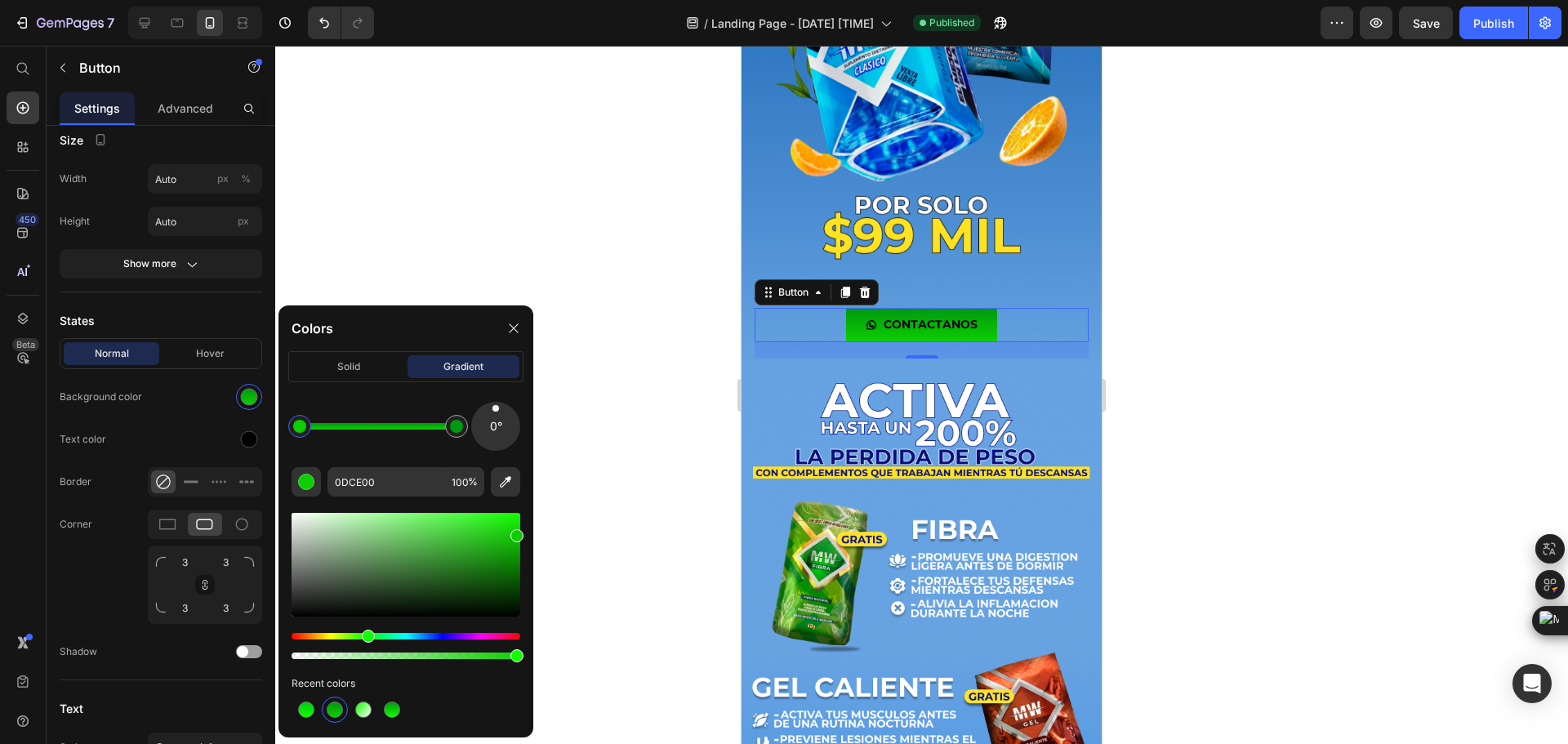click at bounding box center (300, 426) 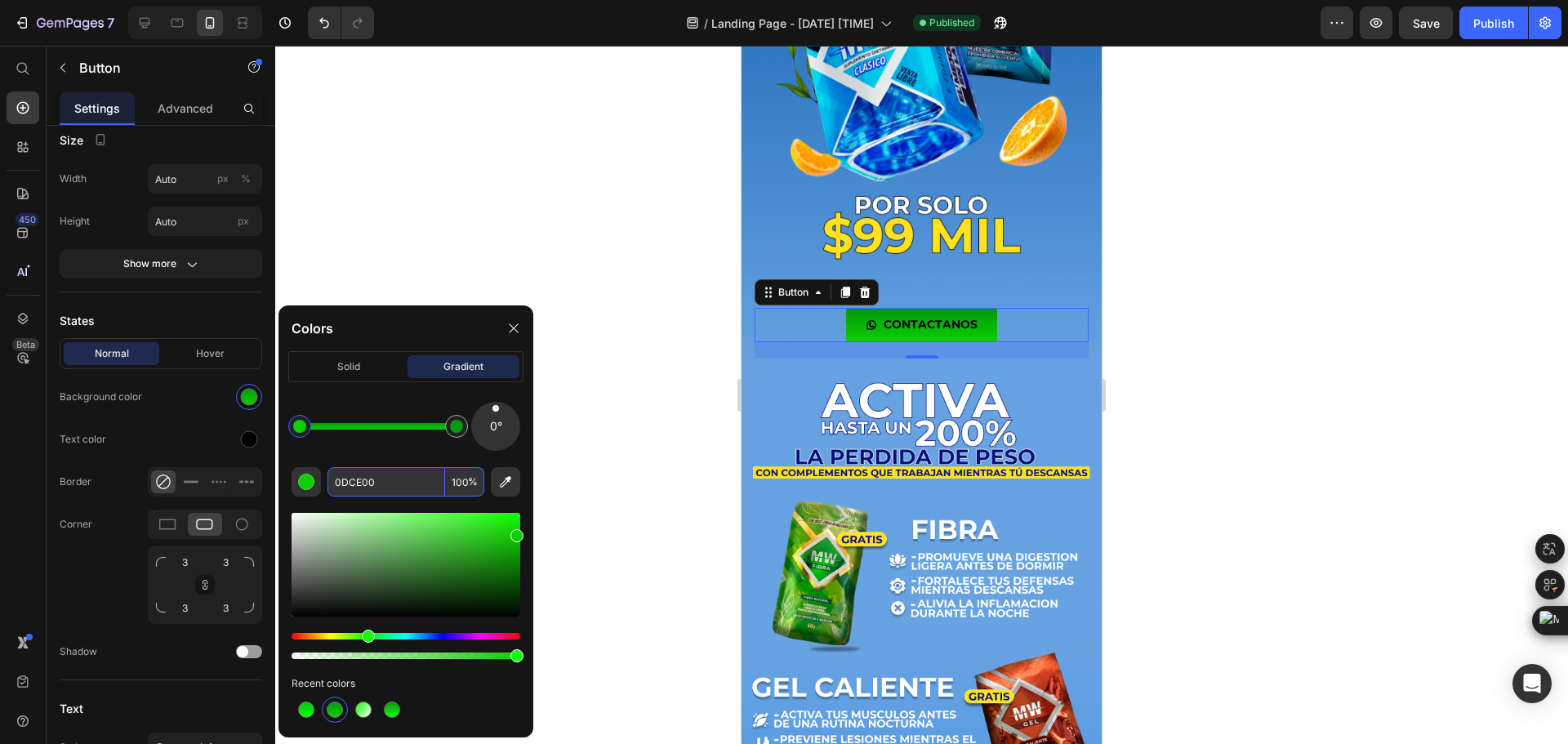 click on "0DCE00" at bounding box center (386, 482) 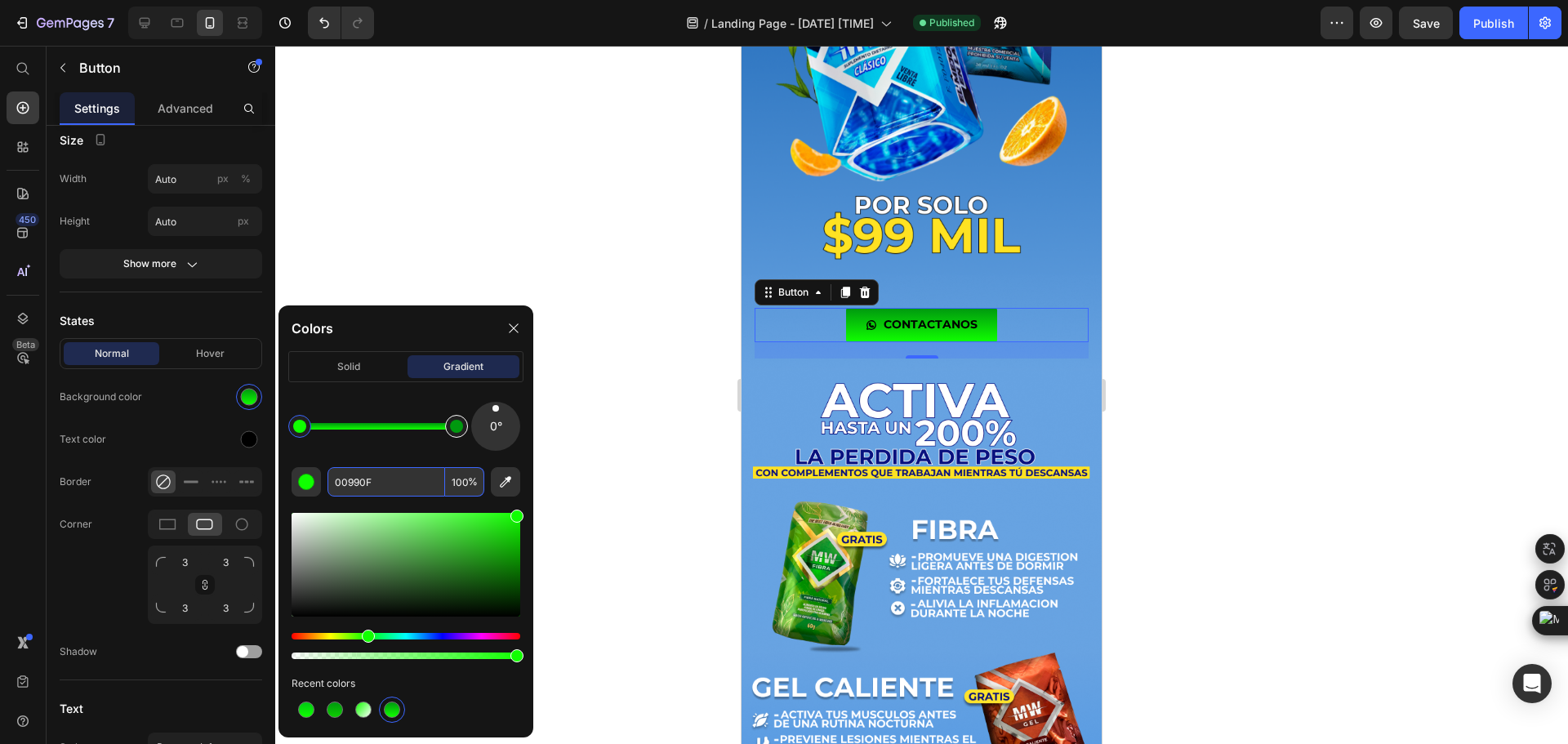 click at bounding box center [457, 426] 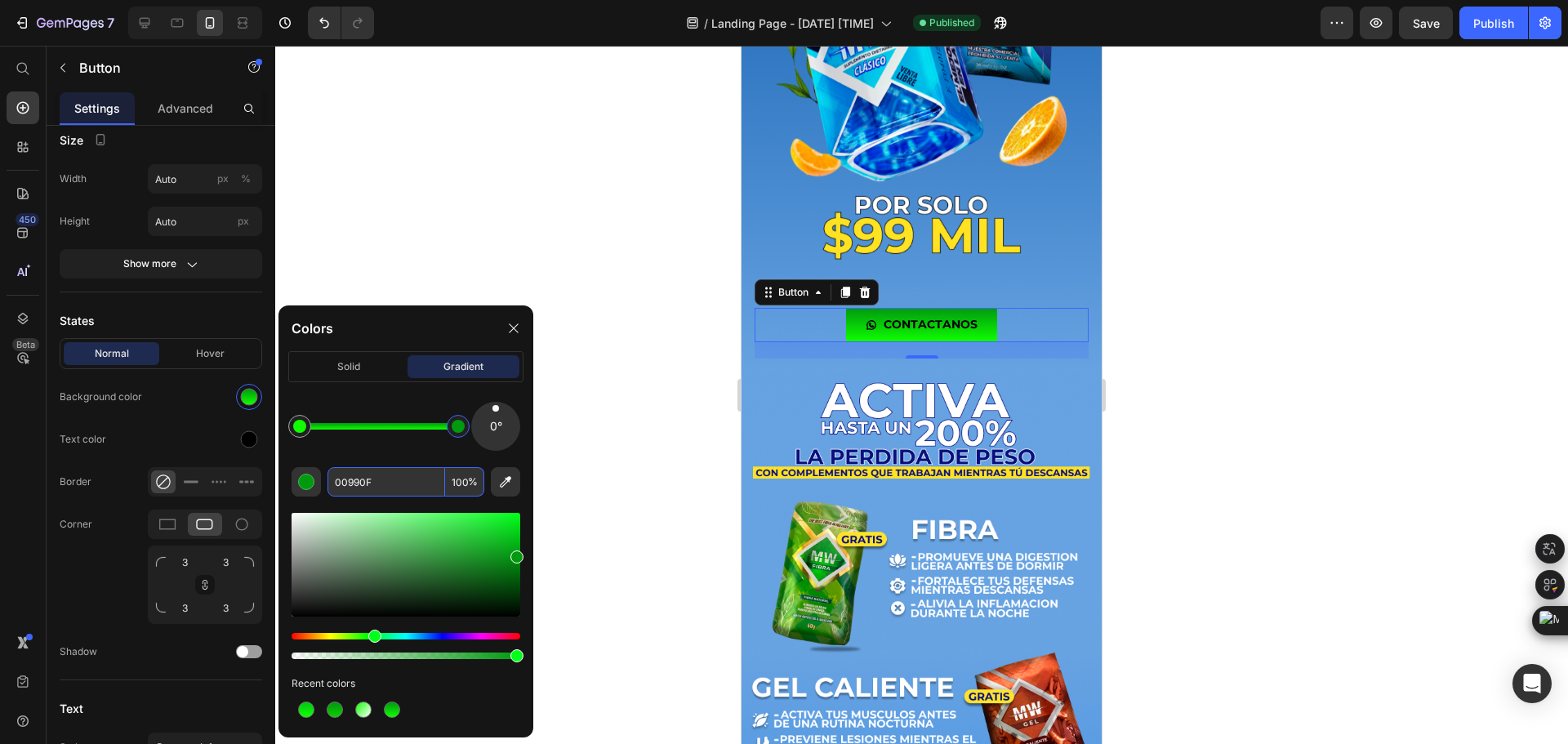 click on "00990F" at bounding box center (386, 482) 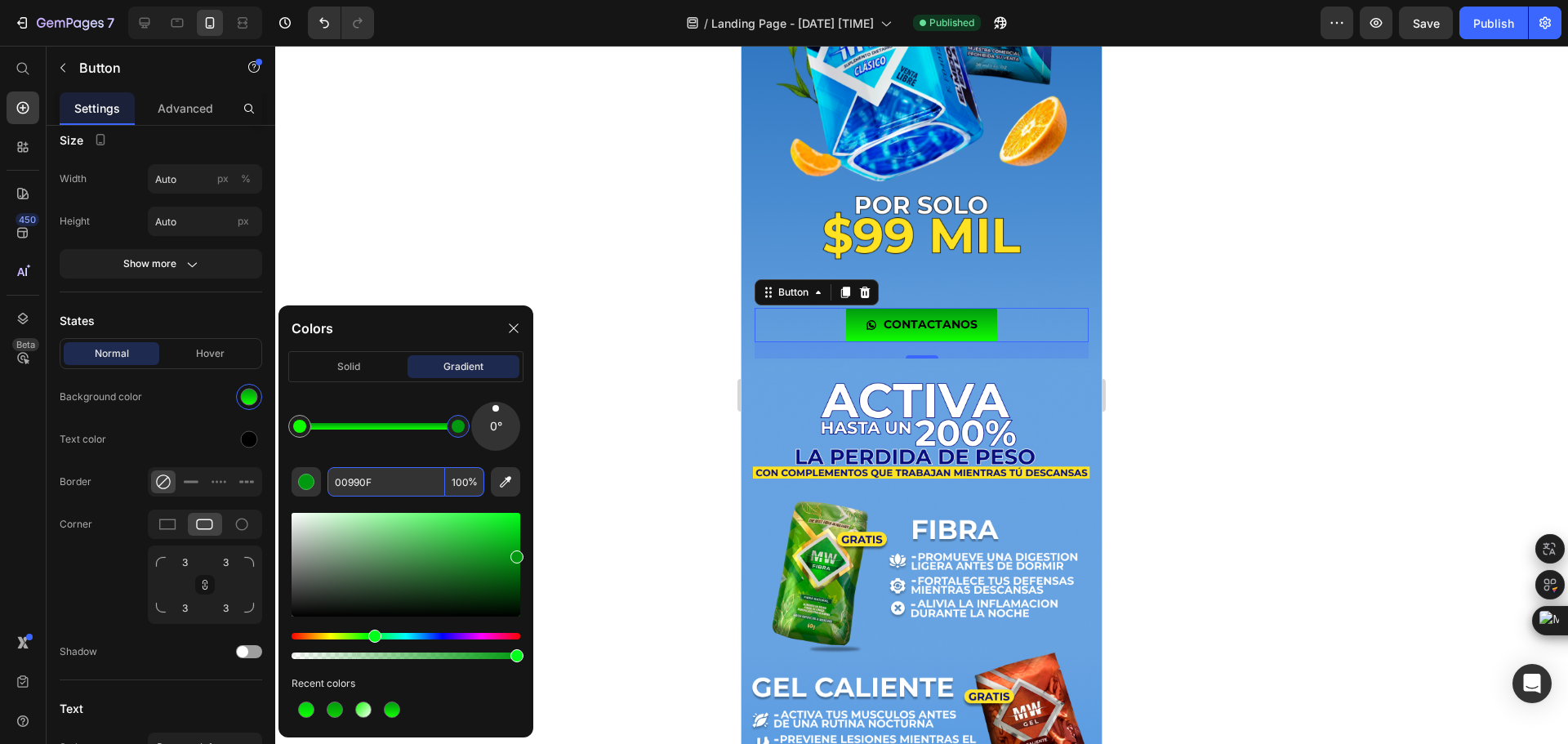 click on "00990F" at bounding box center [386, 482] 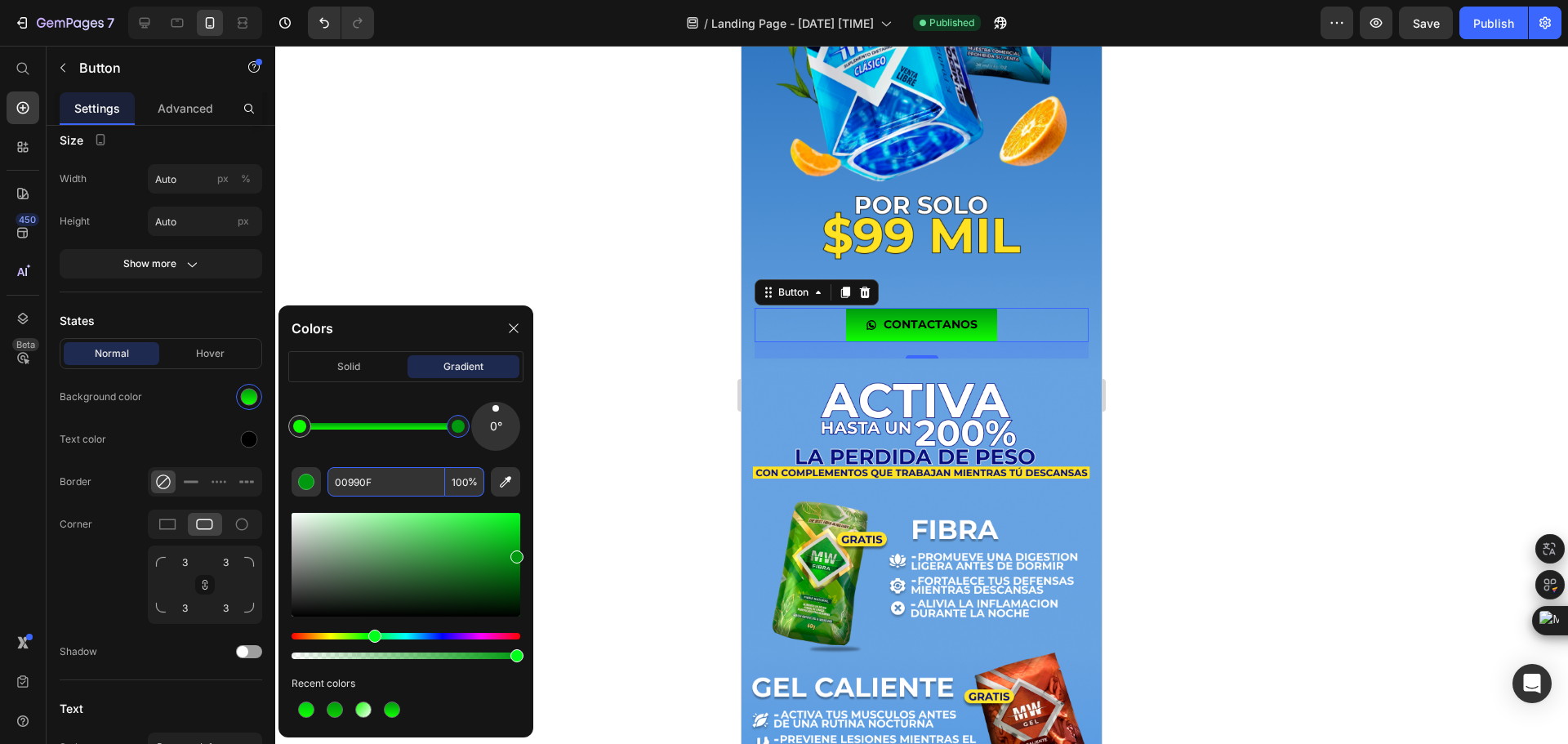 paste on "C914" 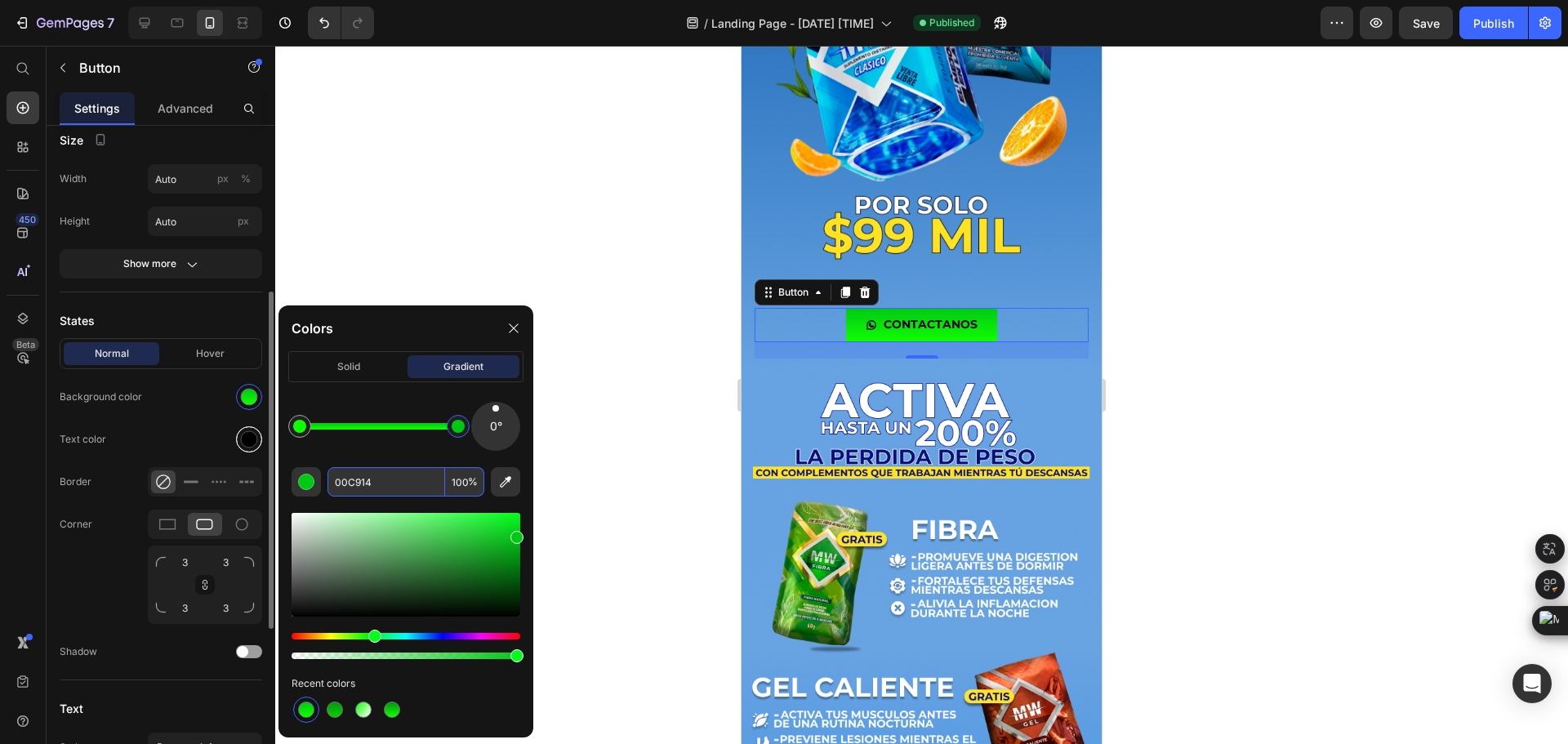type on "00C914" 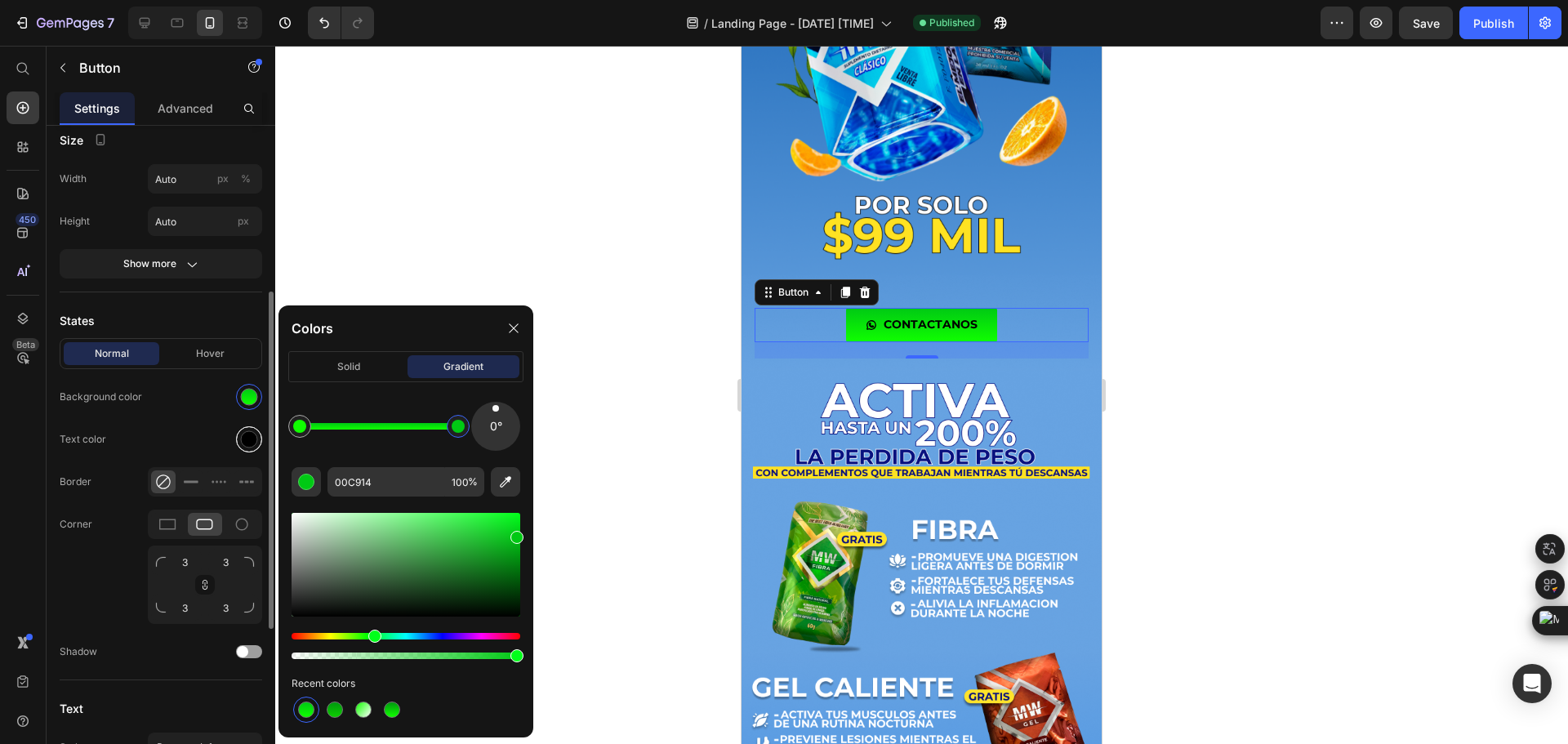 click at bounding box center [249, 439] 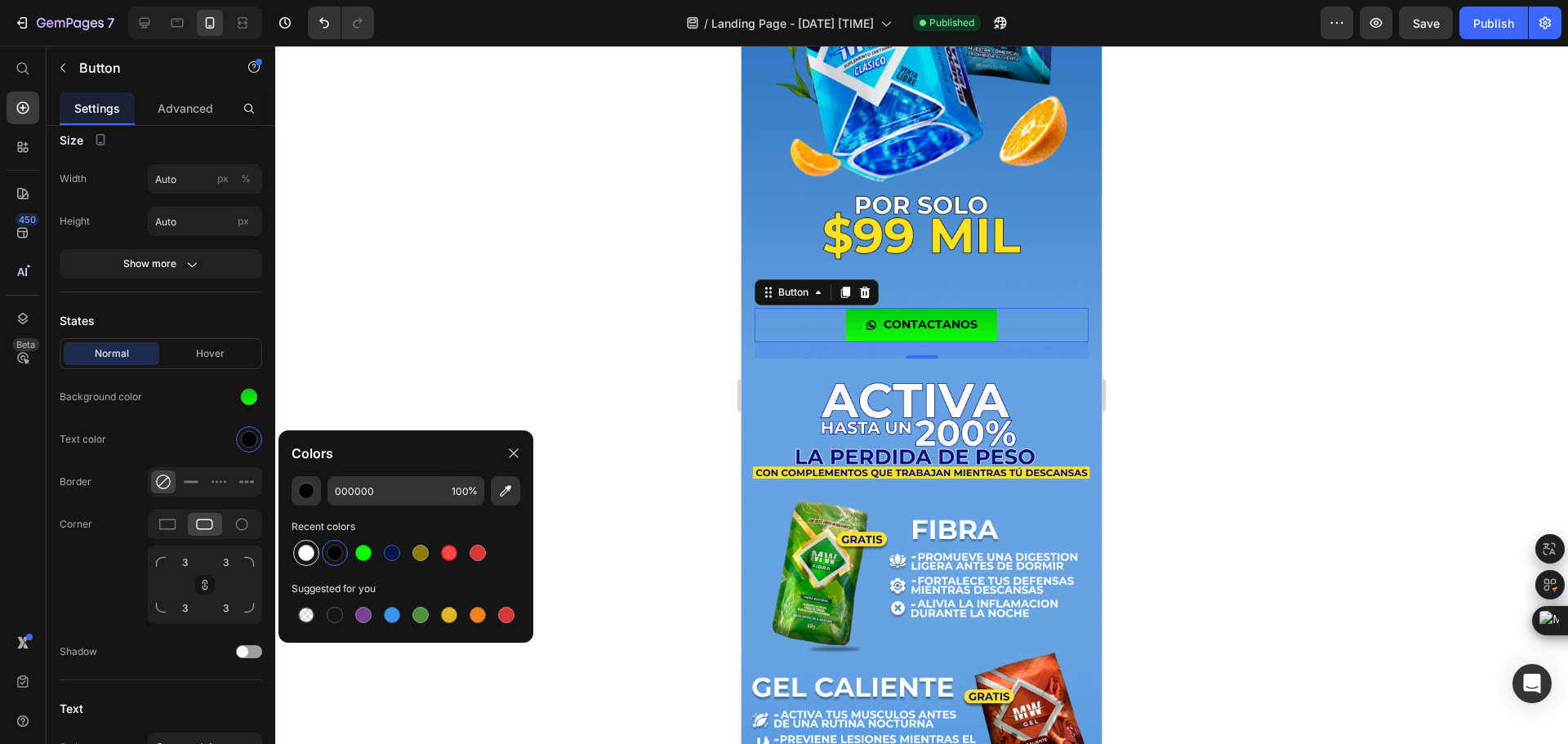 click at bounding box center (306, 553) 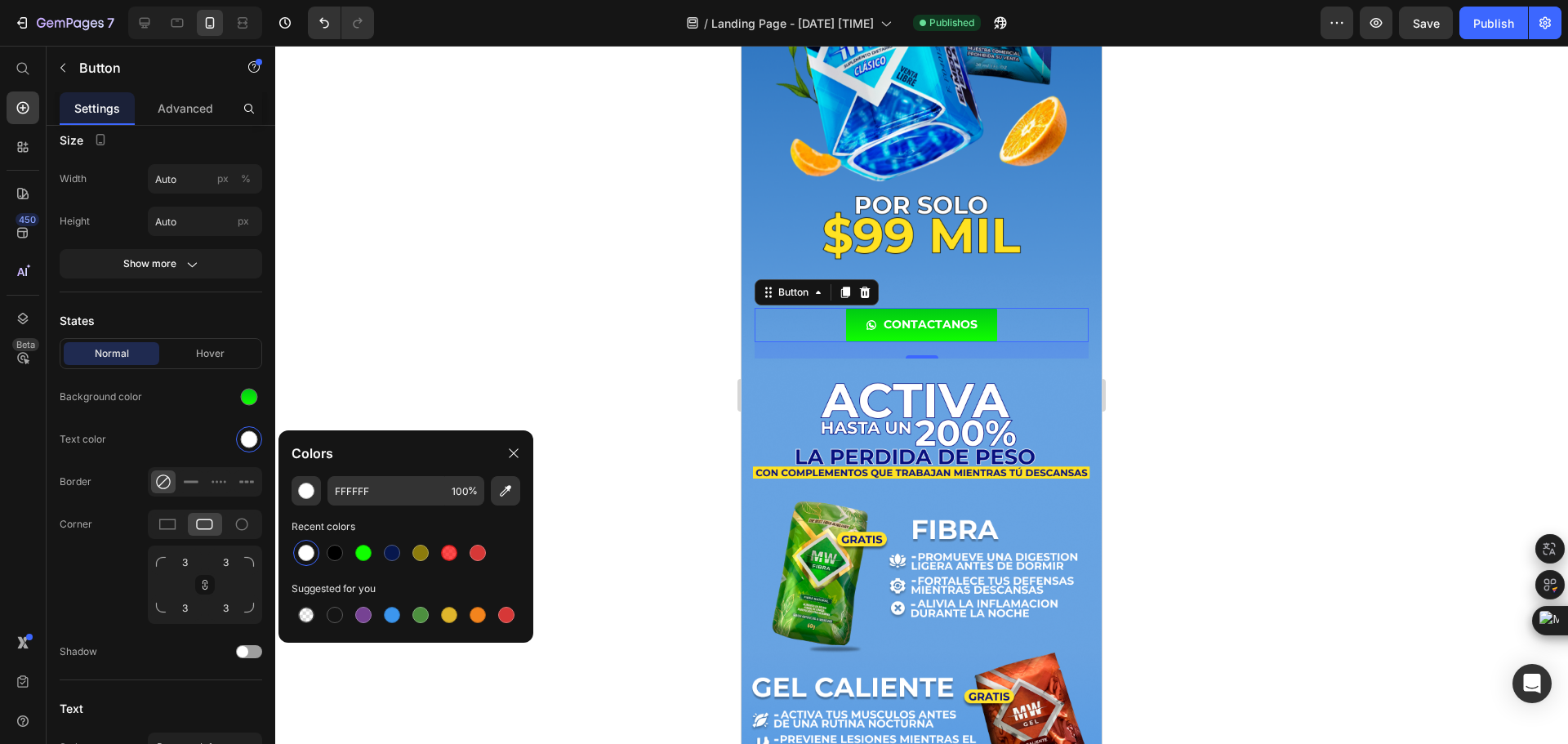 click on "Colors" 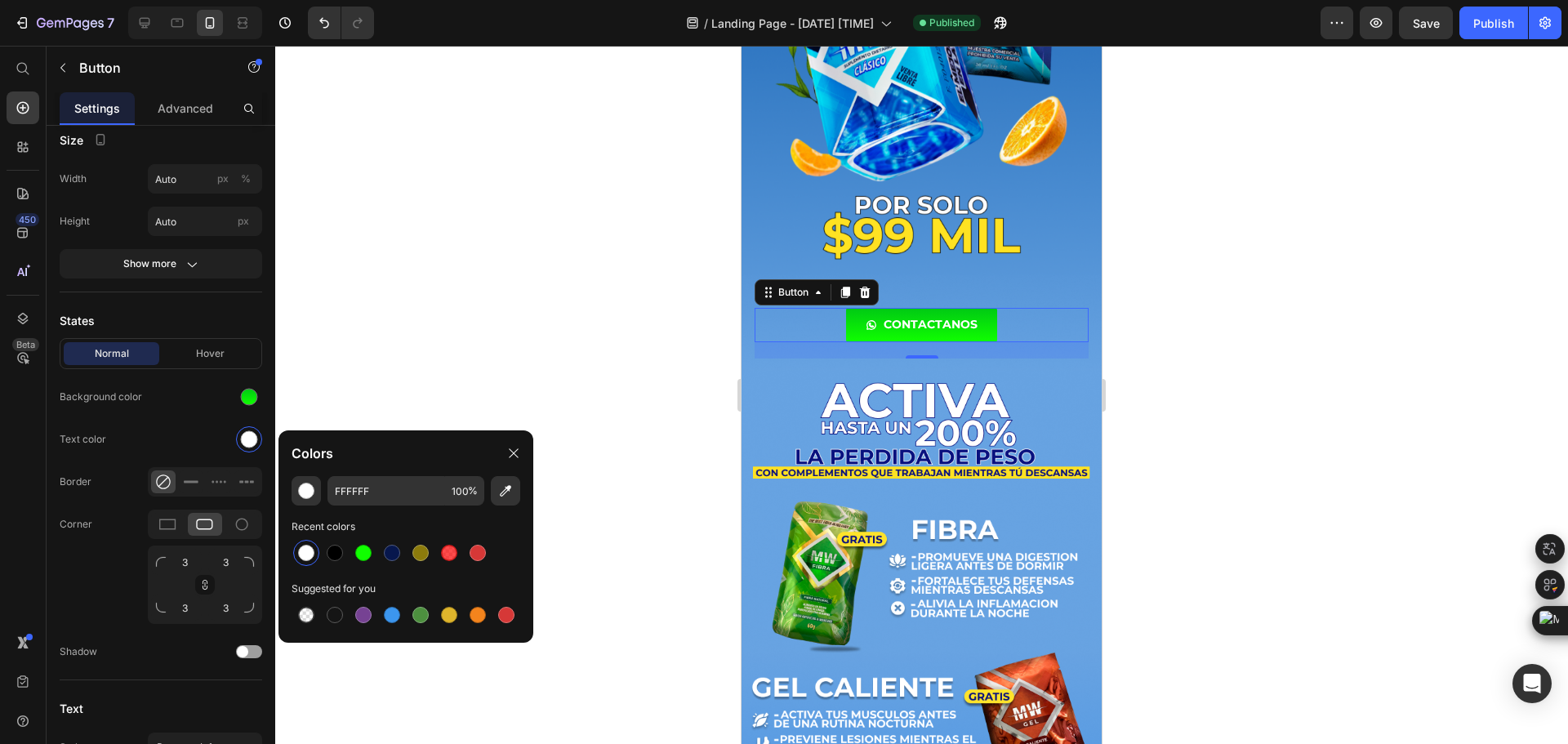 click 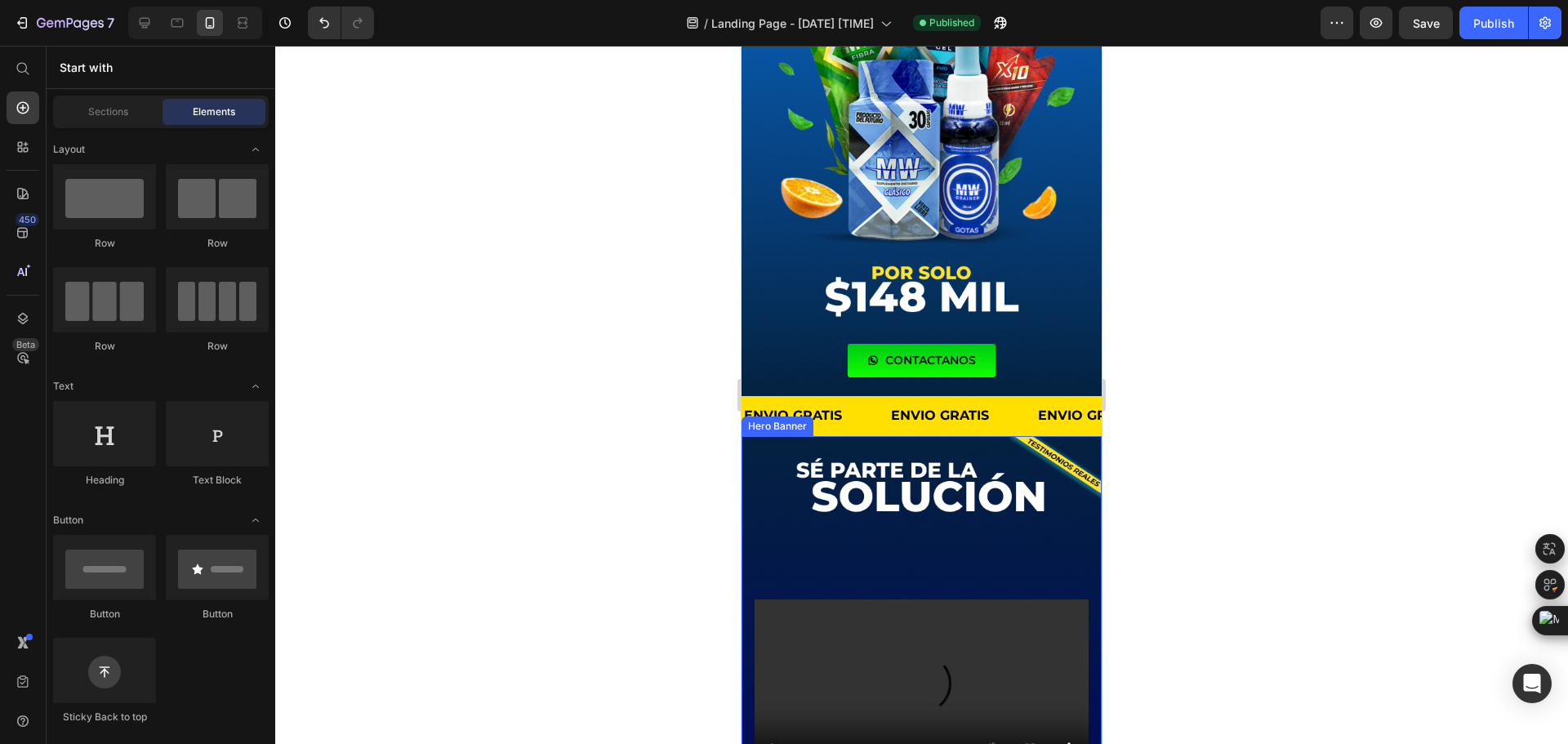 scroll, scrollTop: 3267, scrollLeft: 0, axis: vertical 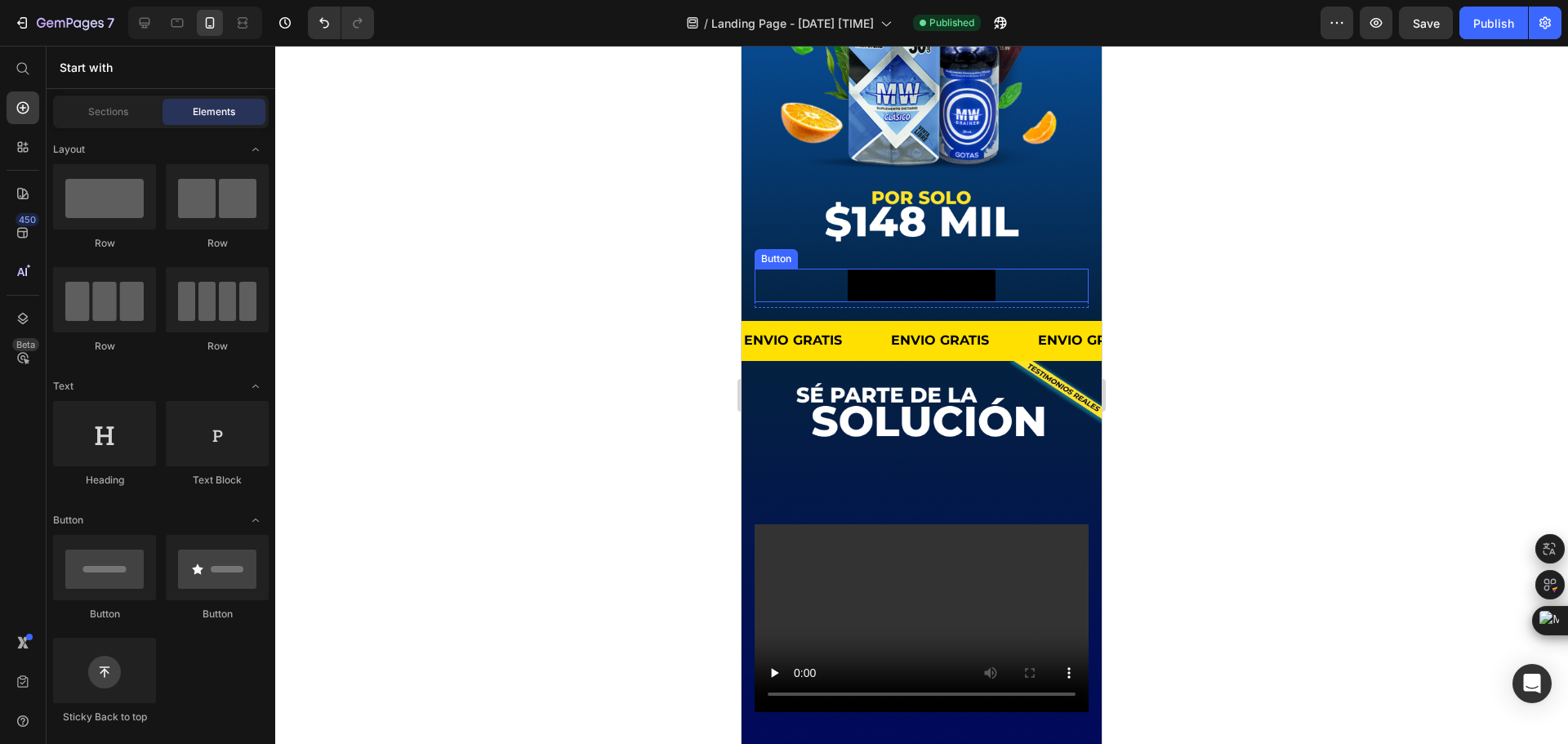click on "CONTACTANOS" at bounding box center [921, 285] 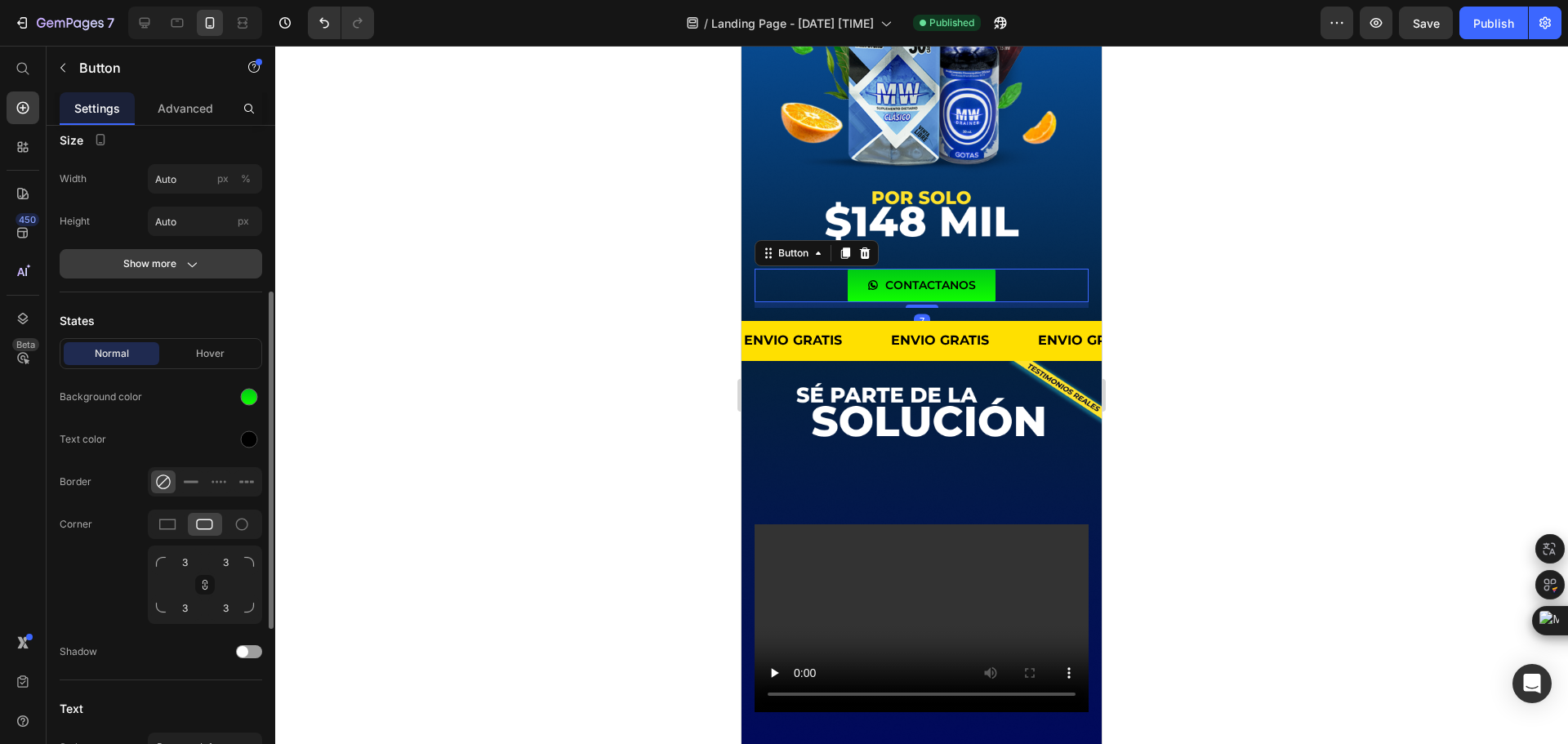 click 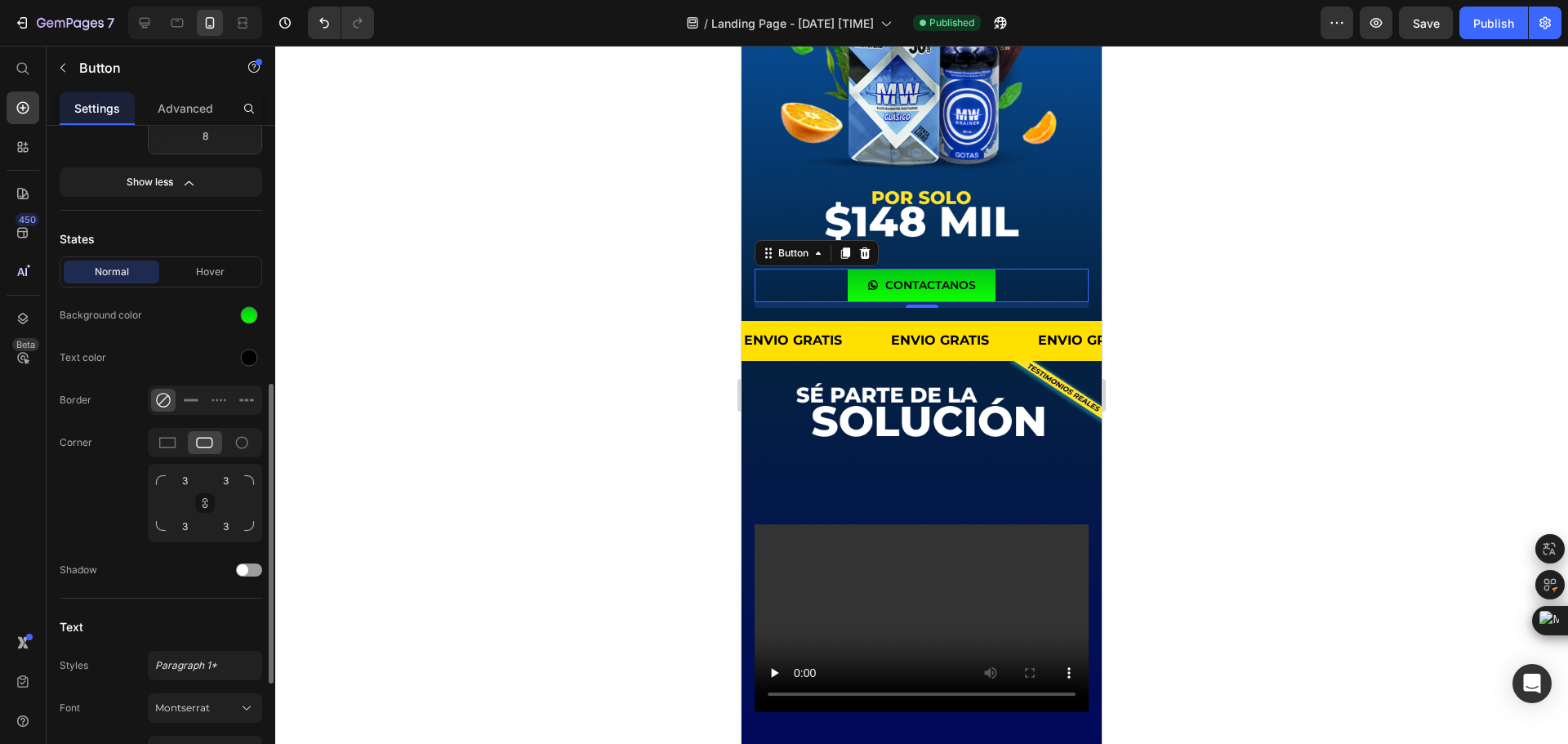 scroll, scrollTop: 807, scrollLeft: 0, axis: vertical 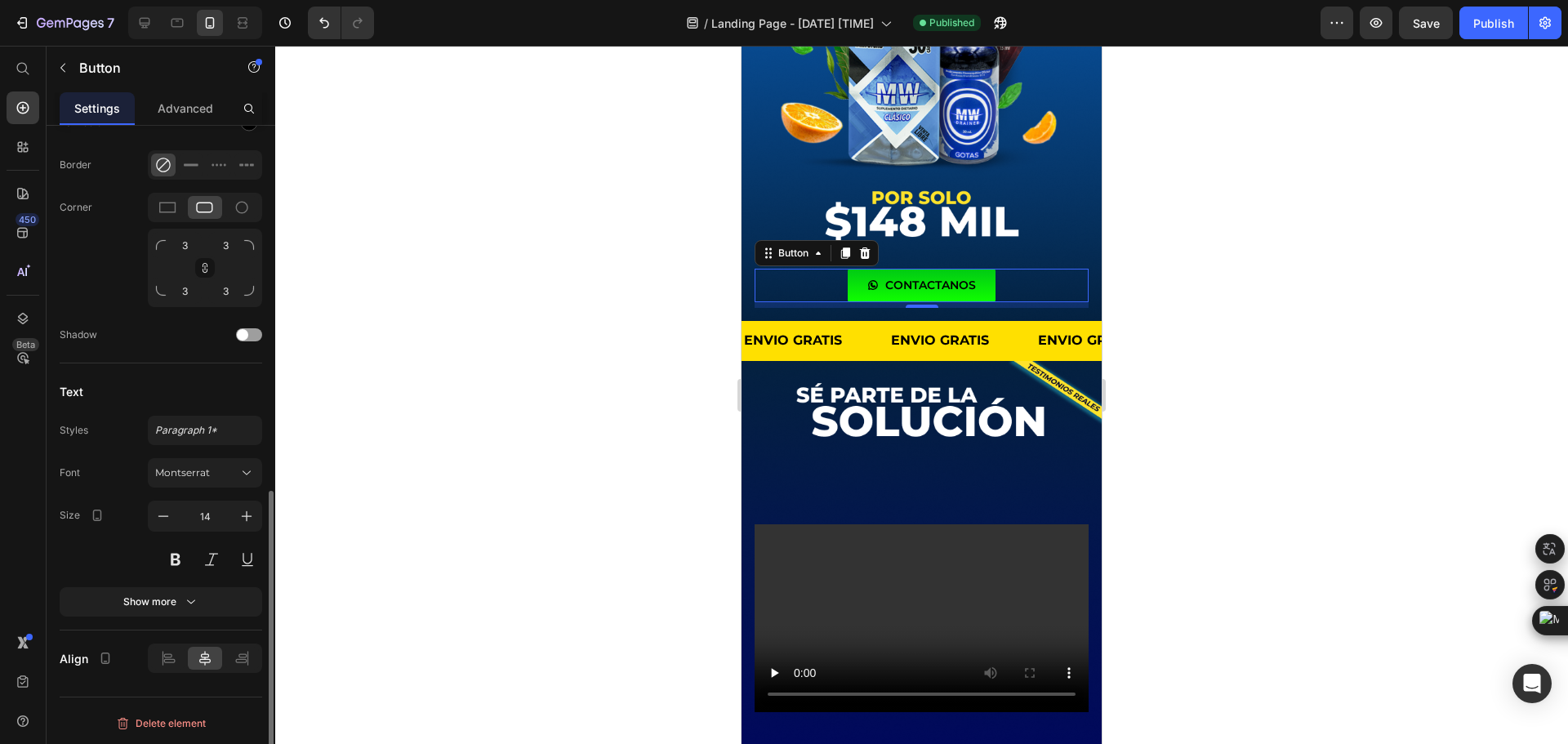 click on "Font Montserrat Size 14 Show more" at bounding box center (161, 537) 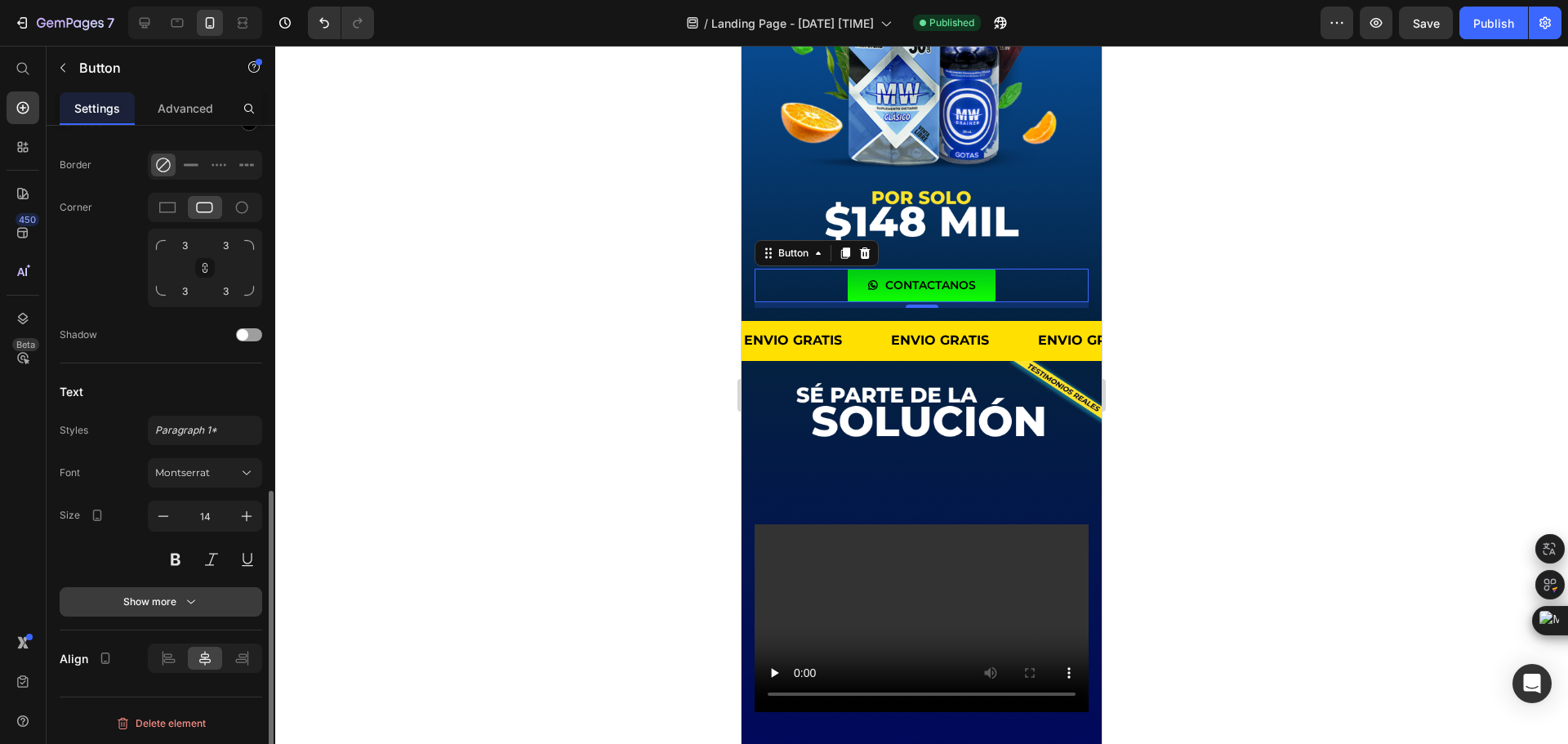 click on "Show more" at bounding box center (161, 602) 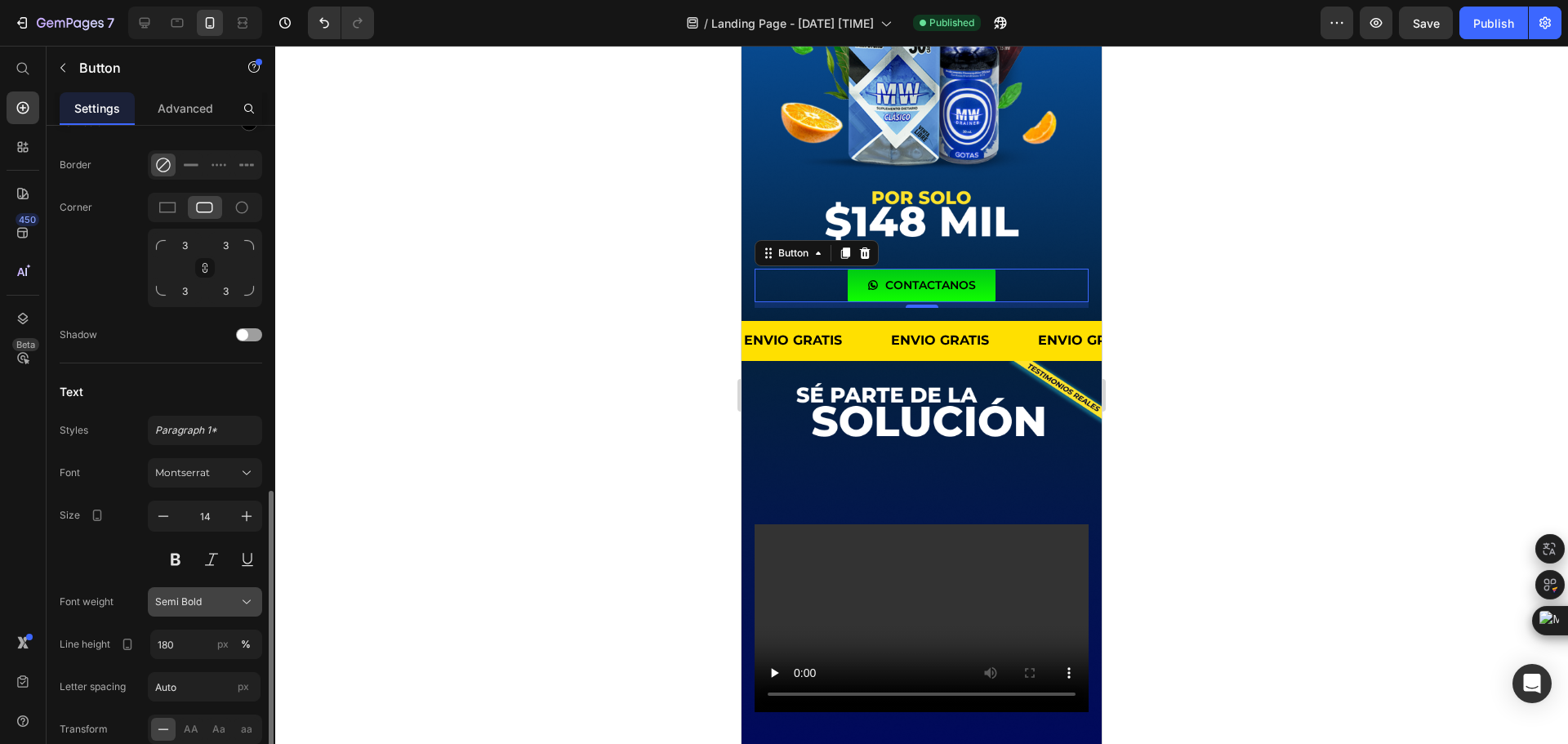 click on "Semi Bold" at bounding box center (205, 602) 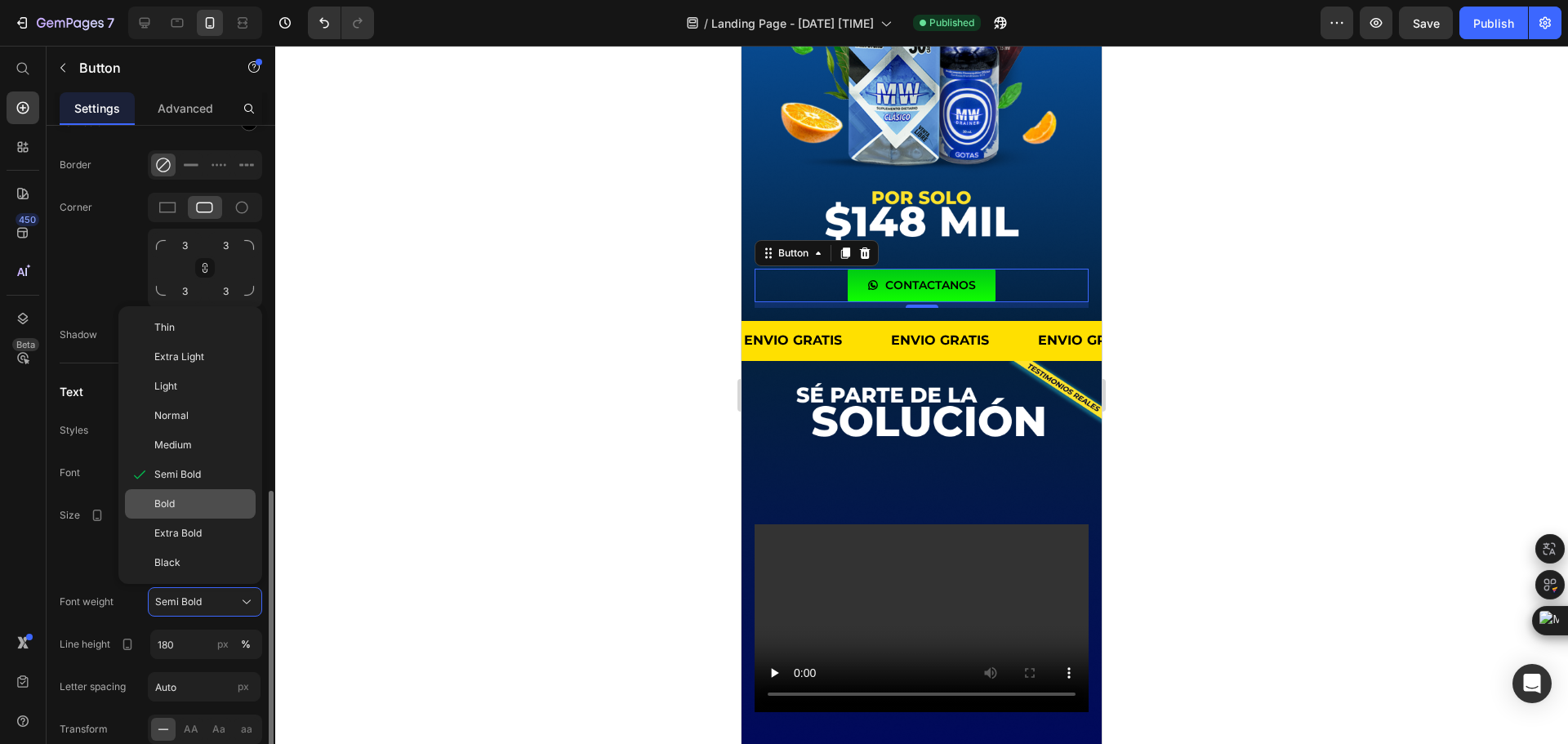 click on "Bold" at bounding box center (202, 504) 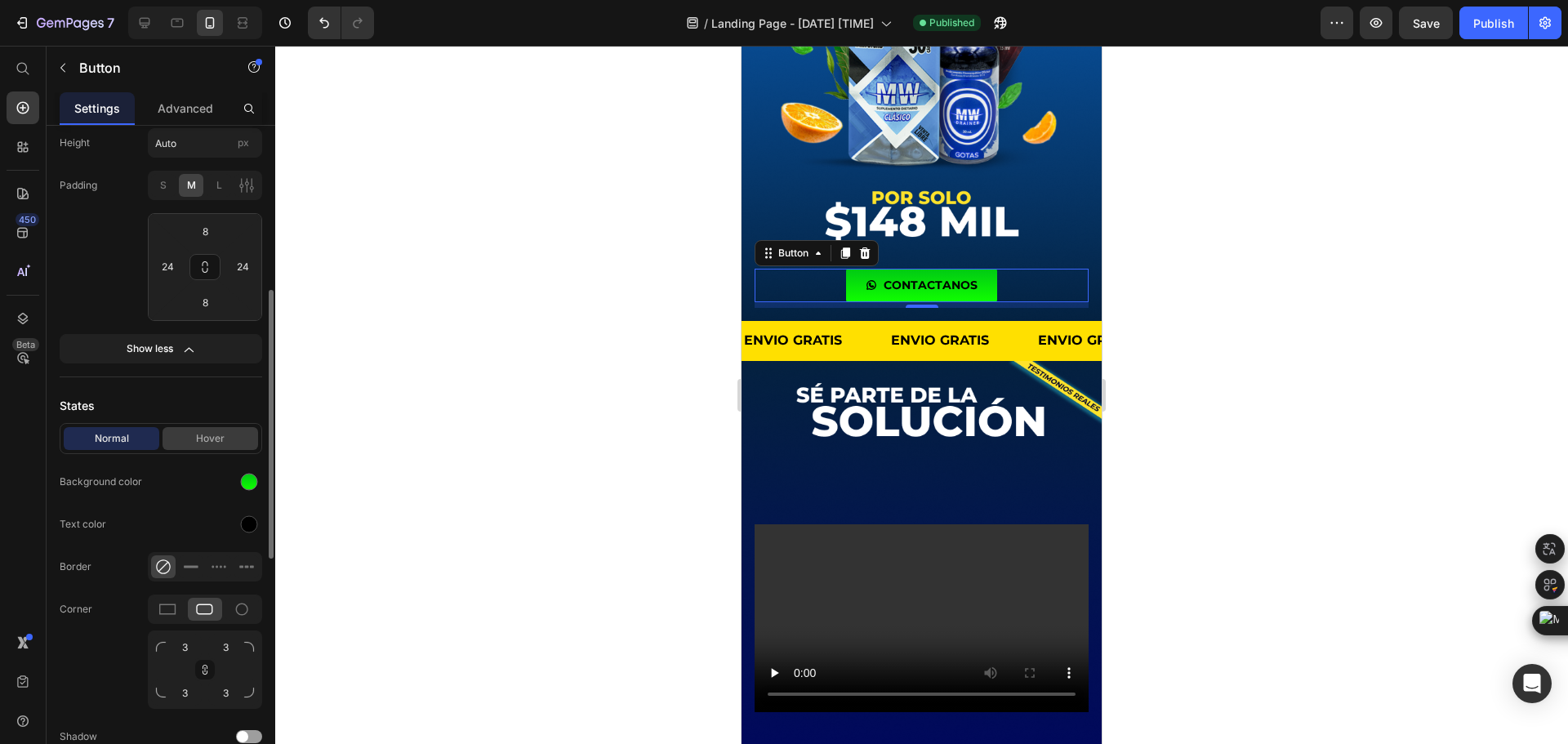 scroll, scrollTop: 323, scrollLeft: 0, axis: vertical 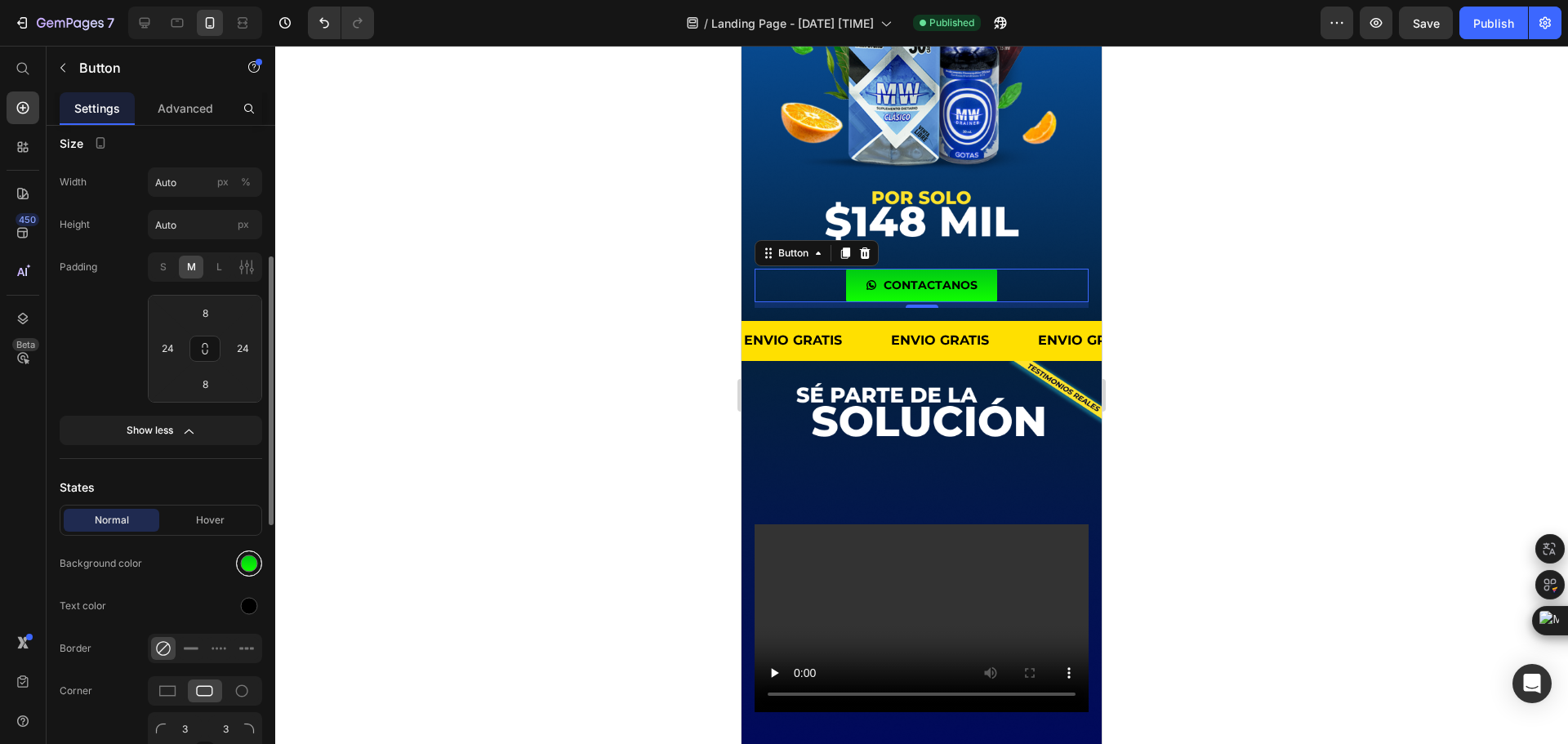click at bounding box center (249, 564) 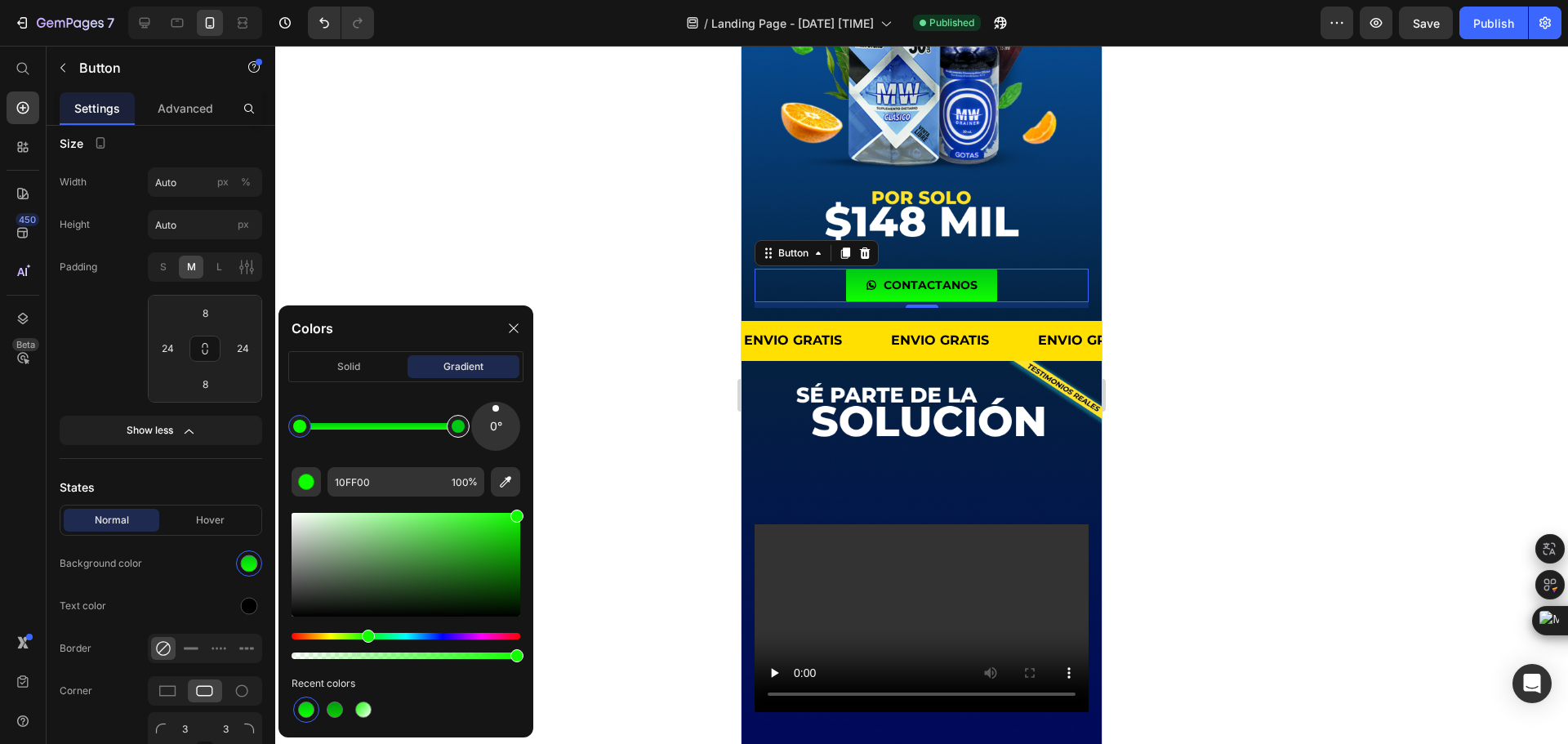 type on "00C914" 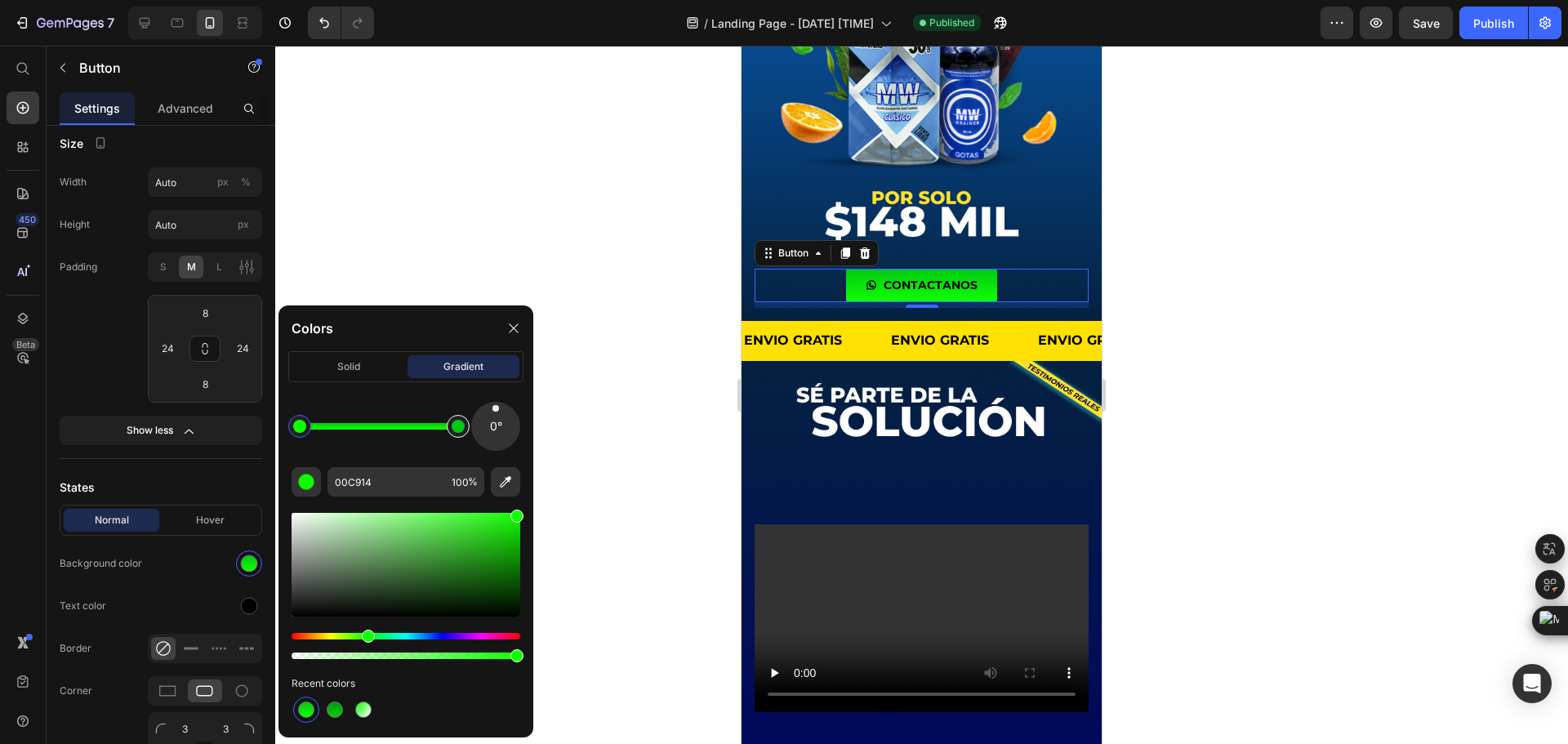 click at bounding box center [458, 426] 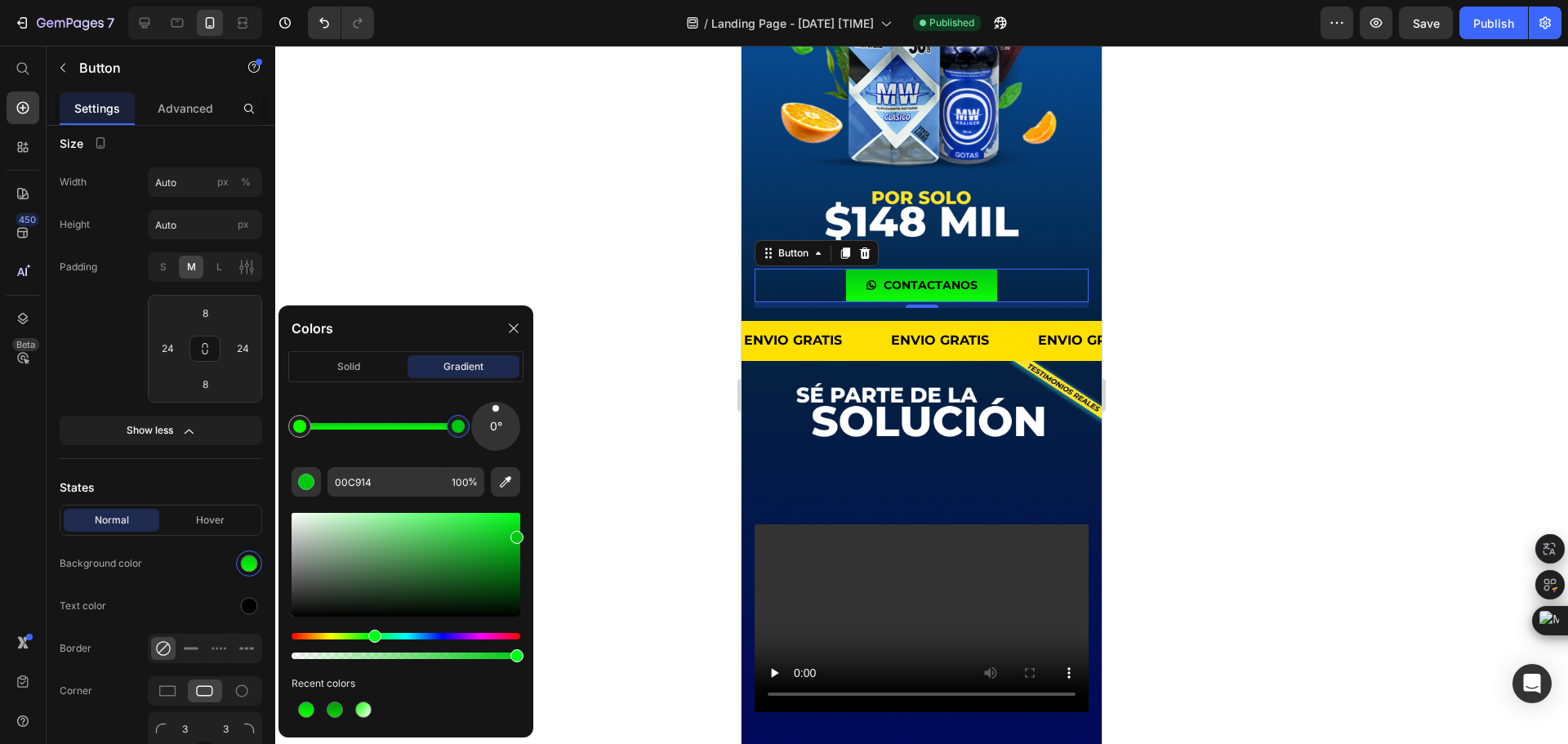 drag, startPoint x: 457, startPoint y: 427, endPoint x: 610, endPoint y: 425, distance: 153.01307 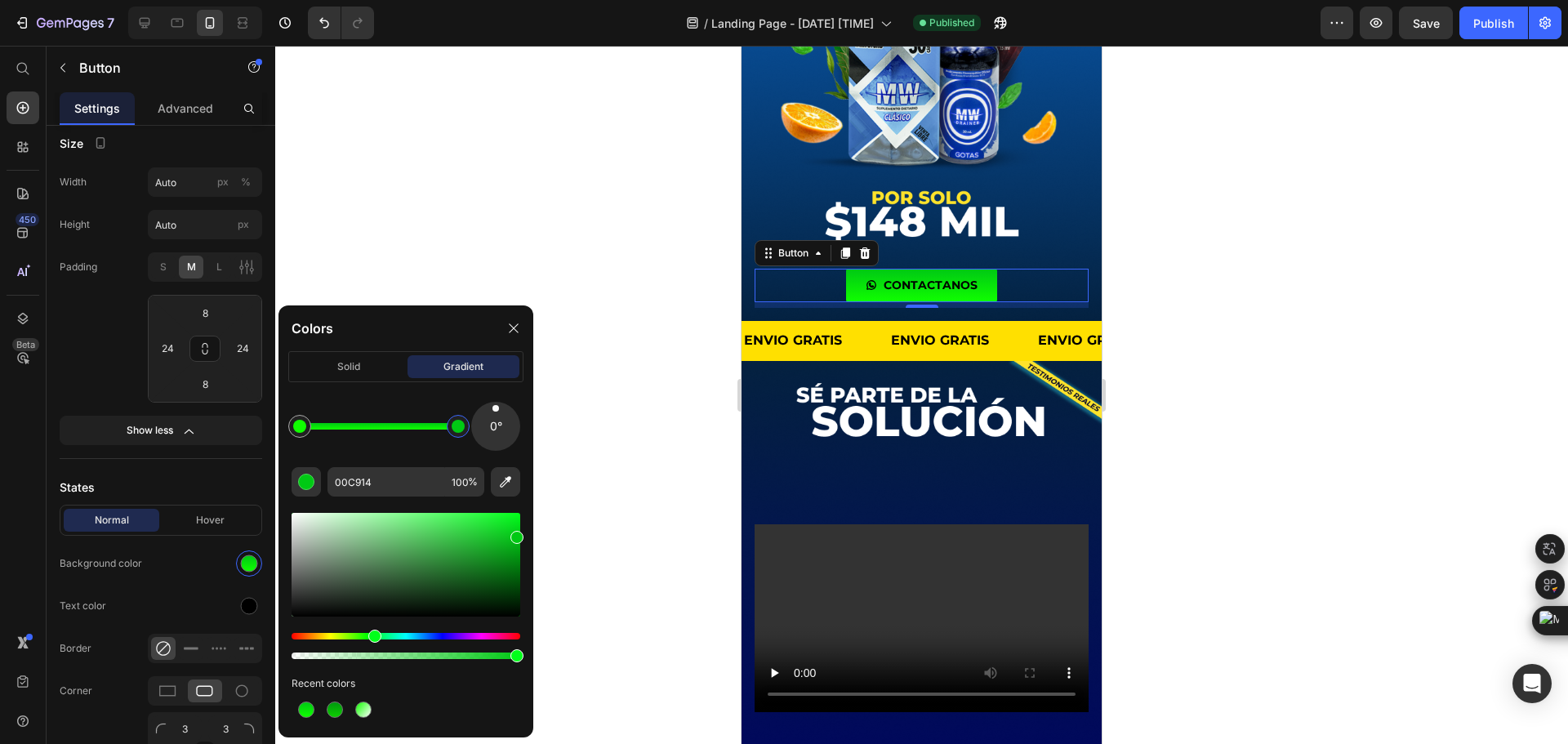 click on "7  Version history  /  Landing Page - [DATE] [TIME] Published Preview  Save   Publish  450 Beta Start with Sections Elements Hero Section Product Detail Brands Trusted Badges Guarantee Product Breakdown How to use Testimonials Compare Bundle FAQs Social Proof Brand Story Product List Collection Blog List Contact Sticky Add to Cart Custom Footer Browse Library 450 Layout
Row
Row
Row
Row Text
Heading
Text Block Button
Button
Button
Sticky Back to top Media
Image
Image" at bounding box center [784, 0] 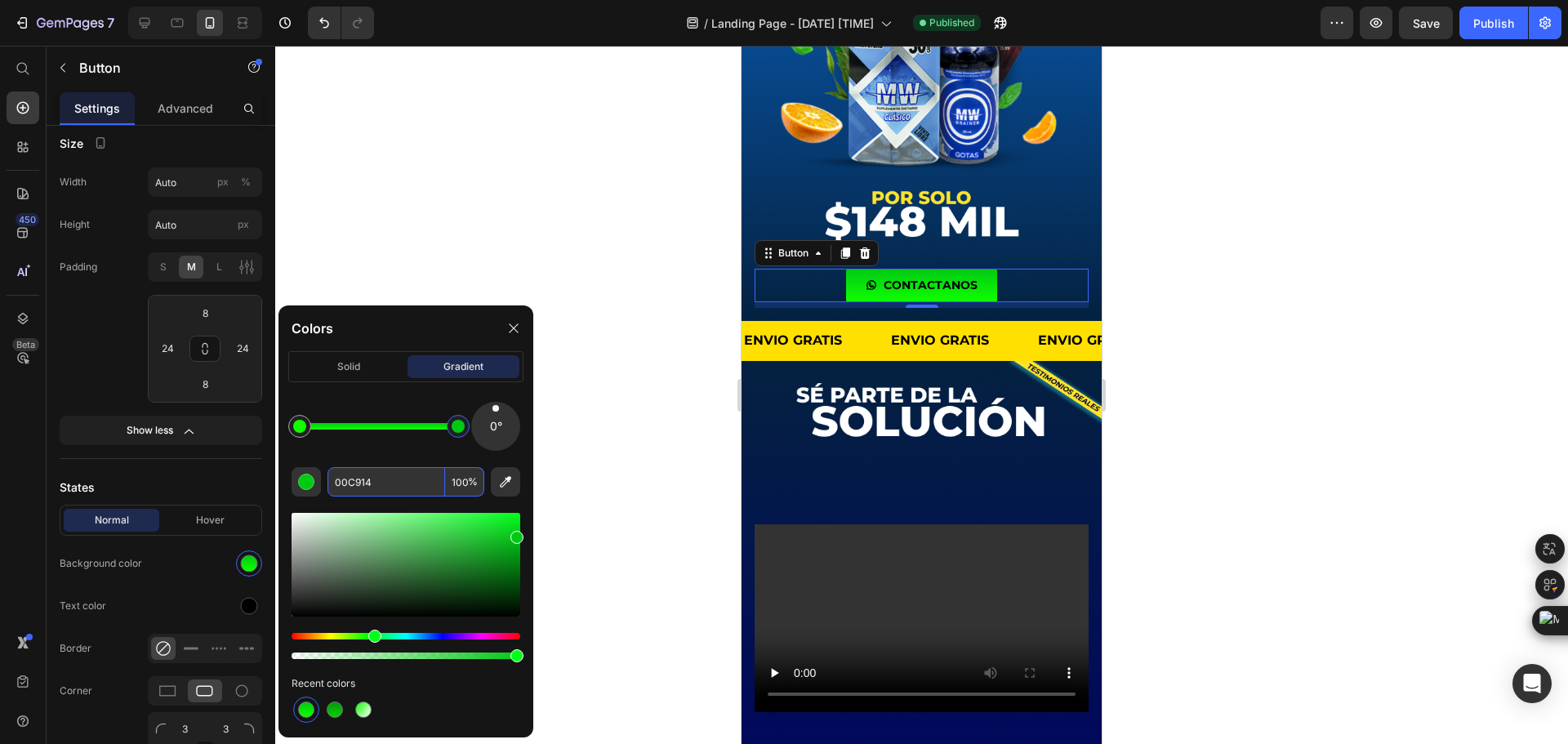 click on "00C914" at bounding box center [386, 482] 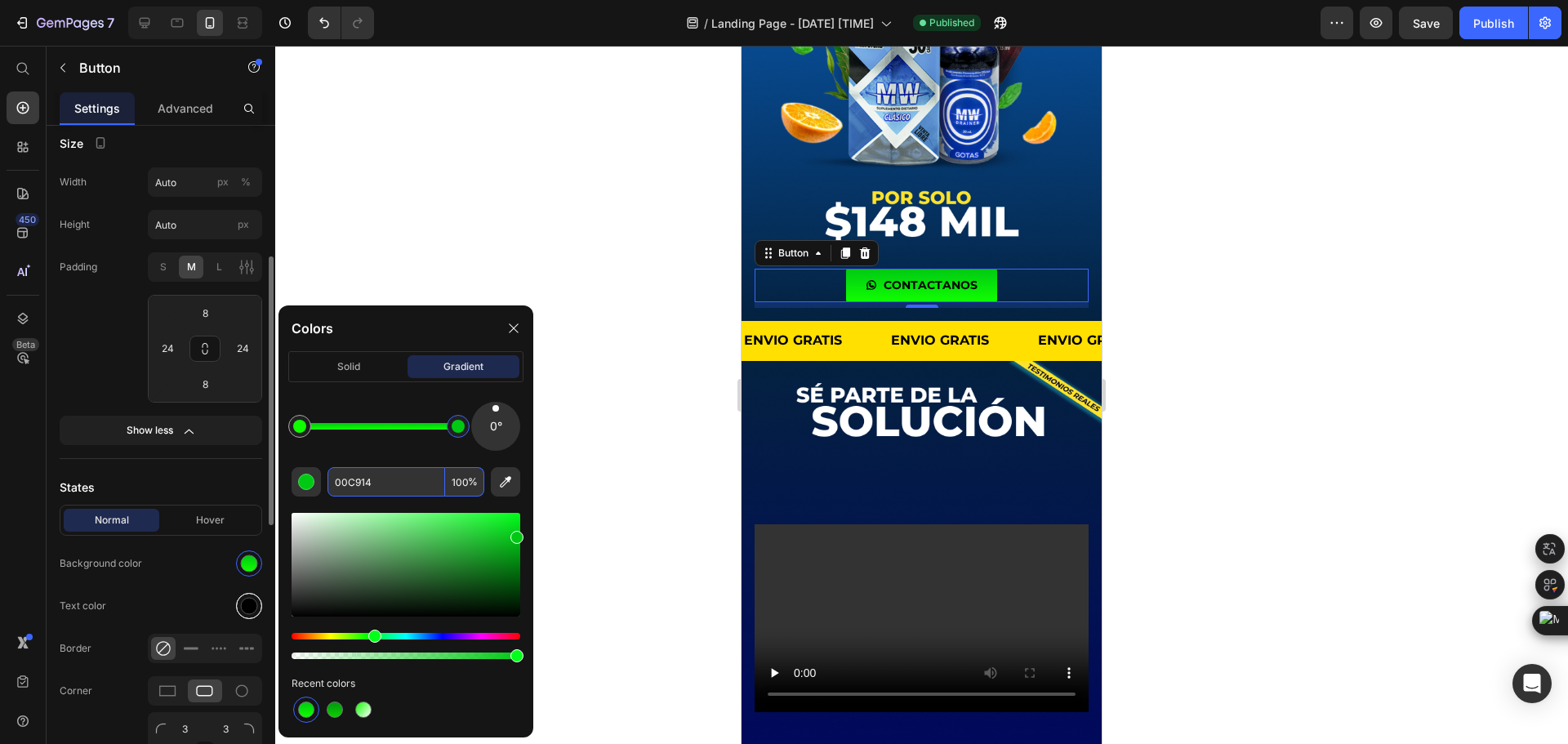 click at bounding box center (249, 606) 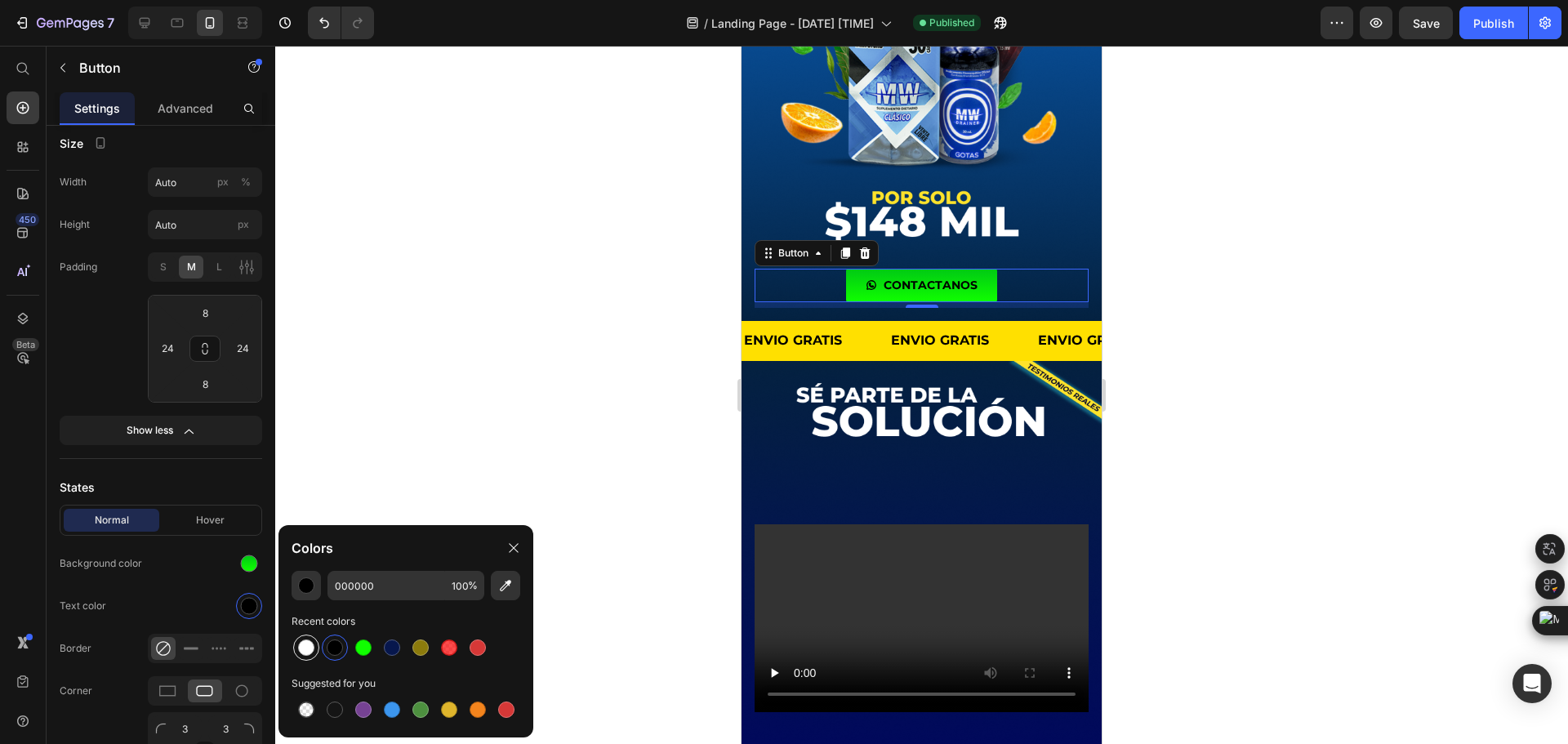 click at bounding box center (306, 648) 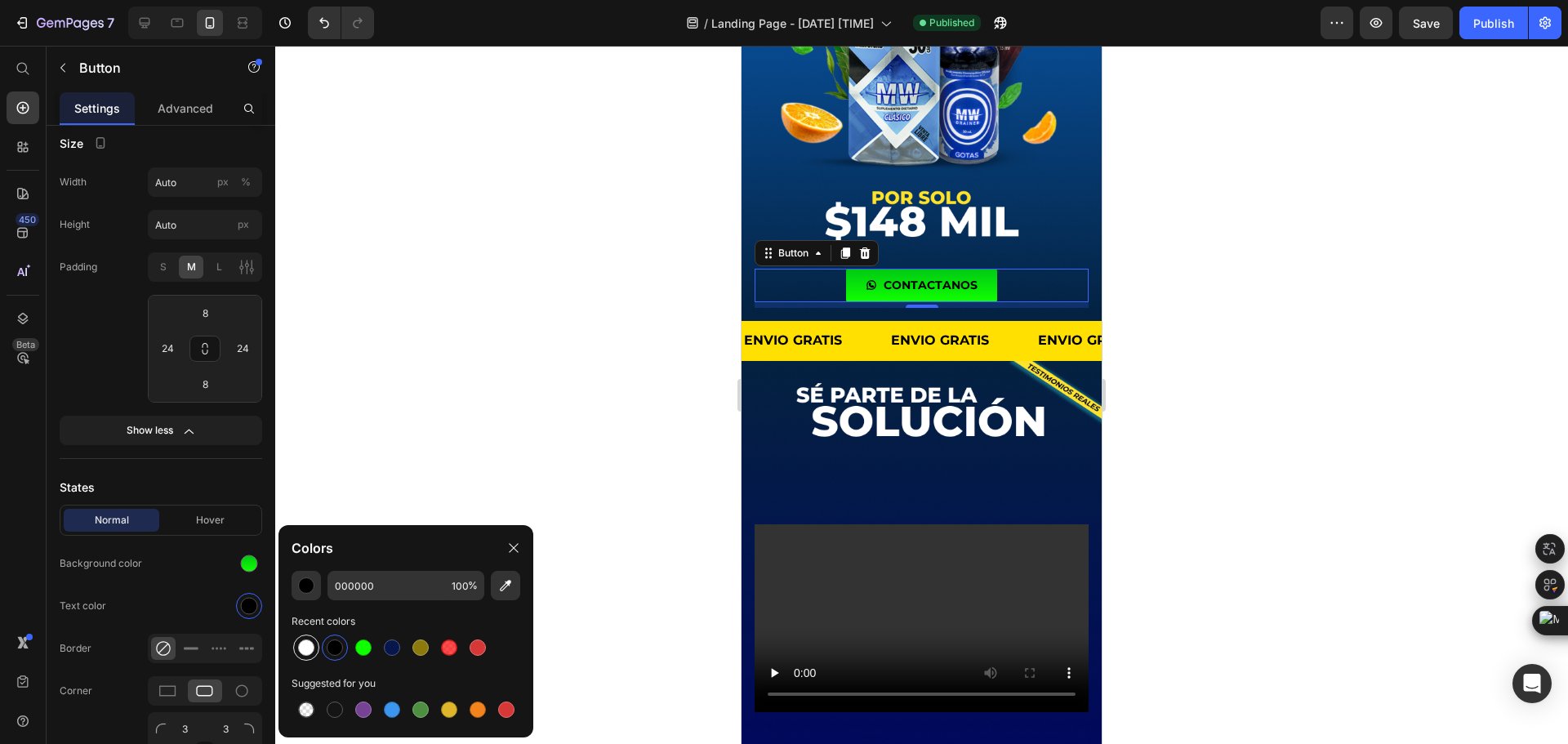 type on "FFFFFF" 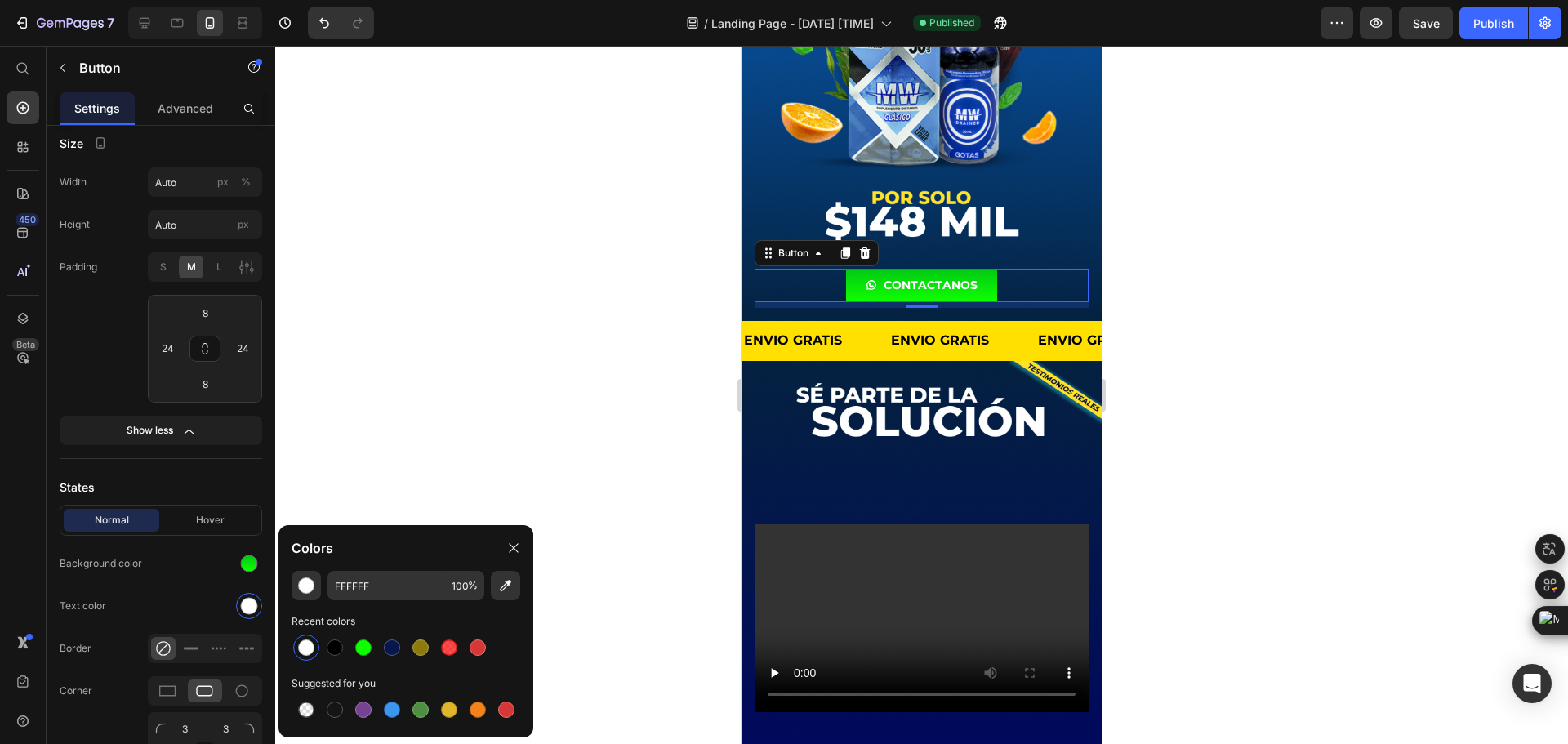 click 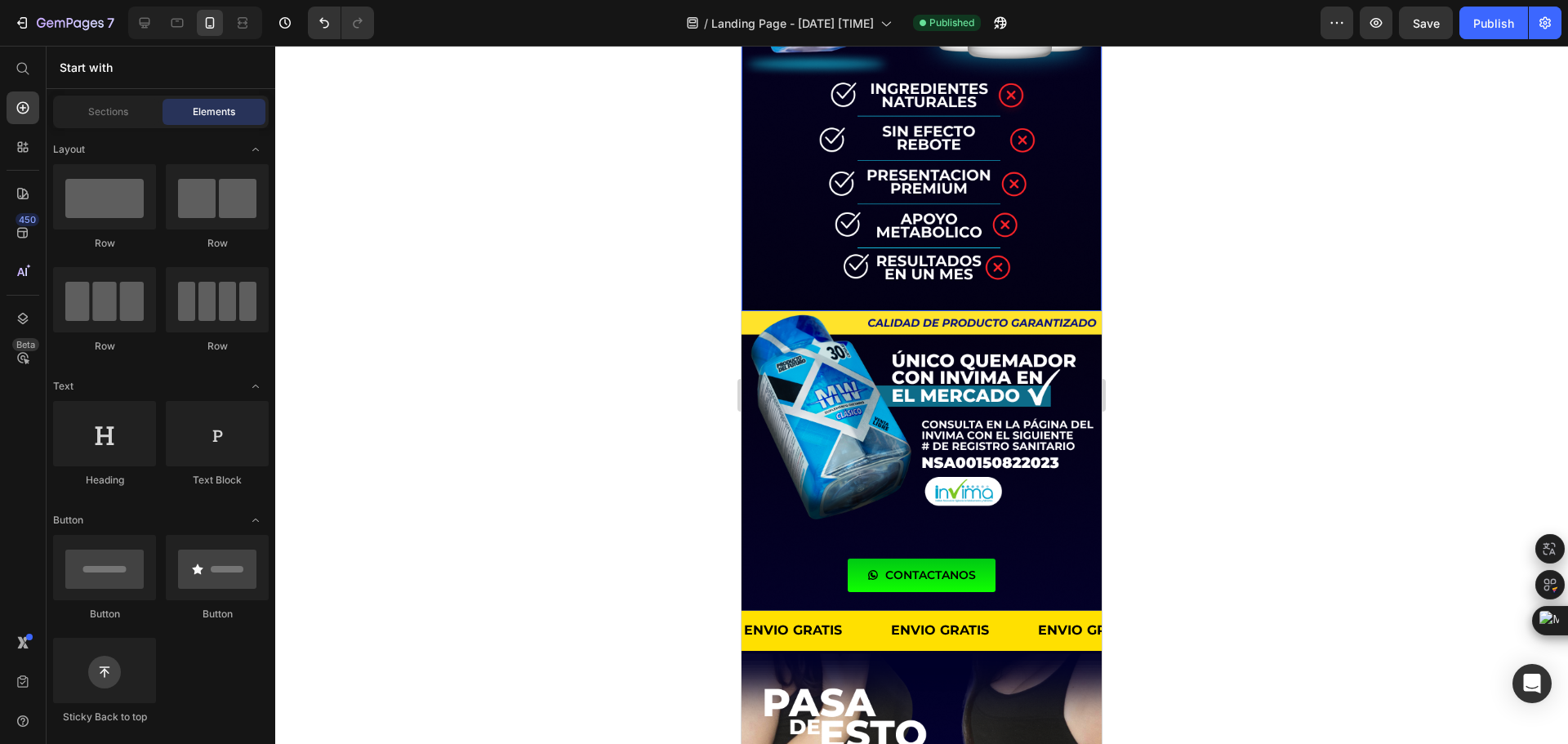 scroll, scrollTop: 5227, scrollLeft: 0, axis: vertical 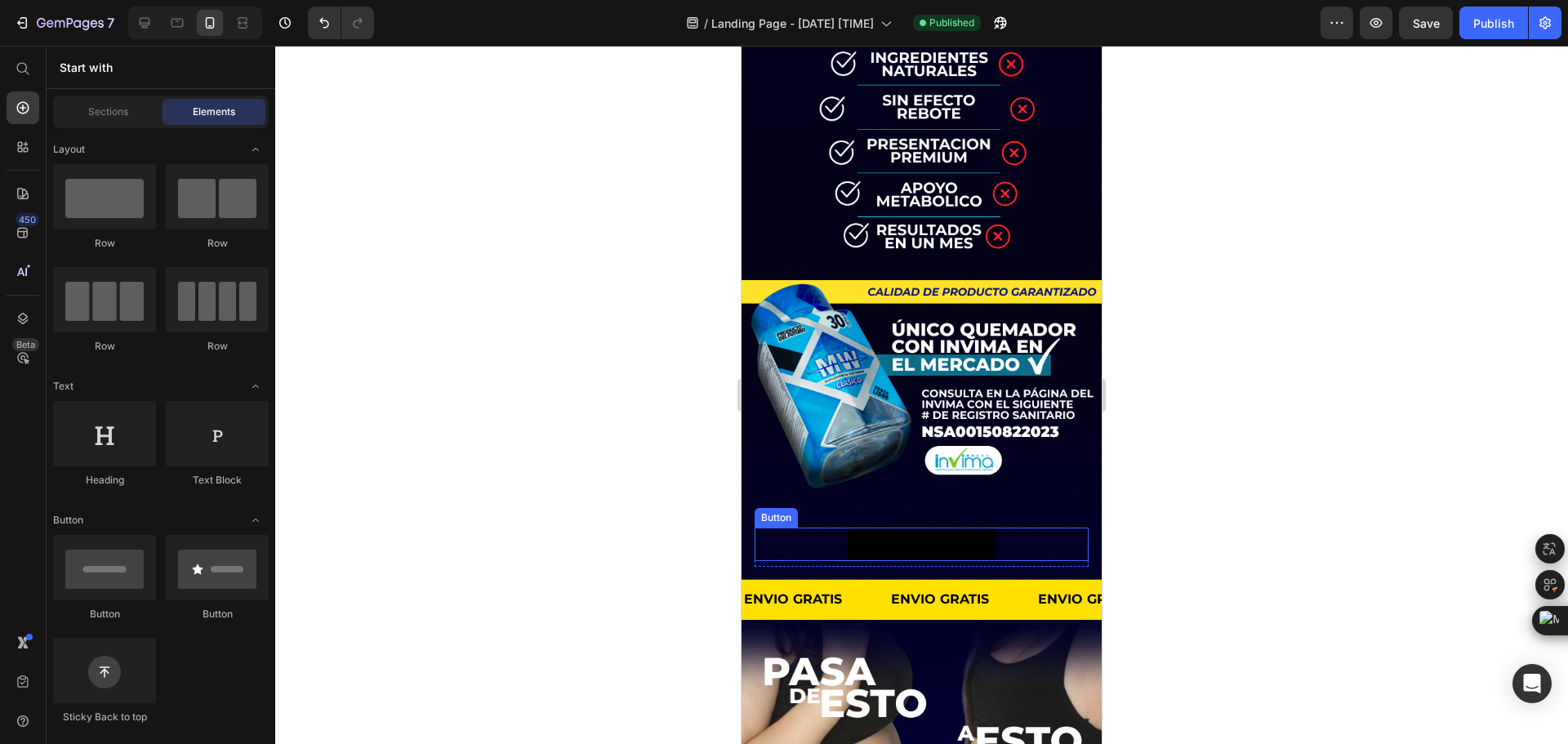 click on "CONTACTANOS" at bounding box center (921, 544) 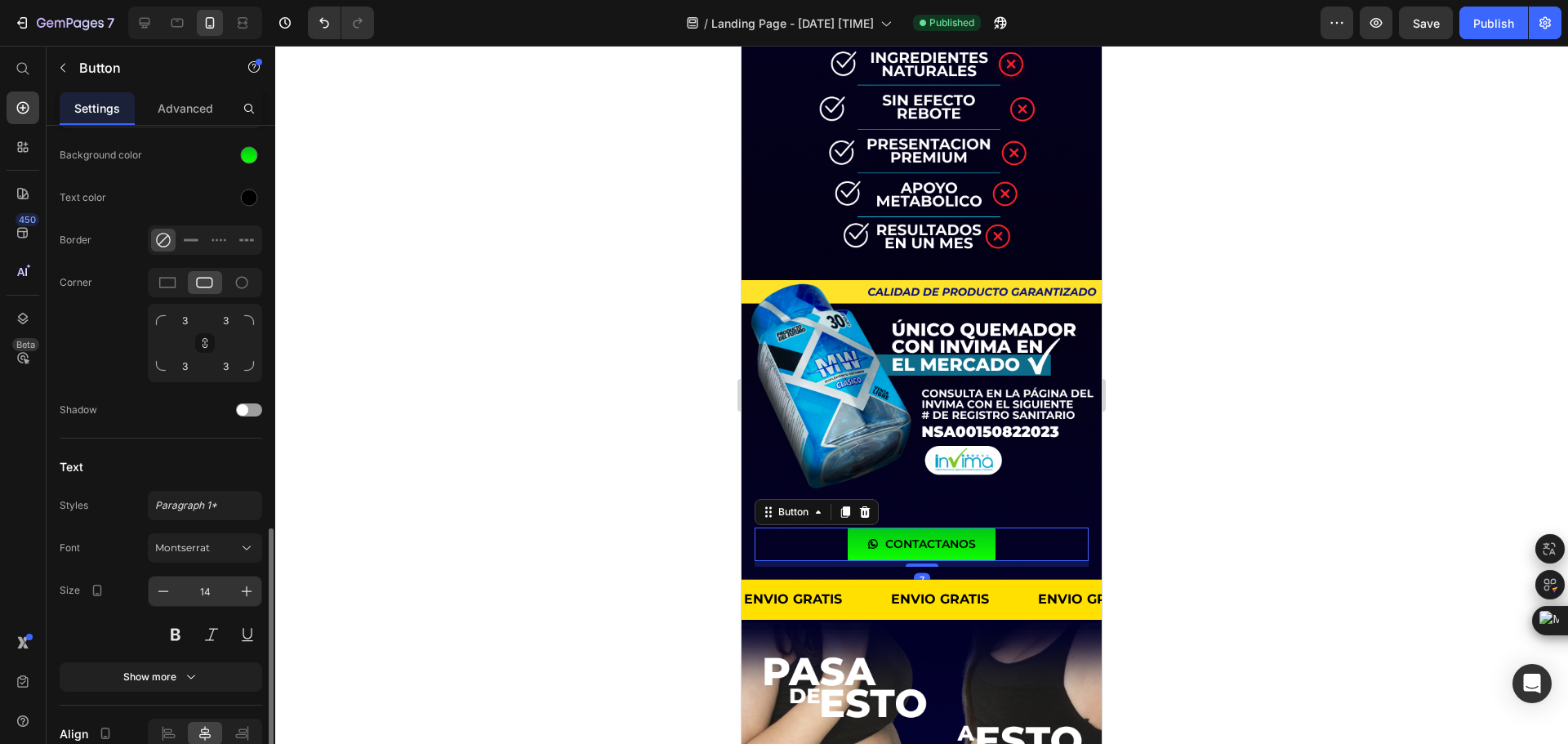 scroll, scrollTop: 644, scrollLeft: 0, axis: vertical 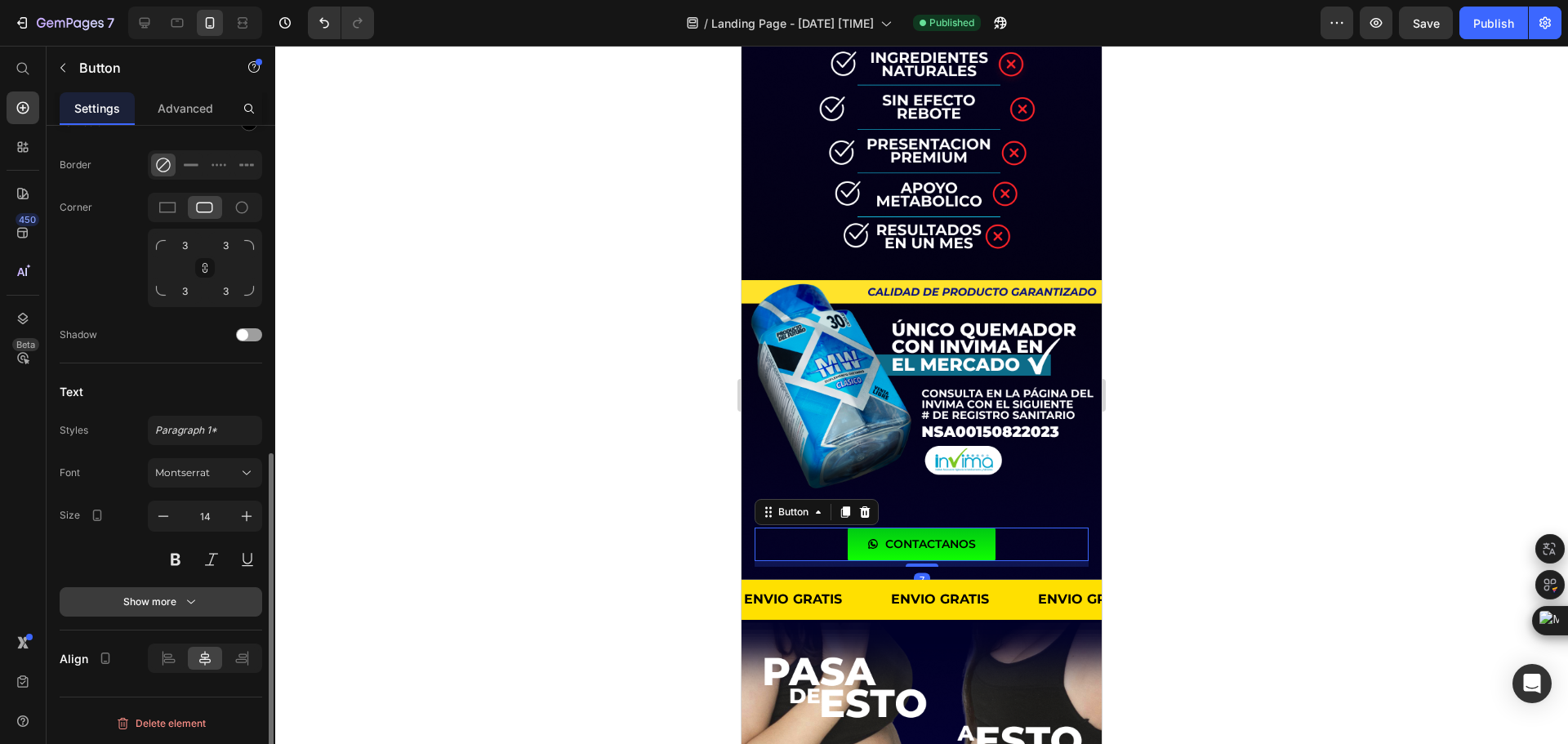 click on "Show more" at bounding box center [161, 602] 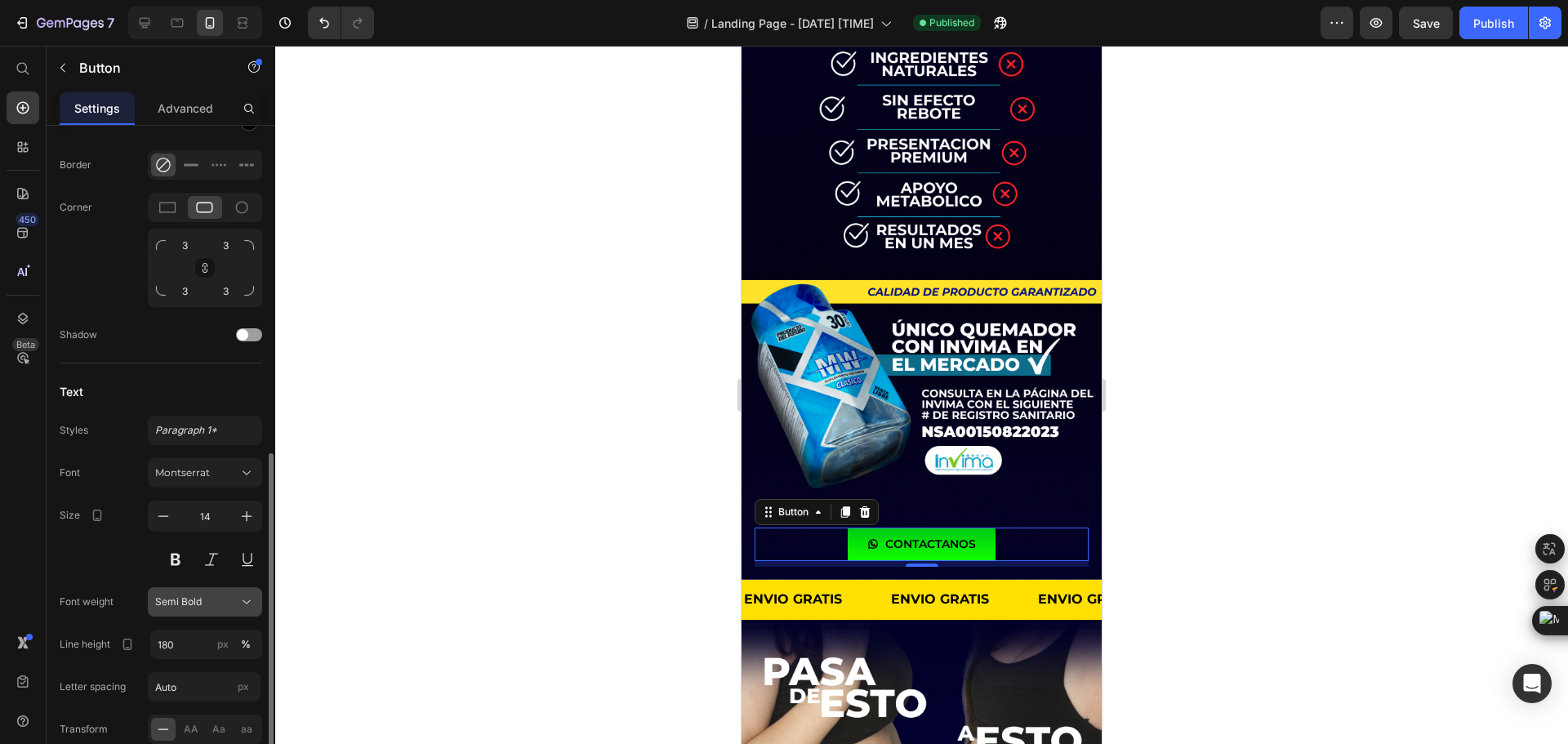 click on "Semi Bold" 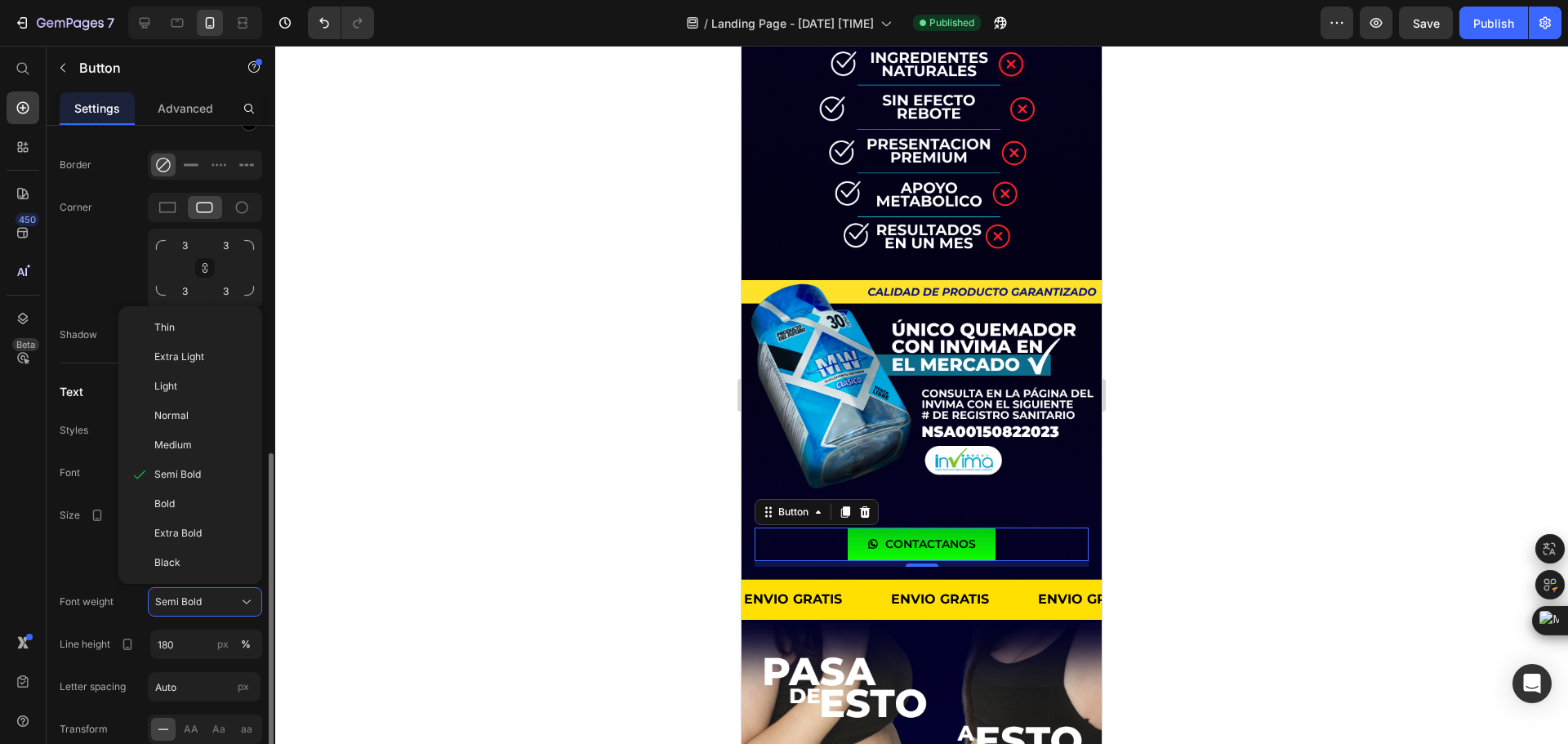 click on "Bold" at bounding box center [202, 504] 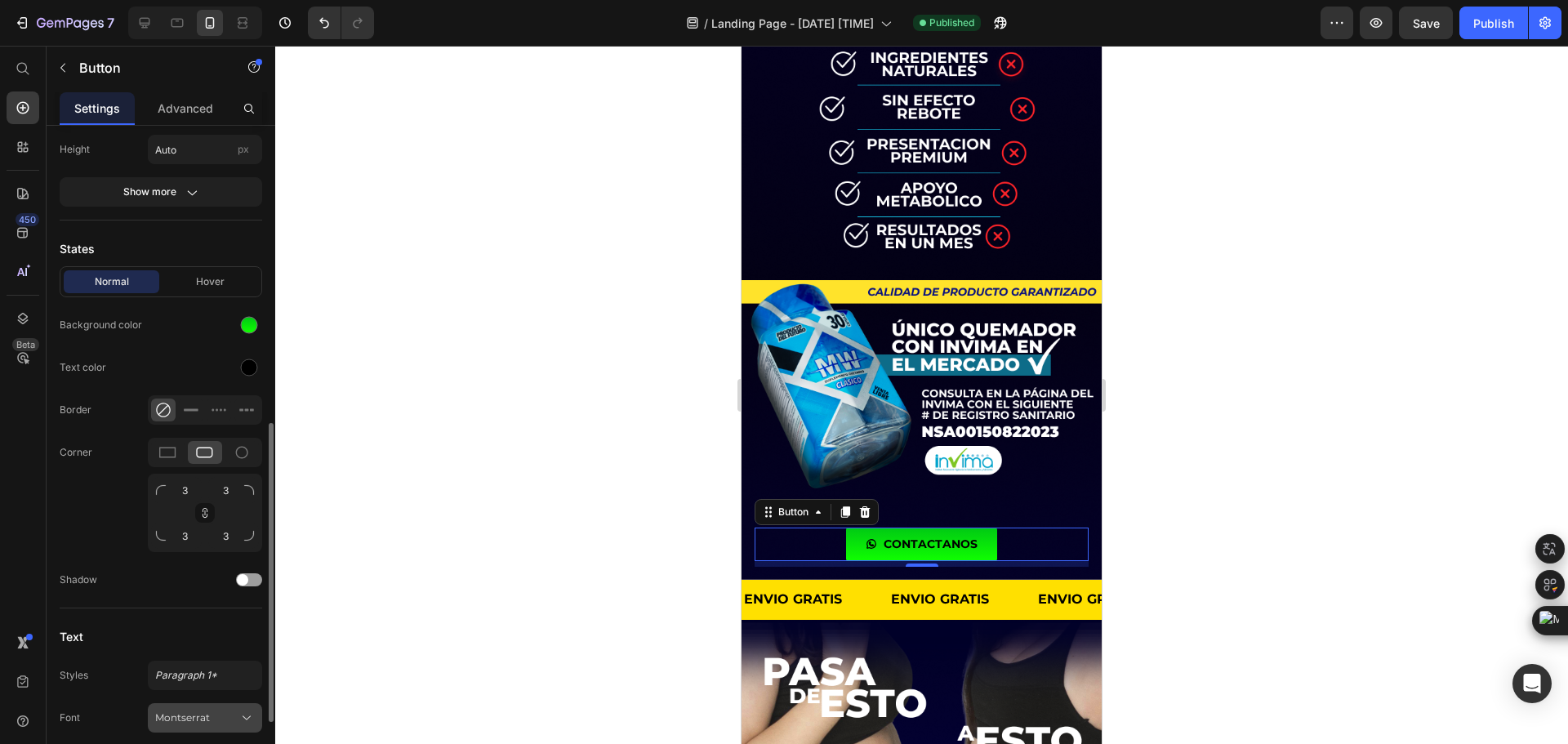 scroll, scrollTop: 317, scrollLeft: 0, axis: vertical 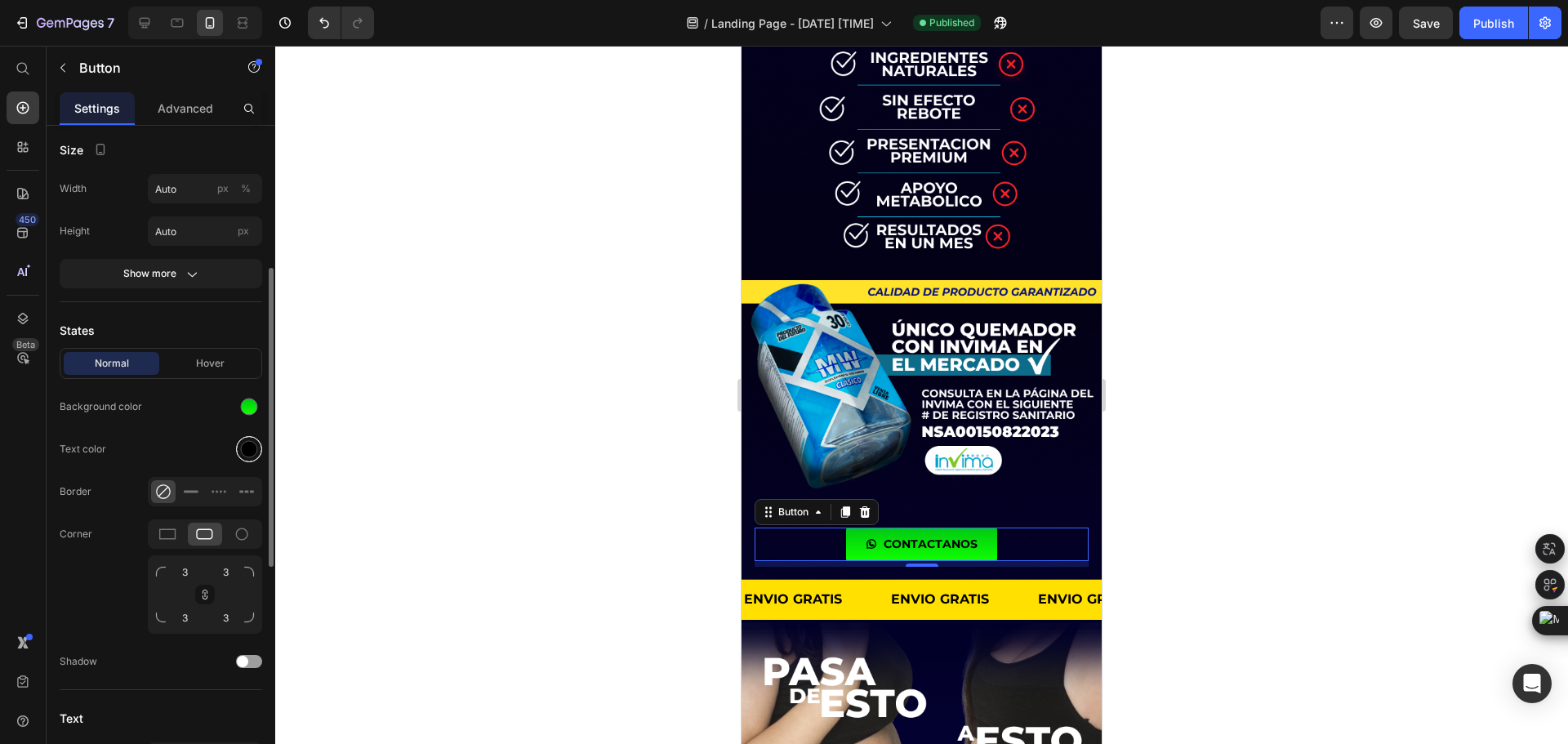 click at bounding box center [249, 449] 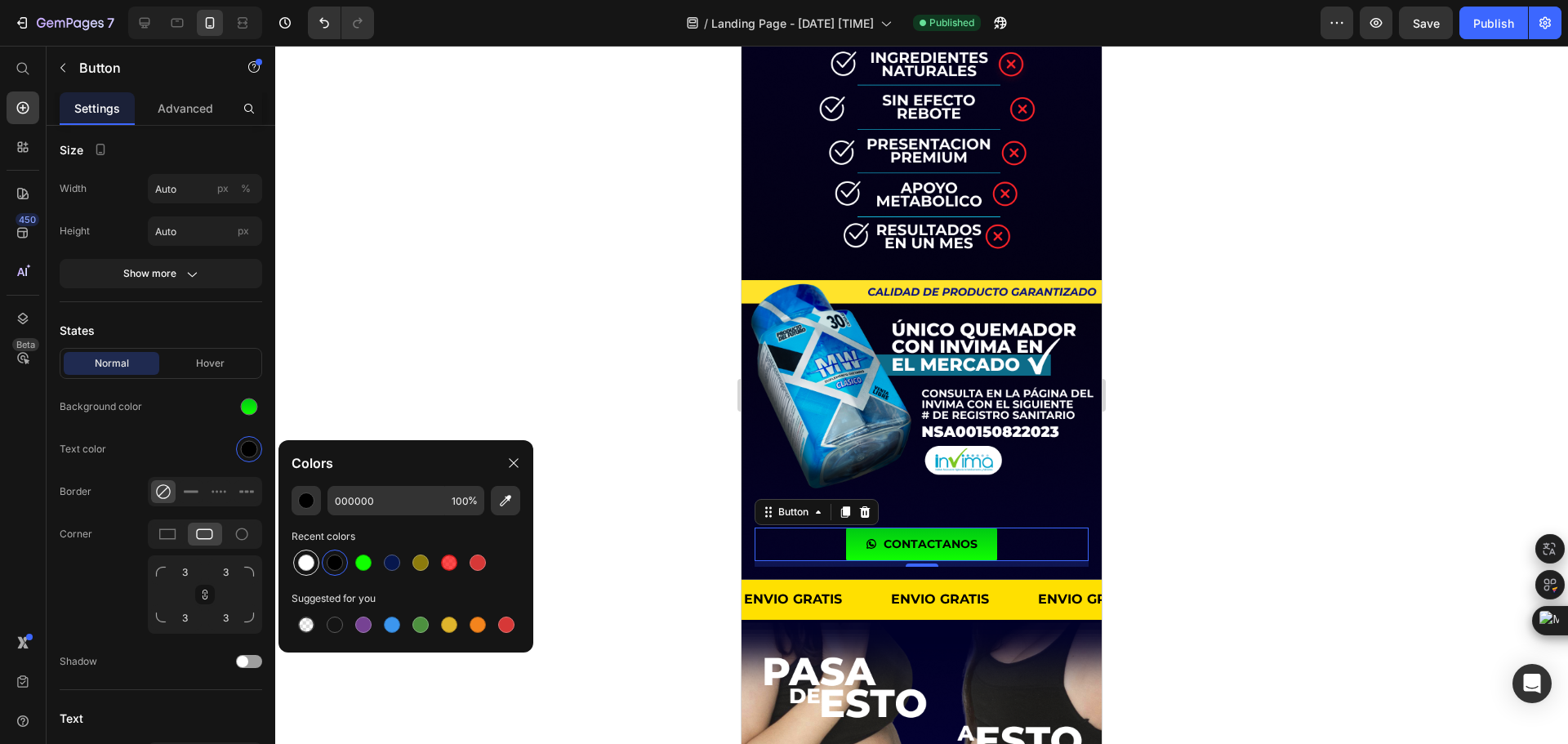 click at bounding box center [306, 563] 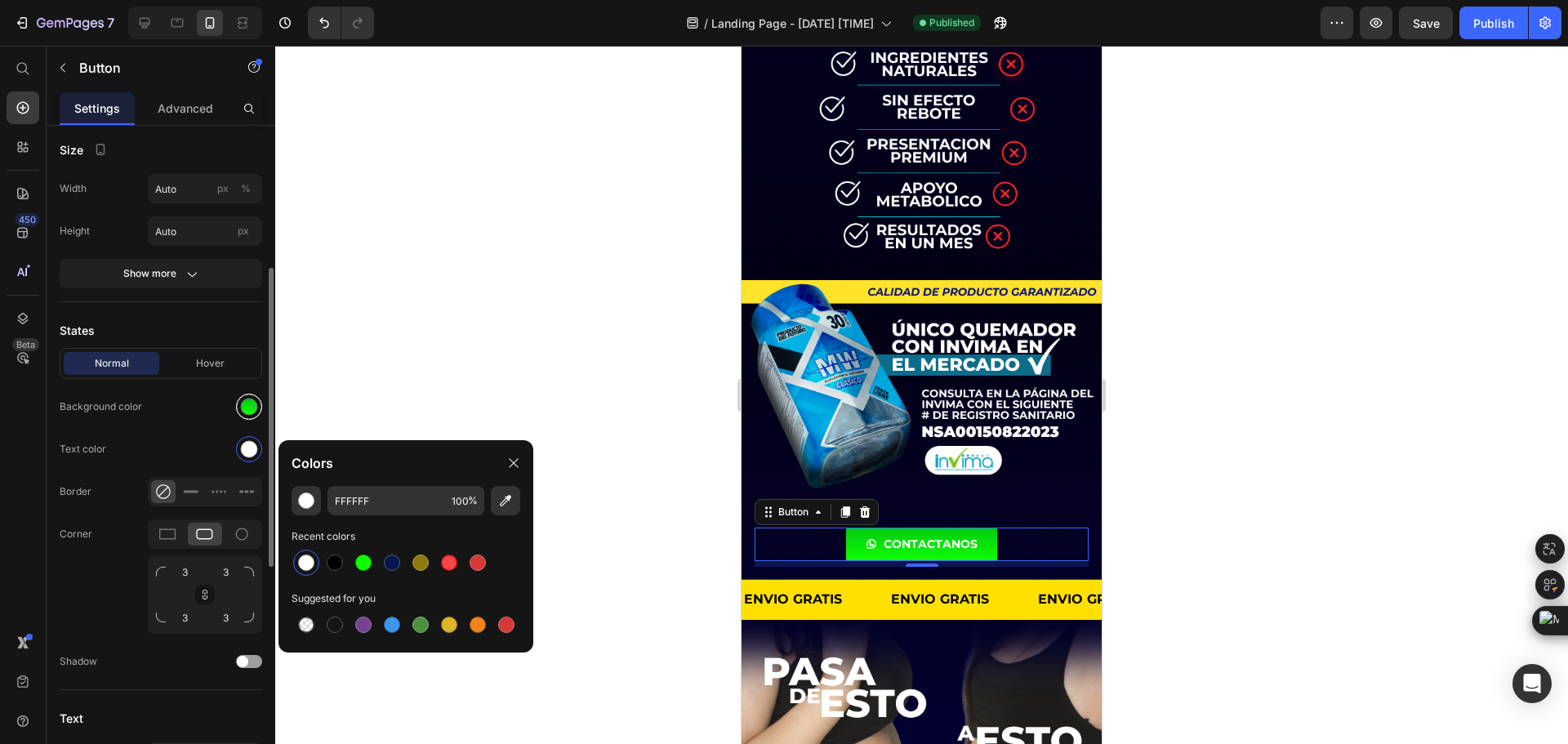 click at bounding box center (249, 407) 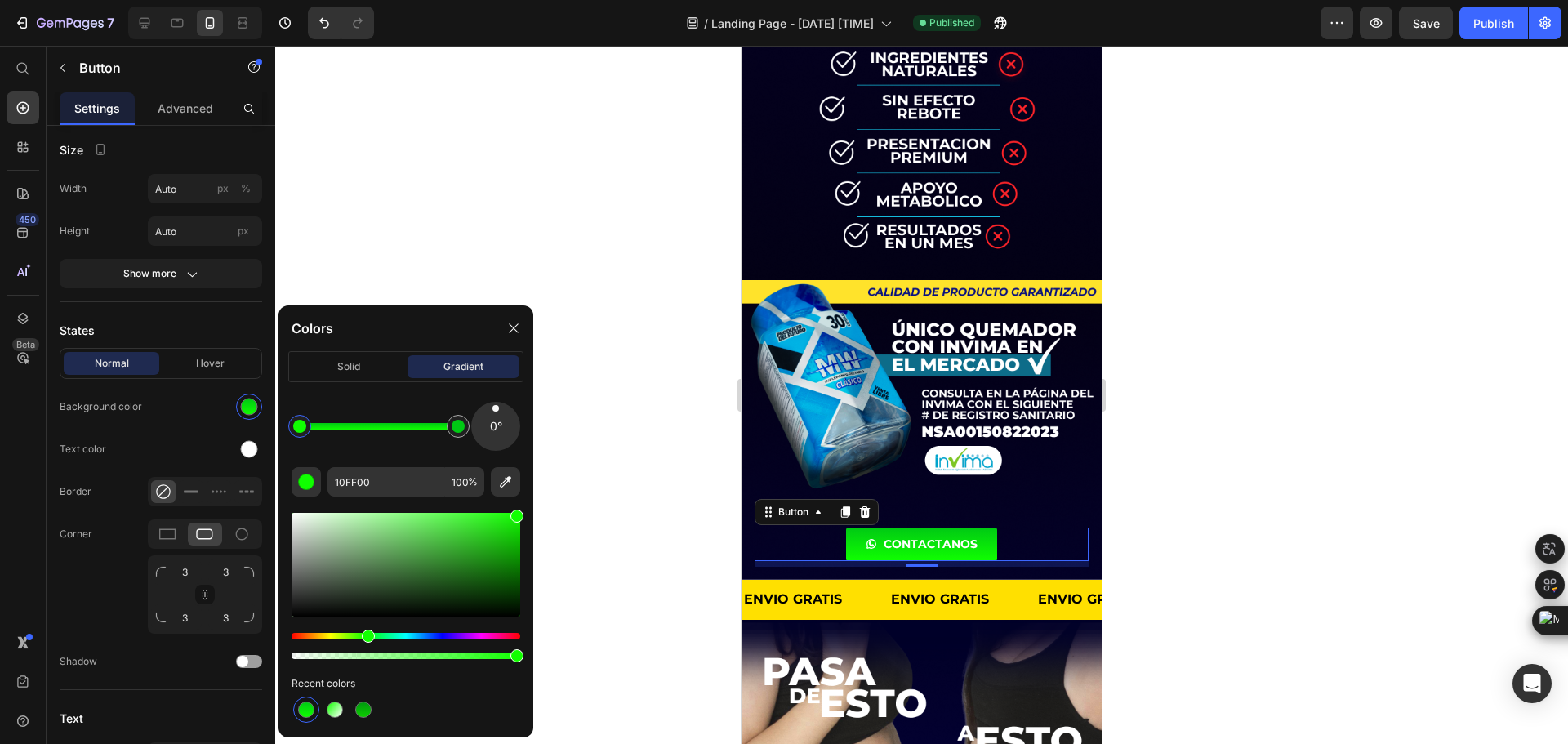 click at bounding box center (300, 426) 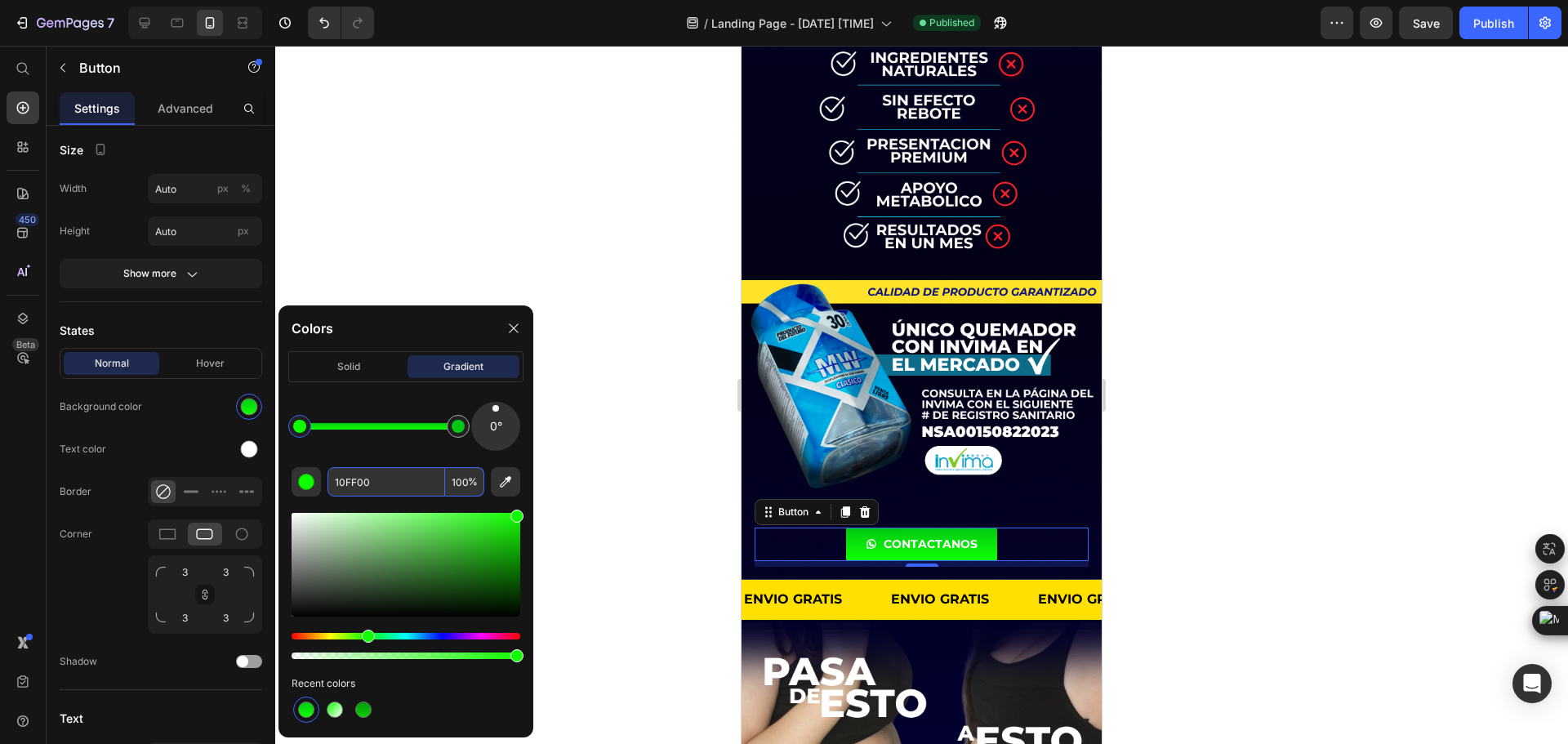 click on "10FF00" at bounding box center (386, 482) 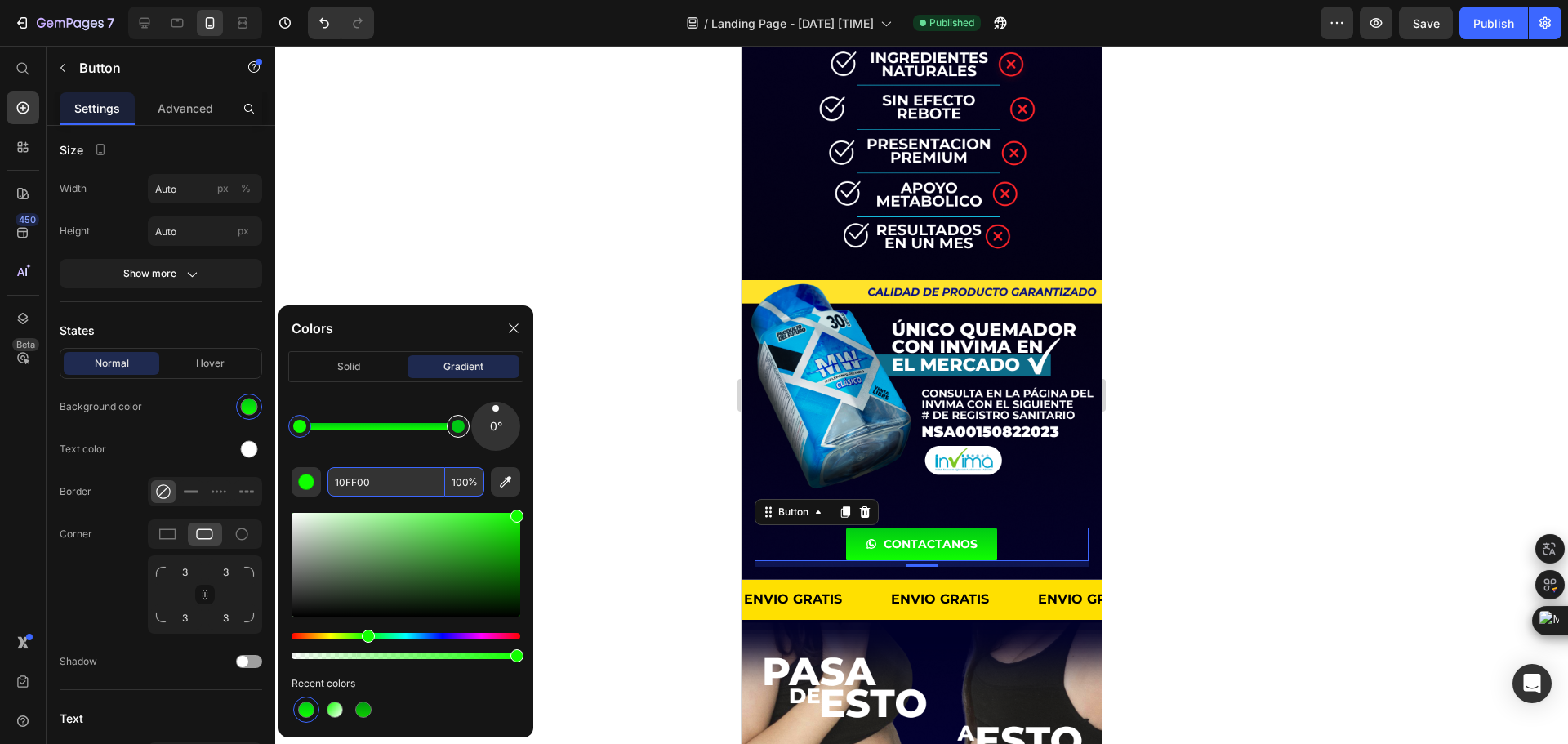 type on "00C914" 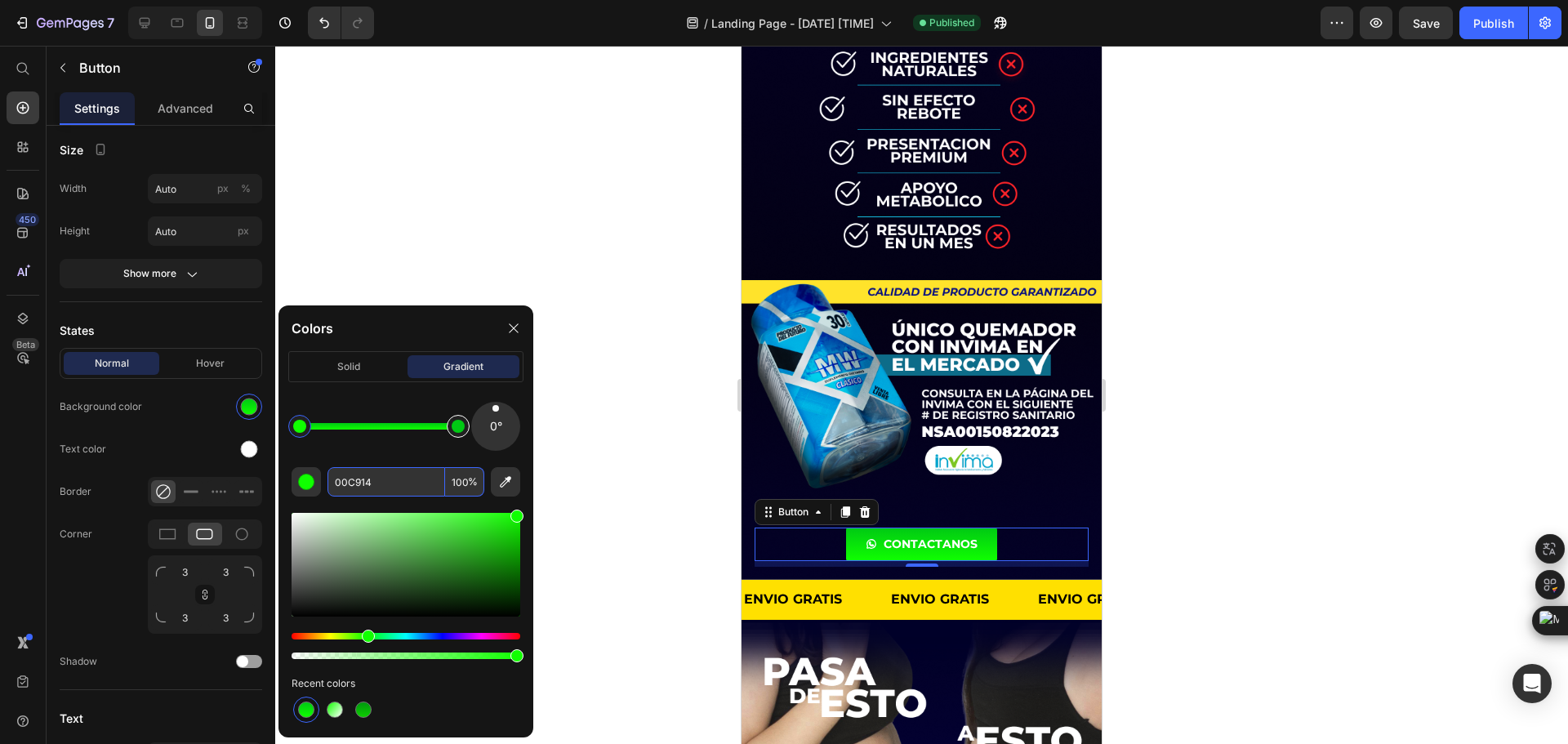 click at bounding box center [458, 426] 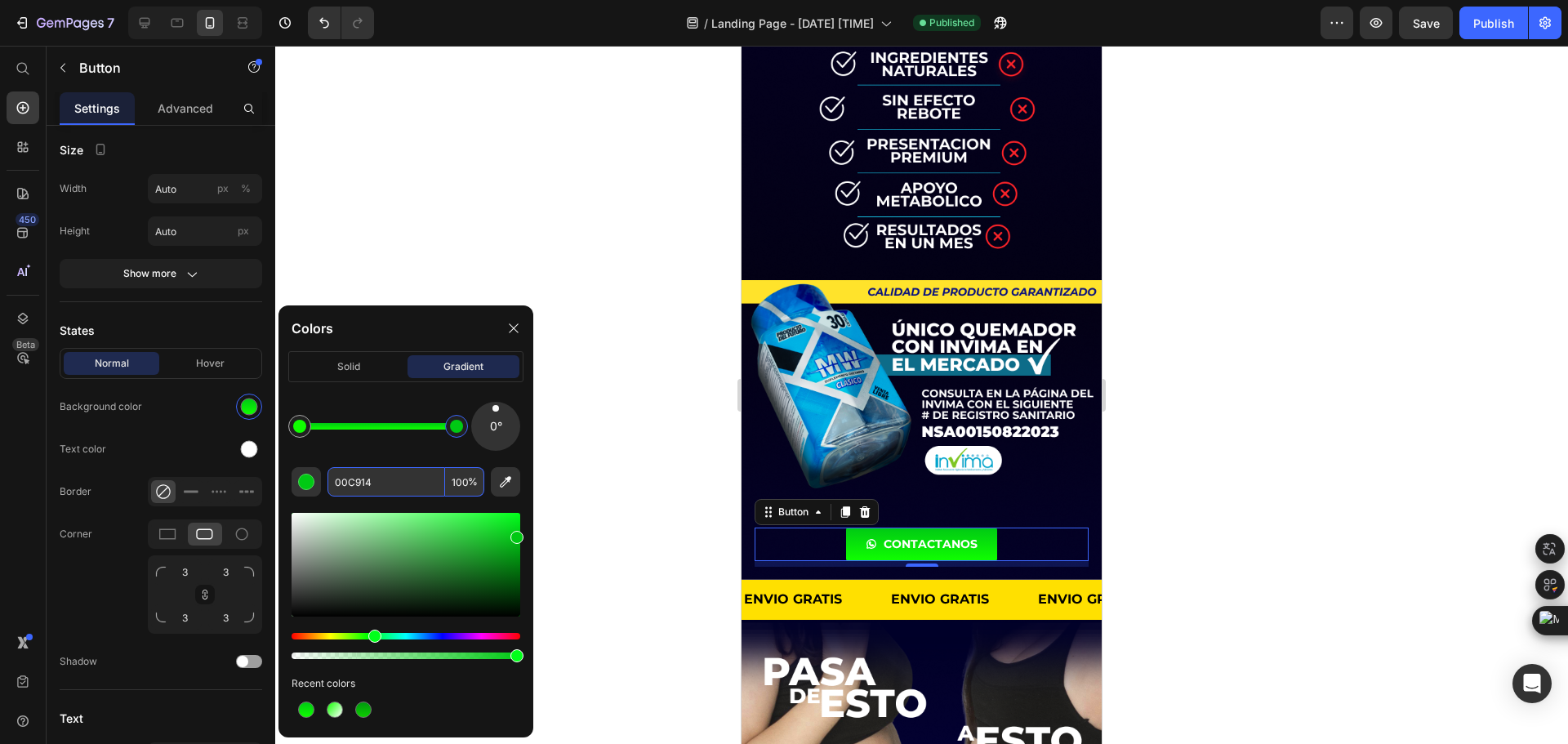 click on "00C914" at bounding box center [386, 482] 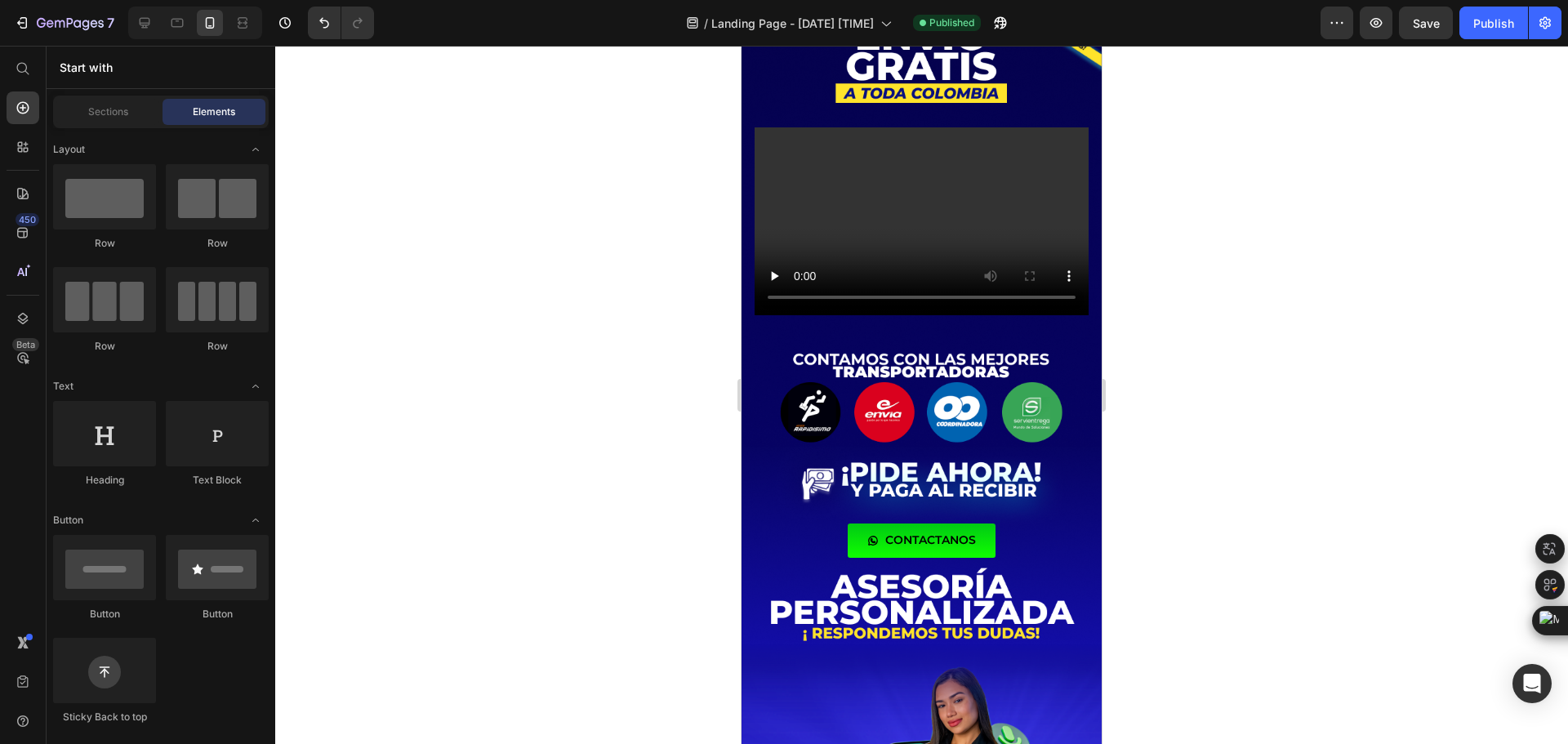 scroll, scrollTop: 6370, scrollLeft: 0, axis: vertical 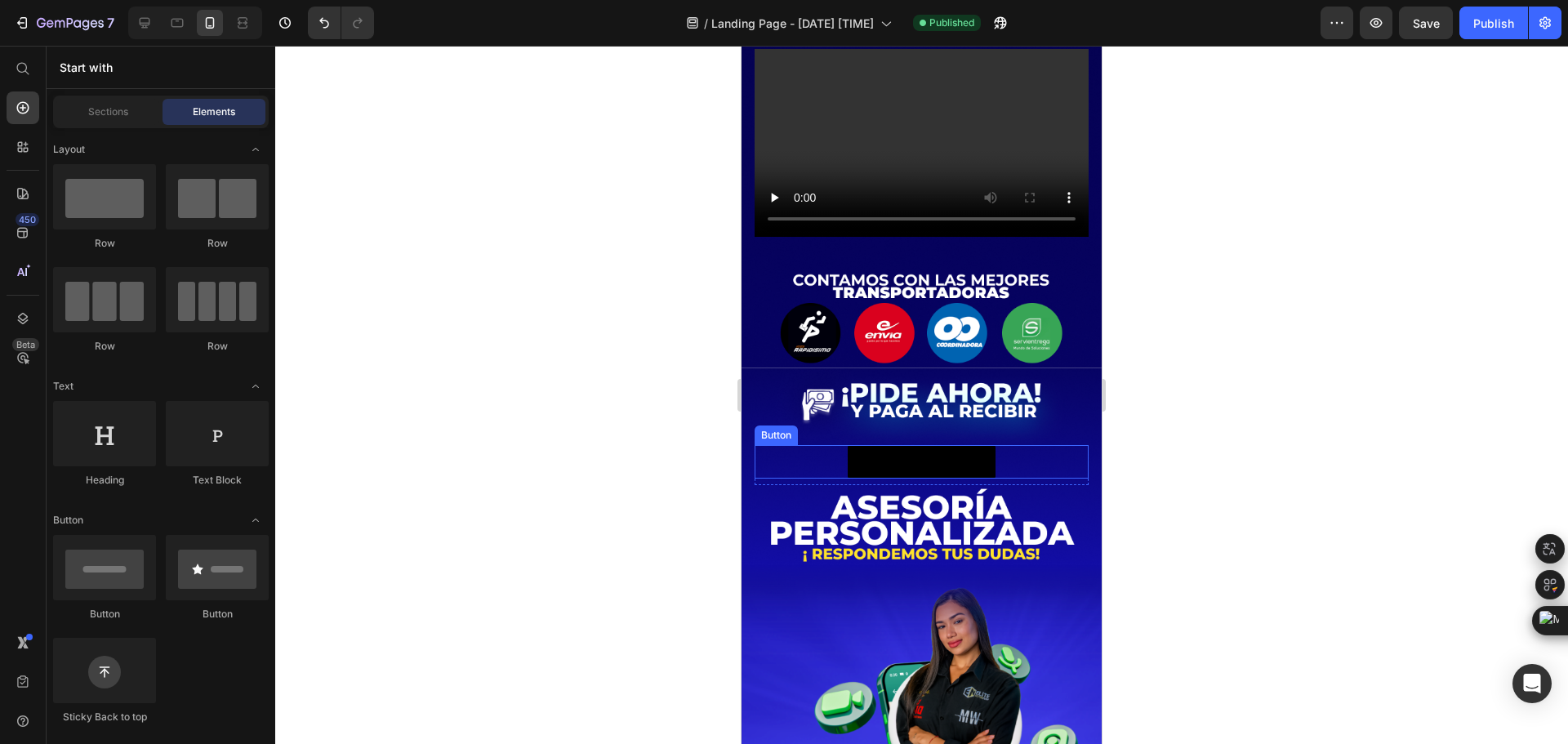 click on "CONTACTANOS" at bounding box center [921, 461] 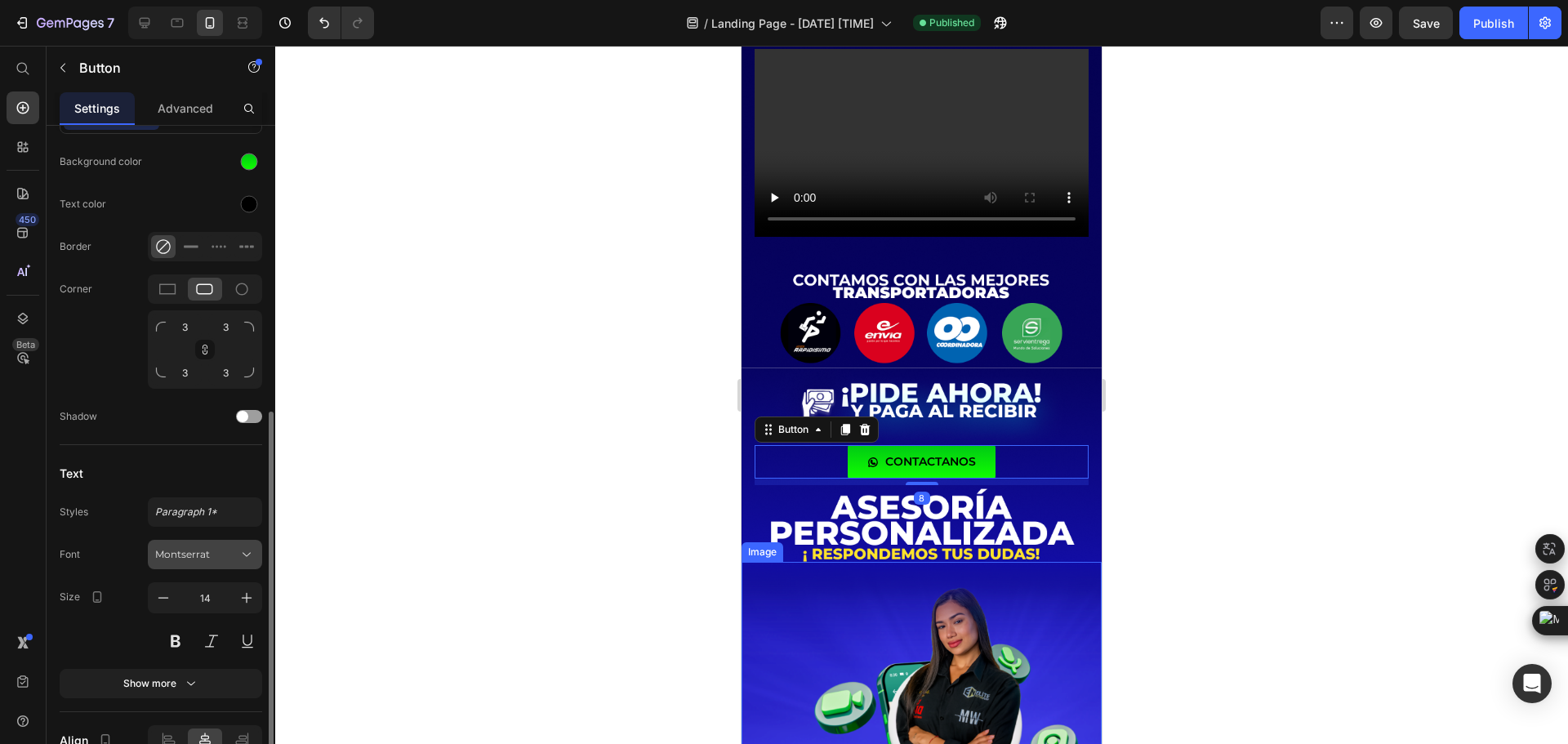 scroll, scrollTop: 644, scrollLeft: 0, axis: vertical 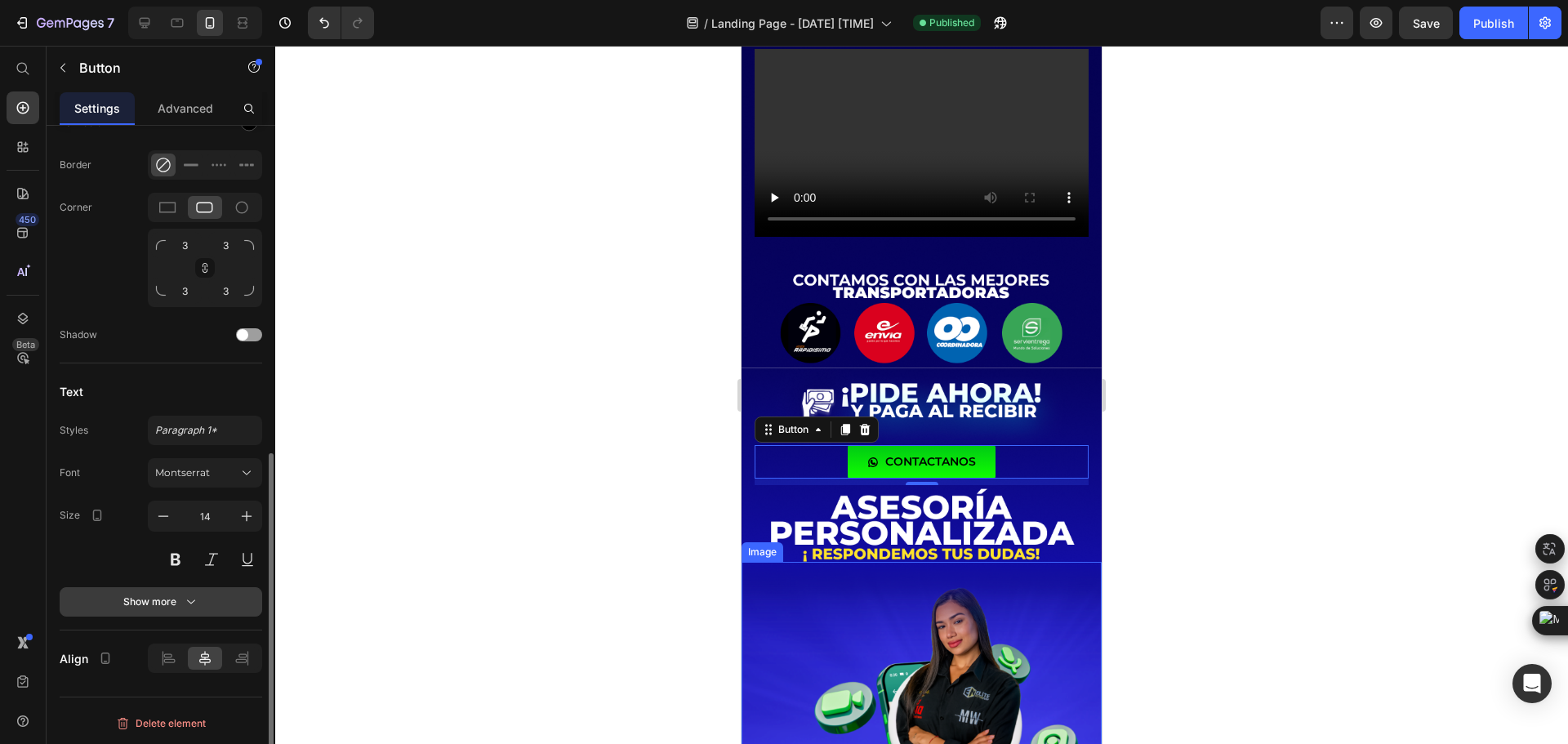 click 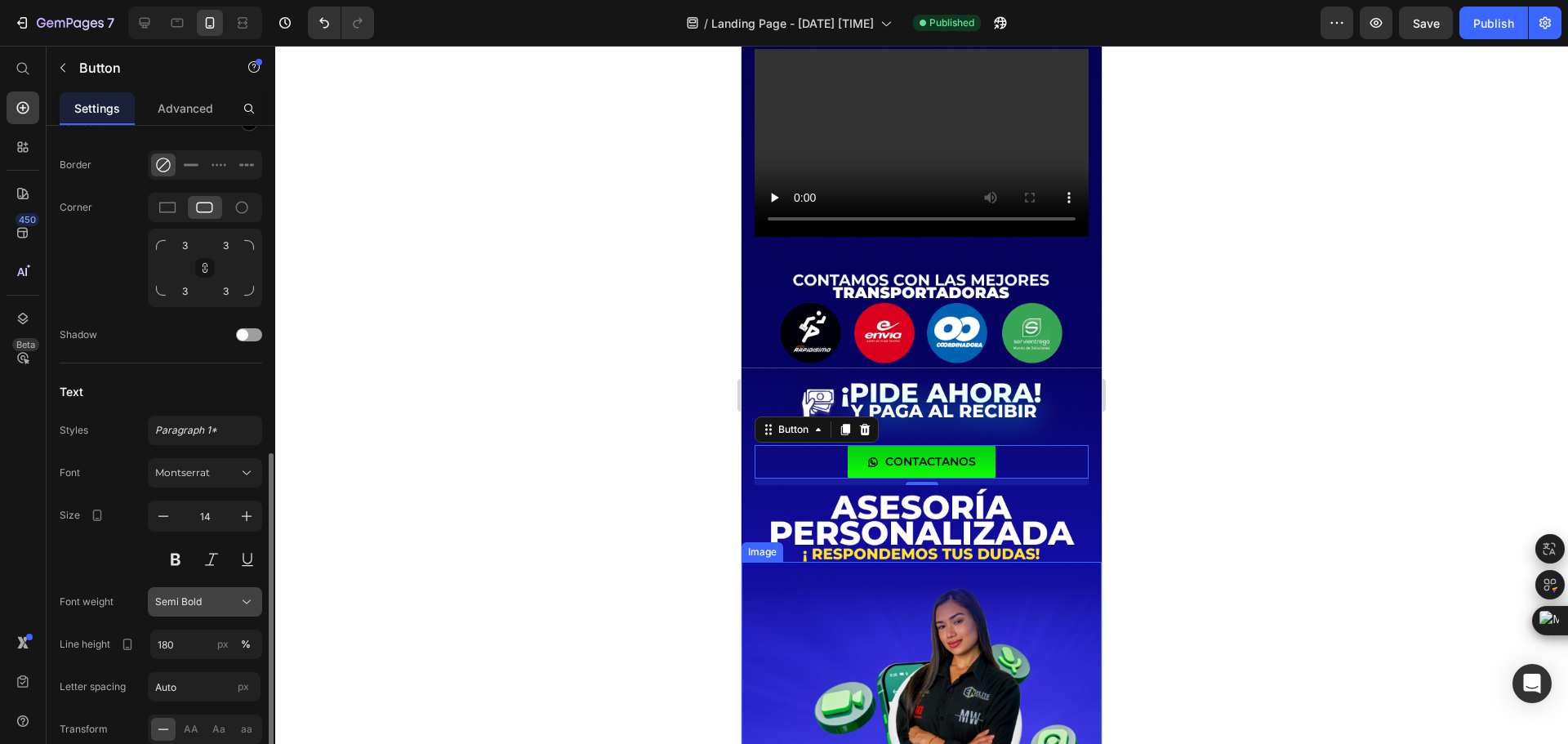 click on "Semi Bold" at bounding box center (205, 602) 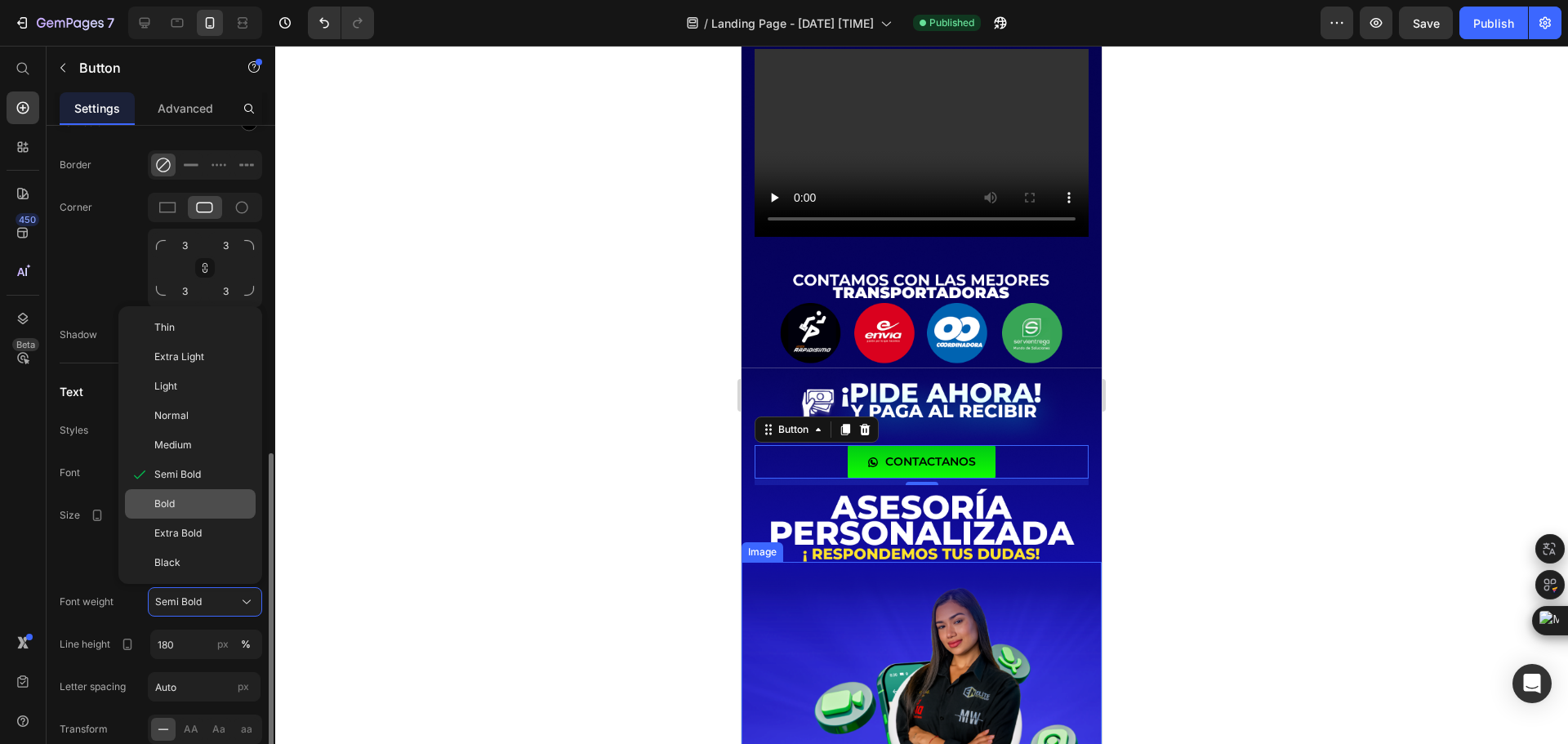 click on "Bold" at bounding box center [164, 504] 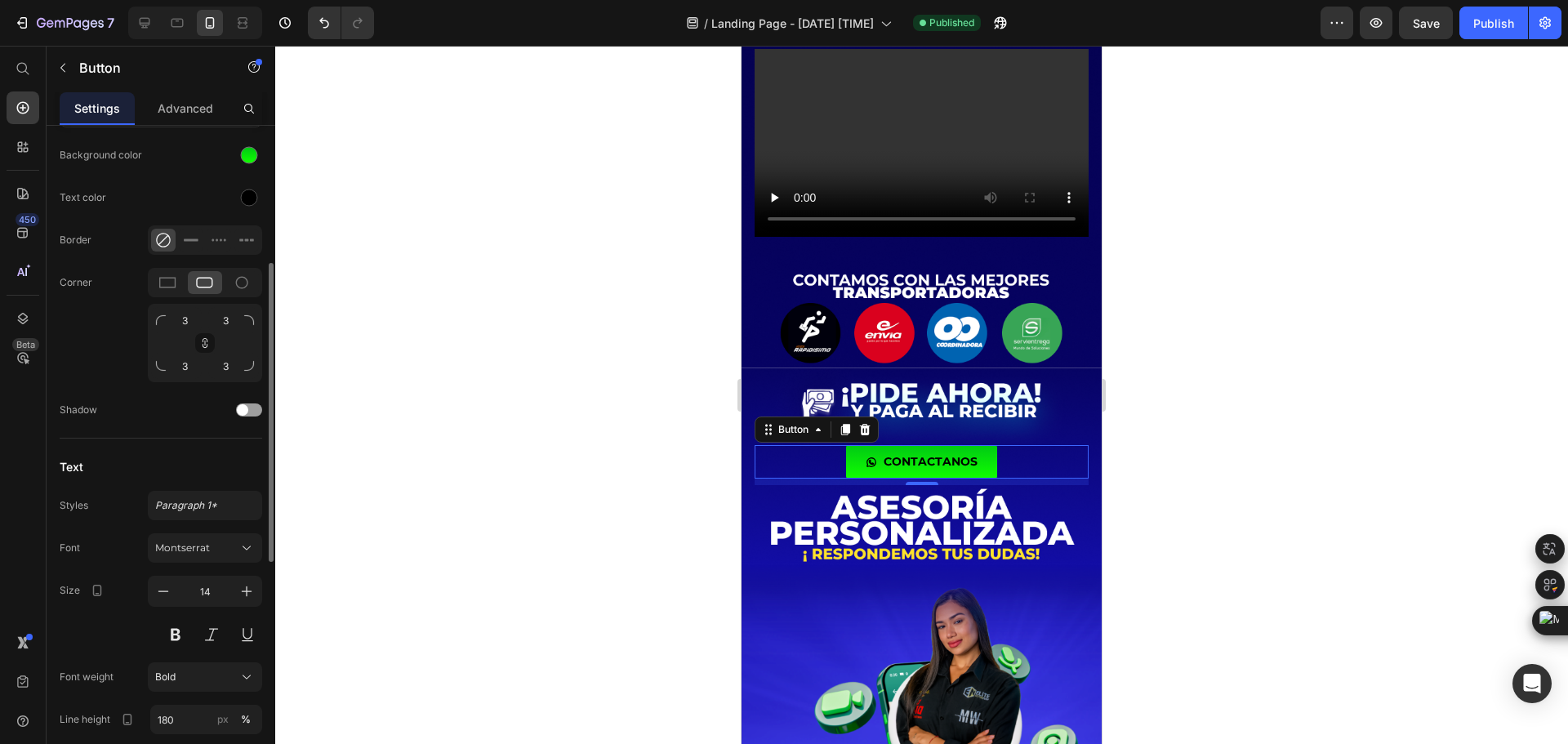 scroll, scrollTop: 405, scrollLeft: 0, axis: vertical 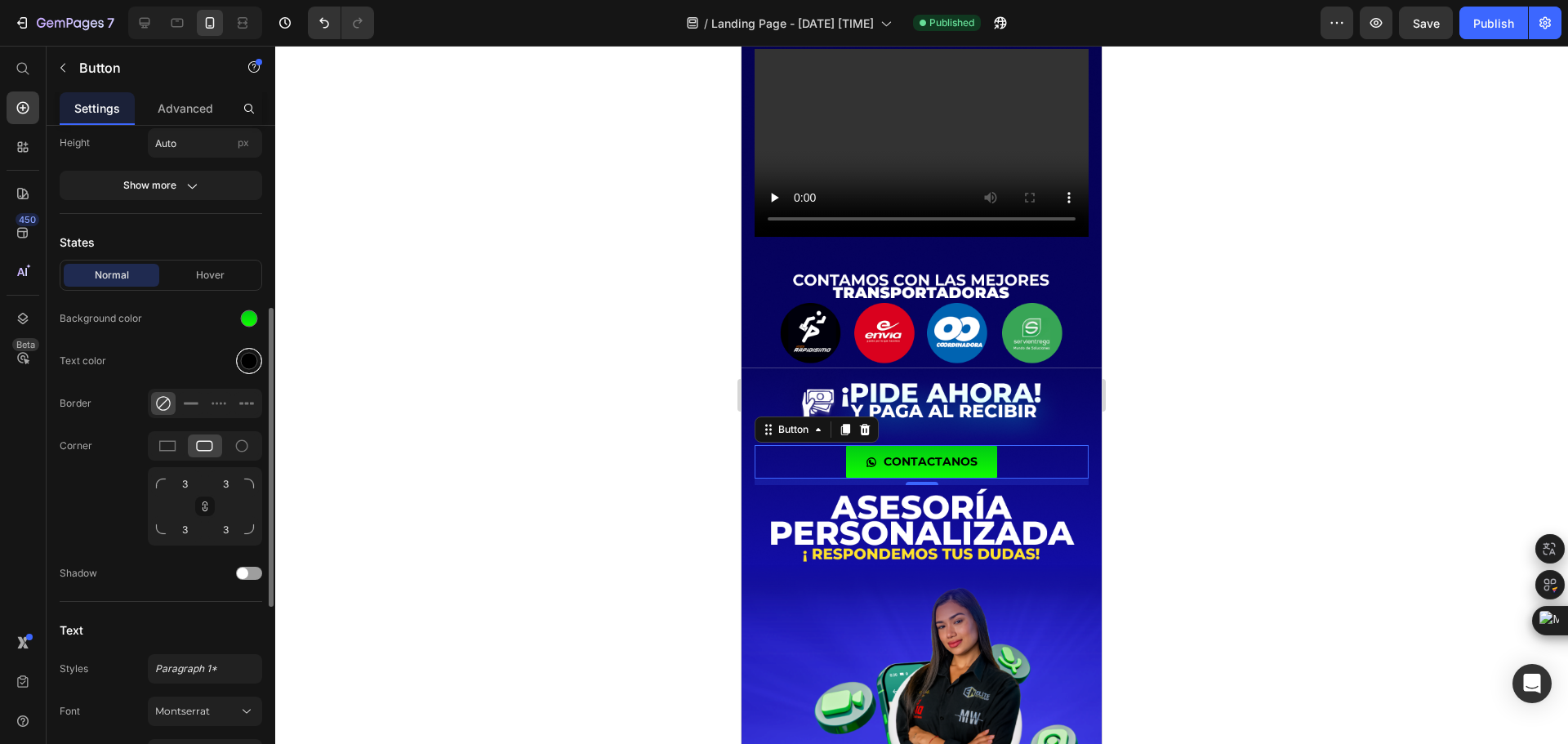click at bounding box center [249, 361] 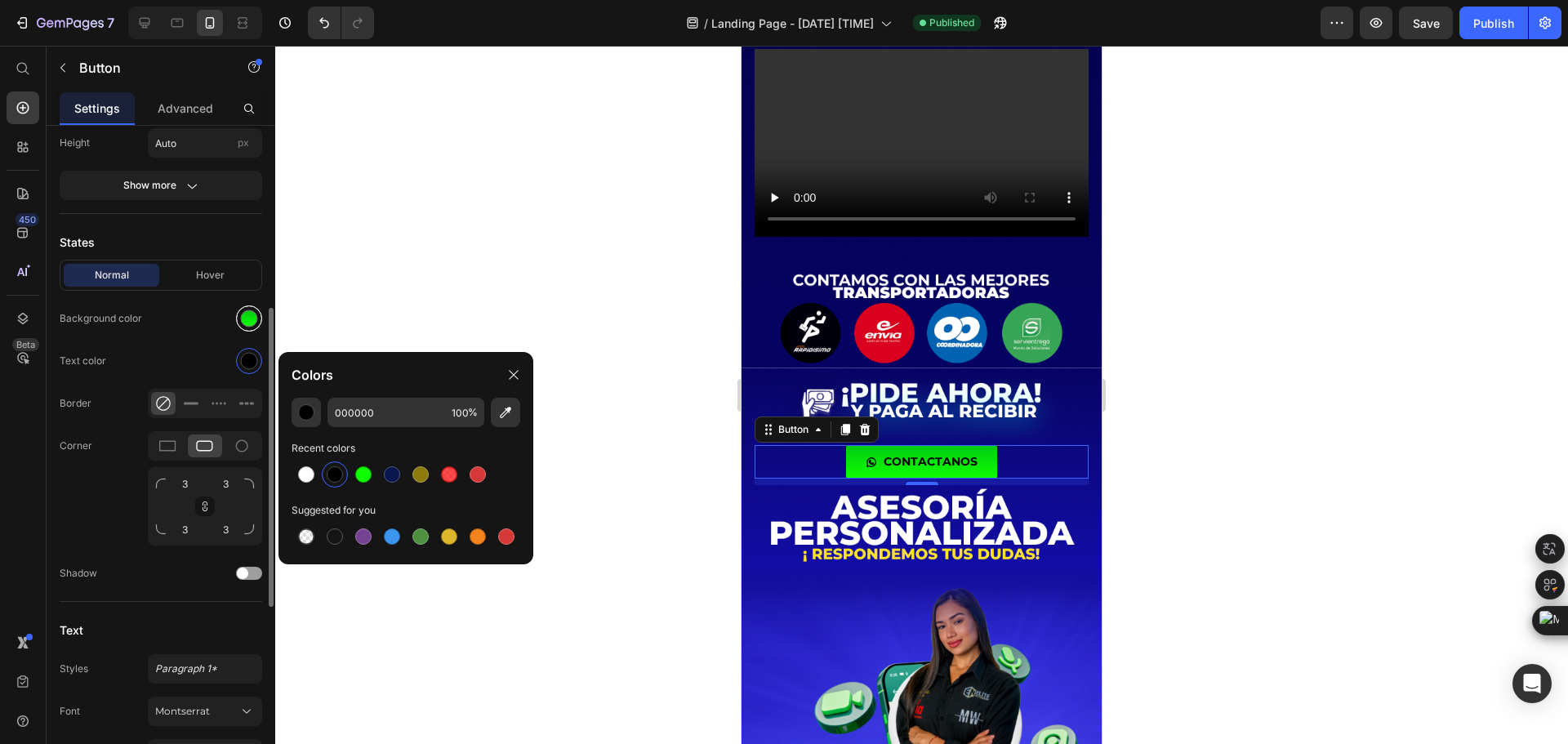 click at bounding box center [249, 319] 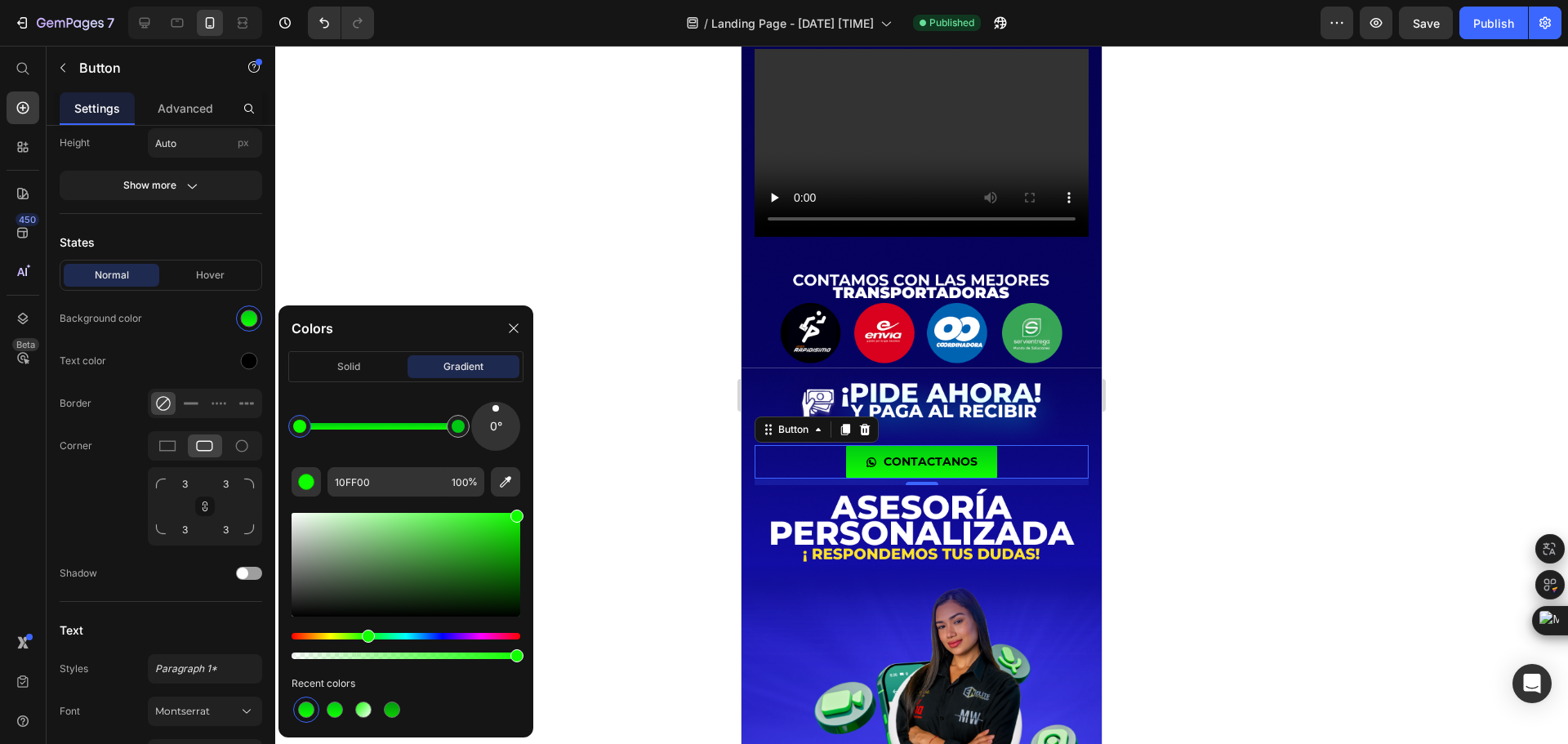 click at bounding box center [300, 426] 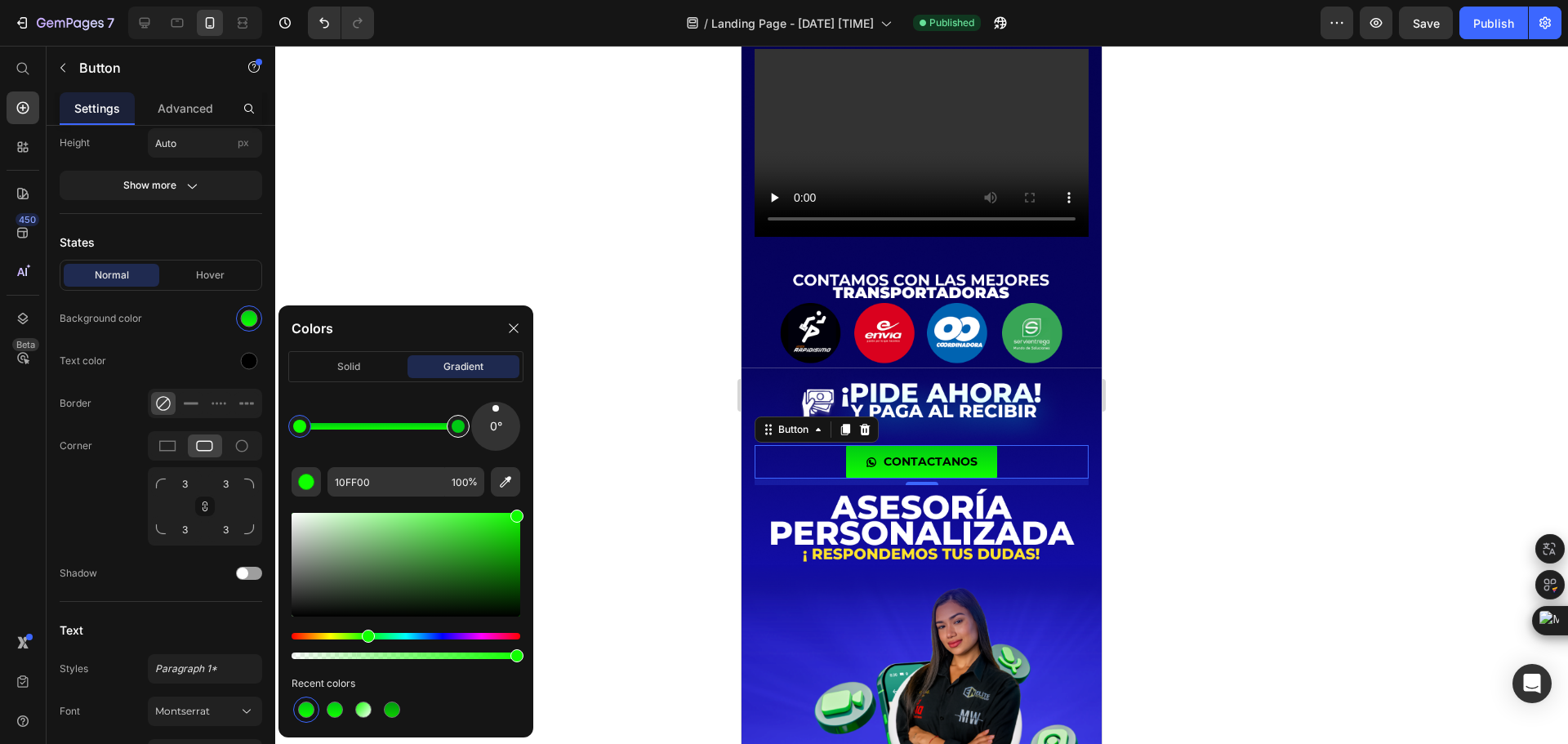 type on "00C914" 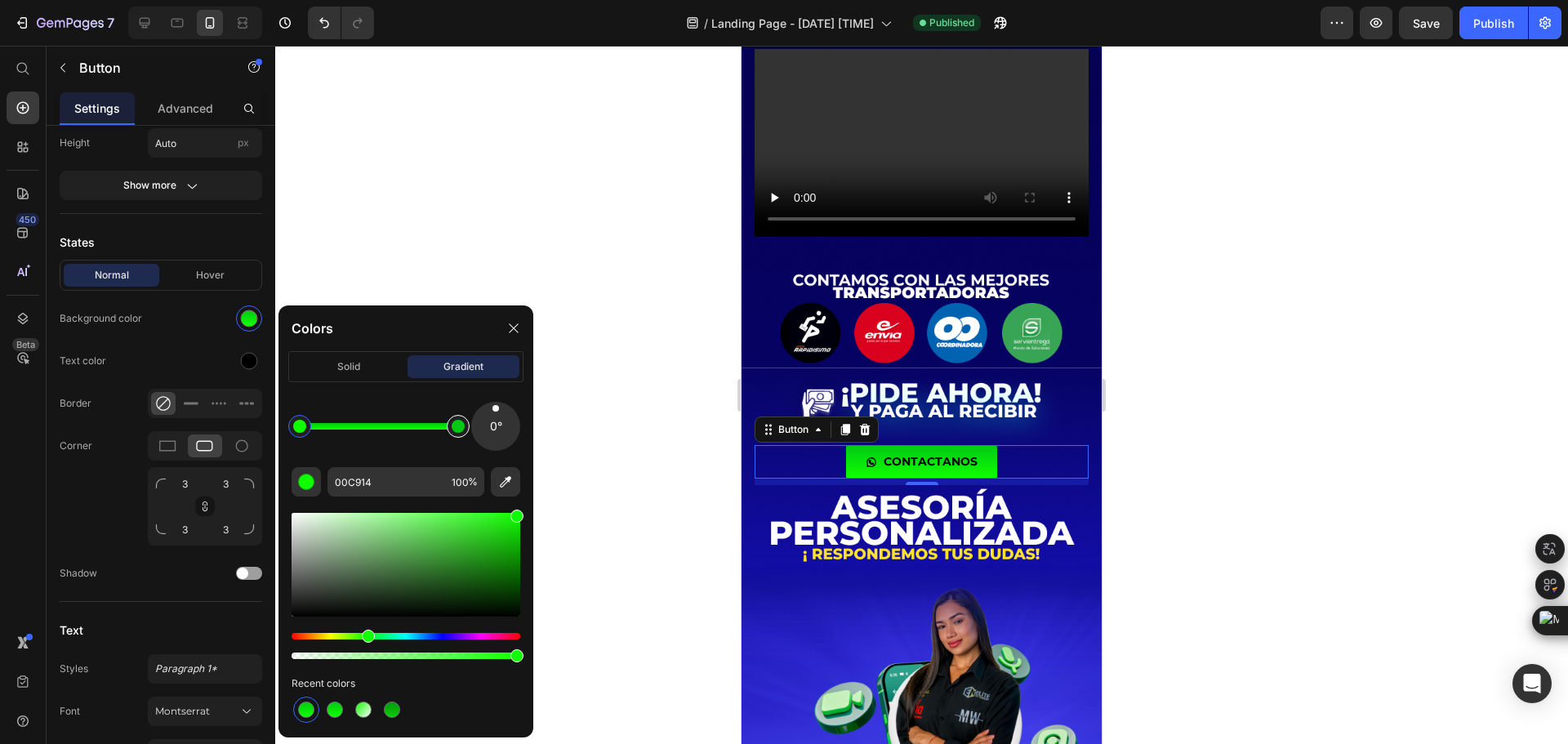 click at bounding box center (458, 426) 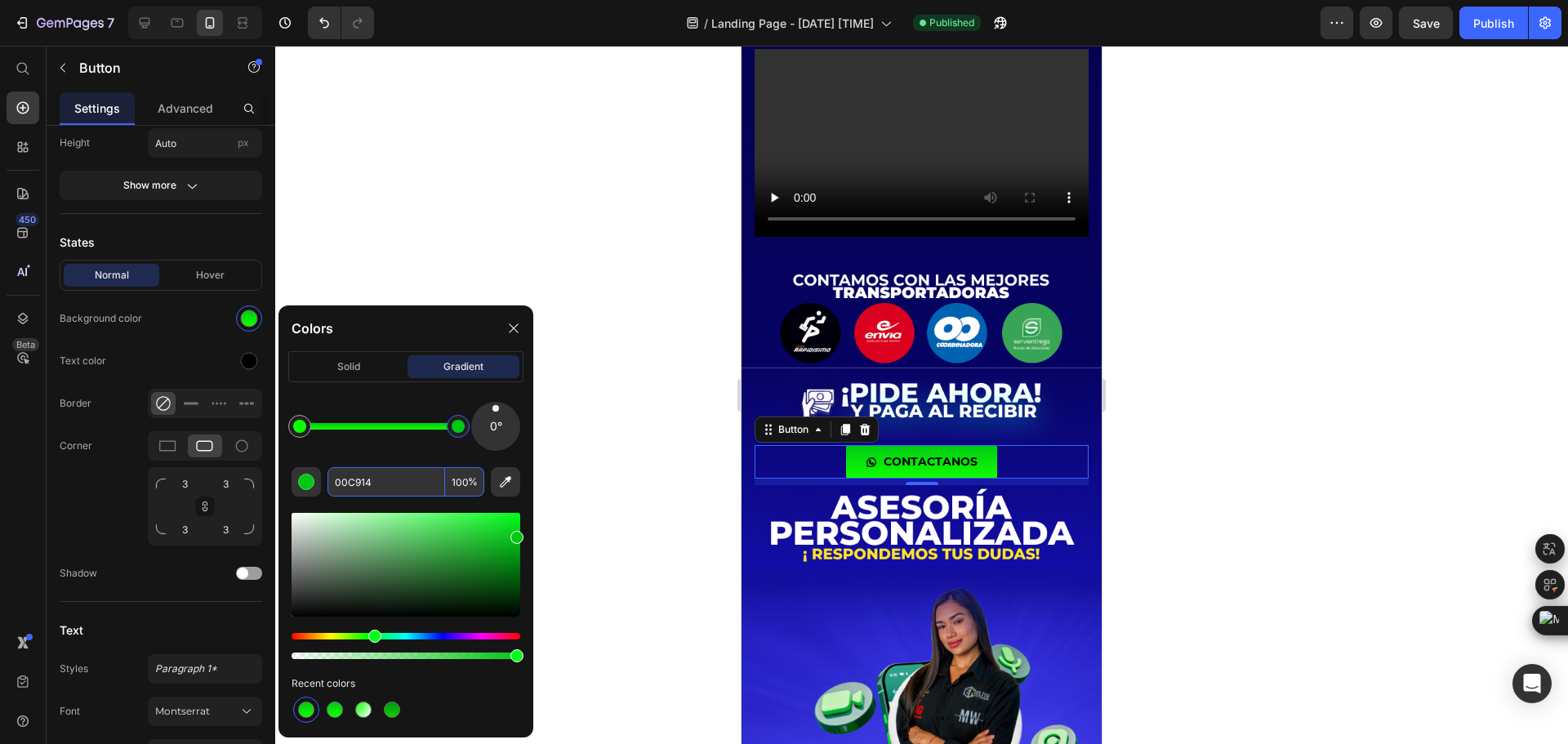 click on "00C914" at bounding box center [386, 482] 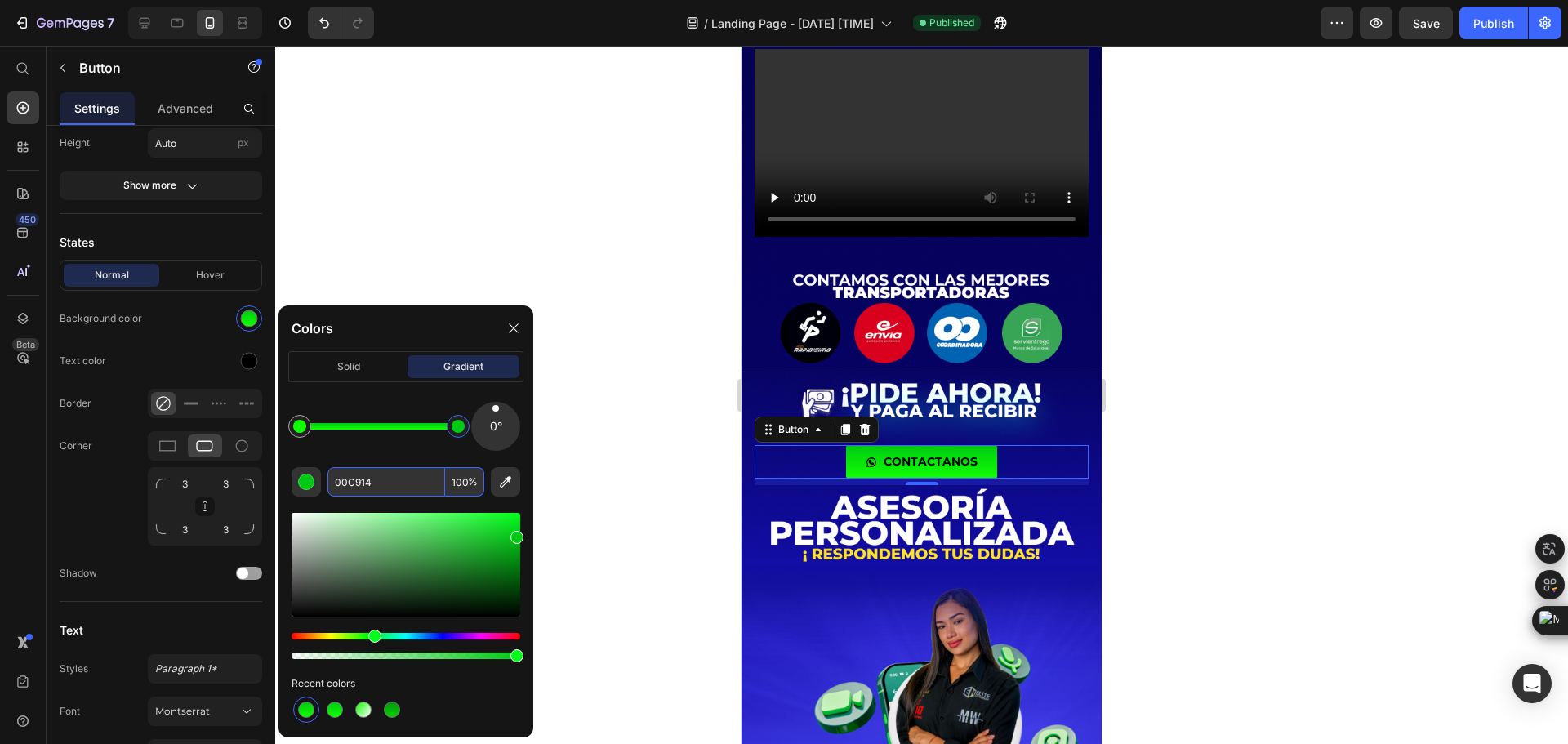 click 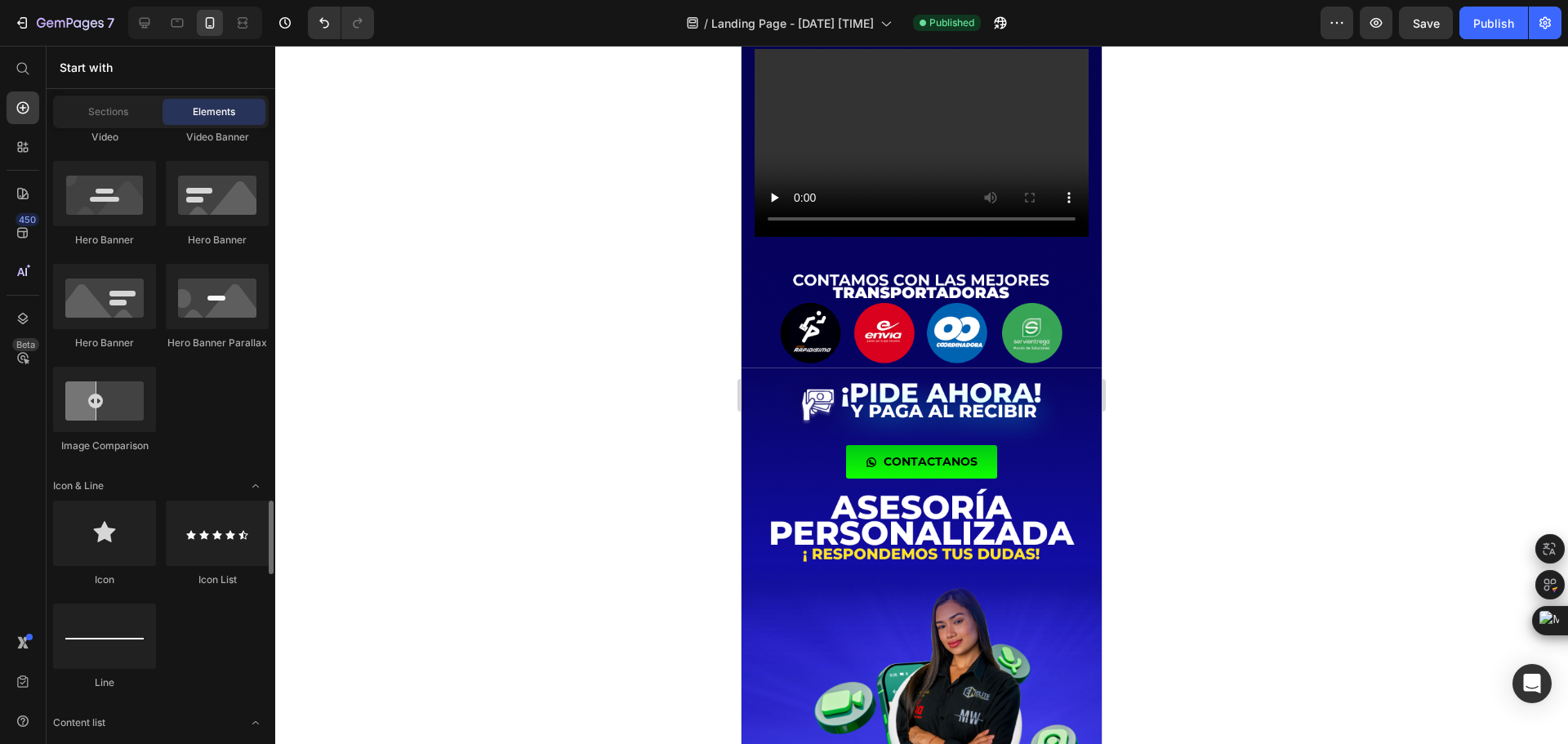scroll, scrollTop: 1062, scrollLeft: 0, axis: vertical 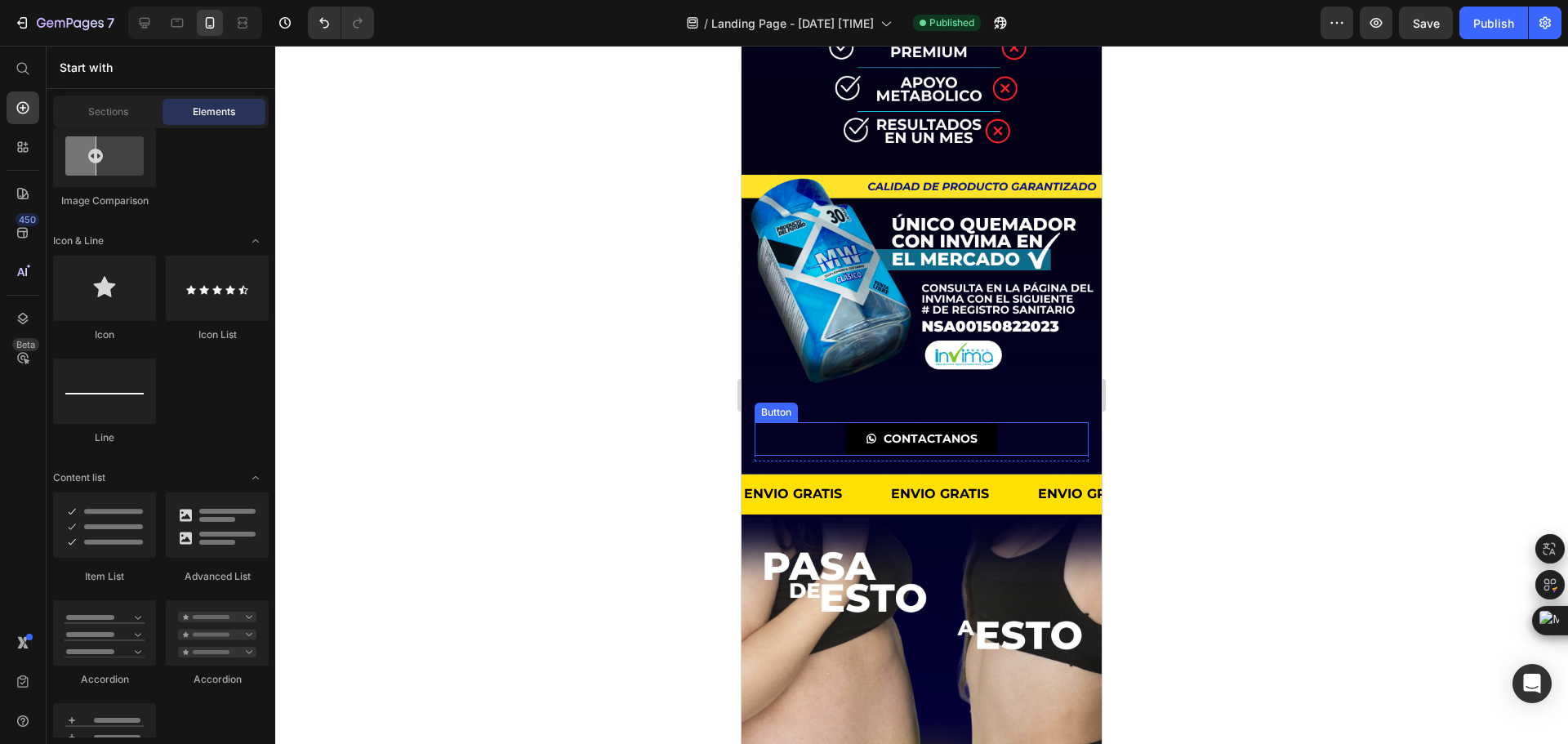 click on "CONTACTANOS" at bounding box center [921, 439] 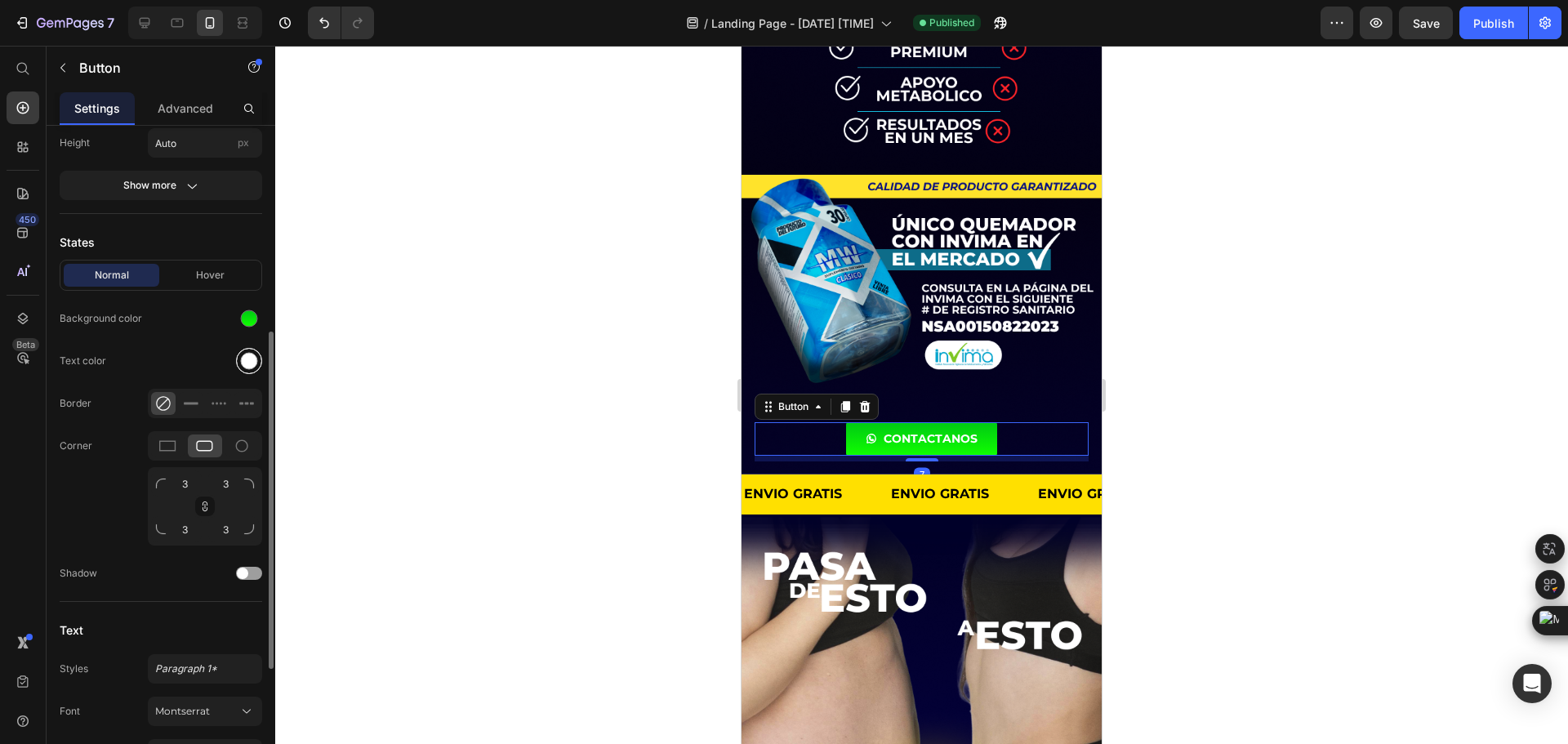 click at bounding box center (249, 361) 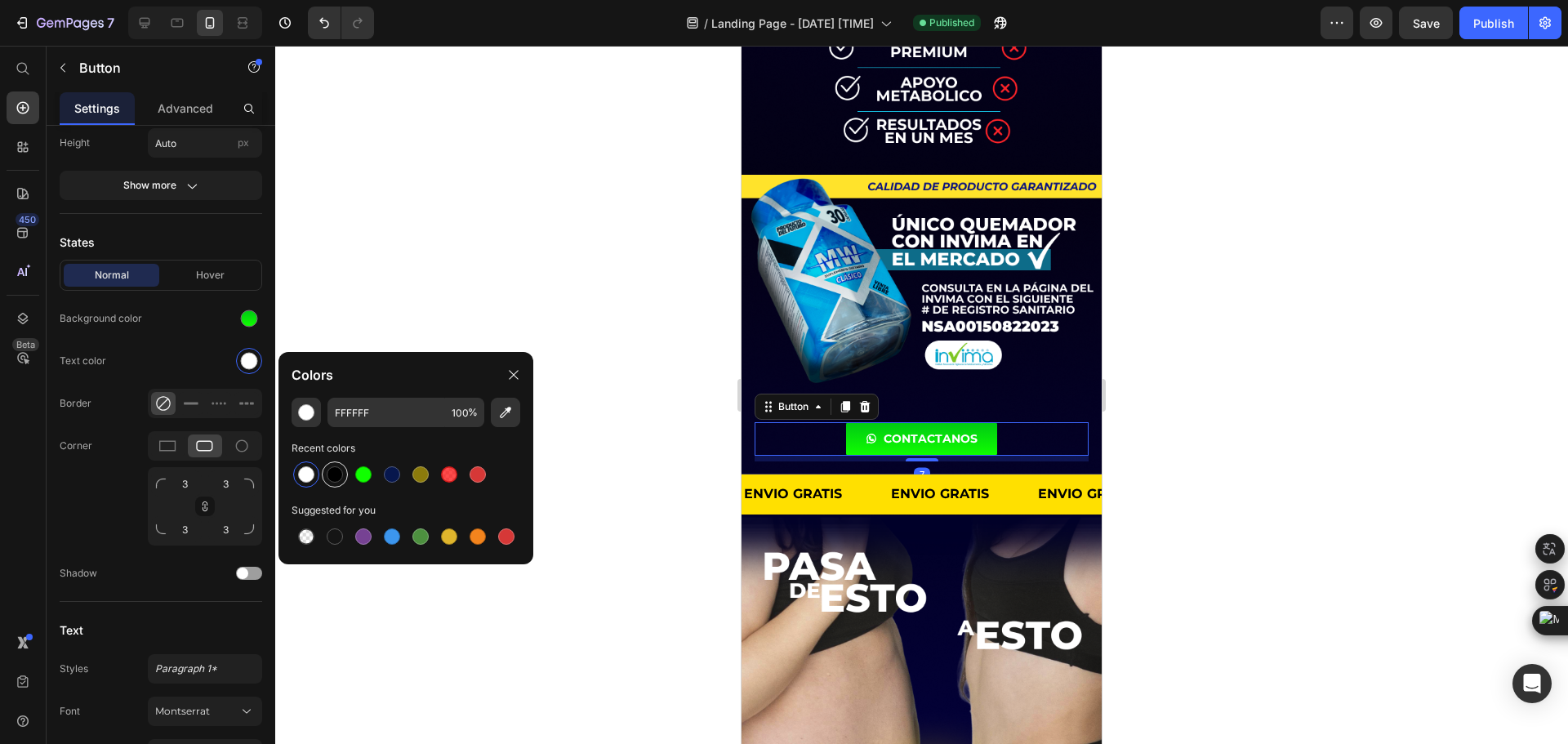 click at bounding box center [335, 474] 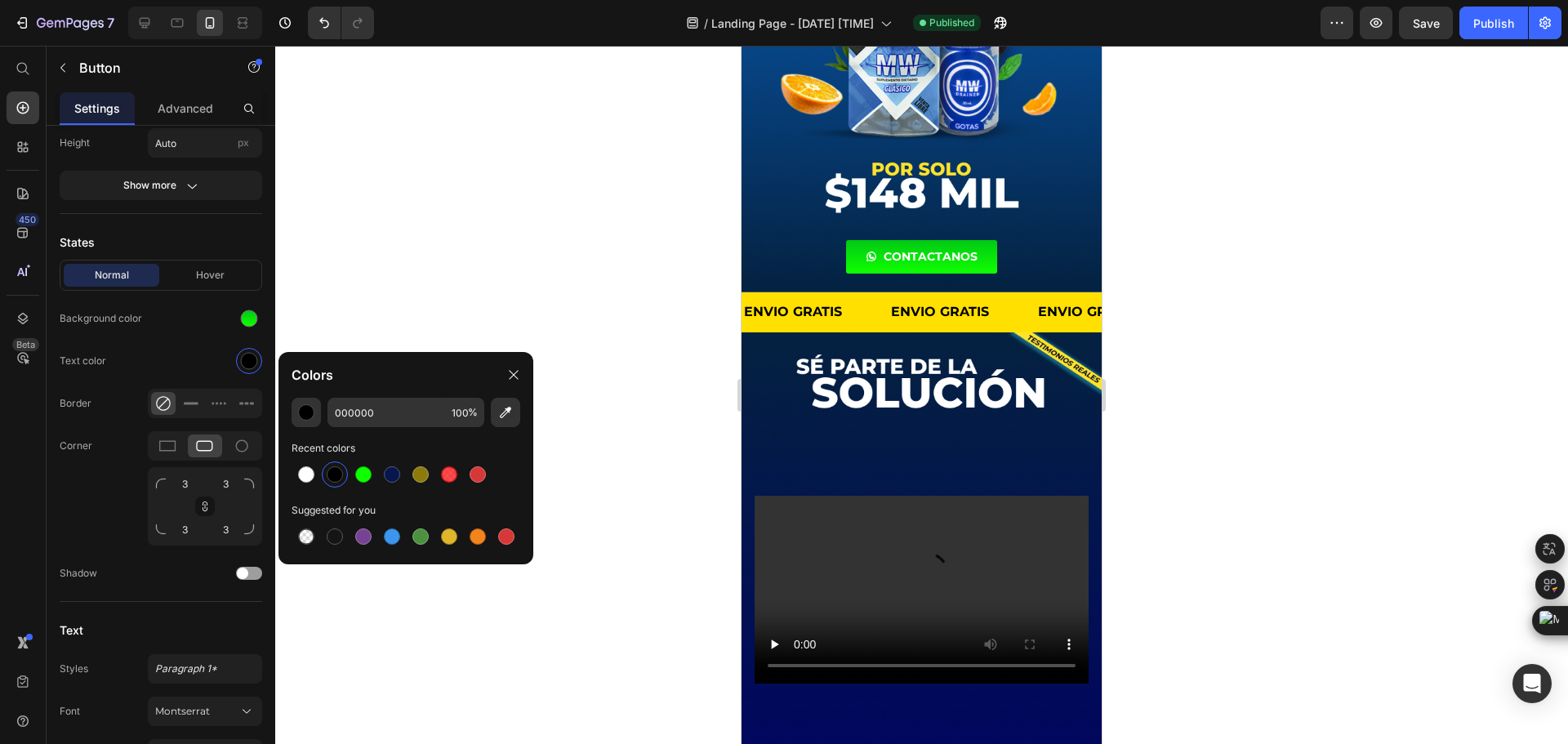 scroll, scrollTop: 3209, scrollLeft: 0, axis: vertical 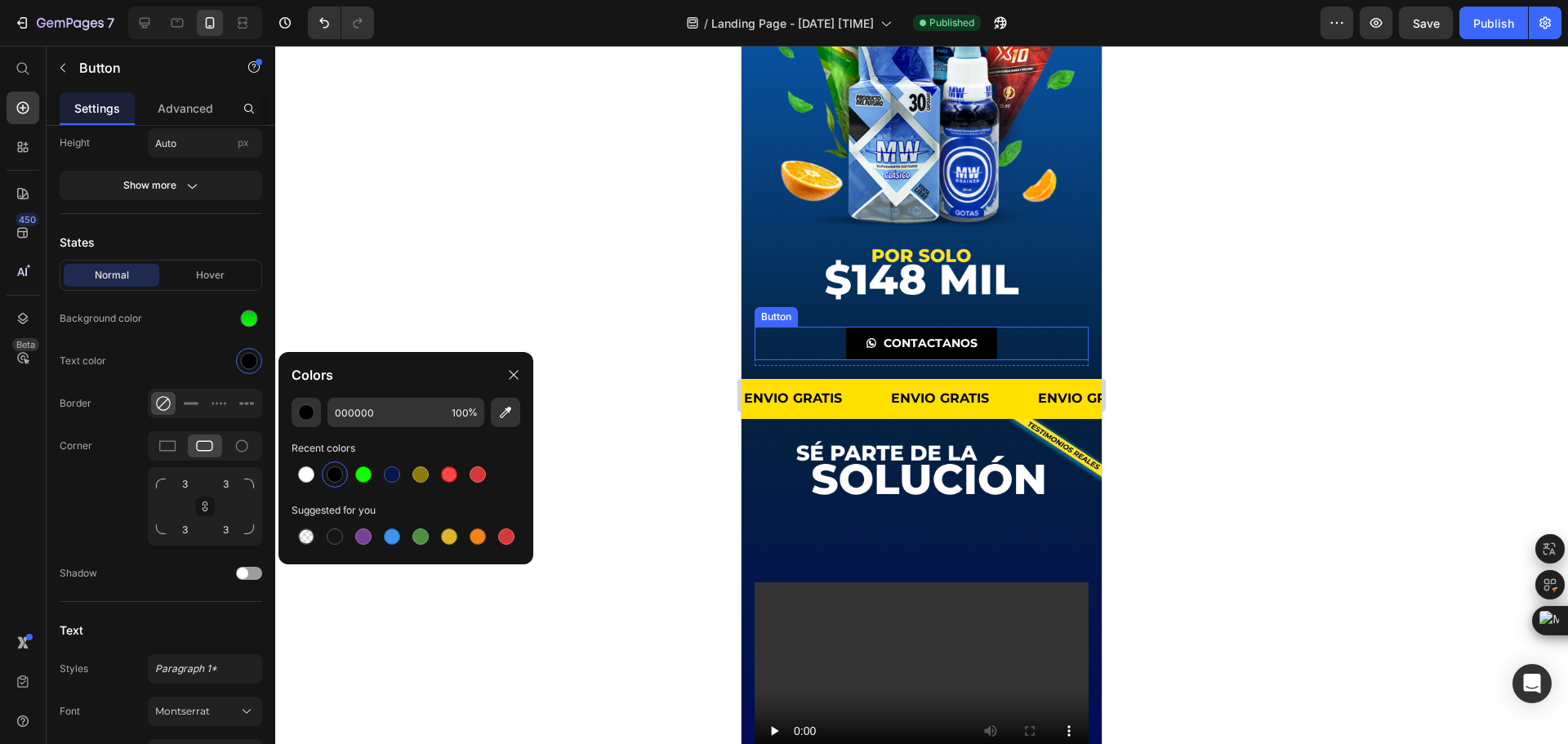 click on "CONTACTANOS" at bounding box center [921, 343] 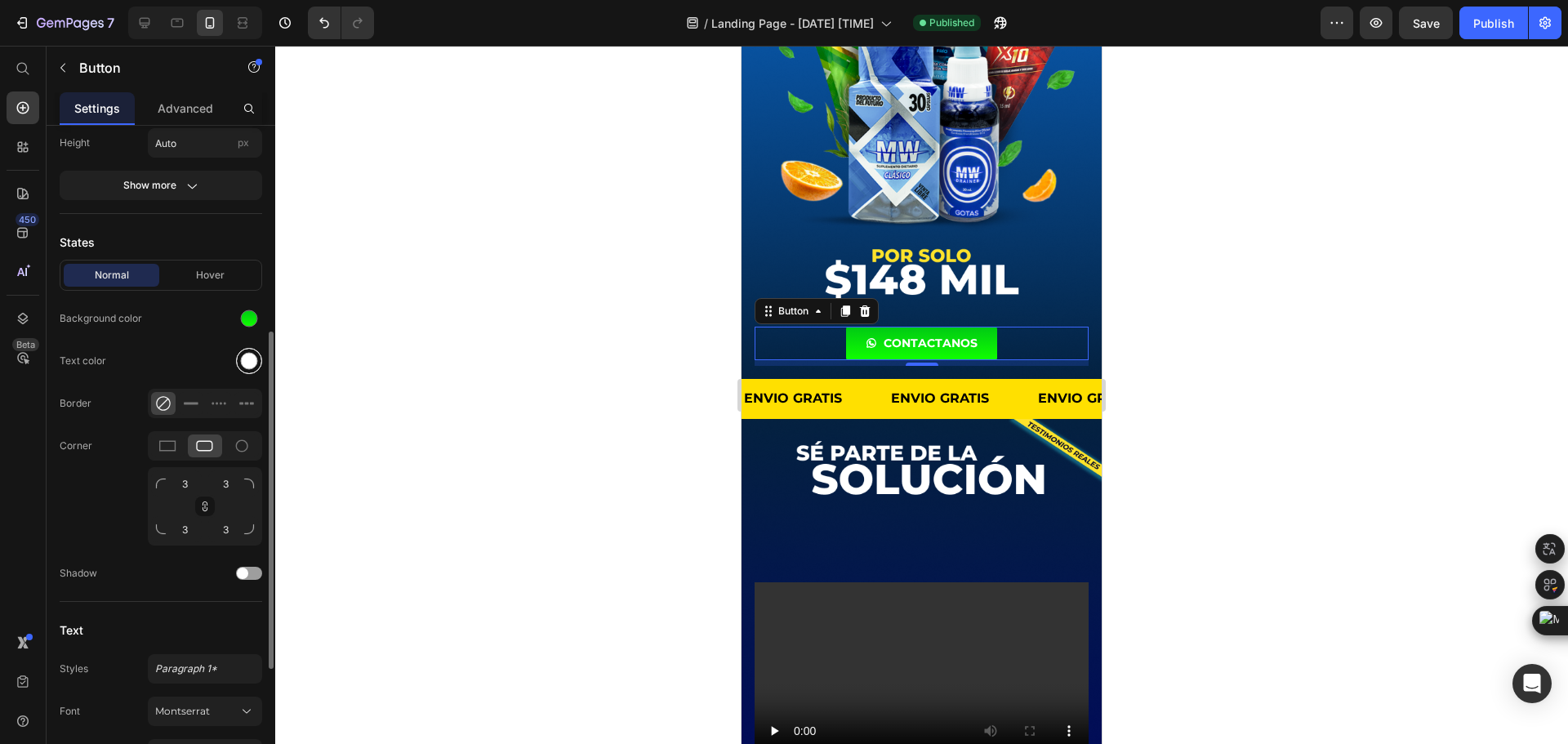 click at bounding box center (249, 361) 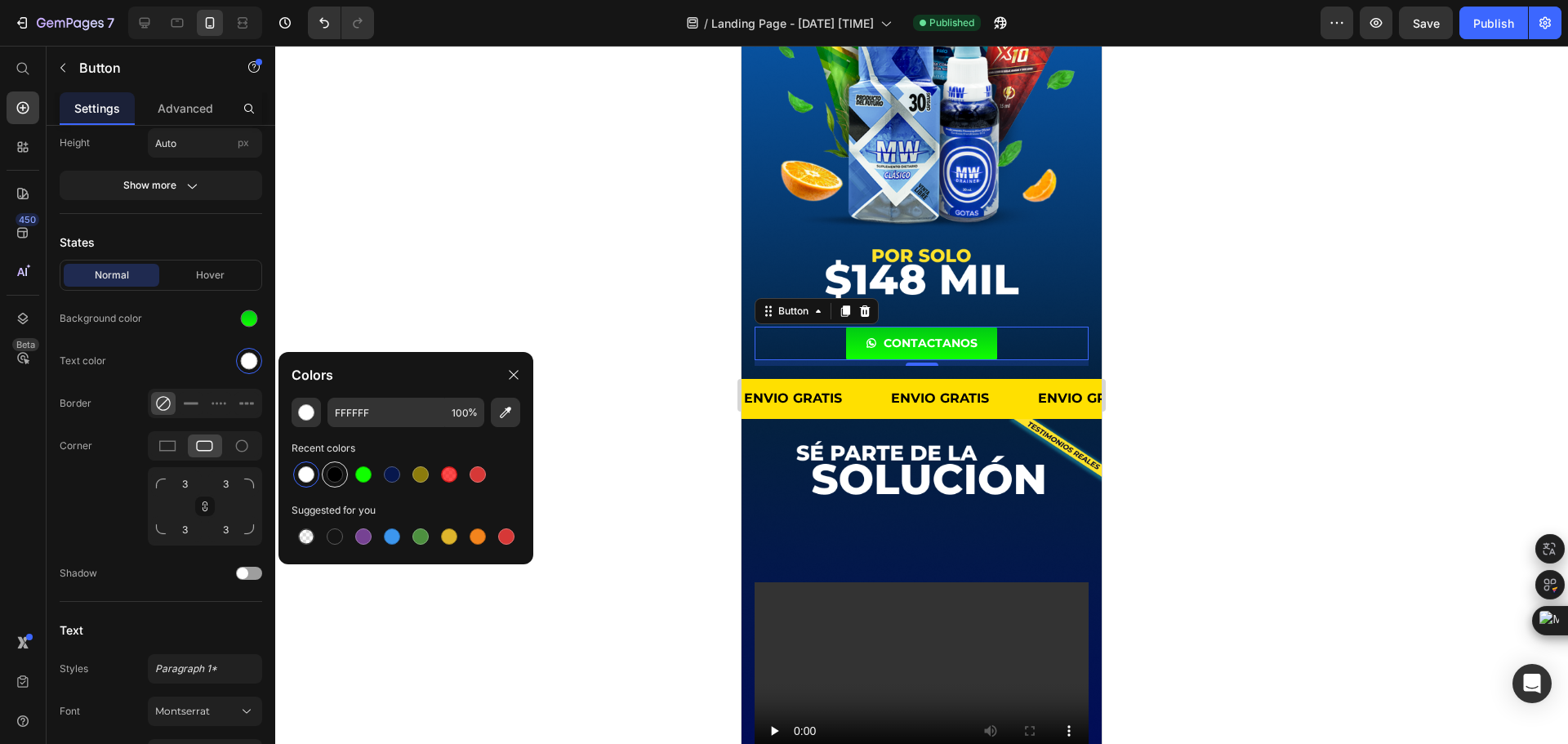 click at bounding box center (335, 474) 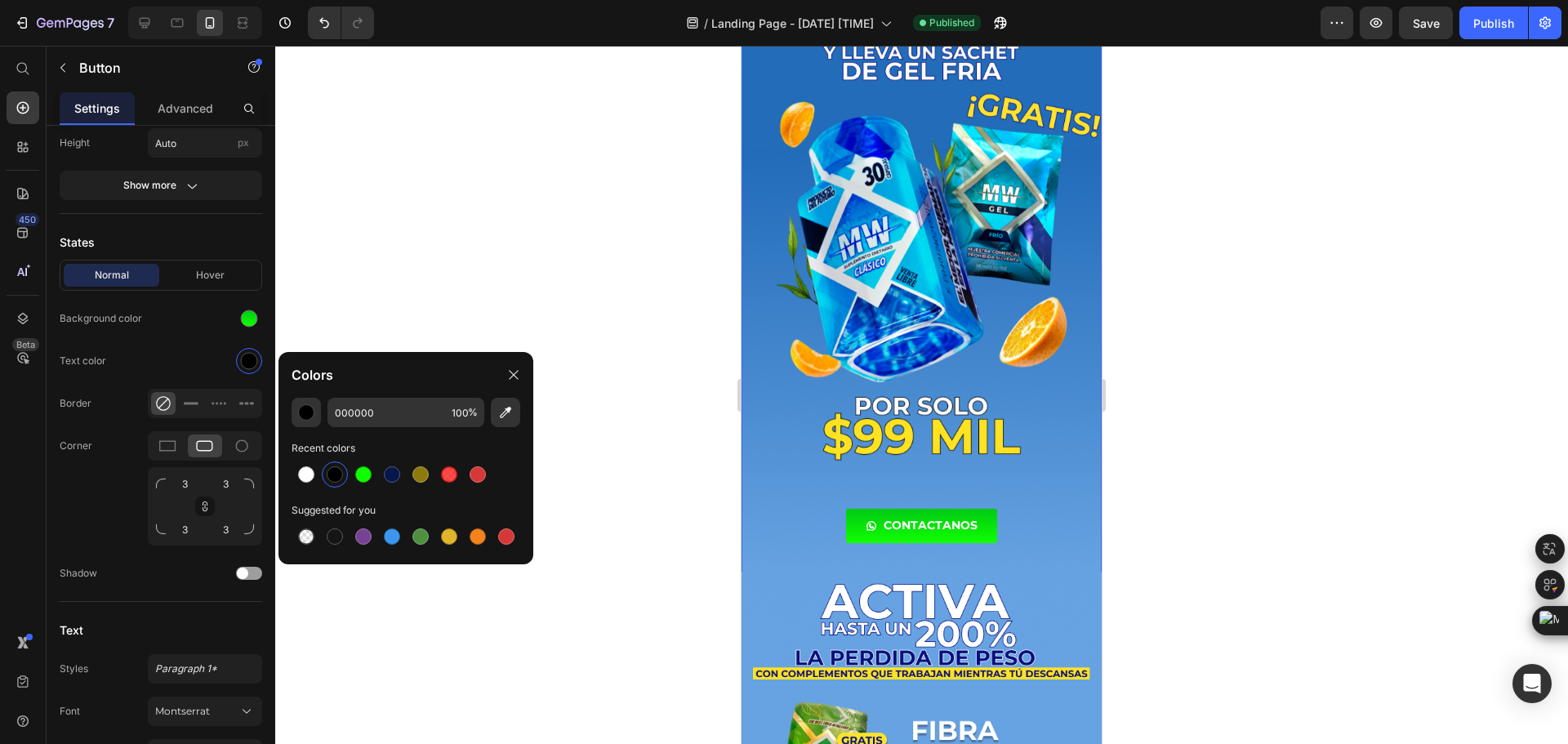 scroll, scrollTop: 1657, scrollLeft: 0, axis: vertical 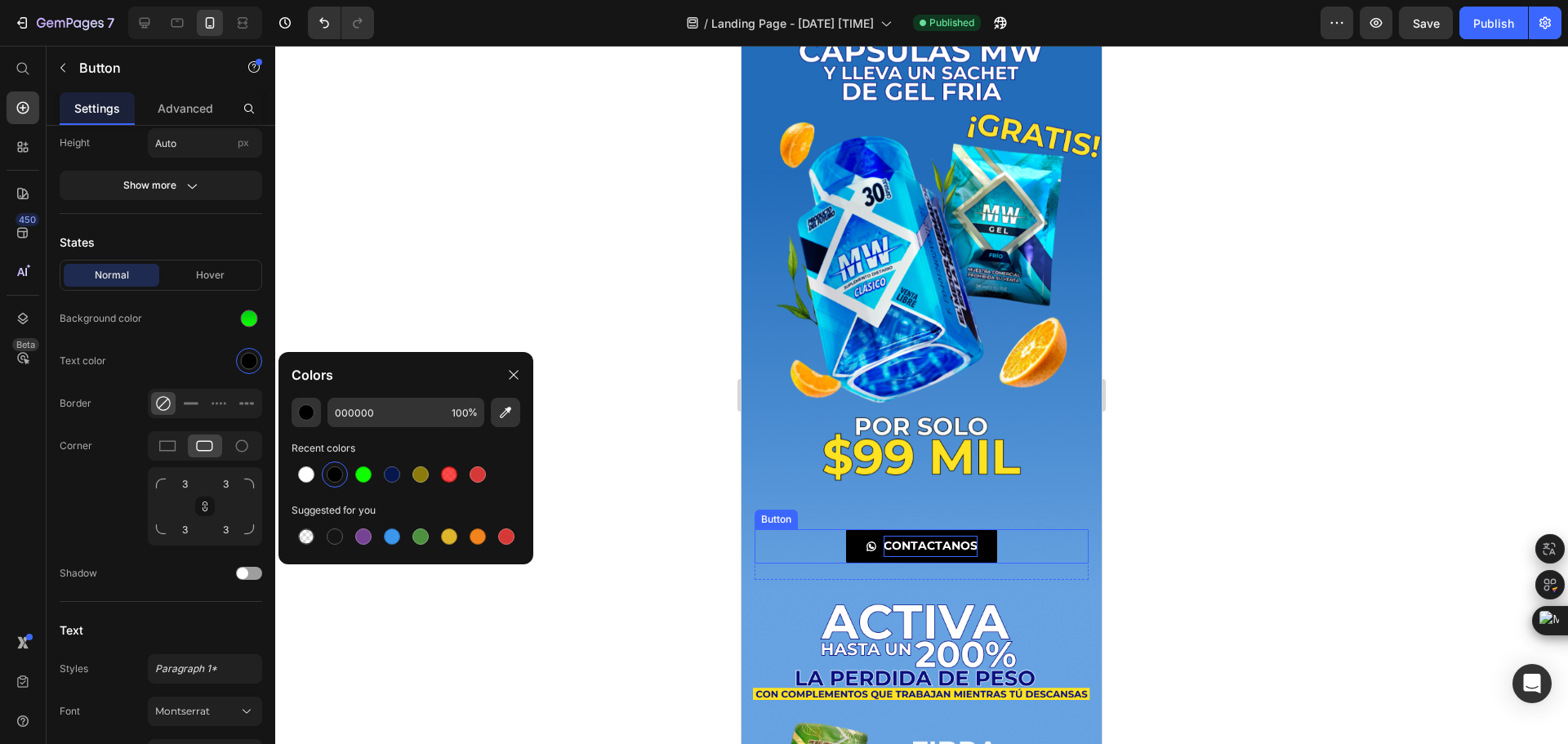 click on "CONTACTANOS" at bounding box center (930, 546) 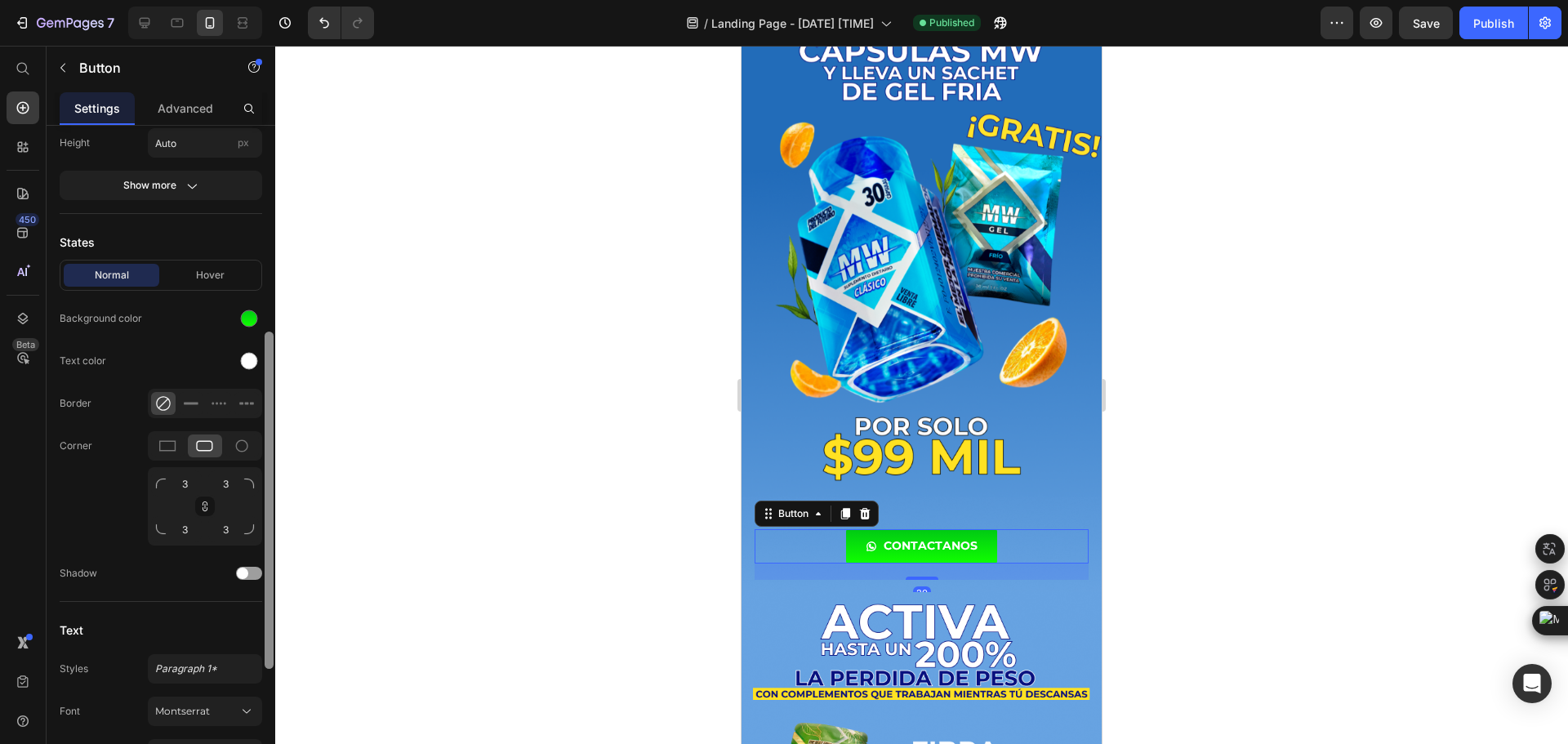drag, startPoint x: 237, startPoint y: 354, endPoint x: 274, endPoint y: 407, distance: 64.63745 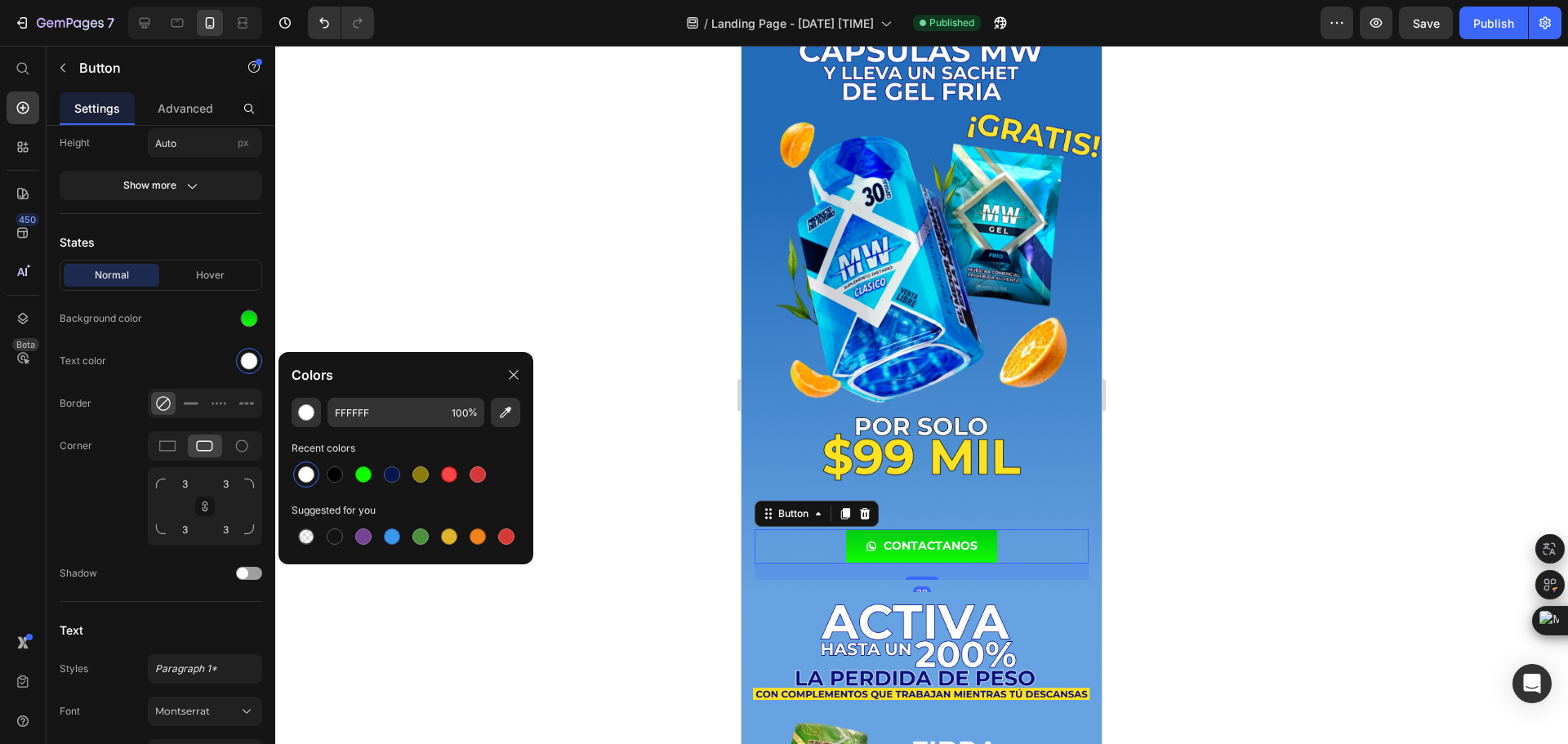 drag, startPoint x: 333, startPoint y: 462, endPoint x: 388, endPoint y: 453, distance: 55.7315 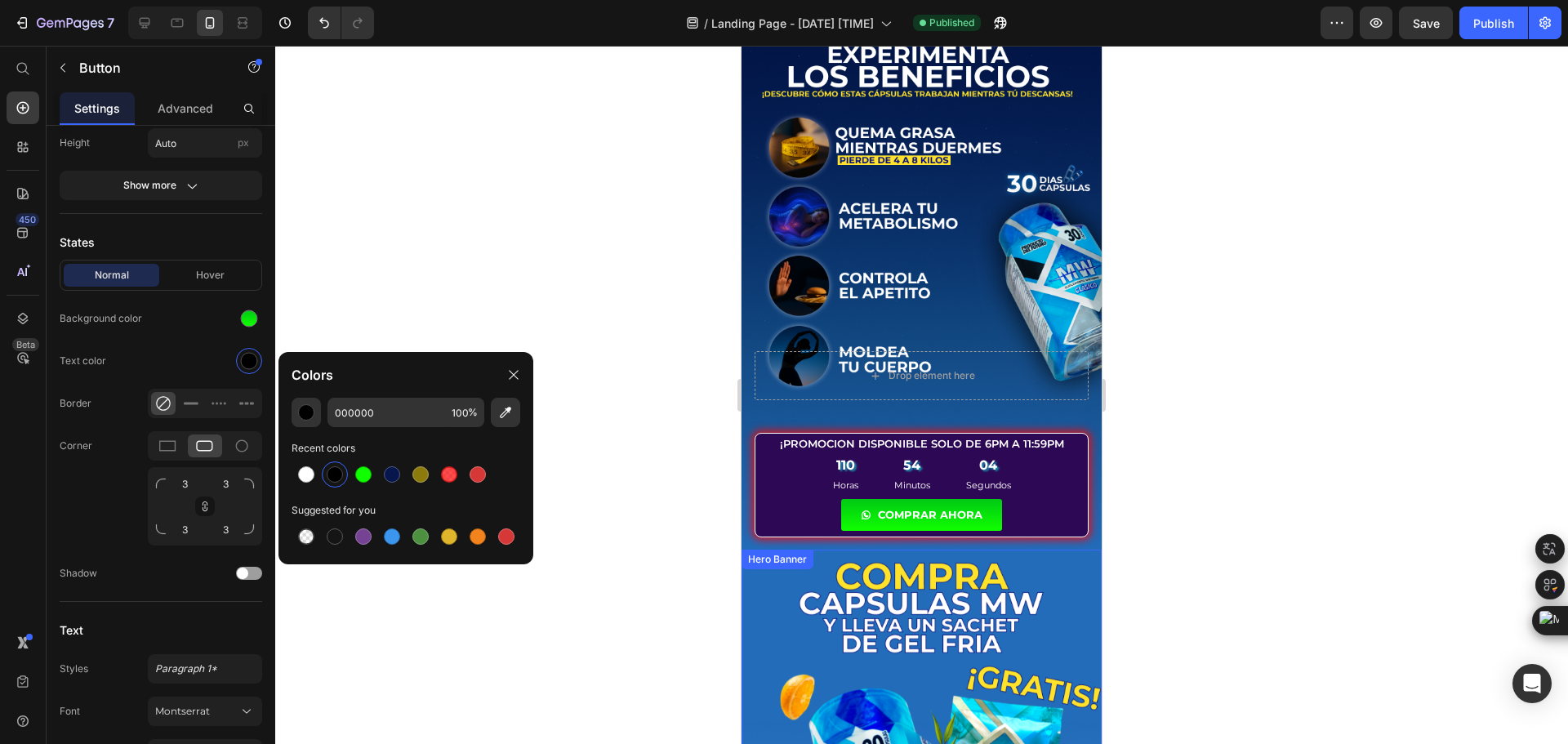 scroll, scrollTop: 1085, scrollLeft: 0, axis: vertical 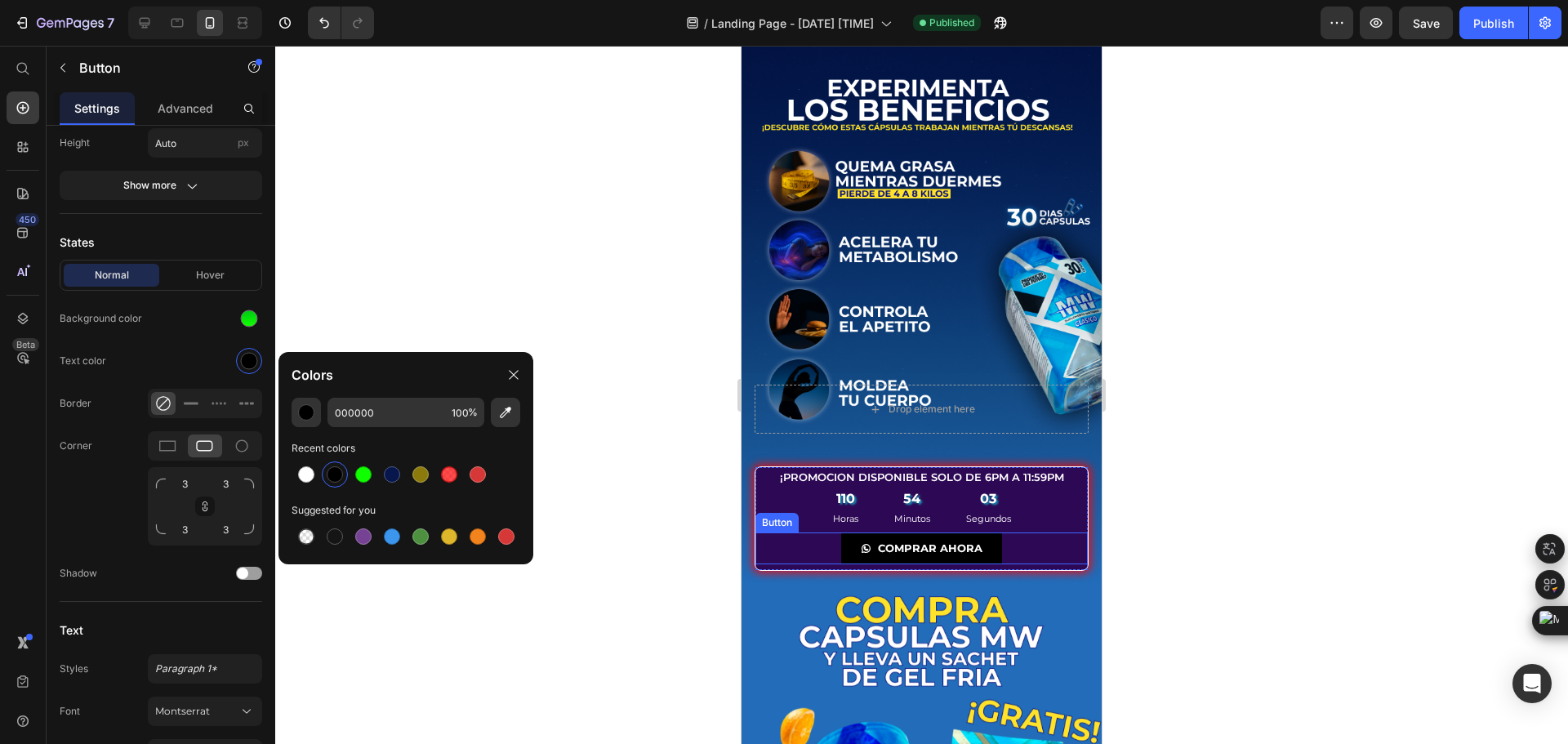 click on "COMPRAR AHORA" at bounding box center (921, 548) 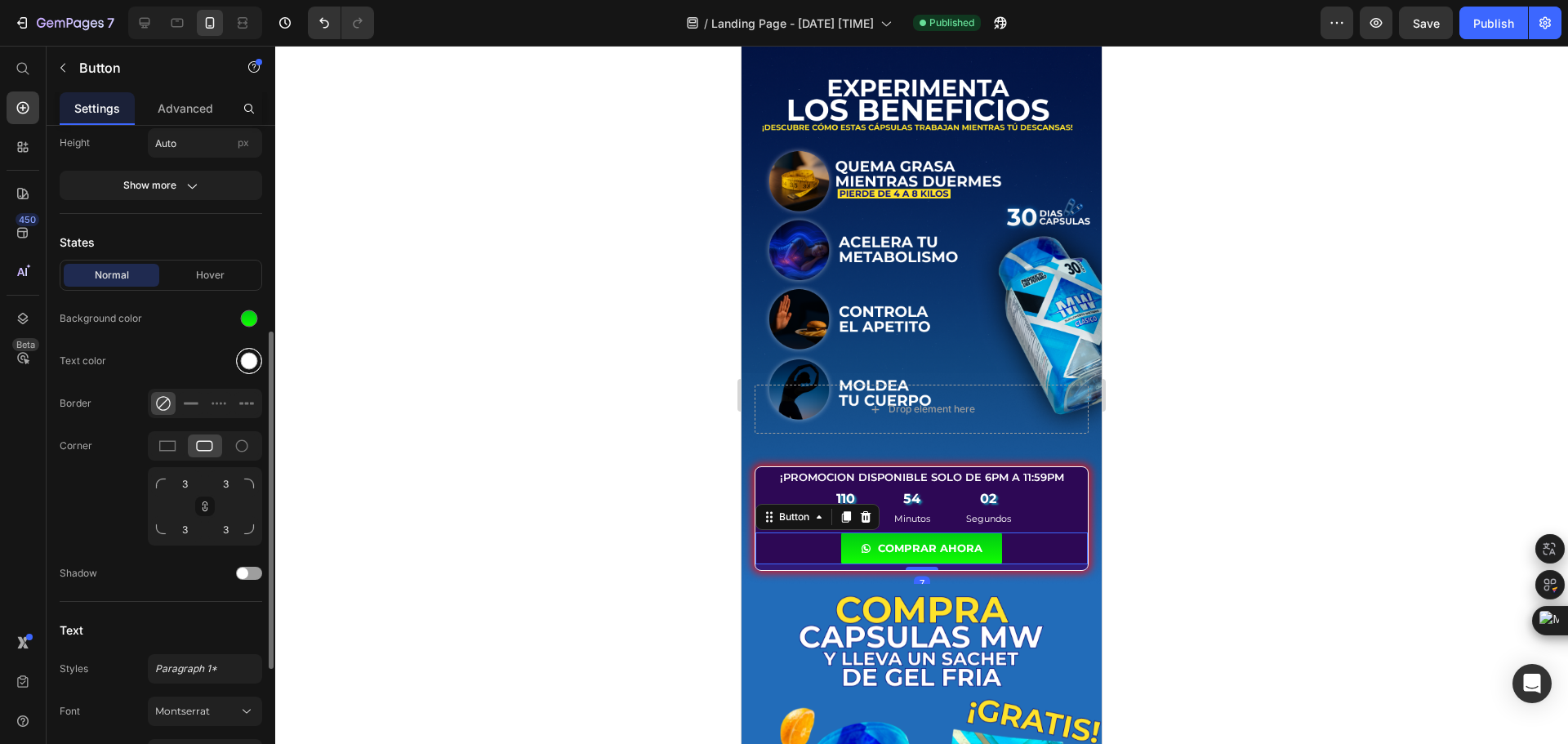 click at bounding box center [249, 361] 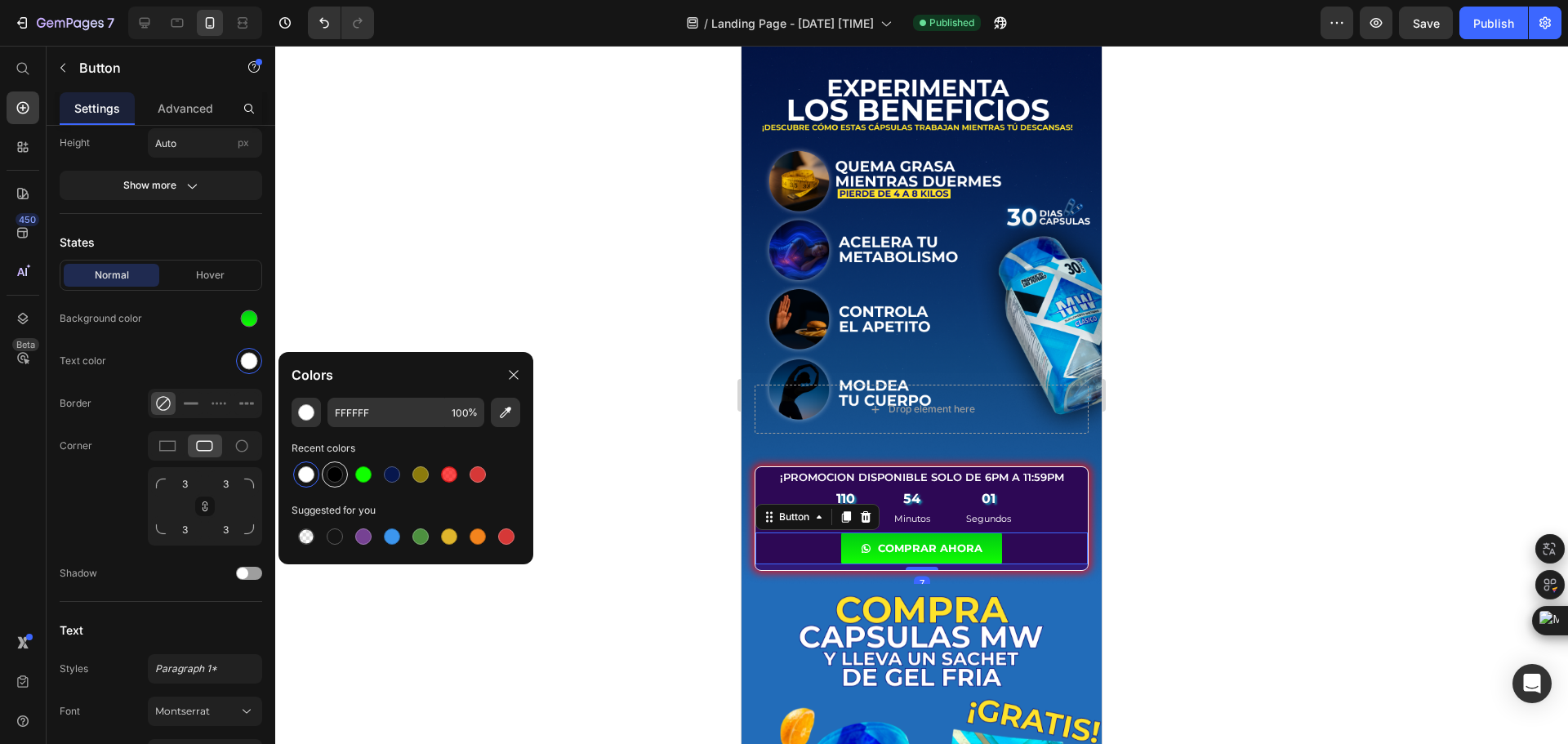 click at bounding box center (335, 474) 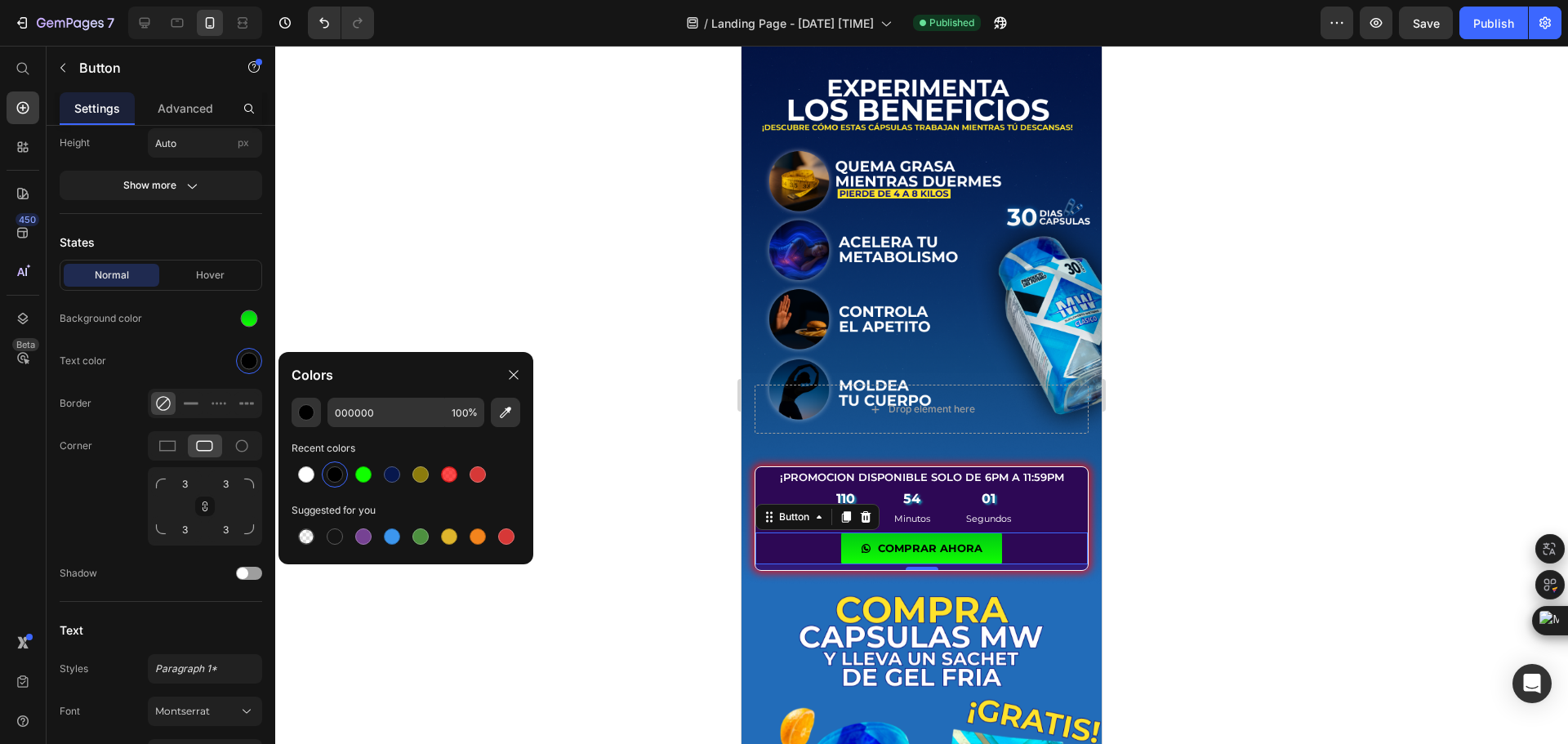 click 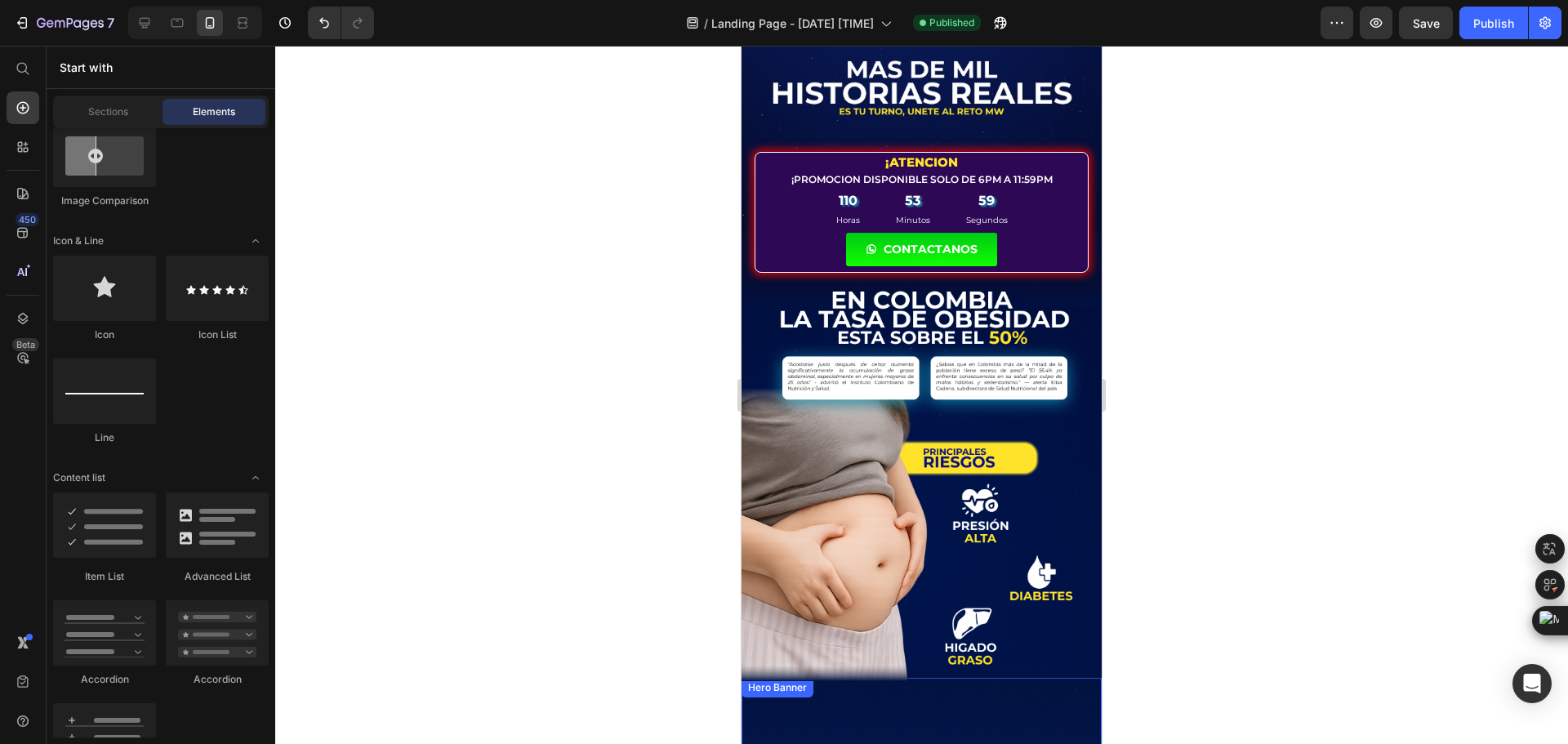 scroll, scrollTop: 350, scrollLeft: 0, axis: vertical 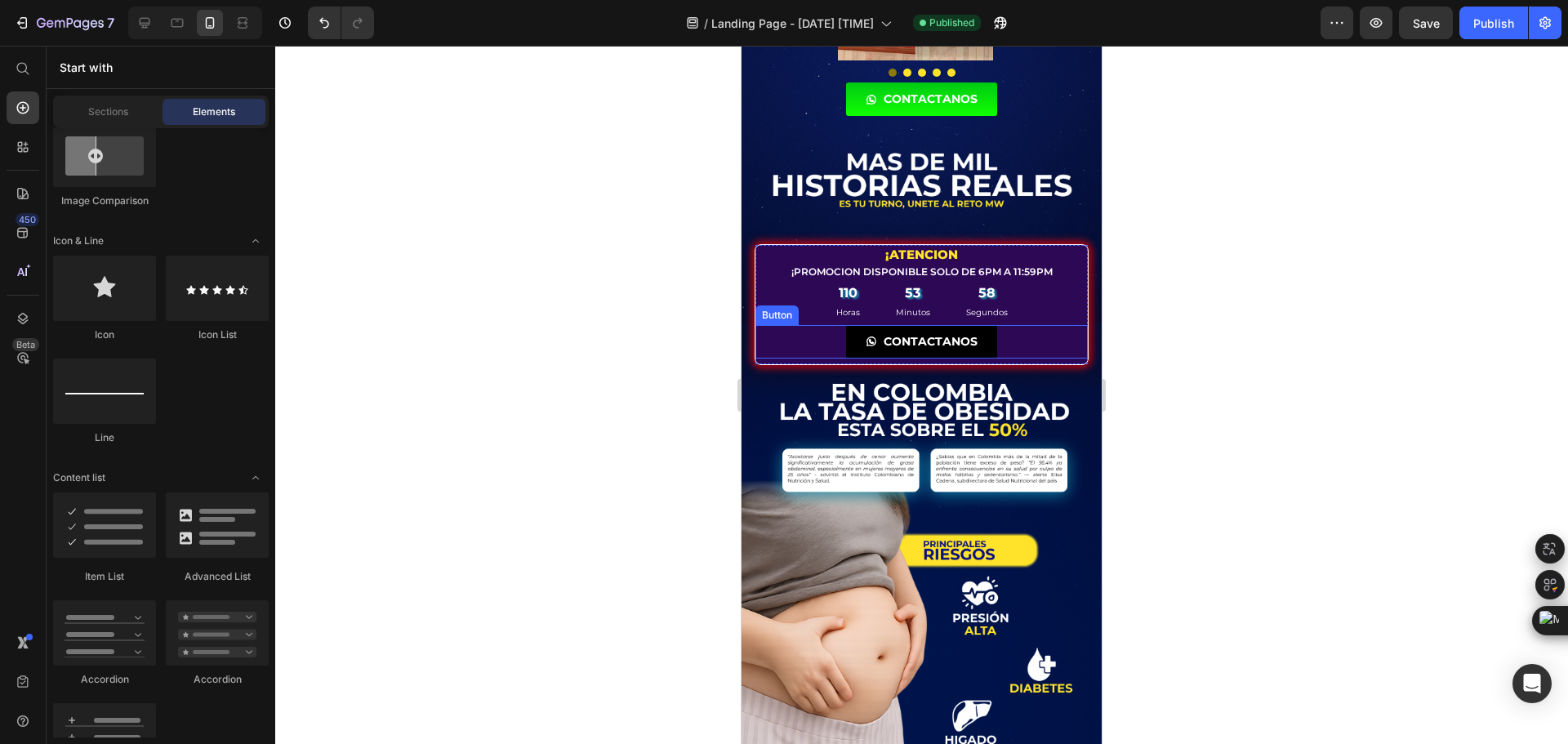 click on "CONTACTANOS" at bounding box center [921, 341] 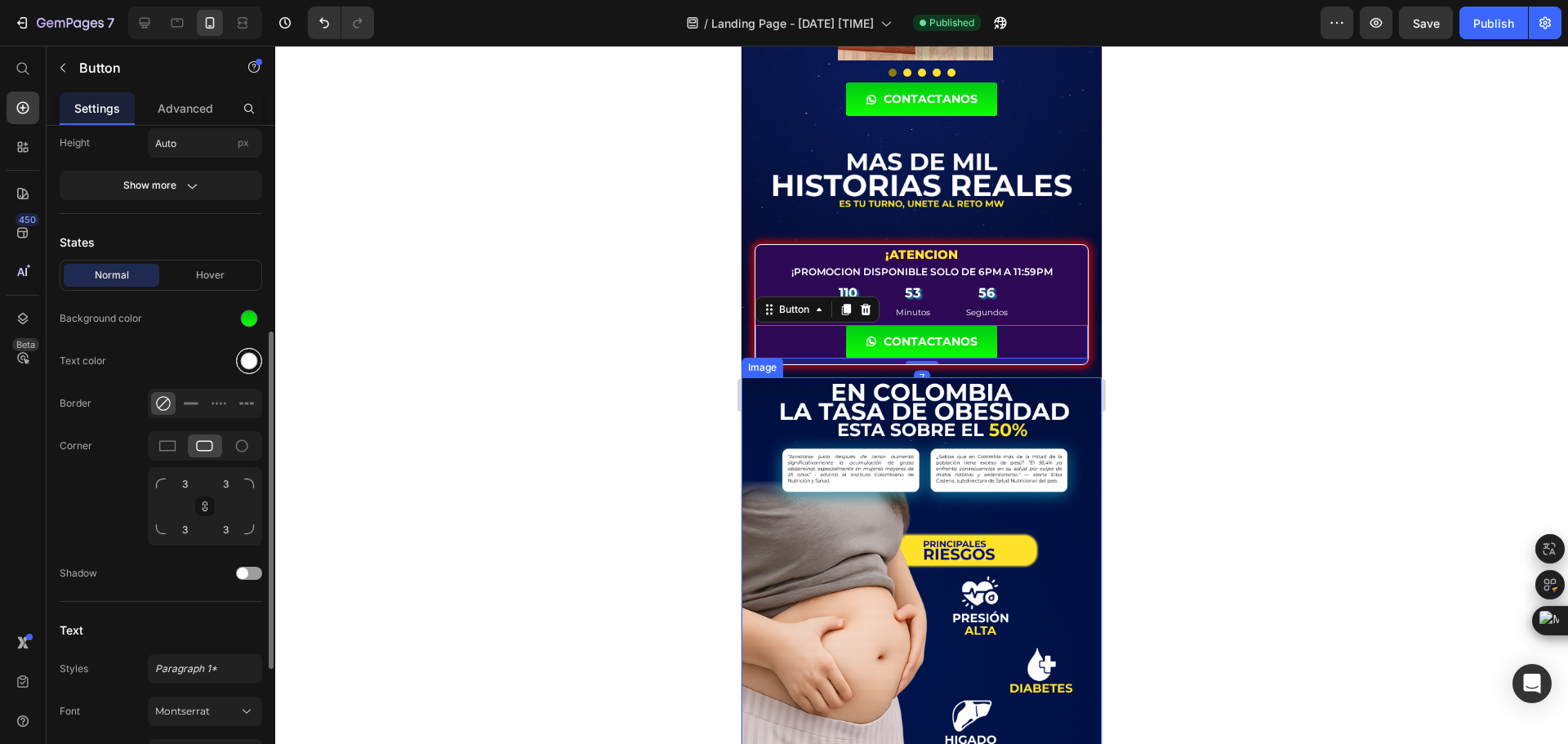 click at bounding box center (249, 361) 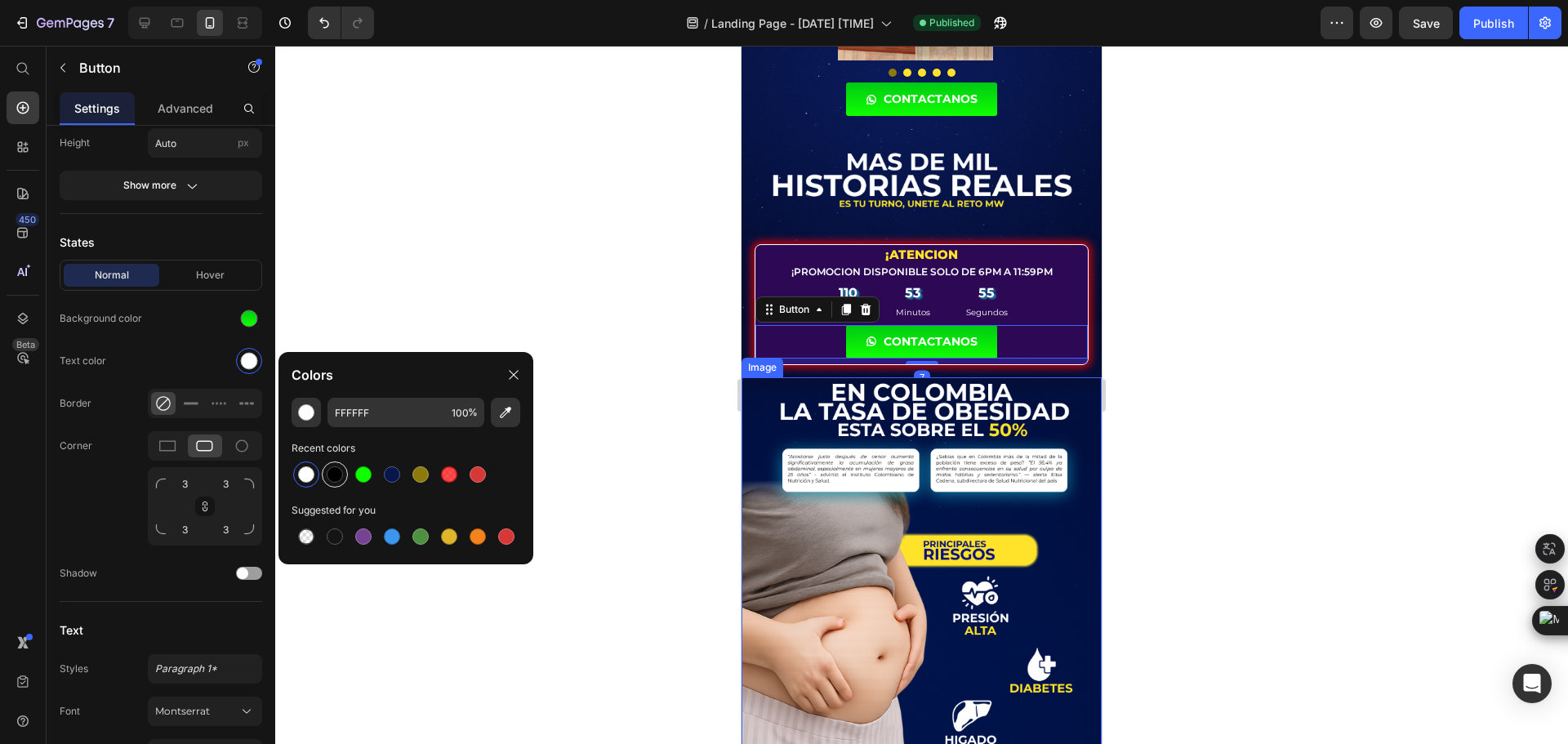 click at bounding box center (335, 474) 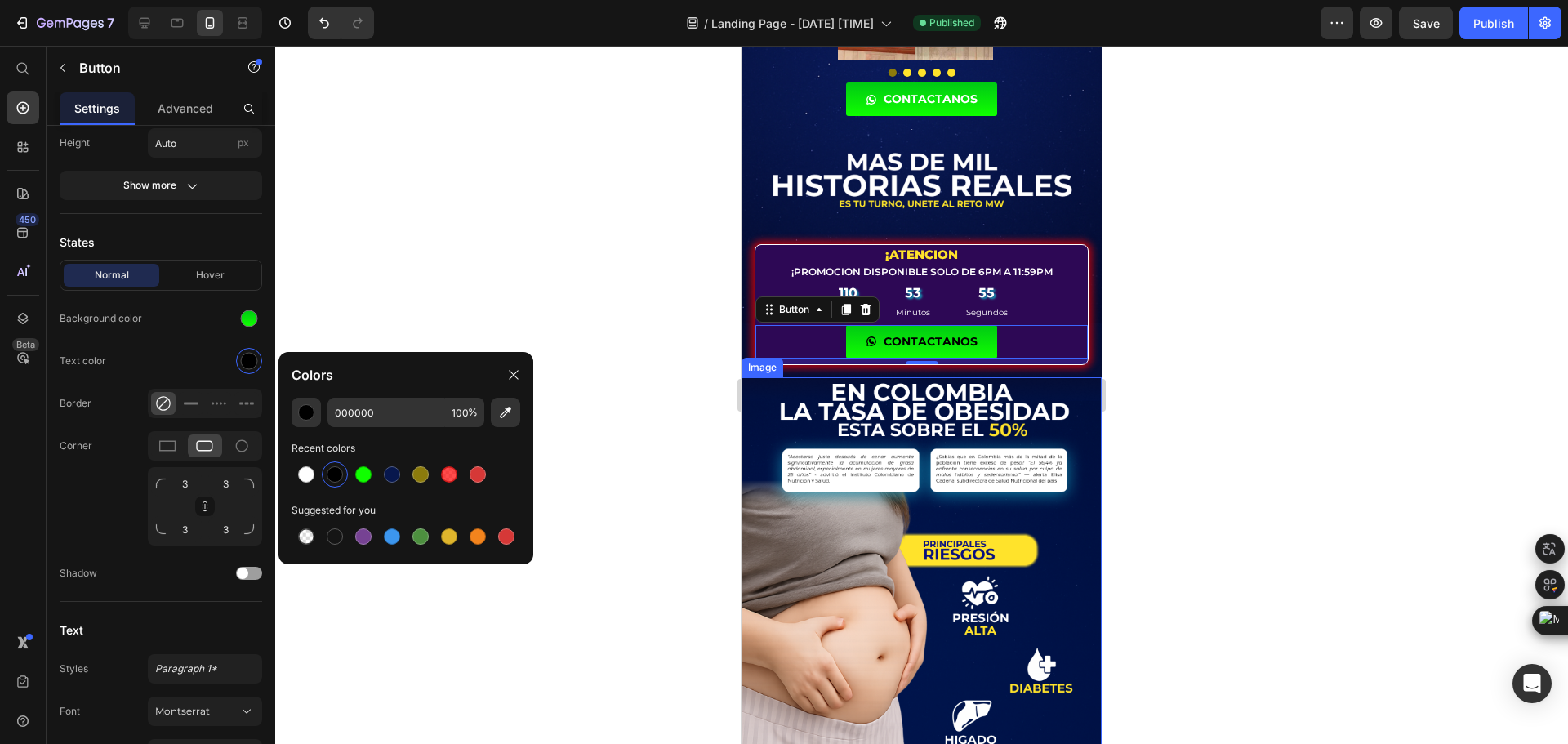 click 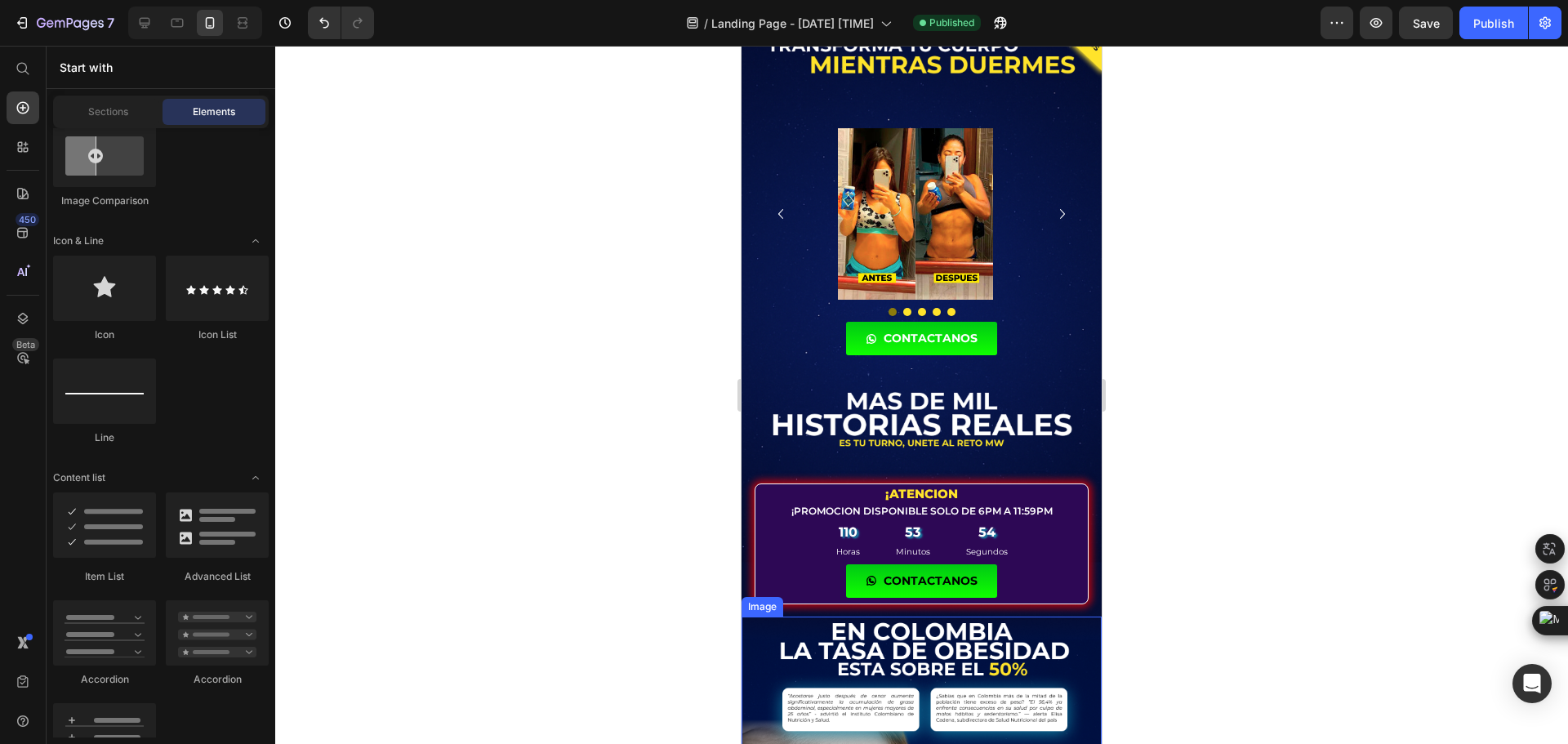 scroll, scrollTop: 24, scrollLeft: 0, axis: vertical 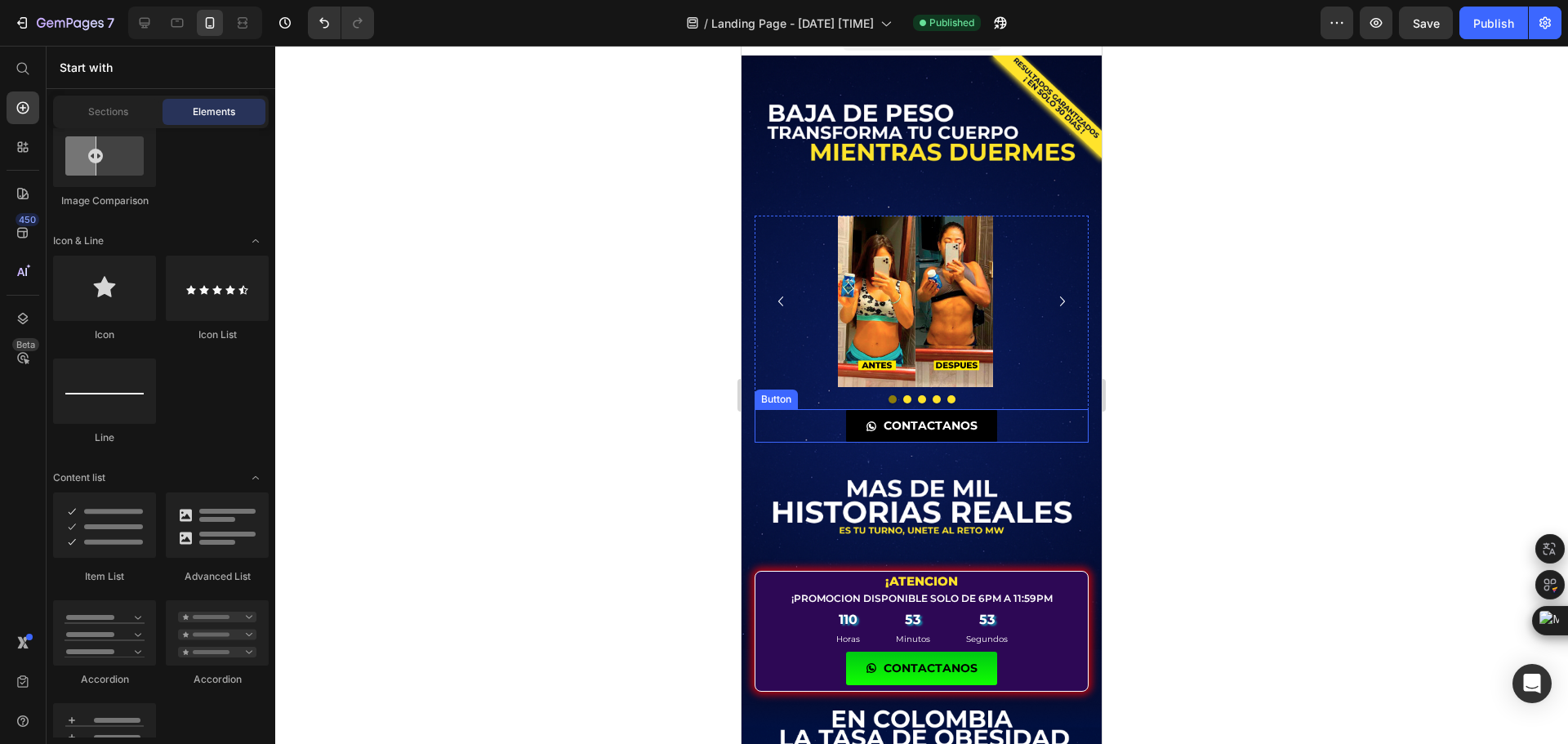 click on "CONTACTANOS" at bounding box center (921, 425) 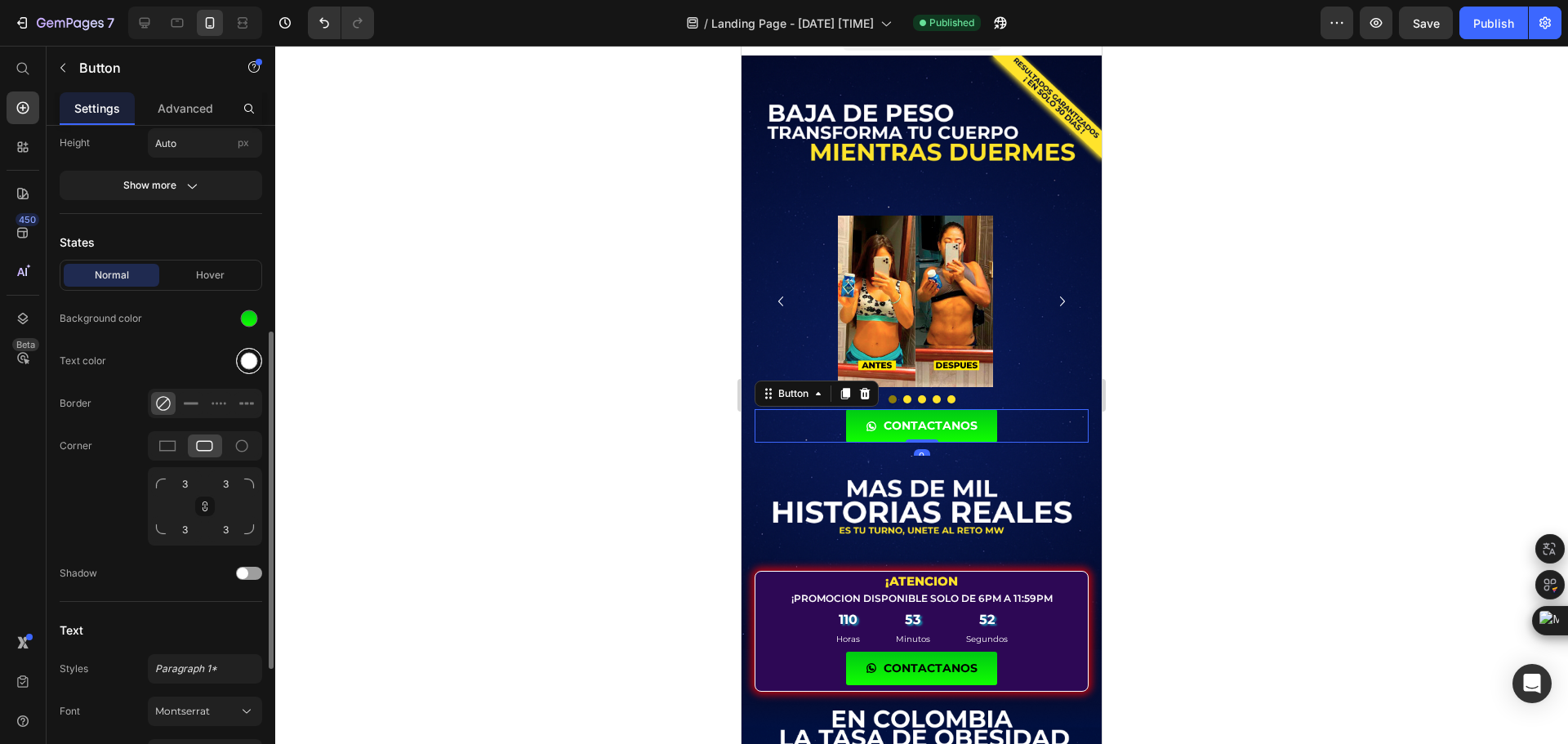 click at bounding box center (249, 361) 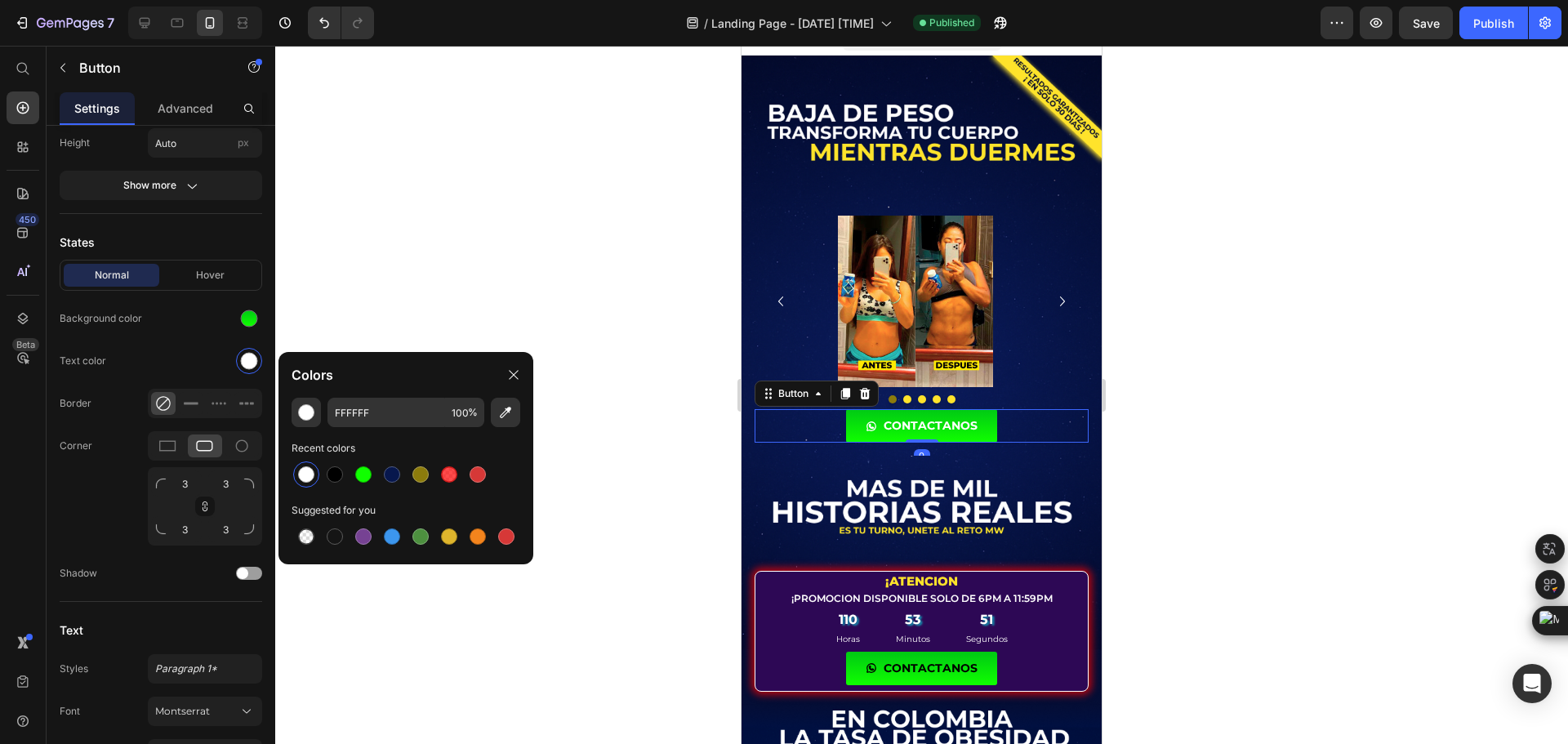 drag, startPoint x: 328, startPoint y: 472, endPoint x: 404, endPoint y: 403, distance: 102.64989 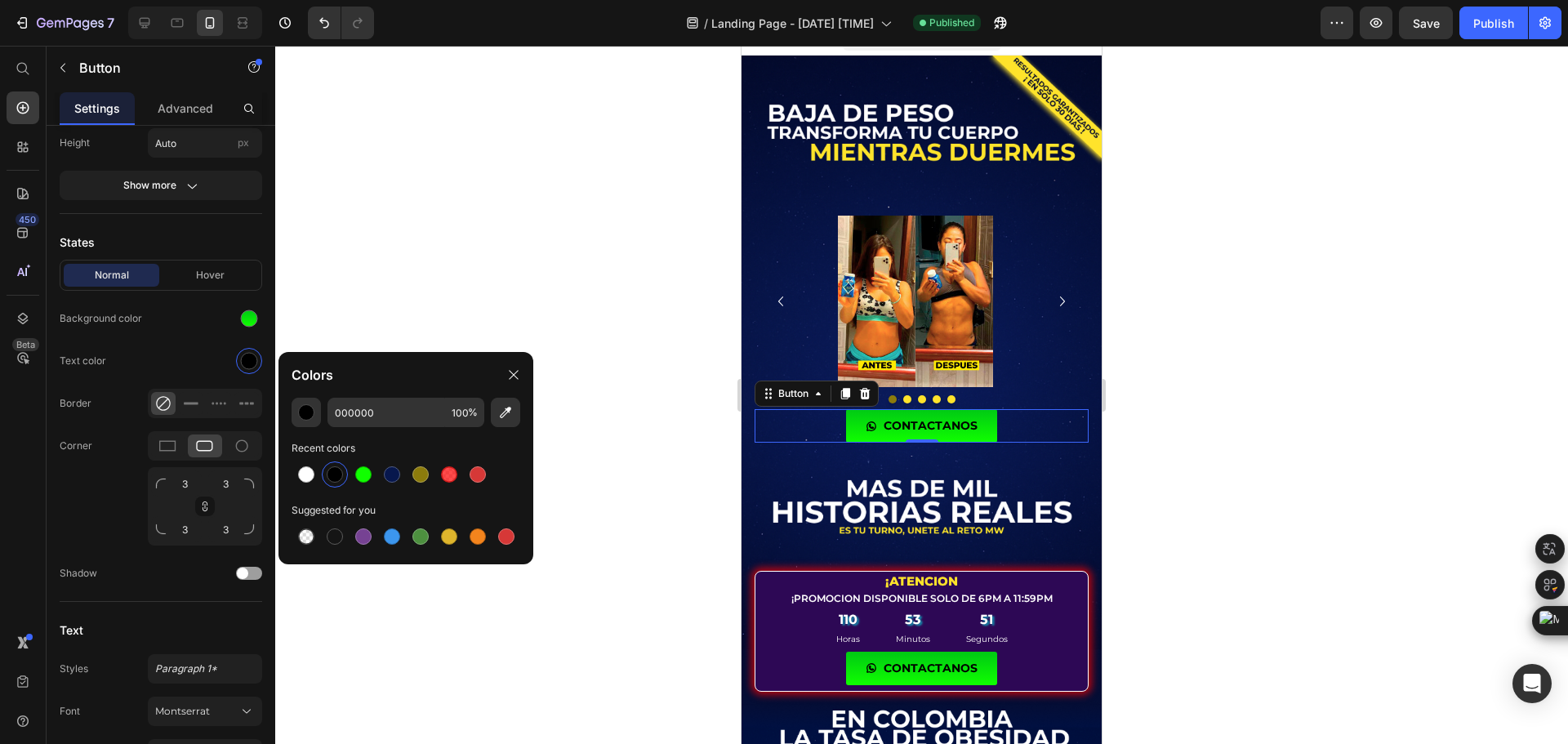 click 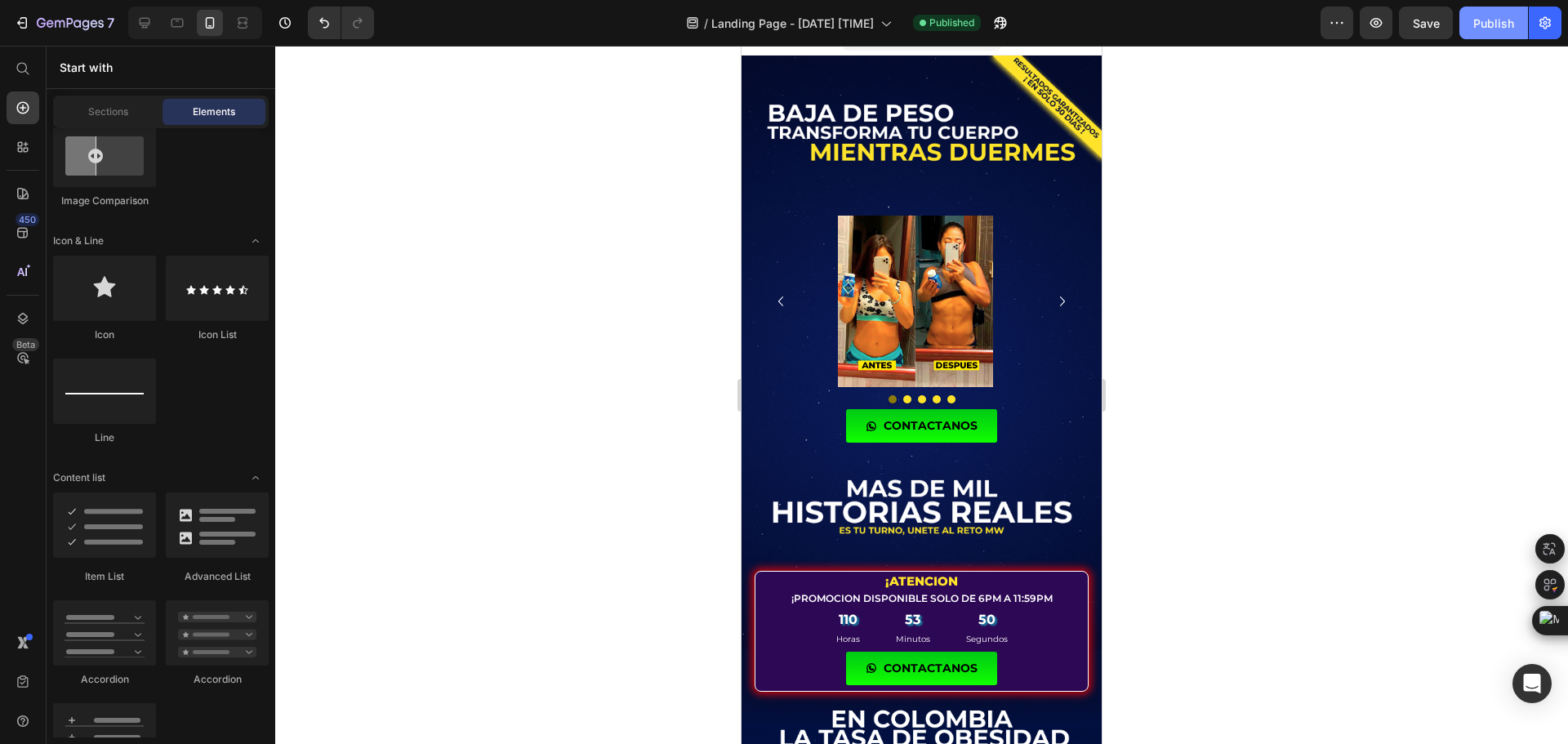 click on "Publish" at bounding box center [1494, 23] 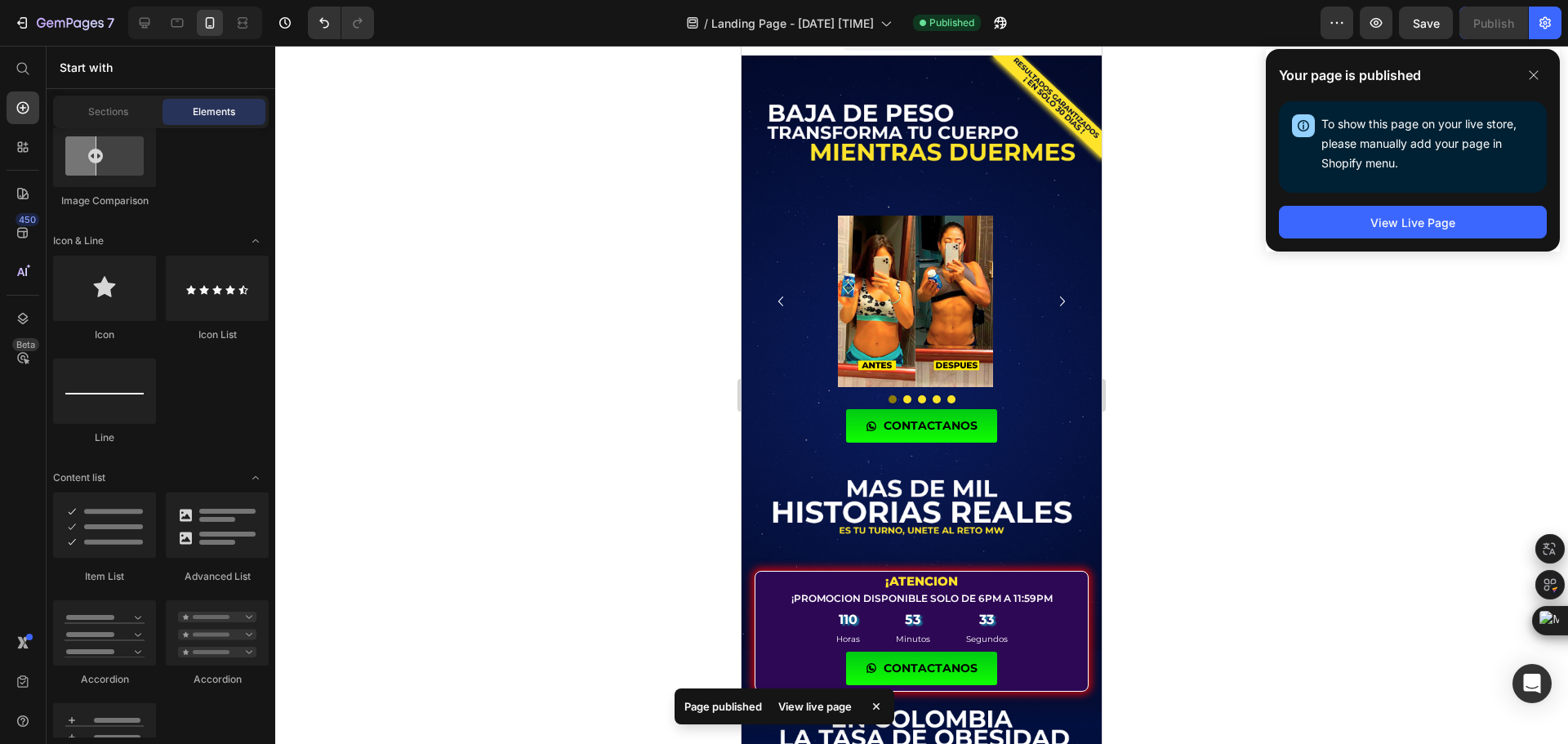 click 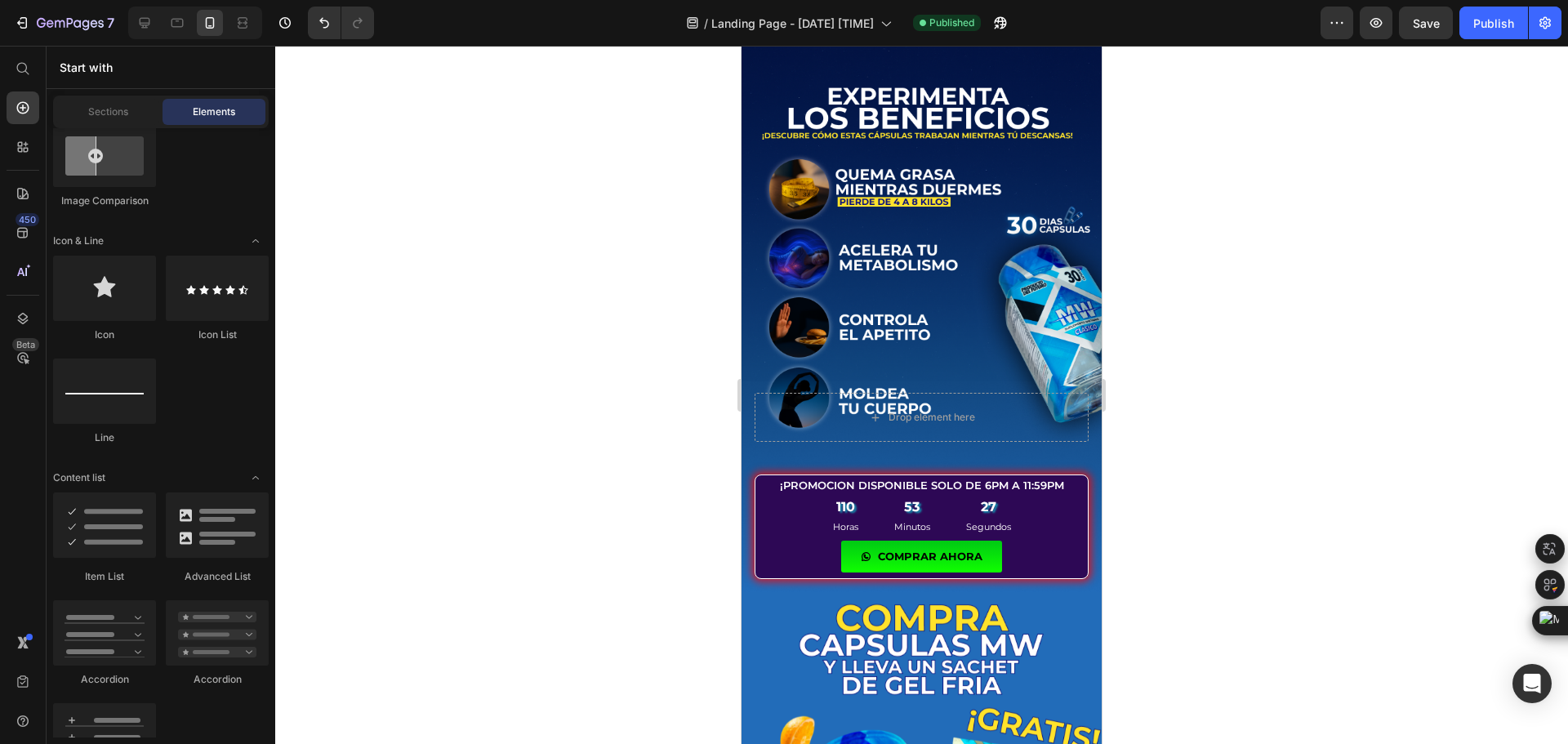 scroll, scrollTop: 922, scrollLeft: 0, axis: vertical 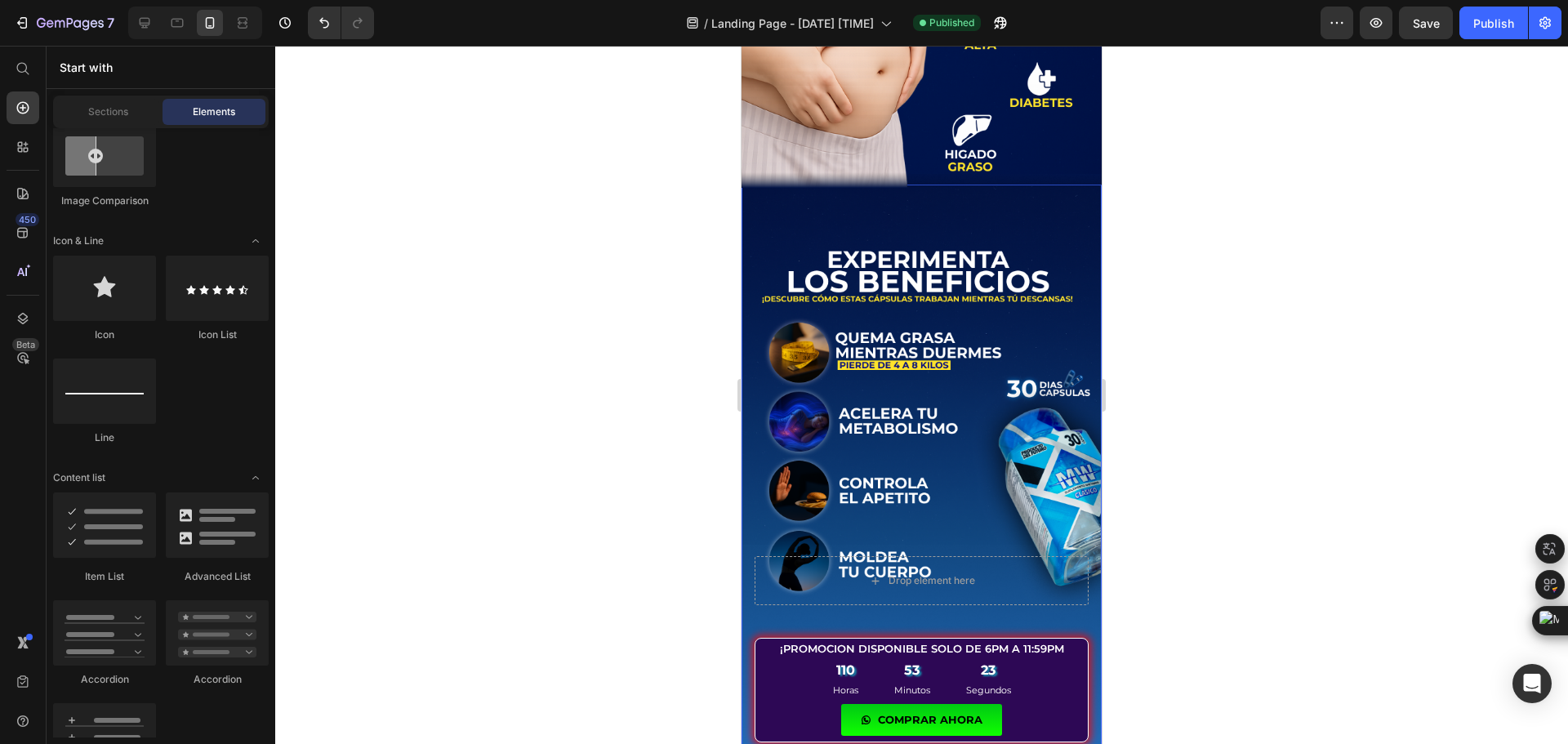 click at bounding box center [921, 470] 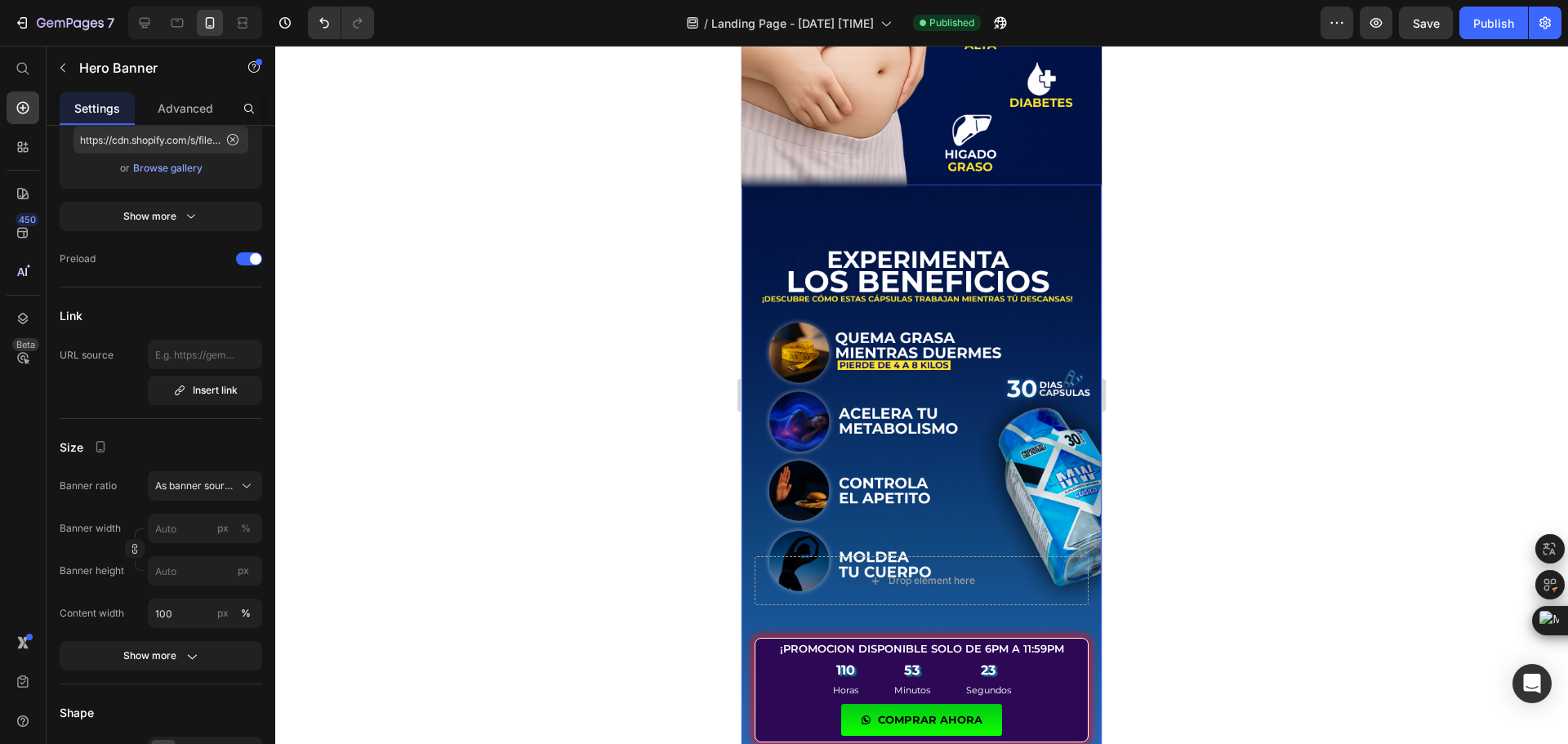 scroll, scrollTop: 0, scrollLeft: 0, axis: both 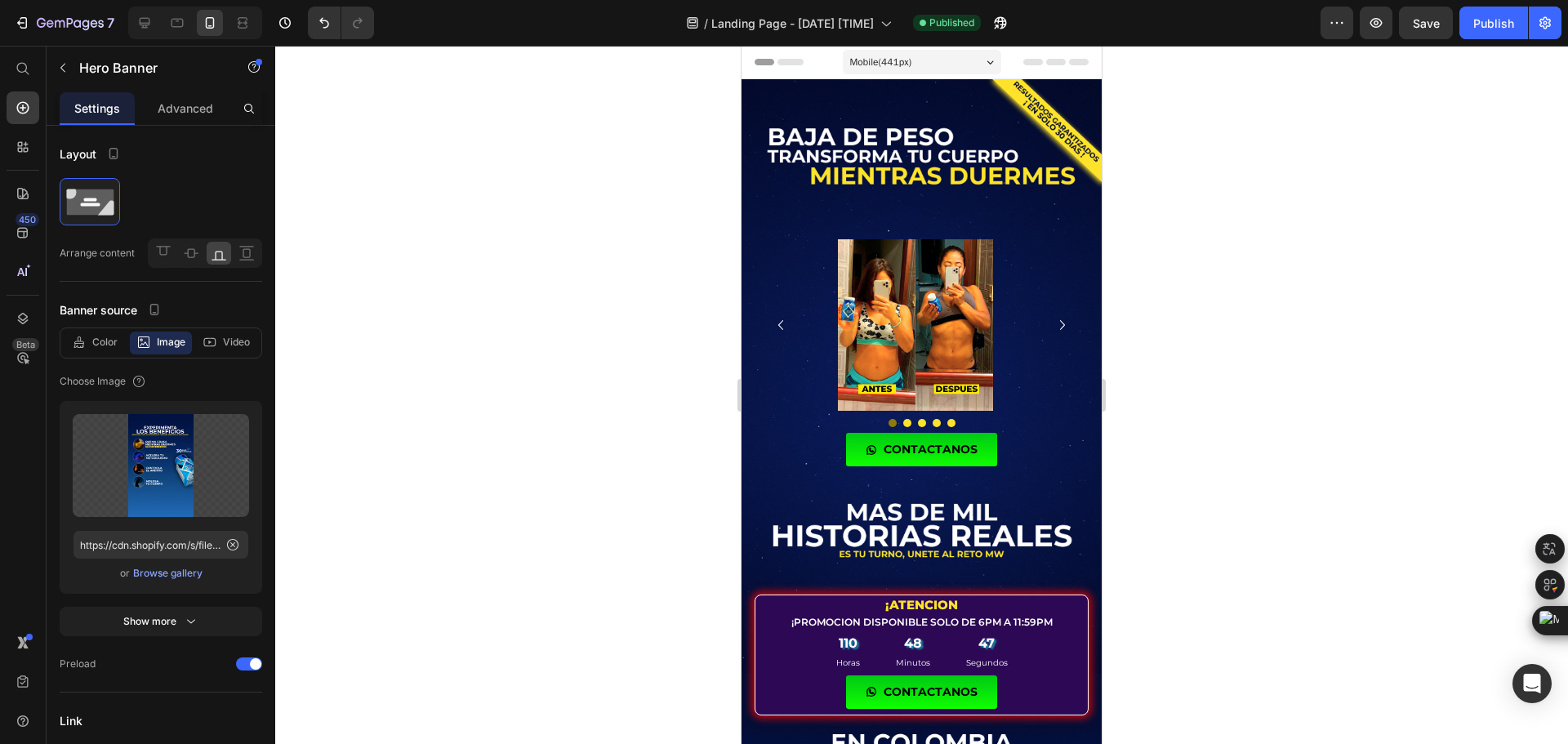 click 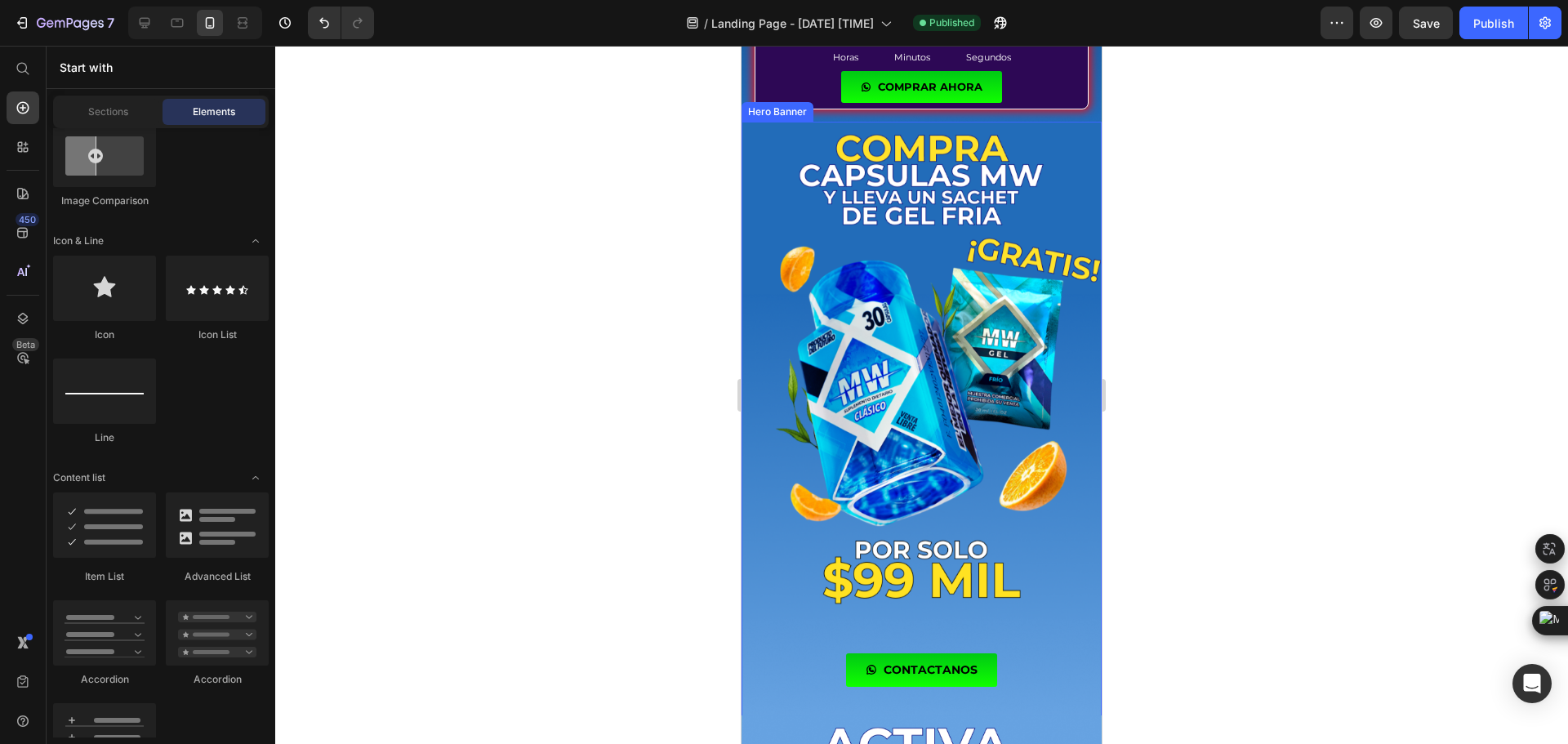 scroll, scrollTop: 1633, scrollLeft: 0, axis: vertical 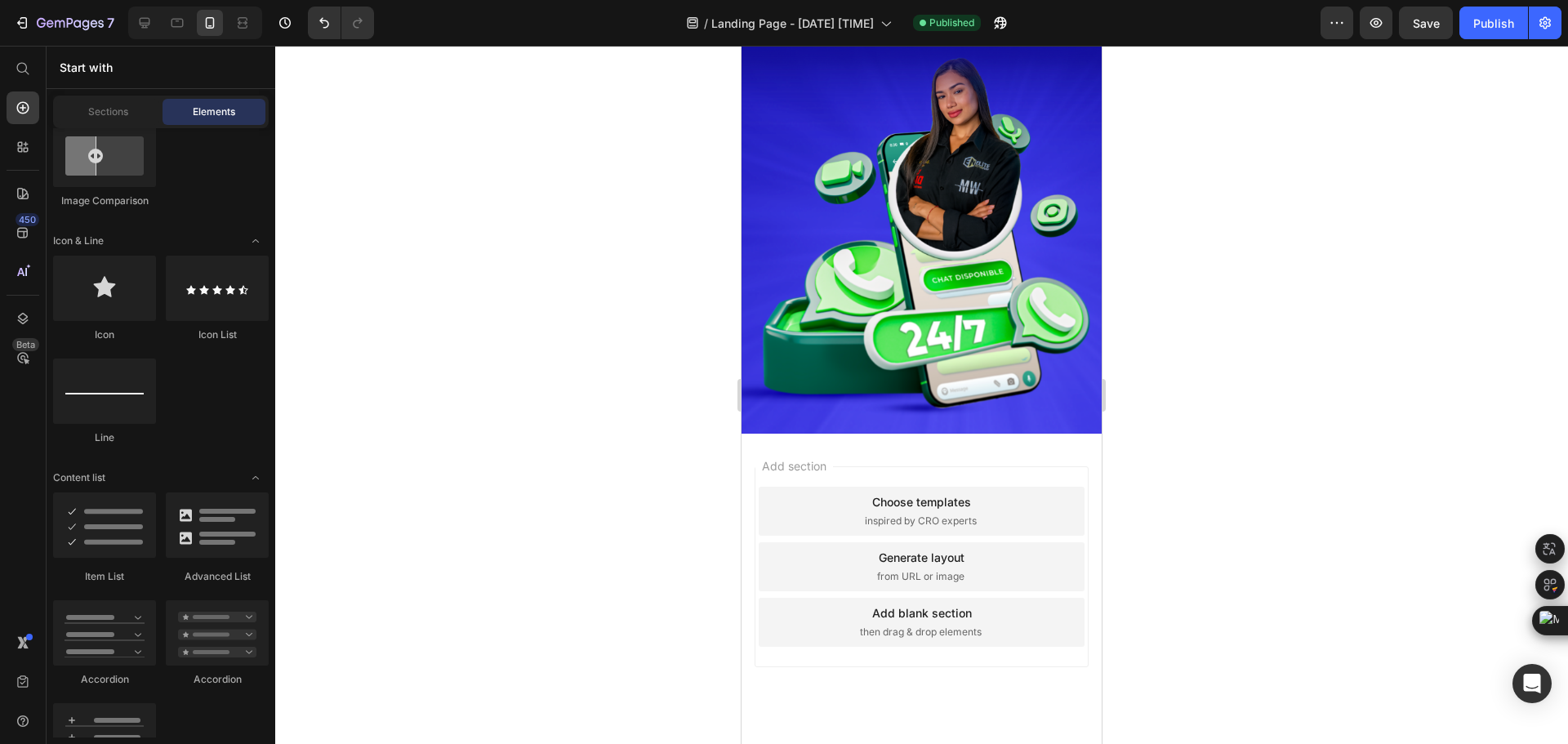 drag, startPoint x: 1101, startPoint y: 234, endPoint x: 1845, endPoint y: 740, distance: 899.7622 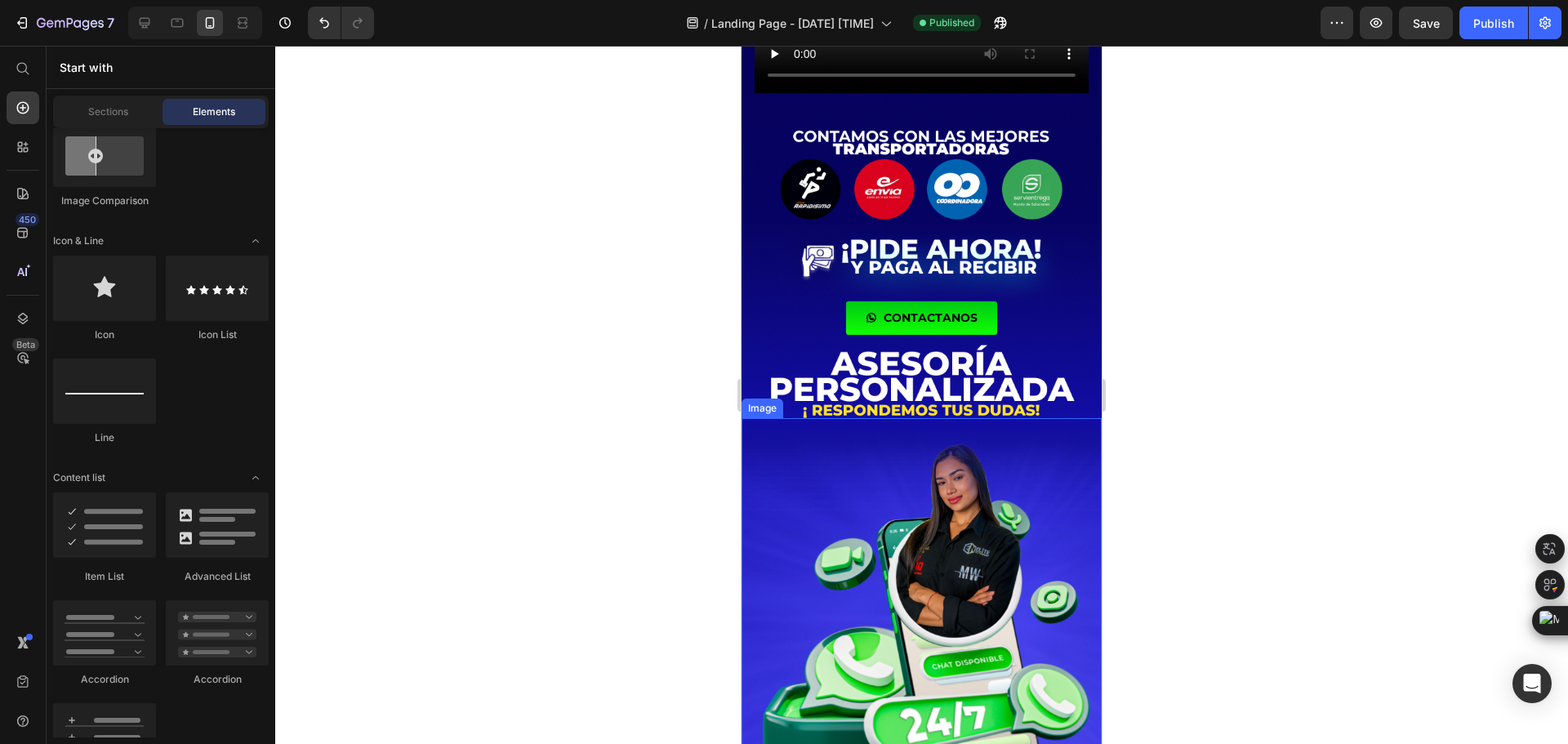 scroll, scrollTop: 6475, scrollLeft: 0, axis: vertical 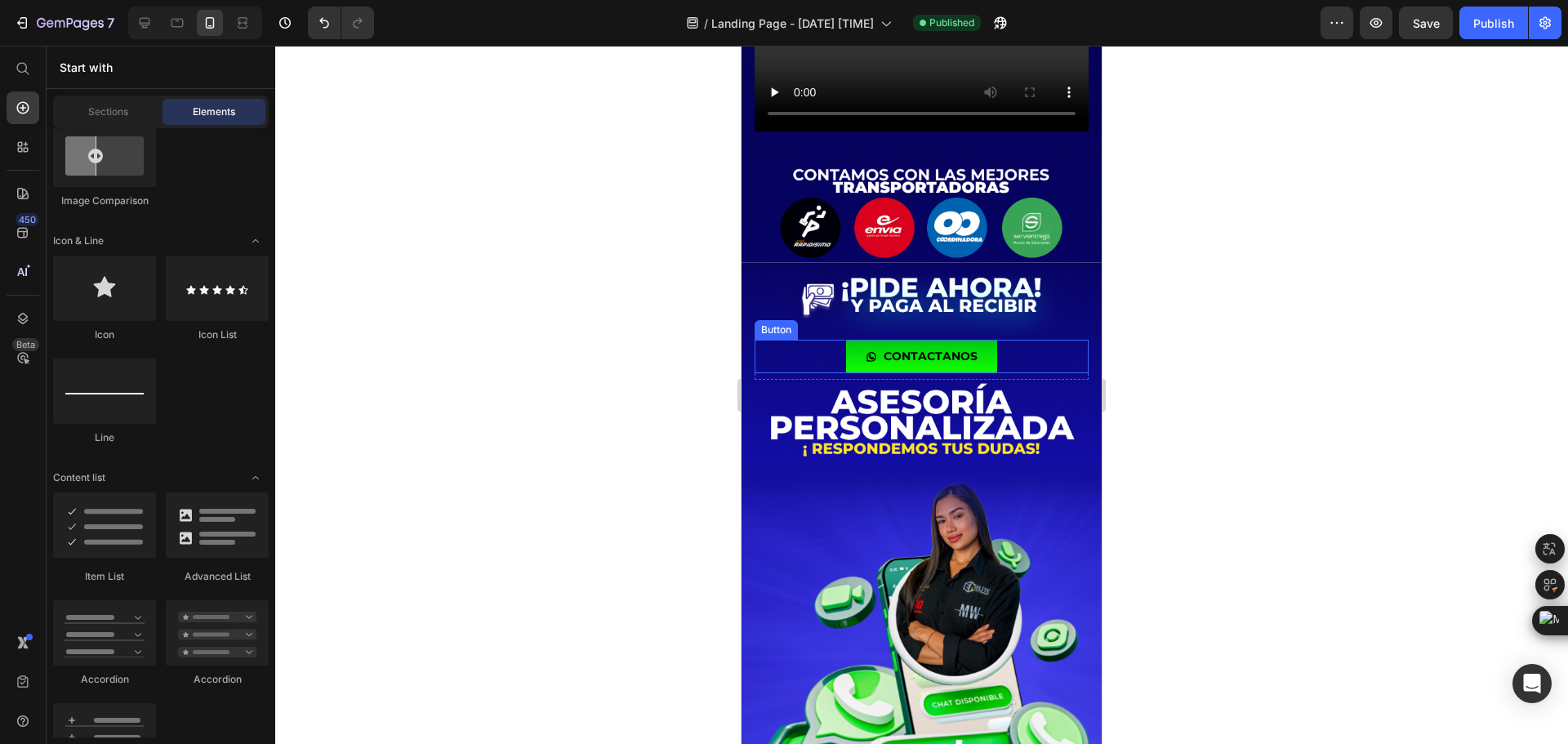 click on "CONTACTANOS Button" at bounding box center [921, 356] 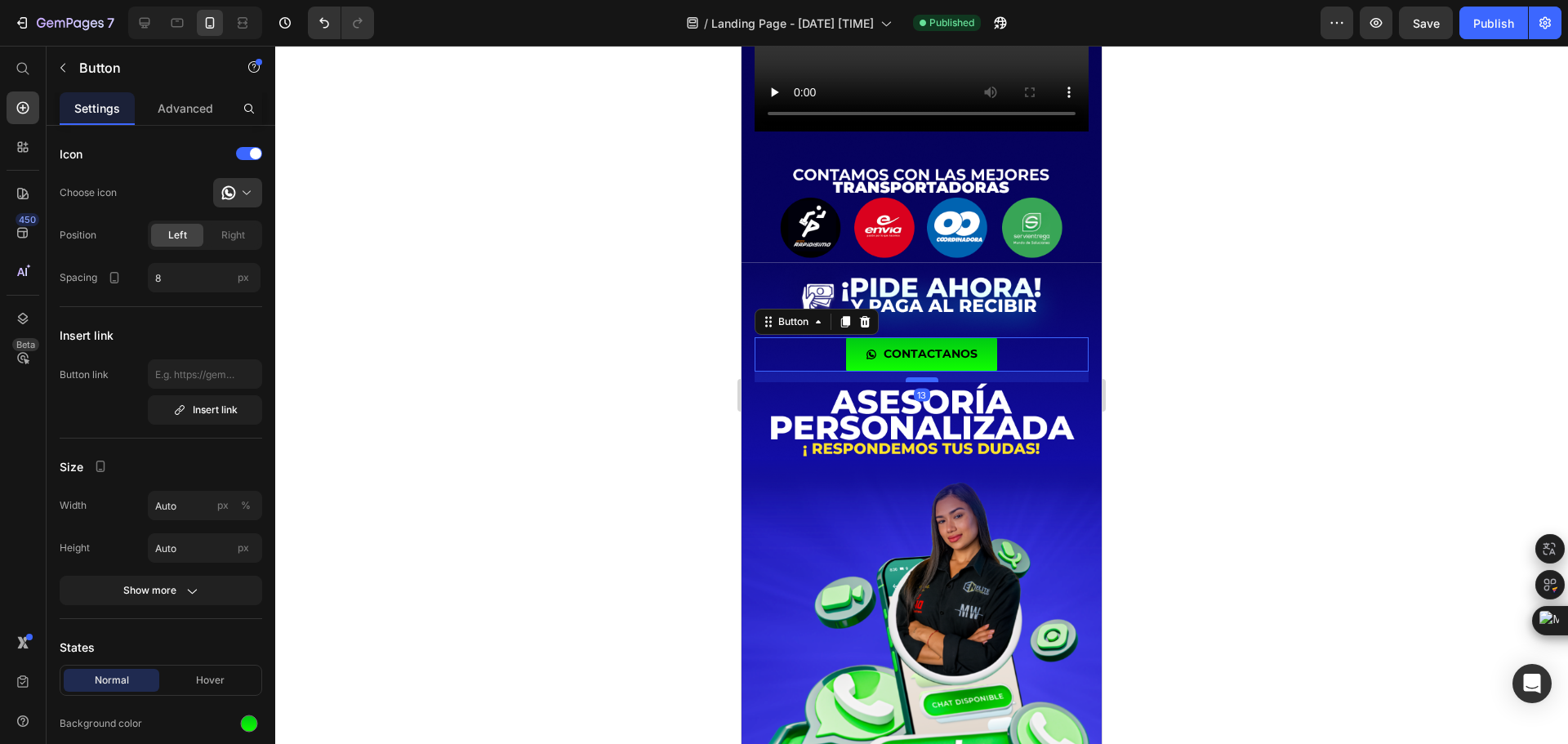 click at bounding box center [922, 380] 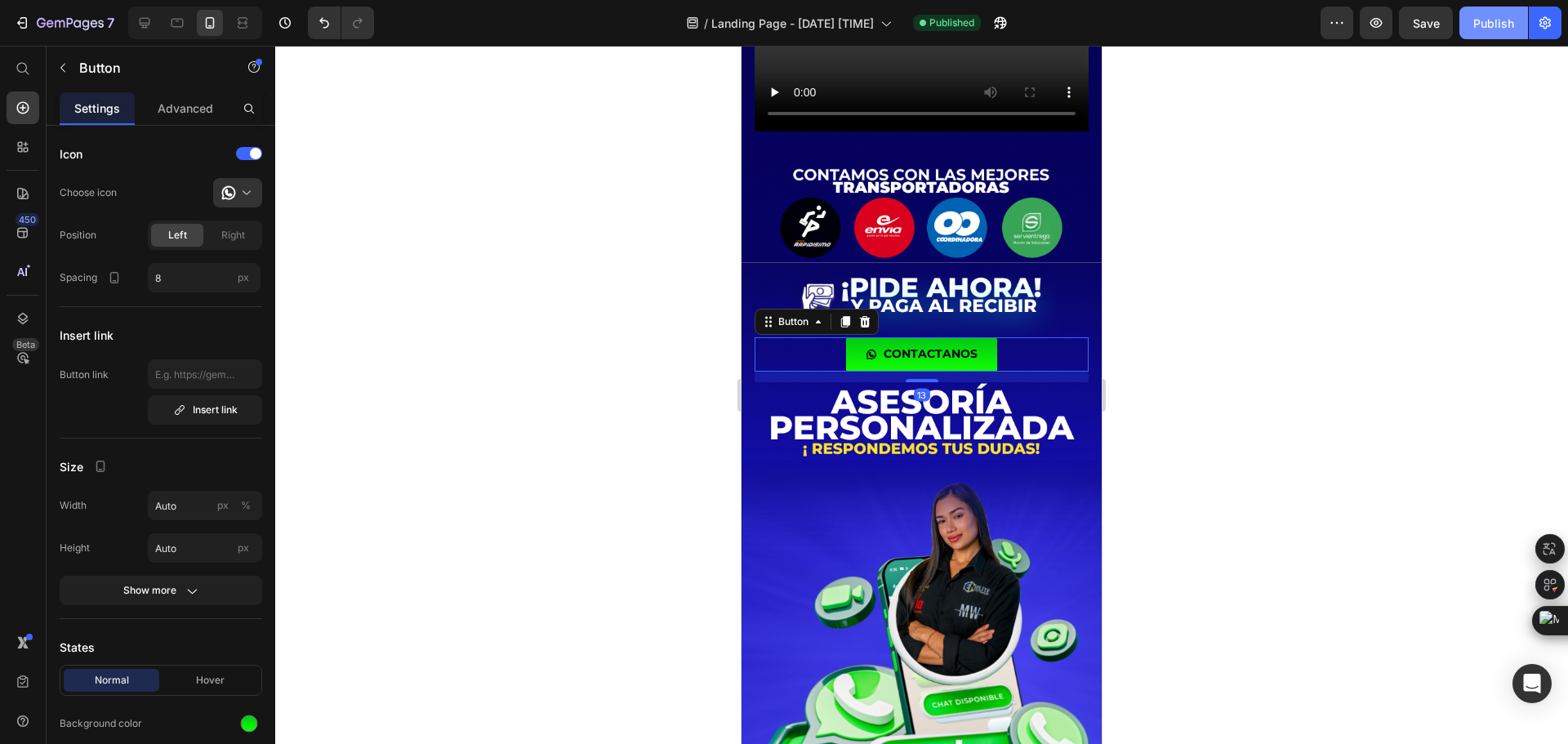 click on "Publish" at bounding box center [1494, 23] 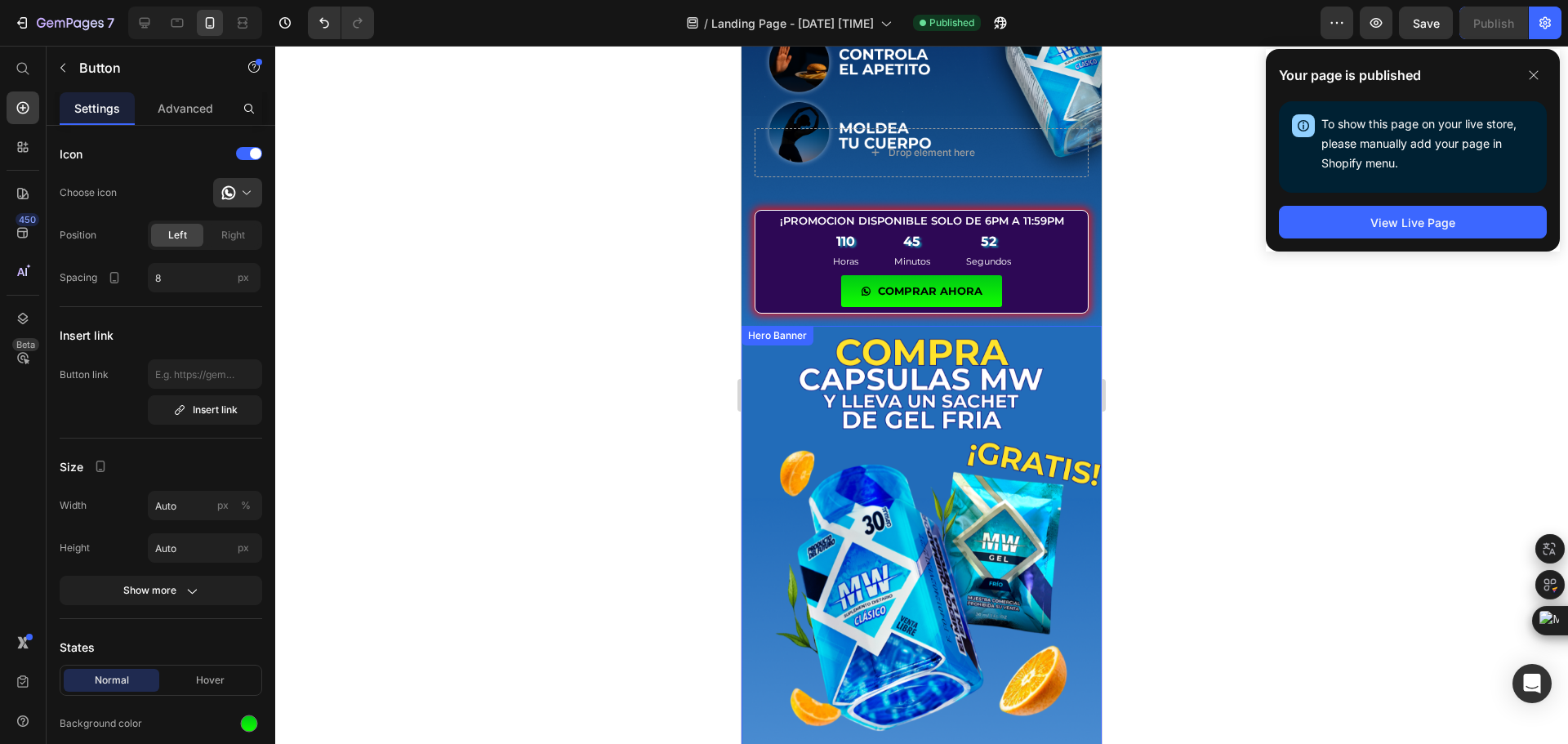 scroll, scrollTop: 1167, scrollLeft: 0, axis: vertical 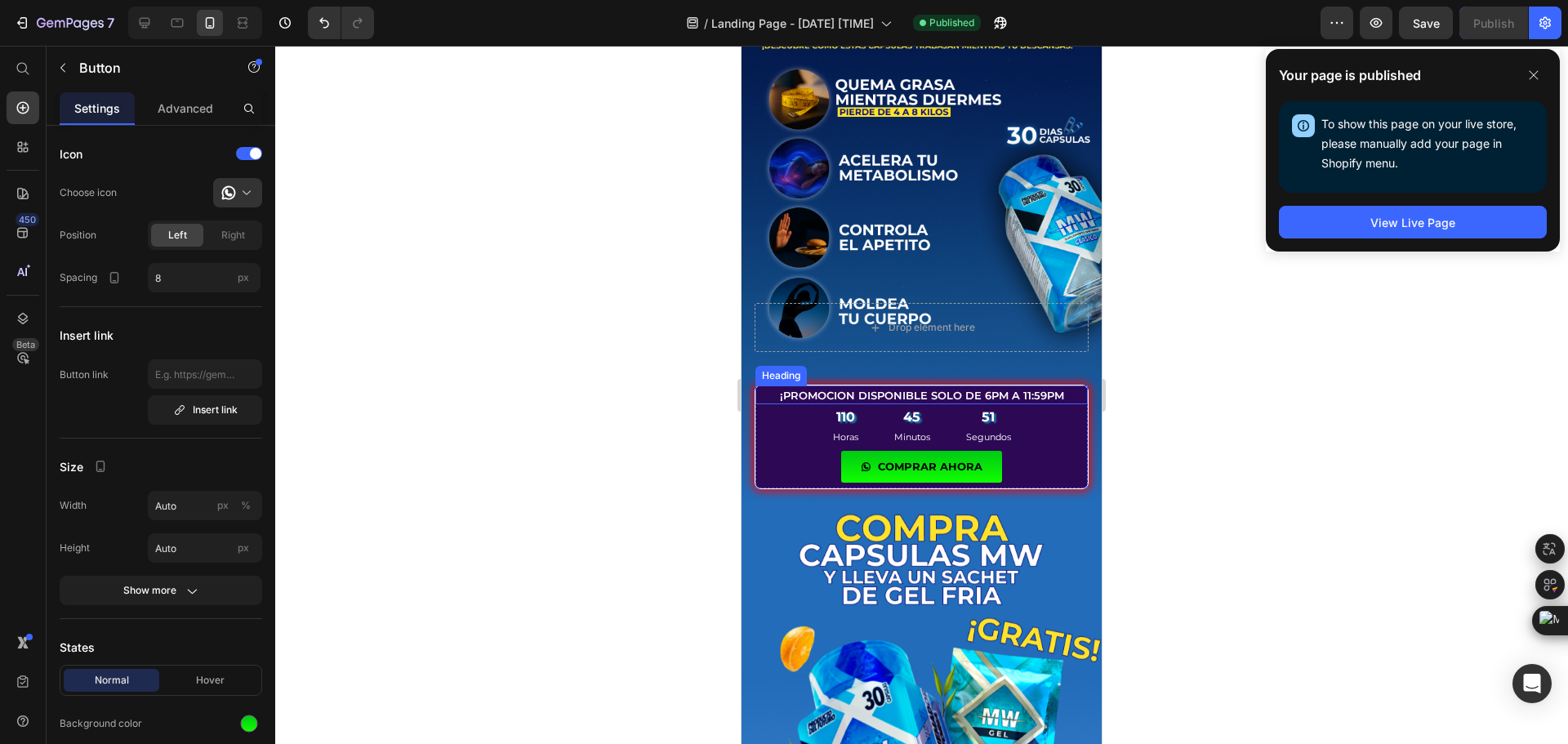 click on "¡PROMOCION DISPONIBLE SOLO DE 6PM A 11:59PM" at bounding box center [921, 395] 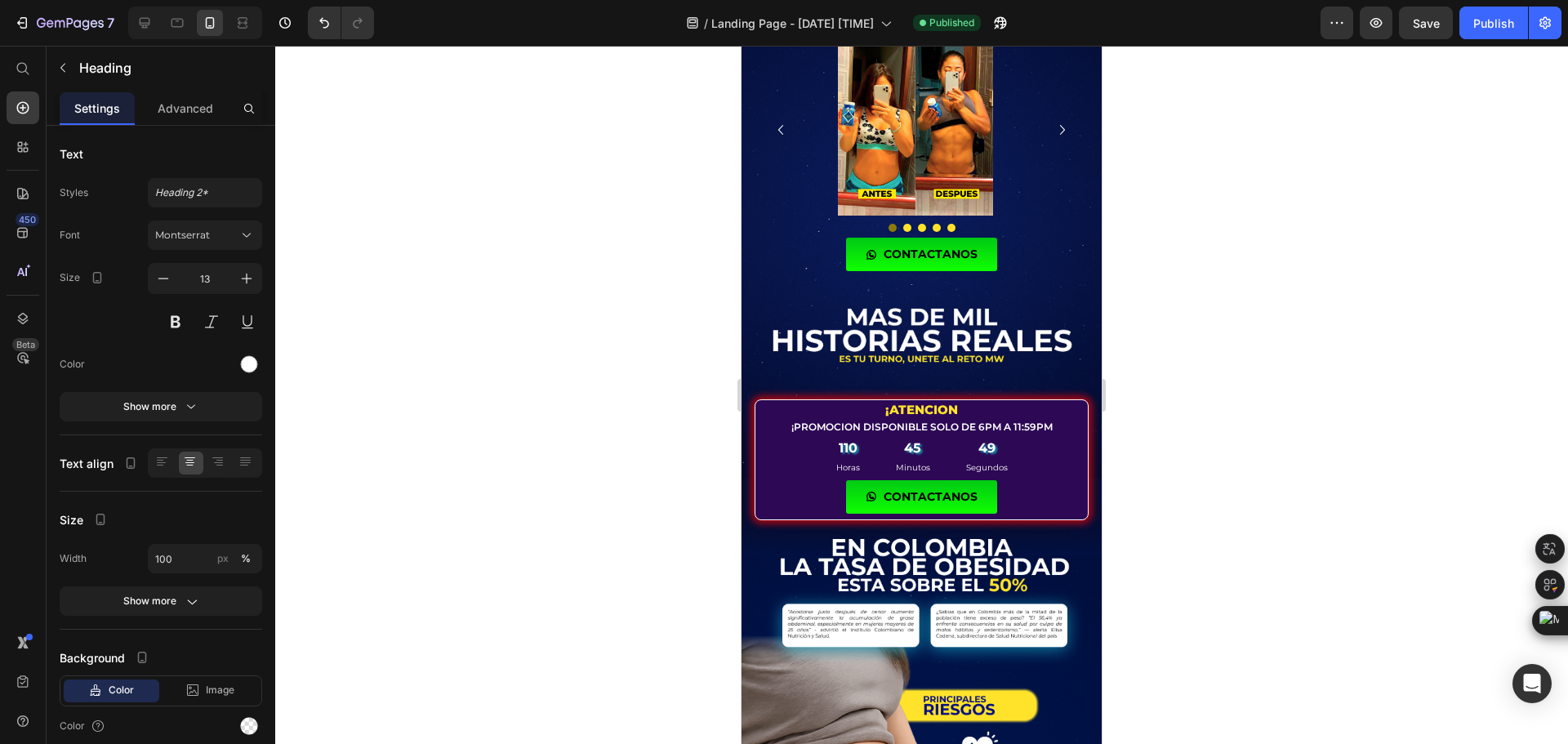 scroll, scrollTop: 187, scrollLeft: 0, axis: vertical 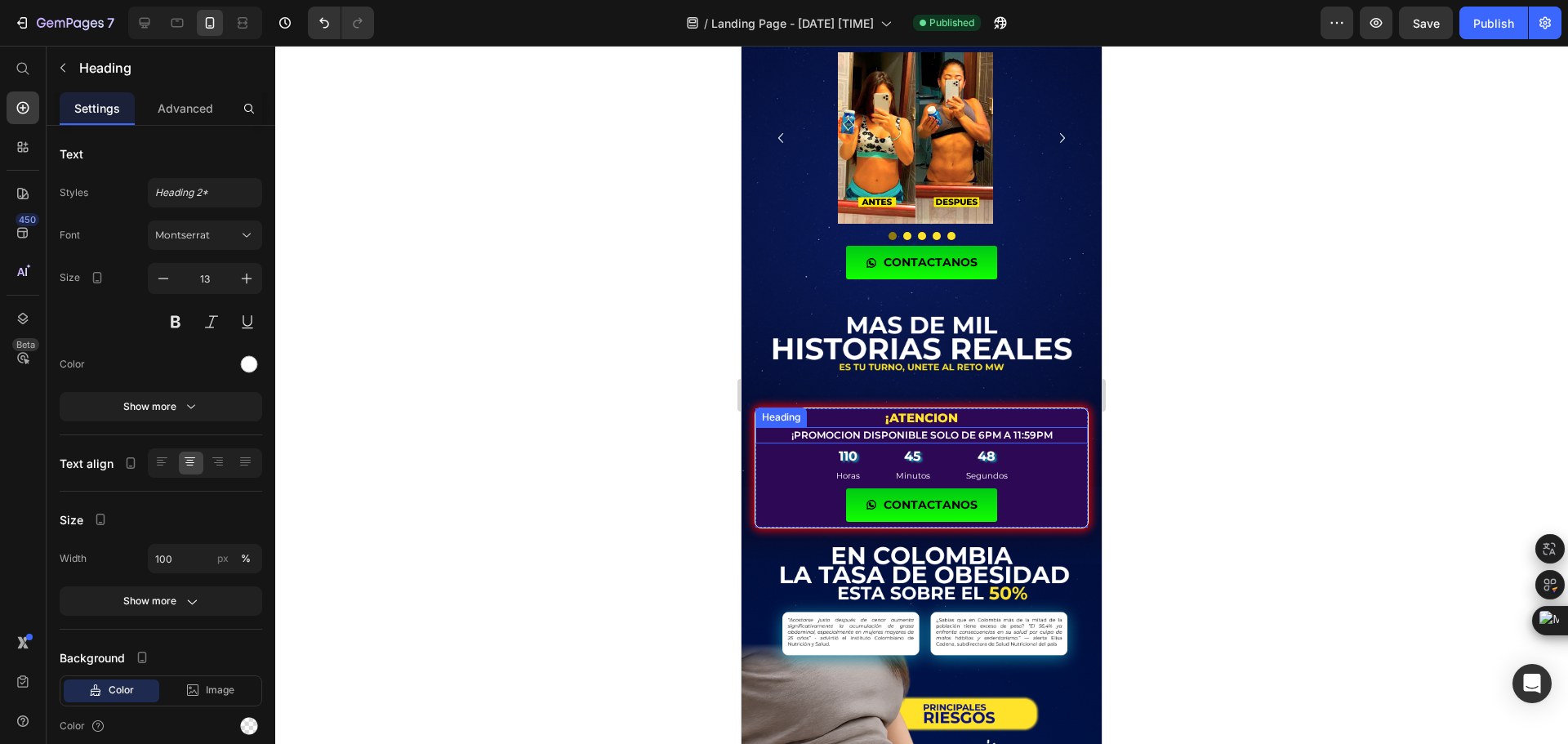 click on "¡PROMOCION DISPONIBLE SOLO DE 6PM A 11:59PM" at bounding box center (921, 435) 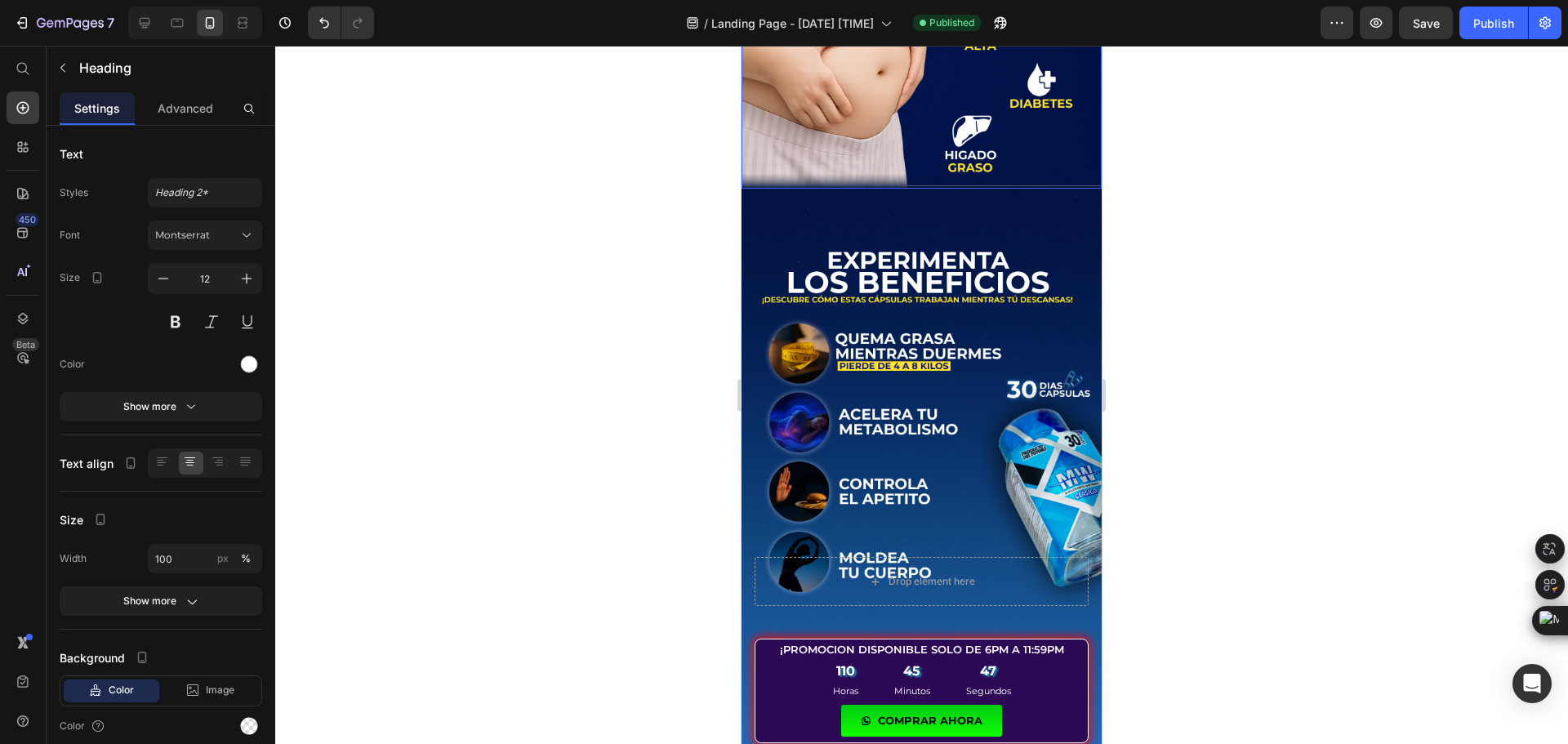 scroll, scrollTop: 922, scrollLeft: 0, axis: vertical 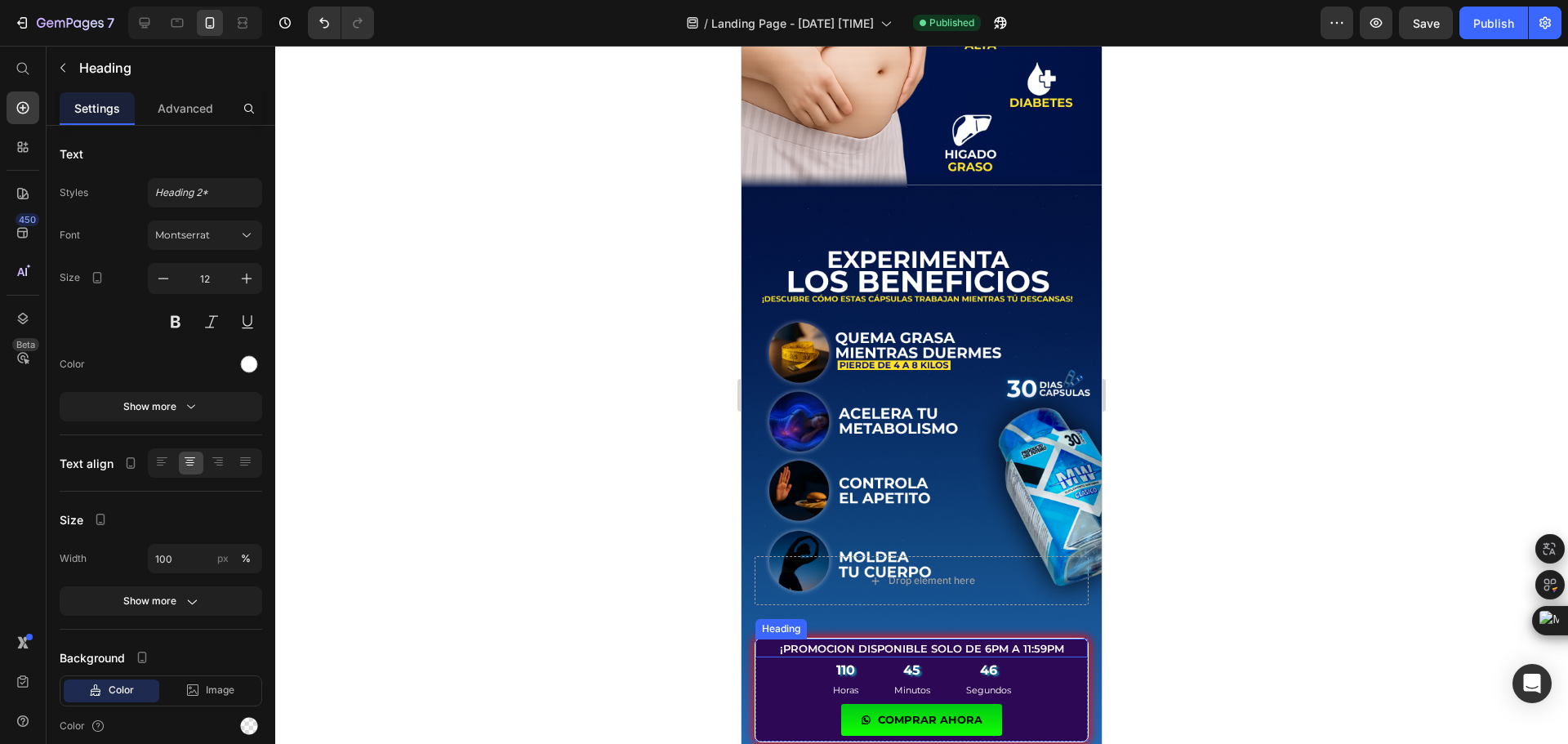 click on "¡PROMOCION DISPONIBLE SOLO DE 6PM A 11:59PM" at bounding box center (921, 648) 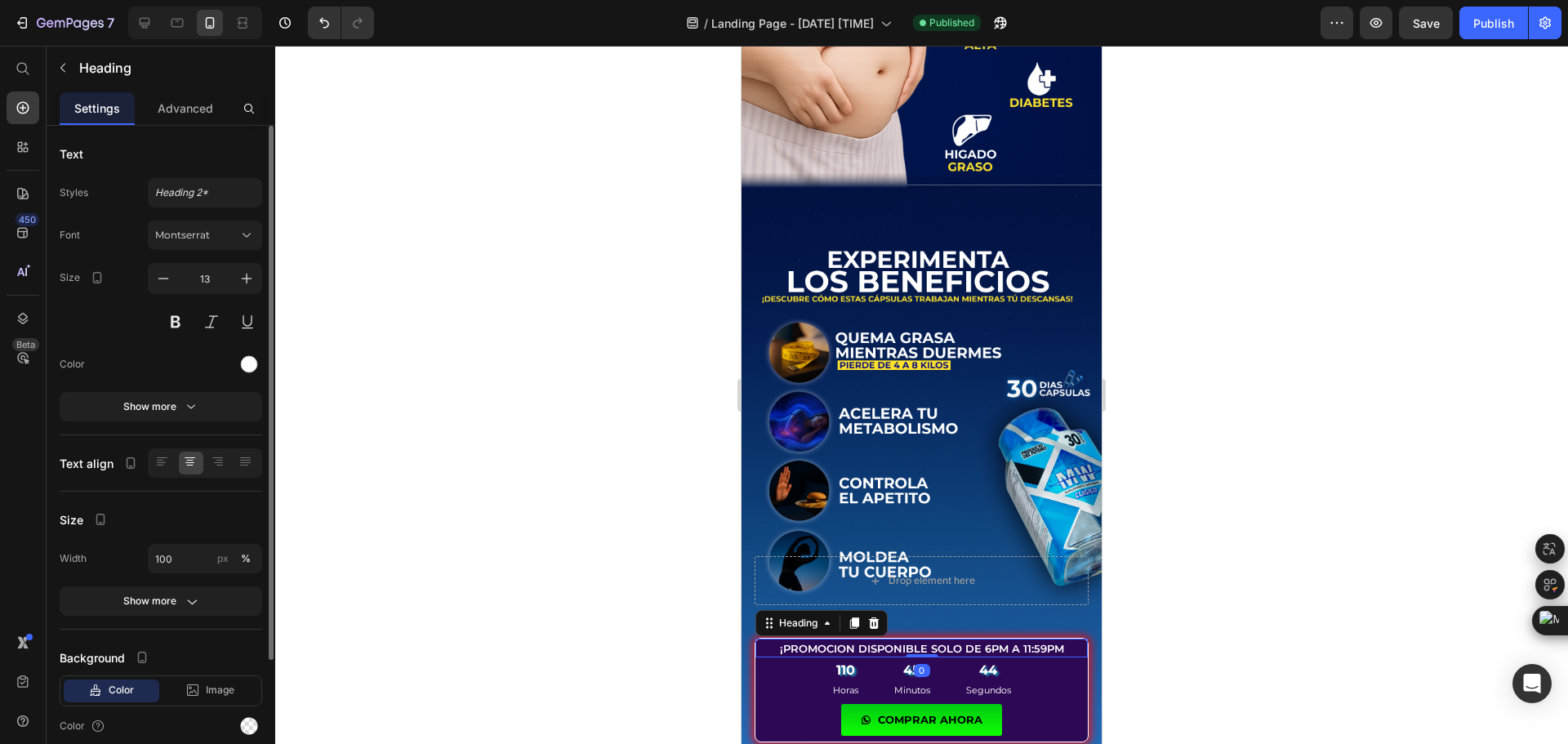click on "Size 13" at bounding box center (161, 300) 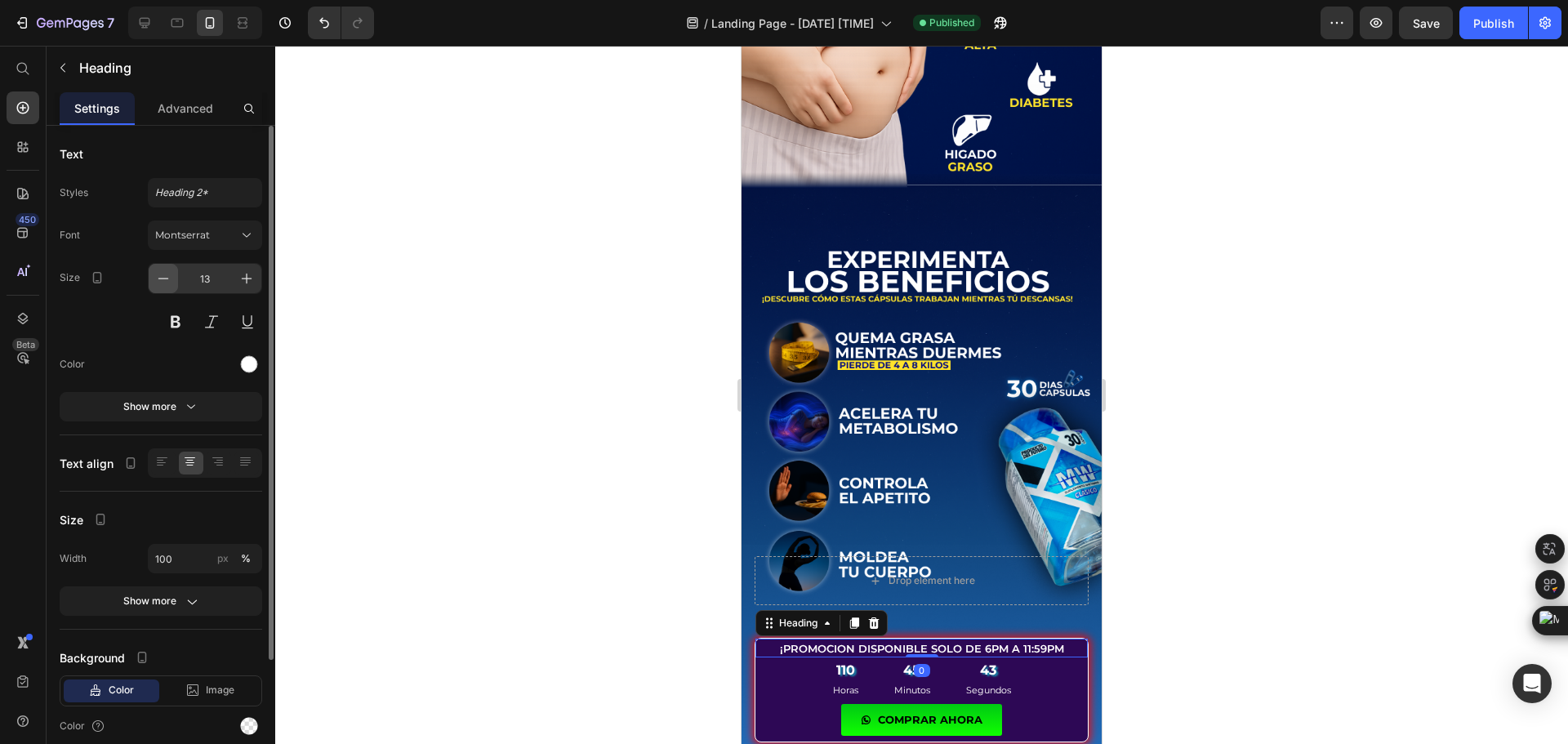 click 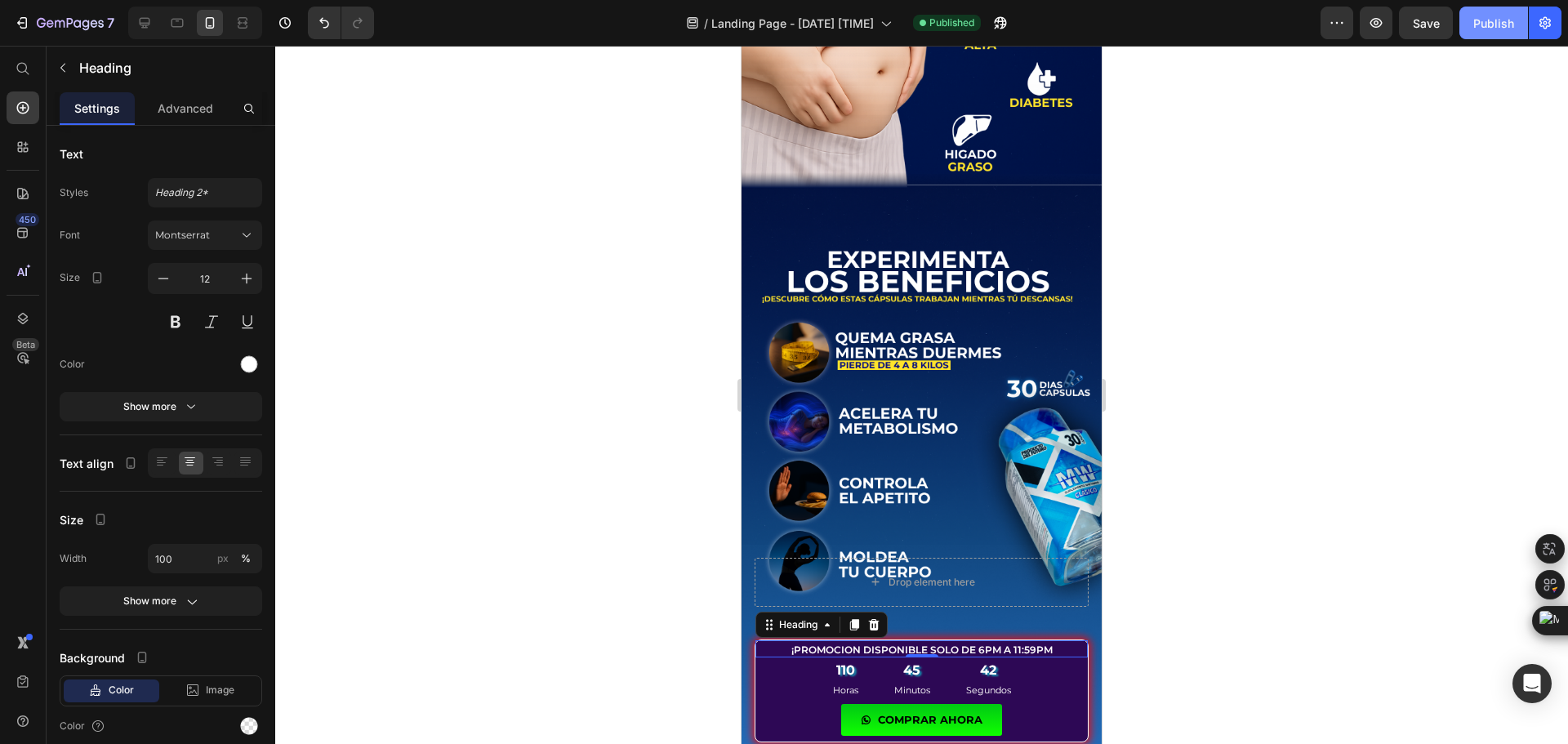 click on "Publish" at bounding box center (1494, 23) 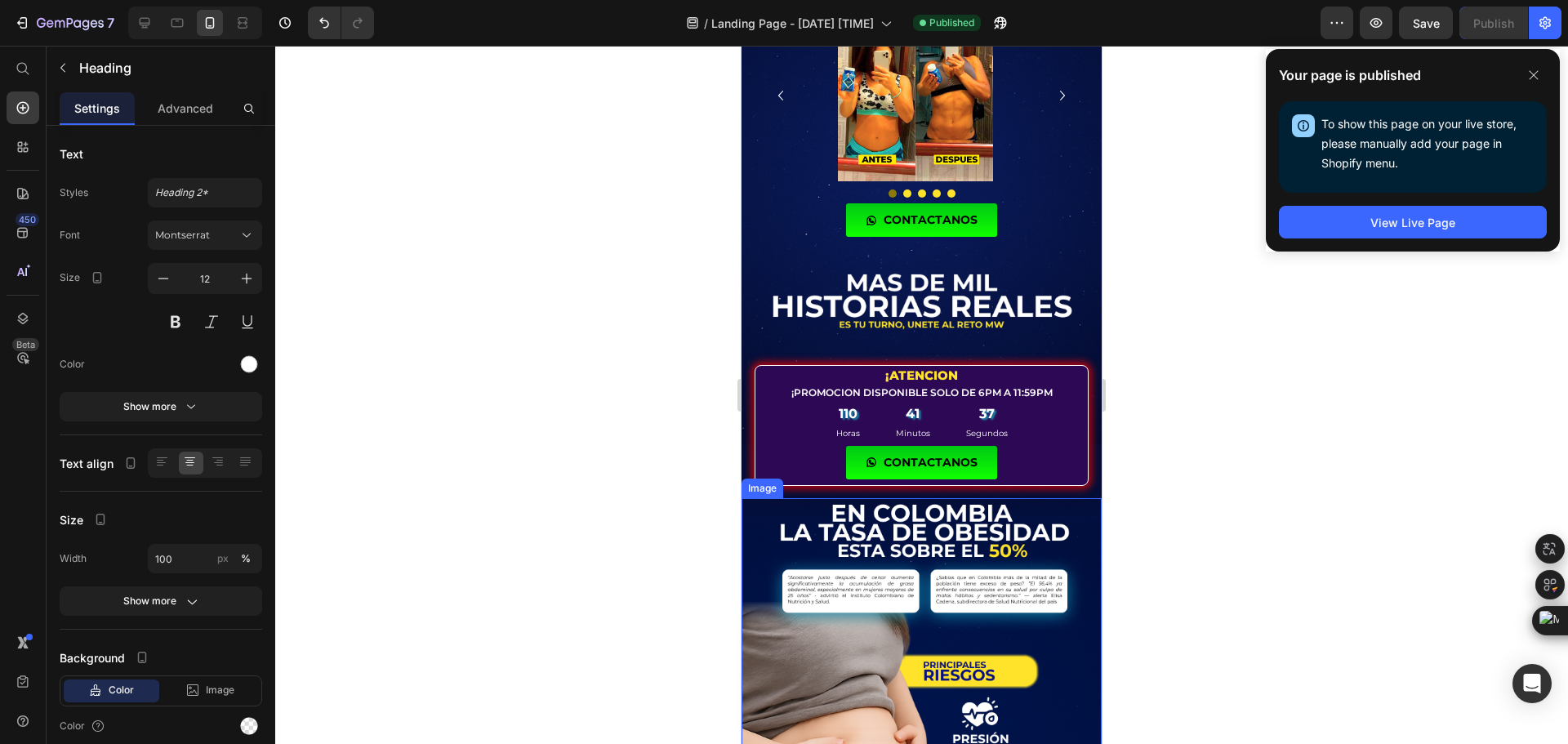 scroll, scrollTop: 0, scrollLeft: 0, axis: both 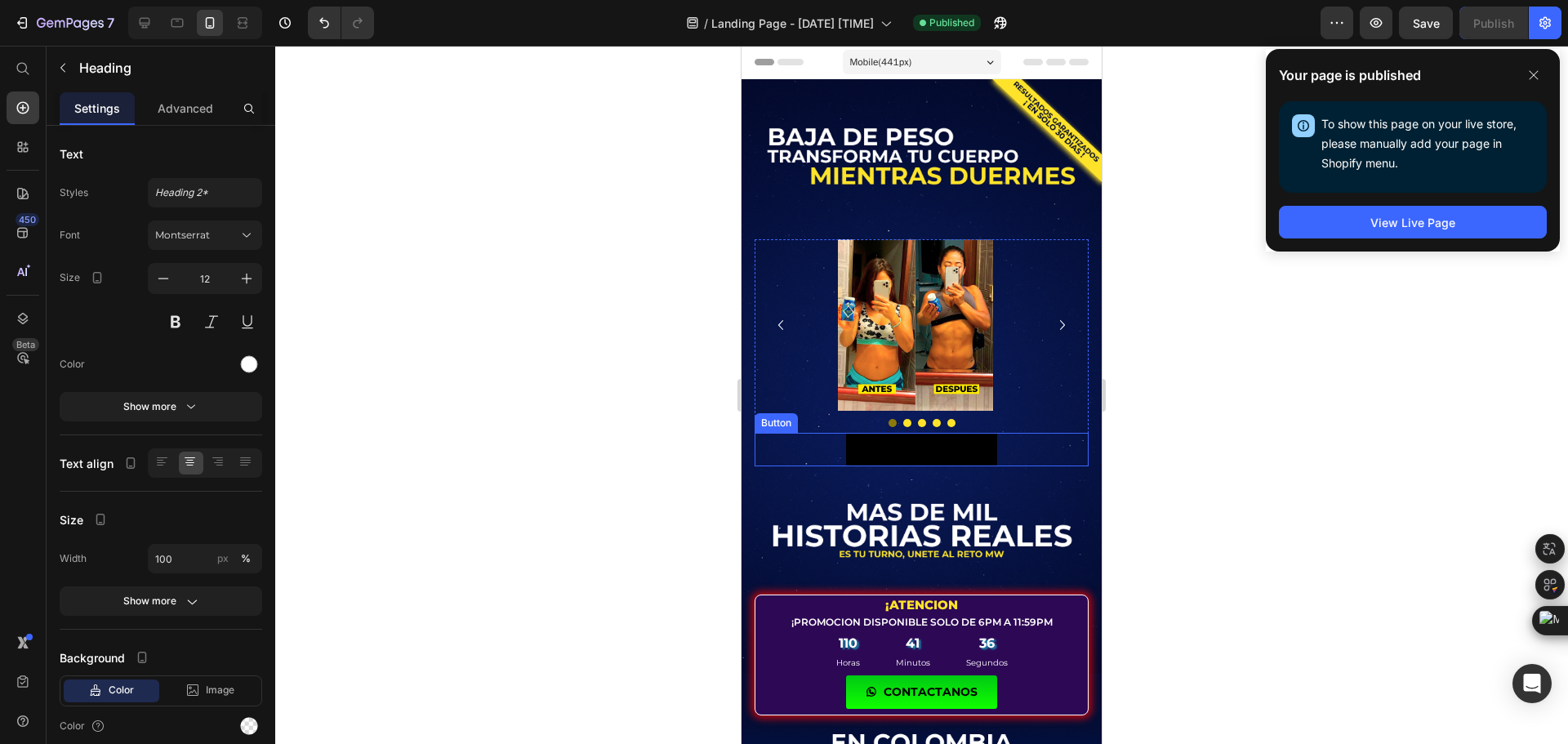 click on "CONTACTANOS" at bounding box center (921, 449) 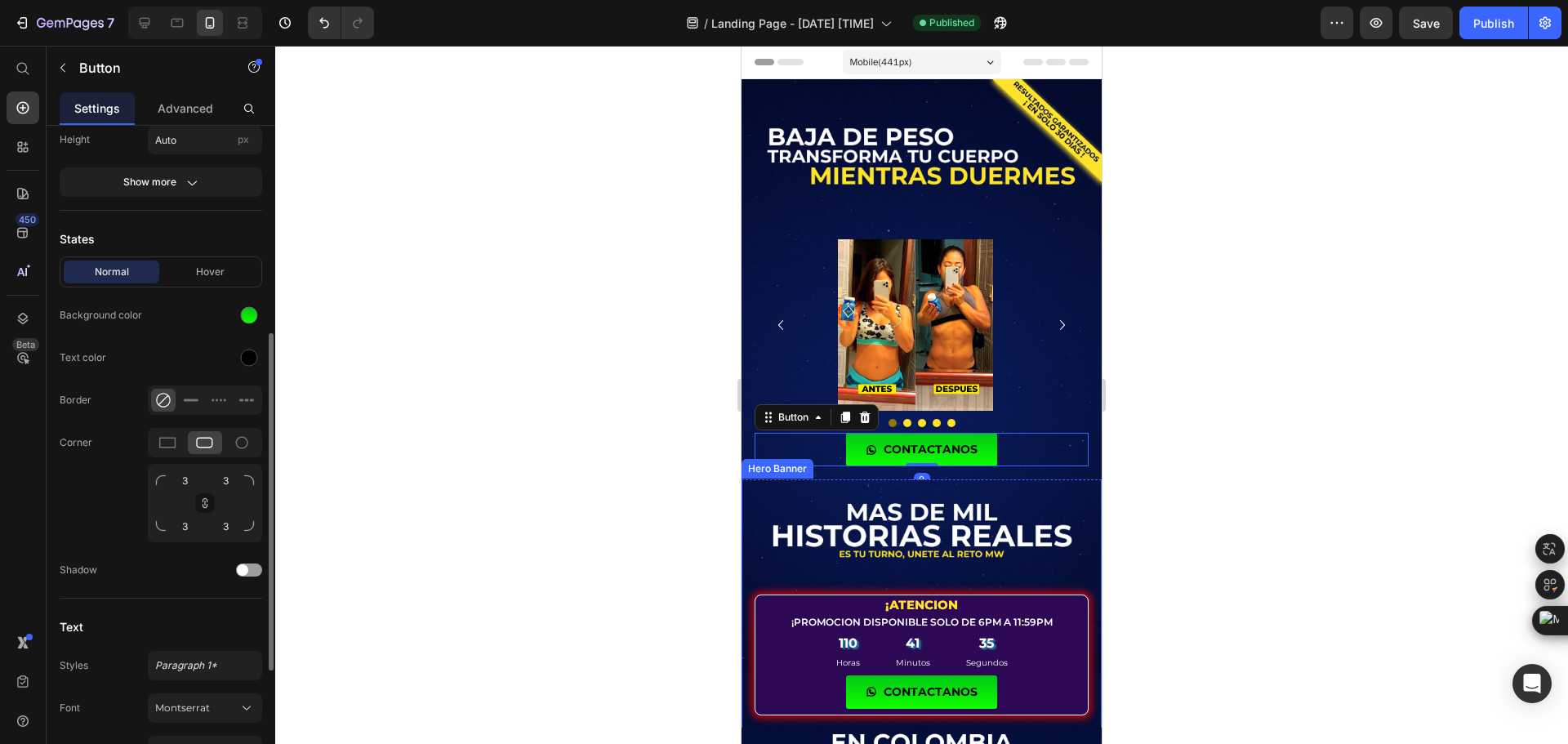 scroll, scrollTop: 490, scrollLeft: 0, axis: vertical 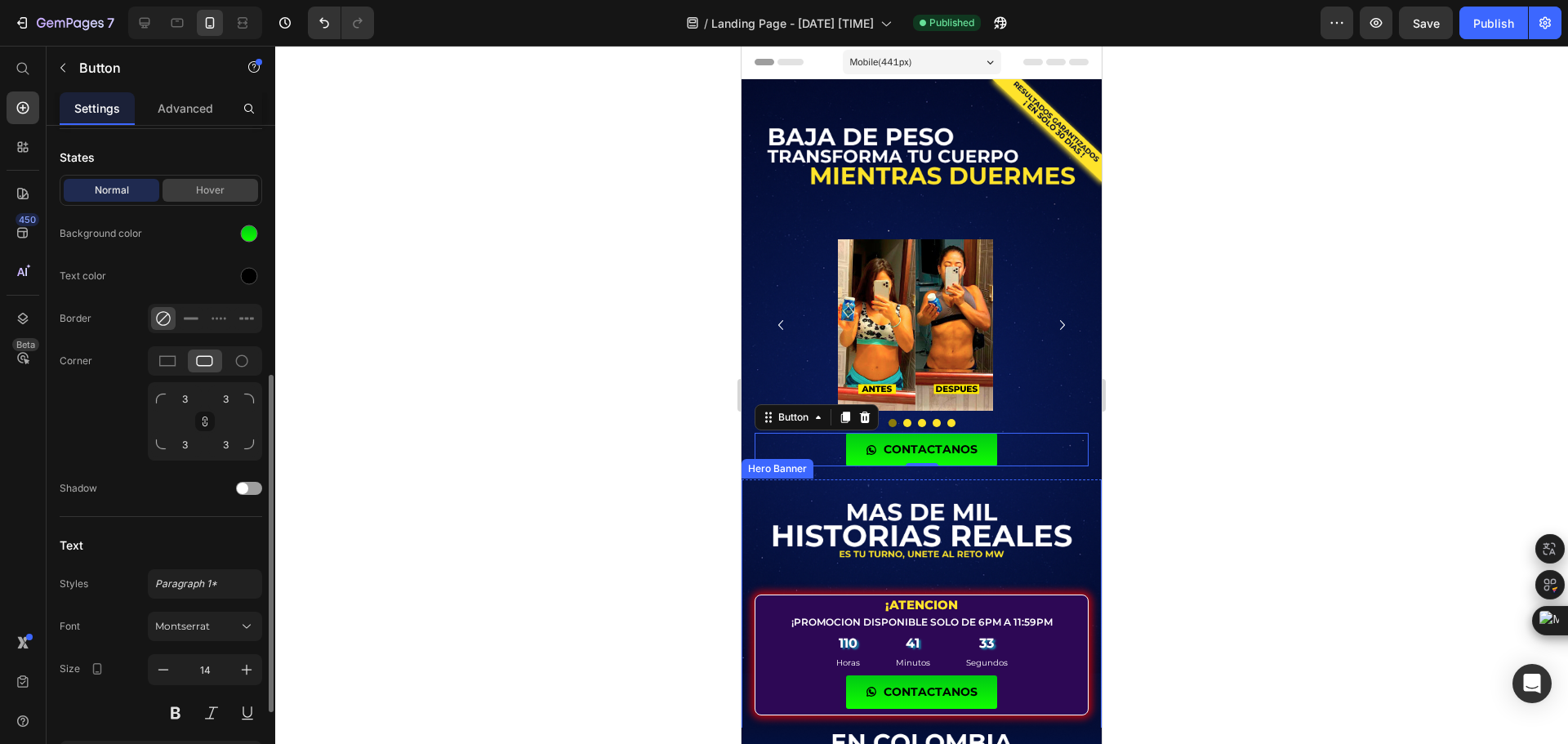 click on "Hover" at bounding box center (210, 190) 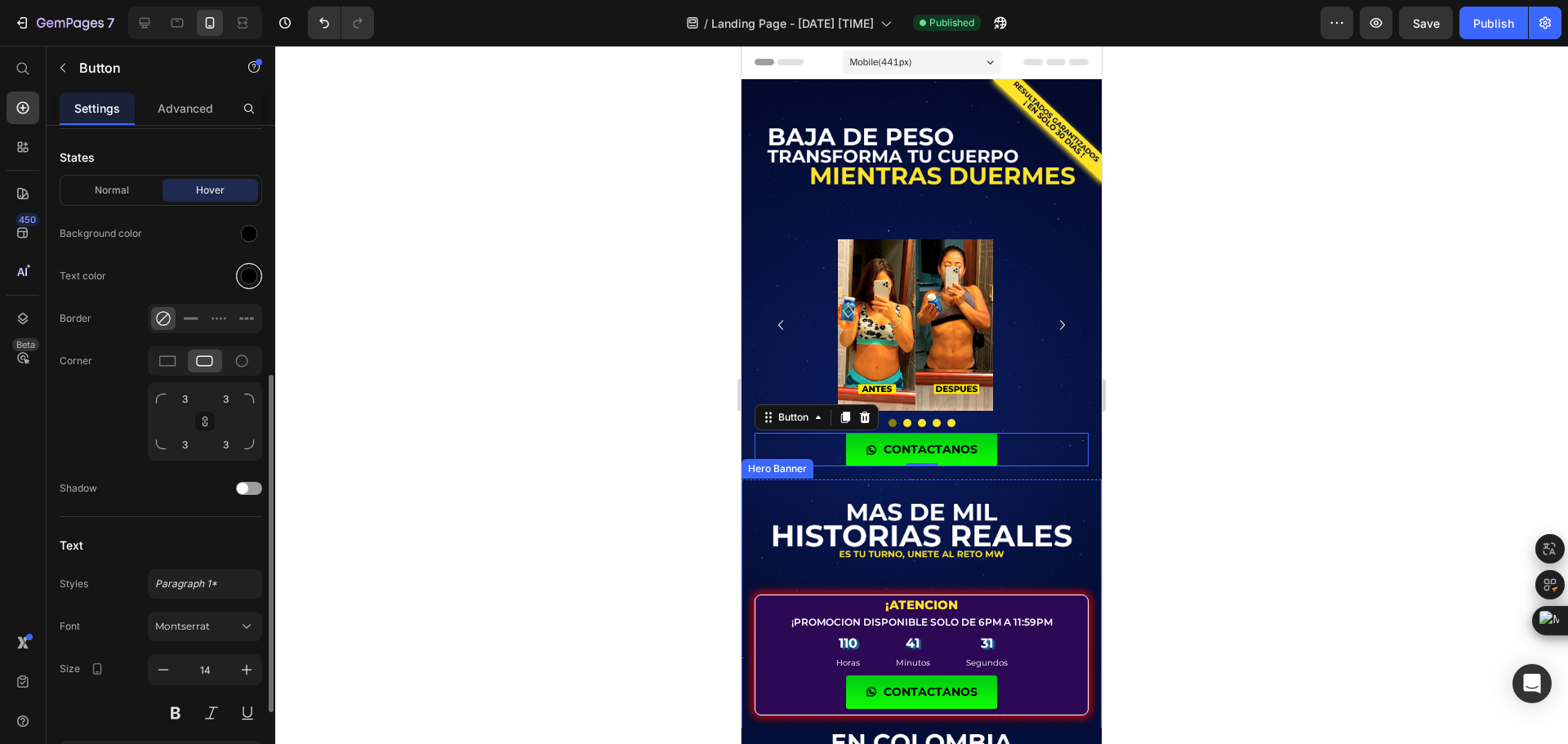 click at bounding box center [249, 276] 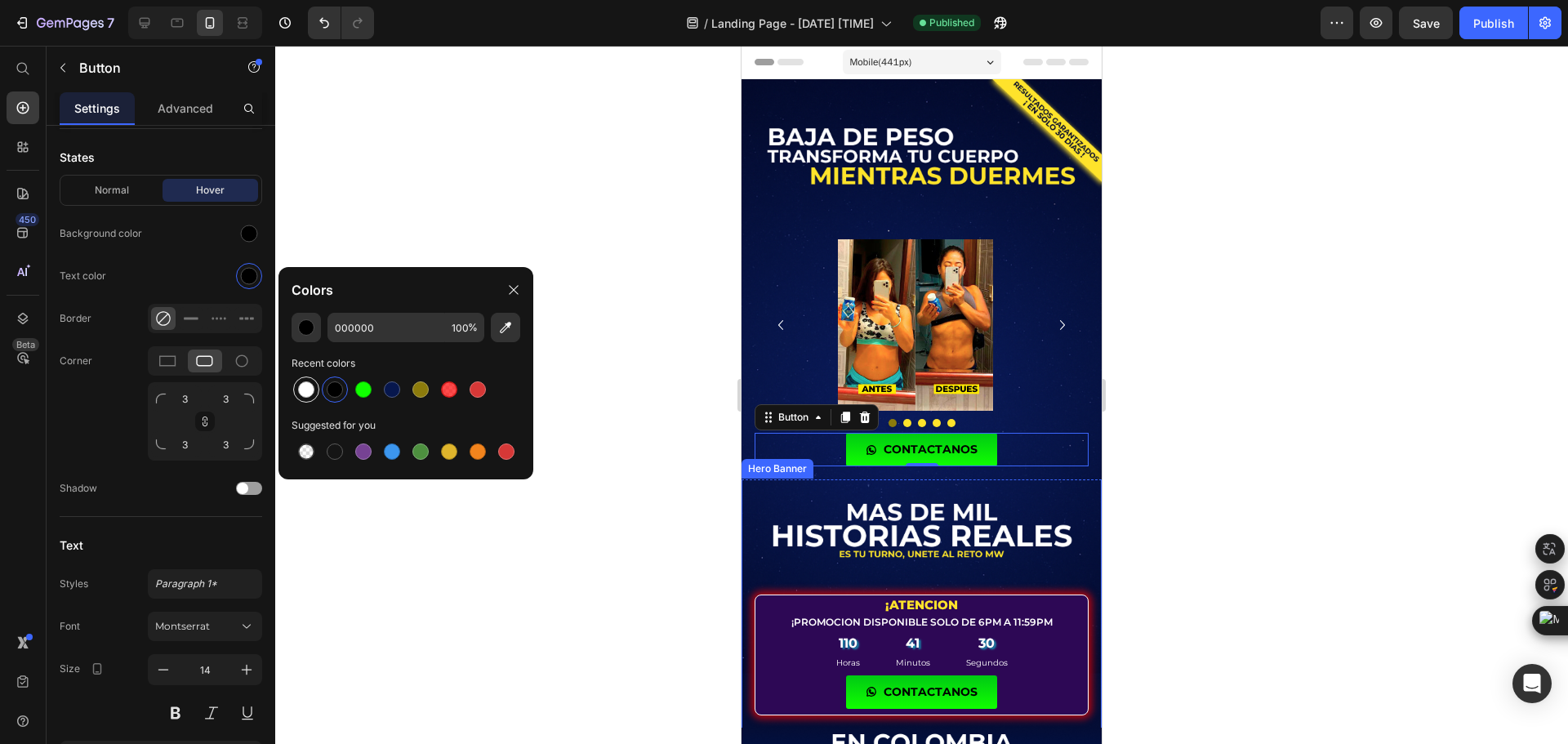 click at bounding box center (306, 390) 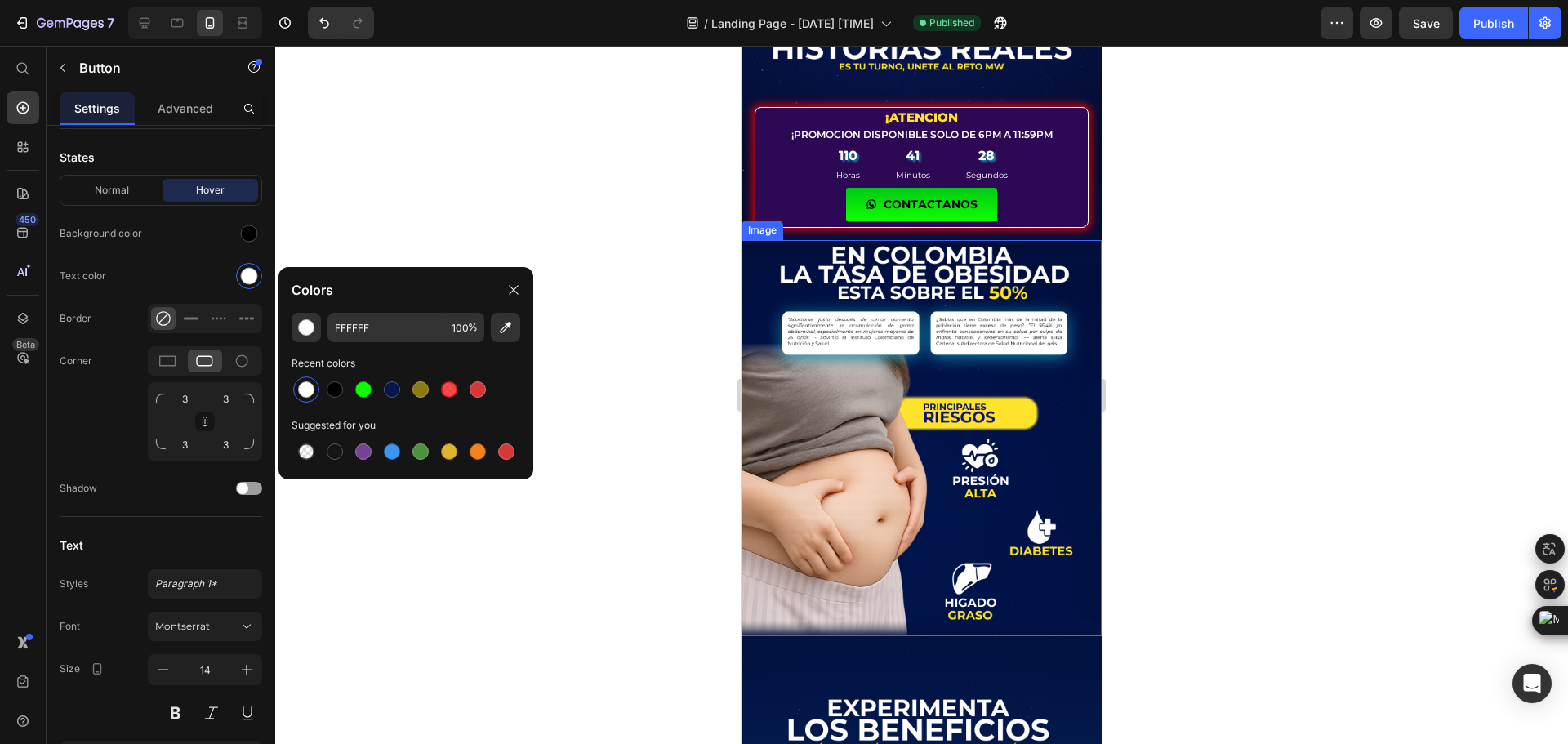 scroll, scrollTop: 490, scrollLeft: 0, axis: vertical 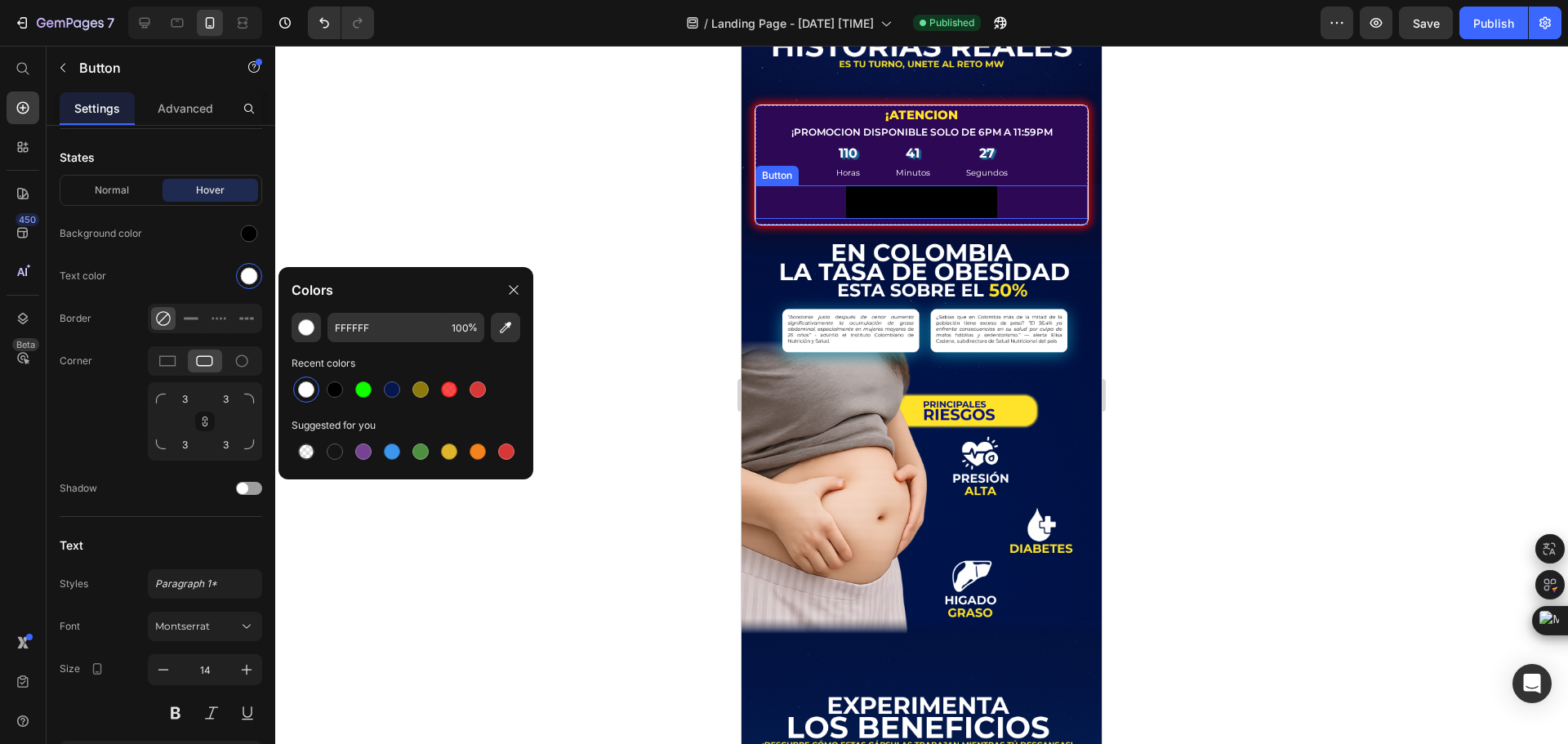 click on "CONTACTANOS" at bounding box center [921, 202] 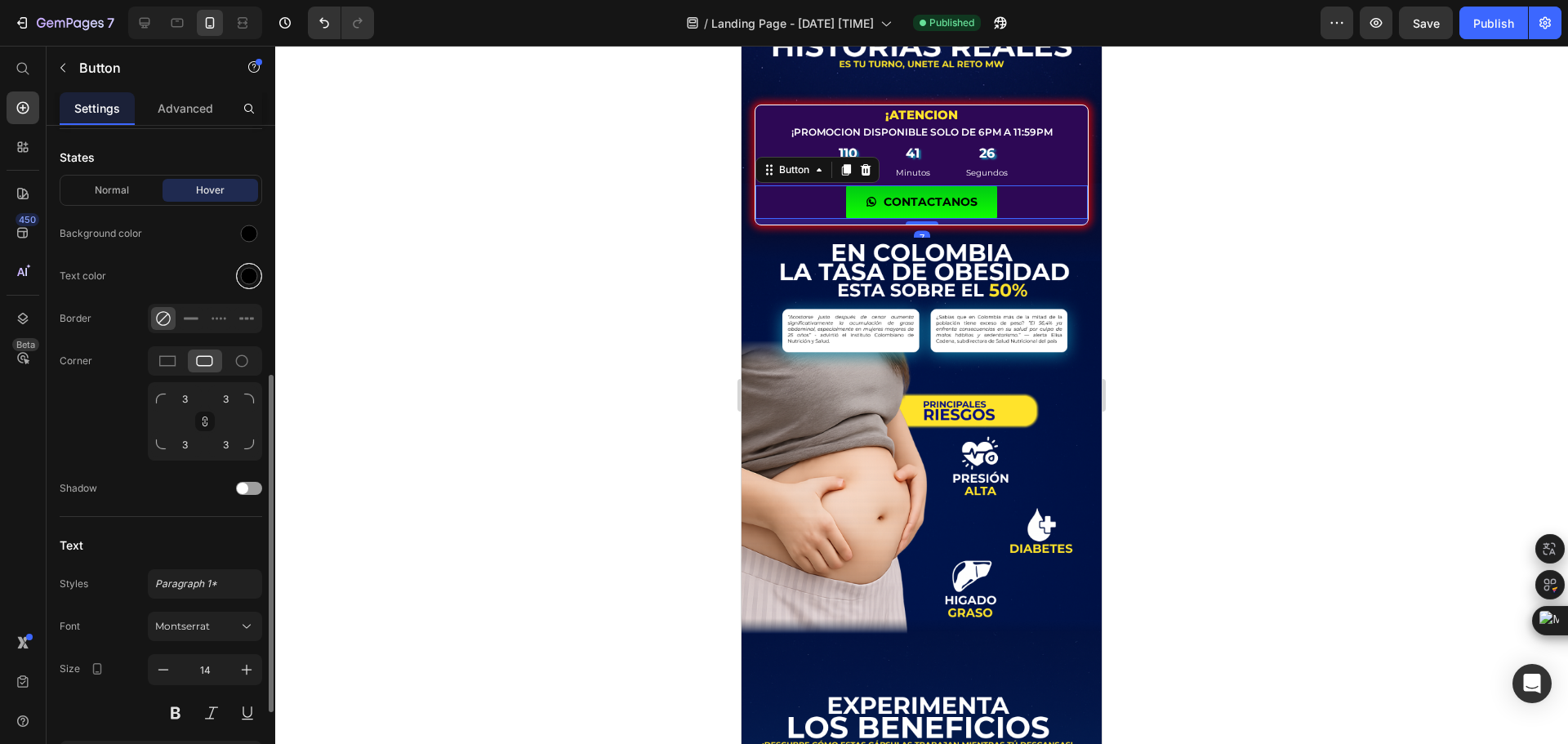 click at bounding box center (249, 276) 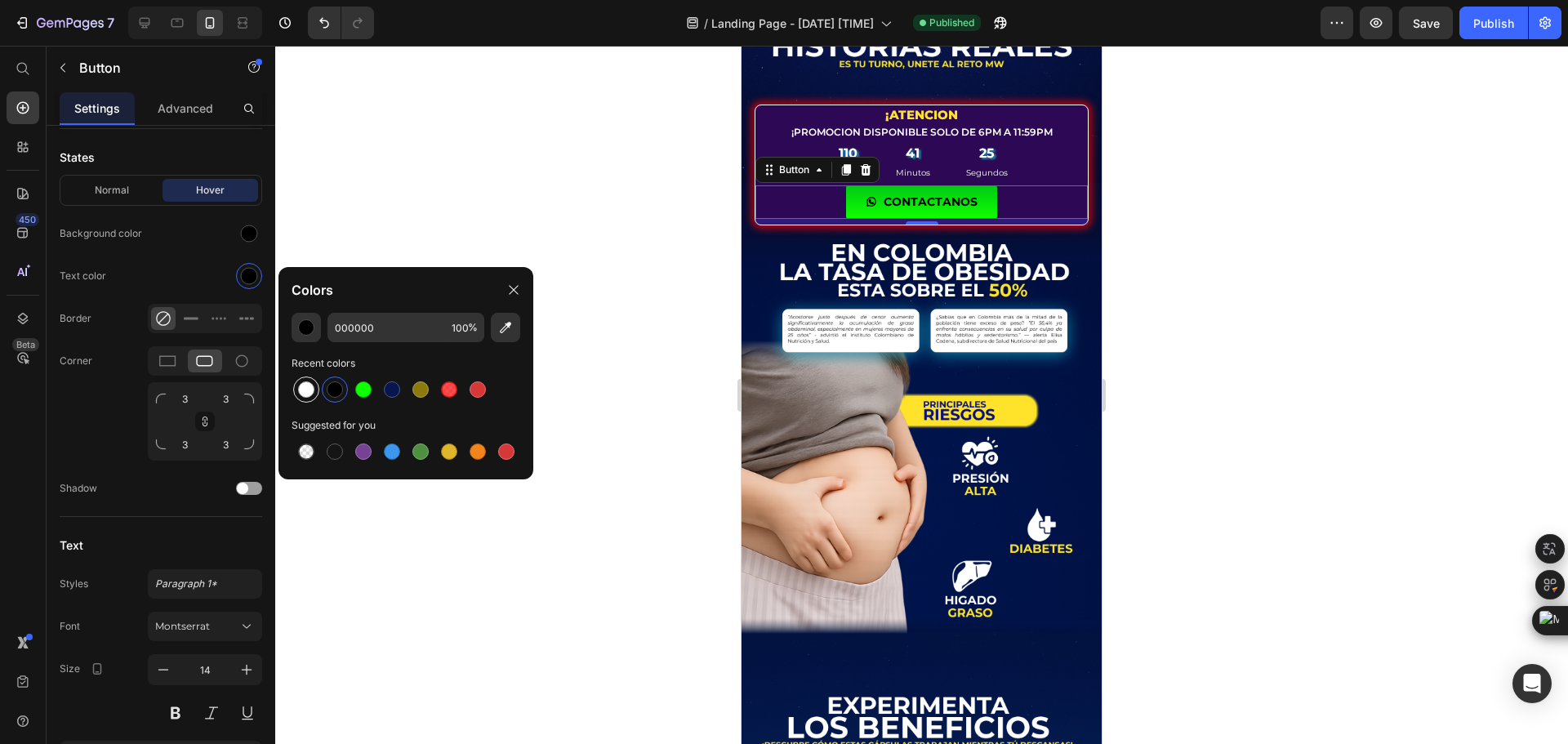 click at bounding box center [306, 390] 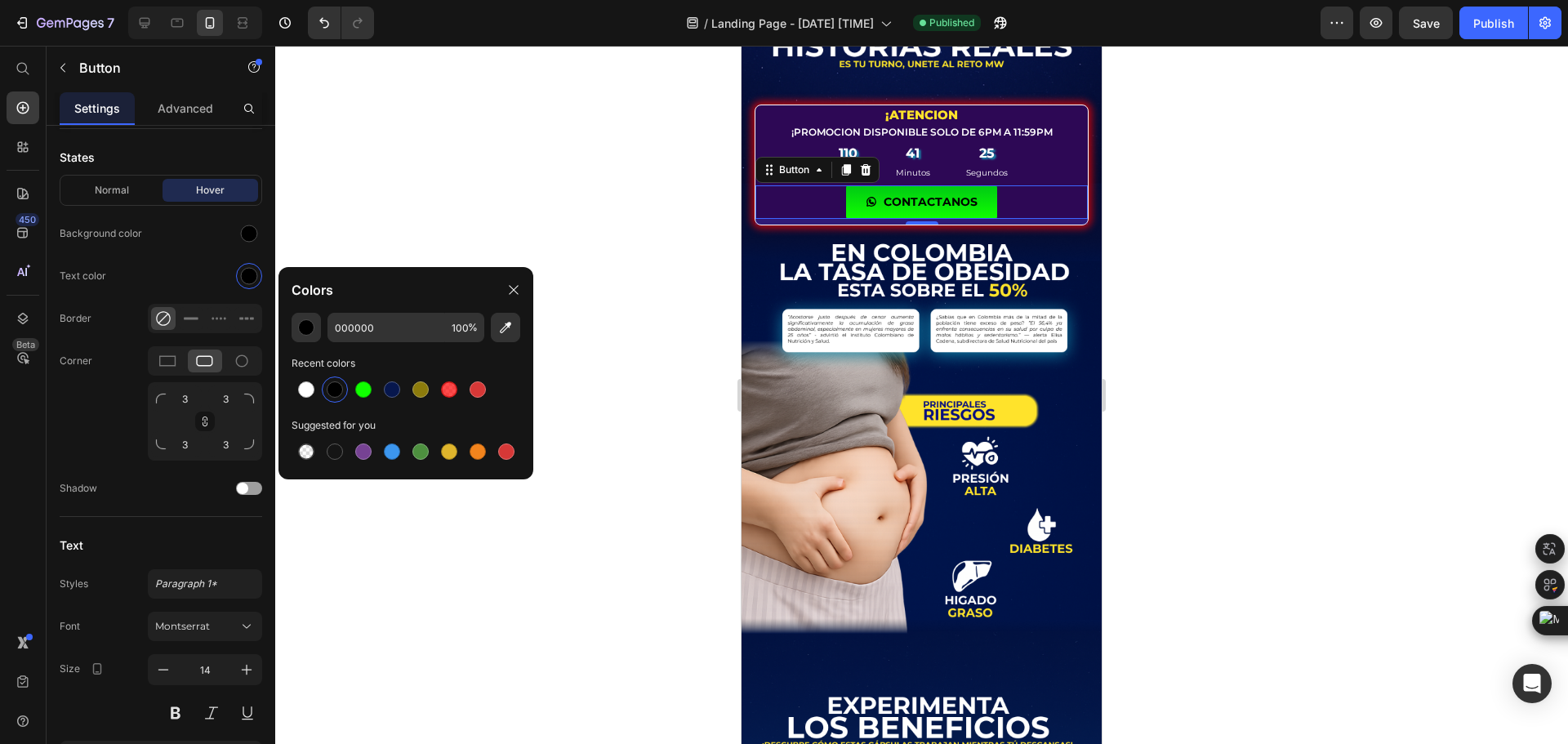 type on "FFFFFF" 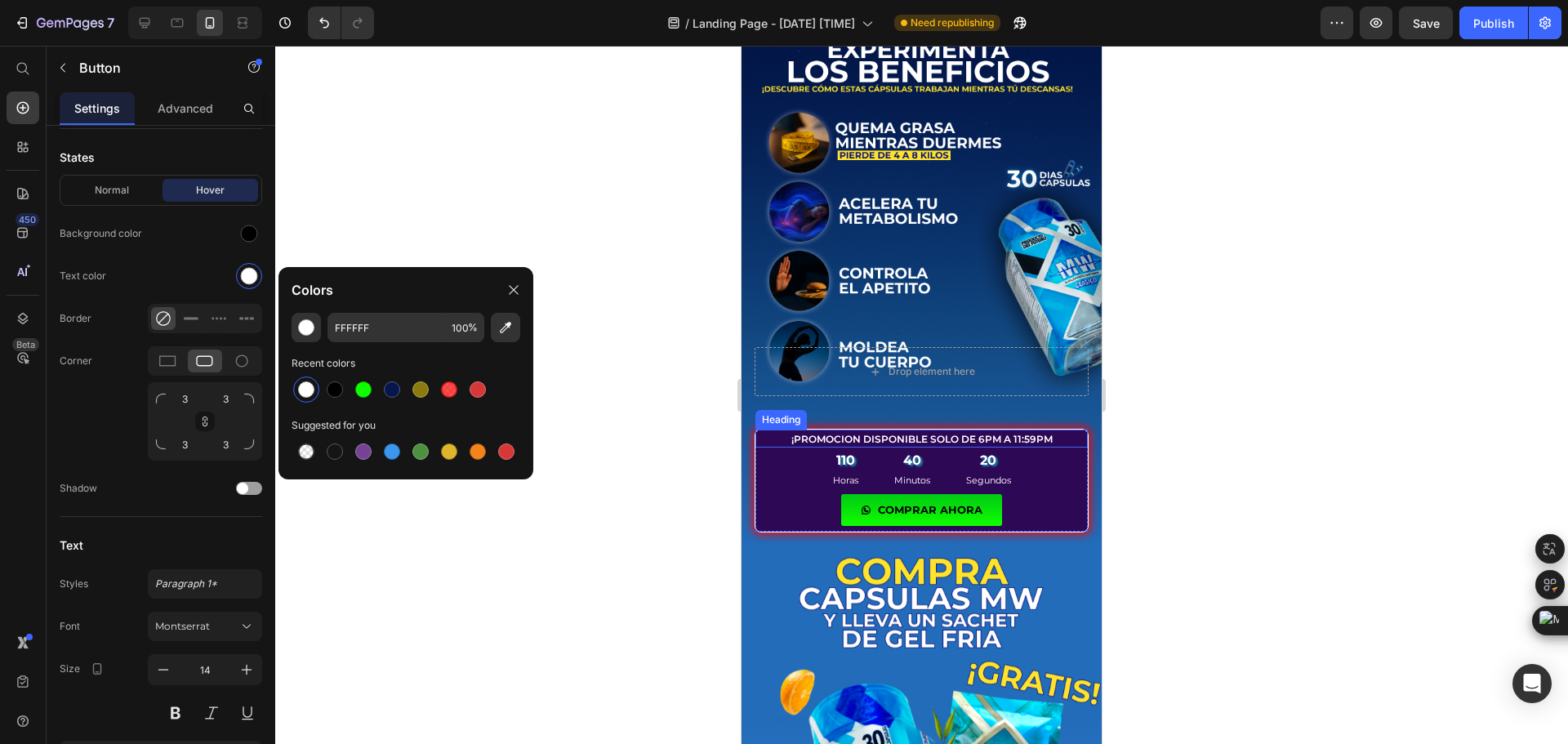 scroll, scrollTop: 1143, scrollLeft: 0, axis: vertical 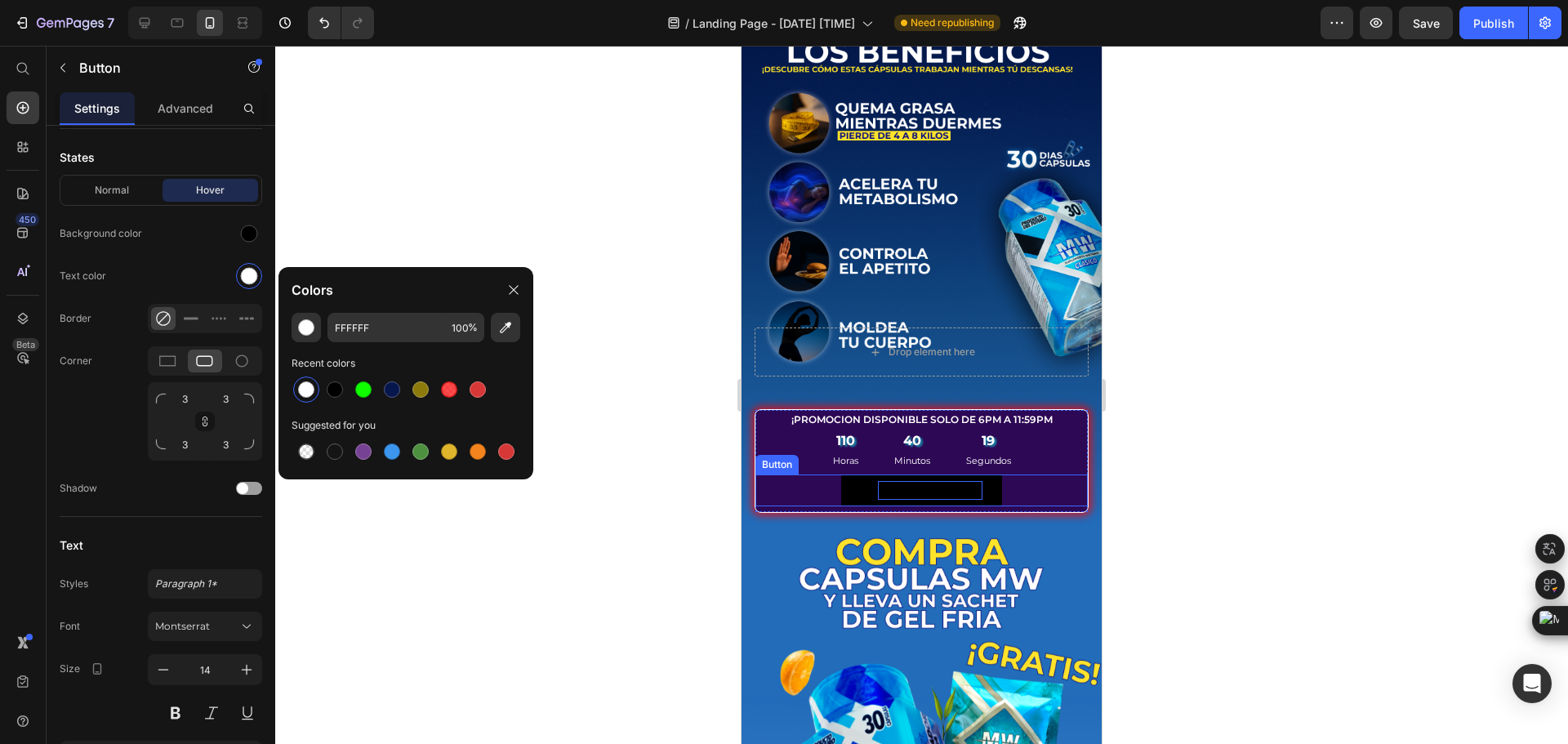 click on "COMPRAR AHORA" at bounding box center (930, 490) 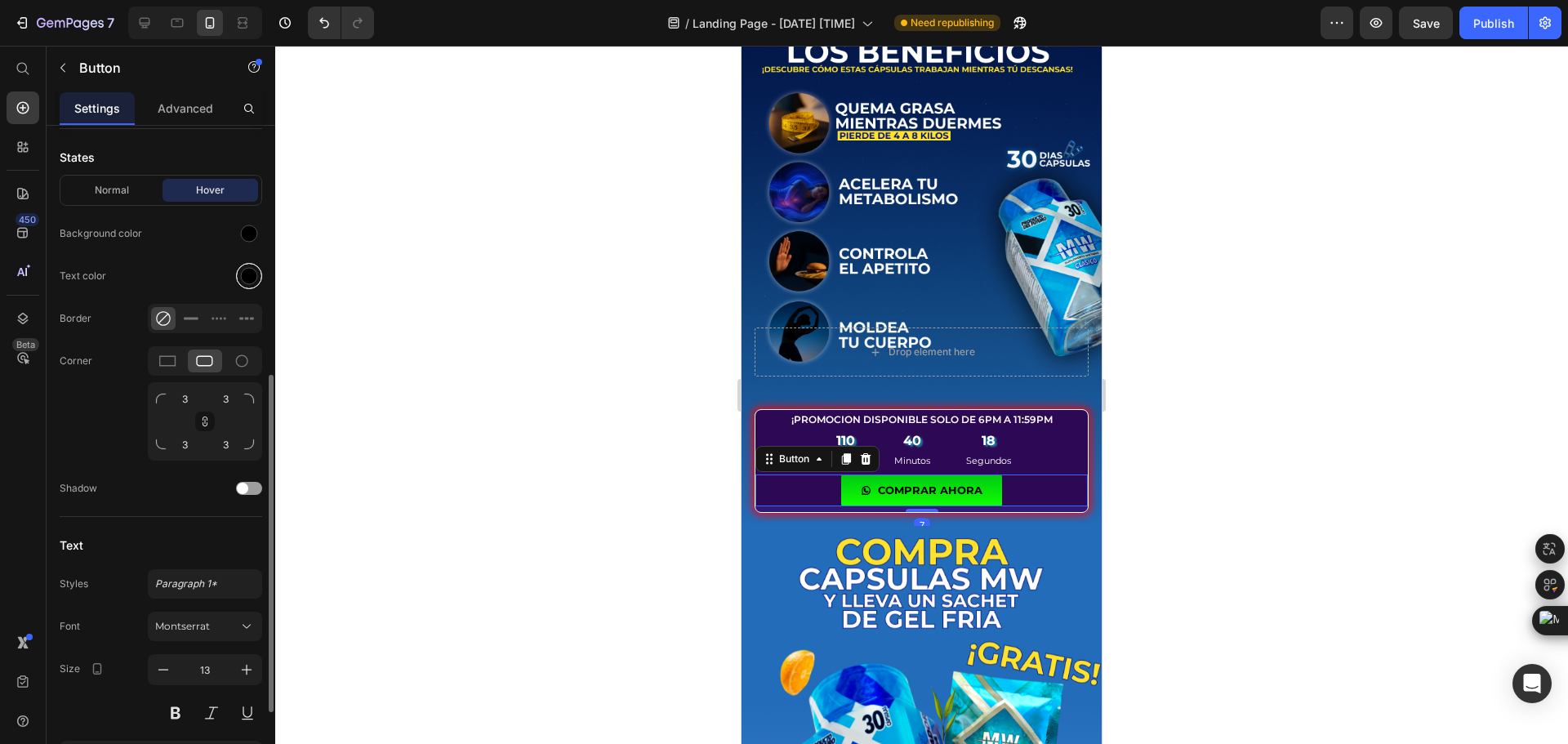 click at bounding box center [249, 276] 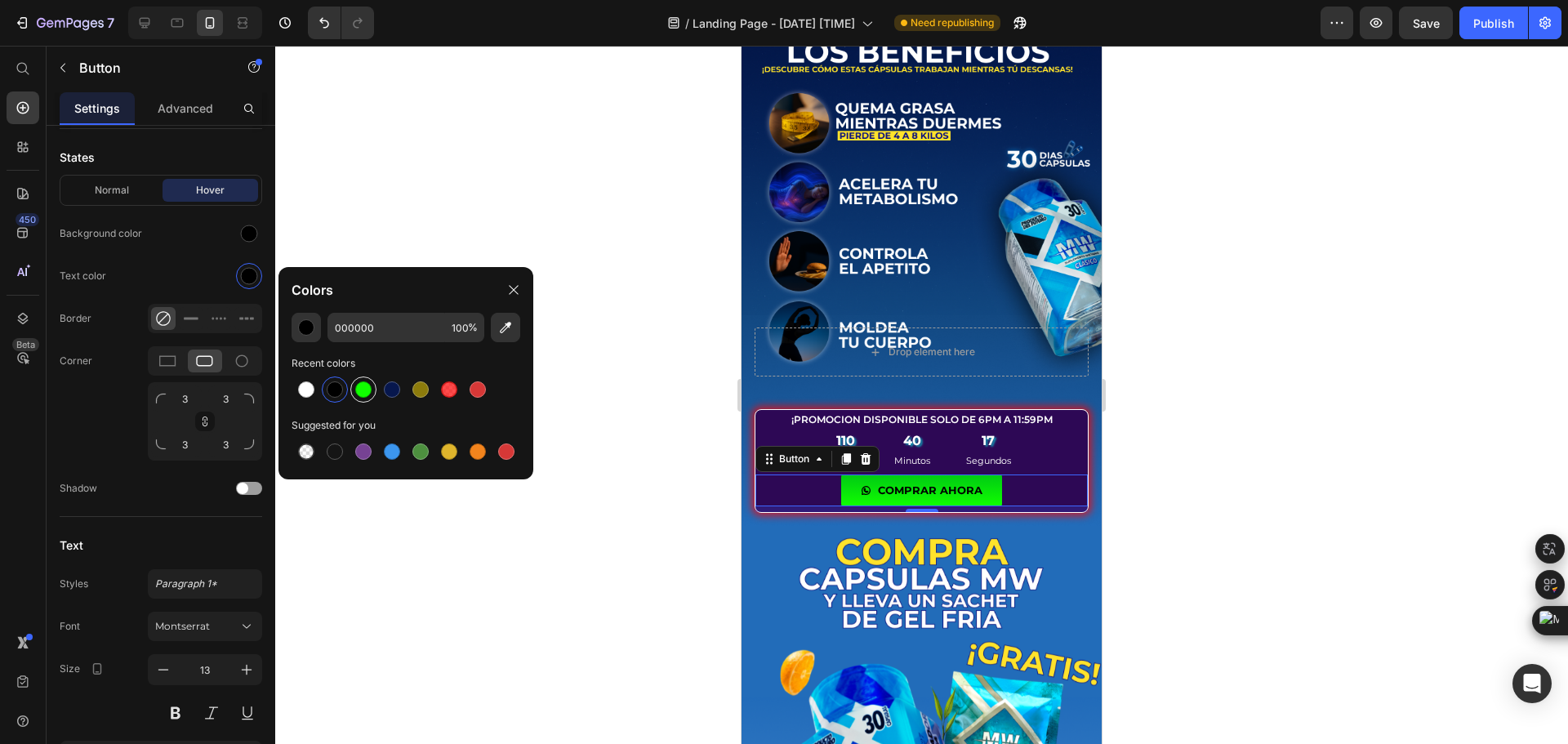 drag, startPoint x: 312, startPoint y: 398, endPoint x: 366, endPoint y: 393, distance: 54.23099 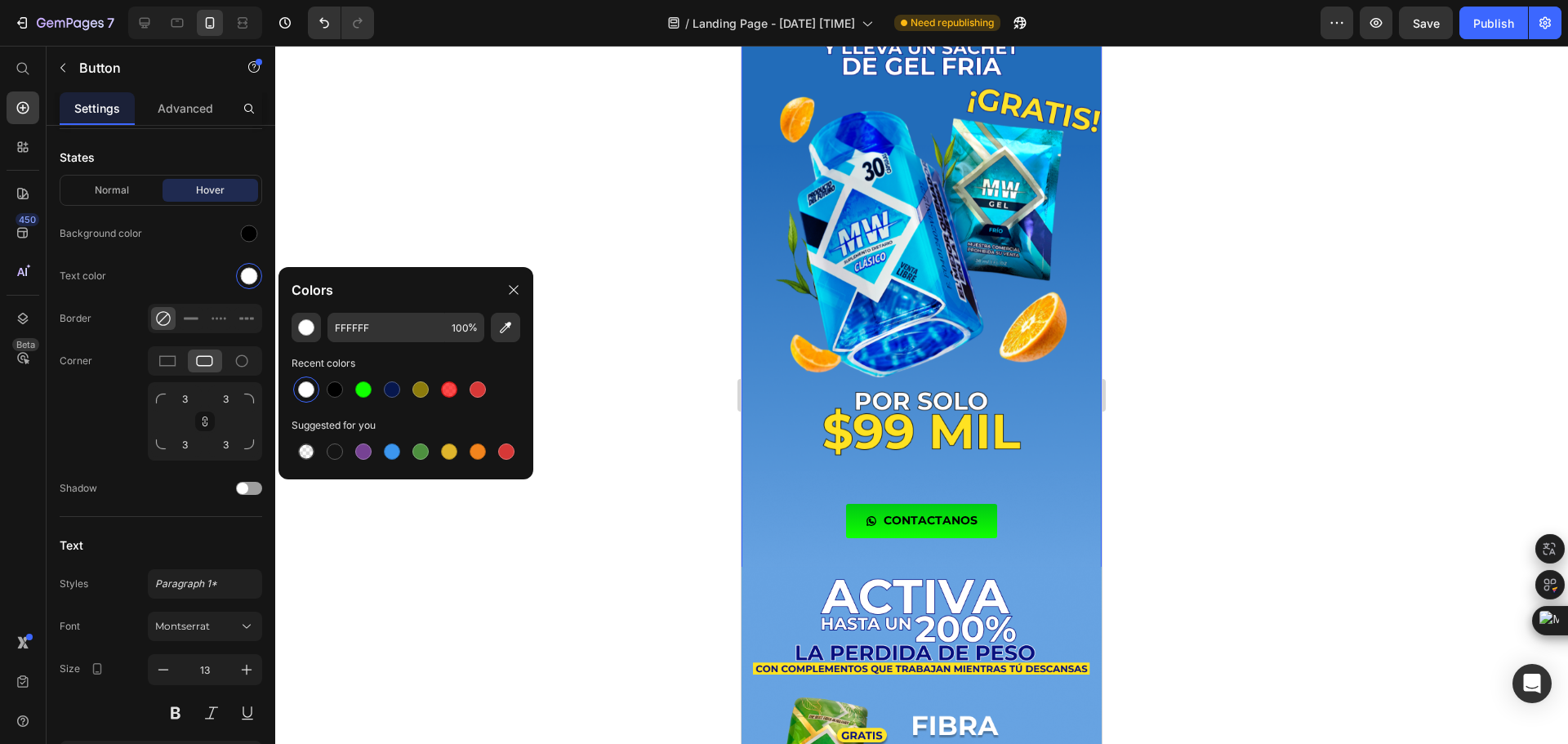 scroll, scrollTop: 1797, scrollLeft: 0, axis: vertical 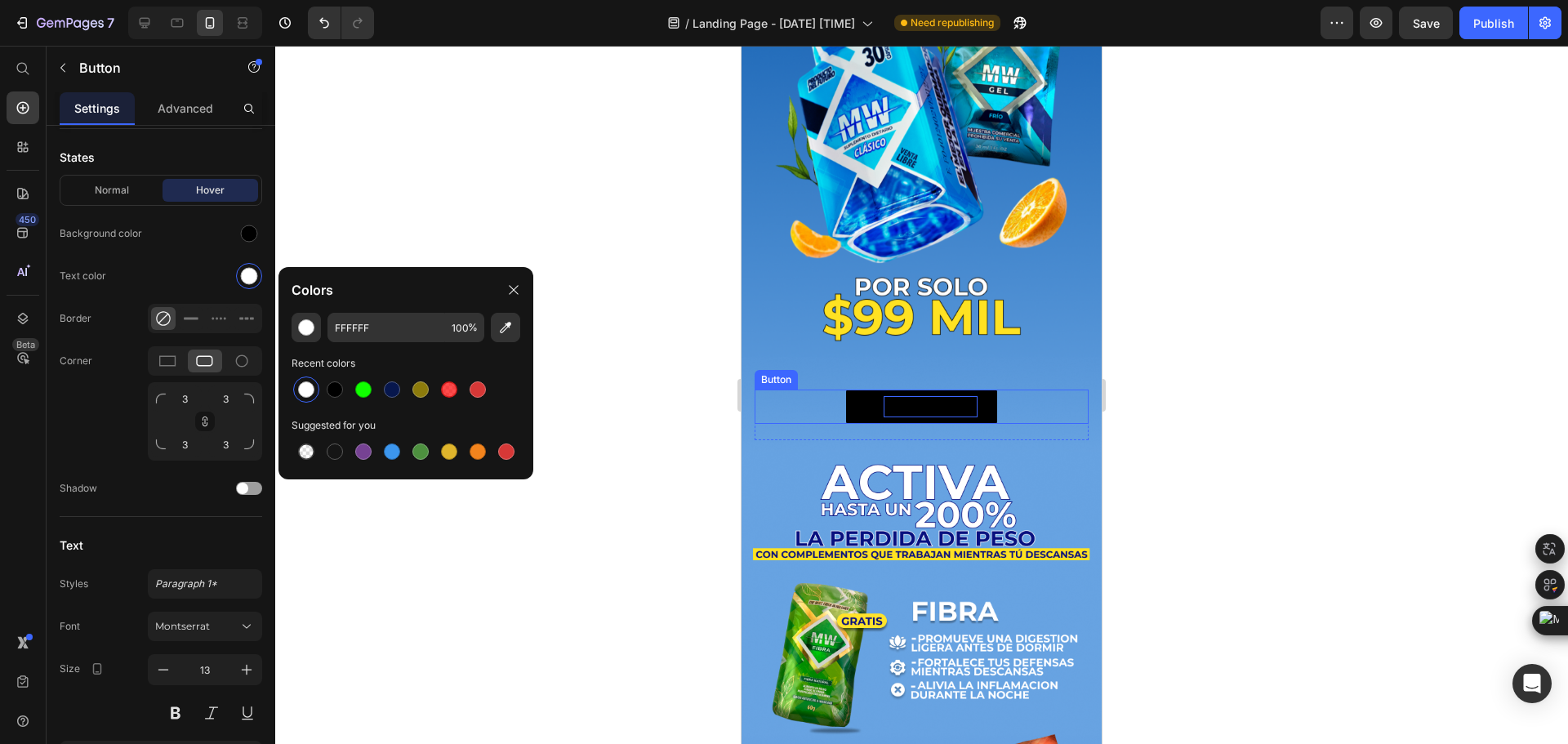 click on "CONTACTANOS" at bounding box center (930, 406) 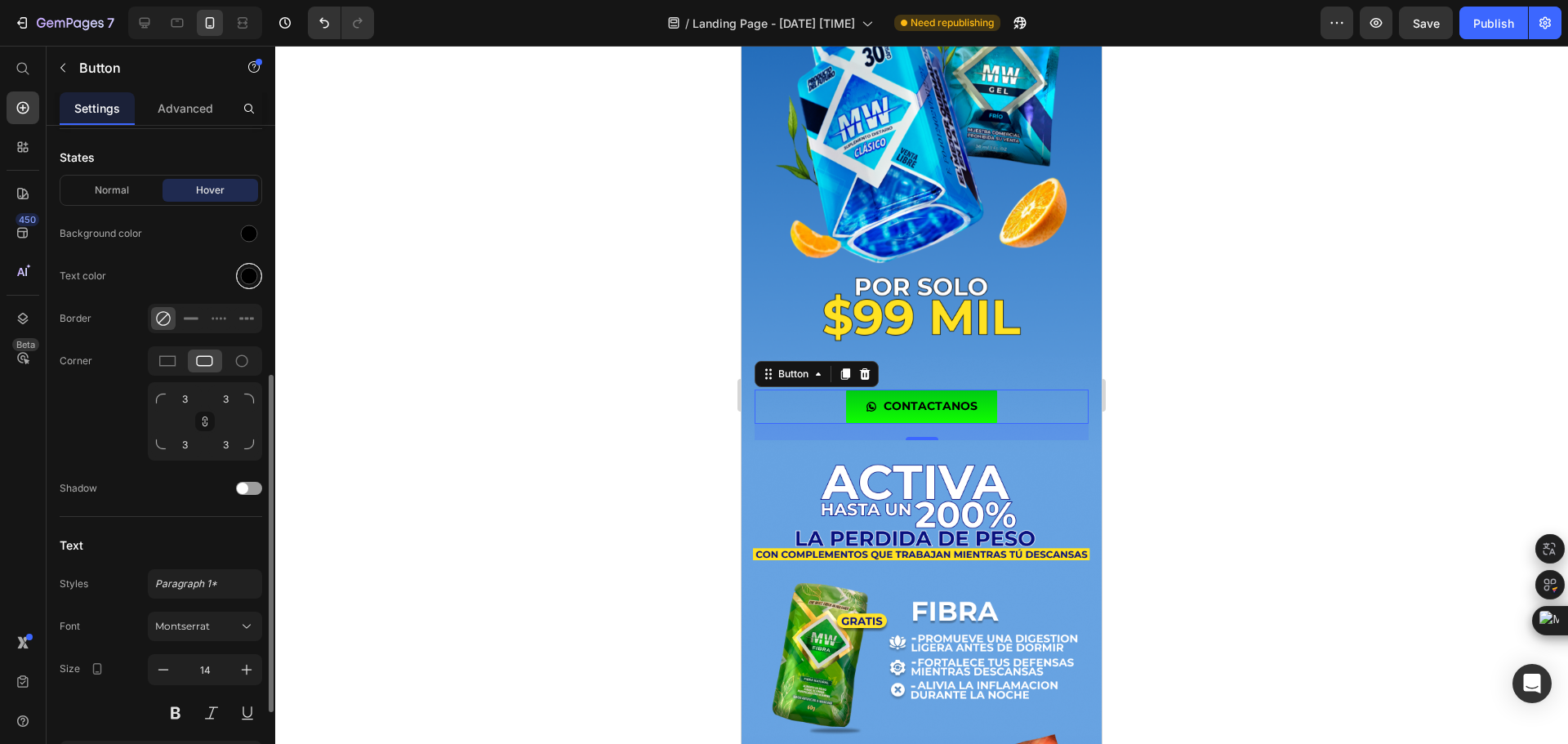 click at bounding box center [249, 276] 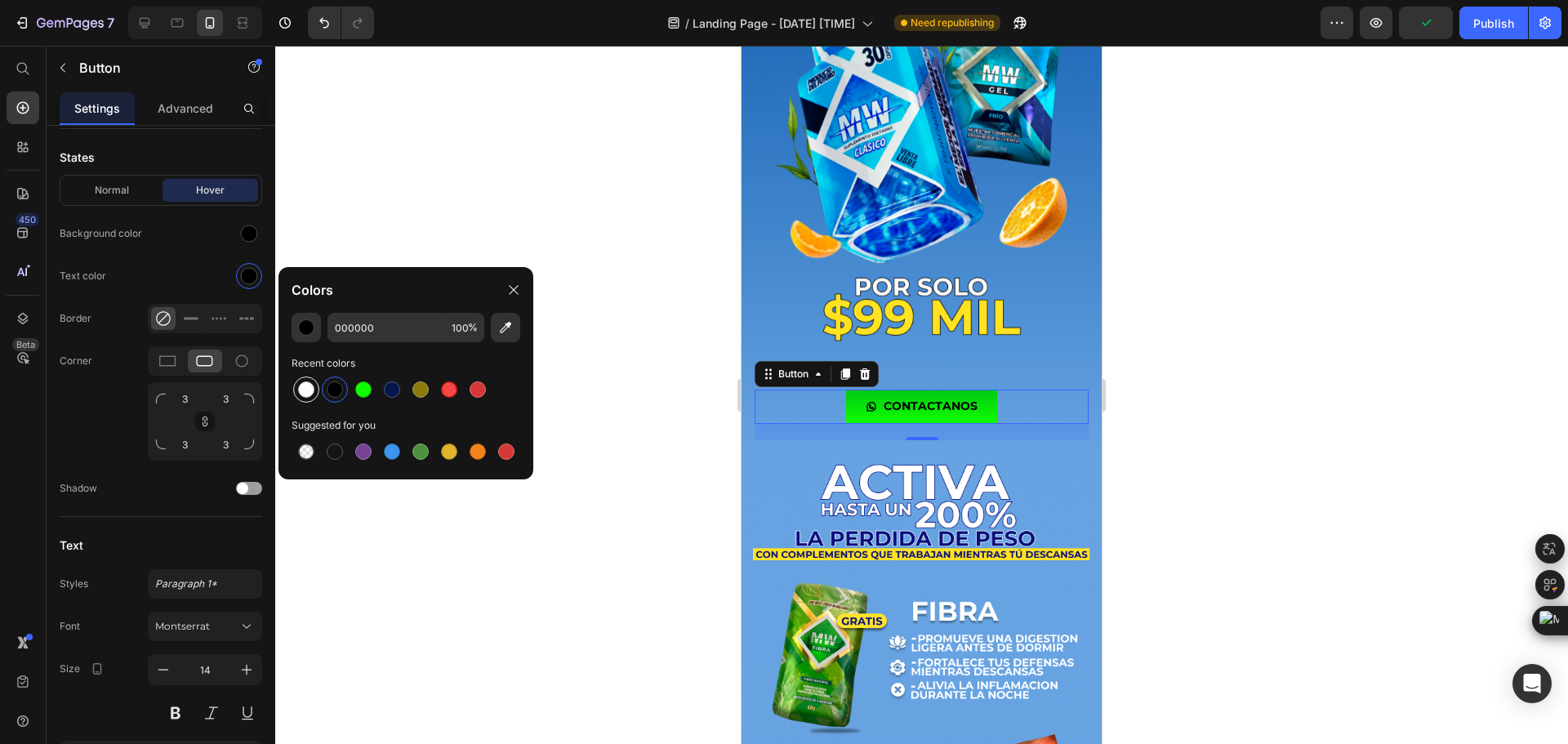 click at bounding box center (306, 390) 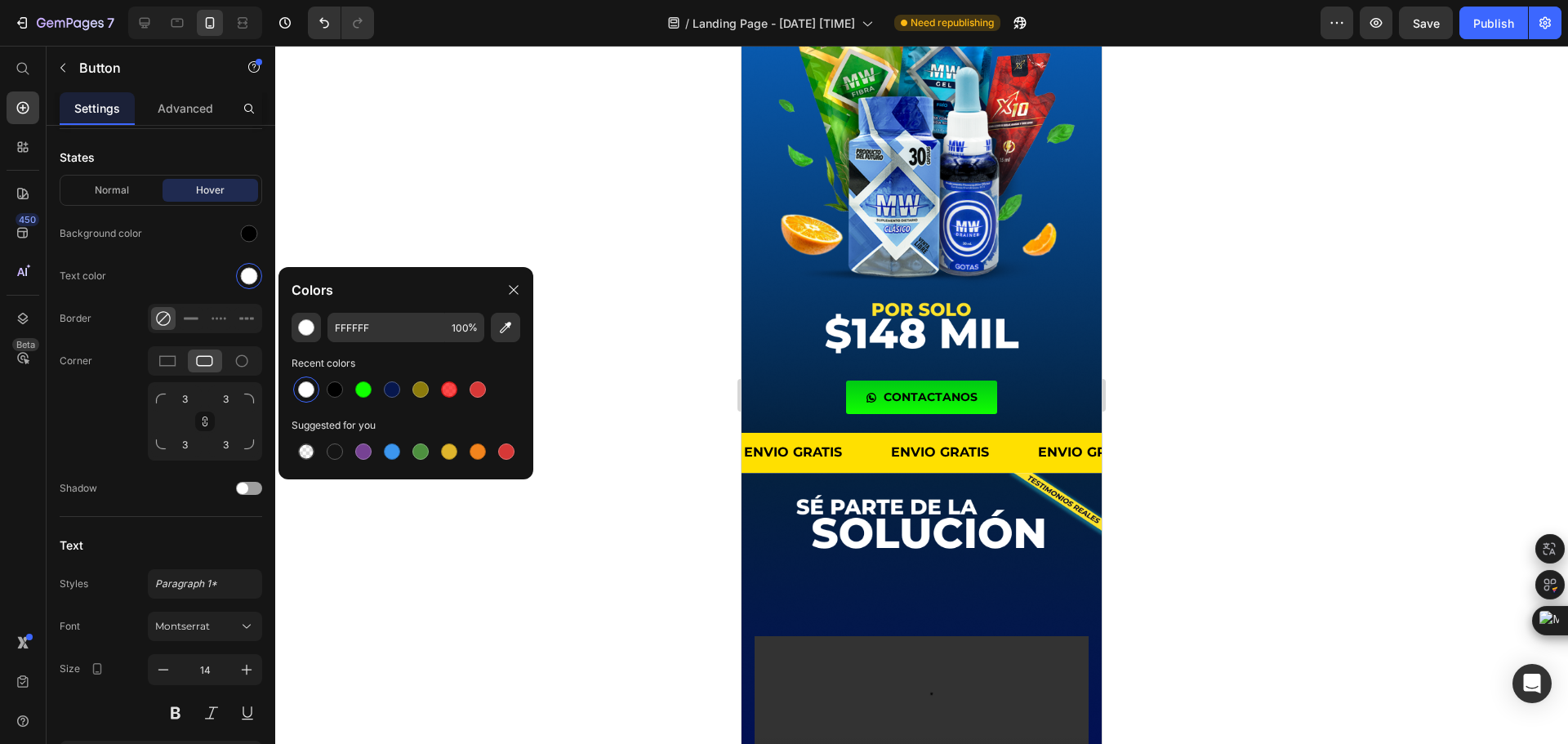scroll, scrollTop: 3185, scrollLeft: 0, axis: vertical 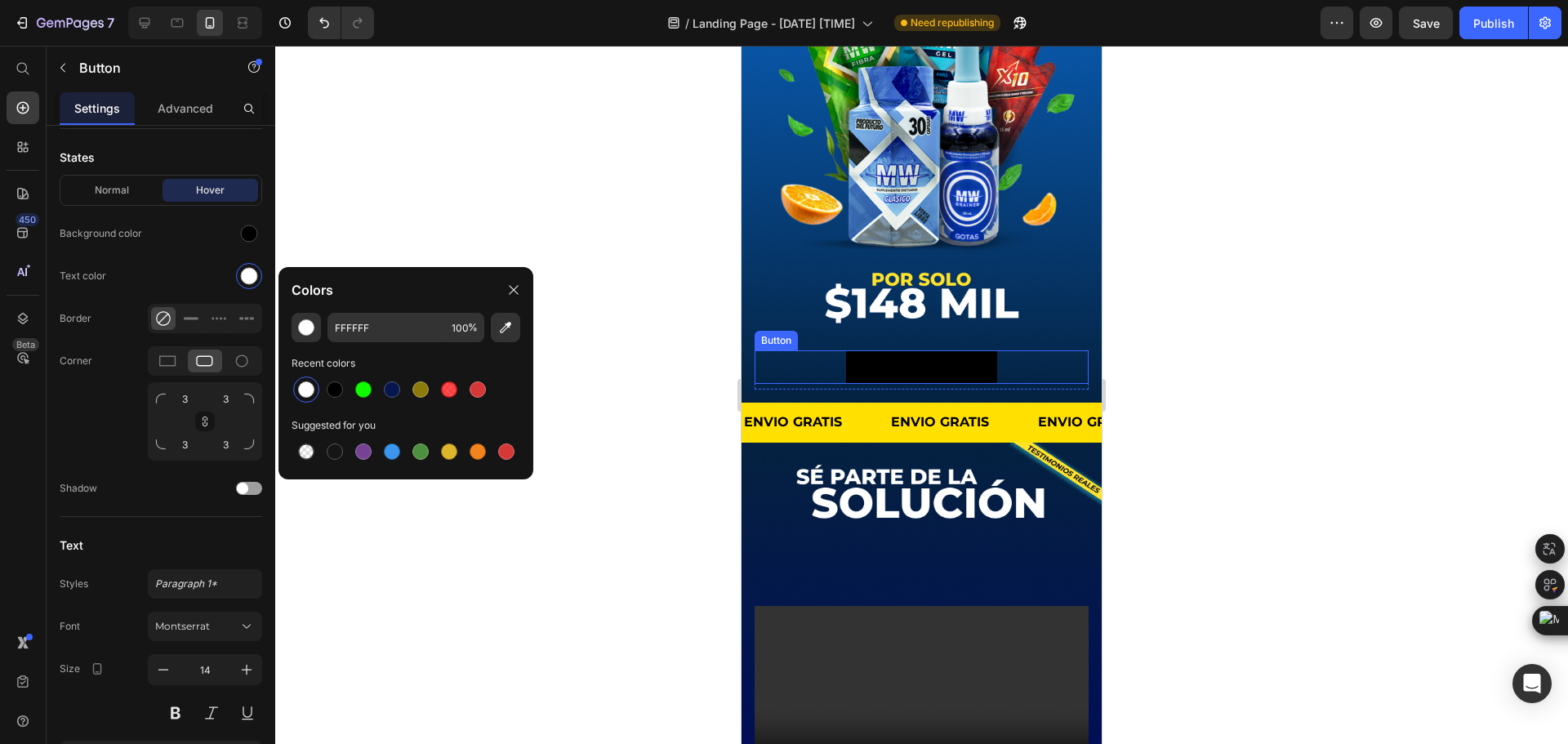 click on "CONTACTANOS" at bounding box center [921, 367] 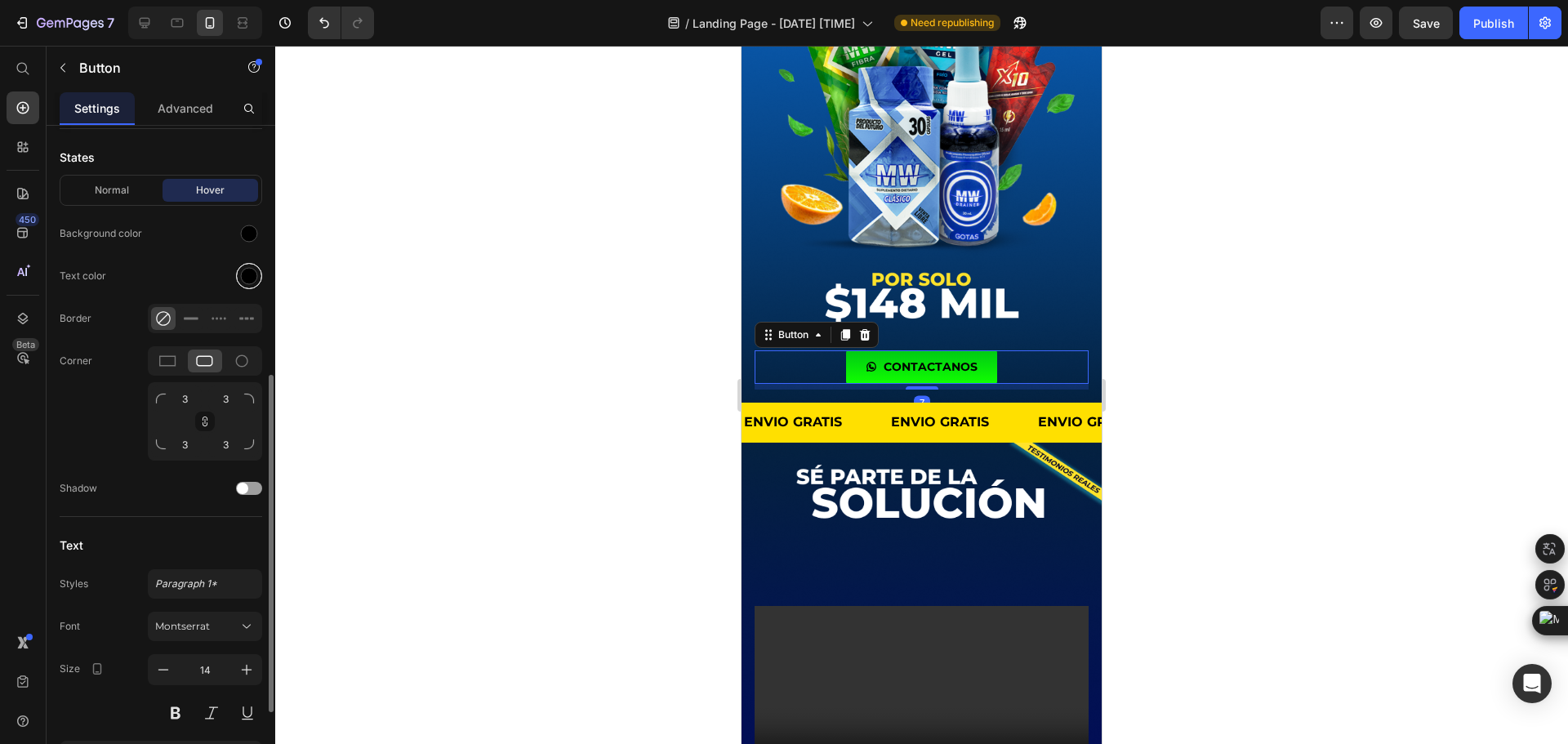 click at bounding box center (249, 276) 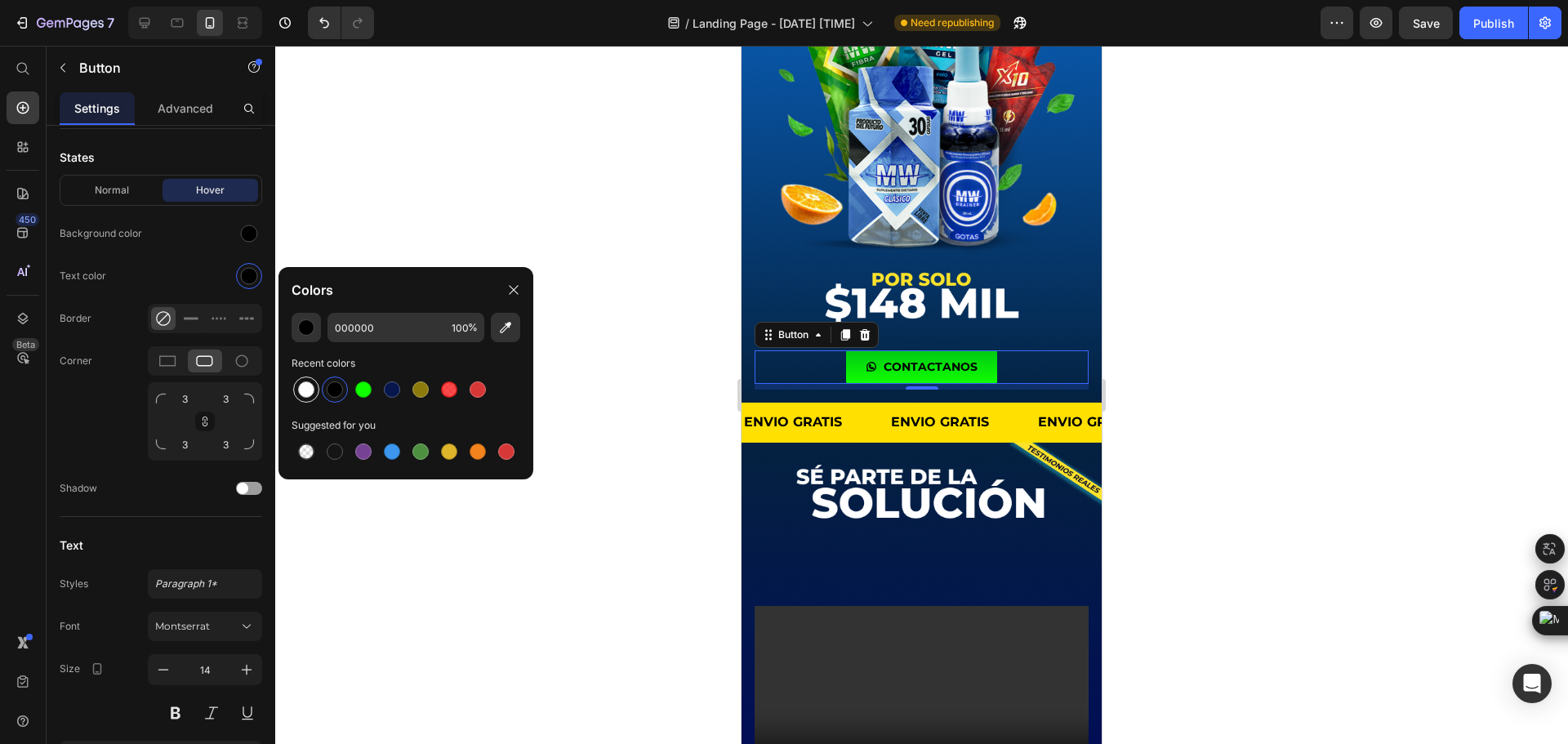click at bounding box center (306, 390) 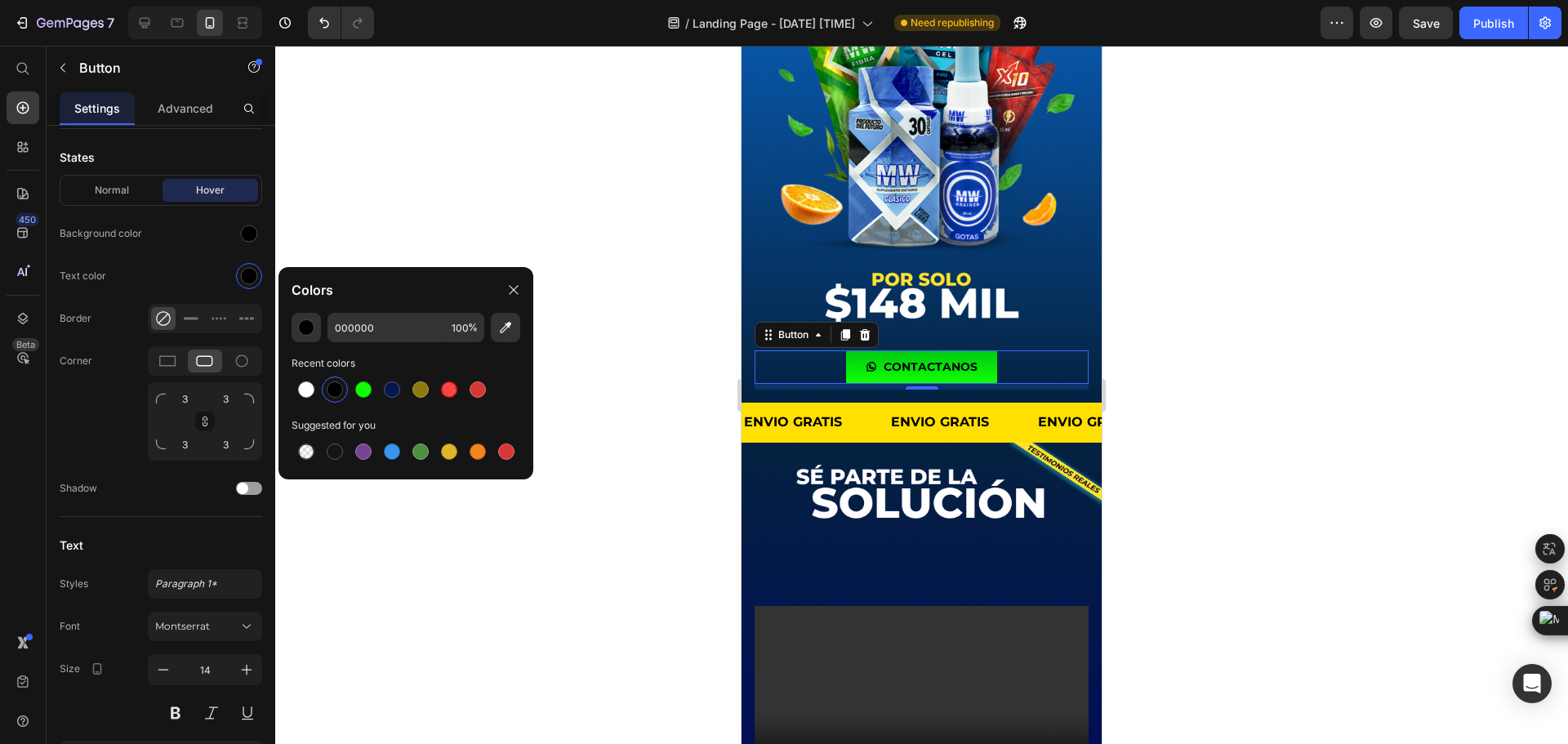 type on "FFFFFF" 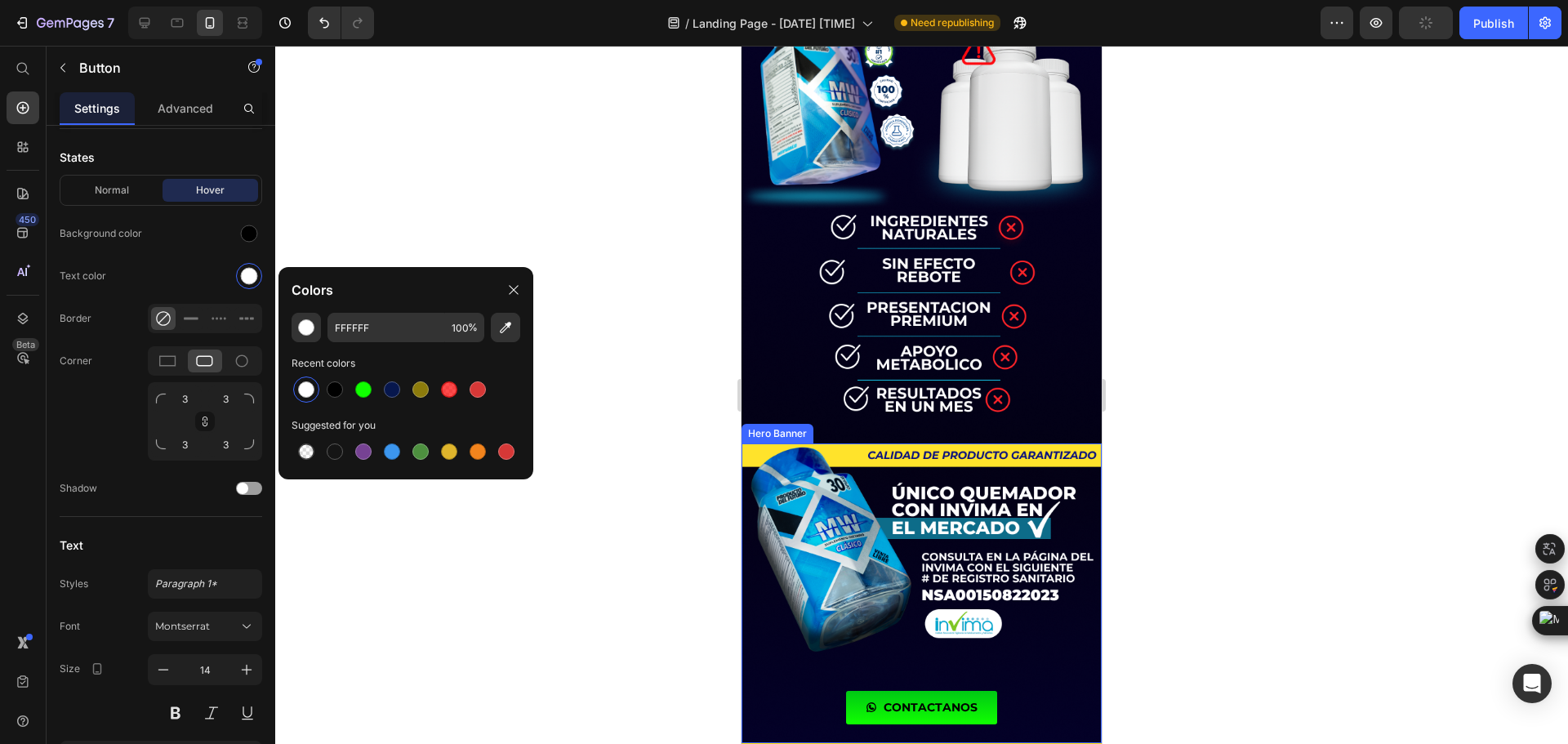 scroll, scrollTop: 5308, scrollLeft: 0, axis: vertical 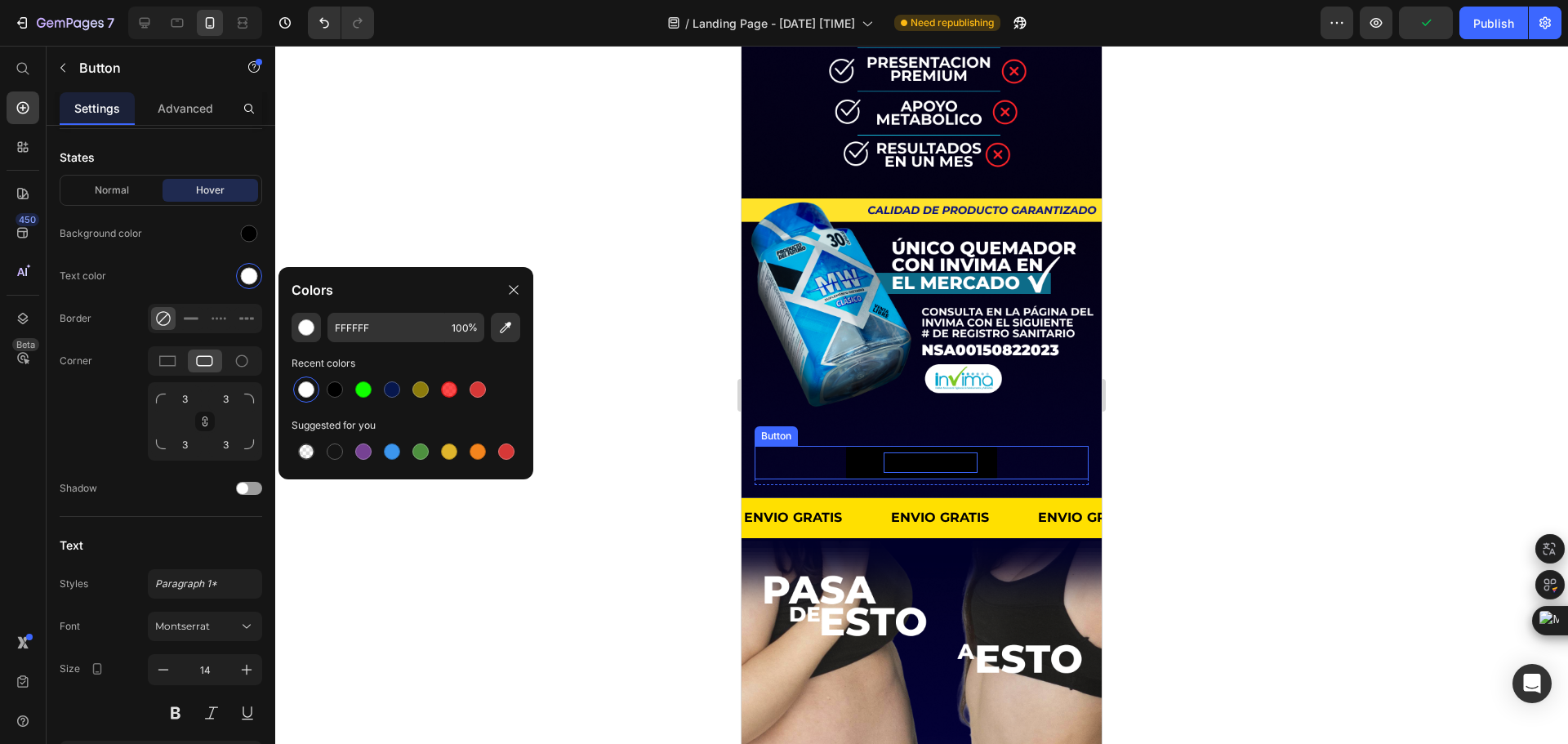 click on "CONTACTANOS" at bounding box center (930, 462) 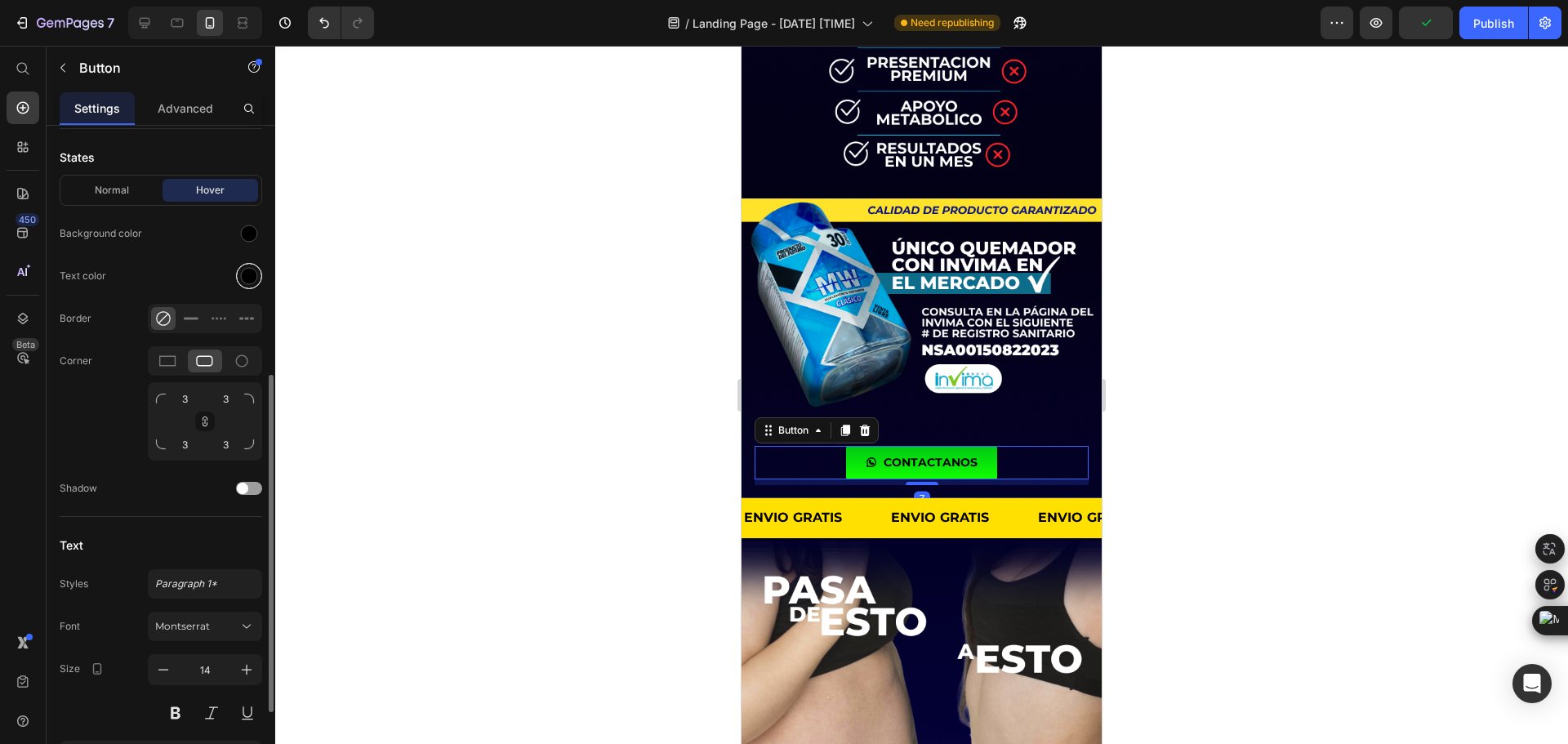 click at bounding box center (249, 276) 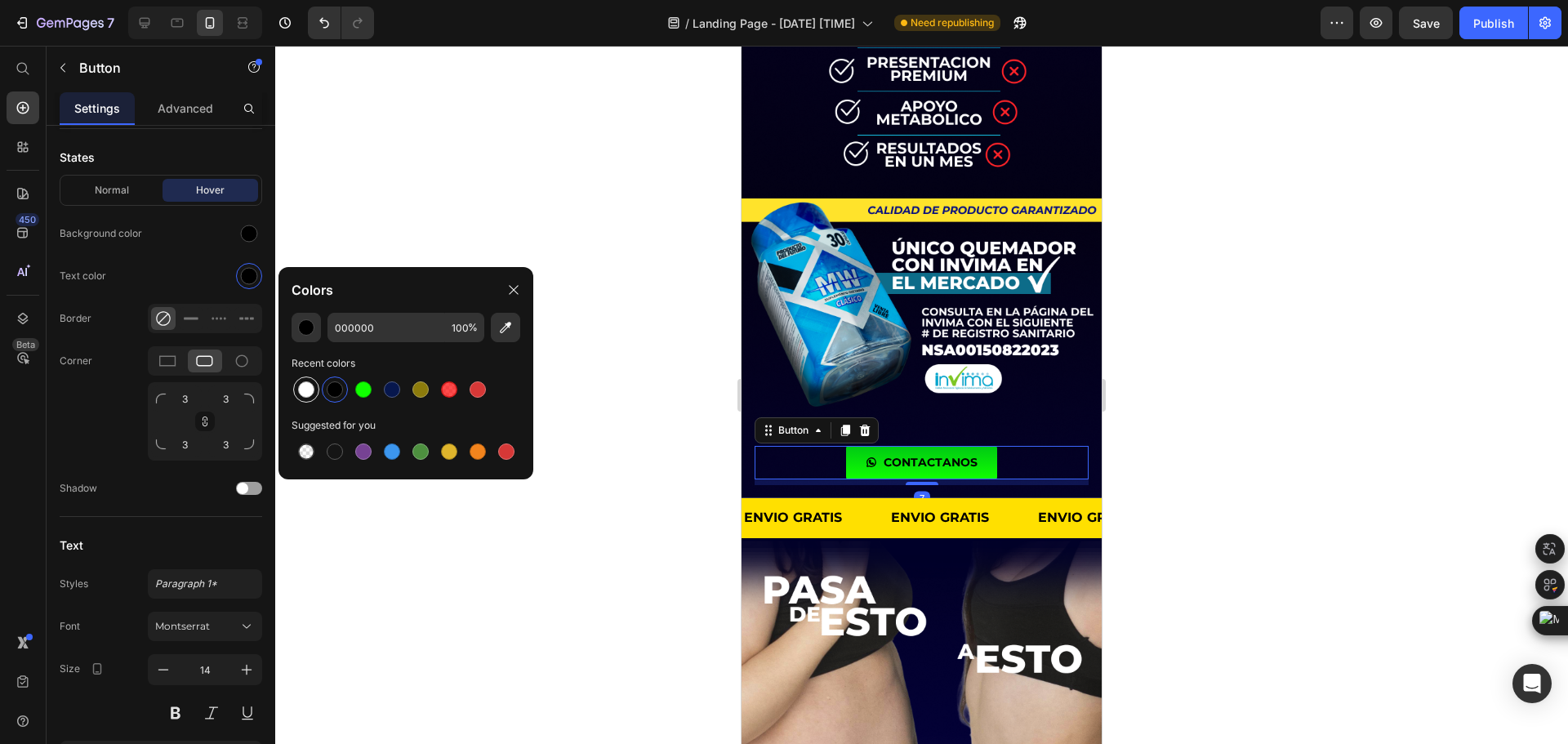 click at bounding box center [306, 390] 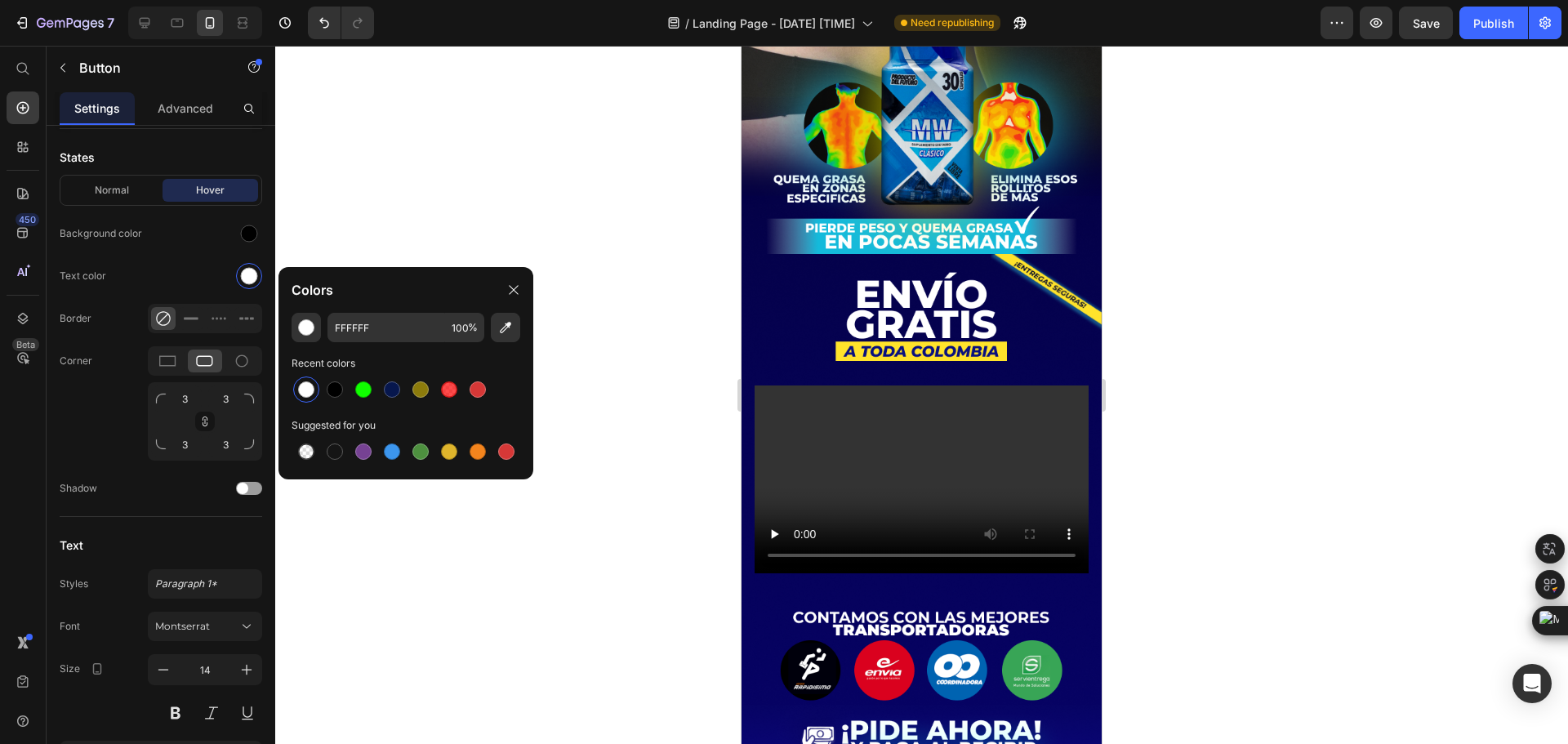 scroll, scrollTop: 6288, scrollLeft: 0, axis: vertical 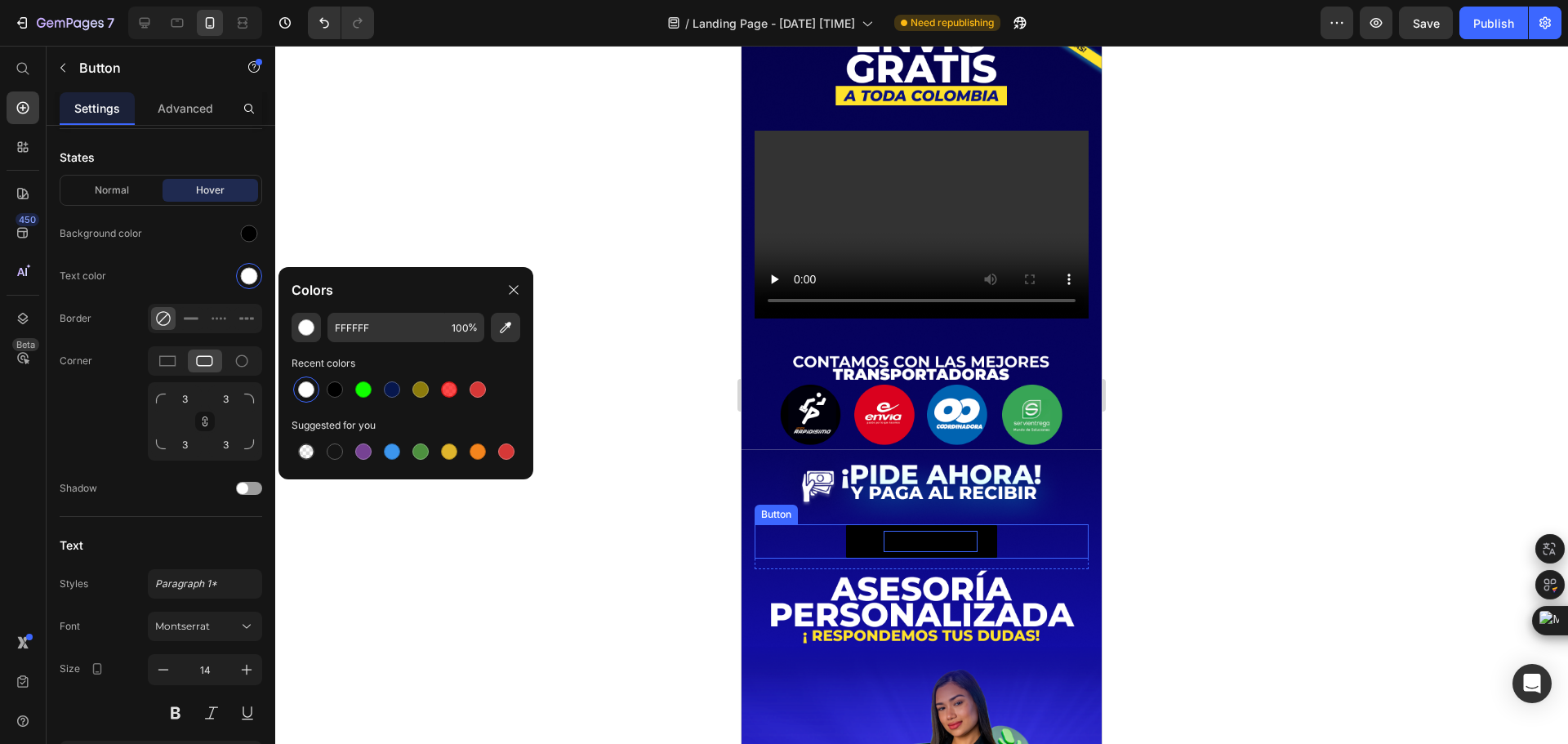 click on "CONTACTANOS" at bounding box center [930, 541] 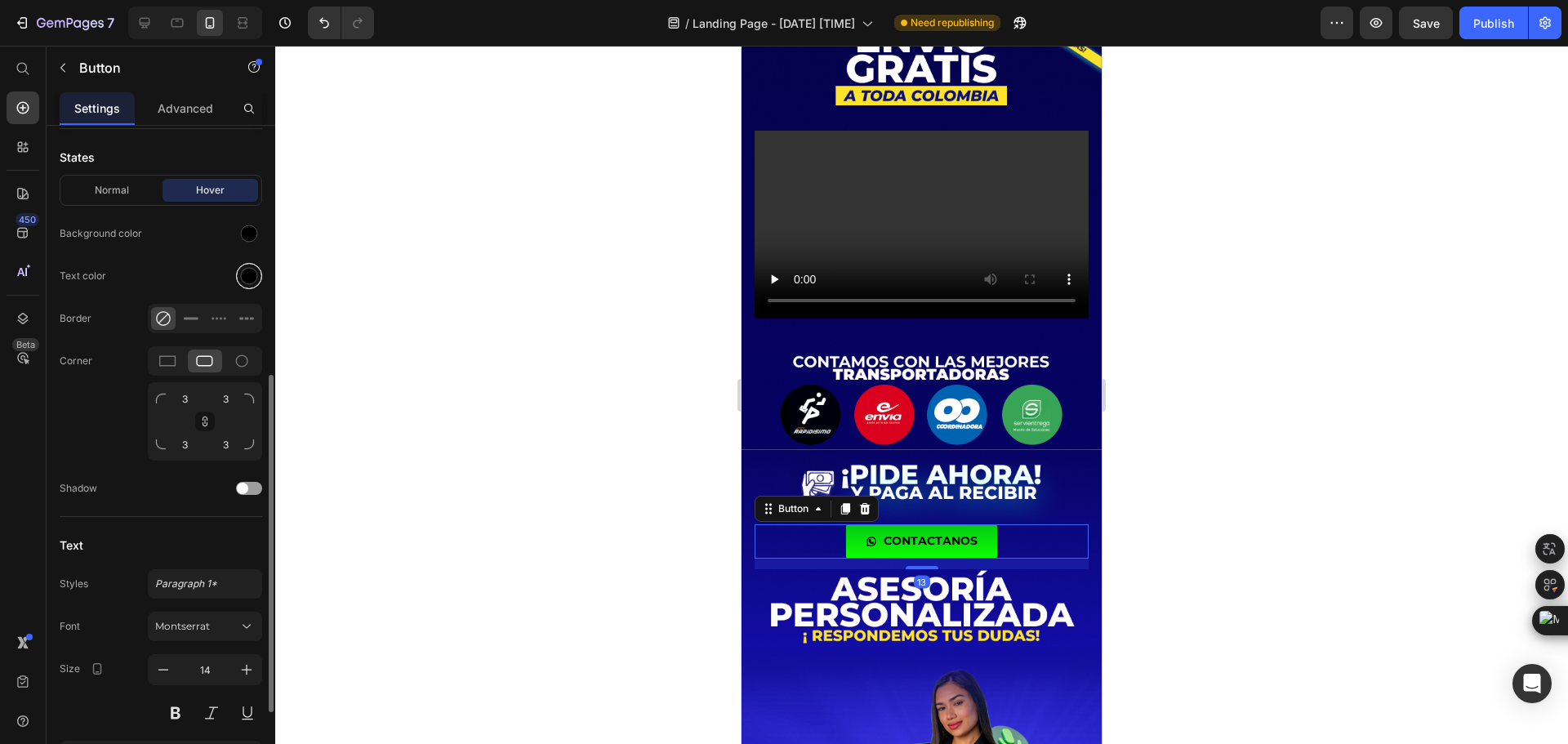click at bounding box center [249, 276] 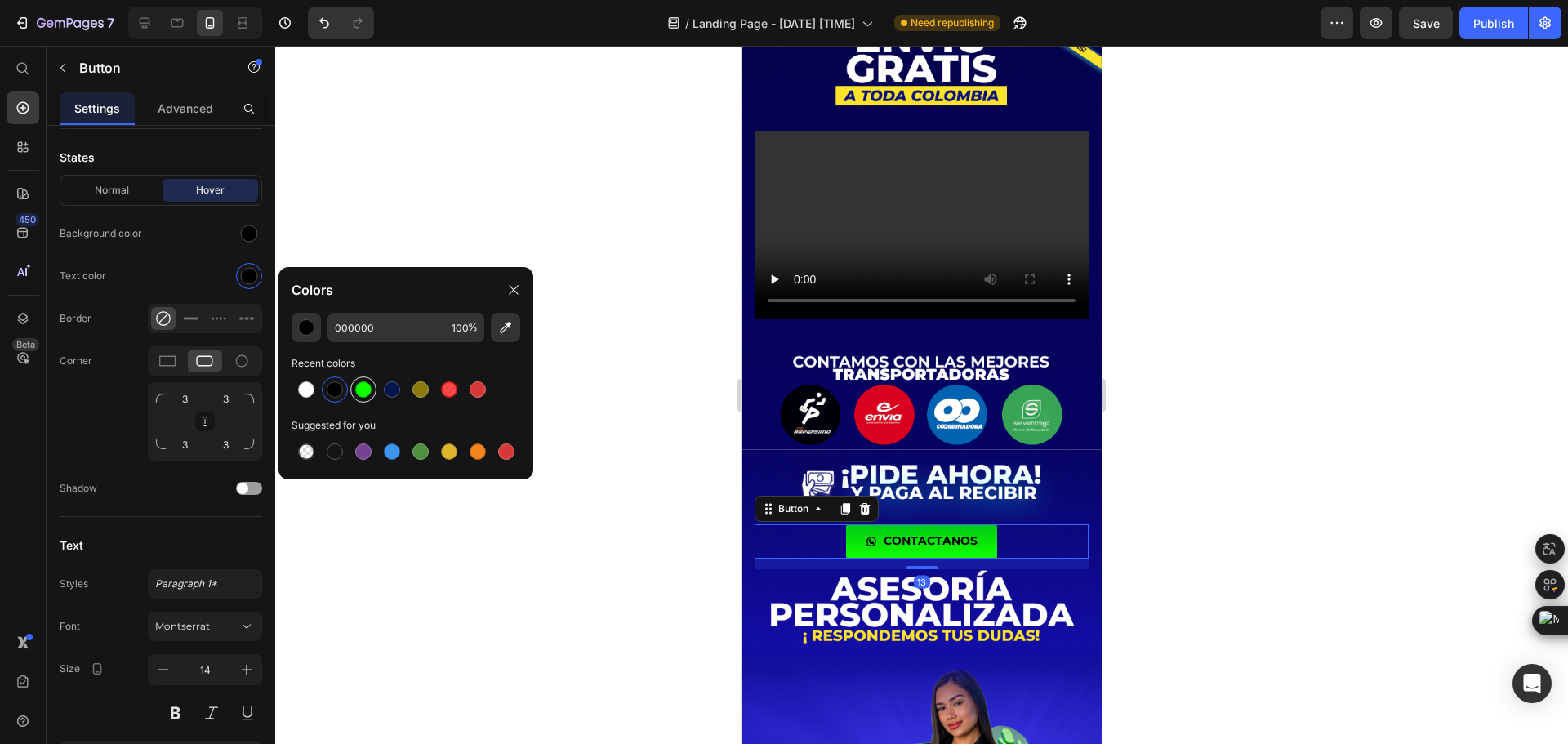 drag, startPoint x: 310, startPoint y: 403, endPoint x: 350, endPoint y: 399, distance: 40.1995 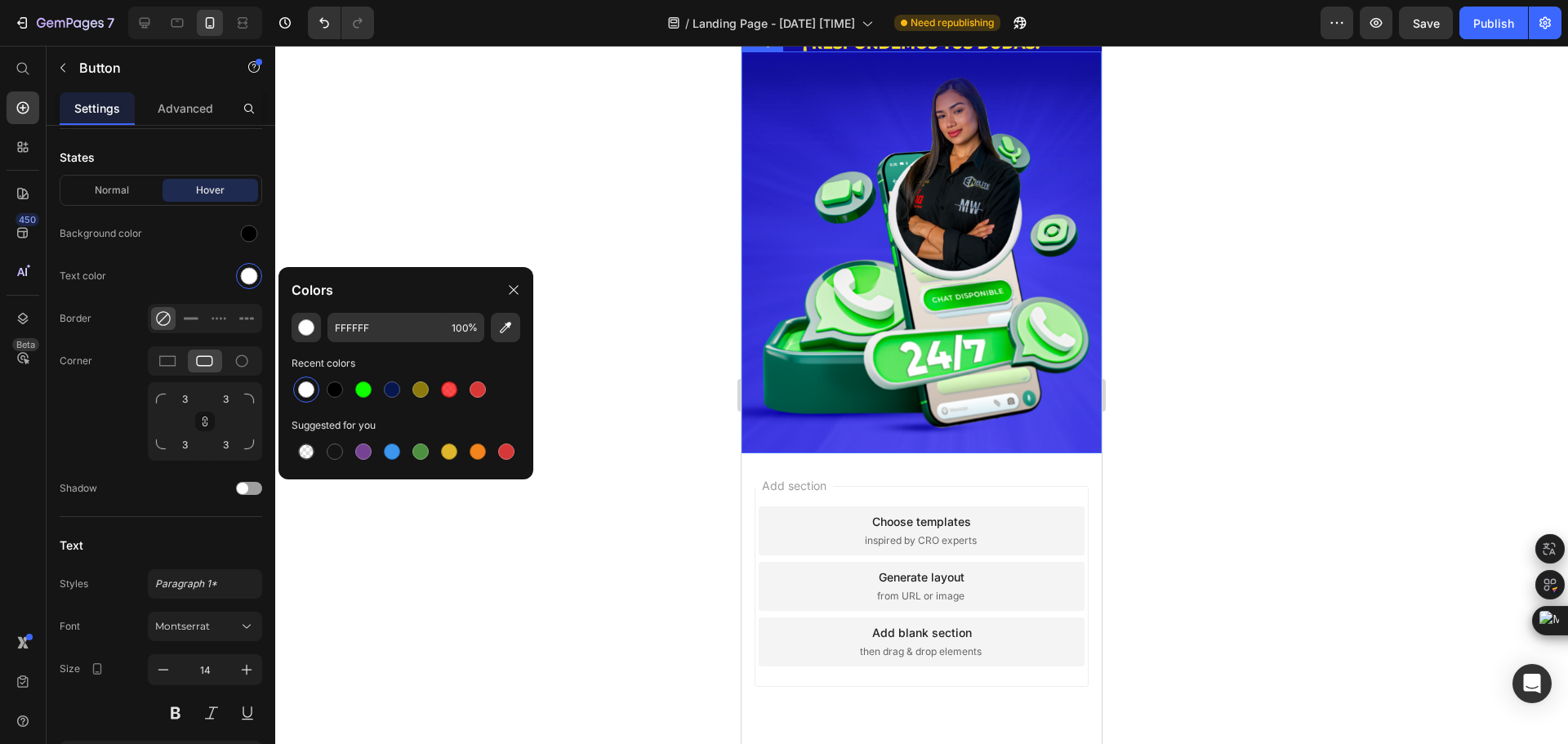 scroll, scrollTop: 6884, scrollLeft: 0, axis: vertical 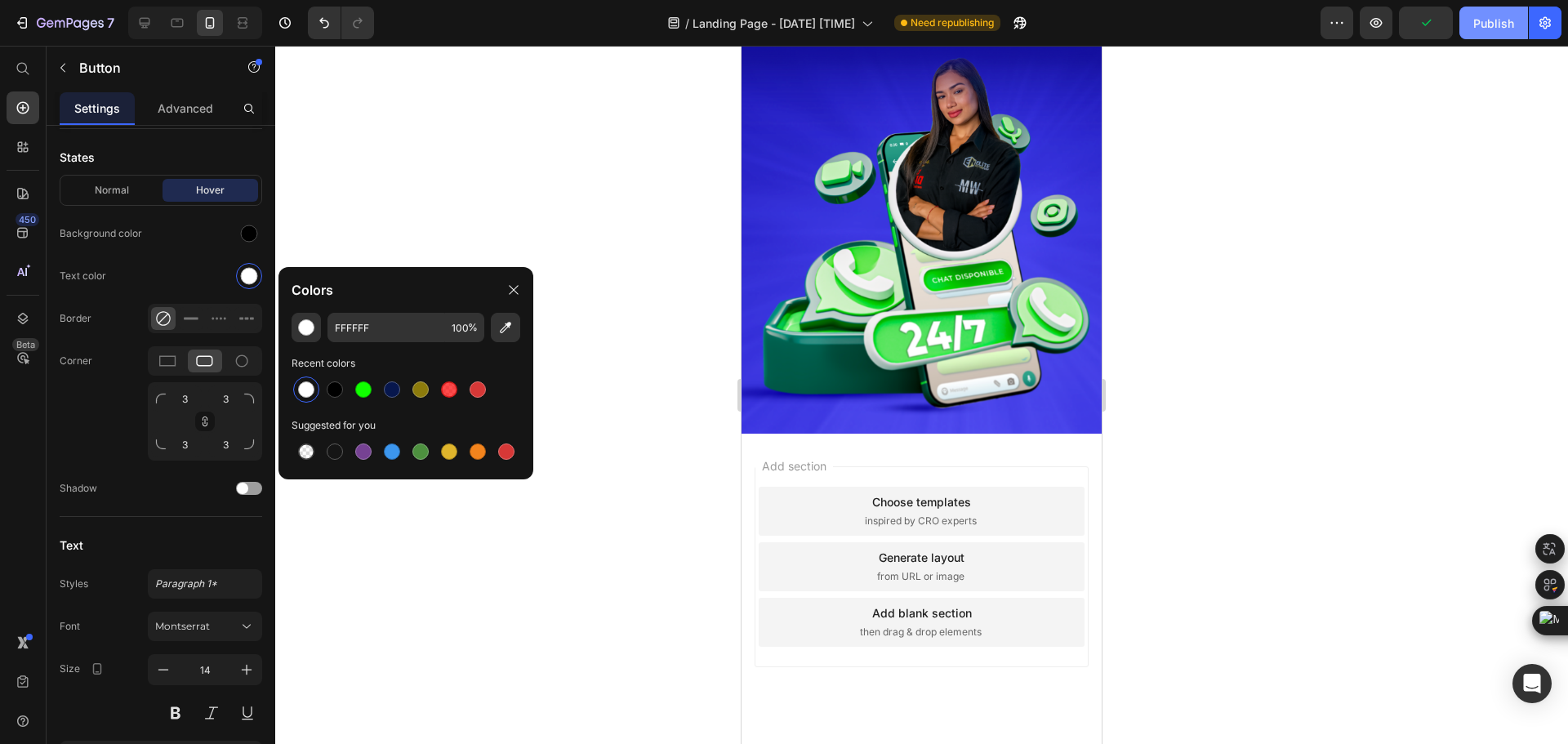 click on "Publish" at bounding box center [1494, 23] 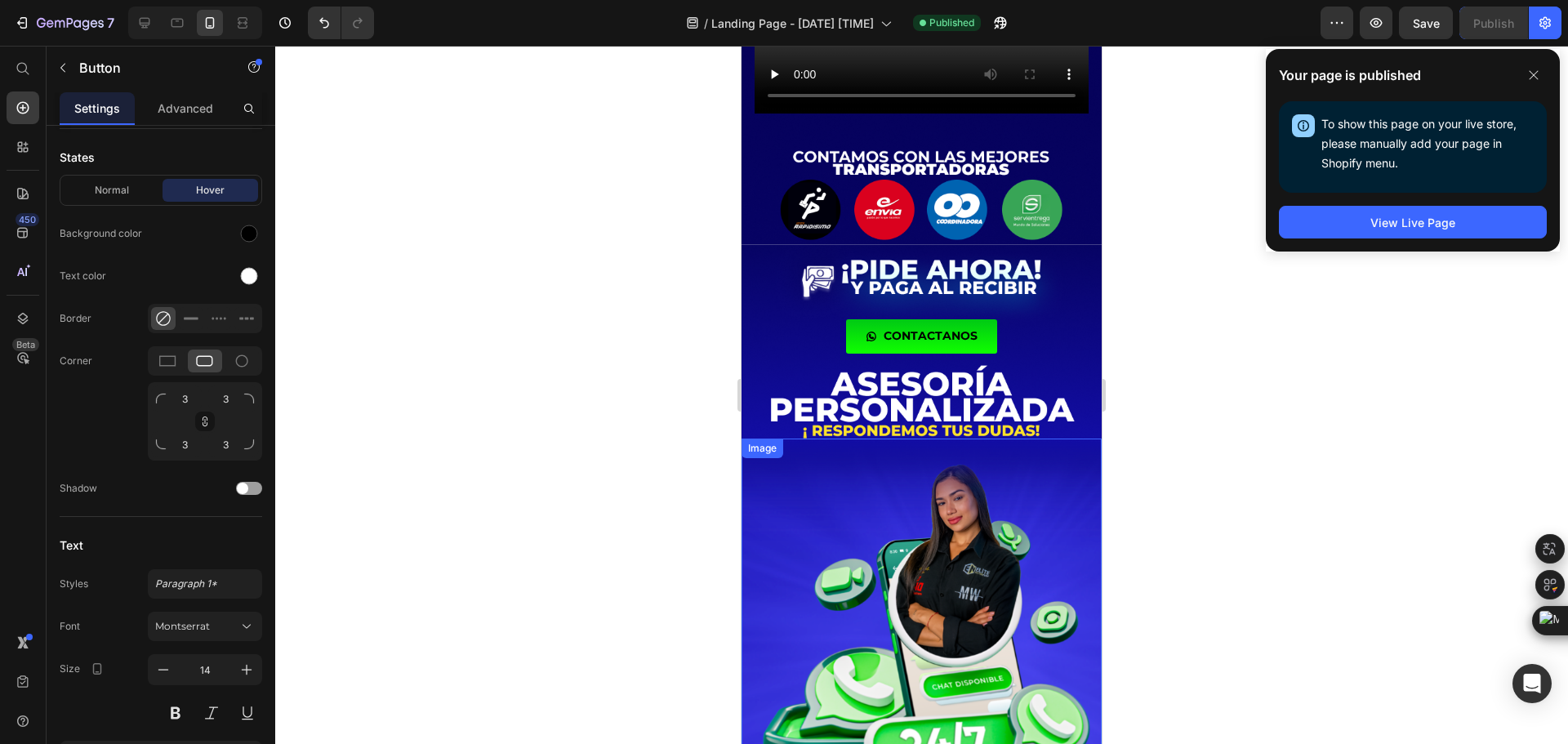 scroll, scrollTop: 6475, scrollLeft: 0, axis: vertical 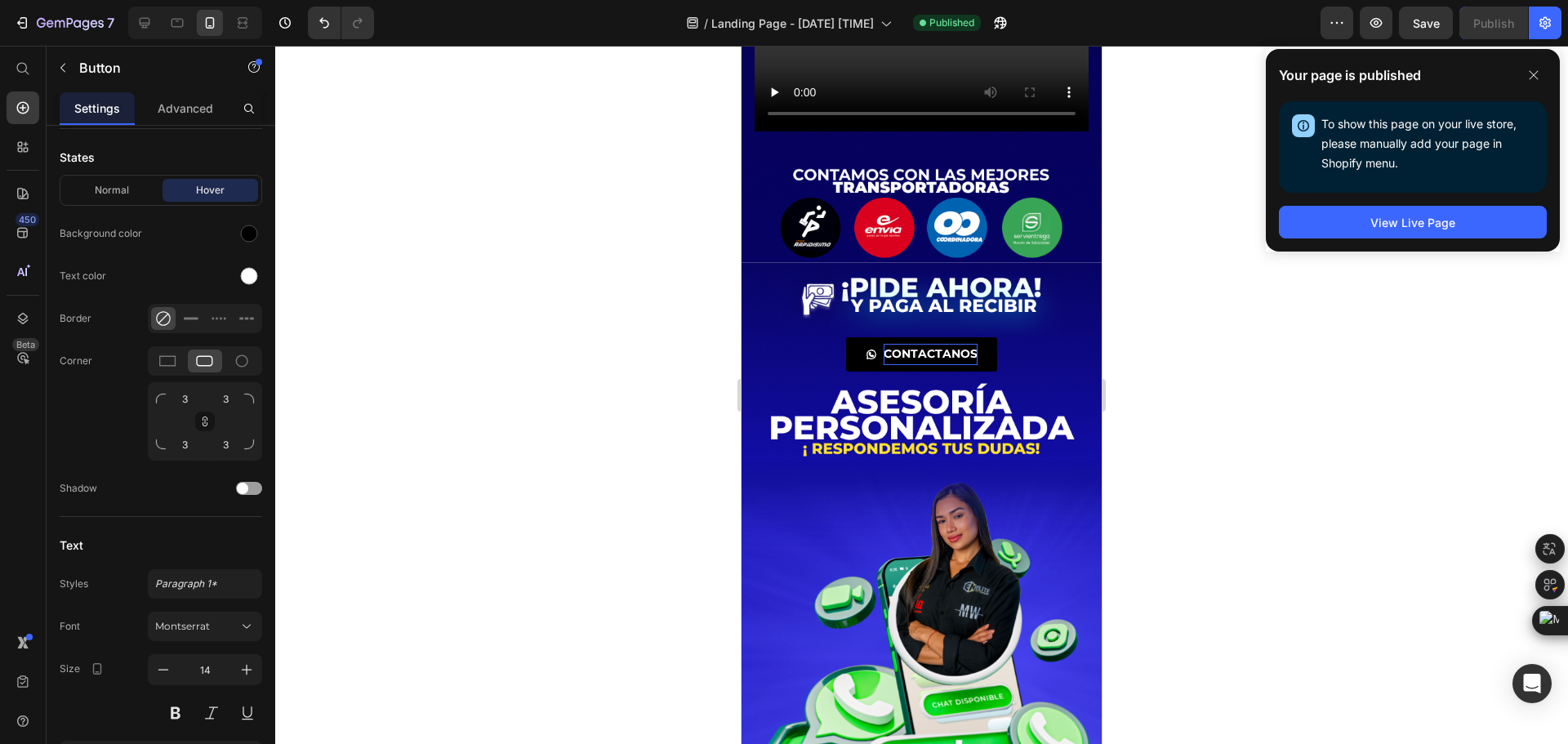 click on "CONTACTANOS" at bounding box center [930, 354] 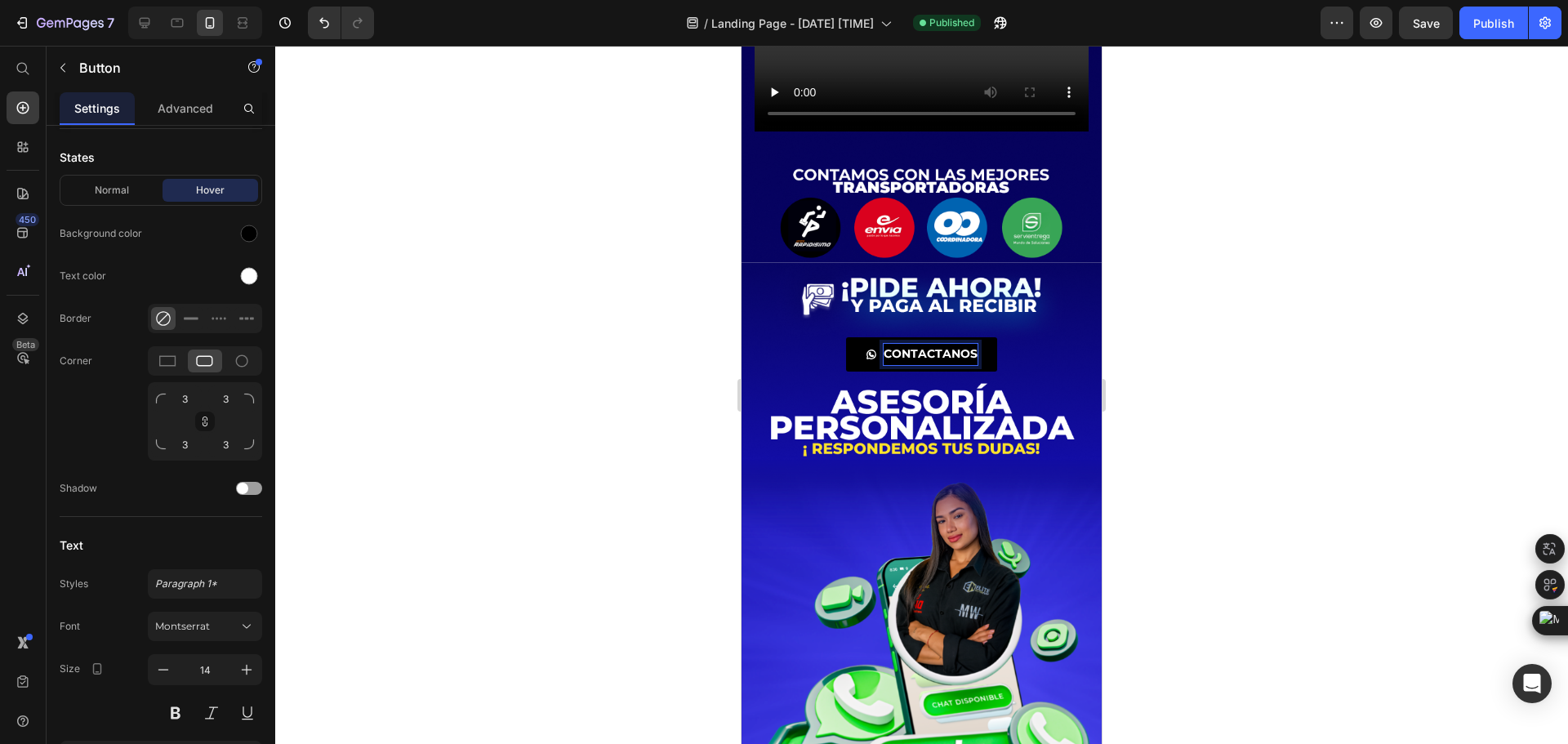 click on "CONTACTANOS" at bounding box center (930, 354) 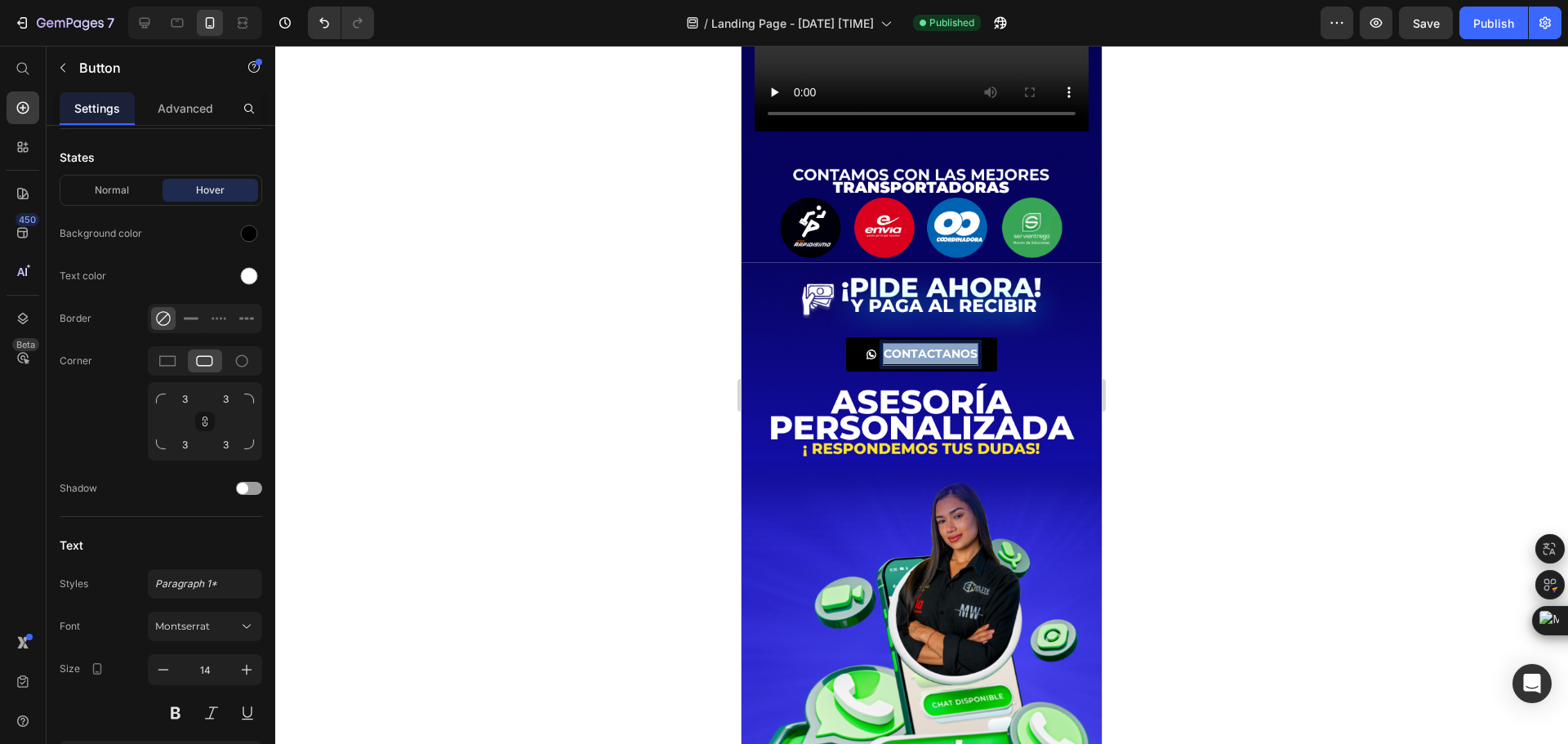 click on "CONTACTANOS" at bounding box center (930, 354) 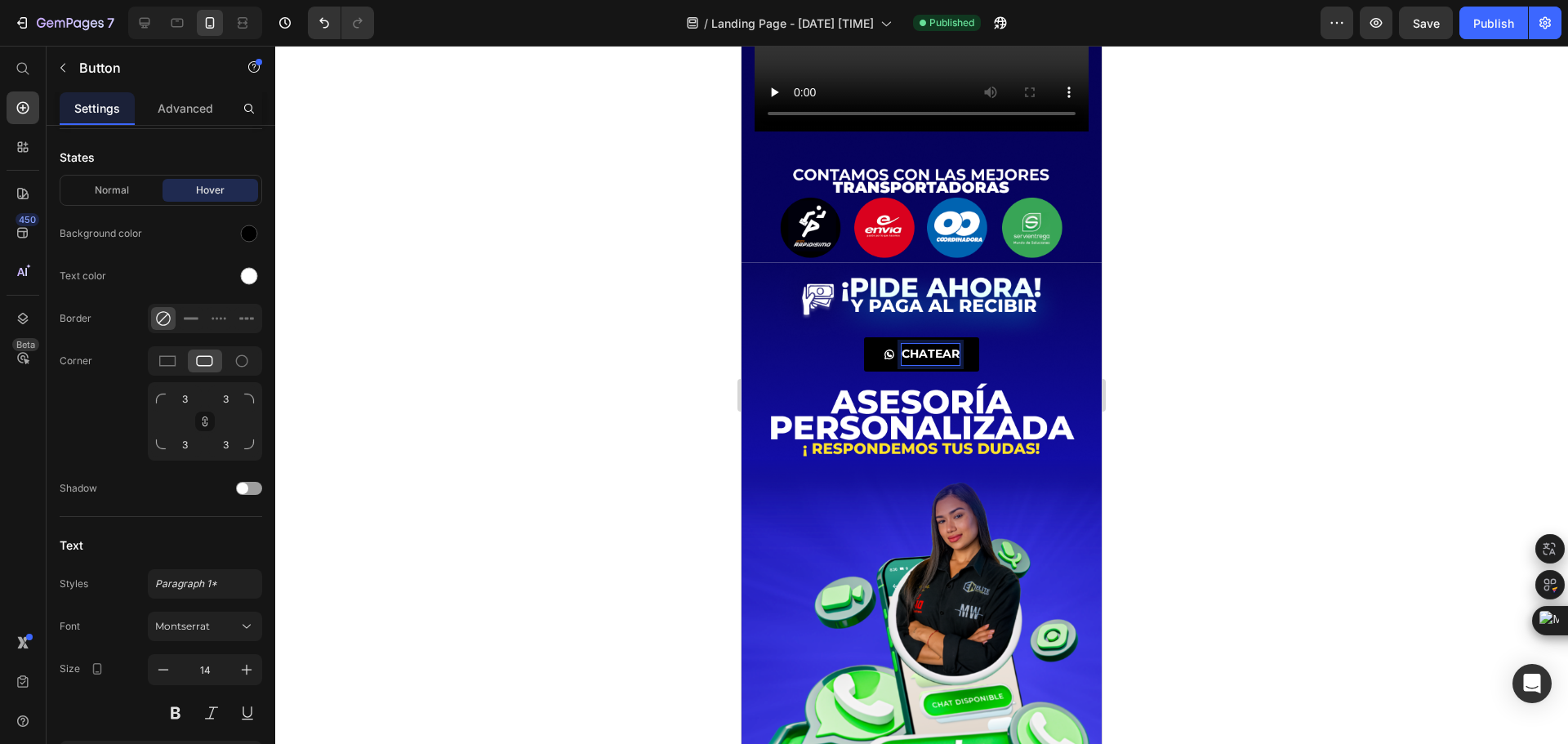 click on "CHATEAR" at bounding box center (921, 354) 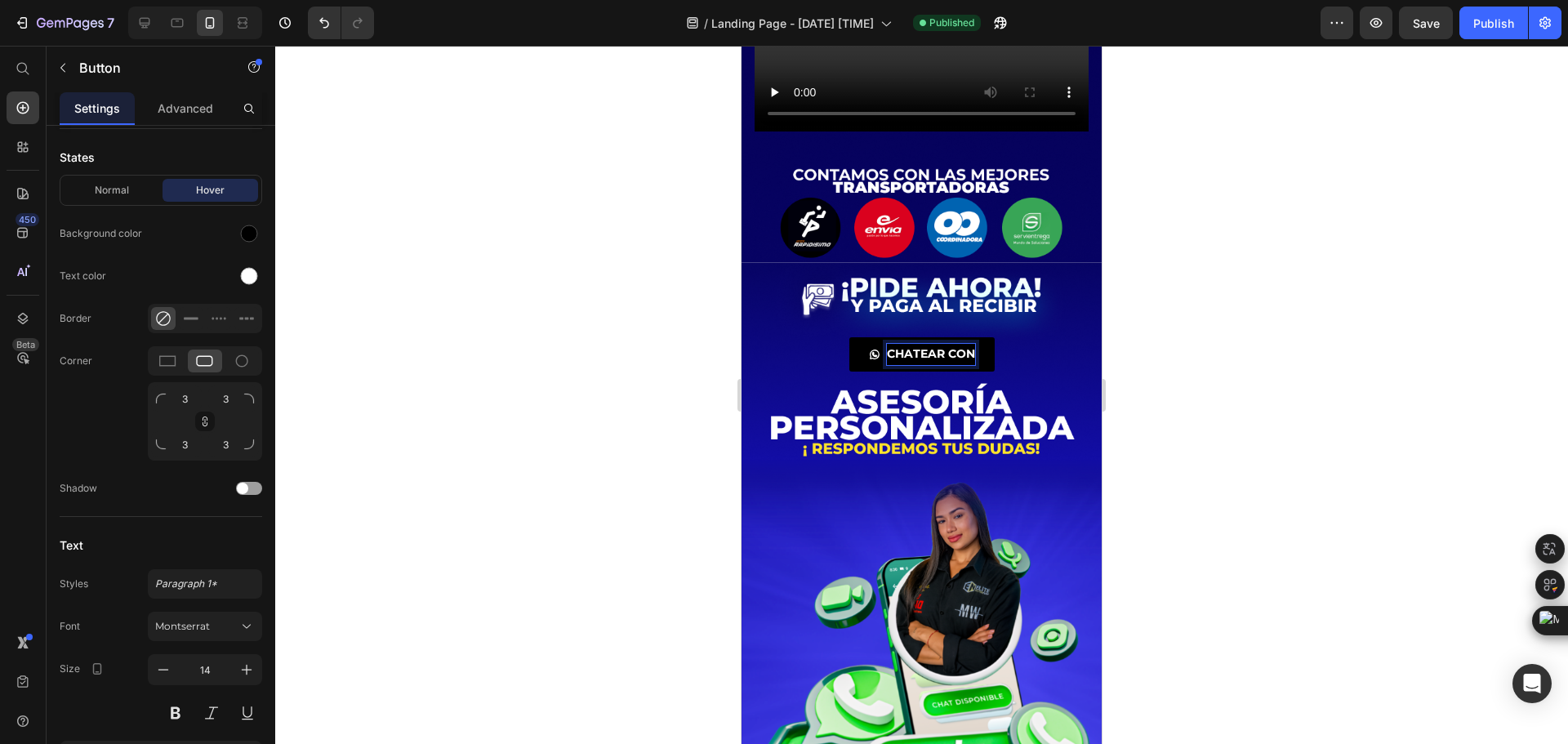click on "CHATEAR CON" at bounding box center (922, 354) 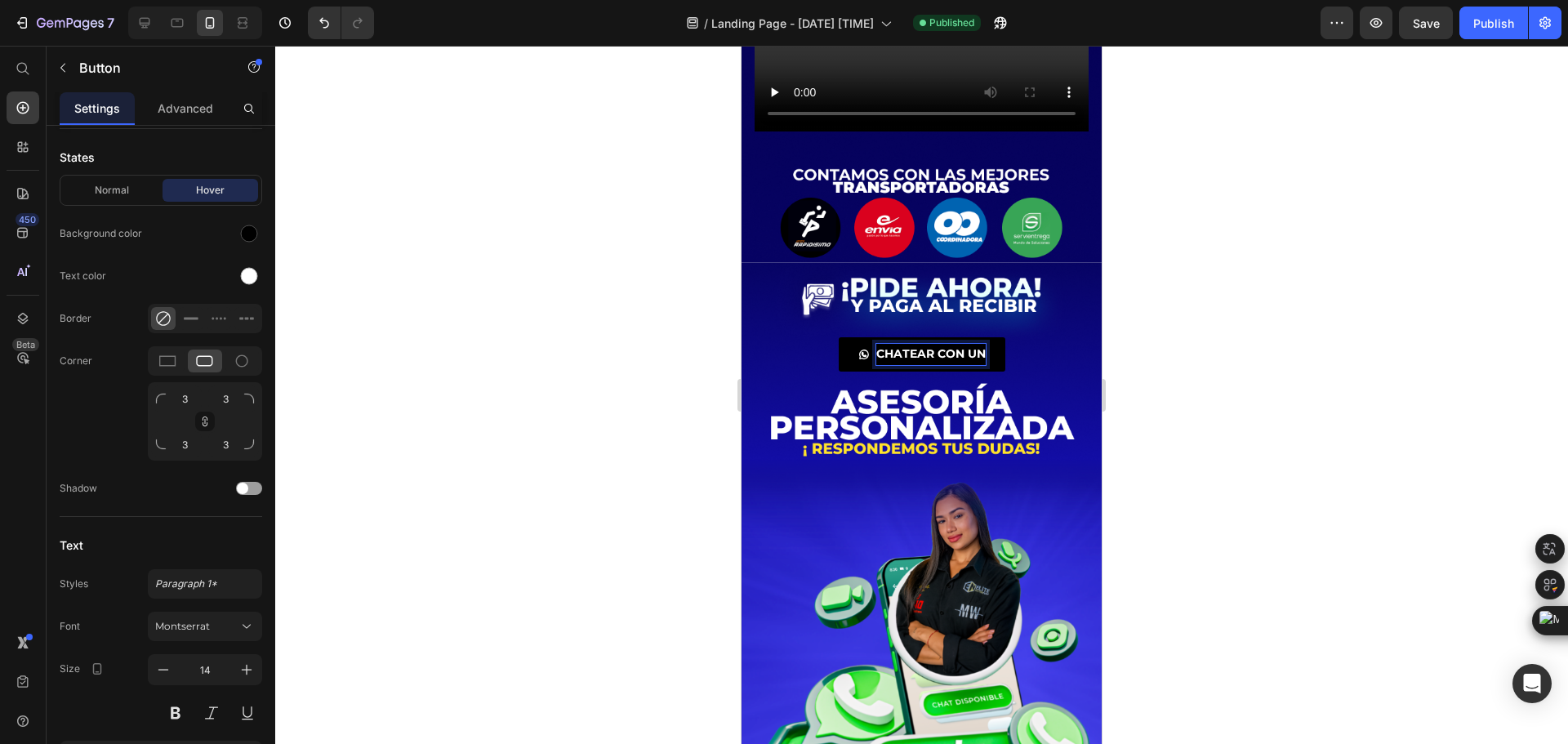click on "CHATEAR CON UN" at bounding box center (922, 354) 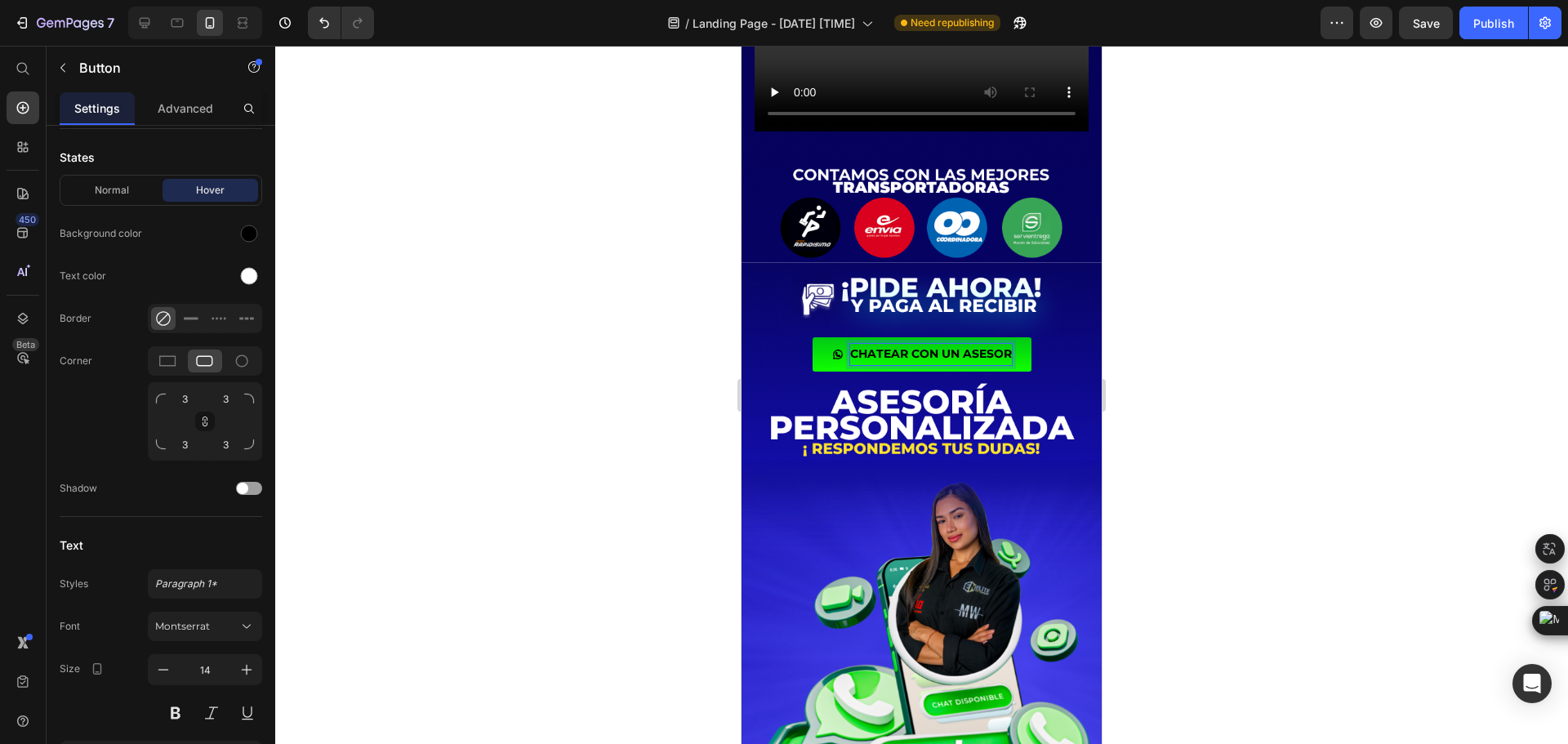 click on "CHATEAR CON UN ASESOR" at bounding box center (931, 354) 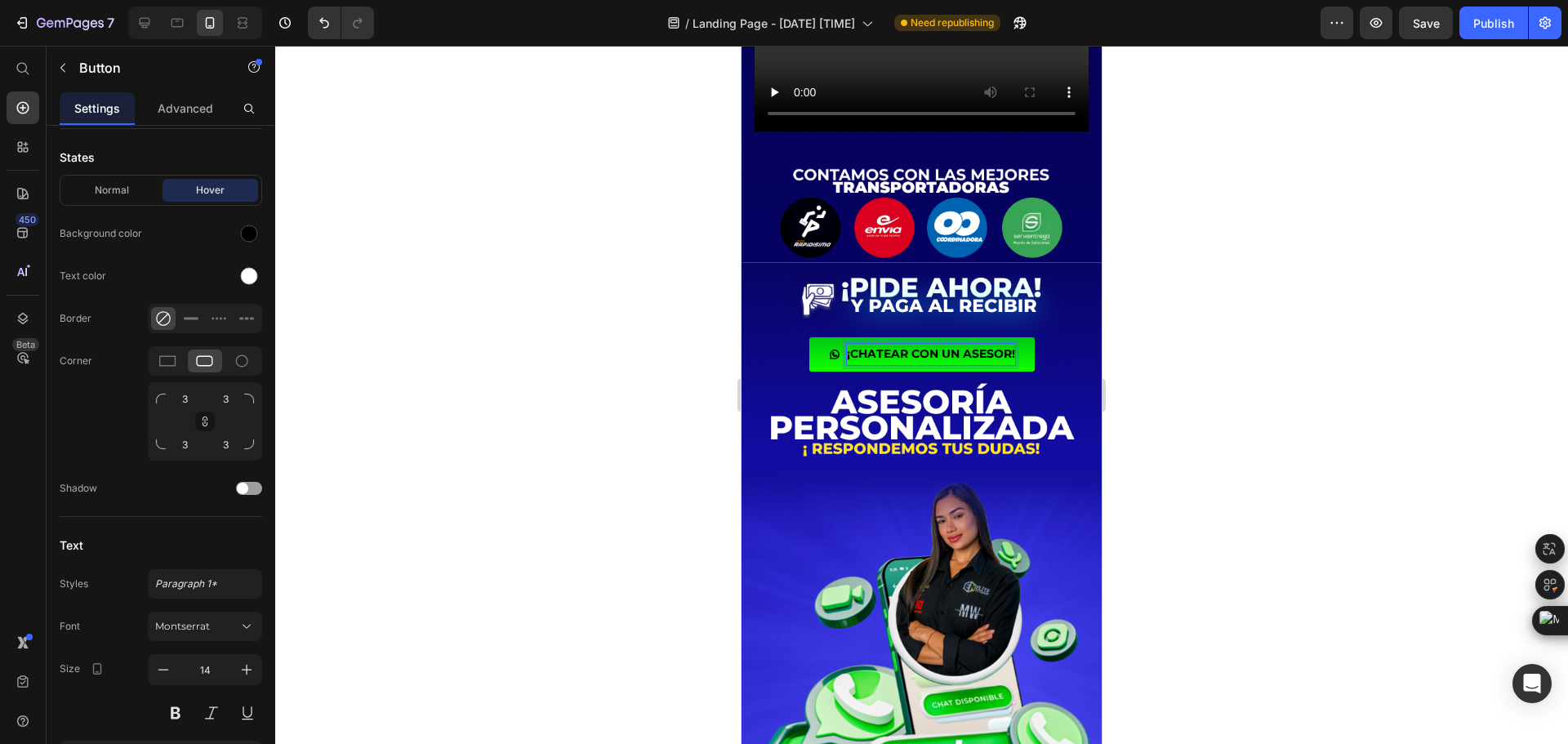 click on "¡CHATEAR CON UN ASESOR!" at bounding box center [931, 354] 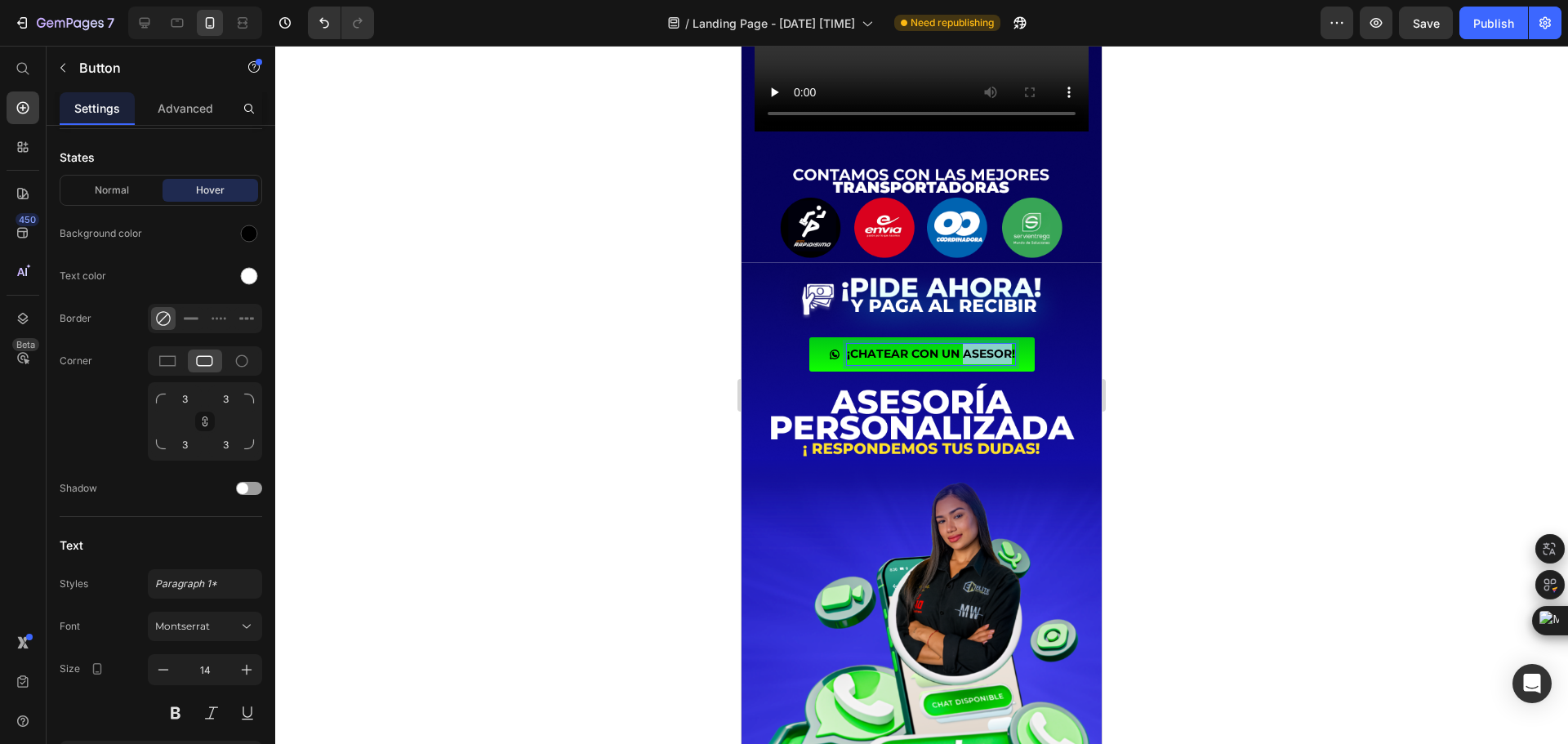 click on "¡CHATEAR CON UN ASESOR!" at bounding box center [931, 354] 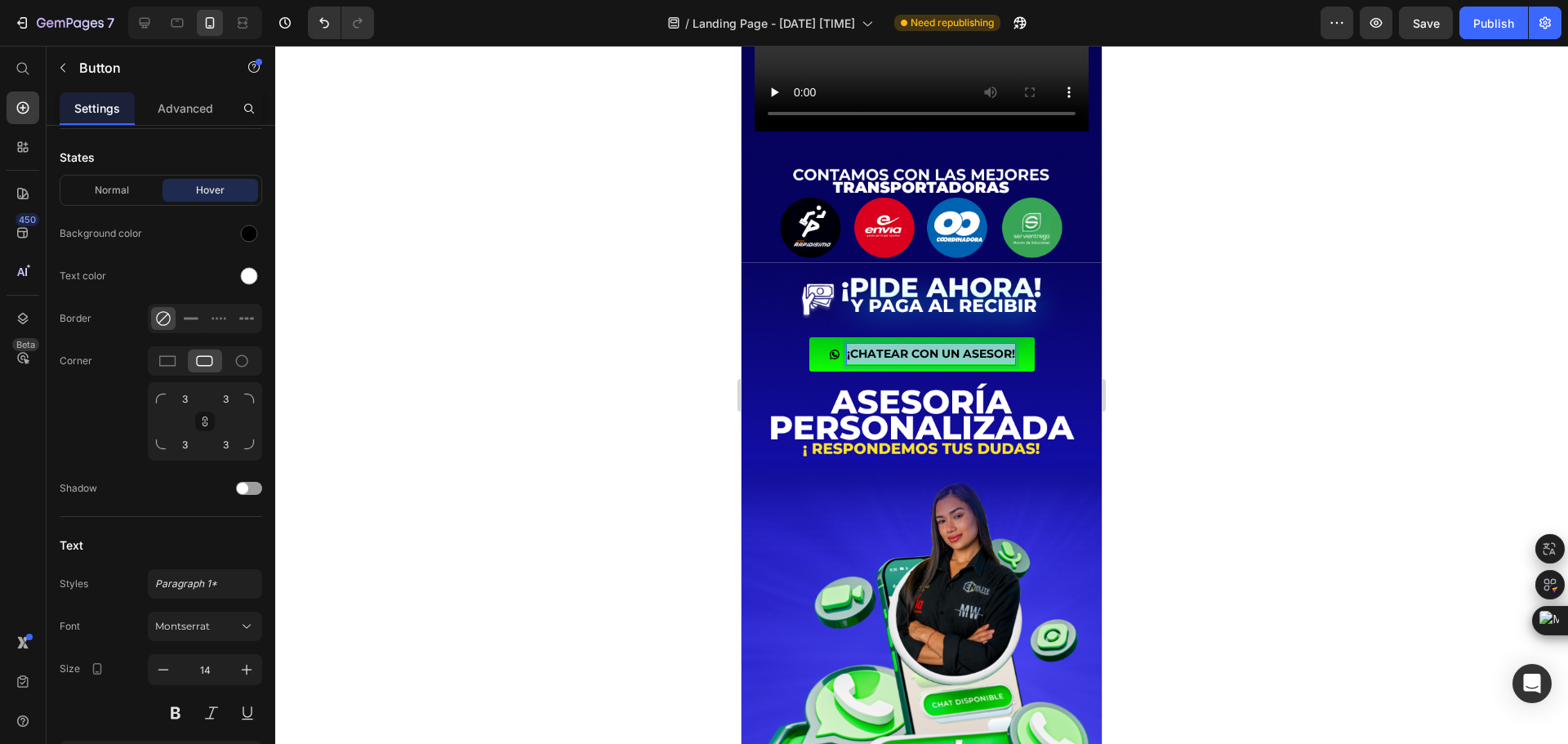 click on "¡CHATEAR CON UN ASESOR!" at bounding box center (931, 354) 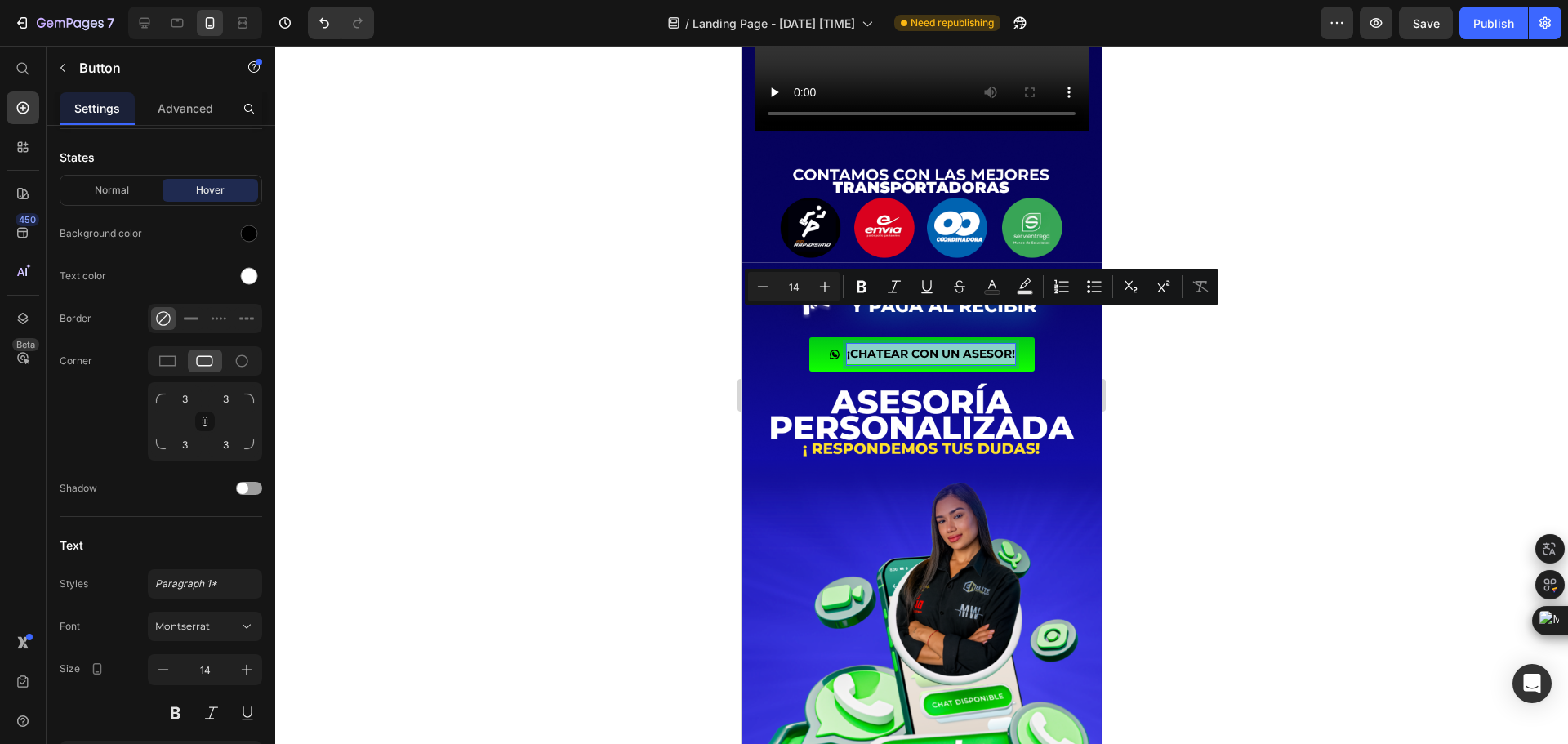 copy on "¡CHATEAR CON UN ASESOR!" 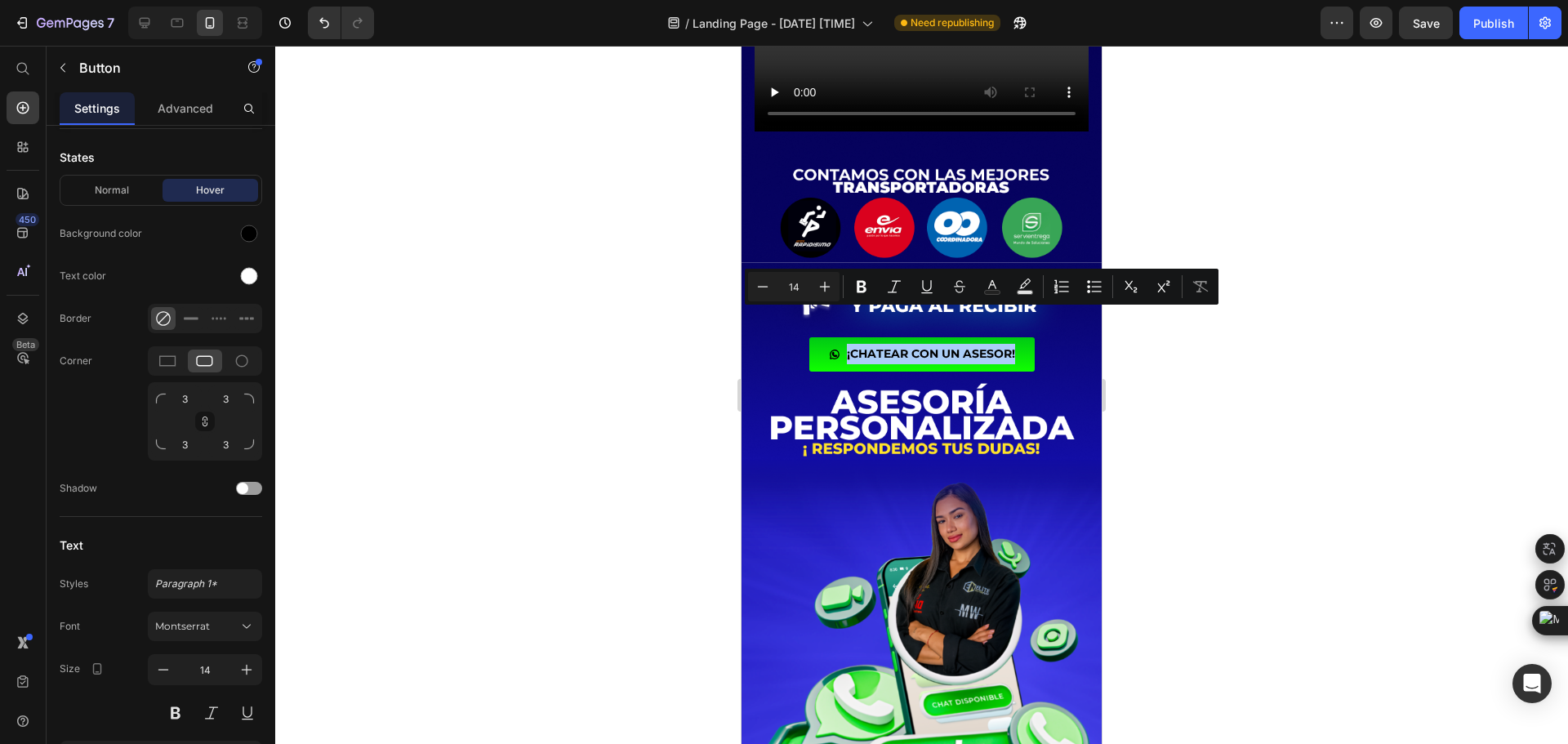 click 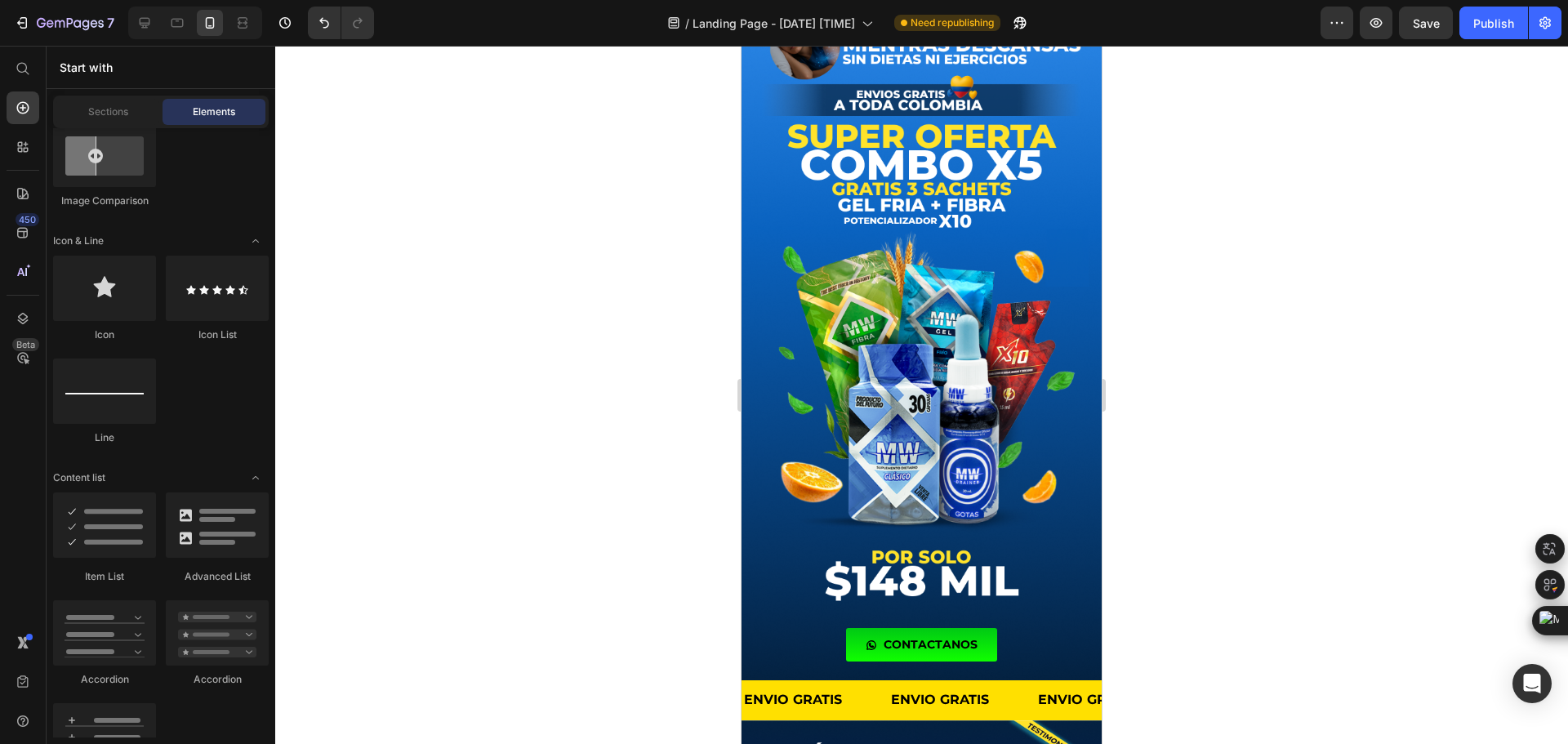 scroll, scrollTop: 2882, scrollLeft: 0, axis: vertical 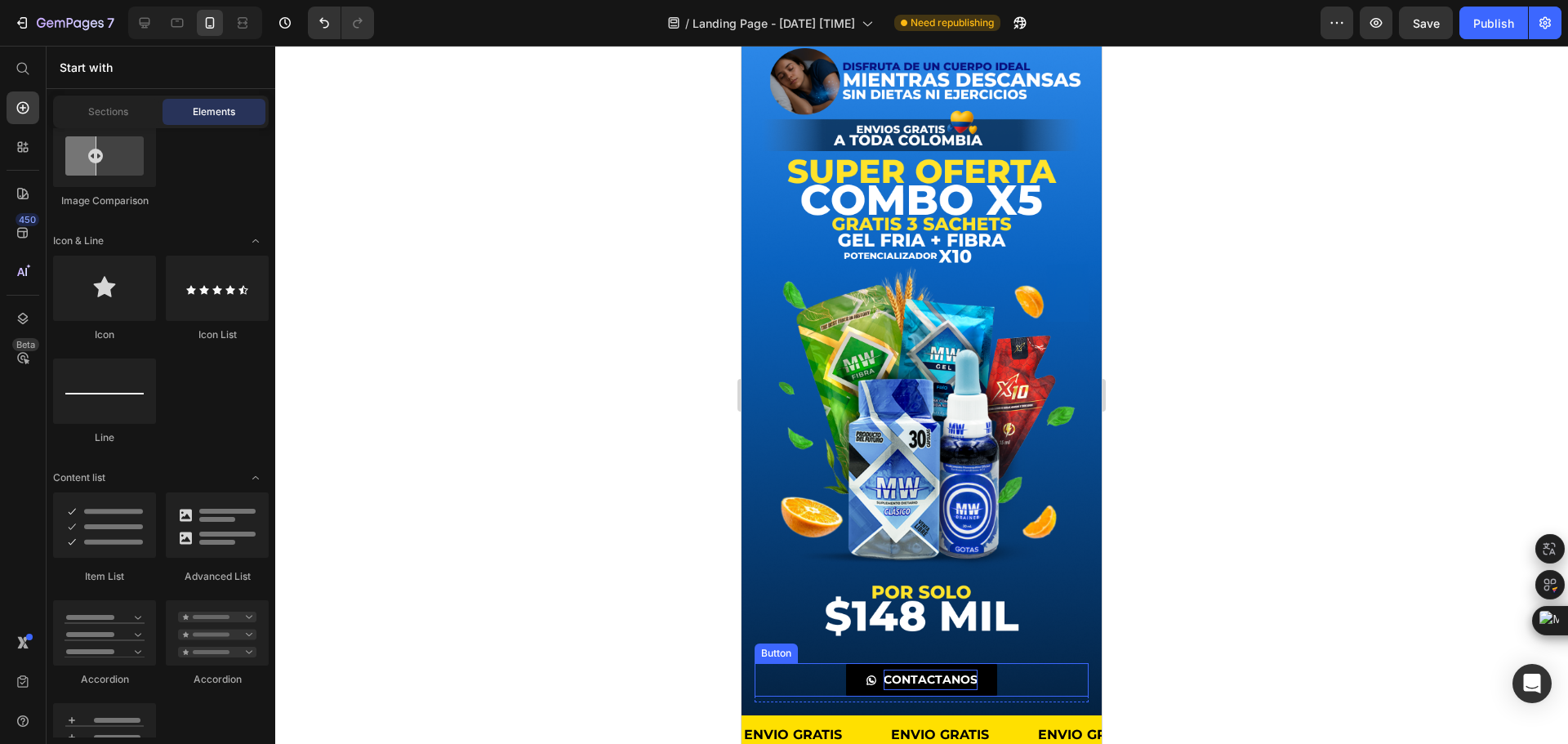 click on "CONTACTANOS" at bounding box center [930, 679] 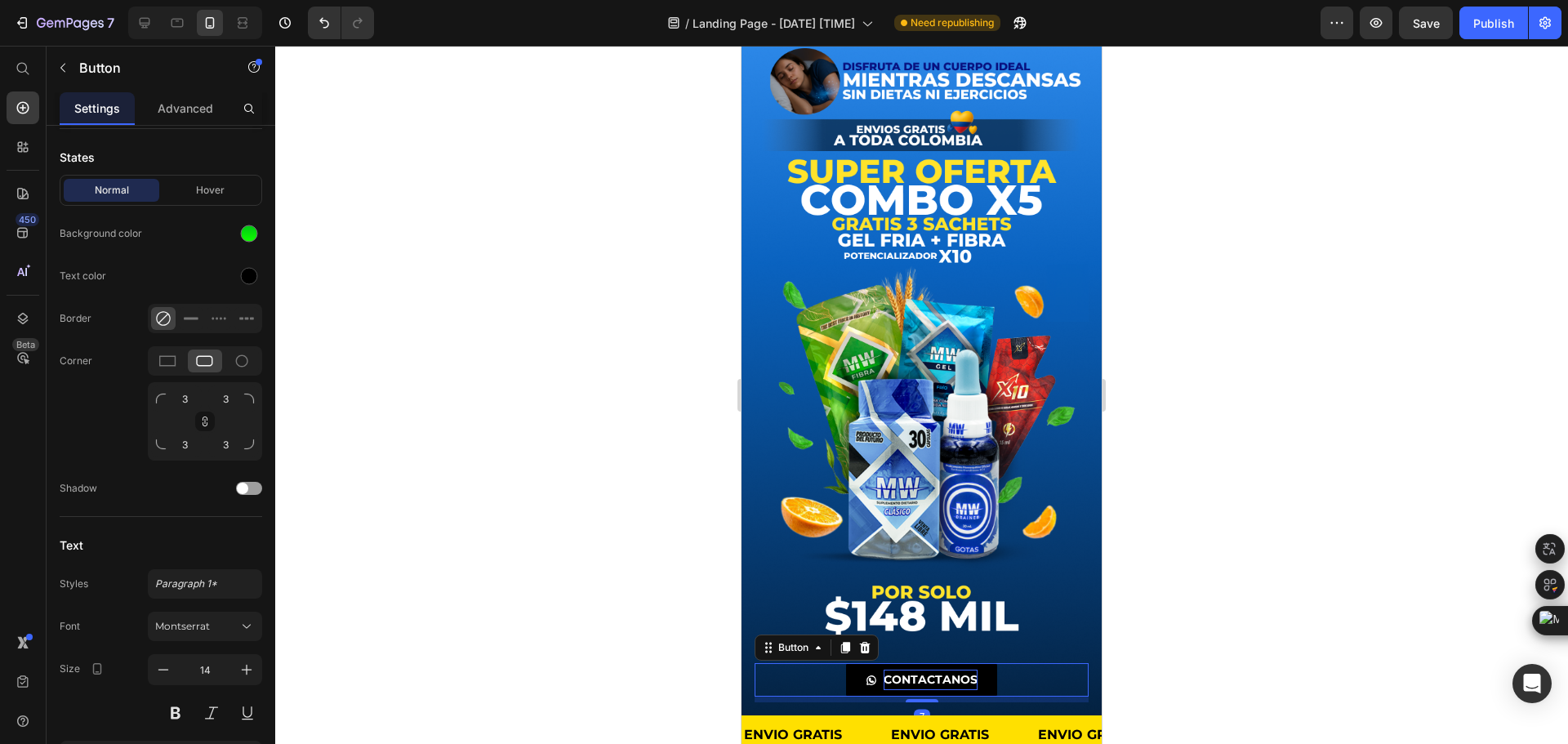 click on "CONTACTANOS" at bounding box center [930, 679] 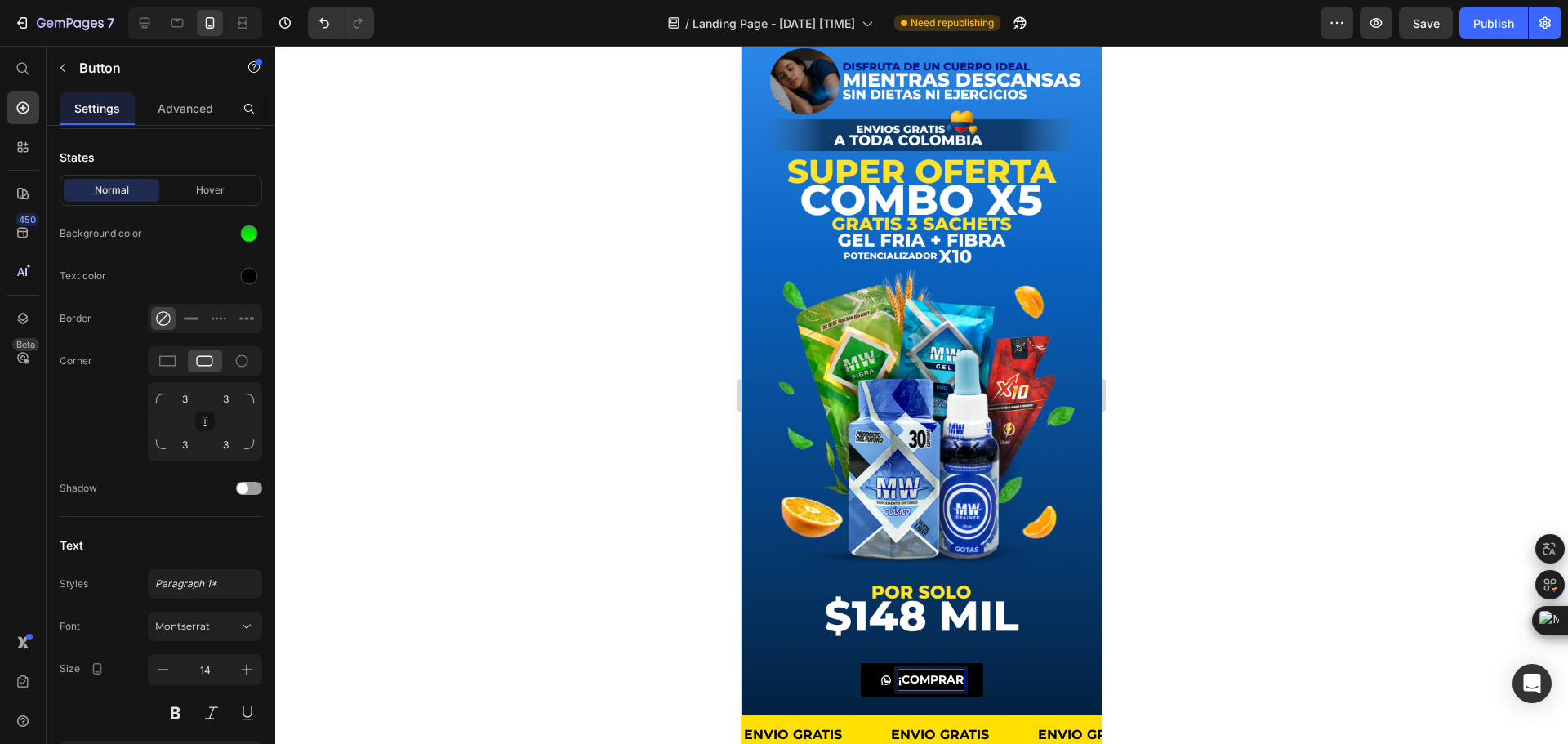 click on "¡COMPRAR" at bounding box center (922, 679) 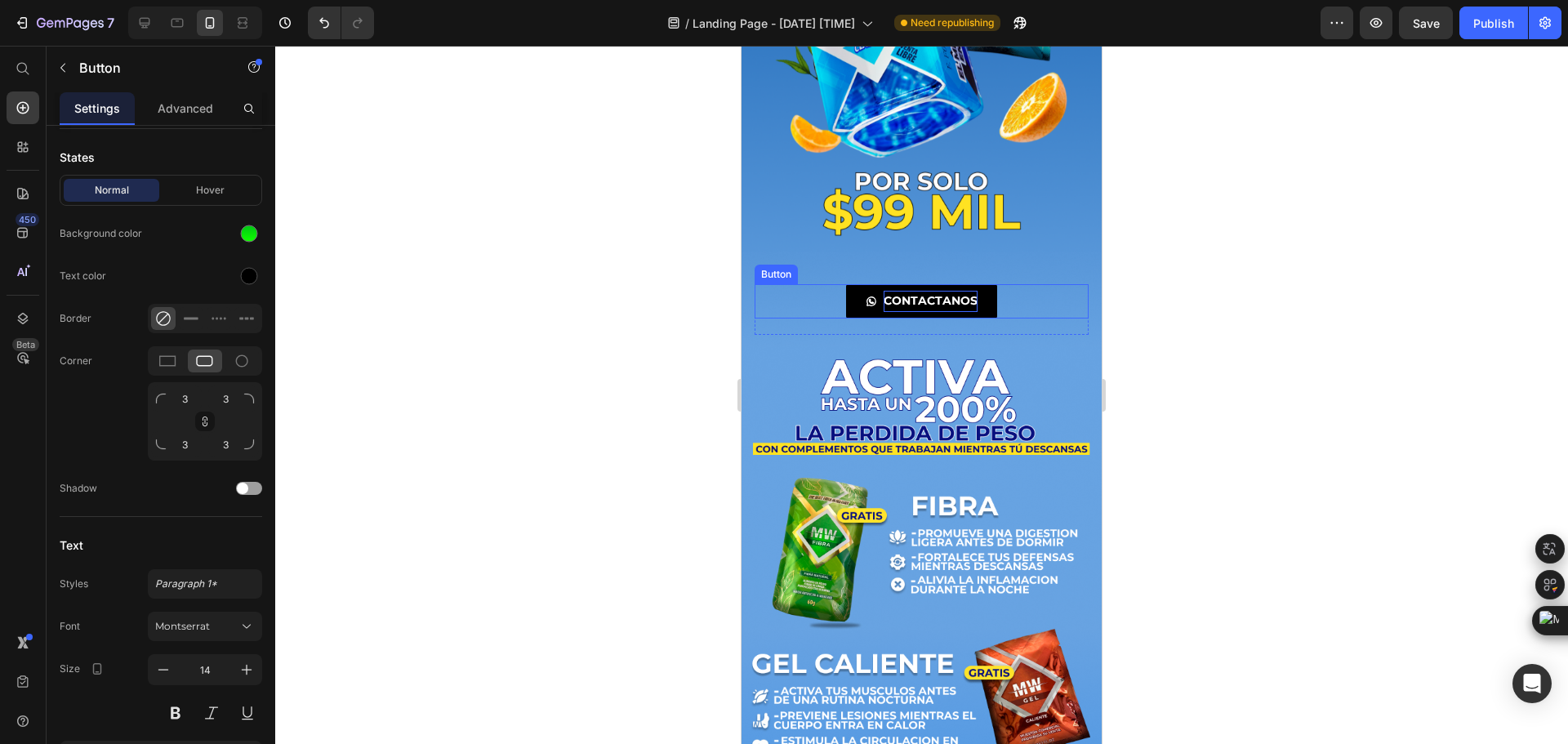 scroll, scrollTop: 1820, scrollLeft: 0, axis: vertical 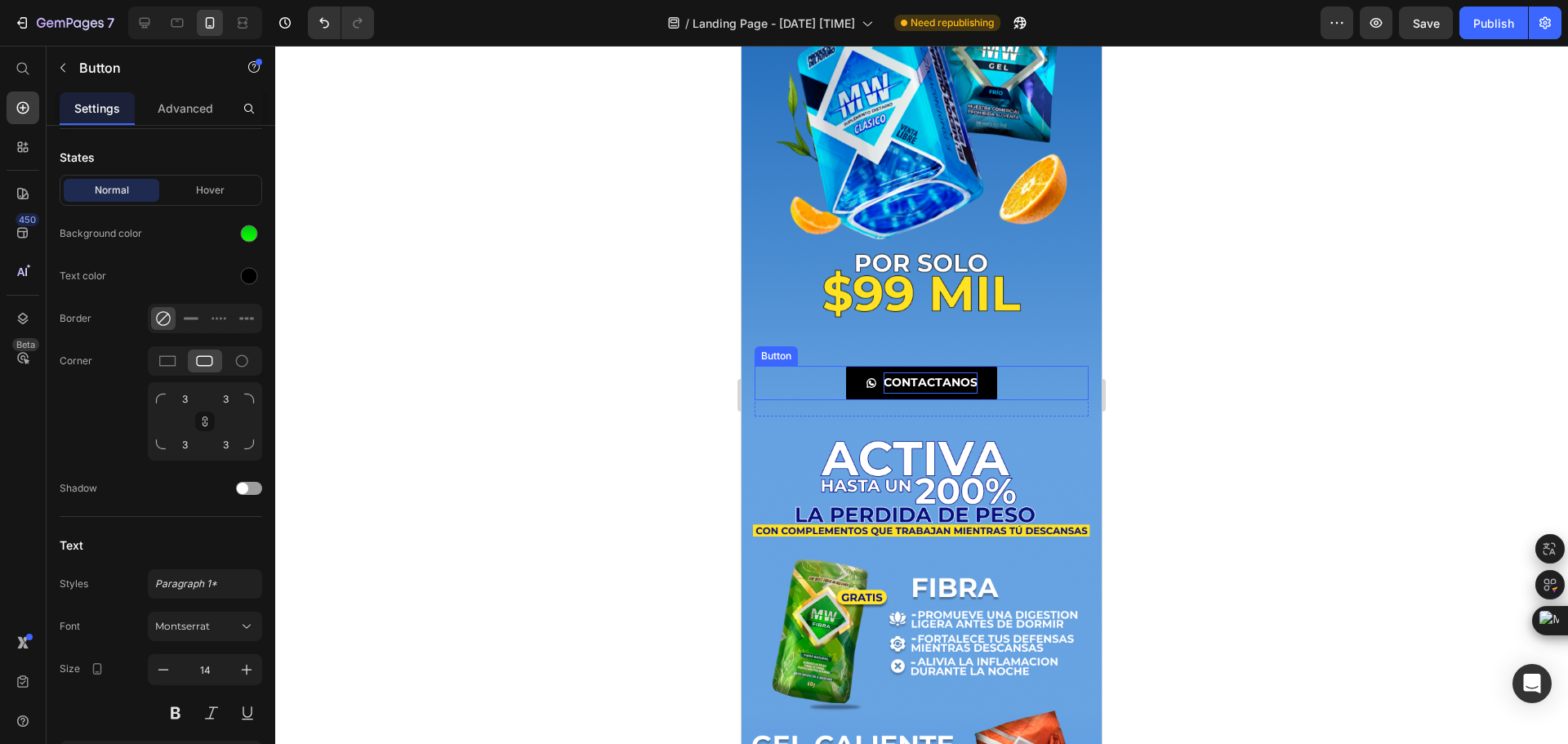 click on "CONTACTANOS" at bounding box center (930, 382) 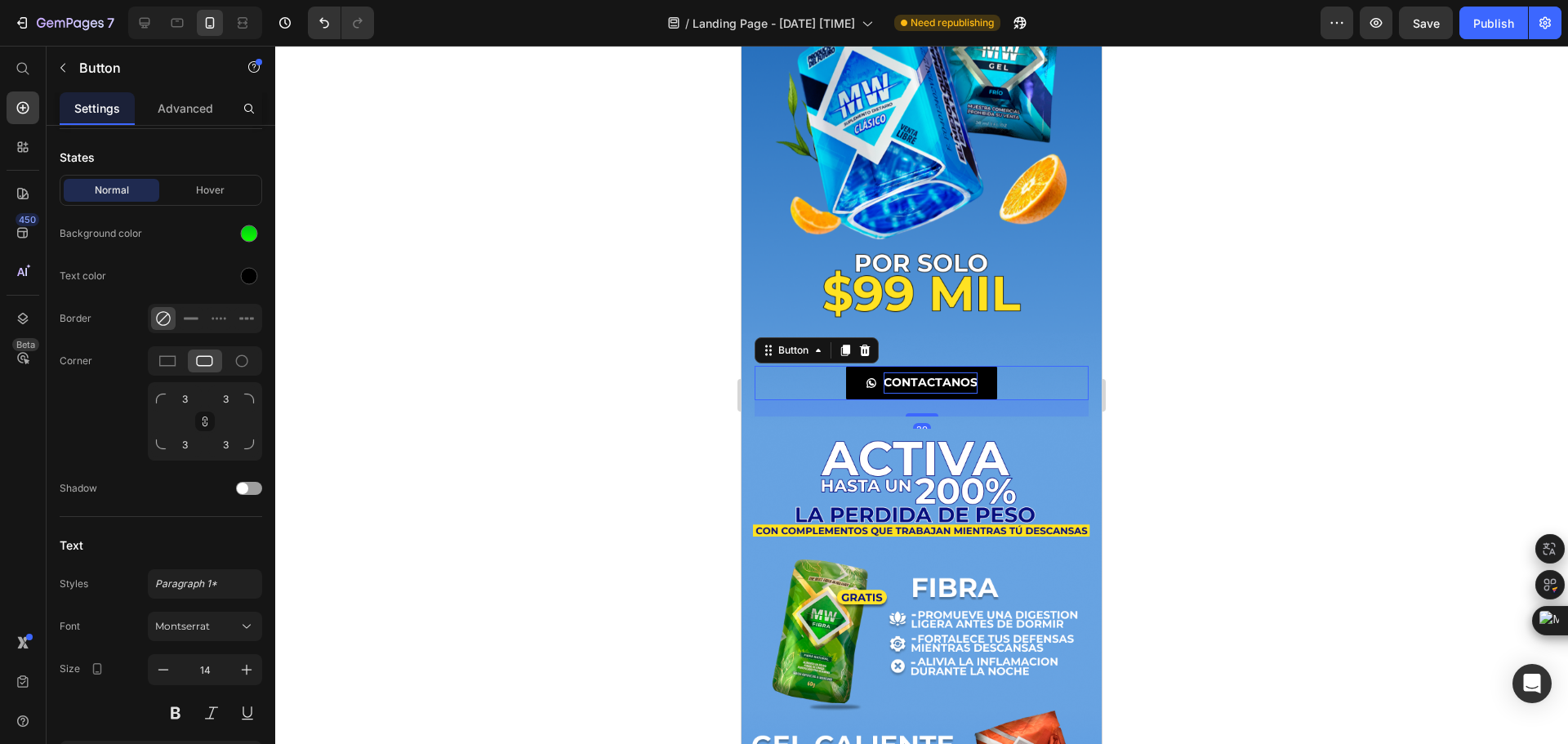 click on "CONTACTANOS" at bounding box center (930, 382) 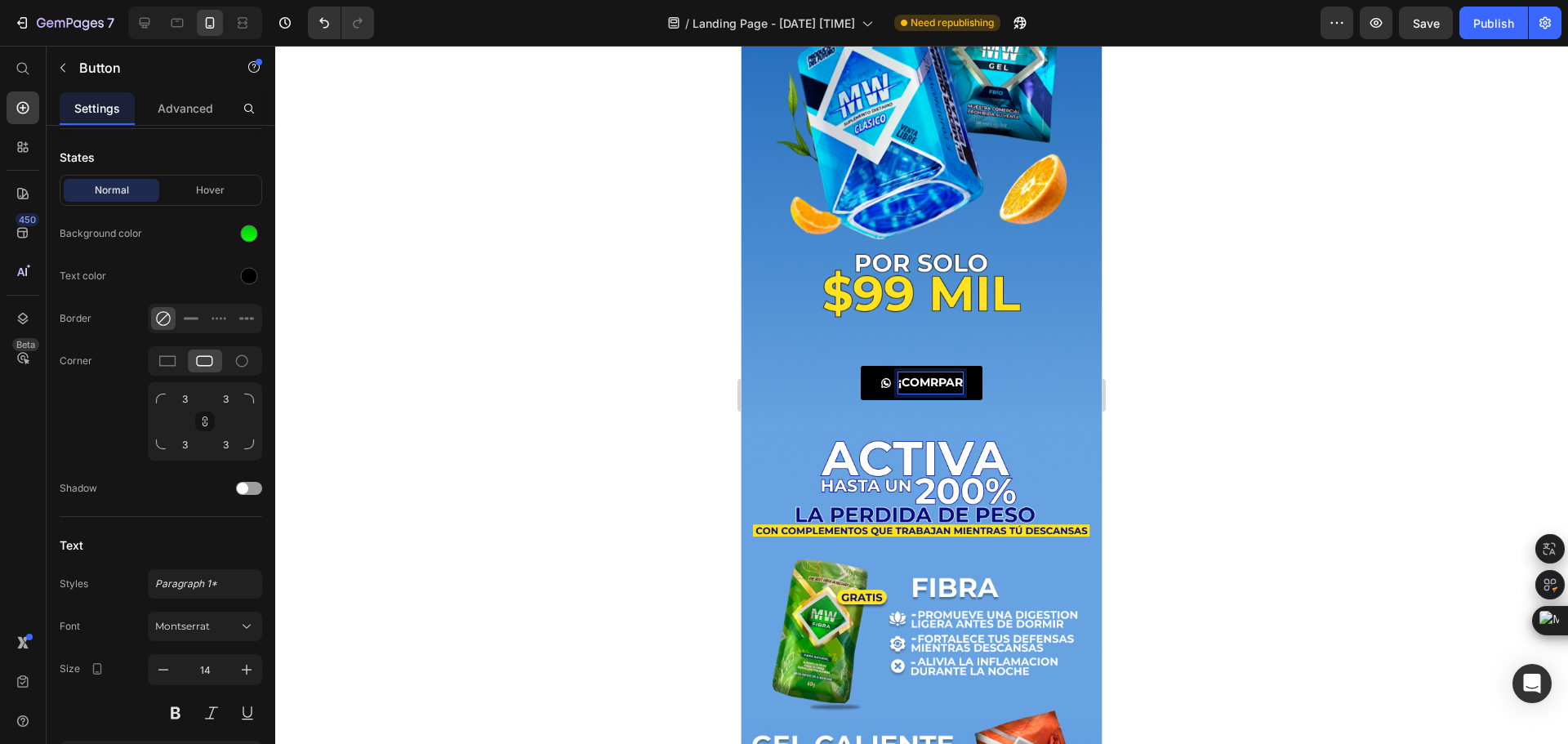 click on "¡COMRPAR" at bounding box center [921, 382] 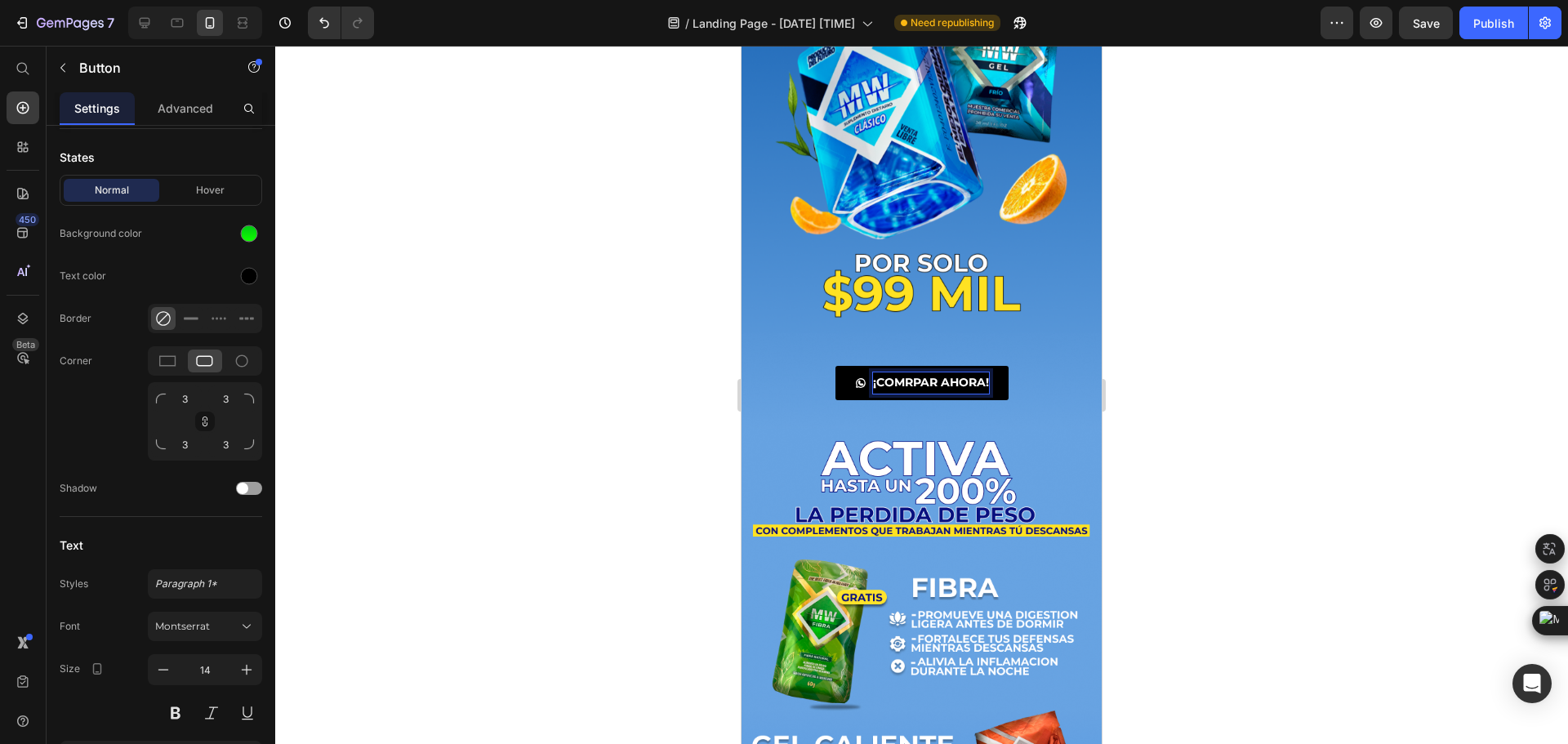 click 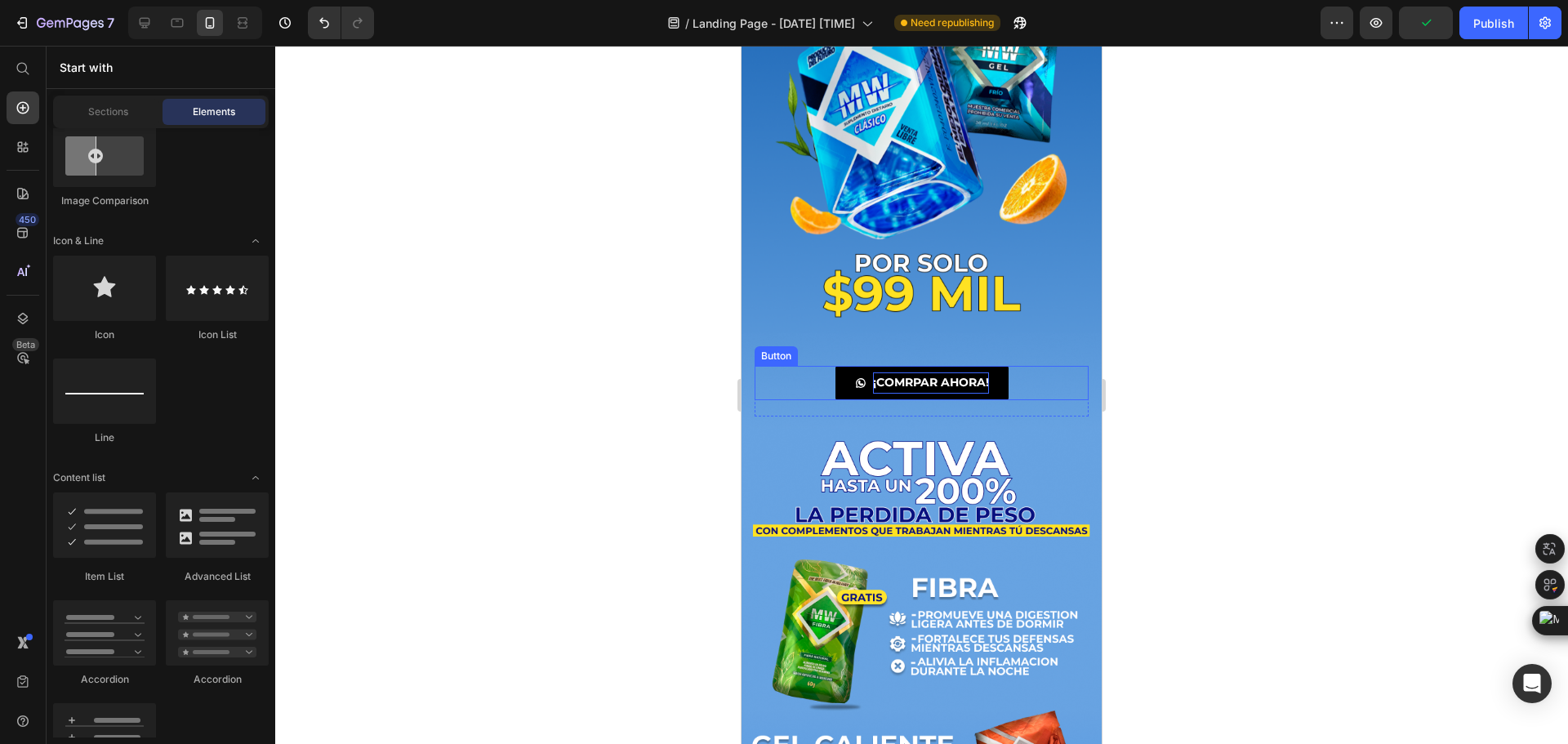 click on "¡COMRPAR AHORA!" at bounding box center (931, 382) 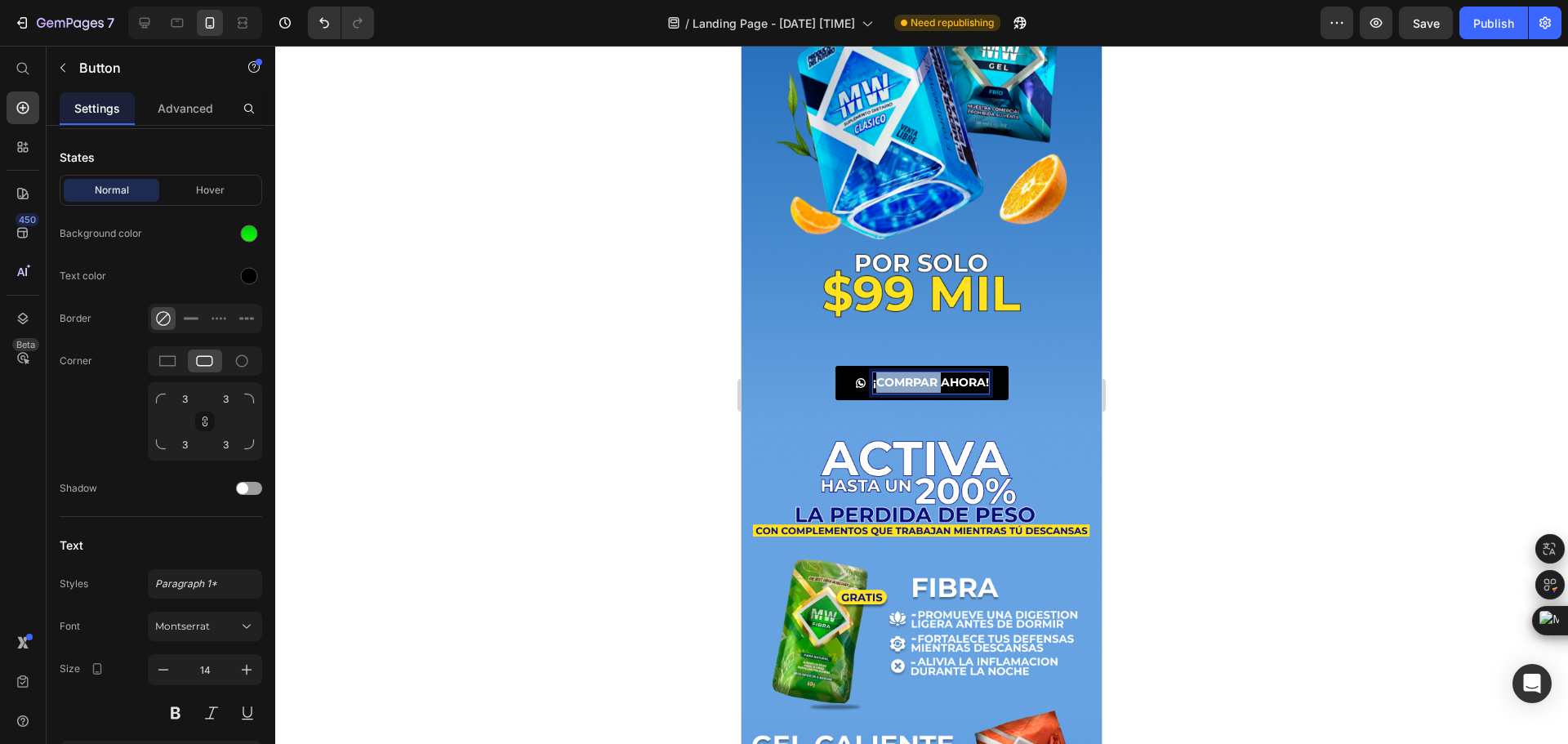 click on "¡COMRPAR AHORA!" at bounding box center (931, 382) 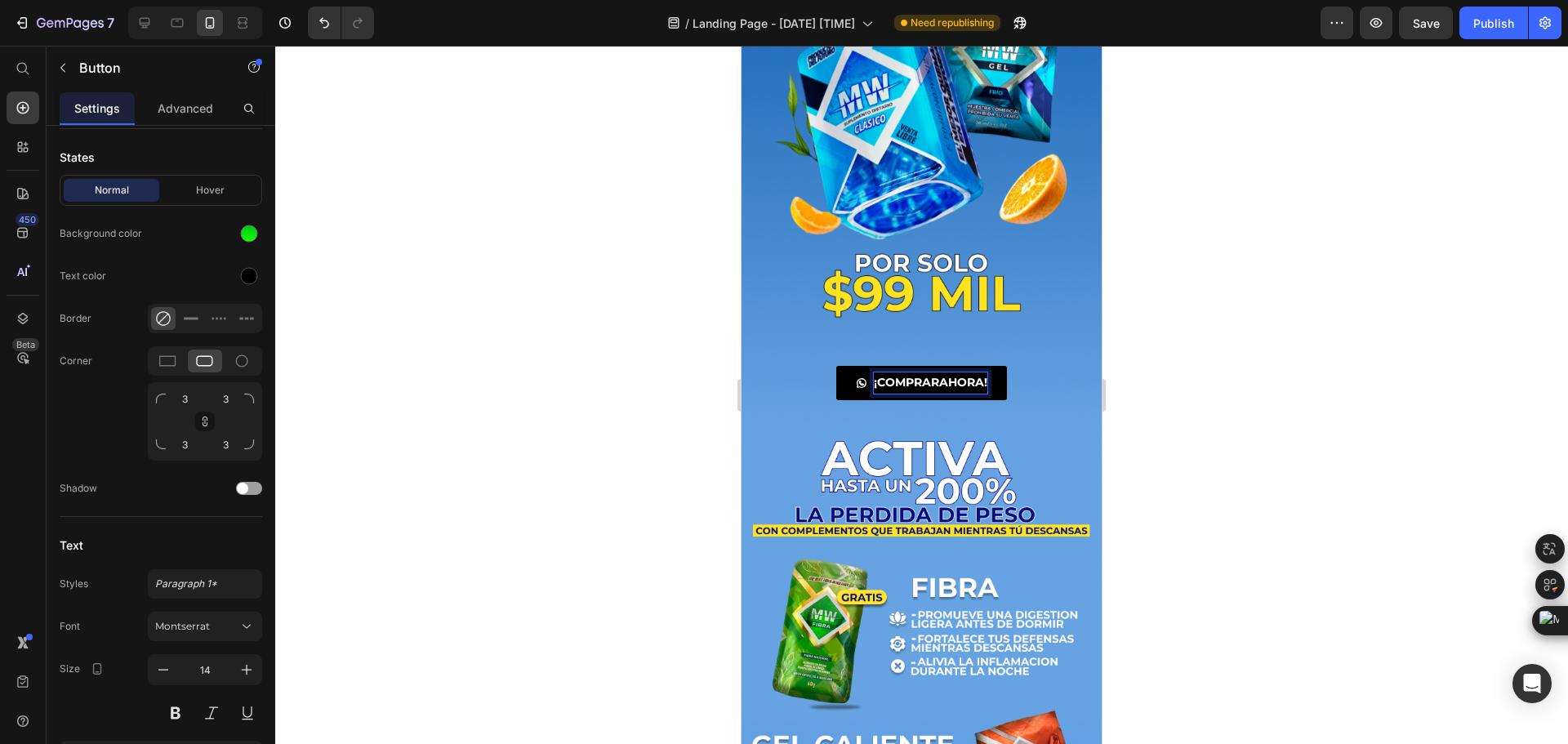 click on "¡COMPRARAHORA!" at bounding box center [921, 382] 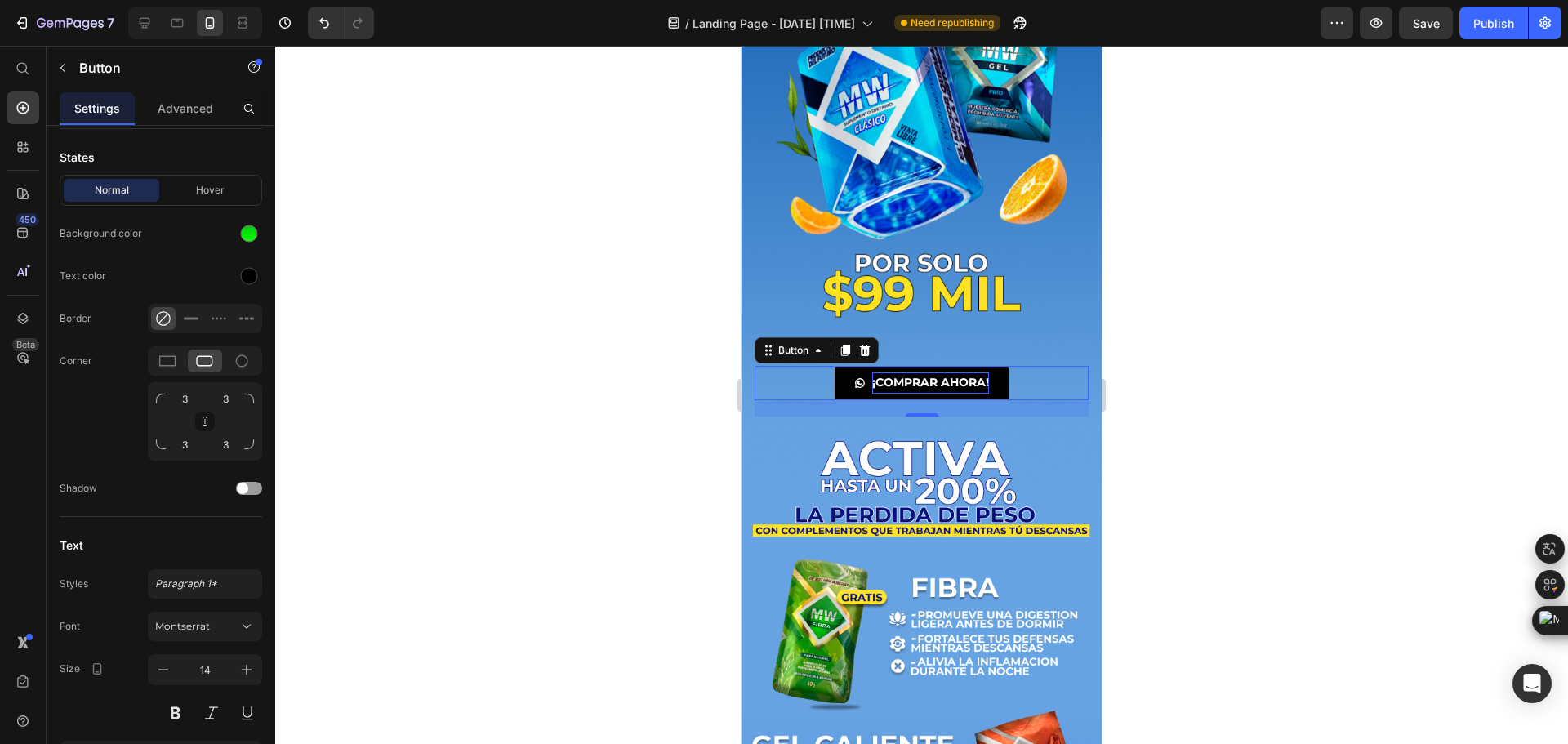 click 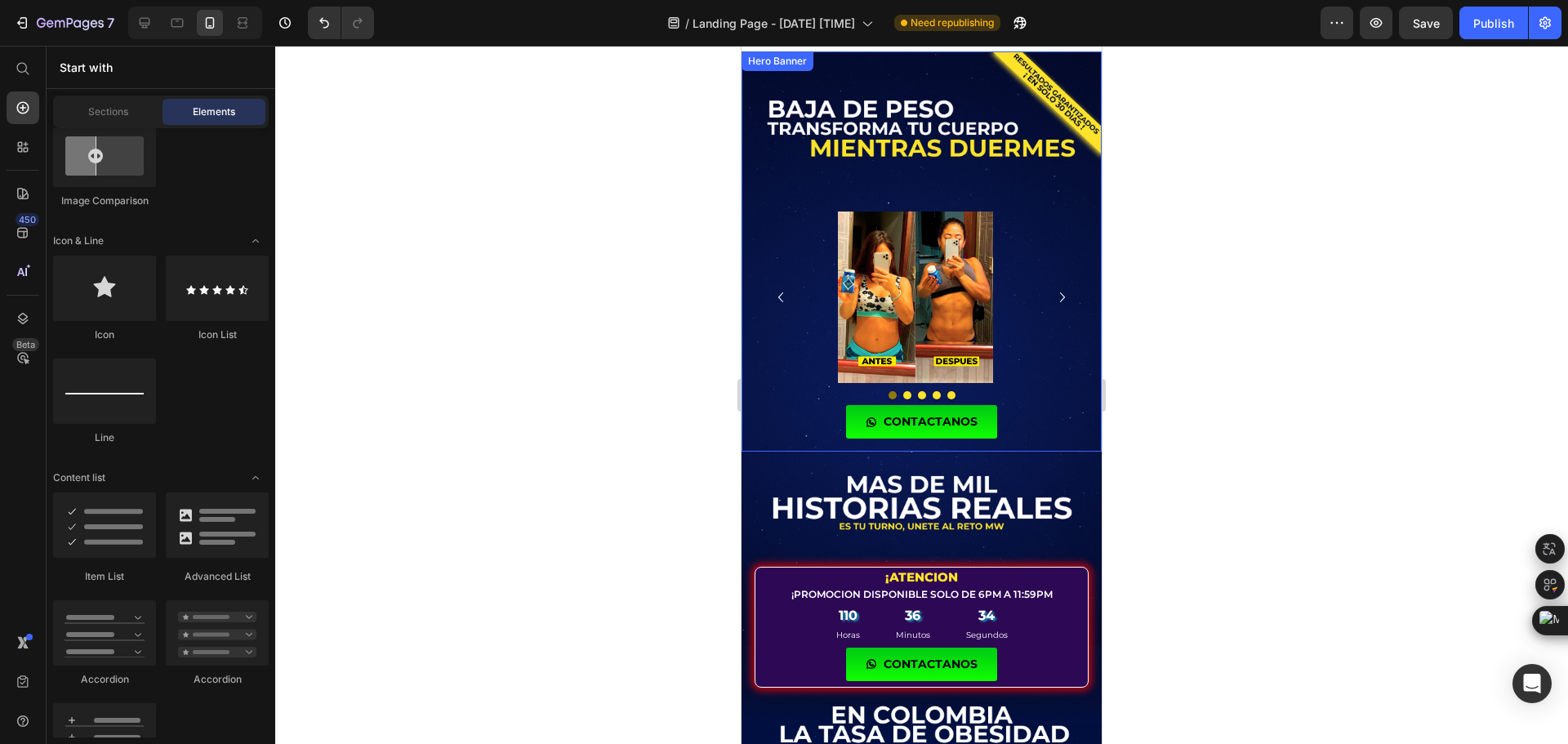 scroll, scrollTop: 24, scrollLeft: 0, axis: vertical 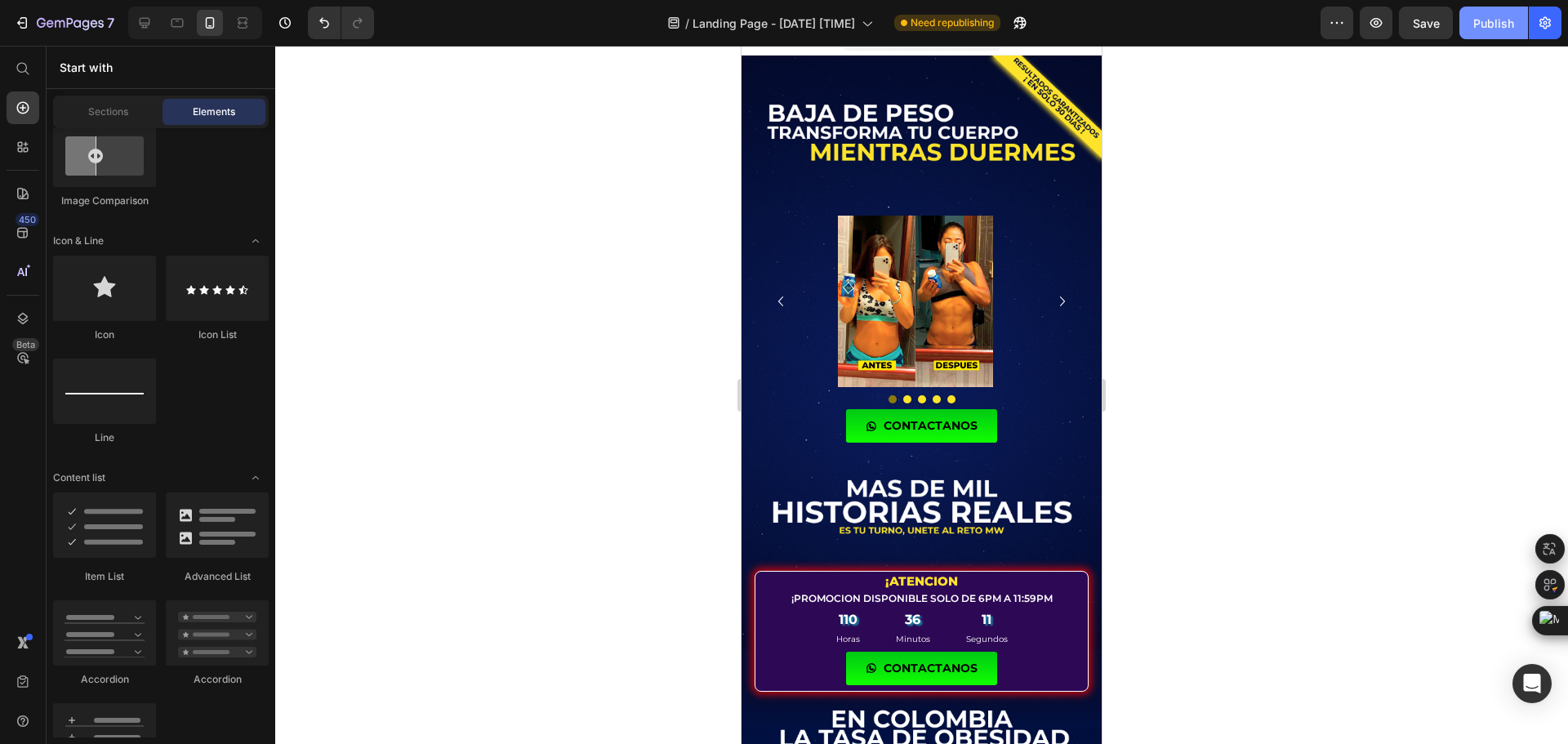 click on "Publish" at bounding box center [1494, 23] 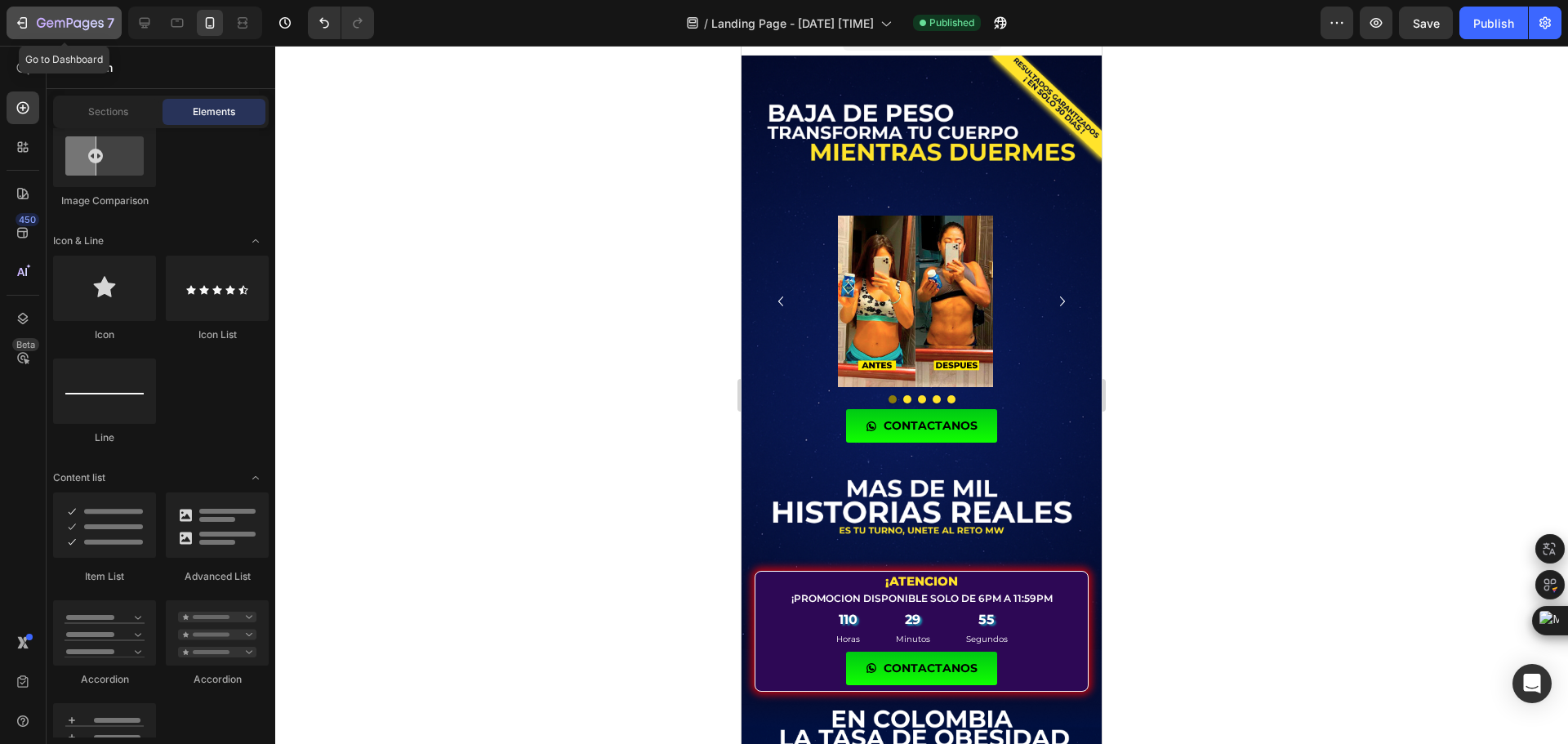 click on "7" 